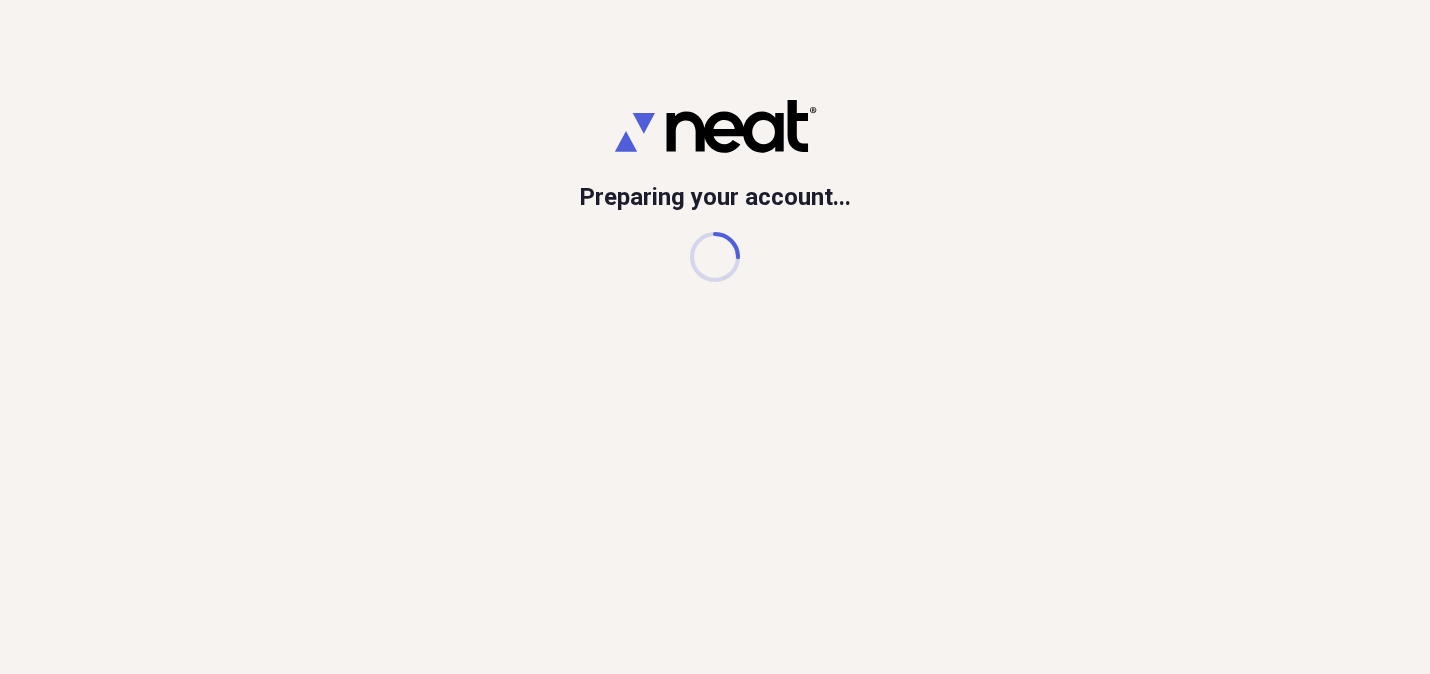 scroll, scrollTop: 0, scrollLeft: 0, axis: both 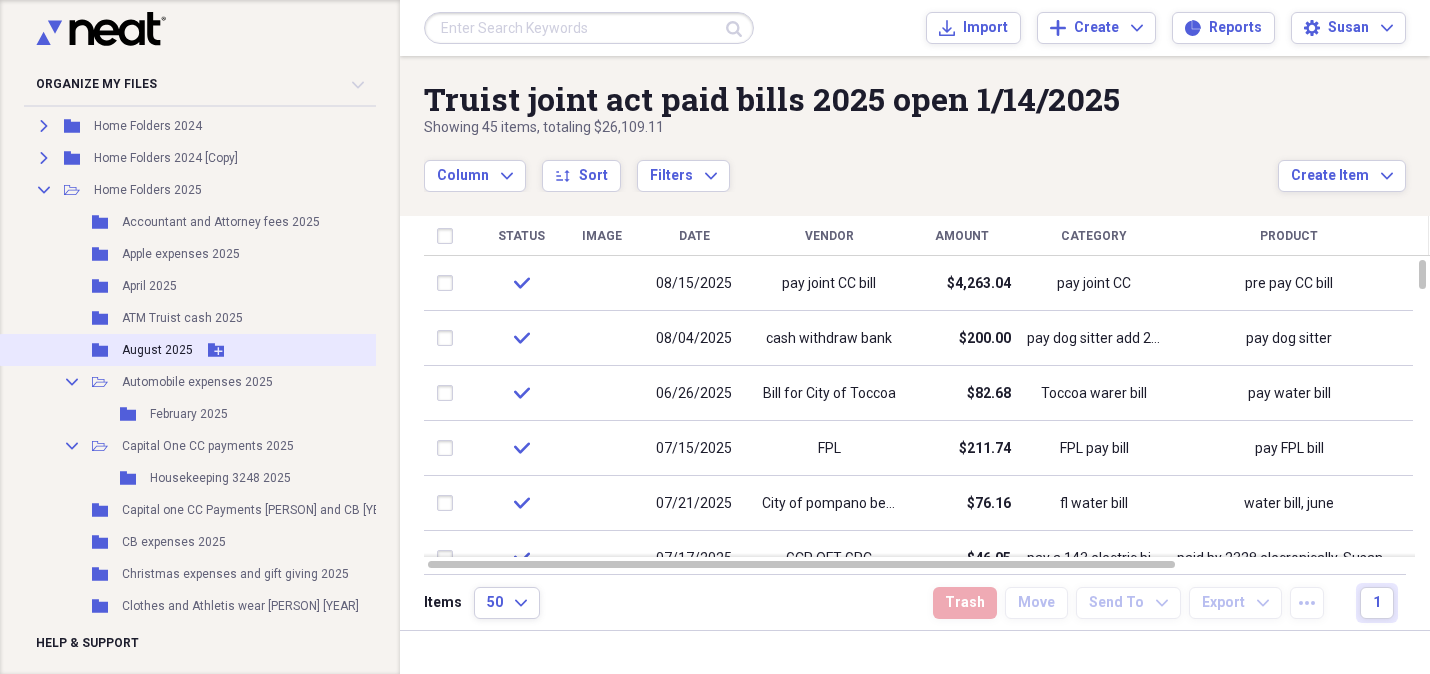 click on "August 2025" at bounding box center (157, 350) 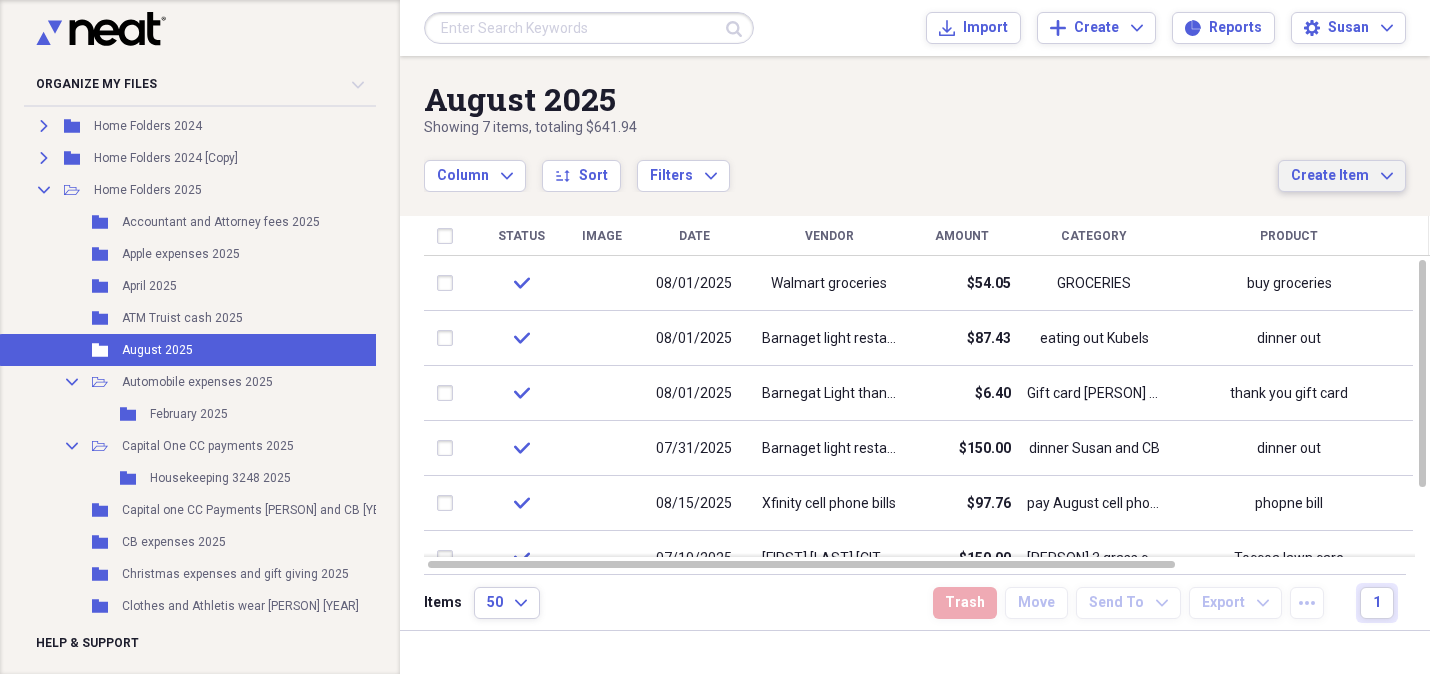 click on "Create Item" at bounding box center [1330, 176] 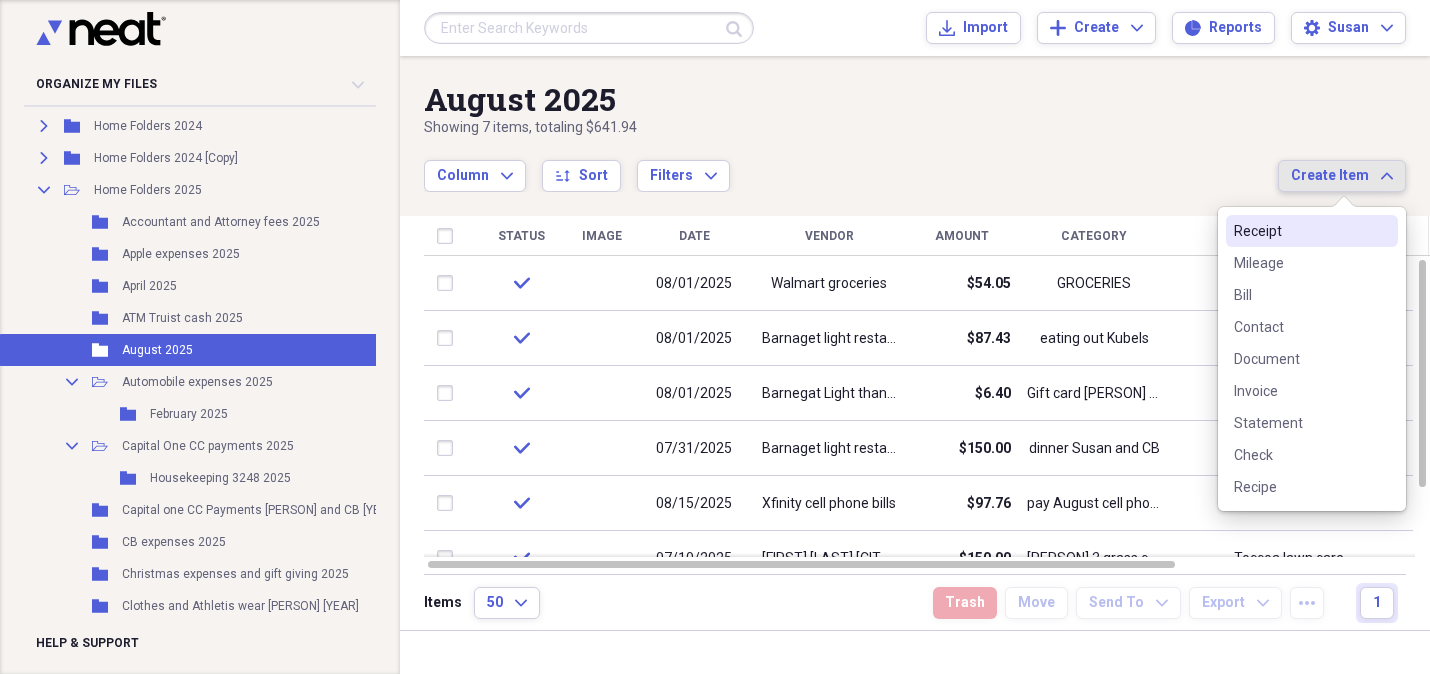 click on "Receipt" at bounding box center (1300, 231) 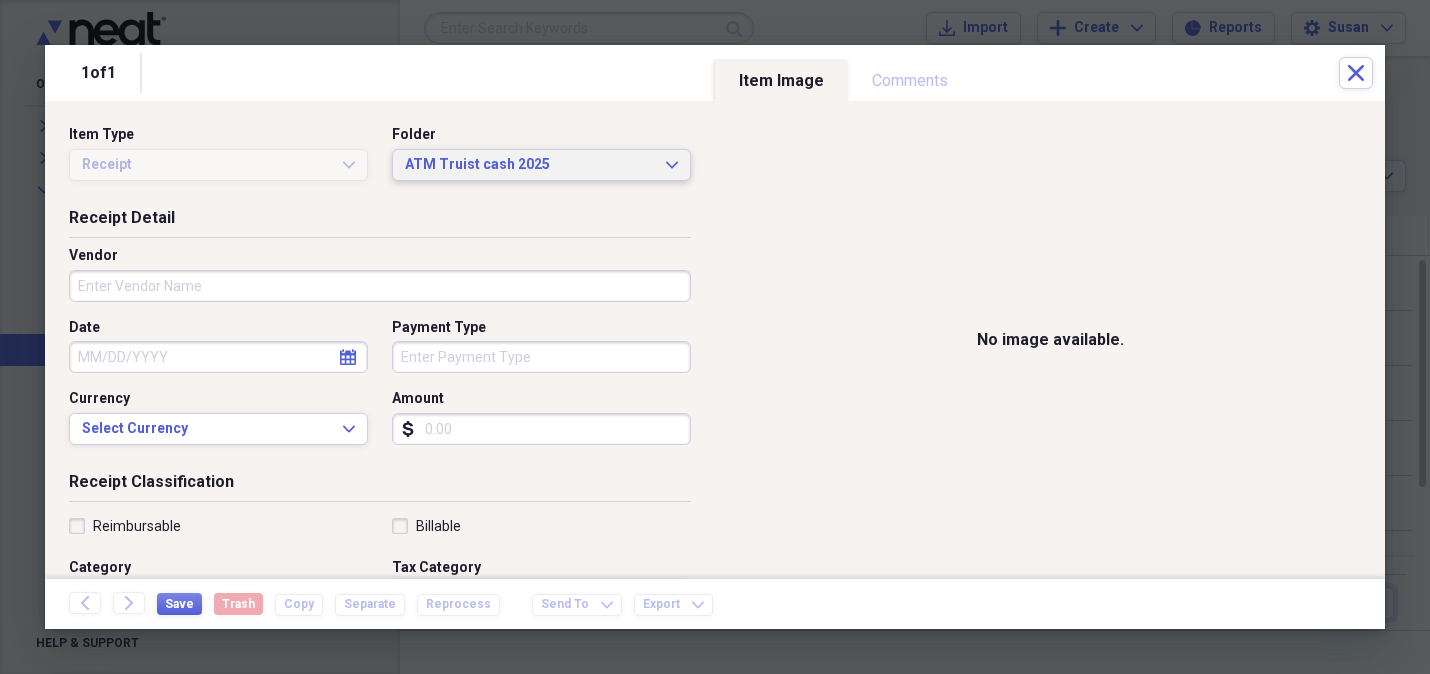 click on "Expand" 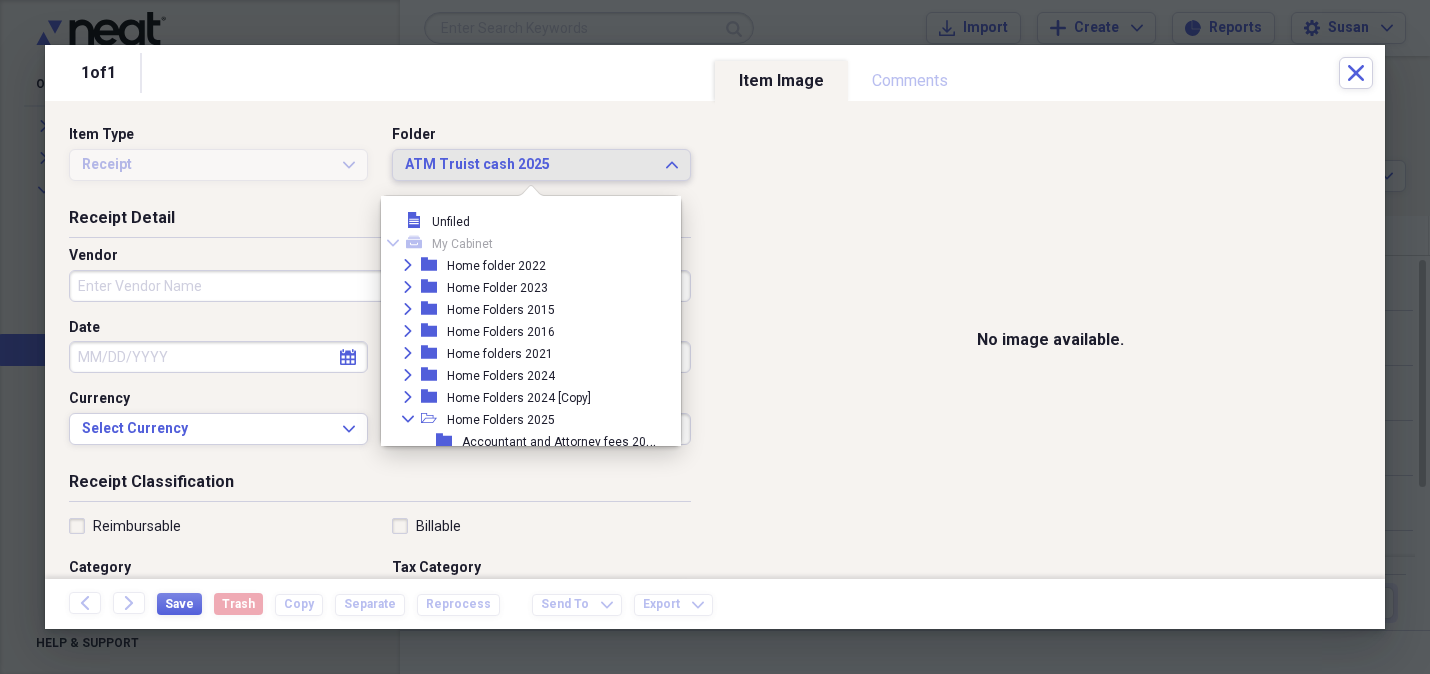scroll, scrollTop: 194, scrollLeft: 0, axis: vertical 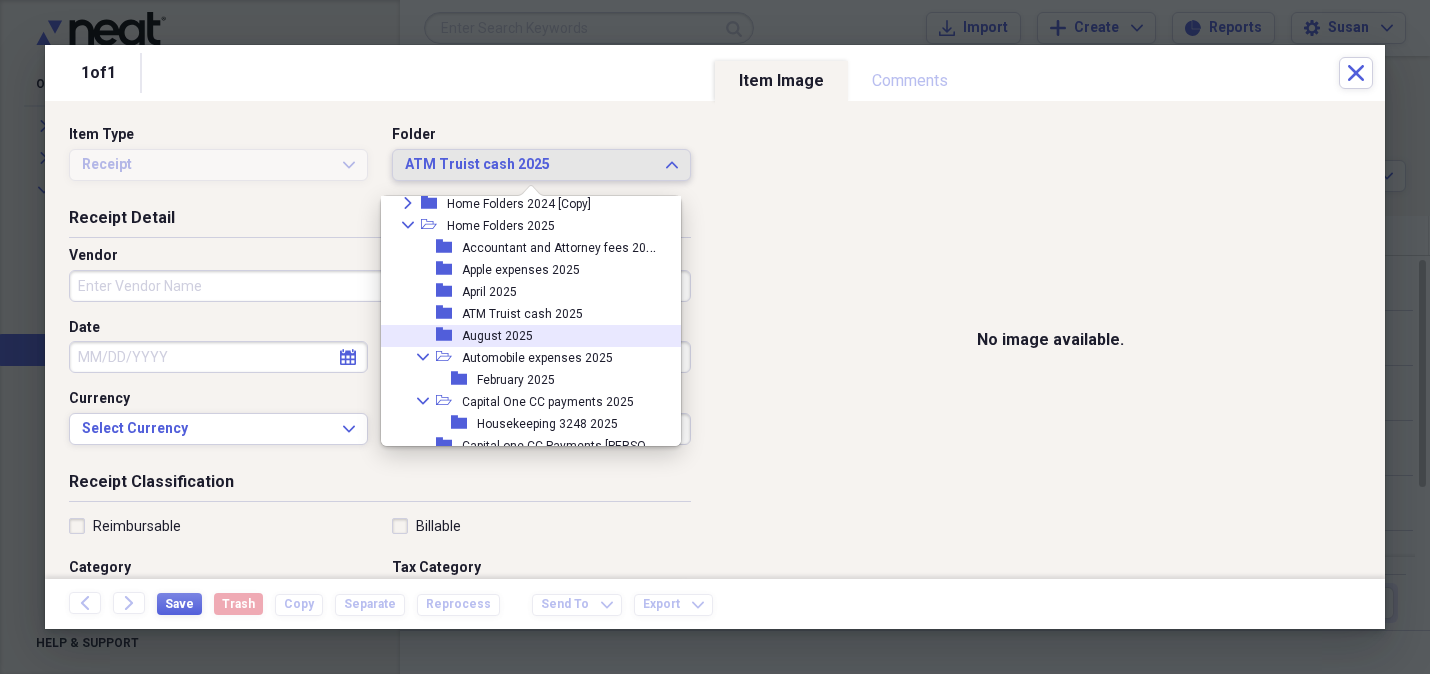 click on "August 2025" at bounding box center [497, 336] 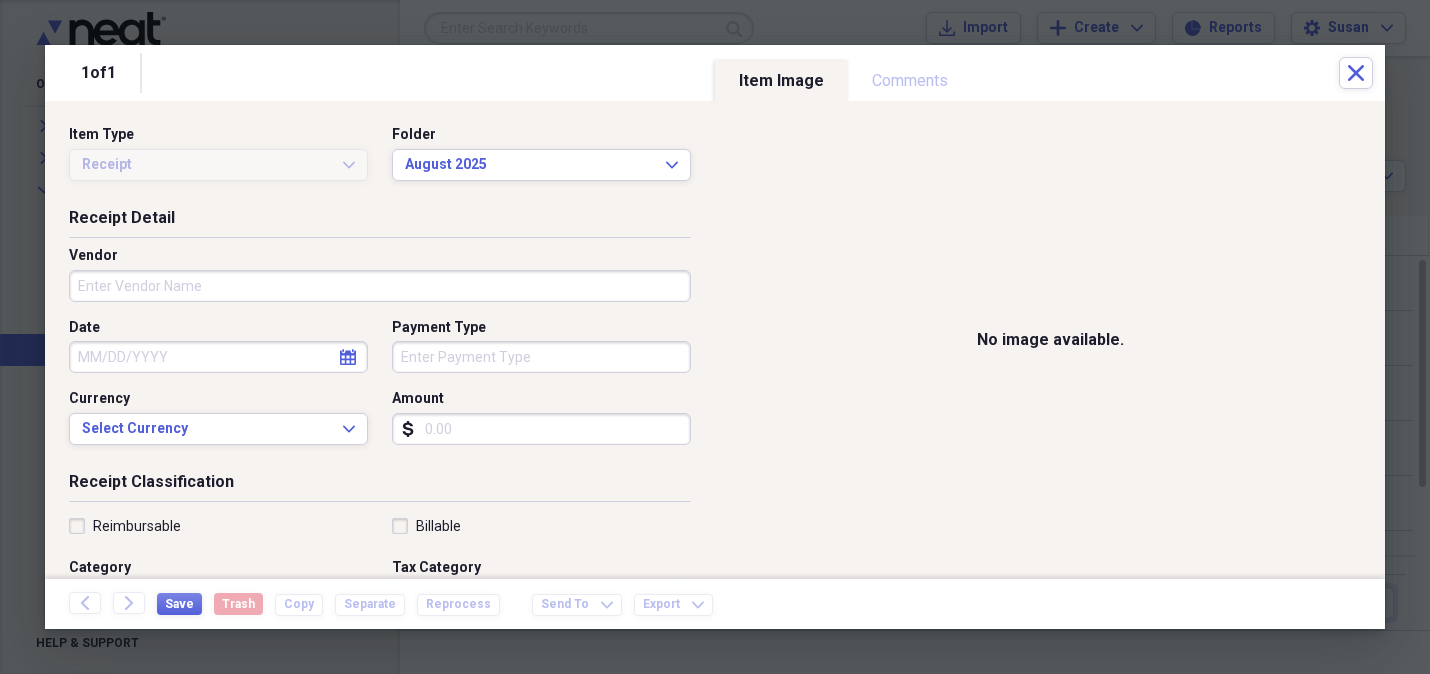 click on "Vendor" at bounding box center (380, 286) 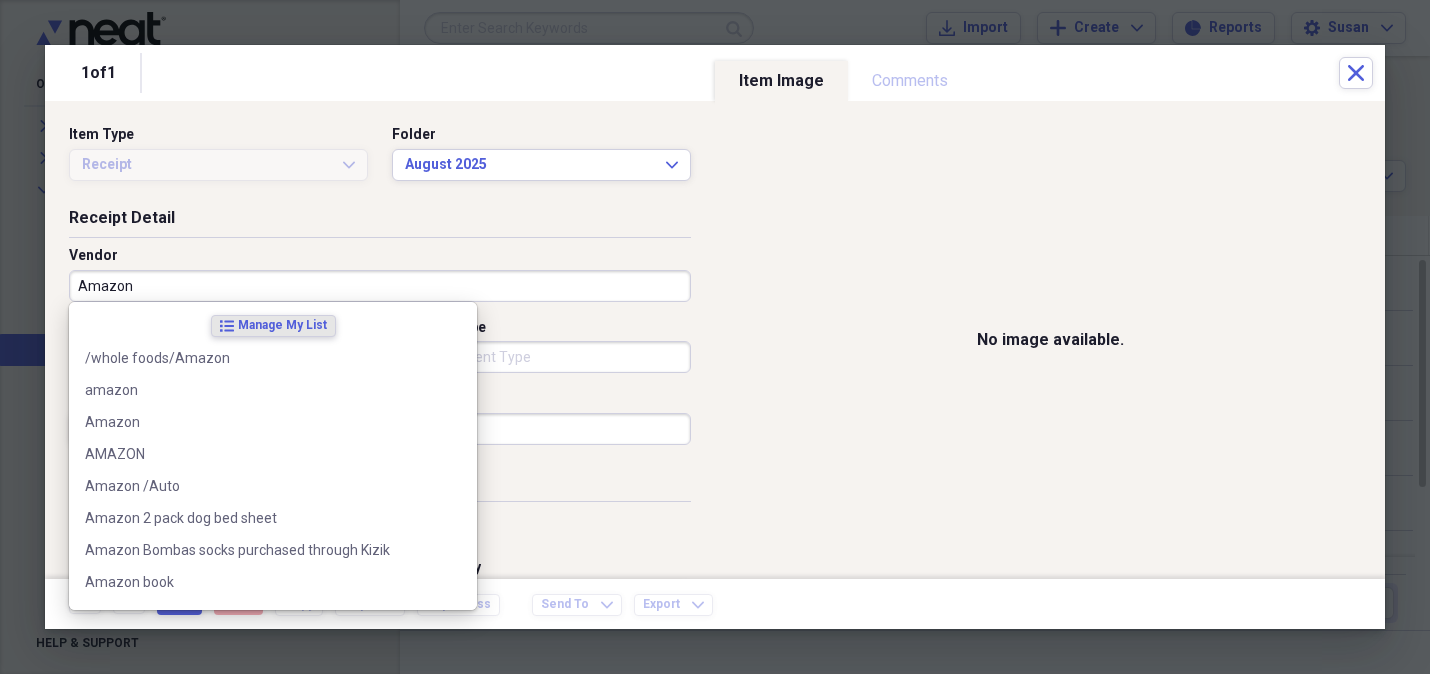 type on "Amazon" 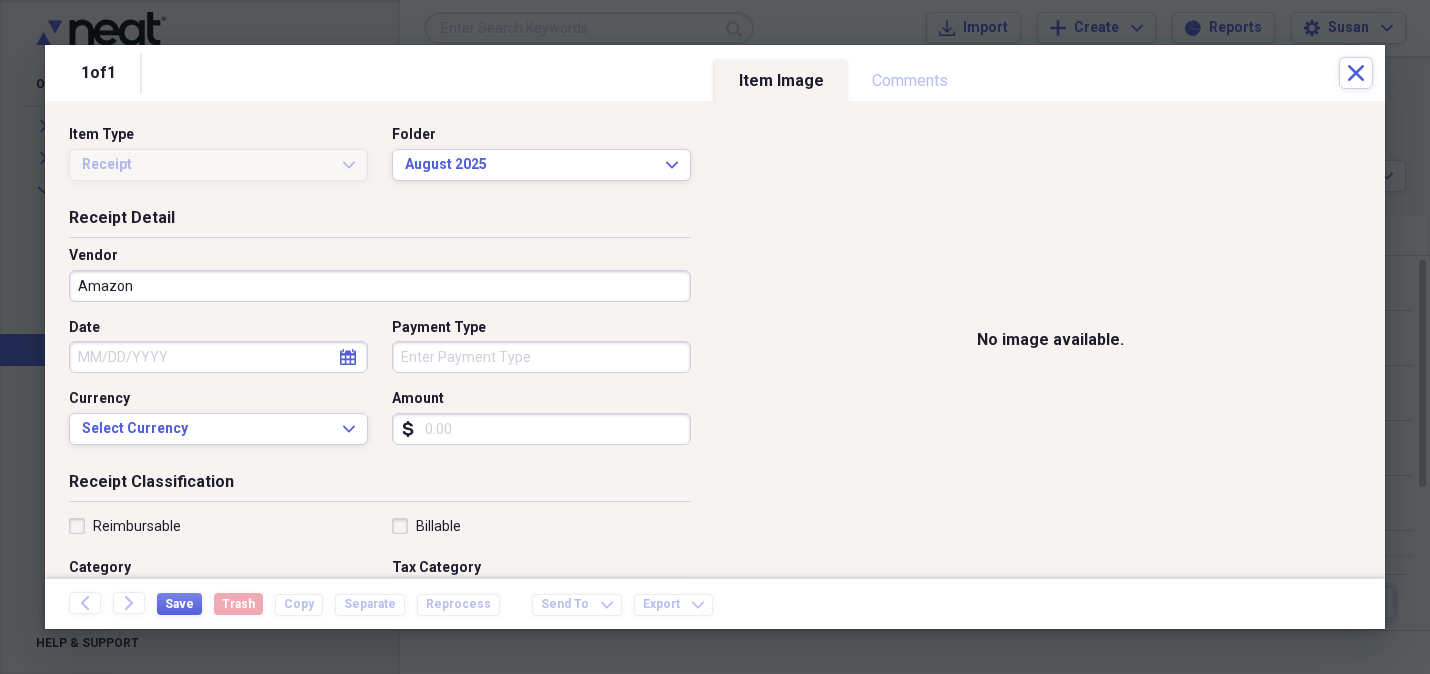 drag, startPoint x: 600, startPoint y: 332, endPoint x: 763, endPoint y: 319, distance: 163.51758 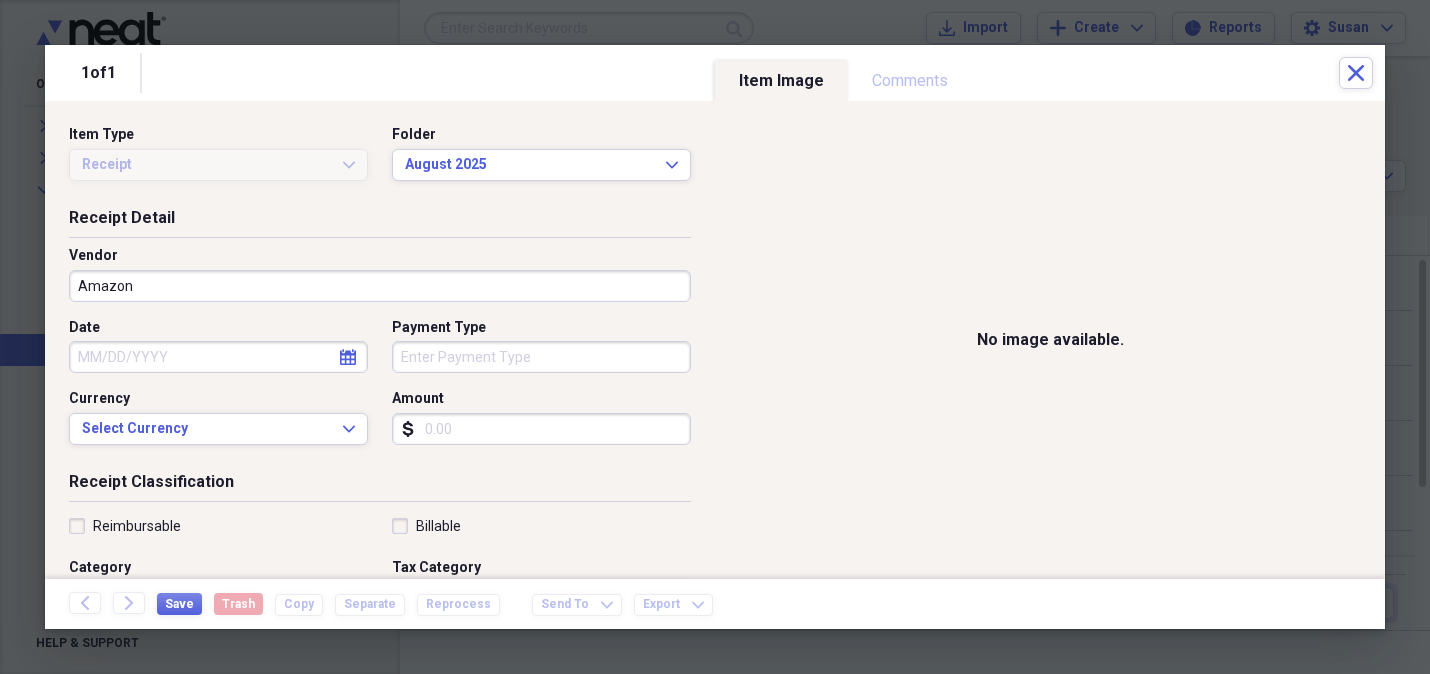 click 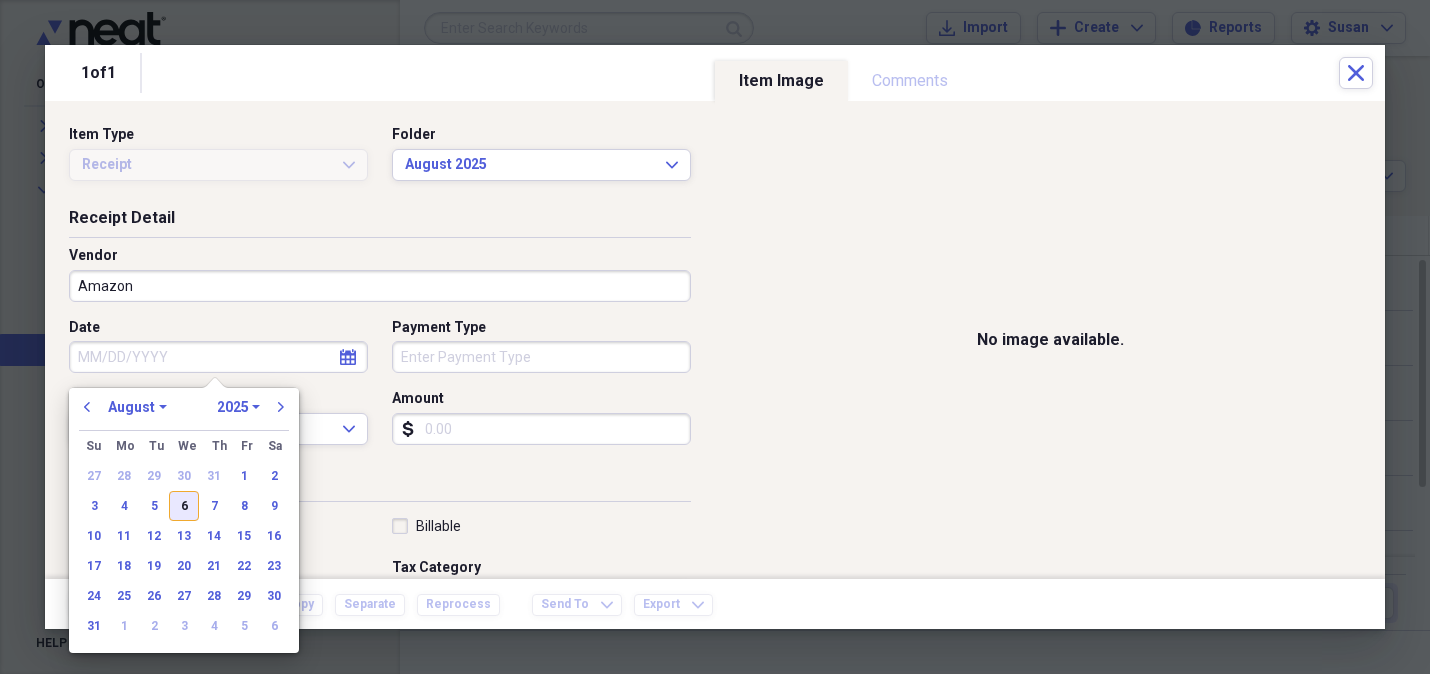 click on "6" at bounding box center [184, 506] 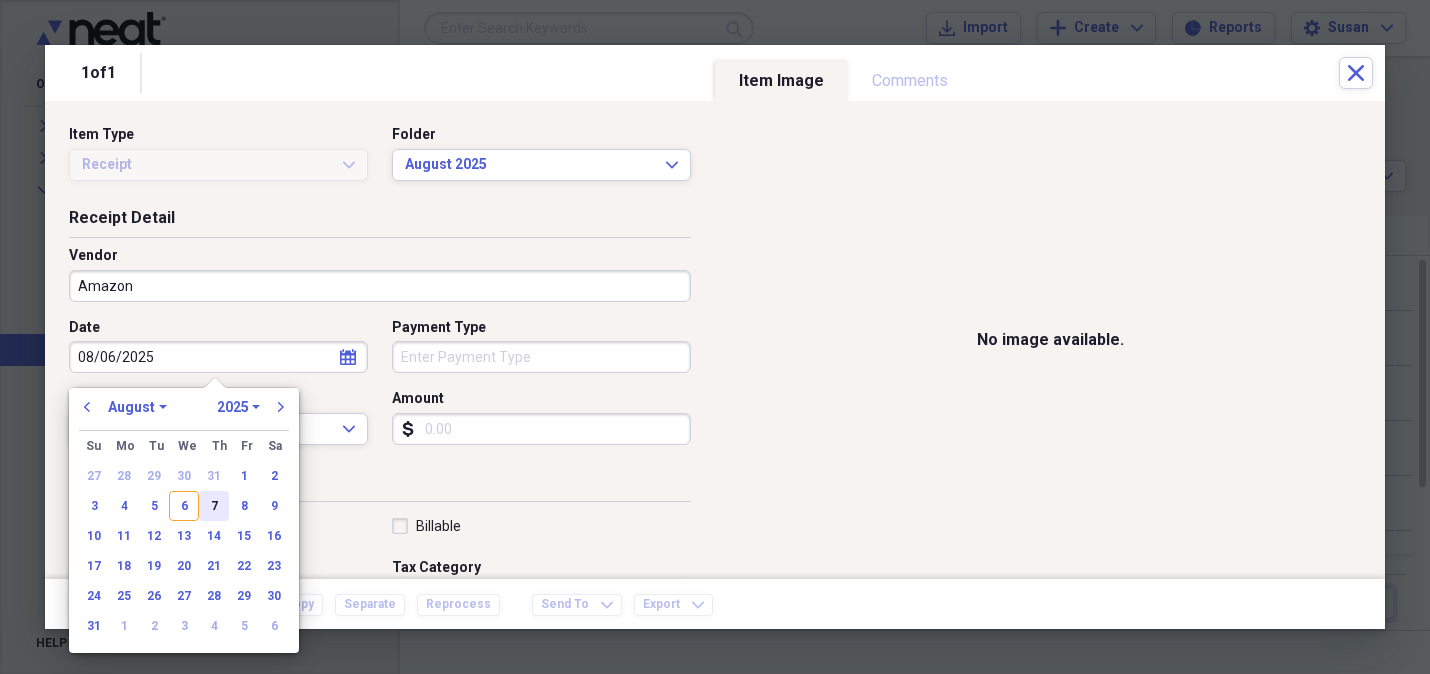 type on "08/06/2025" 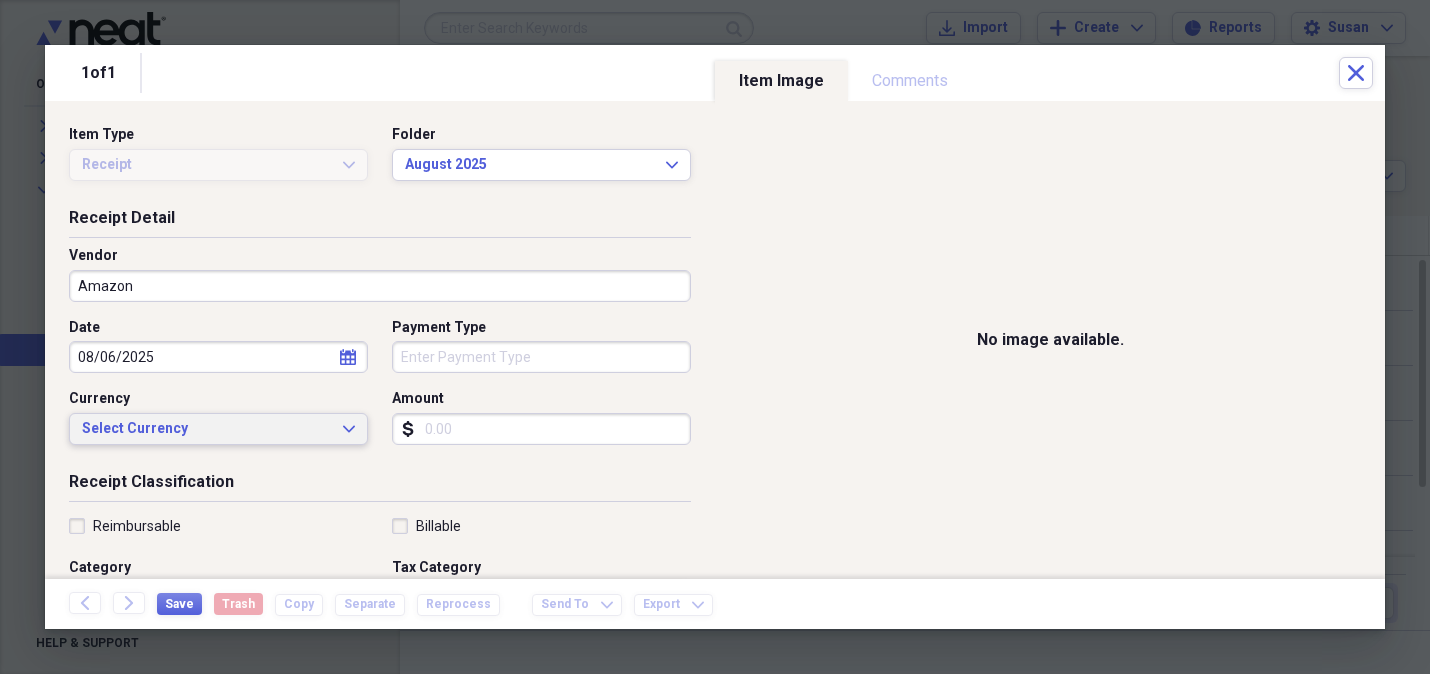 click on "Expand" 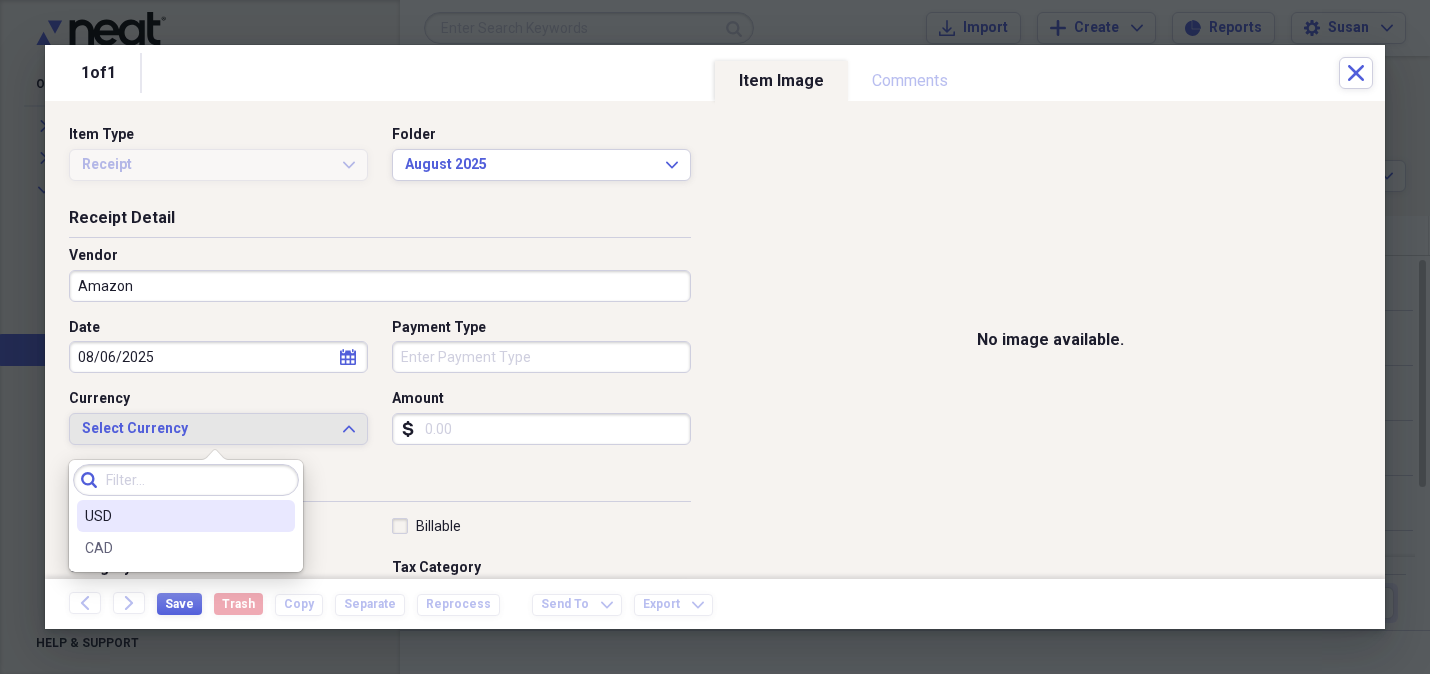 drag, startPoint x: 235, startPoint y: 514, endPoint x: 284, endPoint y: 474, distance: 63.25346 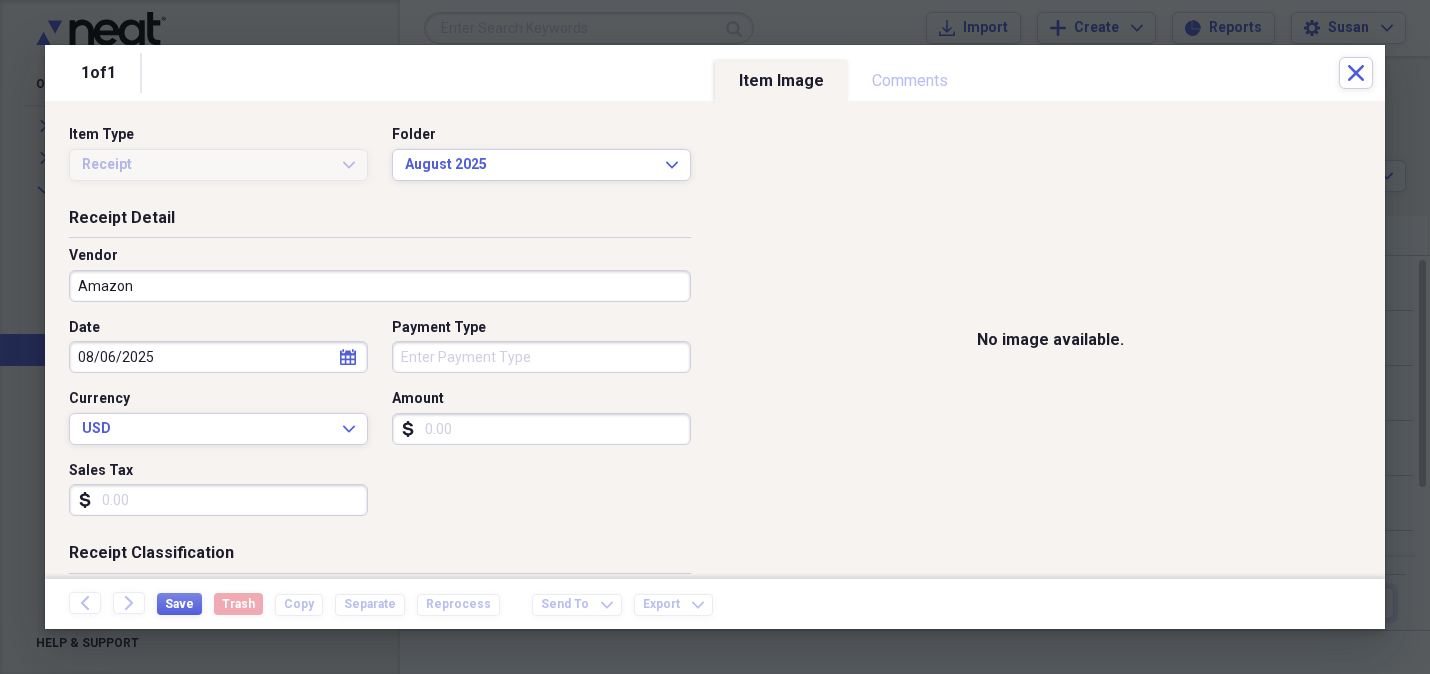 click on "Payment Type" at bounding box center [541, 357] 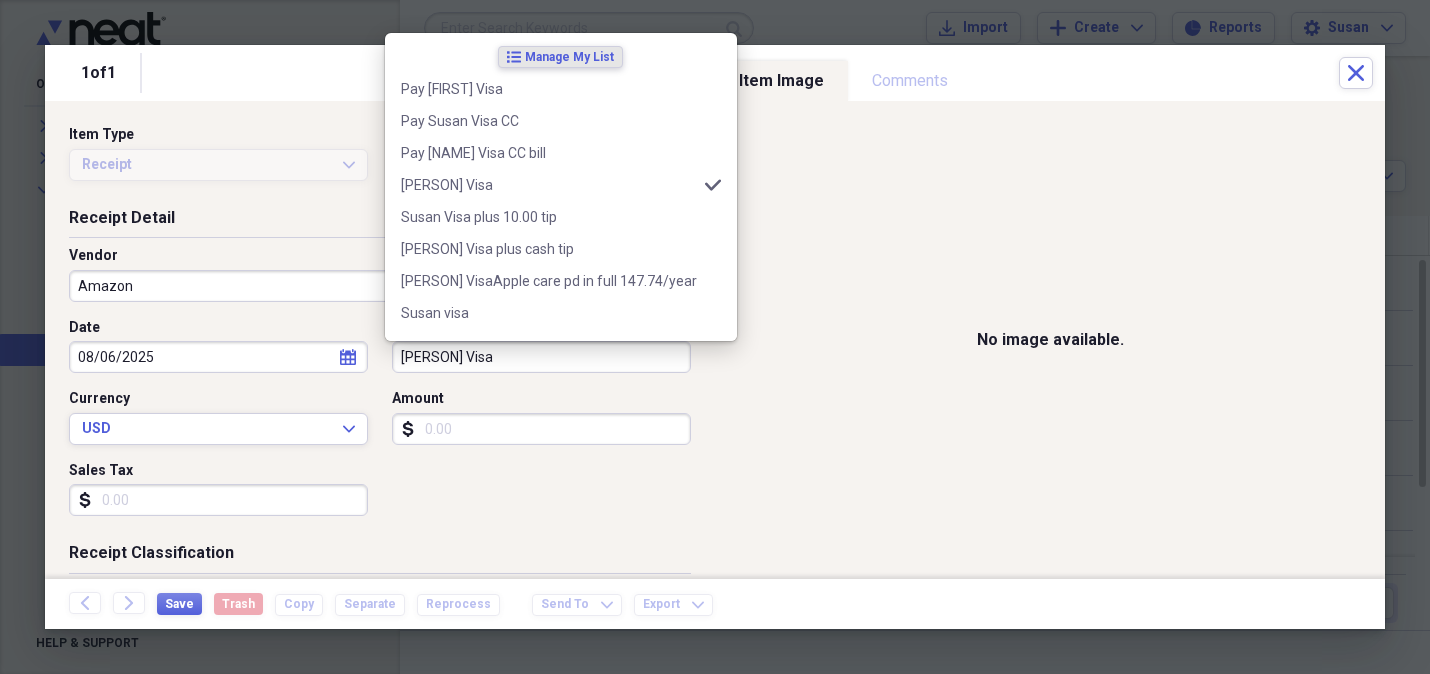 type on "[PERSON] Visa" 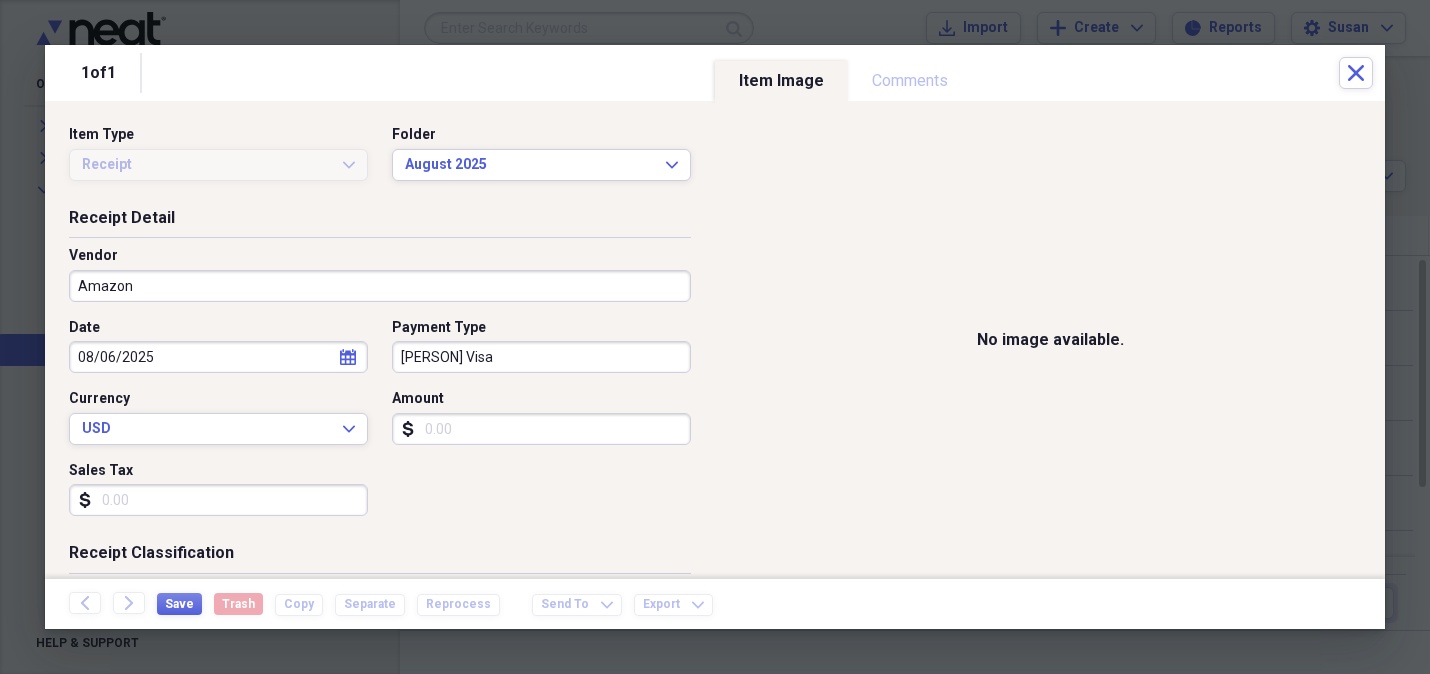drag, startPoint x: 411, startPoint y: 424, endPoint x: 421, endPoint y: 416, distance: 12.806249 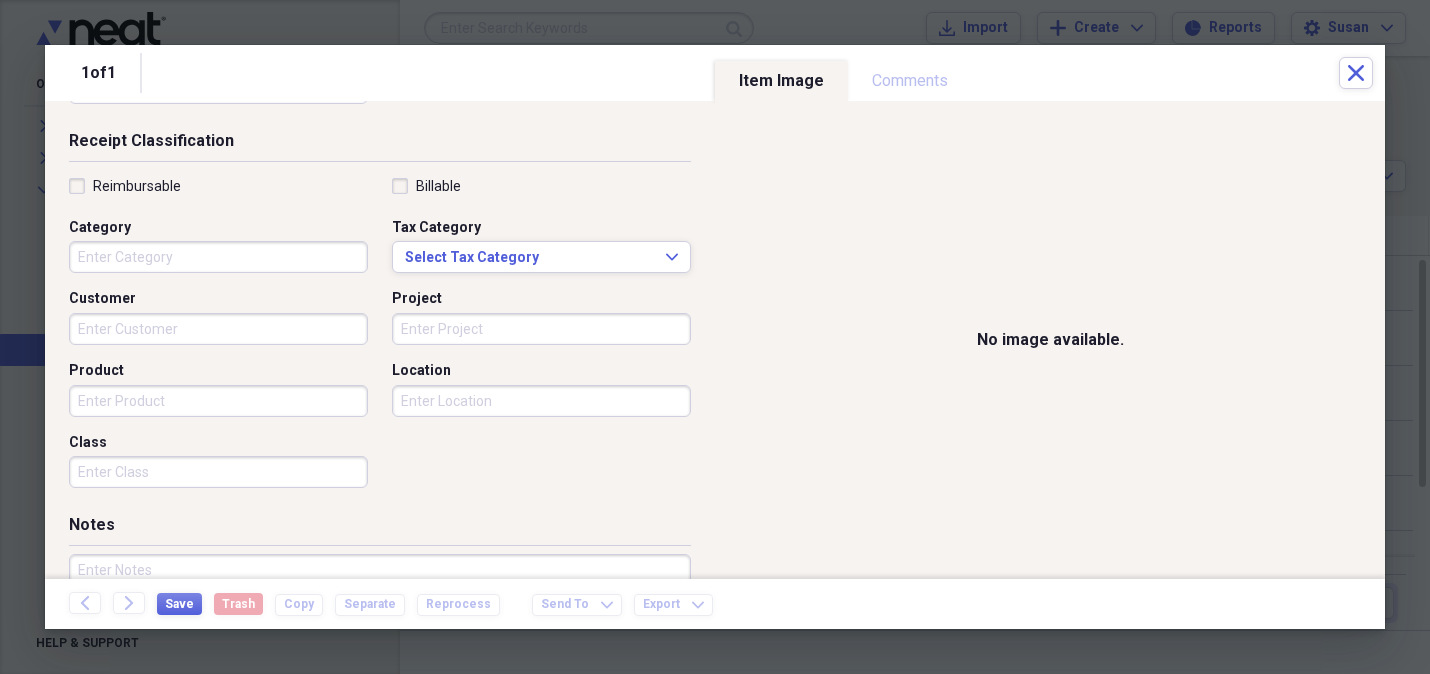 scroll, scrollTop: 542, scrollLeft: 0, axis: vertical 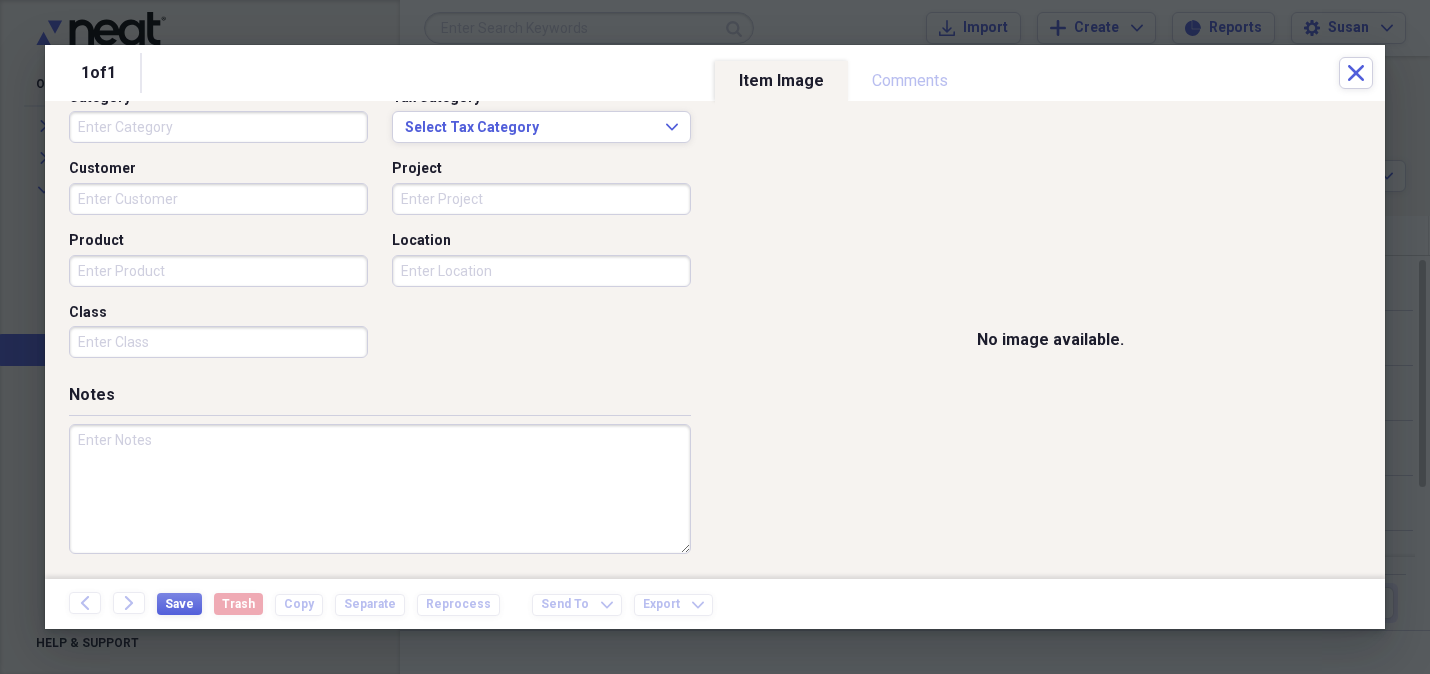 type on "53.50" 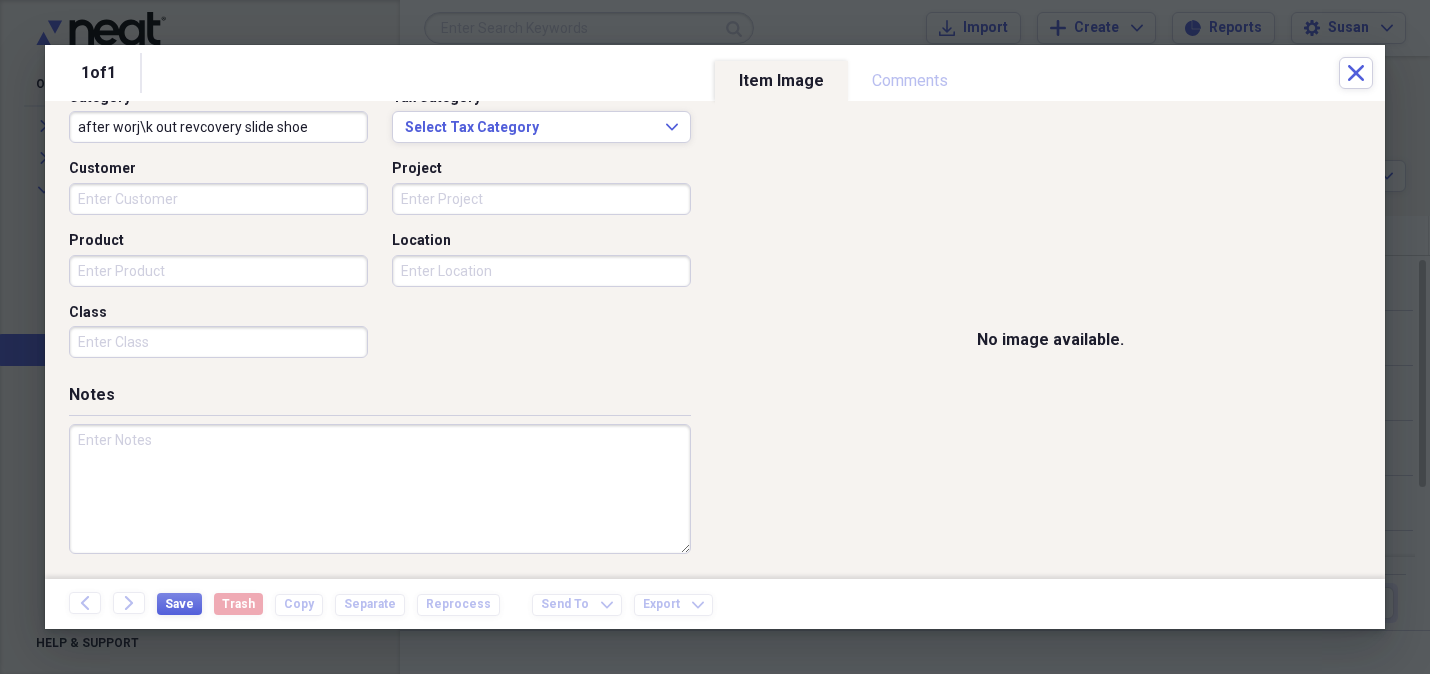 click on "after worj\k out revcovery slide shoe" at bounding box center (218, 127) 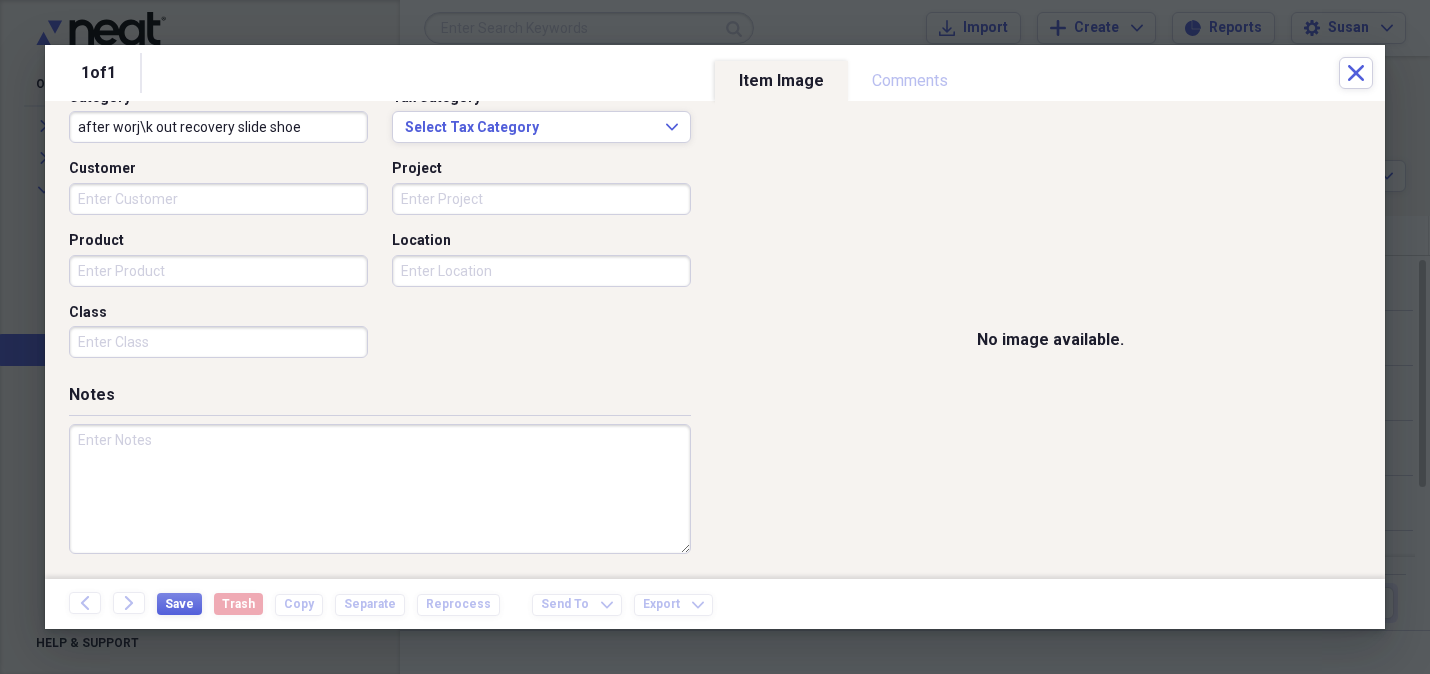 type on "after worj\k out recovery slide shoe" 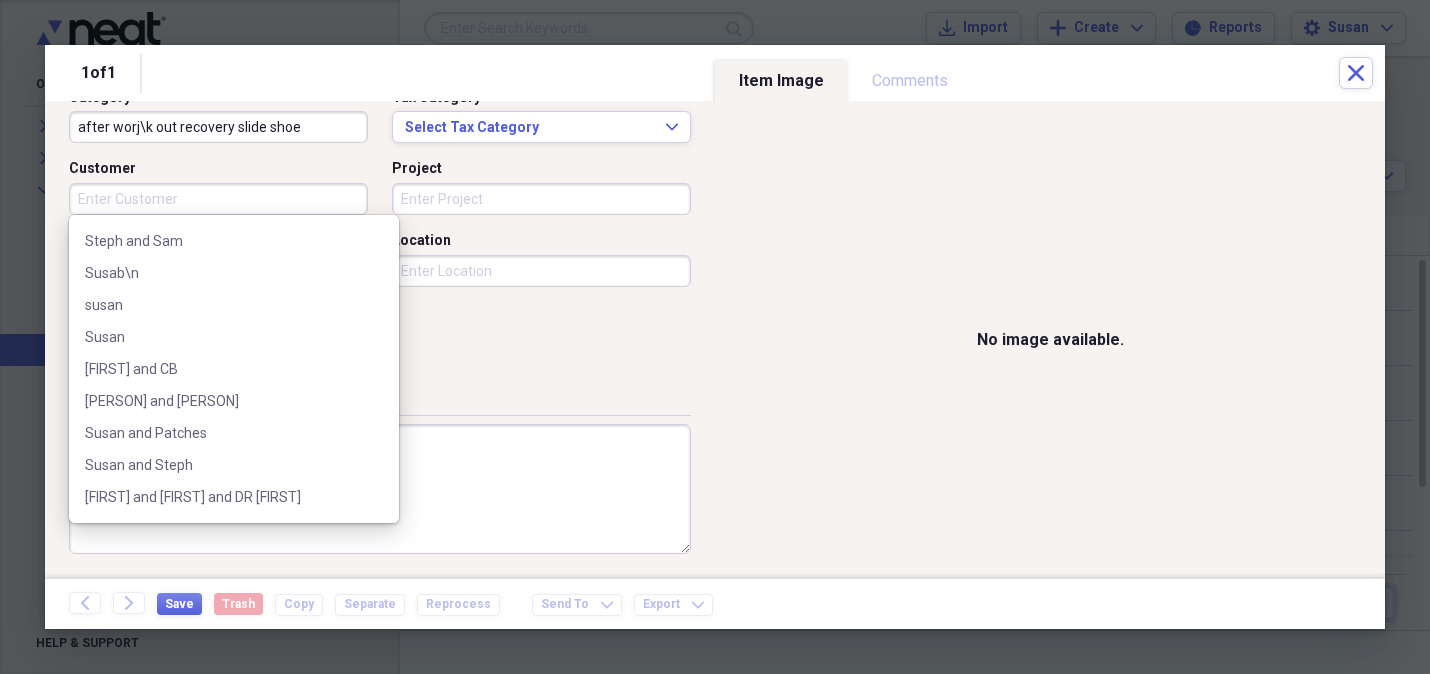 scroll, scrollTop: 1077, scrollLeft: 0, axis: vertical 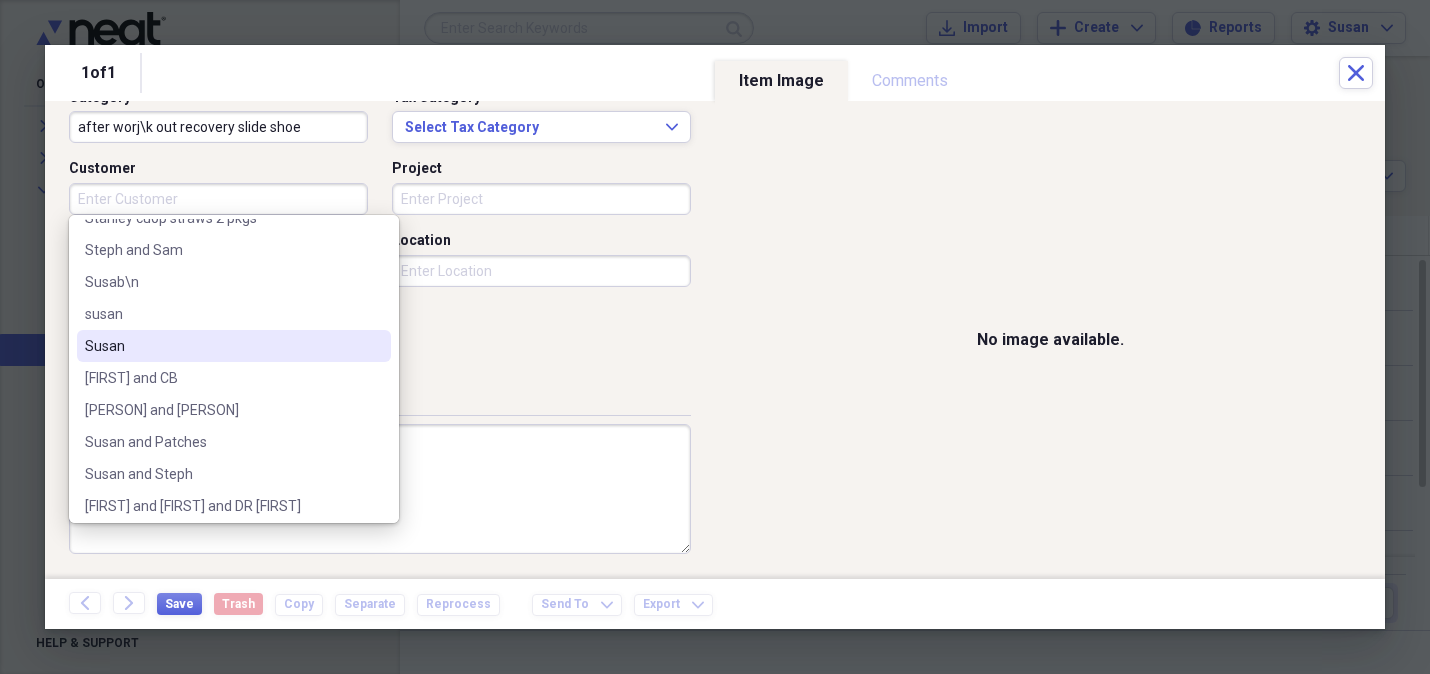 click on "Susan" at bounding box center (234, 346) 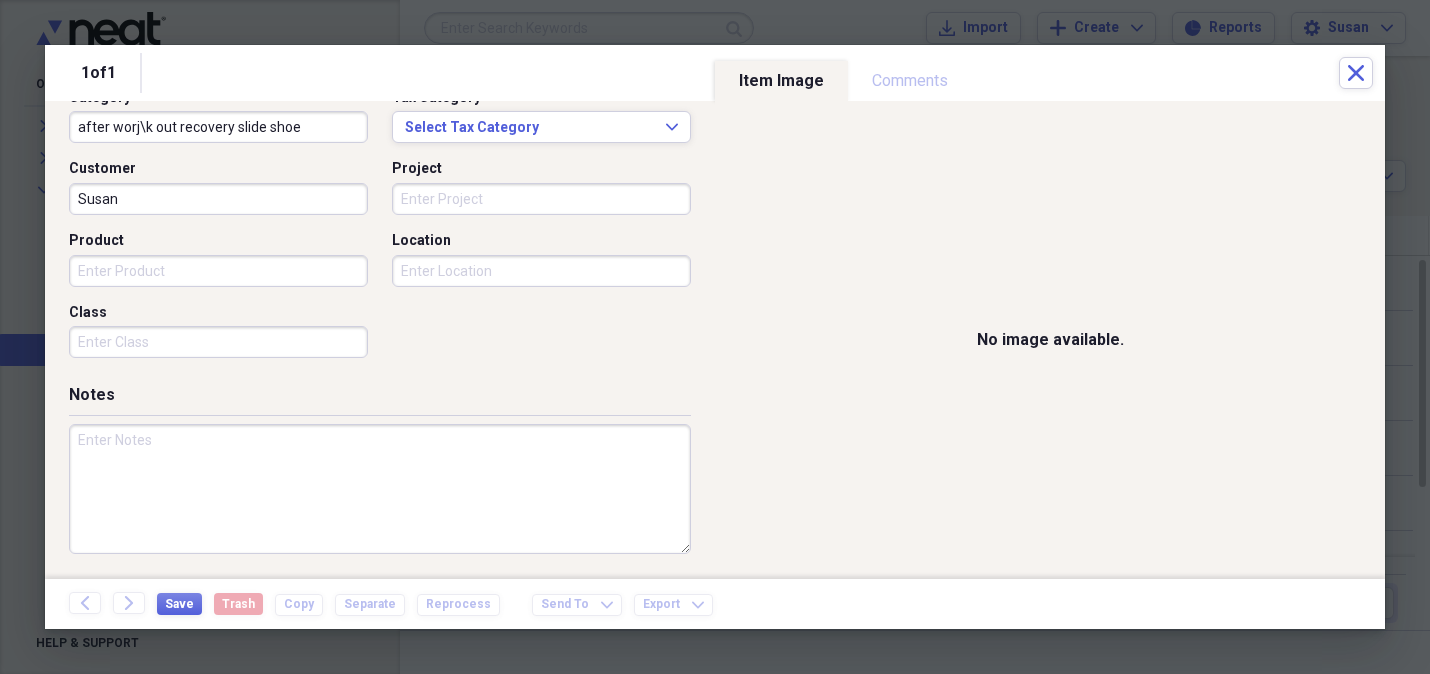 click on "Product" at bounding box center [218, 271] 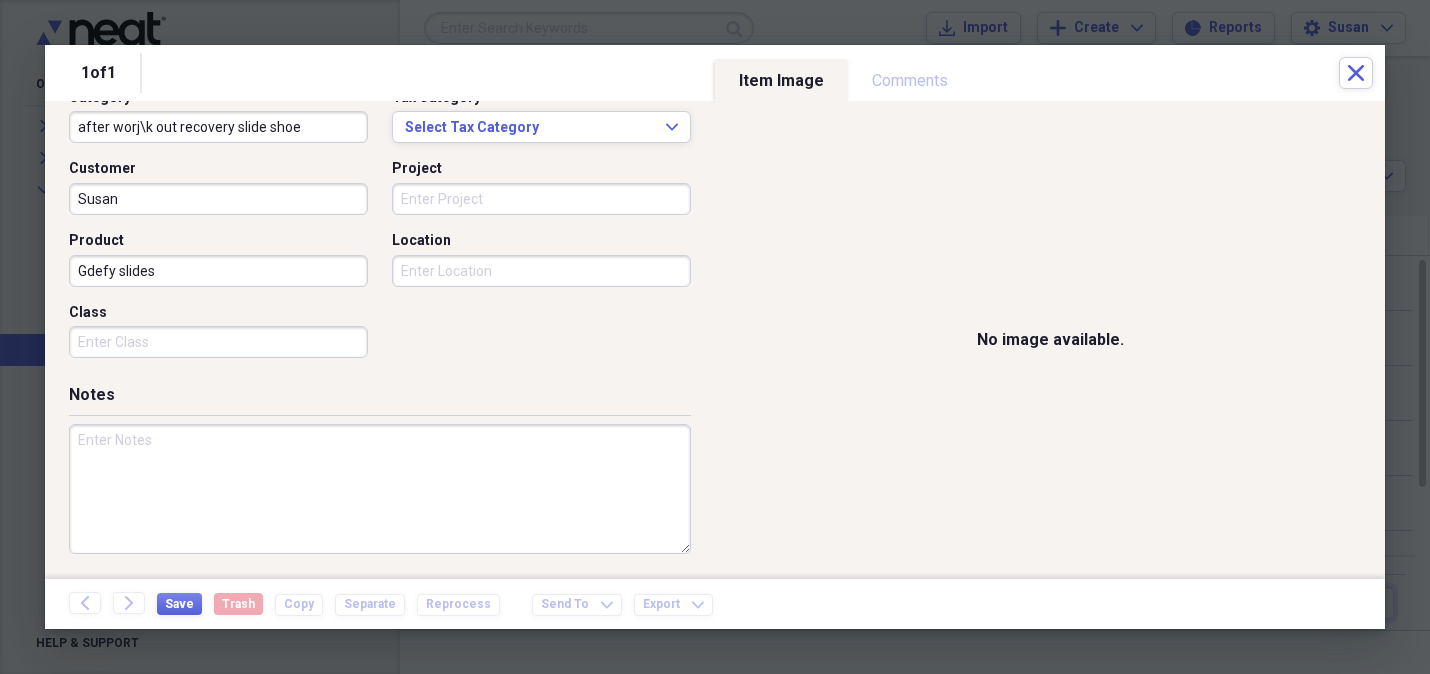type on "Gdefy slides" 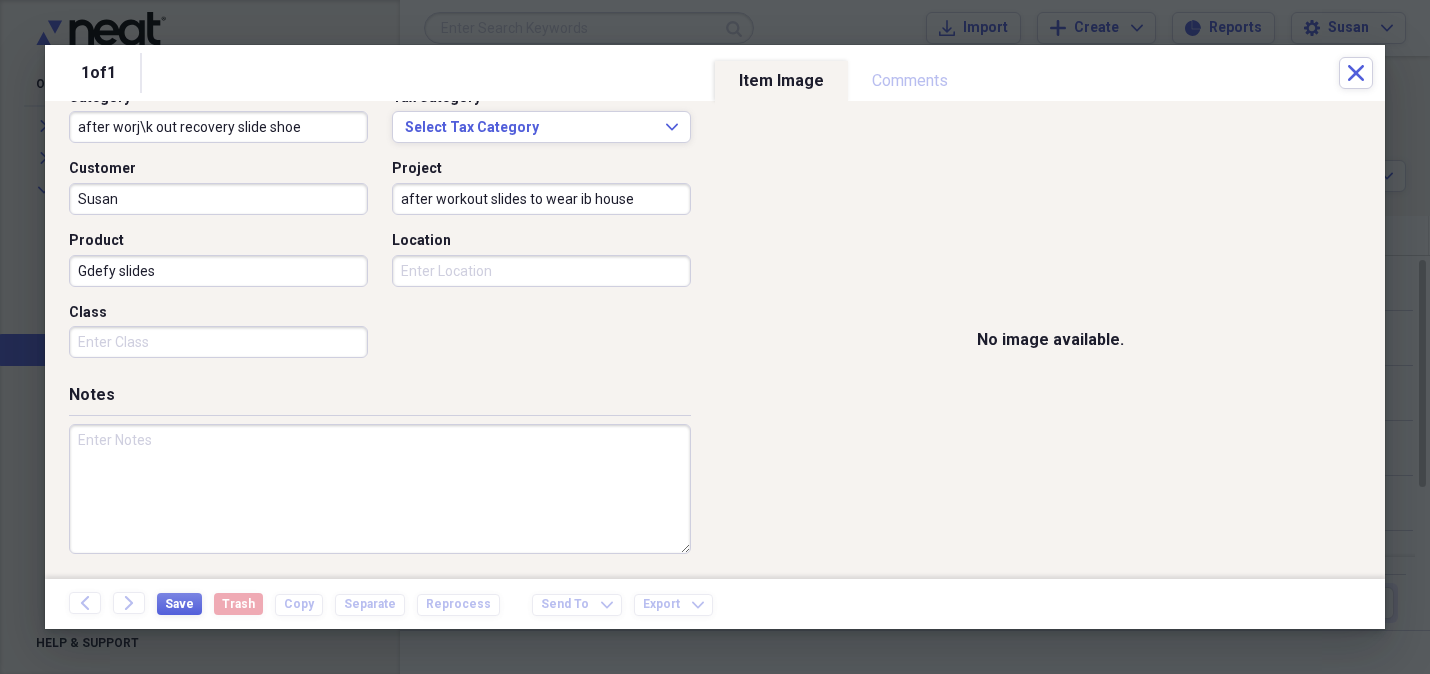 type on "after workout slides to wear ib house" 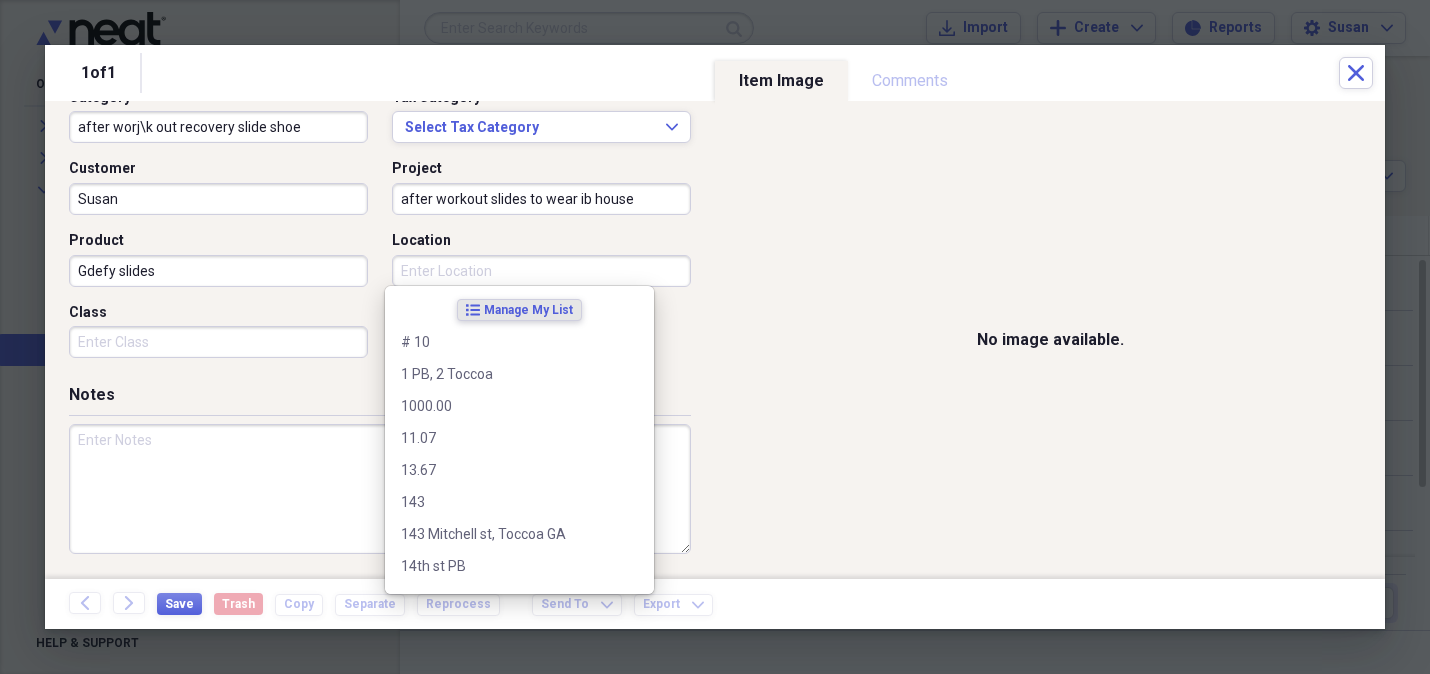 click on "Location" at bounding box center [541, 271] 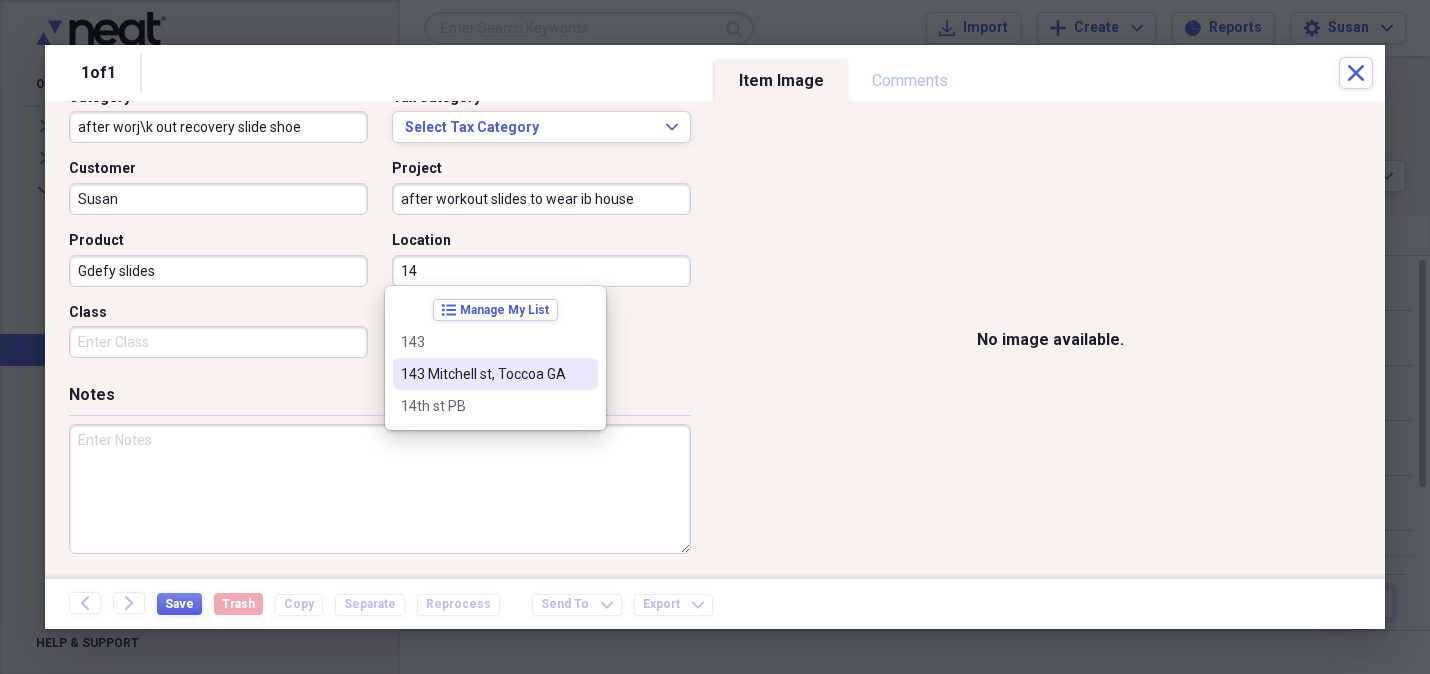 click on "143 Mitchell st, Toccoa GA" at bounding box center (483, 374) 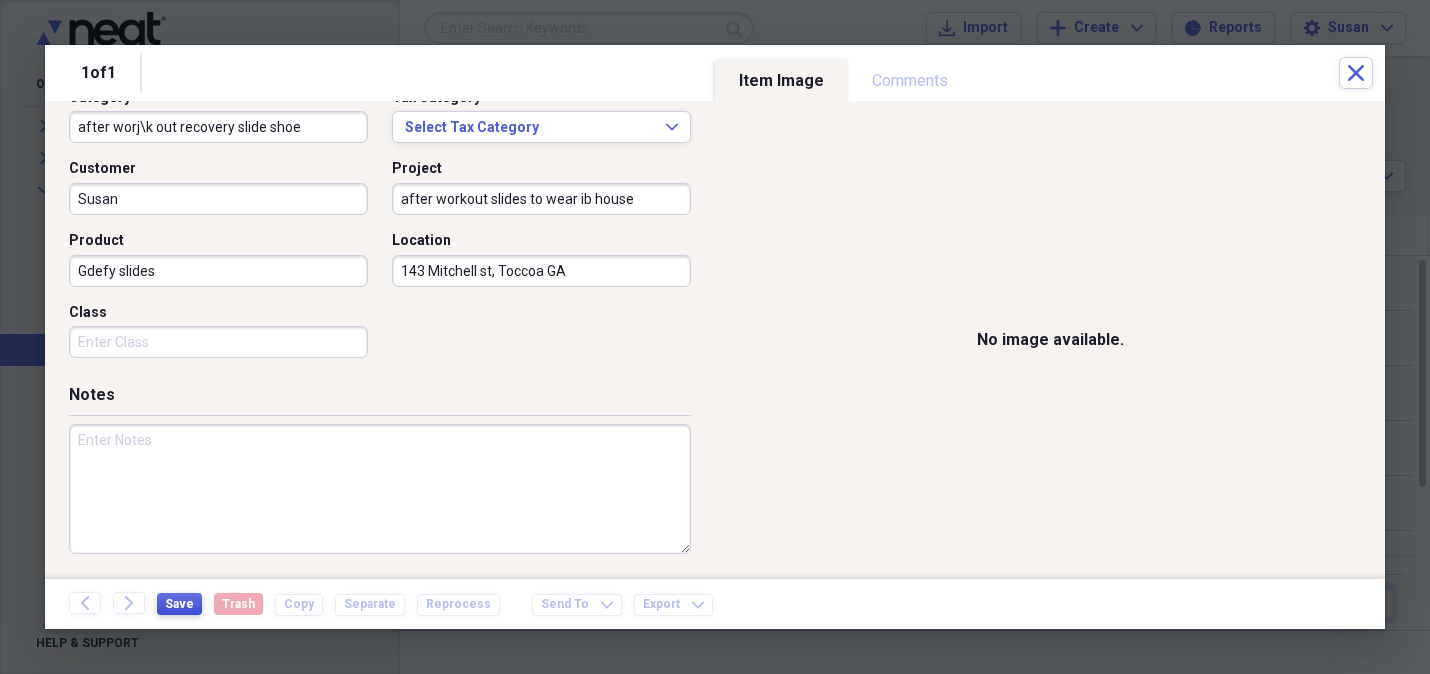 click on "Save" at bounding box center [179, 604] 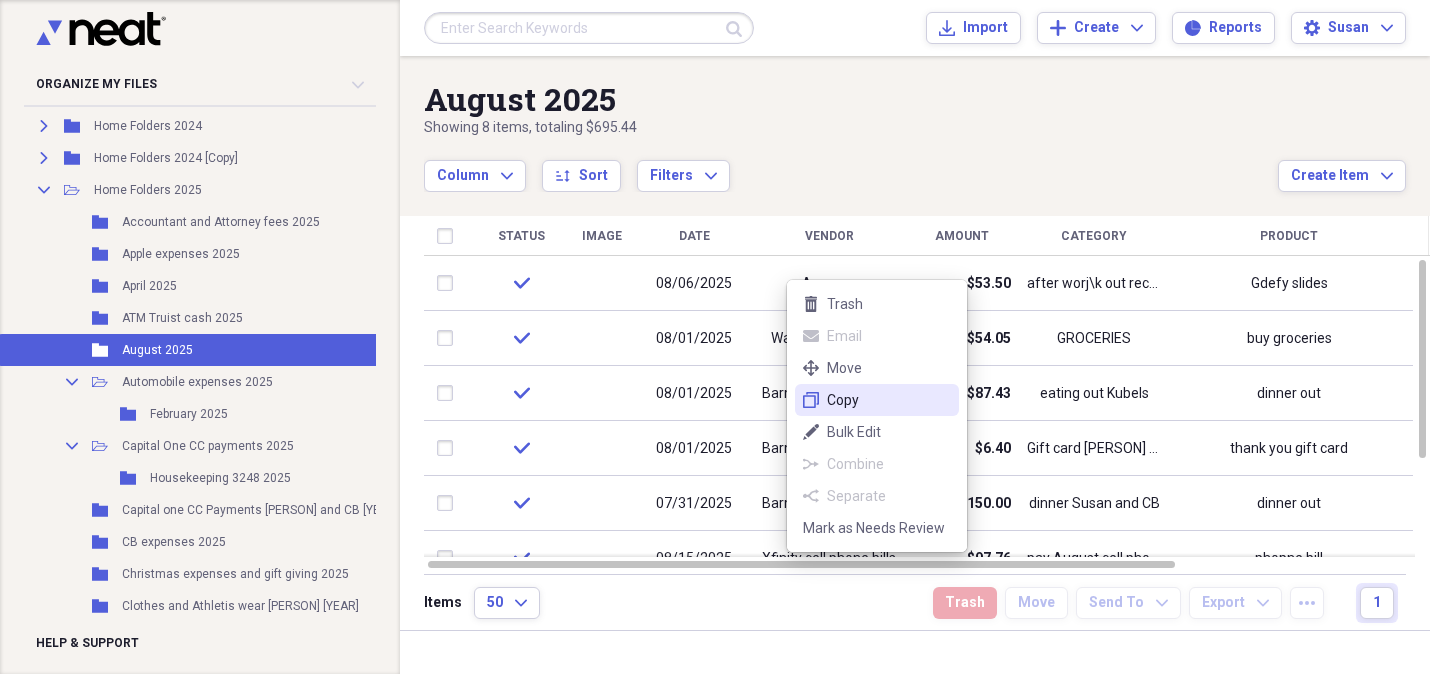 click on "duplicate" 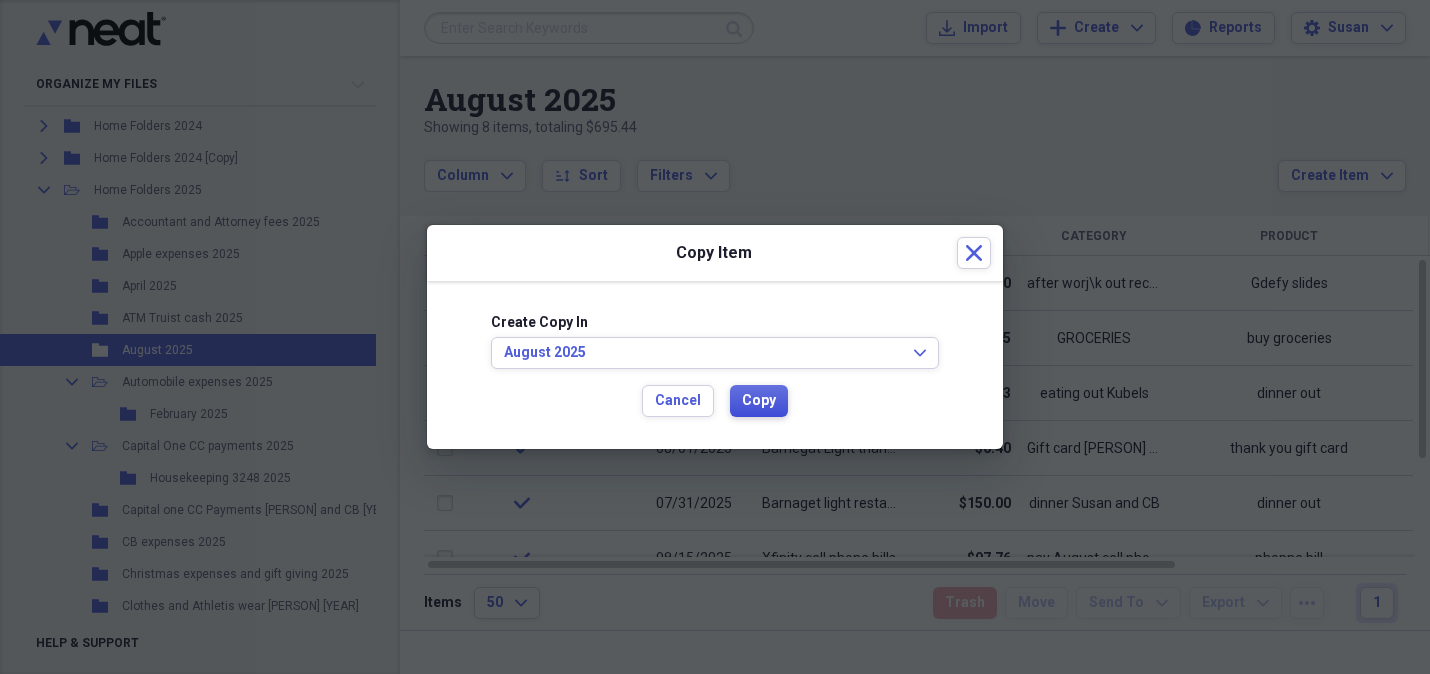 click on "Copy" at bounding box center [759, 401] 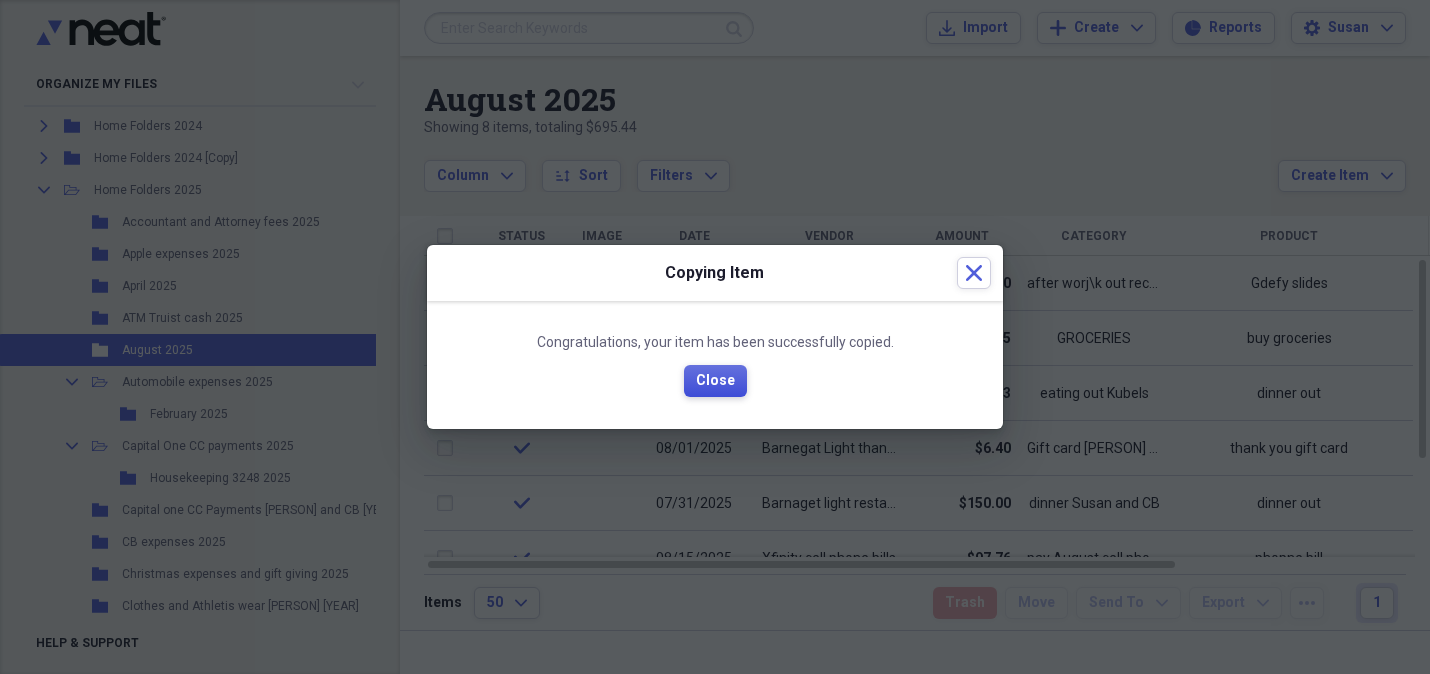 click on "Close" at bounding box center [715, 381] 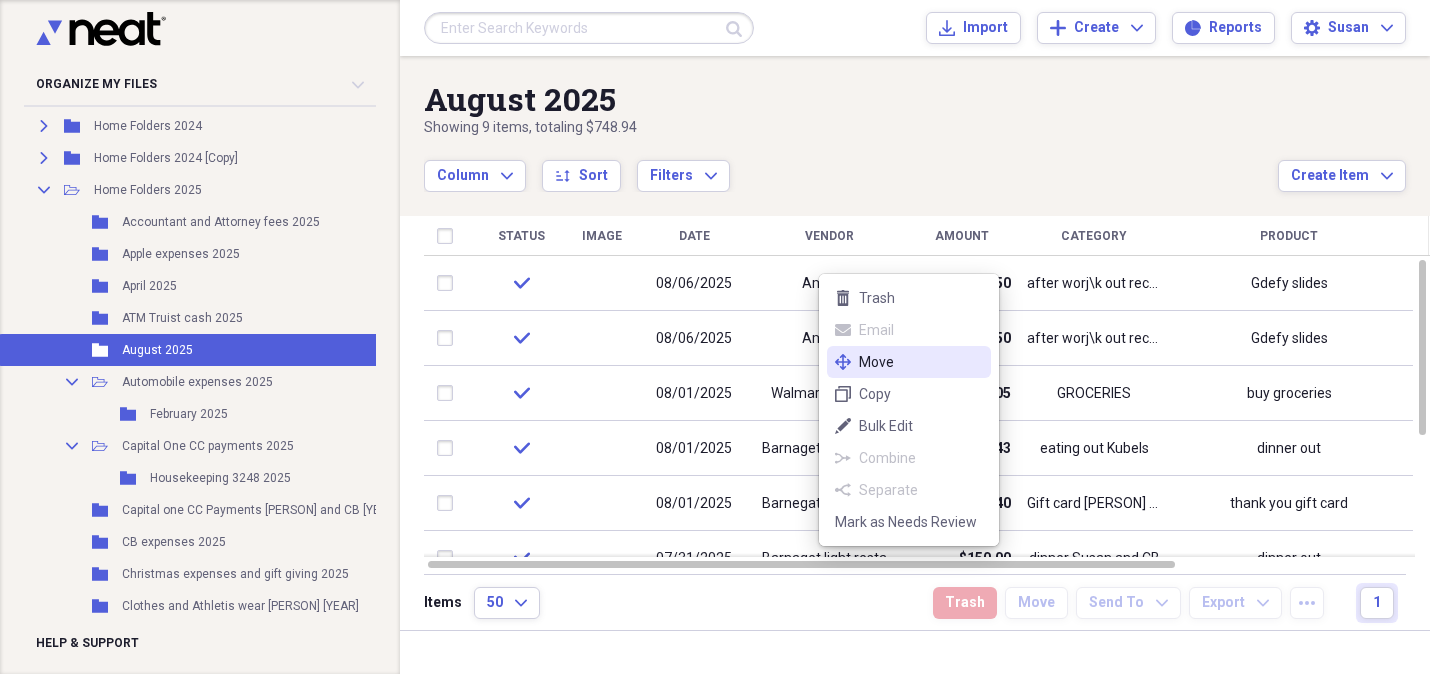 click on "move Move" at bounding box center [909, 362] 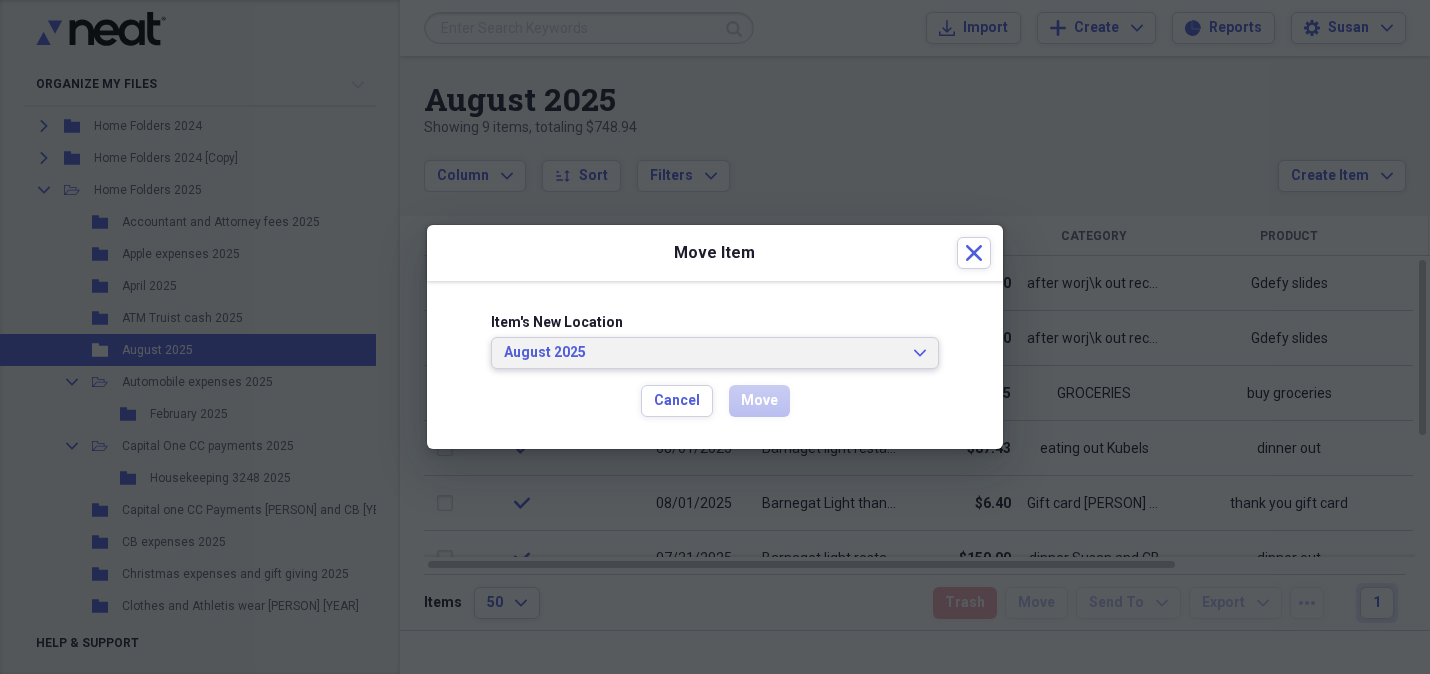 drag, startPoint x: 930, startPoint y: 347, endPoint x: 899, endPoint y: 355, distance: 32.01562 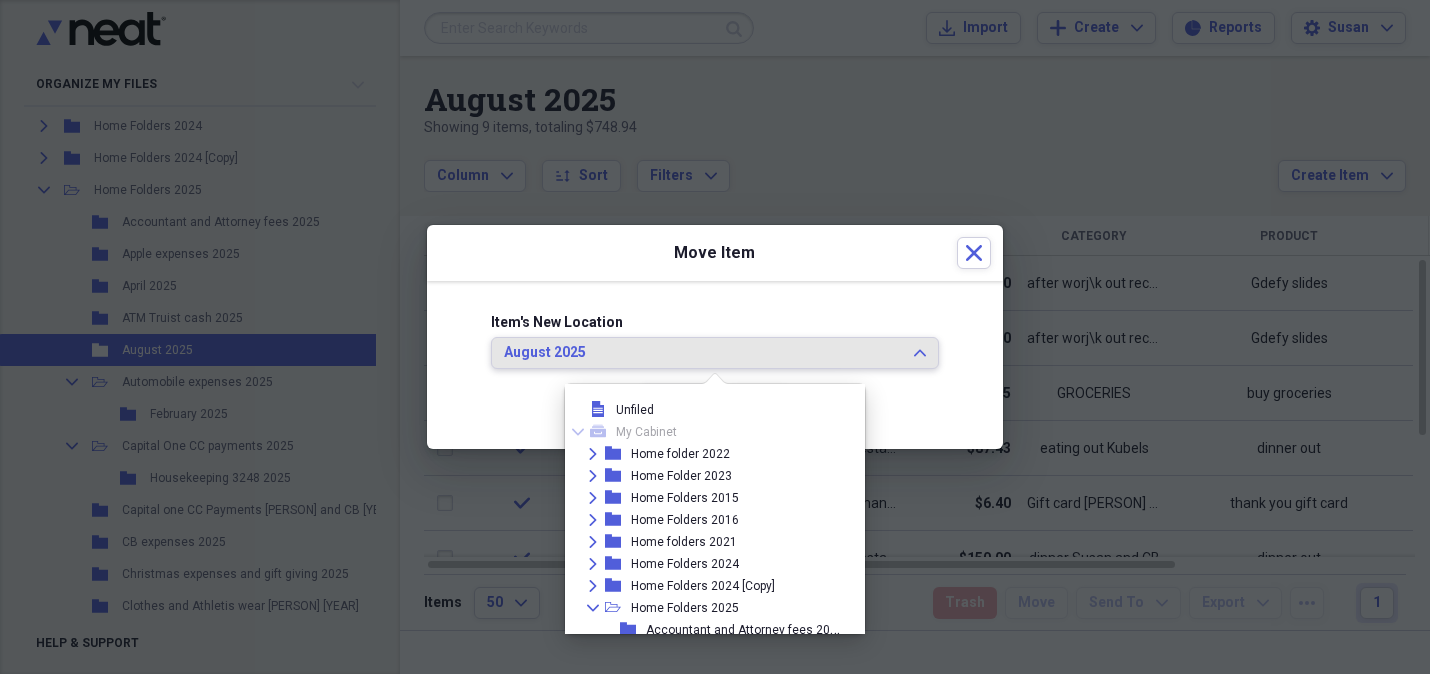 scroll, scrollTop: 216, scrollLeft: 0, axis: vertical 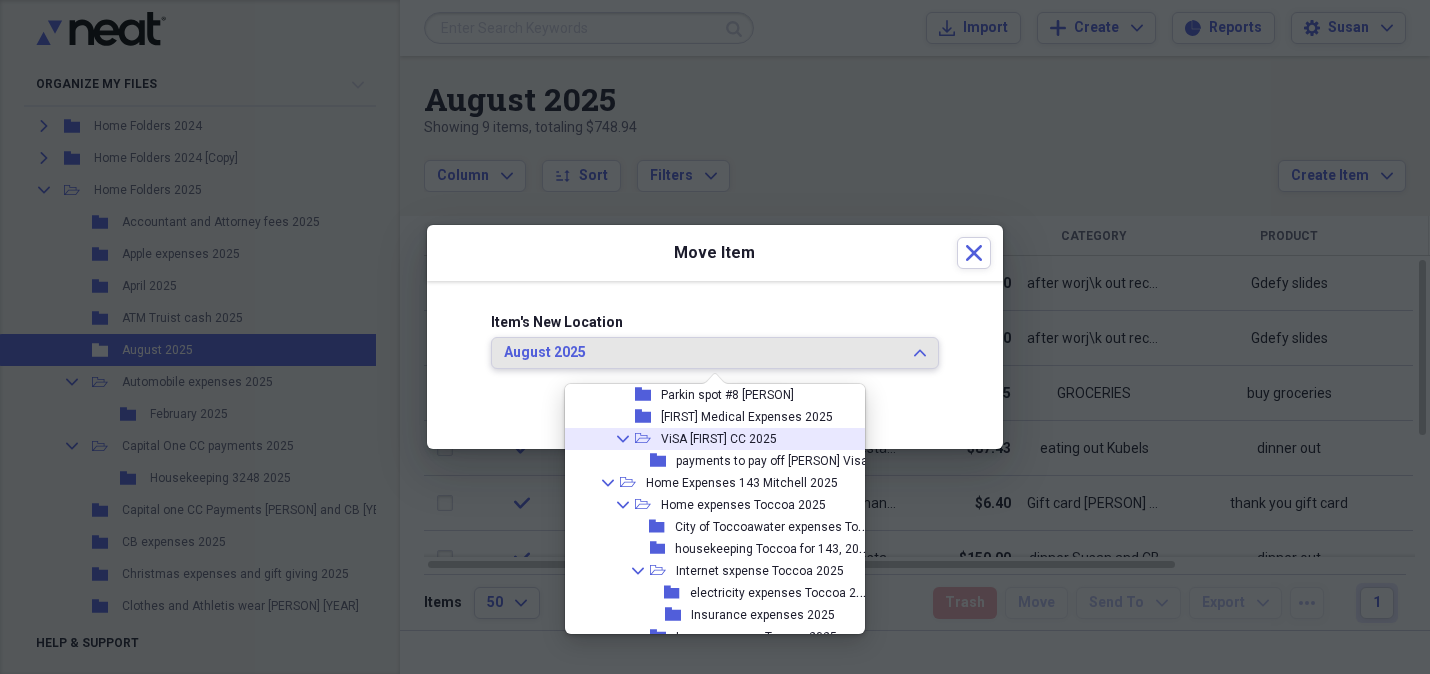 click on "ViSA [PERSON] CC [YEAR]" at bounding box center [719, 439] 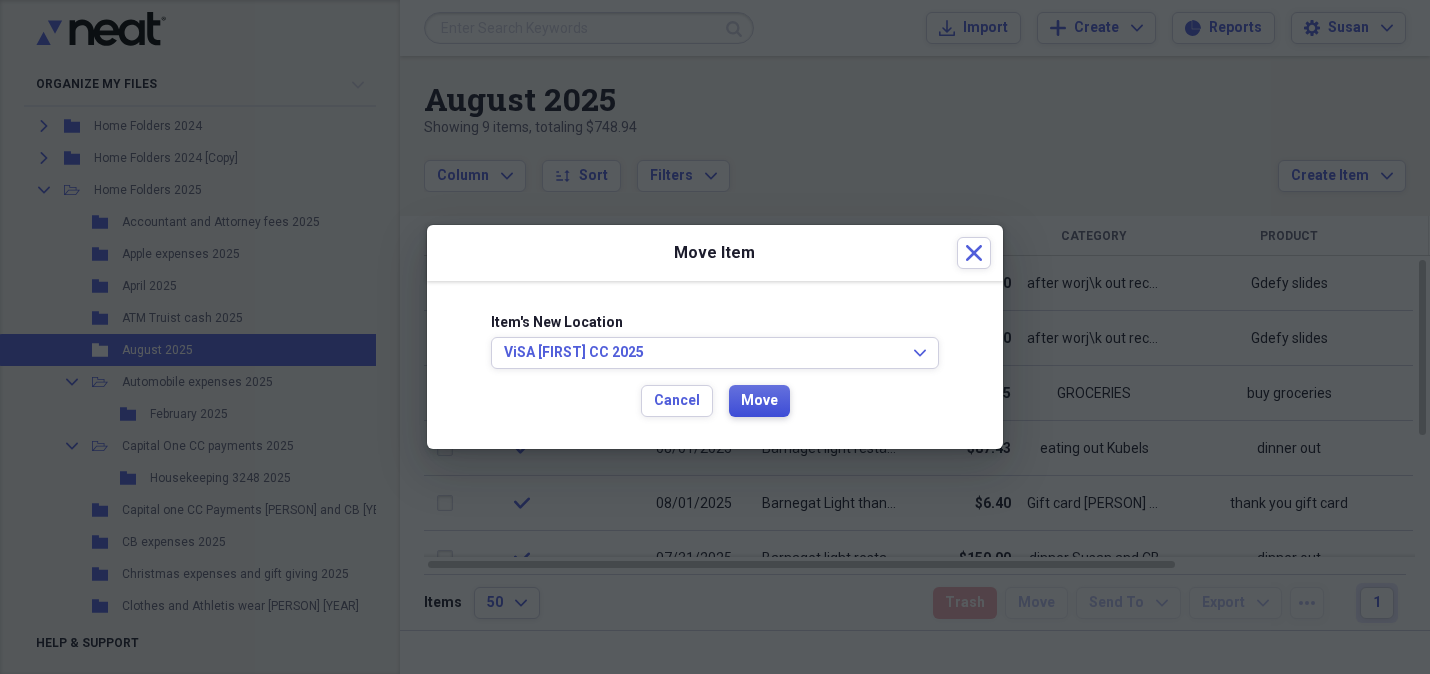 click on "Move" at bounding box center [759, 401] 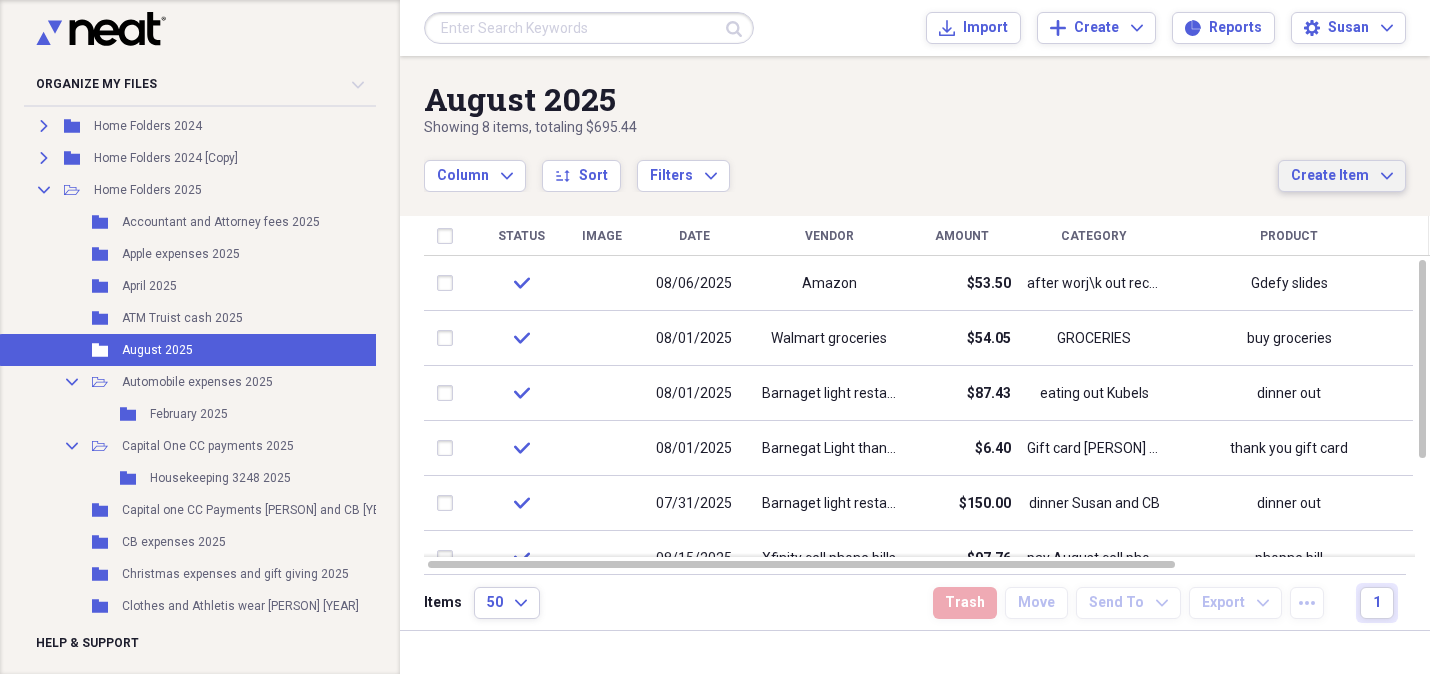click on "Create Item Expand" at bounding box center [1342, 176] 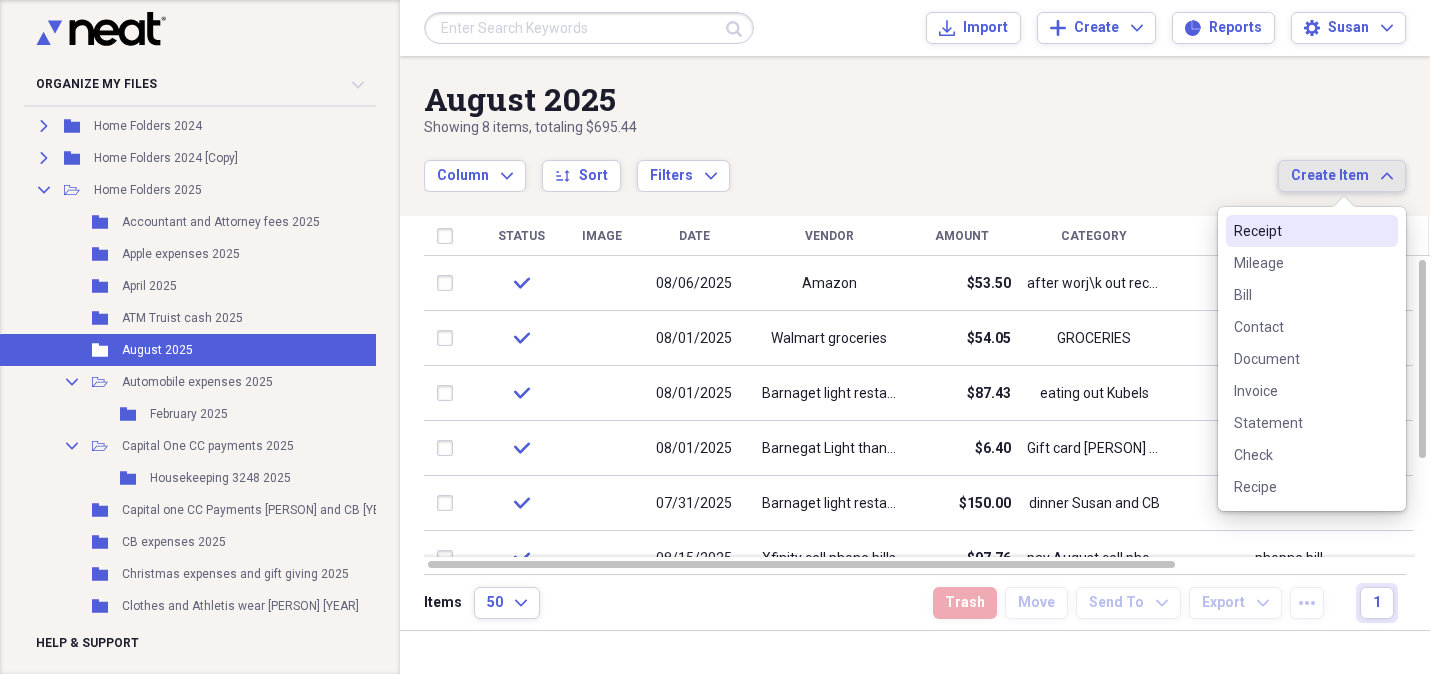 click on "Receipt" at bounding box center [1300, 231] 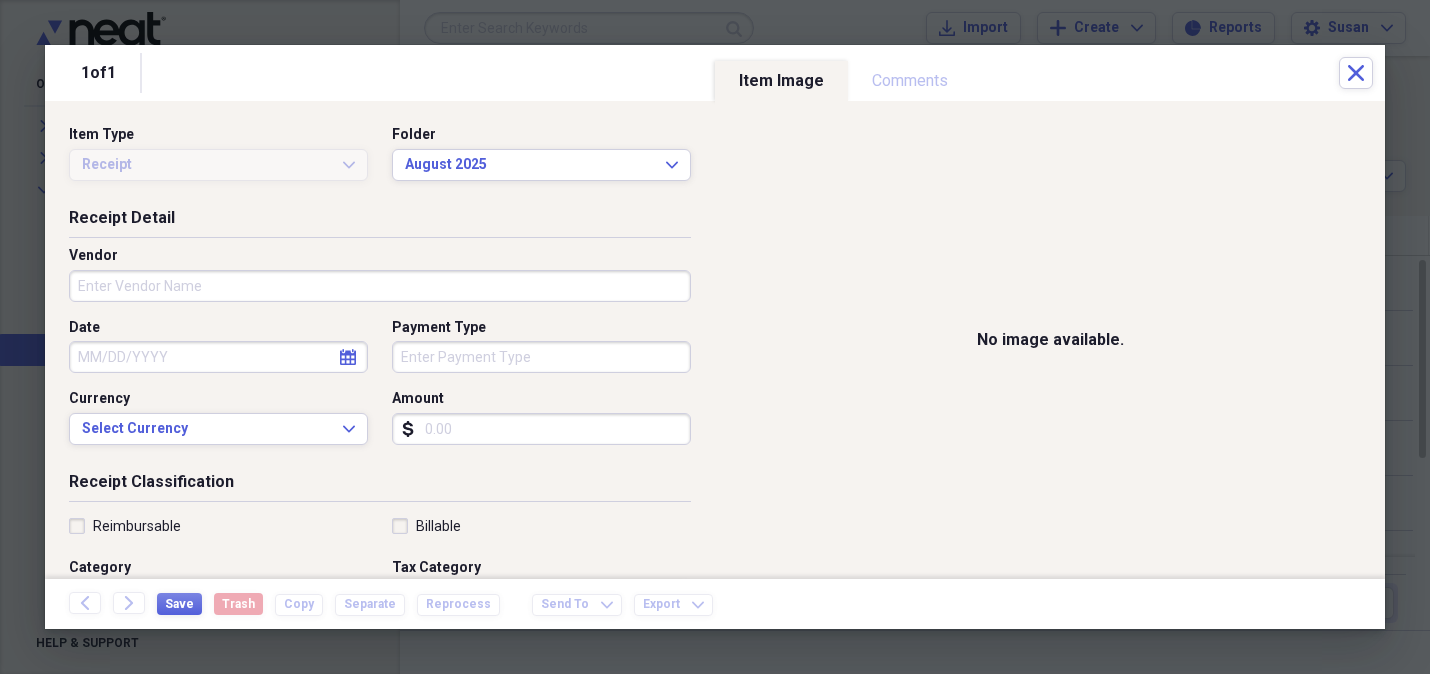 click on "Vendor" at bounding box center (380, 286) 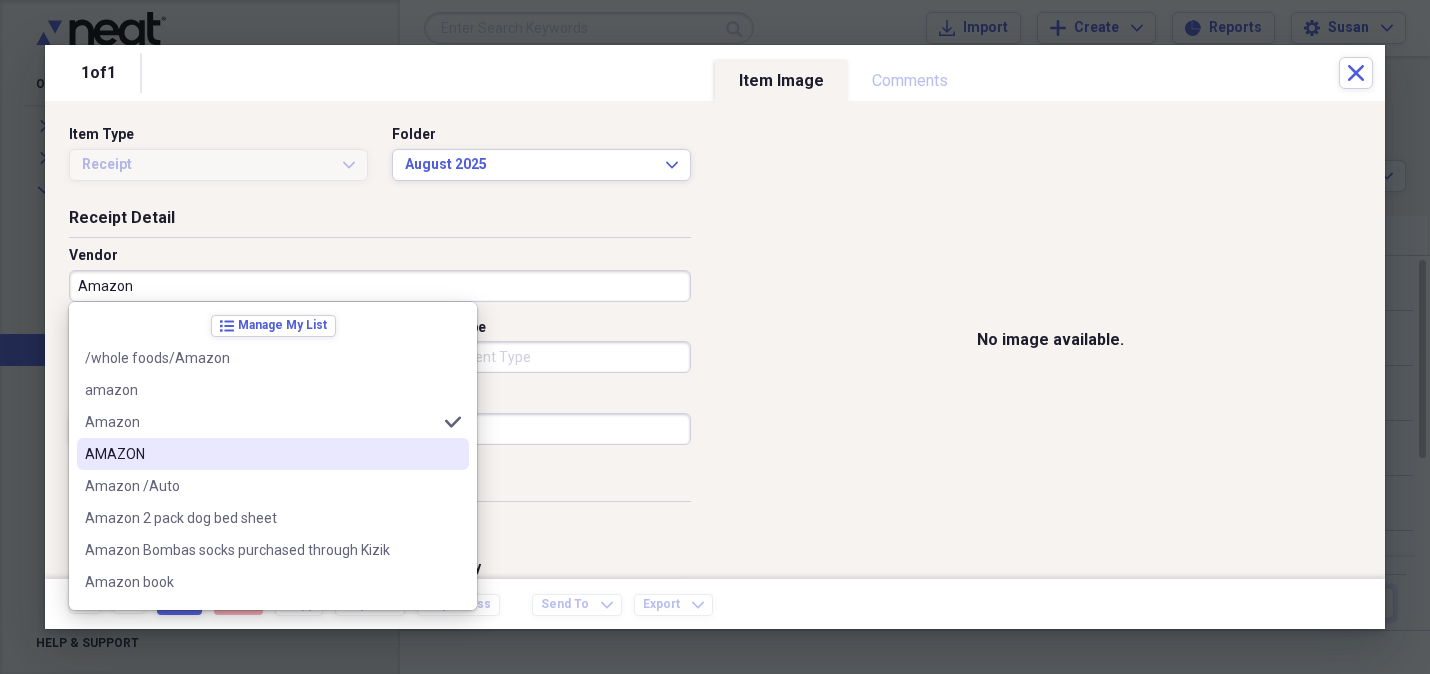 click on "AMAZON" at bounding box center (261, 454) 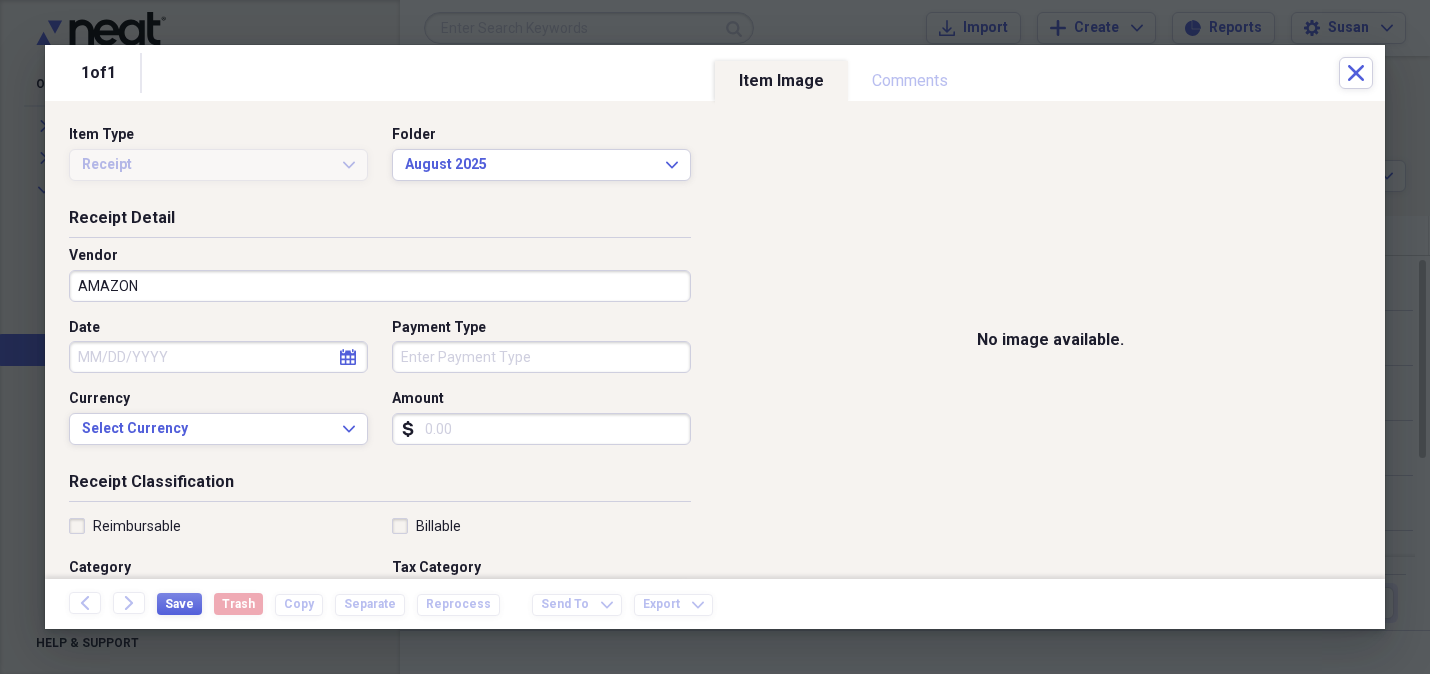 click 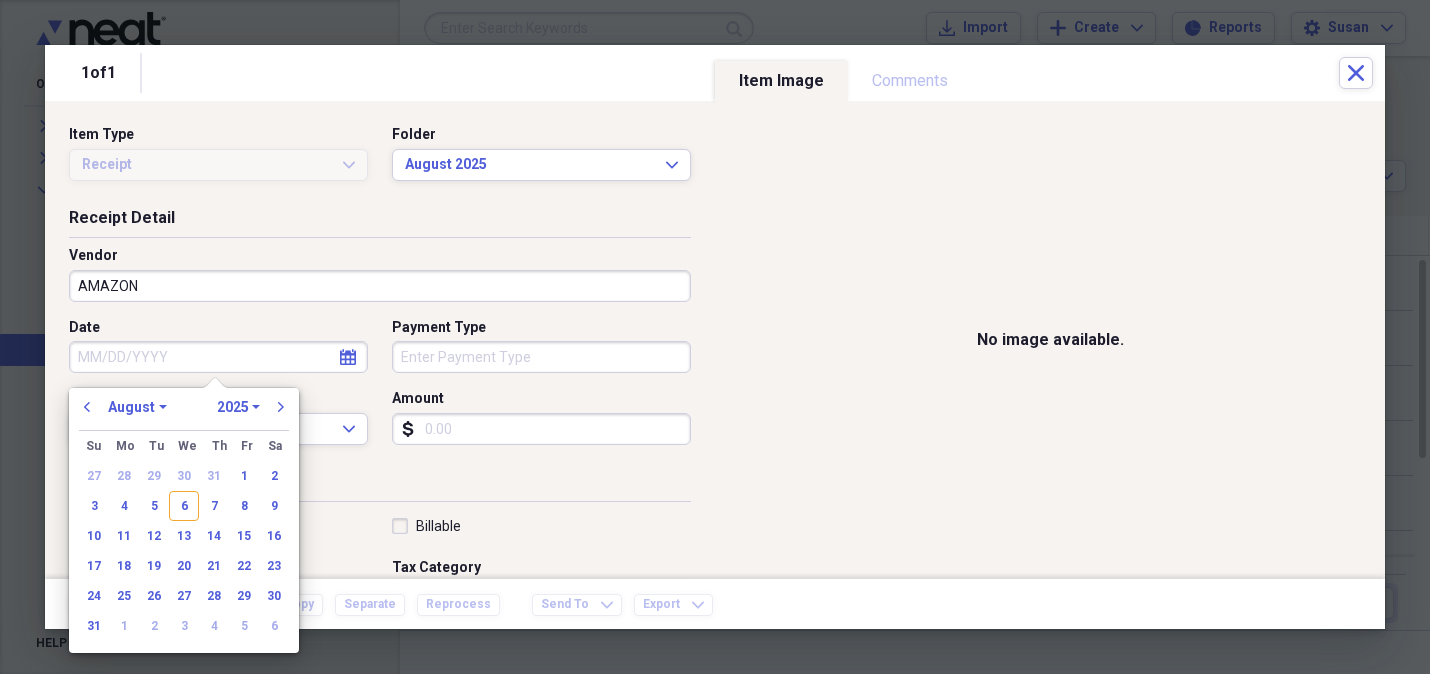 drag, startPoint x: 186, startPoint y: 497, endPoint x: 227, endPoint y: 470, distance: 49.09175 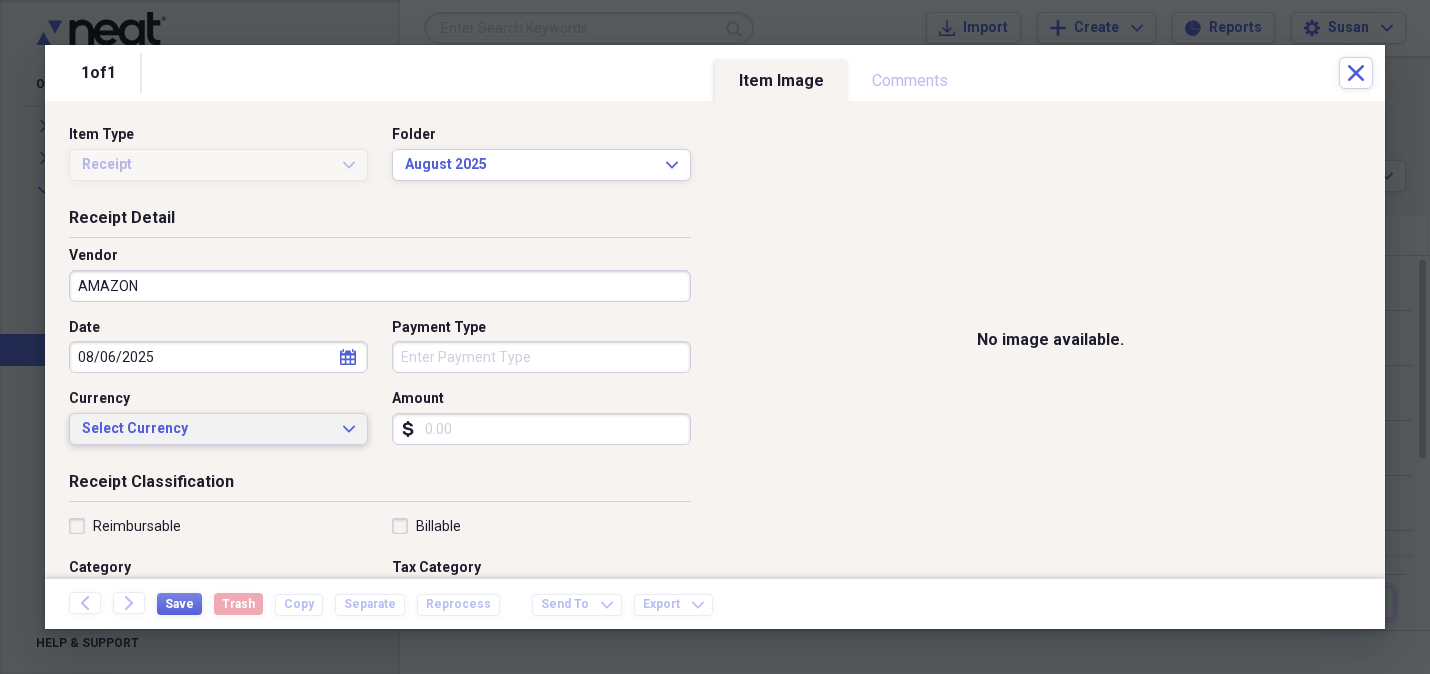 click on "Select Currency Expand" at bounding box center (218, 429) 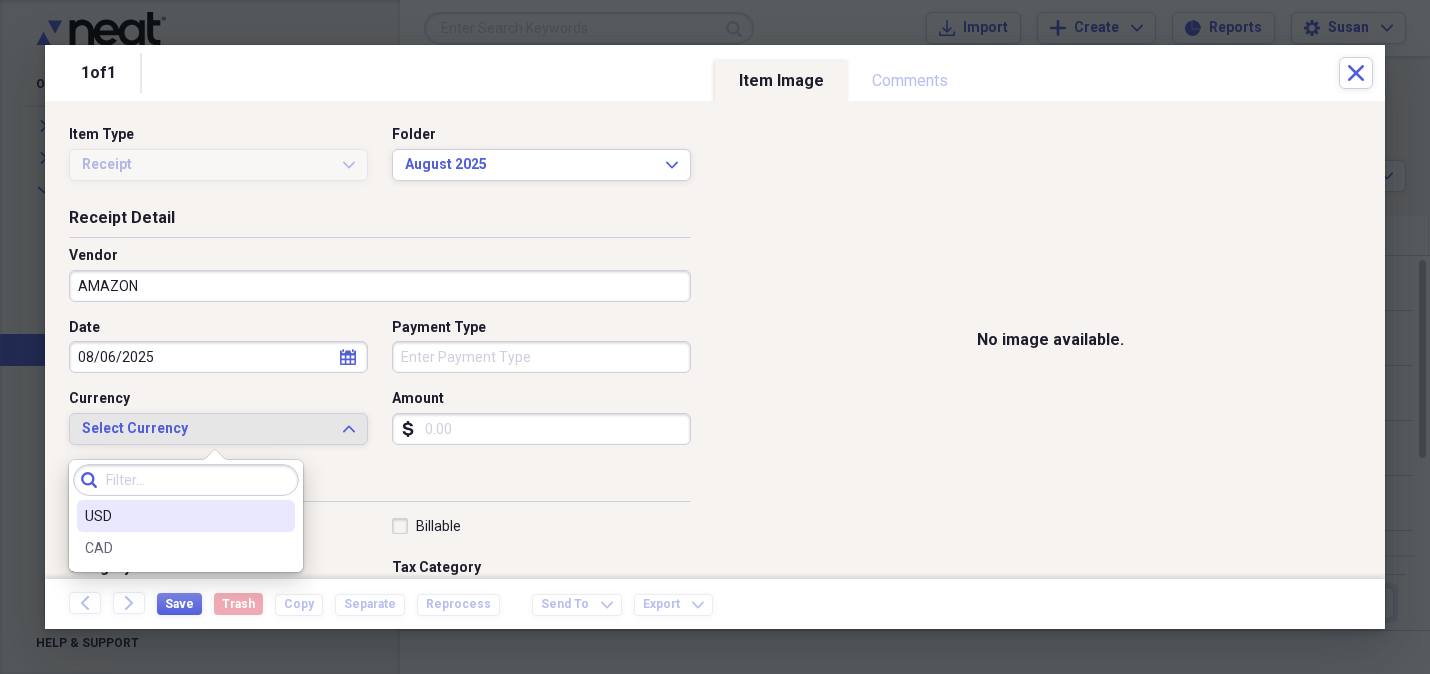 click on "USD" at bounding box center (174, 516) 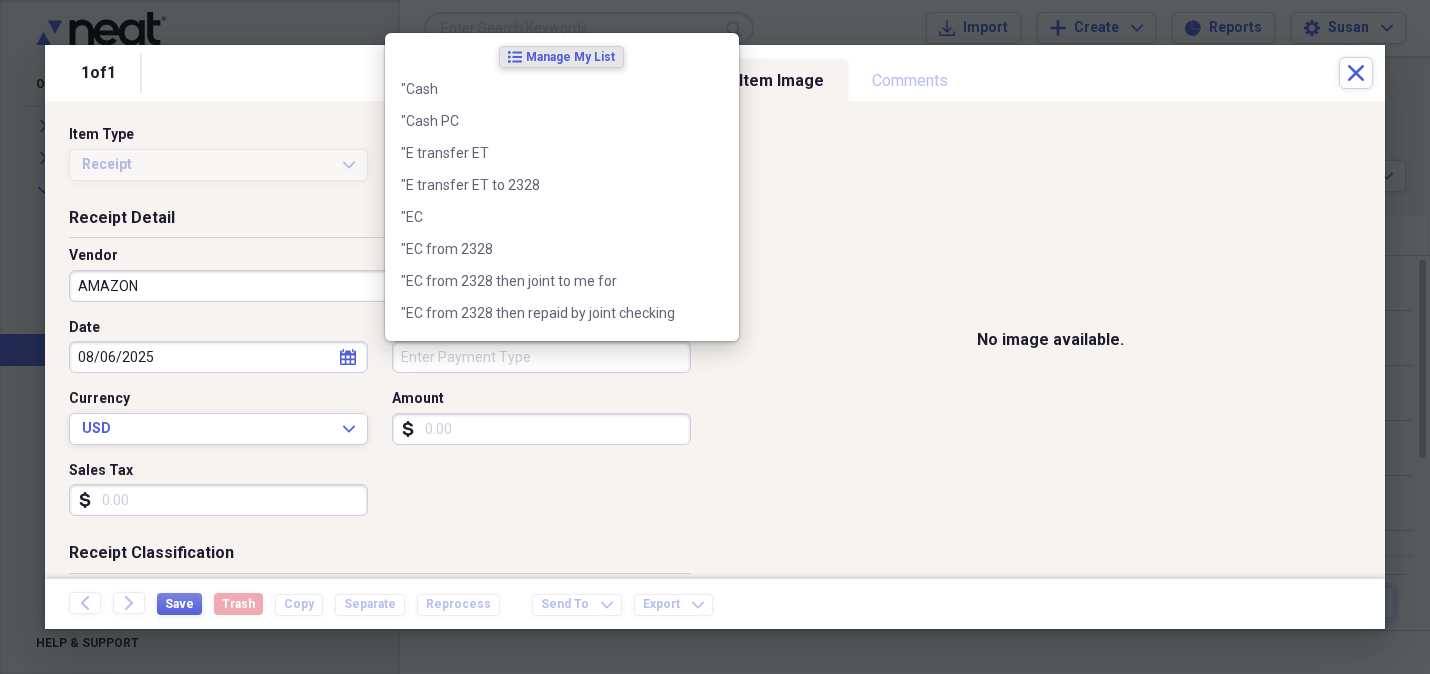 click on "Payment Type" at bounding box center [541, 357] 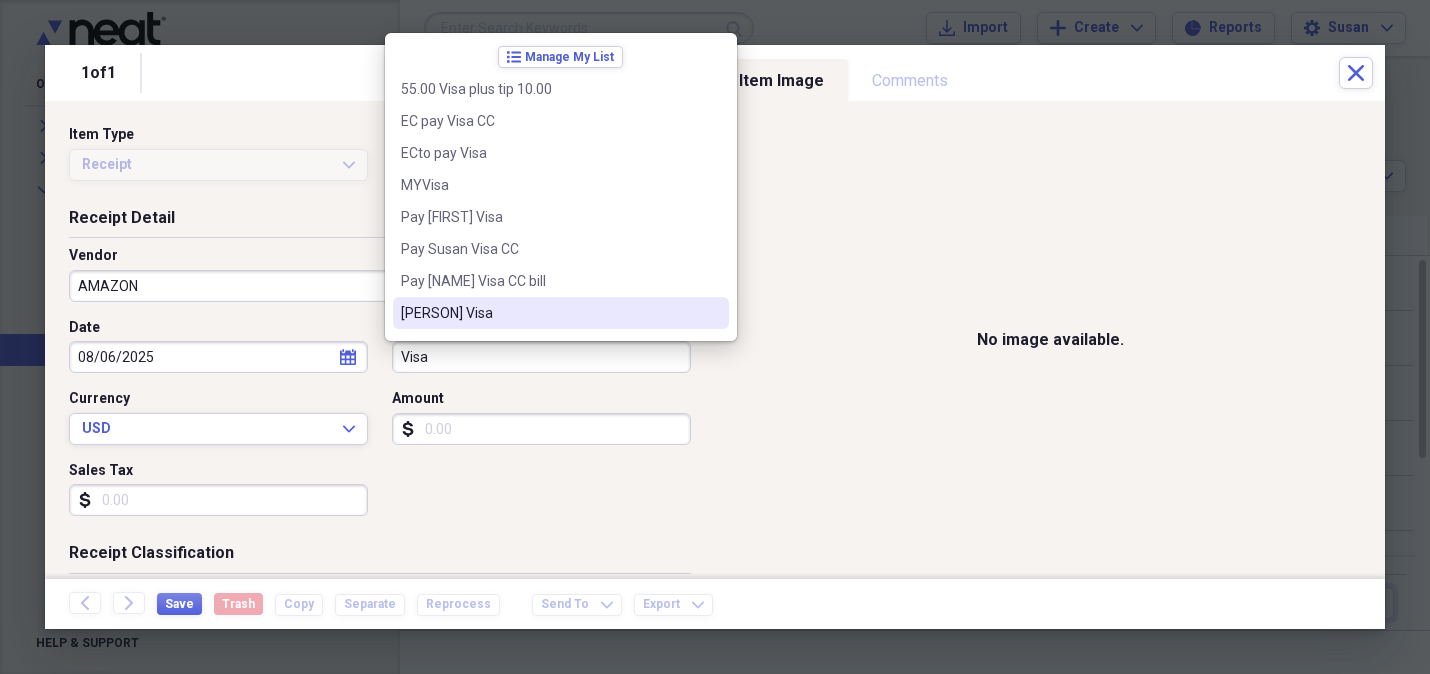 click on "[PERSON] Visa" at bounding box center (549, 313) 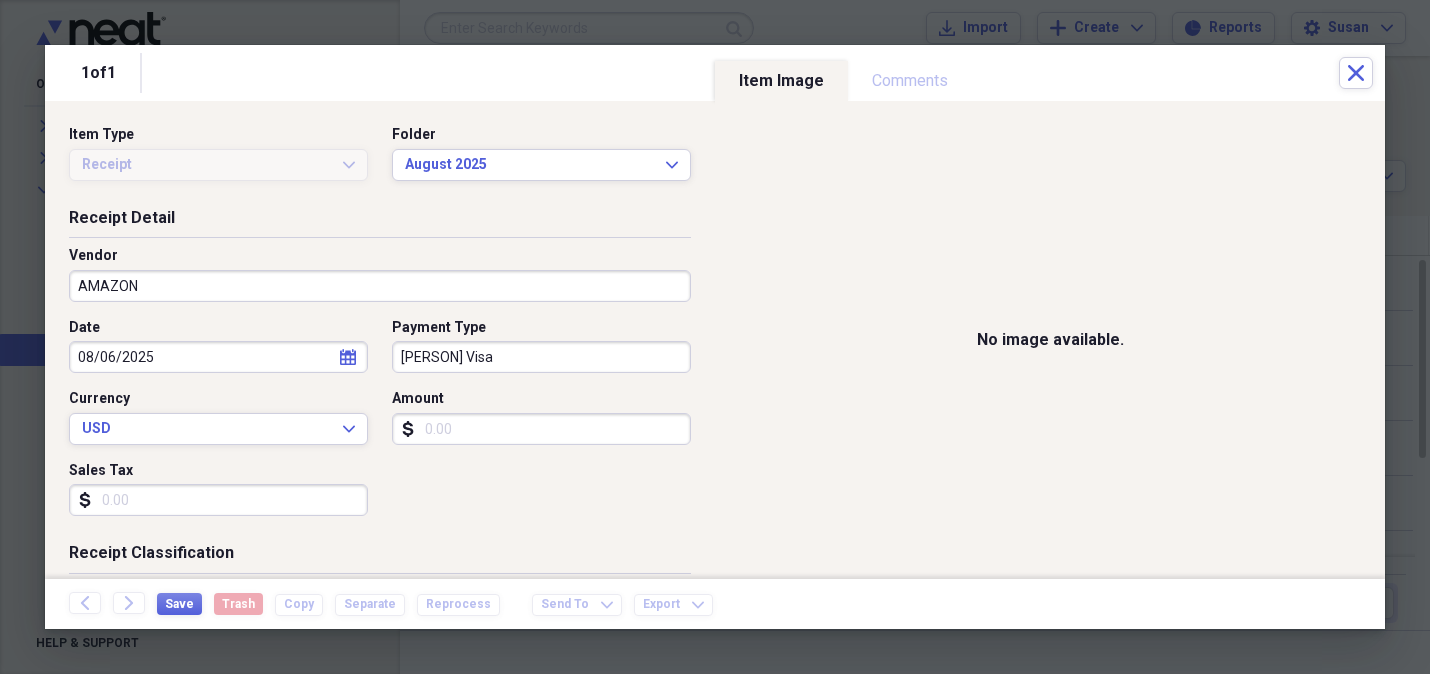 click on "Amount" at bounding box center (541, 429) 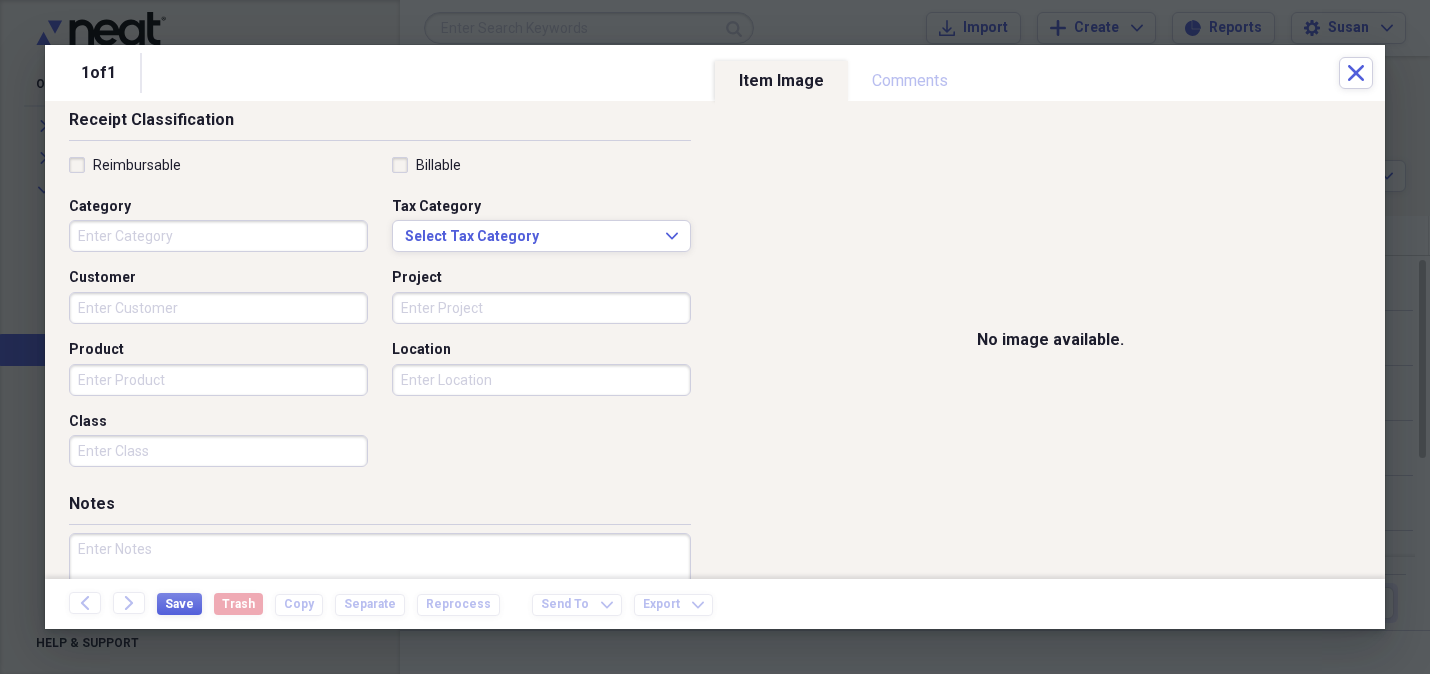 scroll, scrollTop: 542, scrollLeft: 0, axis: vertical 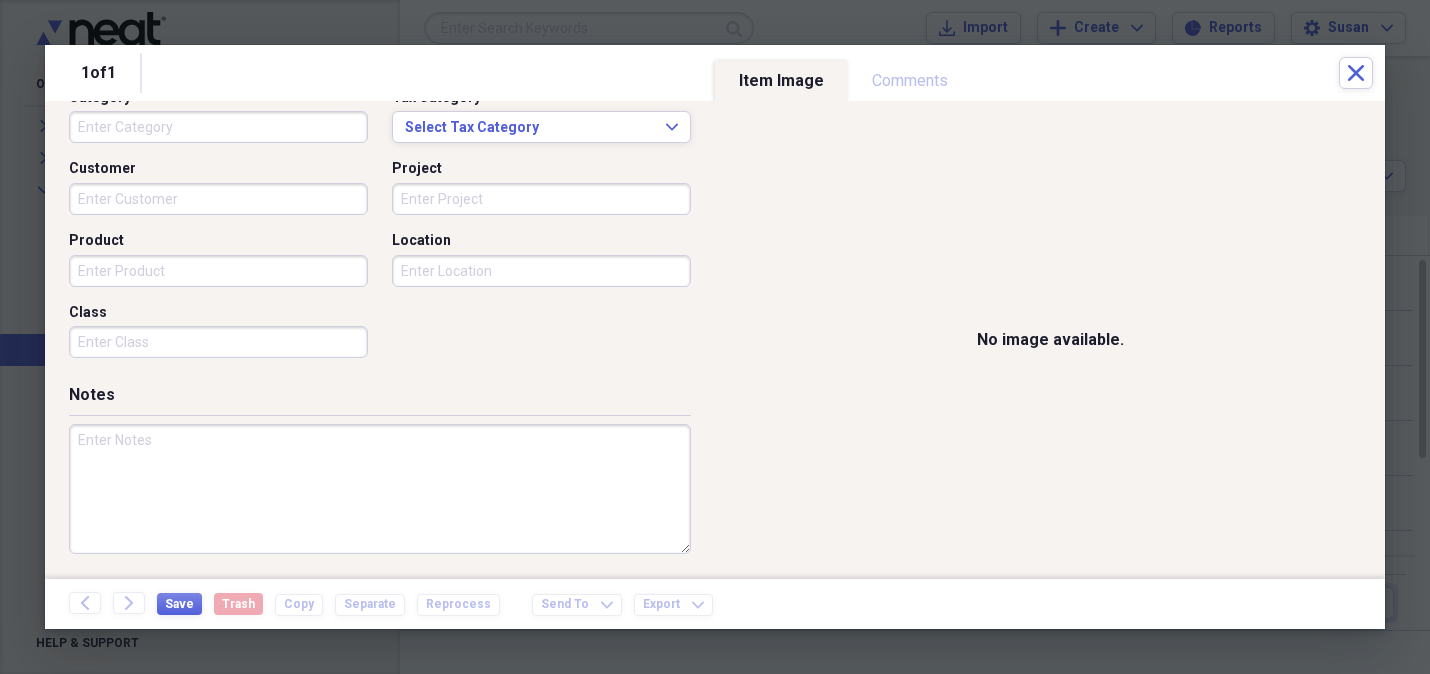 type on "141.30" 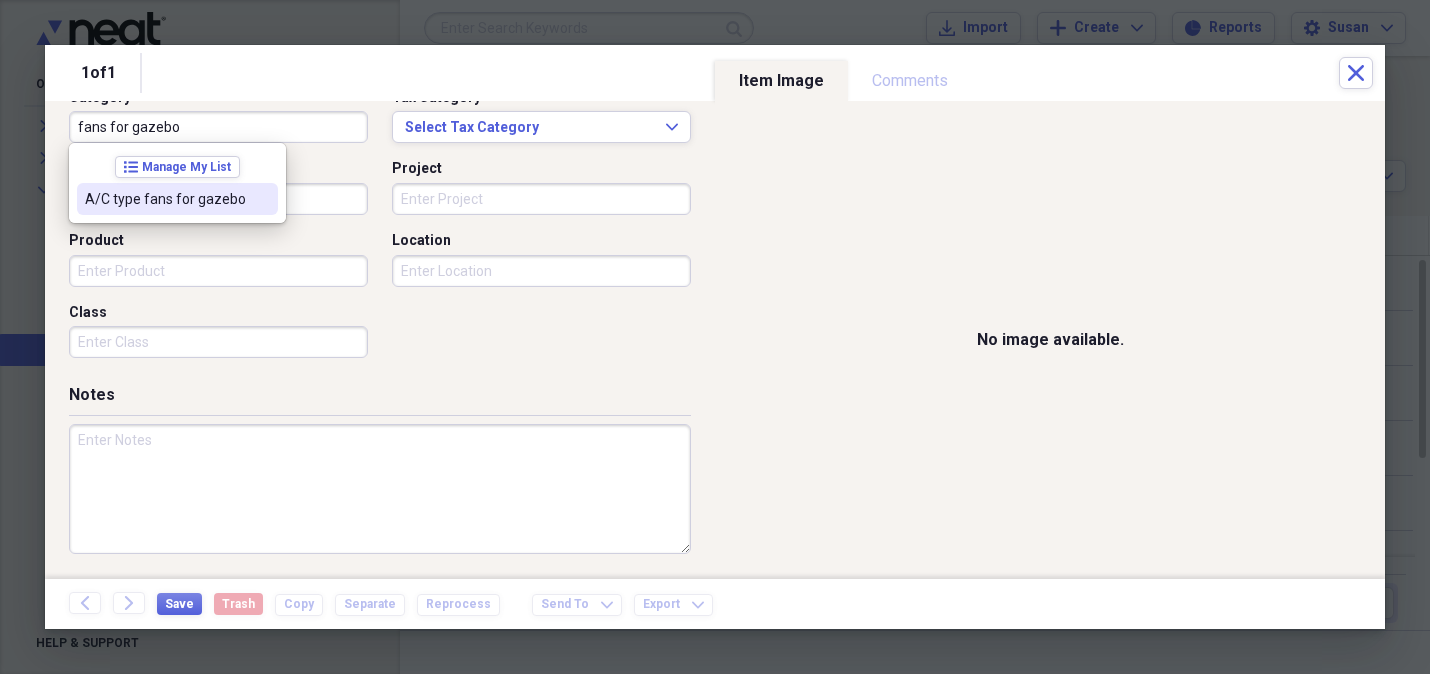 type on "fans for gazebo" 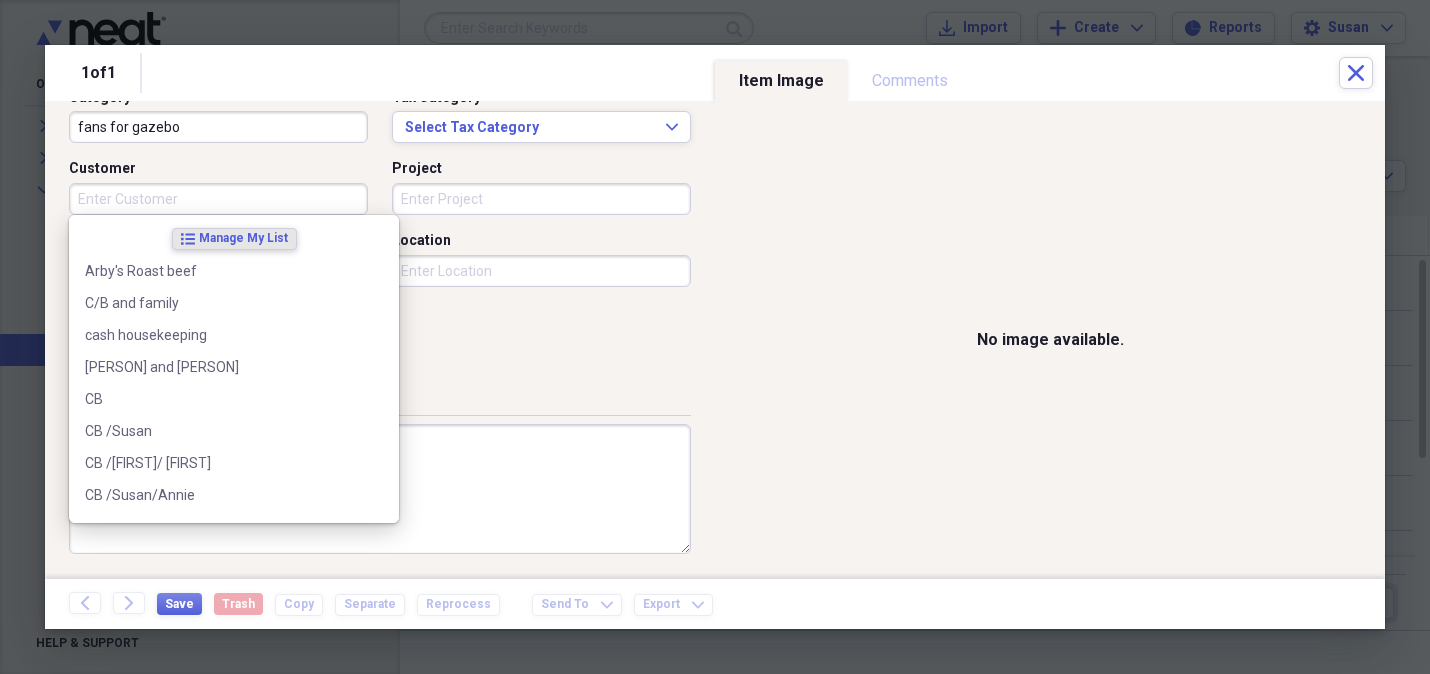 click on "Customer" at bounding box center (218, 199) 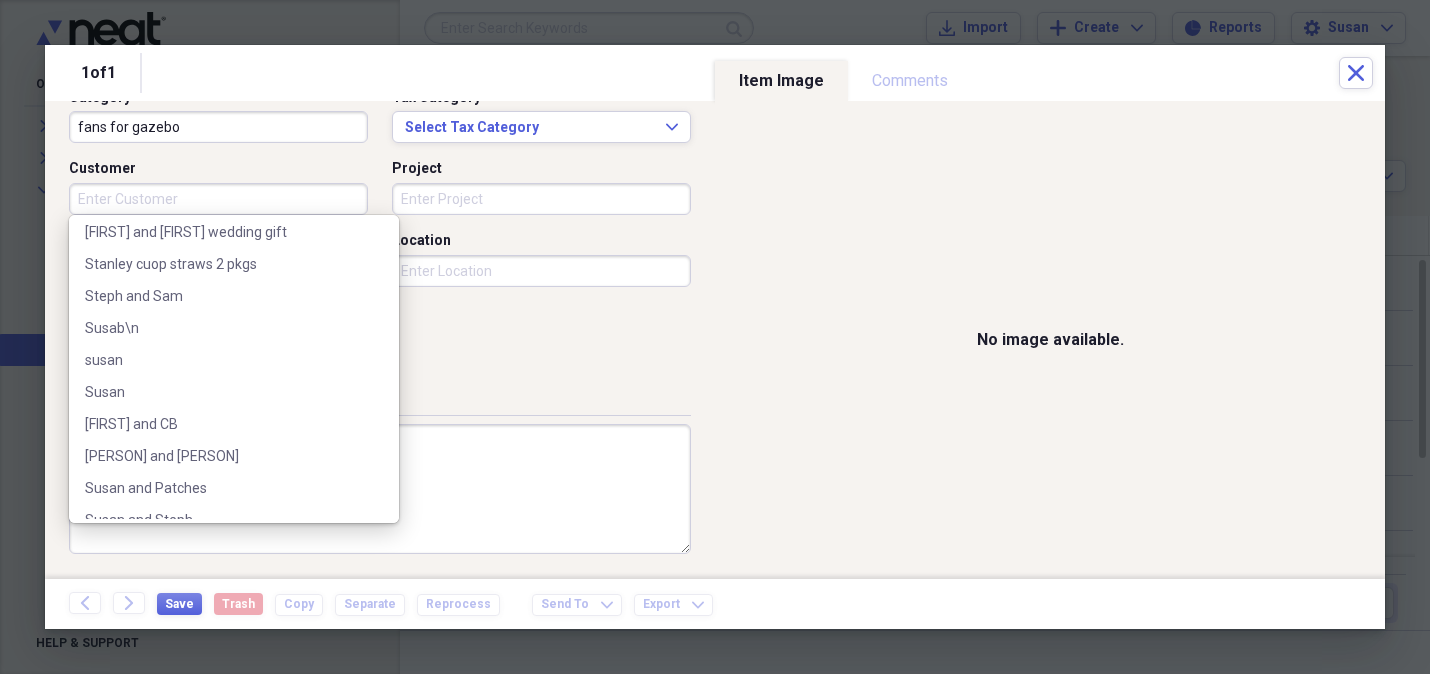 scroll, scrollTop: 1025, scrollLeft: 0, axis: vertical 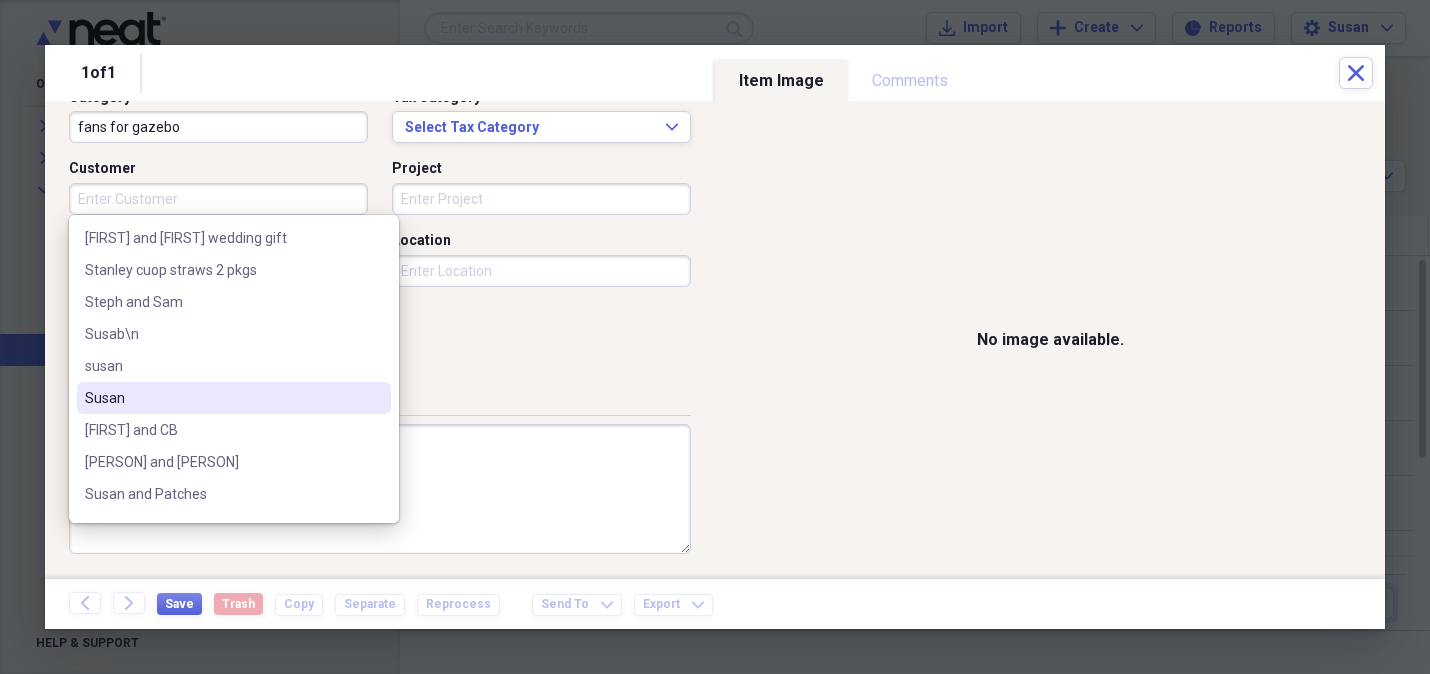 click on "Susan" at bounding box center [222, 398] 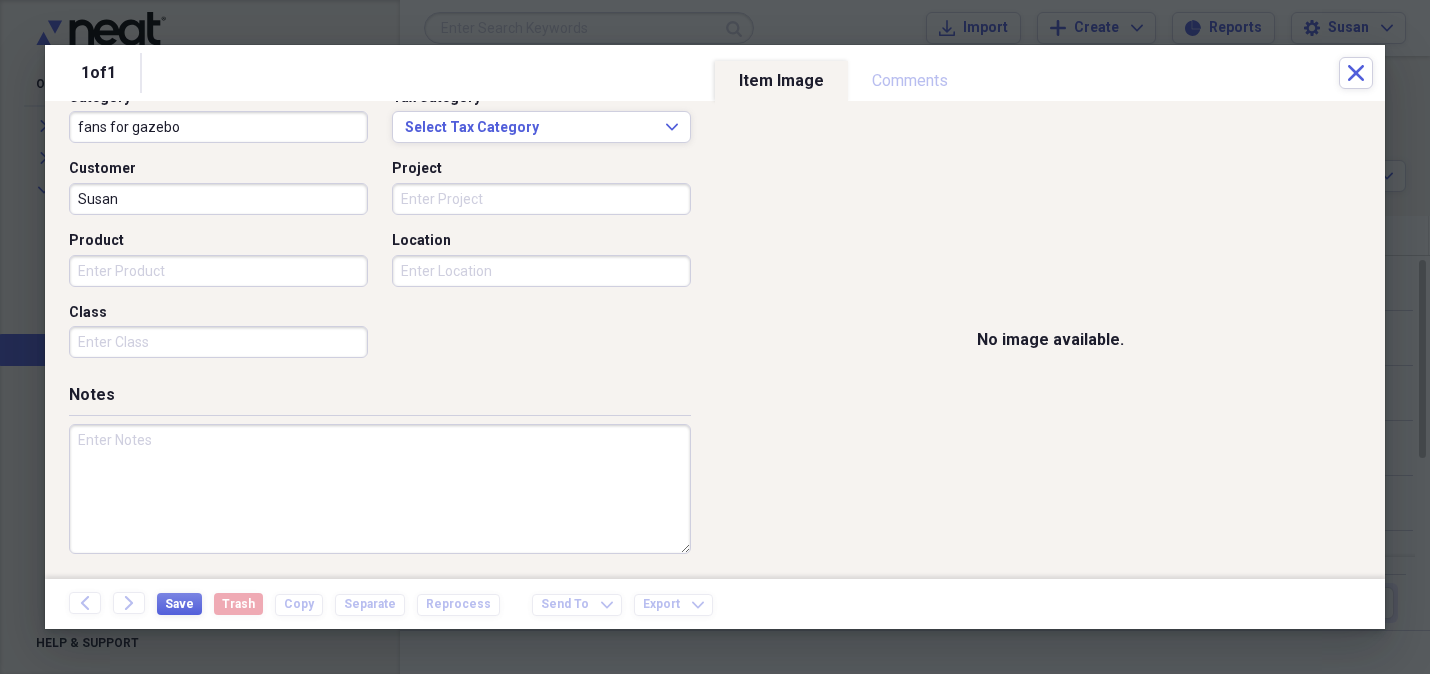 click on "Product" at bounding box center (218, 271) 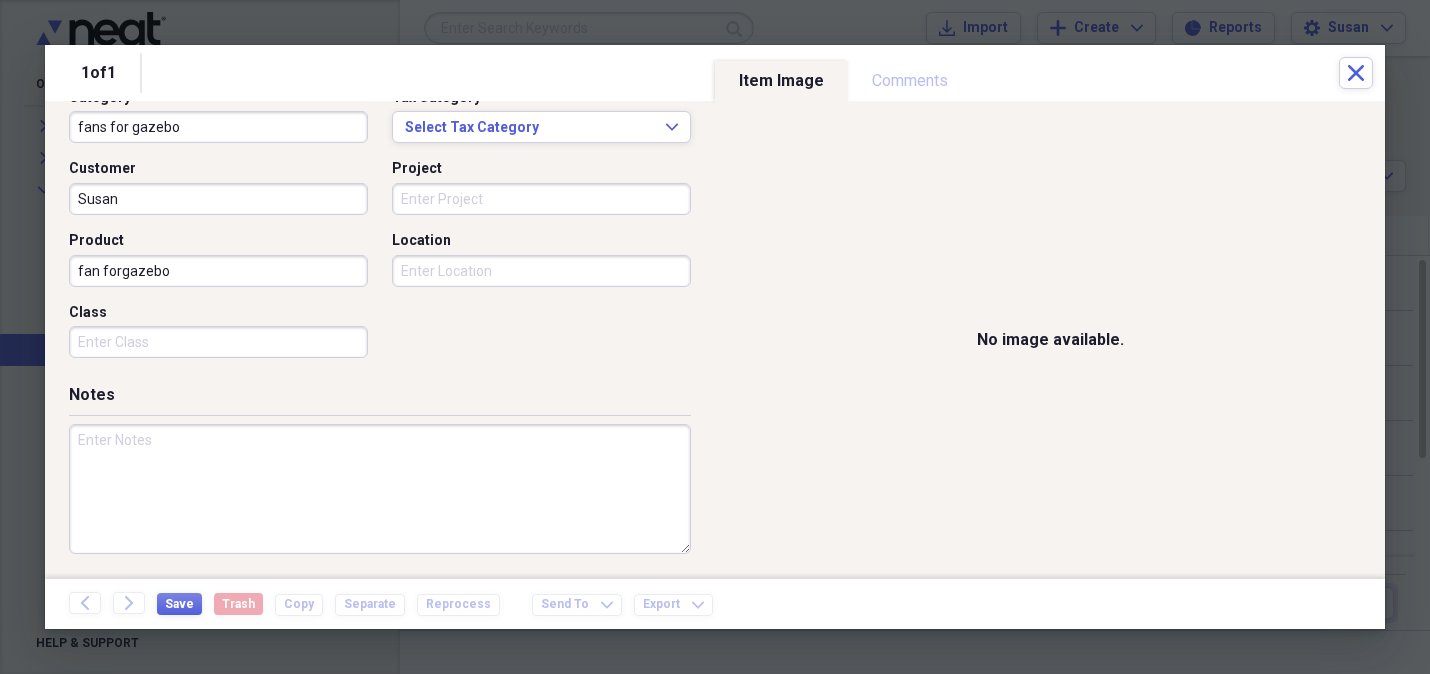 click on "fan forgazebo" at bounding box center (218, 271) 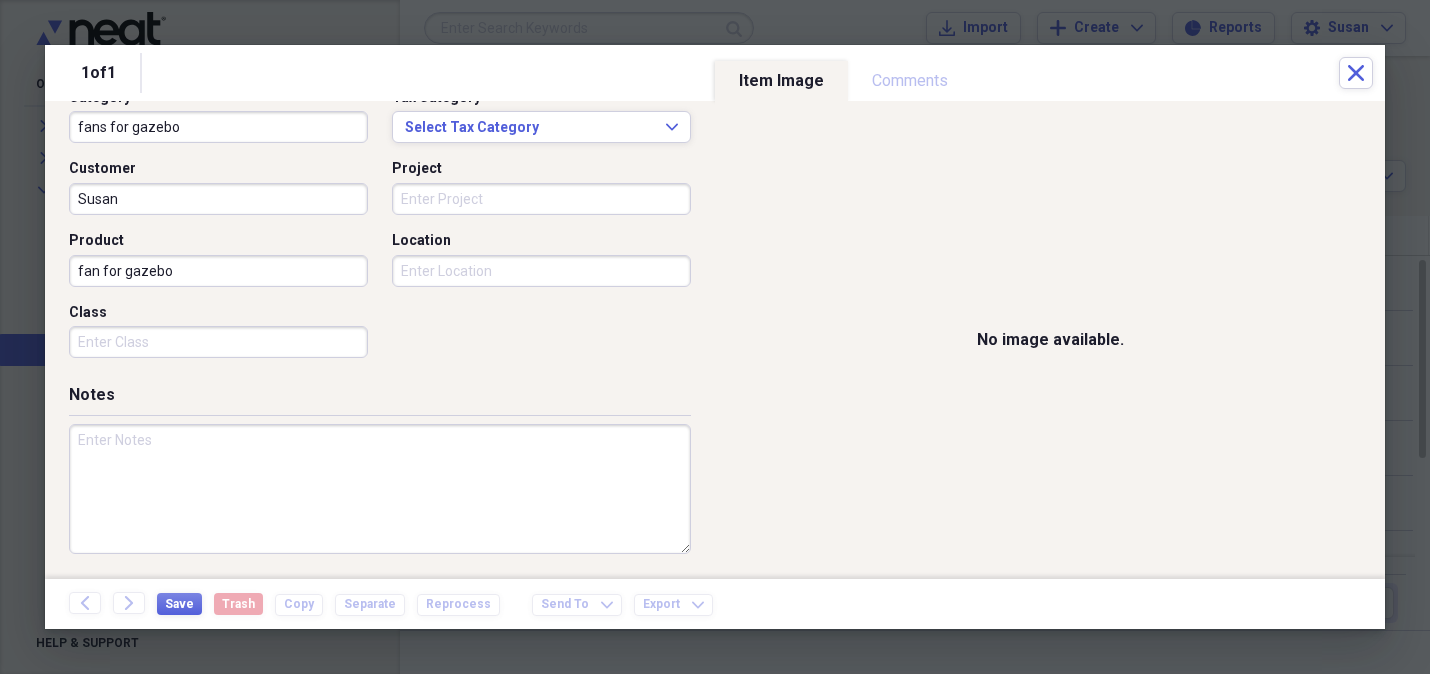type on "fan for gazebo" 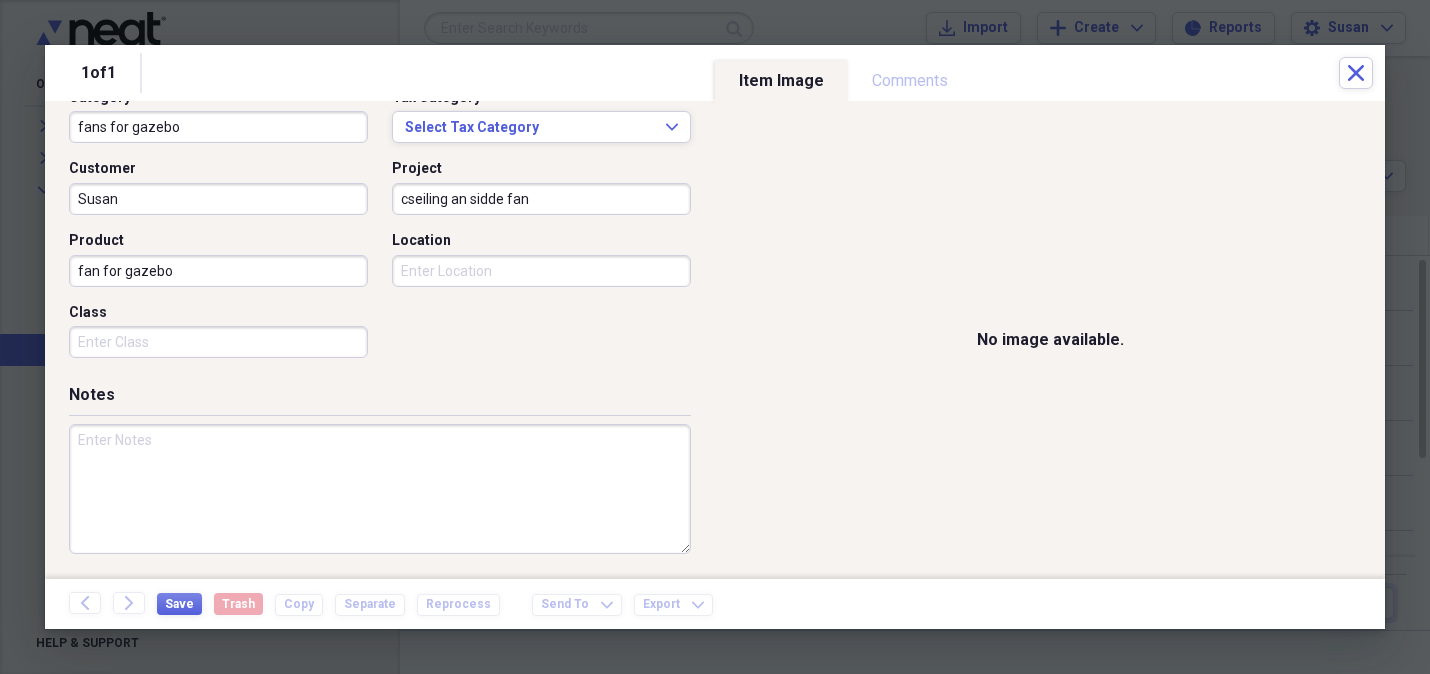 type on "cseiling an sidde fan" 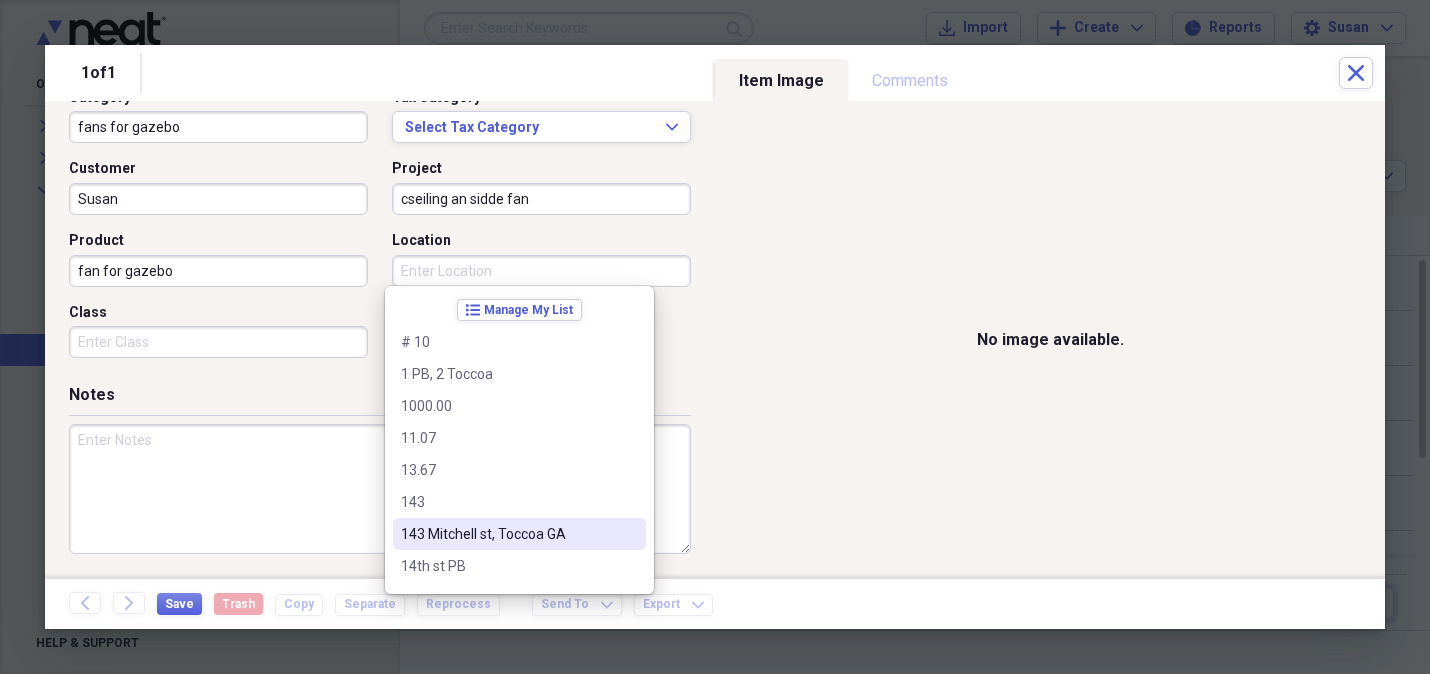 click on "143 Mitchell st, Toccoa GA" at bounding box center [507, 534] 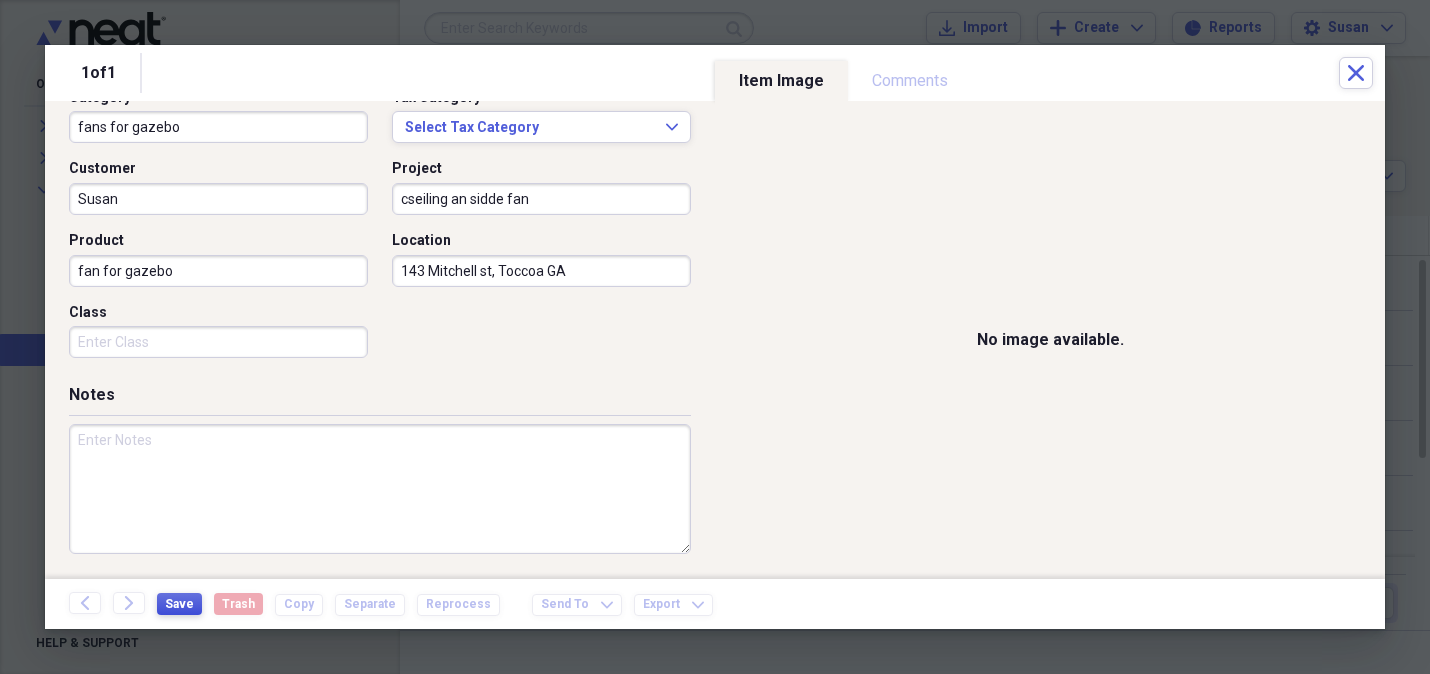 click on "Save" at bounding box center (179, 604) 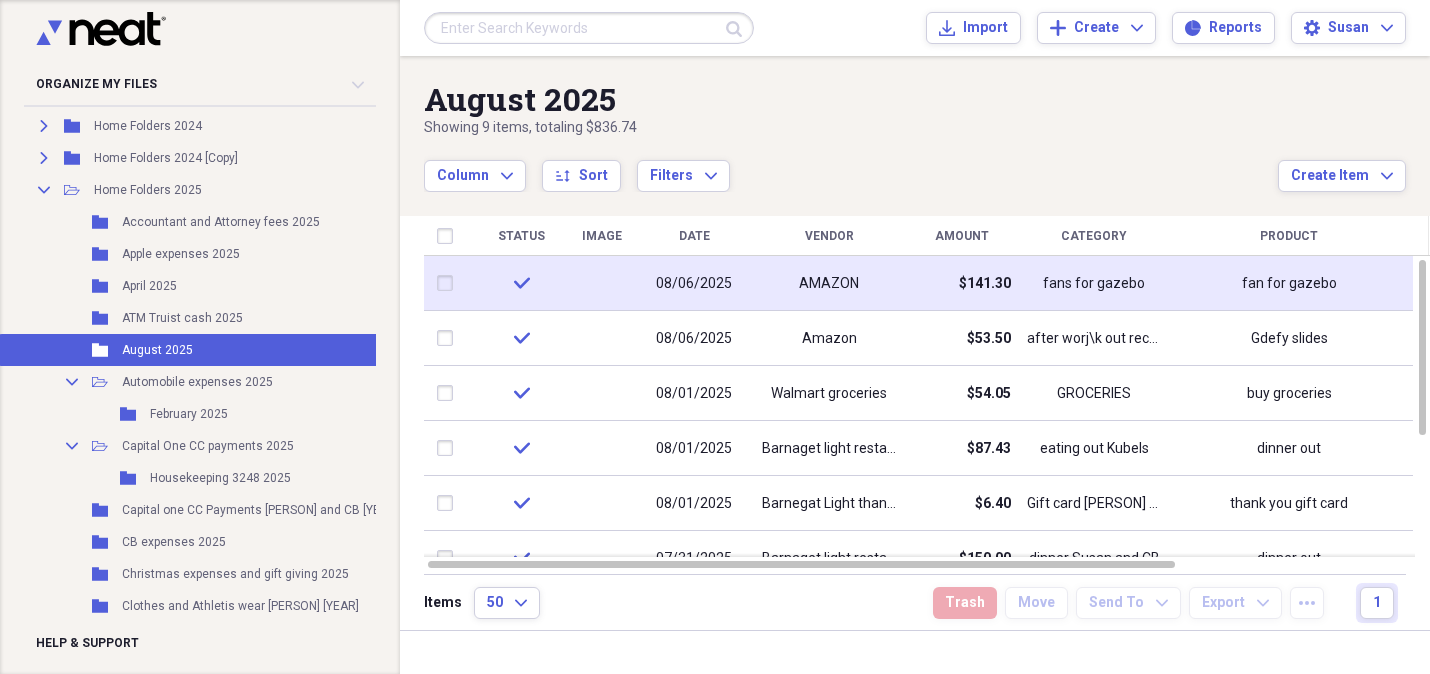 click on "AMAZON" at bounding box center [829, 283] 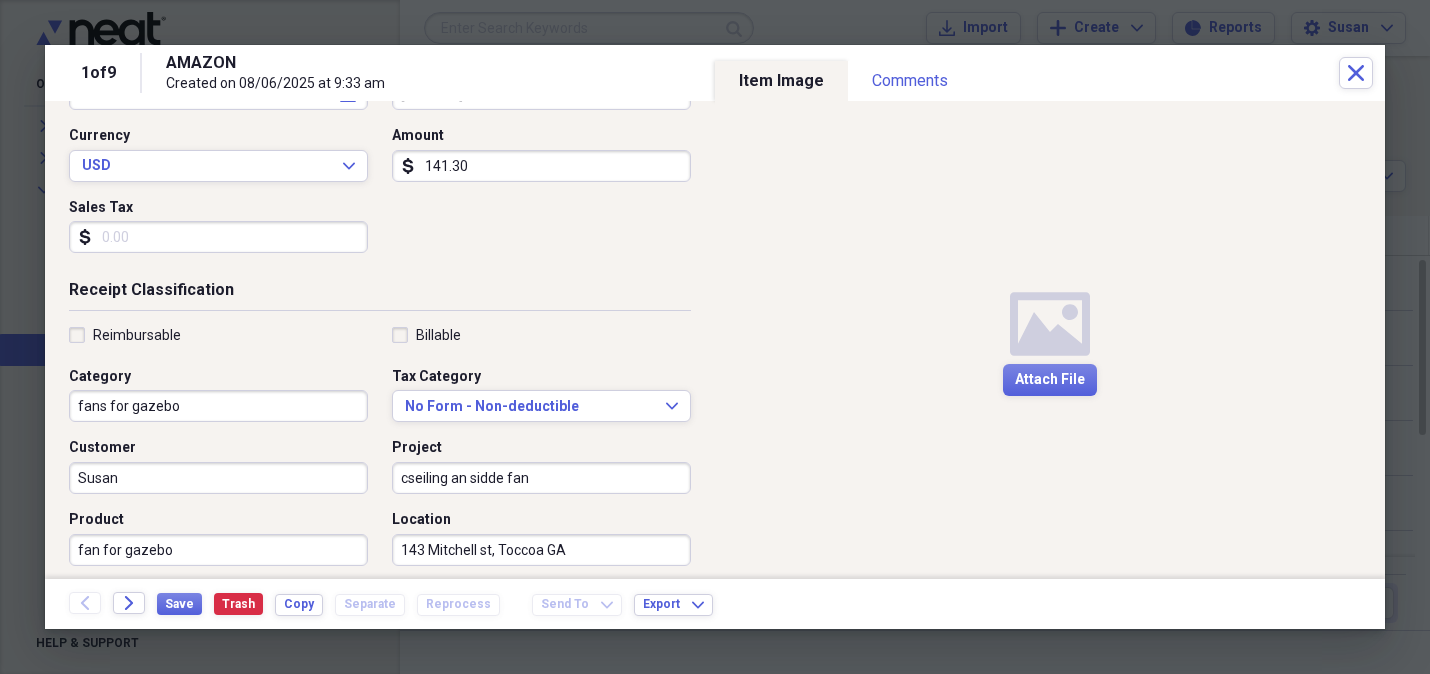 scroll, scrollTop: 542, scrollLeft: 0, axis: vertical 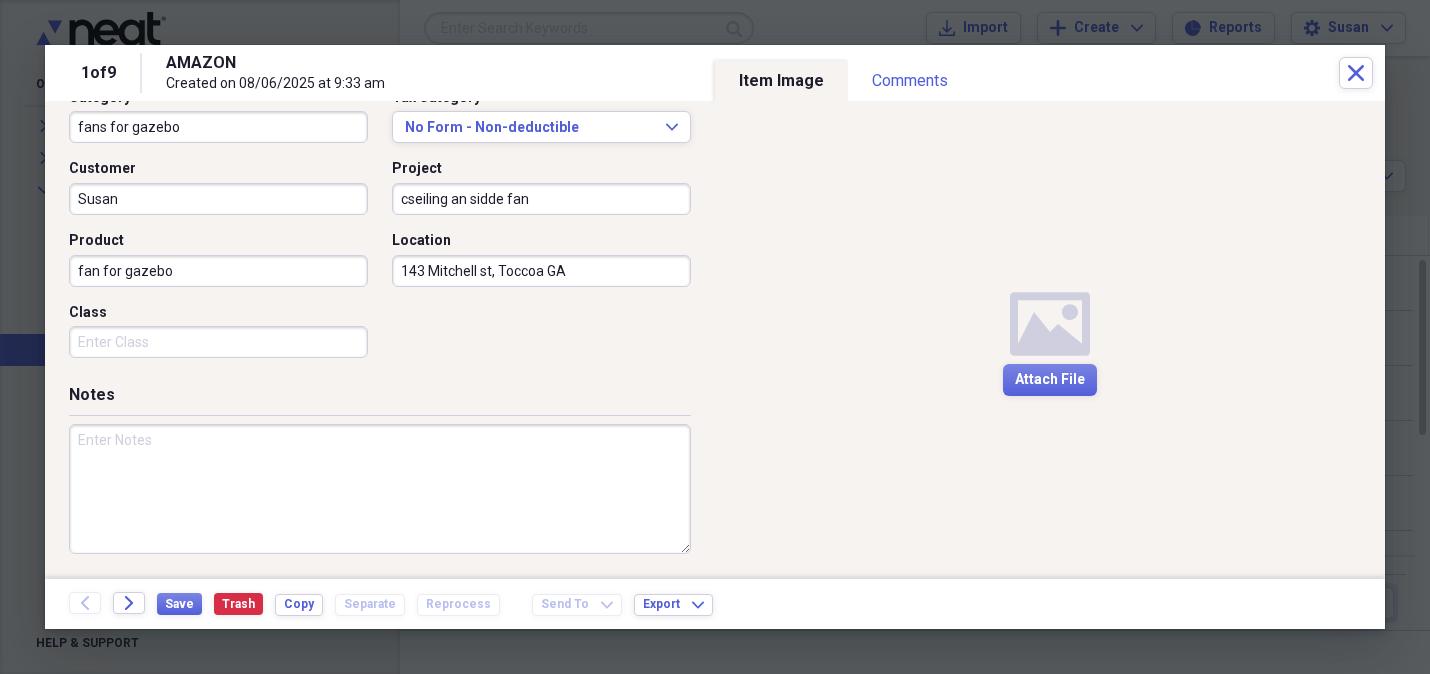 click at bounding box center [380, 489] 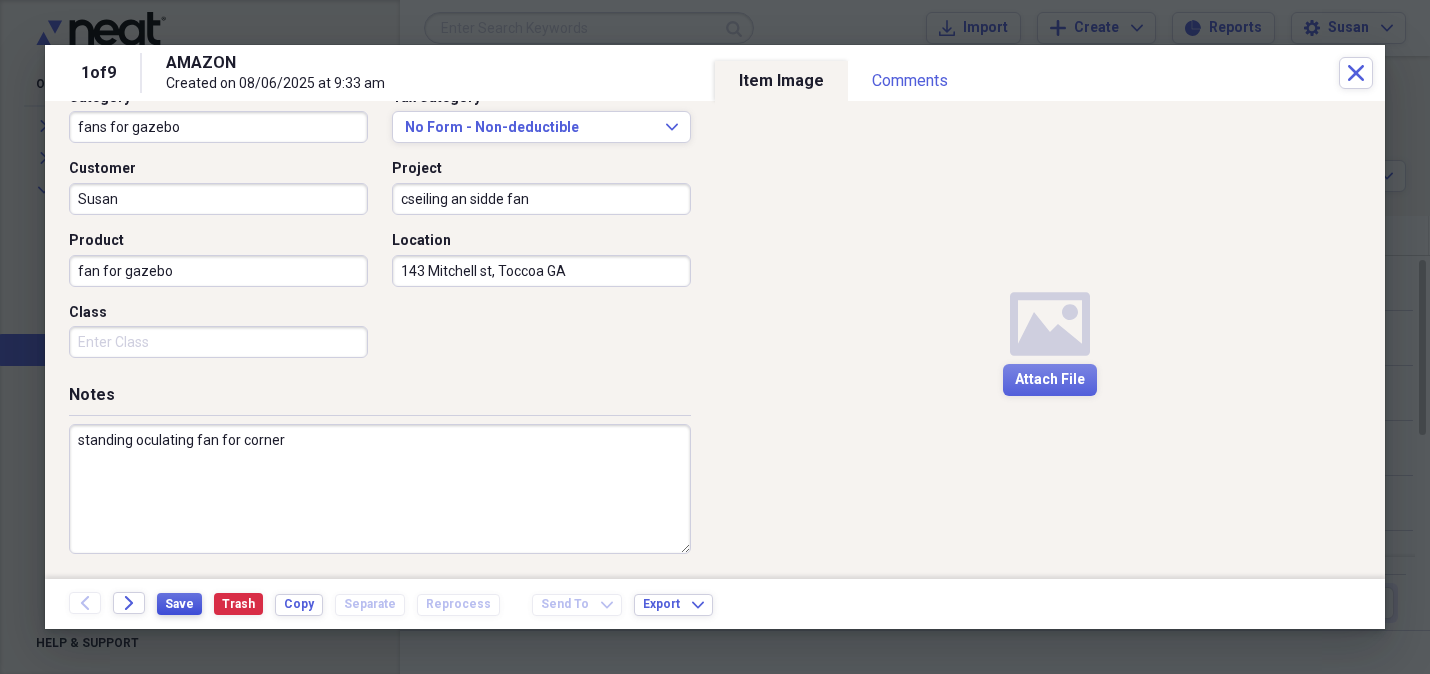 type on "standing oculating fan for corner" 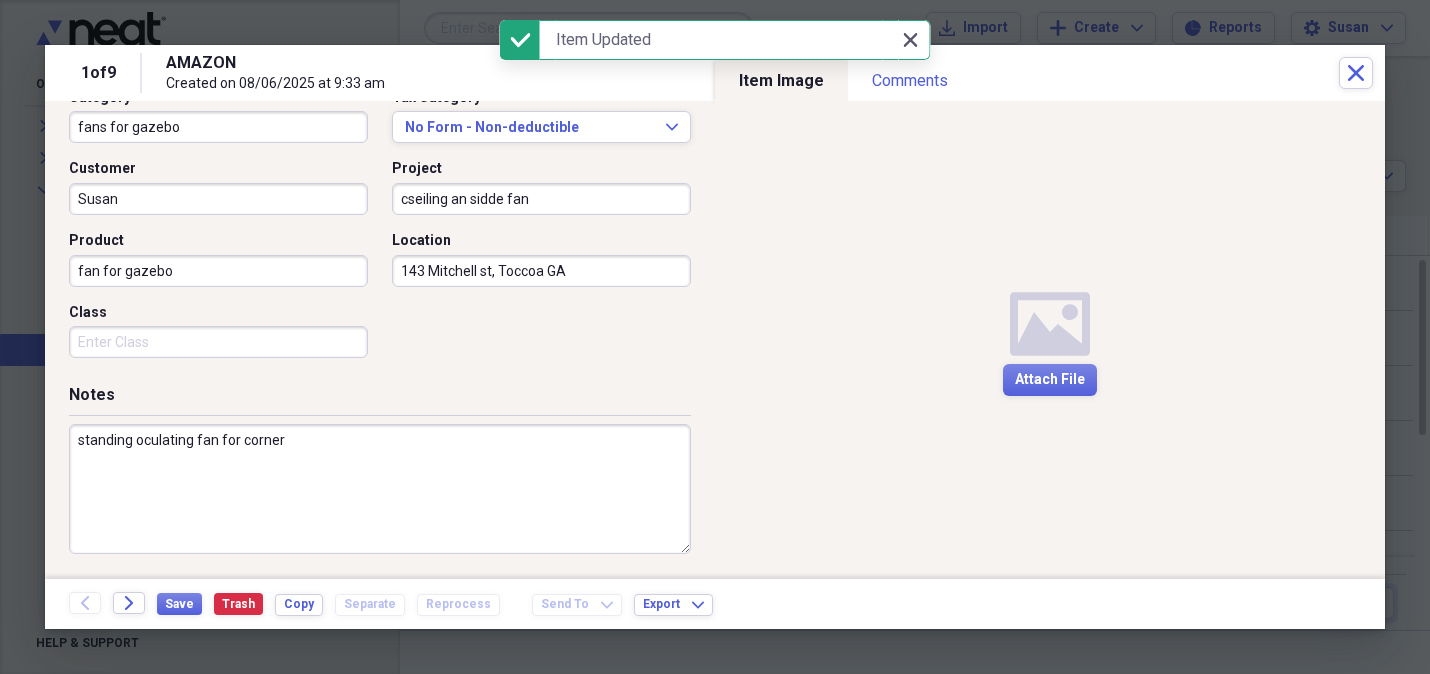 click on "Close Close" at bounding box center (910, 40) 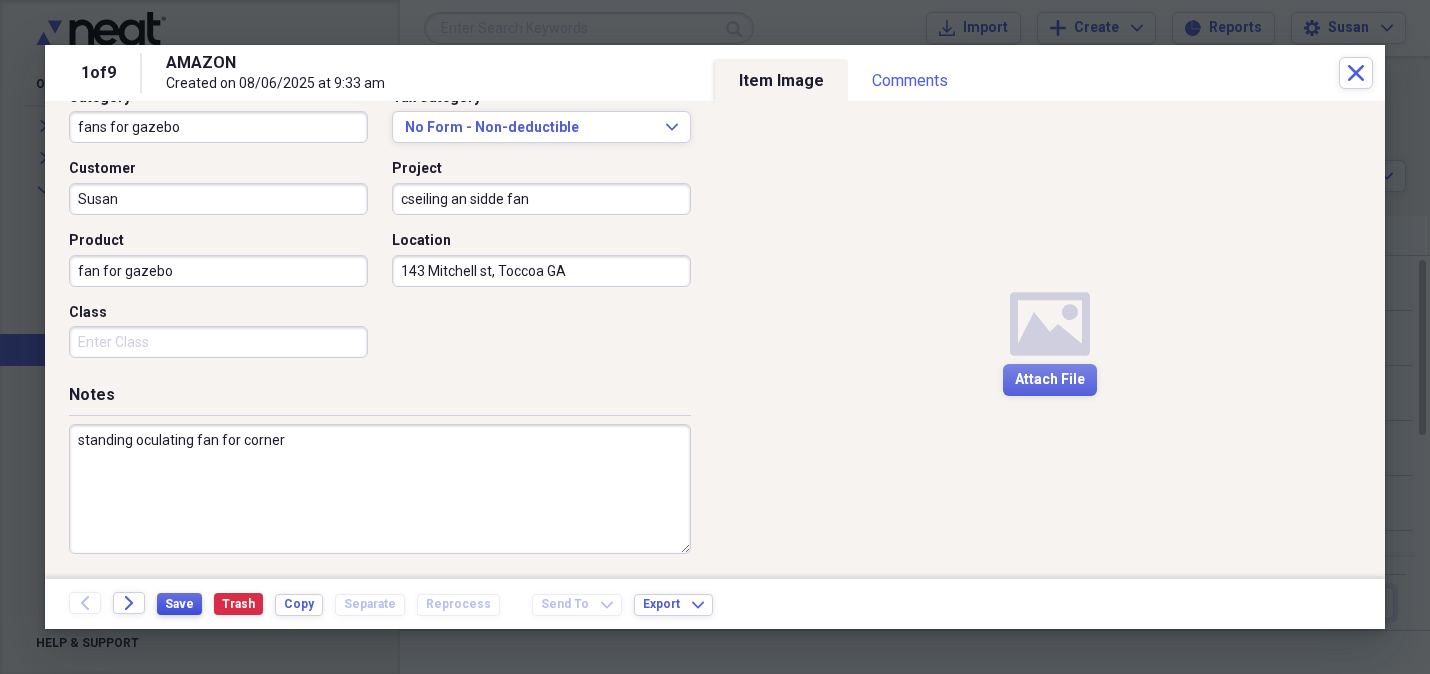 click on "Save" at bounding box center (179, 604) 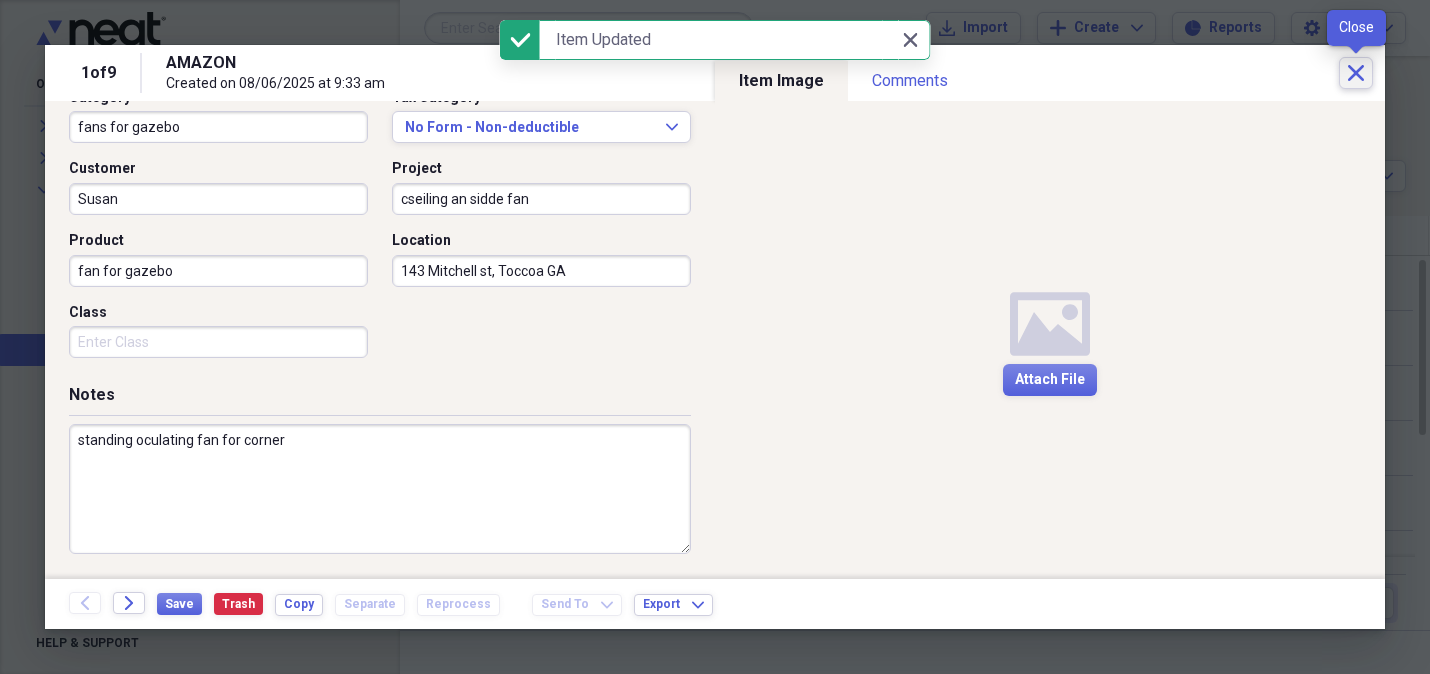 click 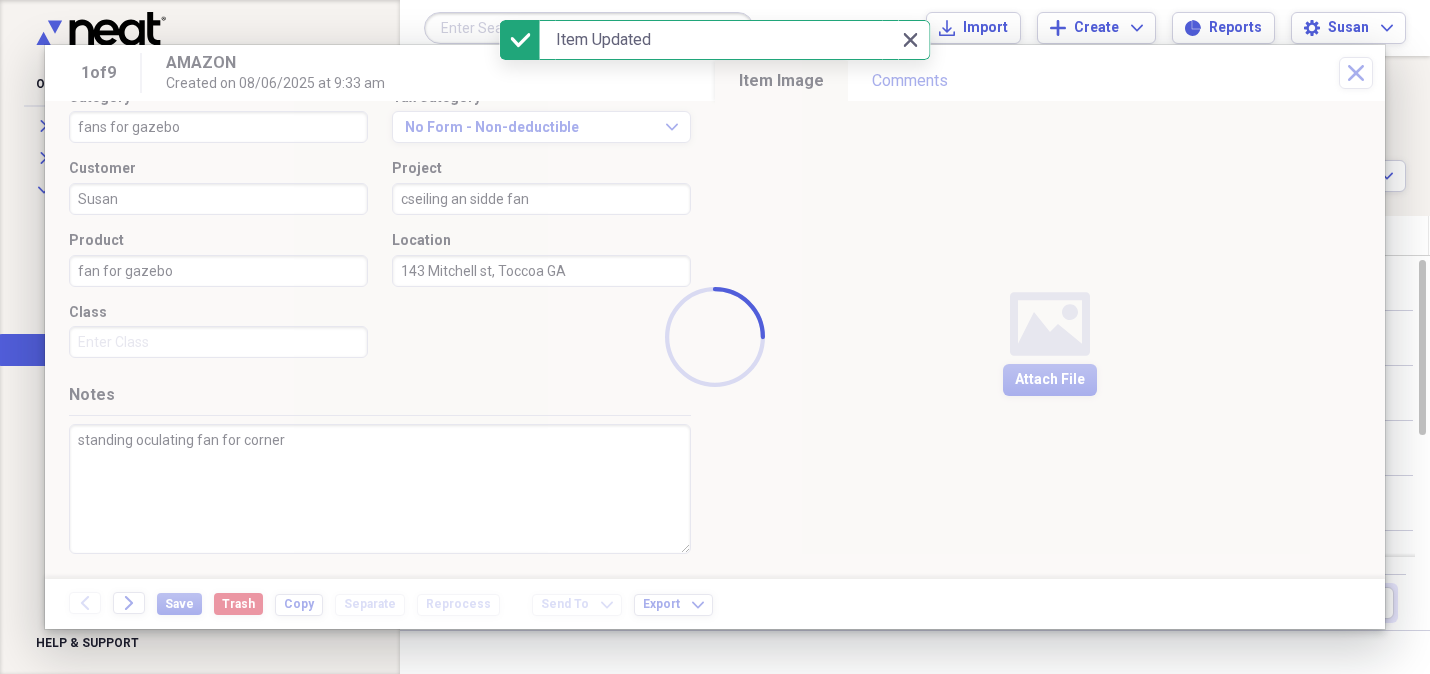 click on "August 2025 Showing 9 items , totaling $836.74 Column Expand sort Sort Filters  Expand Create Item Expand" at bounding box center (915, 124) 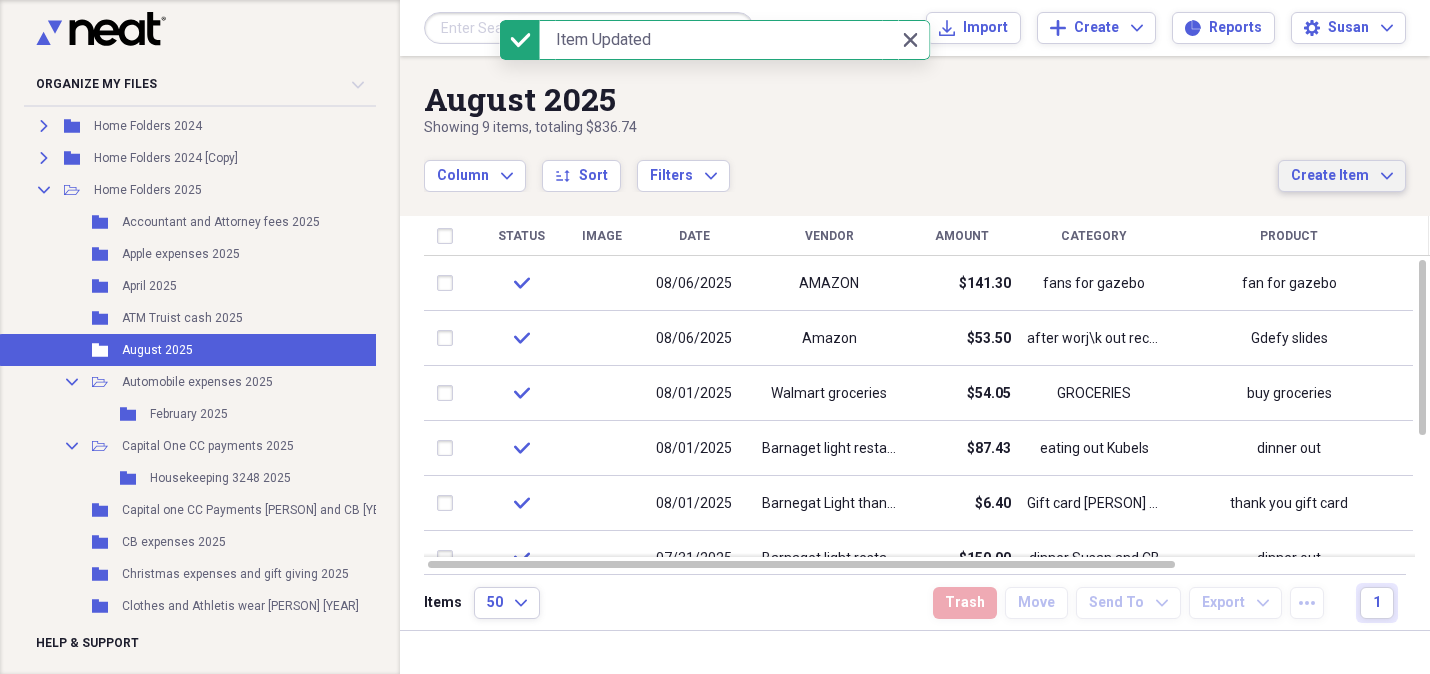 click on "Create Item" at bounding box center [1330, 176] 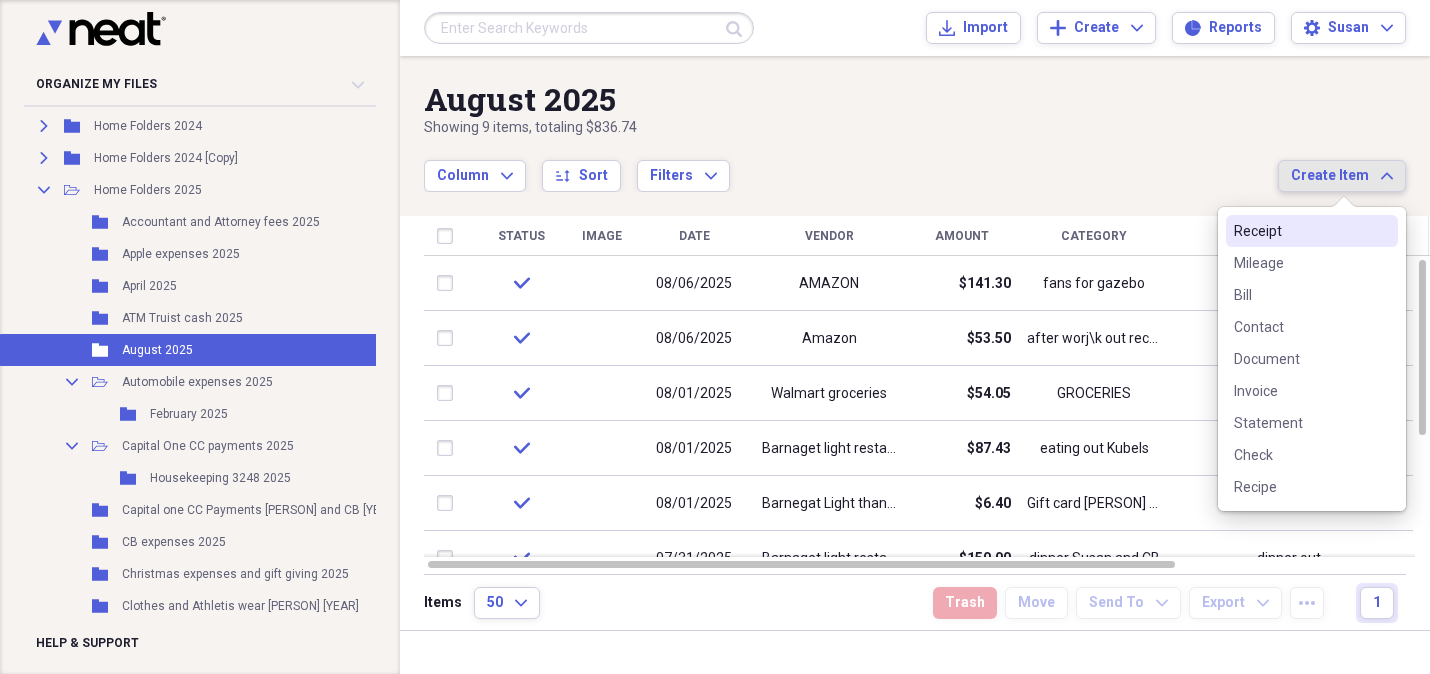 click on "Receipt" at bounding box center (1300, 231) 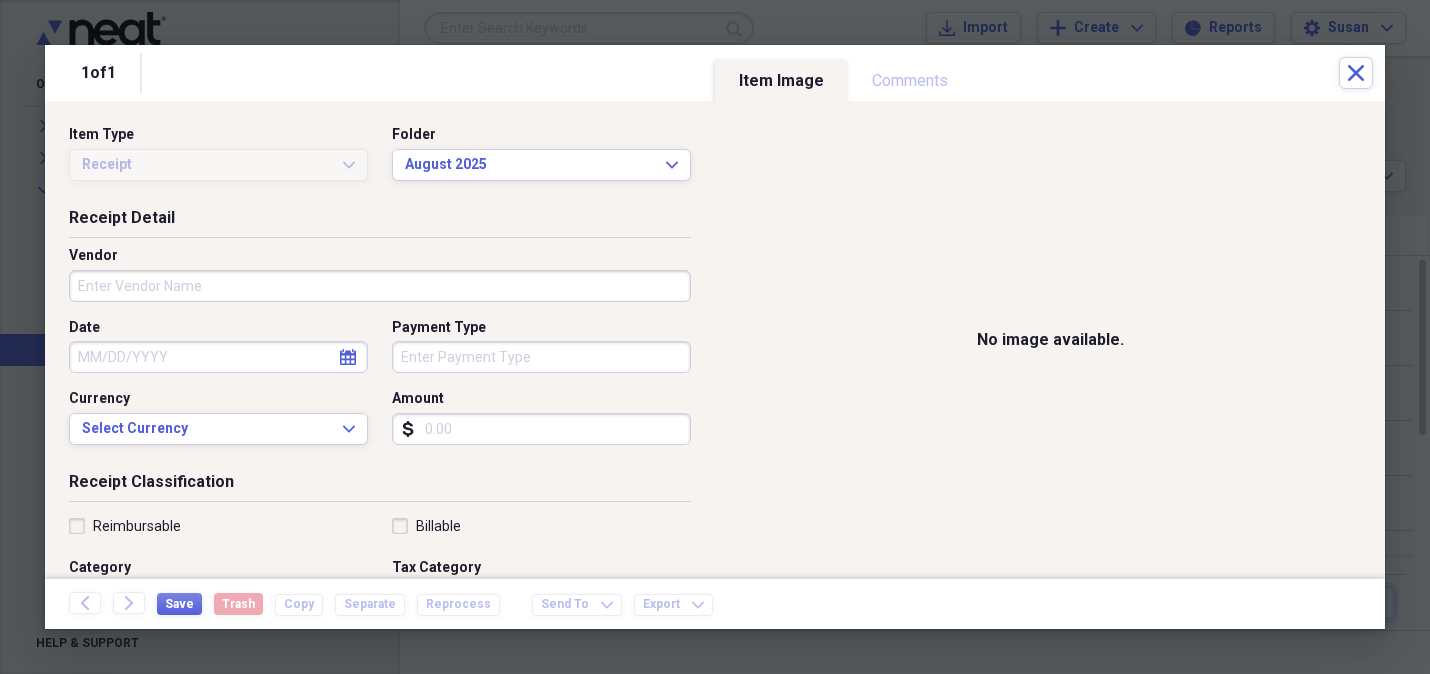 click on "dollar-sign" 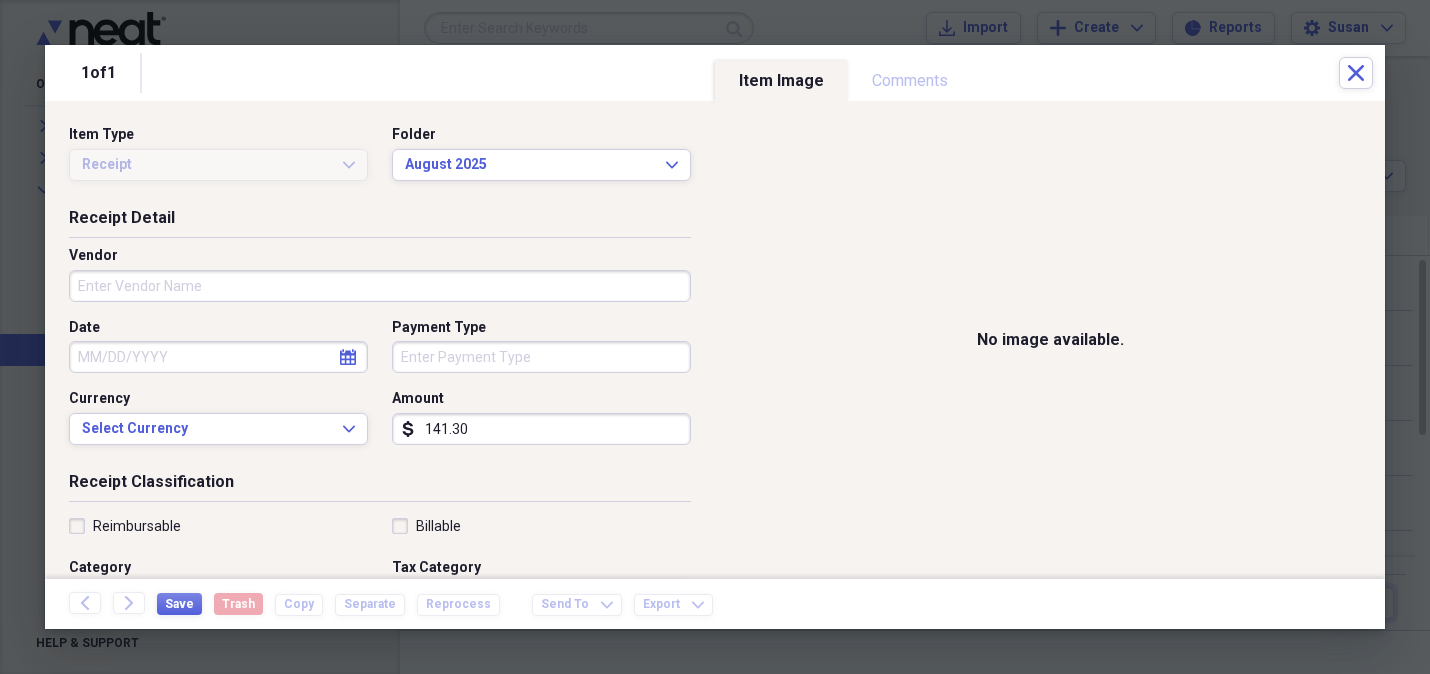 type on "141.30" 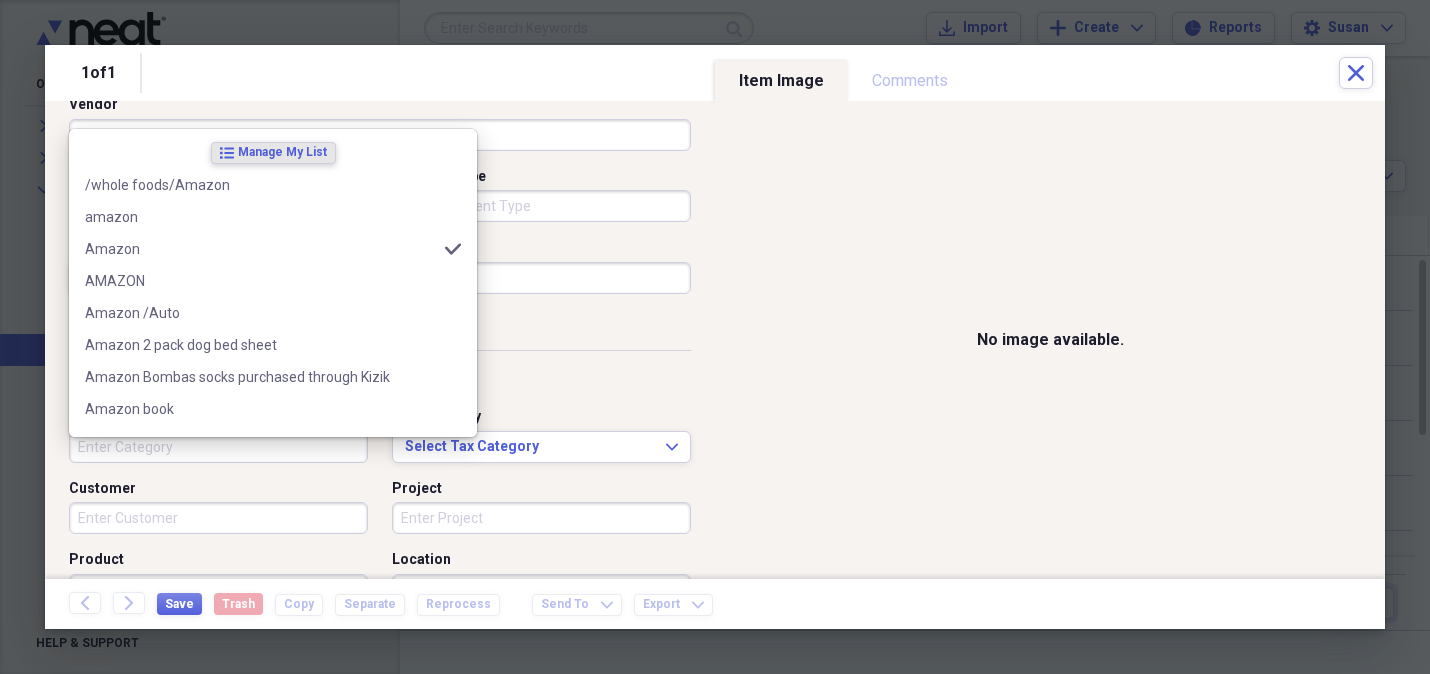scroll, scrollTop: 471, scrollLeft: 0, axis: vertical 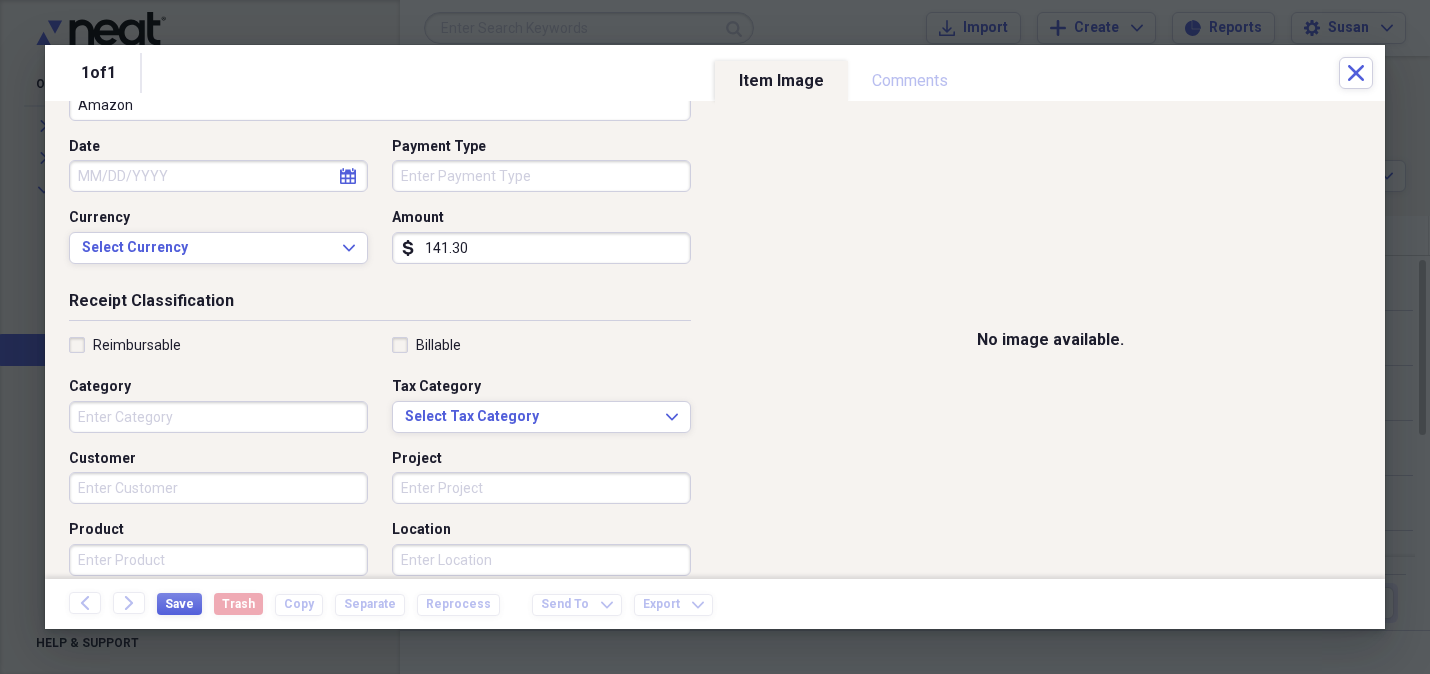 type on "Amazon" 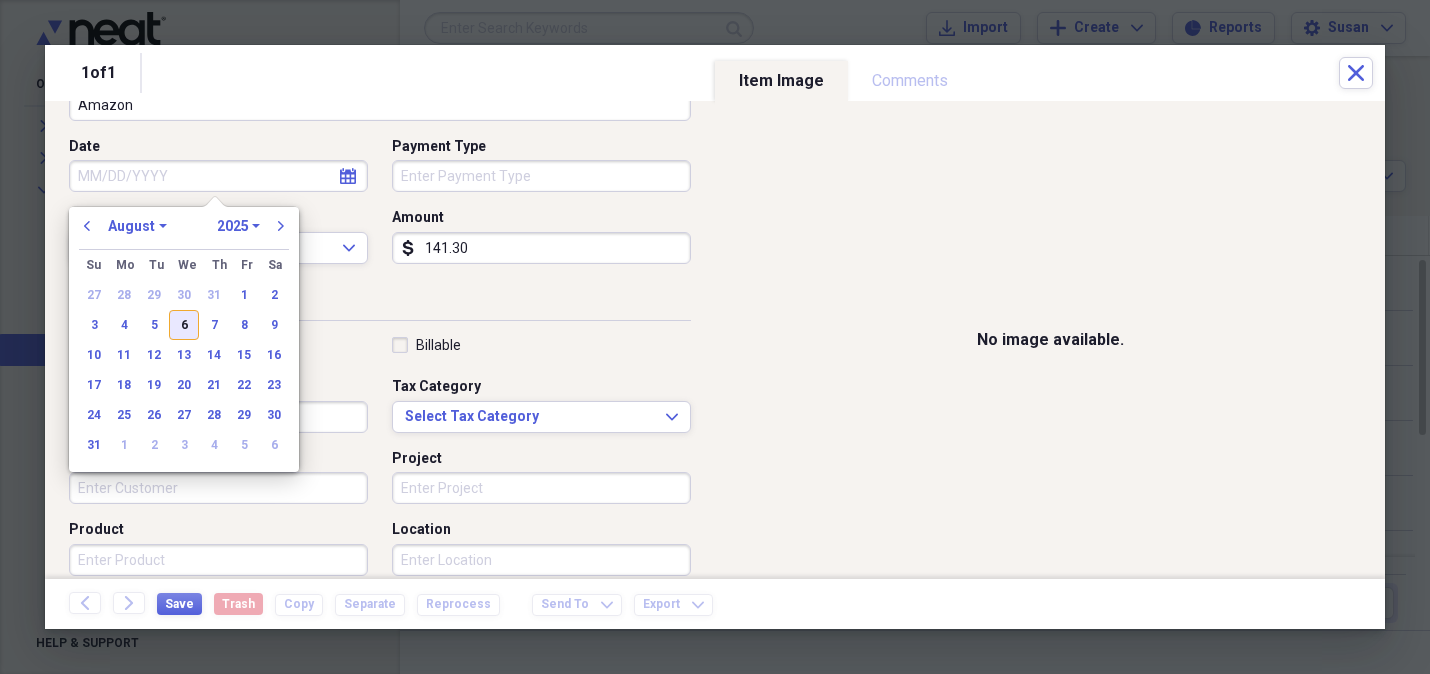 click on "6" at bounding box center [184, 325] 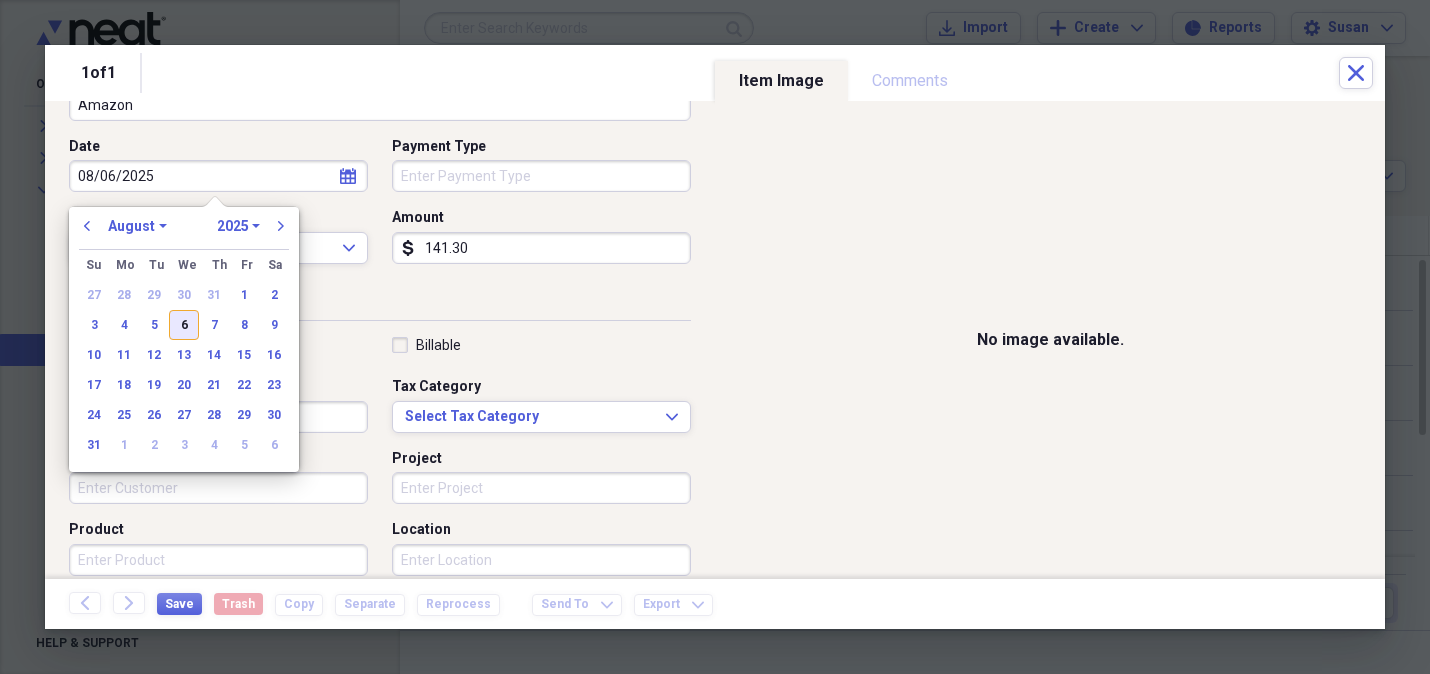 type on "08/06/2025" 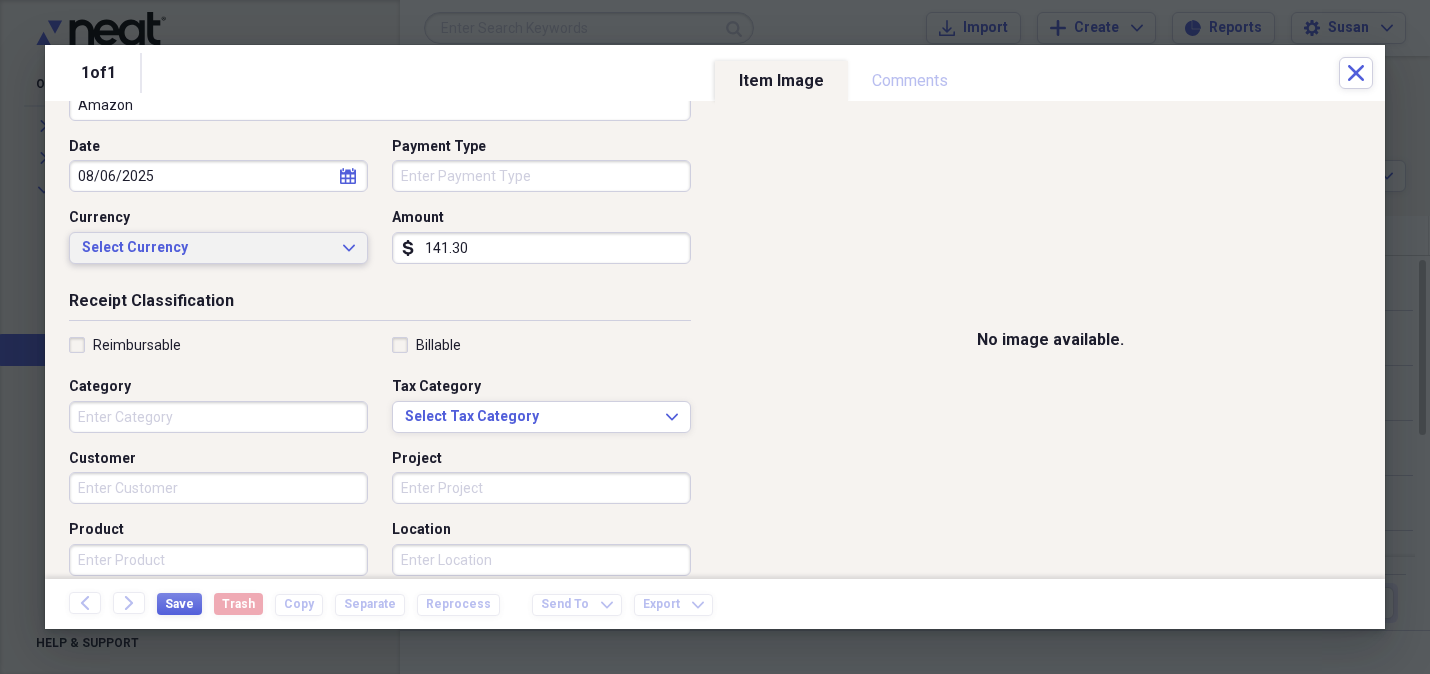 drag, startPoint x: 347, startPoint y: 247, endPoint x: 338, endPoint y: 257, distance: 13.453624 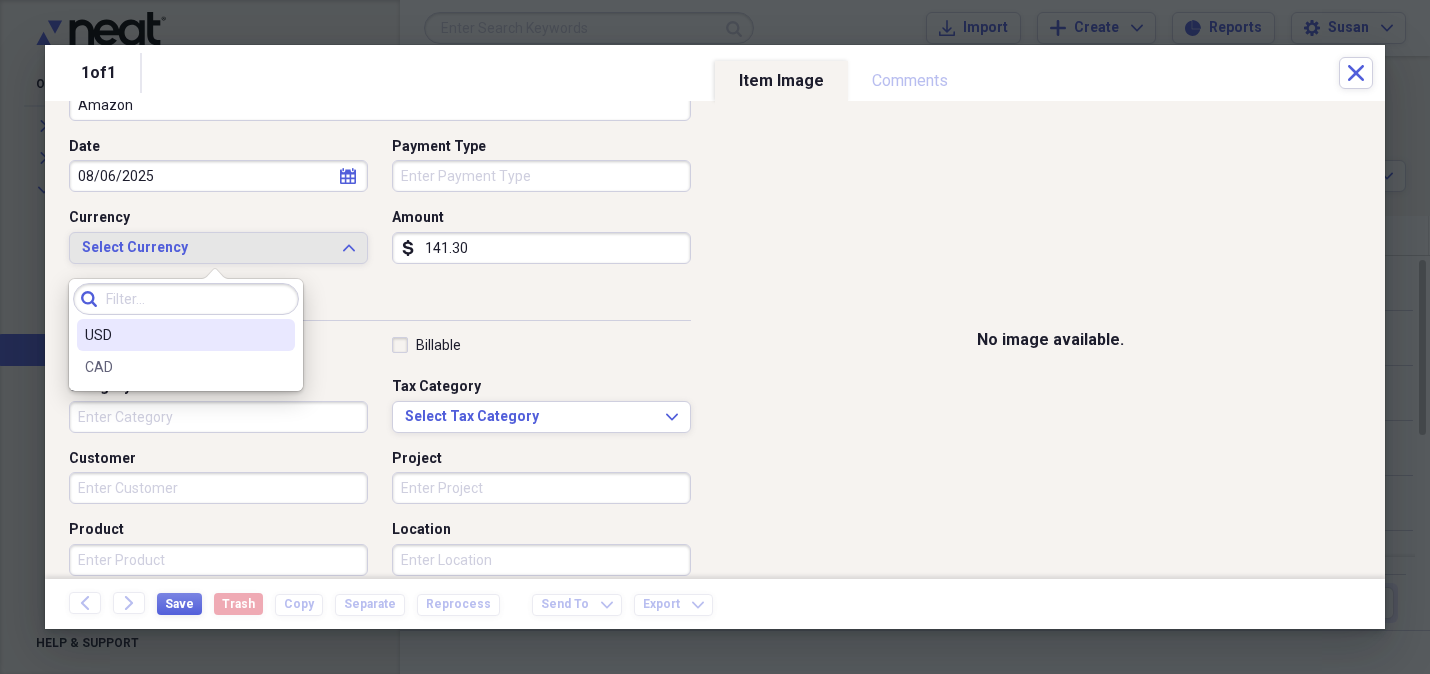 click on "USD" at bounding box center (186, 335) 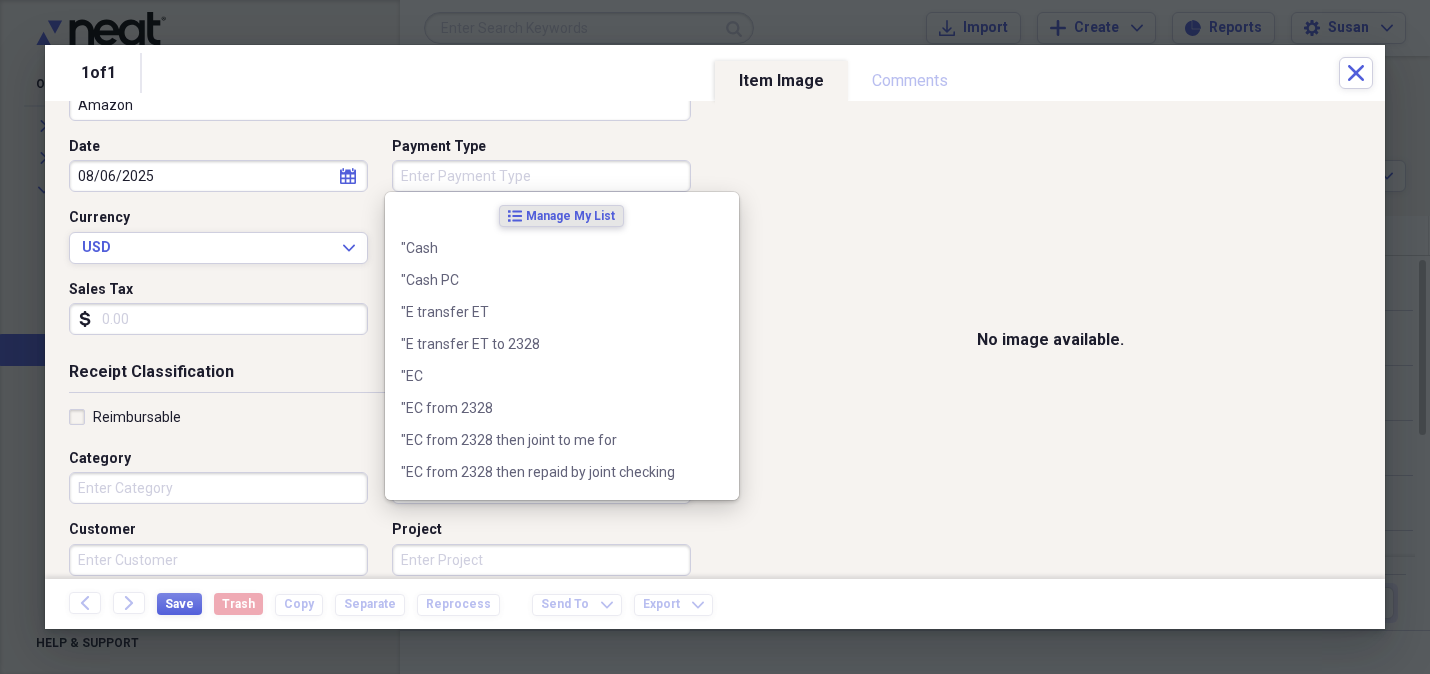 click on "Payment Type" at bounding box center [541, 176] 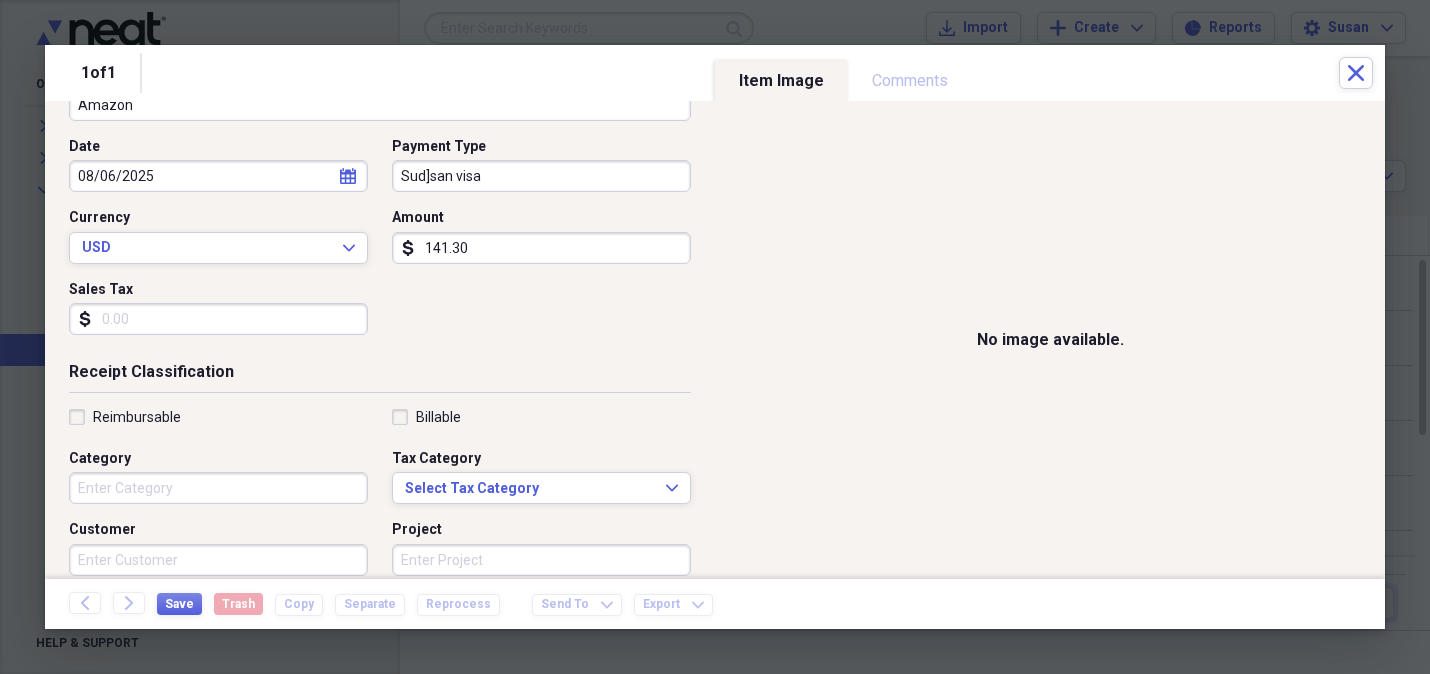 click on "Sud]san visa" at bounding box center (541, 176) 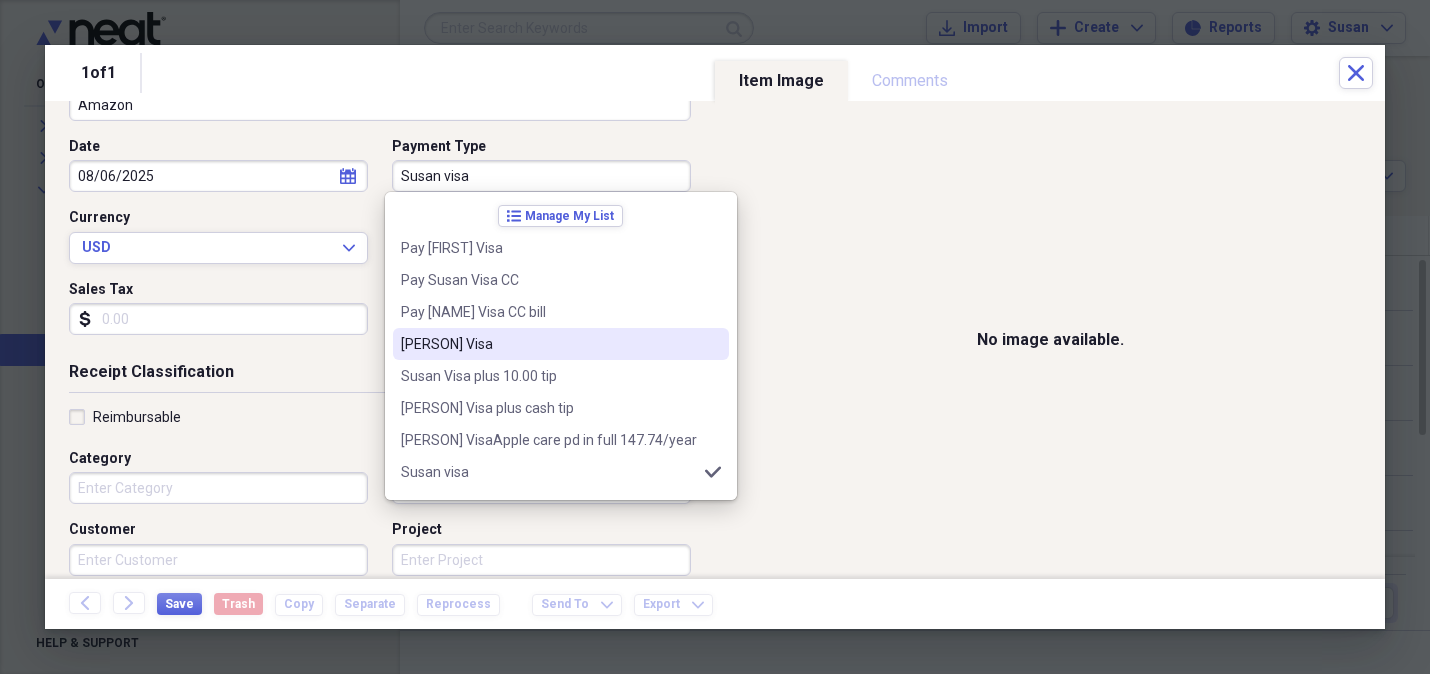 click on "[PERSON] Visa" at bounding box center [549, 344] 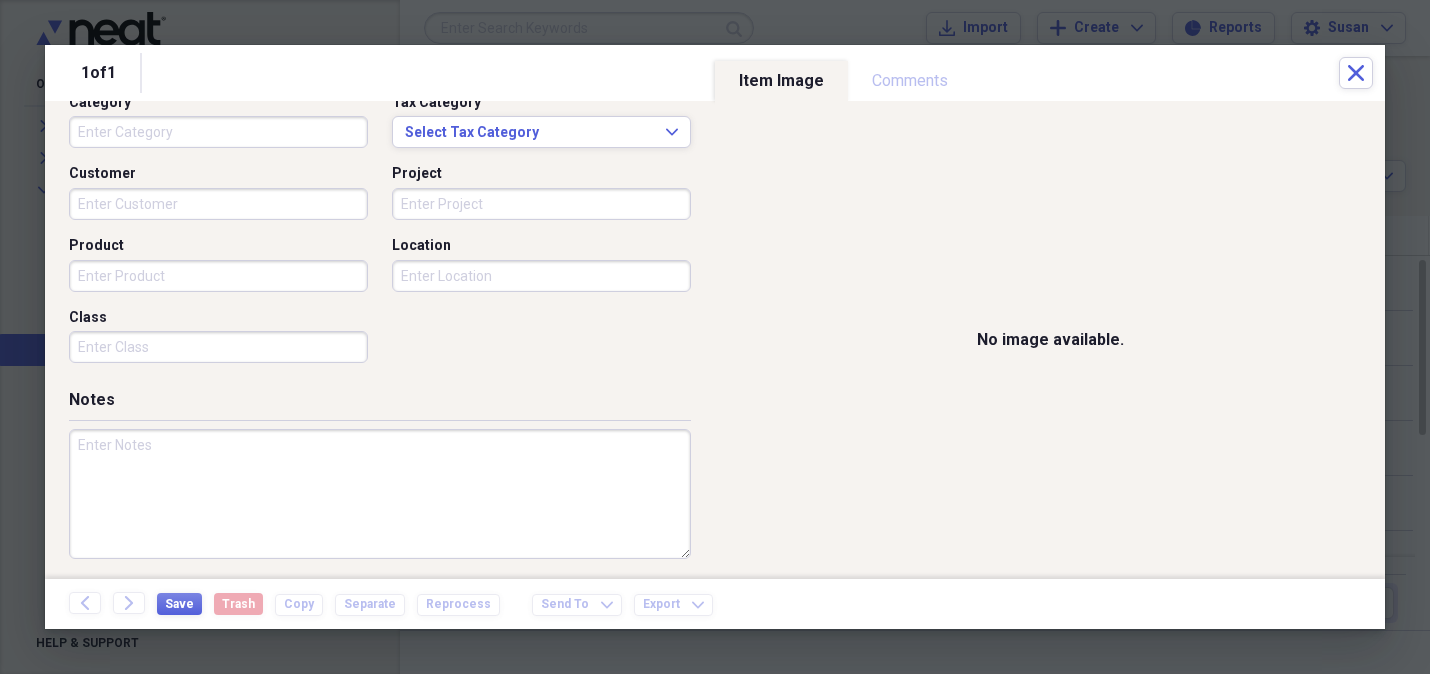 scroll, scrollTop: 542, scrollLeft: 0, axis: vertical 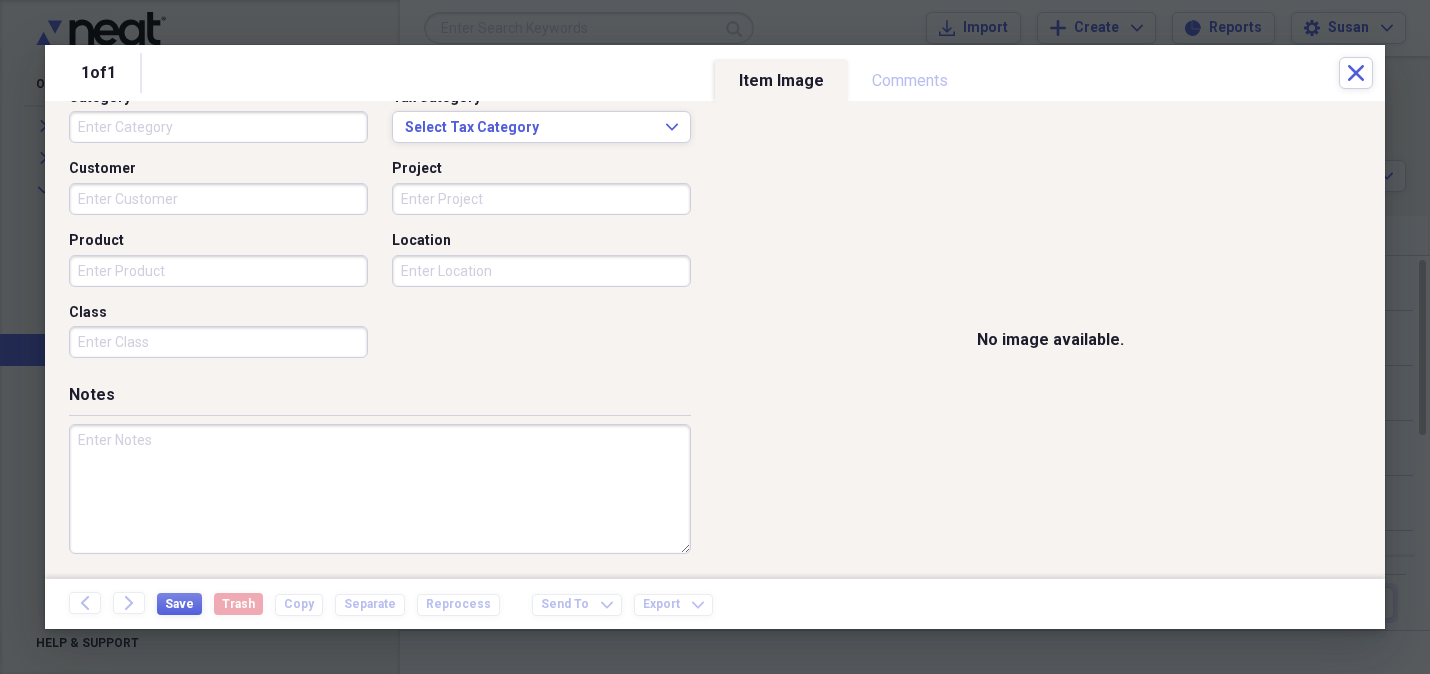 click on "Category" at bounding box center [218, 127] 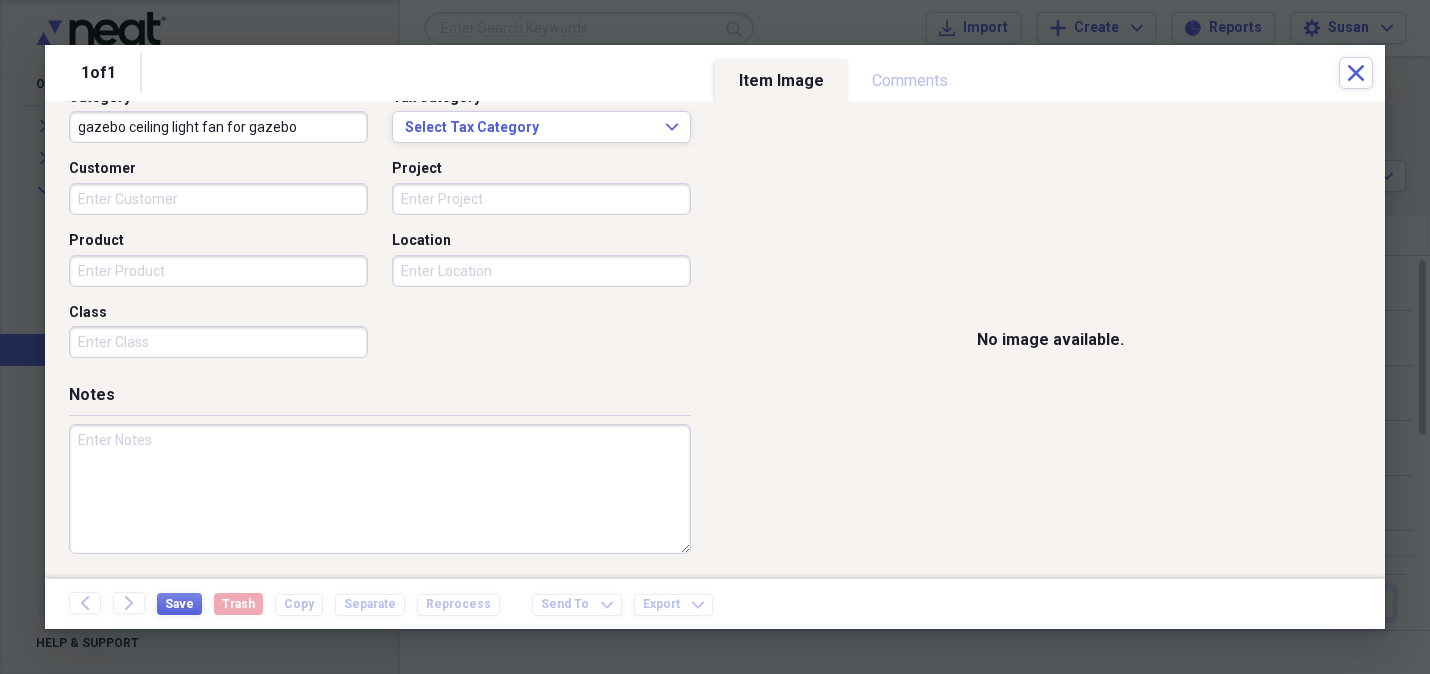 type on "gazebo ceiling light fan for gazebo" 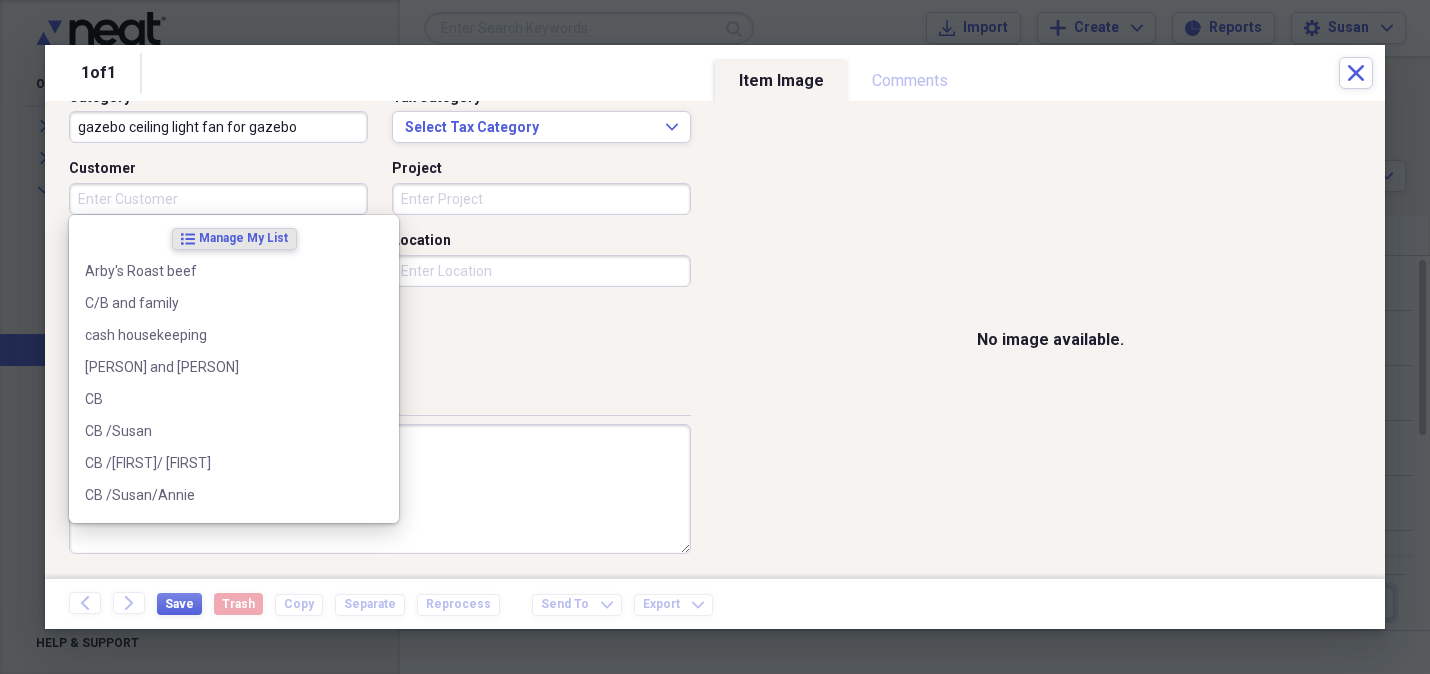 click on "Customer" at bounding box center (218, 199) 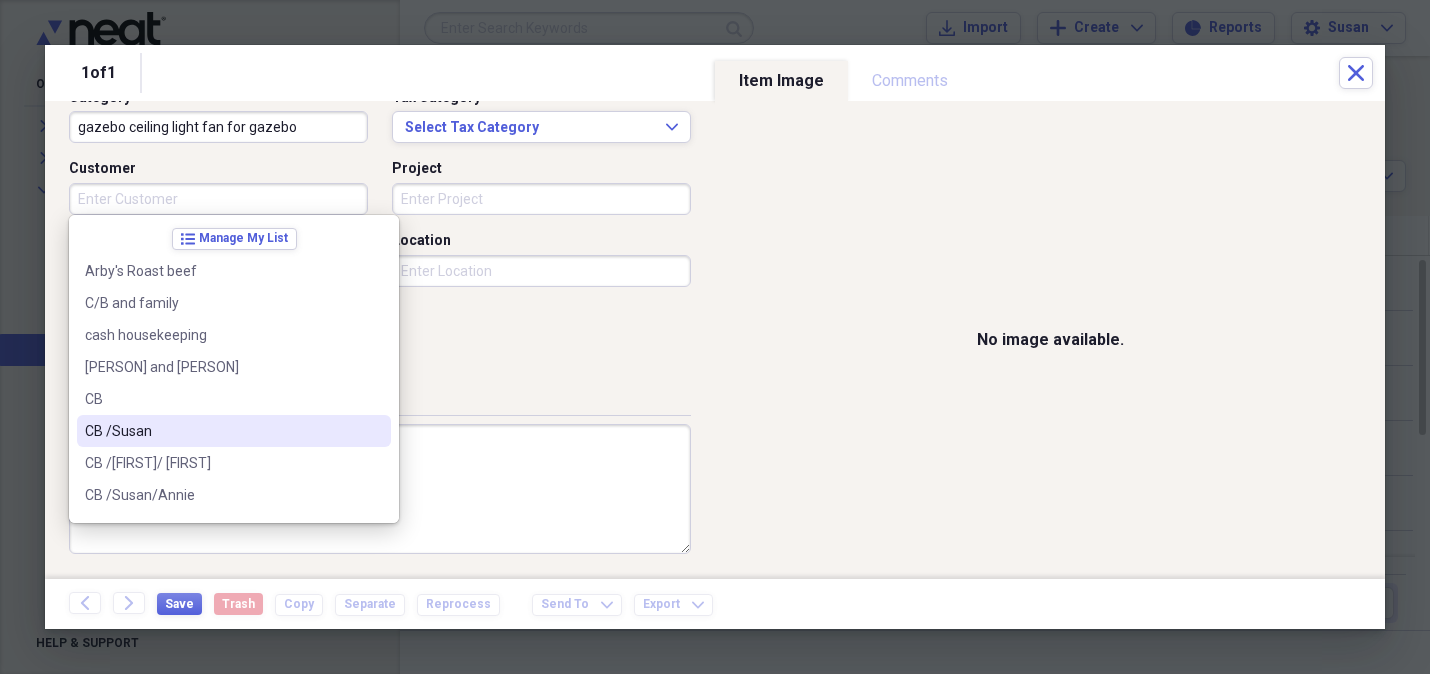 drag, startPoint x: 130, startPoint y: 434, endPoint x: 140, endPoint y: 432, distance: 10.198039 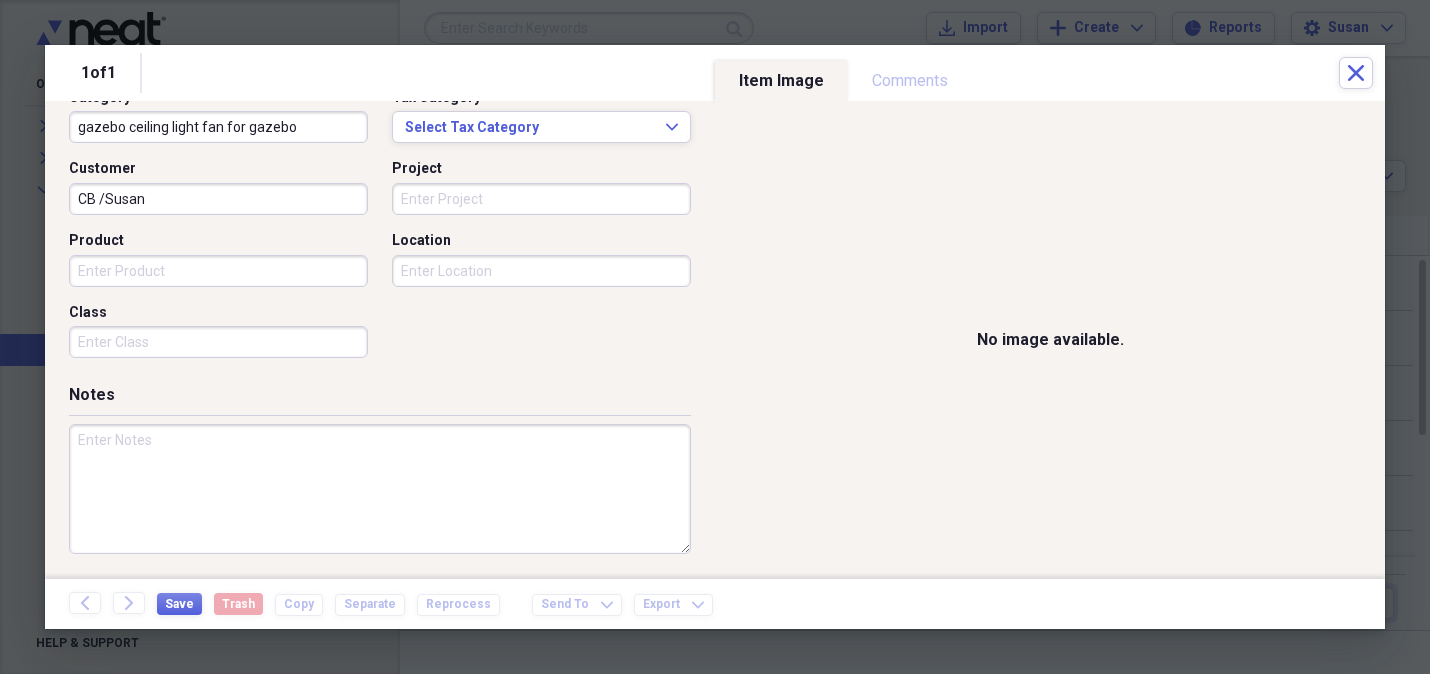 drag, startPoint x: 85, startPoint y: 269, endPoint x: 1235, endPoint y: 488, distance: 1170.6669 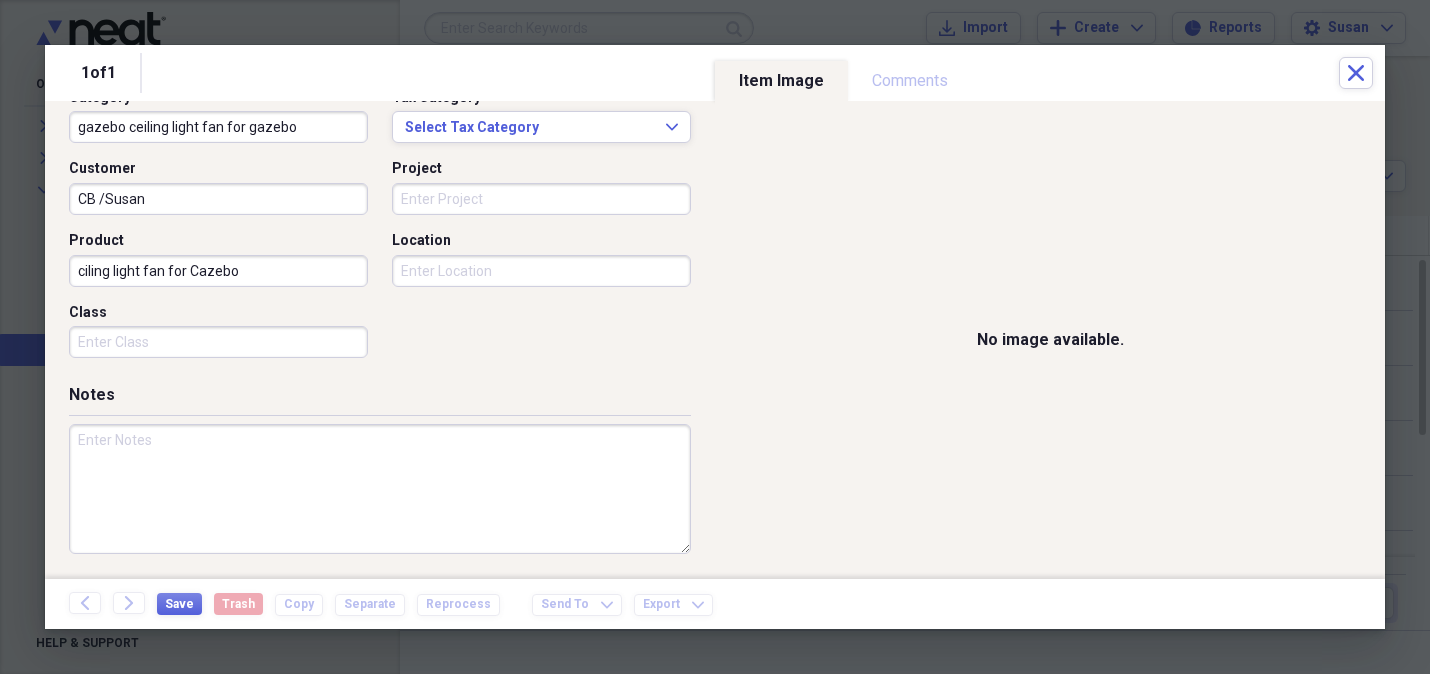 click on "ciling light fan for Cazebo" at bounding box center [218, 271] 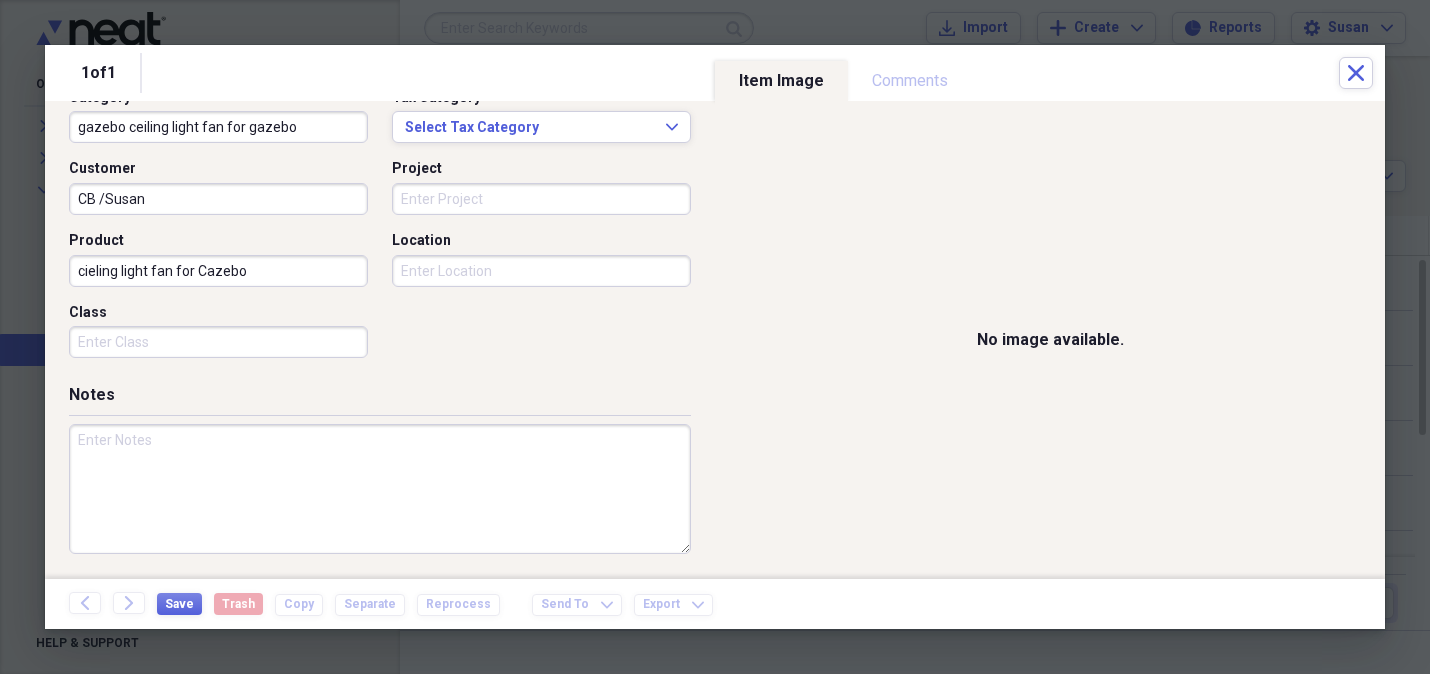 click on "cieling light fan for Cazebo" at bounding box center (218, 271) 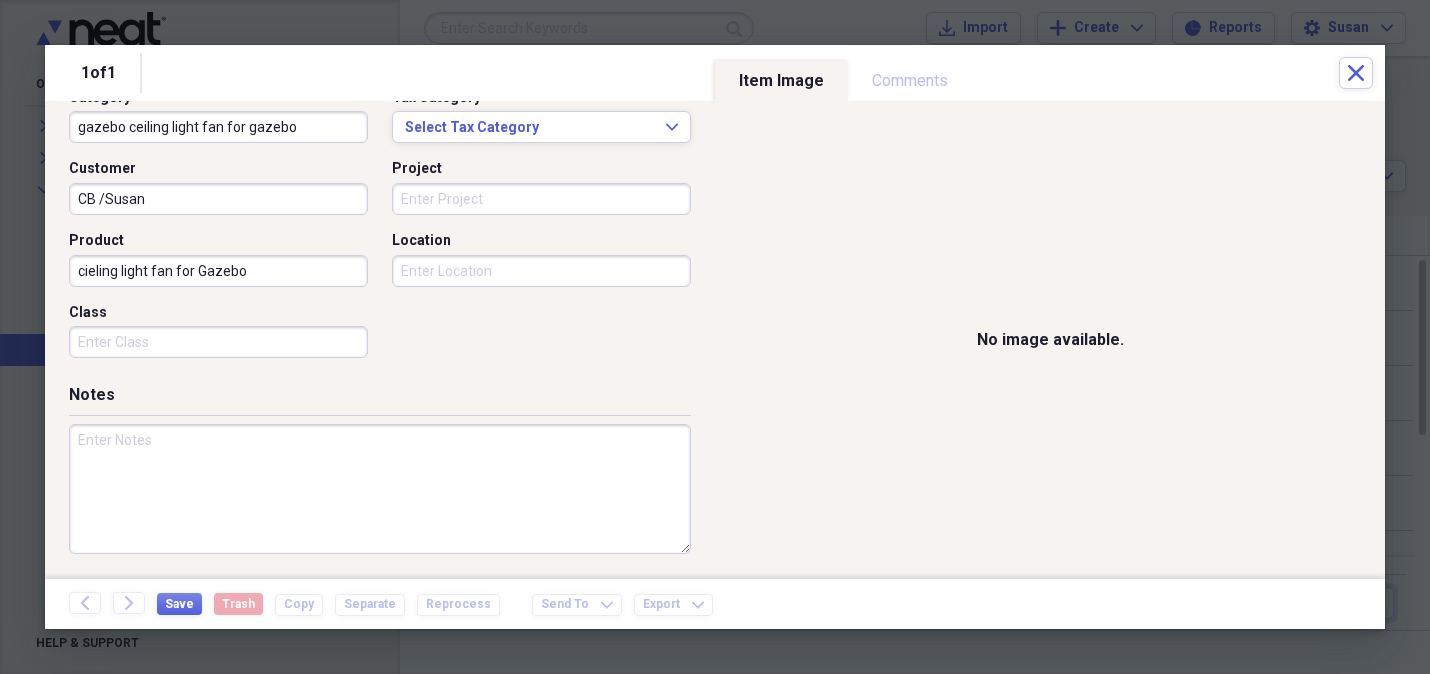 type on "cieling light fan for Gazebo" 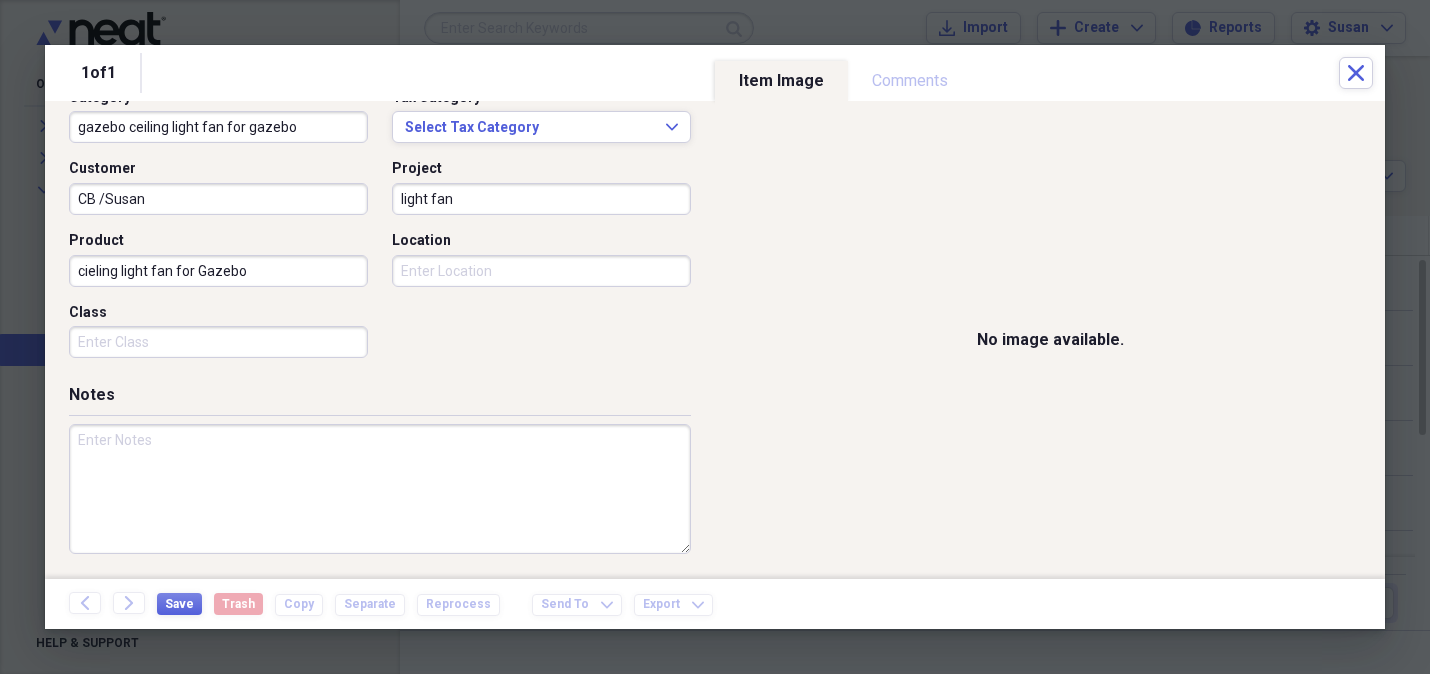 type on "light fan" 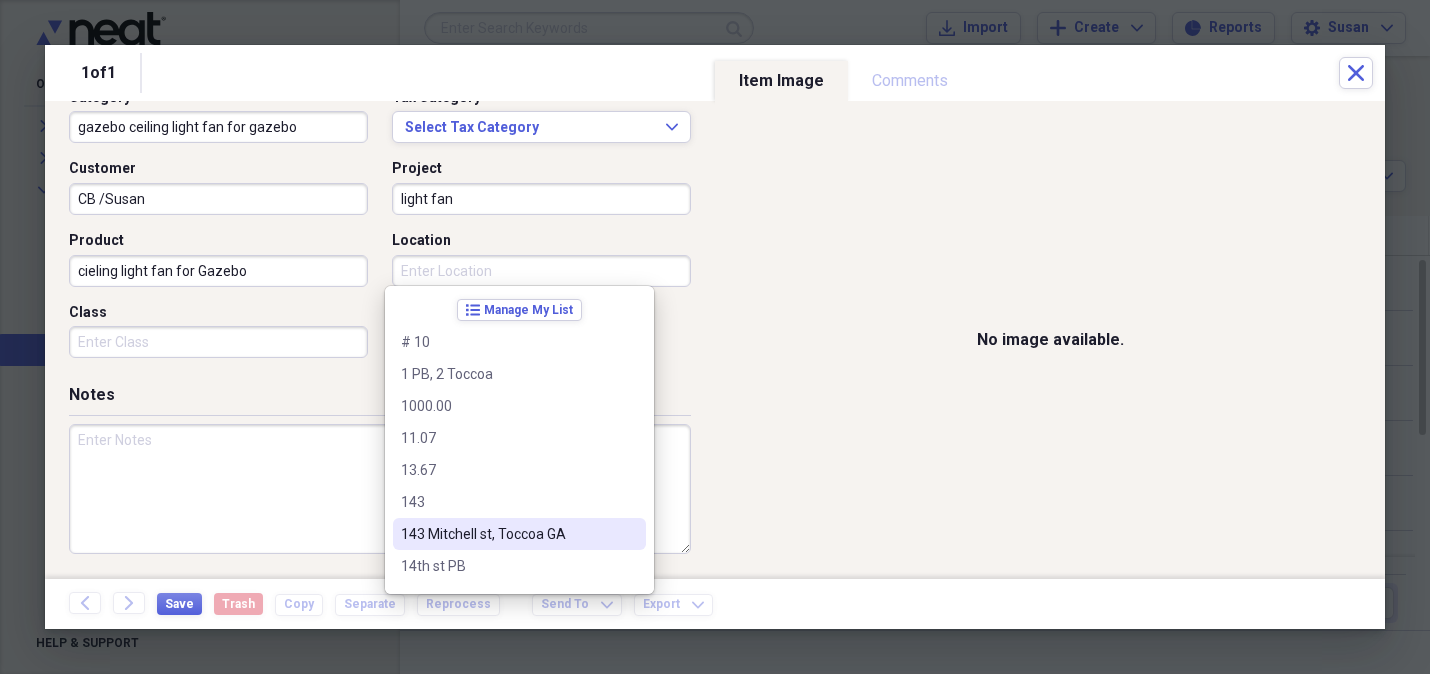 click on "143 Mitchell st, Toccoa GA" at bounding box center [507, 534] 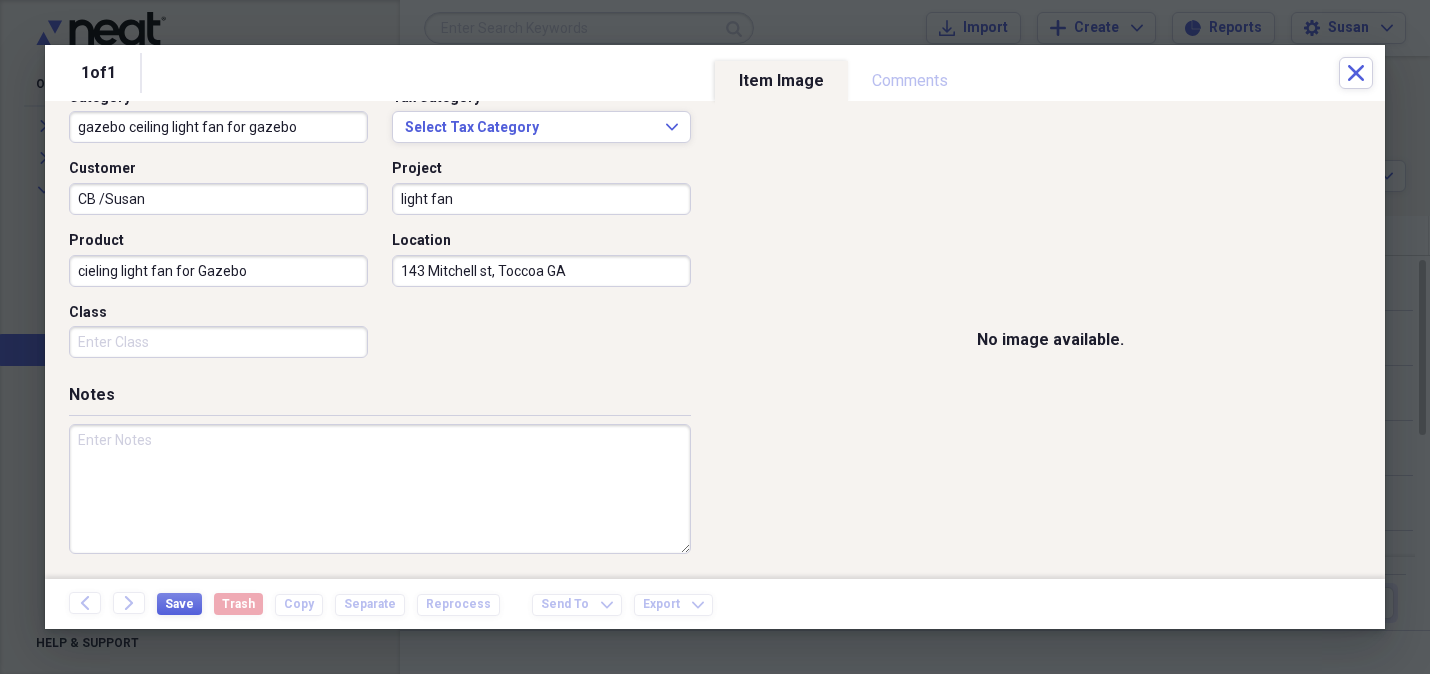 click at bounding box center [380, 489] 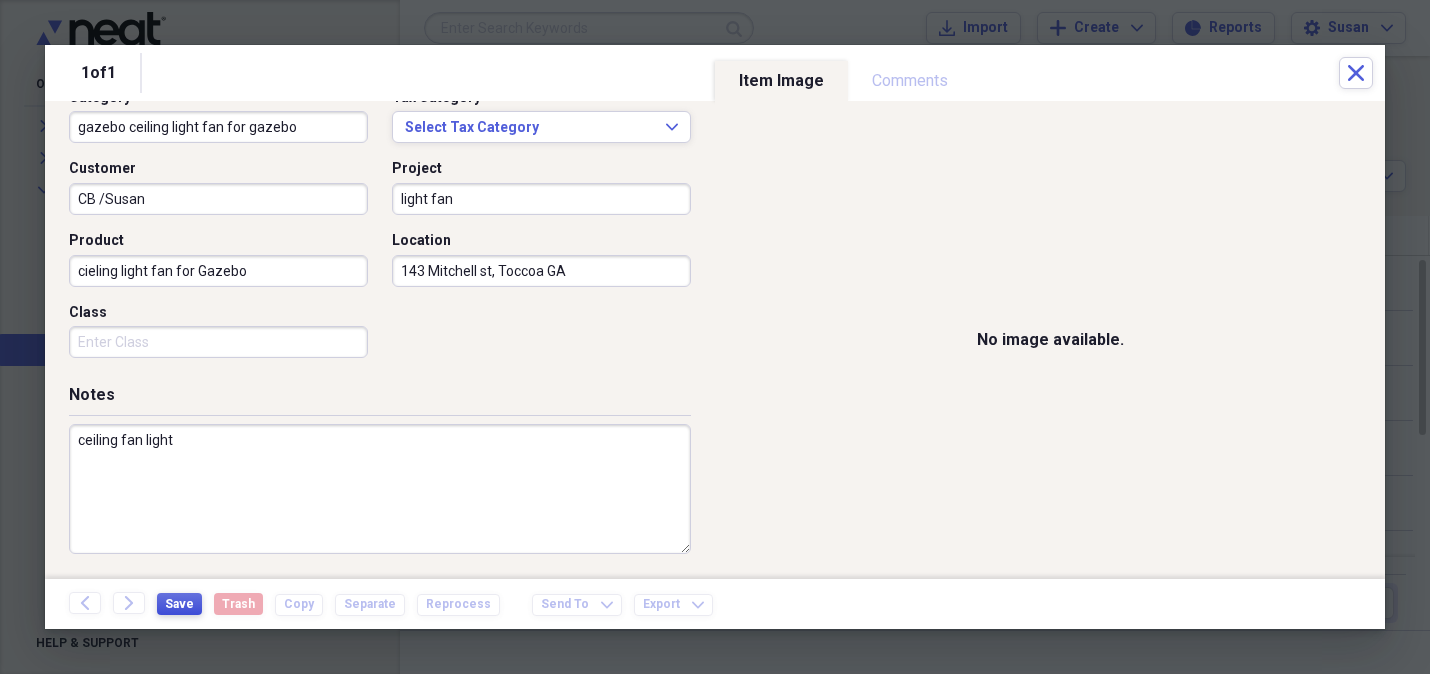 type on "ceiling fan light" 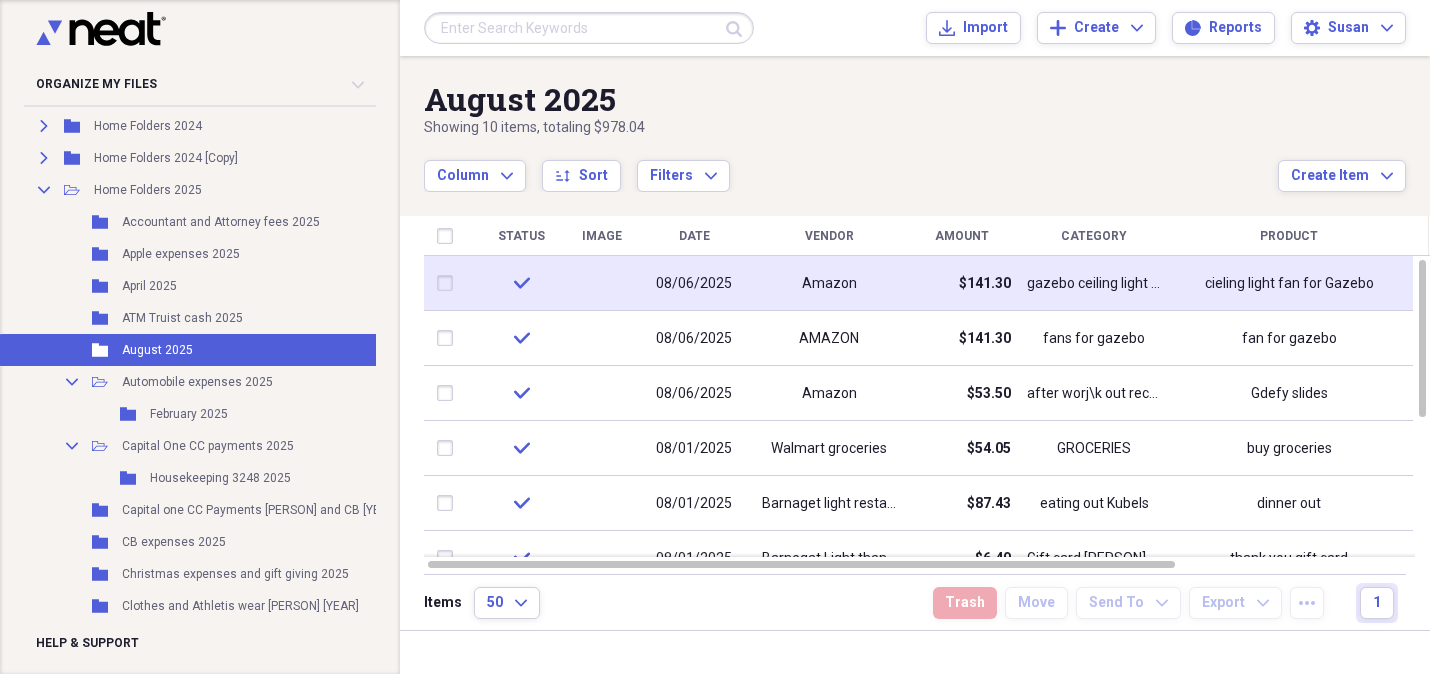 click on "$141.30" at bounding box center [961, 283] 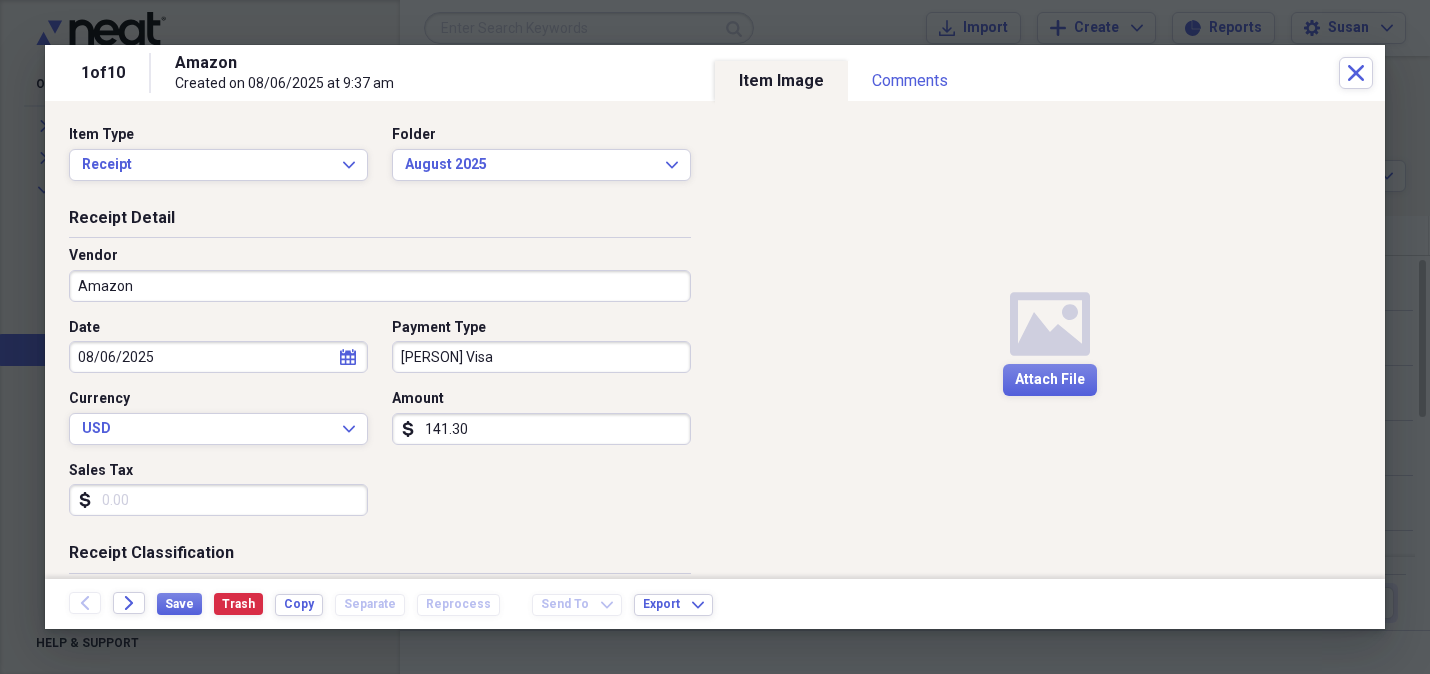 click on "141.30" at bounding box center (541, 429) 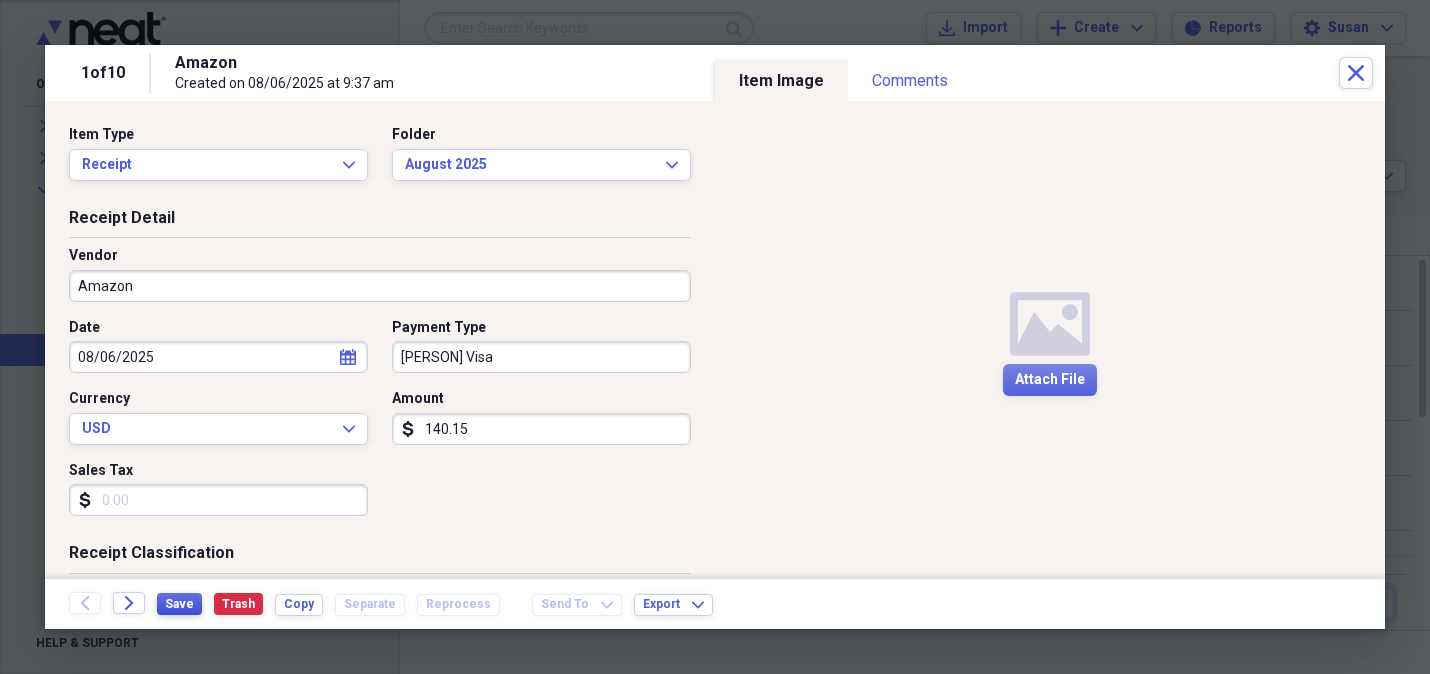 type on "140.15" 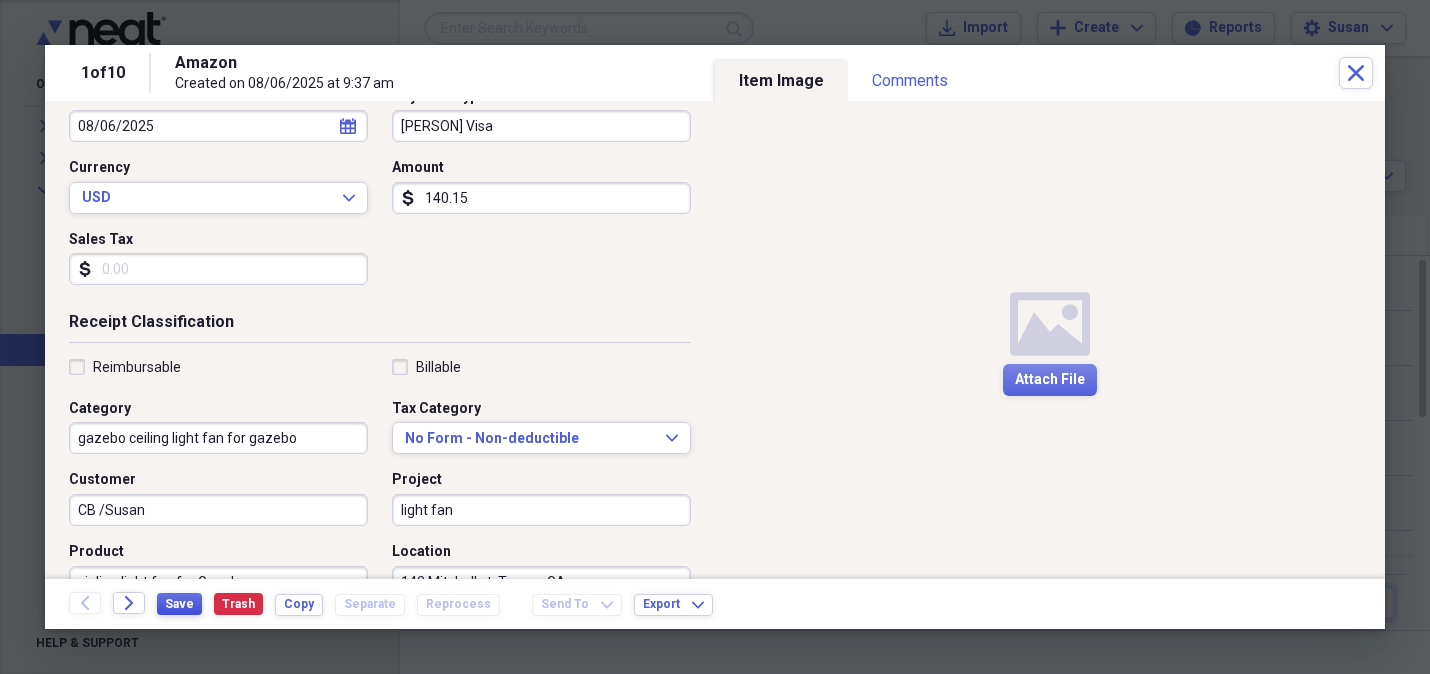 scroll, scrollTop: 542, scrollLeft: 0, axis: vertical 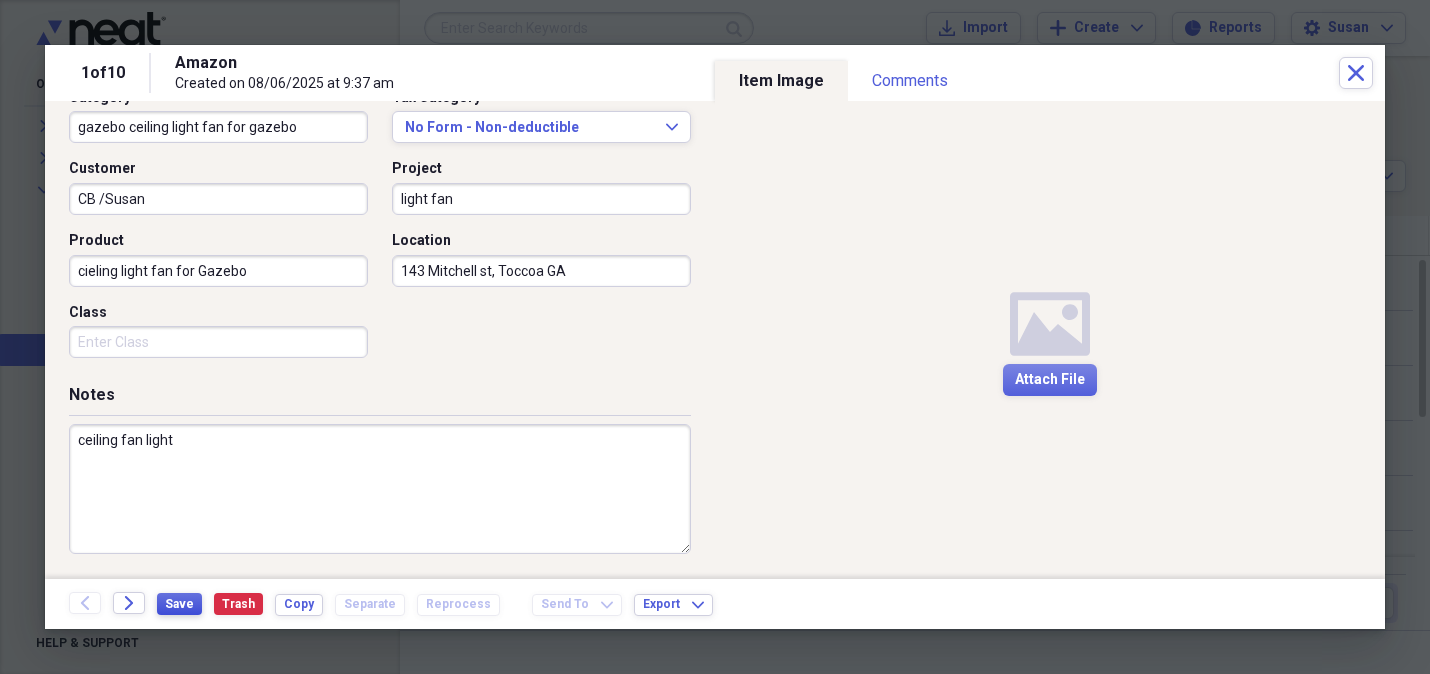 click on "Save" at bounding box center [179, 604] 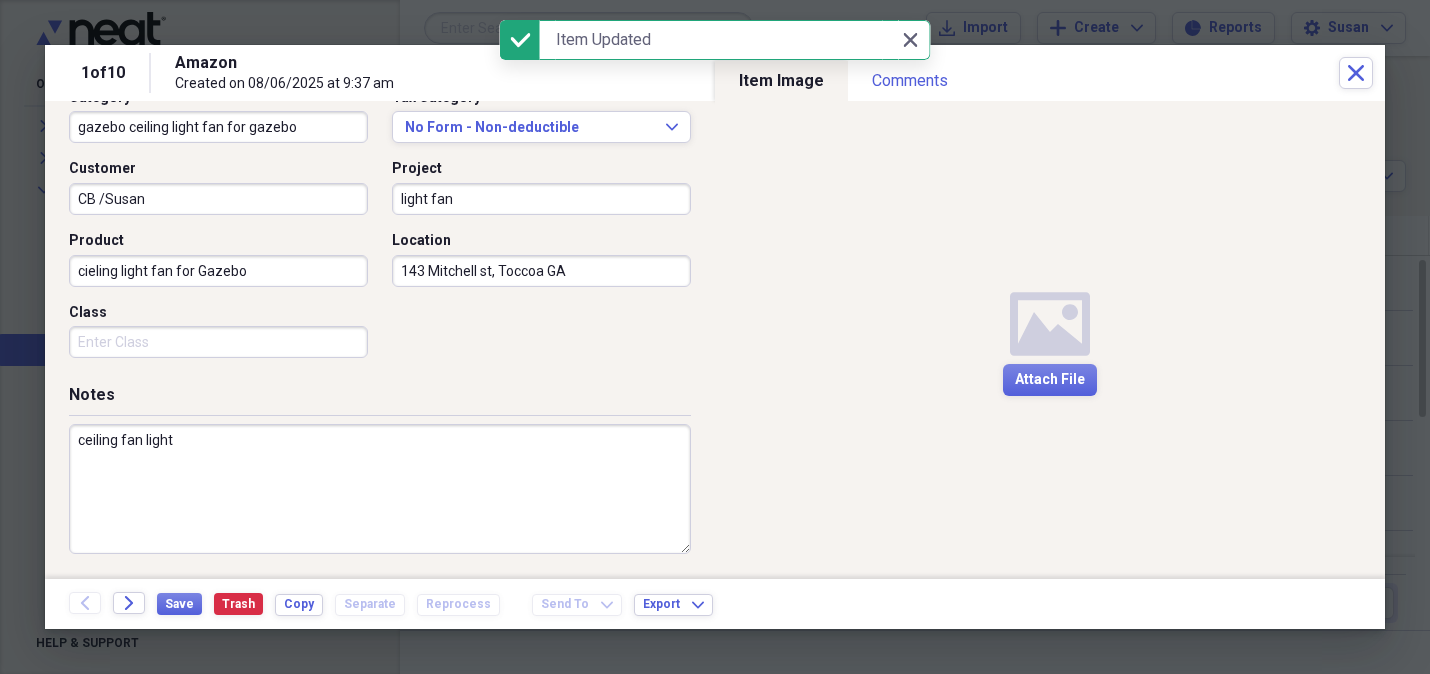 drag, startPoint x: 906, startPoint y: 38, endPoint x: 933, endPoint y: 35, distance: 27.166155 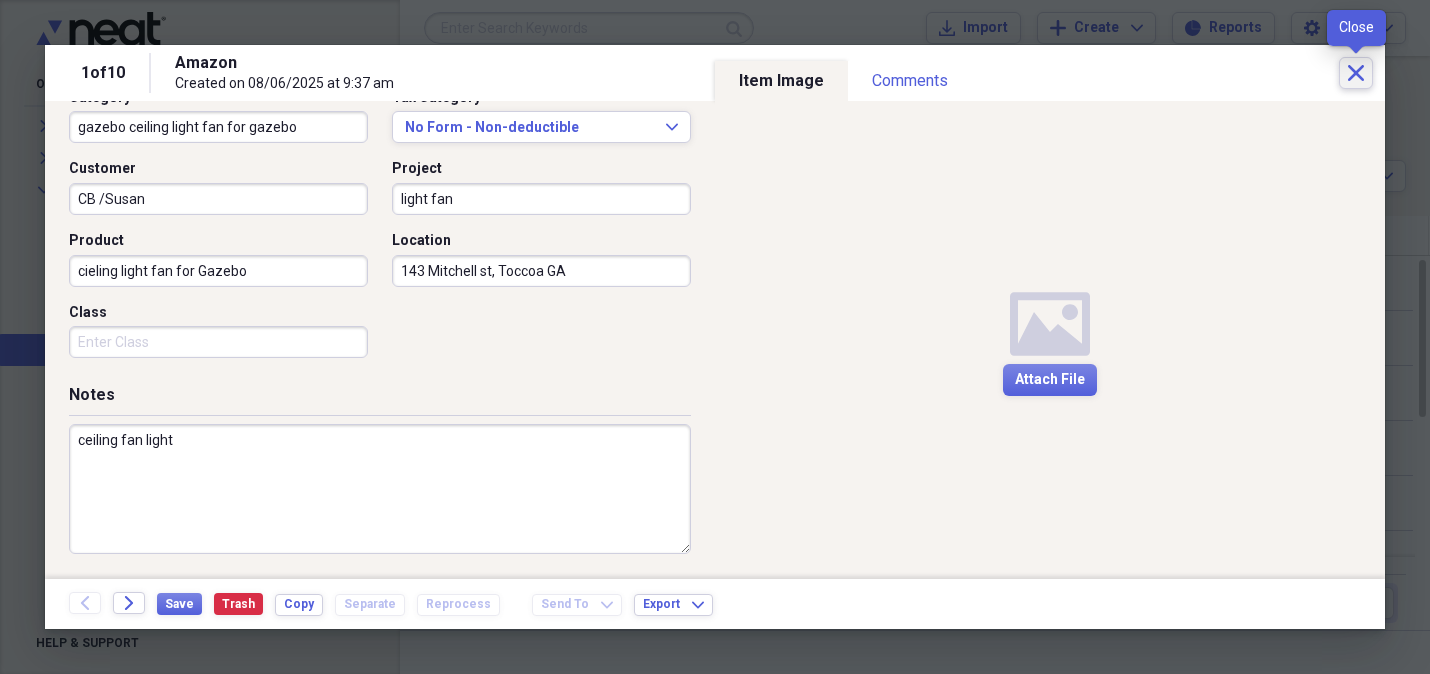 click on "Close" 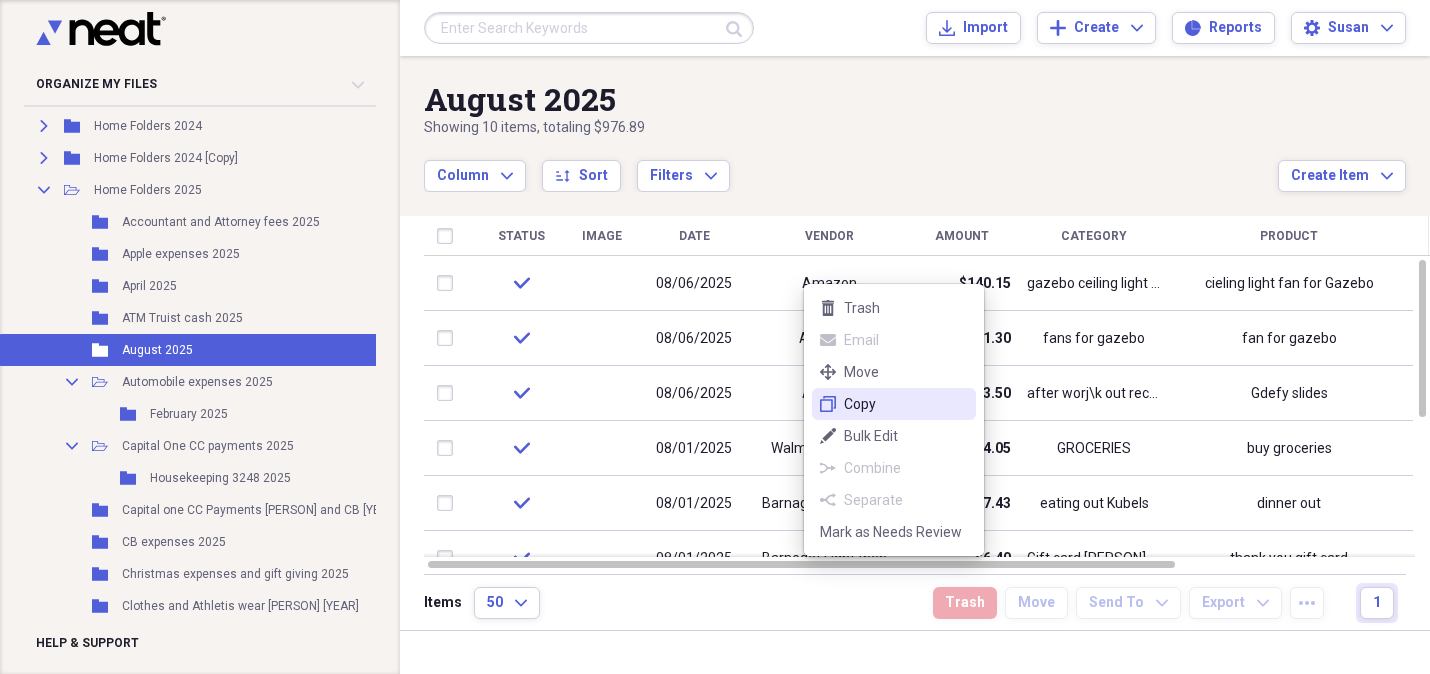 click on "Copy" at bounding box center (906, 404) 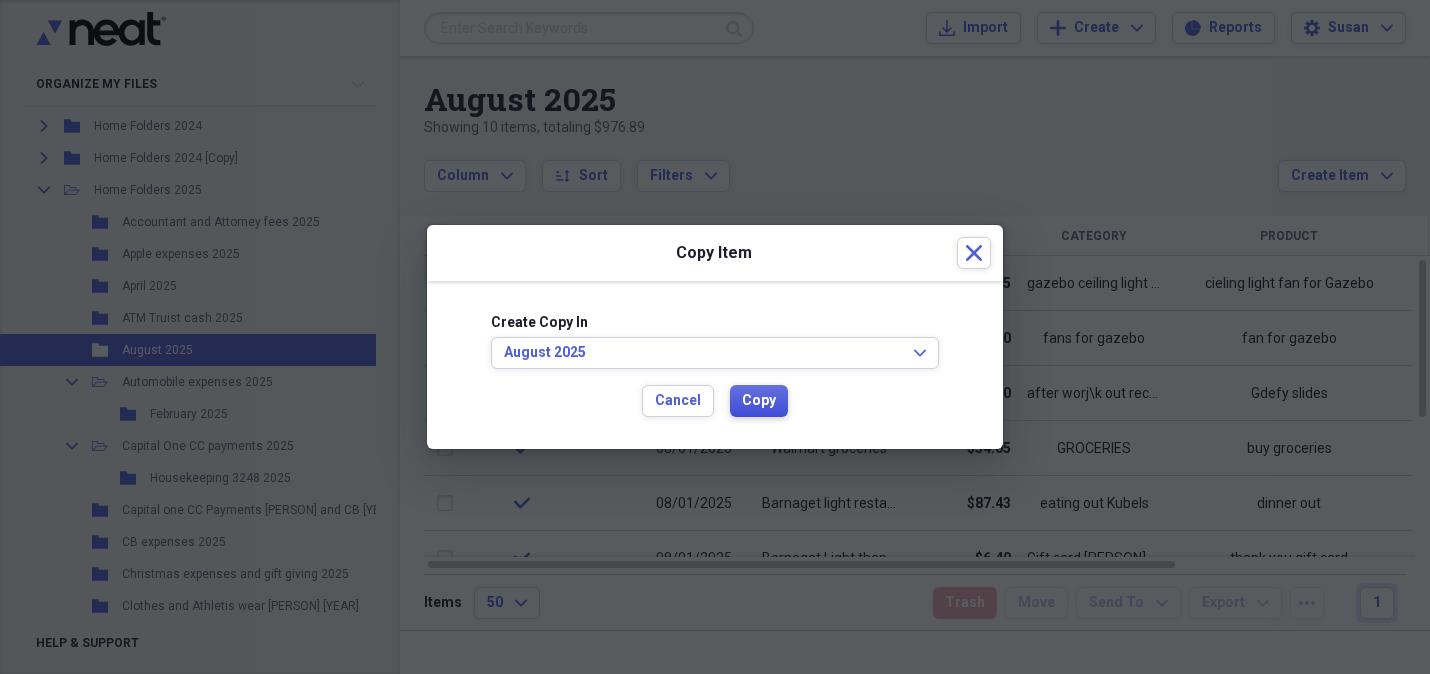 click on "Copy" at bounding box center [759, 401] 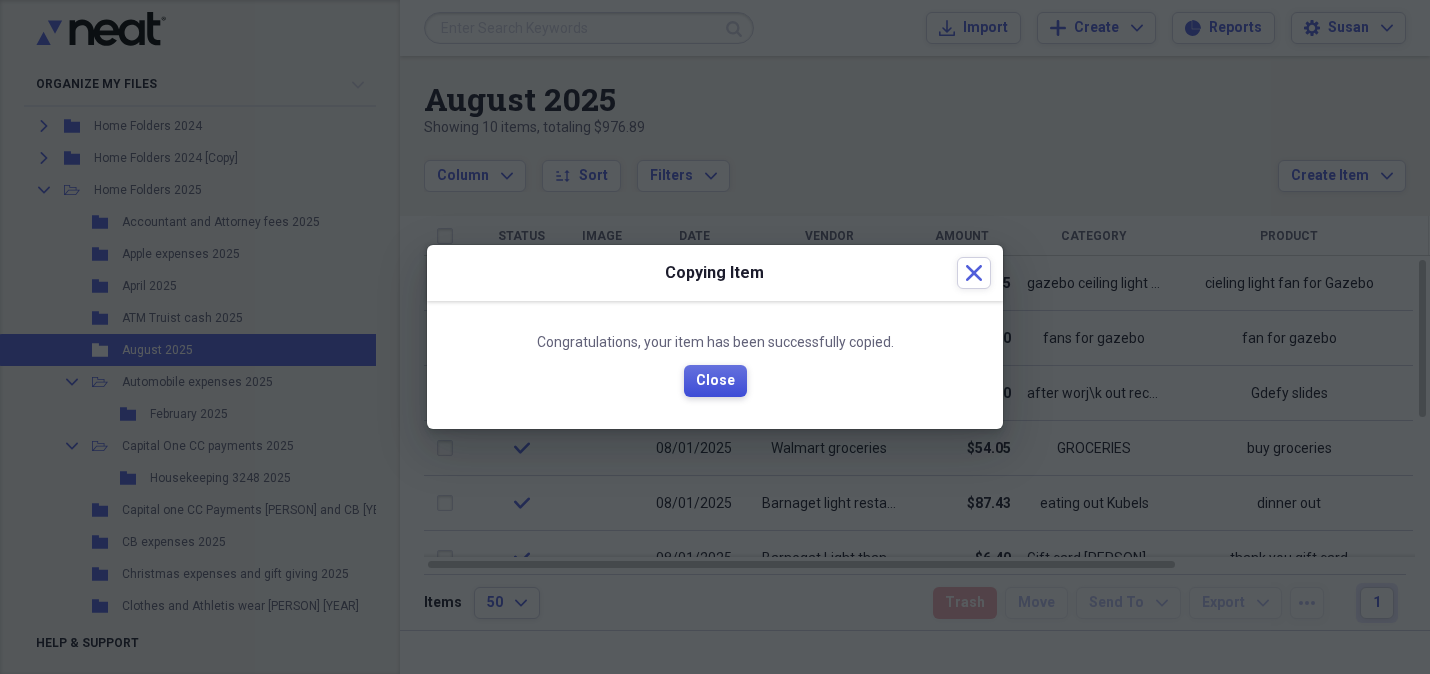 click on "Close" at bounding box center (715, 381) 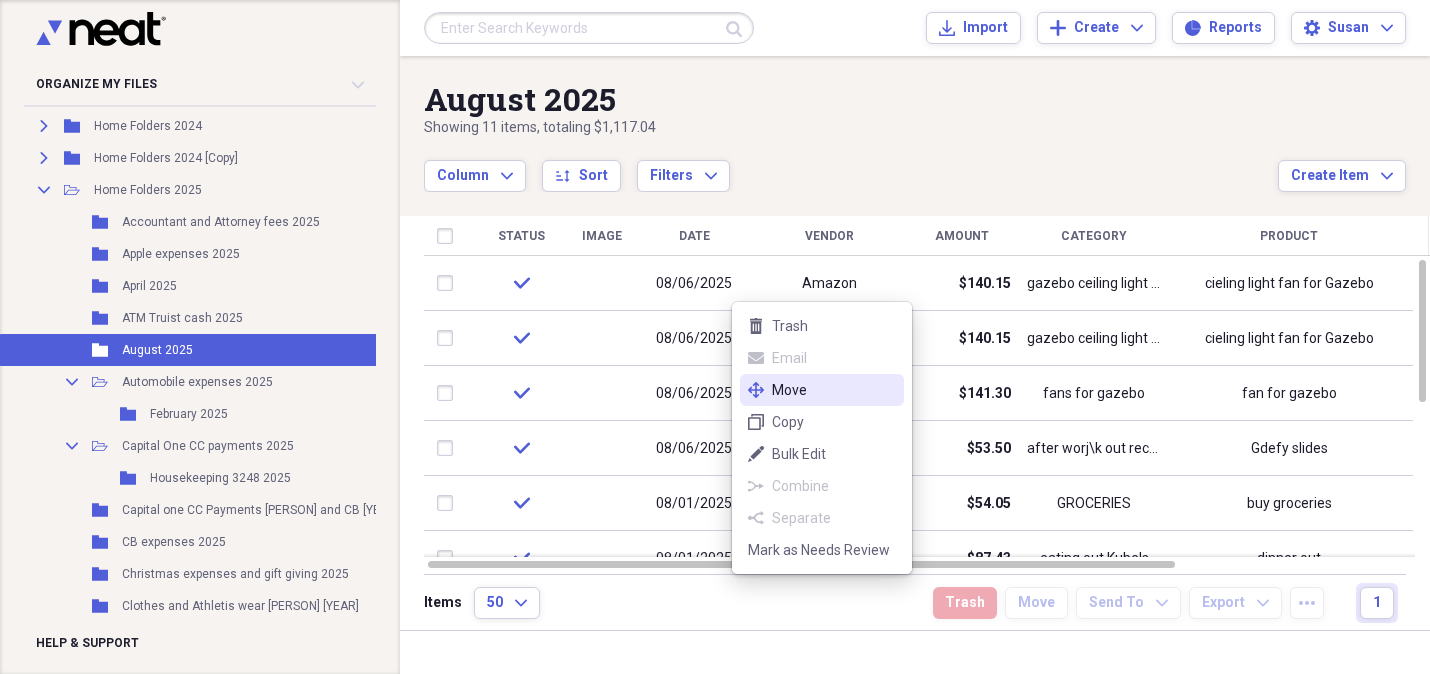 click on "Move" at bounding box center (834, 390) 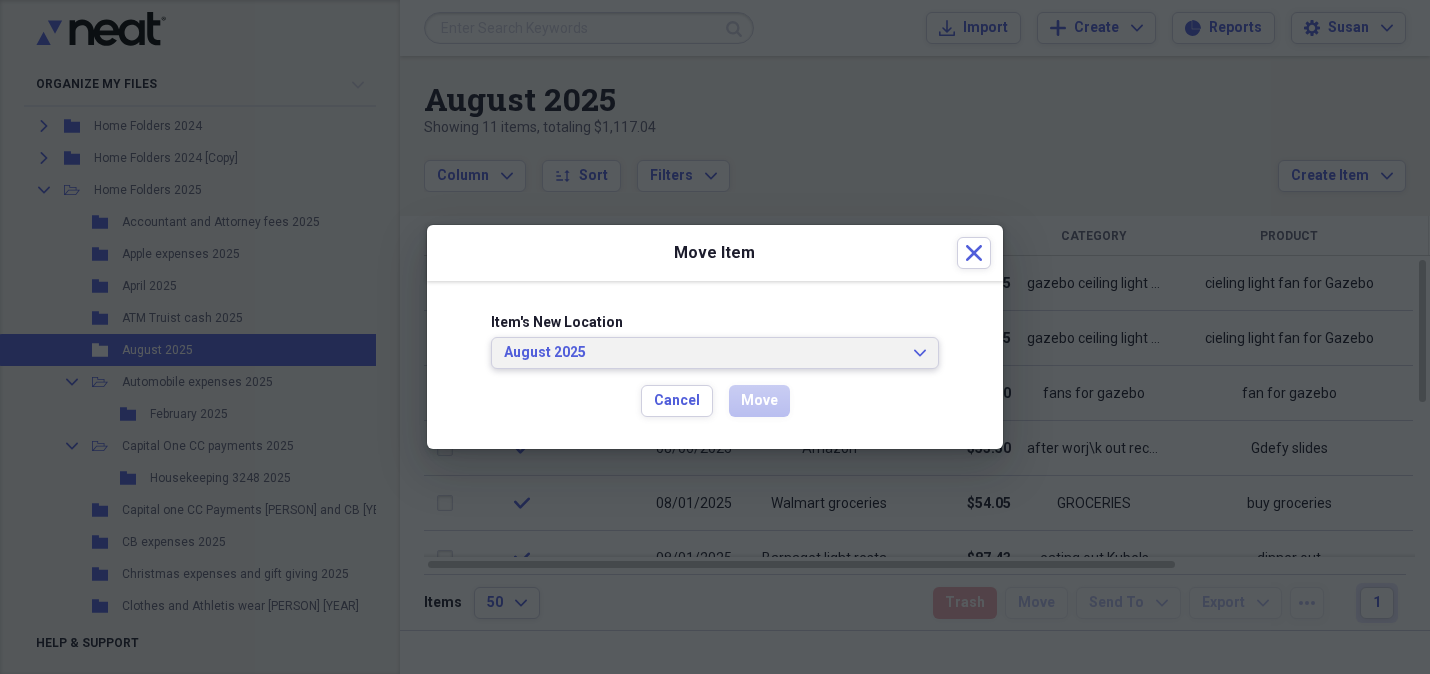 click on "August 2025 Expand" at bounding box center [715, 353] 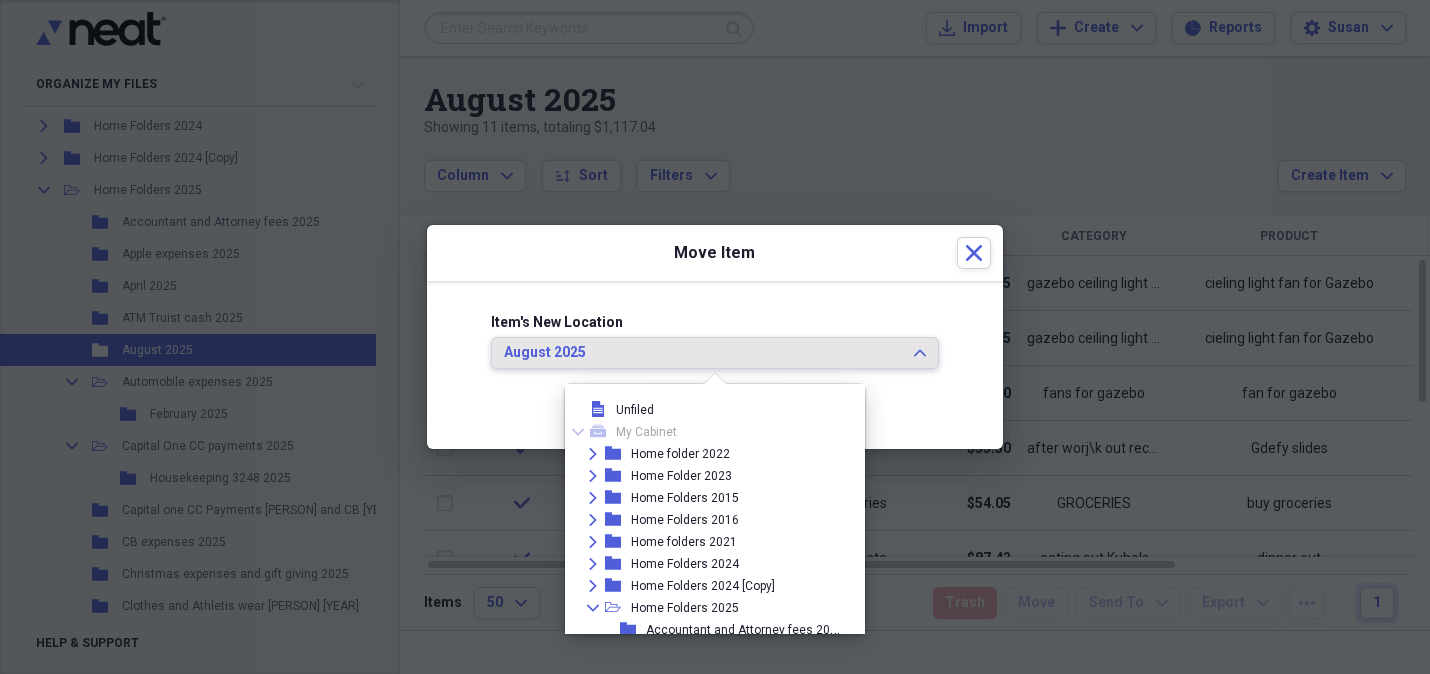 scroll, scrollTop: 216, scrollLeft: 0, axis: vertical 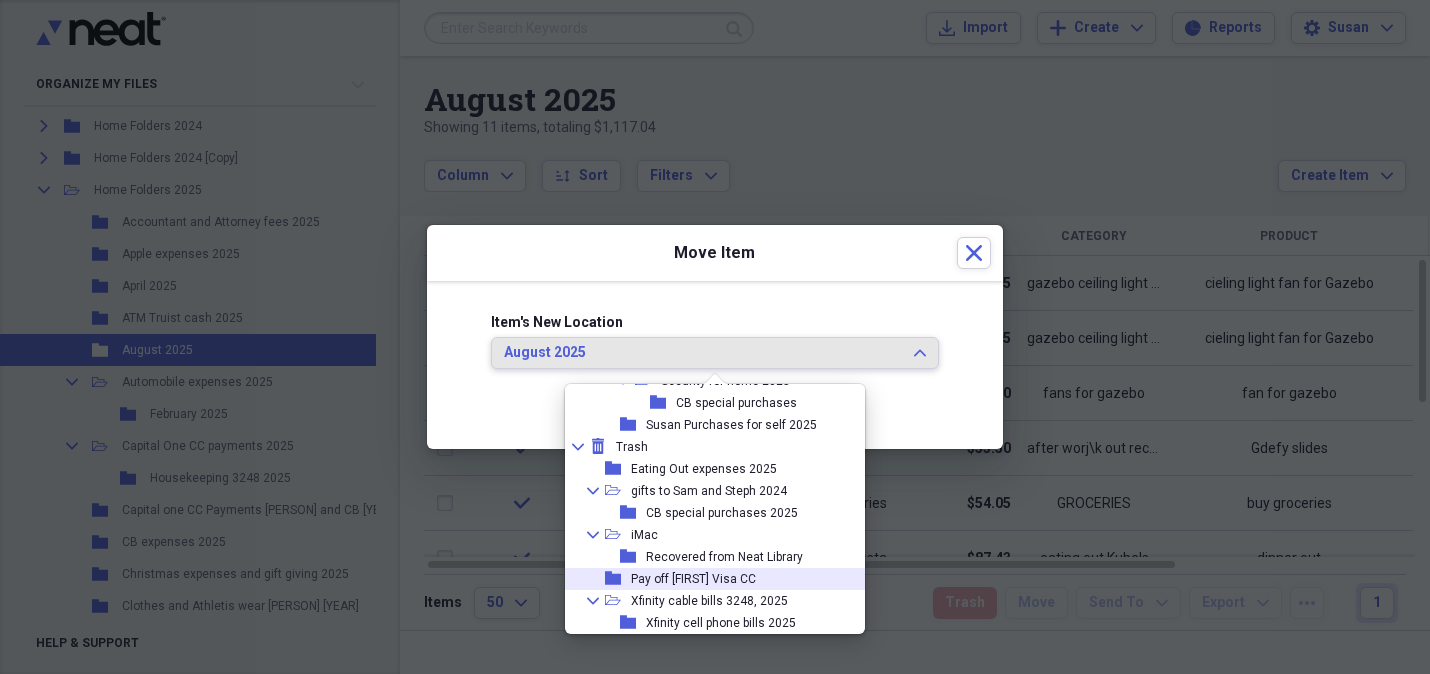 click on "Pay off [NAME] Visa CC" at bounding box center [693, 579] 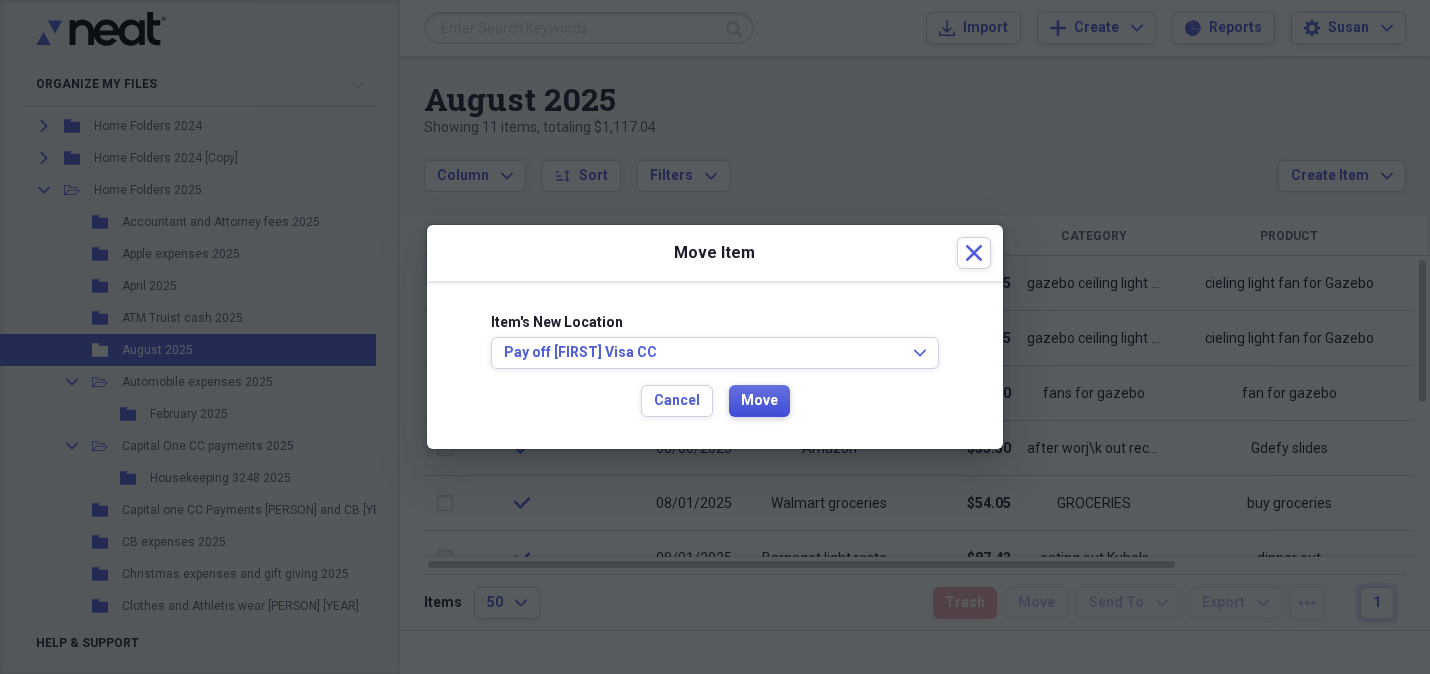click on "Move" at bounding box center [759, 401] 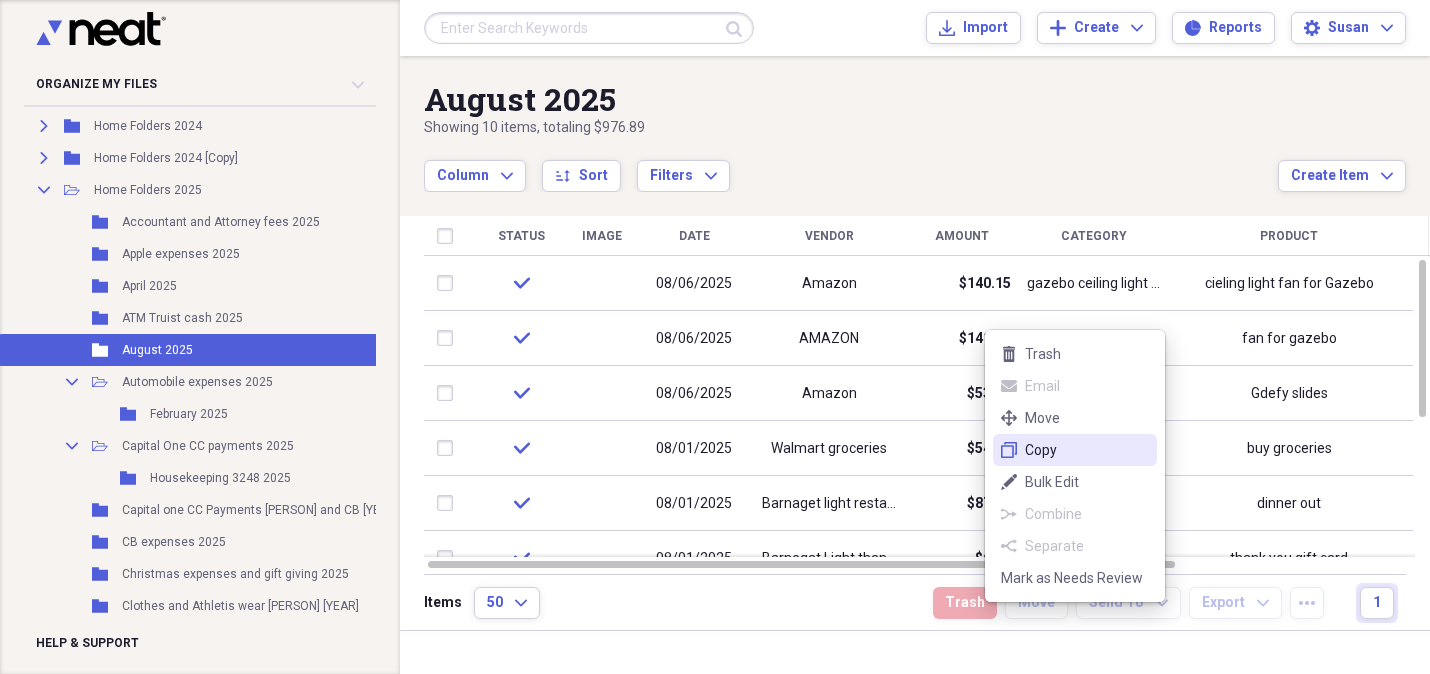 click on "Copy" at bounding box center (1087, 450) 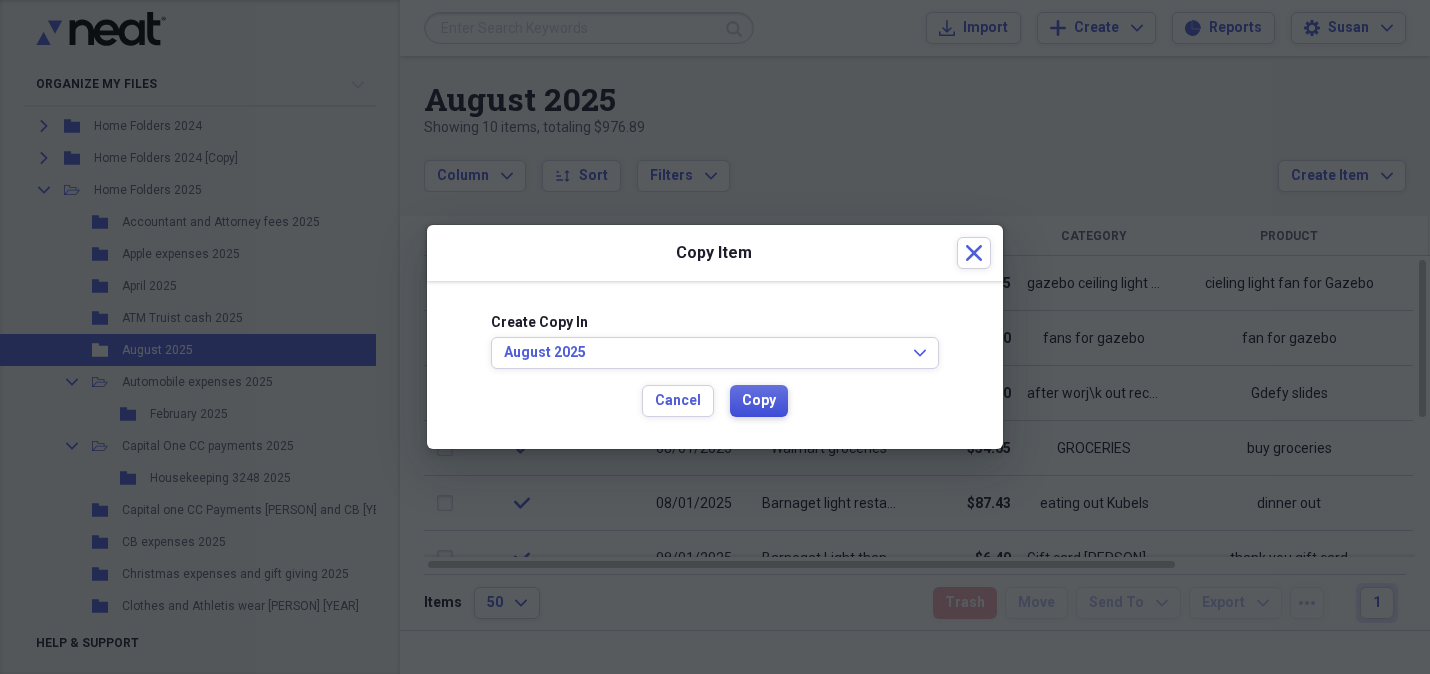 click on "Copy" at bounding box center [759, 401] 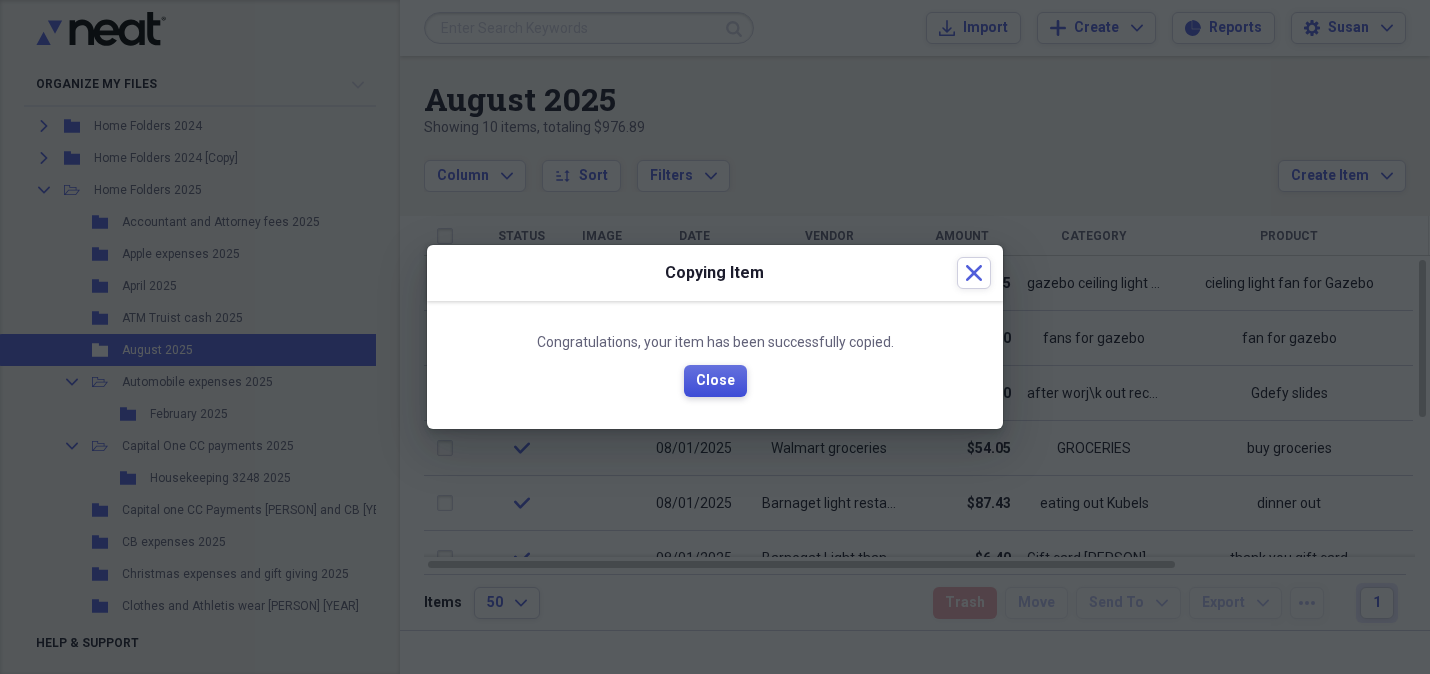 drag, startPoint x: 735, startPoint y: 382, endPoint x: 809, endPoint y: 358, distance: 77.7946 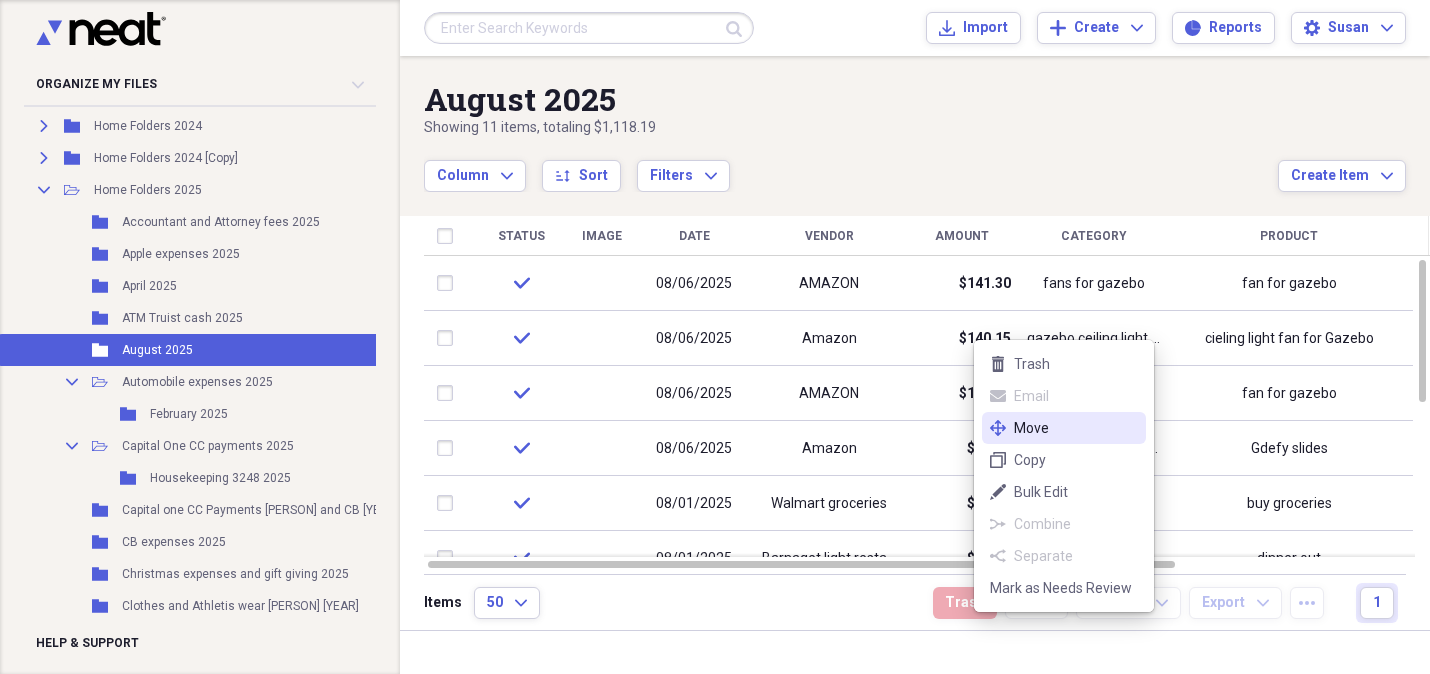 click on "Move" at bounding box center (1076, 428) 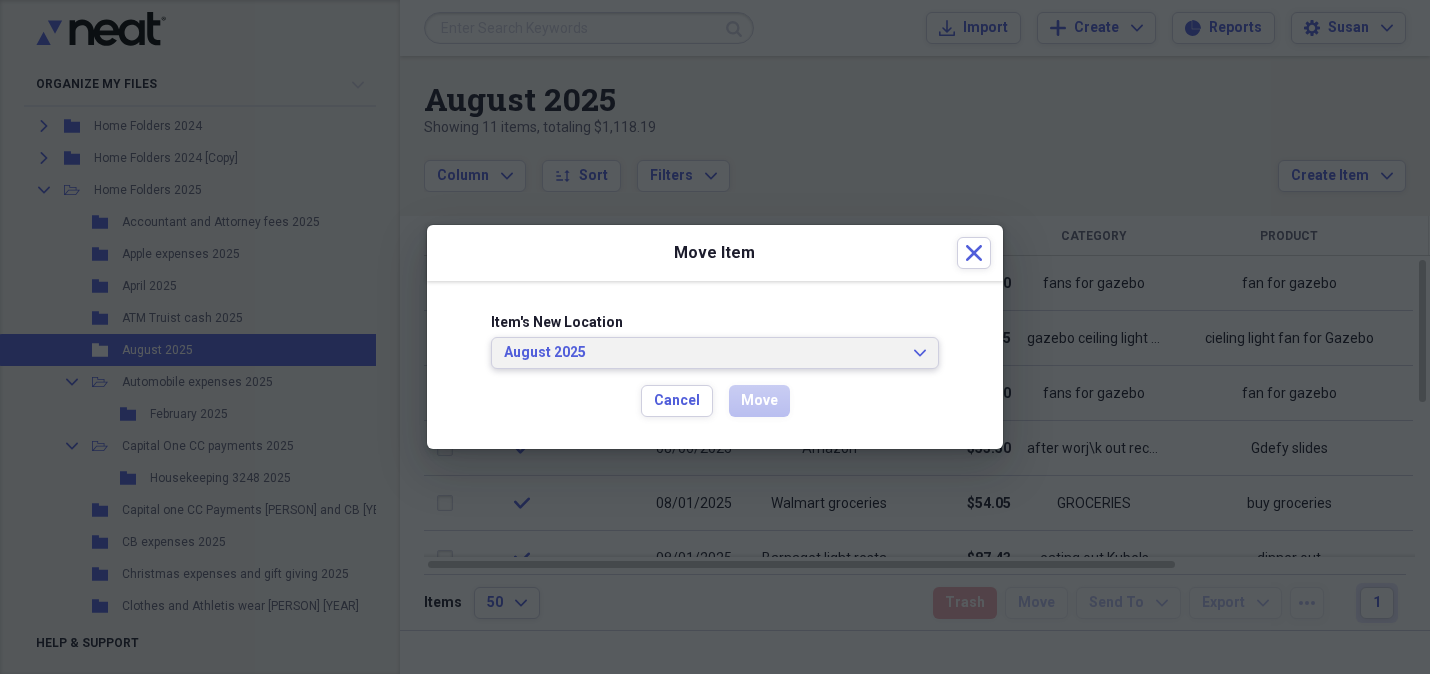 click on "August 2025 Expand" at bounding box center [715, 353] 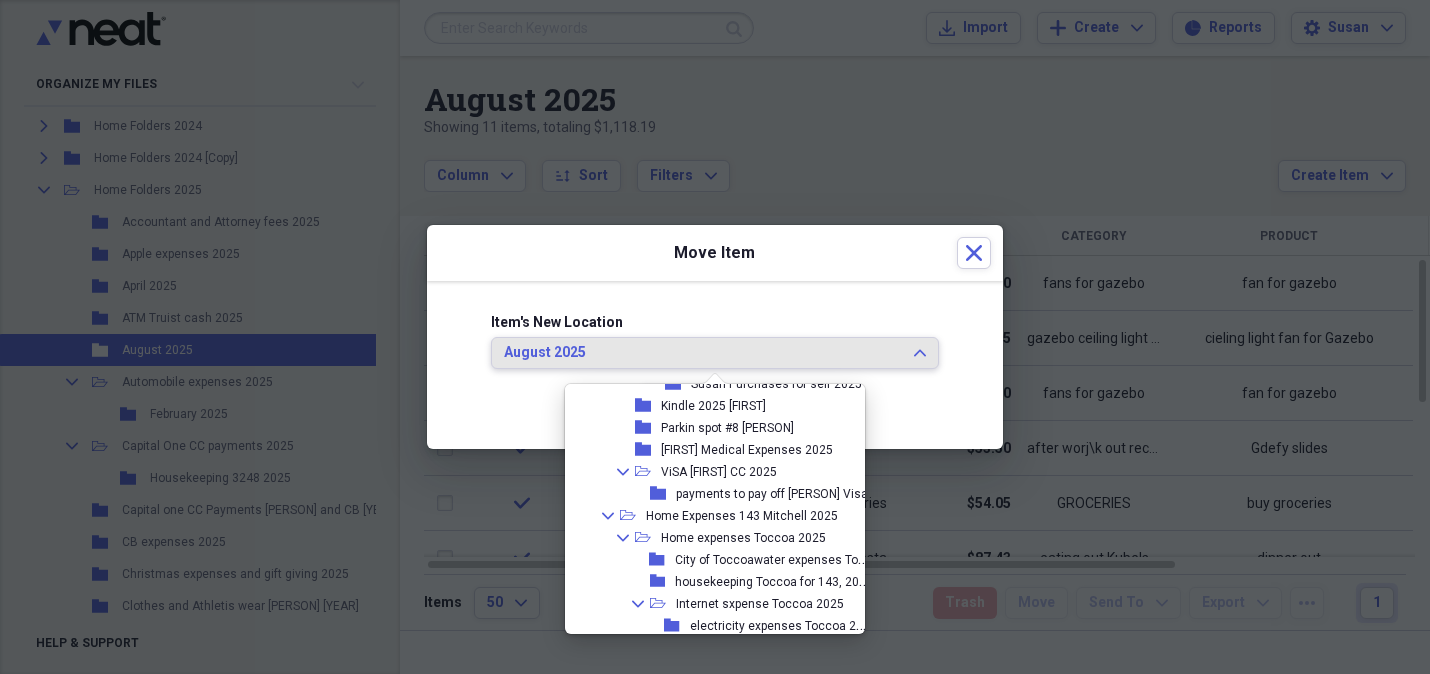 scroll, scrollTop: 980, scrollLeft: 0, axis: vertical 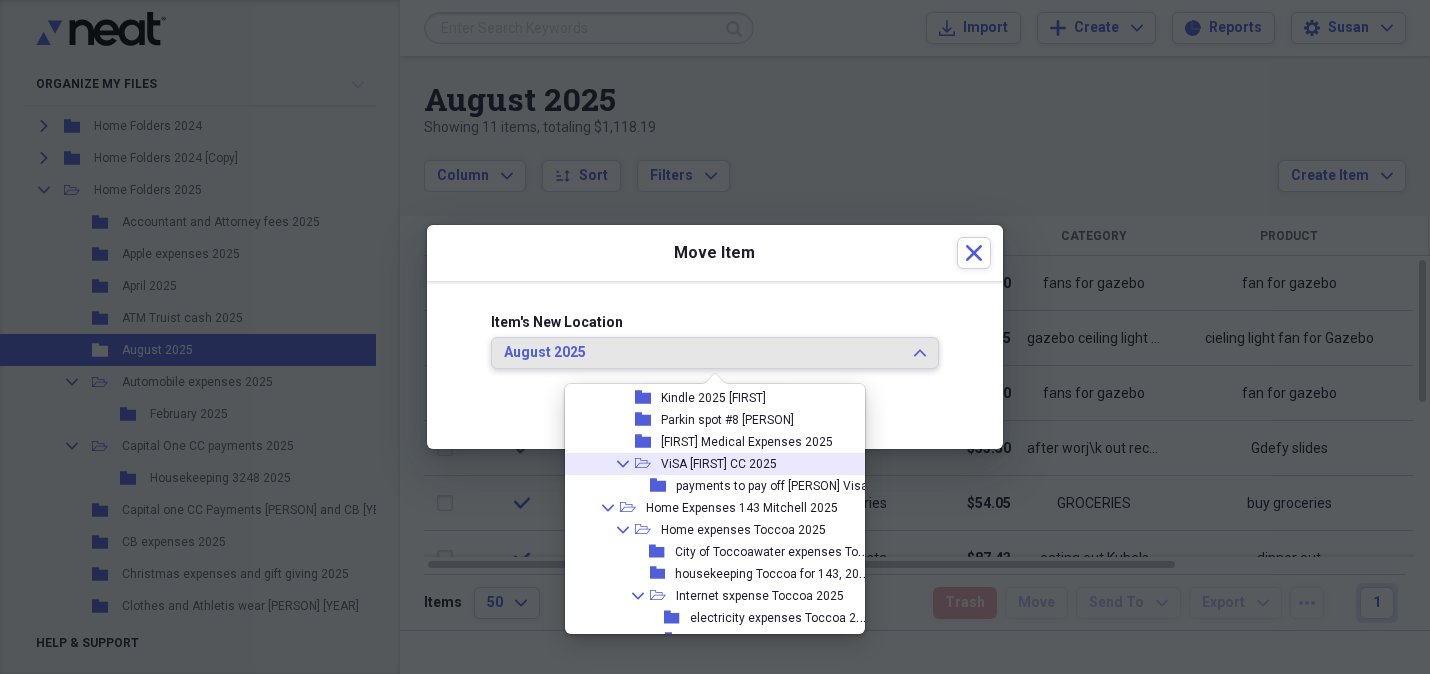 click on "Collapse open-folder ViSA Susan CC 2025" at bounding box center [721, 464] 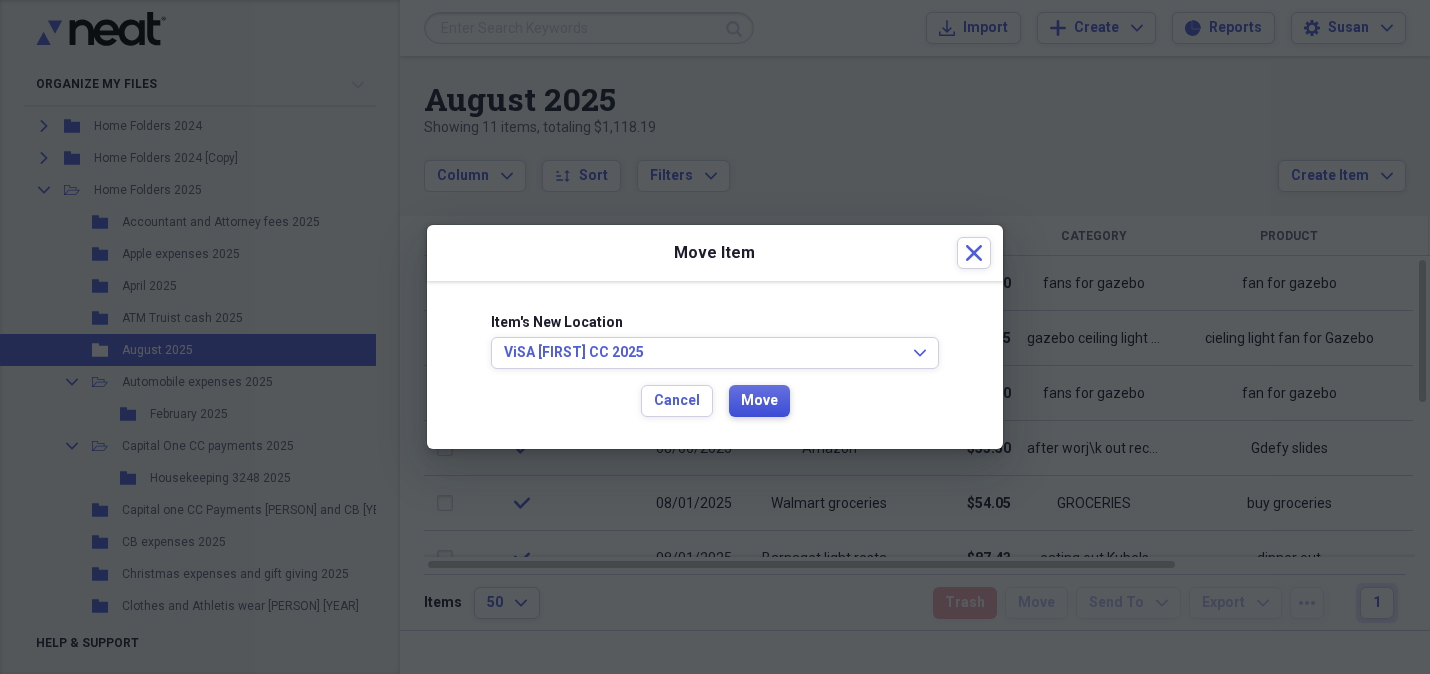 click on "Move" at bounding box center (759, 401) 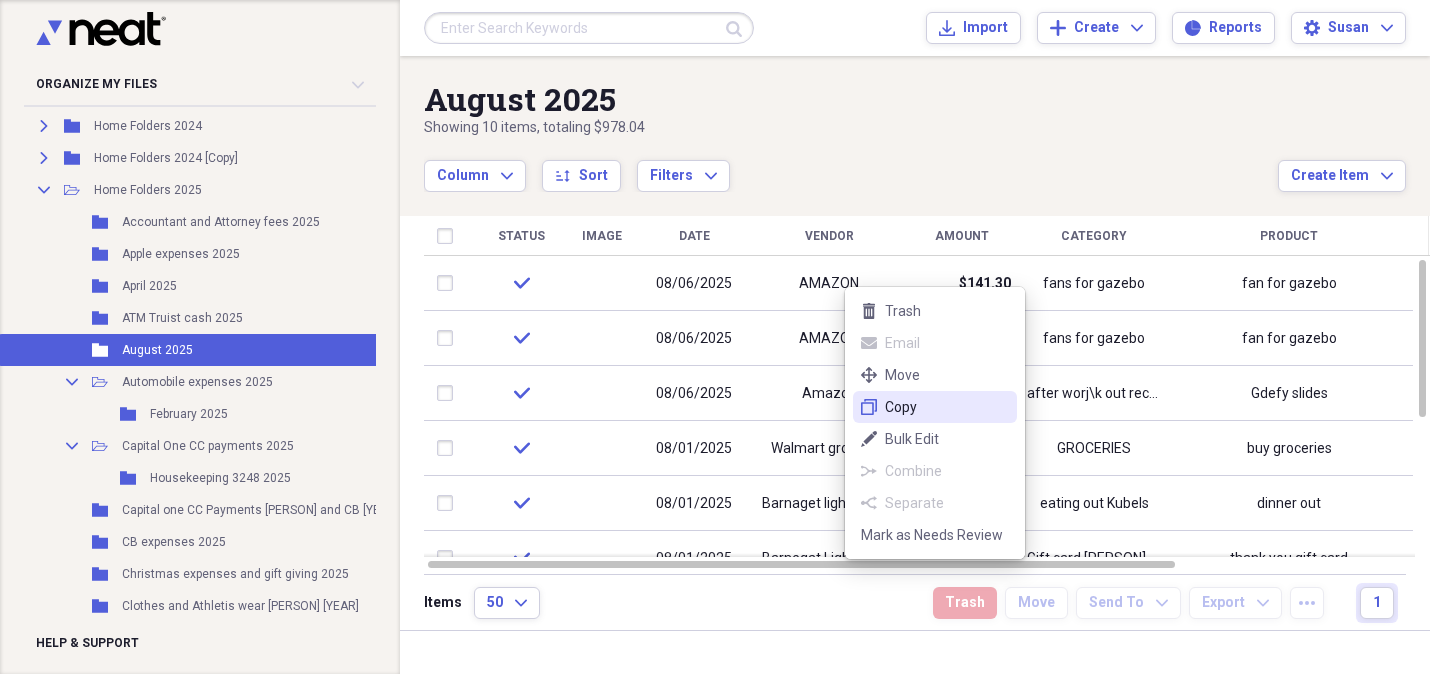 click on "Copy" at bounding box center (947, 407) 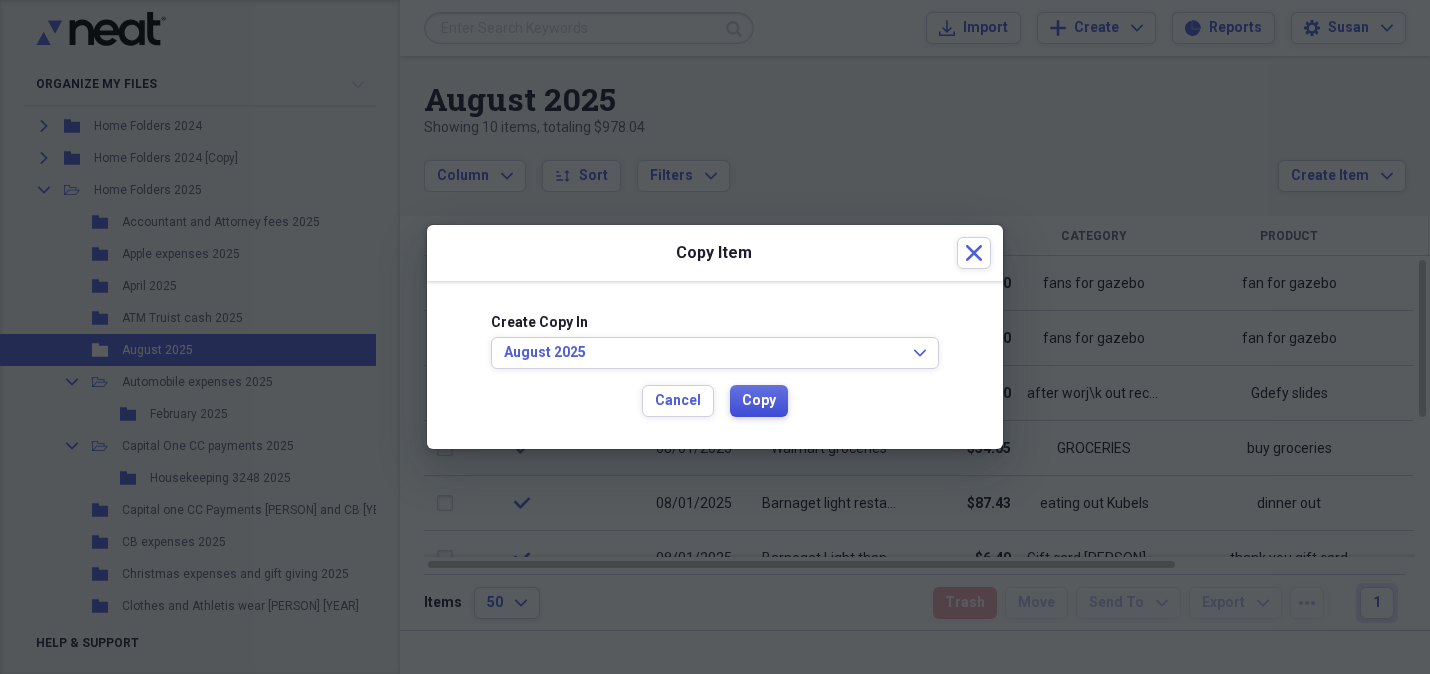 click on "Copy" at bounding box center (759, 401) 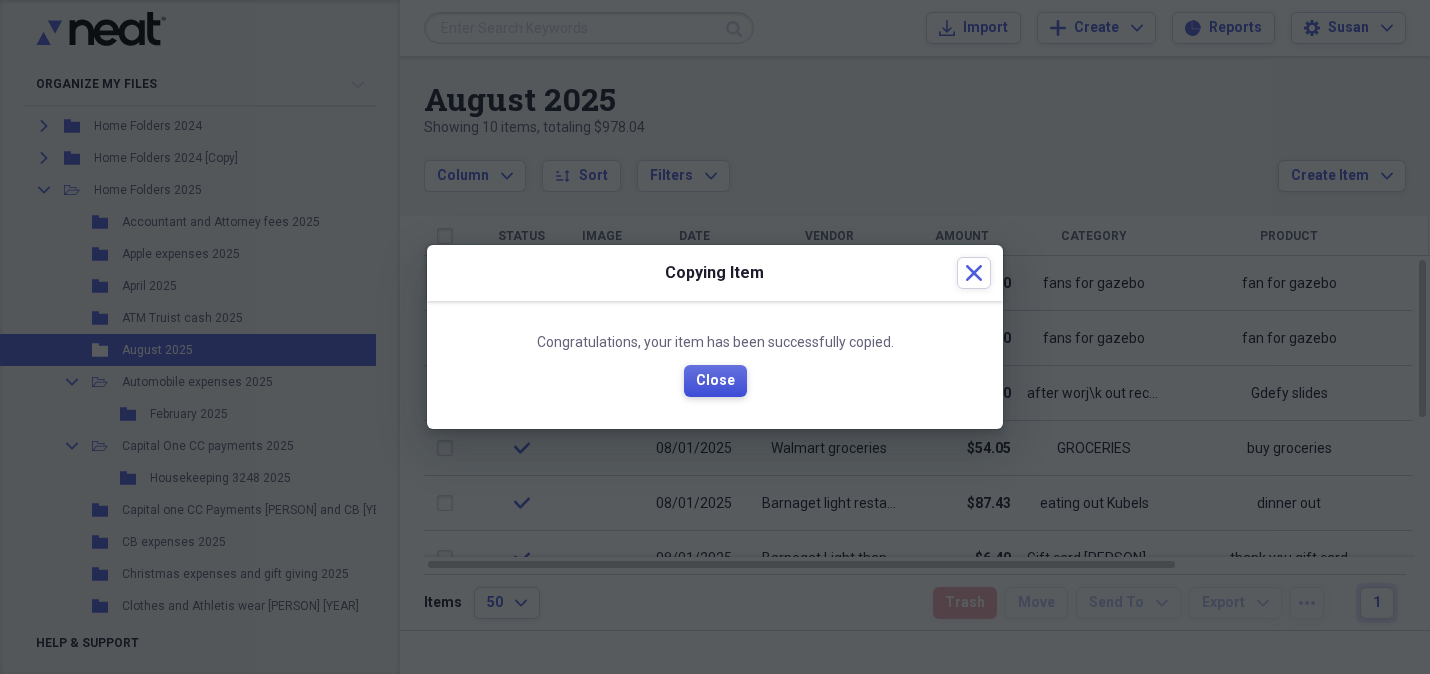 click on "Close" at bounding box center [715, 381] 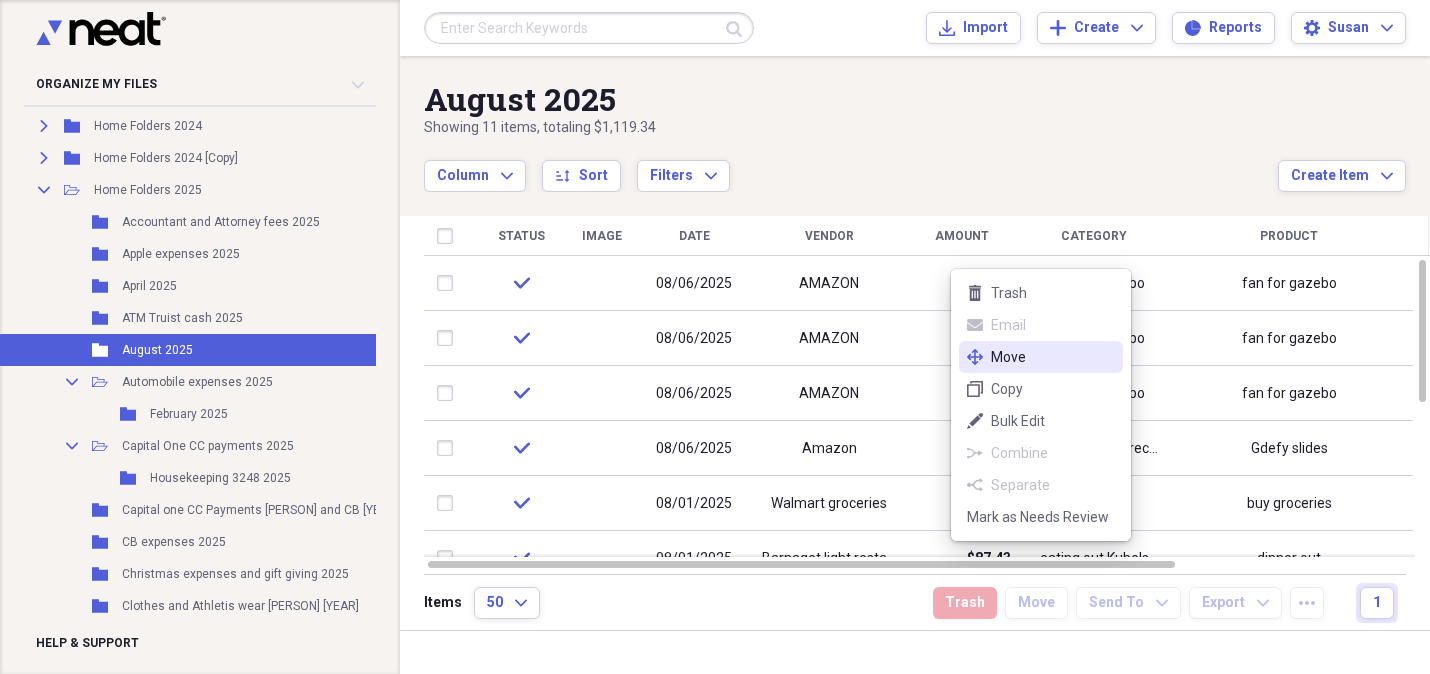 click on "move" 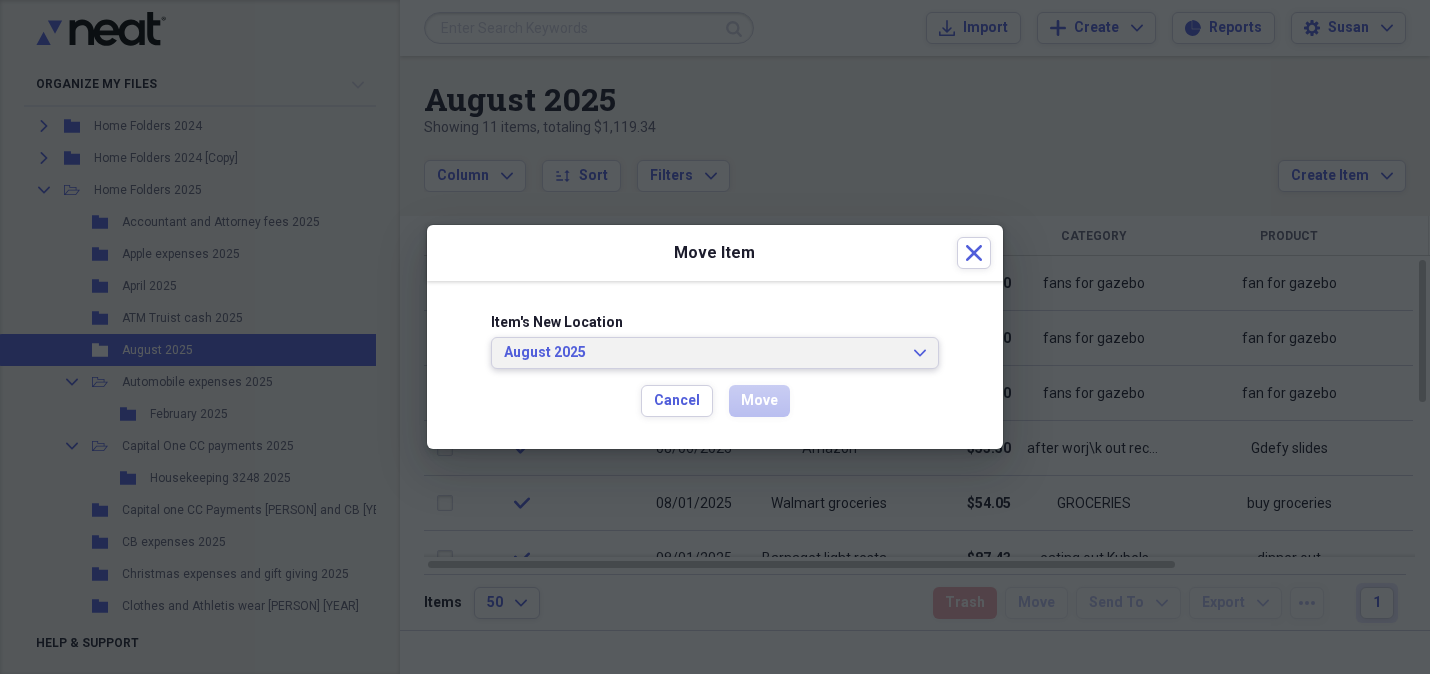 click on "Expand" 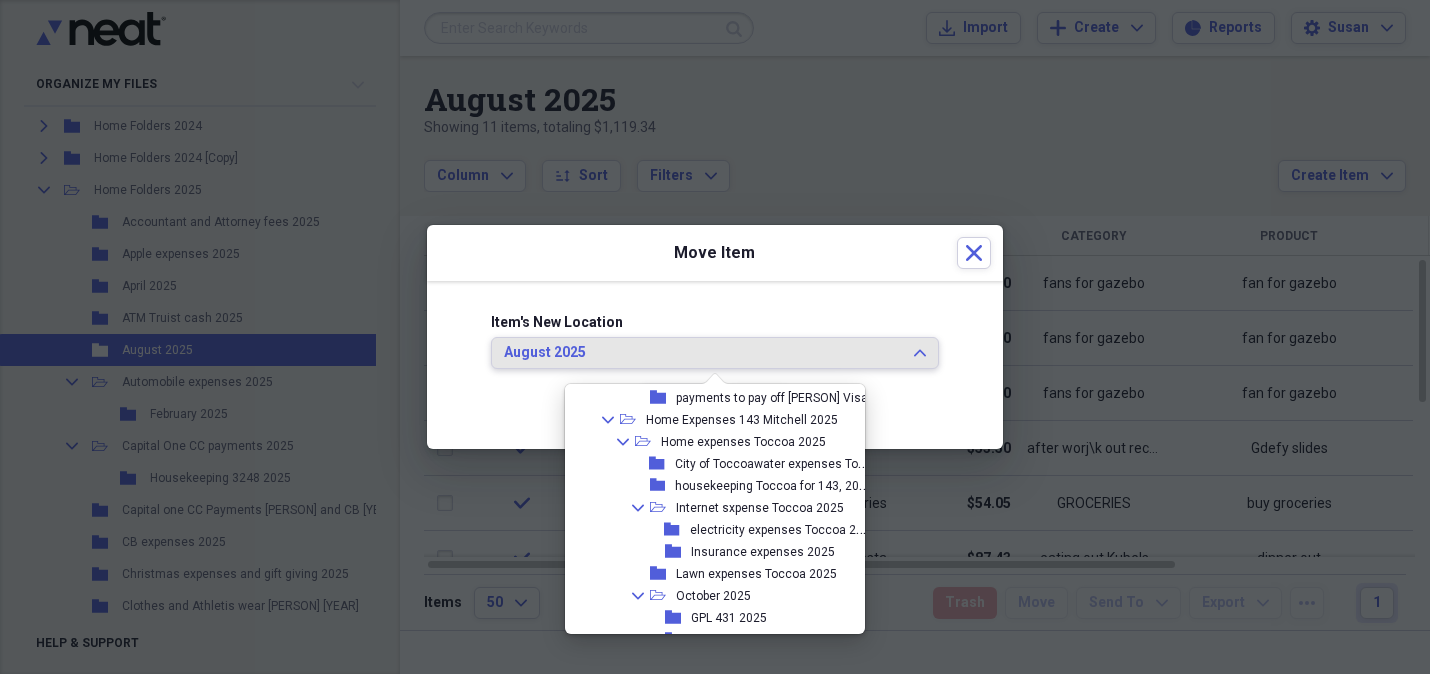 scroll, scrollTop: 1080, scrollLeft: 0, axis: vertical 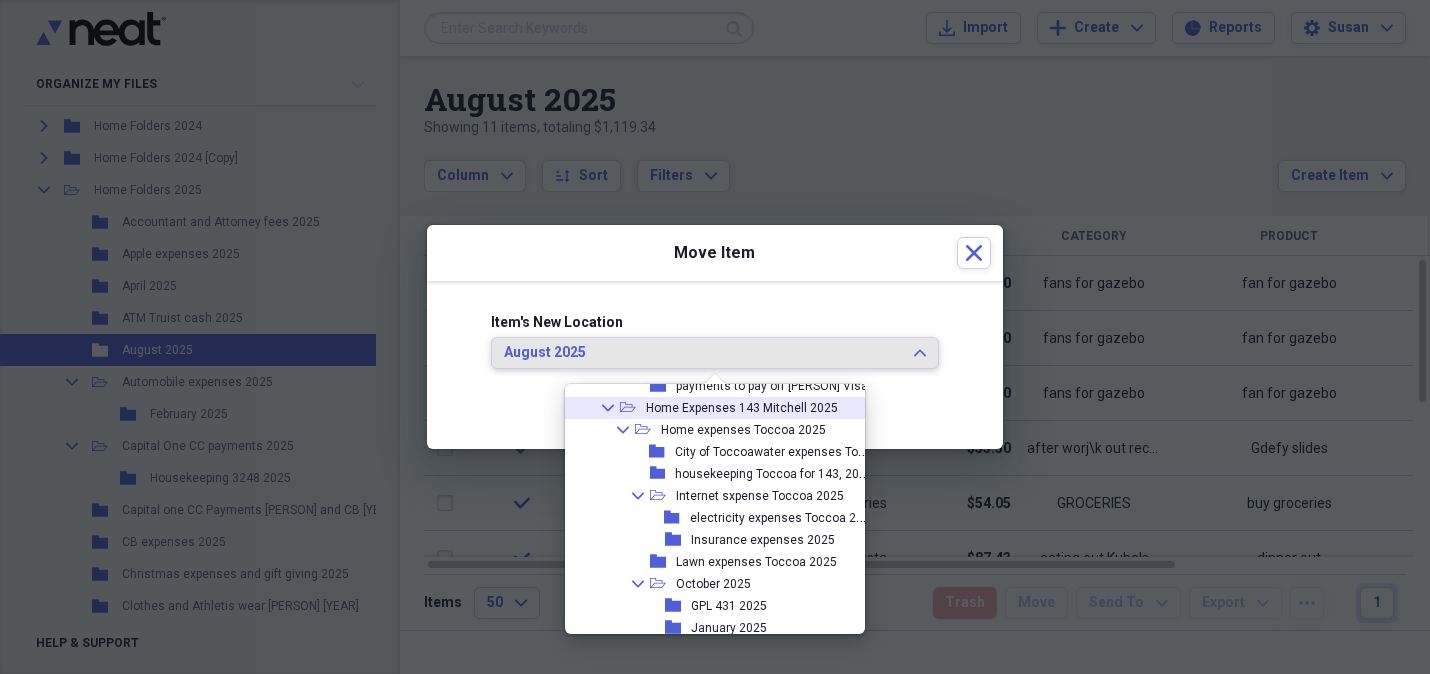 click on "Home Expenses 143 Mitchell  2025" at bounding box center [742, 408] 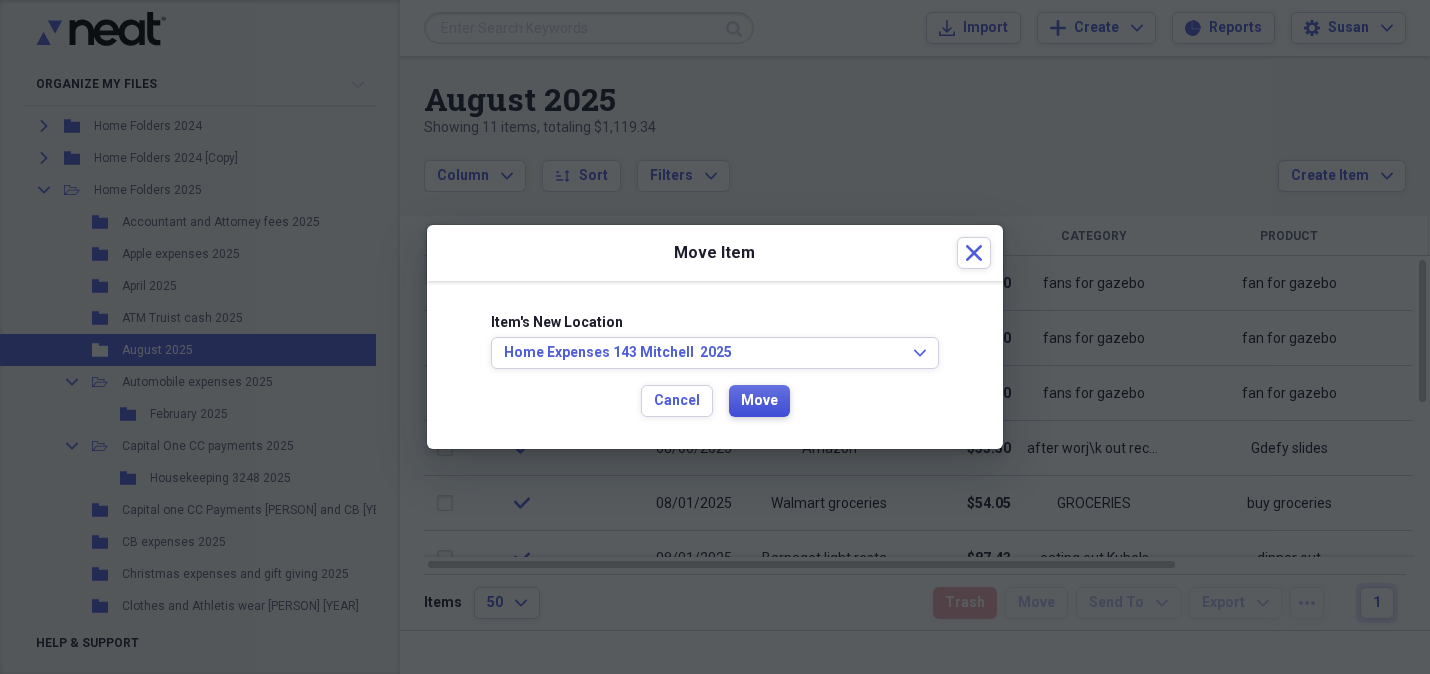 click on "Move" at bounding box center [759, 401] 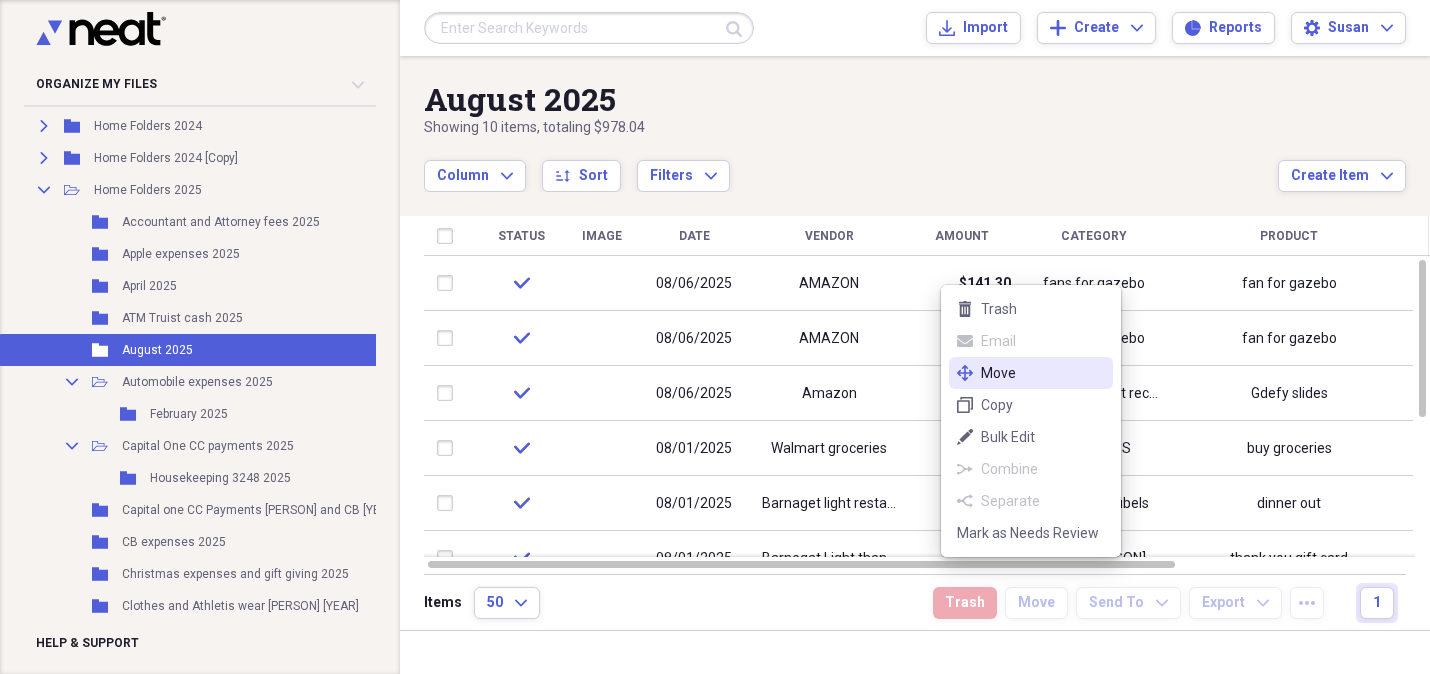 click on "Move" at bounding box center [1043, 373] 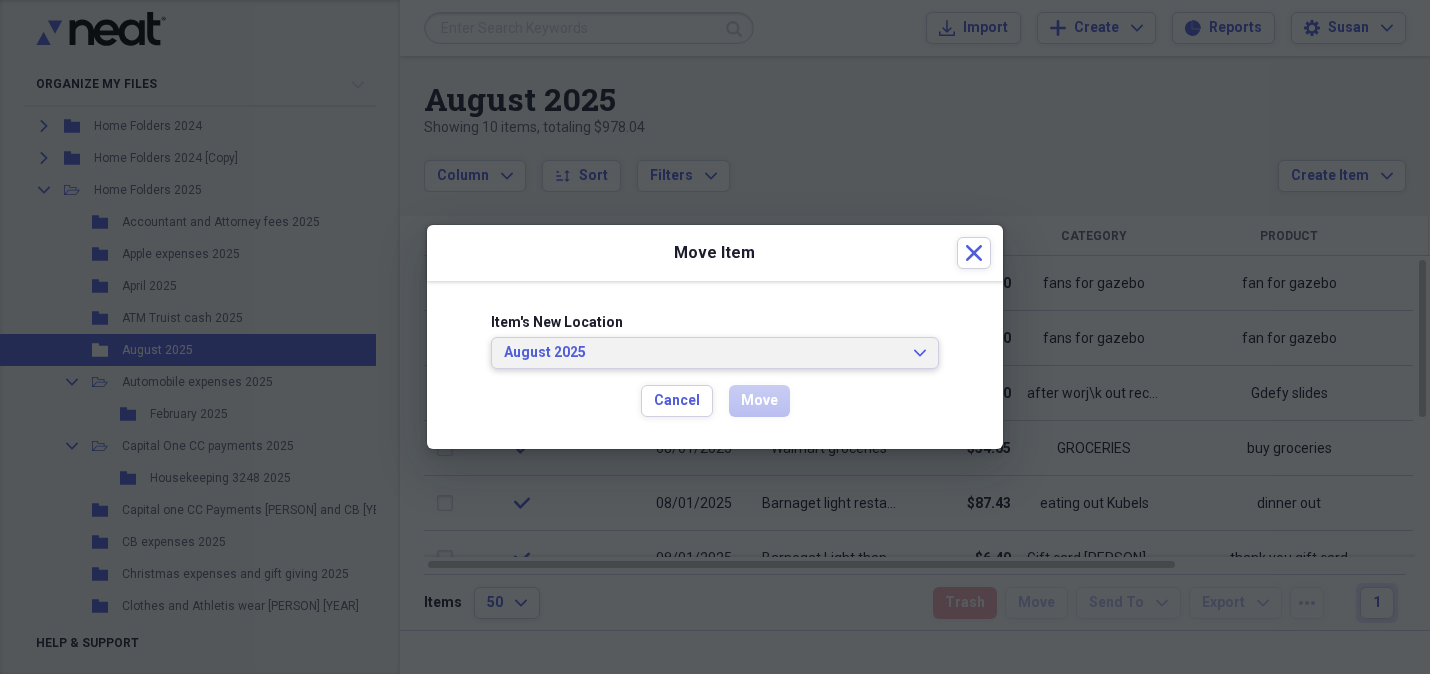 click on "August 2025 Expand" at bounding box center (715, 353) 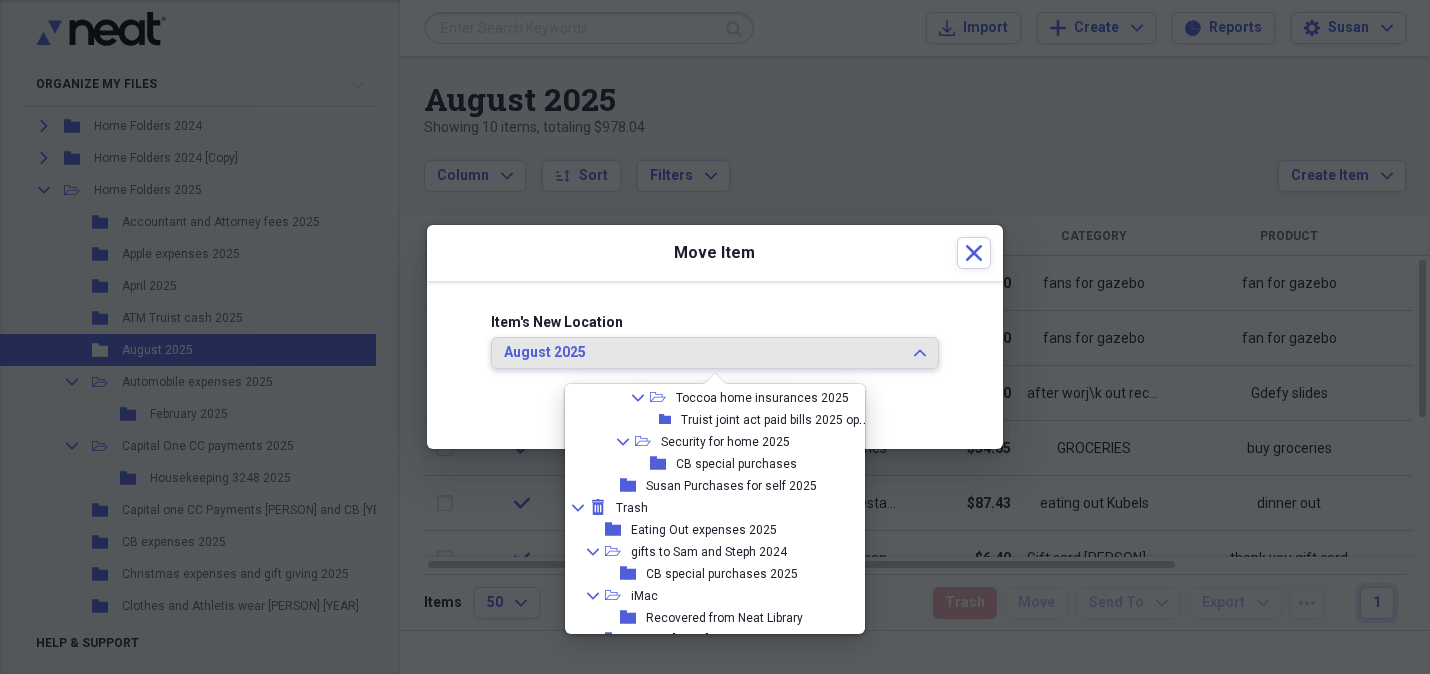 scroll, scrollTop: 1549, scrollLeft: 0, axis: vertical 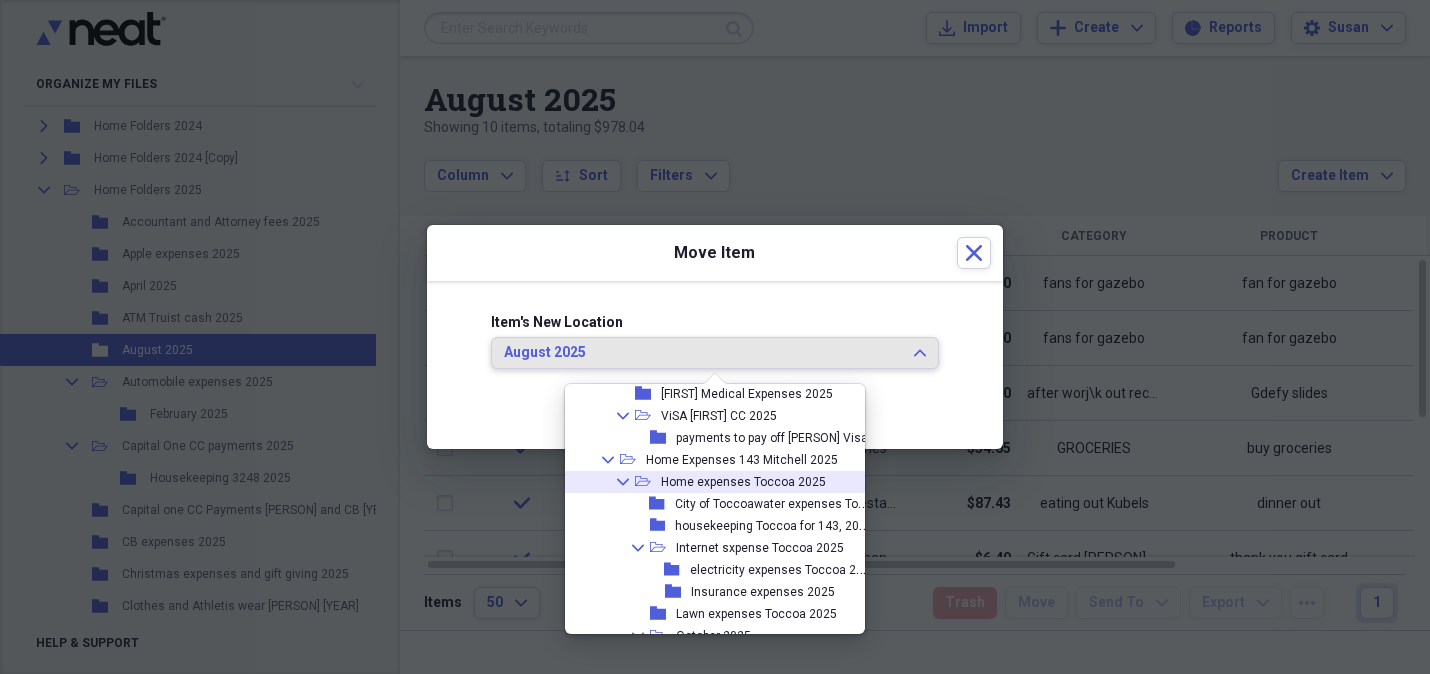 click on "Home expenses Toccoa 2025" at bounding box center (743, 482) 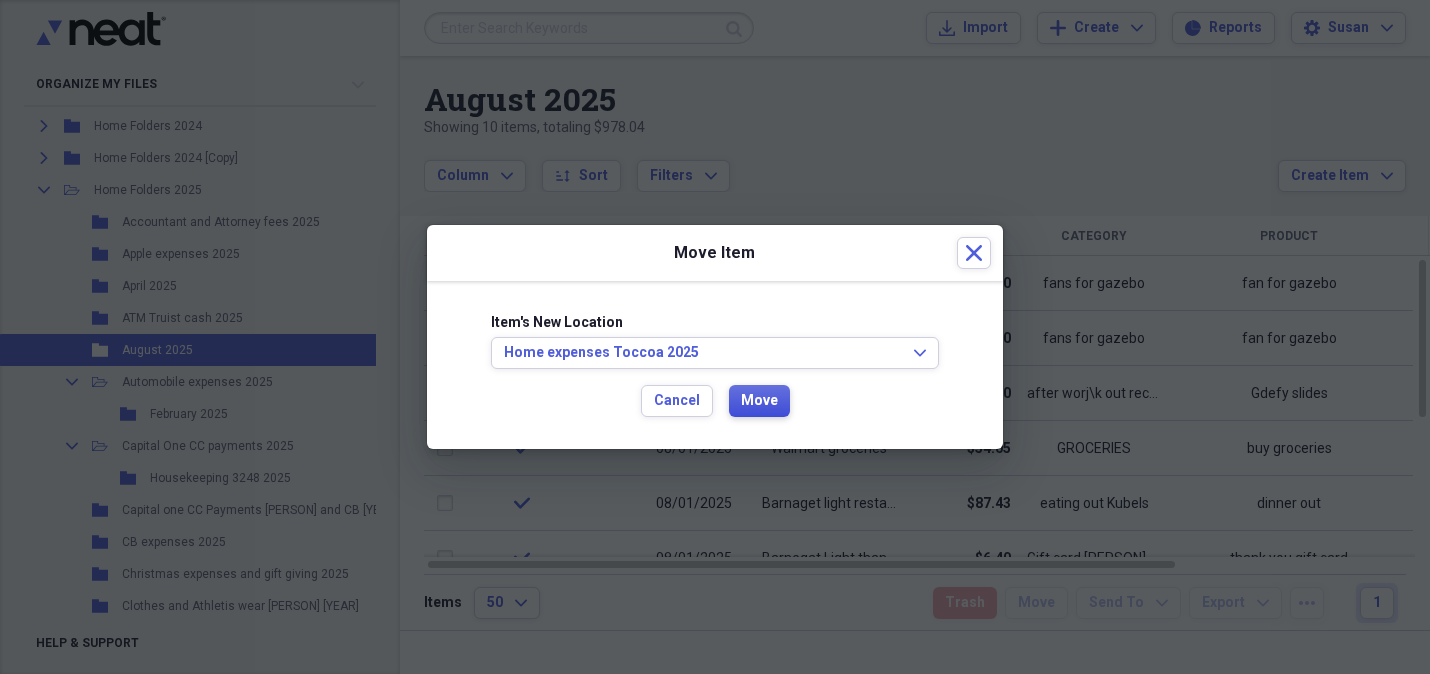click on "Move" at bounding box center (759, 401) 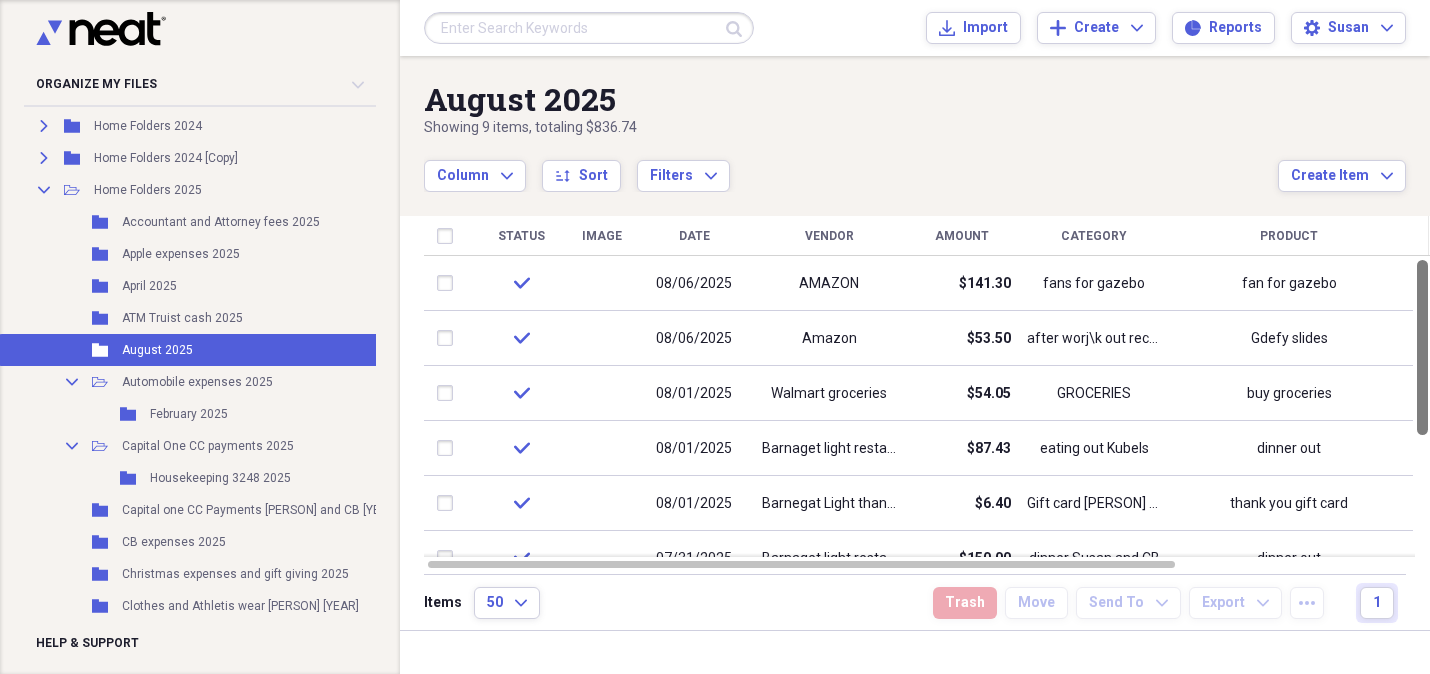 drag, startPoint x: 1423, startPoint y: 276, endPoint x: 1418, endPoint y: 258, distance: 18.681541 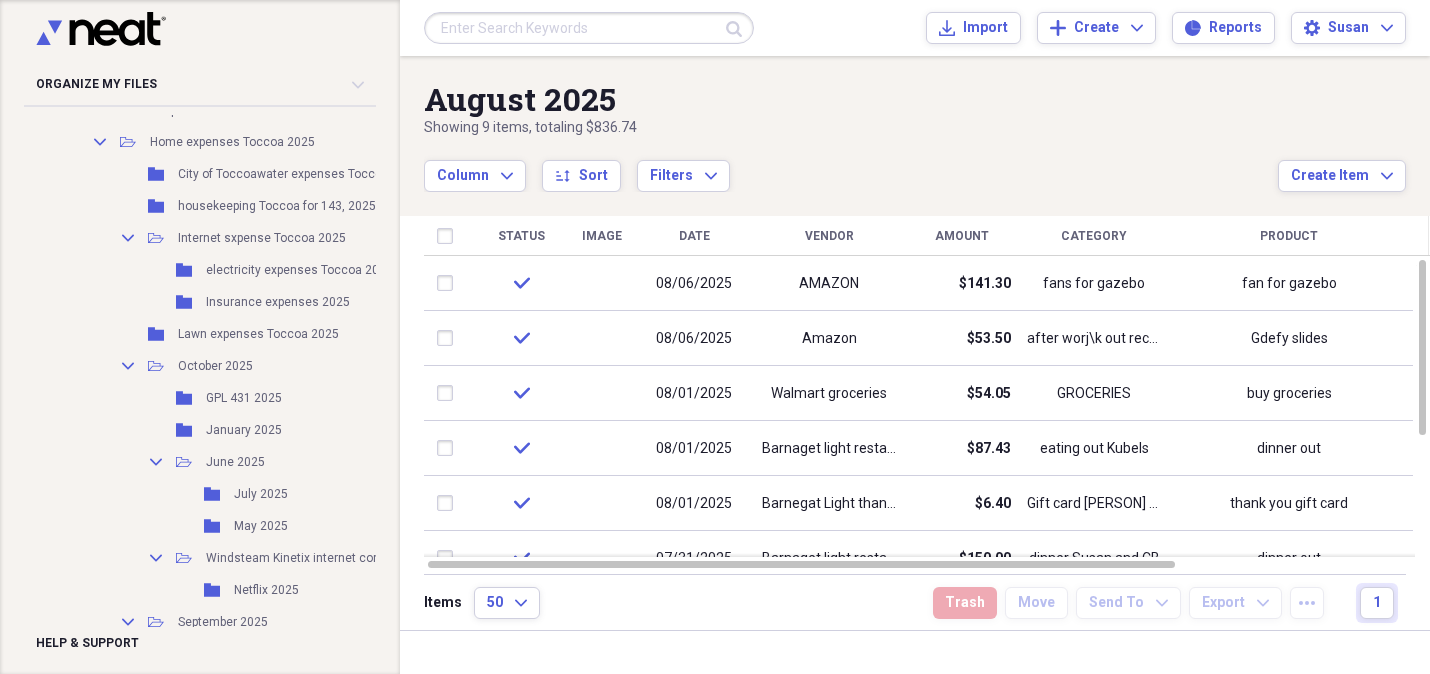 scroll, scrollTop: 1682, scrollLeft: 0, axis: vertical 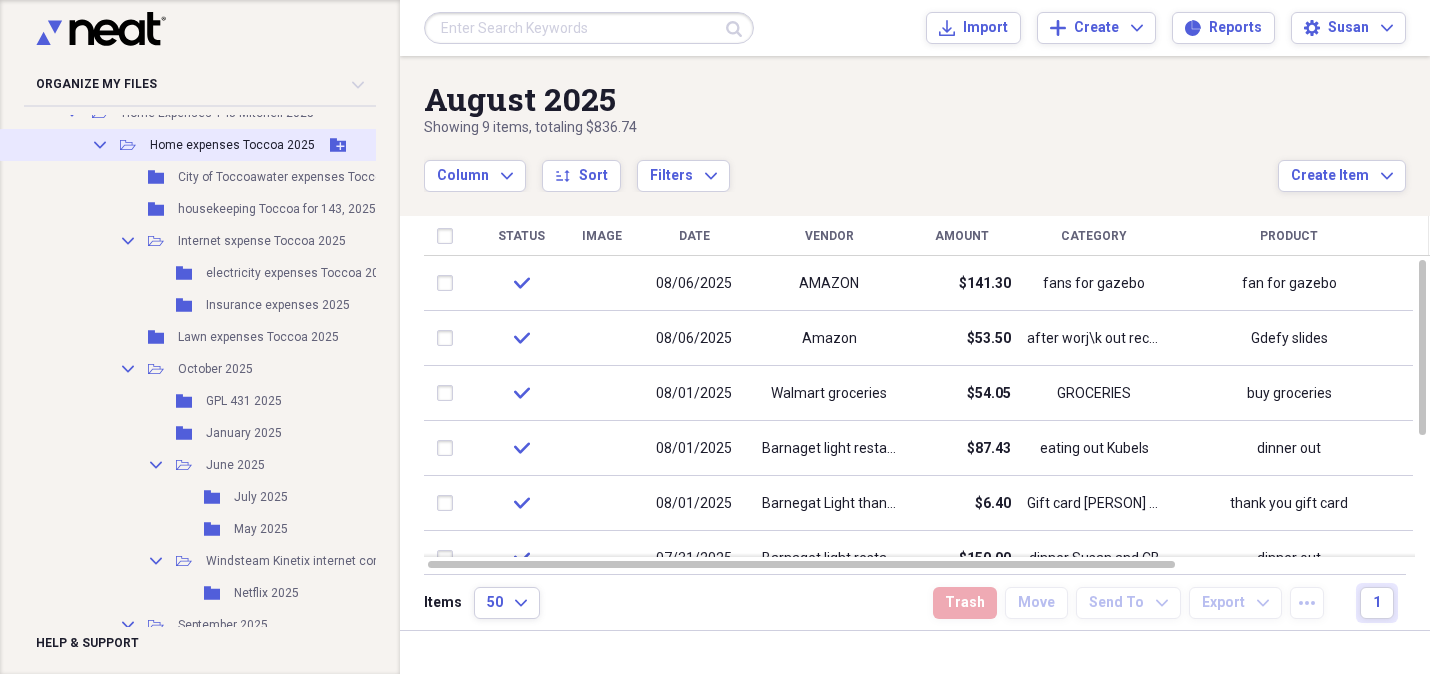 click on "Home expenses Toccoa 2025" at bounding box center (232, 145) 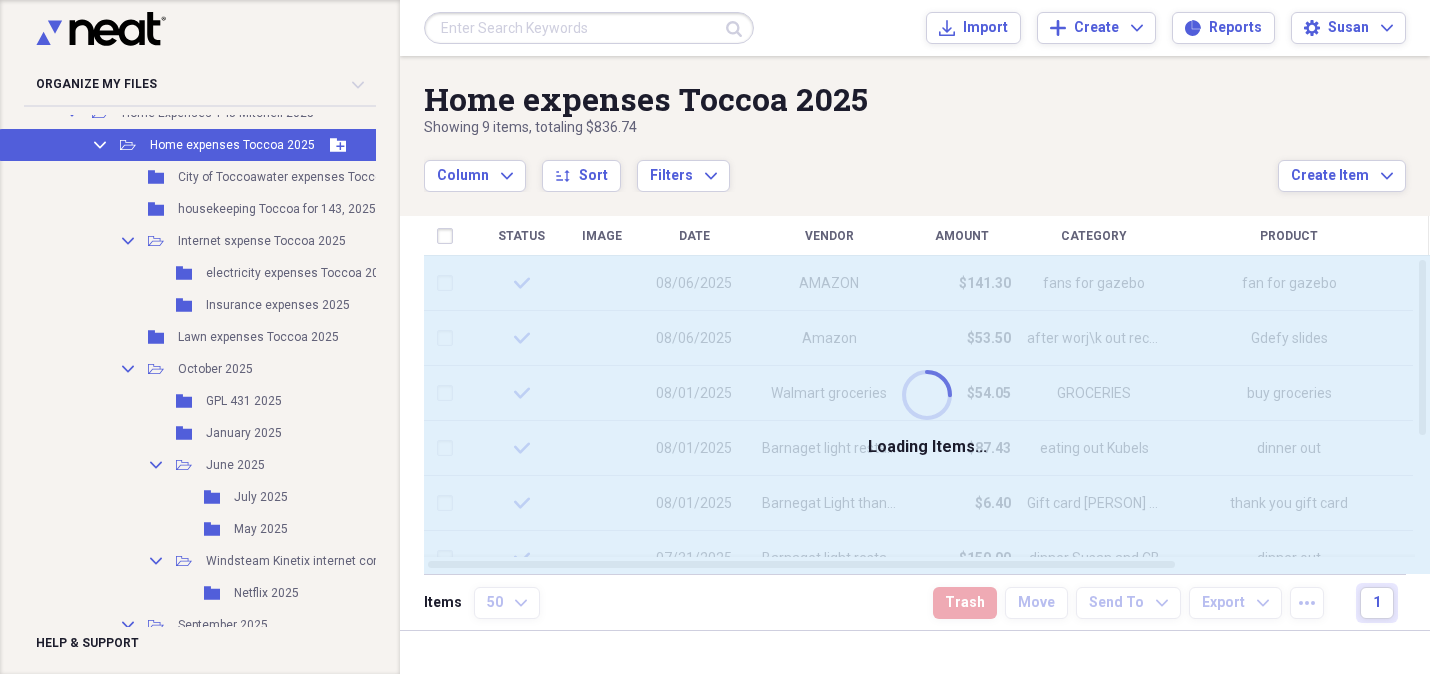 click on "Home expenses Toccoa 2025" at bounding box center (232, 145) 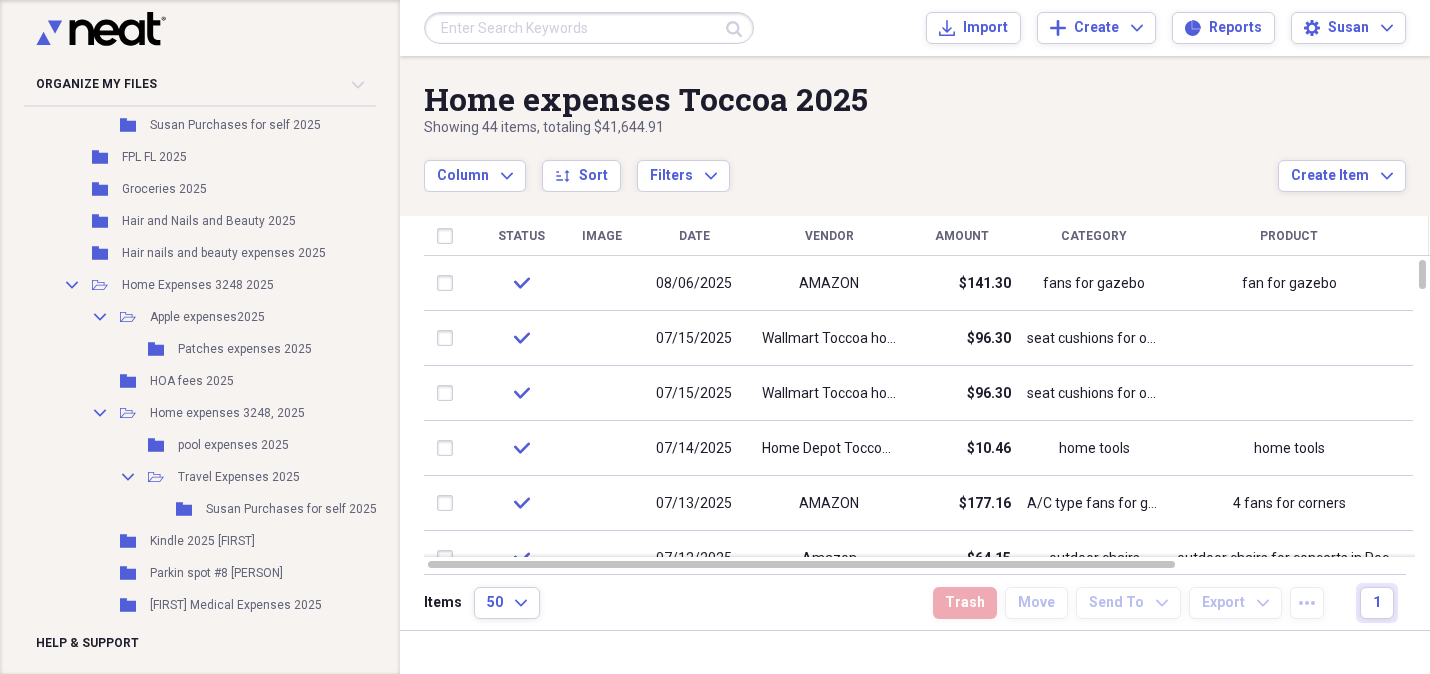 scroll, scrollTop: 1083, scrollLeft: 0, axis: vertical 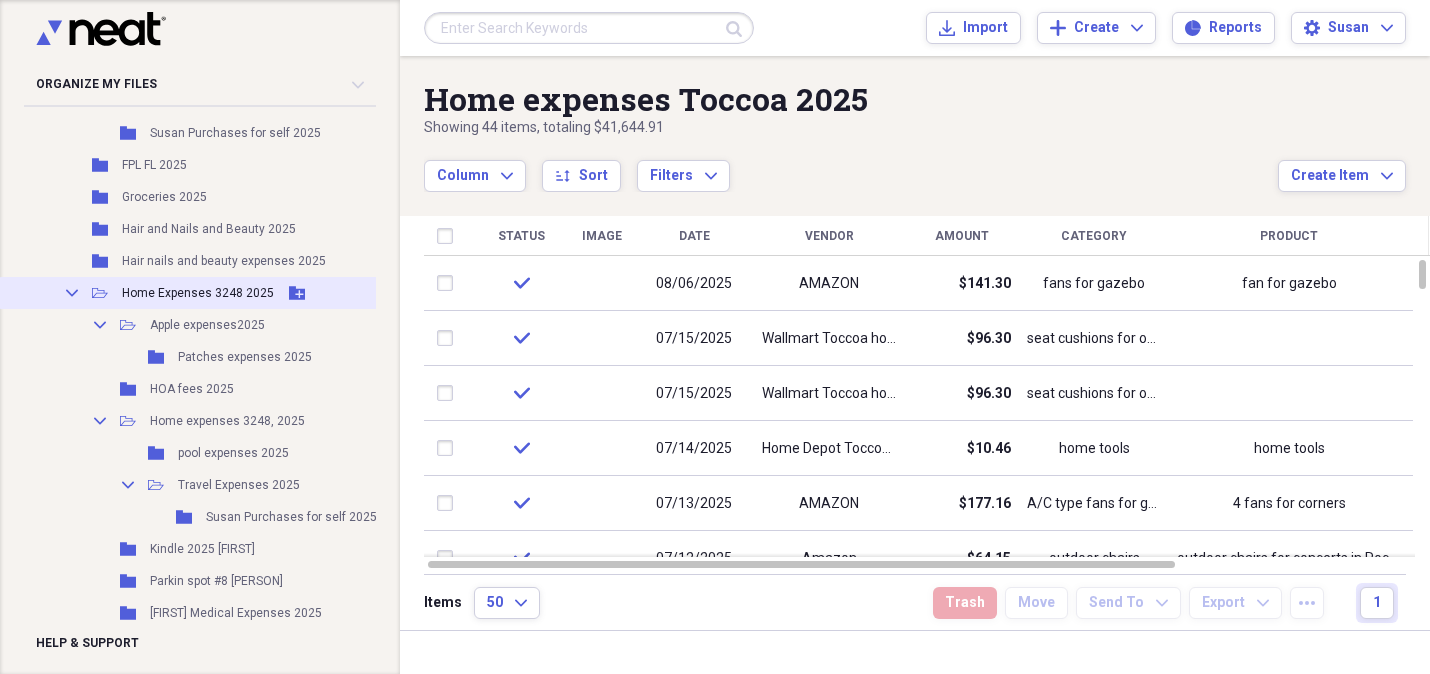 click on "Home Expenses  3248  2025" at bounding box center (198, 293) 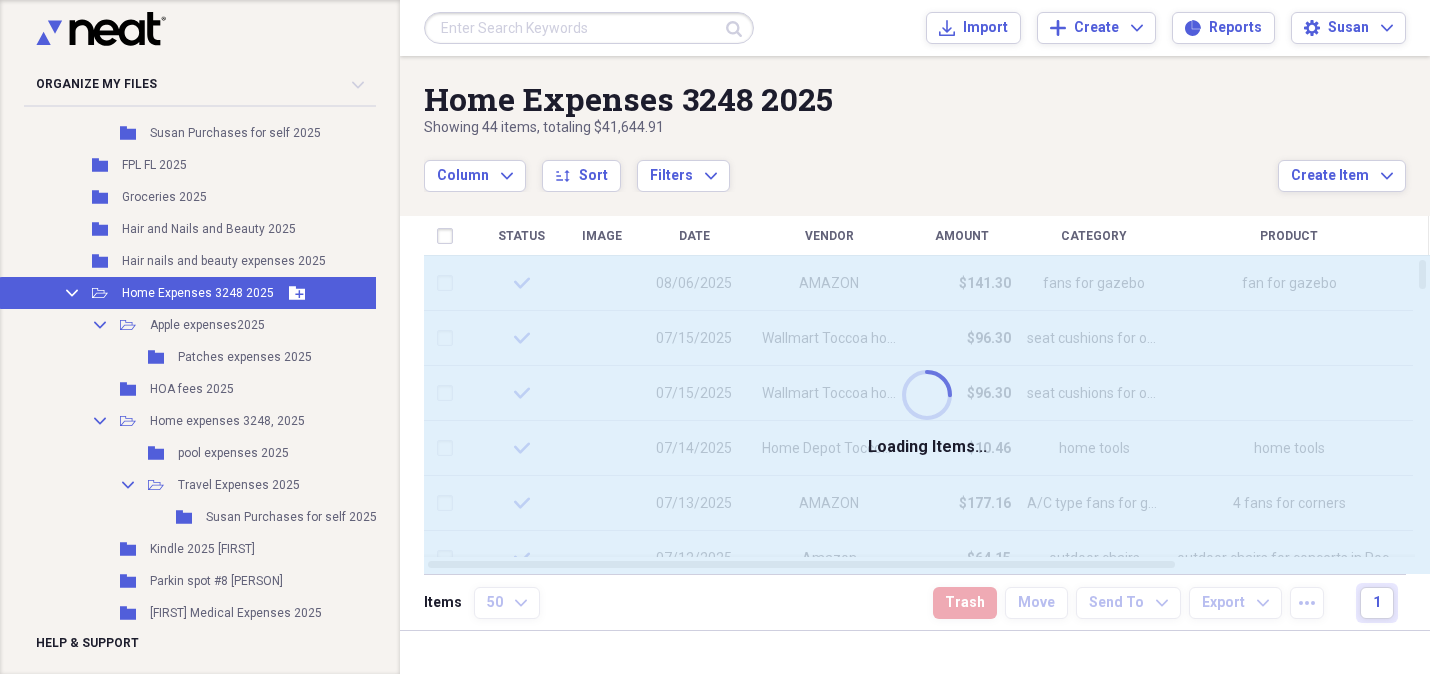 click on "Home Expenses  3248  2025" at bounding box center [198, 293] 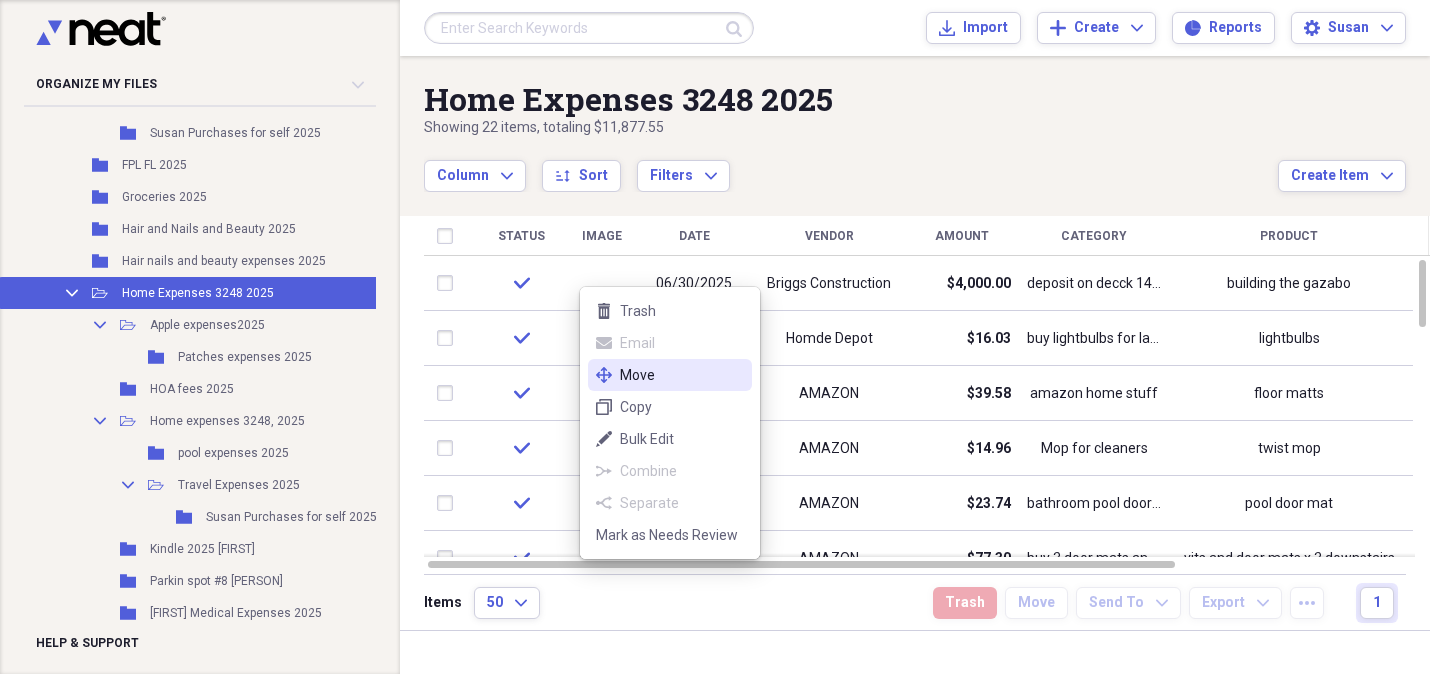 click on "move Move" at bounding box center (670, 375) 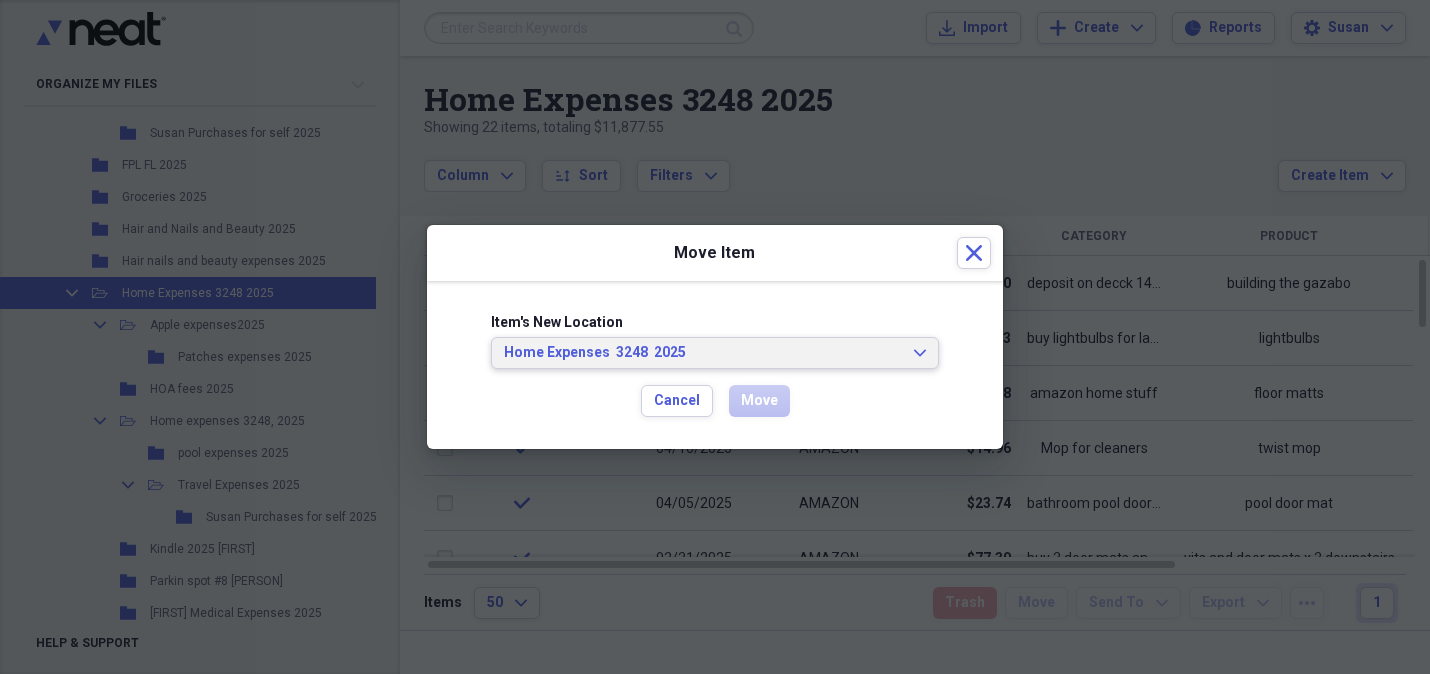 click on "Expand" 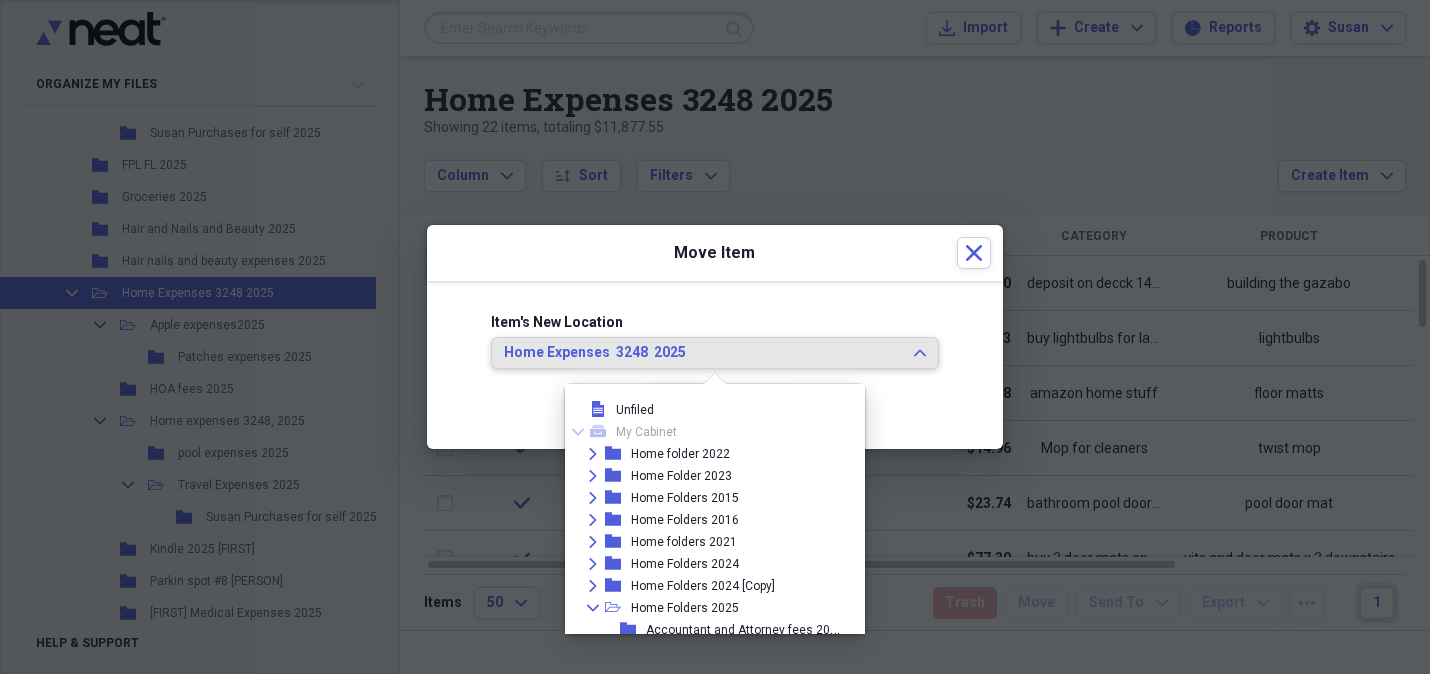 scroll, scrollTop: 700, scrollLeft: 0, axis: vertical 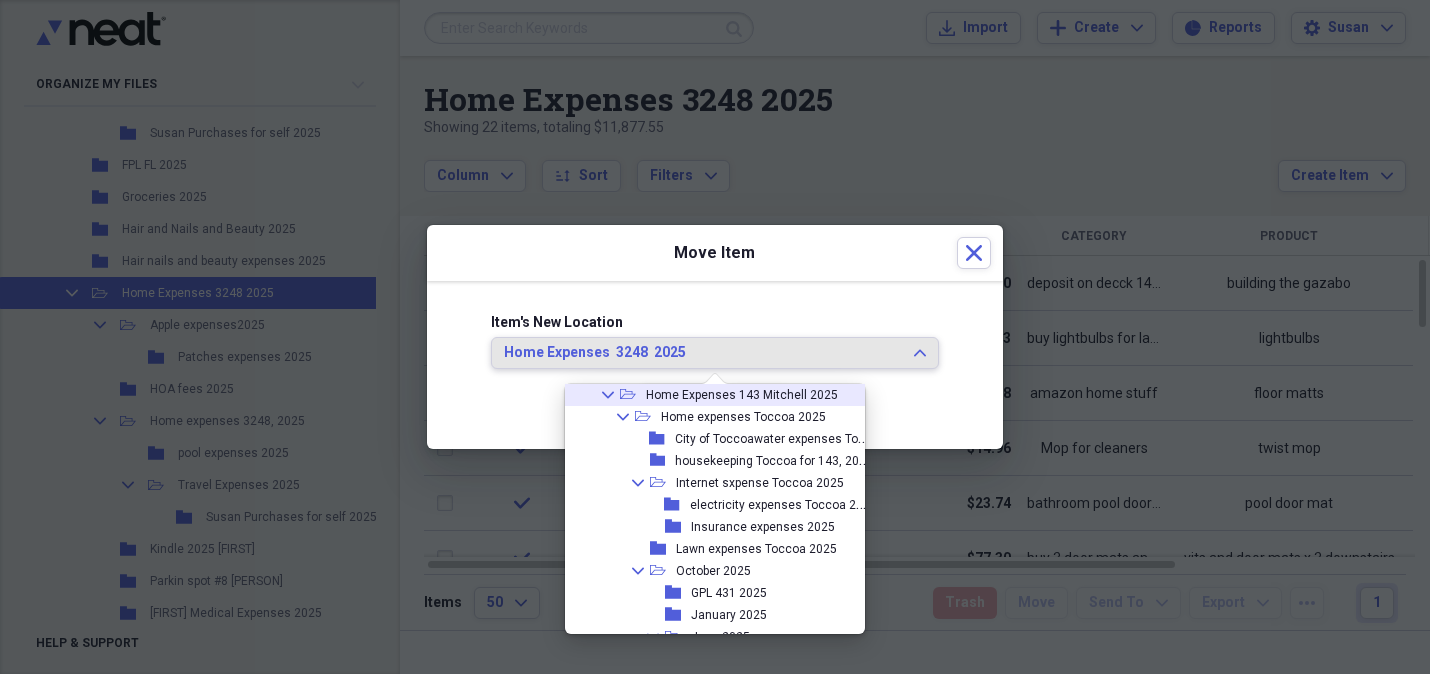 click on "Home Expenses 143 Mitchell  2025" at bounding box center [742, 395] 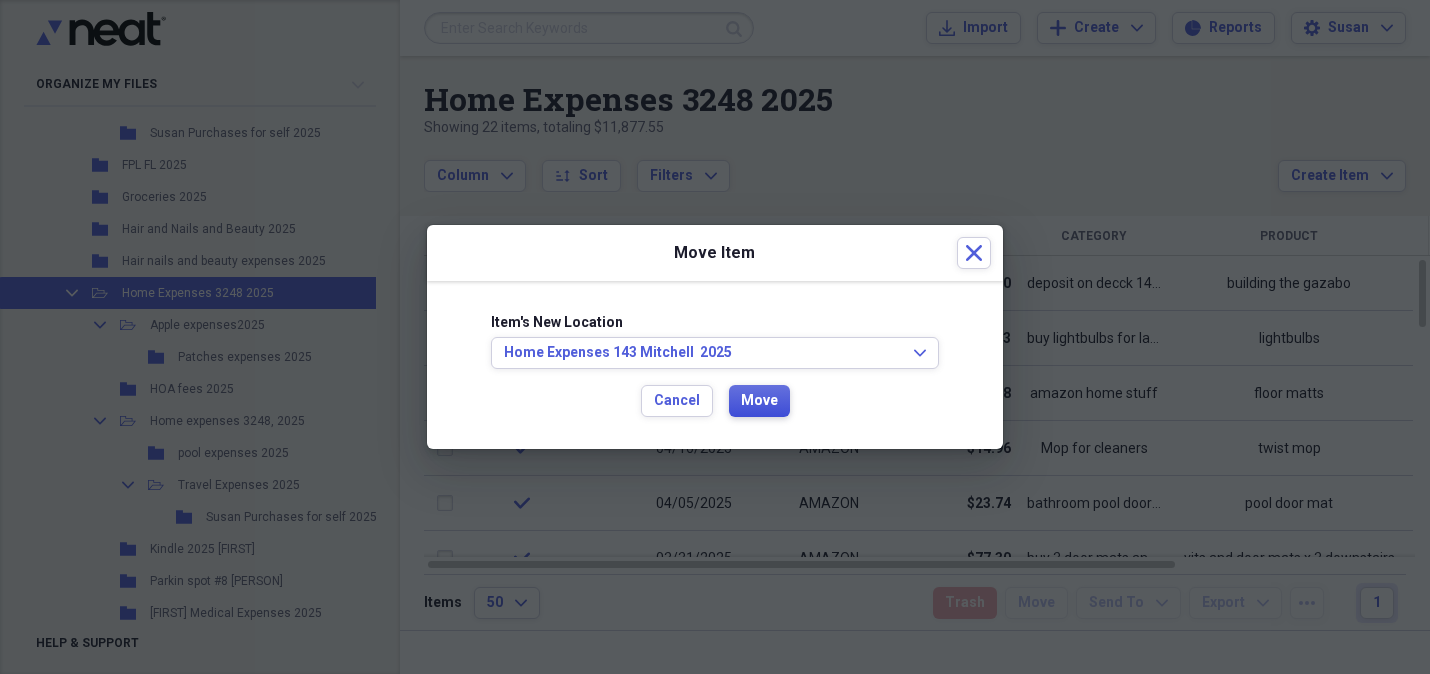 click on "Move" at bounding box center [759, 401] 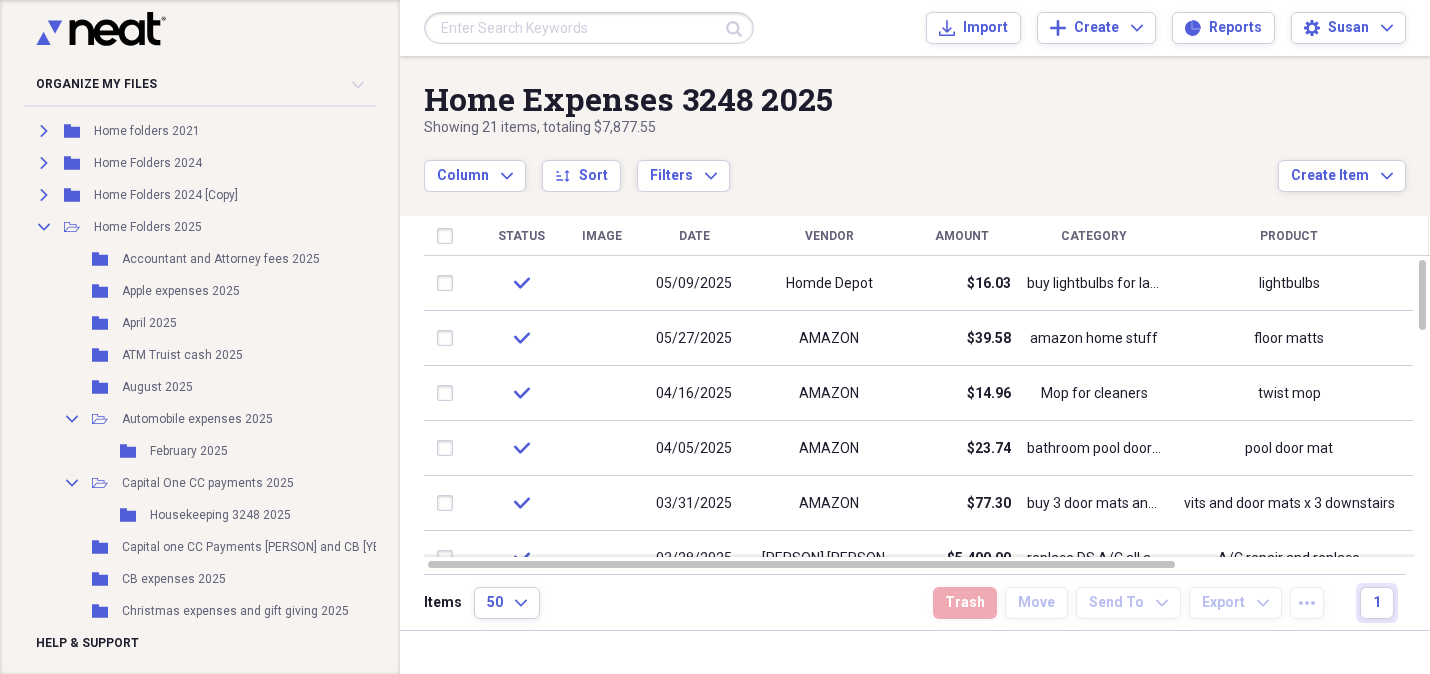 scroll, scrollTop: 310, scrollLeft: 0, axis: vertical 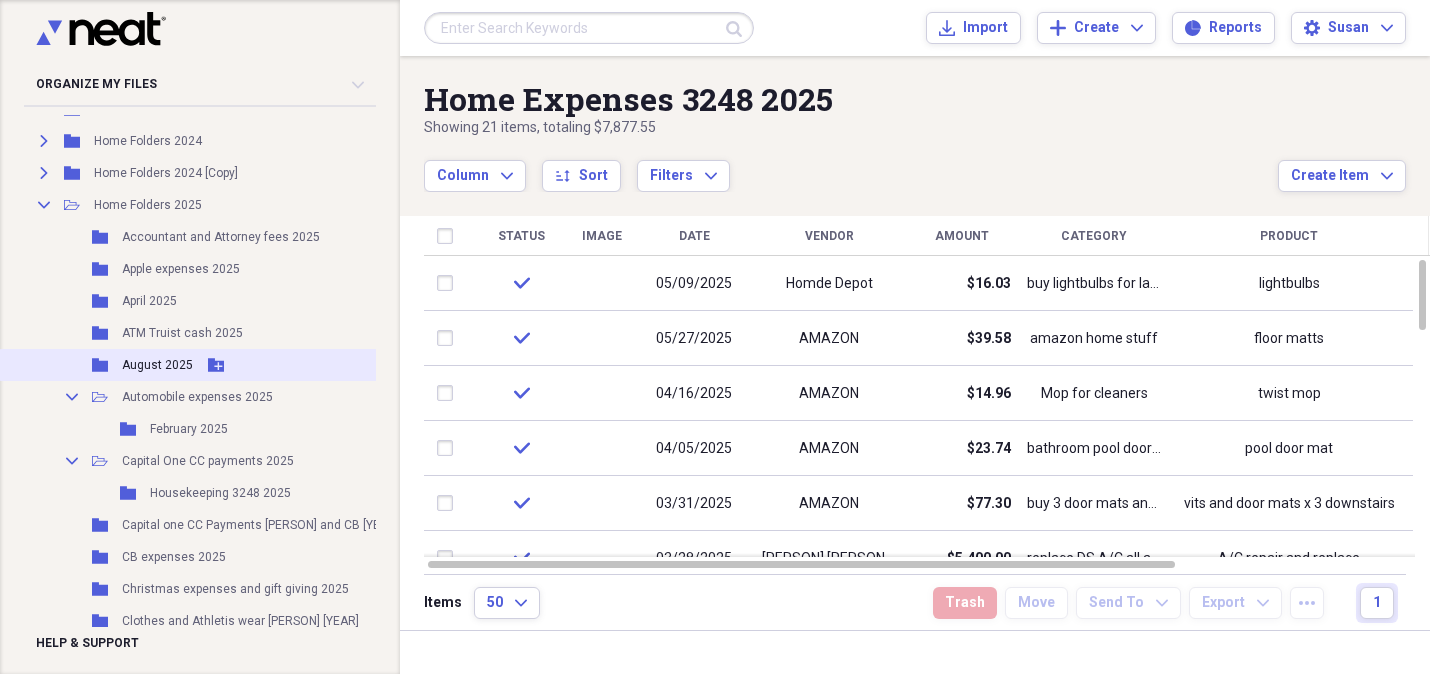 click on "August 2025" at bounding box center [157, 365] 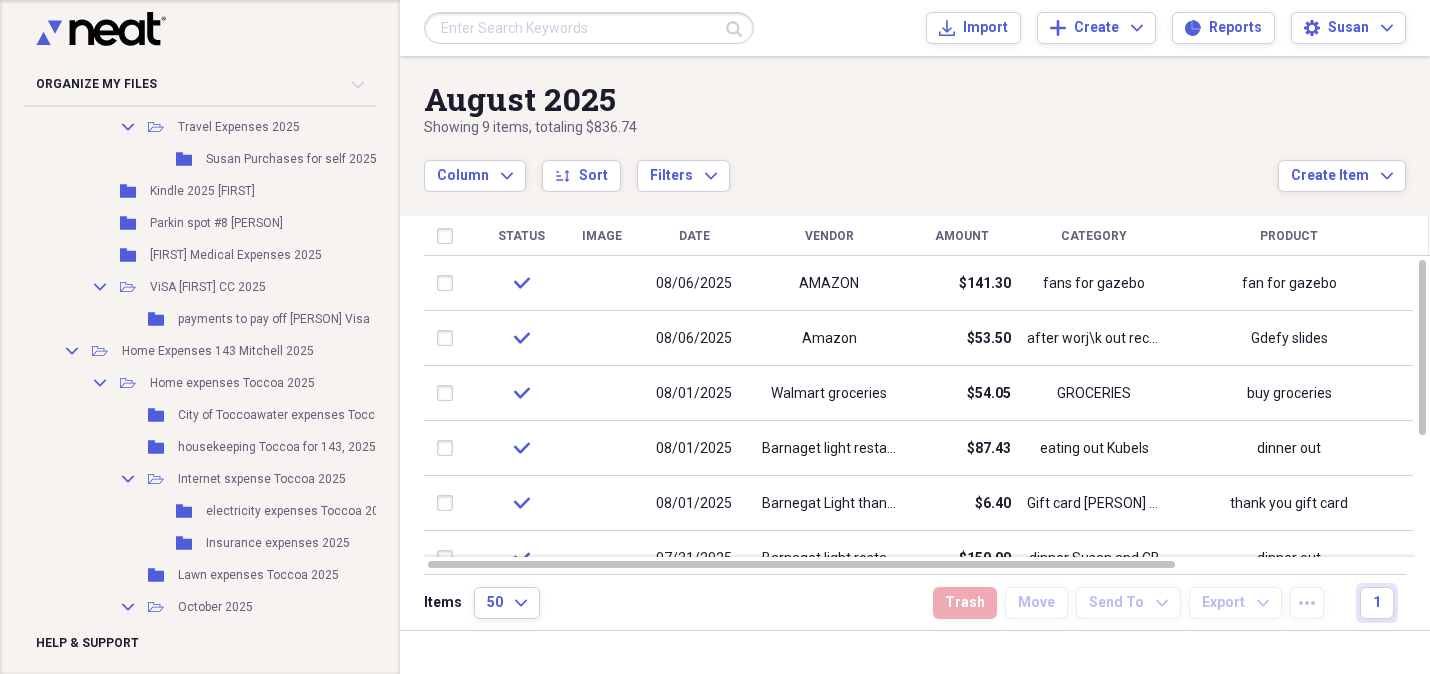 scroll, scrollTop: 1436, scrollLeft: 0, axis: vertical 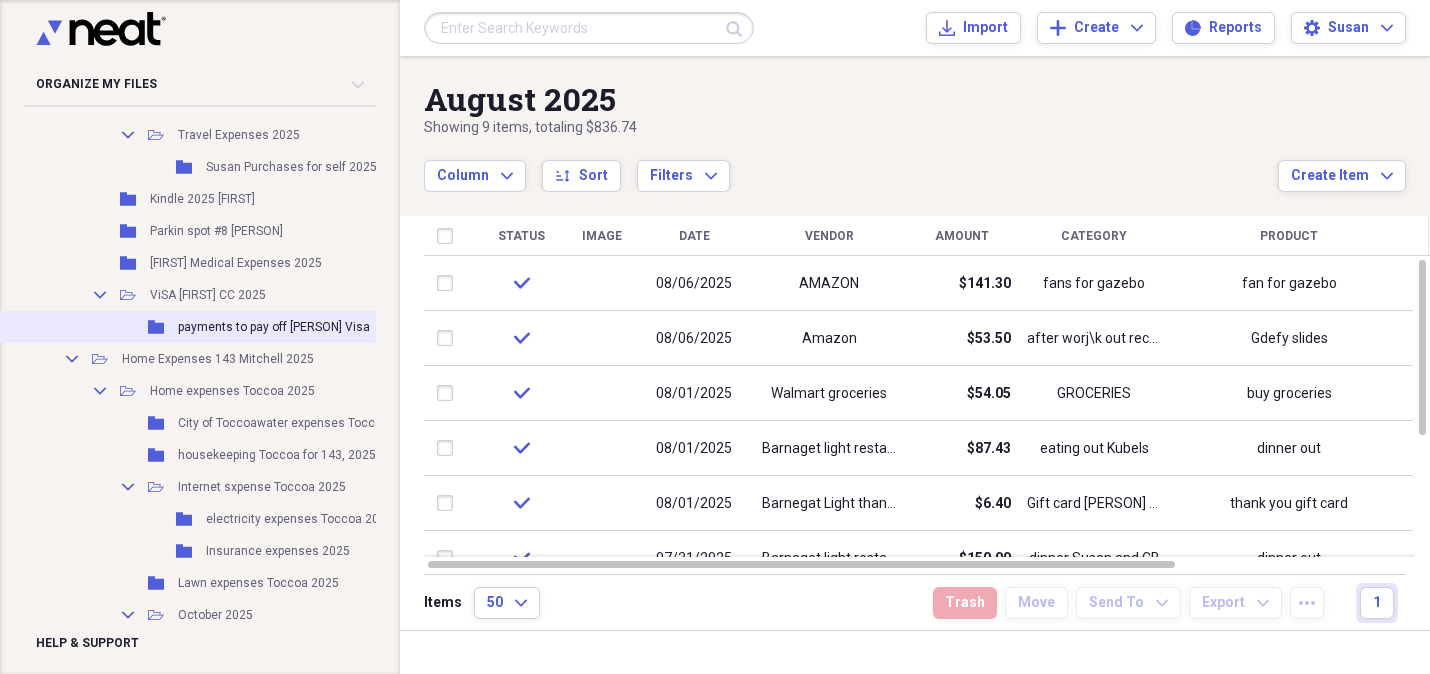 click on "payments to pay off [NAME] Visa" at bounding box center (274, 327) 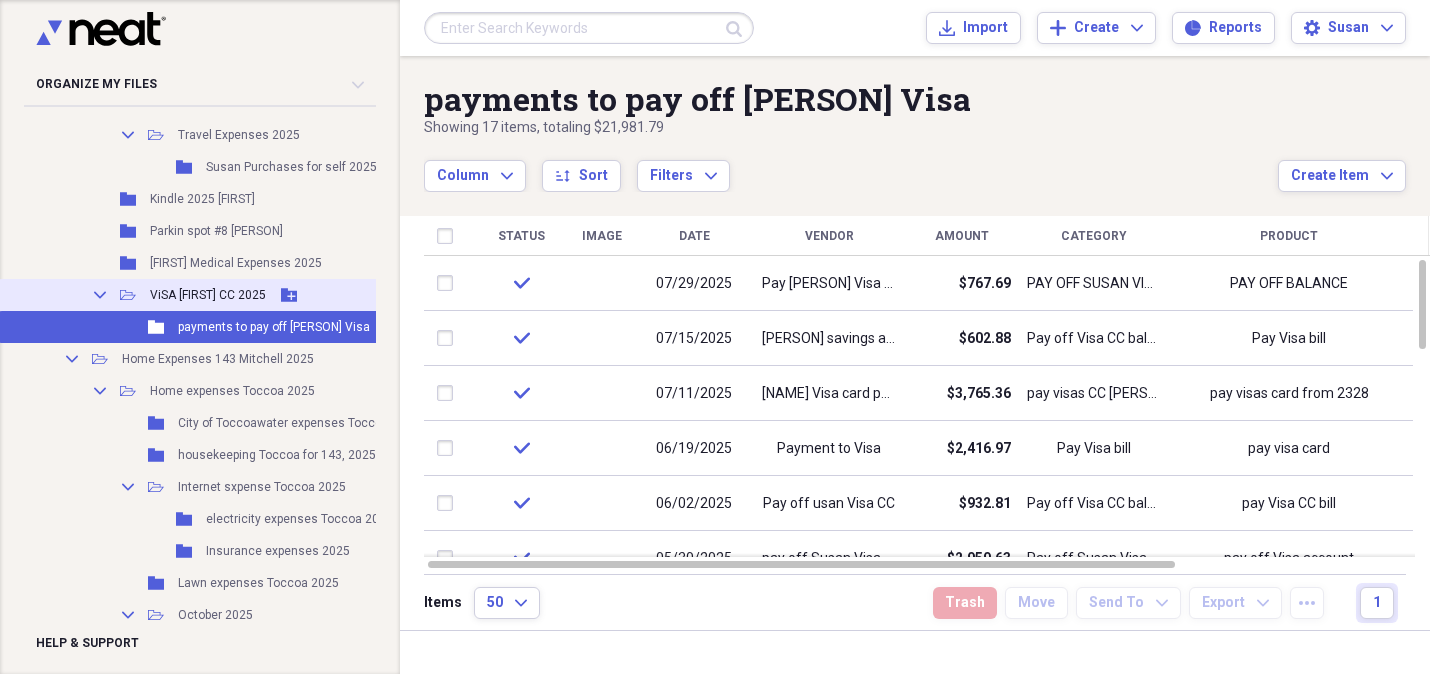 click on "ViSA [PERSON] CC [YEAR]" at bounding box center [208, 295] 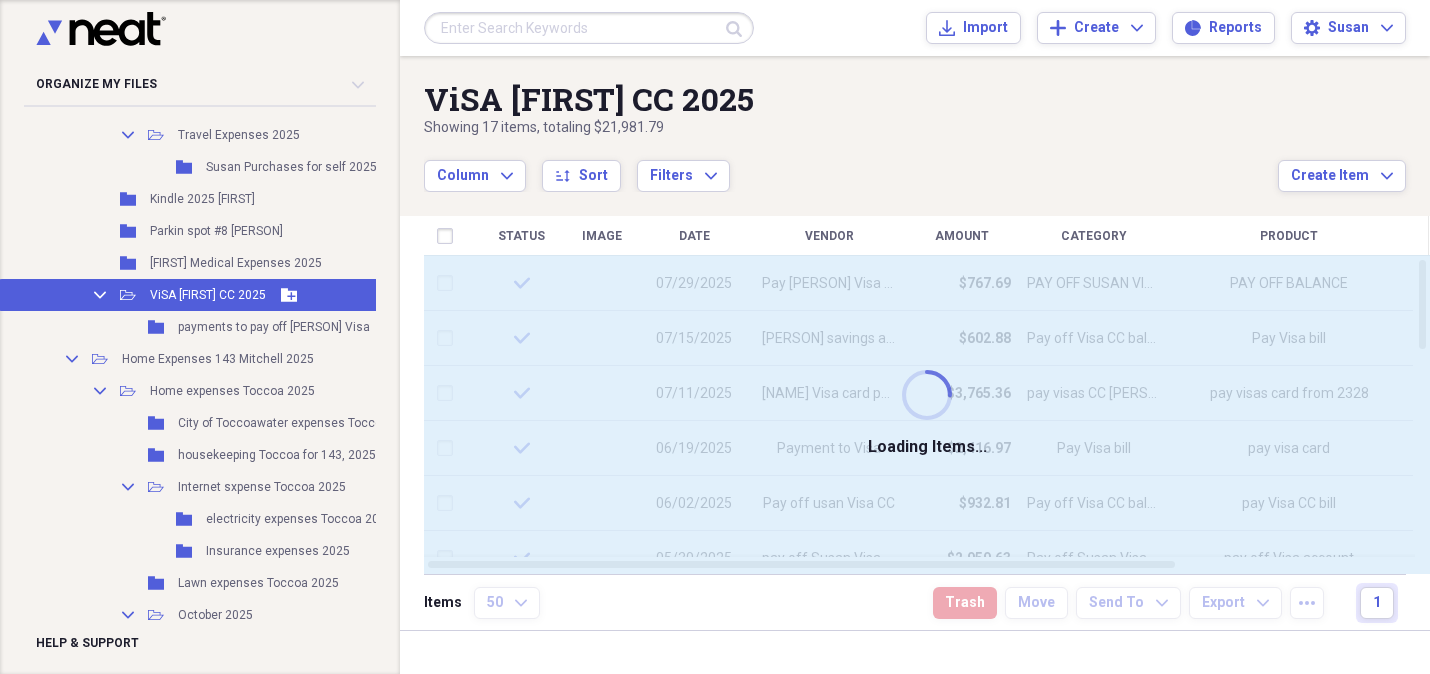 click on "ViSA [PERSON] CC [YEAR]" at bounding box center (208, 295) 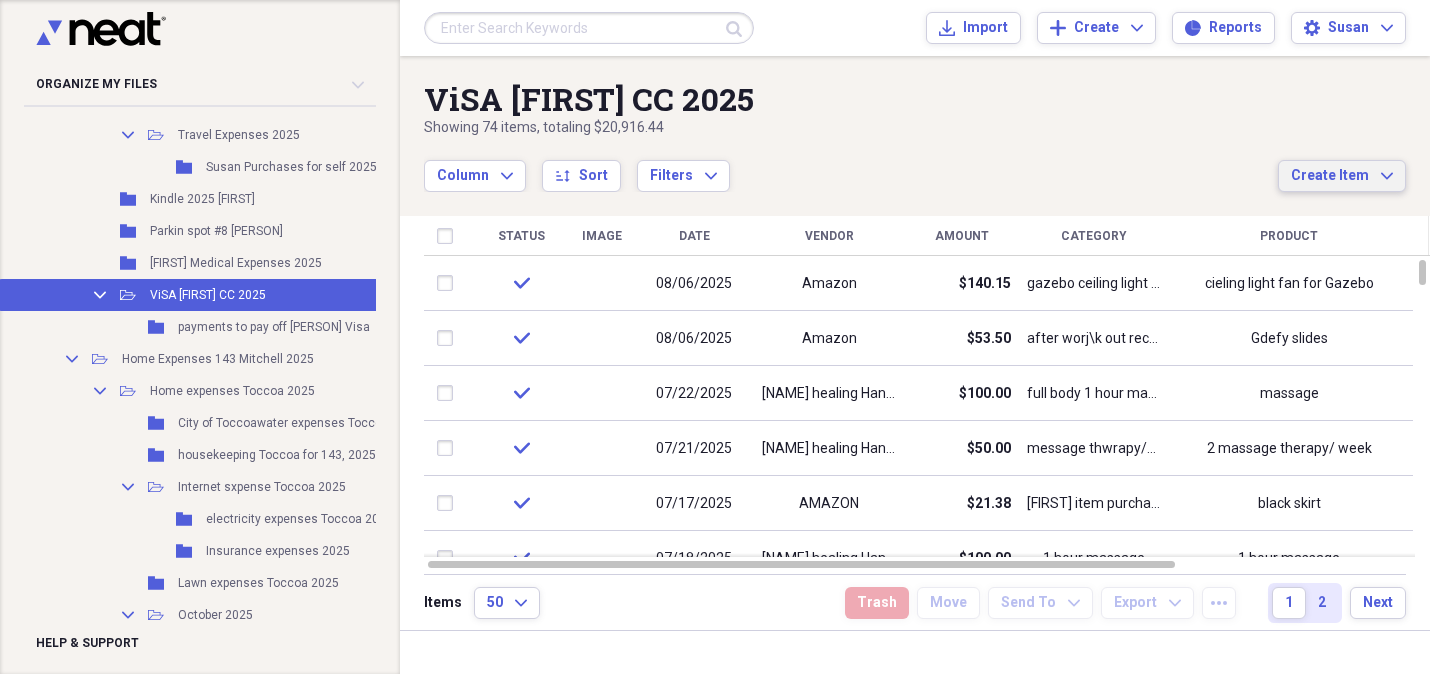 click on "Create Item" at bounding box center [1330, 176] 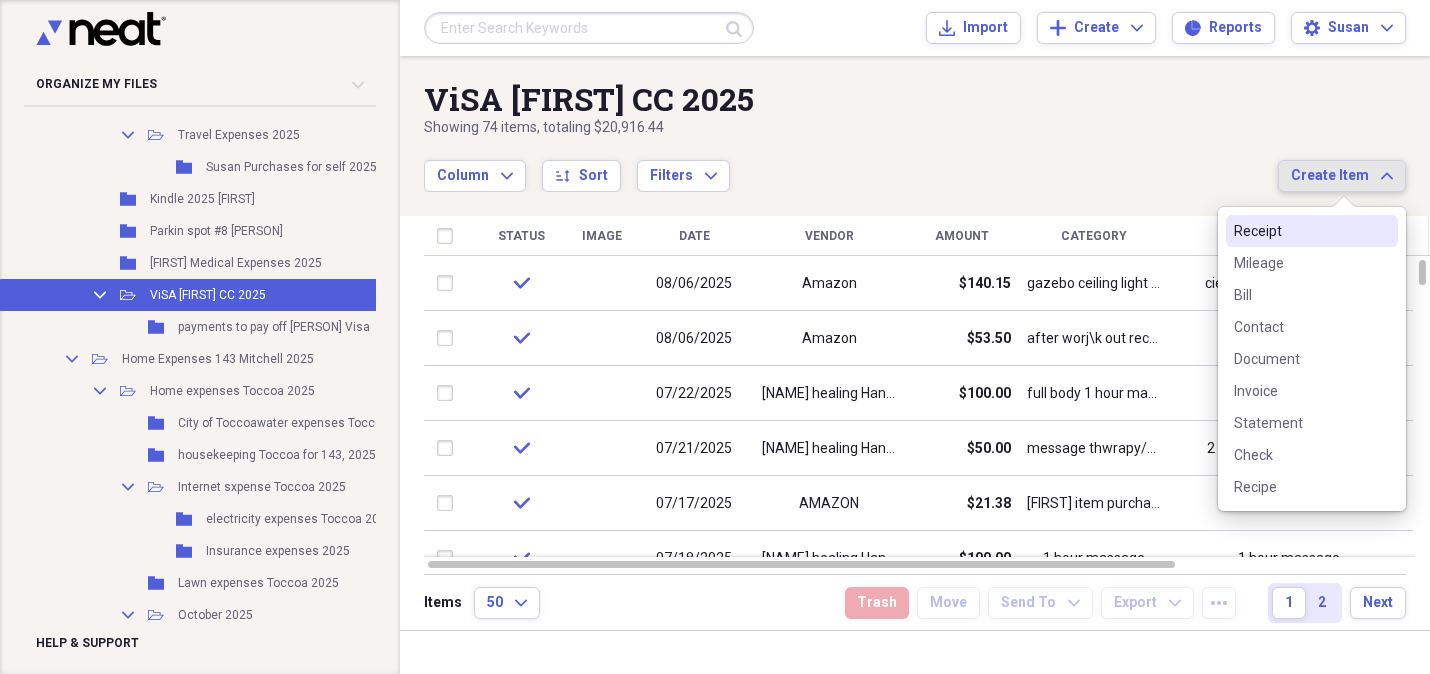 click on "Receipt" at bounding box center (1300, 231) 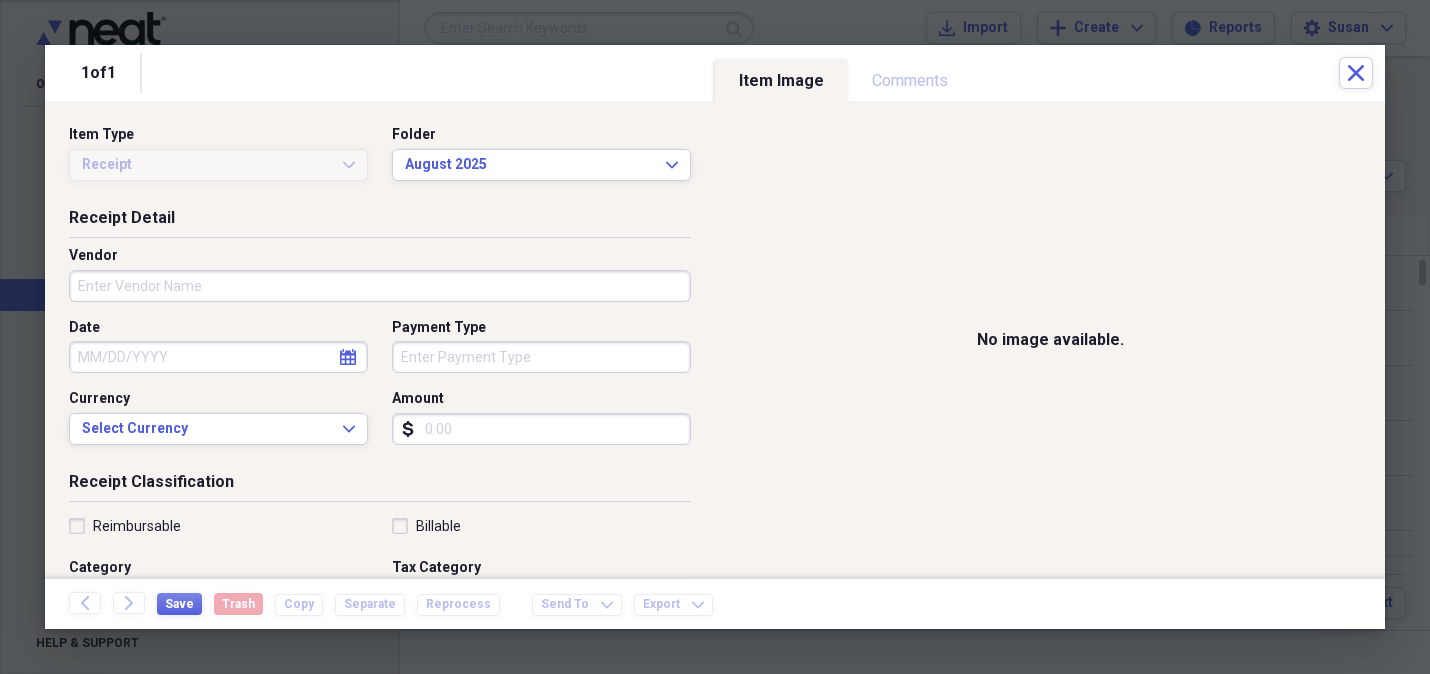 click on "Amount" at bounding box center [541, 429] 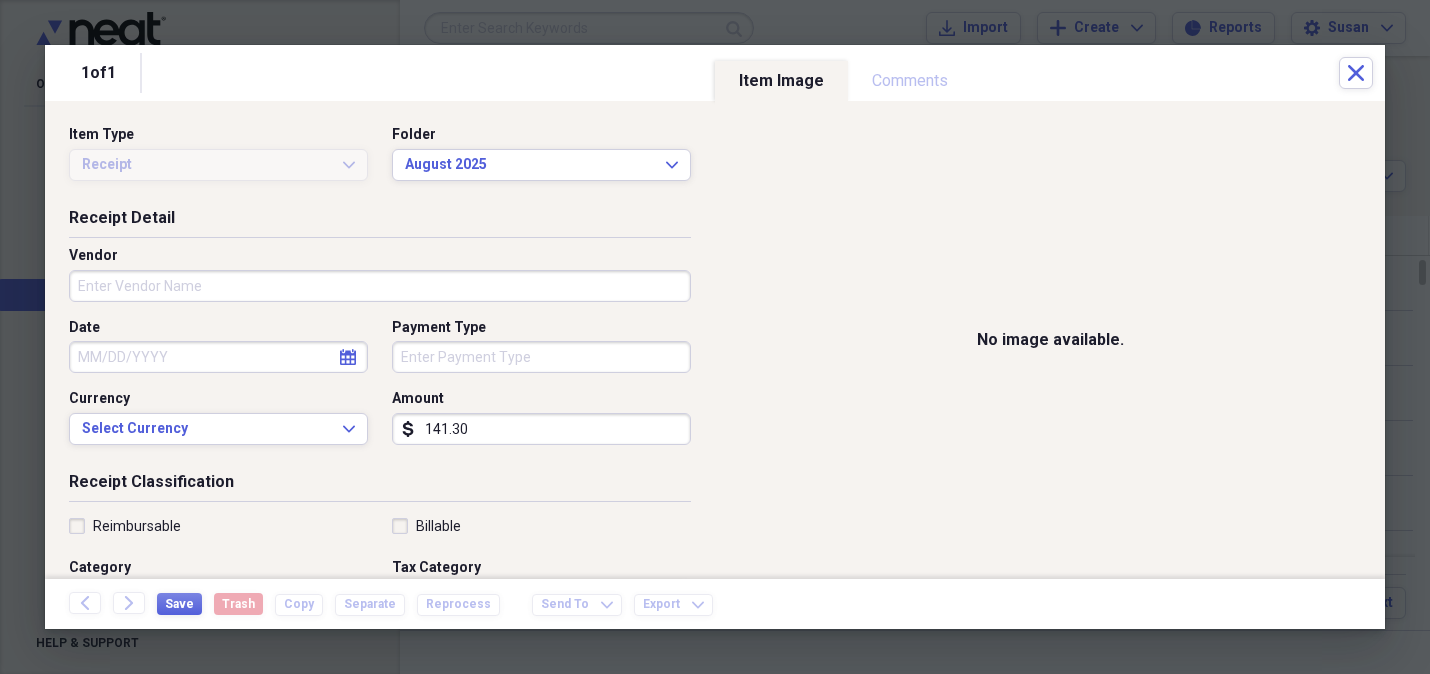 type on "141.30" 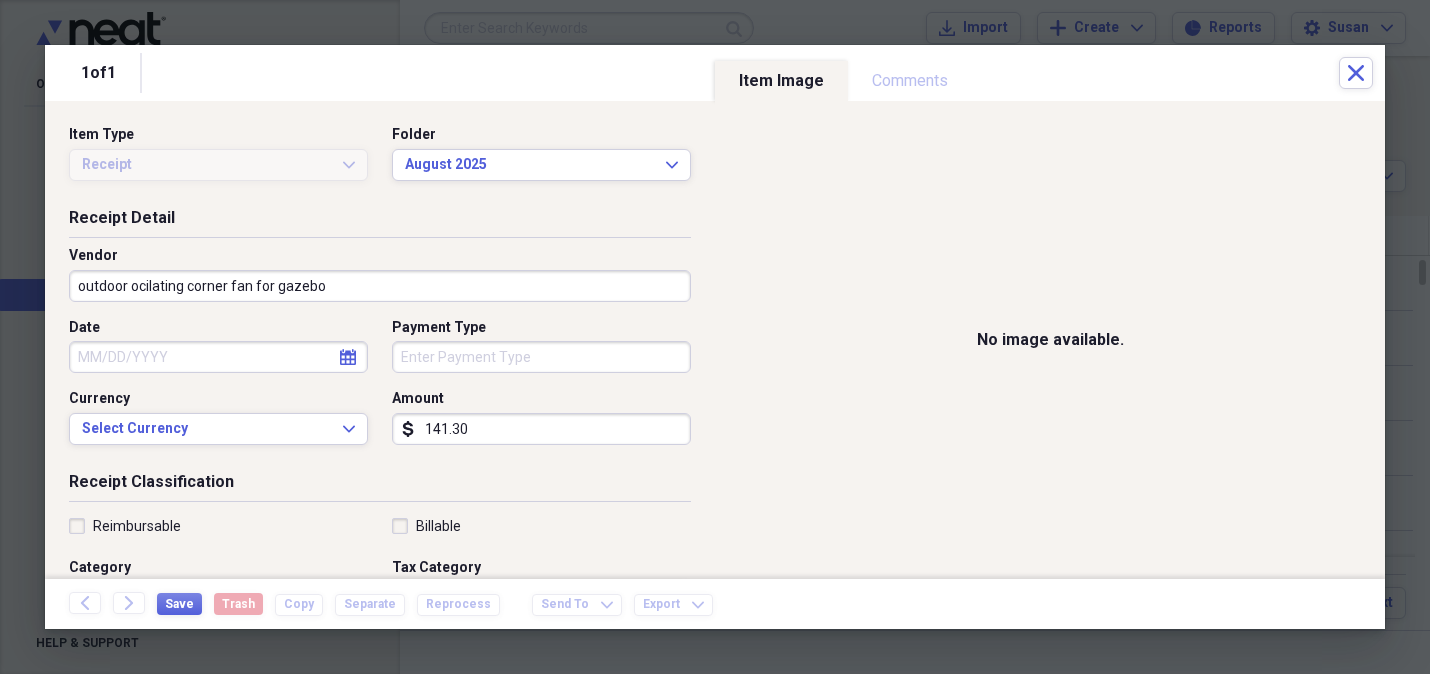 type on "outdoor ocilating corner fan for gazebo" 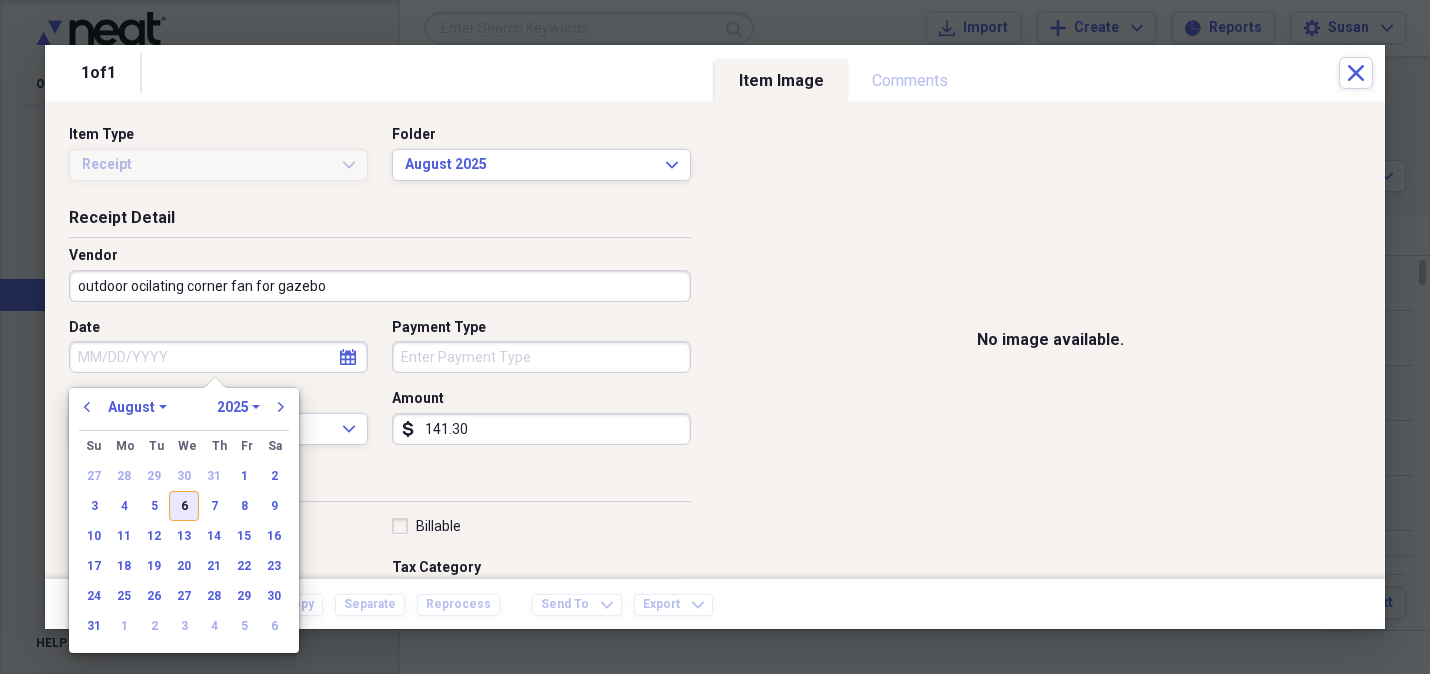 click on "6" at bounding box center [184, 506] 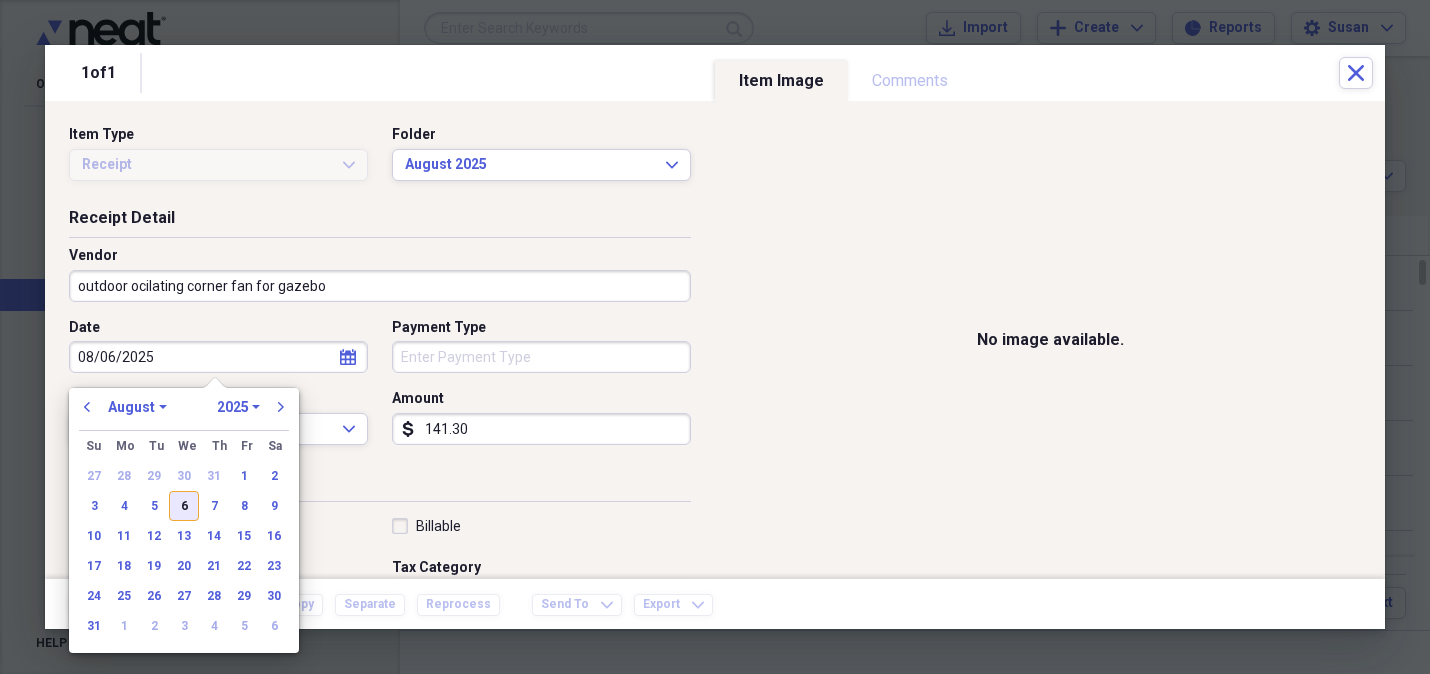 type on "08/06/2025" 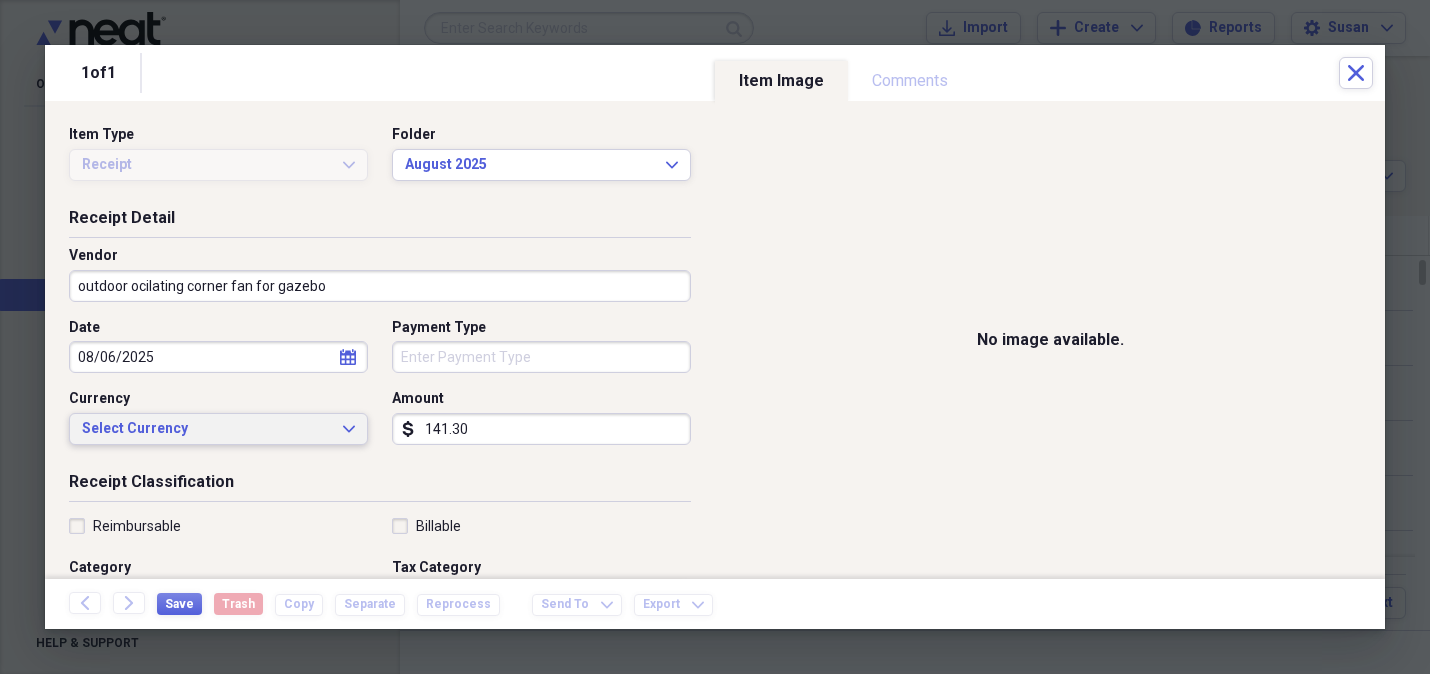 click on "Expand" 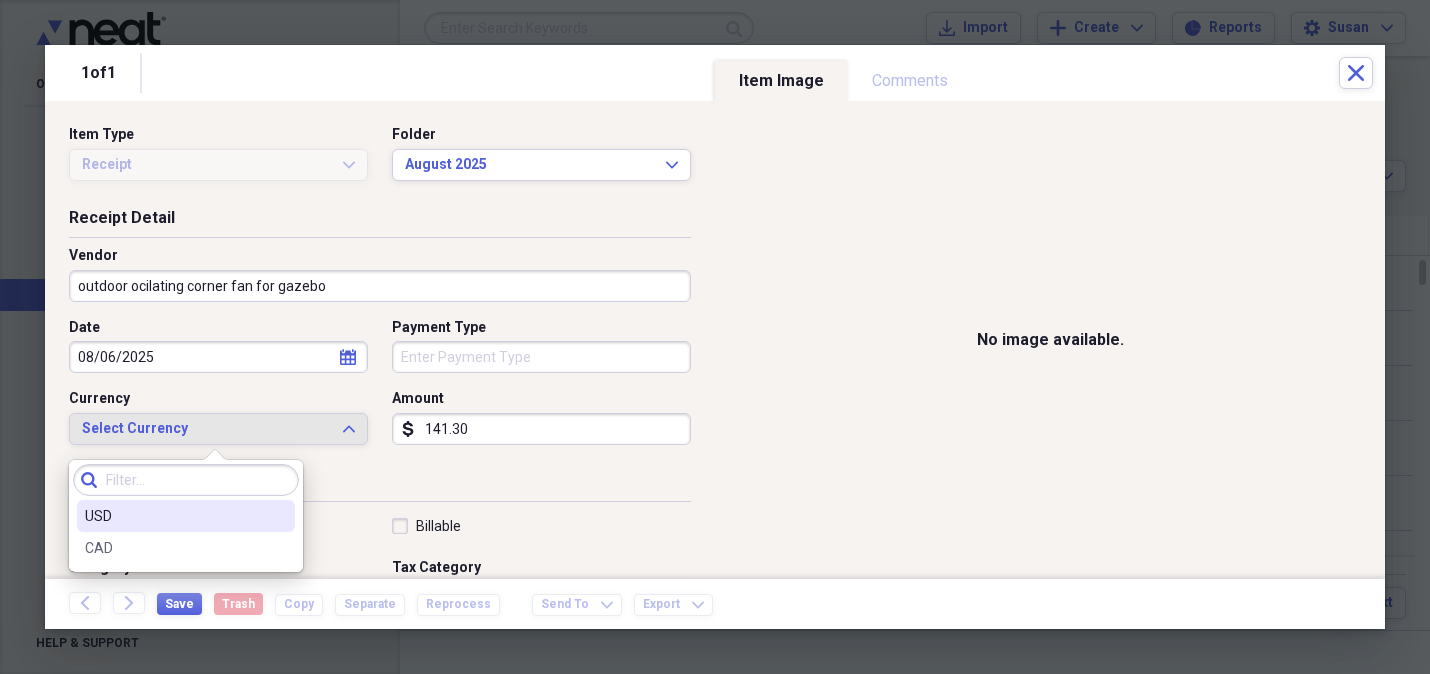 drag, startPoint x: 231, startPoint y: 514, endPoint x: 308, endPoint y: 446, distance: 102.7278 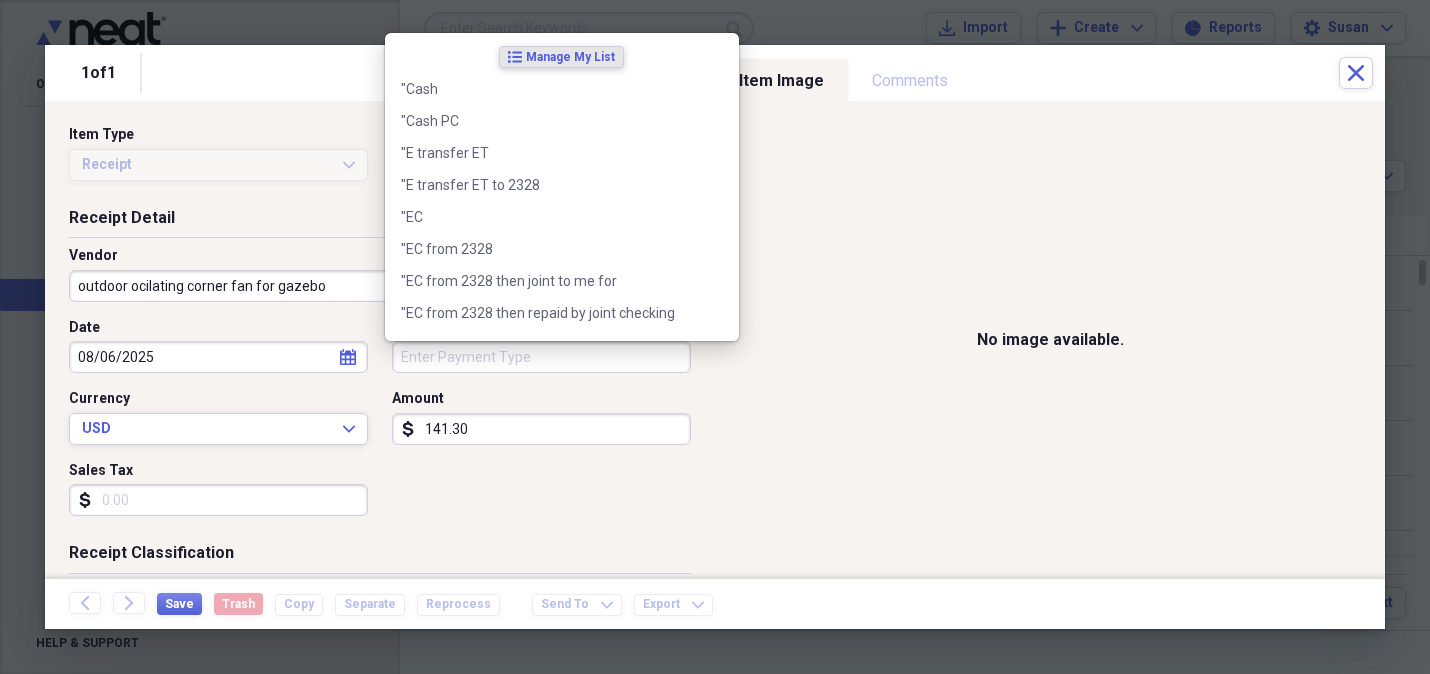 click on "Payment Type" at bounding box center [541, 357] 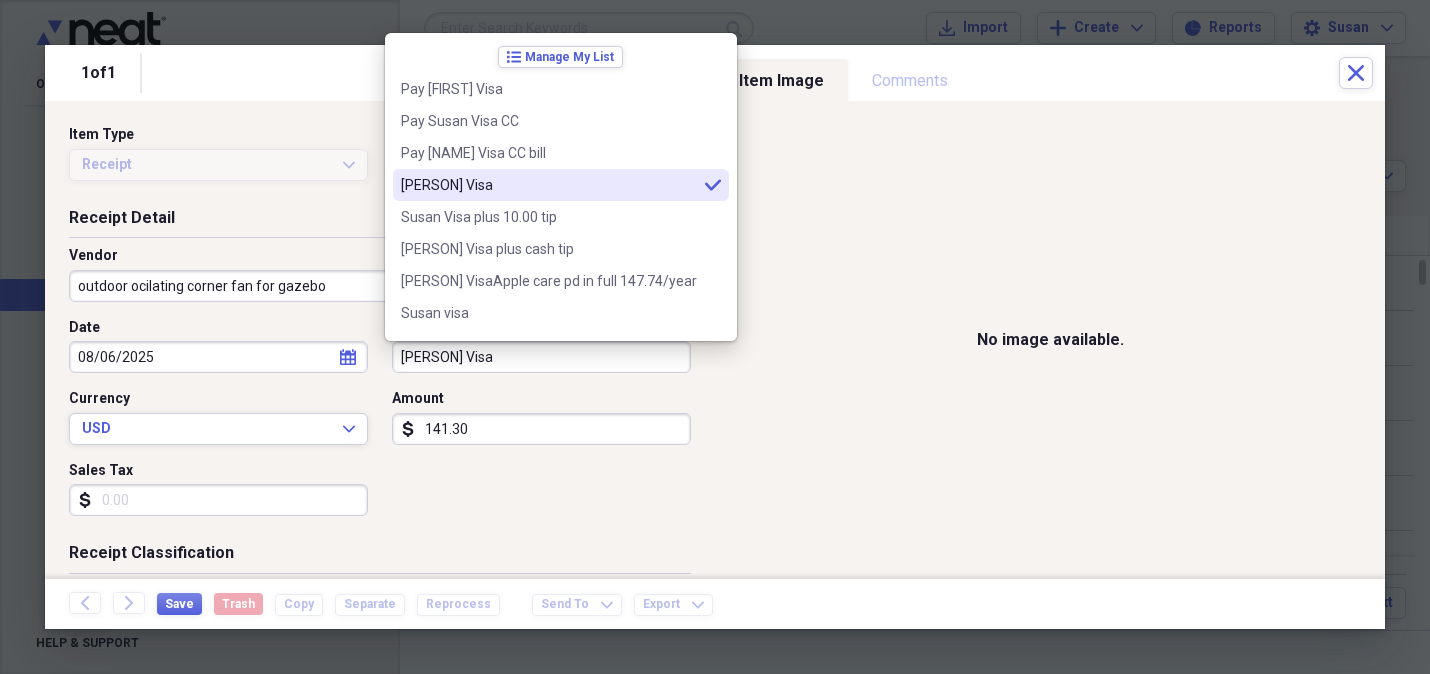 type on "[PERSON] Visa" 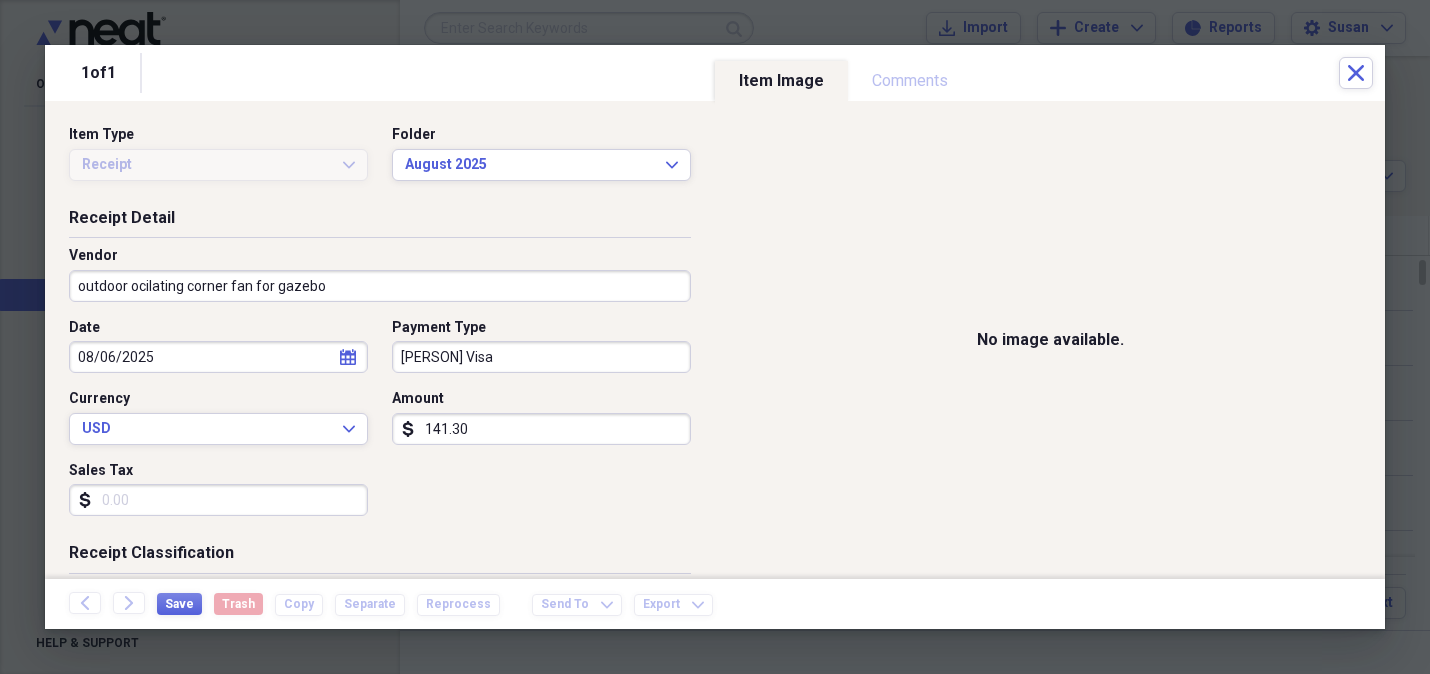click on "No image available." at bounding box center (1050, 340) 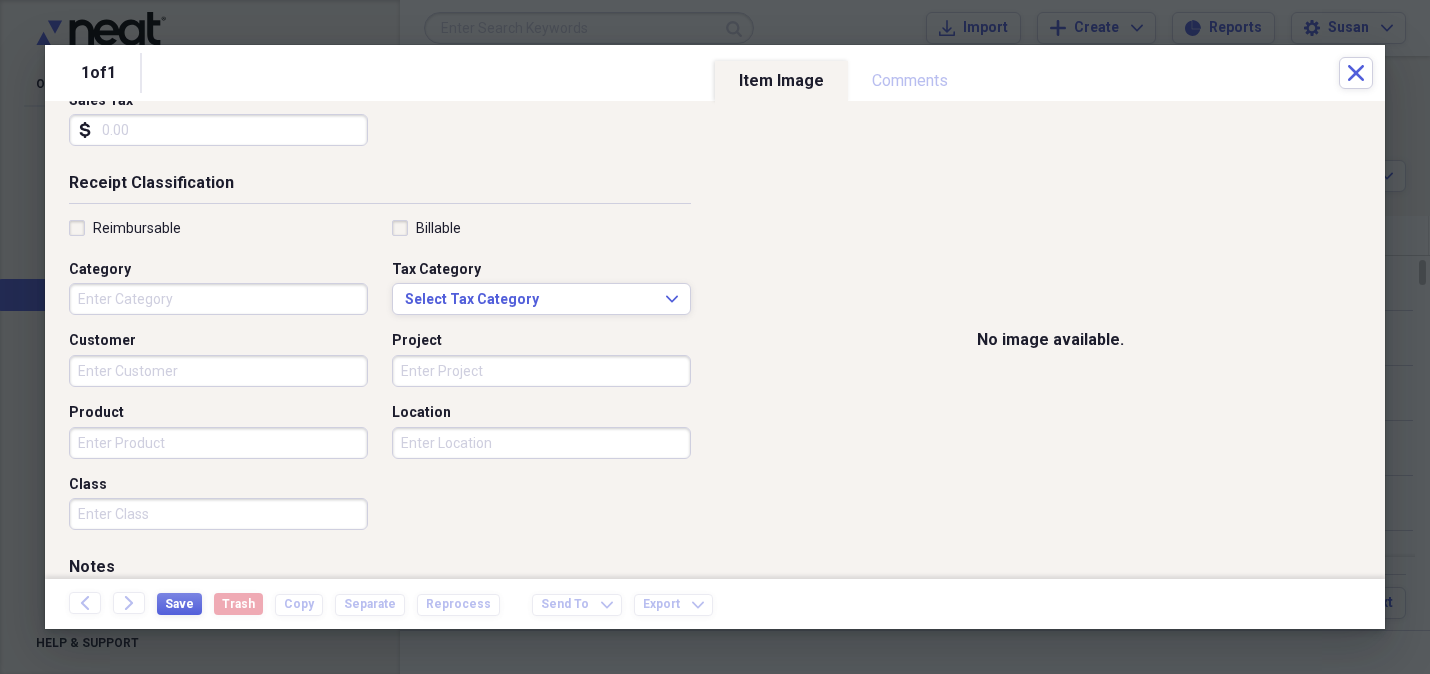 scroll, scrollTop: 542, scrollLeft: 0, axis: vertical 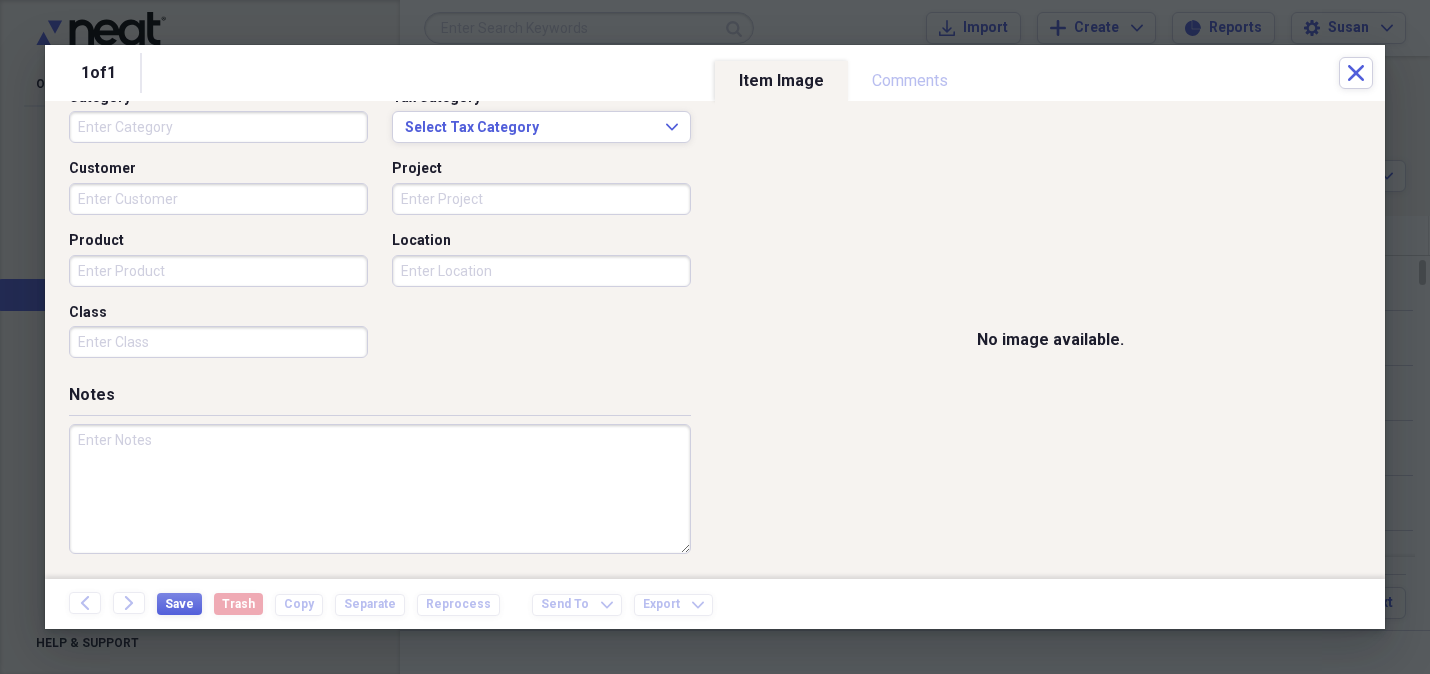 click on "Category" at bounding box center [218, 127] 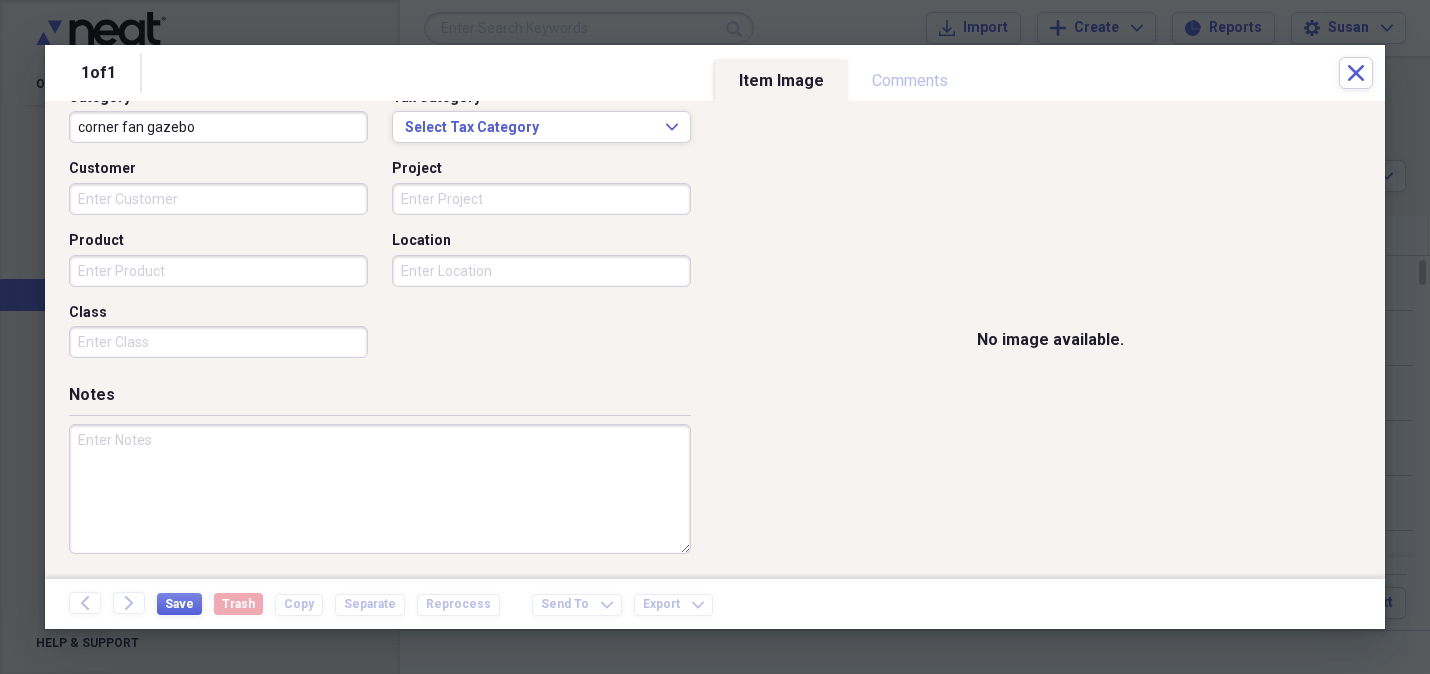 type on "corner fan gazebo" 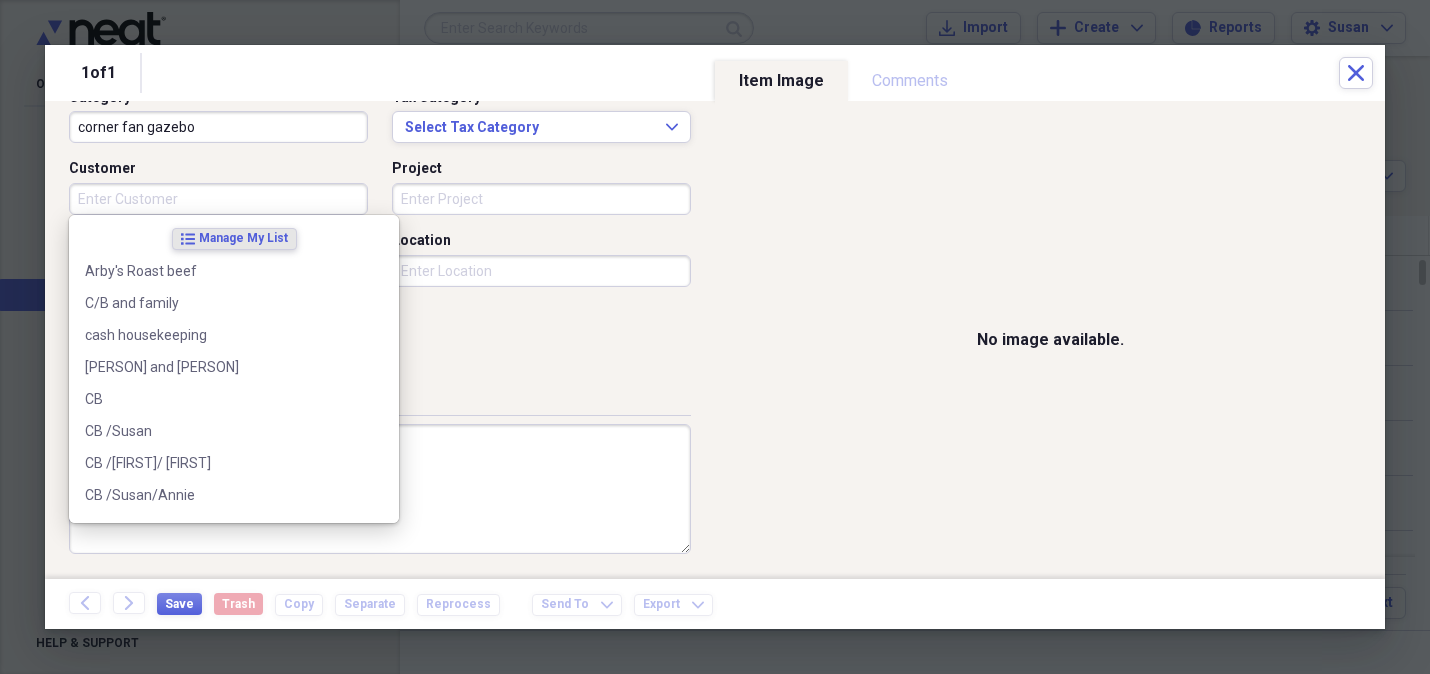 click on "Customer" at bounding box center (218, 199) 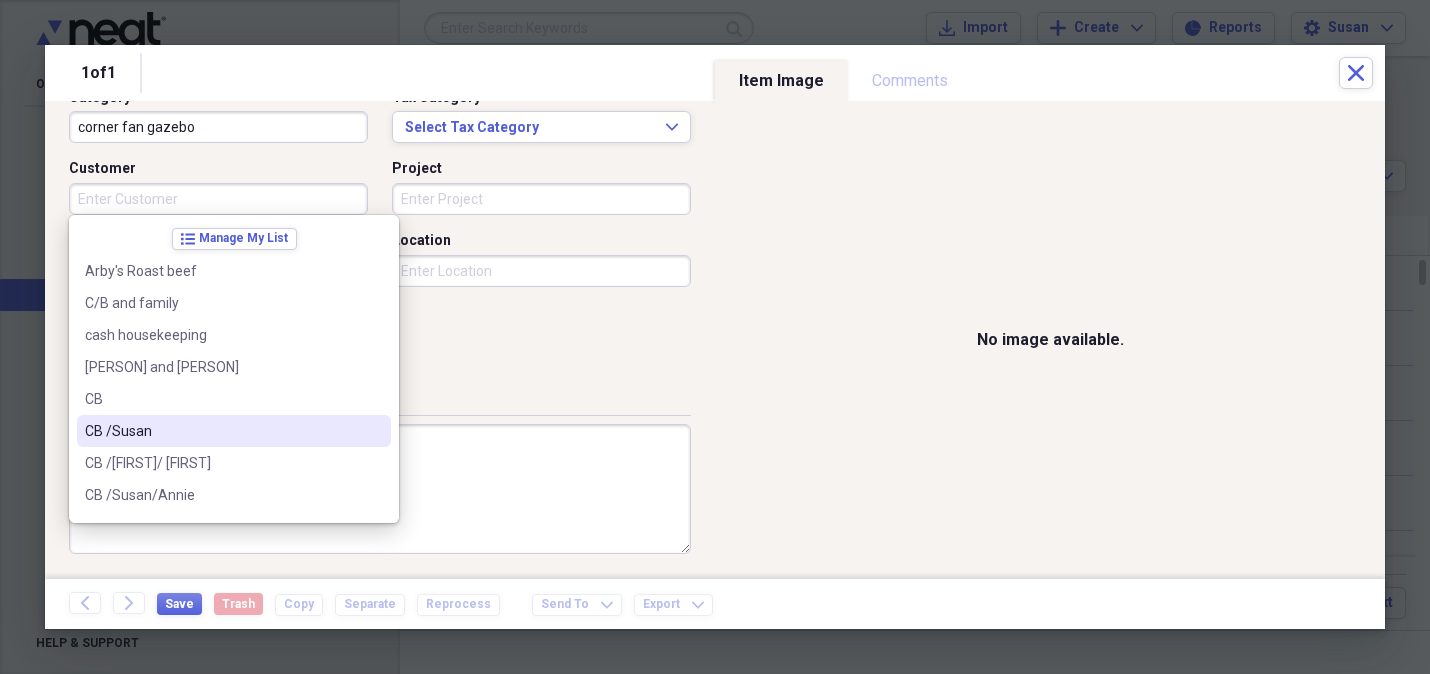 drag, startPoint x: 157, startPoint y: 432, endPoint x: 146, endPoint y: 367, distance: 65.9242 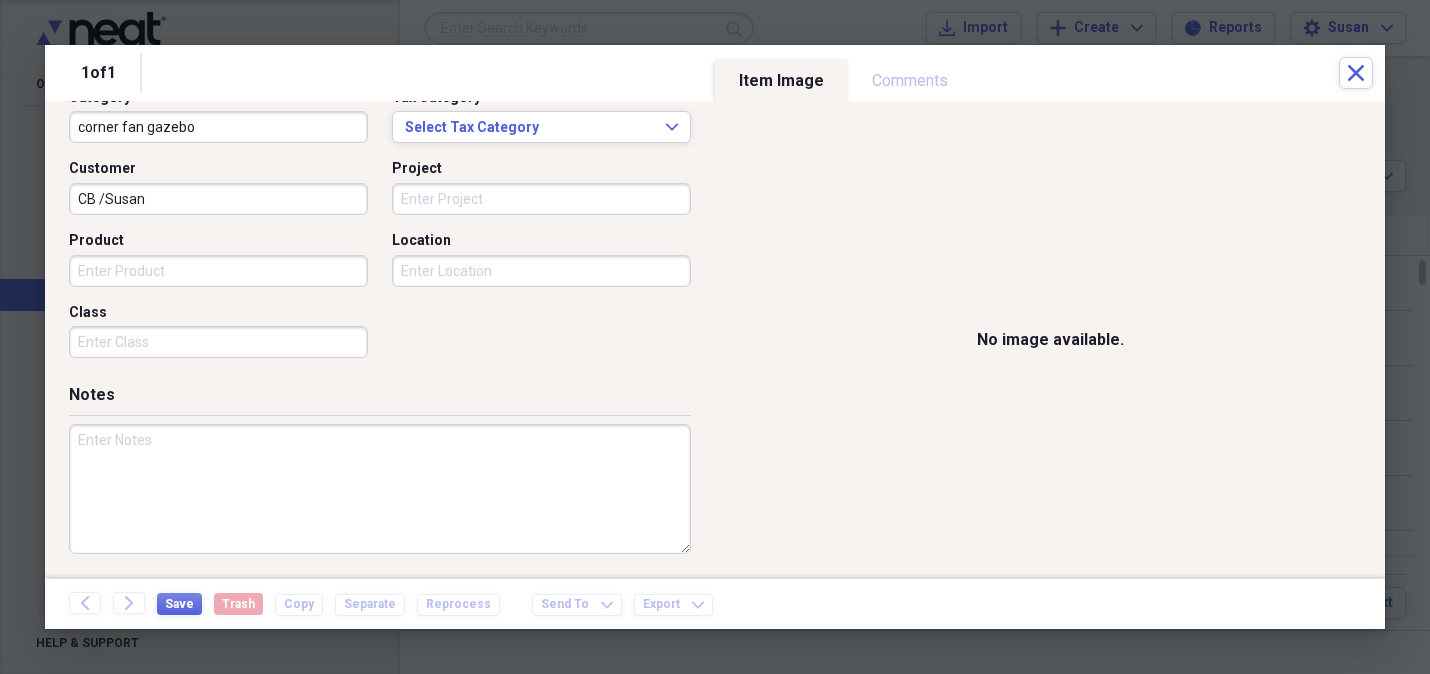 drag, startPoint x: 107, startPoint y: 274, endPoint x: 1071, endPoint y: 305, distance: 964.4983 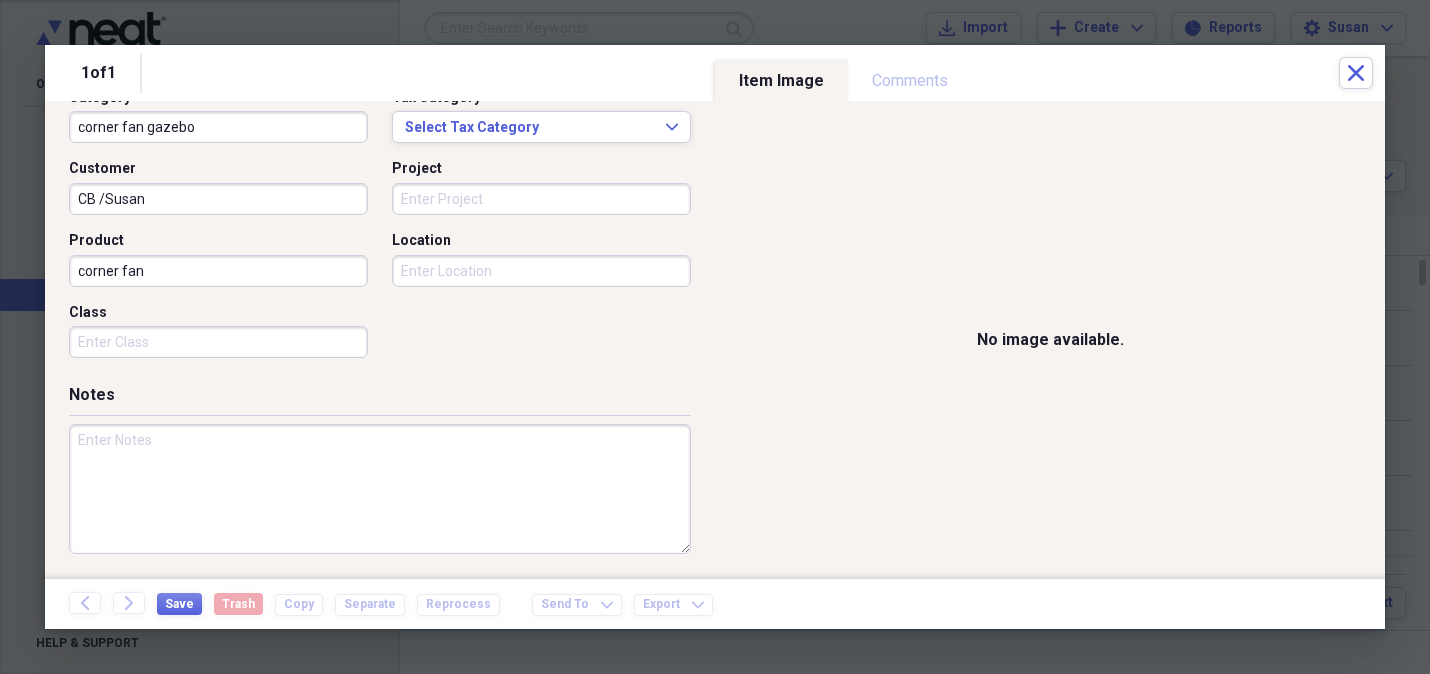type on "corner fan" 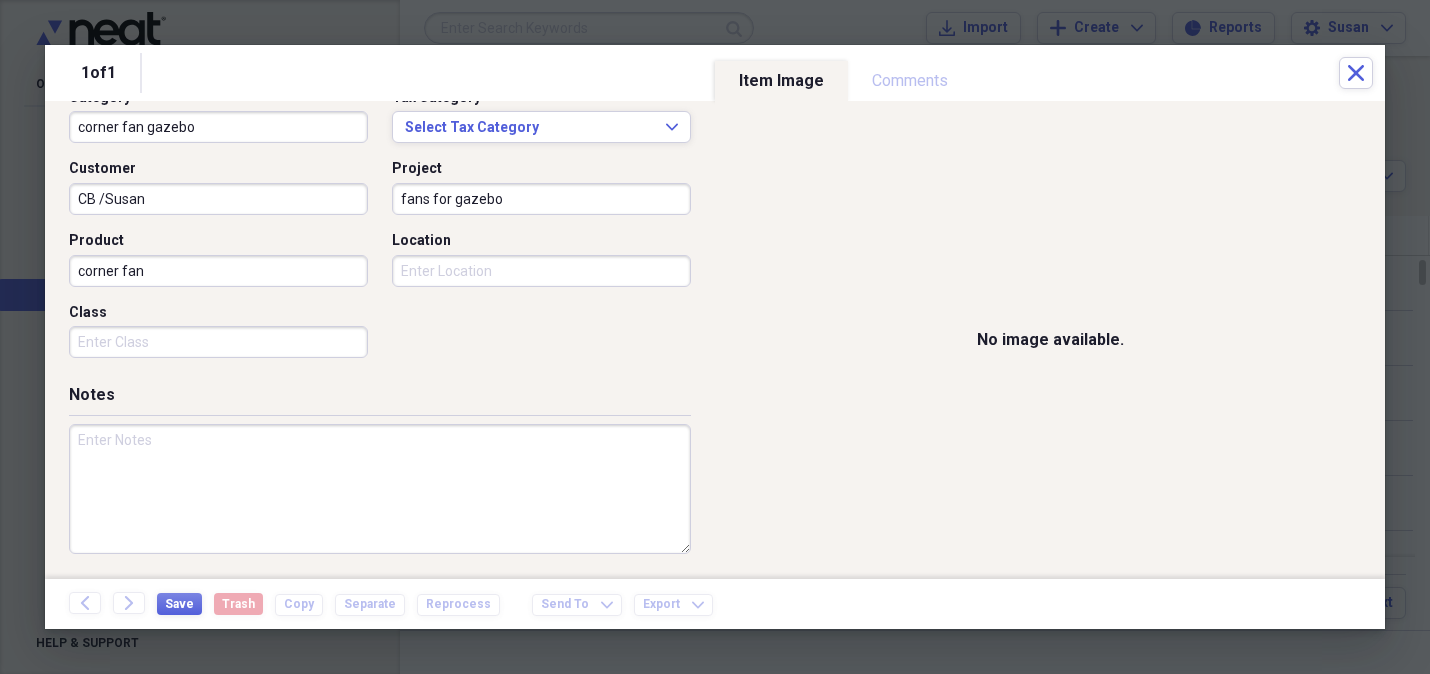 type on "fans for gazebo" 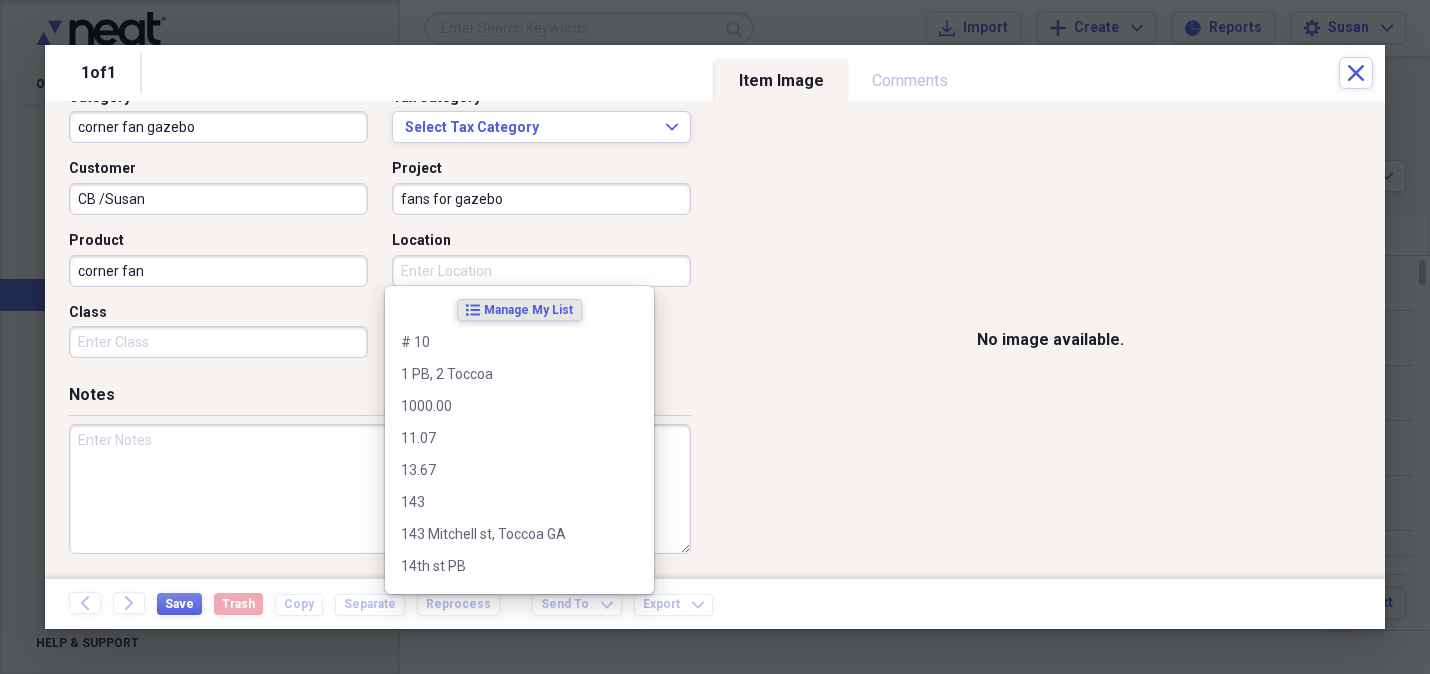 click on "Location" at bounding box center (541, 271) 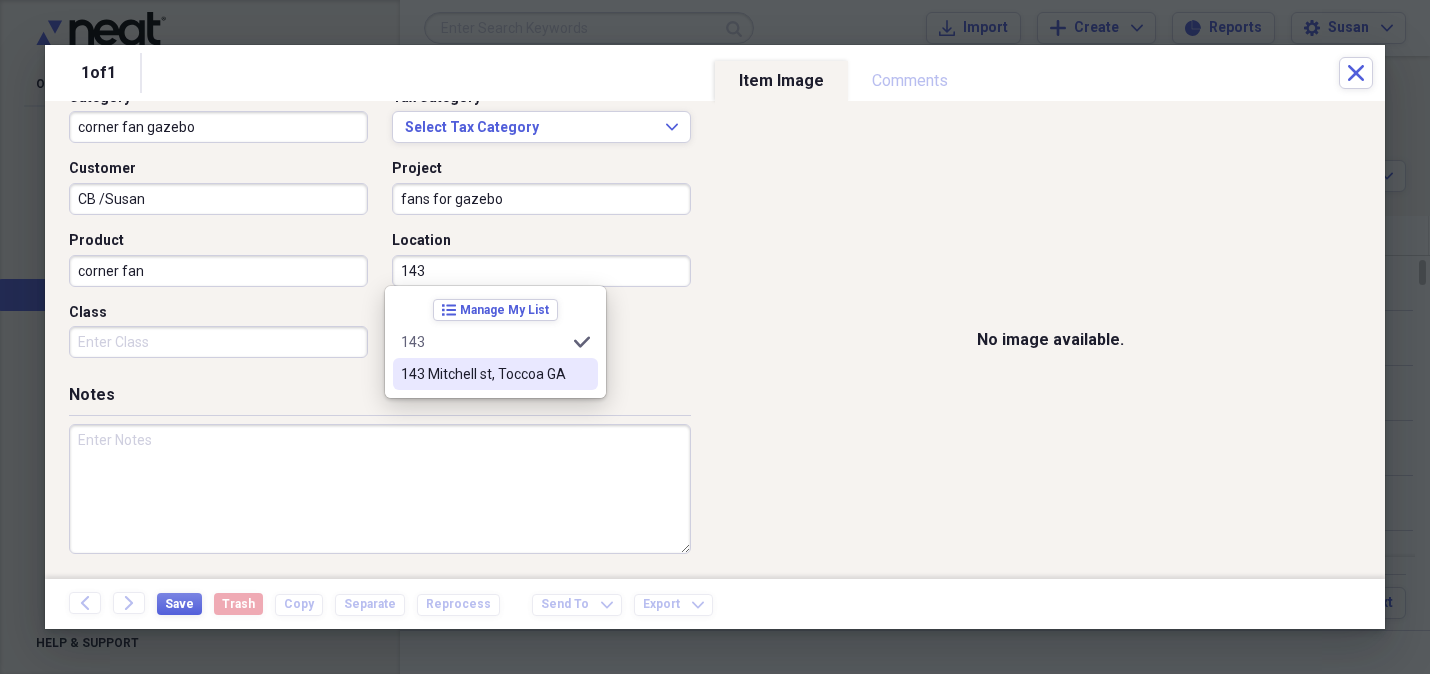 click on "143 Mitchell st, Toccoa GA" at bounding box center (483, 374) 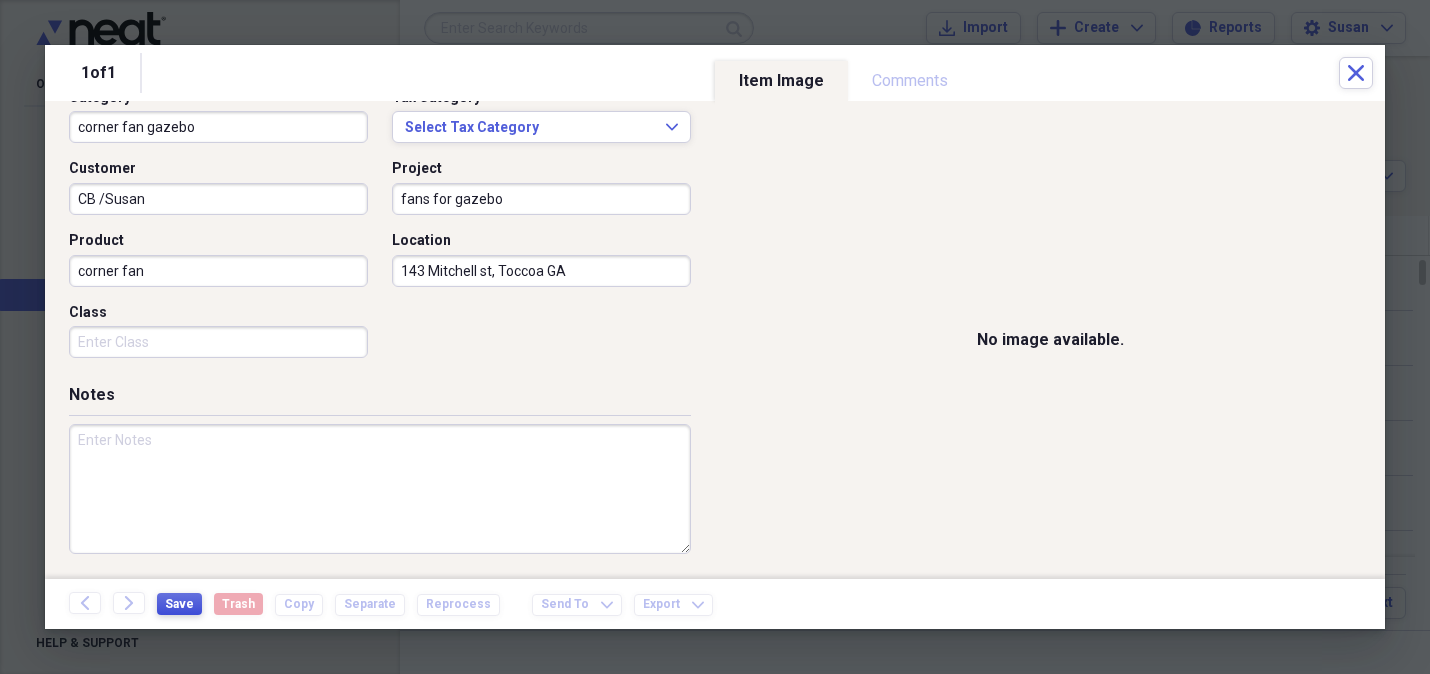 click on "Save" at bounding box center (179, 604) 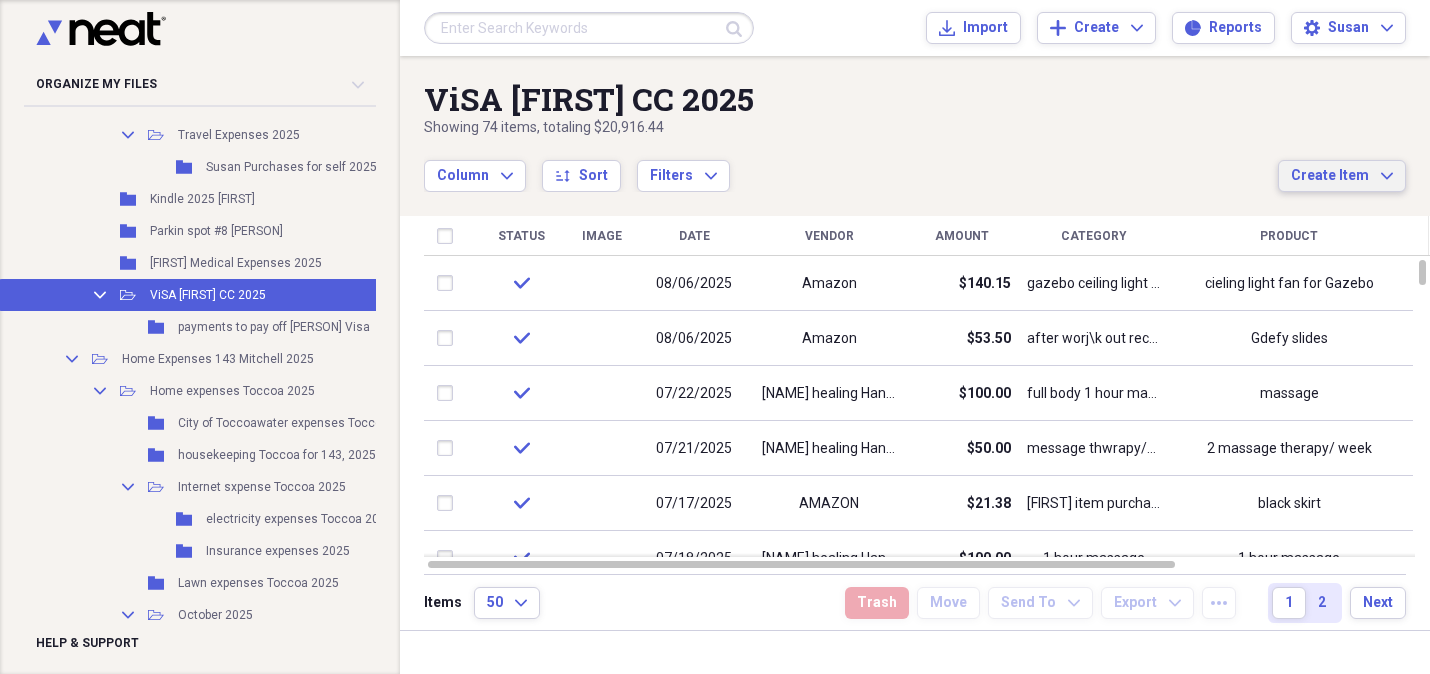 click on "Create Item" at bounding box center [1330, 176] 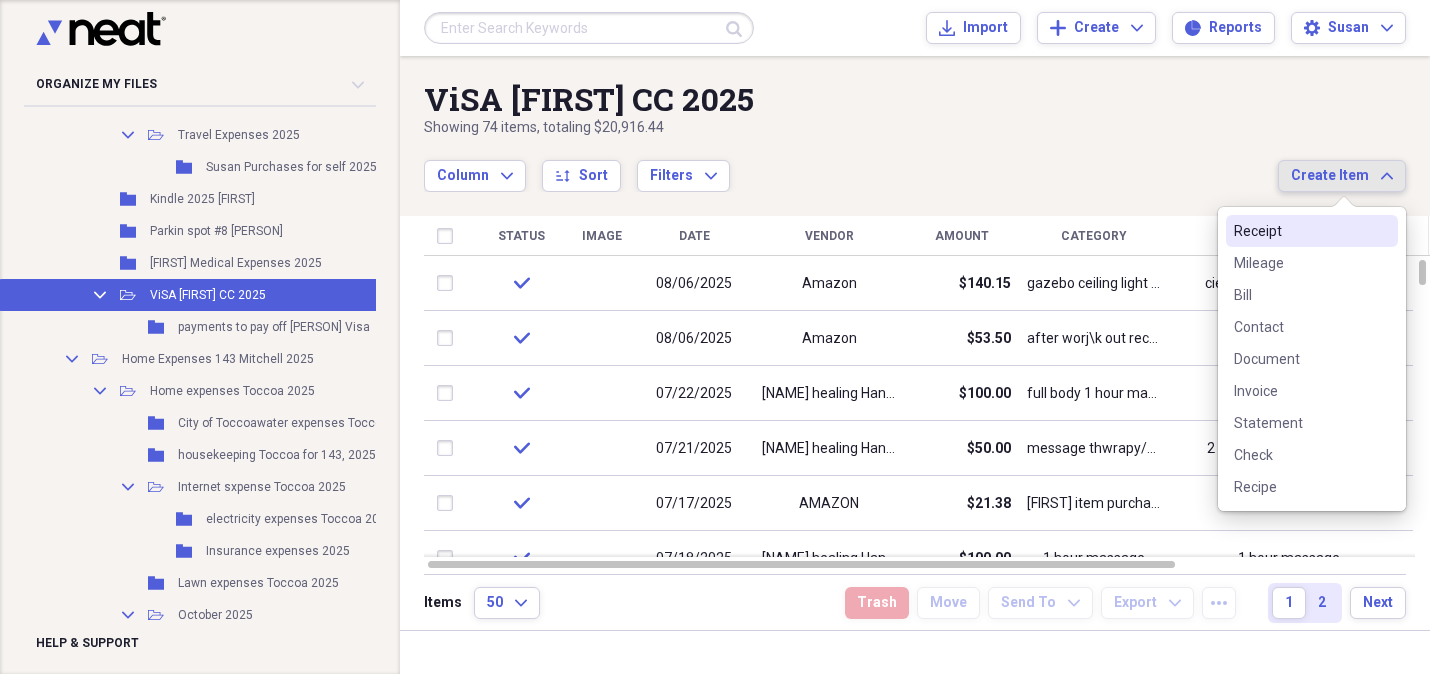 click on "Receipt" at bounding box center [1312, 231] 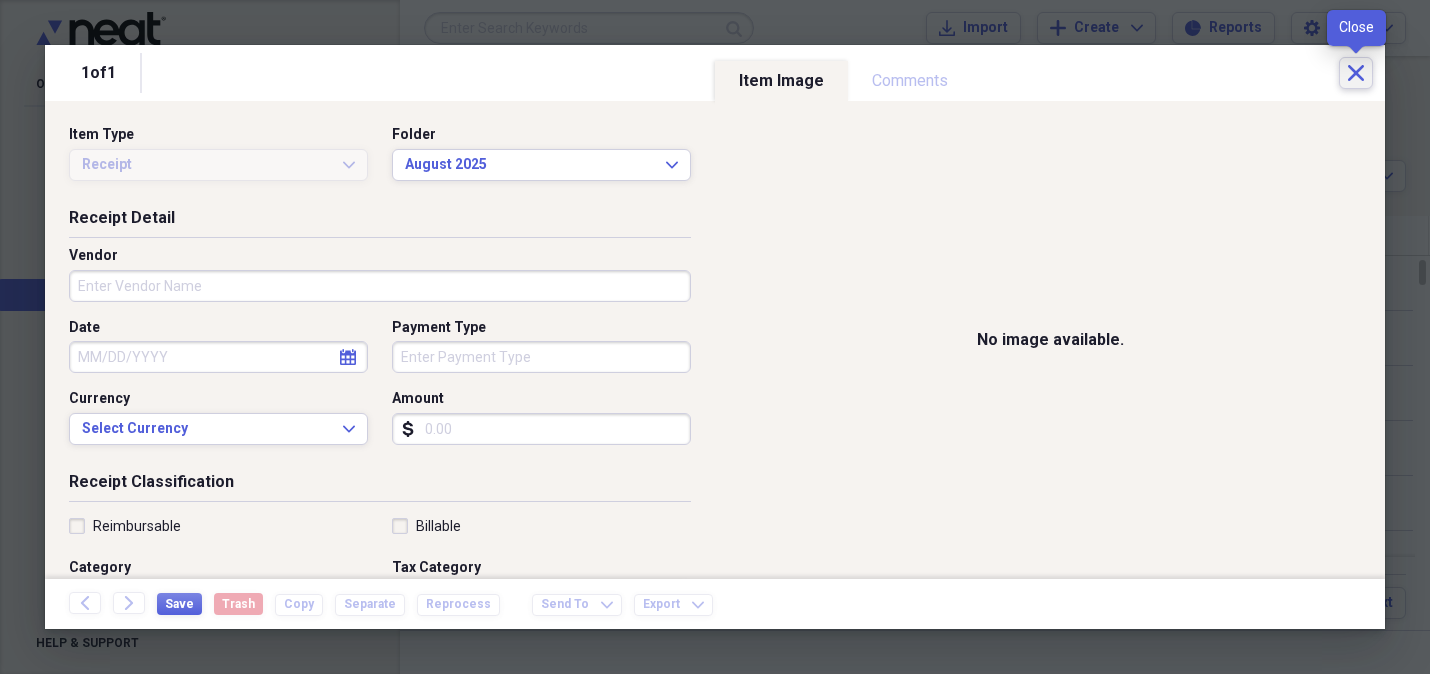 click on "Close" 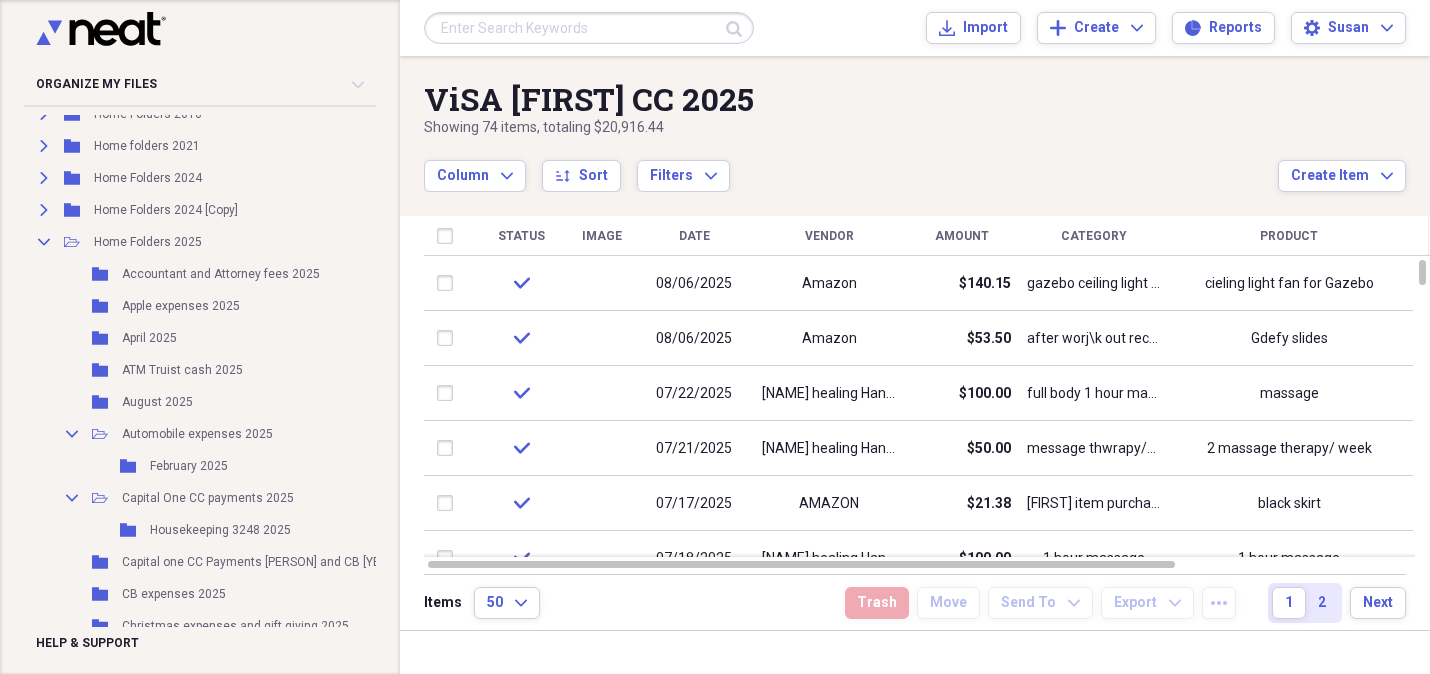 scroll, scrollTop: 276, scrollLeft: 0, axis: vertical 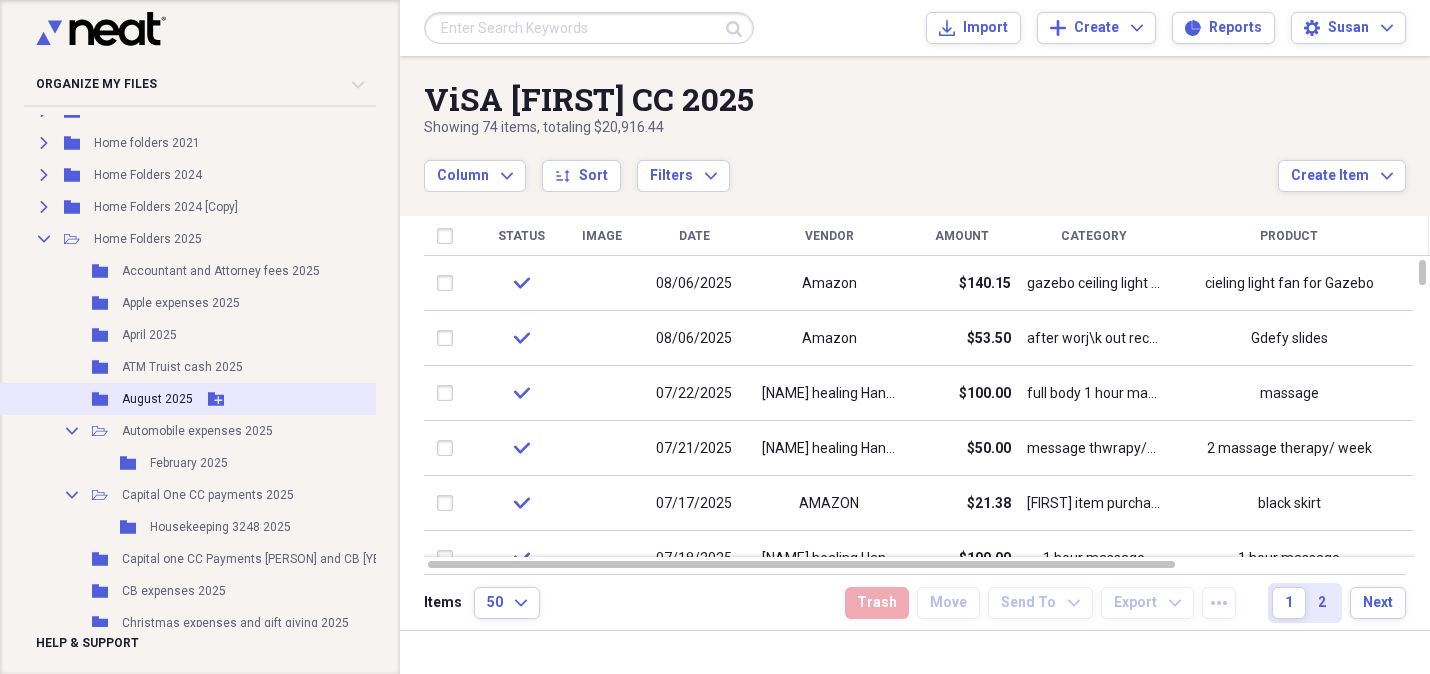 click on "August 2025" at bounding box center [157, 399] 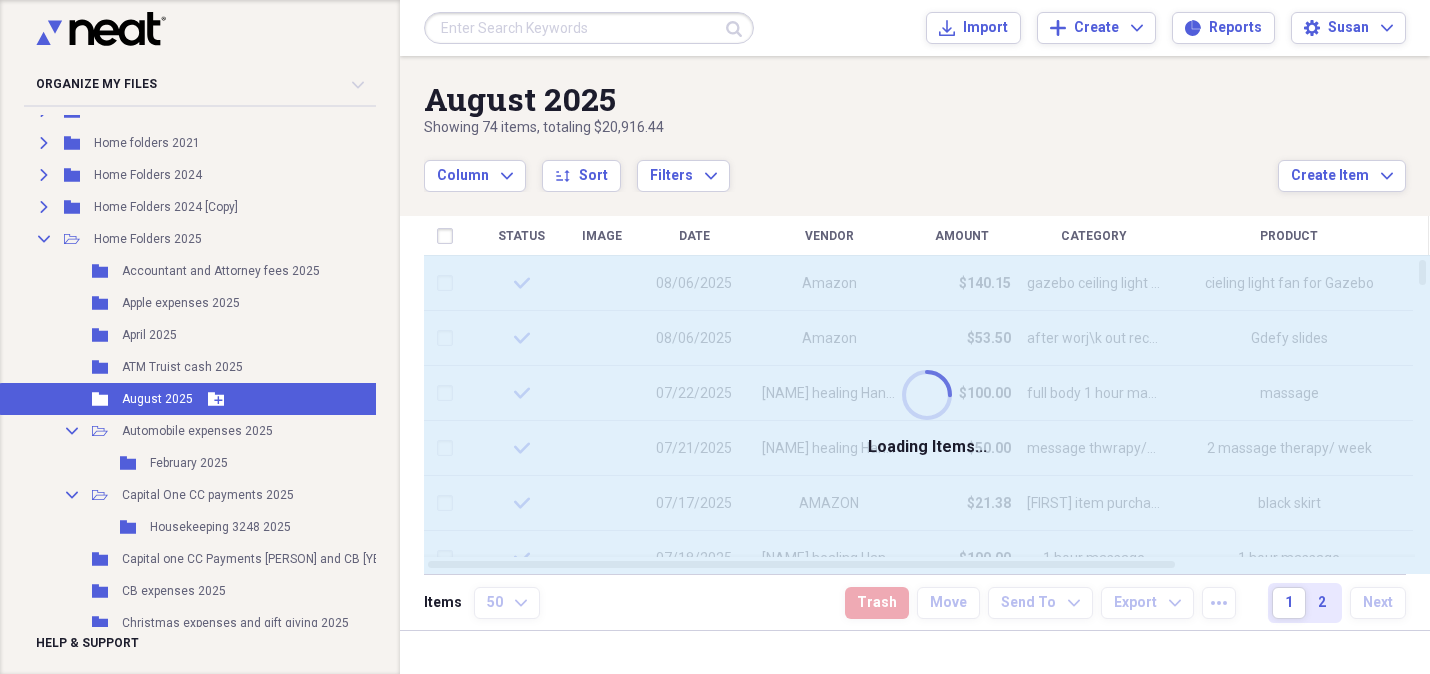 click on "August 2025" at bounding box center (157, 399) 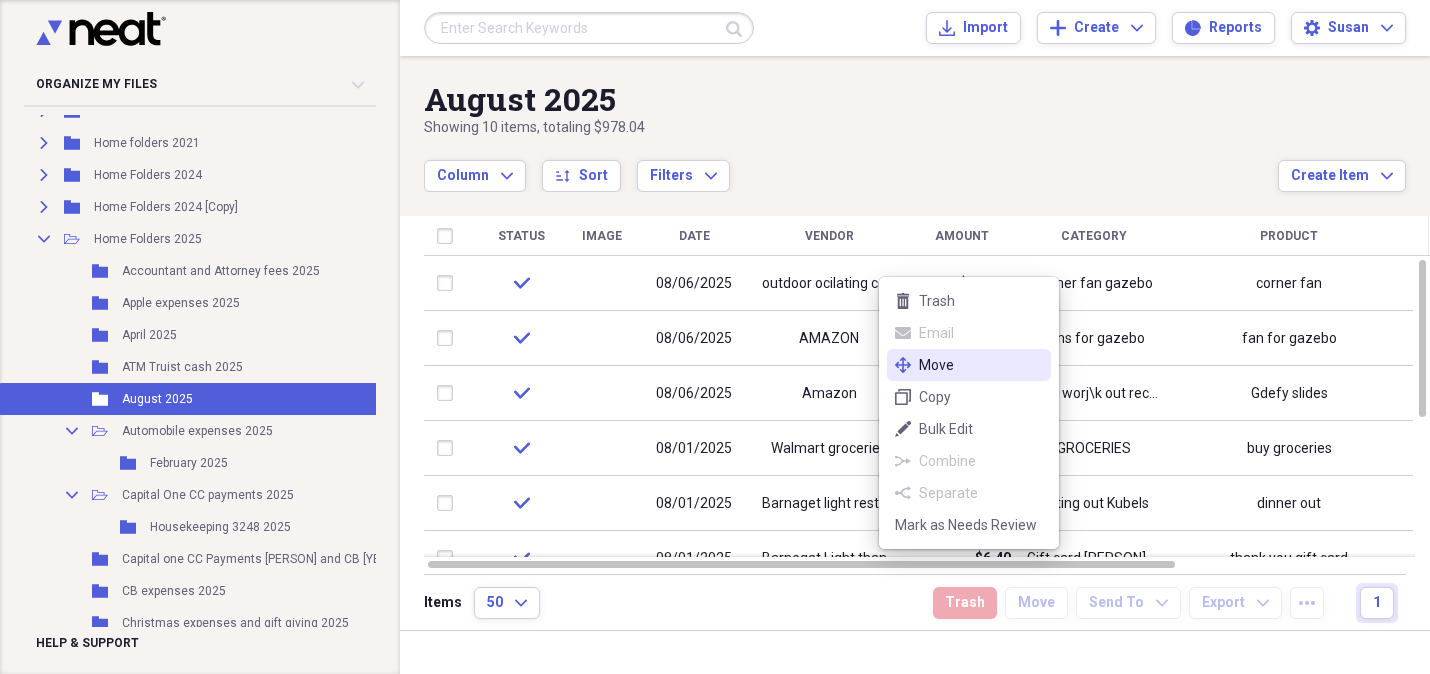 click on "Move" at bounding box center (981, 365) 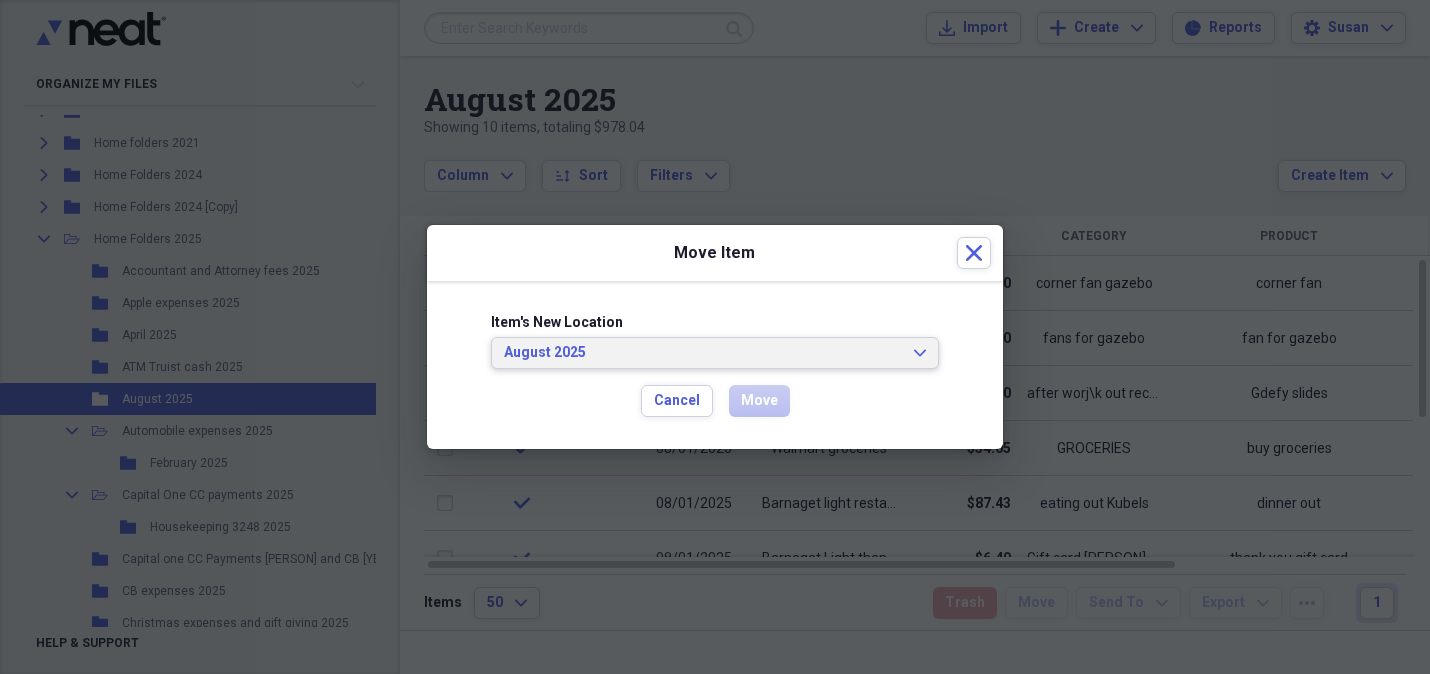 click on "Expand" 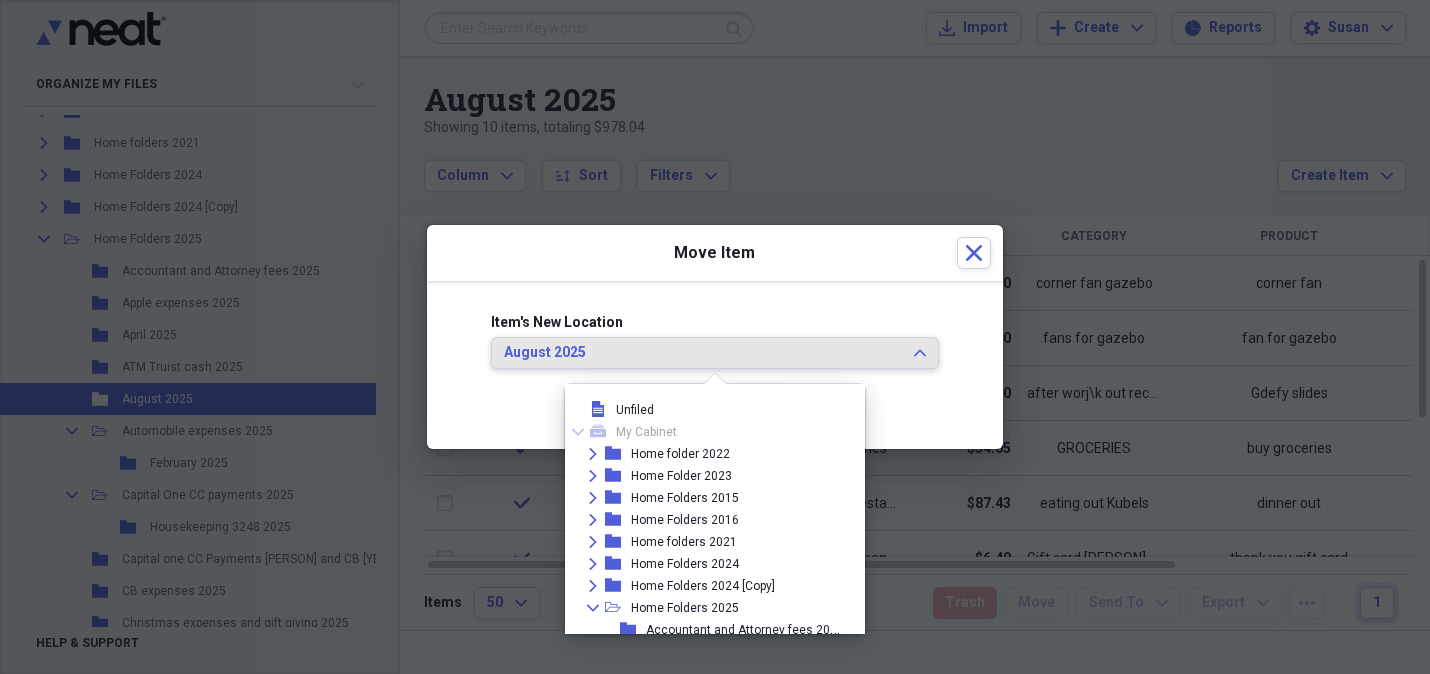 scroll, scrollTop: 216, scrollLeft: 0, axis: vertical 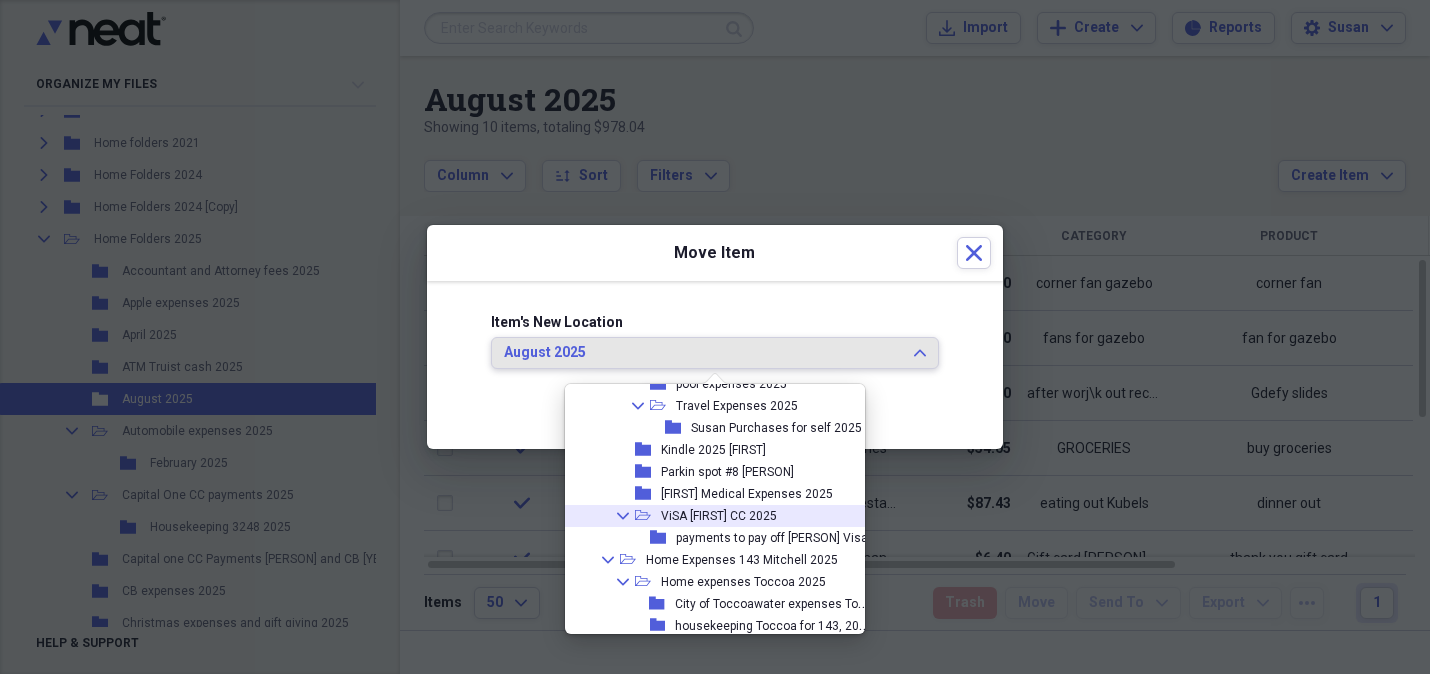 click on "ViSA [PERSON] CC [YEAR]" at bounding box center [719, 516] 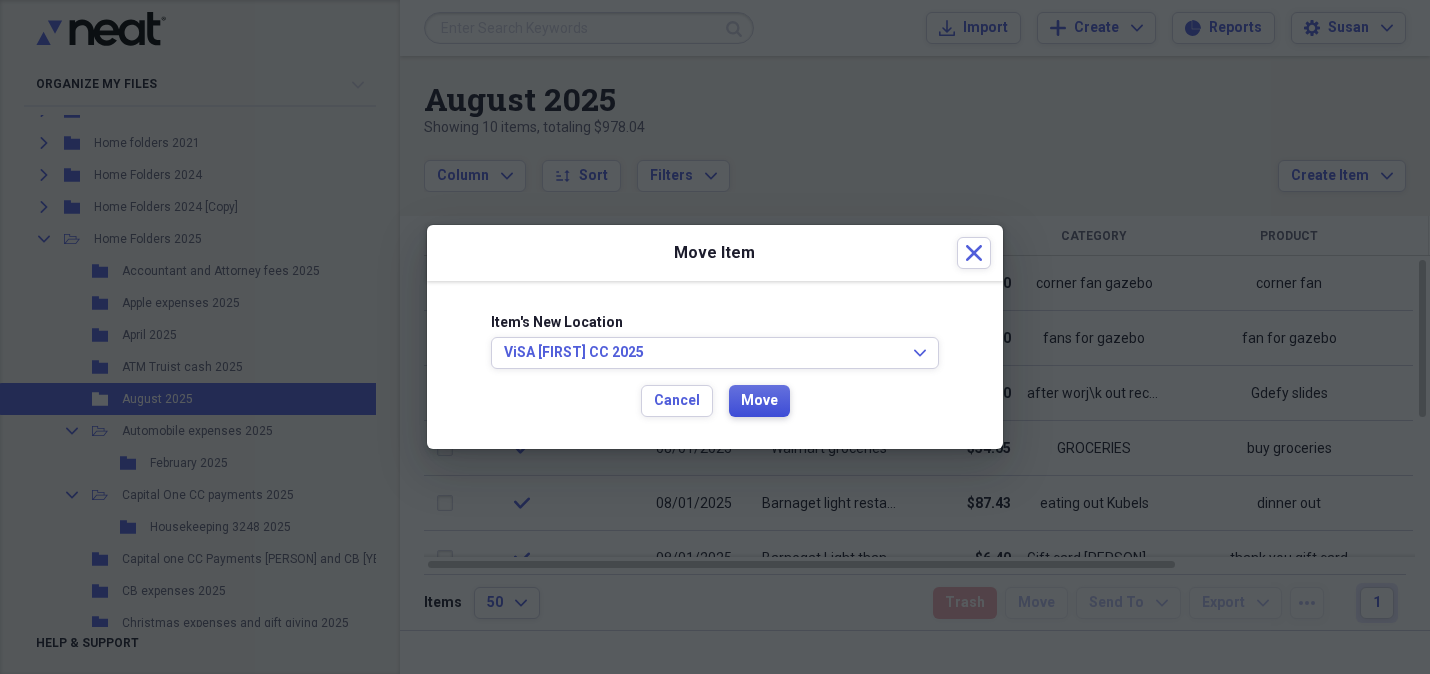 click on "Move" at bounding box center (759, 401) 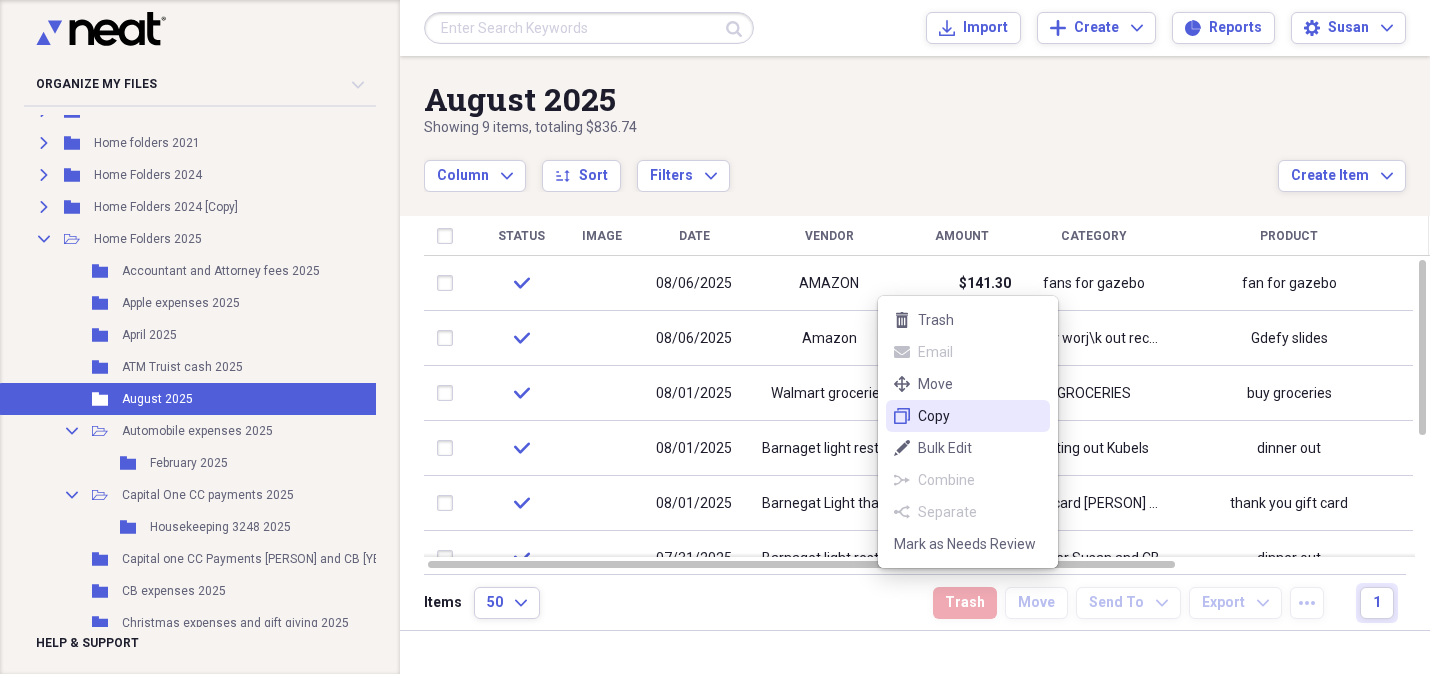 click on "Copy" at bounding box center (980, 416) 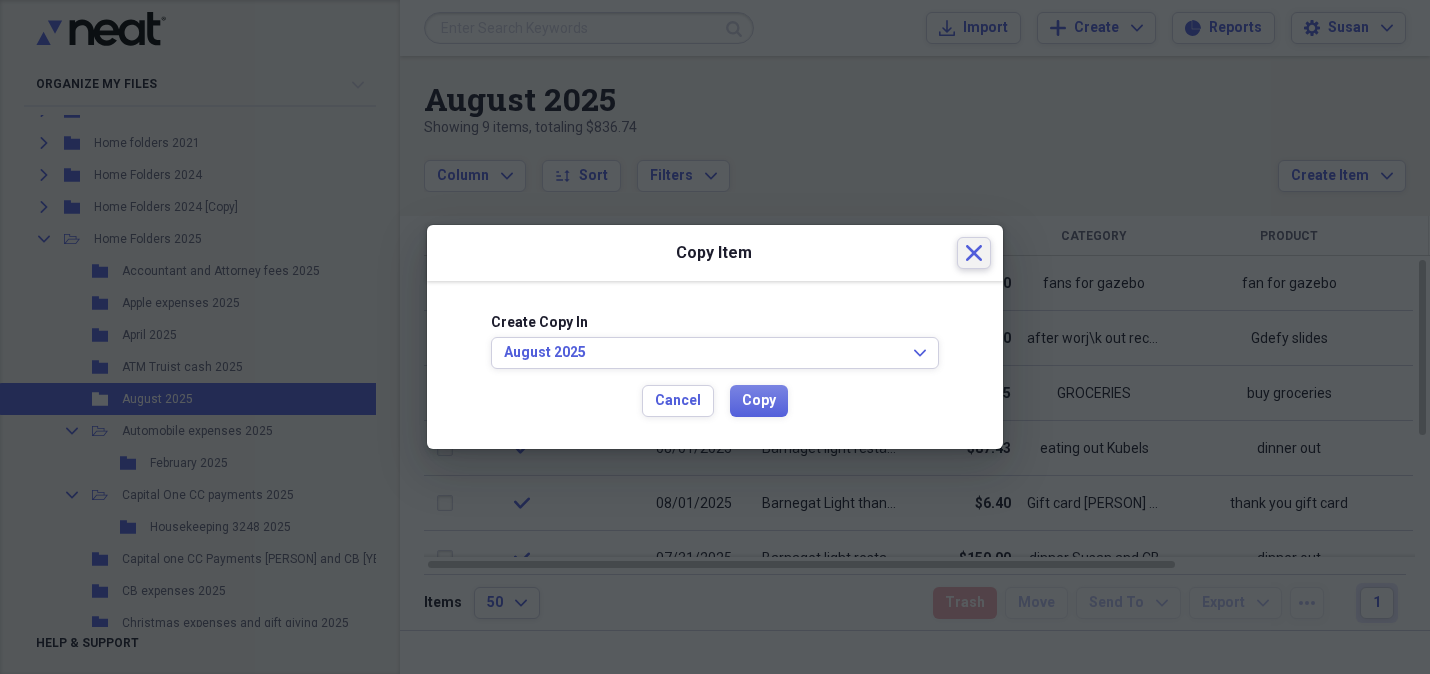 click on "Close" 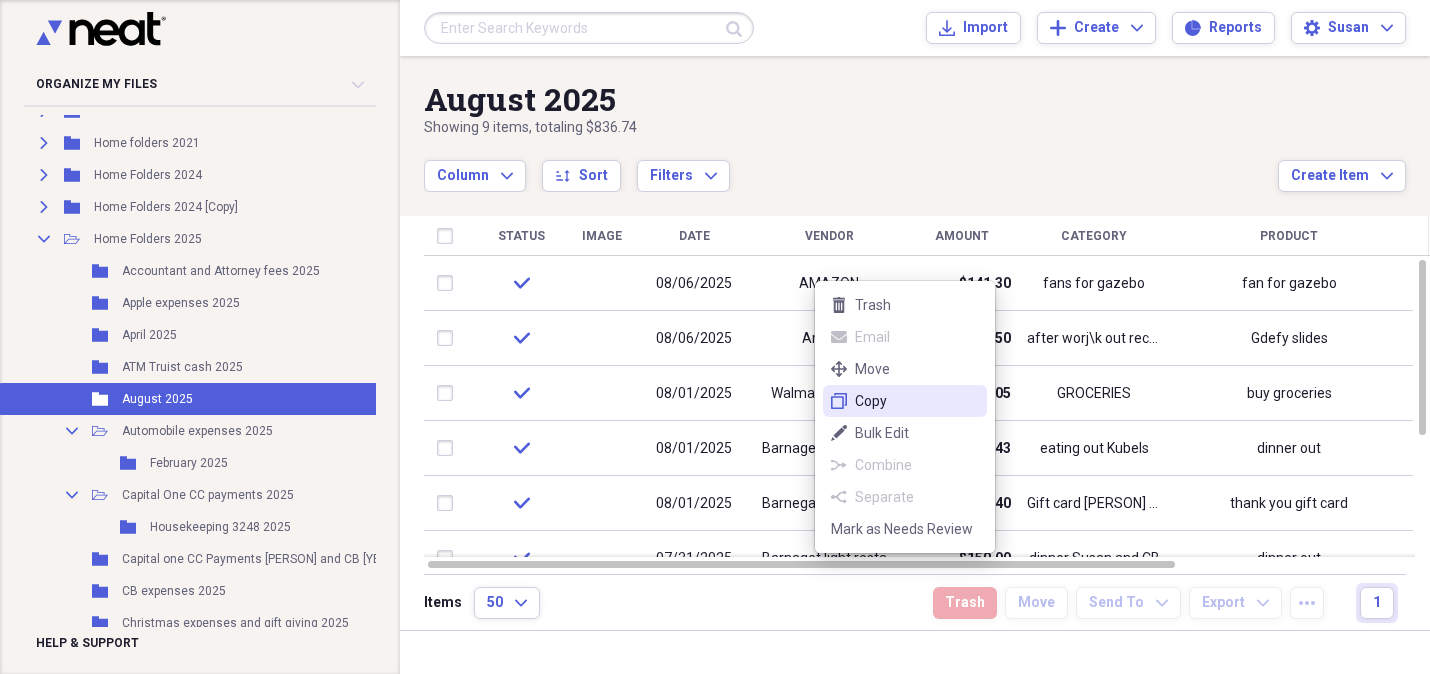 click on "Copy" at bounding box center (917, 401) 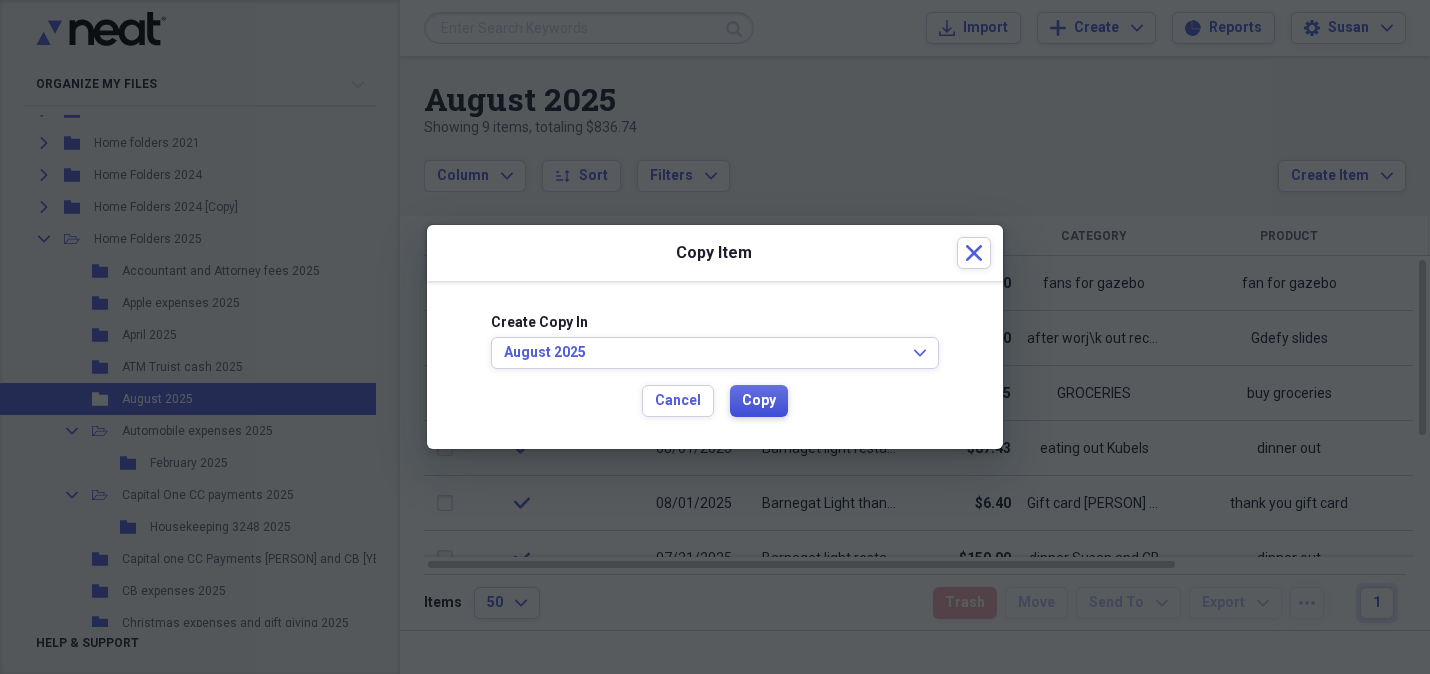 click on "Copy" at bounding box center [759, 401] 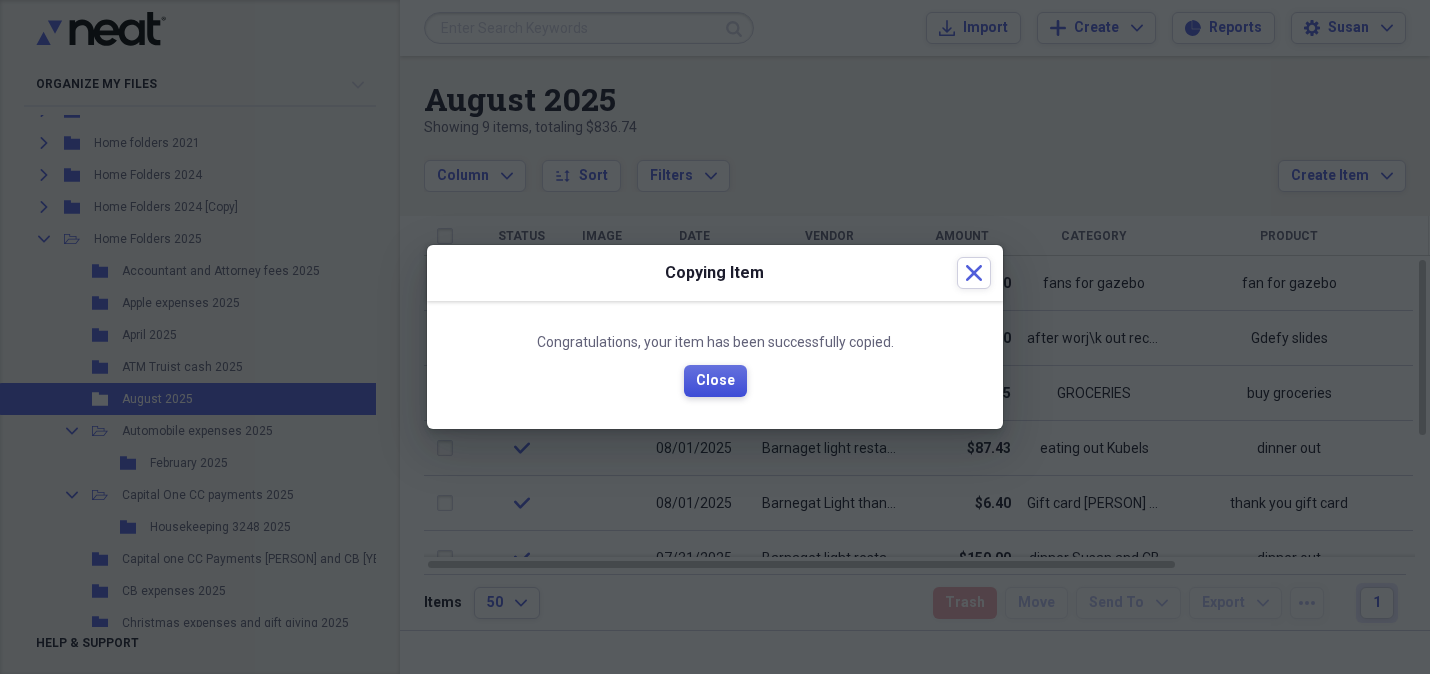 click on "Close" at bounding box center (715, 381) 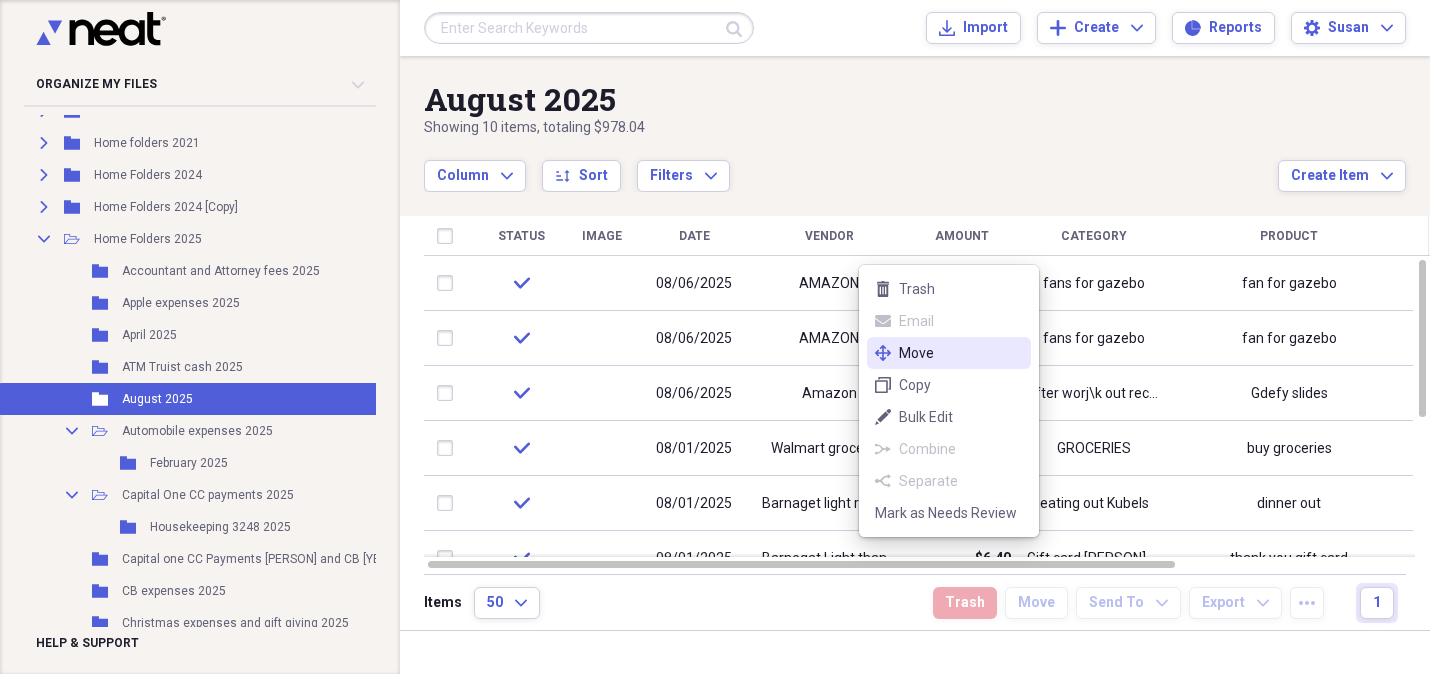 click on "Move" at bounding box center (961, 353) 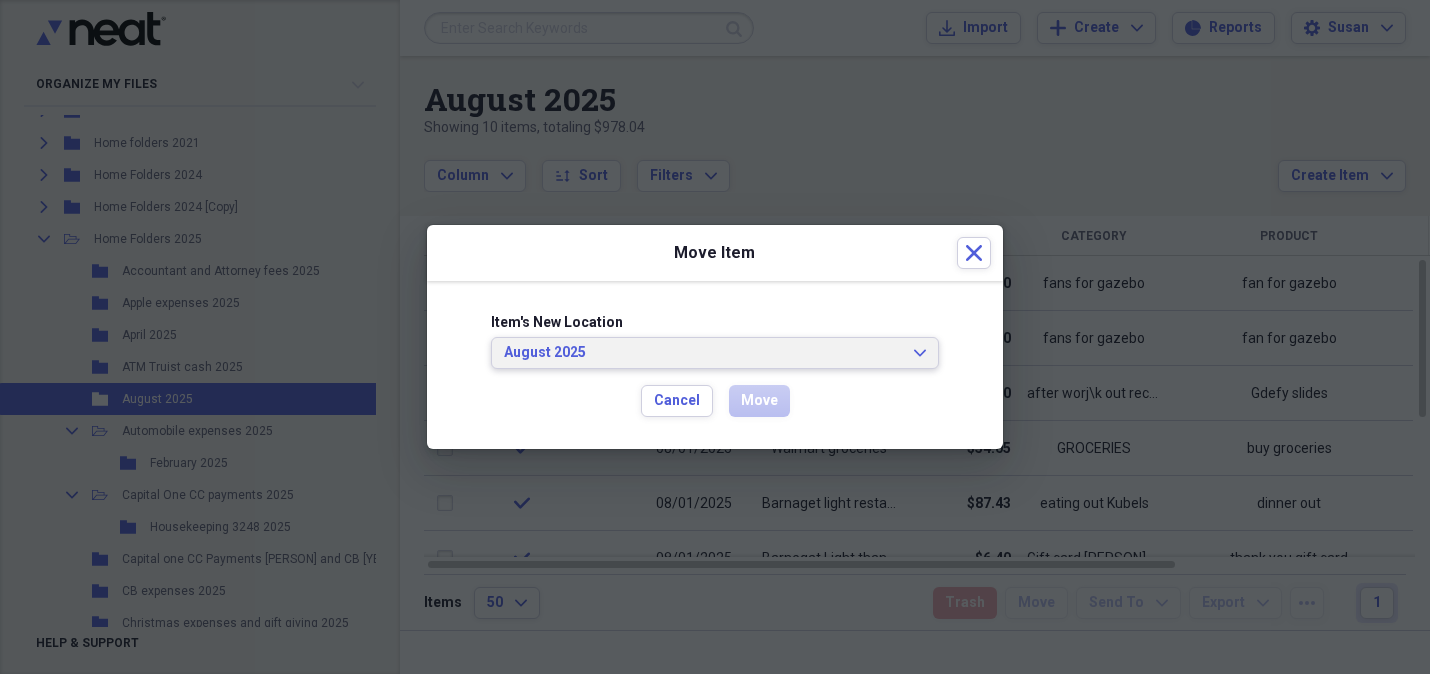 click on "Expand" 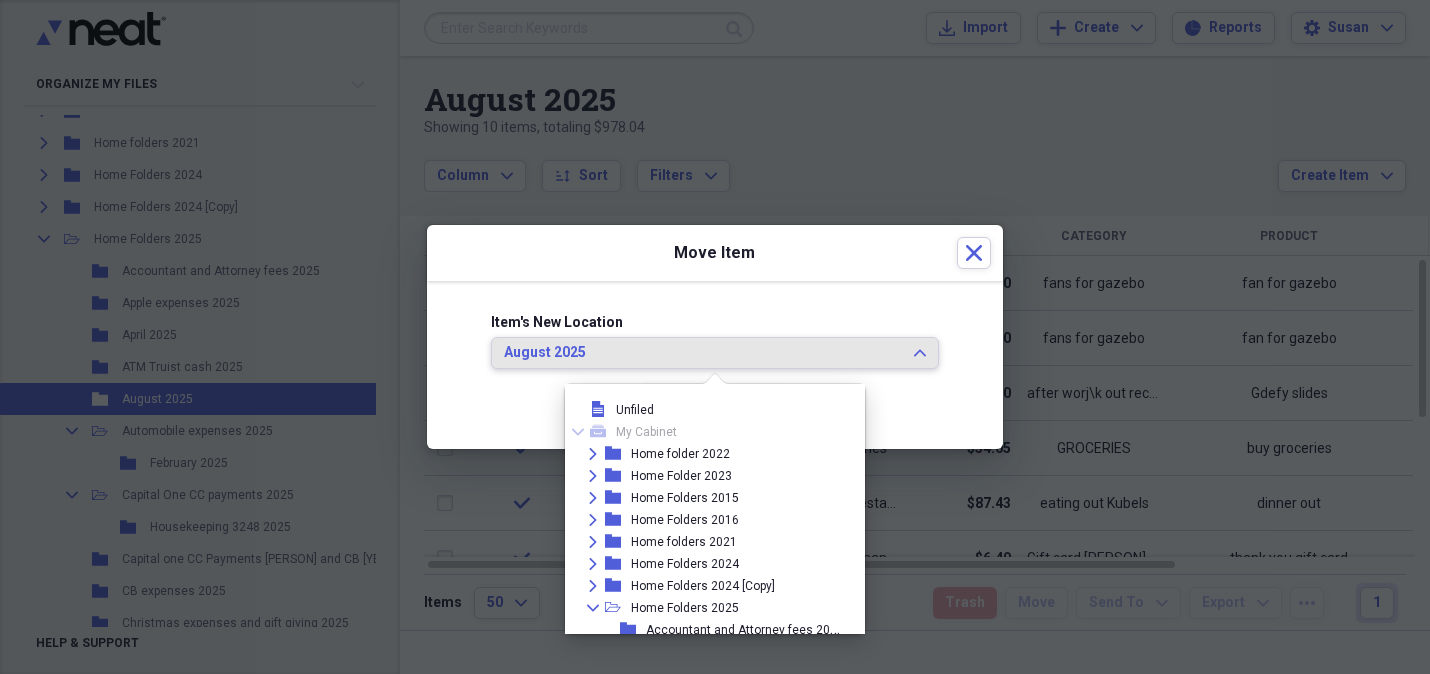 scroll, scrollTop: 216, scrollLeft: 0, axis: vertical 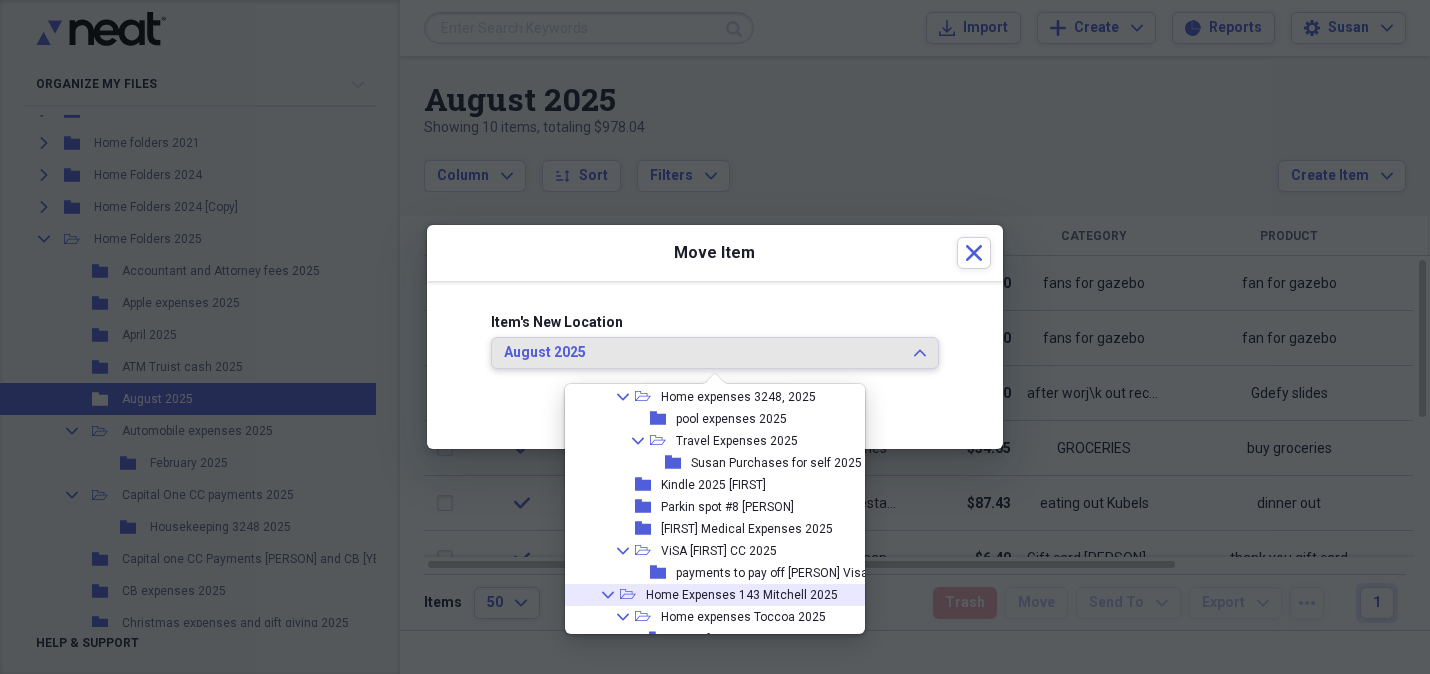 click on "Home Expenses 143 Mitchell  2025" at bounding box center (742, 595) 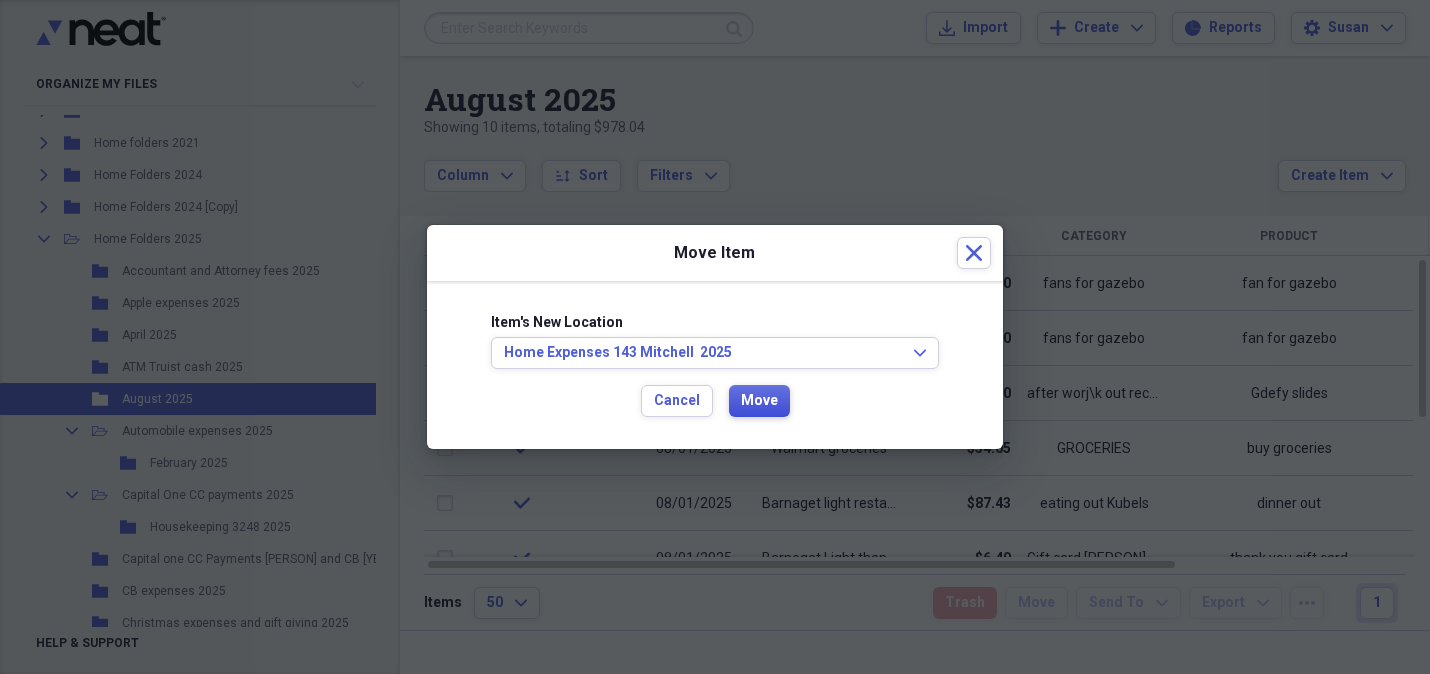 click on "Move" at bounding box center [759, 401] 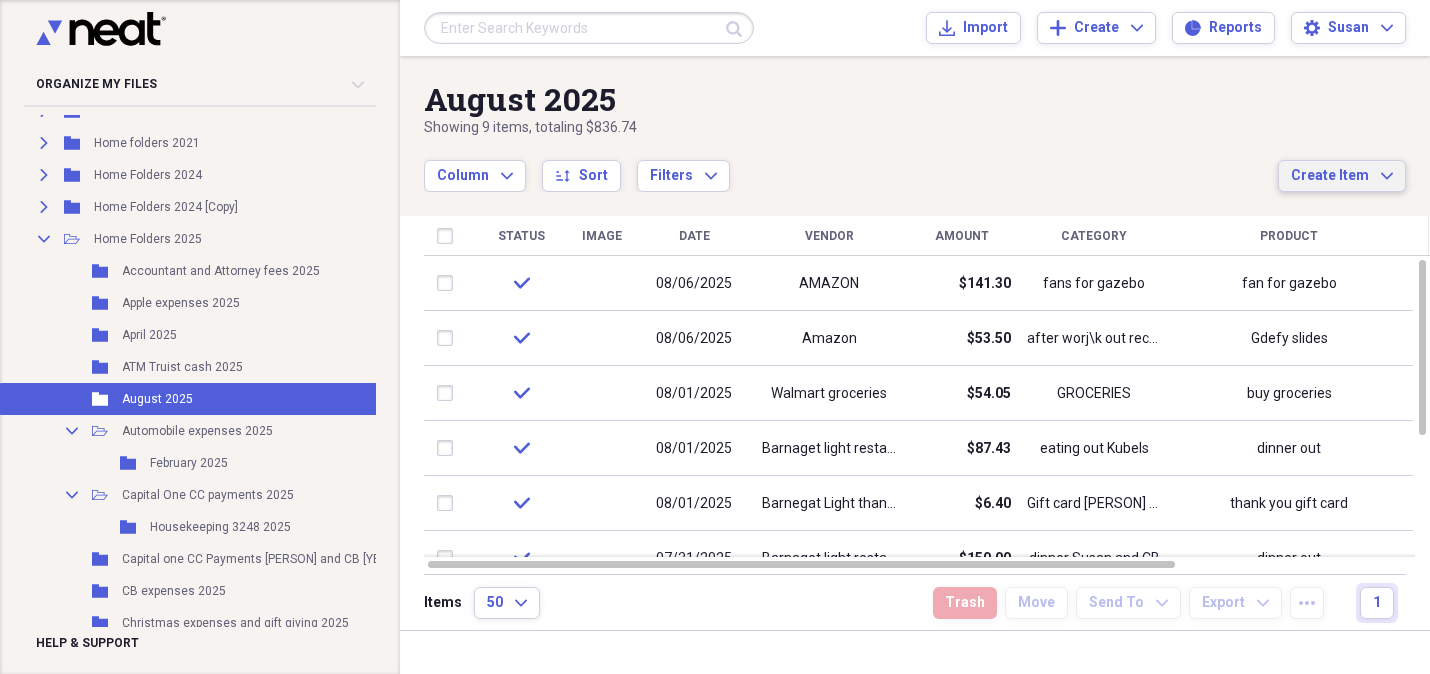 click on "Create Item" at bounding box center (1330, 176) 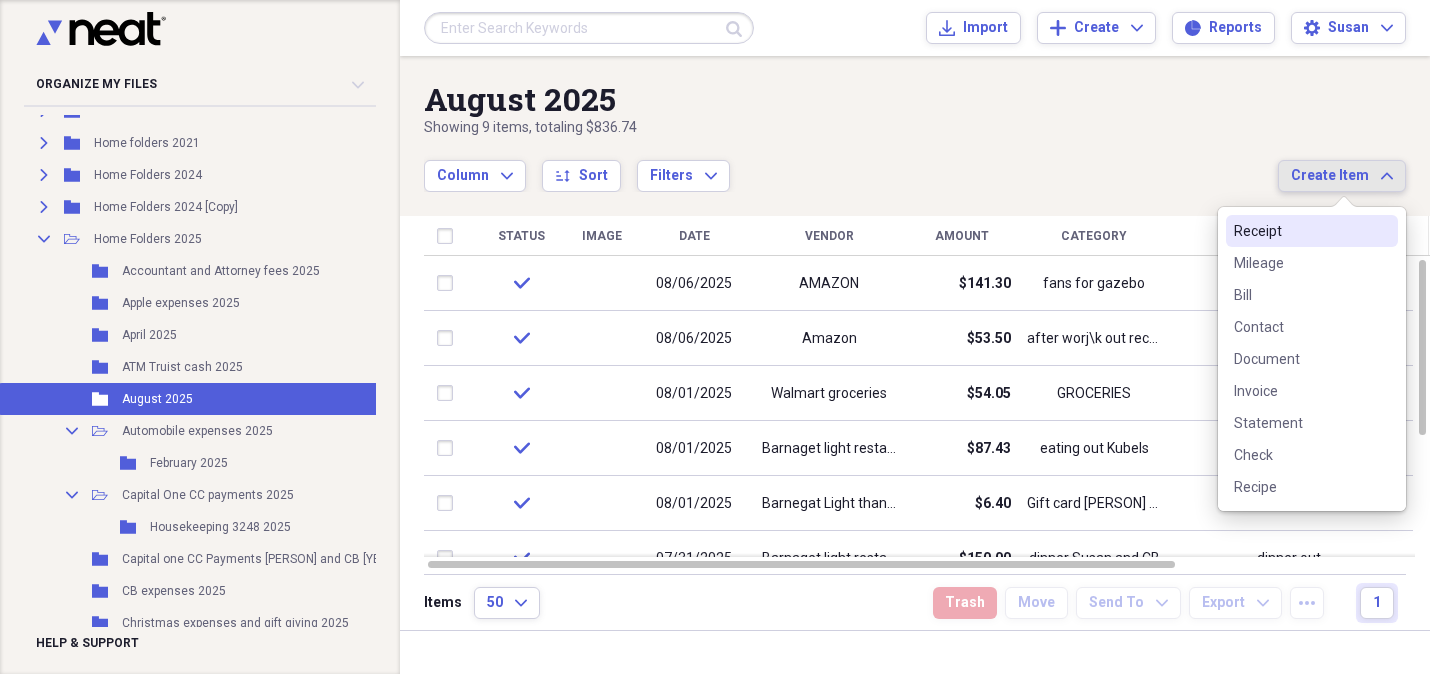 click on "Receipt" at bounding box center (1300, 231) 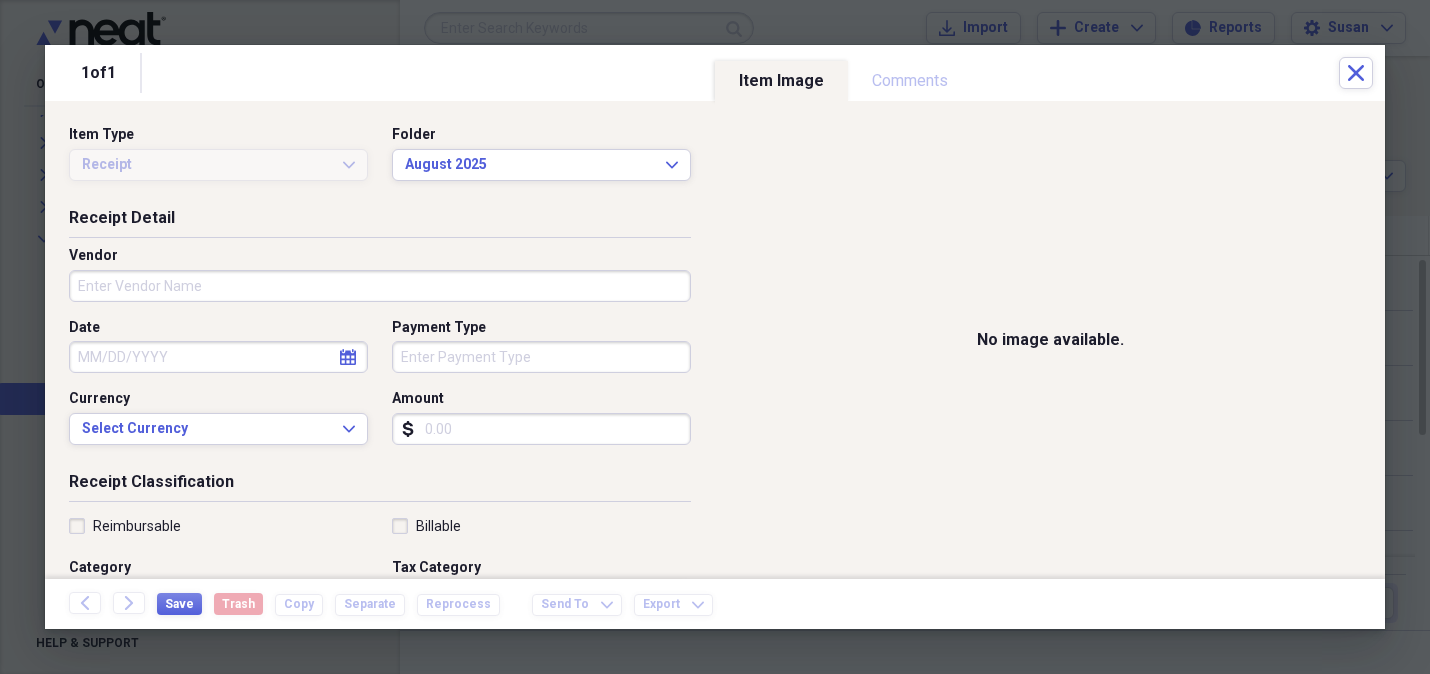click on "Vendor" at bounding box center (380, 286) 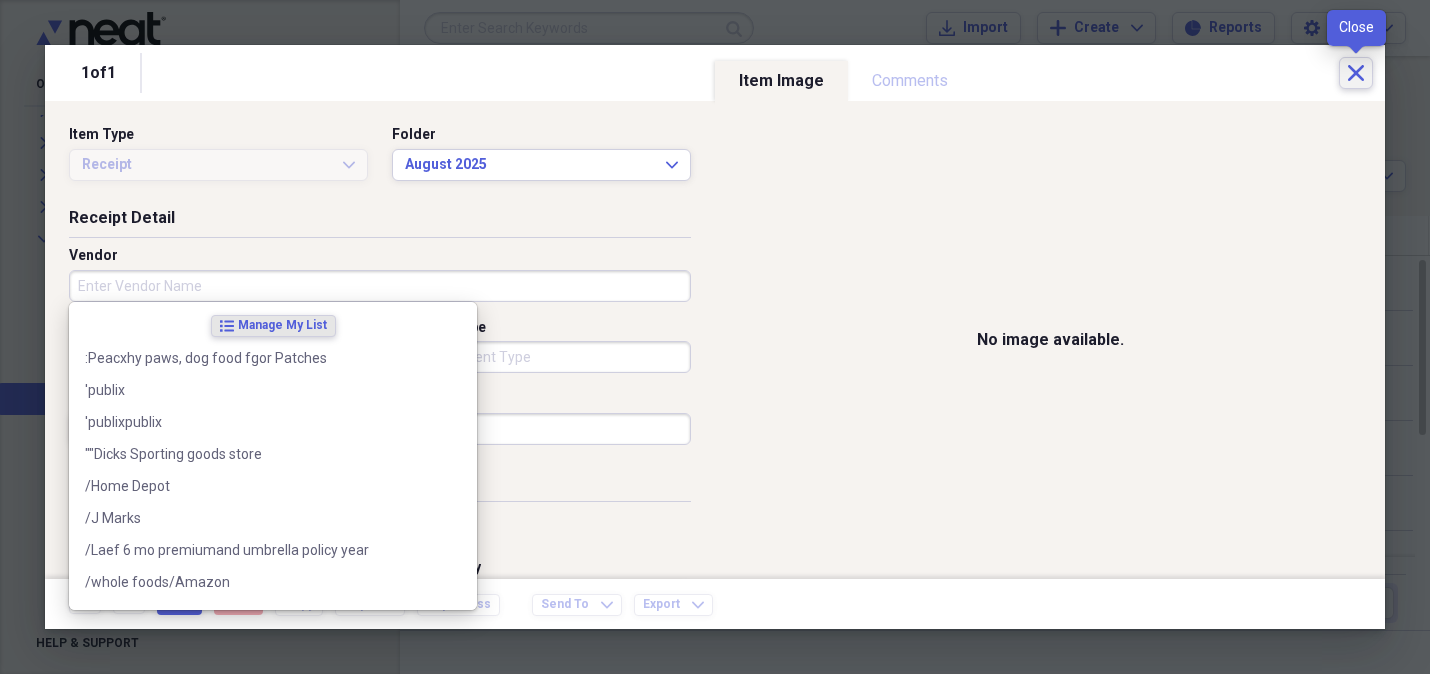 click 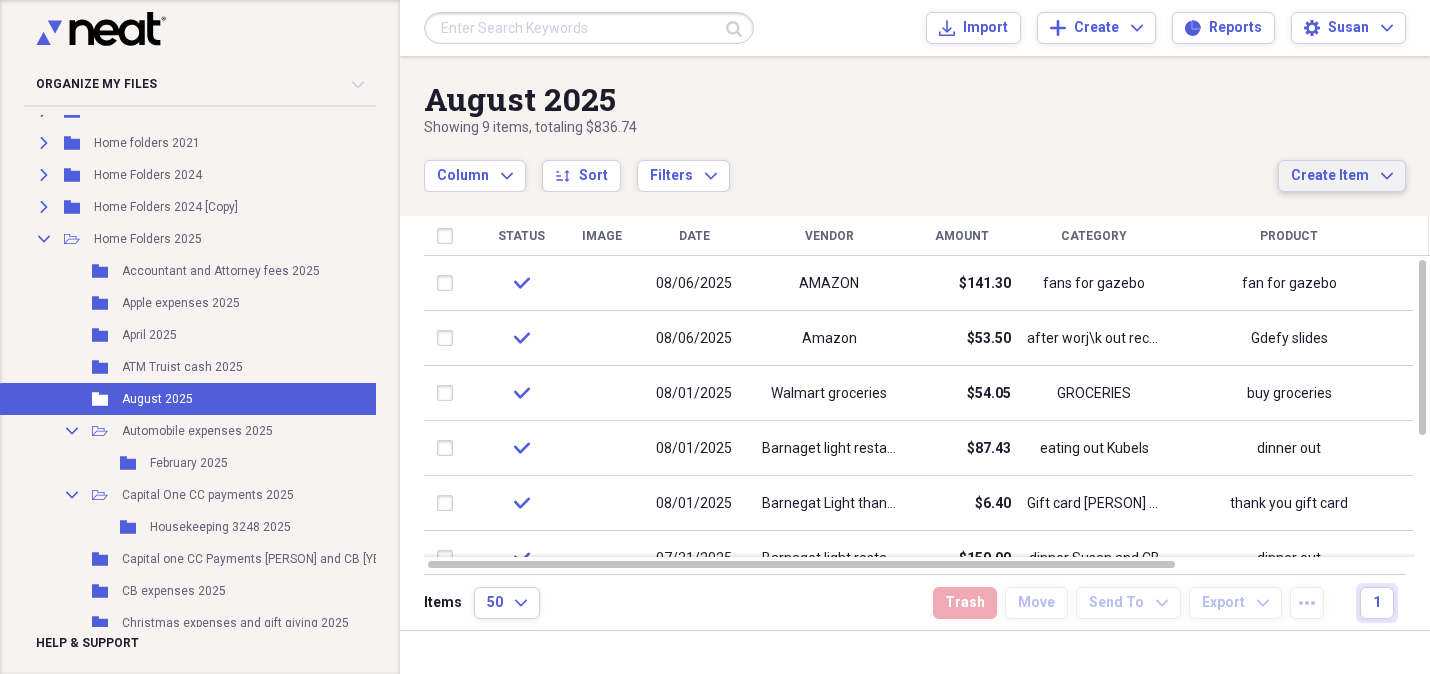 click on "Create Item" at bounding box center (1330, 176) 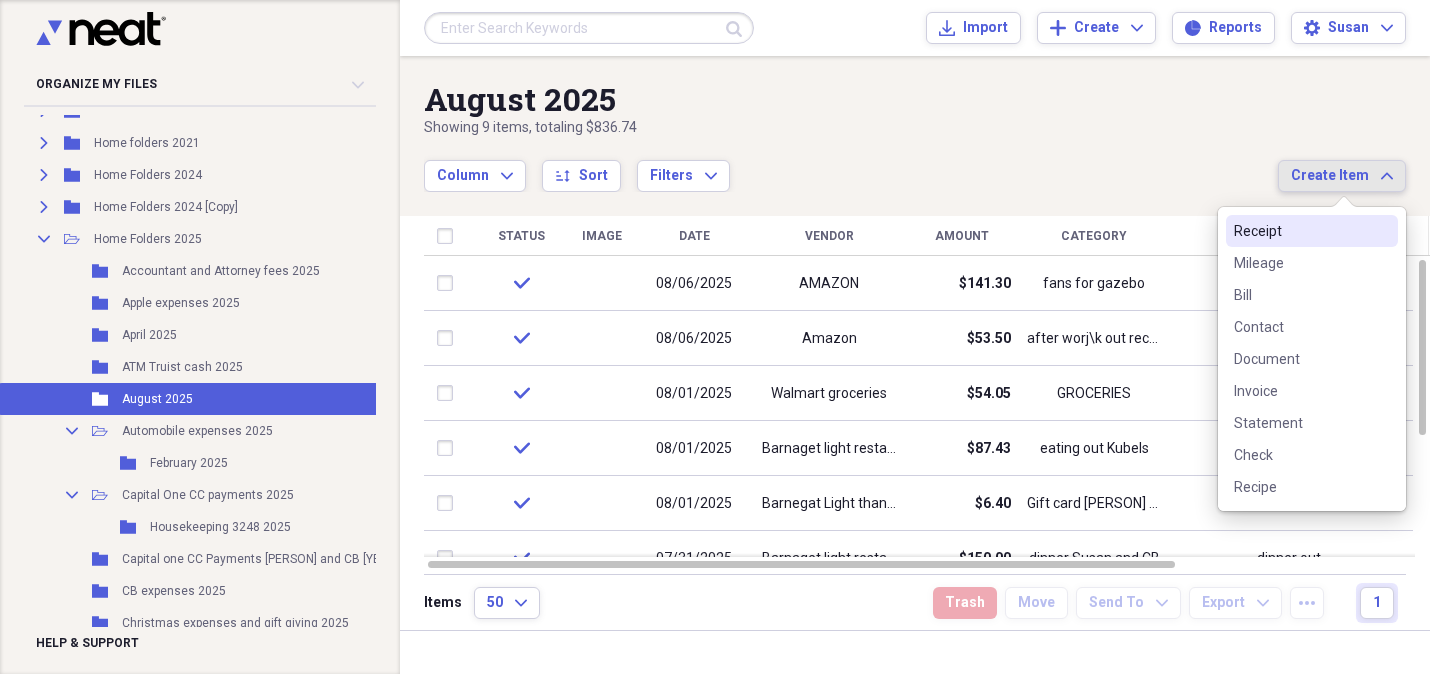 click on "Receipt" at bounding box center (1300, 231) 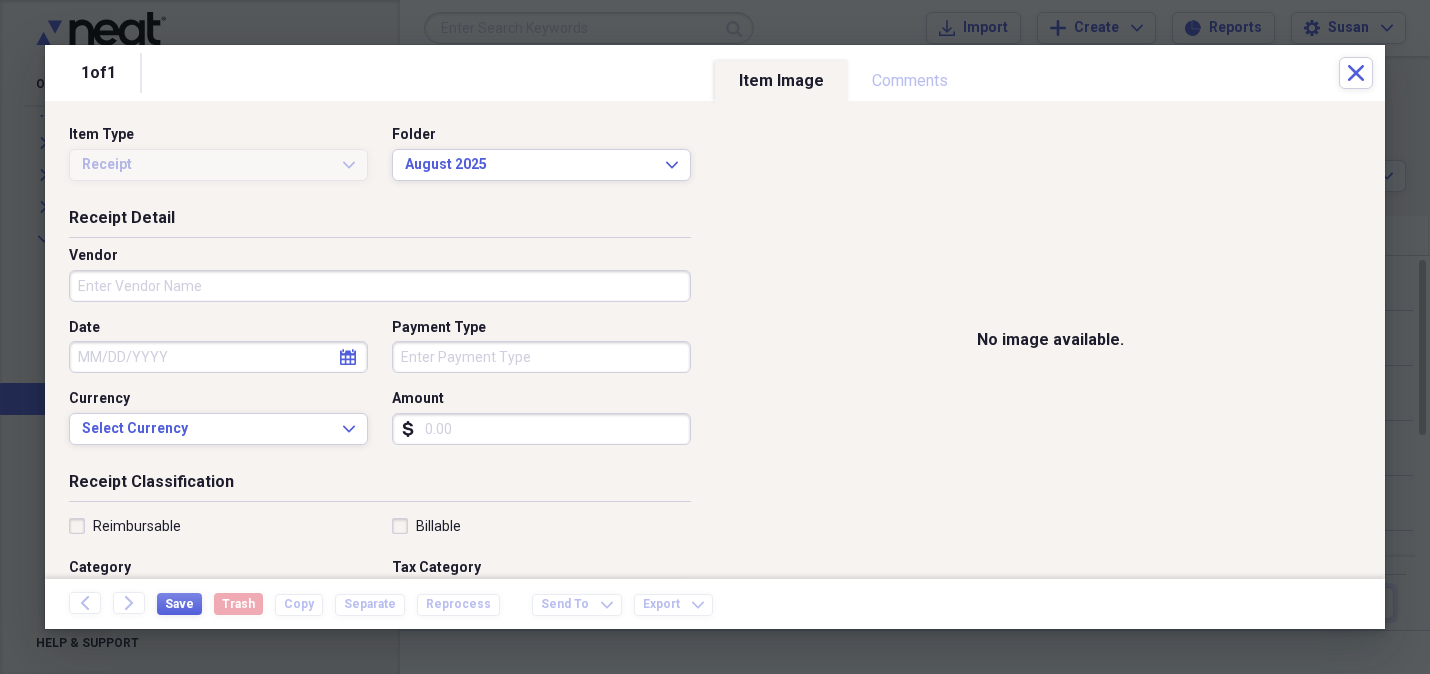 click on "Amount" at bounding box center (541, 429) 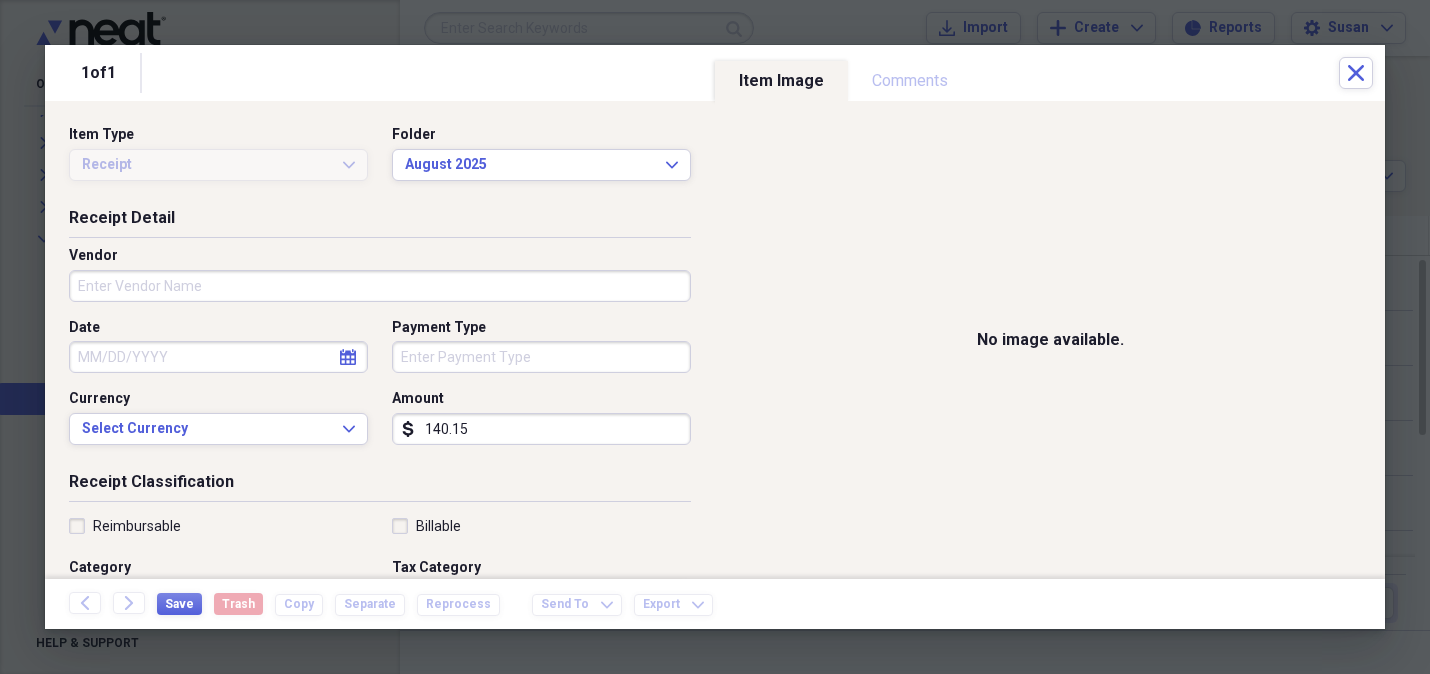 type on "140.15" 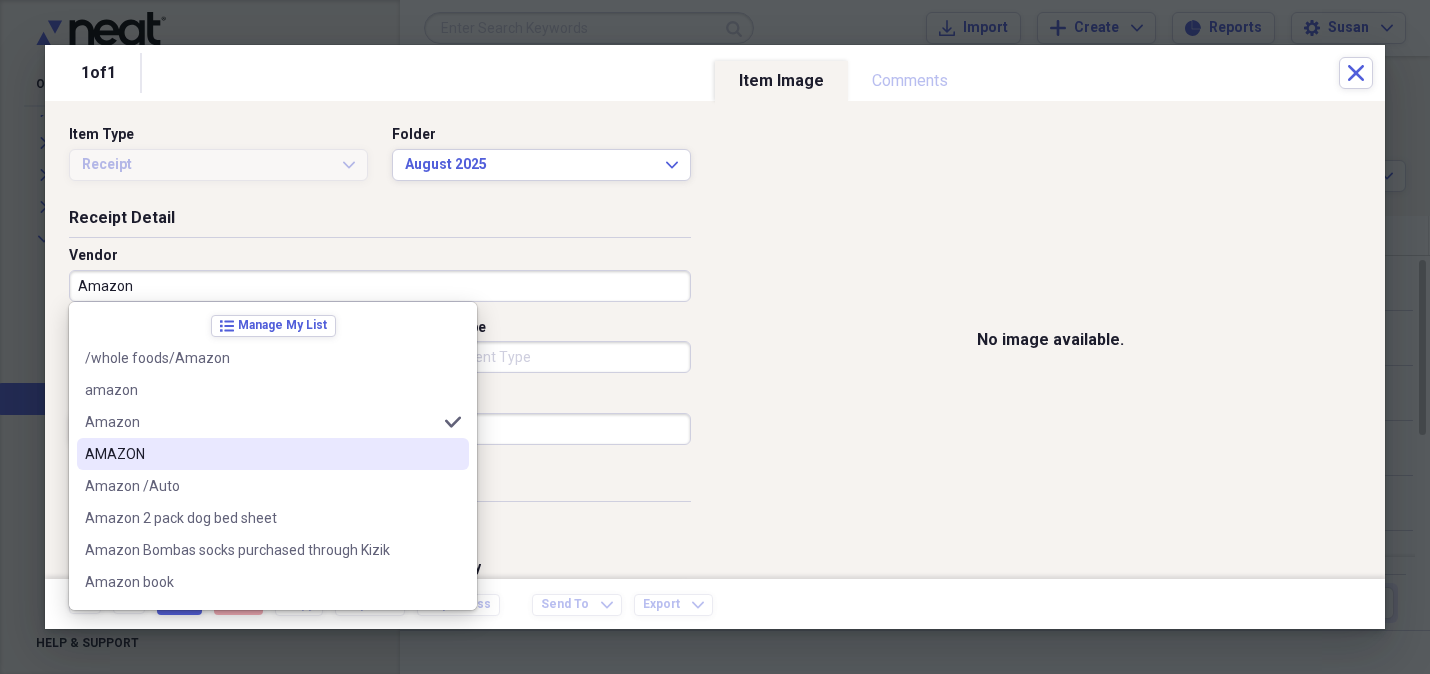 drag, startPoint x: 146, startPoint y: 450, endPoint x: 147, endPoint y: 425, distance: 25.019993 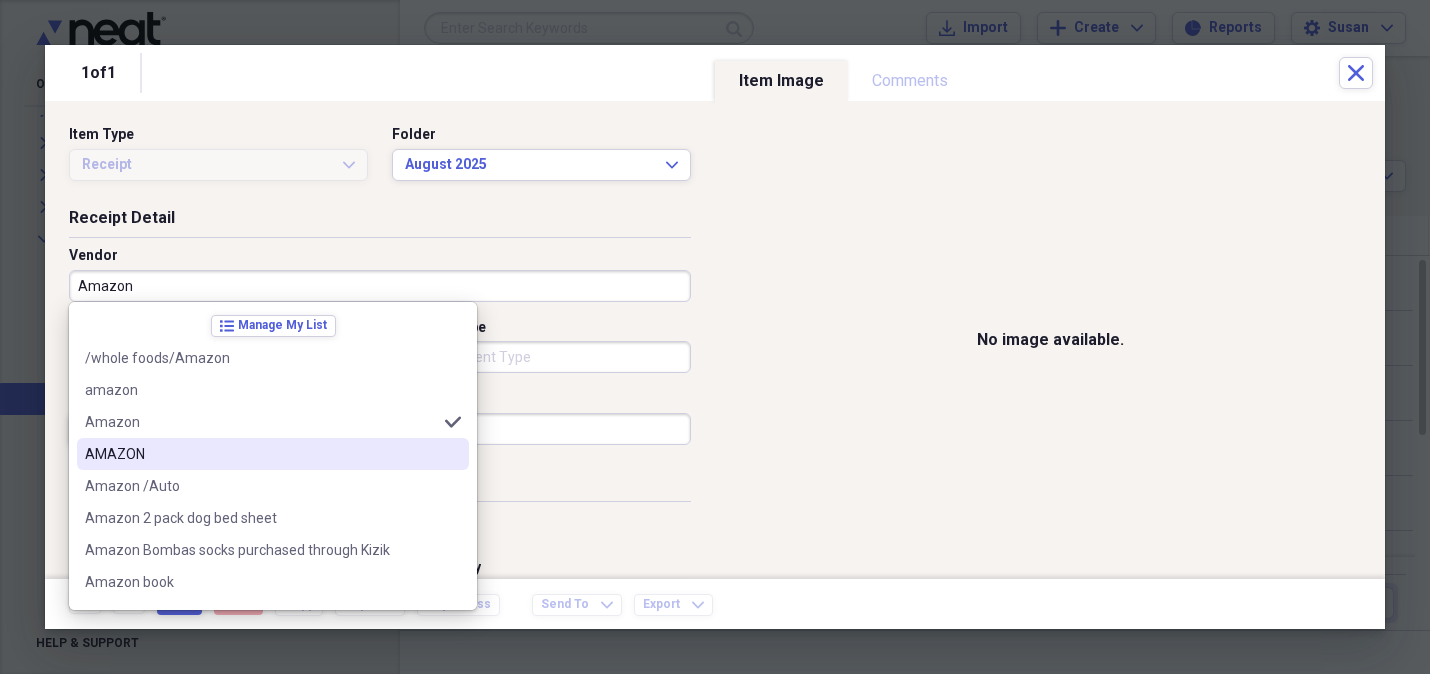 click on "AMAZON" at bounding box center (261, 454) 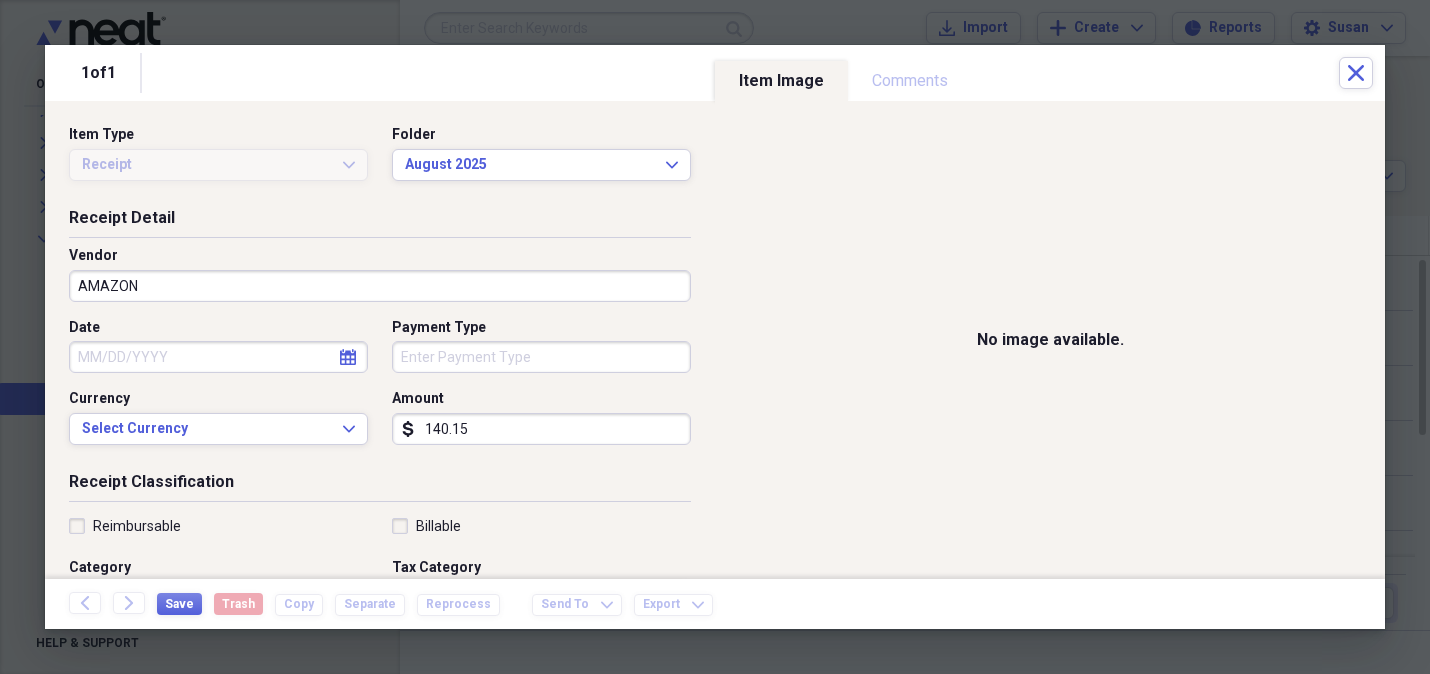 click 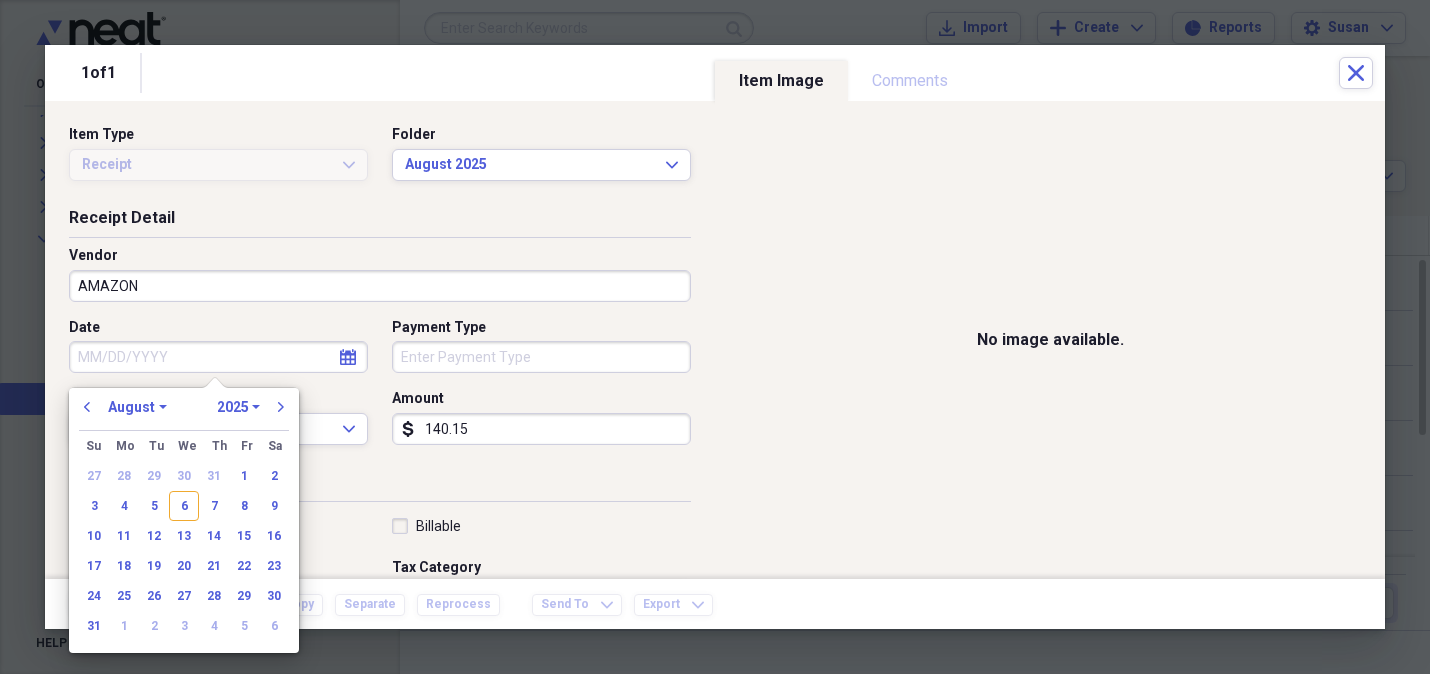 click on "Payment Type" at bounding box center (541, 357) 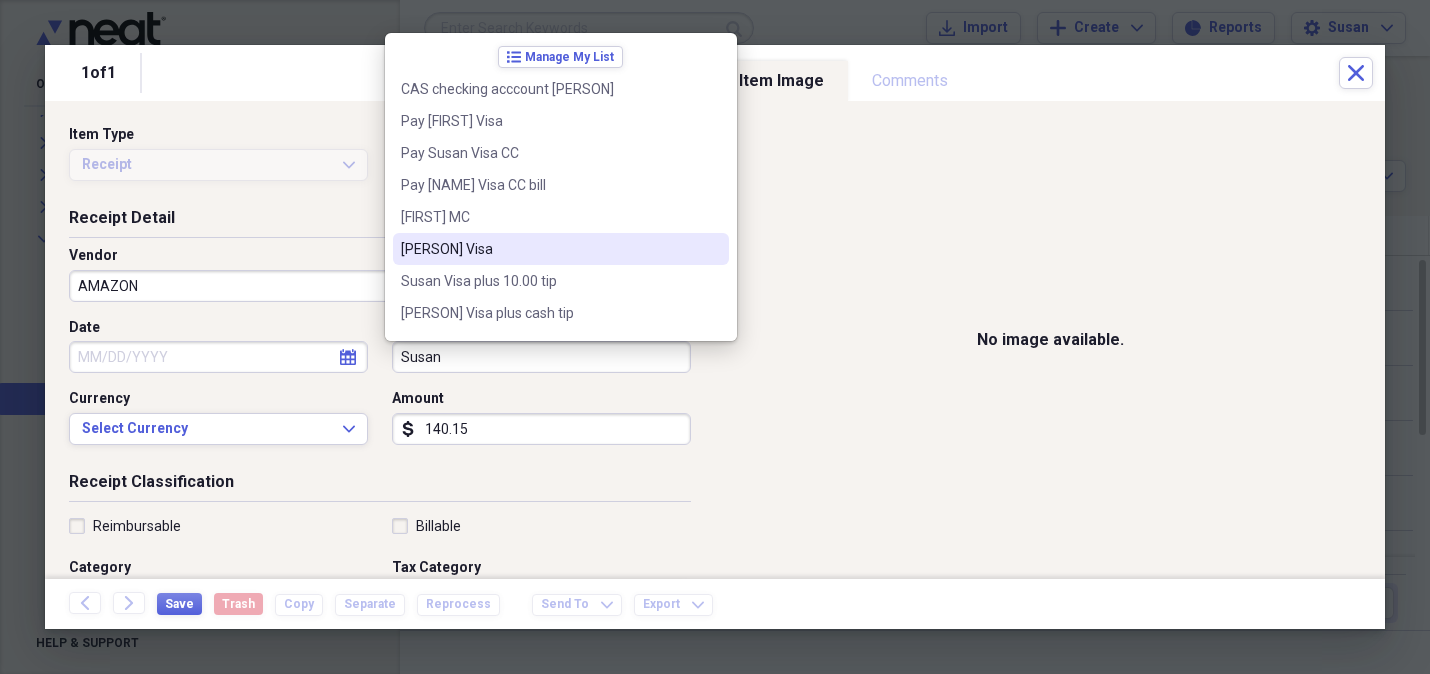 click on "[PERSON] Visa" at bounding box center [561, 249] 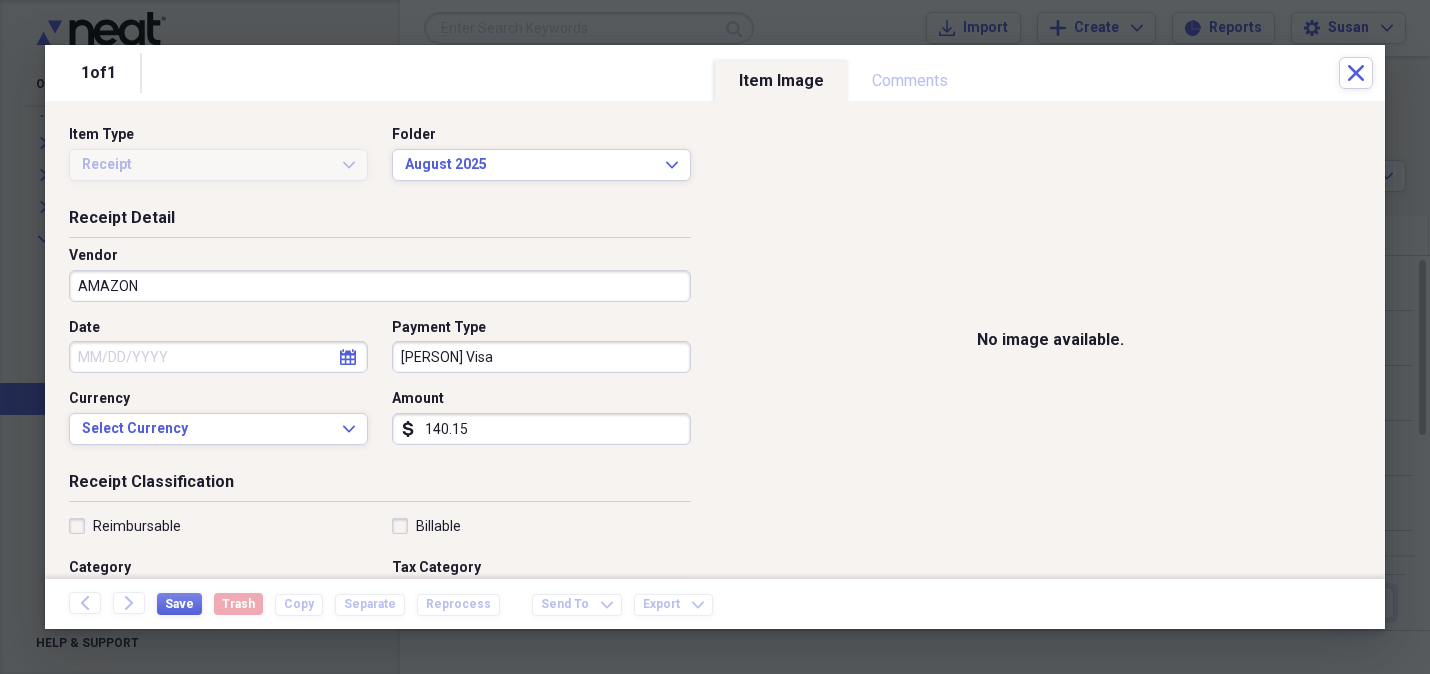 click 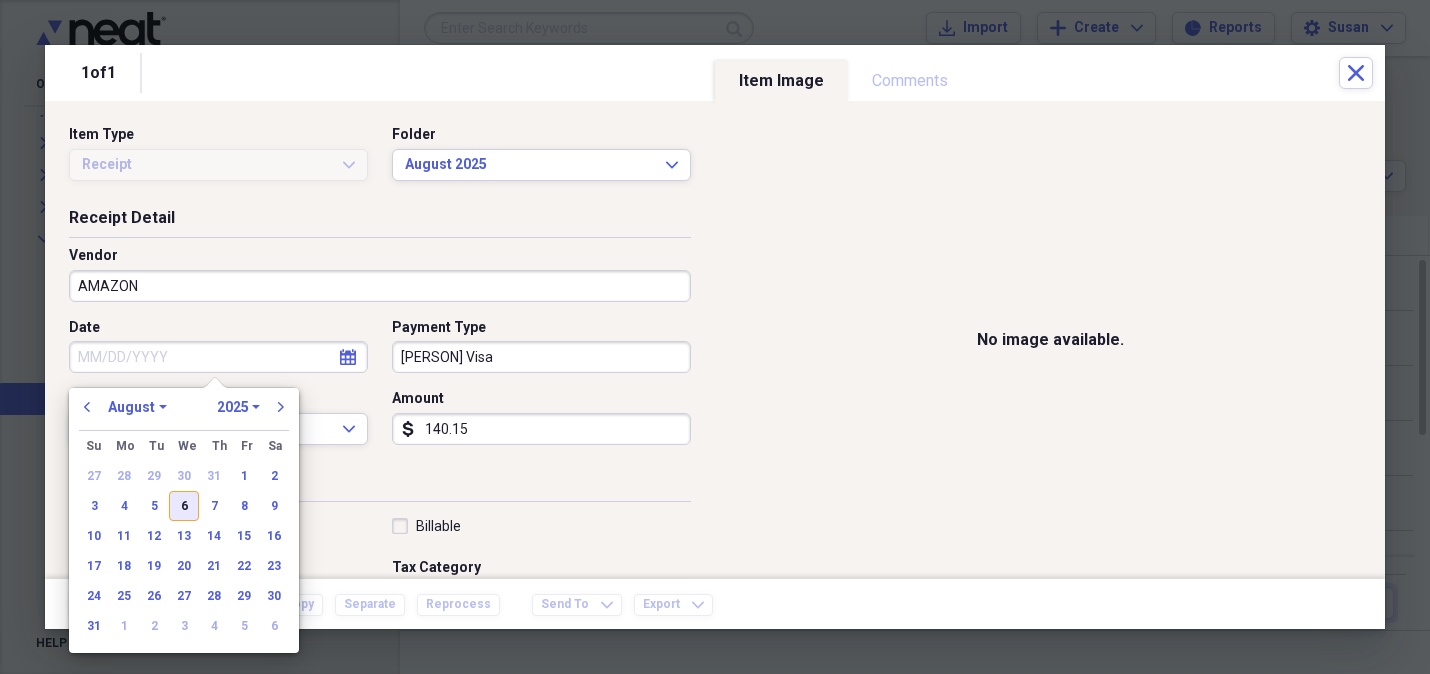 click on "6" at bounding box center (184, 506) 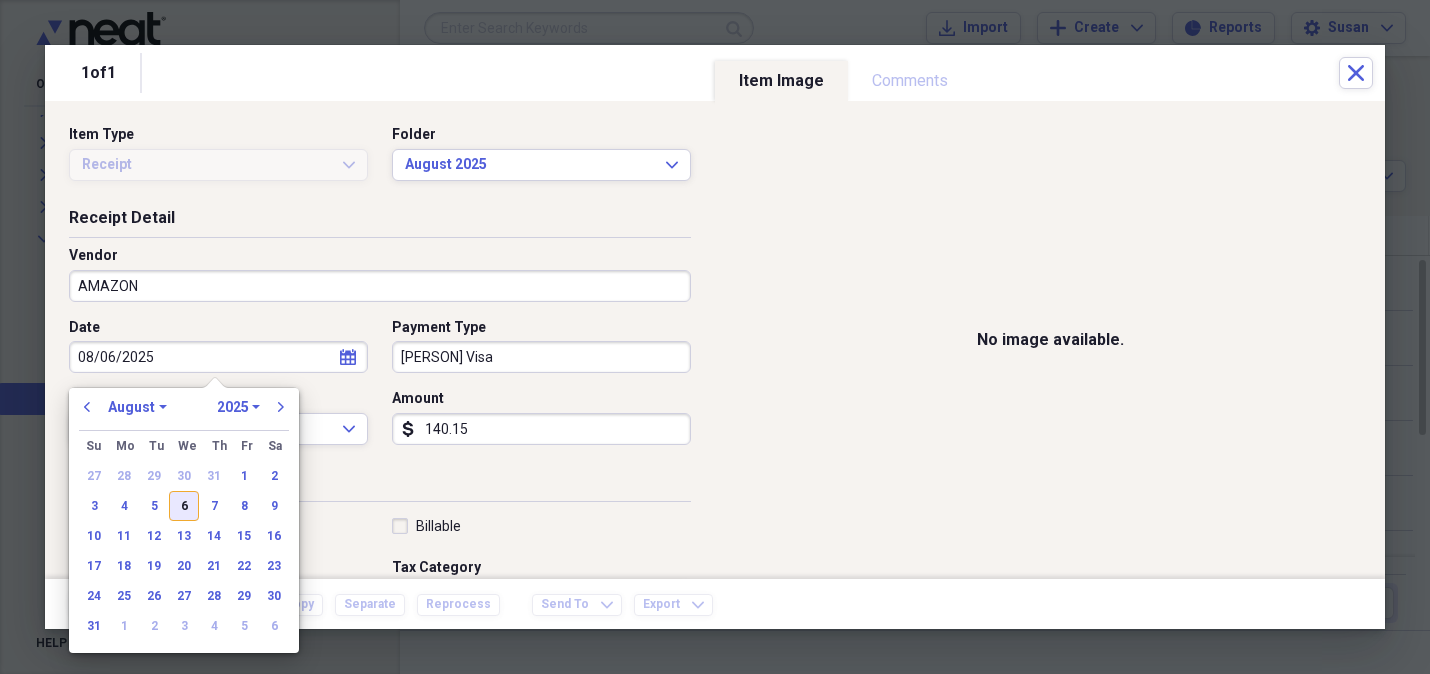 type on "08/06/2025" 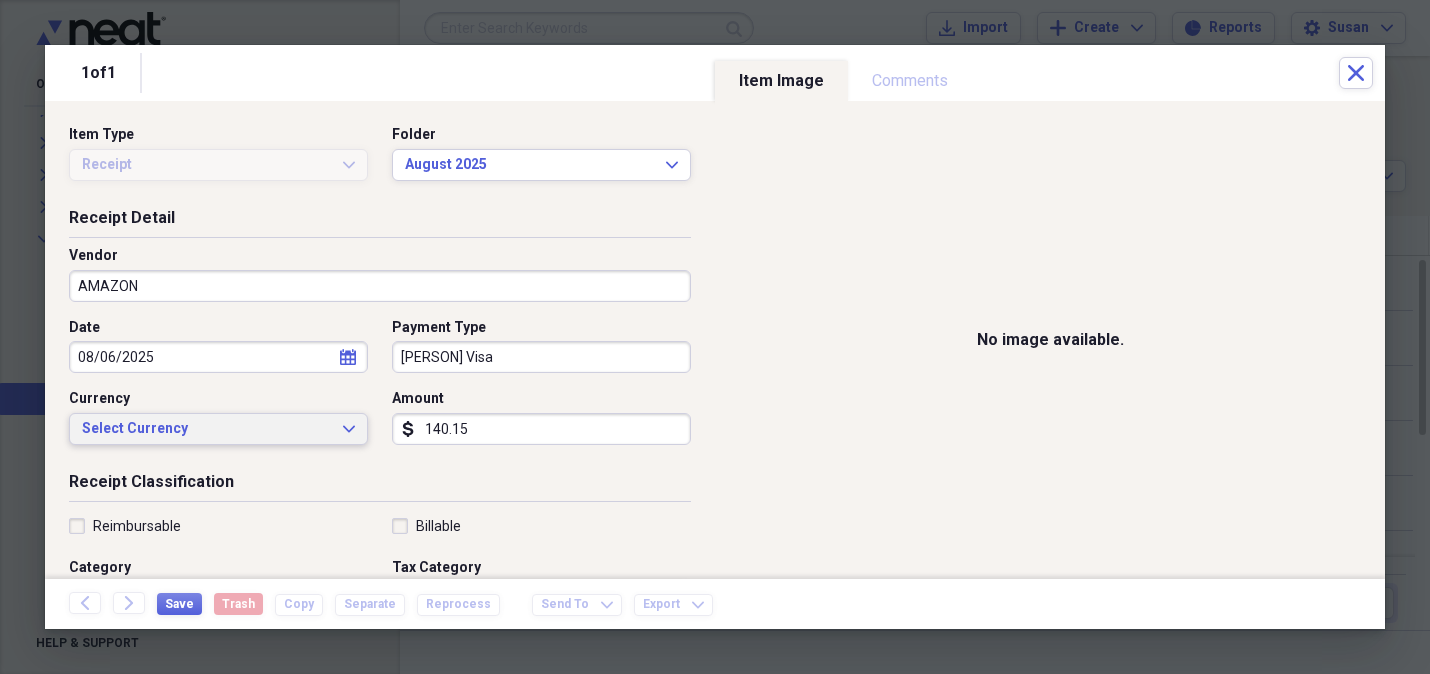 click on "Expand" 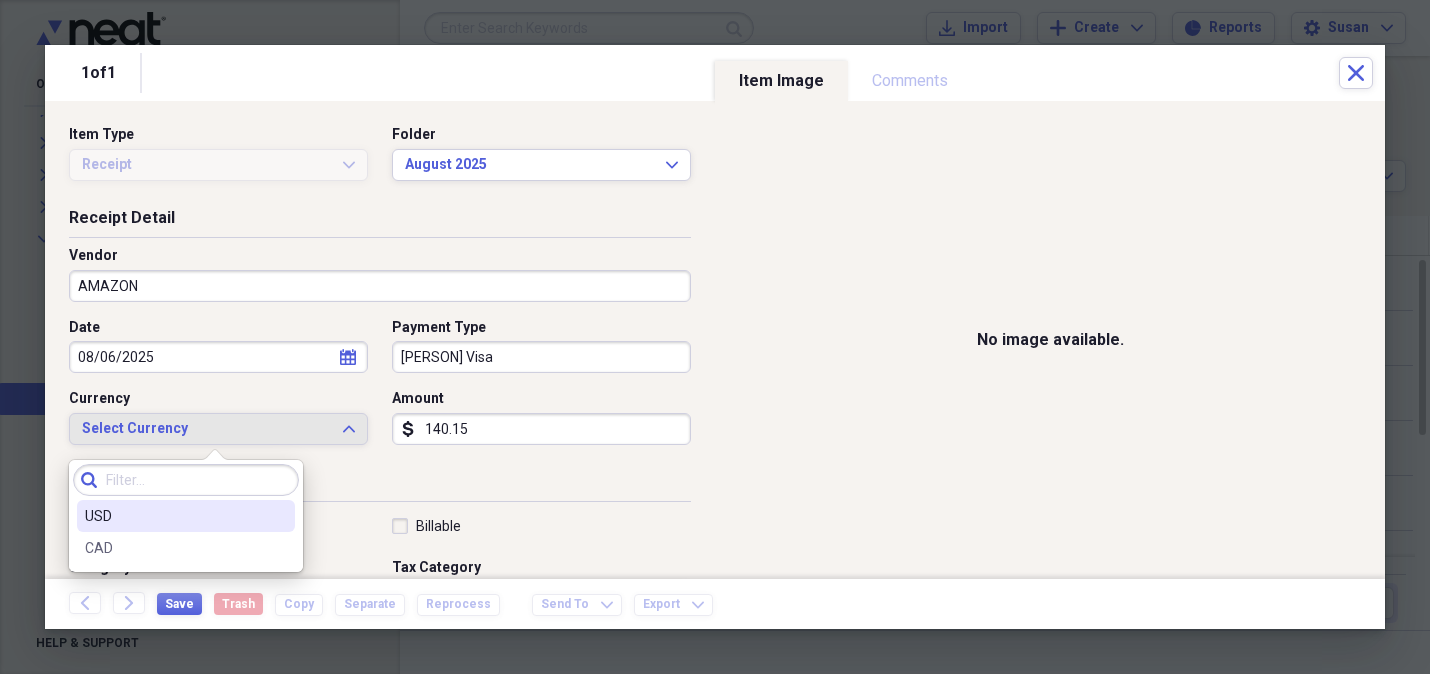 click on "USD" at bounding box center (186, 516) 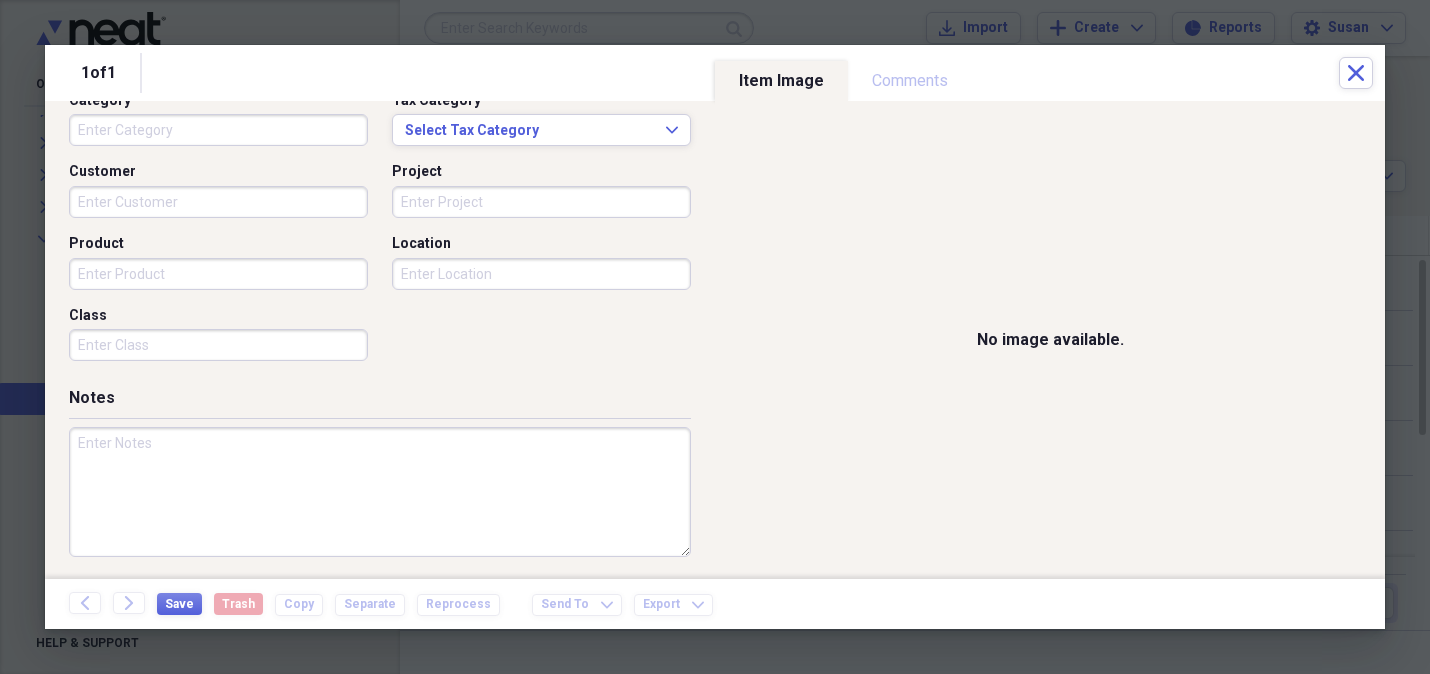 scroll, scrollTop: 542, scrollLeft: 0, axis: vertical 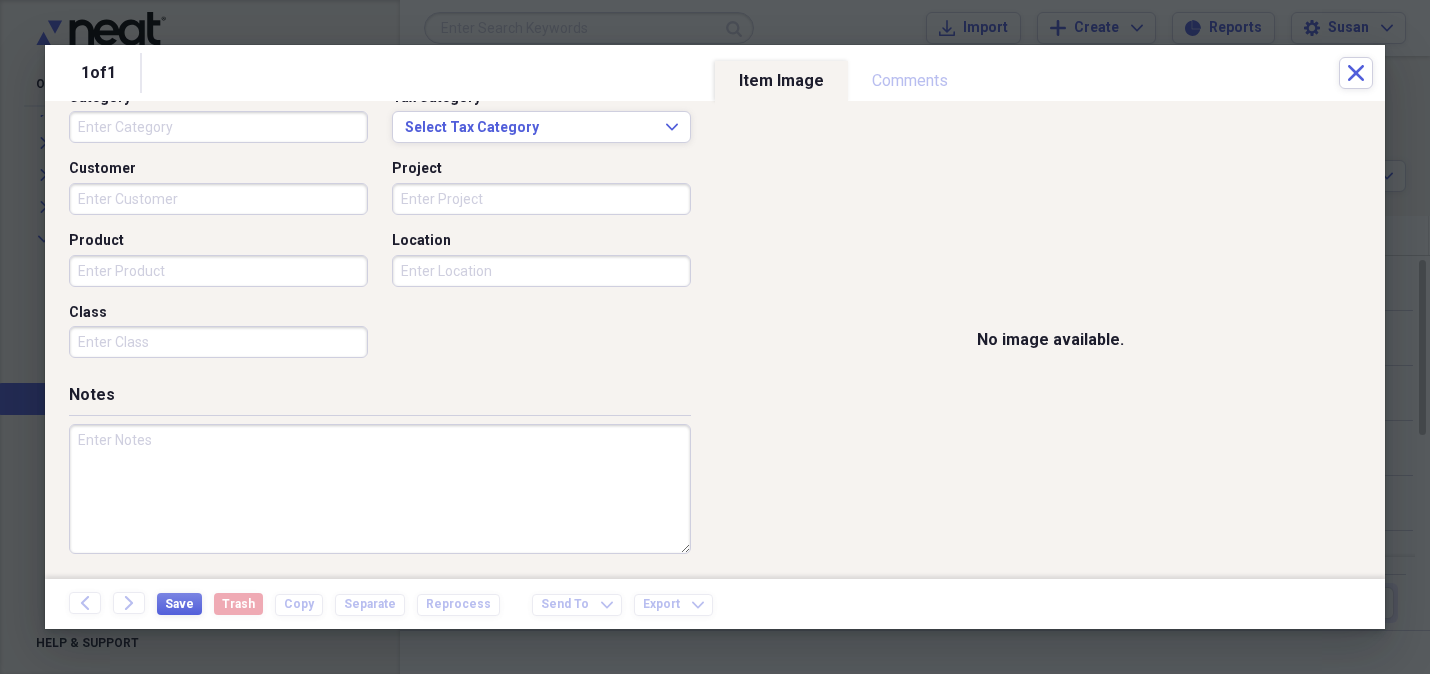 click on "Category" at bounding box center (218, 127) 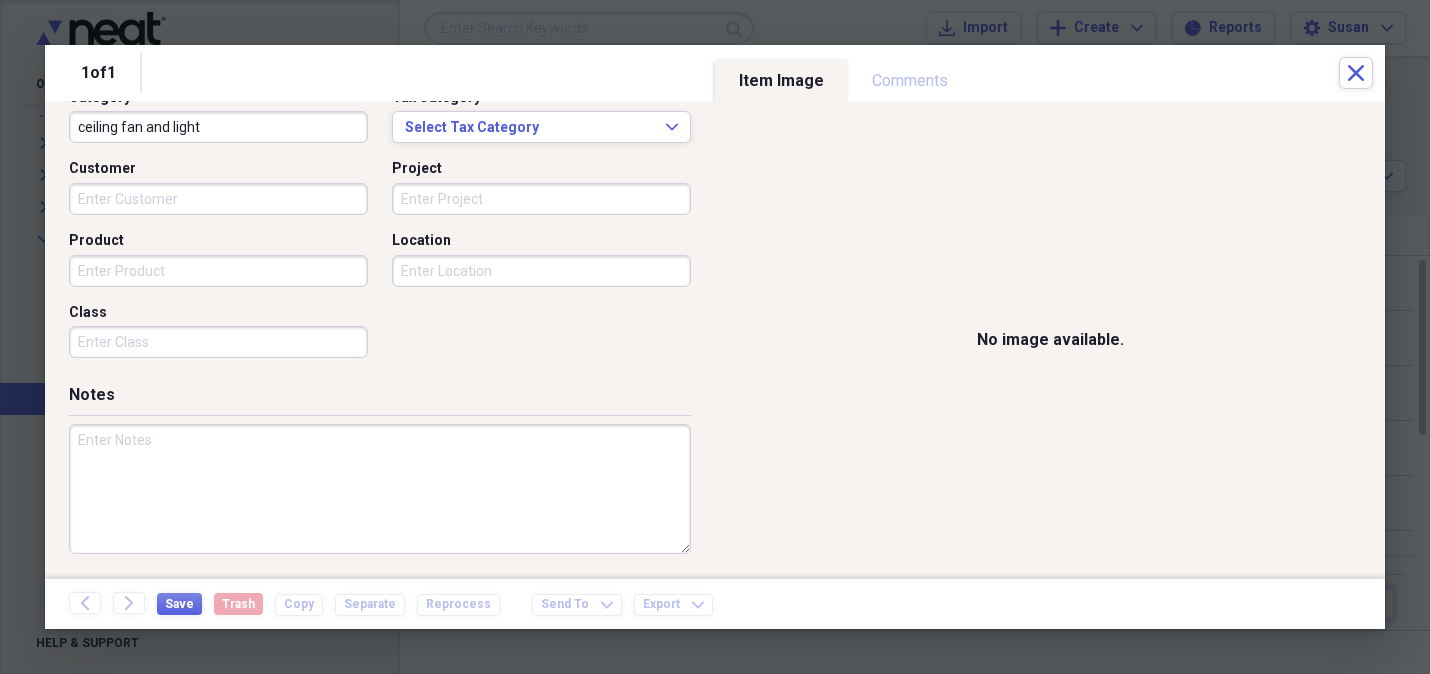 type on "ceiling fan and light" 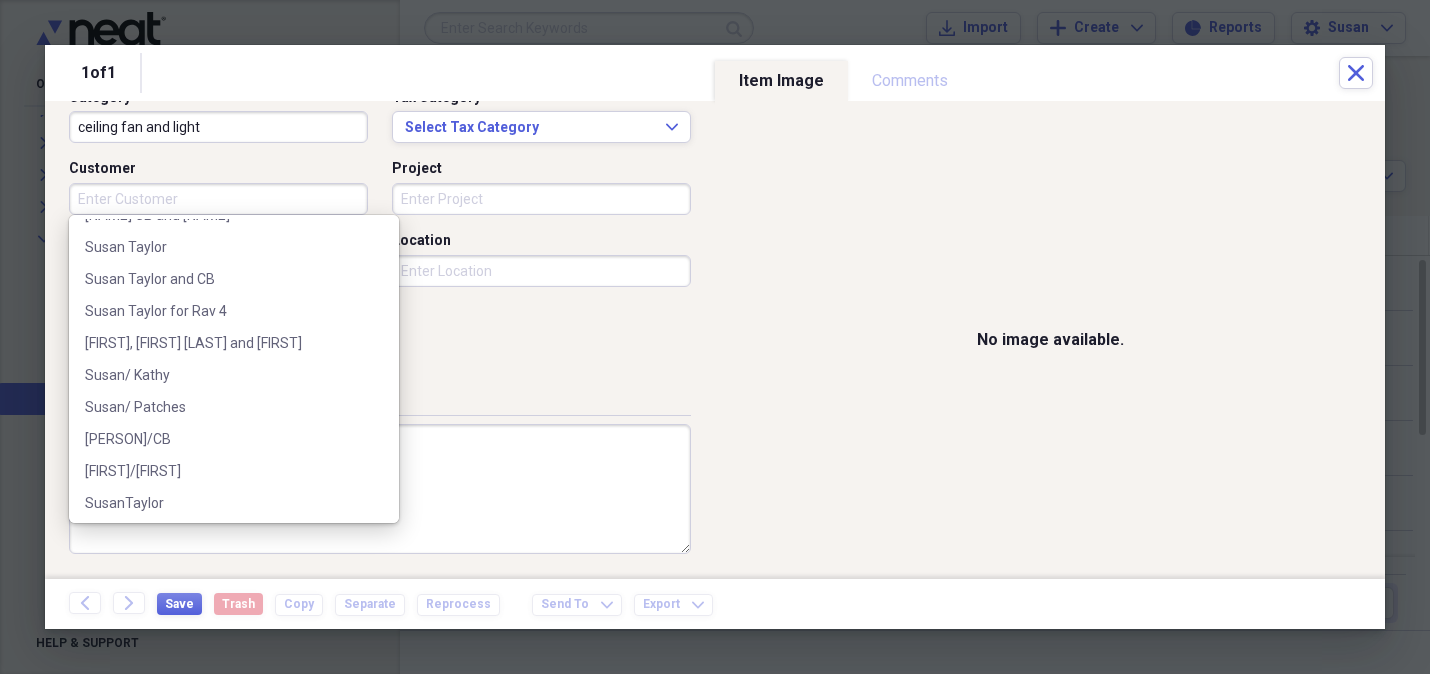 scroll, scrollTop: 1532, scrollLeft: 0, axis: vertical 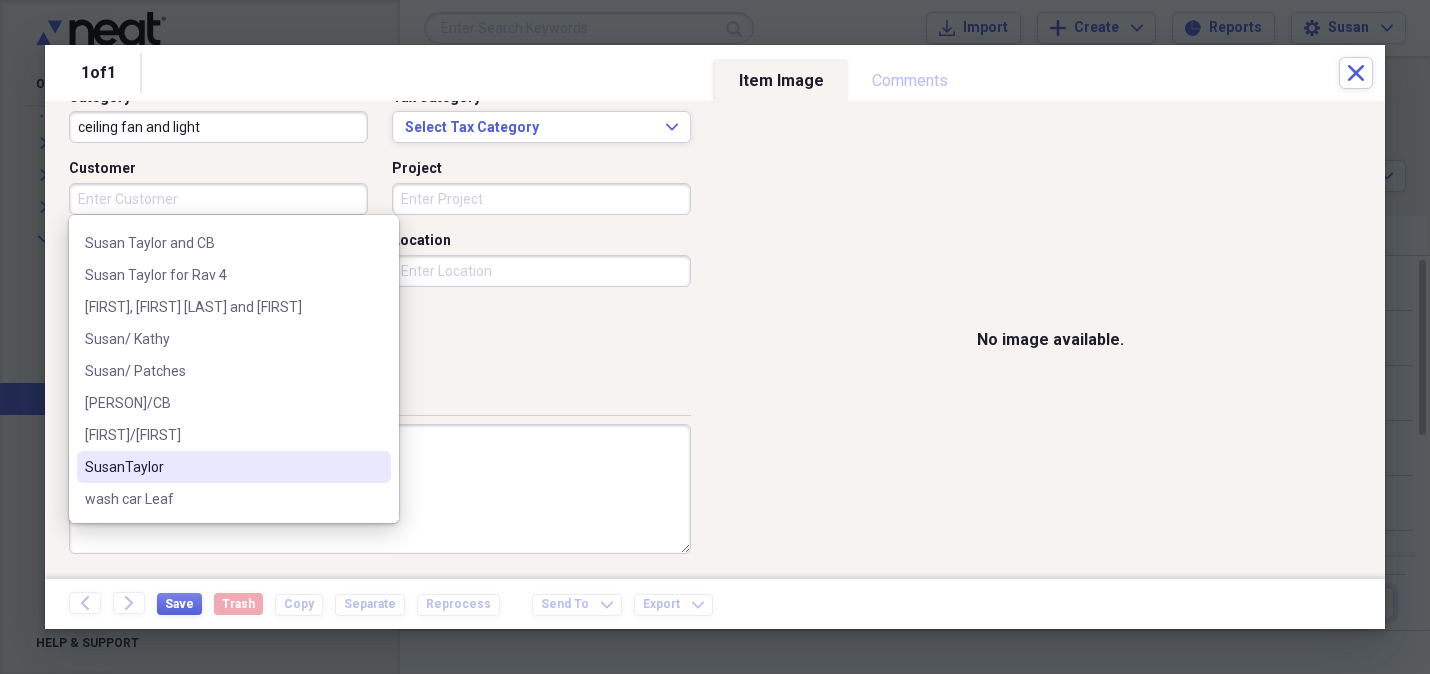 click on "SusanTaylor" at bounding box center [222, 467] 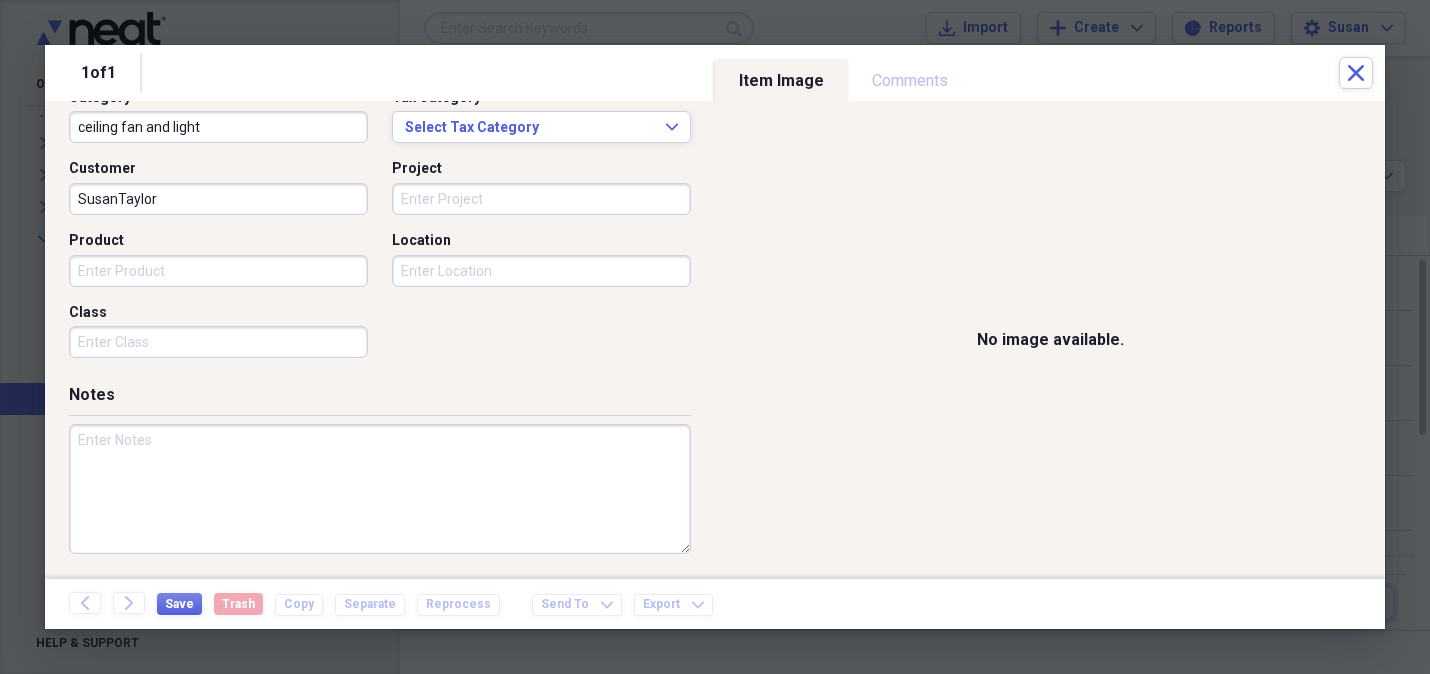 drag, startPoint x: 90, startPoint y: 263, endPoint x: 349, endPoint y: 271, distance: 259.12354 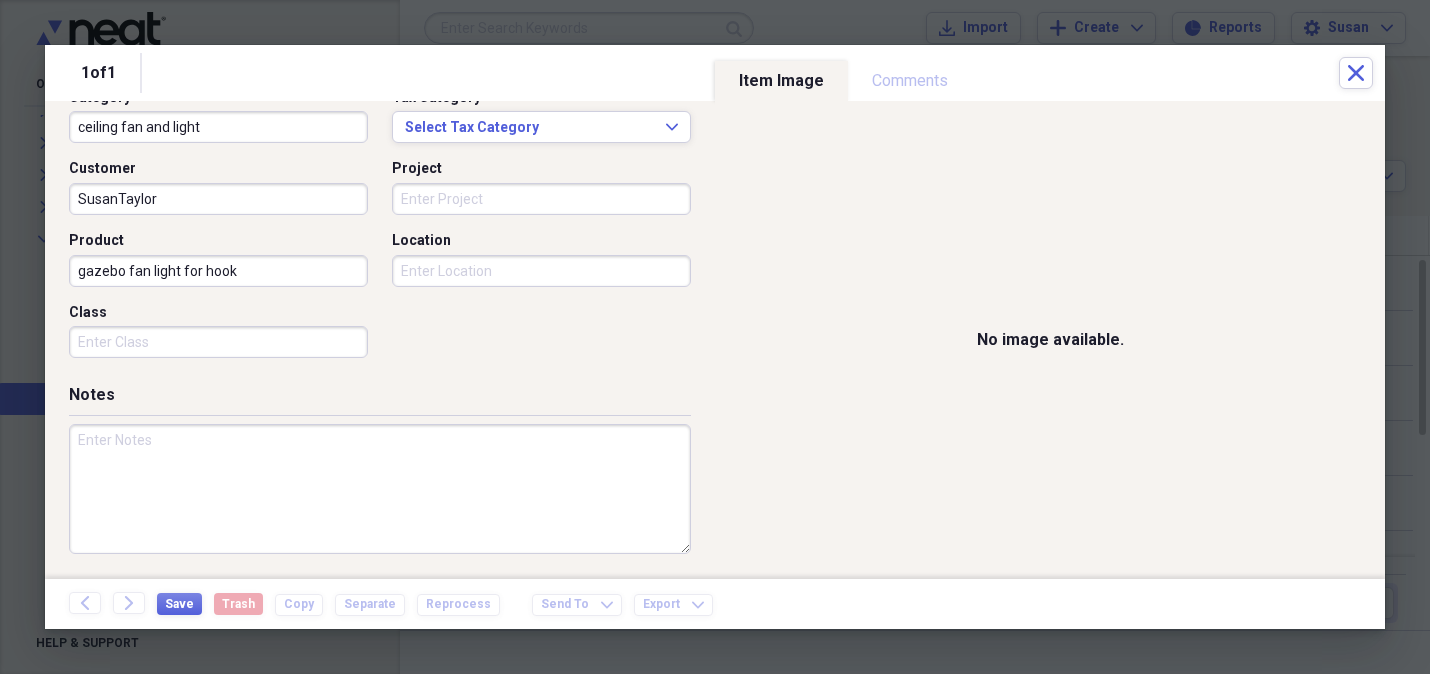 type on "gazebo fan light for hook" 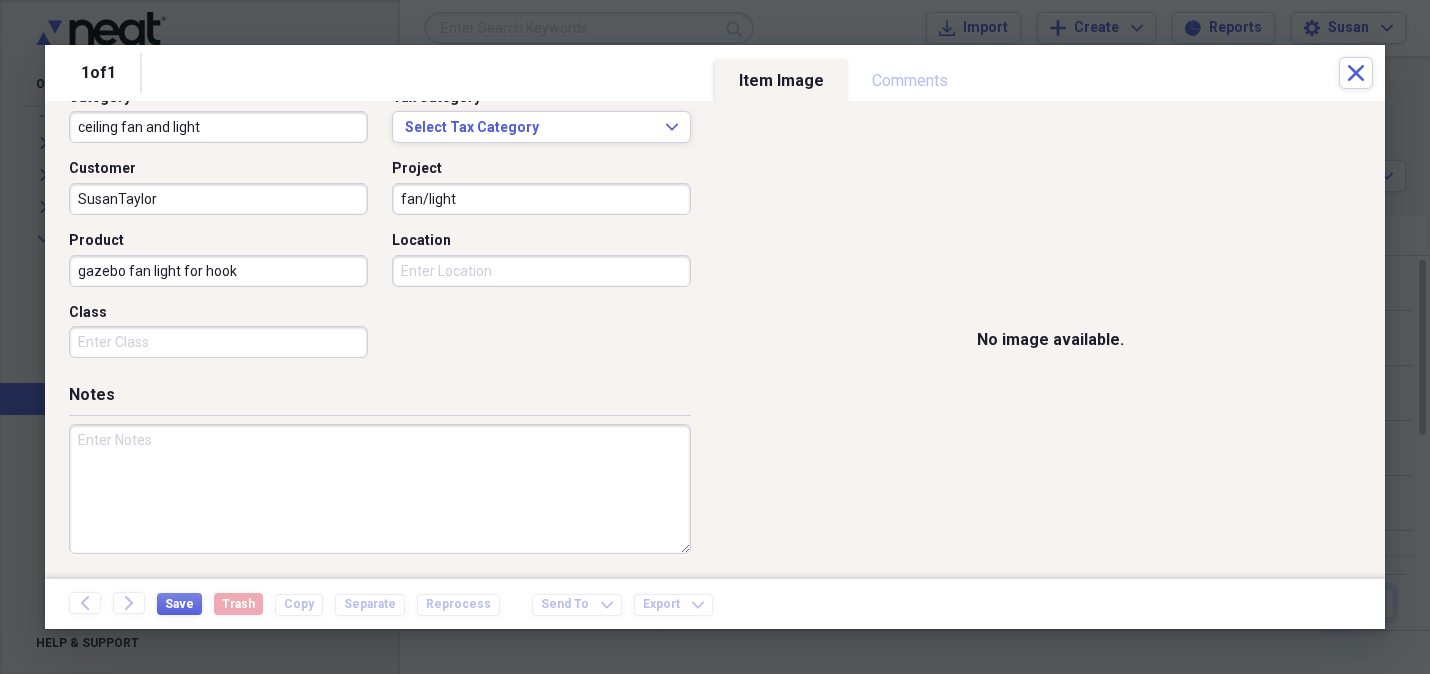 type on "fan/light" 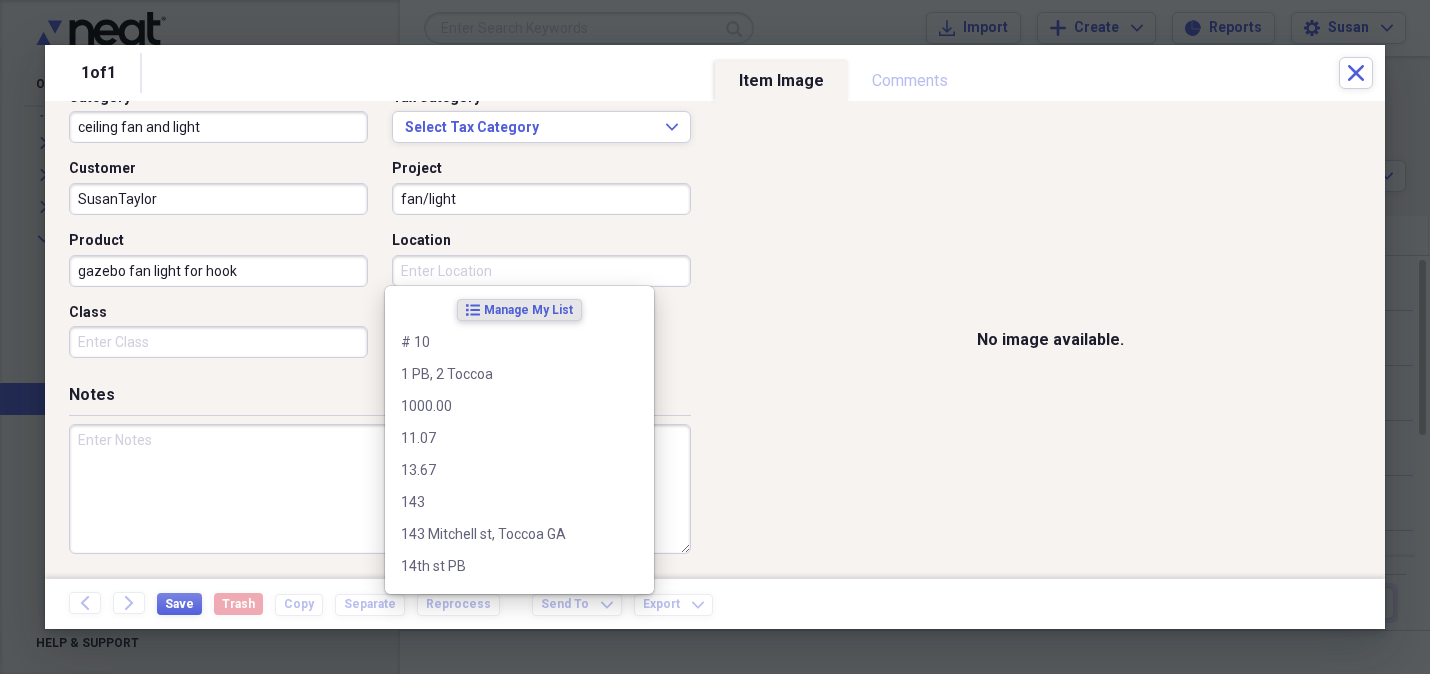 click on "Location" at bounding box center [541, 271] 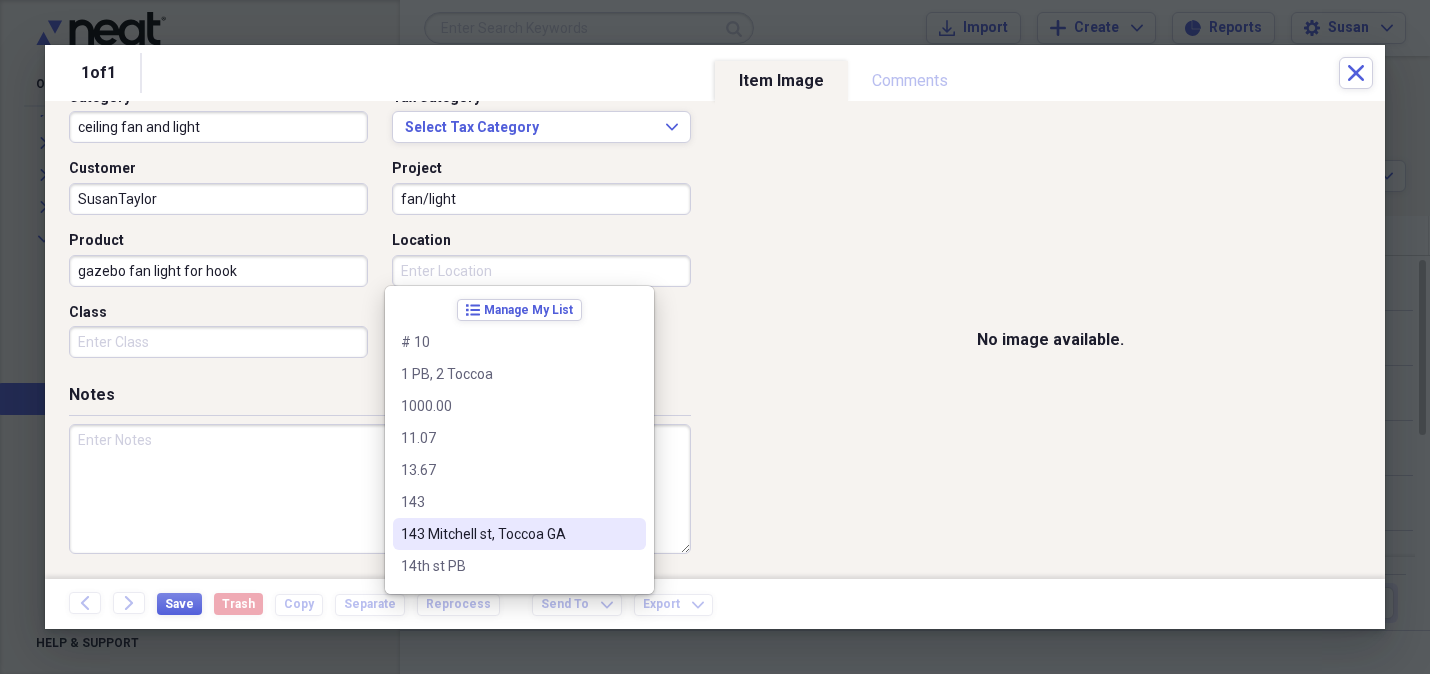 click on "143 Mitchell st, Toccoa GA" at bounding box center (507, 534) 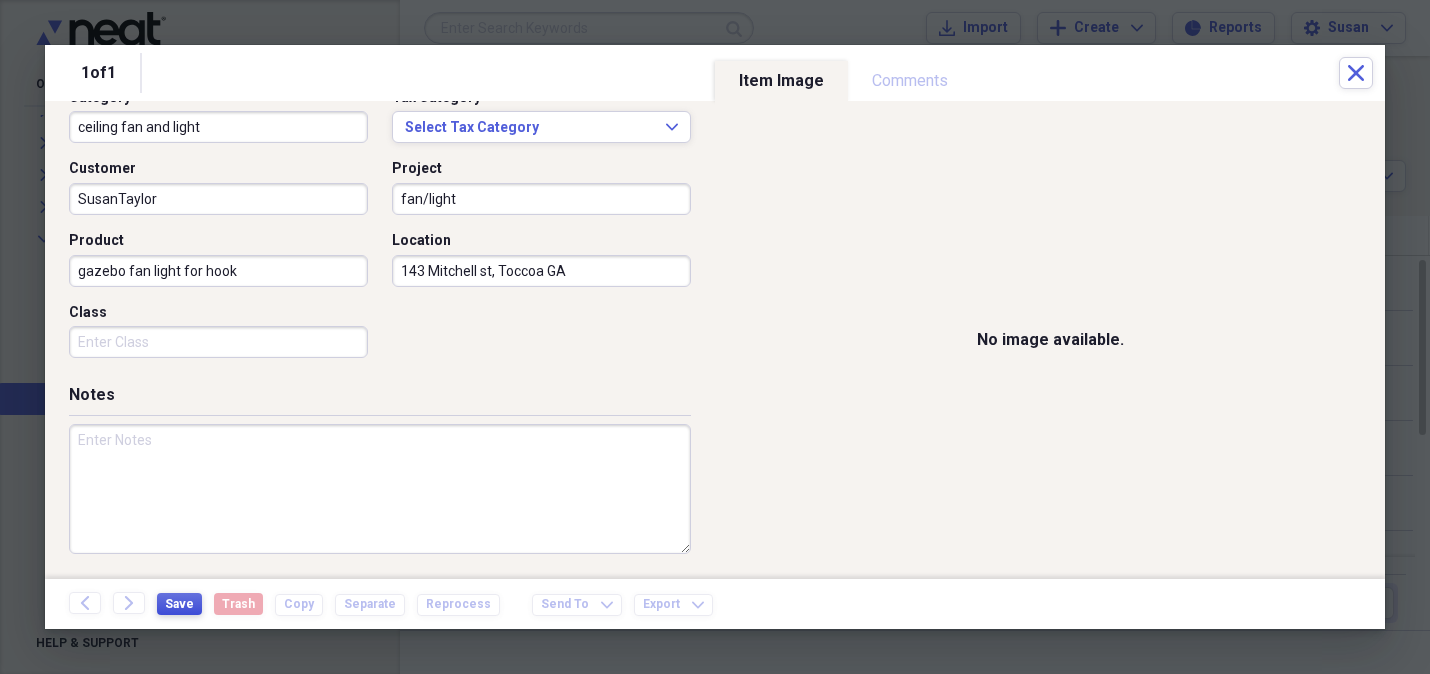 drag, startPoint x: 157, startPoint y: 596, endPoint x: 167, endPoint y: 593, distance: 10.440307 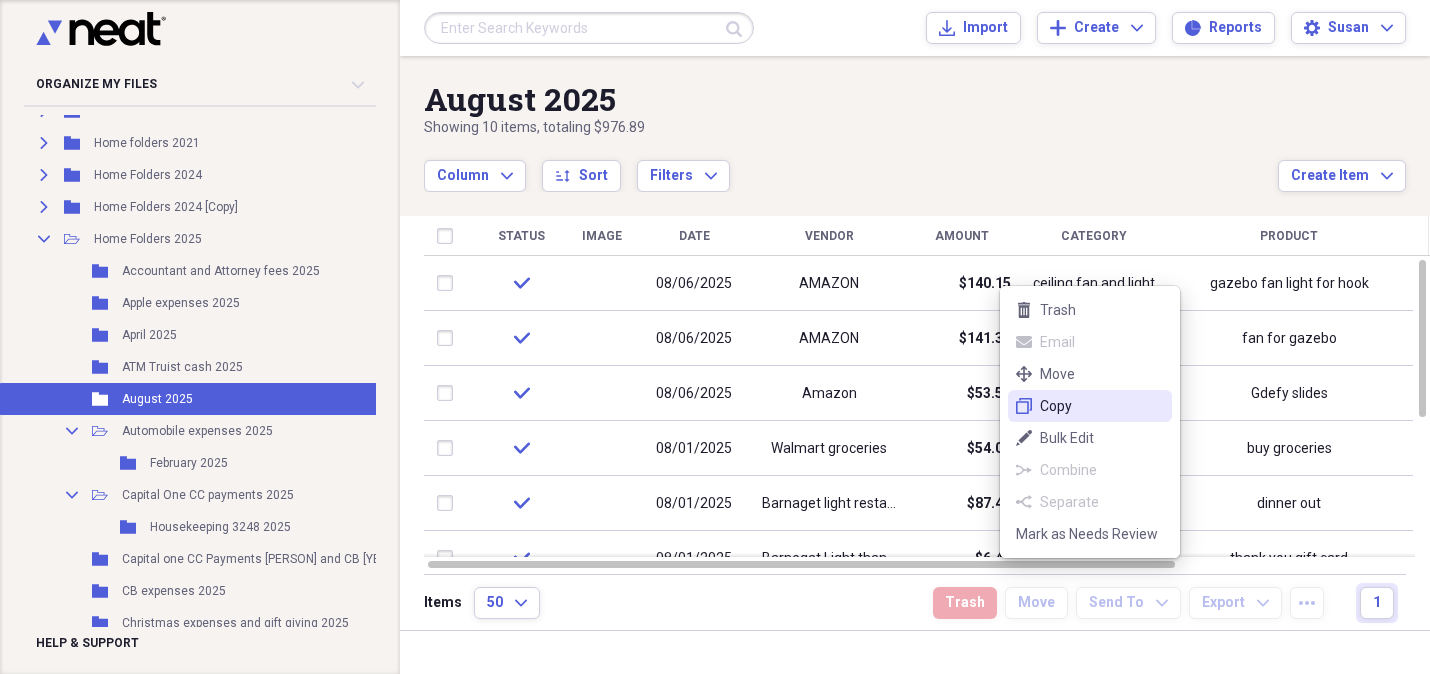 click on "duplicate Copy" at bounding box center (1090, 406) 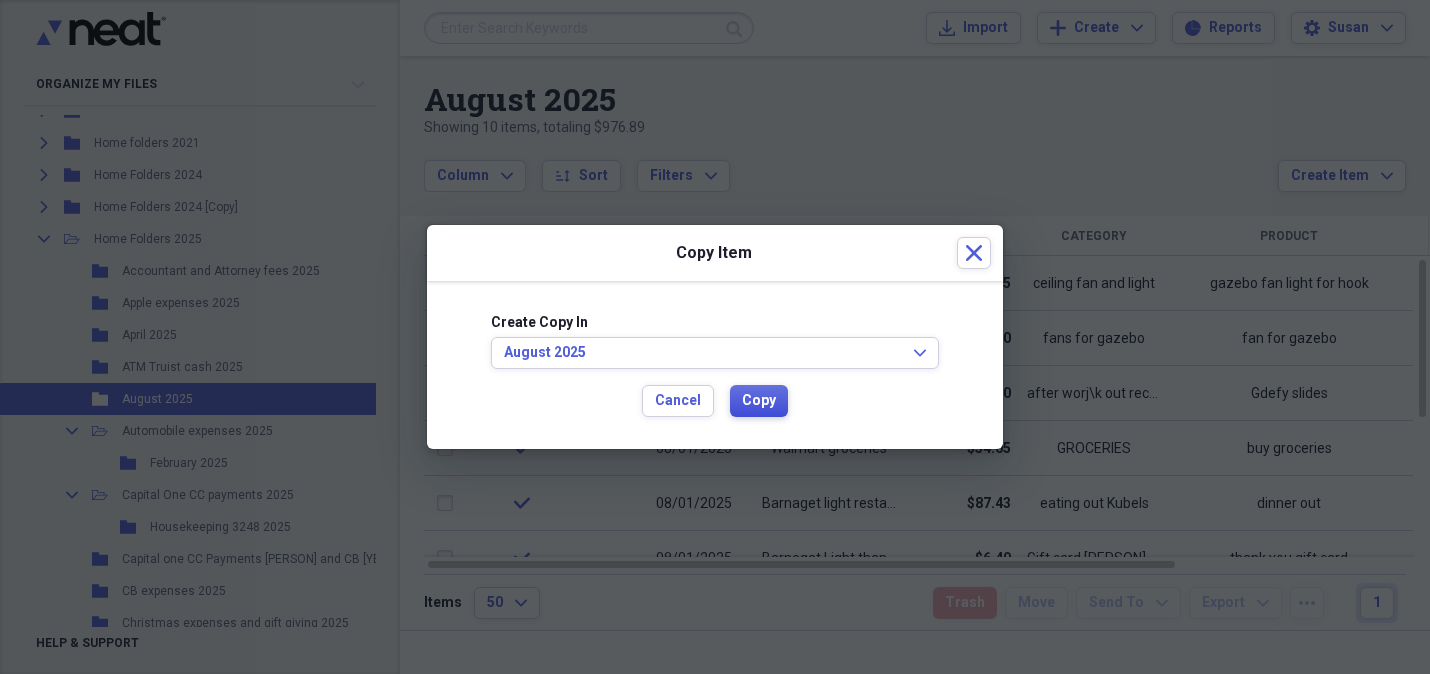 click on "Copy" at bounding box center (759, 401) 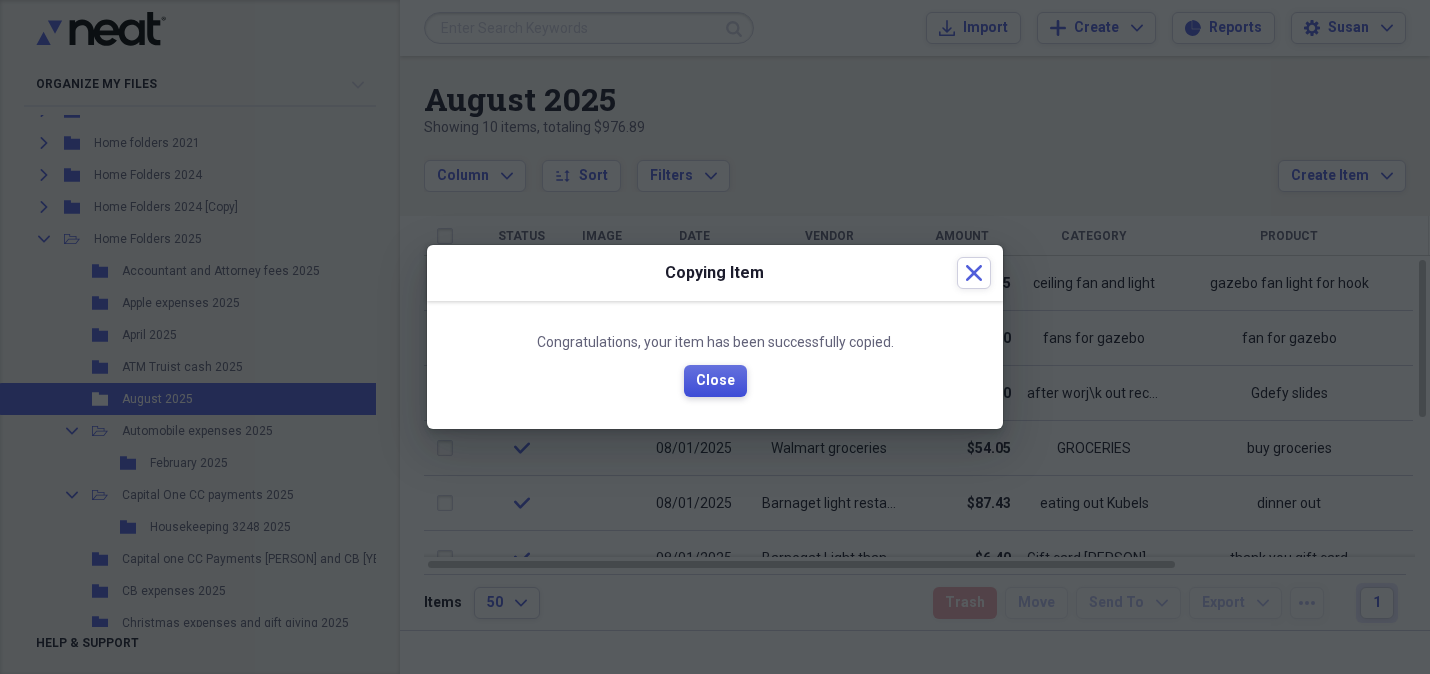 drag, startPoint x: 726, startPoint y: 383, endPoint x: 779, endPoint y: 373, distance: 53.935146 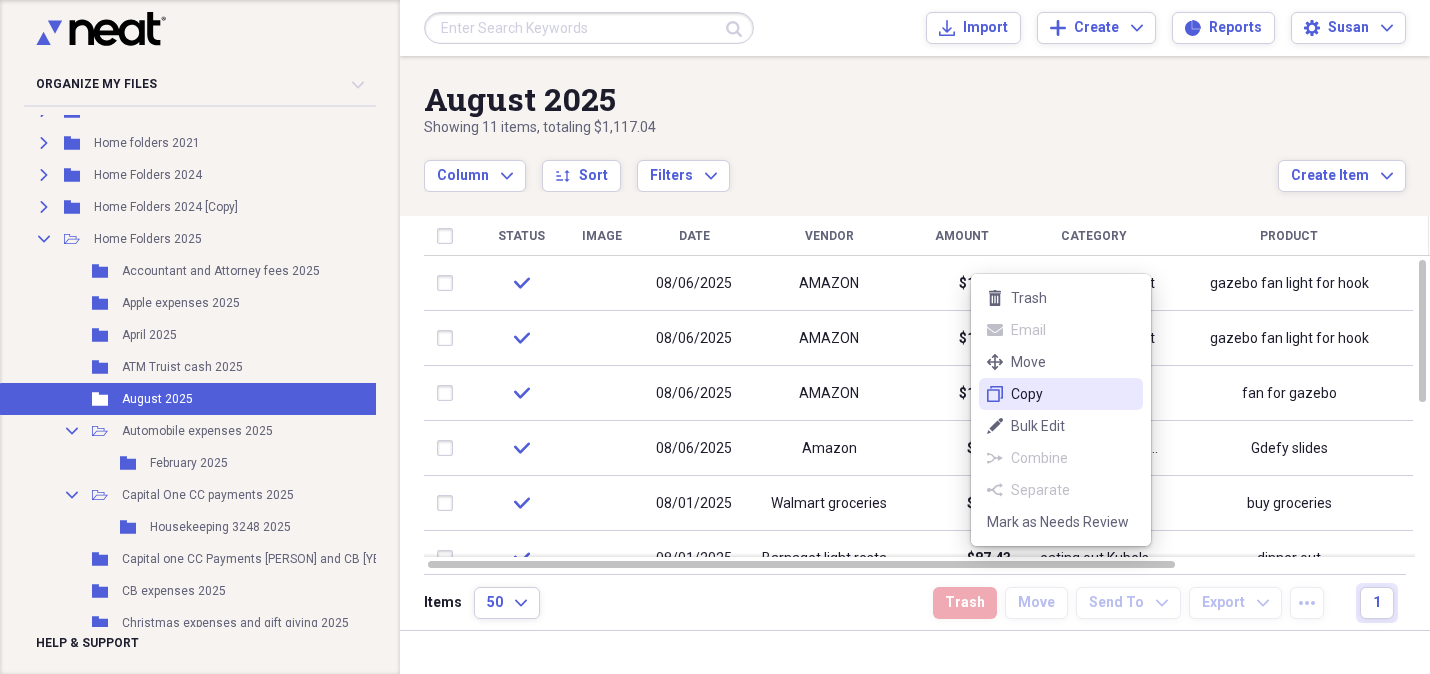 click on "duplicate" 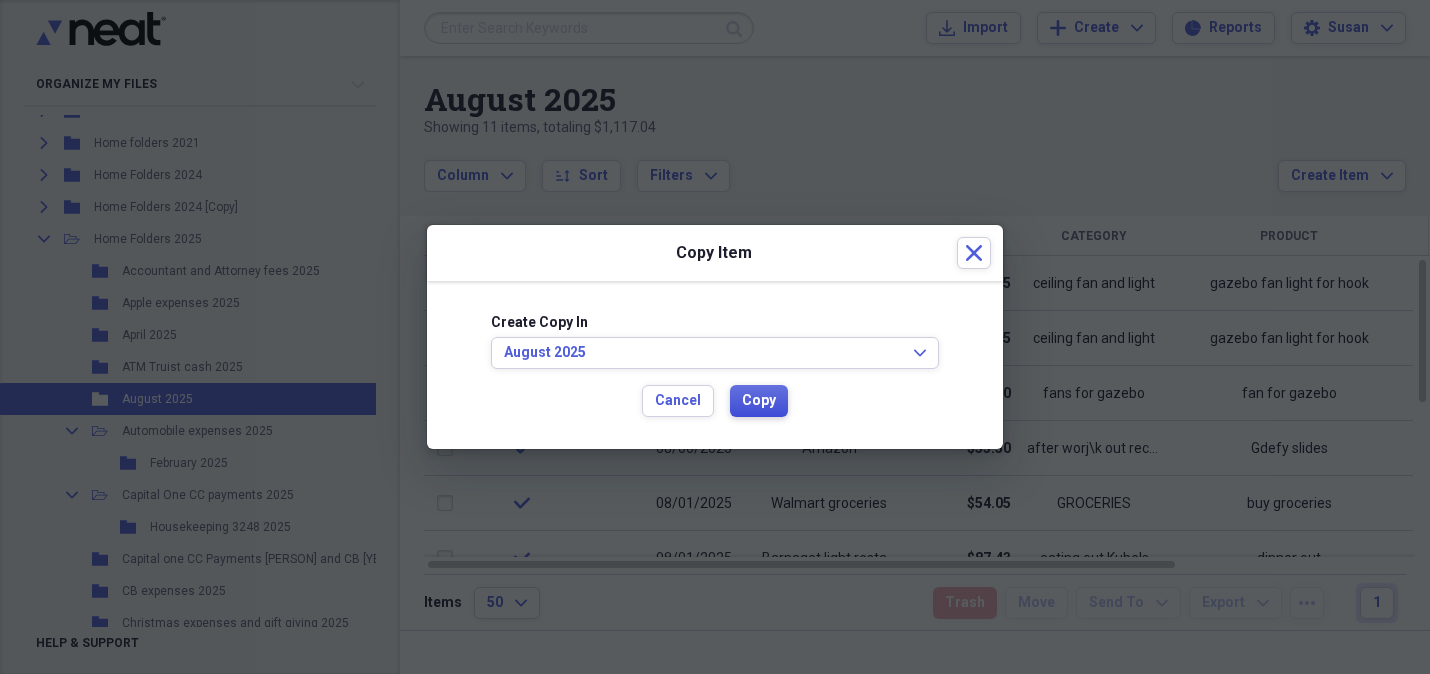 click on "Copy" at bounding box center (759, 401) 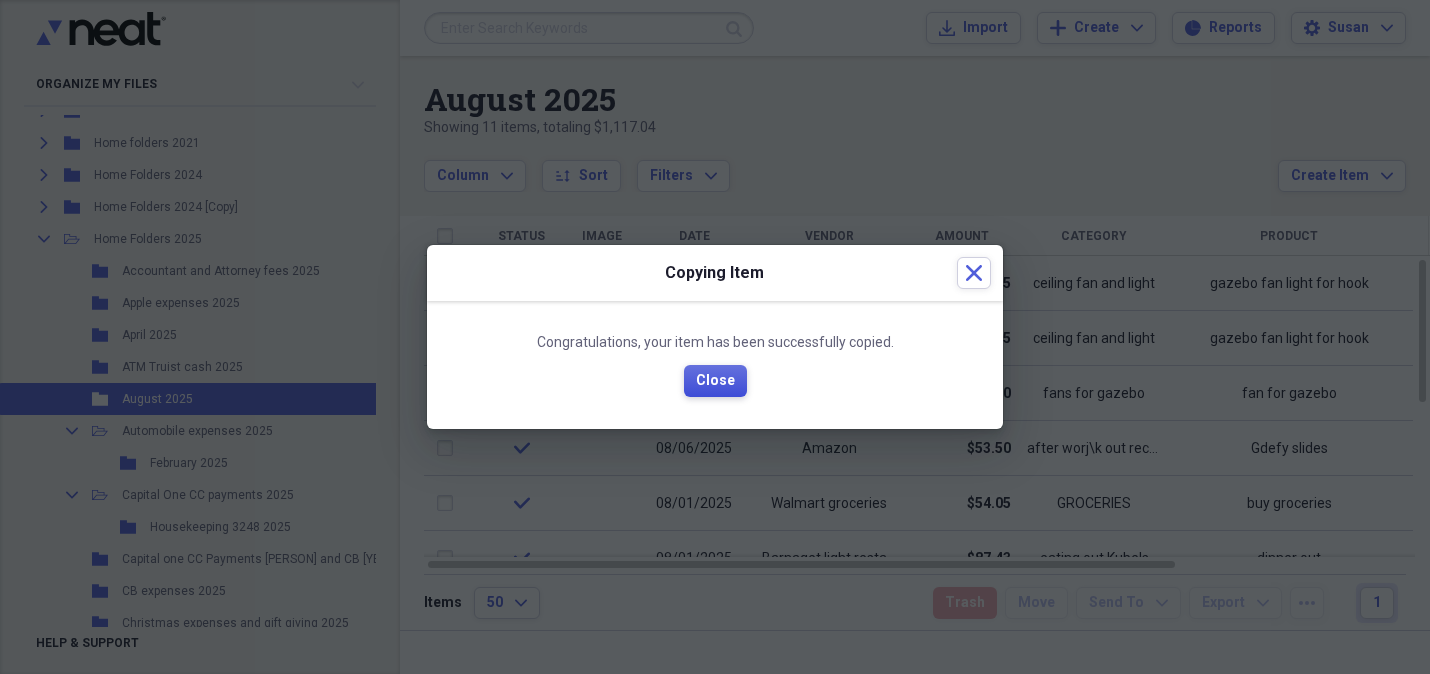 click on "Close" at bounding box center [715, 381] 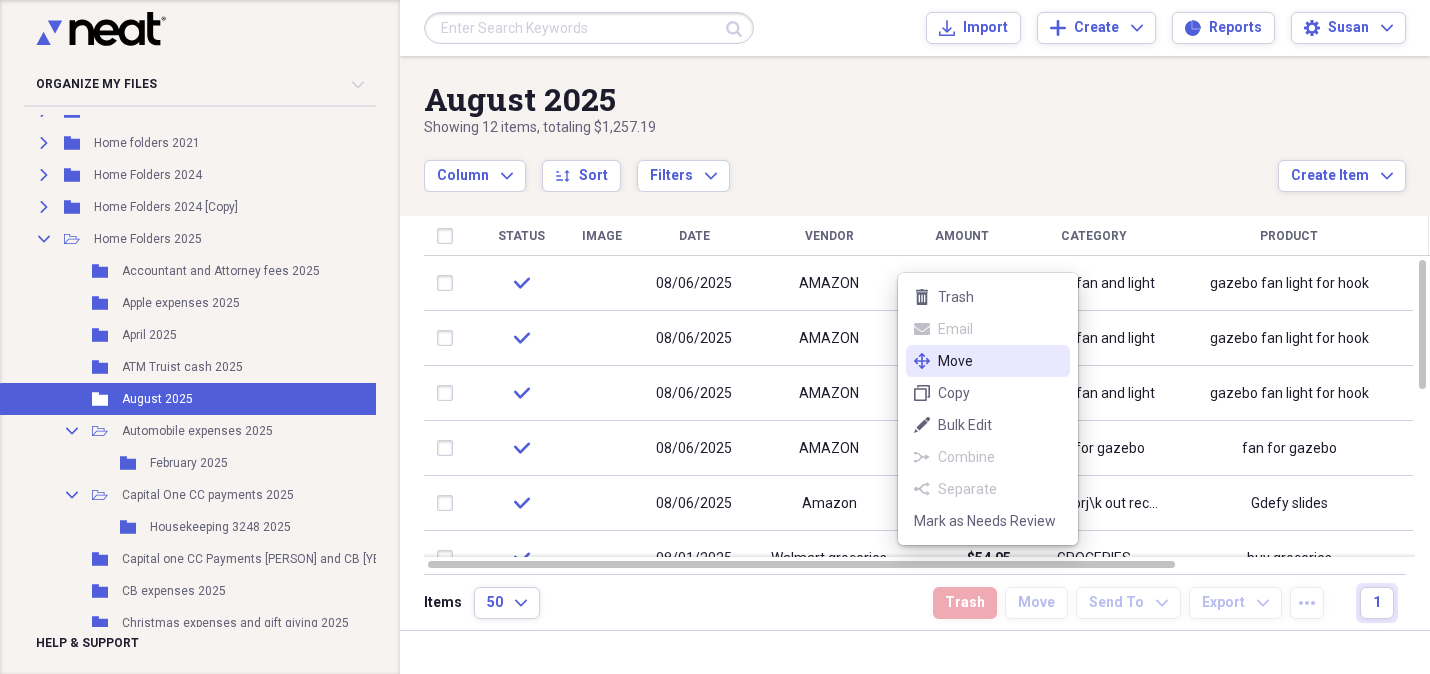 click on "move Move" at bounding box center (988, 361) 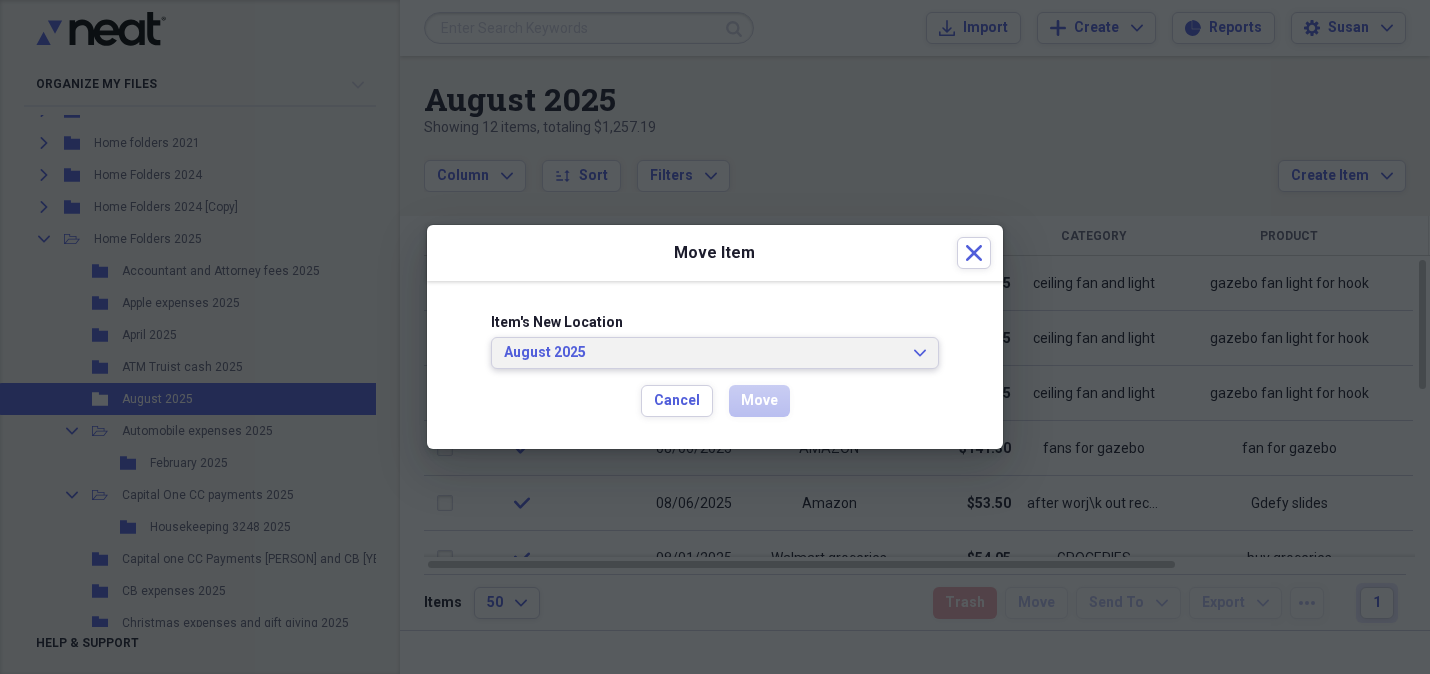 click on "Expand" 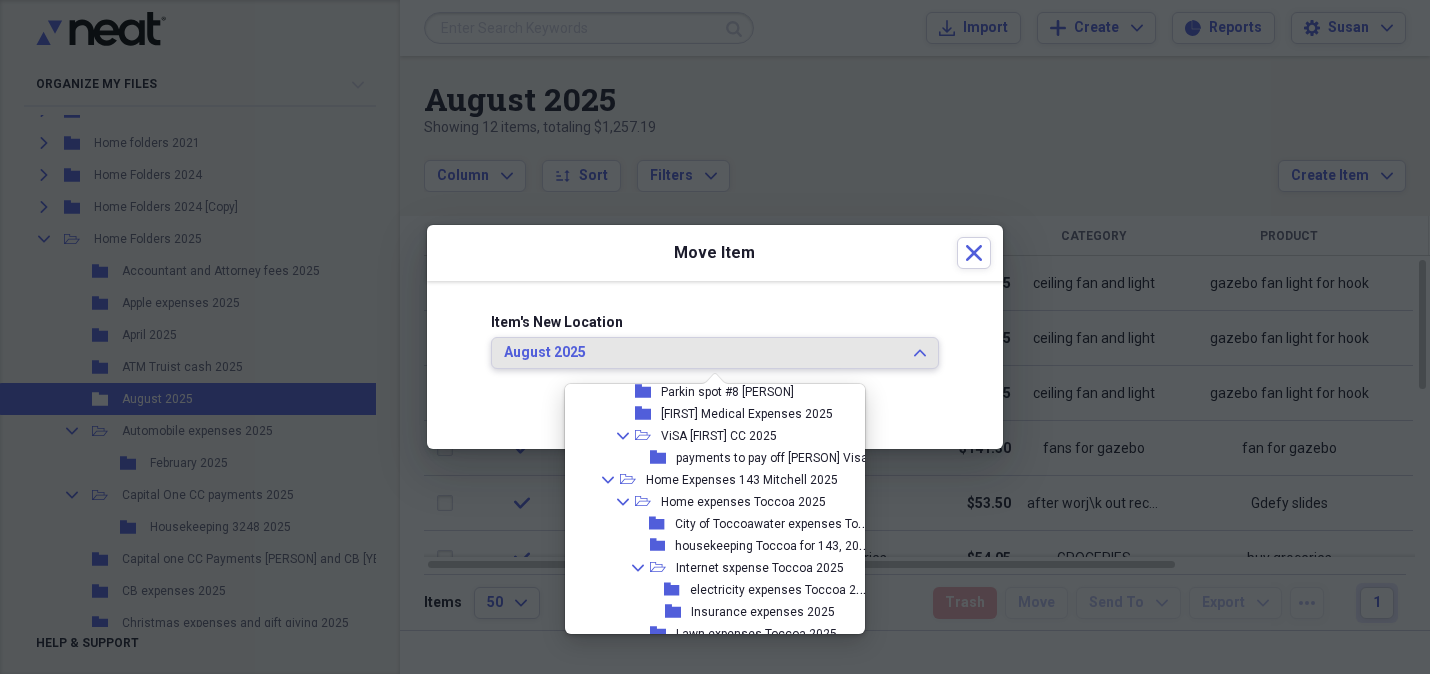 scroll, scrollTop: 985, scrollLeft: 0, axis: vertical 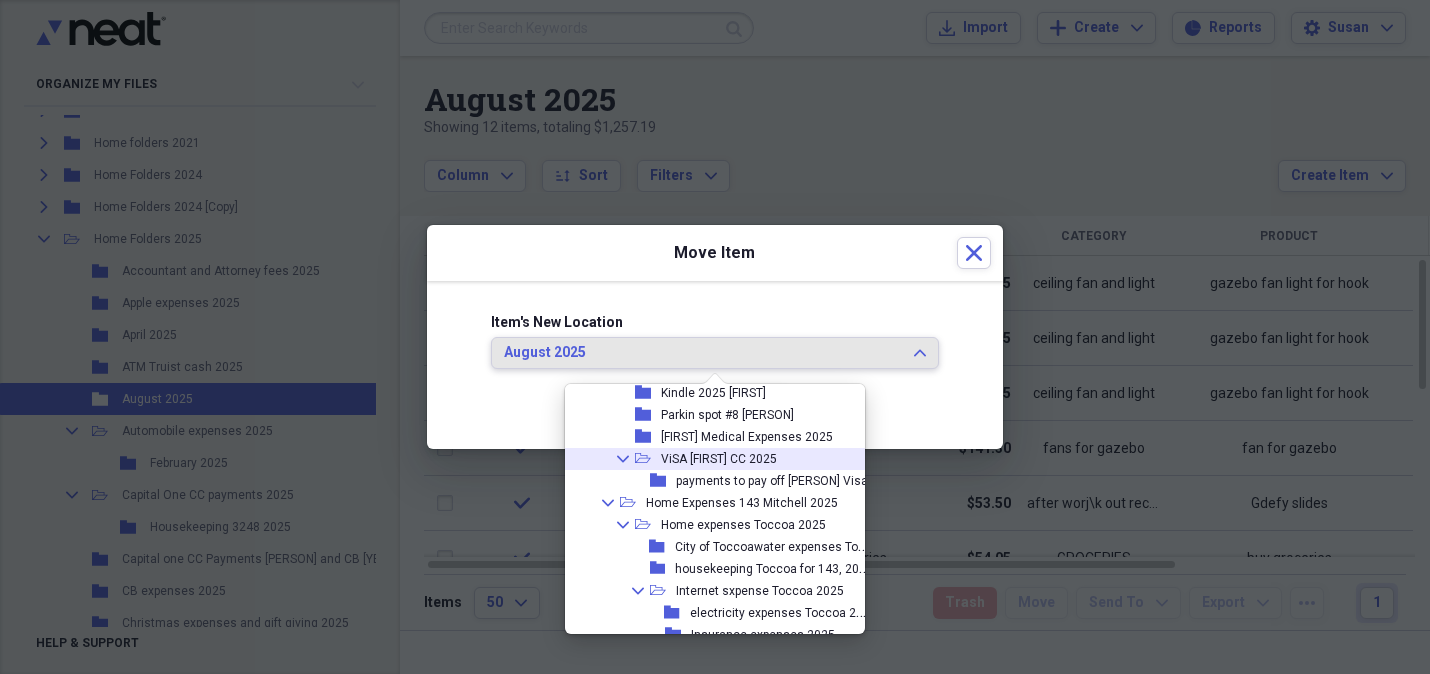 click on "ViSA [PERSON] CC [YEAR]" at bounding box center [719, 459] 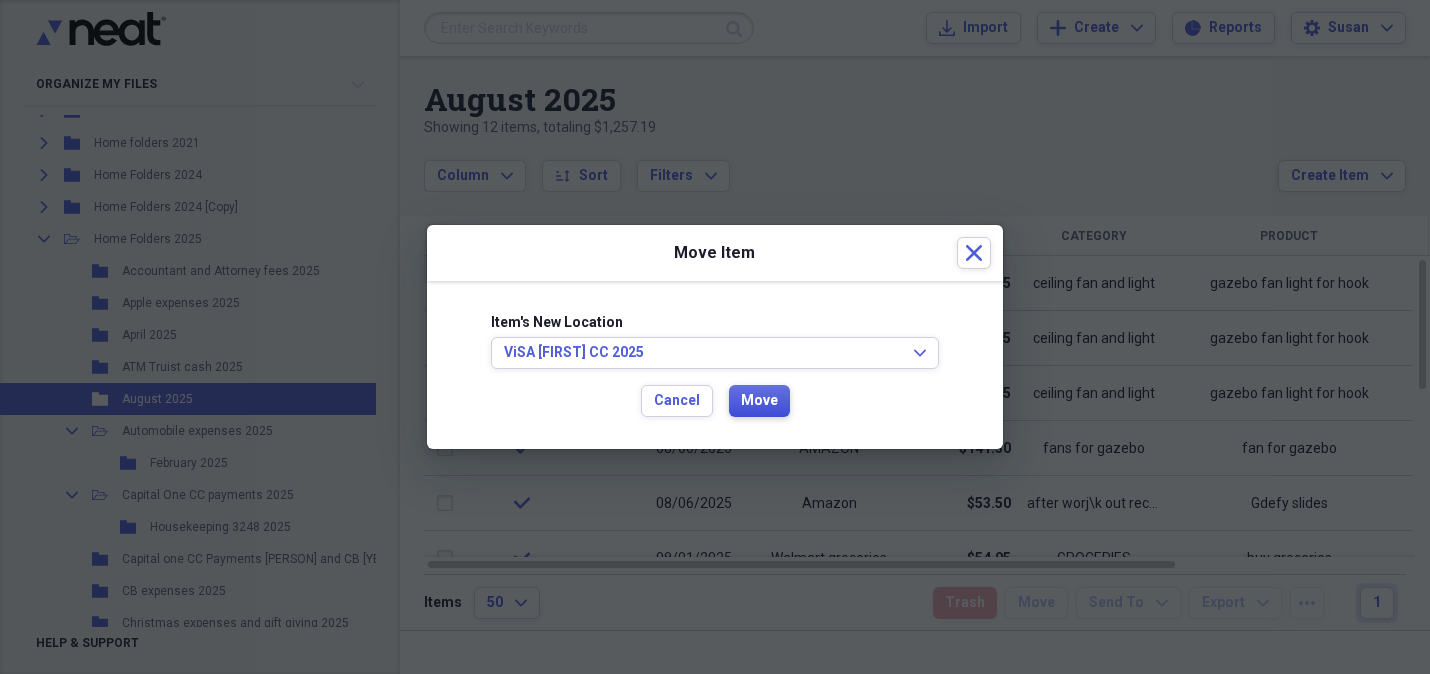 click on "Move" at bounding box center (759, 401) 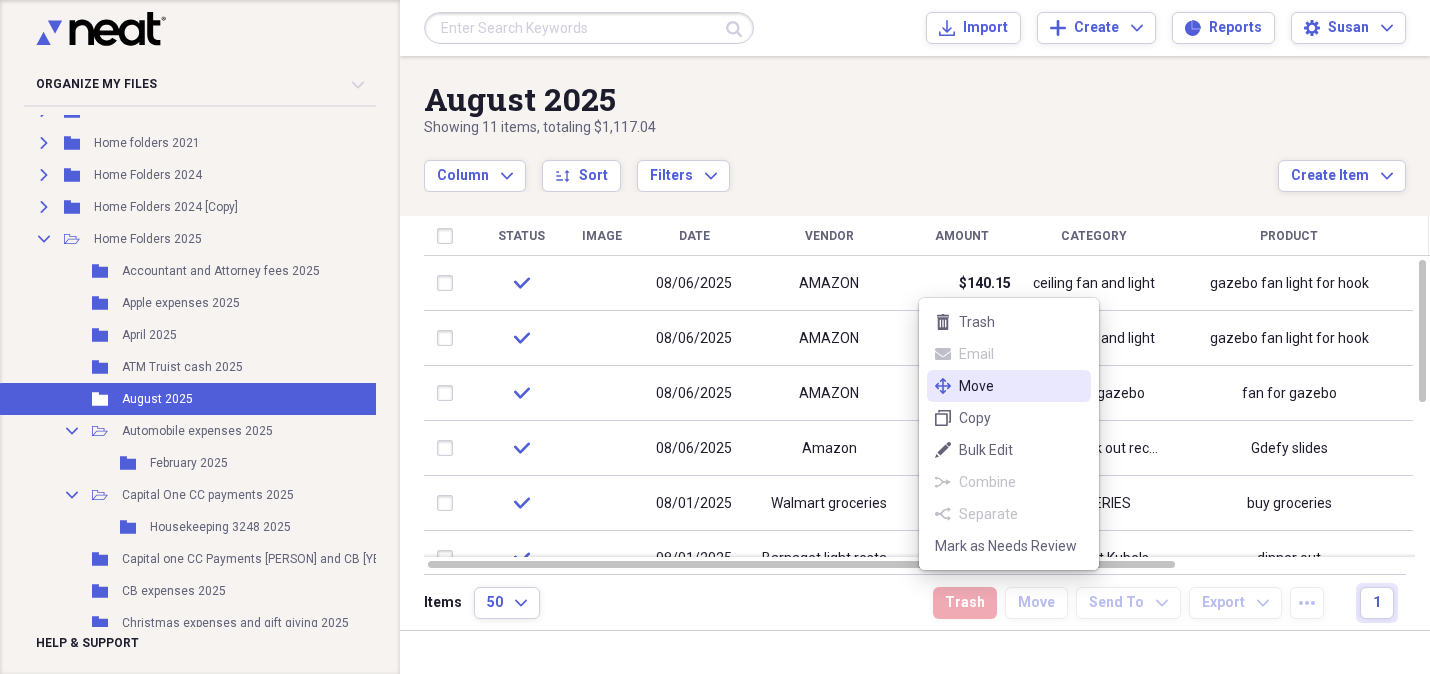 click on "Move" at bounding box center [1021, 386] 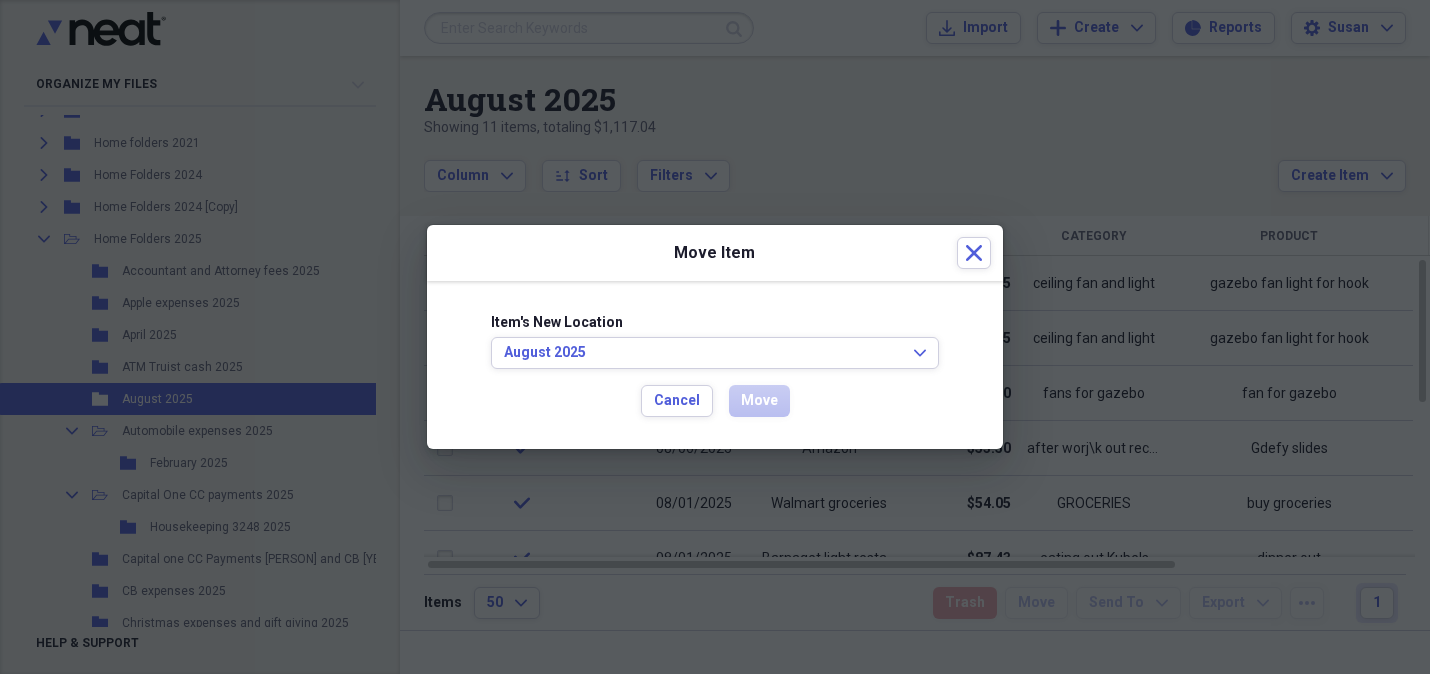 click on "Item's New Location August 2025 Expand Cancel Move" at bounding box center [715, 365] 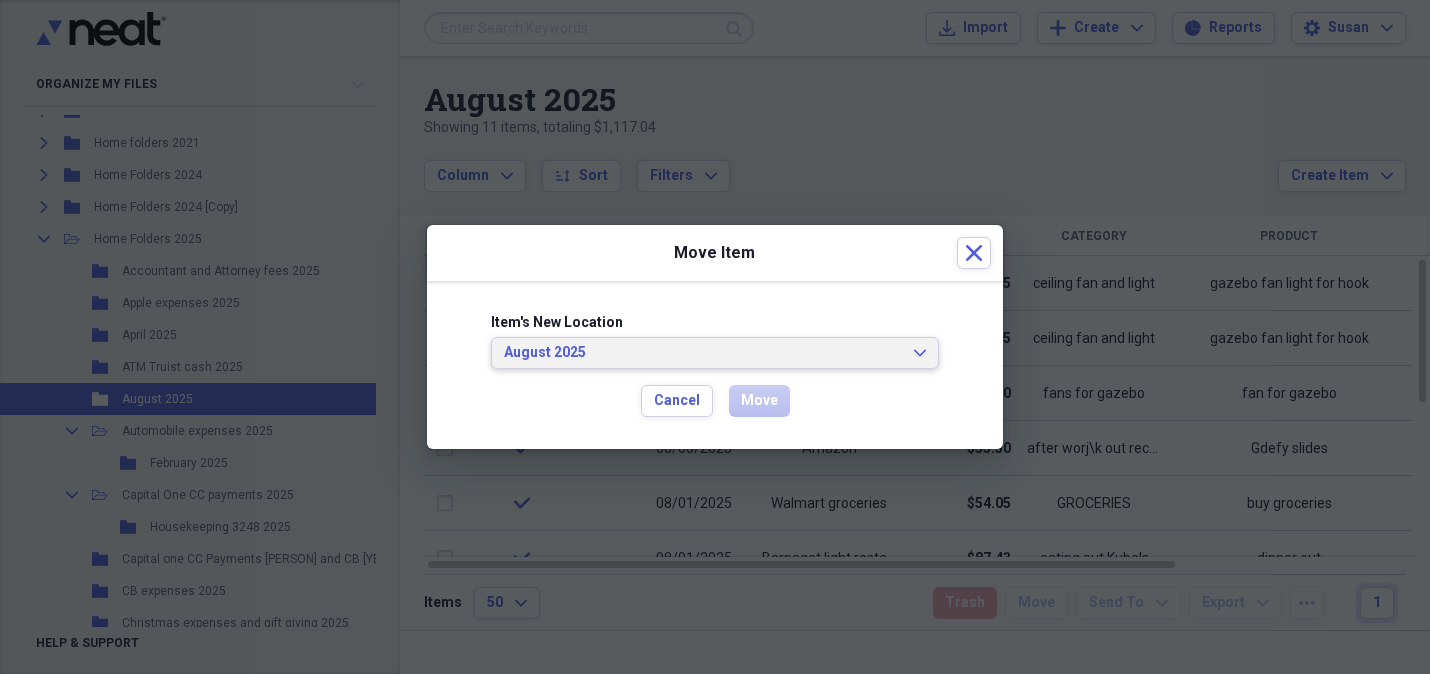 click on "Expand" 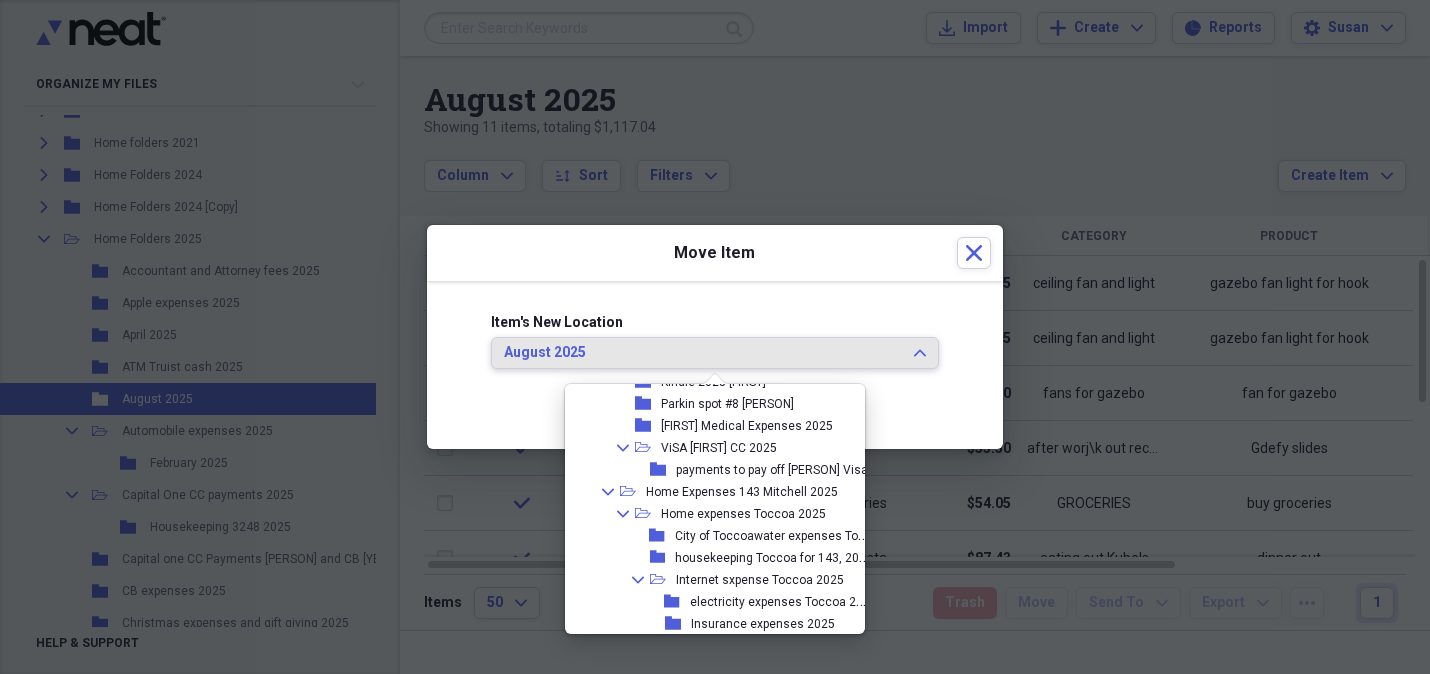 scroll, scrollTop: 1015, scrollLeft: 0, axis: vertical 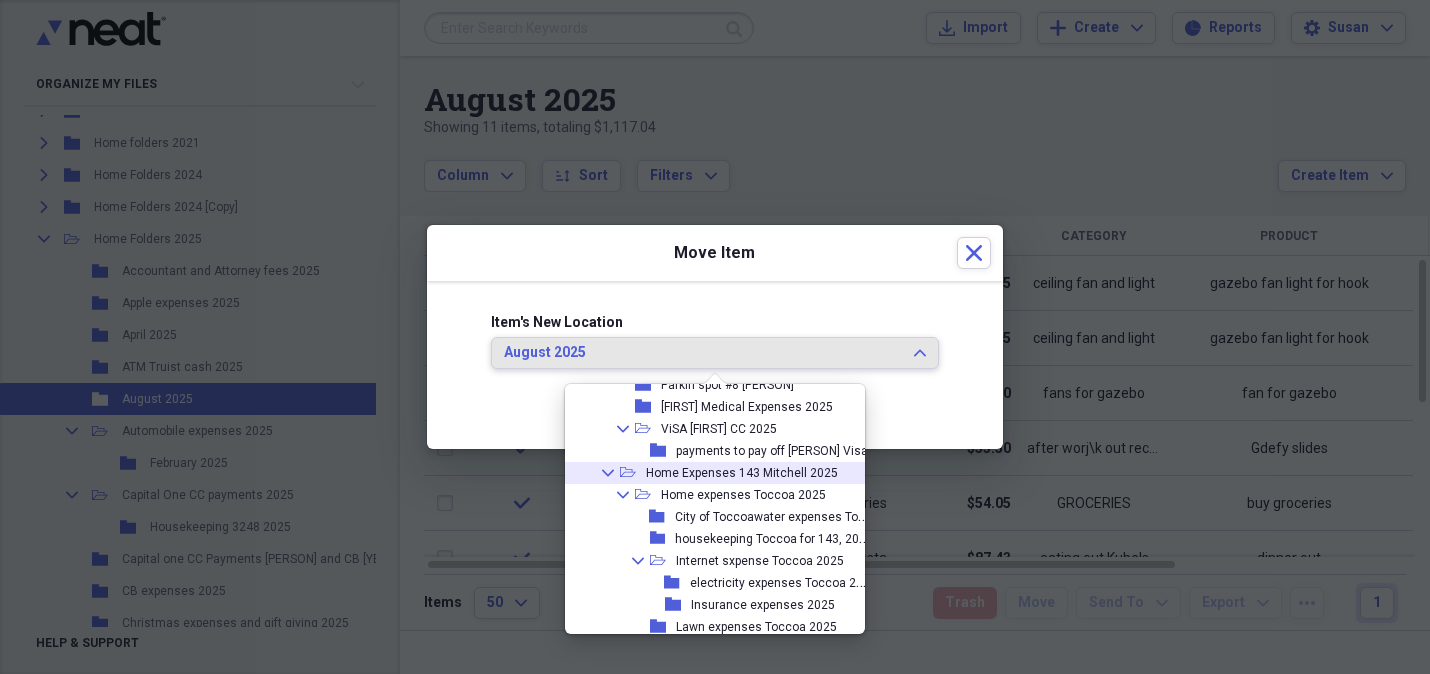 click on "Home Expenses 143 Mitchell  2025" at bounding box center (742, 473) 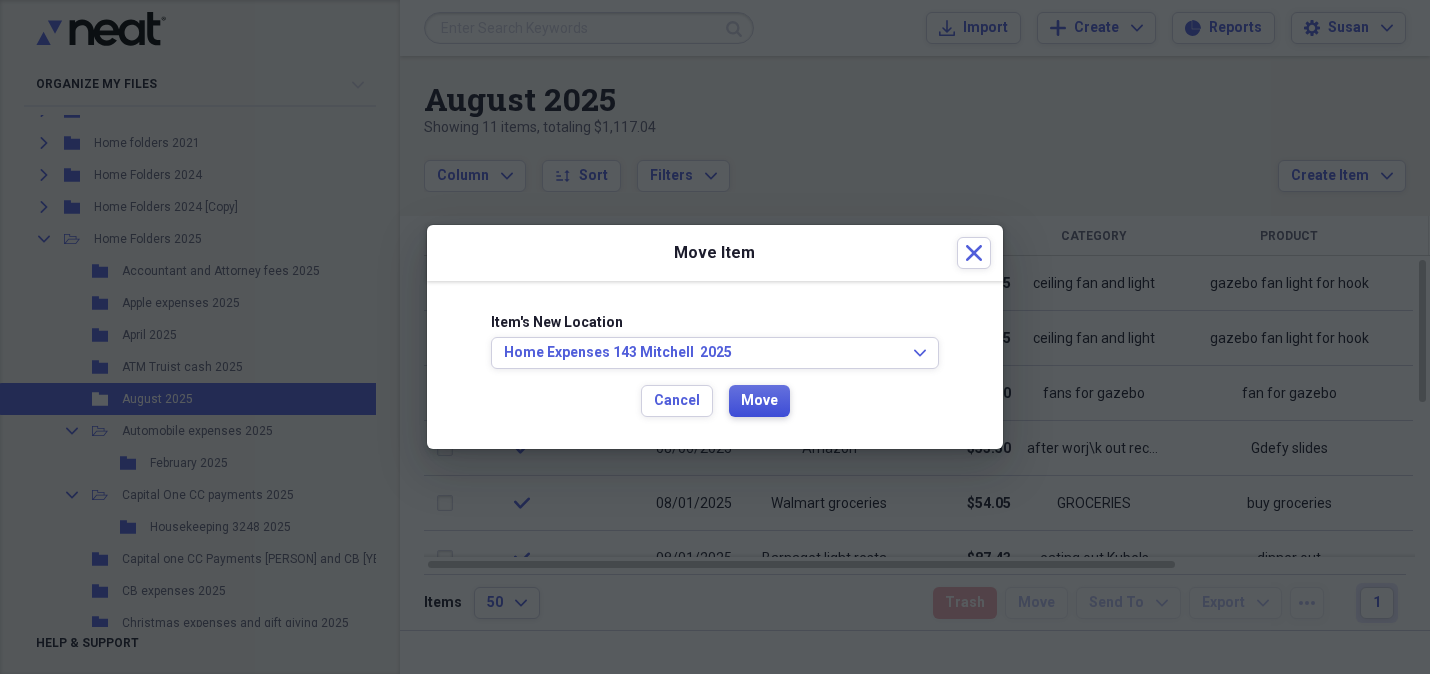 click on "Move" at bounding box center (759, 401) 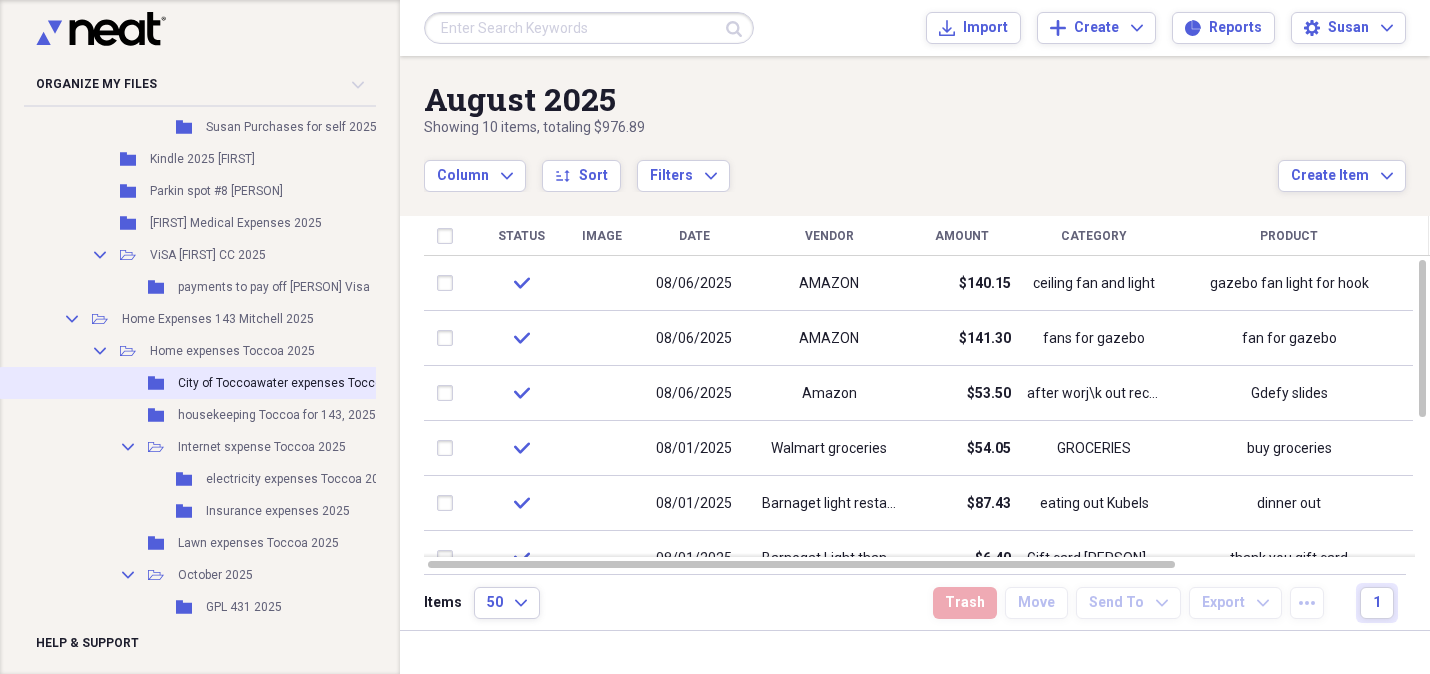 scroll, scrollTop: 1473, scrollLeft: 0, axis: vertical 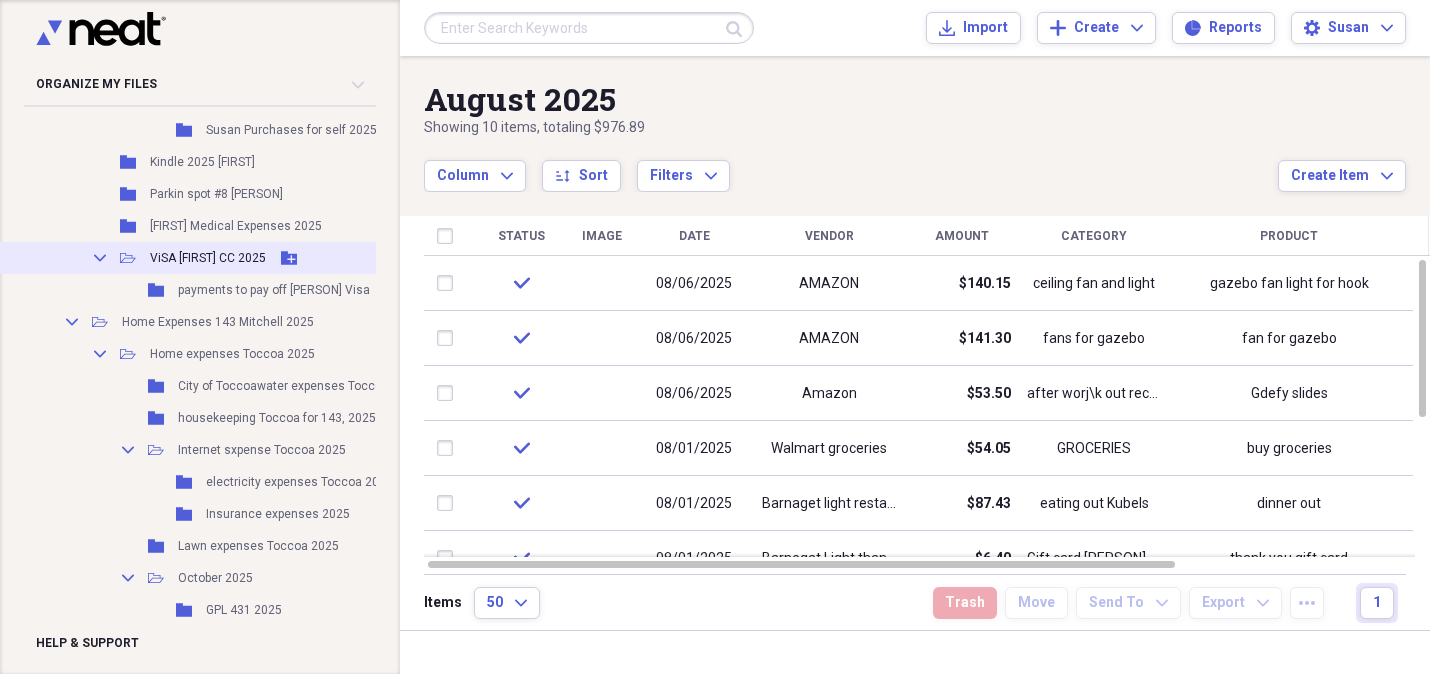 click on "ViSA [PERSON] CC [YEAR]" at bounding box center [208, 258] 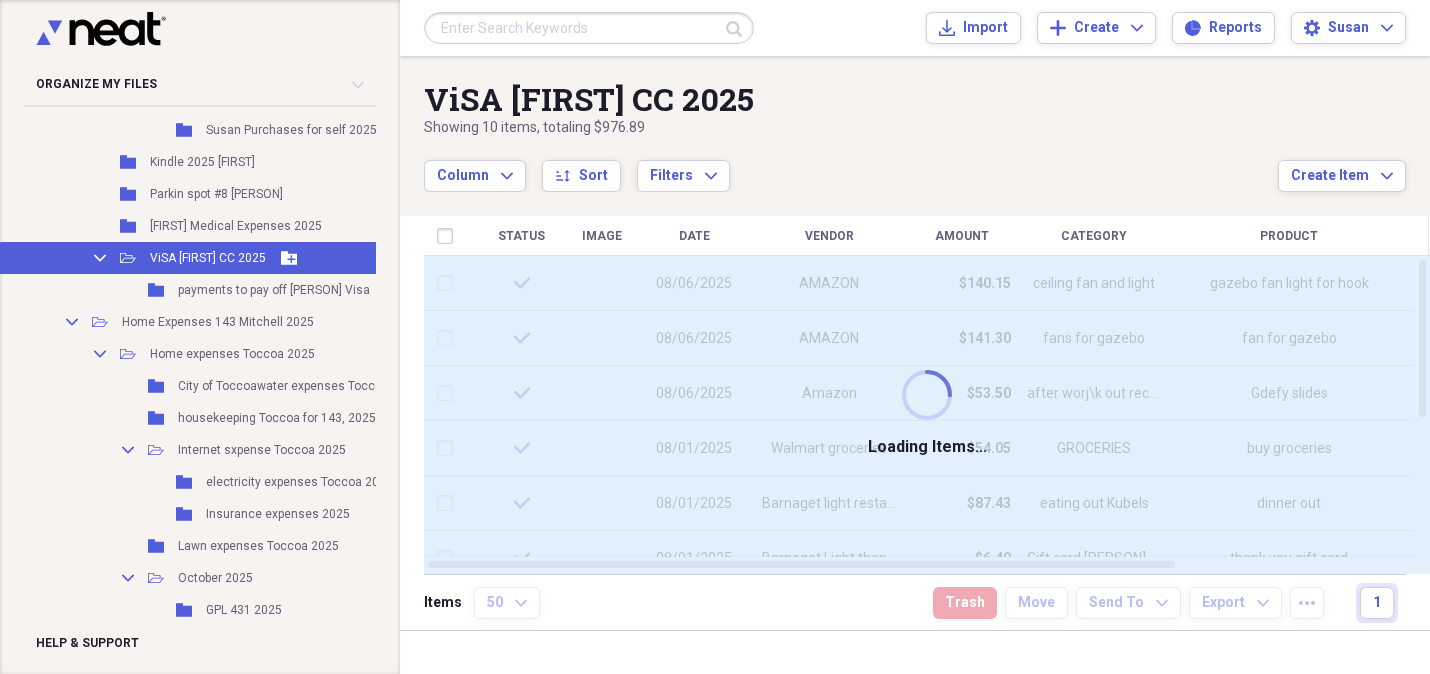 click on "ViSA [PERSON] CC [YEAR]" at bounding box center (208, 258) 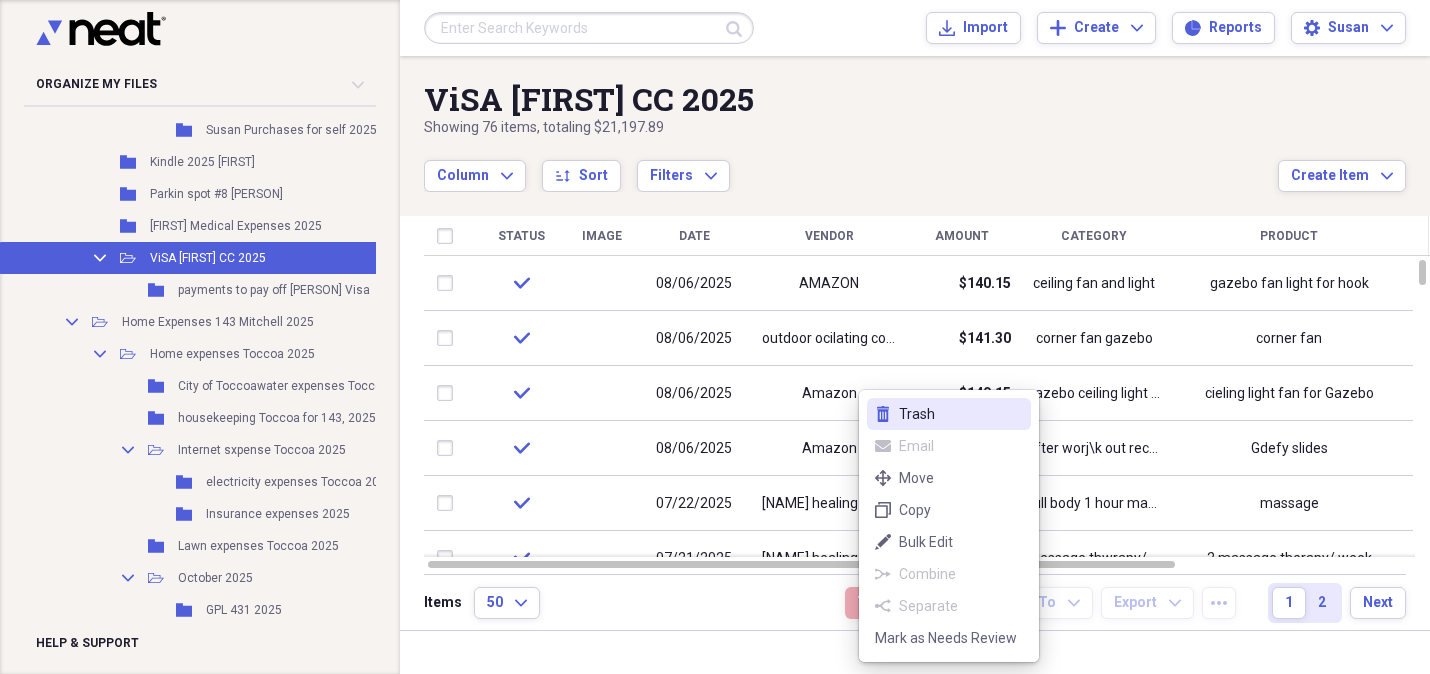 click on "Trash" at bounding box center [961, 414] 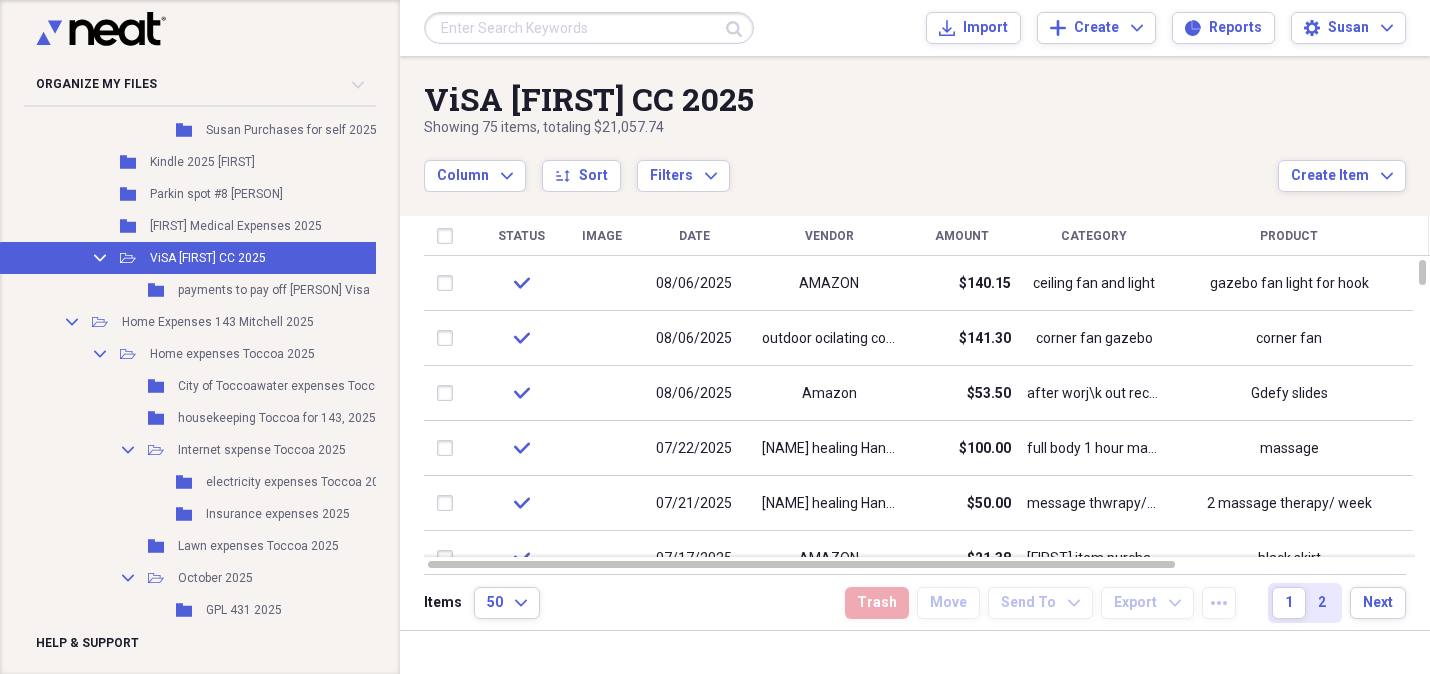 scroll, scrollTop: 1416, scrollLeft: 0, axis: vertical 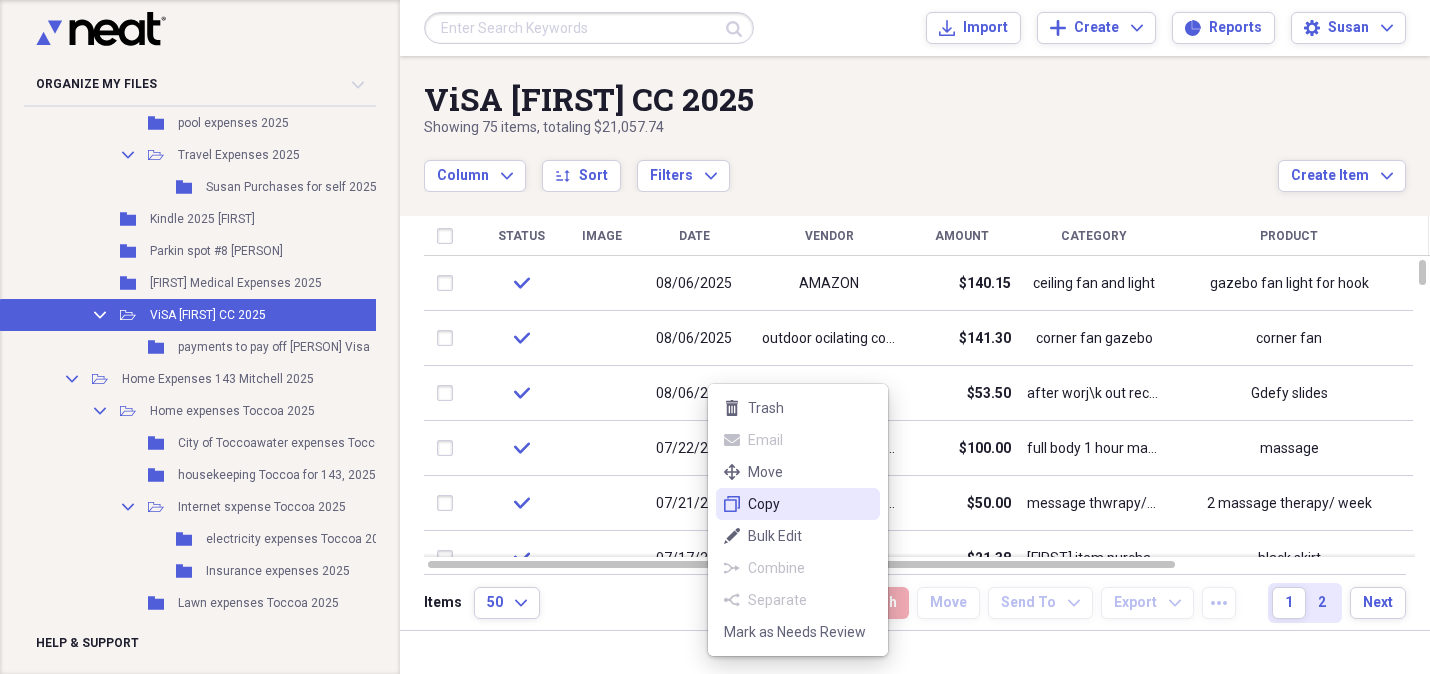 click on "duplicate Copy" at bounding box center (798, 504) 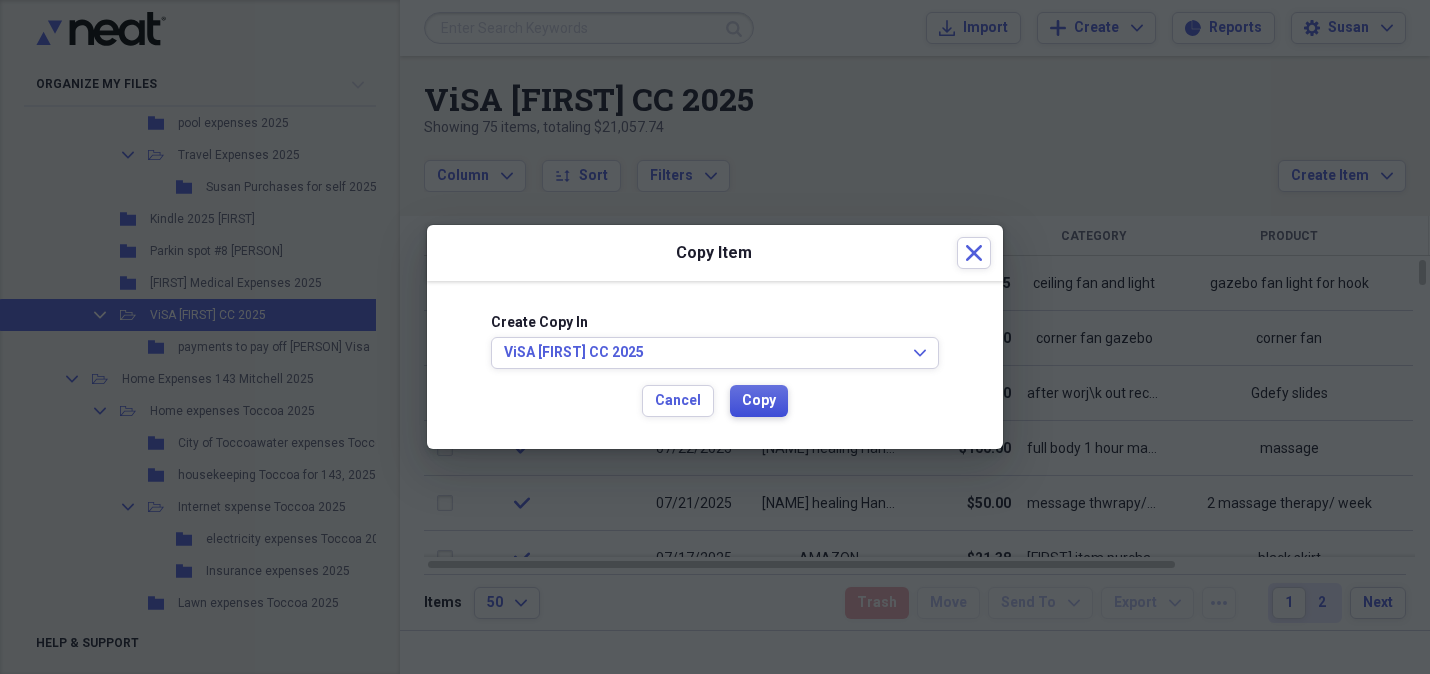 click on "Copy" at bounding box center [759, 401] 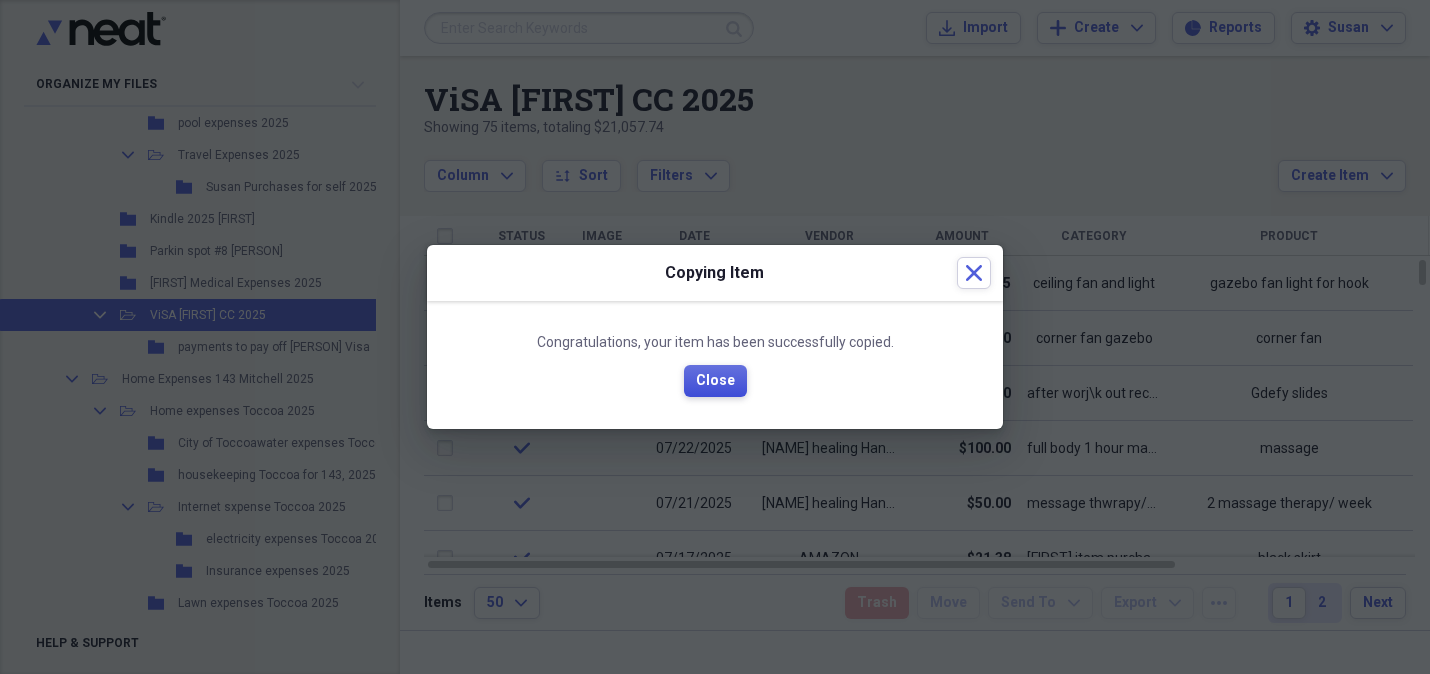 click on "Close" at bounding box center [715, 381] 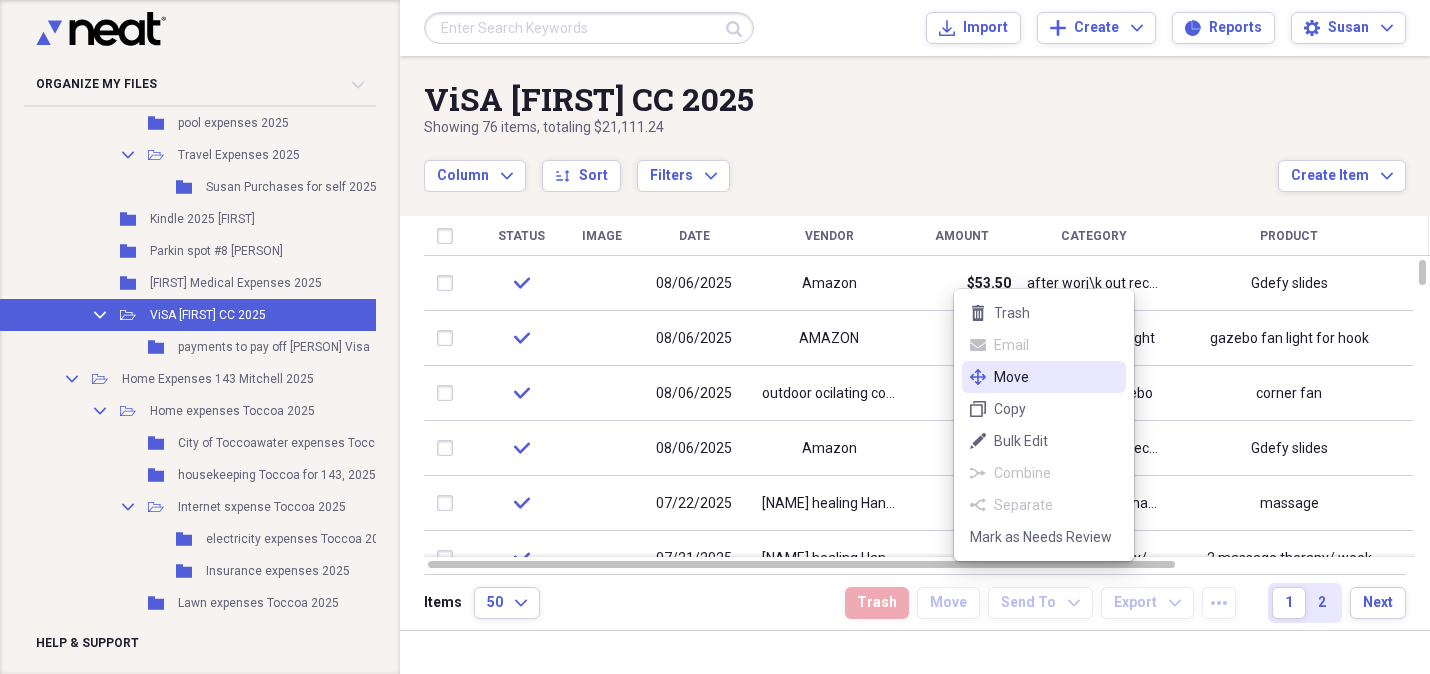 click on "Move" at bounding box center (1056, 377) 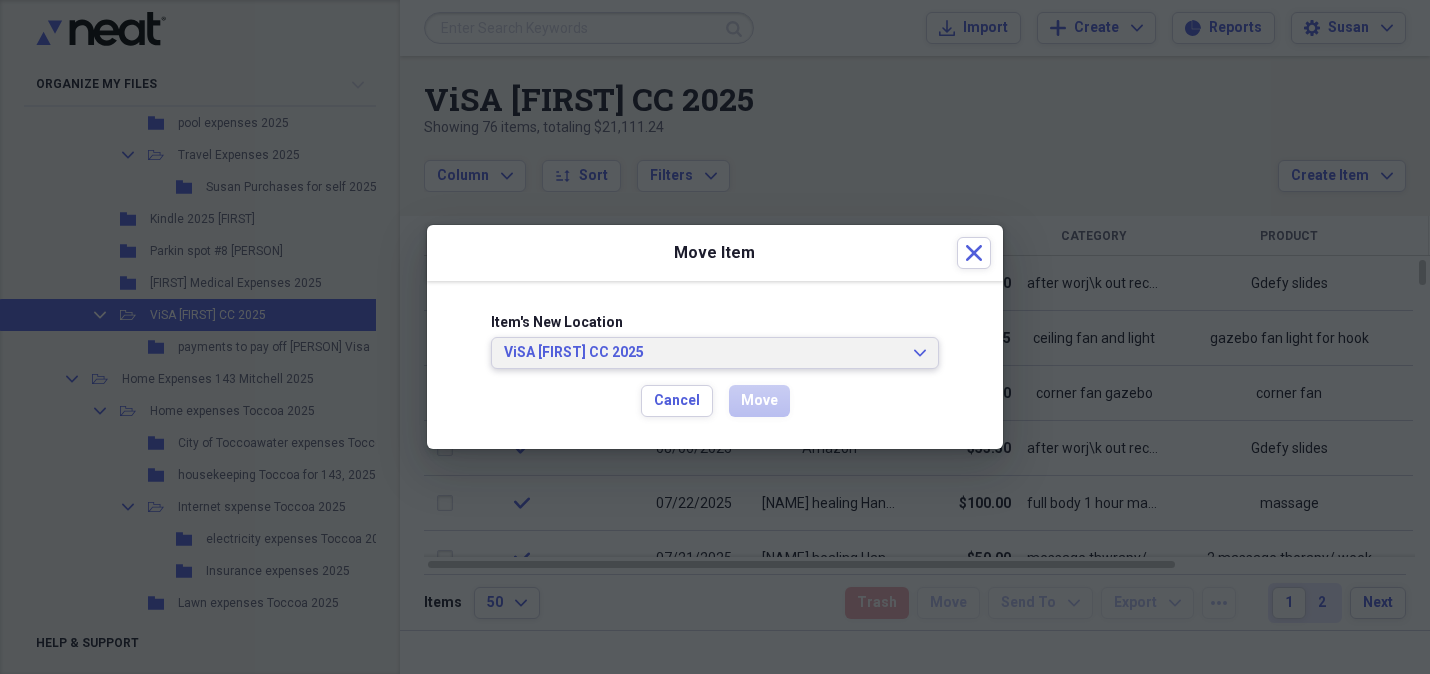 click on "ViSA Susan CC 2025 Expand" at bounding box center [715, 353] 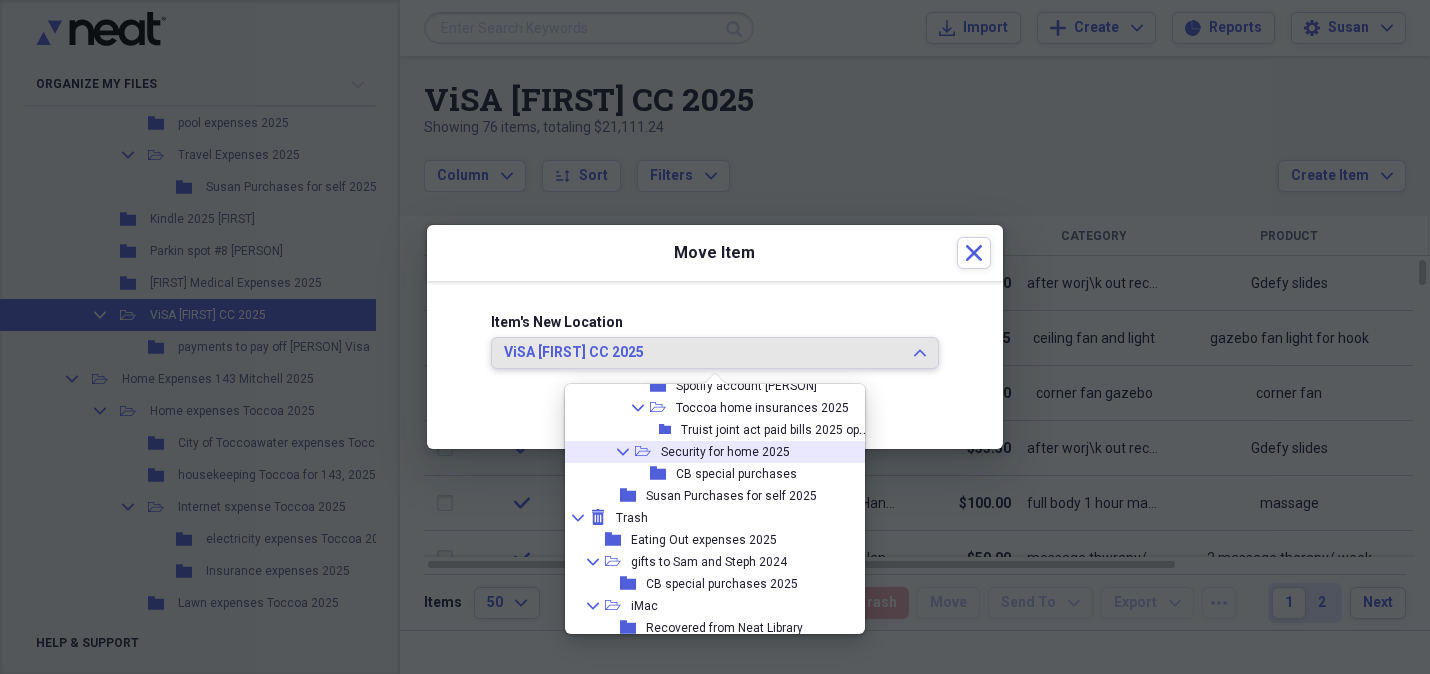 scroll, scrollTop: 1524, scrollLeft: 0, axis: vertical 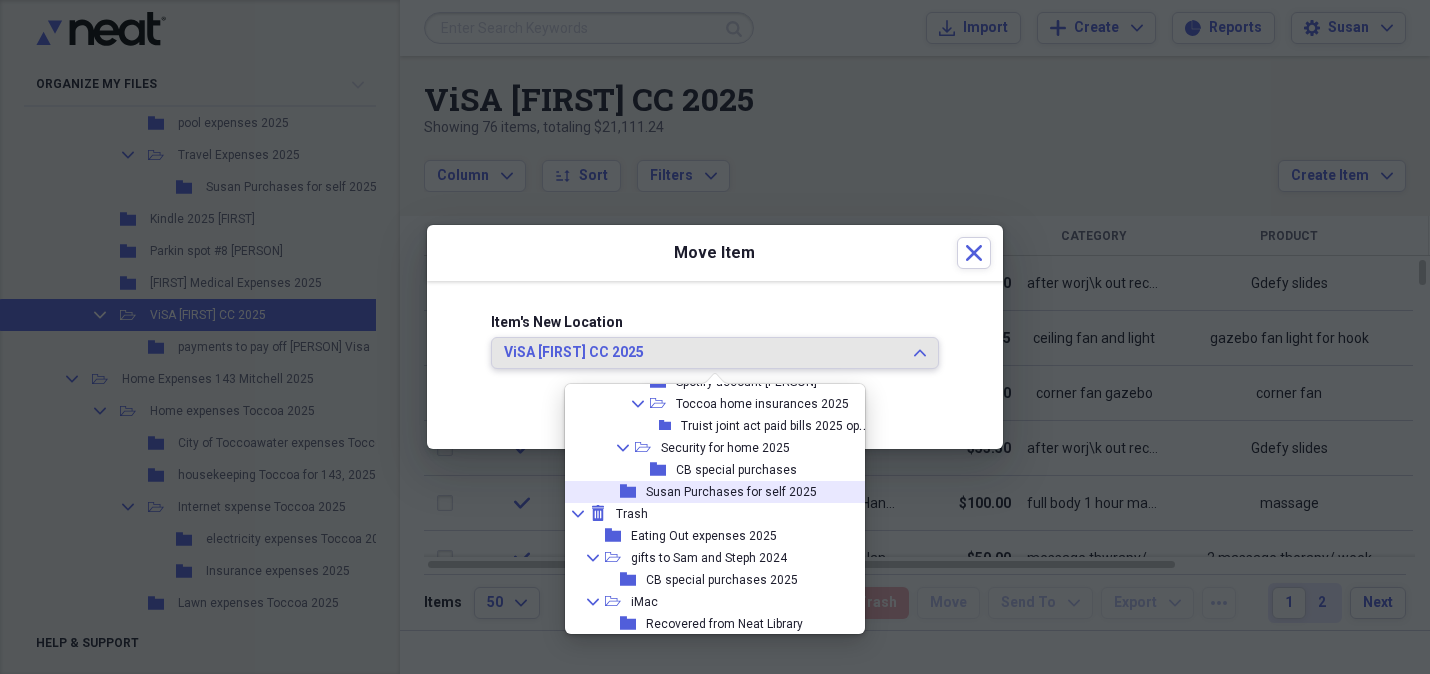 click on "Susan Purchases for self 2025" at bounding box center (731, 492) 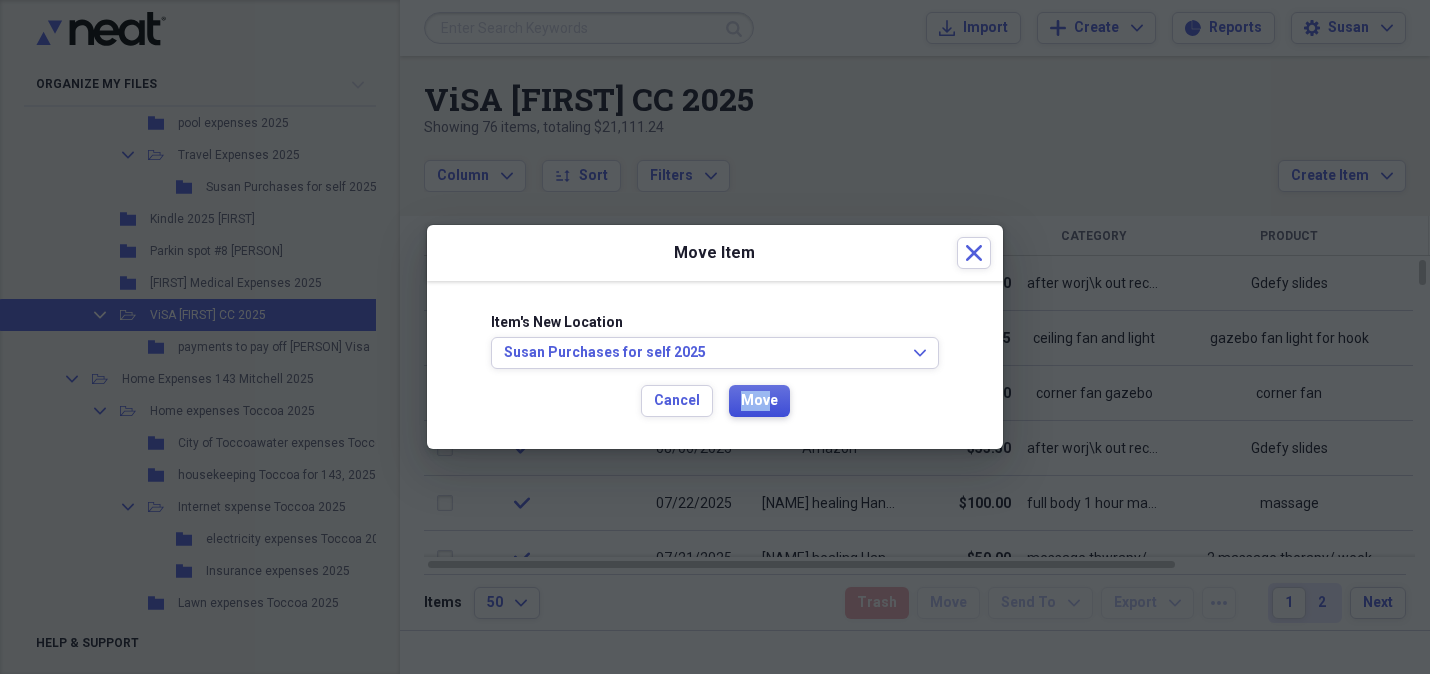 click on "Move" at bounding box center (759, 401) 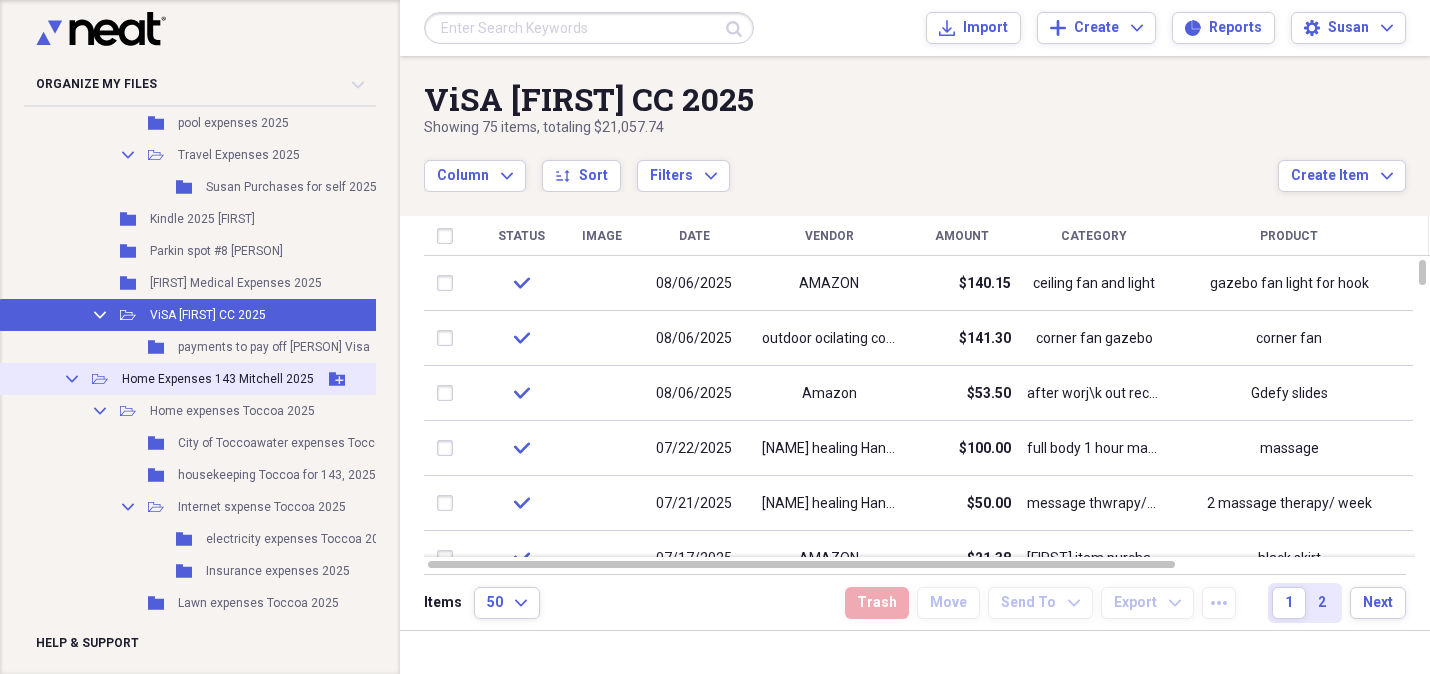 click on "Home Expenses 143 Mitchell  2025" at bounding box center [218, 379] 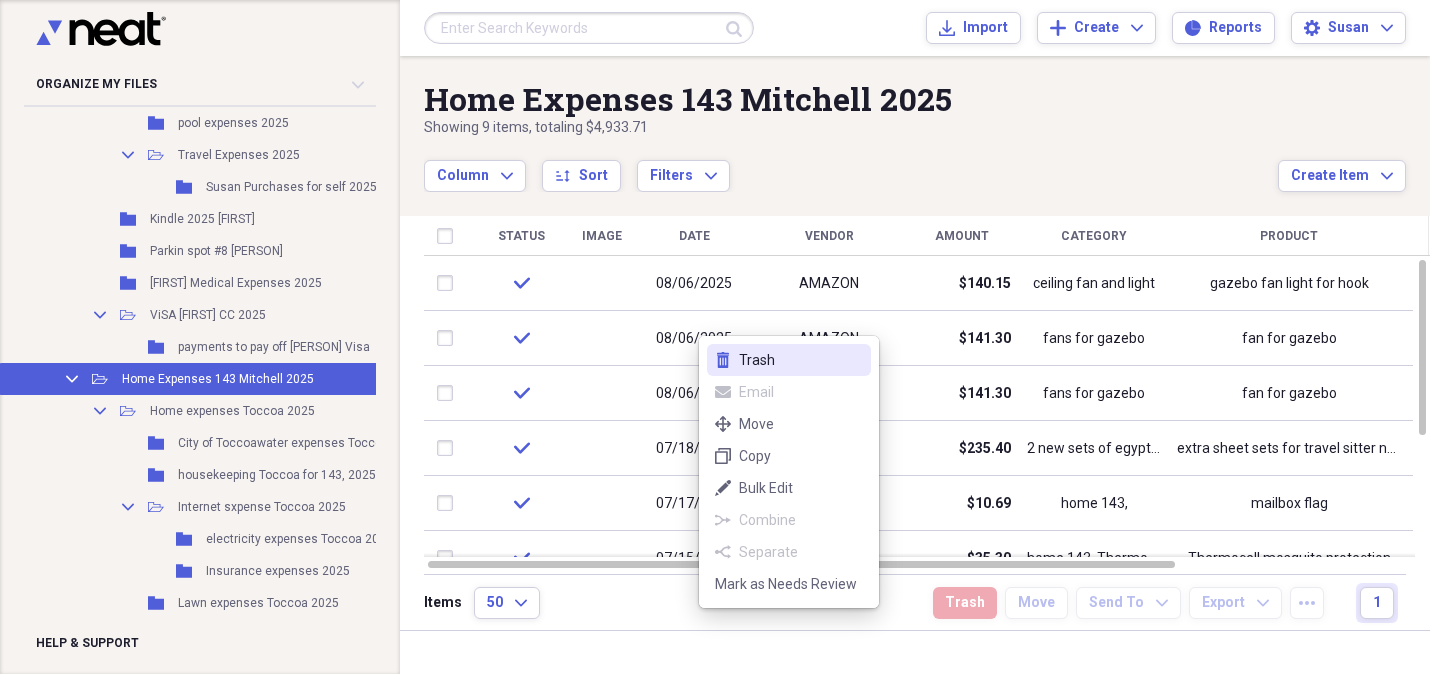 click on "Trash" at bounding box center (801, 360) 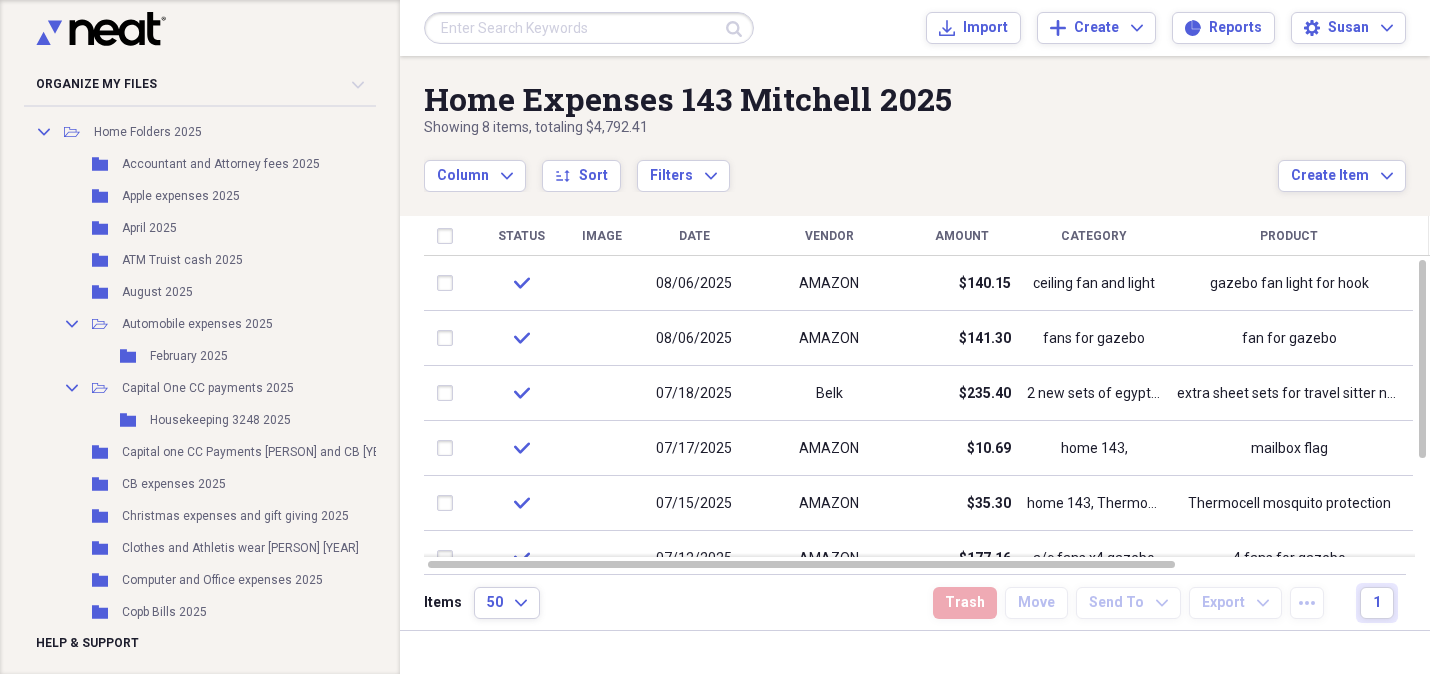 scroll, scrollTop: 330, scrollLeft: 0, axis: vertical 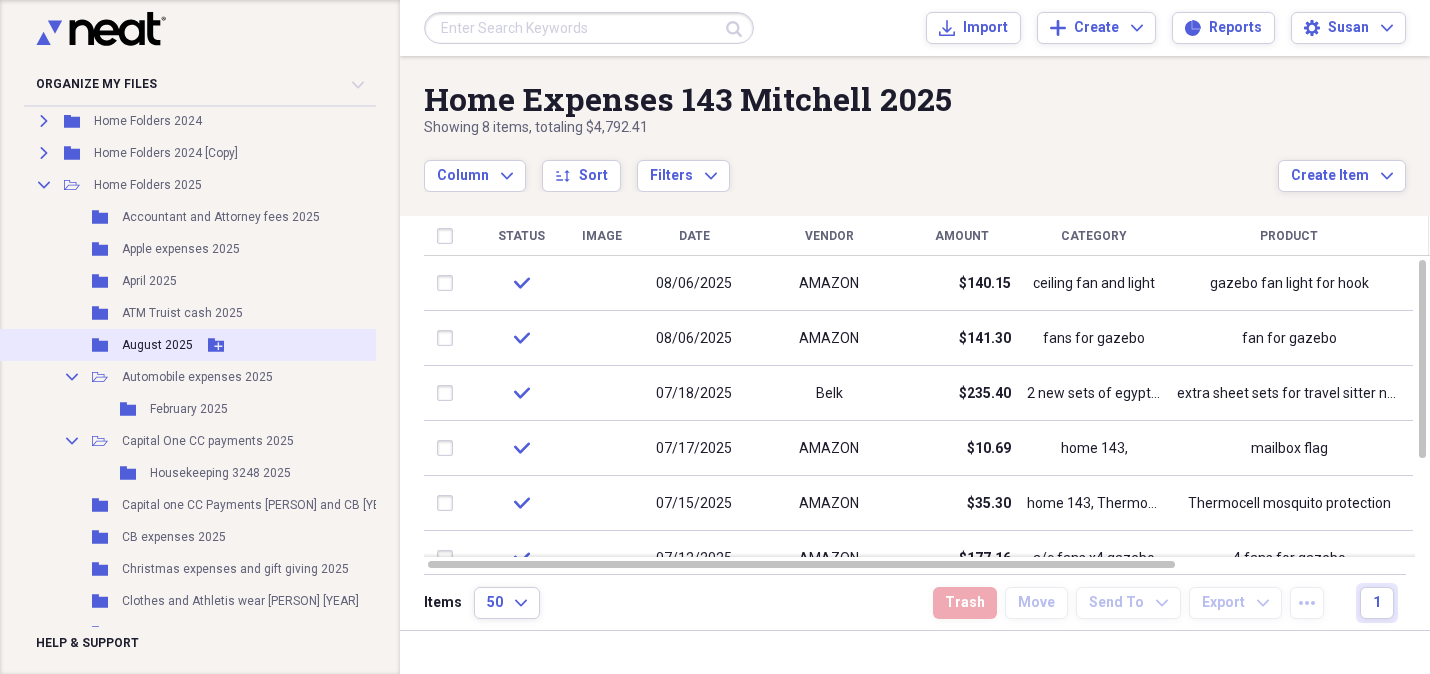 click on "August 2025" at bounding box center (157, 345) 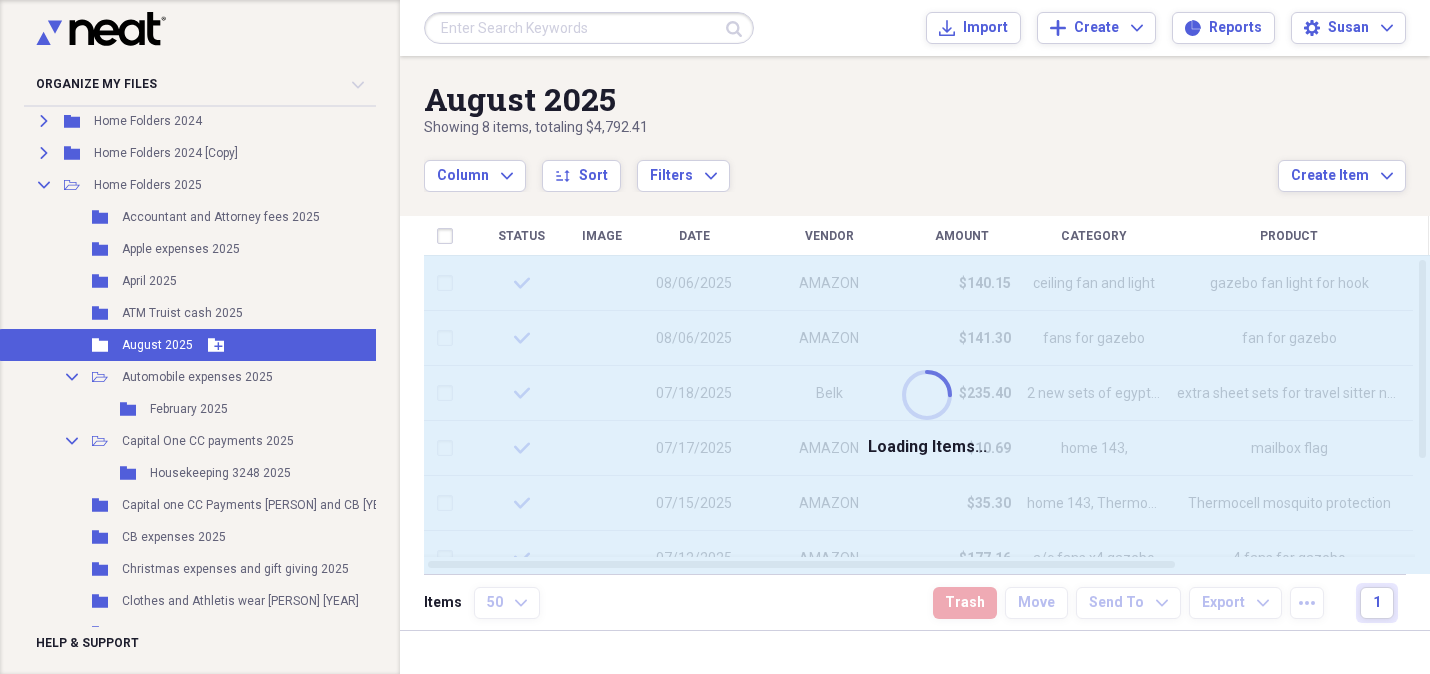 click on "Folder August 2025 Add Folder" at bounding box center [260, 345] 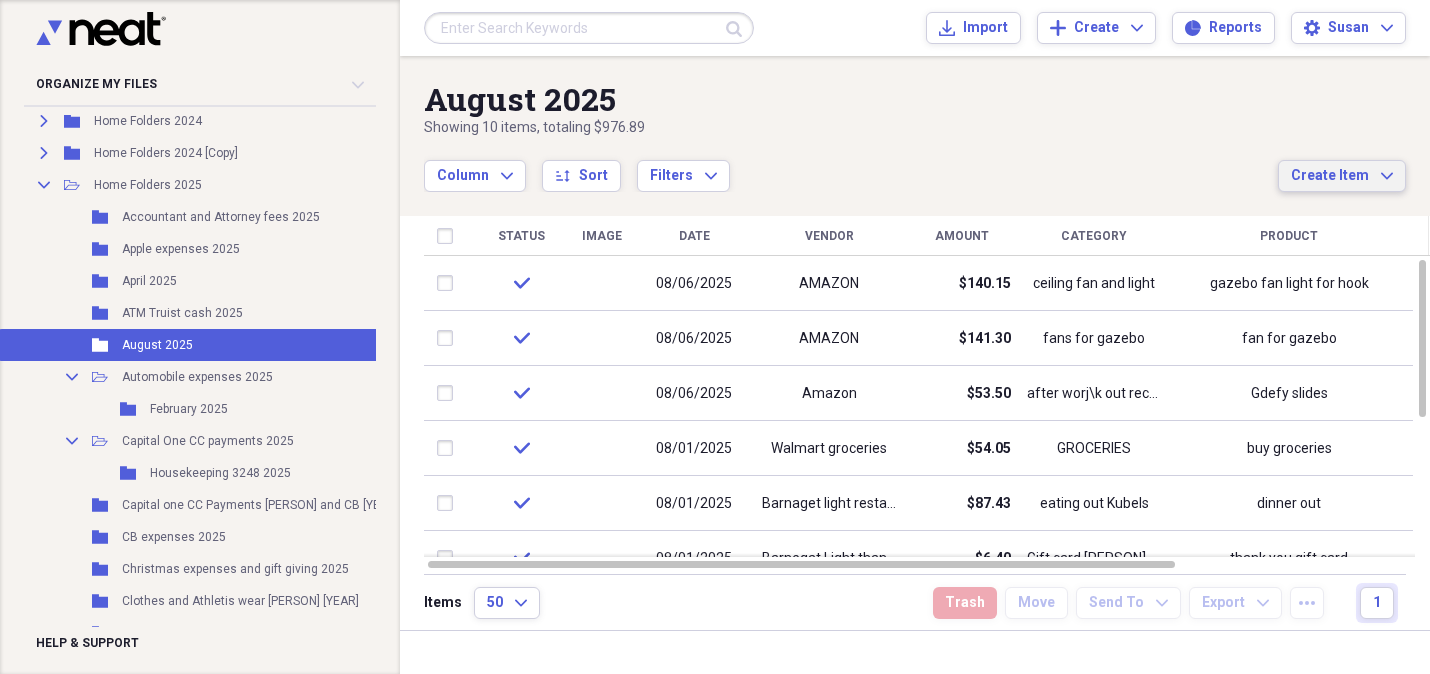 click on "Create Item" at bounding box center [1330, 176] 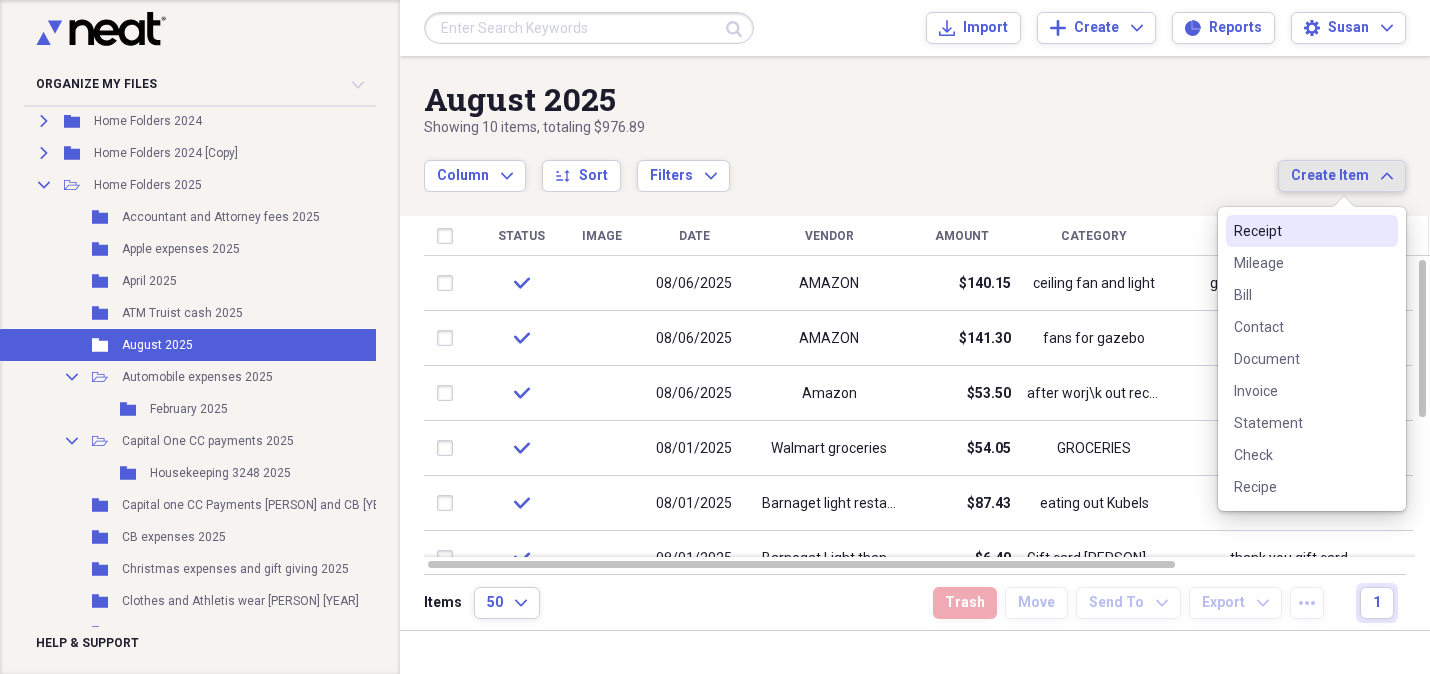 click on "Receipt" at bounding box center (1300, 231) 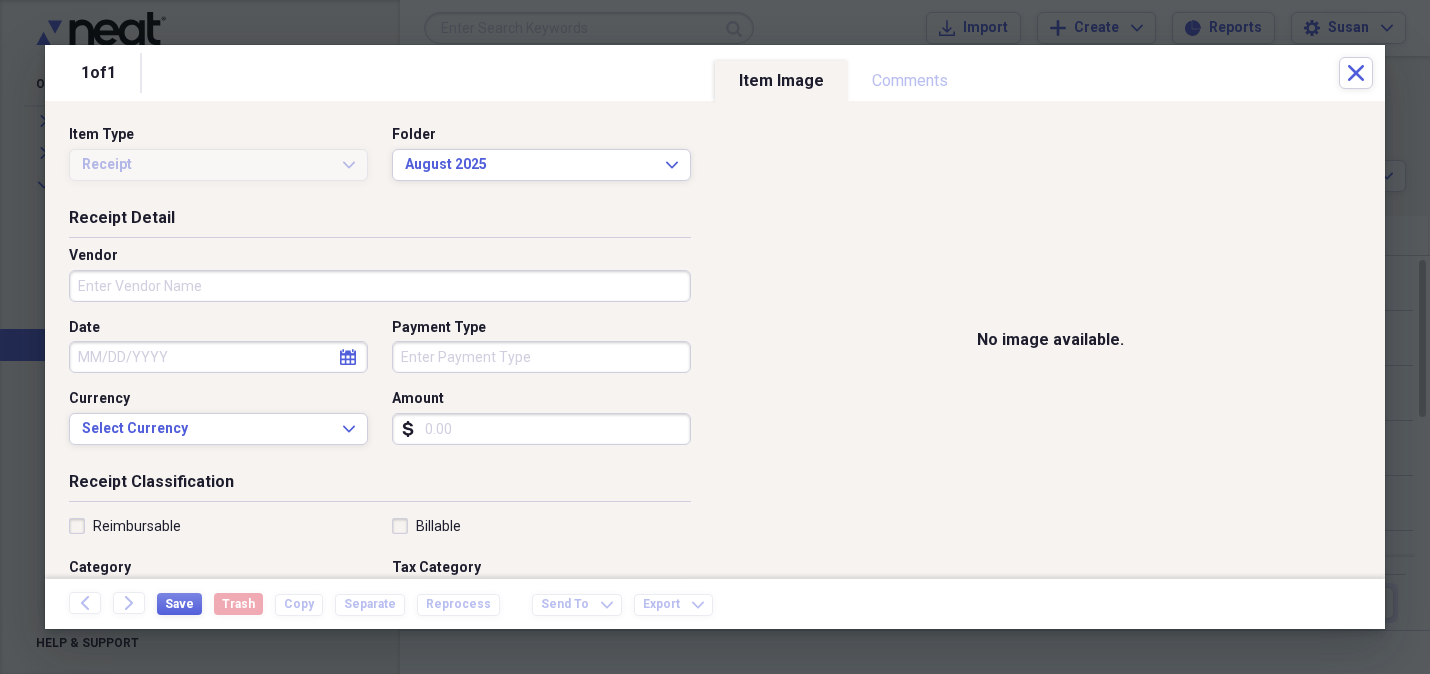 drag, startPoint x: 81, startPoint y: 281, endPoint x: 395, endPoint y: 283, distance: 314.00638 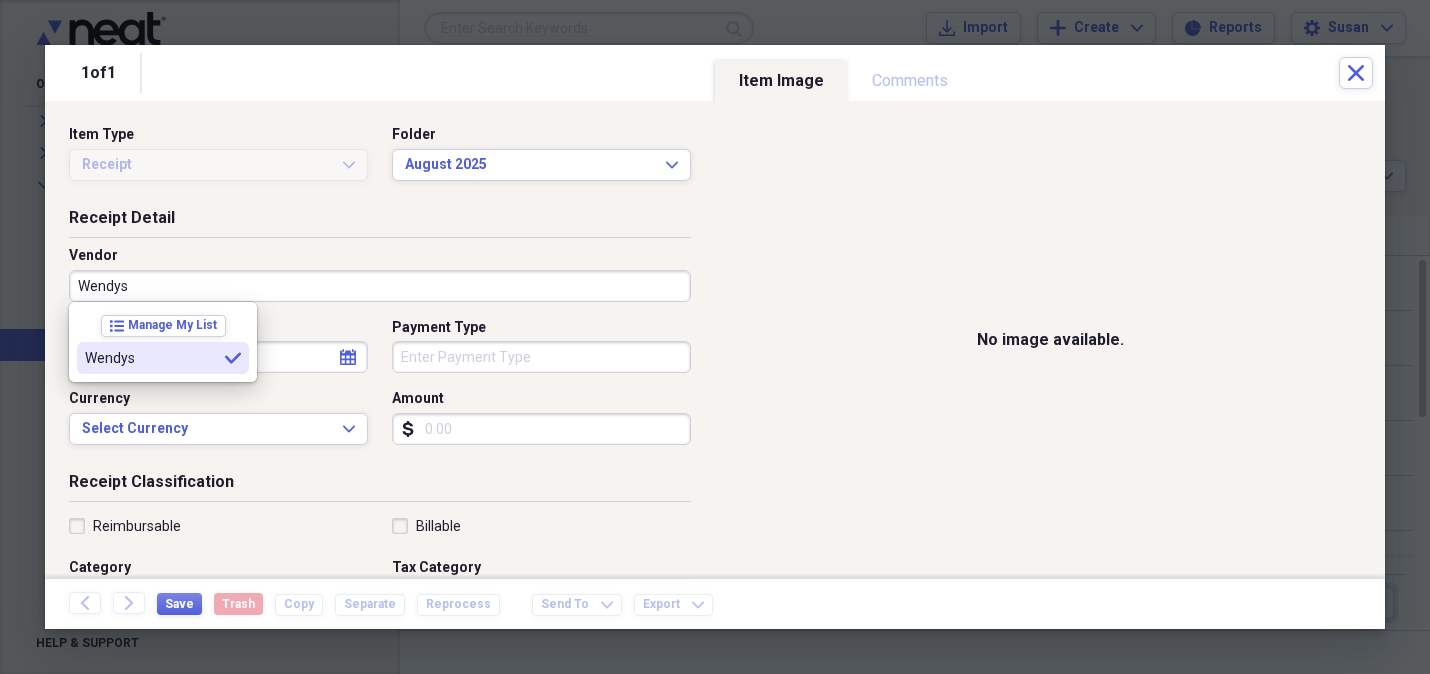 type on "Wendys" 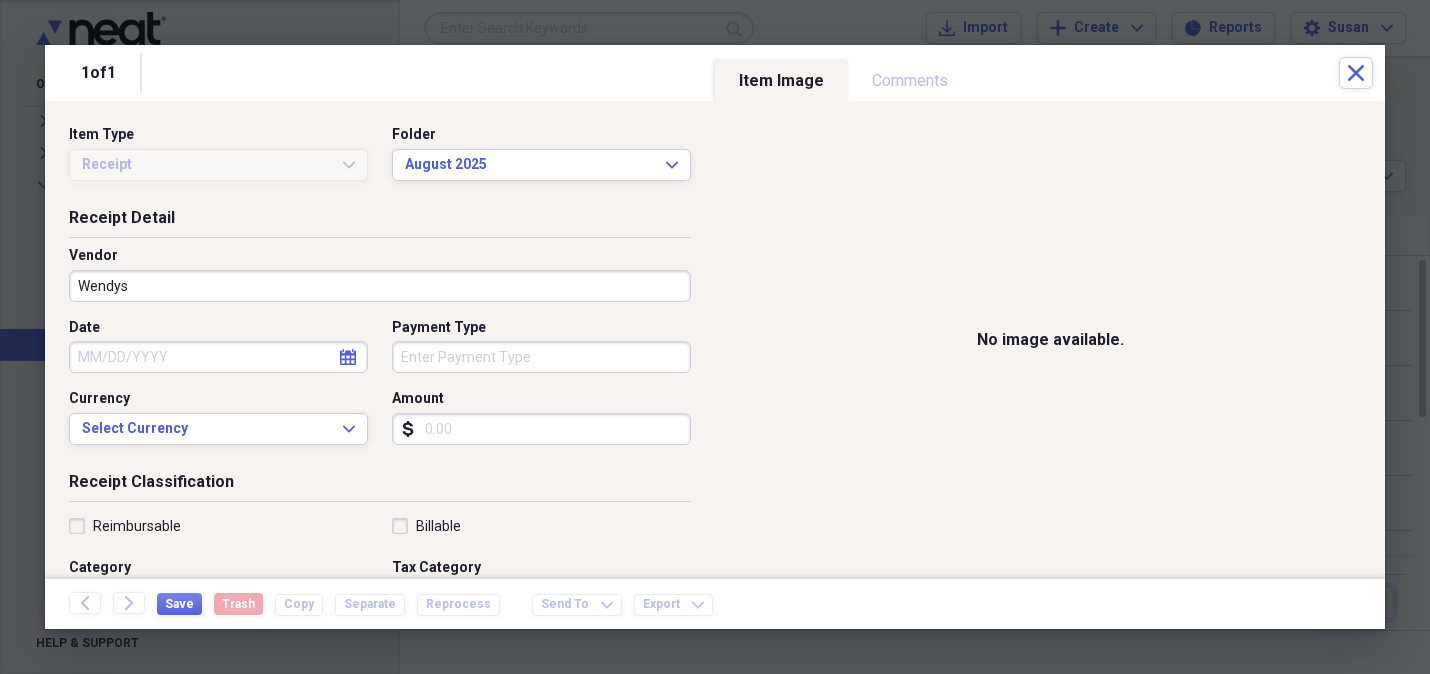 click 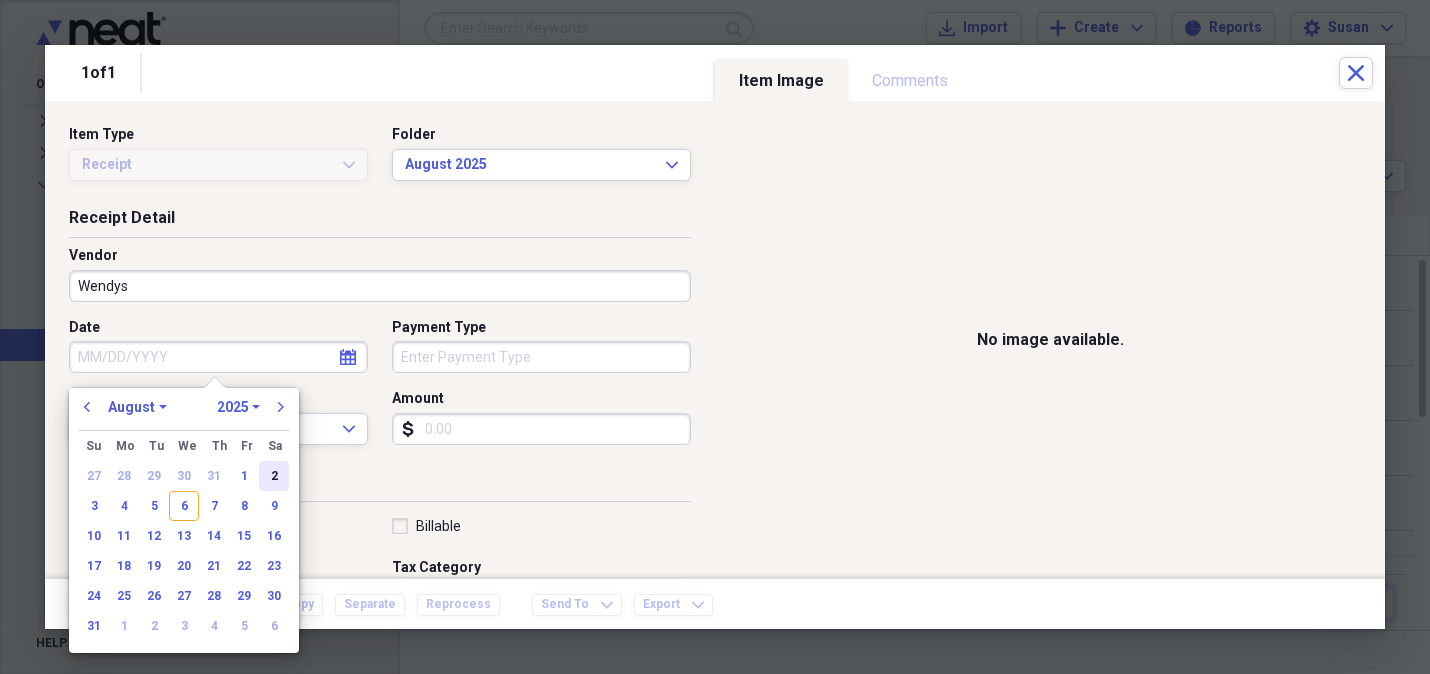 click on "2" at bounding box center [274, 476] 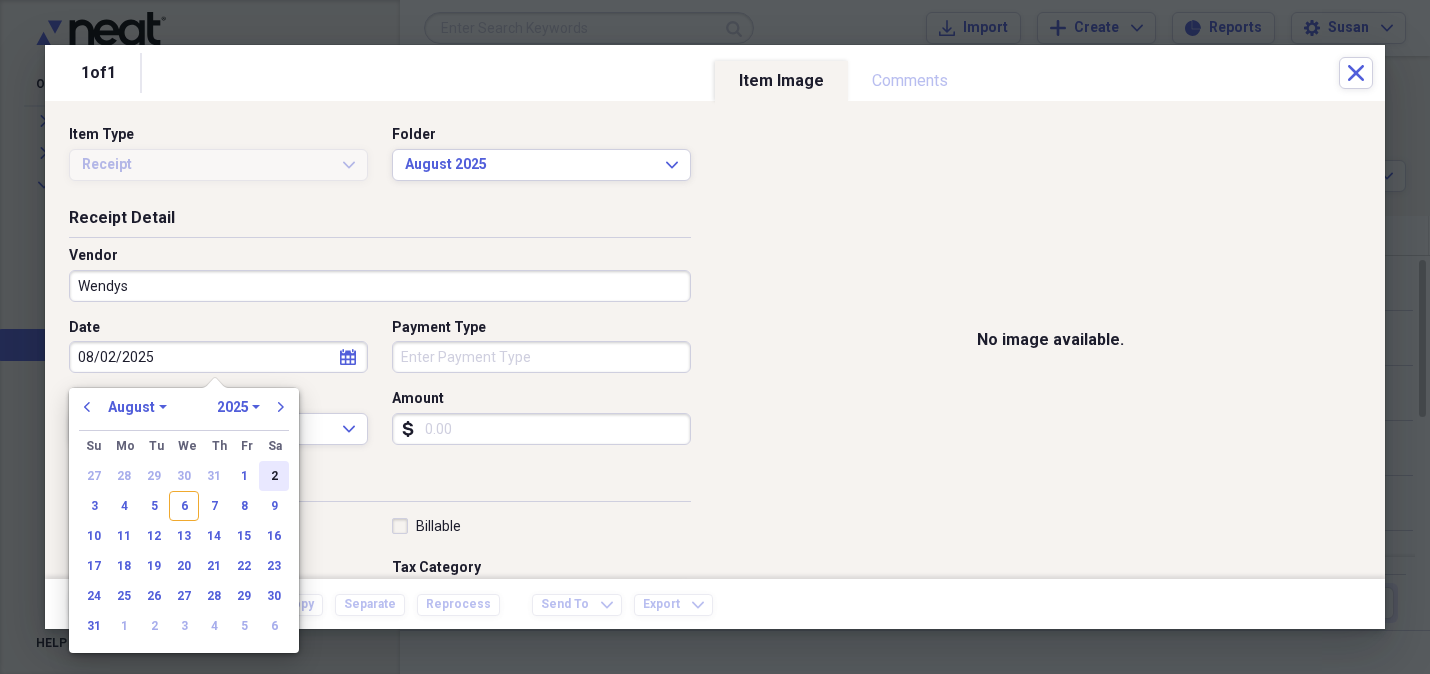 type on "08/02/2025" 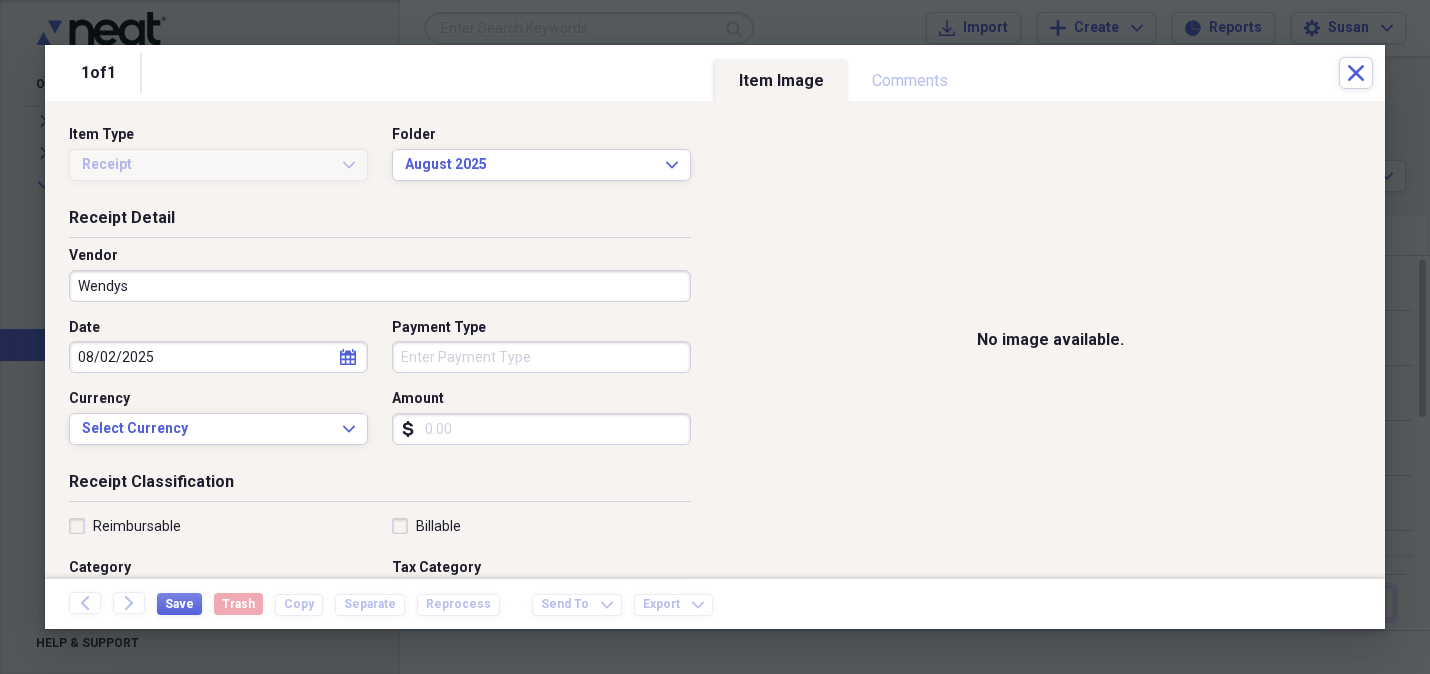 click on "calendar" 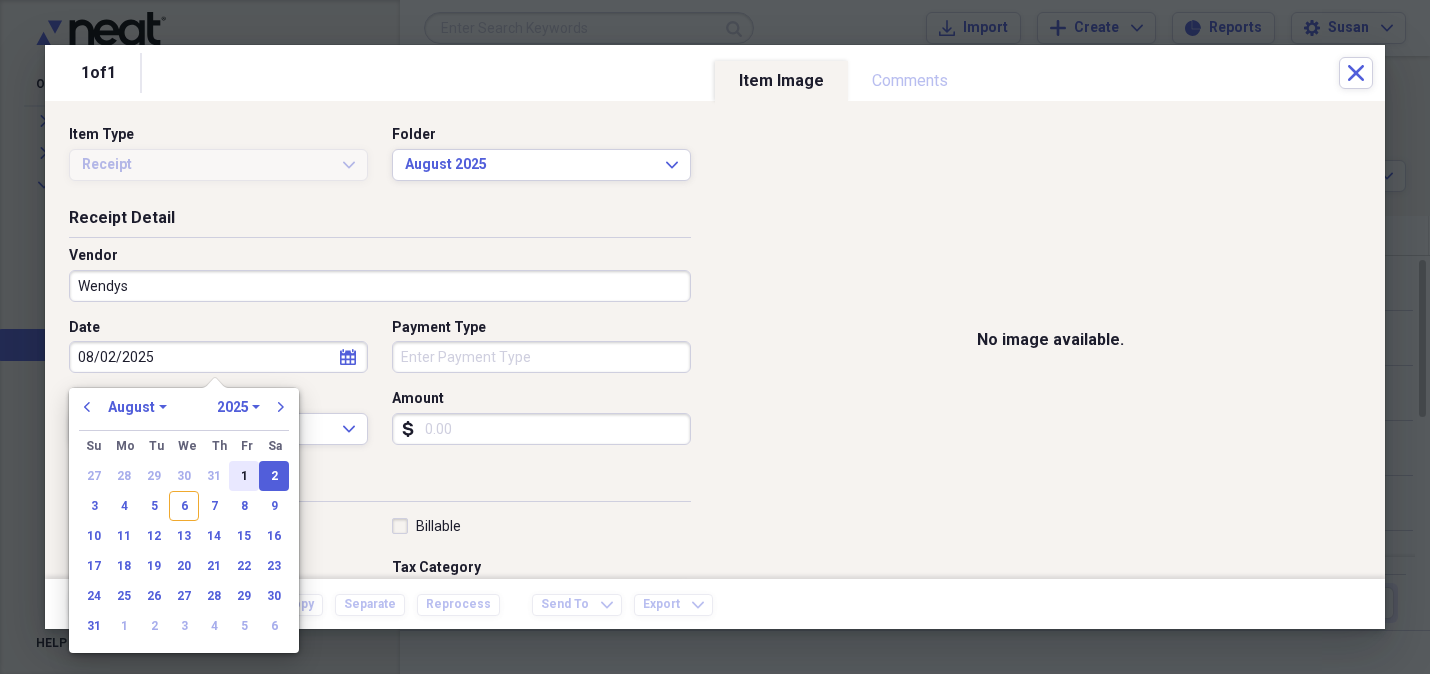 click on "1" at bounding box center [244, 476] 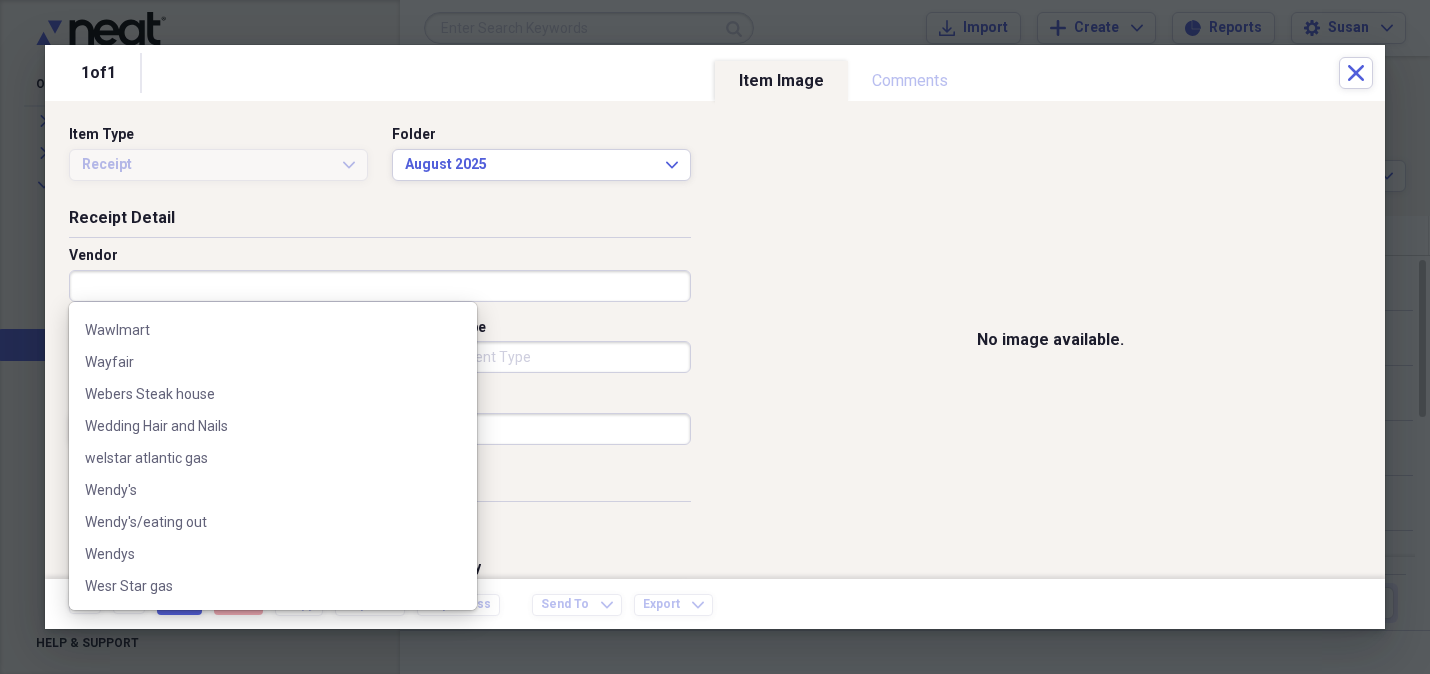scroll, scrollTop: 0, scrollLeft: 0, axis: both 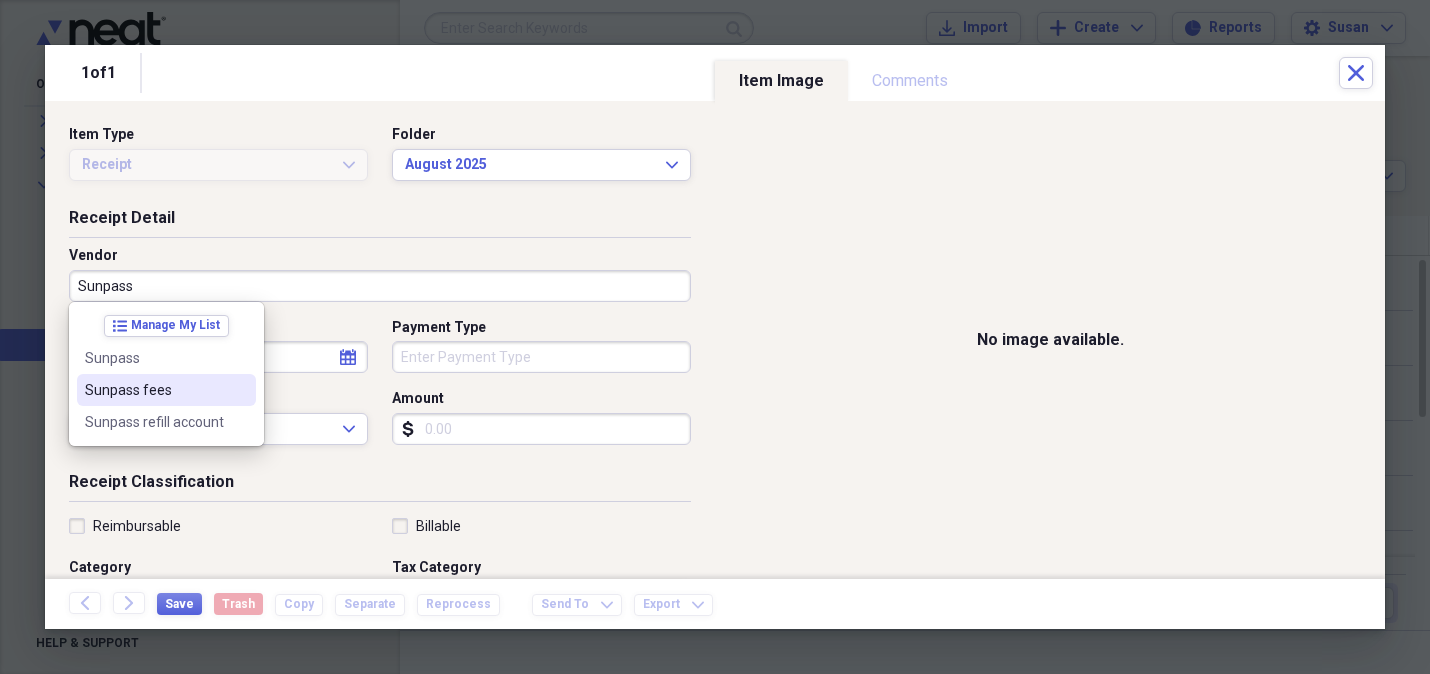 drag, startPoint x: 167, startPoint y: 380, endPoint x: 210, endPoint y: 380, distance: 43 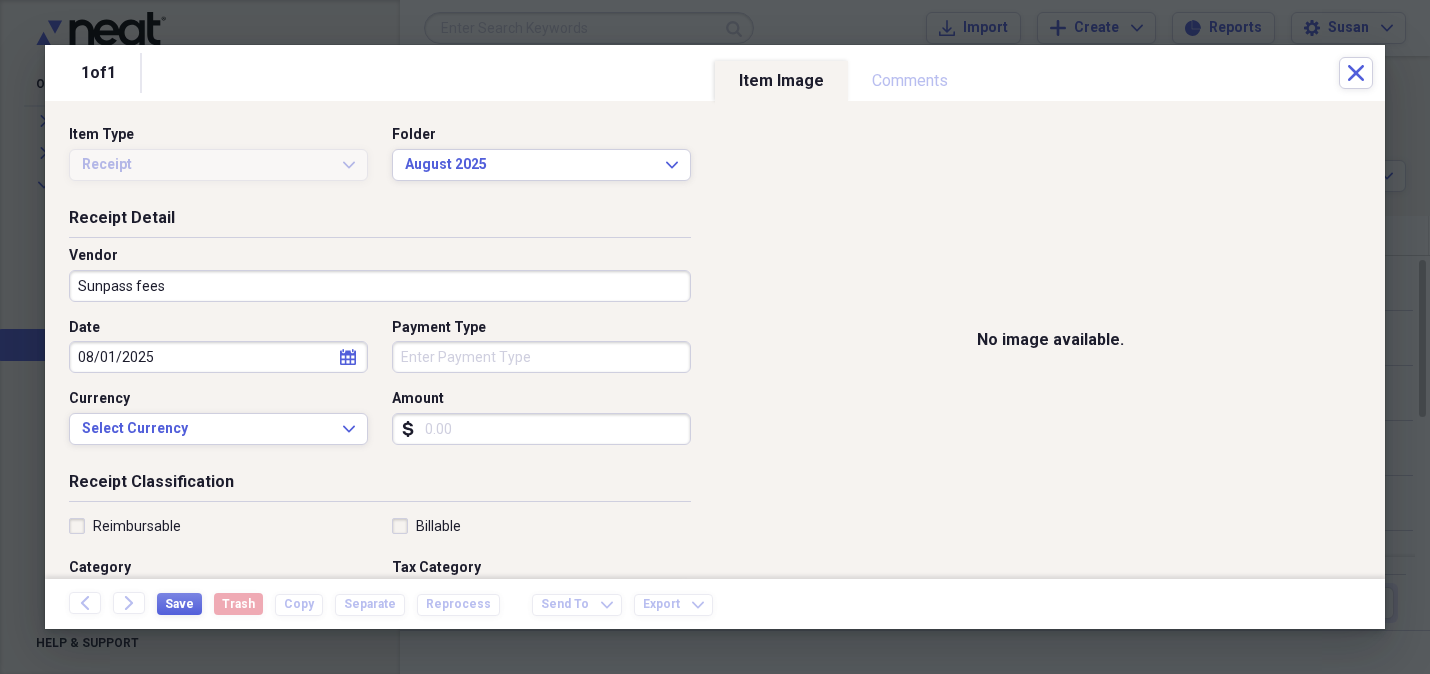 click 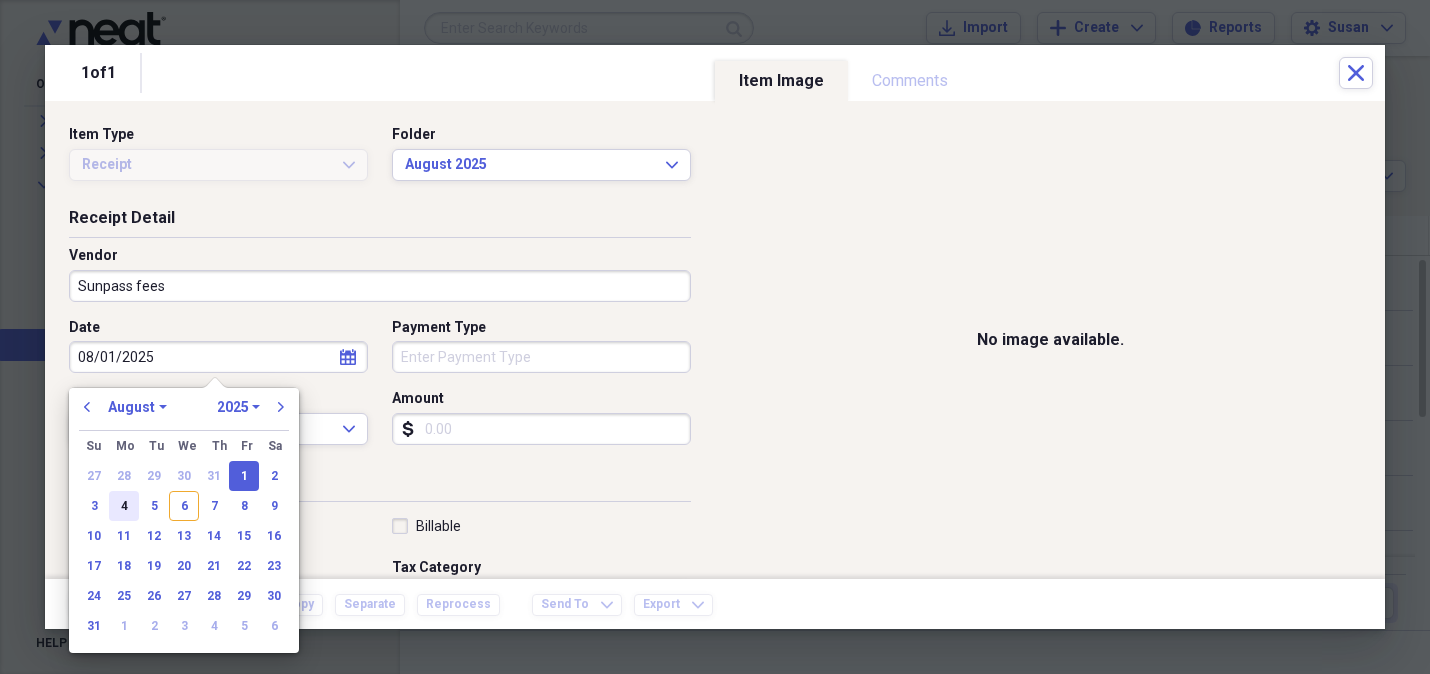 click on "4" at bounding box center (124, 506) 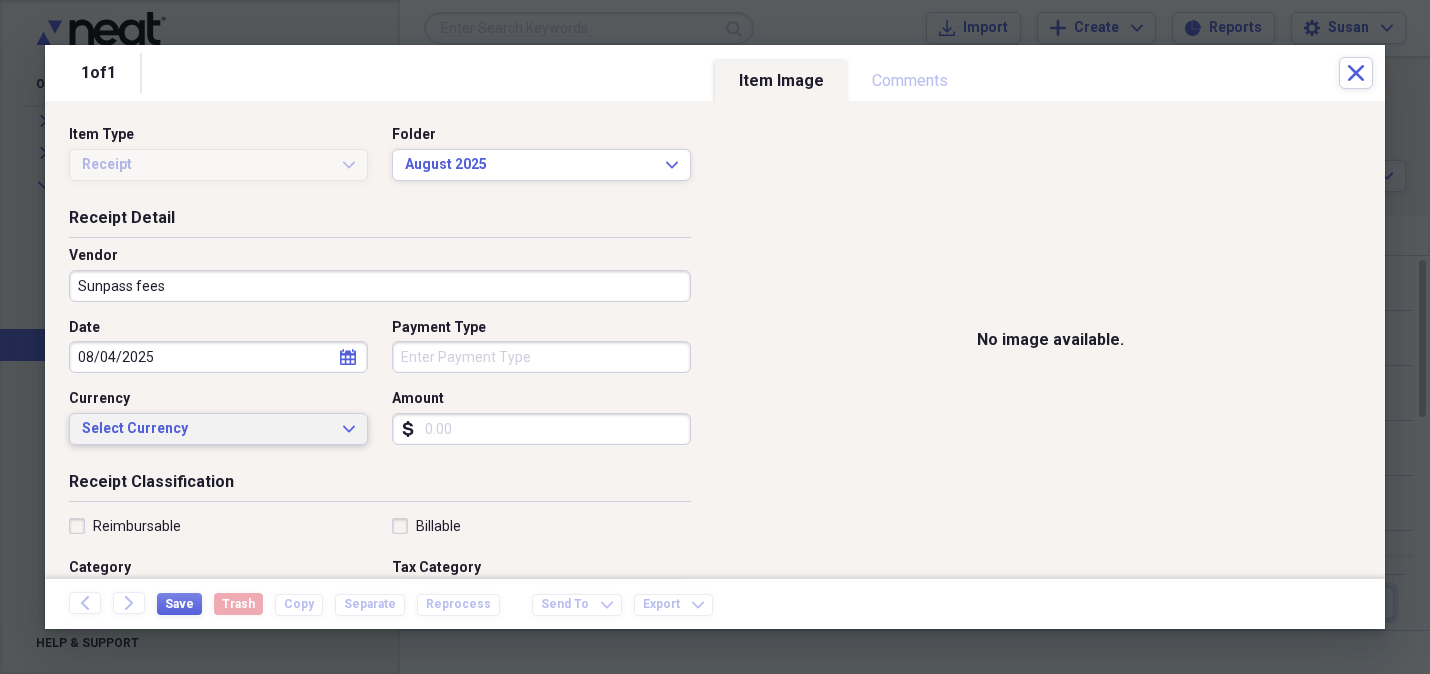 click on "Expand" 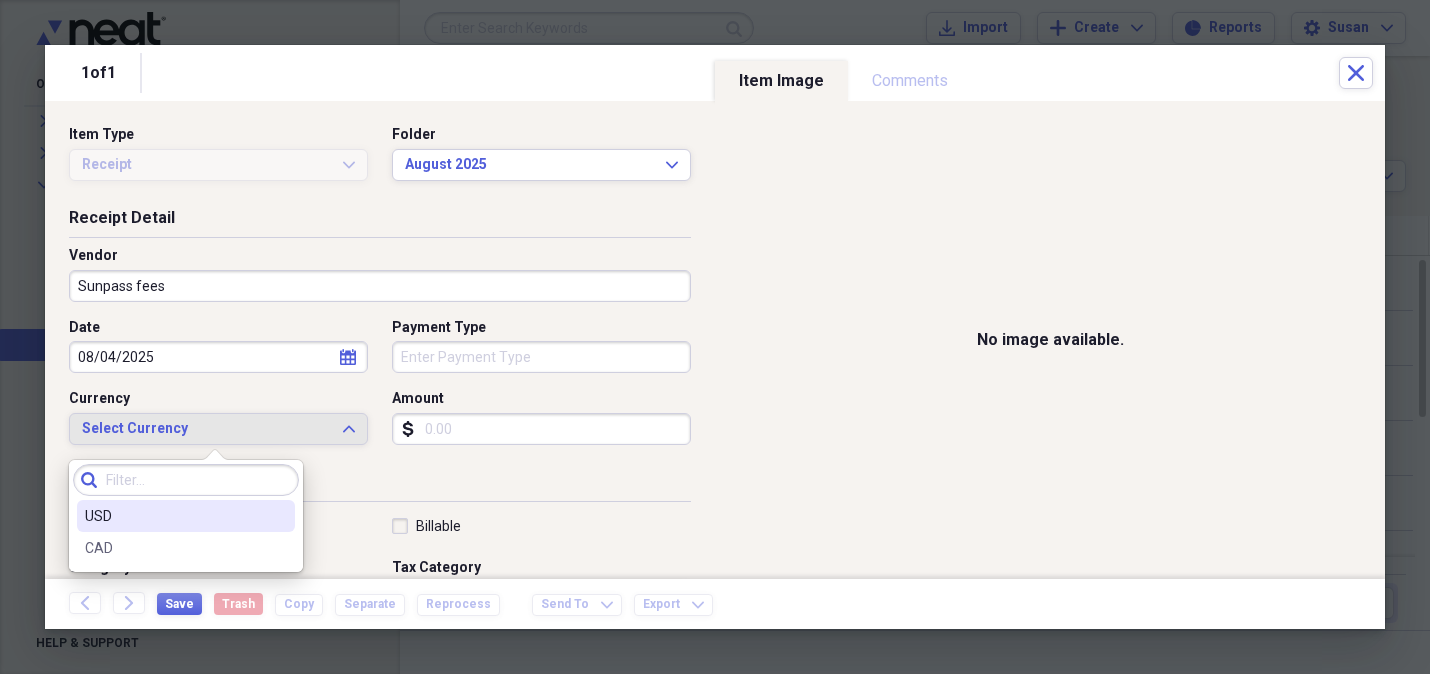 drag, startPoint x: 209, startPoint y: 510, endPoint x: 241, endPoint y: 484, distance: 41.231056 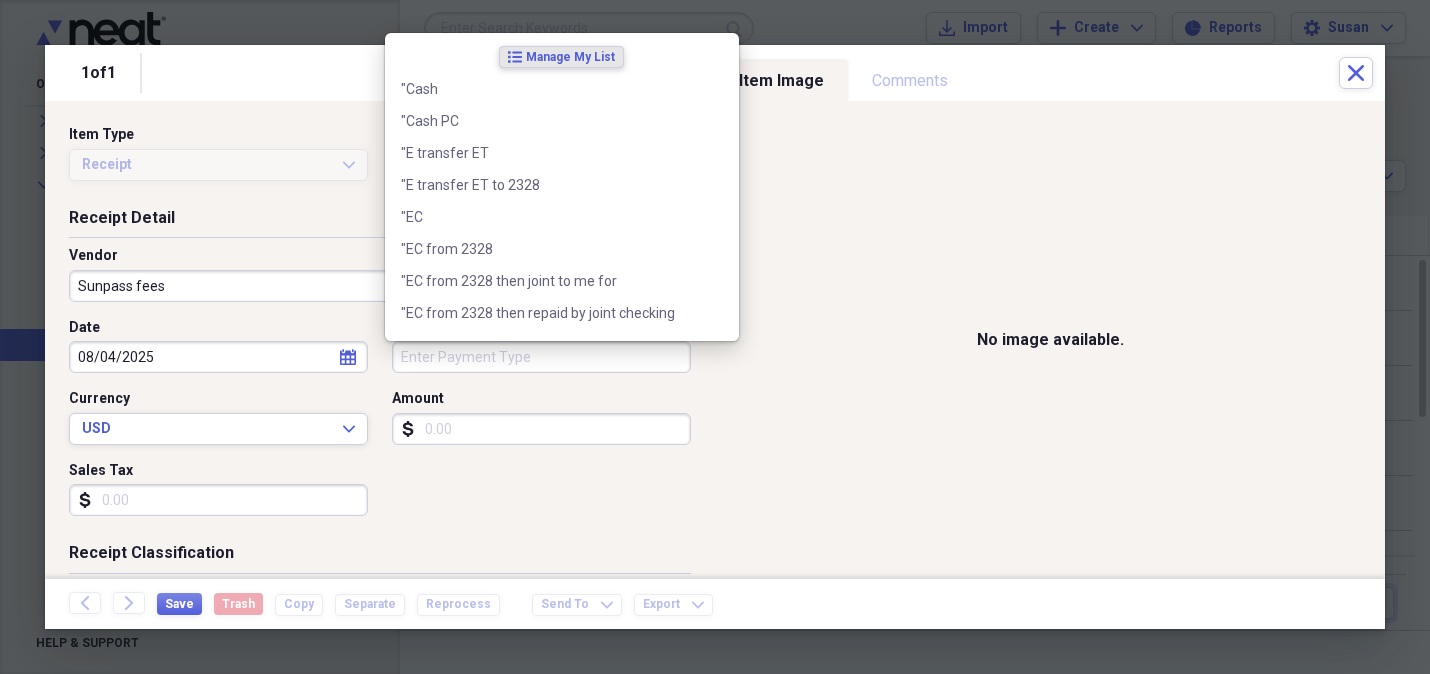 drag, startPoint x: 414, startPoint y: 353, endPoint x: 435, endPoint y: 346, distance: 22.135944 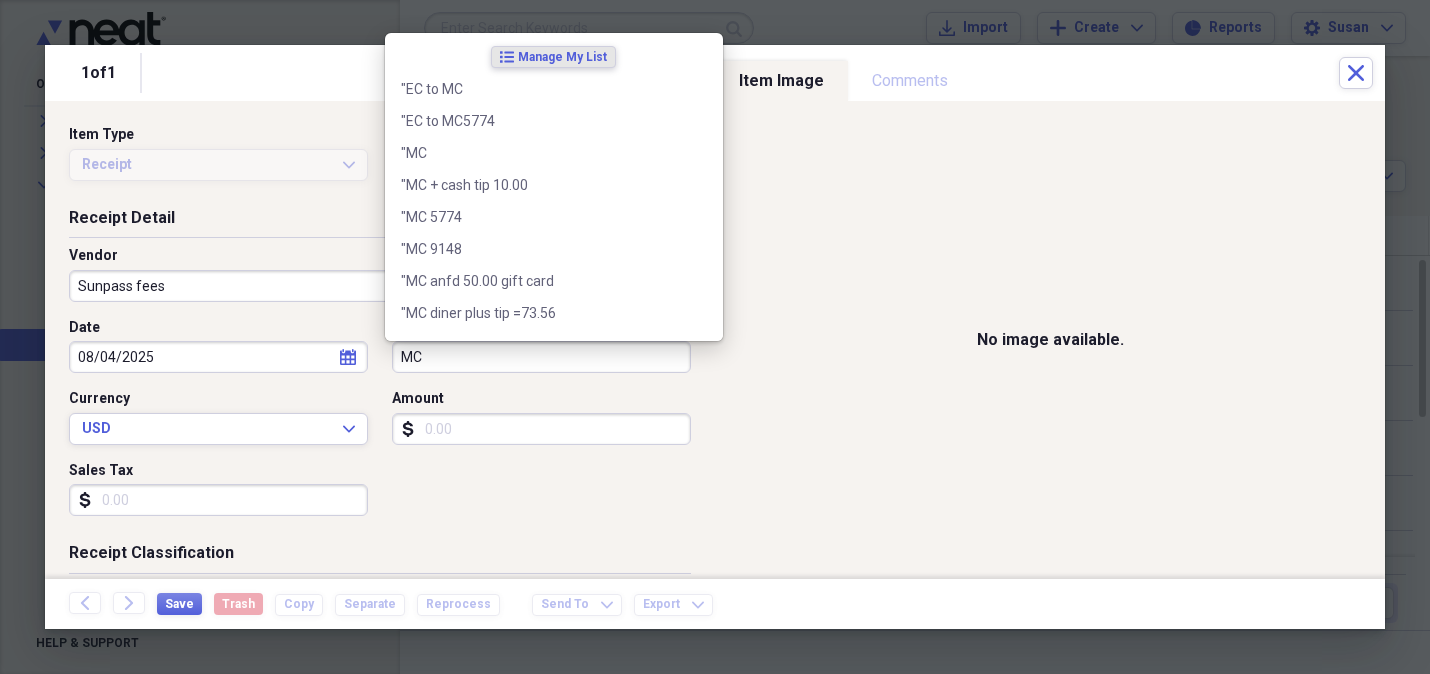 type on "MC" 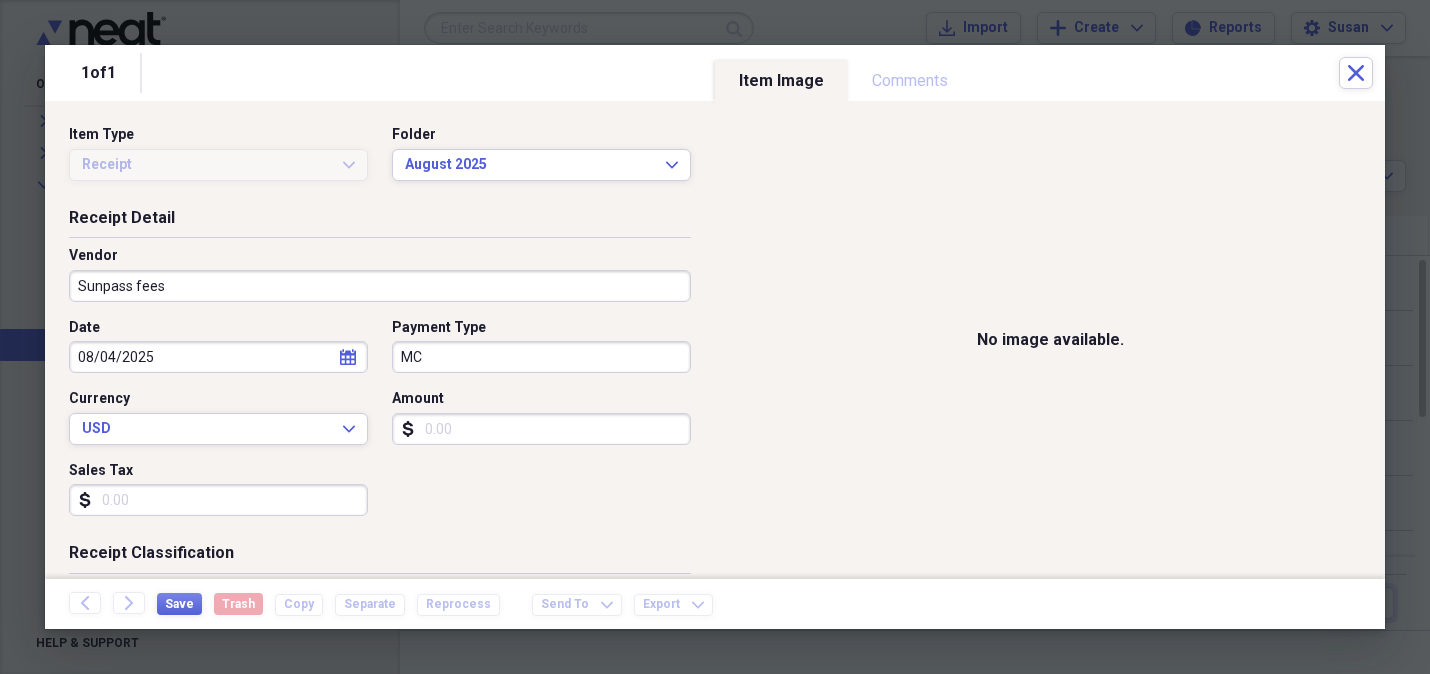 click on "Amount" at bounding box center (541, 429) 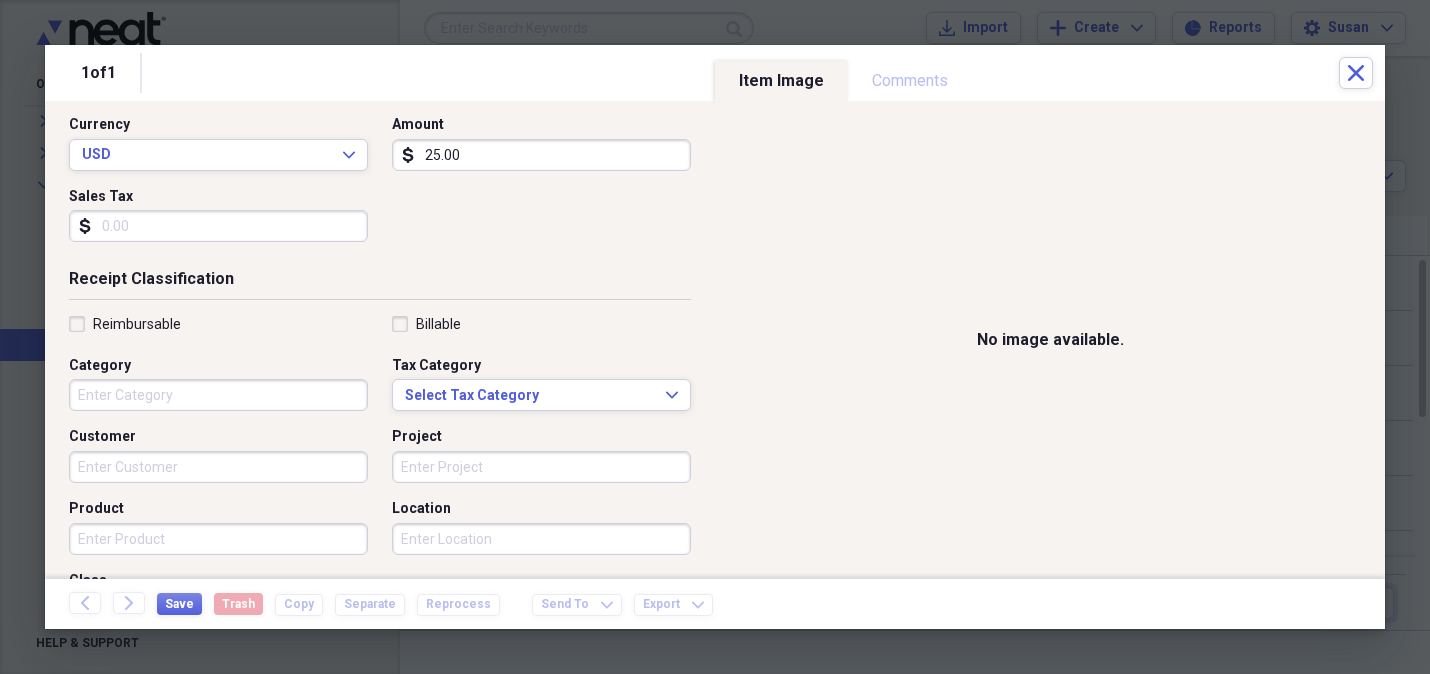 scroll, scrollTop: 542, scrollLeft: 0, axis: vertical 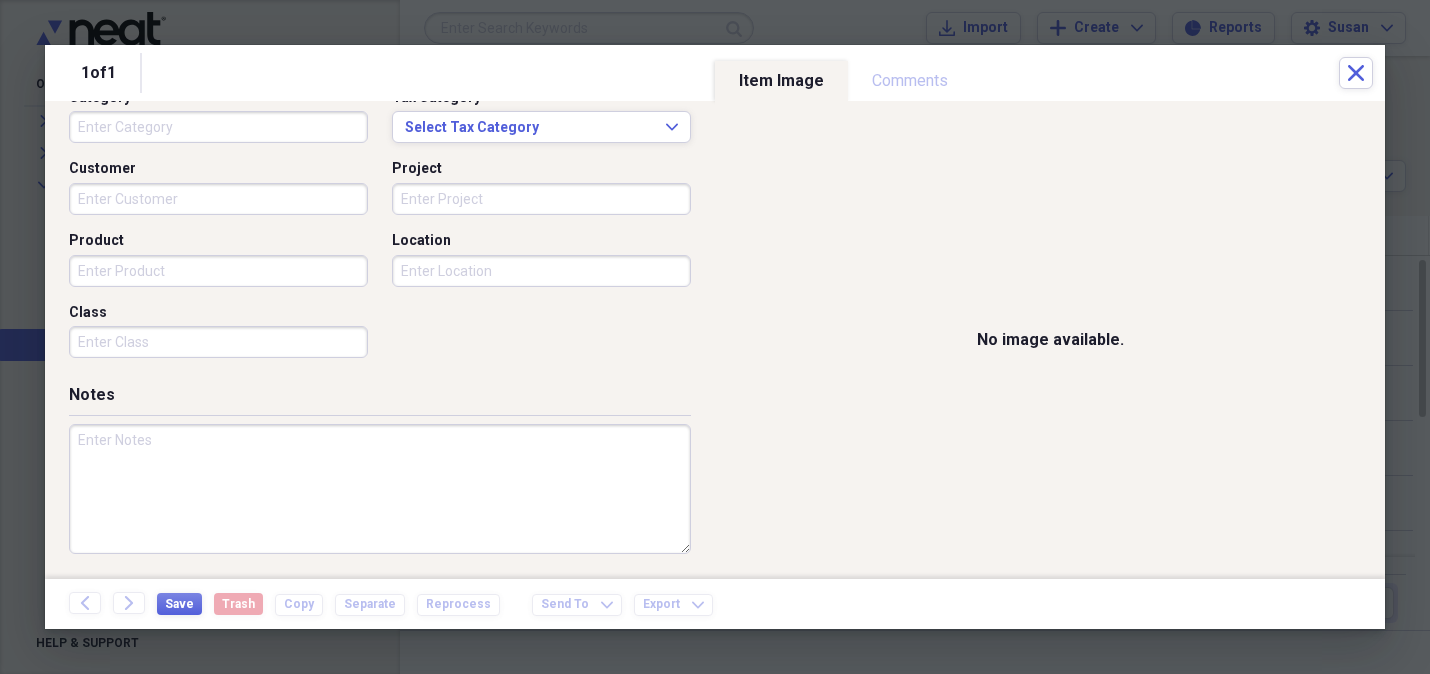 type on "25.00" 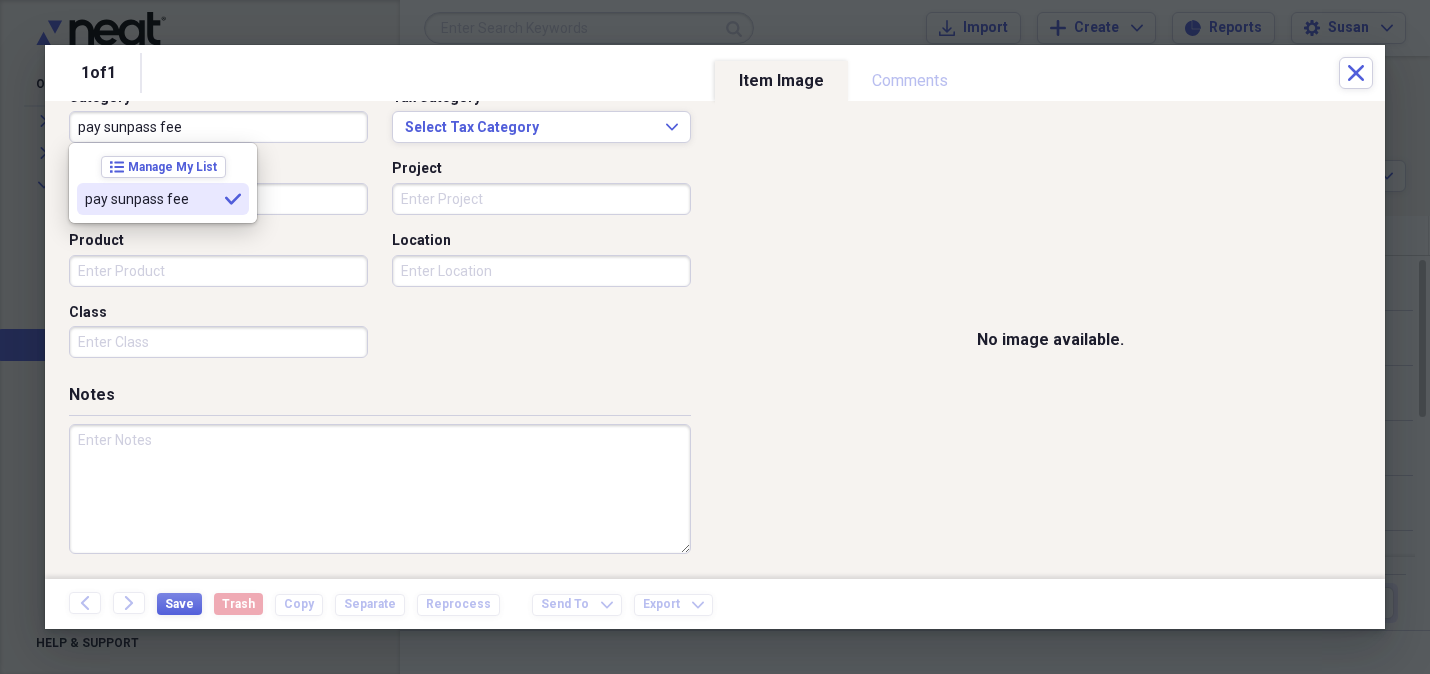 type on "pay sunpass fee" 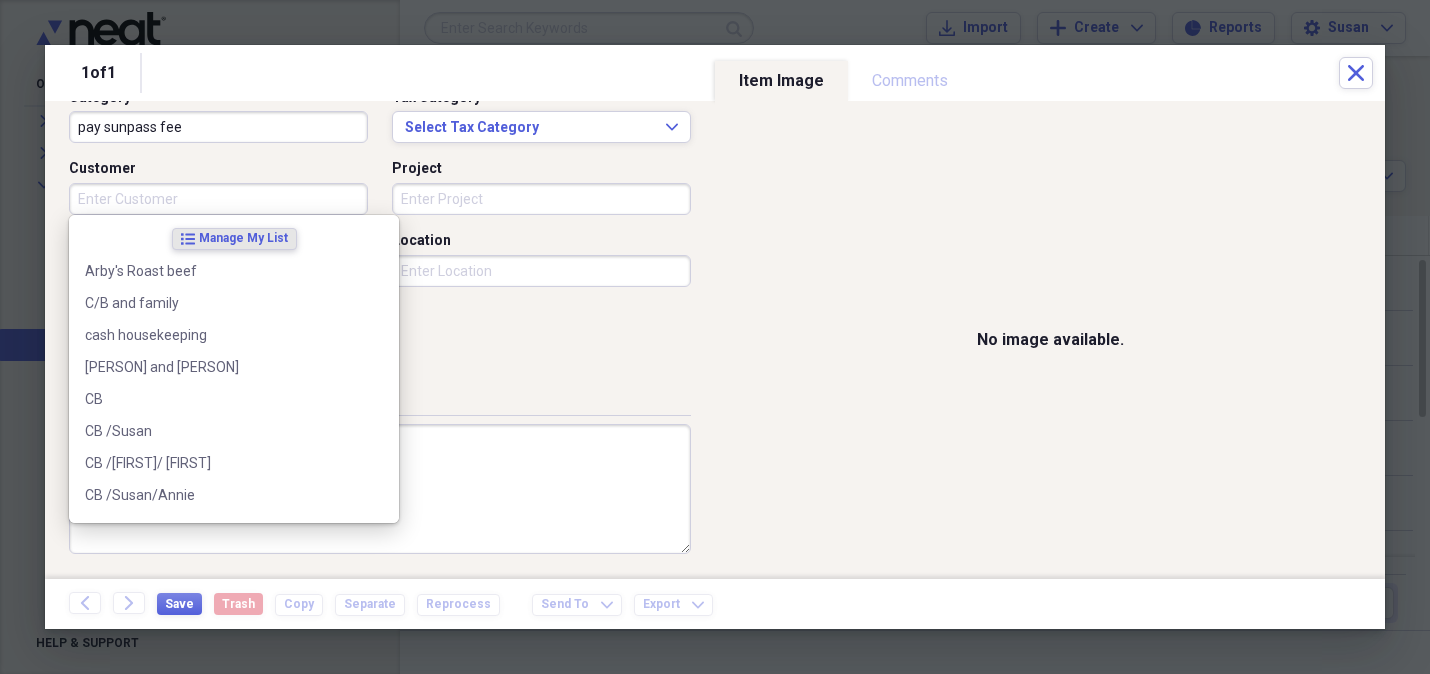 drag, startPoint x: 93, startPoint y: 200, endPoint x: 116, endPoint y: 237, distance: 43.56604 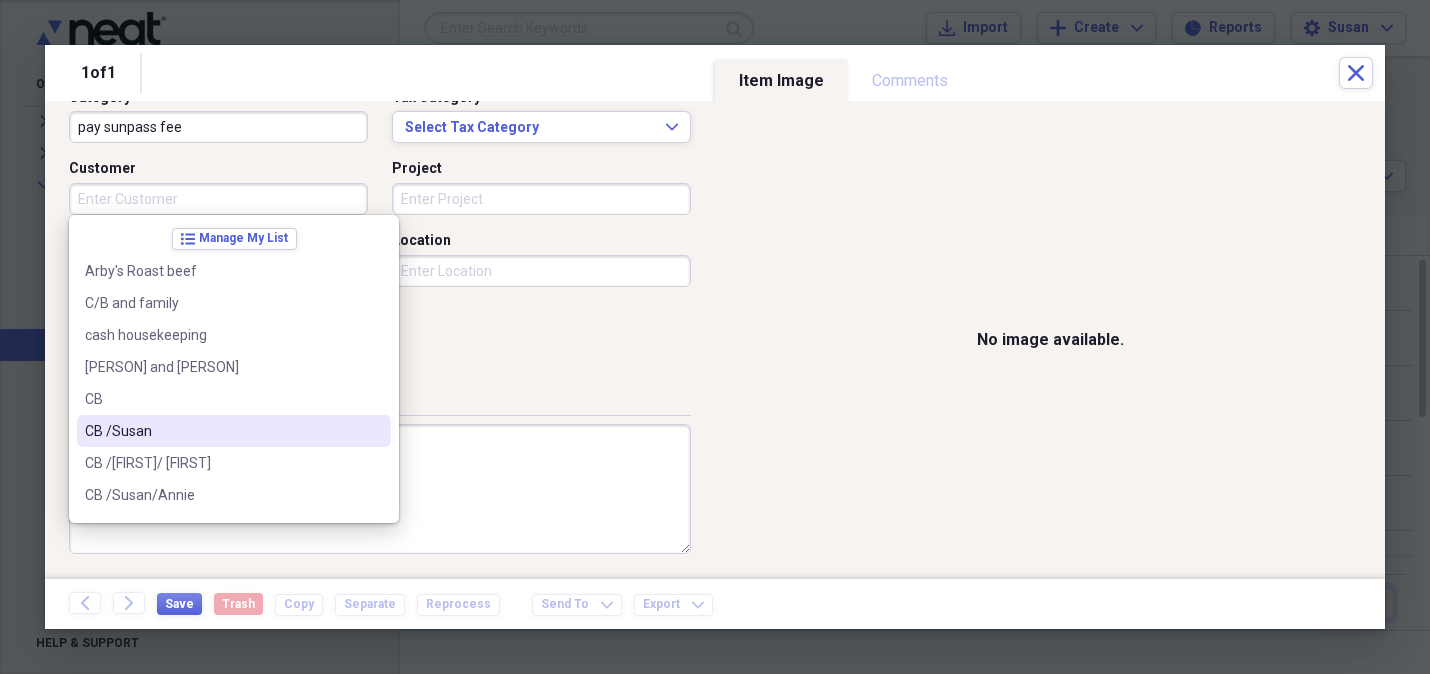 click on "CB /Susan" at bounding box center (234, 431) 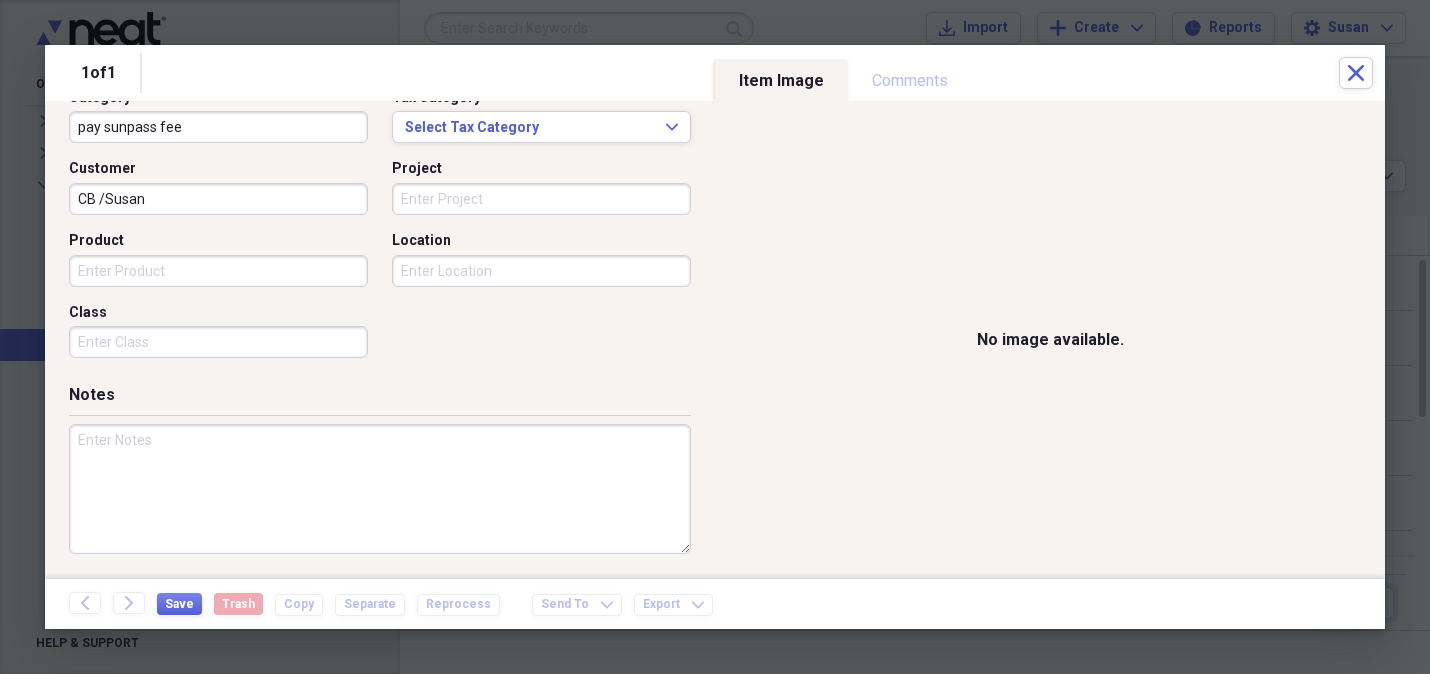 drag, startPoint x: 110, startPoint y: 267, endPoint x: 1390, endPoint y: 377, distance: 1284.7179 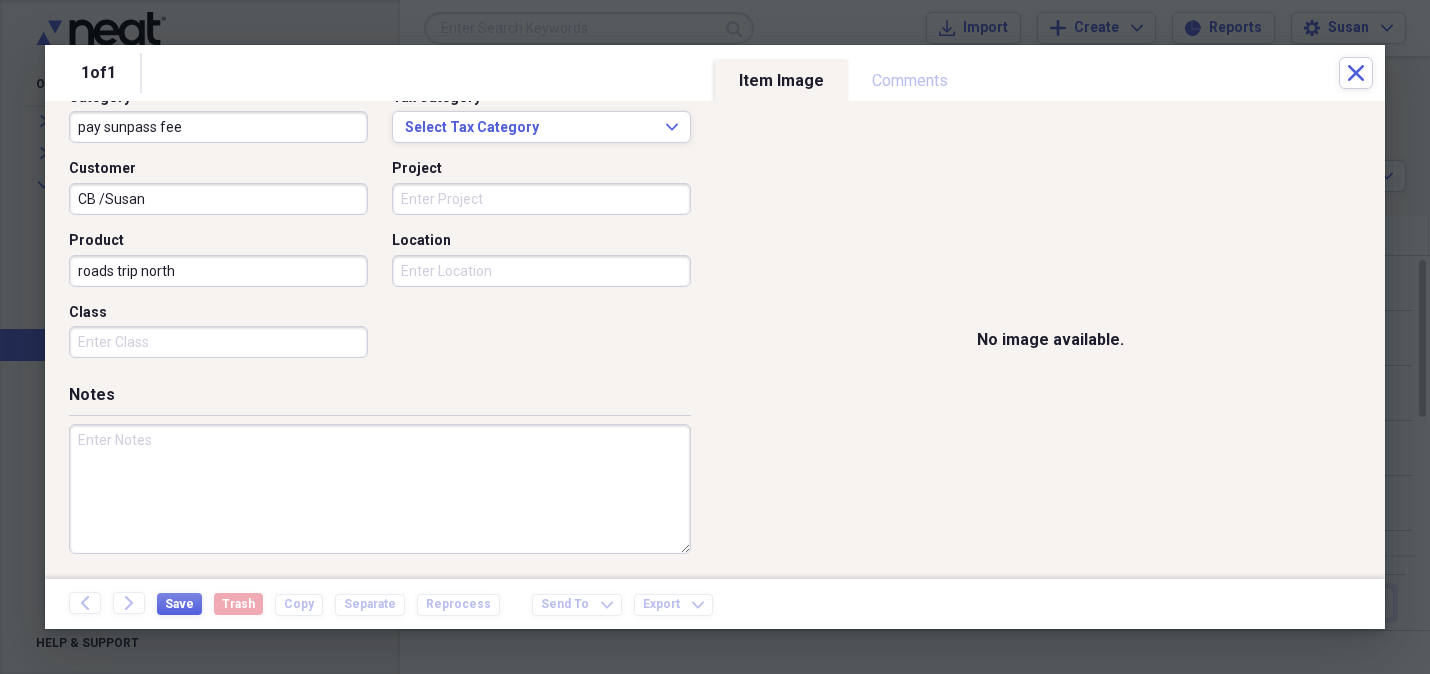 type on "roads trip north" 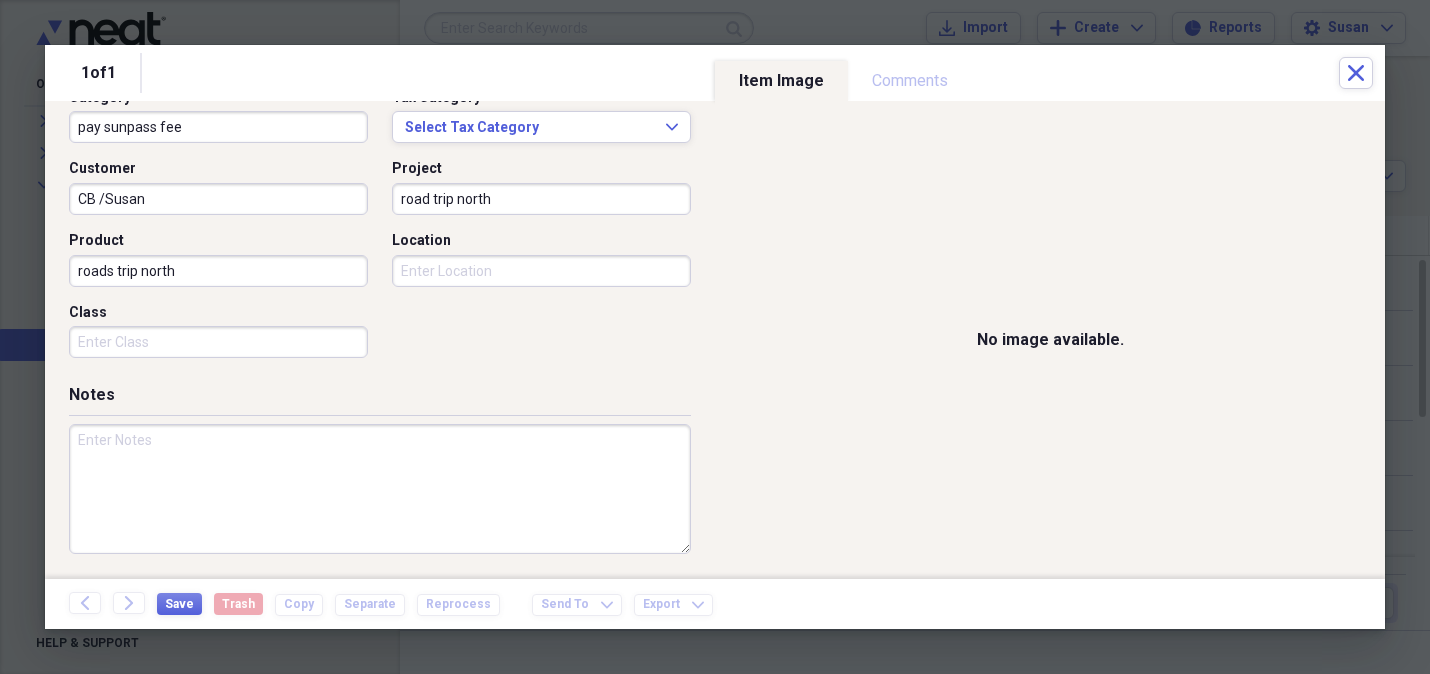 type on "road trip north" 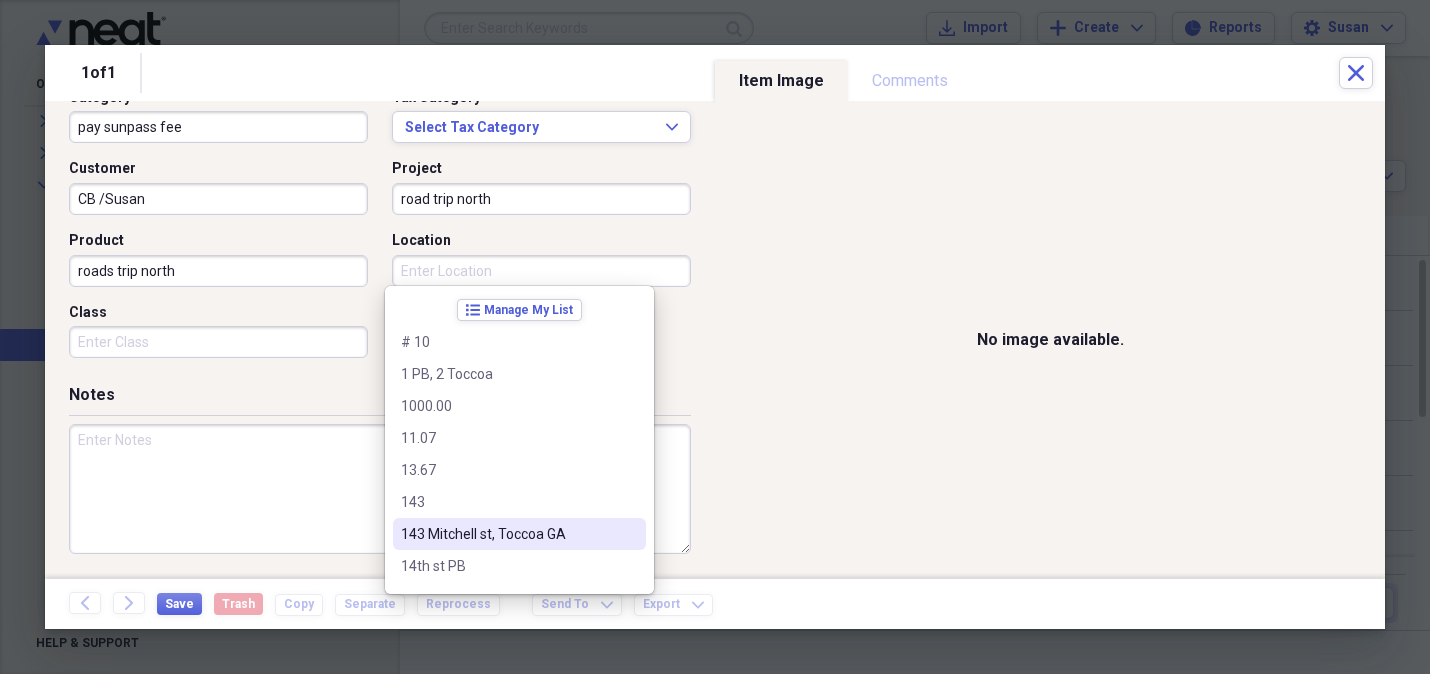 click on "143 Mitchell st, Toccoa GA" at bounding box center [519, 534] 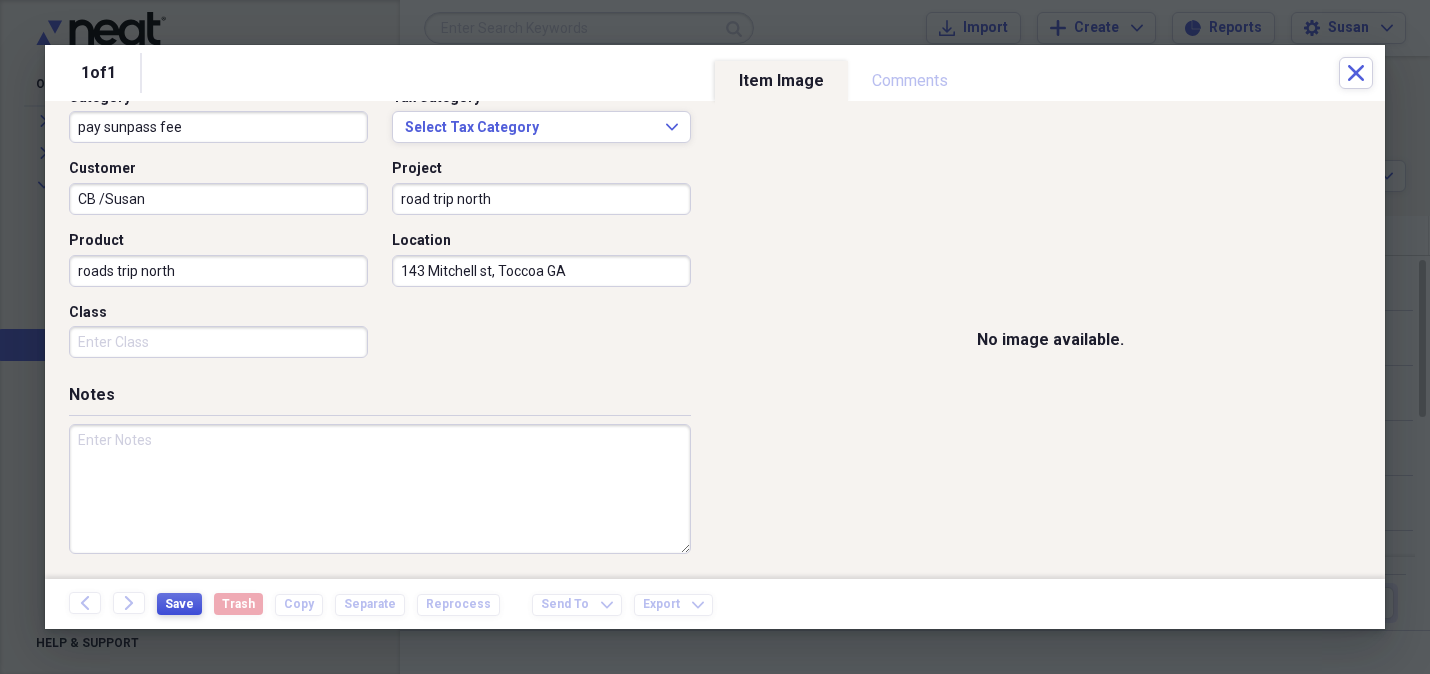 click on "Save" at bounding box center (179, 604) 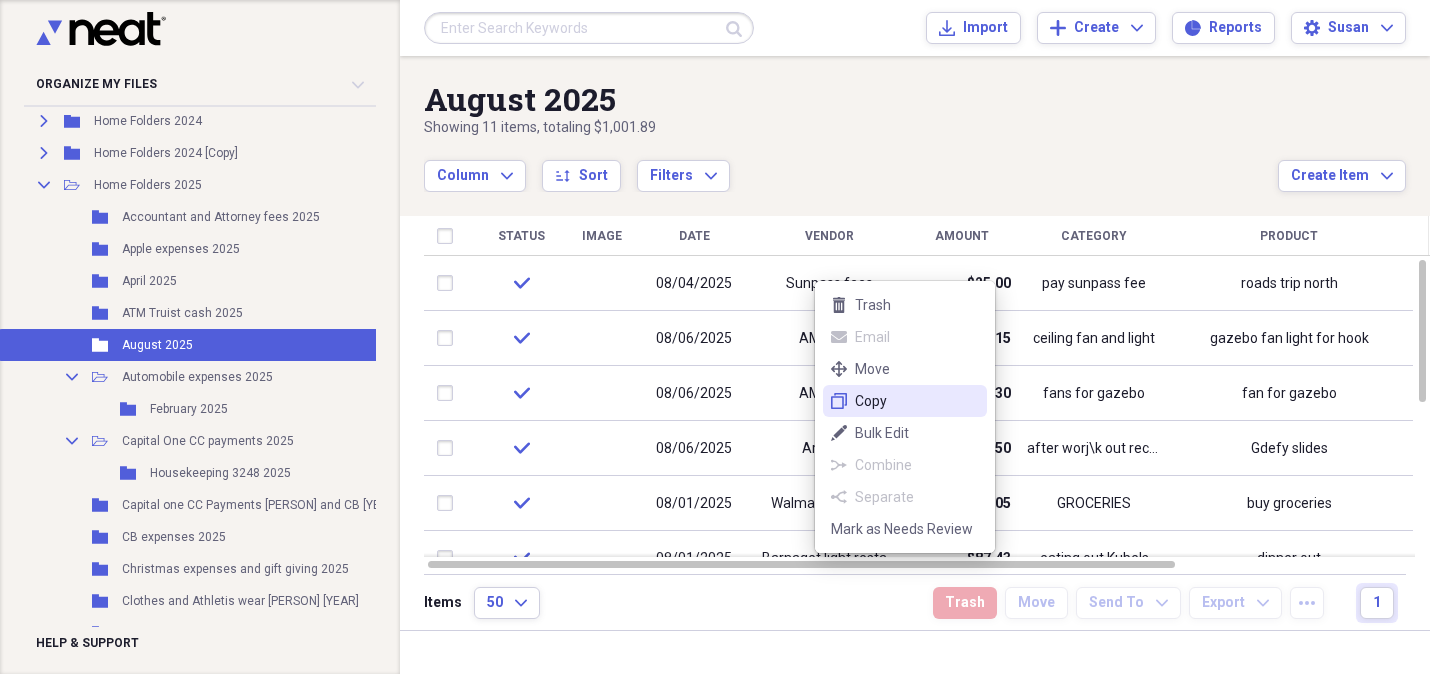 click on "Copy" at bounding box center [917, 401] 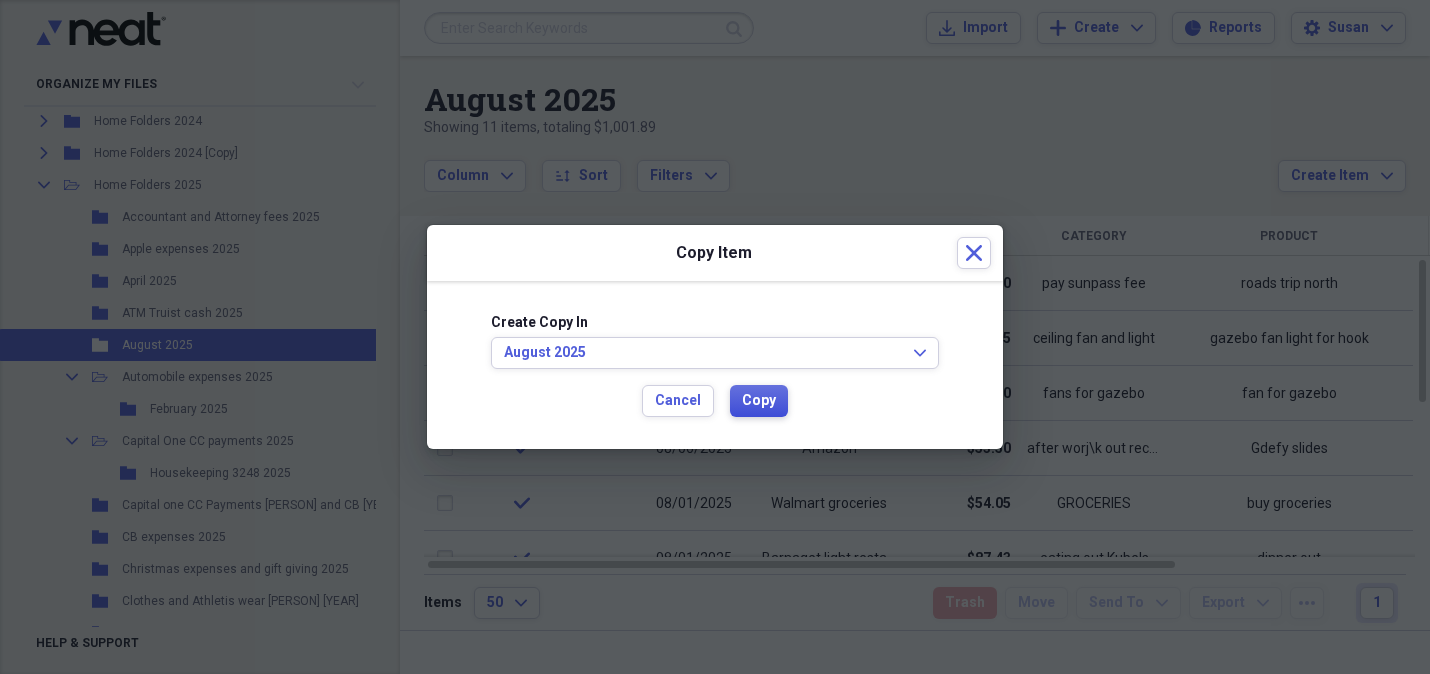 click on "Copy" at bounding box center (759, 401) 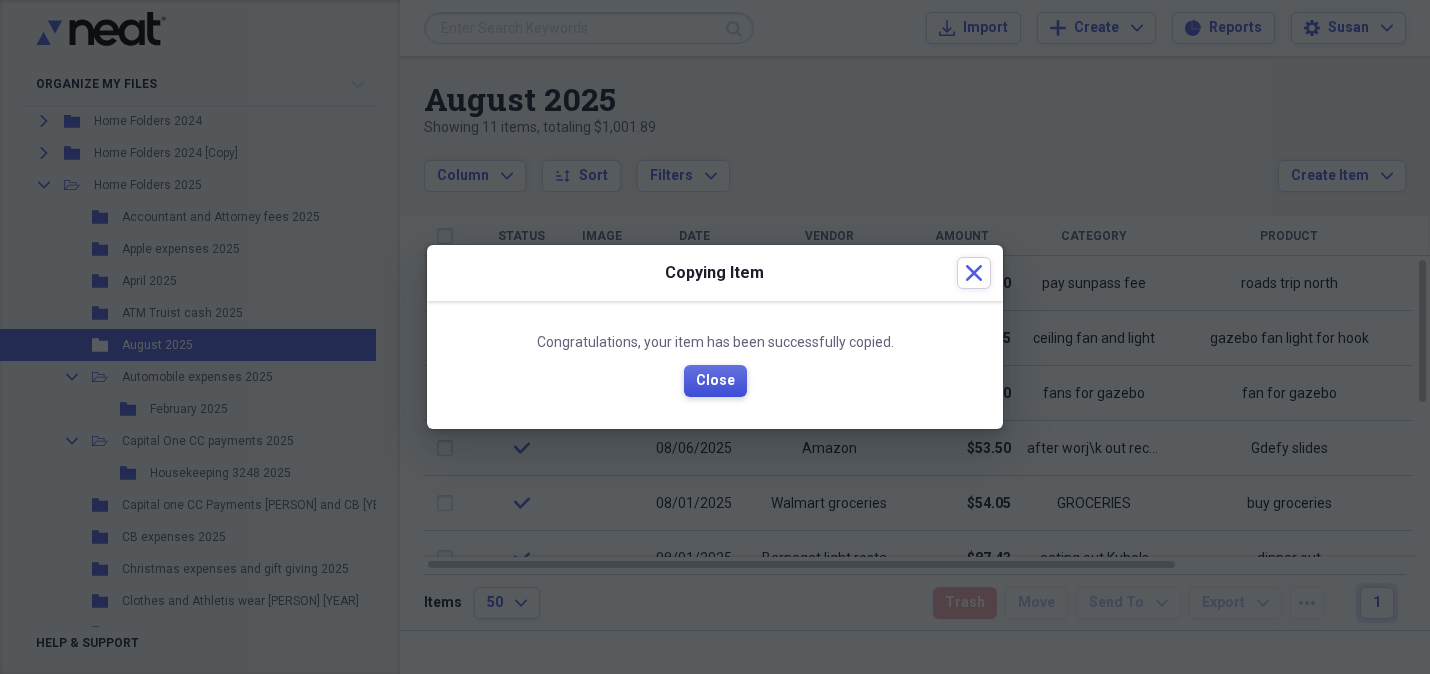 drag, startPoint x: 705, startPoint y: 379, endPoint x: 745, endPoint y: 342, distance: 54.48853 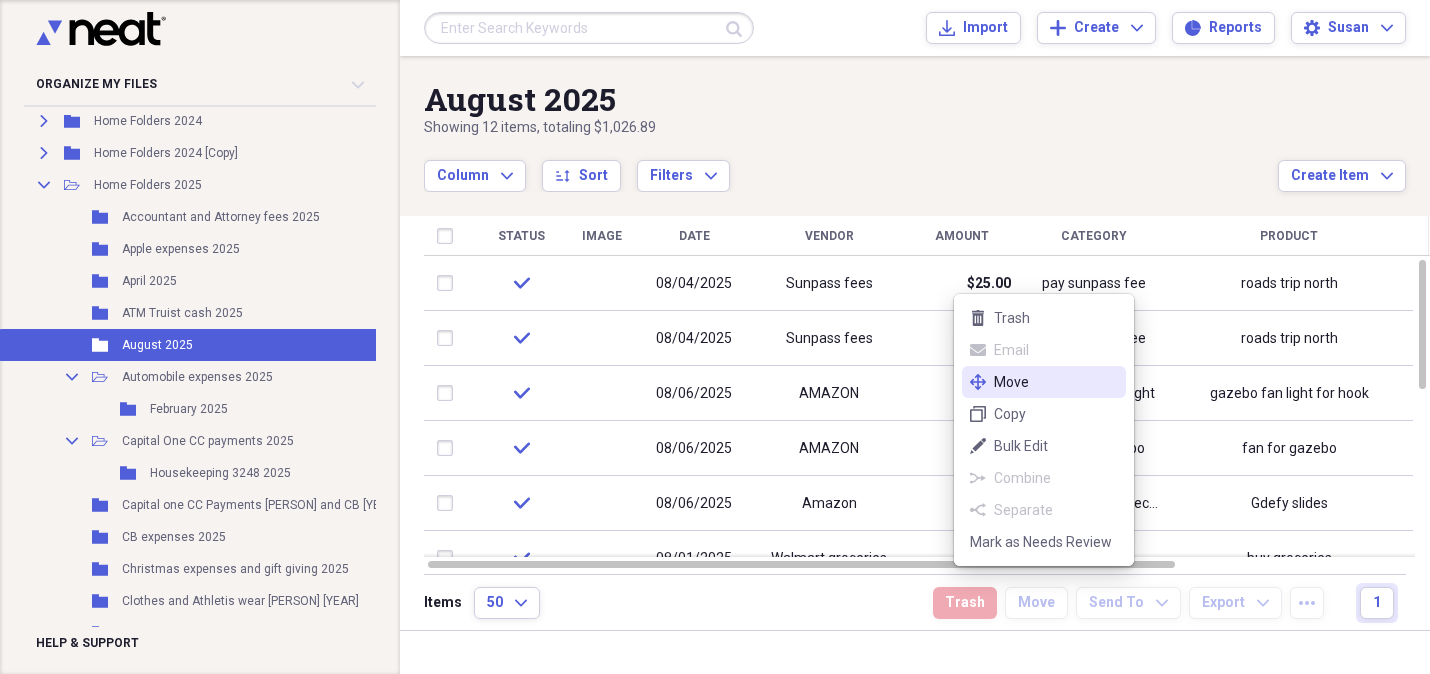 click on "Move" at bounding box center (1056, 382) 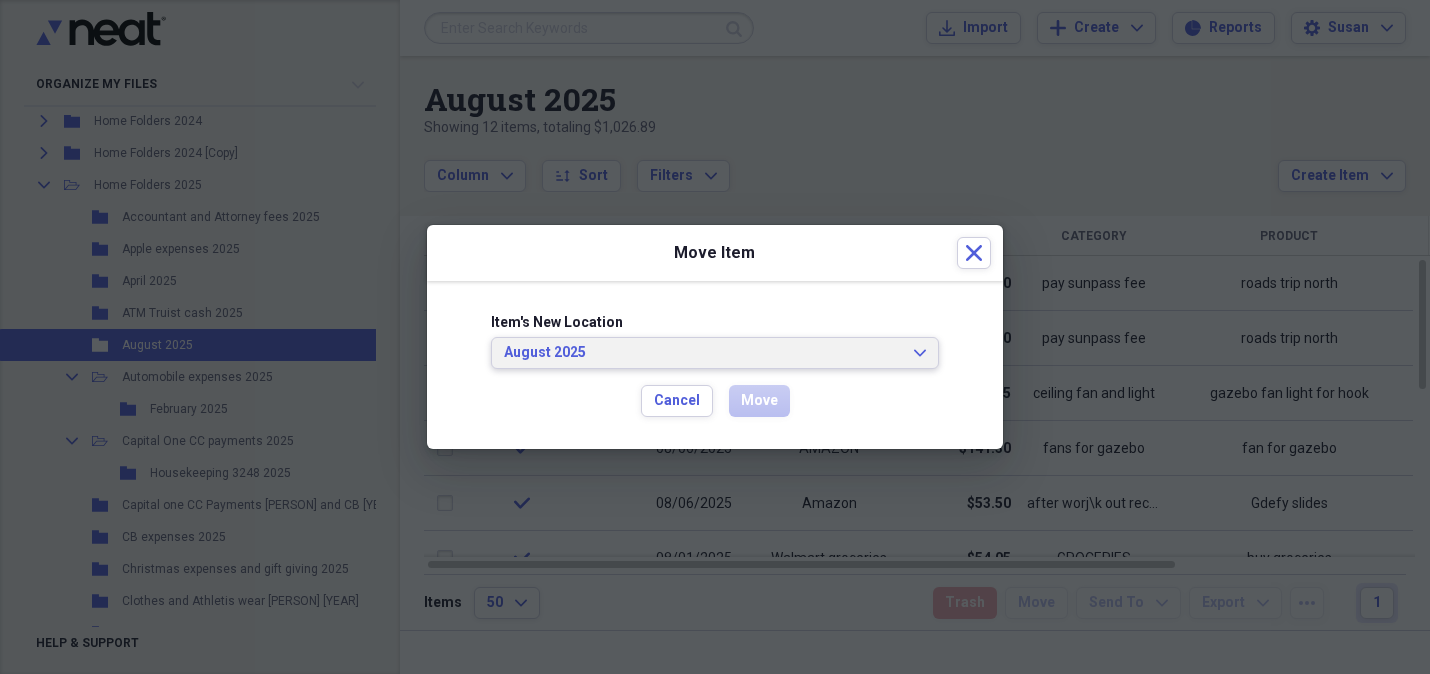 click on "August 2025 Expand" at bounding box center (715, 353) 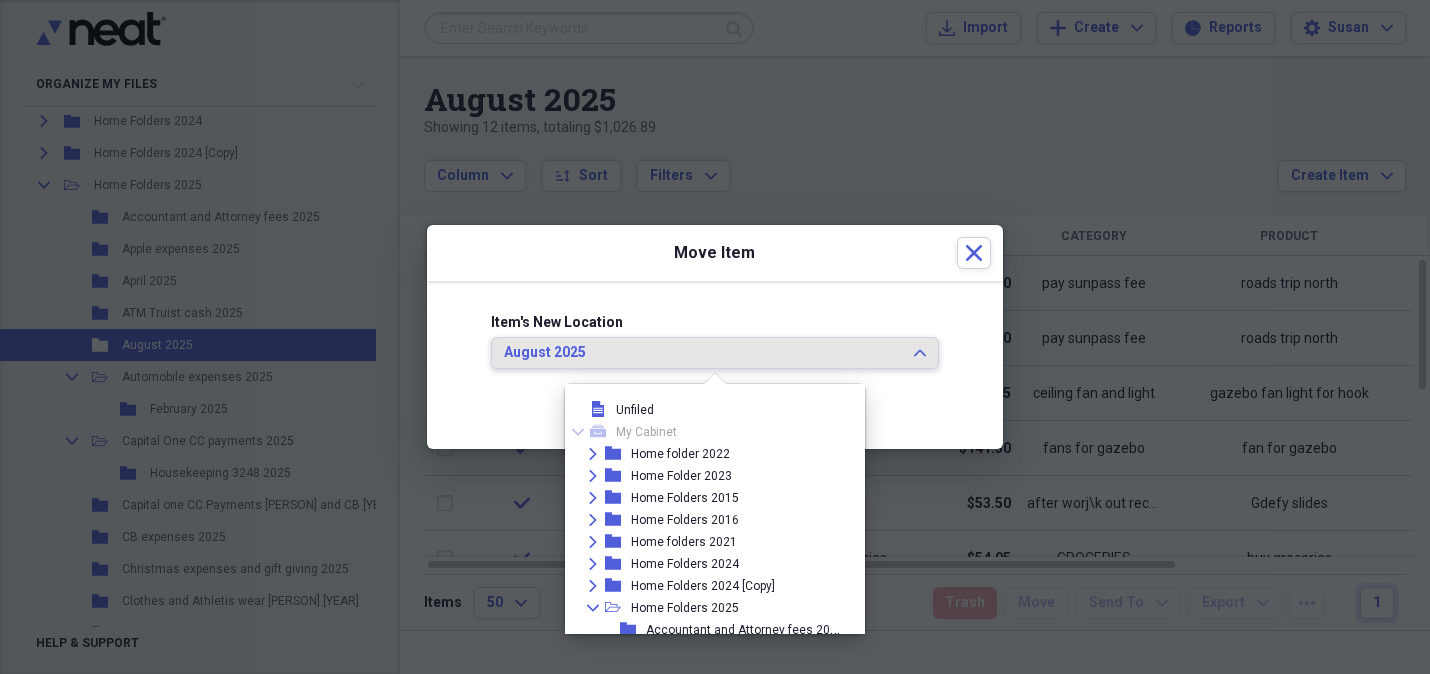scroll, scrollTop: 216, scrollLeft: 0, axis: vertical 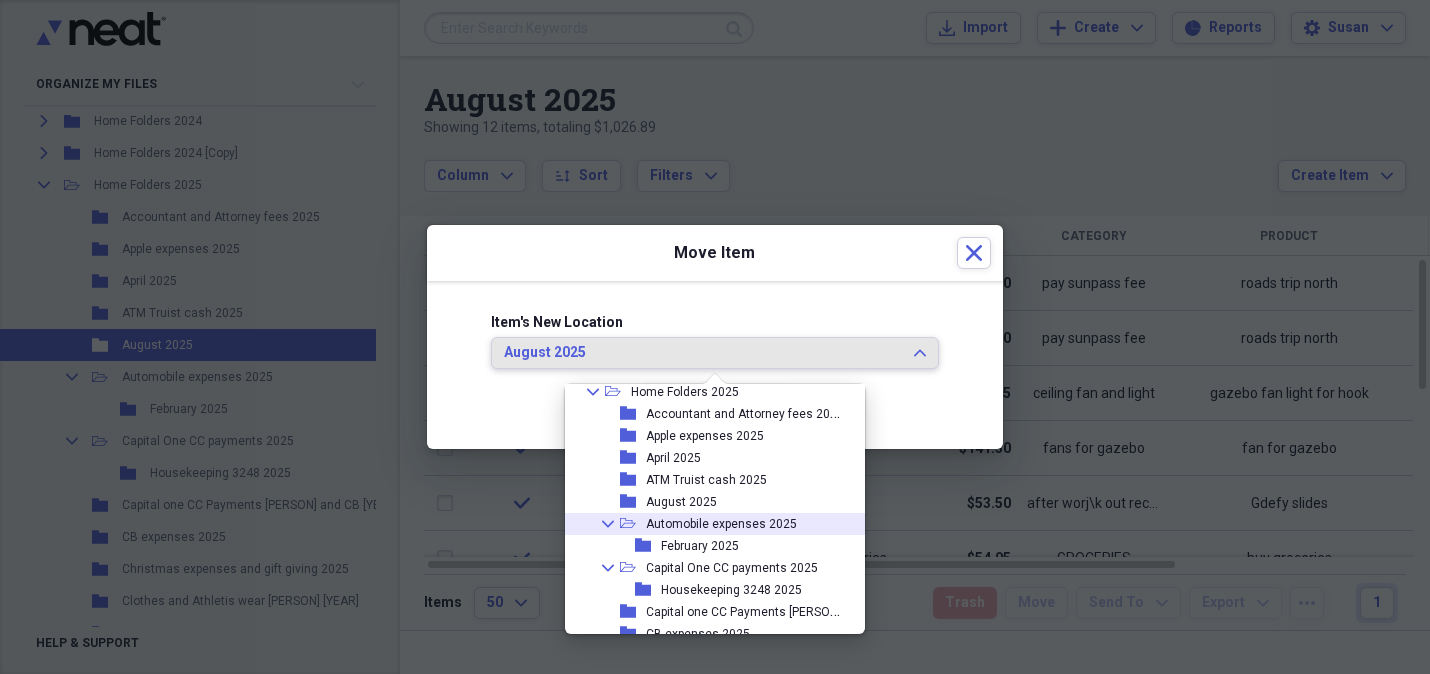 drag, startPoint x: 700, startPoint y: 520, endPoint x: 708, endPoint y: 505, distance: 17 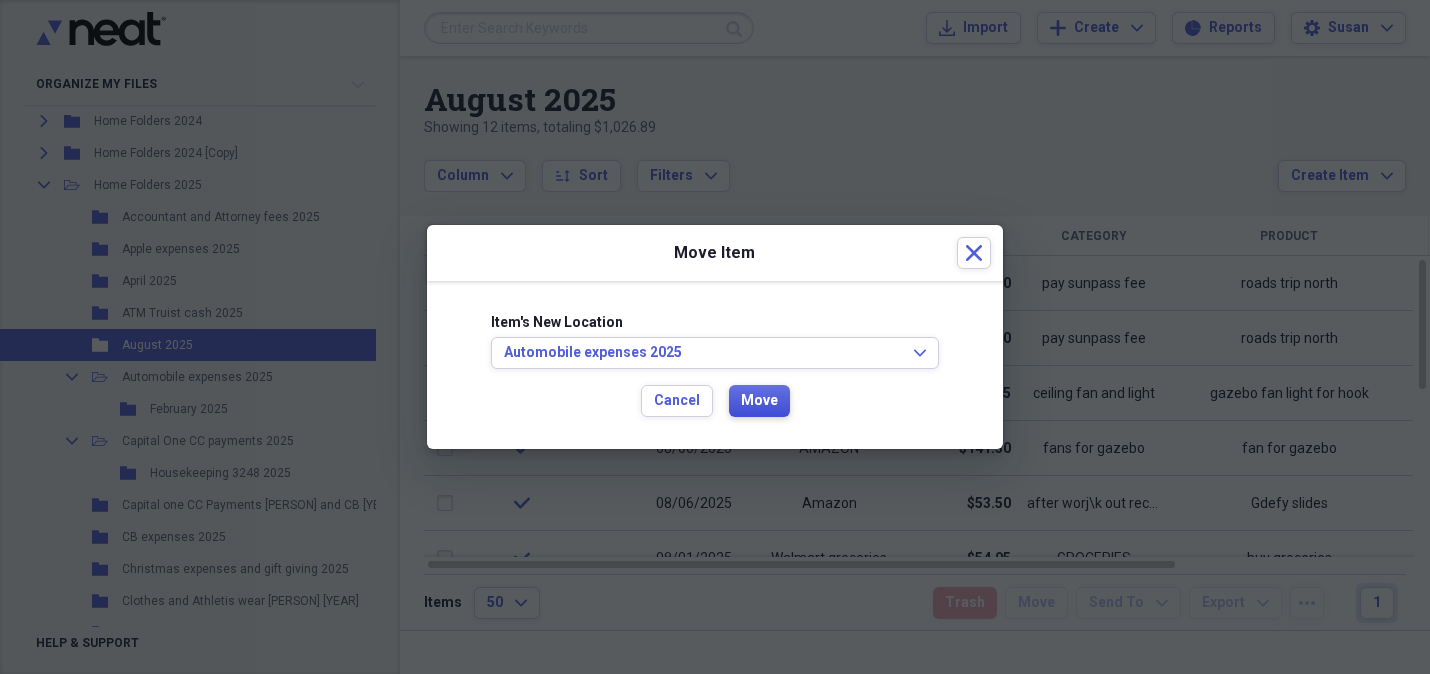 click on "Move" at bounding box center [759, 401] 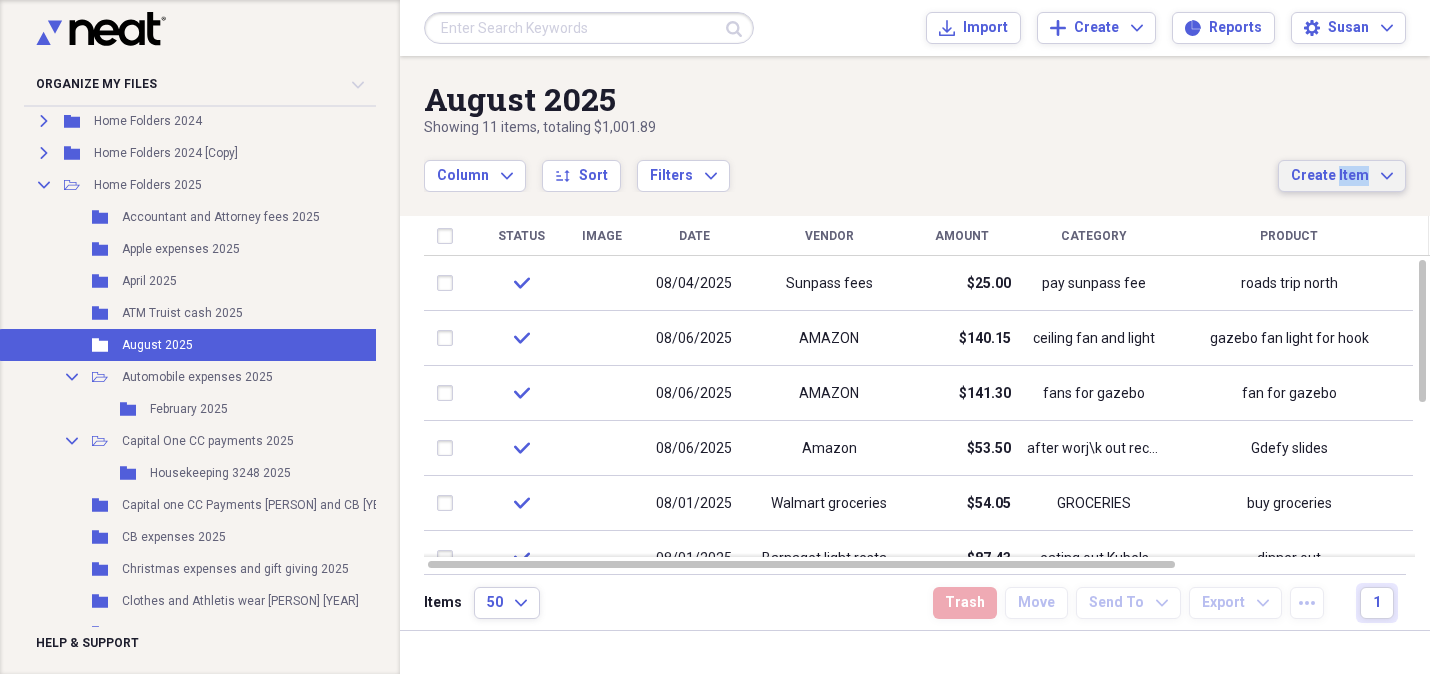 click on "Expand" 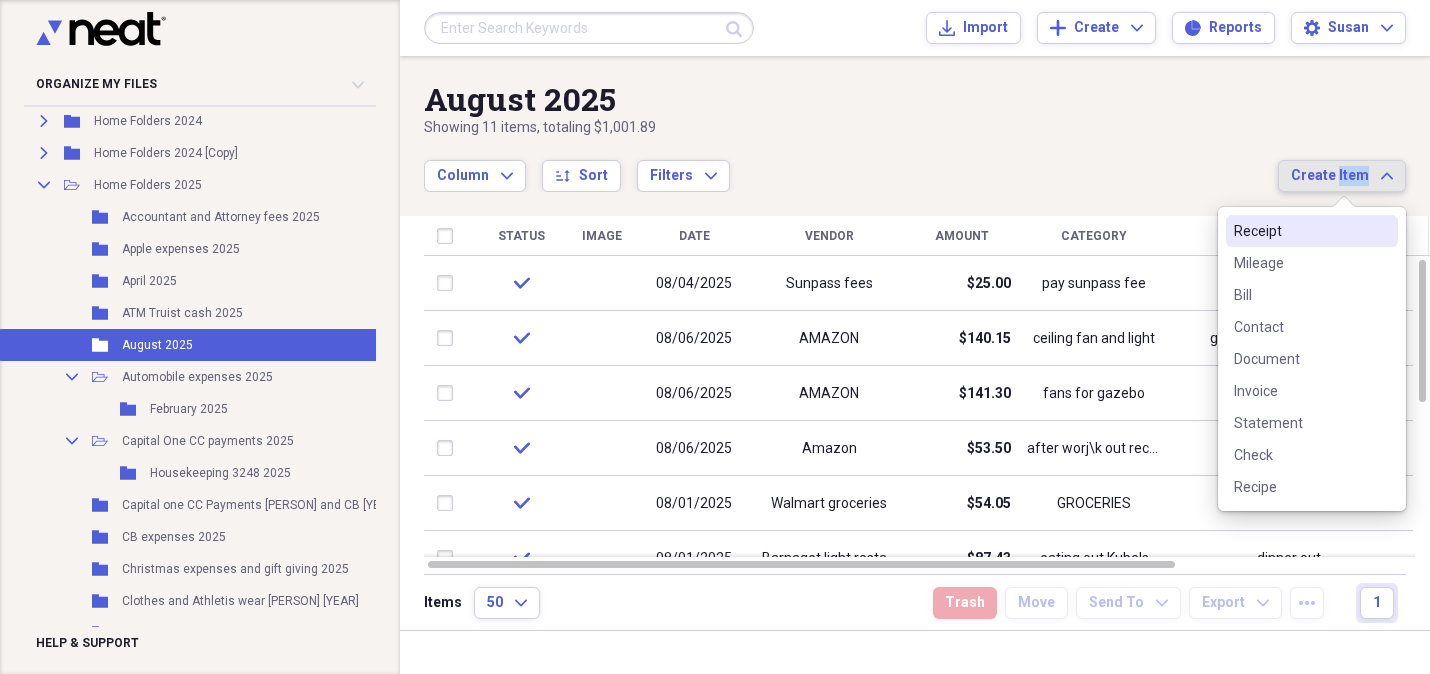click on "Receipt" at bounding box center [1300, 231] 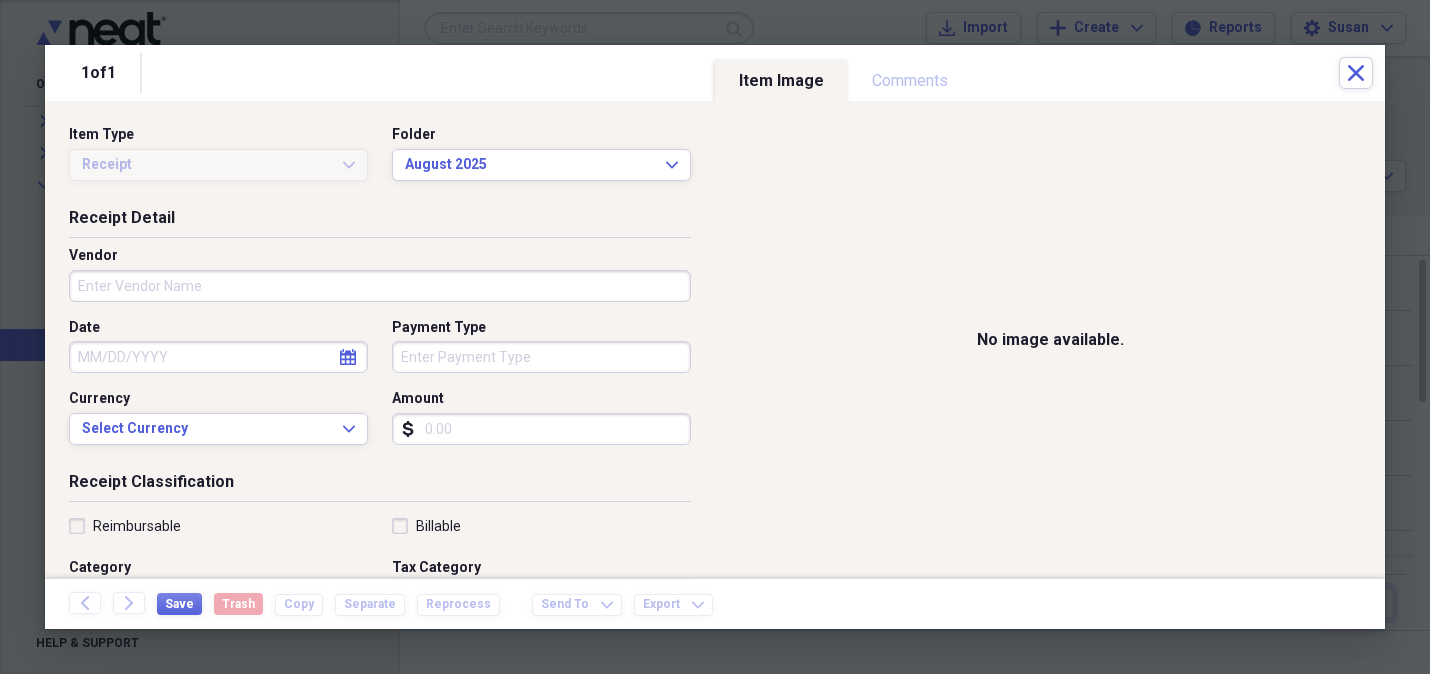 click on "Vendor" at bounding box center [380, 286] 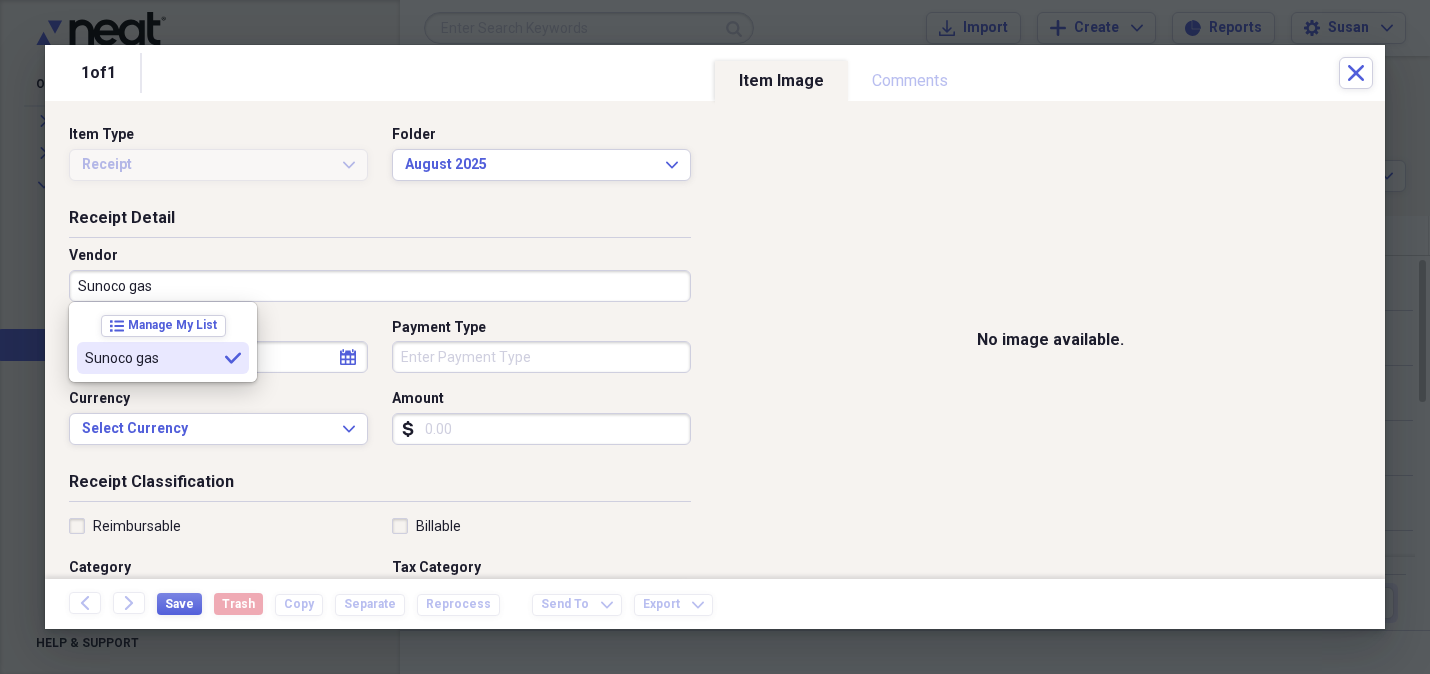 type on "Sunoco gas" 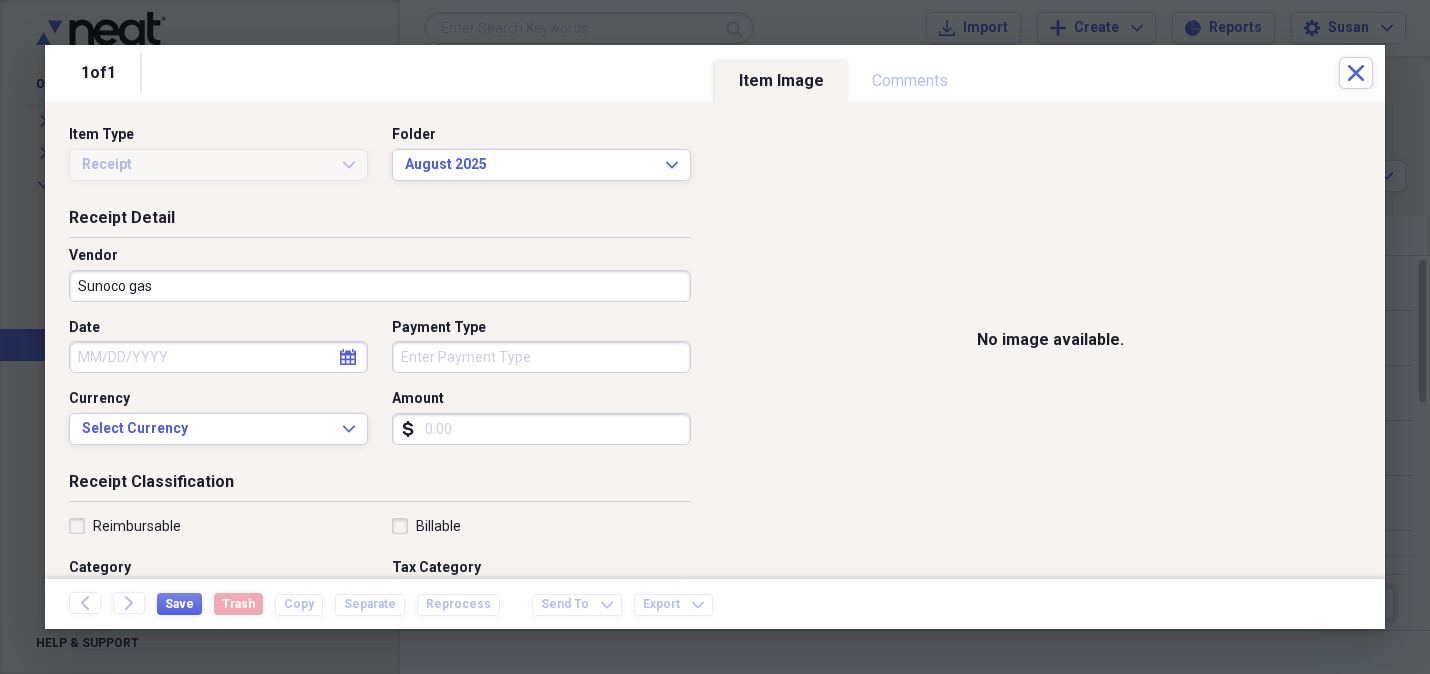 click on "calendar Calendar" at bounding box center (348, 357) 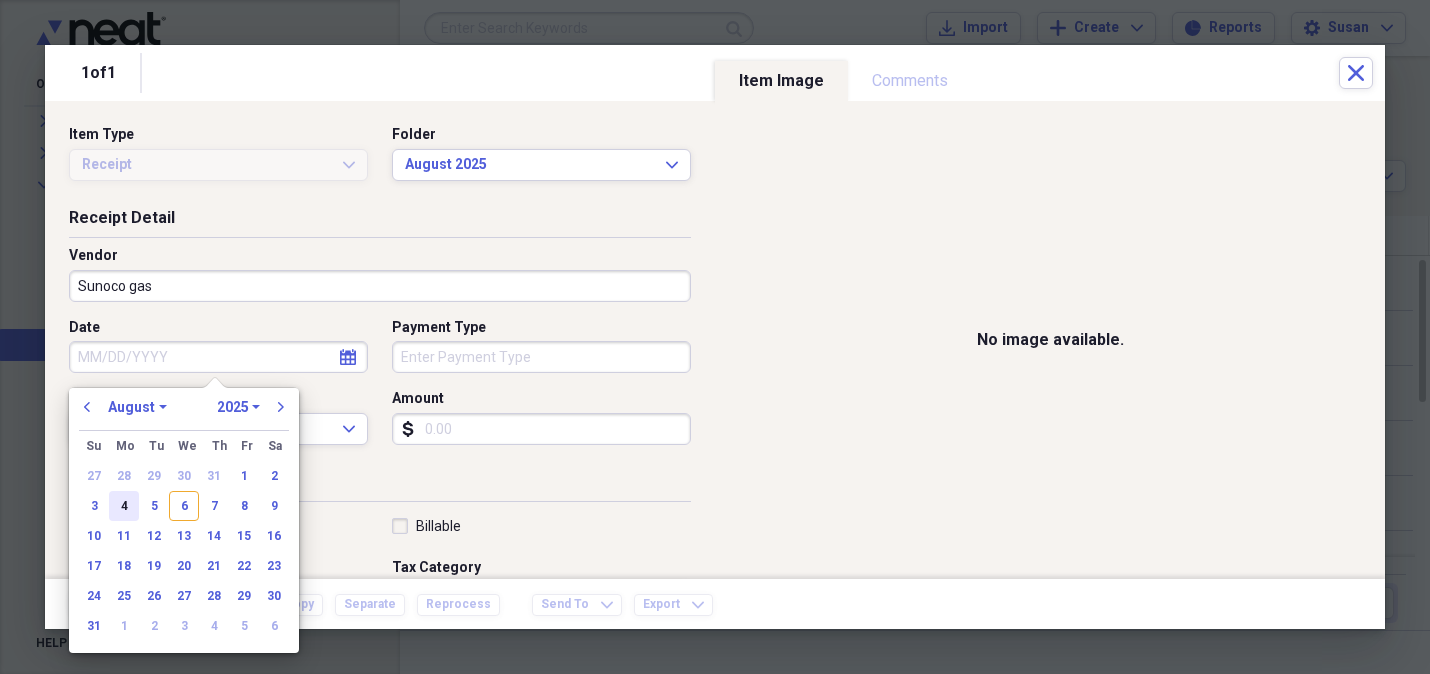 click on "4" at bounding box center [124, 506] 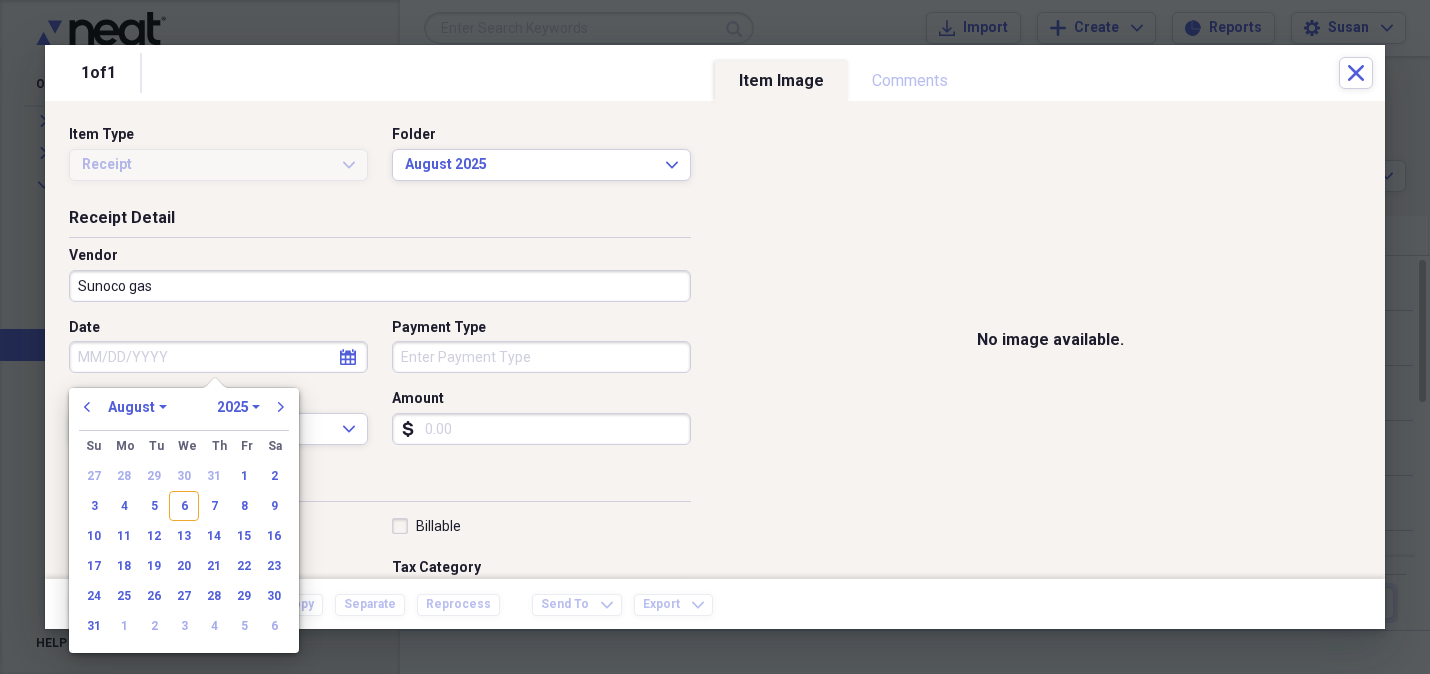 type on "08/04/2025" 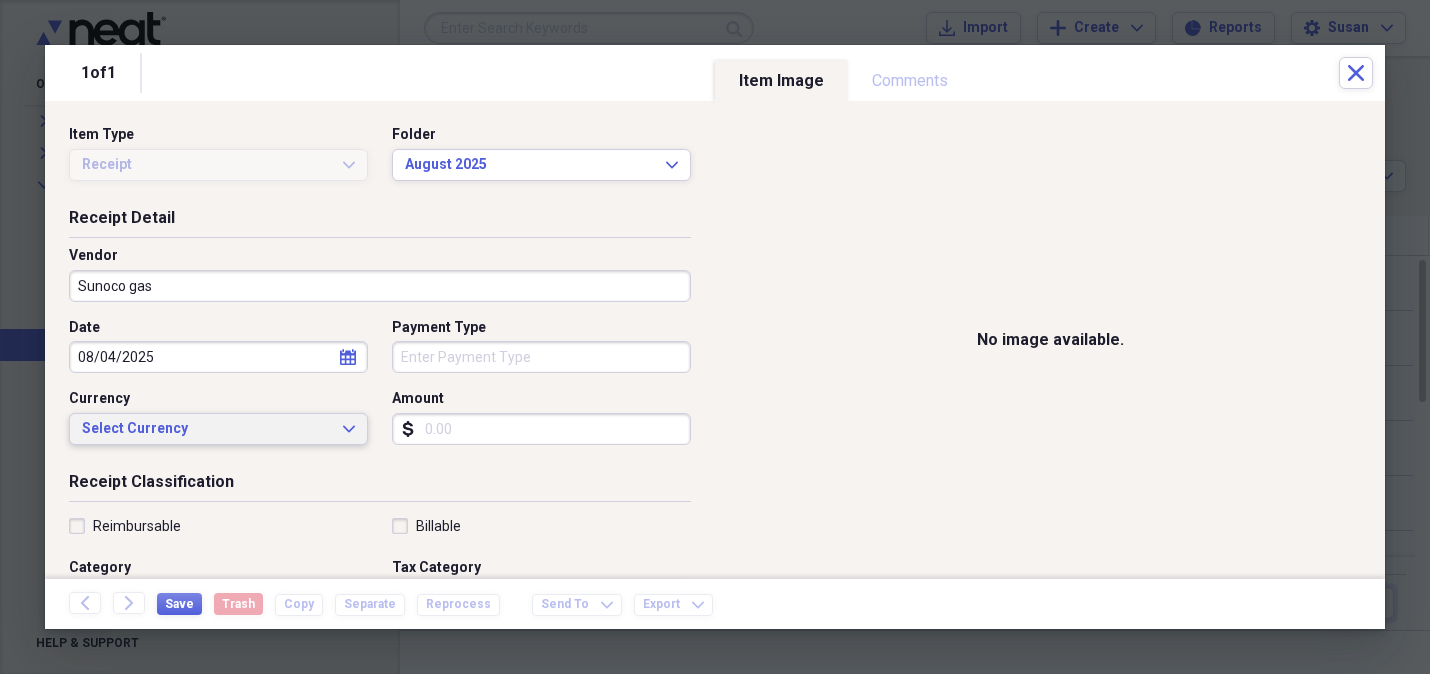 click on "Expand" 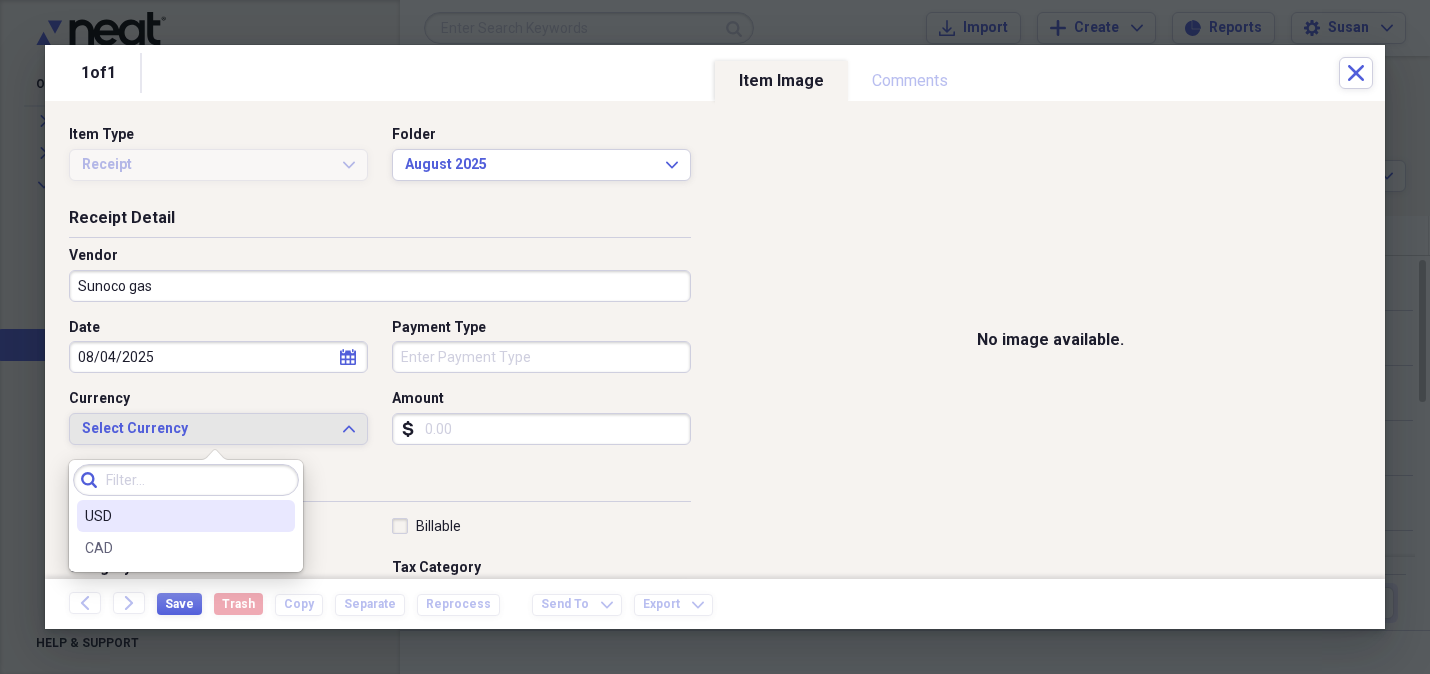 drag, startPoint x: 221, startPoint y: 516, endPoint x: 319, endPoint y: 457, distance: 114.38969 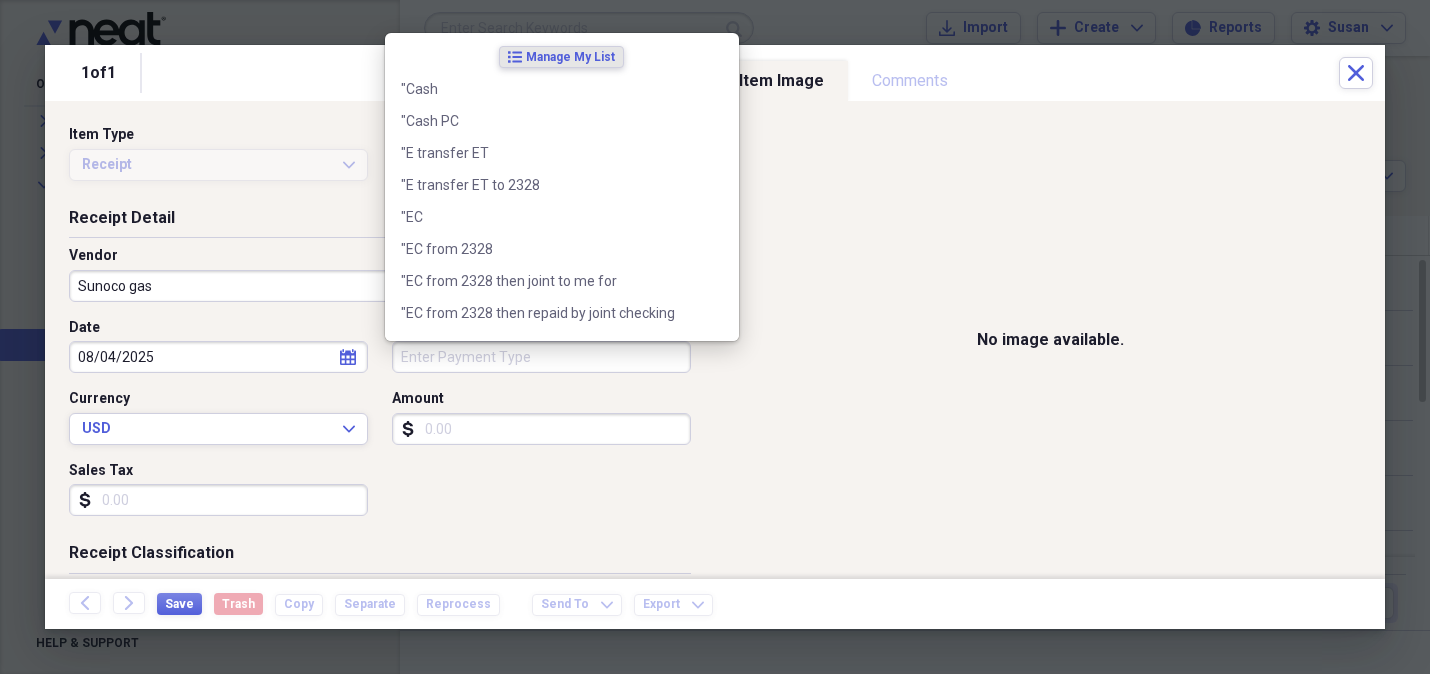 click on "Payment Type" at bounding box center [541, 357] 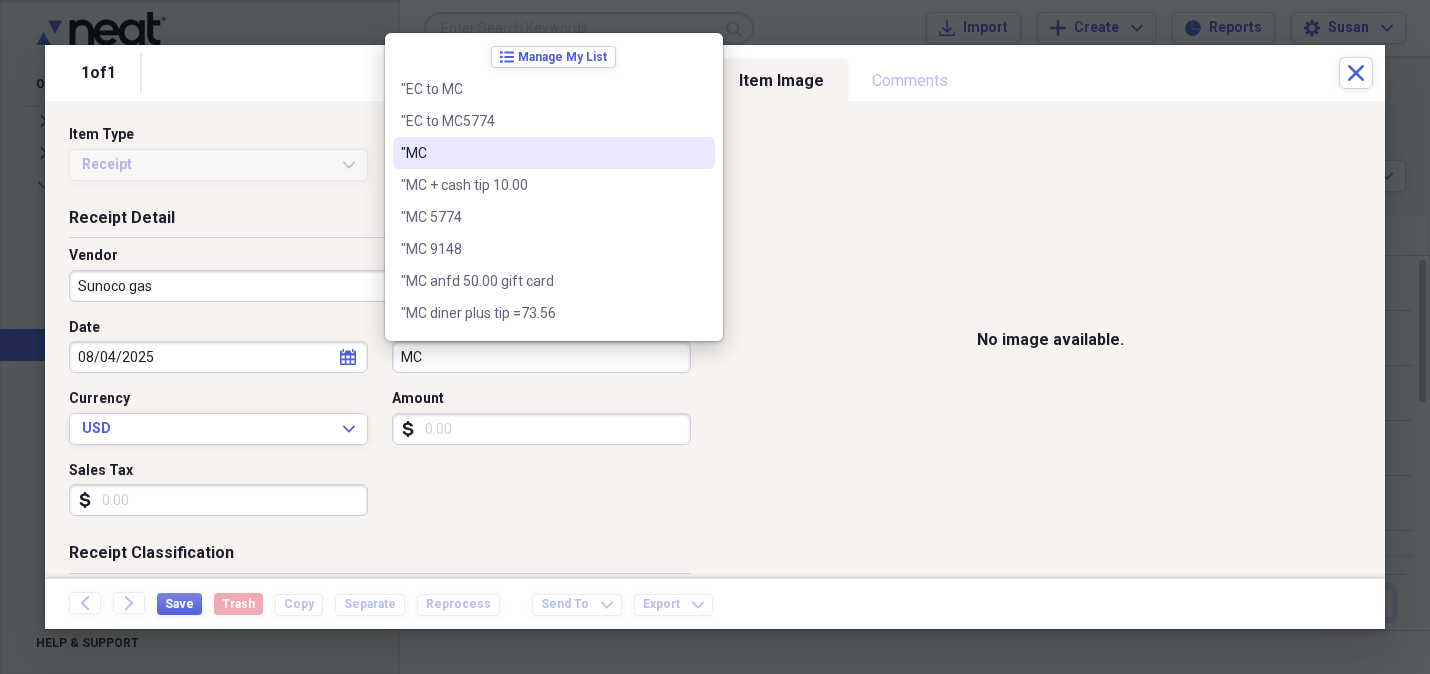 click on ""MC" at bounding box center [542, 153] 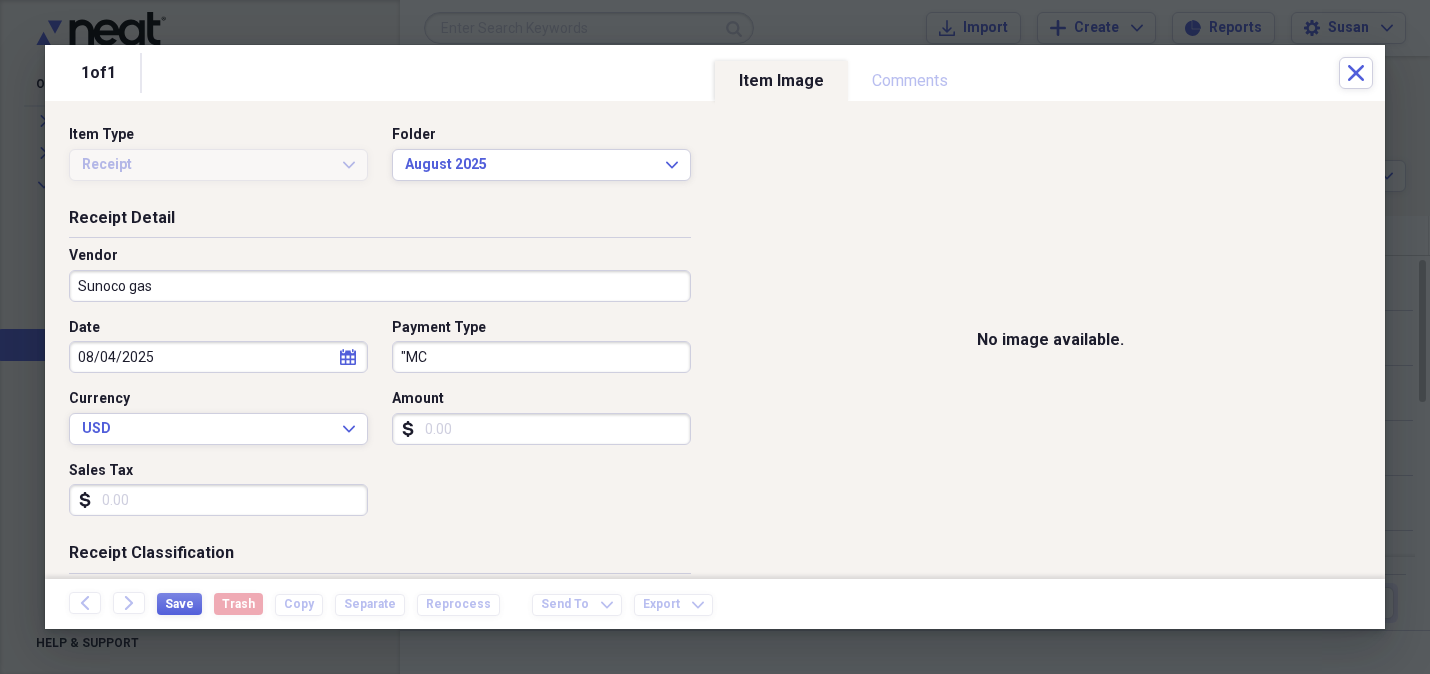 click on "dollar-sign" 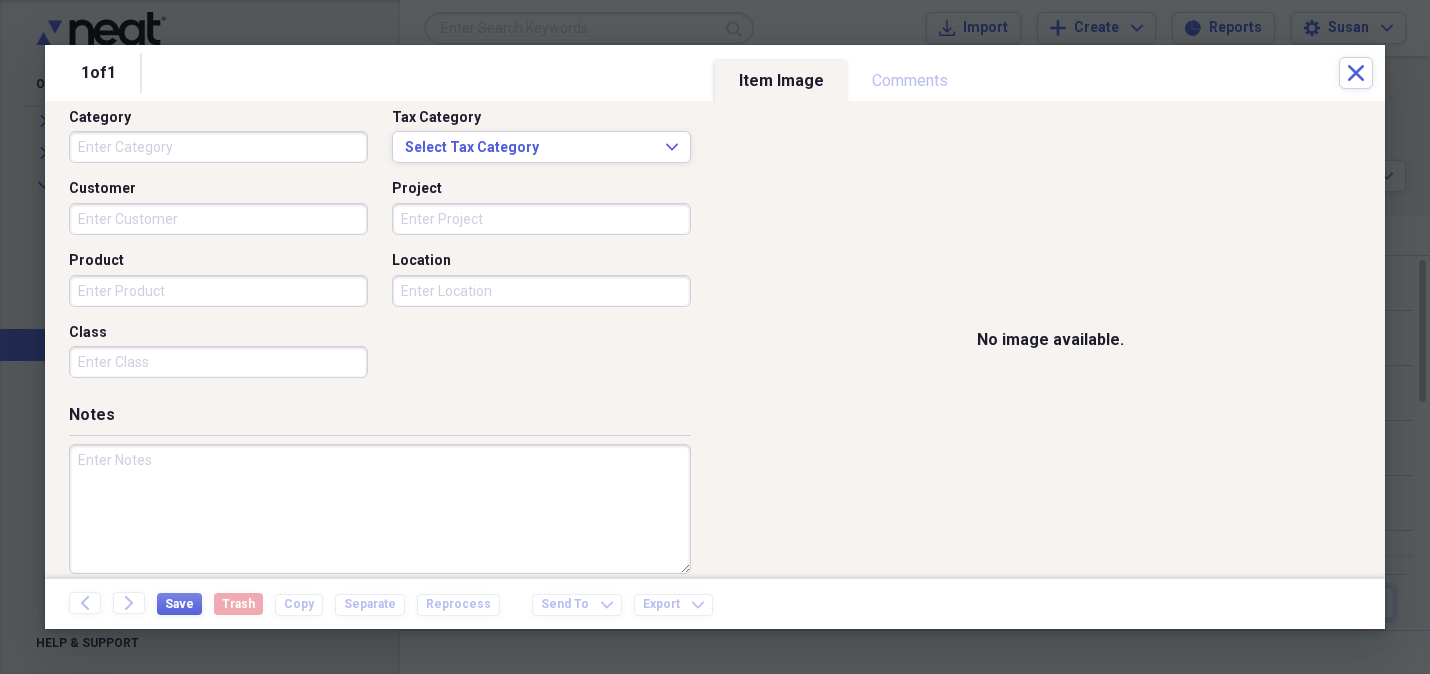 scroll, scrollTop: 542, scrollLeft: 0, axis: vertical 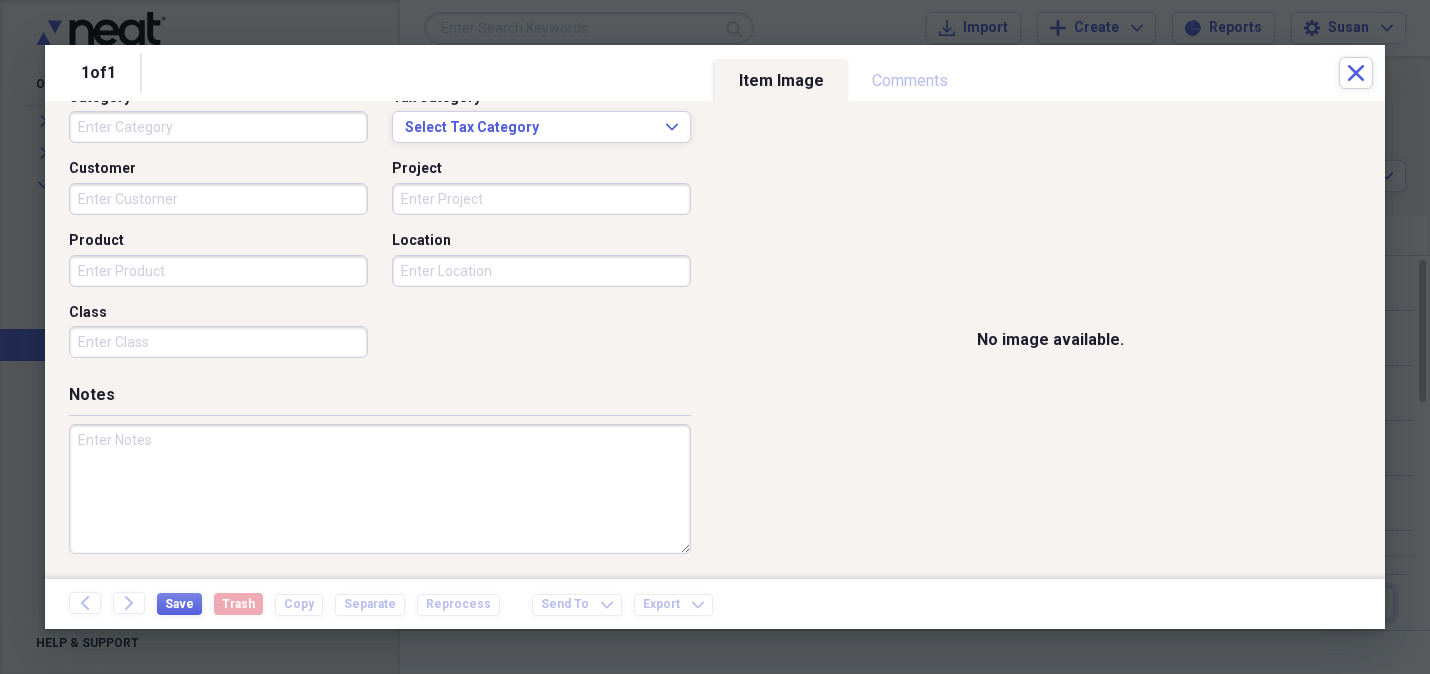 type on "17.00" 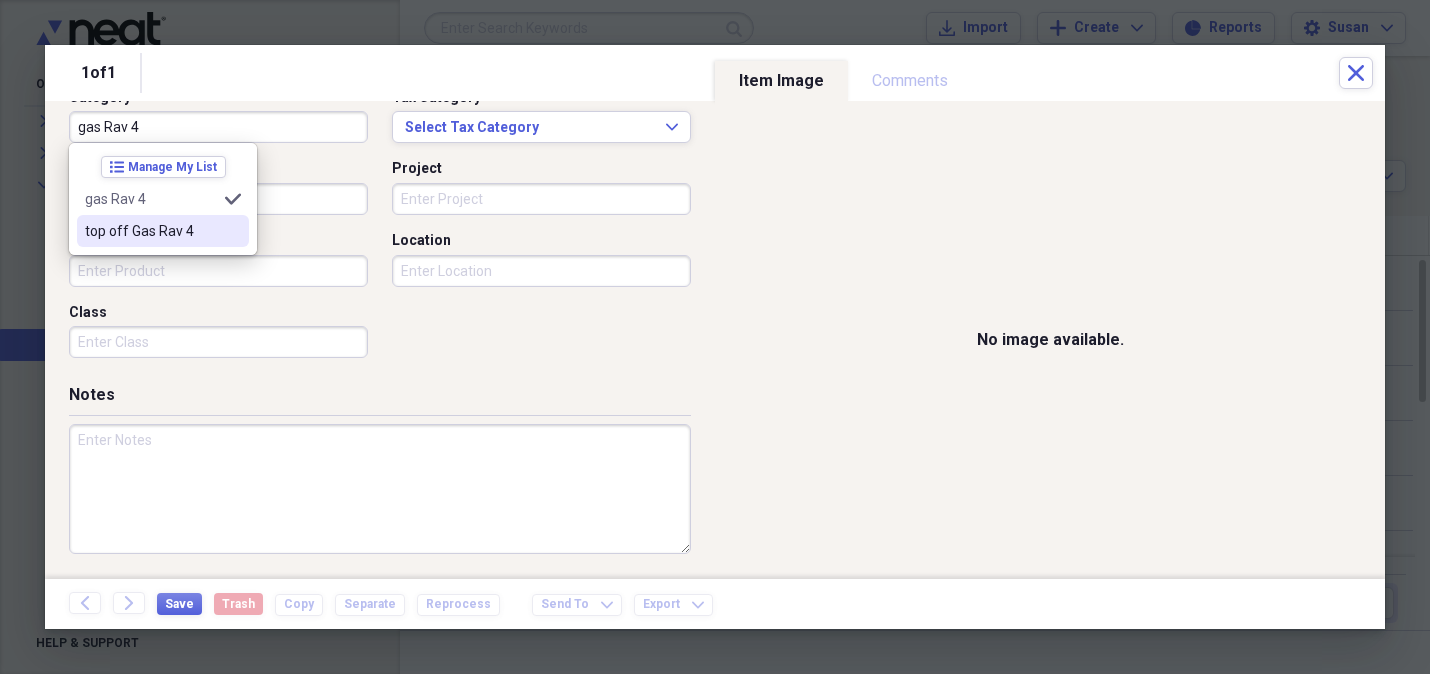 click on "top off Gas Rav 4" at bounding box center (151, 231) 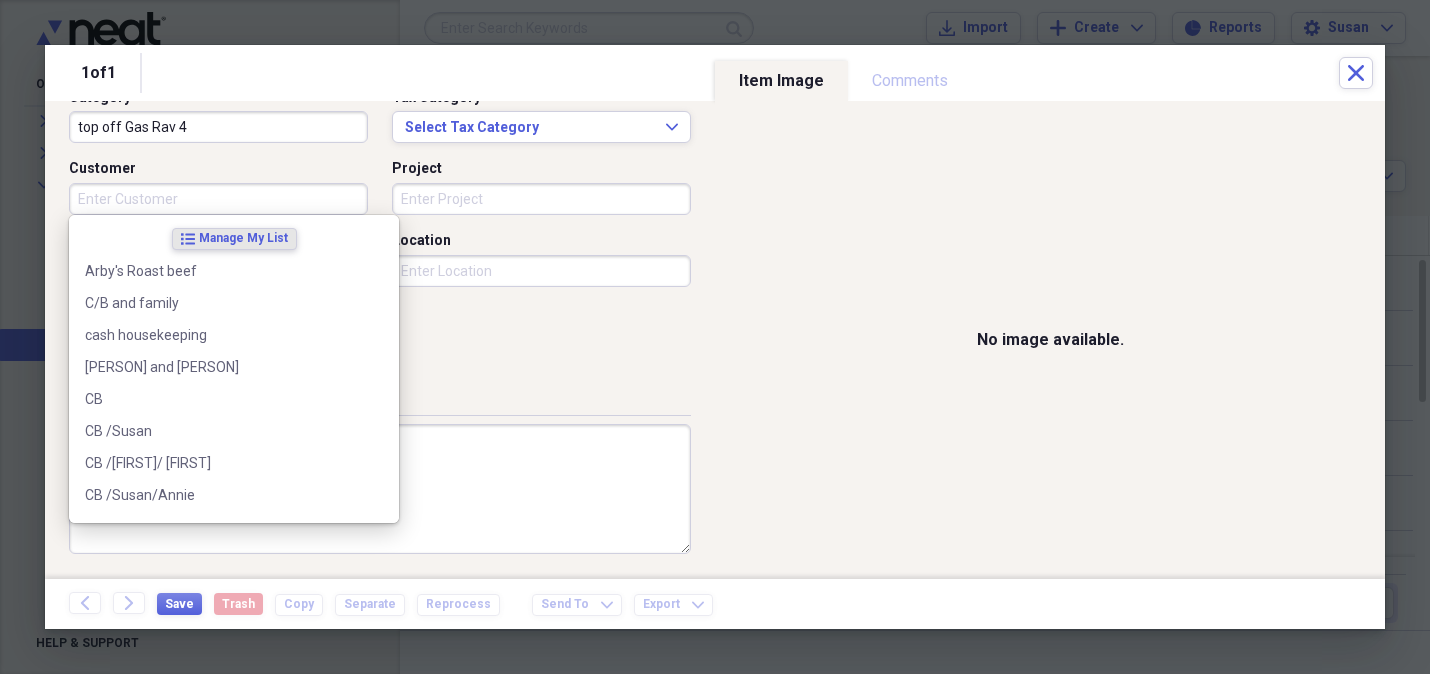 click on "Customer" at bounding box center (218, 199) 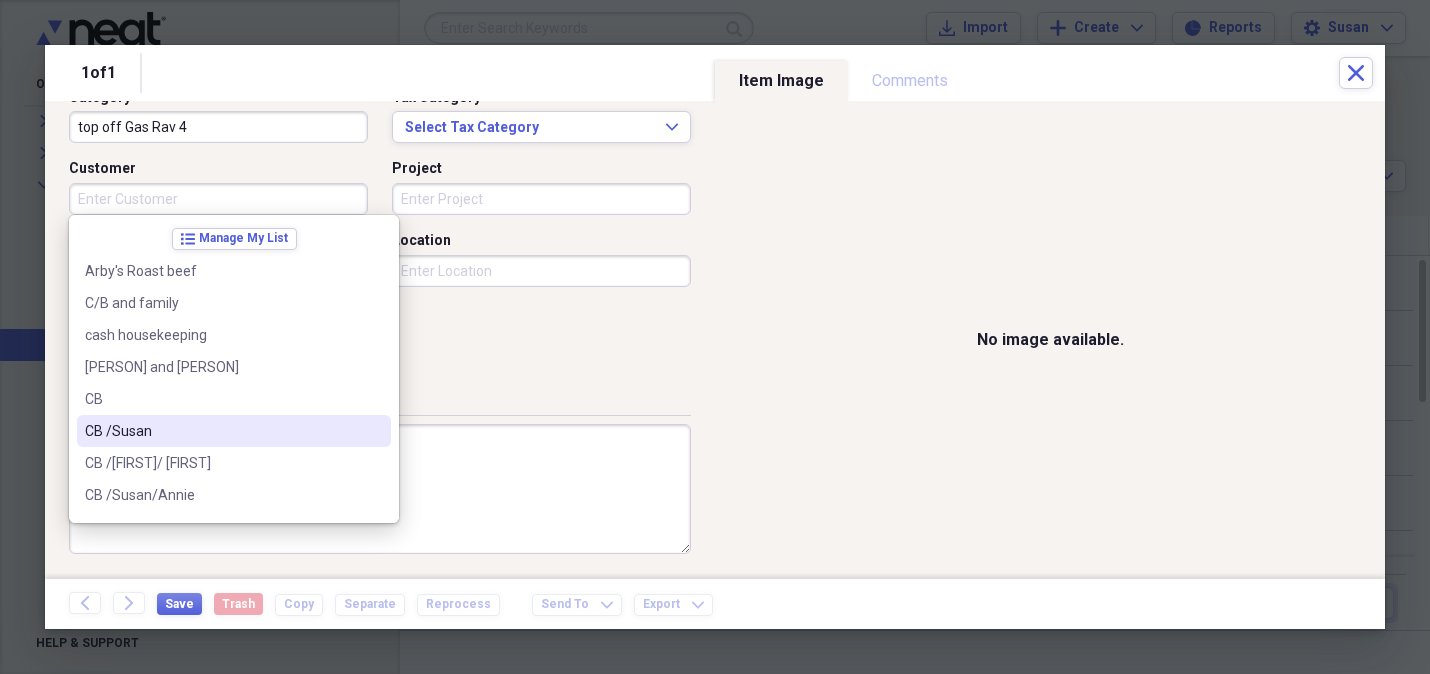 click on "CB /Susan" at bounding box center [222, 431] 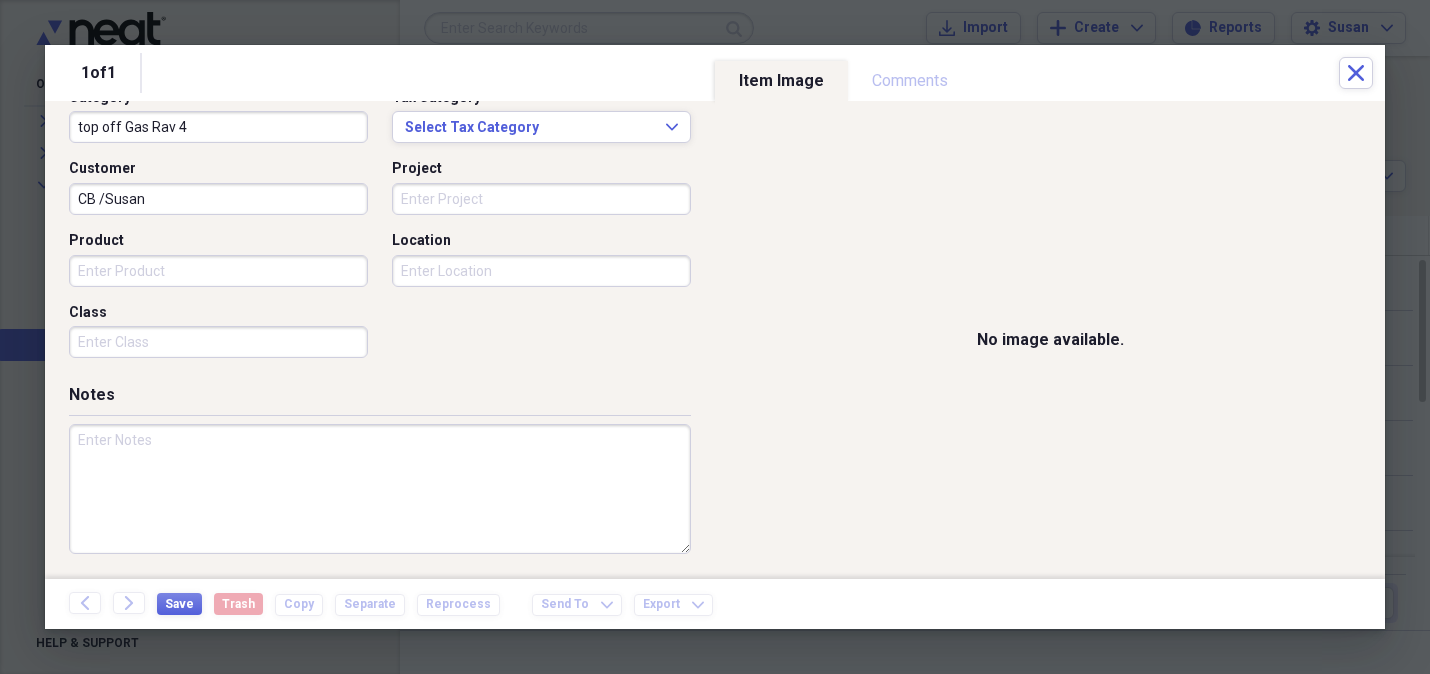 click on "Product" at bounding box center (218, 271) 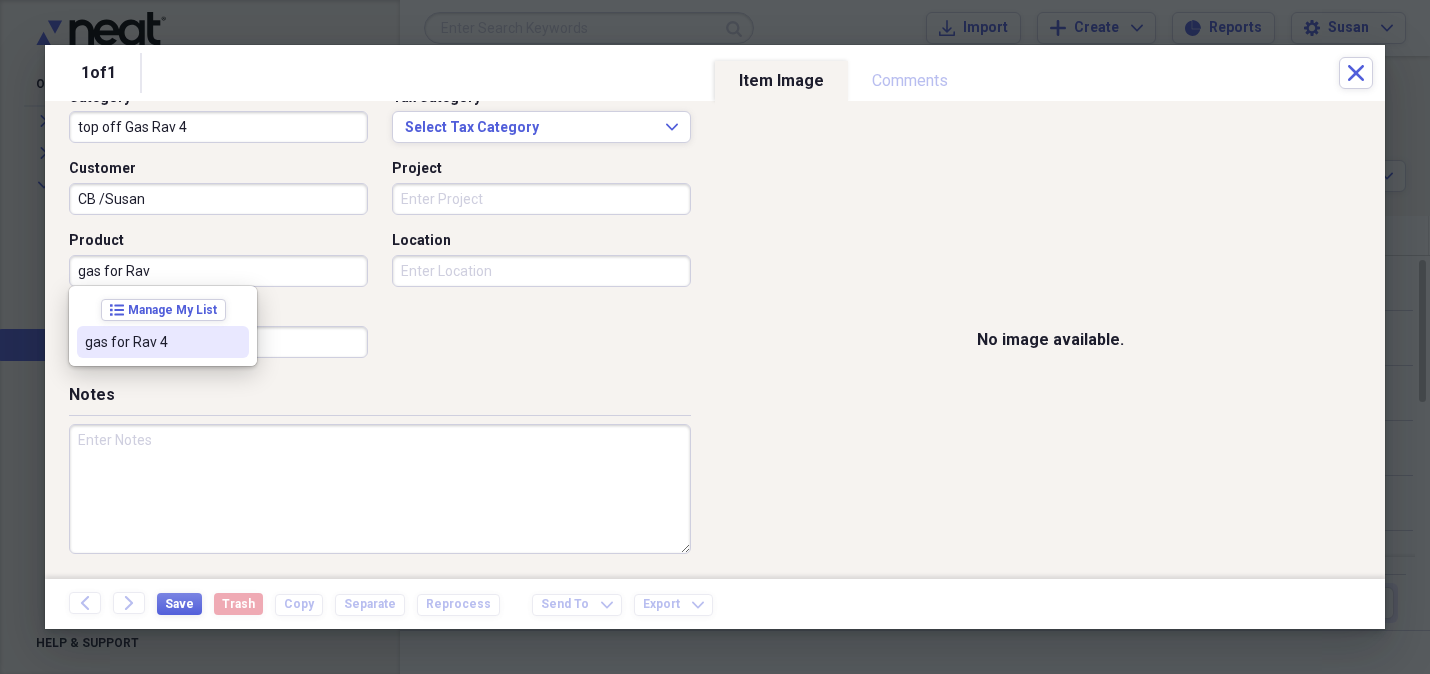 drag, startPoint x: 124, startPoint y: 343, endPoint x: 184, endPoint y: 303, distance: 72.11102 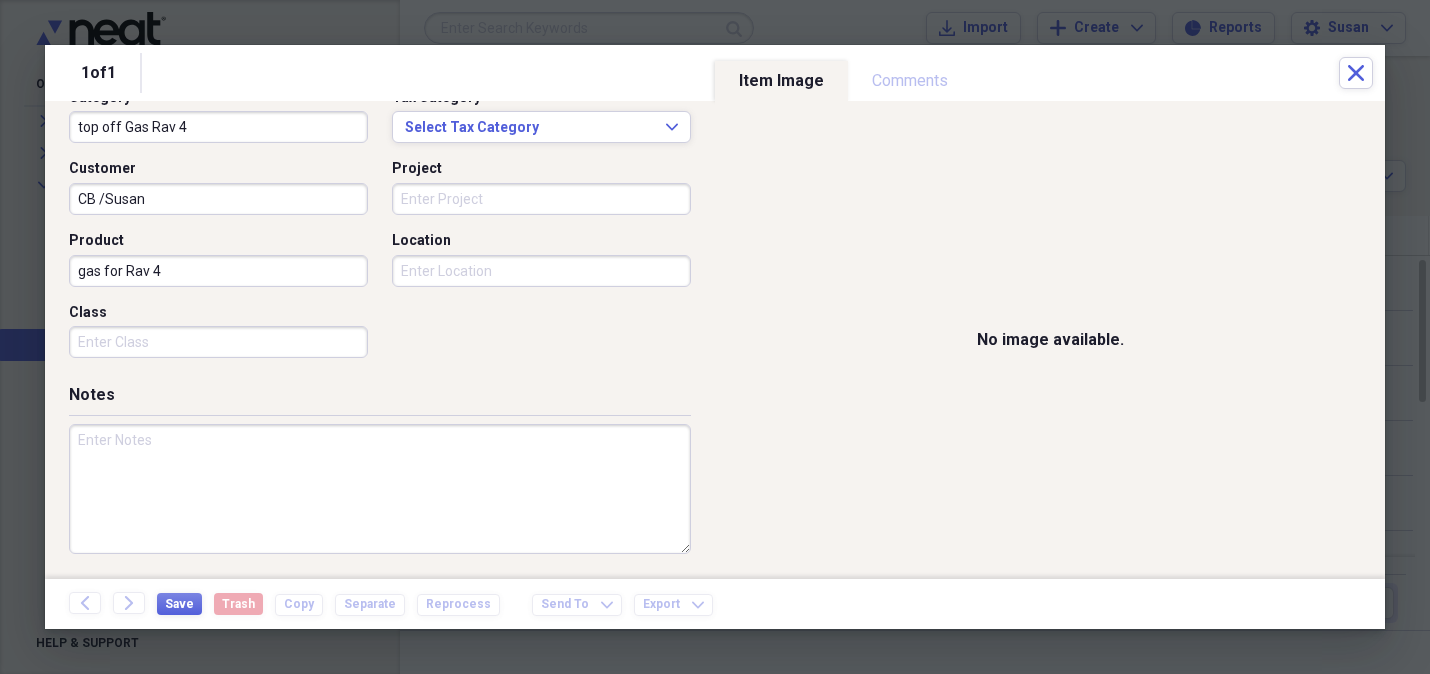 click on "Project" at bounding box center [541, 199] 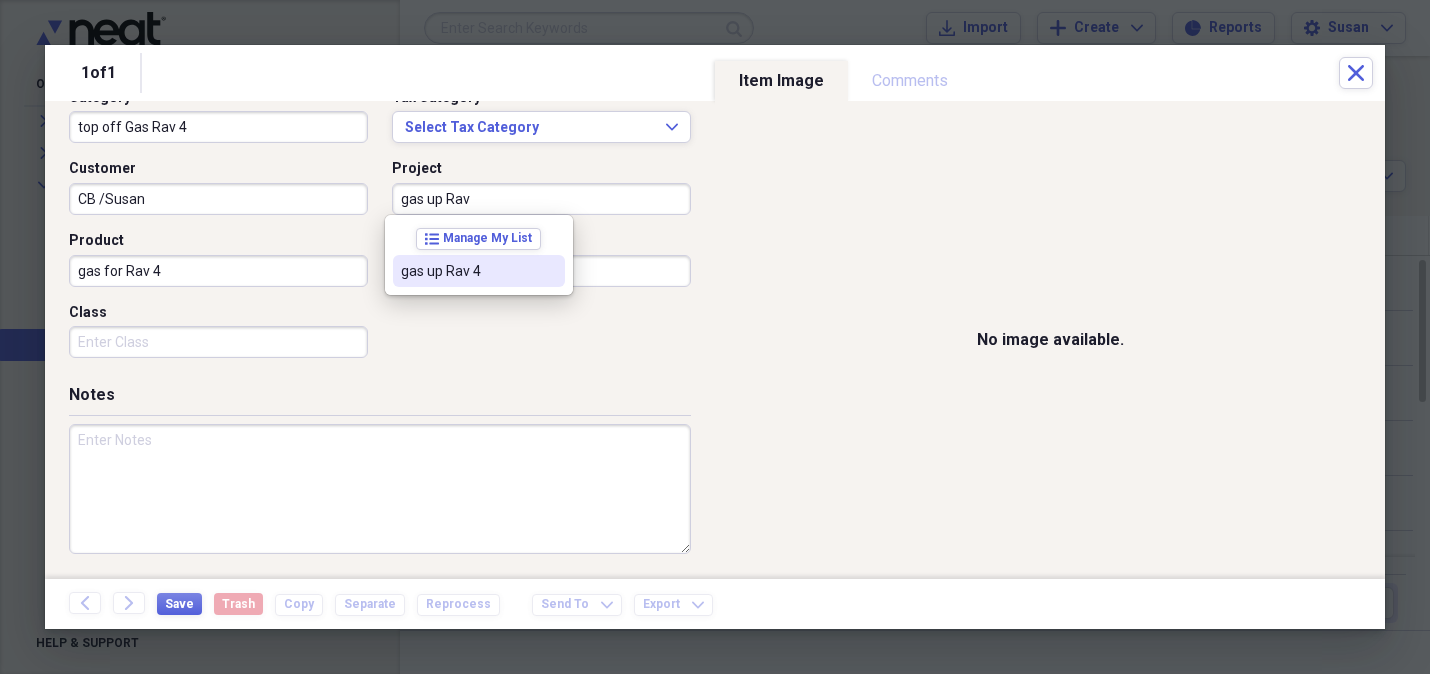 click on "gas up Rav 4" at bounding box center (467, 271) 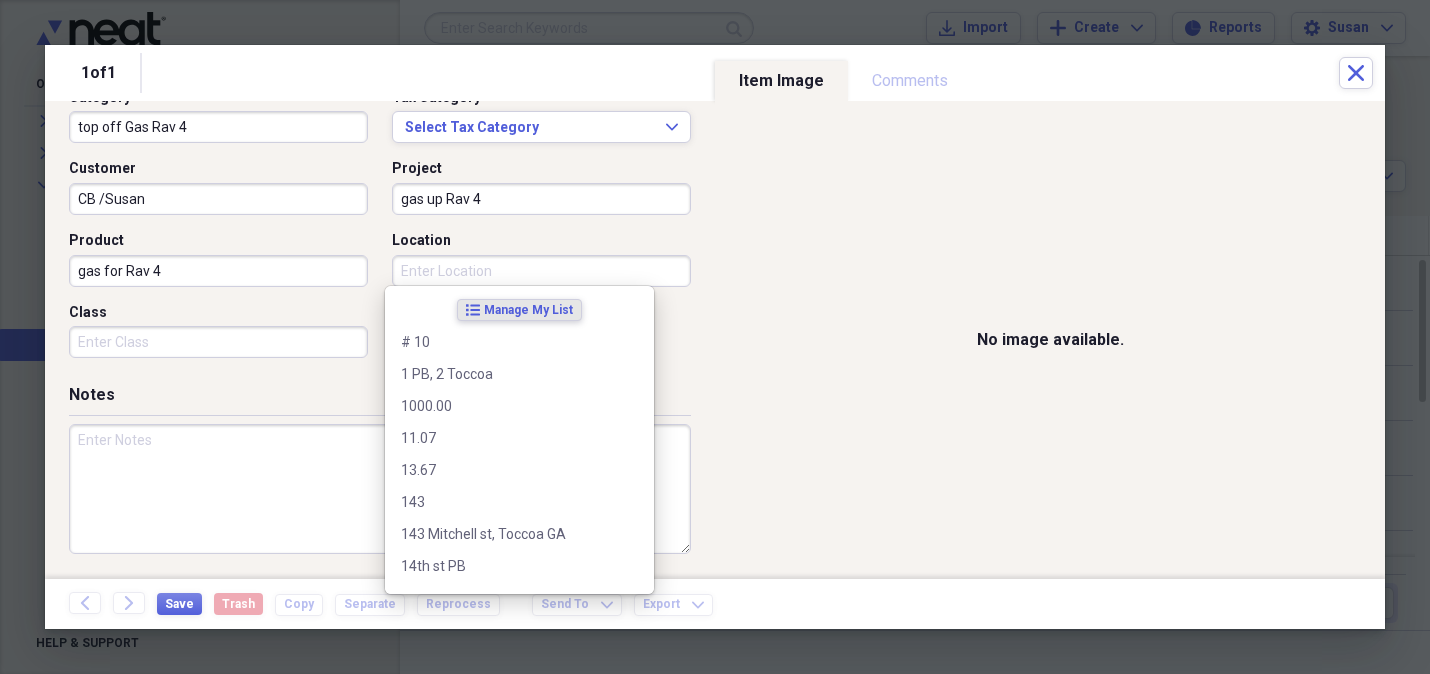 click on "Location" at bounding box center [541, 271] 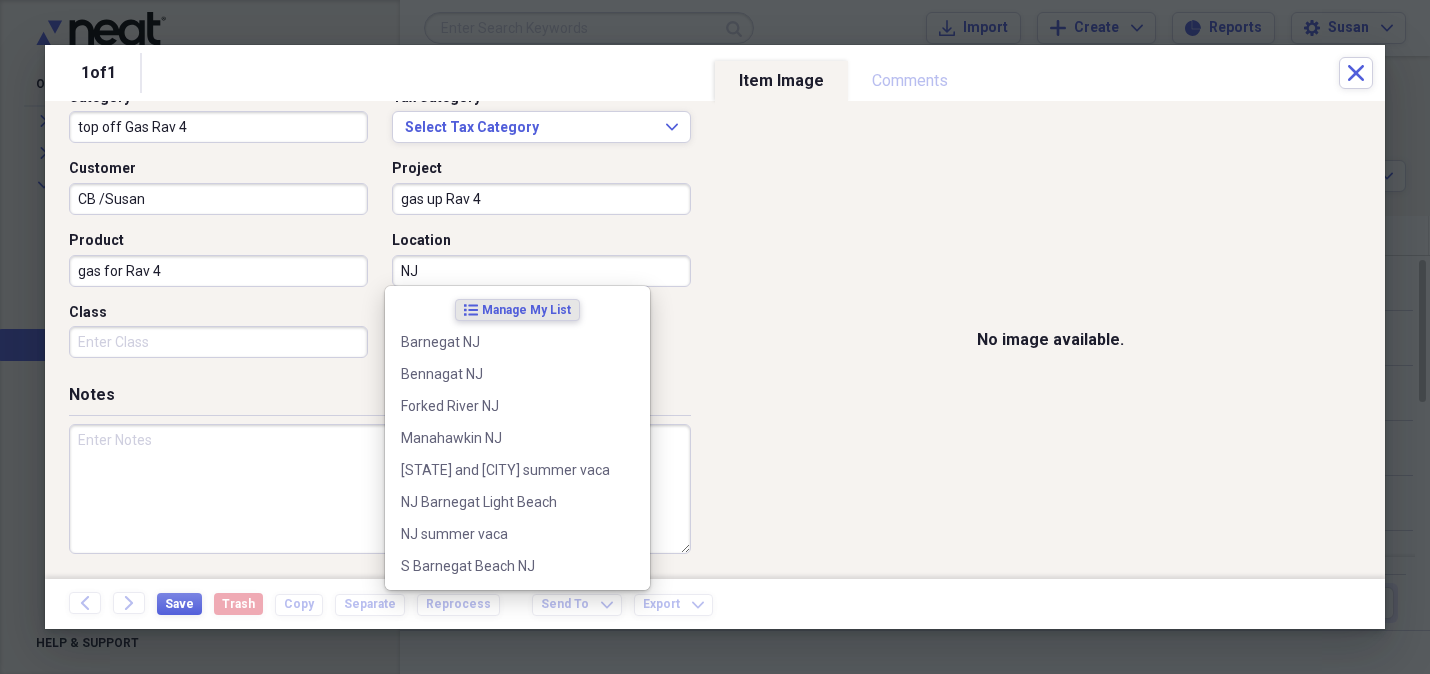 type on "N" 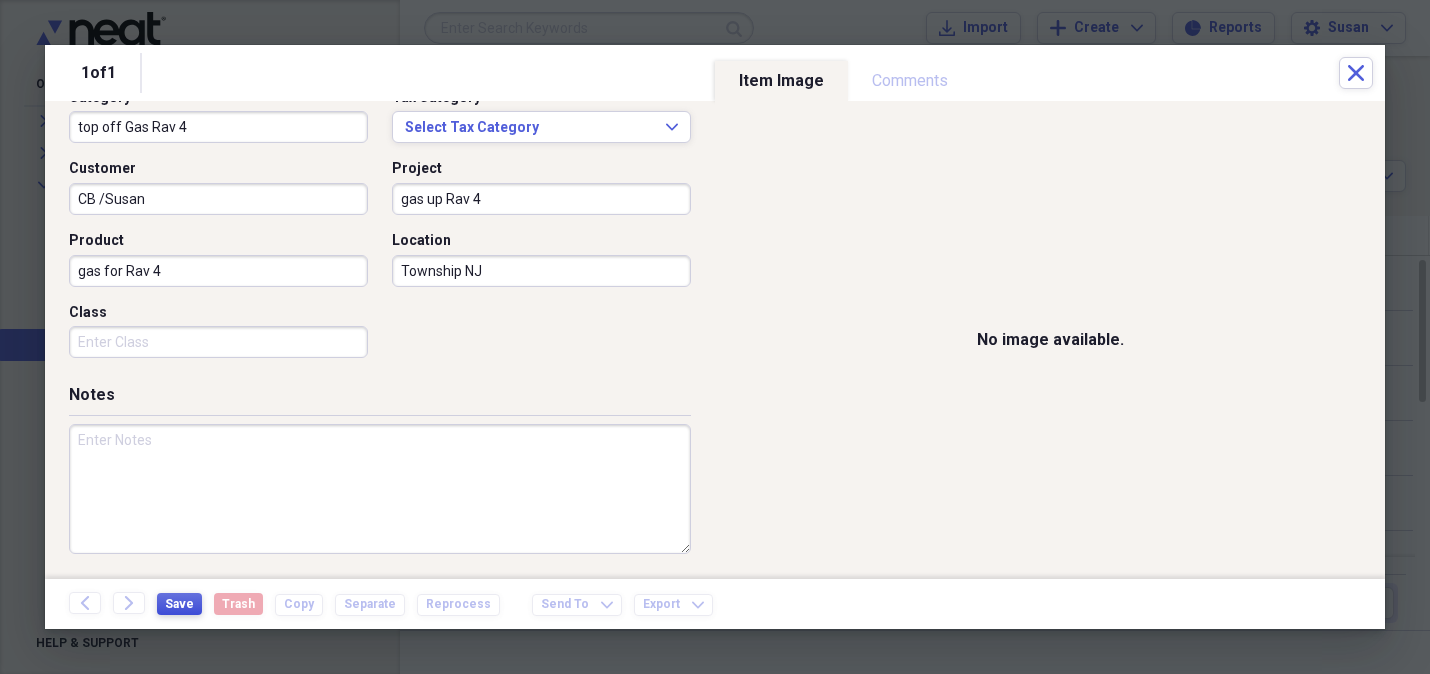 type on "Township NJ" 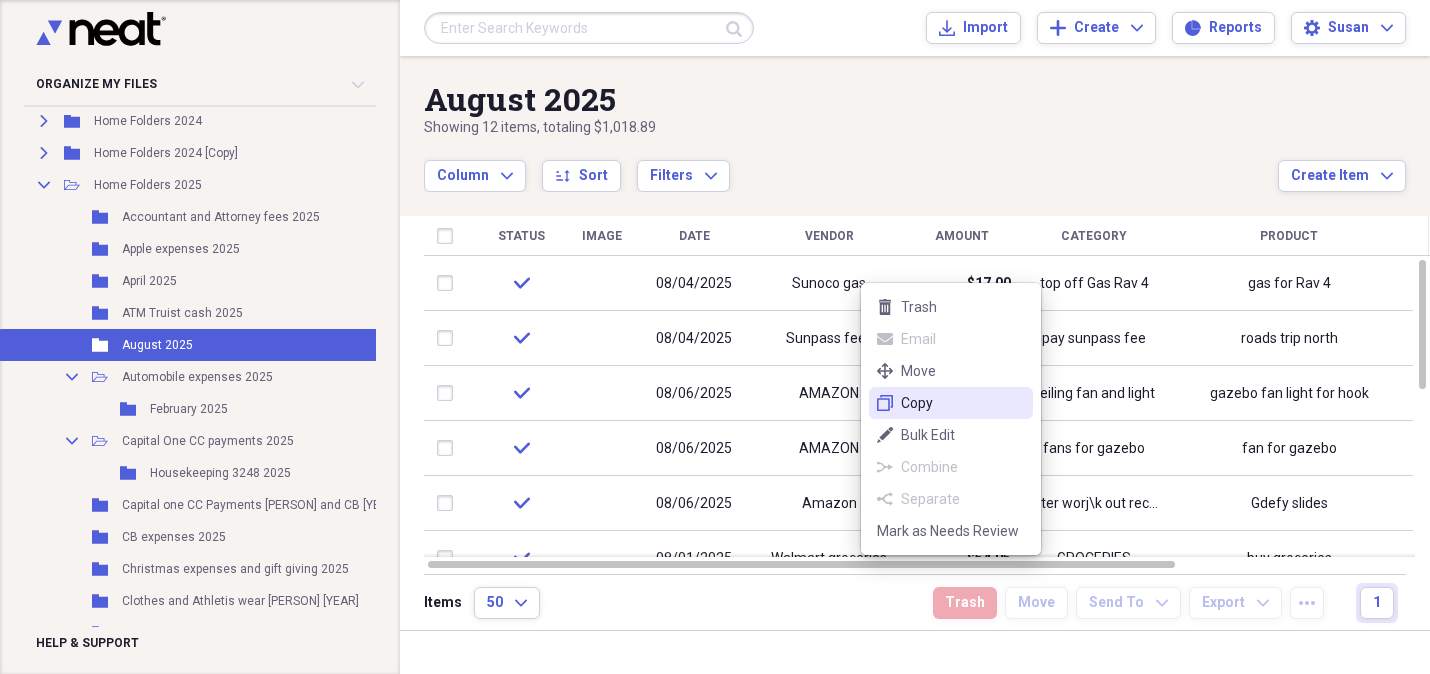 click on "duplicate Copy" at bounding box center [951, 403] 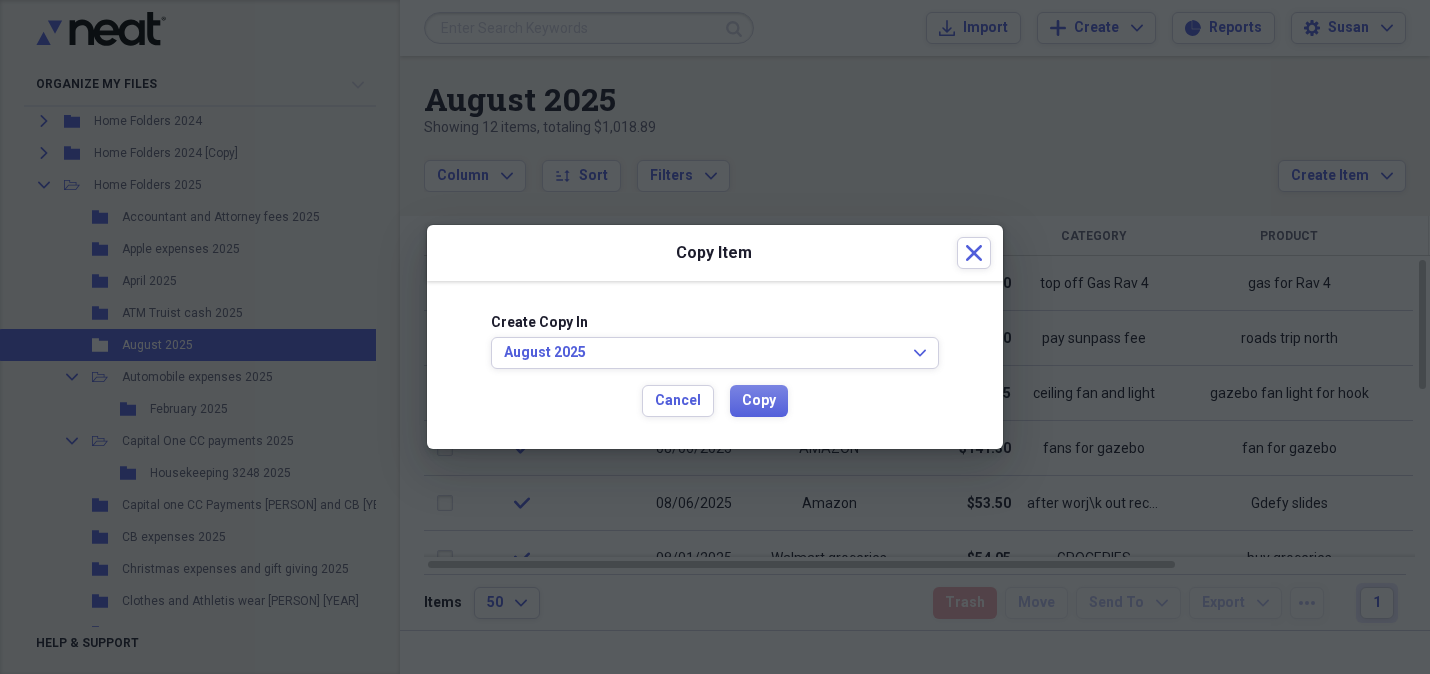 click on "Create Copy In August 2025 Expand Cancel Copy" at bounding box center [715, 365] 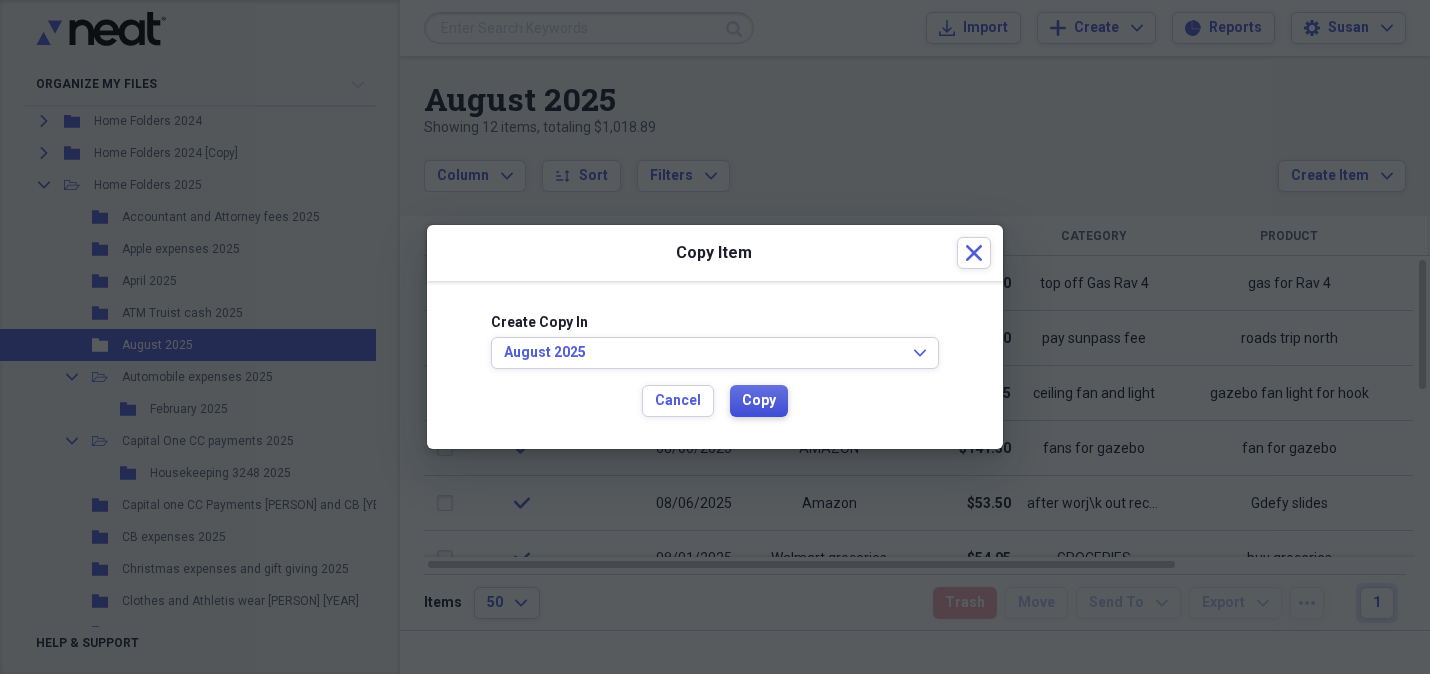 click on "Copy" at bounding box center (759, 401) 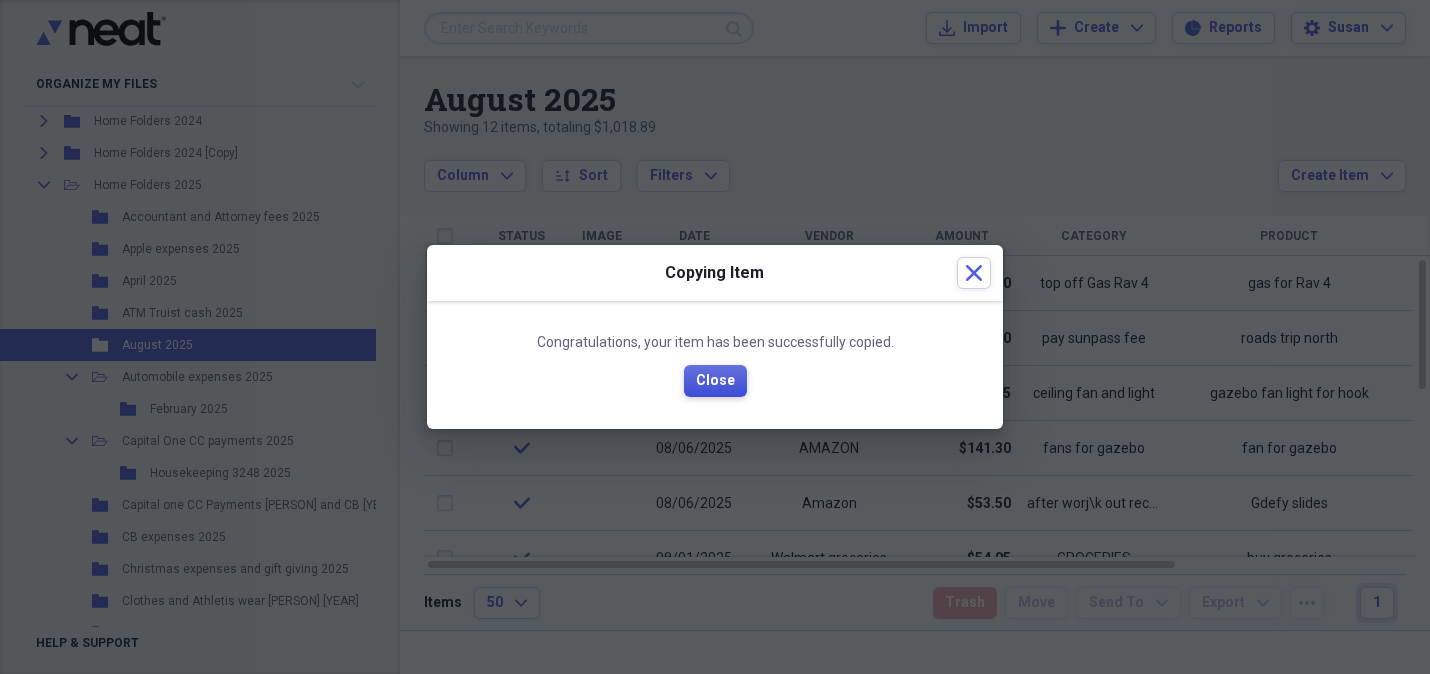 drag, startPoint x: 712, startPoint y: 379, endPoint x: 730, endPoint y: 363, distance: 24.083189 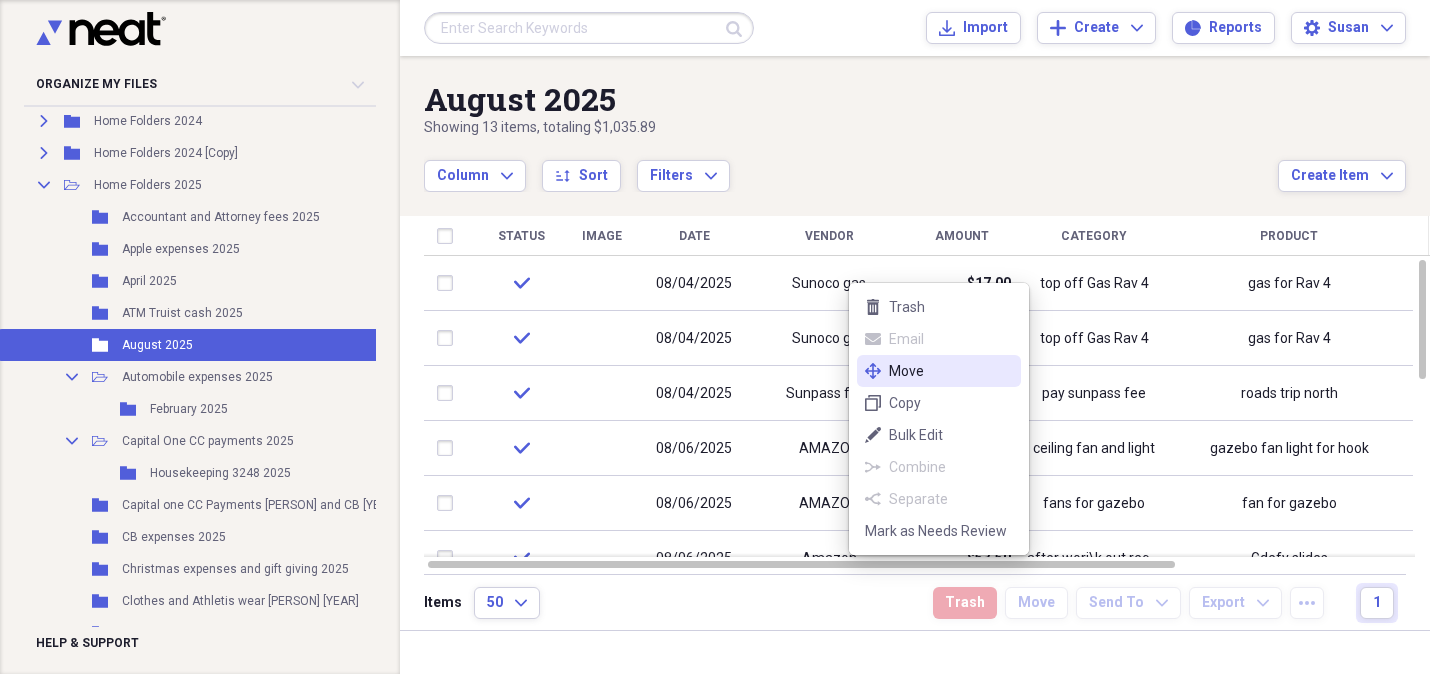 click on "move Move" at bounding box center (939, 371) 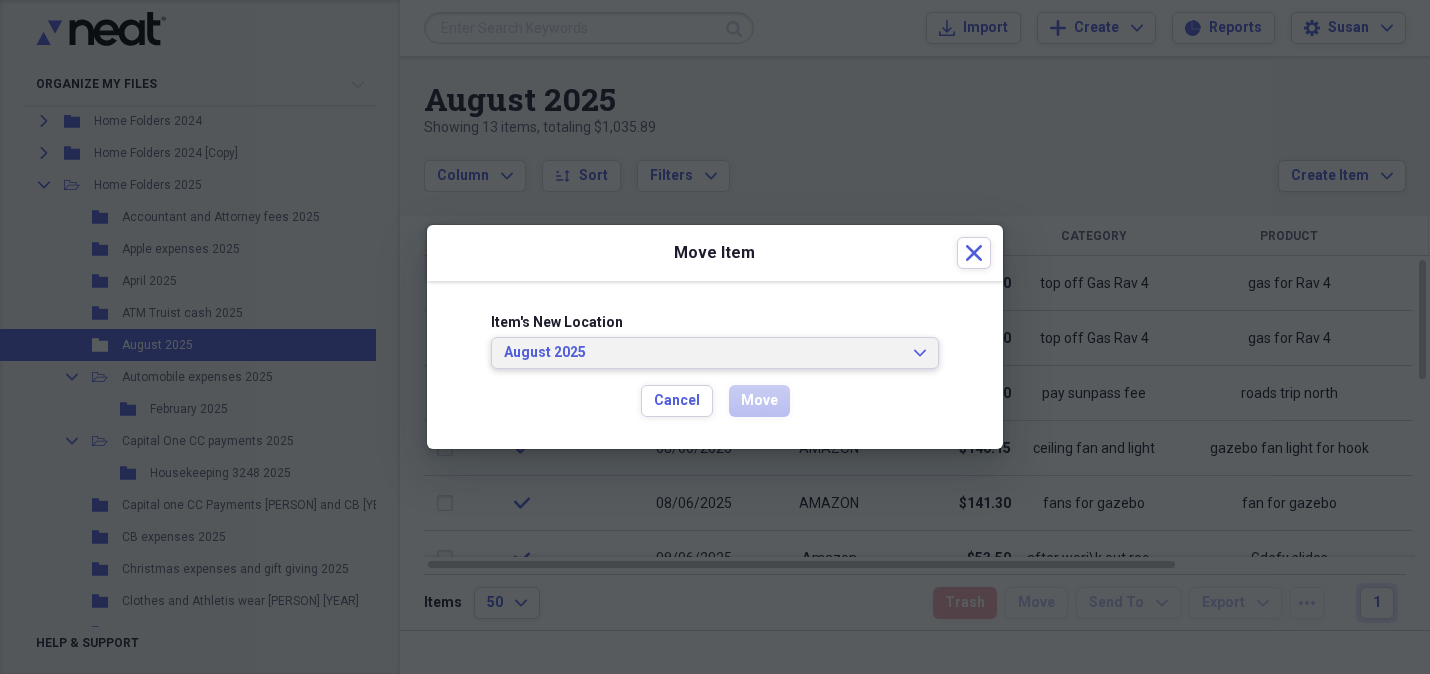 click on "August 2025 Expand" at bounding box center [715, 353] 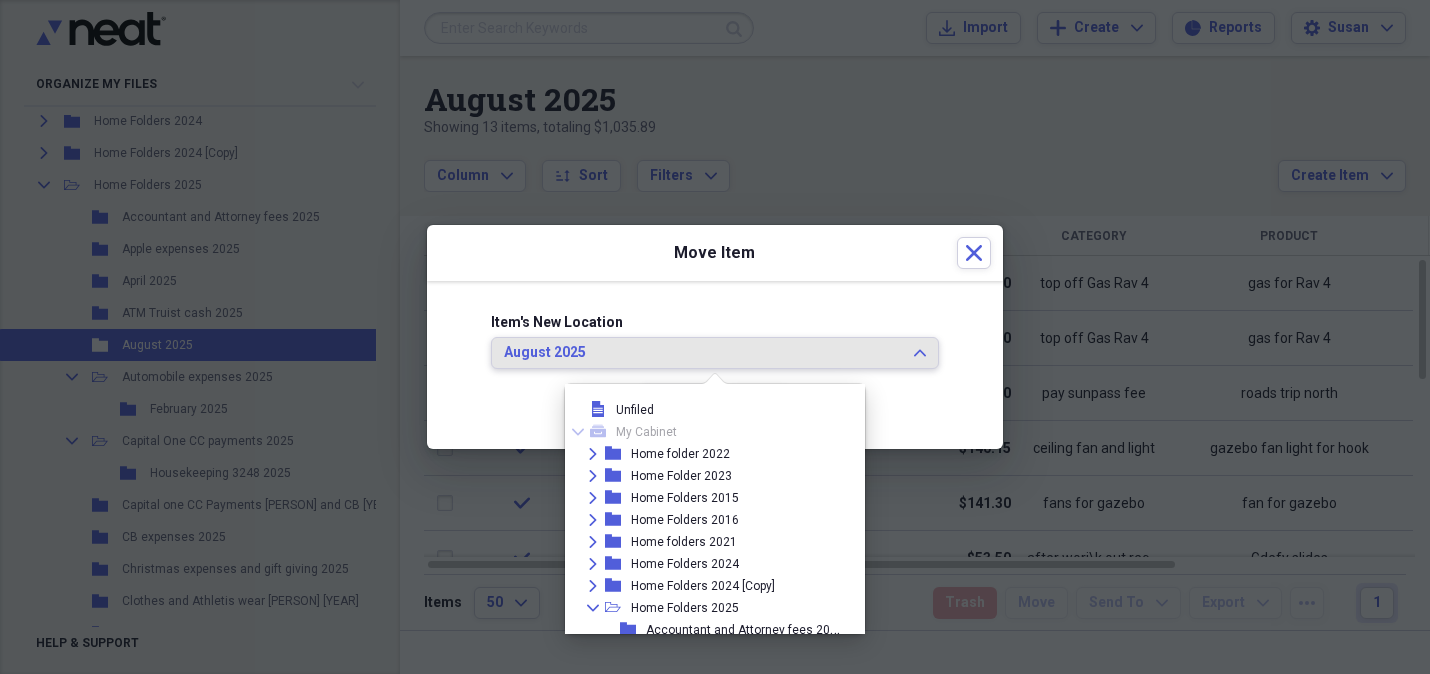 scroll, scrollTop: 216, scrollLeft: 0, axis: vertical 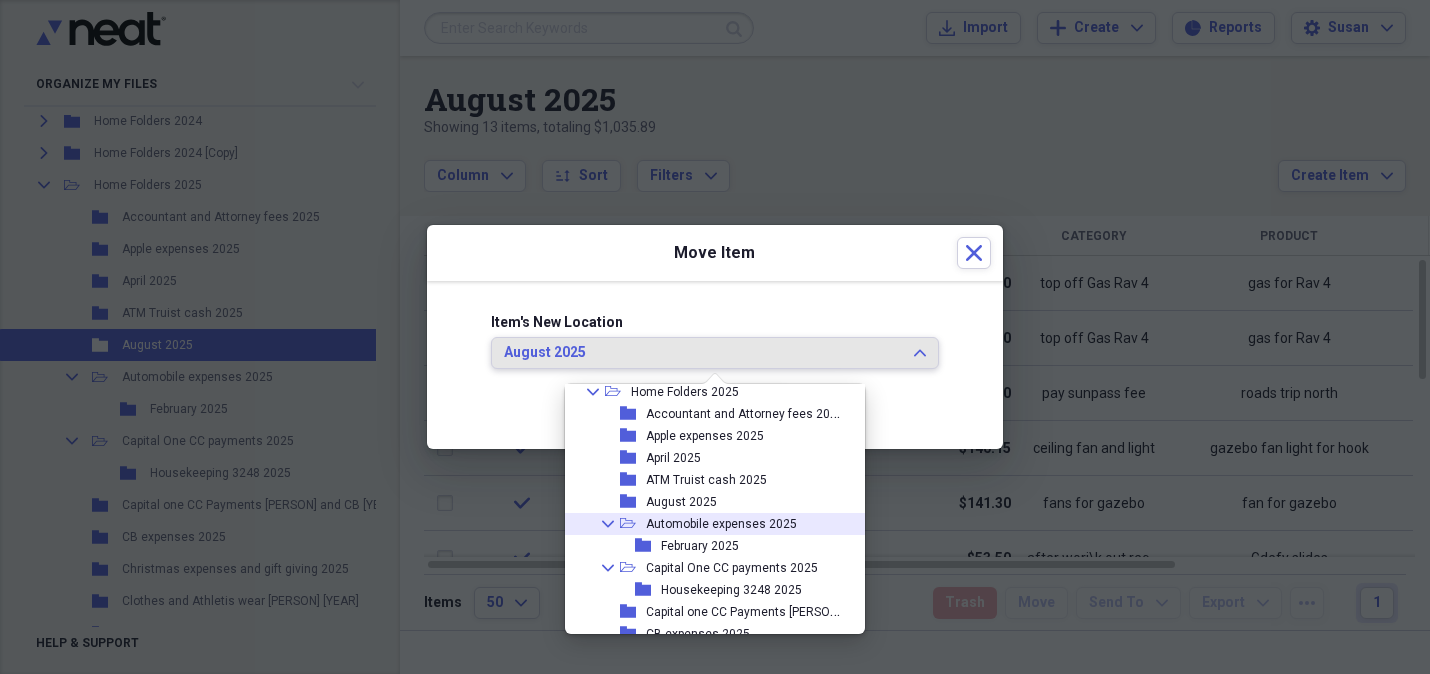 click on "Automobile expenses 2025" at bounding box center [721, 524] 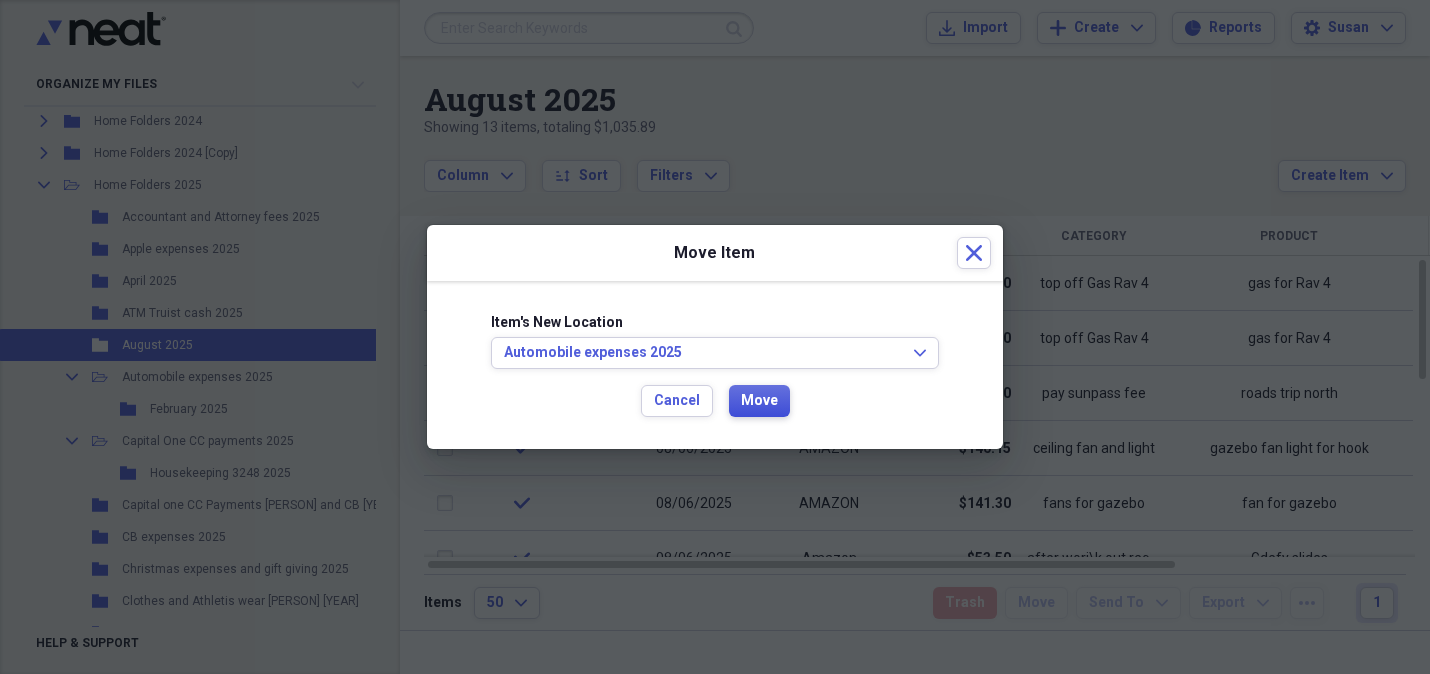 click on "Move" at bounding box center (759, 401) 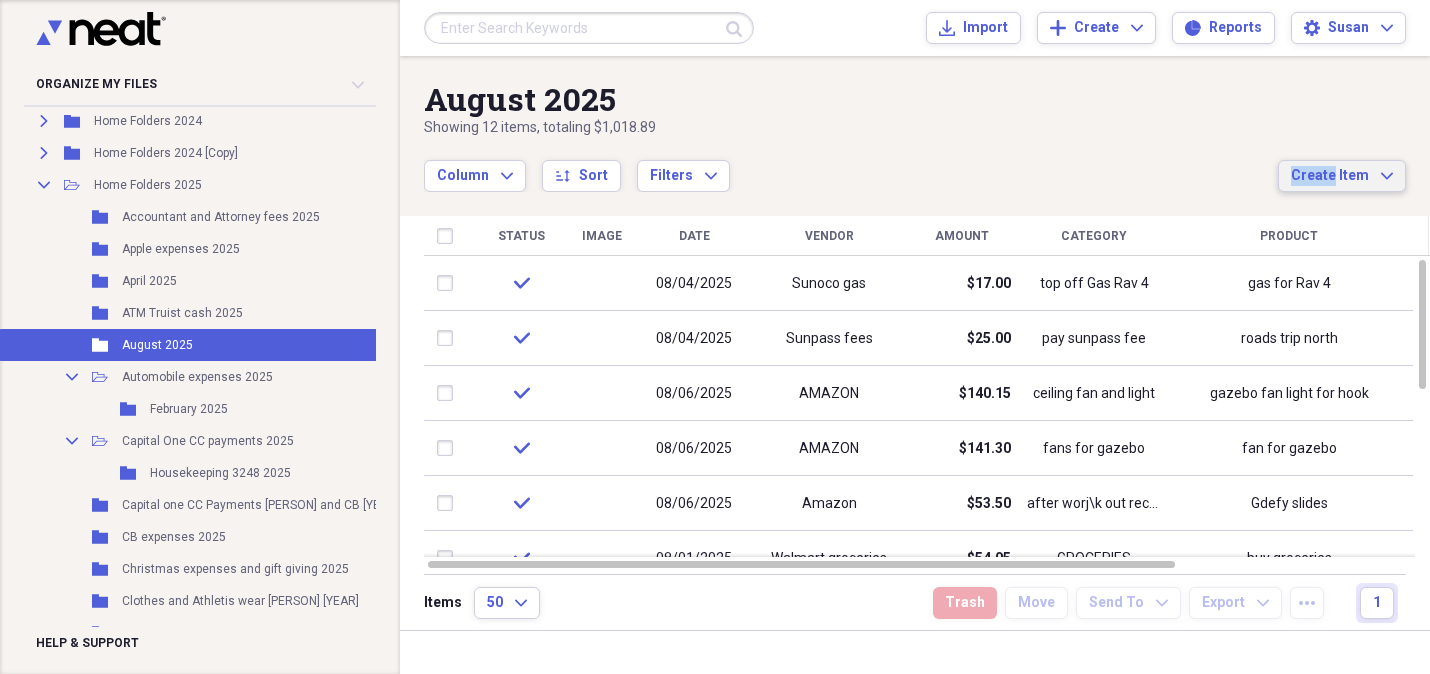 drag, startPoint x: 1387, startPoint y: 166, endPoint x: 1335, endPoint y: 185, distance: 55.362442 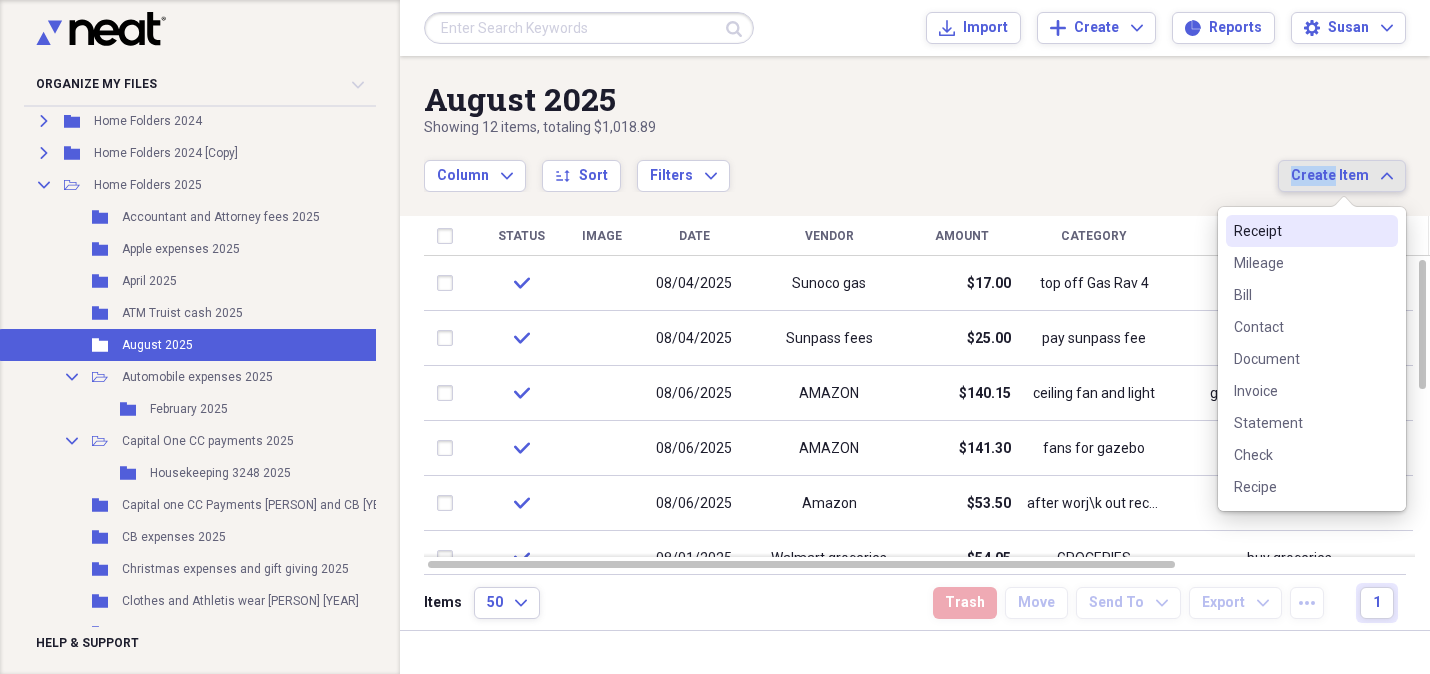 click on "Receipt" at bounding box center (1300, 231) 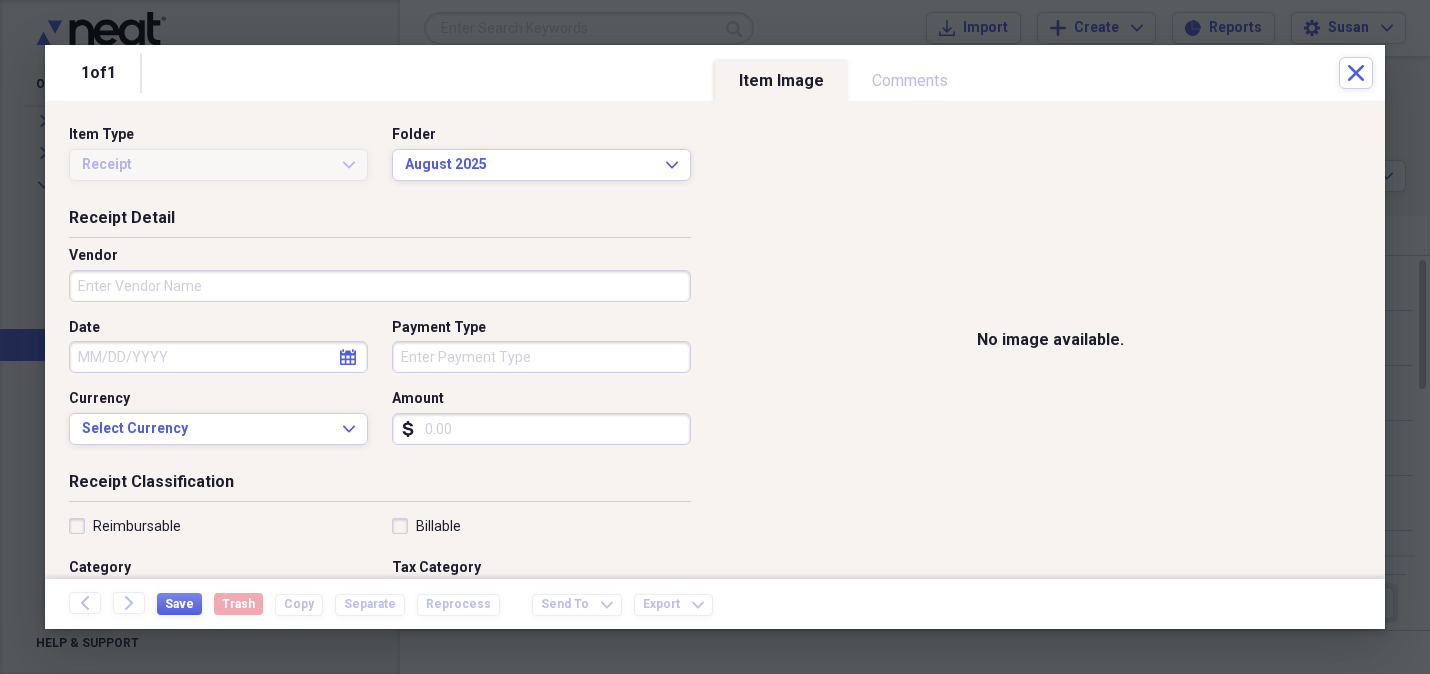 click on "Vendor" at bounding box center (380, 286) 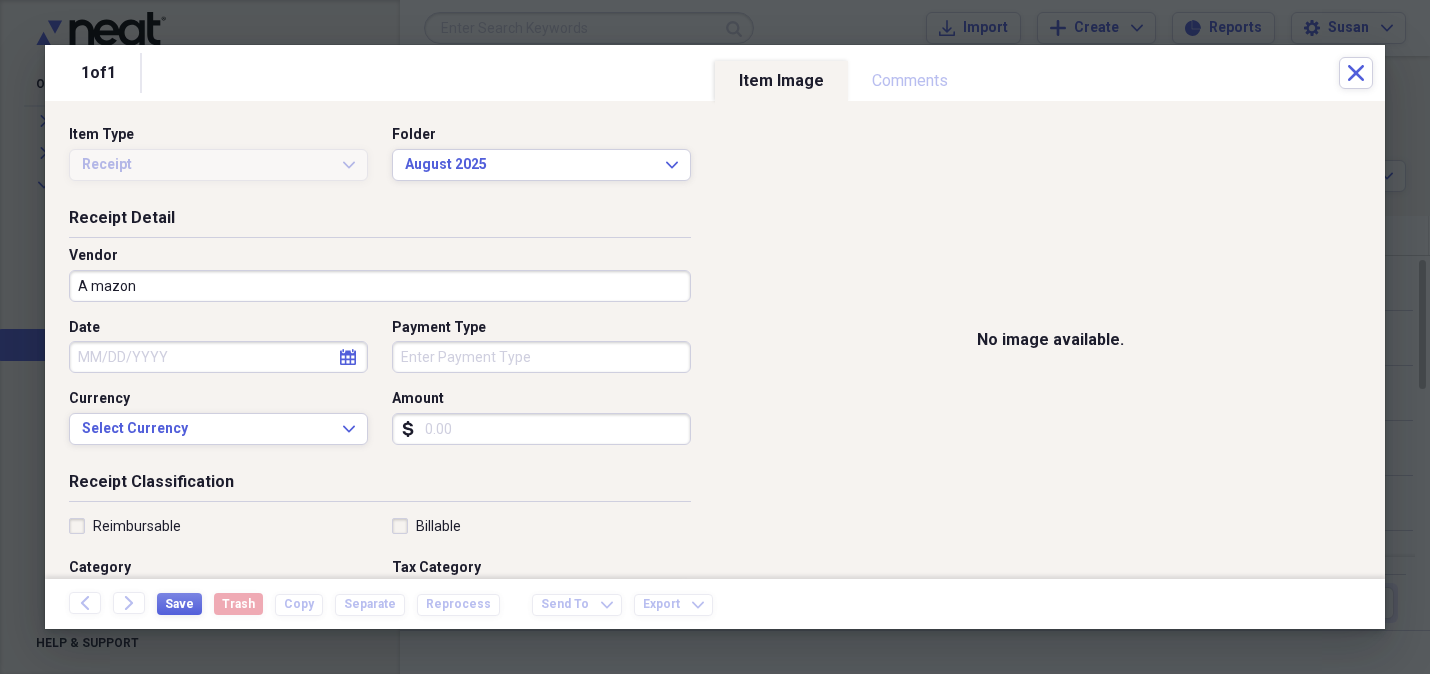 click on "A mazon" at bounding box center (380, 286) 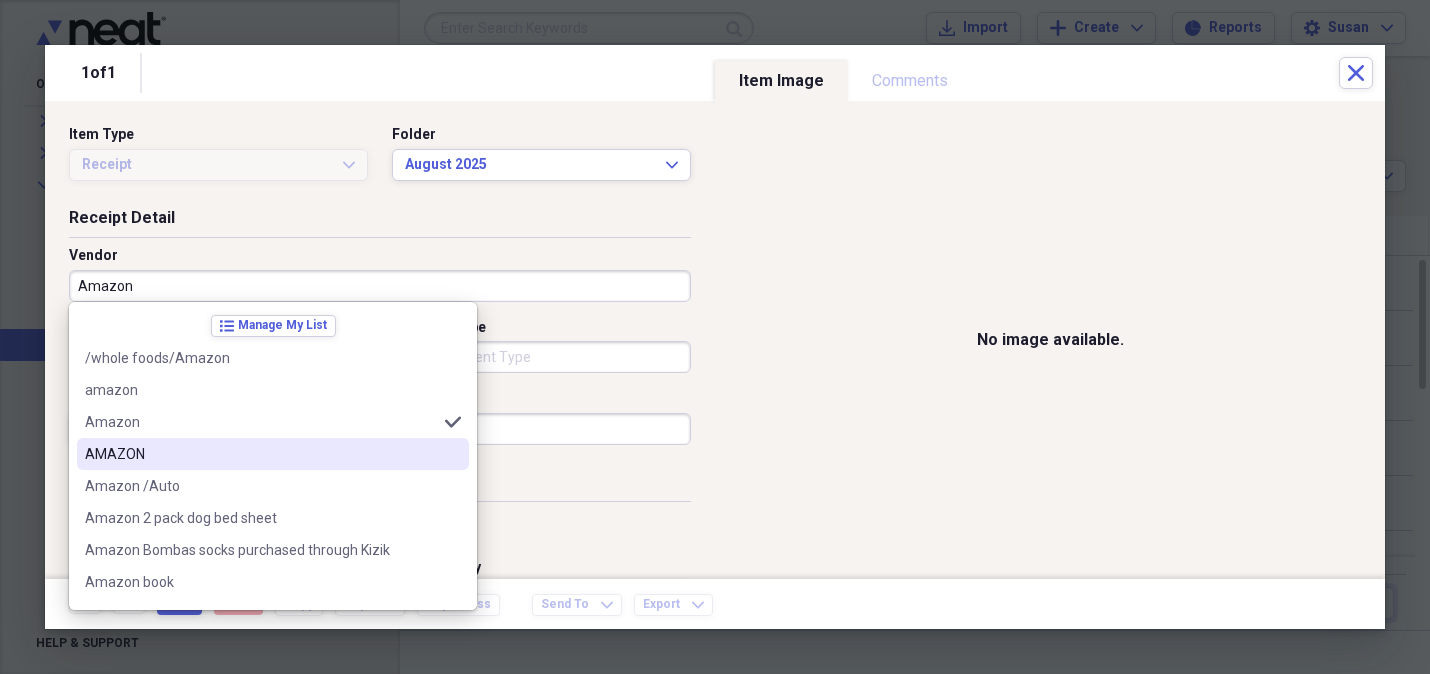 click on "AMAZON" at bounding box center [261, 454] 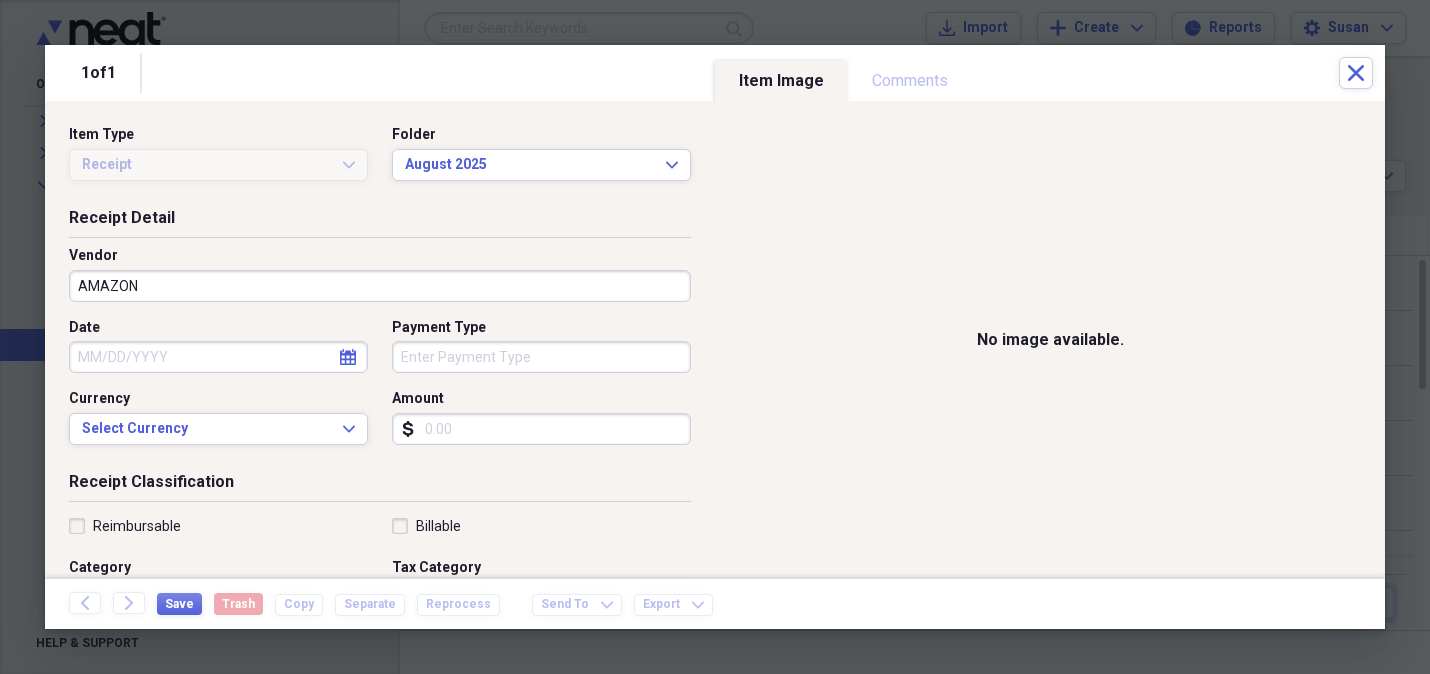 click on "calendar" 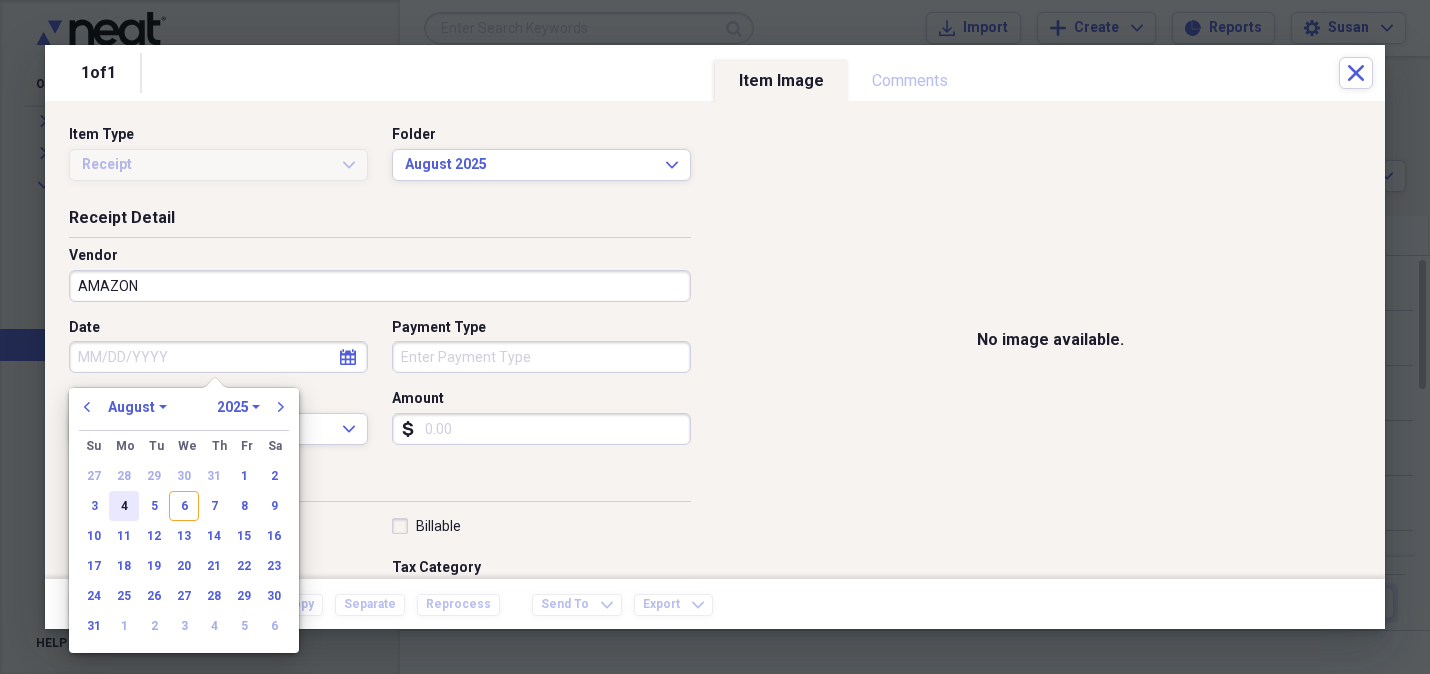 click on "4" at bounding box center [124, 506] 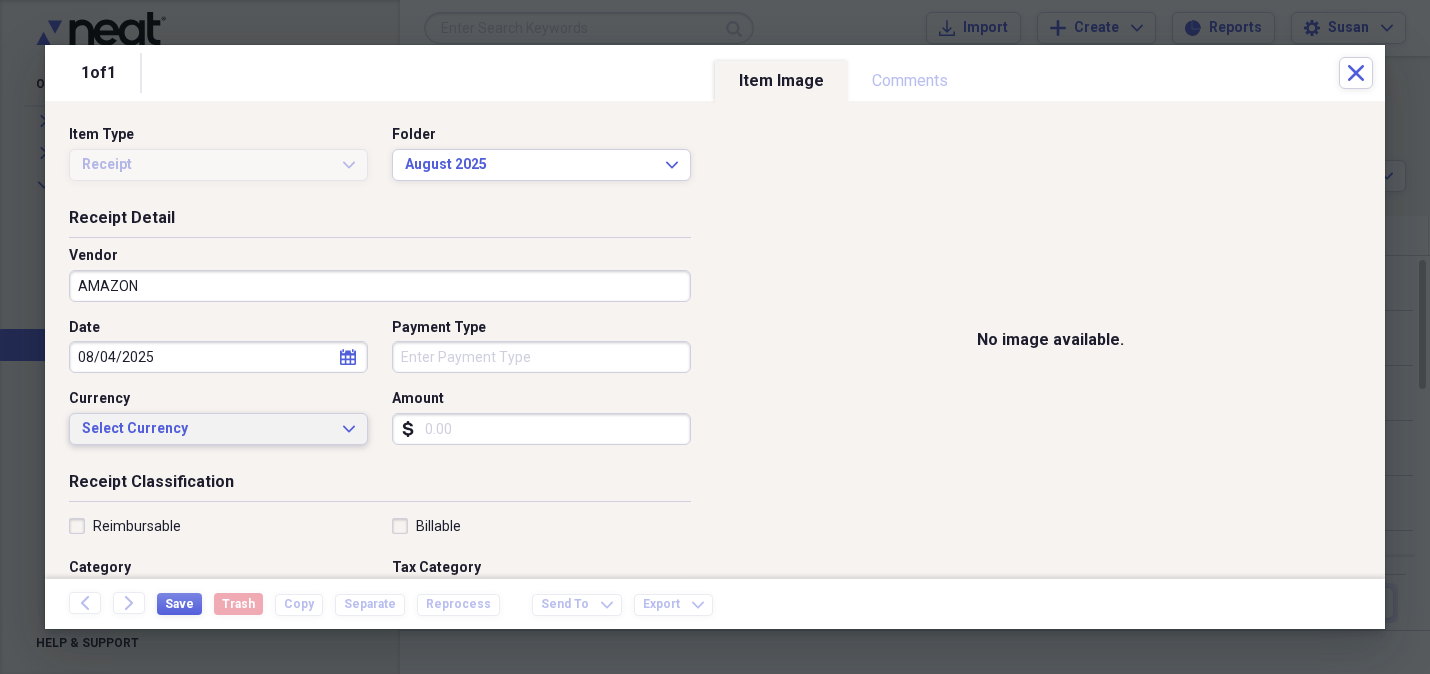 click 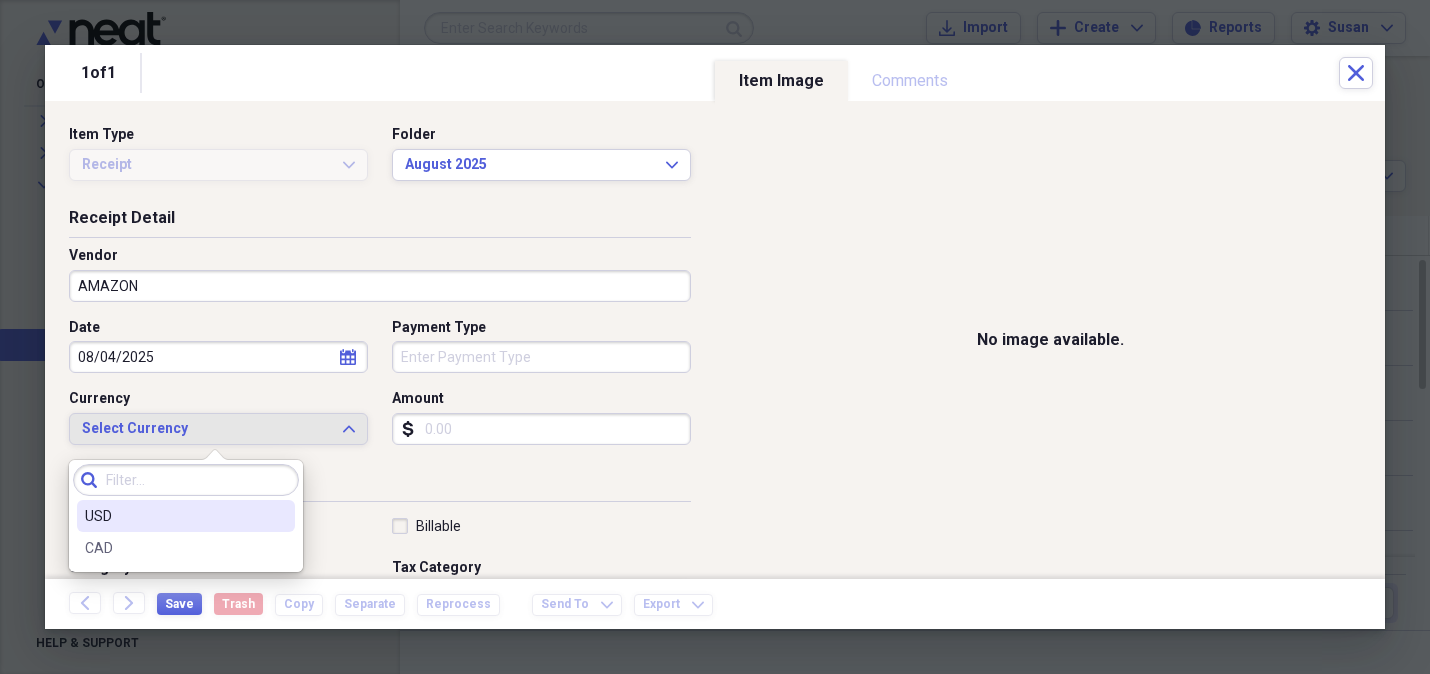drag, startPoint x: 241, startPoint y: 515, endPoint x: 250, endPoint y: 504, distance: 14.21267 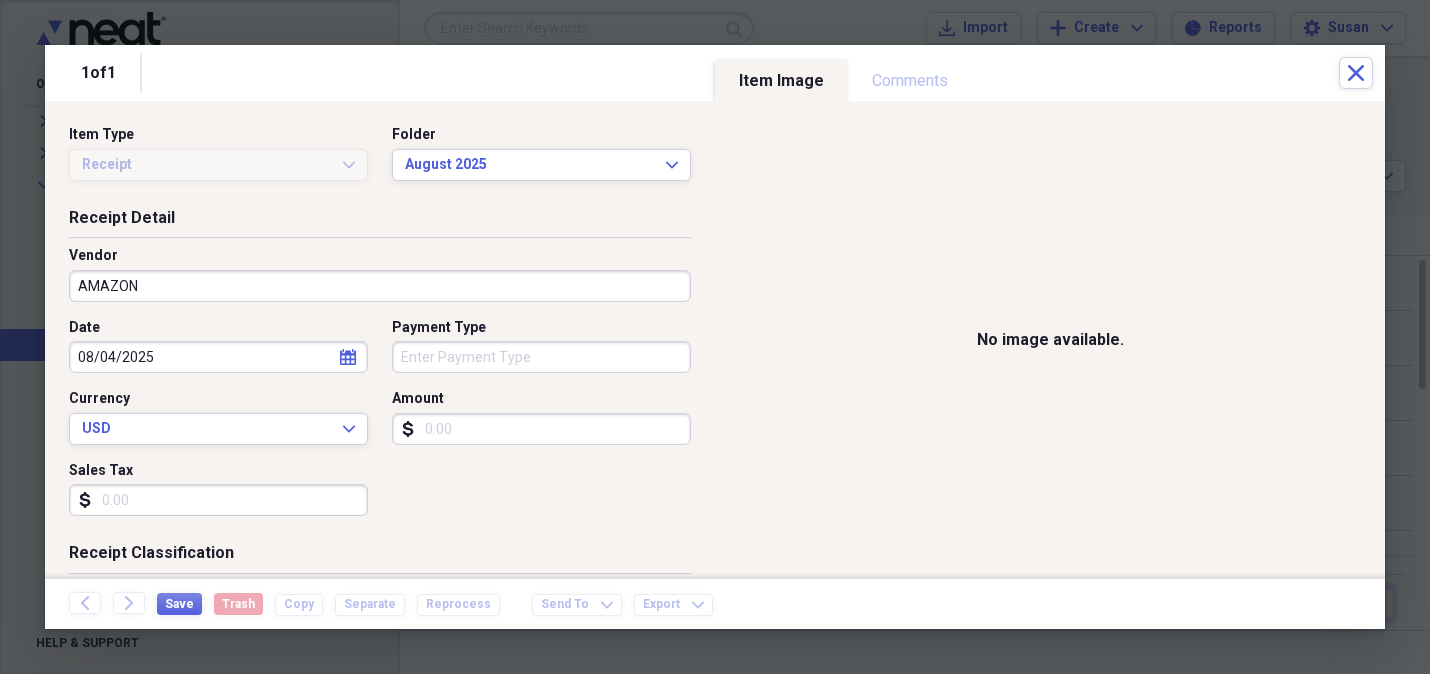 click on "Payment Type" at bounding box center (541, 357) 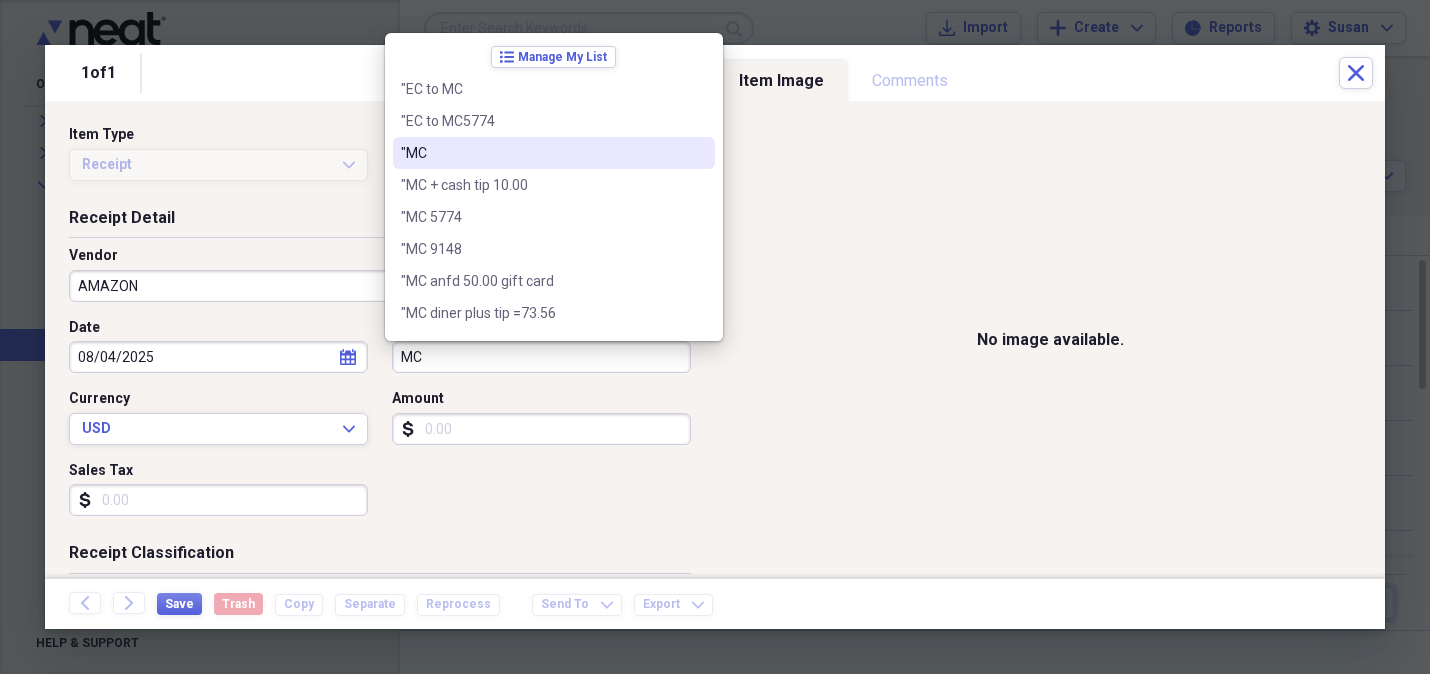 click on ""MC" at bounding box center [554, 153] 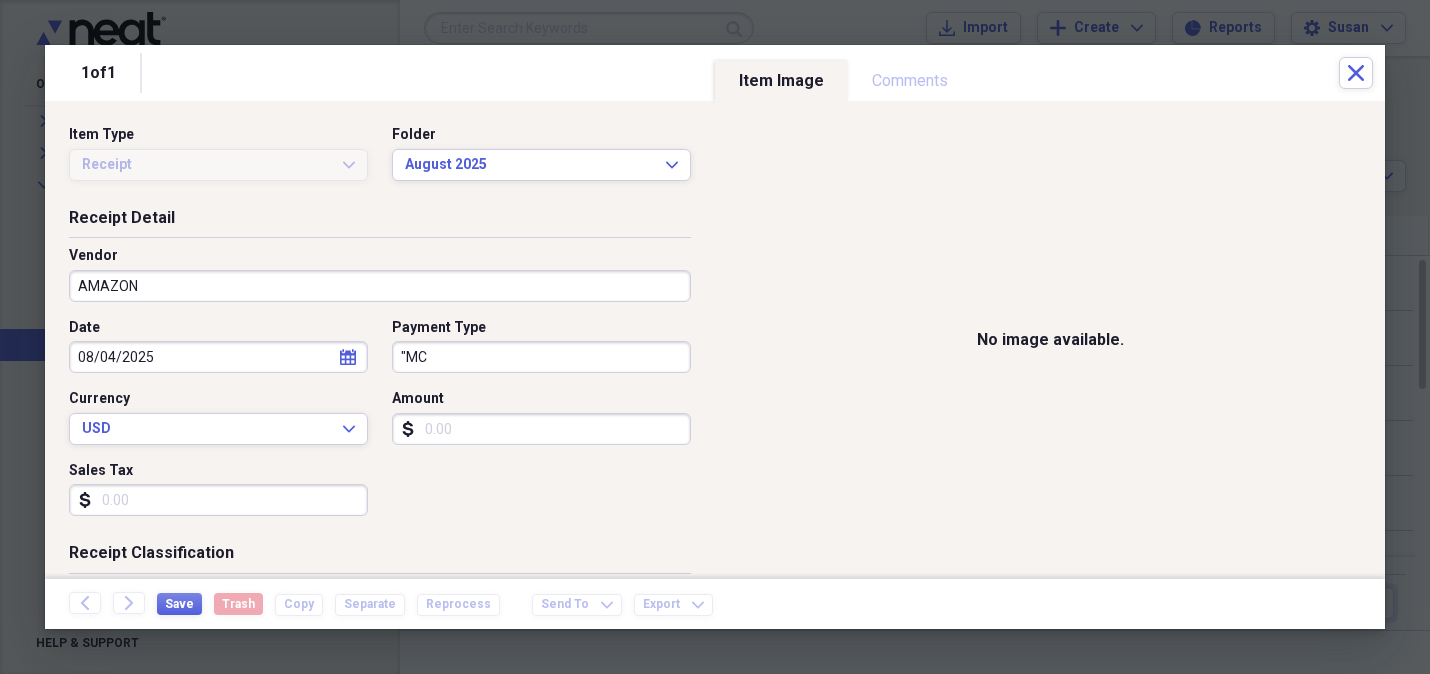 click on "Amount" at bounding box center [541, 429] 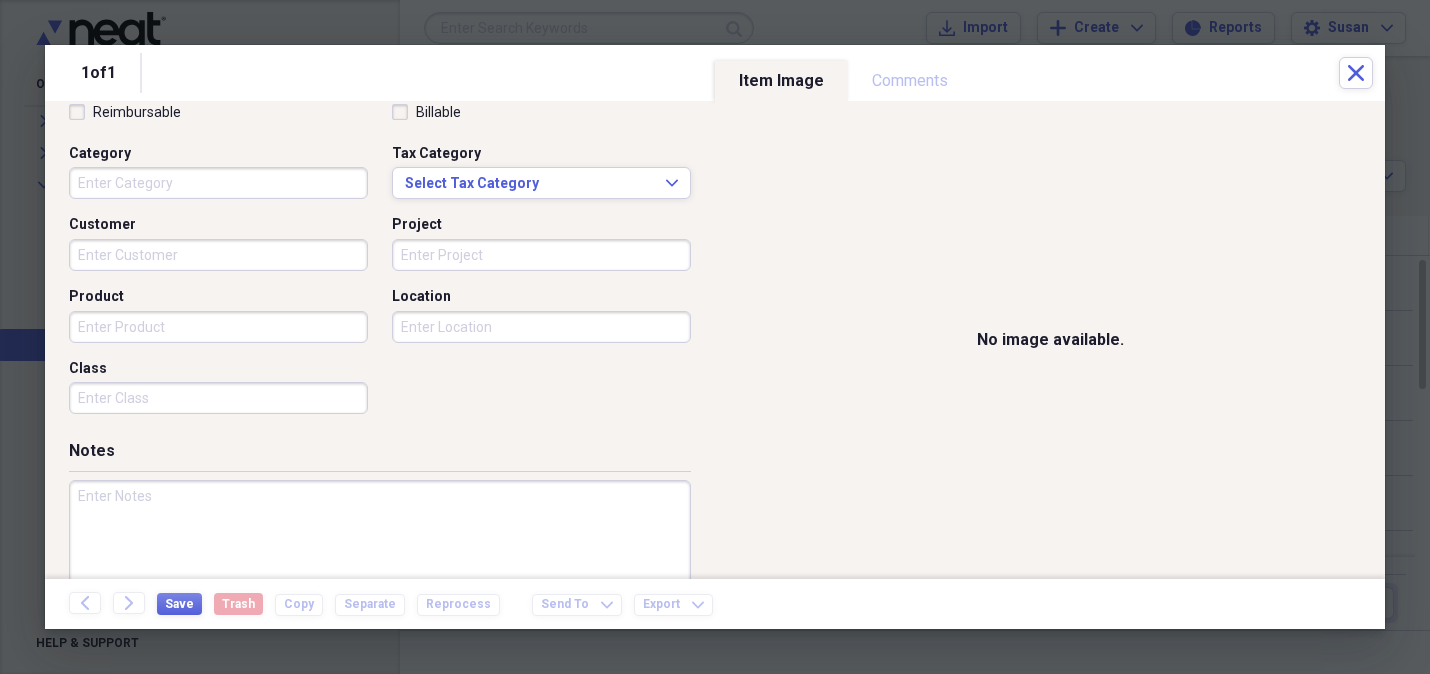 scroll, scrollTop: 542, scrollLeft: 0, axis: vertical 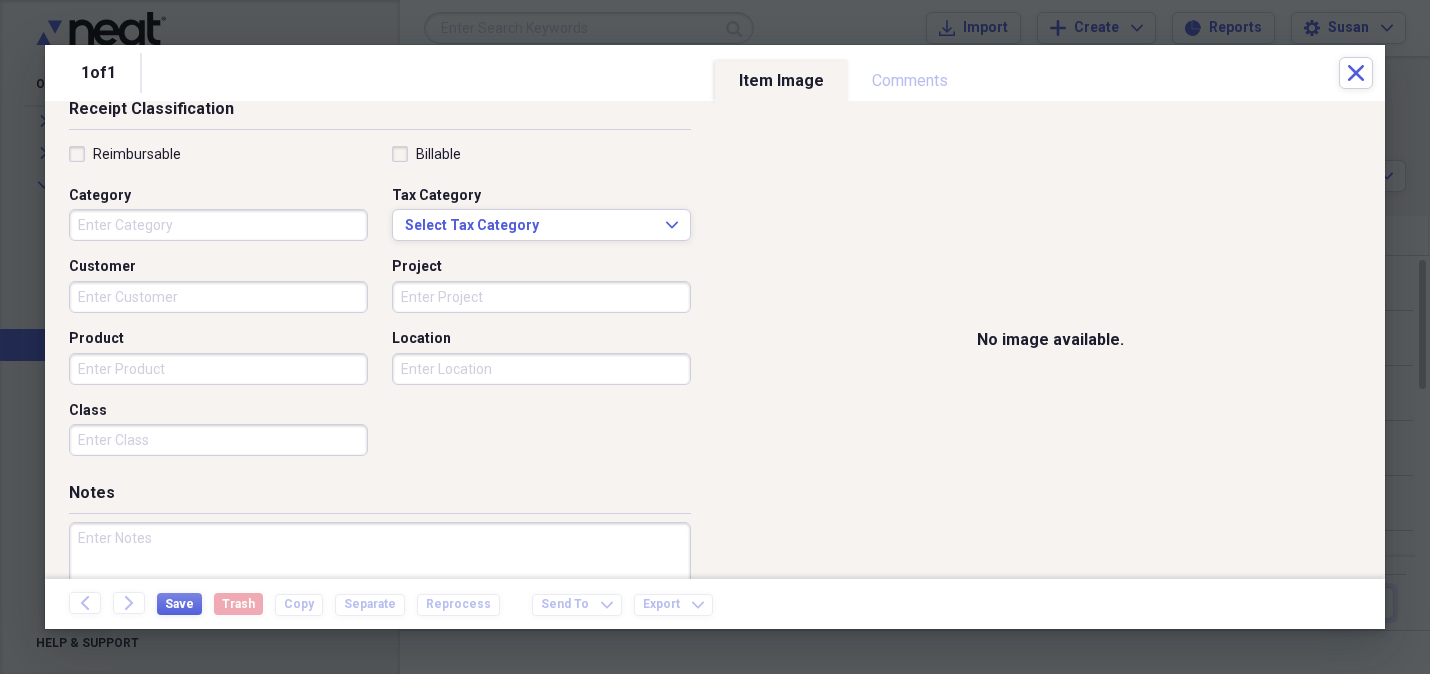 type on "23.52" 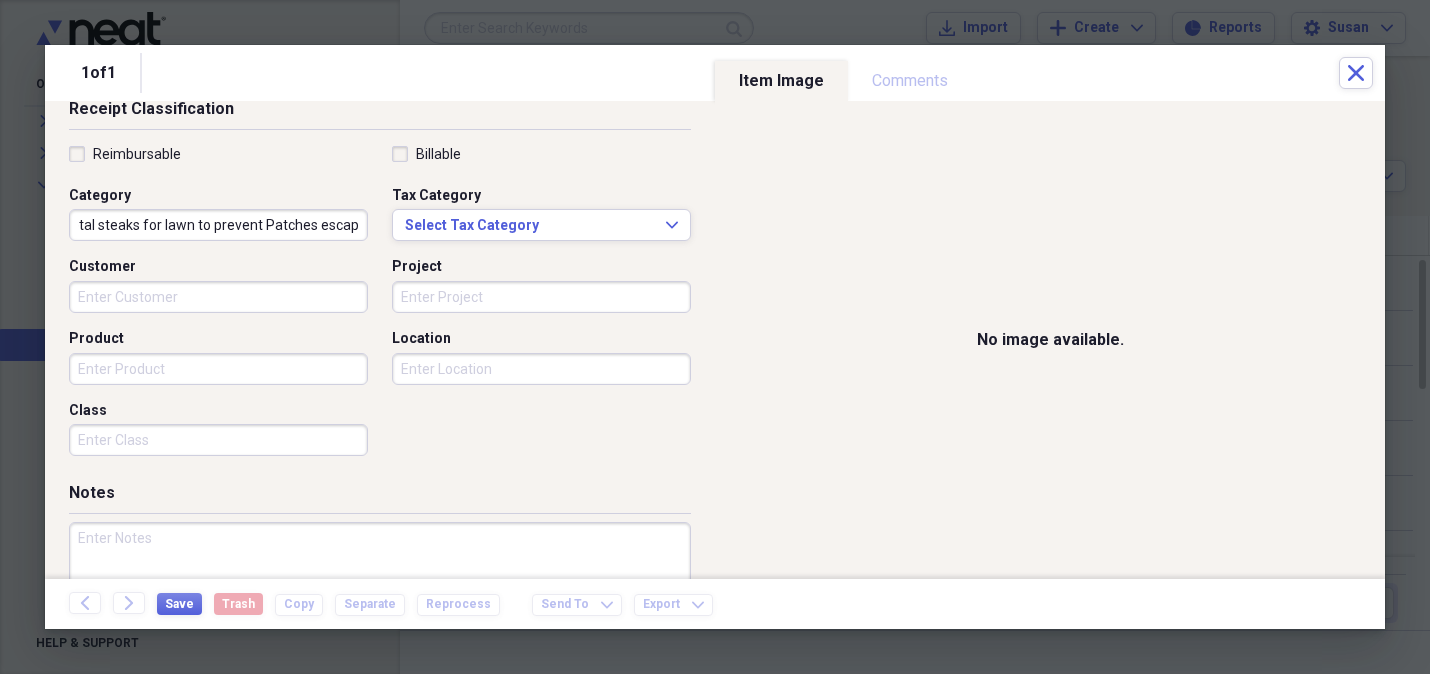 scroll, scrollTop: 0, scrollLeft: 28, axis: horizontal 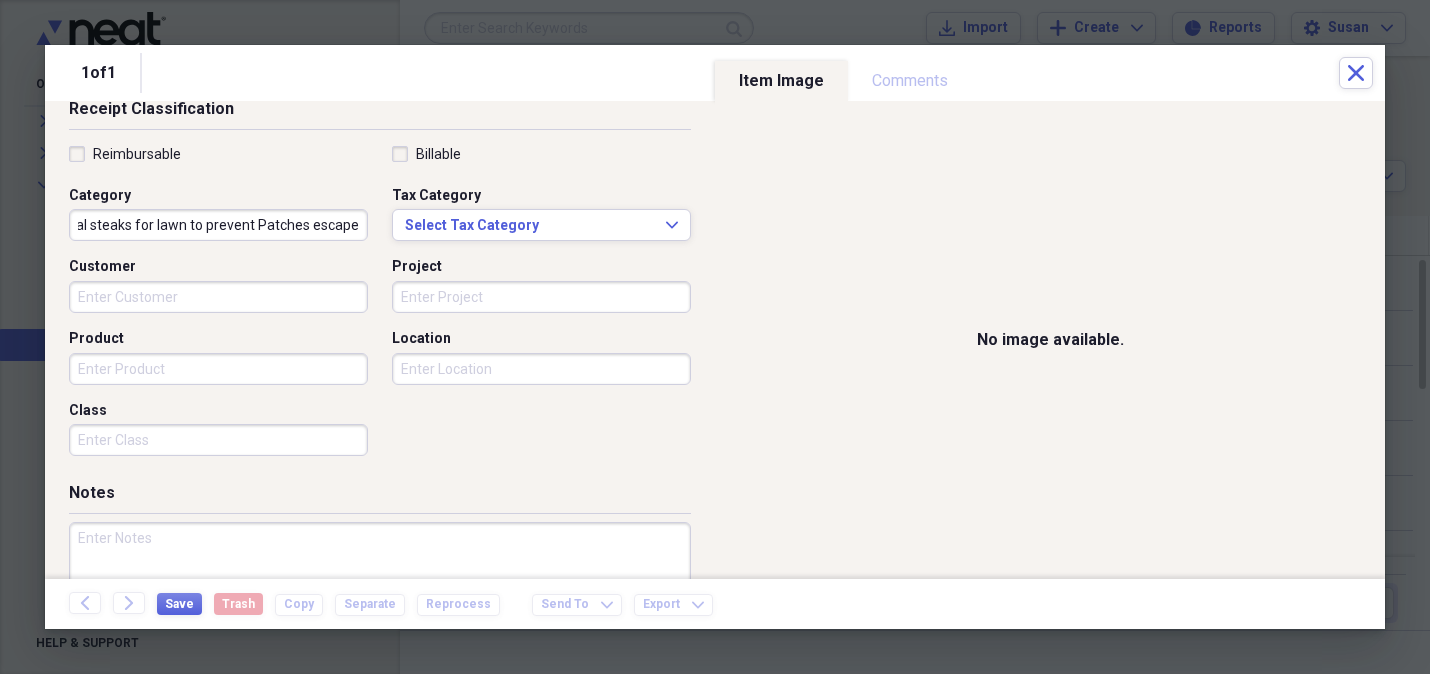 type on "metal steaks for lawn to prevent Patches escape" 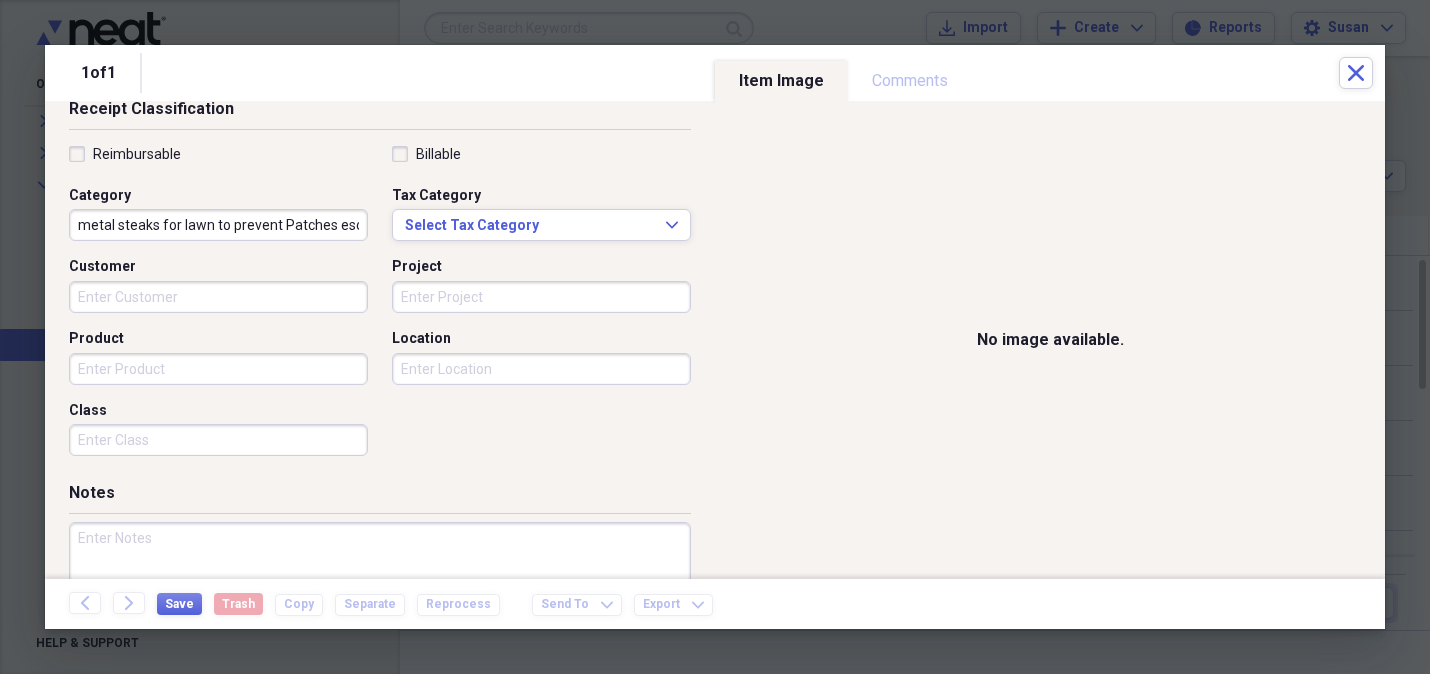 click on "Customer" at bounding box center [218, 297] 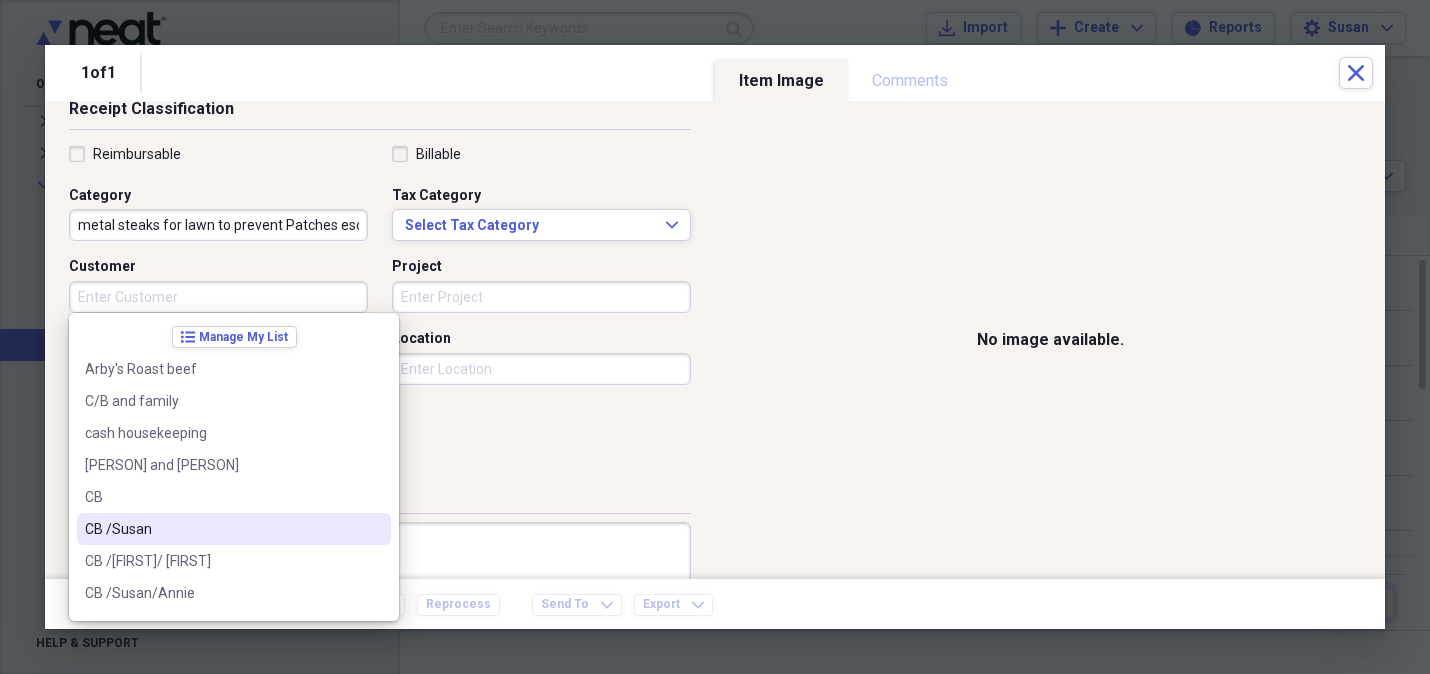 click on "CB /Susan" at bounding box center (222, 529) 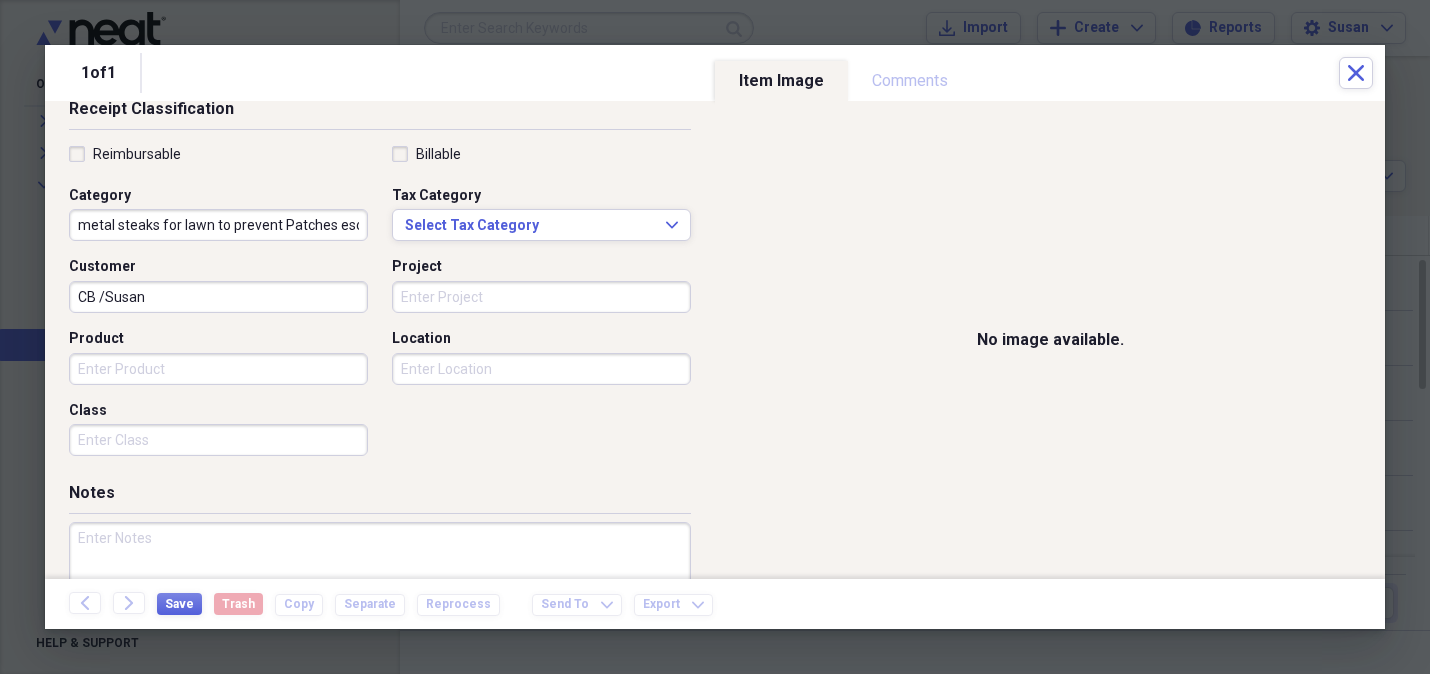 drag, startPoint x: 126, startPoint y: 366, endPoint x: 812, endPoint y: 397, distance: 686.7001 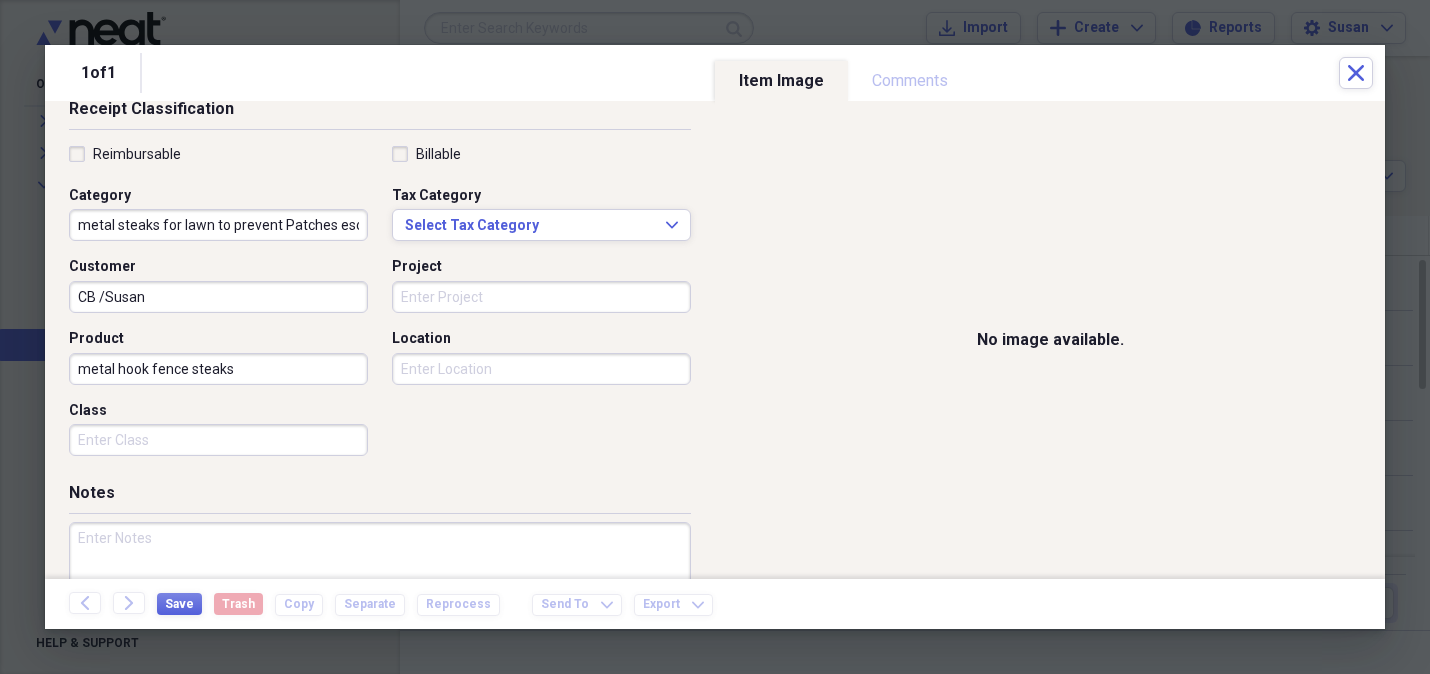 type on "metal hook fence steaks" 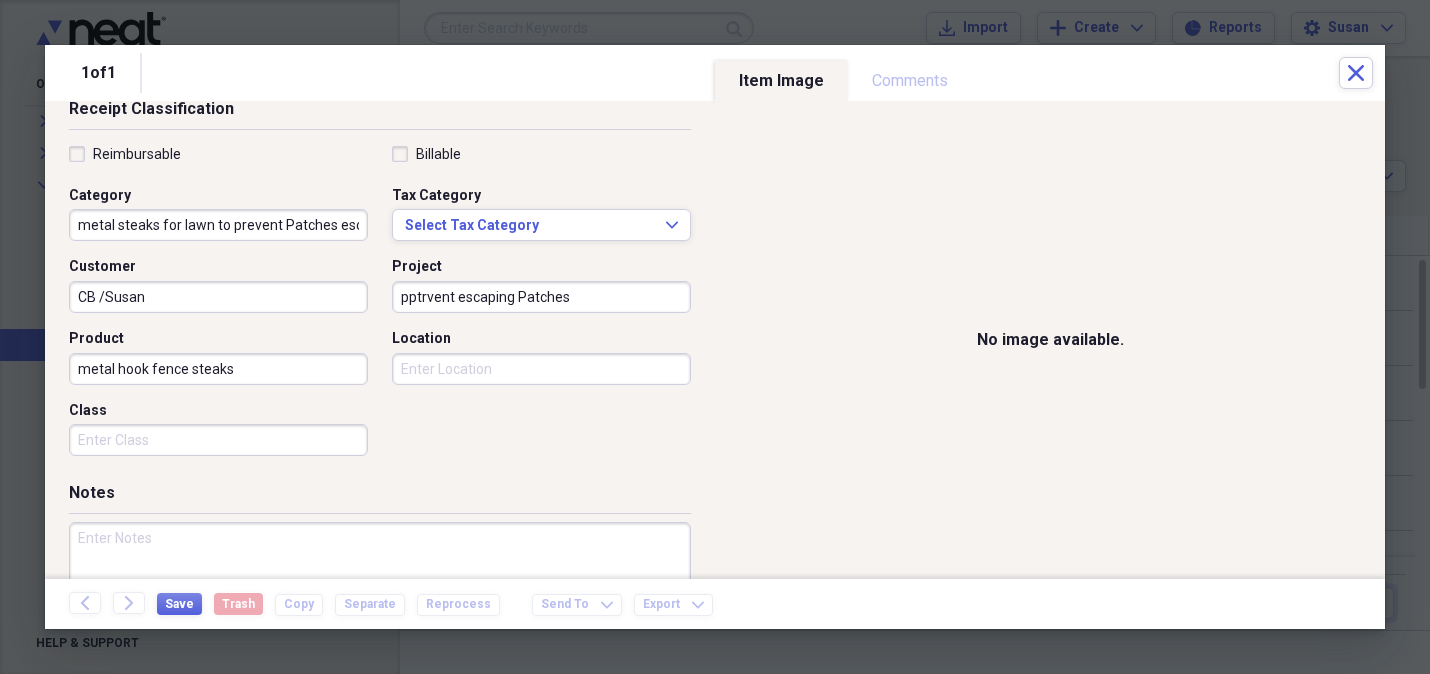type on "pptrvent escaping Patches" 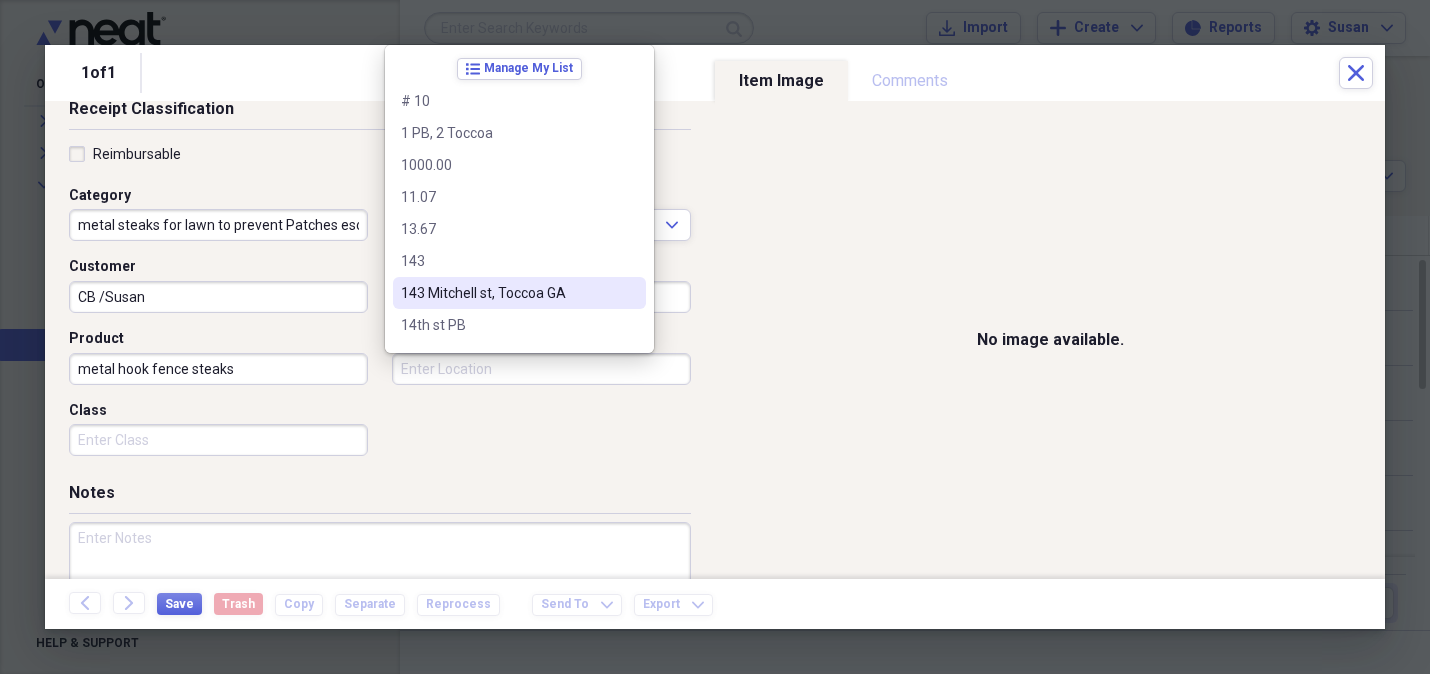 click on "143 Mitchell st, Toccoa GA" at bounding box center [507, 293] 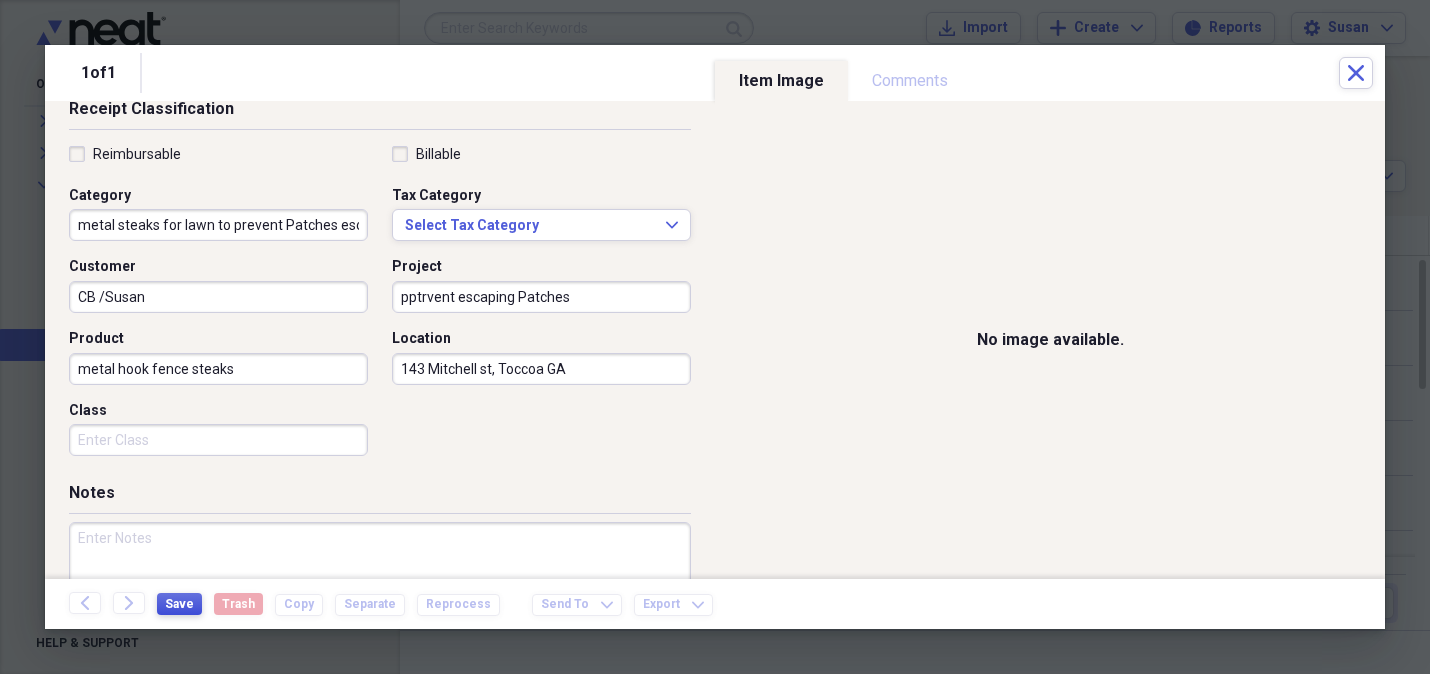 click on "Save" at bounding box center (179, 604) 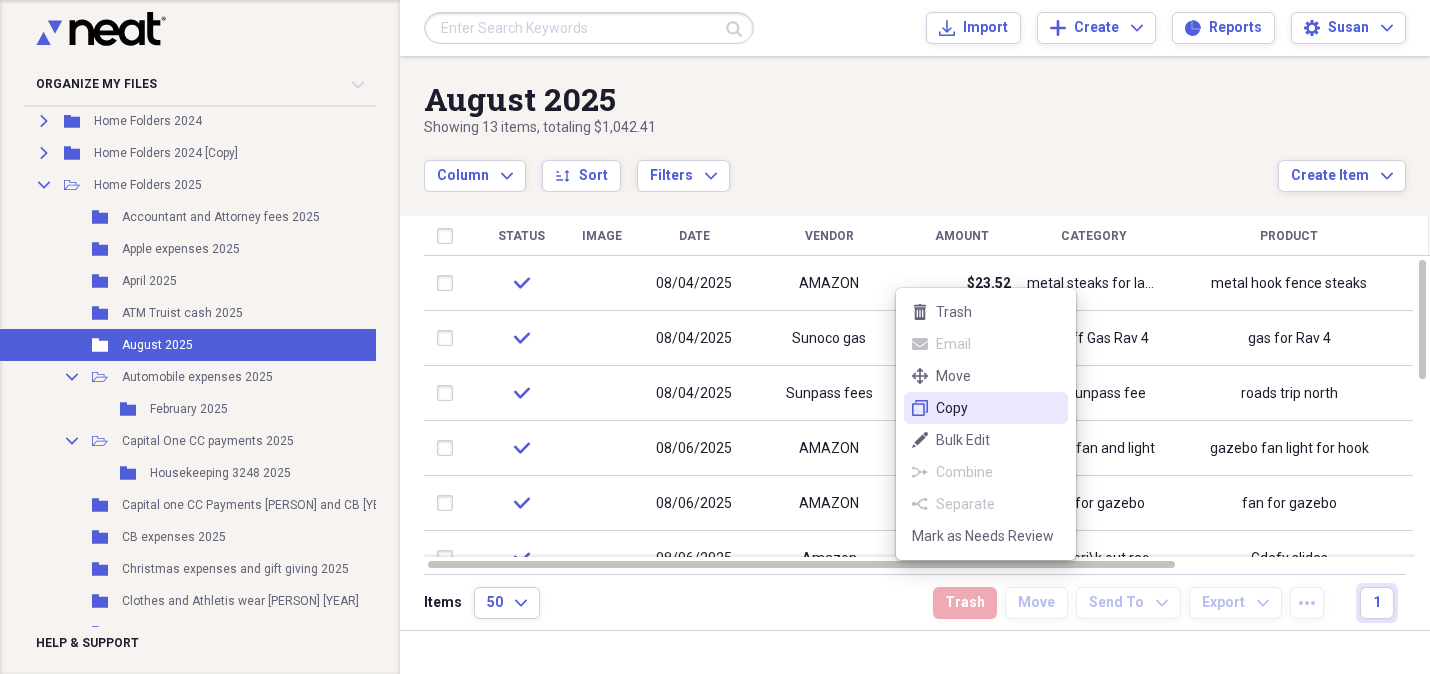 click on "duplicate" 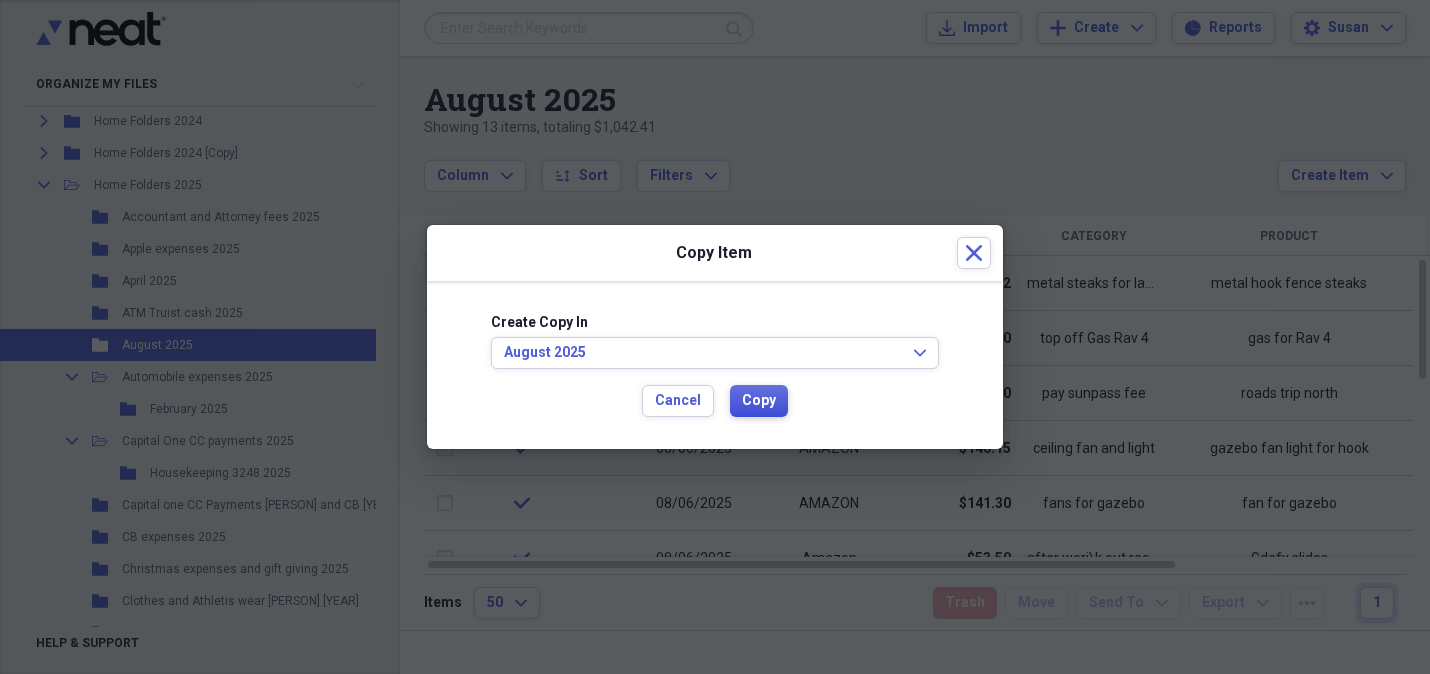 click on "Copy" at bounding box center [759, 401] 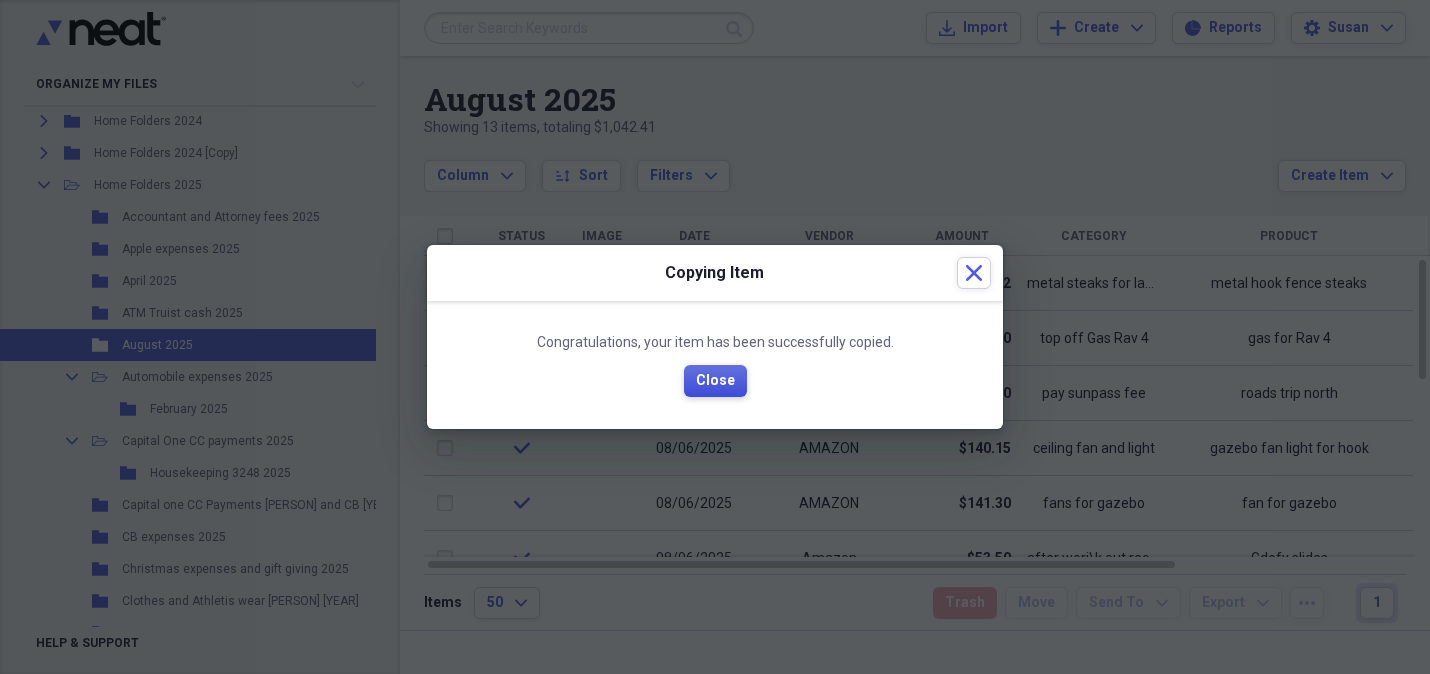 click on "Close" at bounding box center [715, 381] 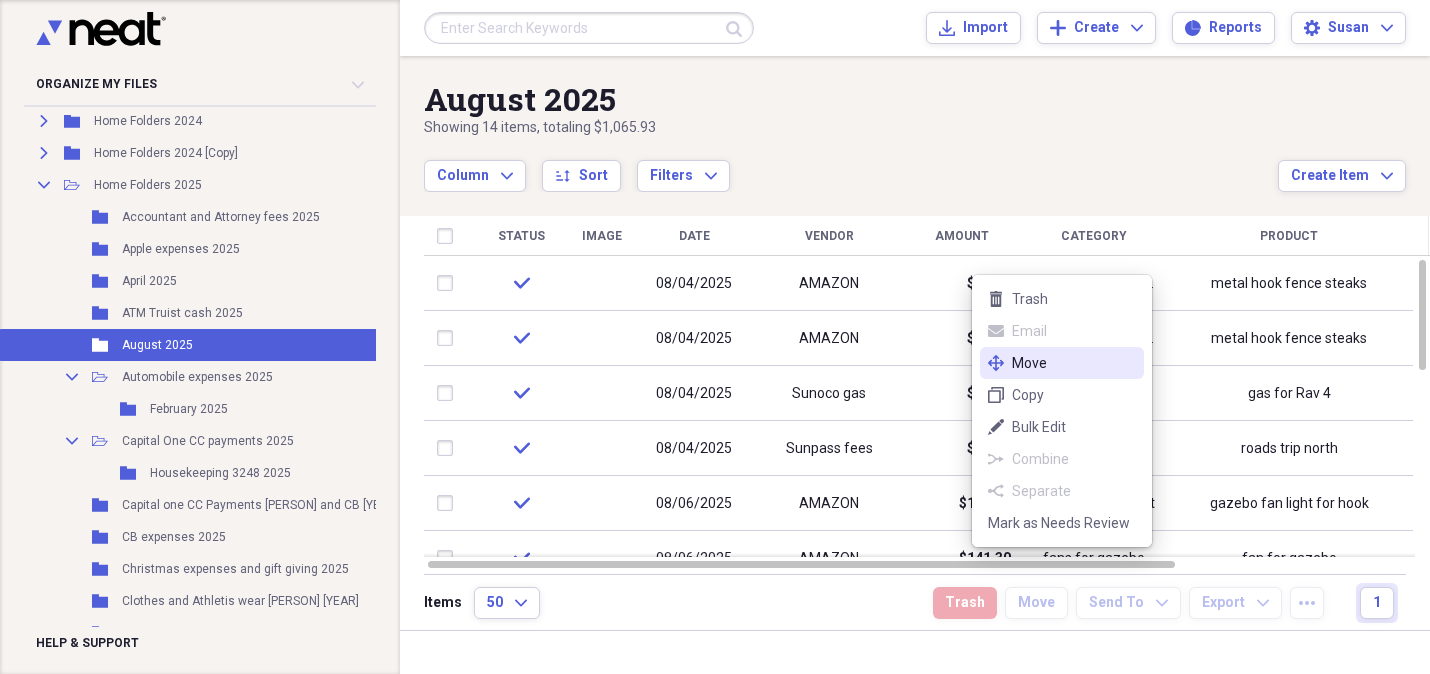 click on "Move" at bounding box center [1074, 363] 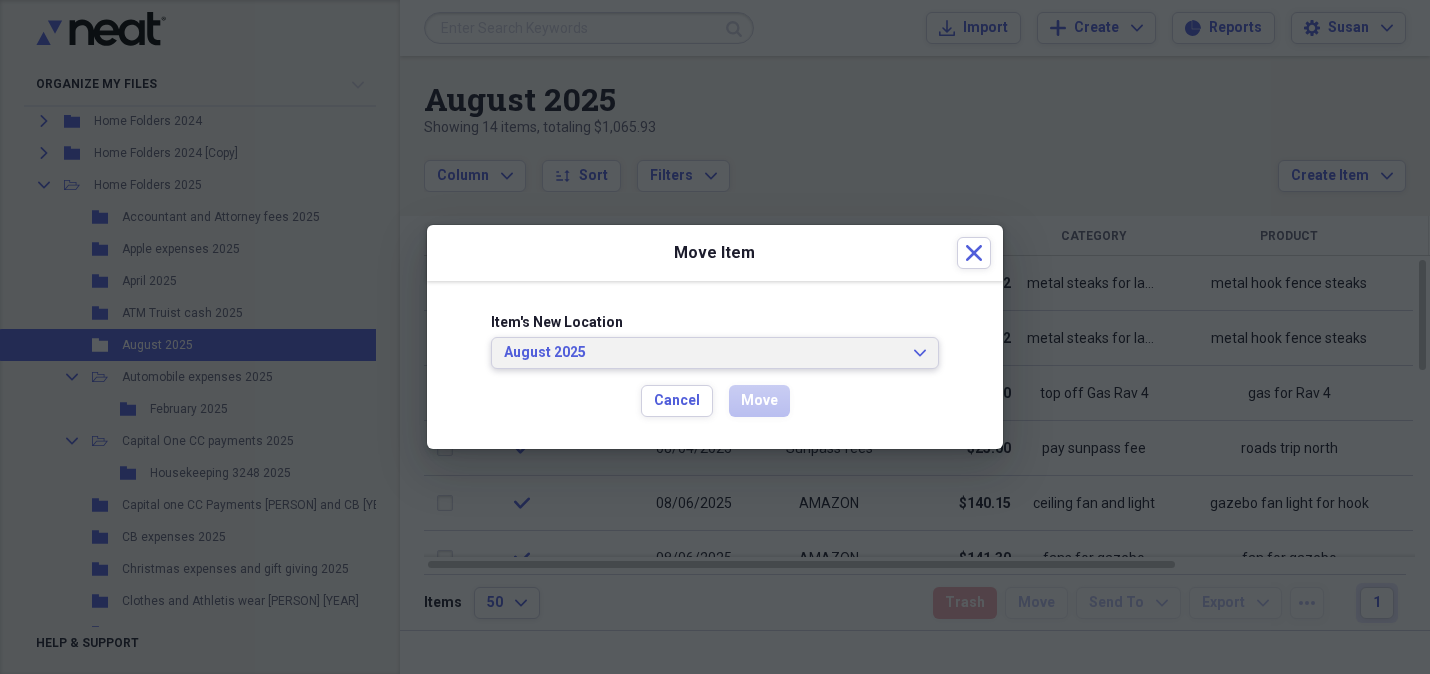 click on "August 2025" at bounding box center [703, 353] 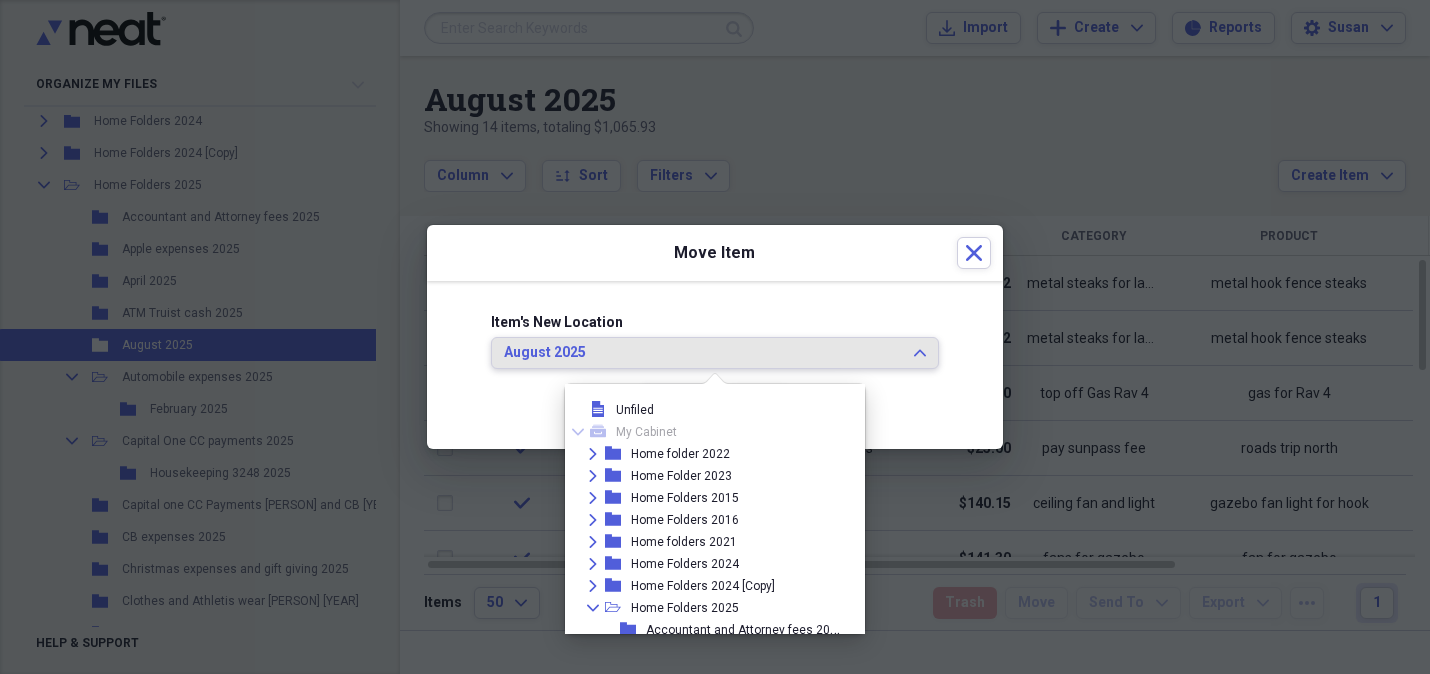 scroll, scrollTop: 216, scrollLeft: 0, axis: vertical 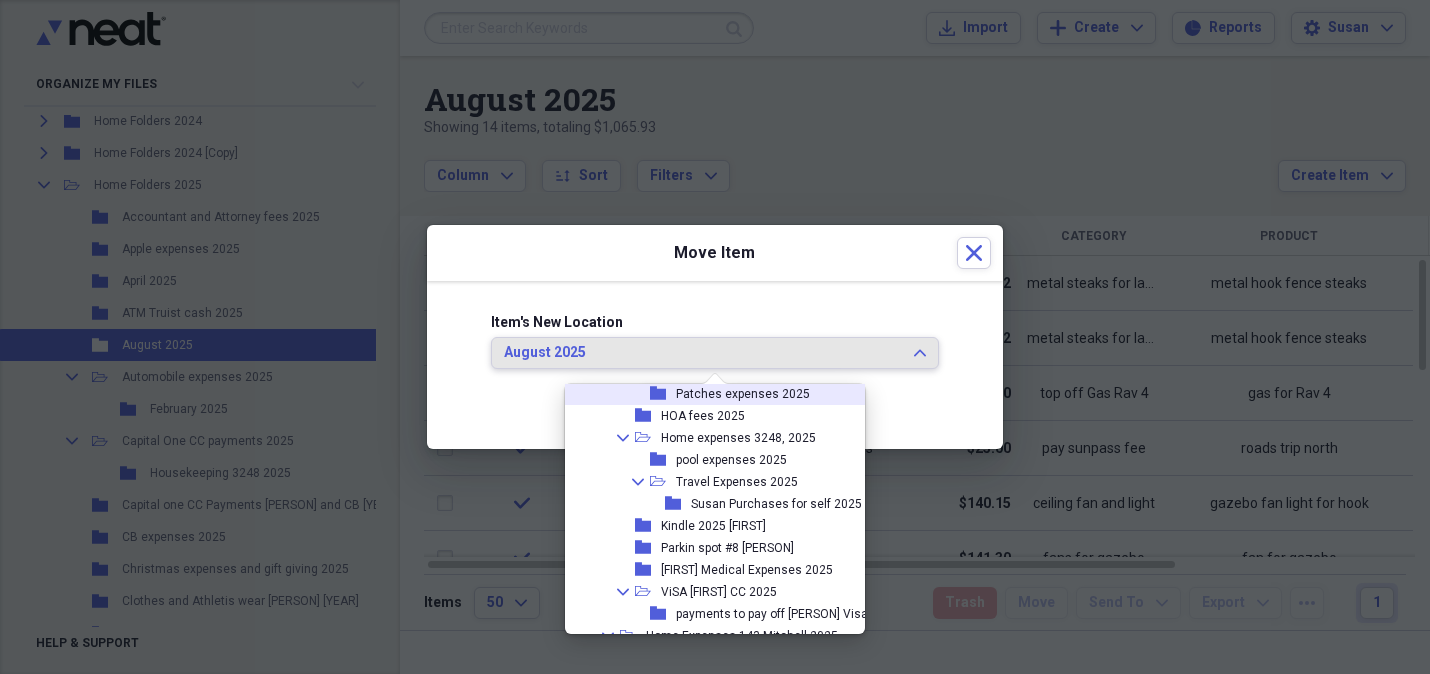 click on "Patches expenses 2025" at bounding box center (743, 394) 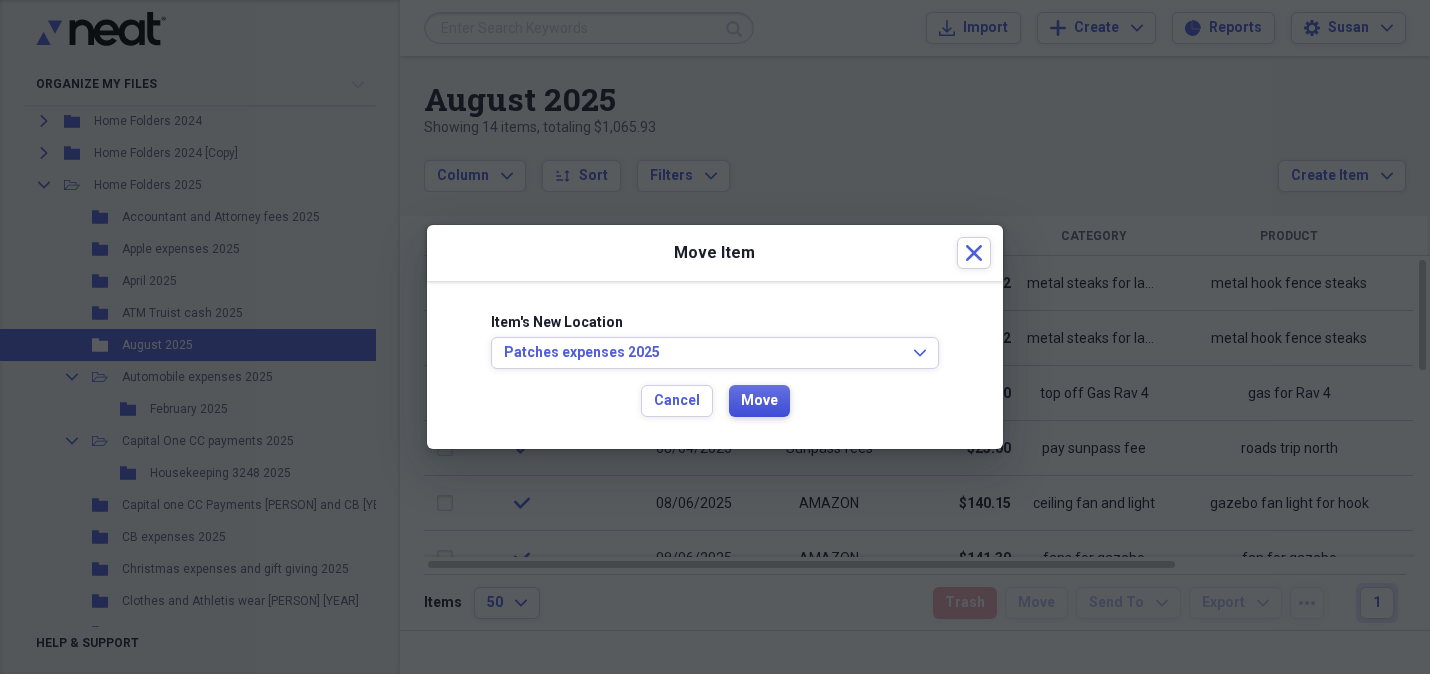 click on "Move" at bounding box center [759, 401] 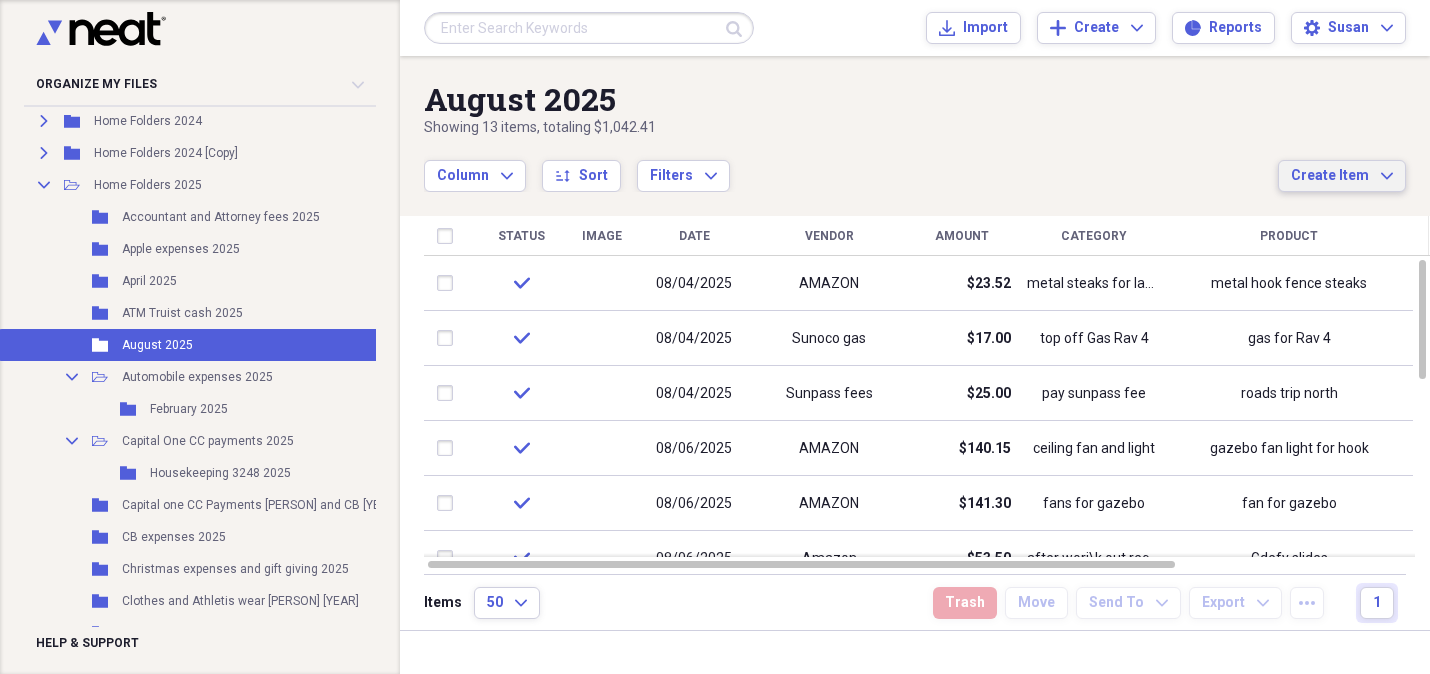 drag, startPoint x: 1359, startPoint y: 173, endPoint x: 1355, endPoint y: 184, distance: 11.7046995 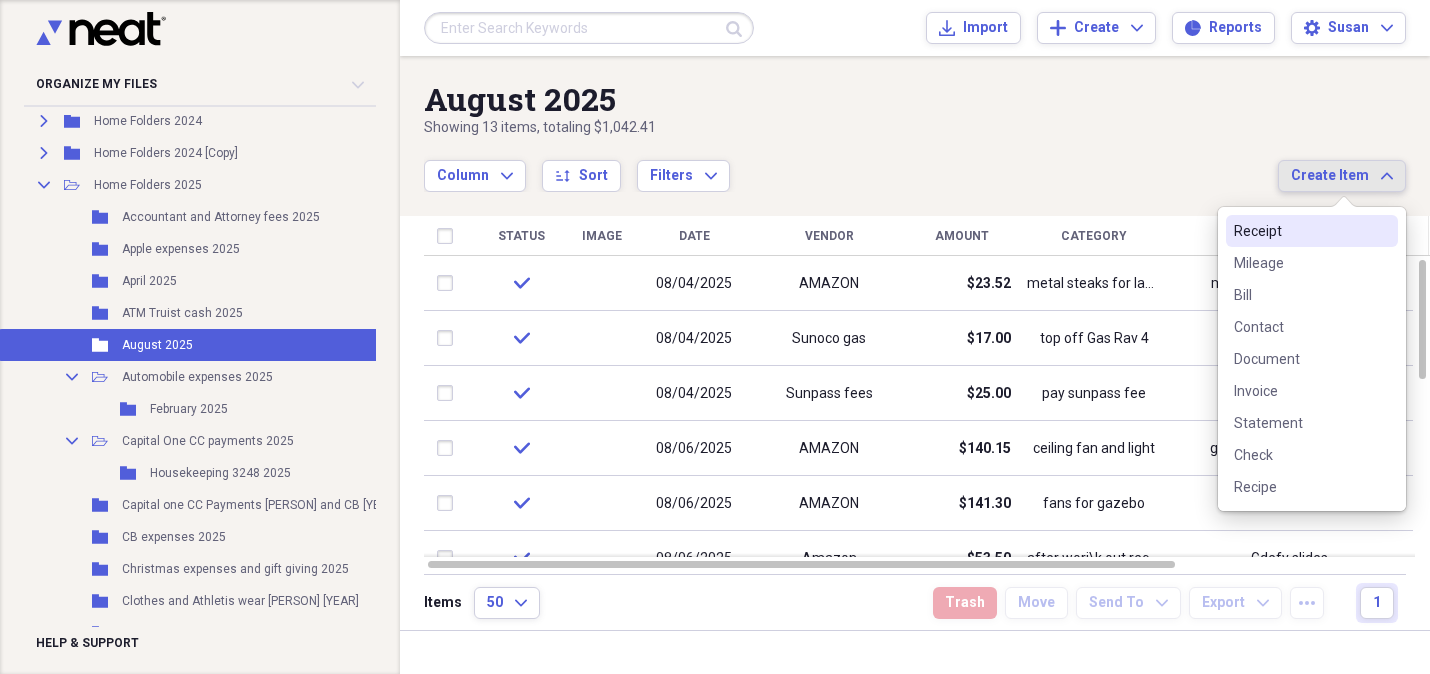 click on "Receipt" at bounding box center (1300, 231) 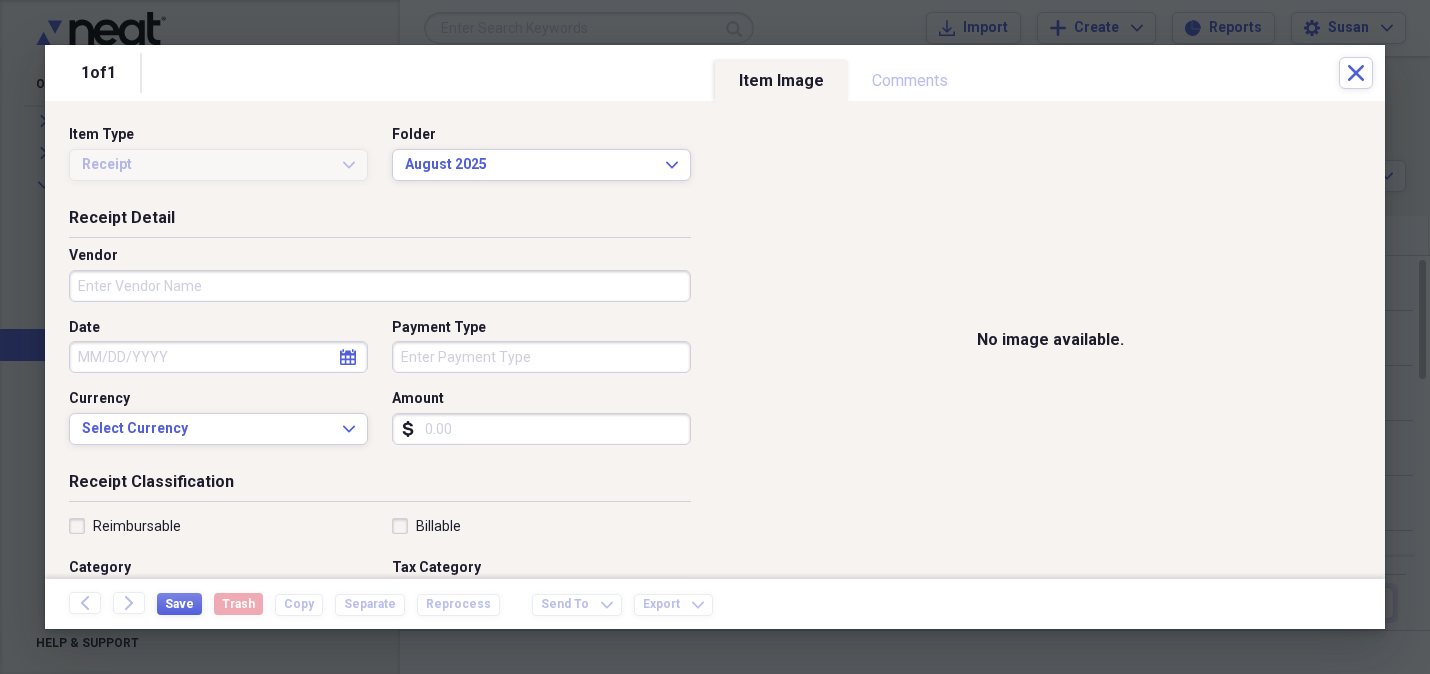 click on "Amount" at bounding box center (541, 429) 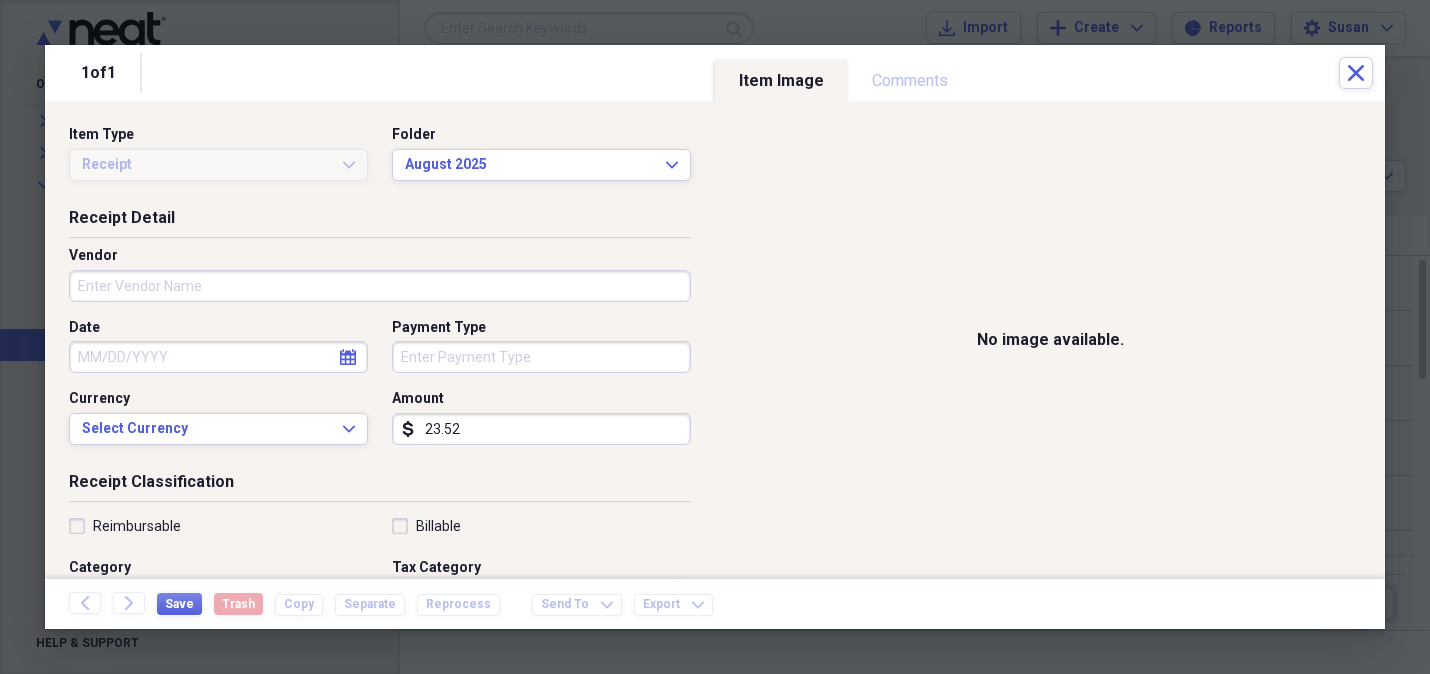 type on "23.52" 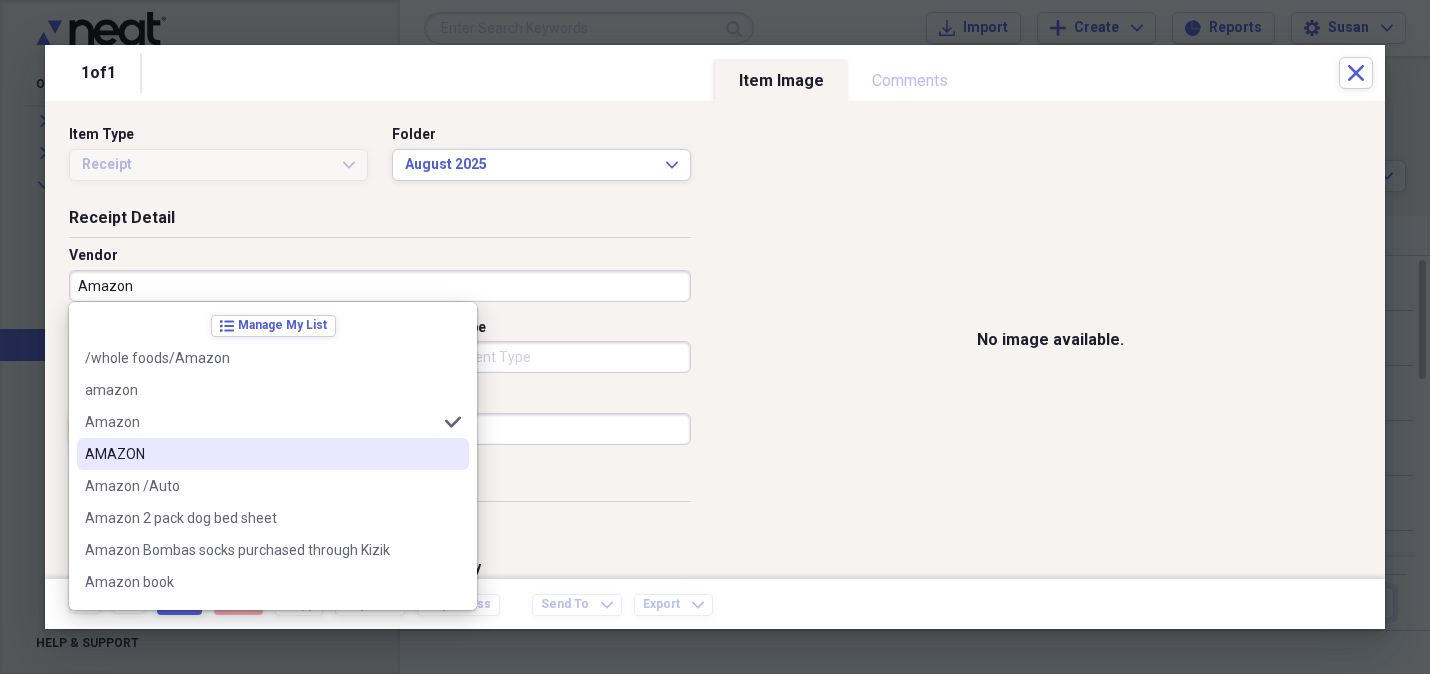 click on "AMAZON" at bounding box center [261, 454] 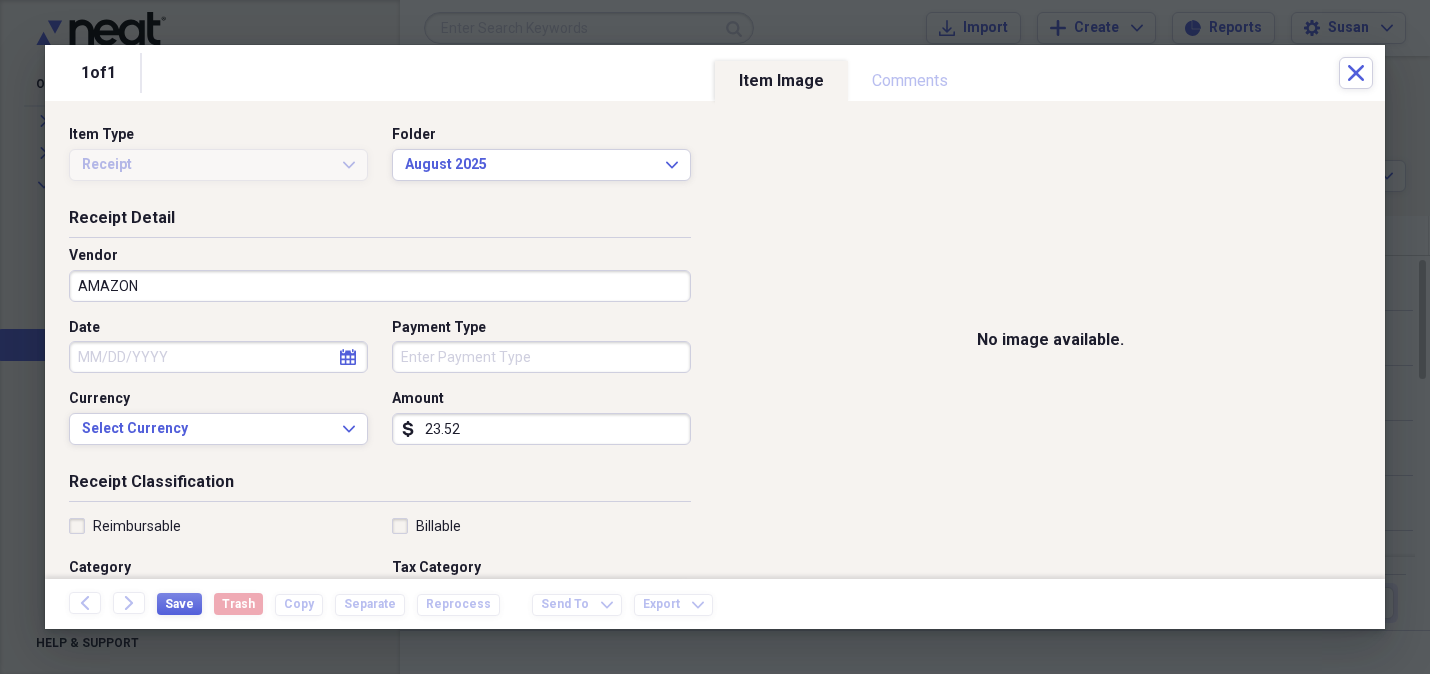 click 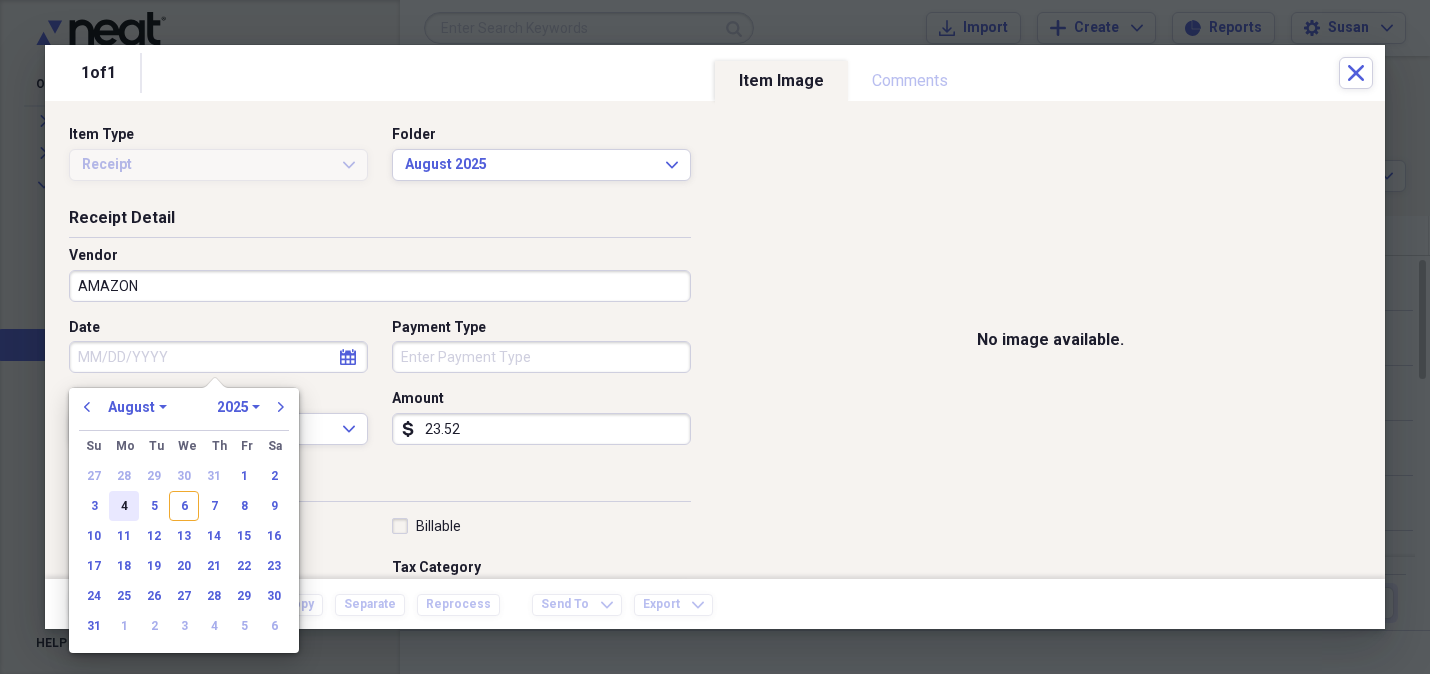 click on "4" at bounding box center [124, 506] 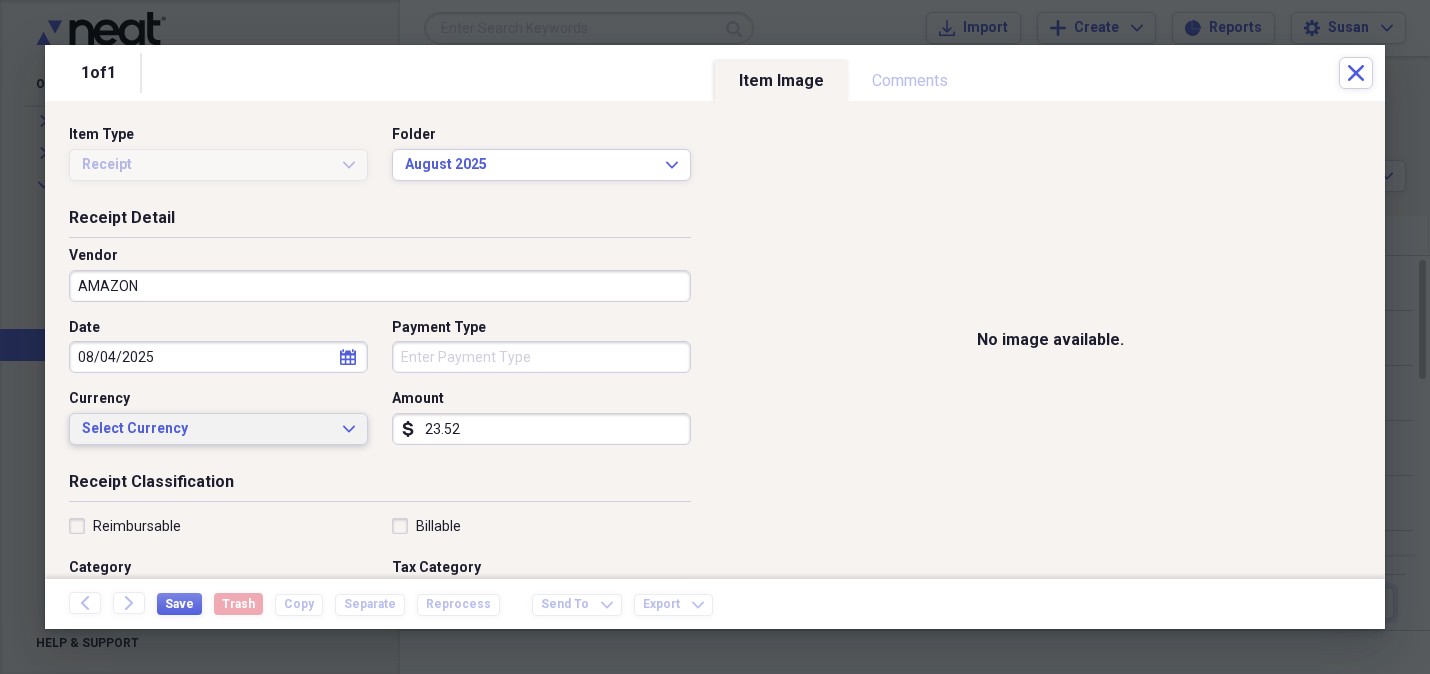 click on "Expand" 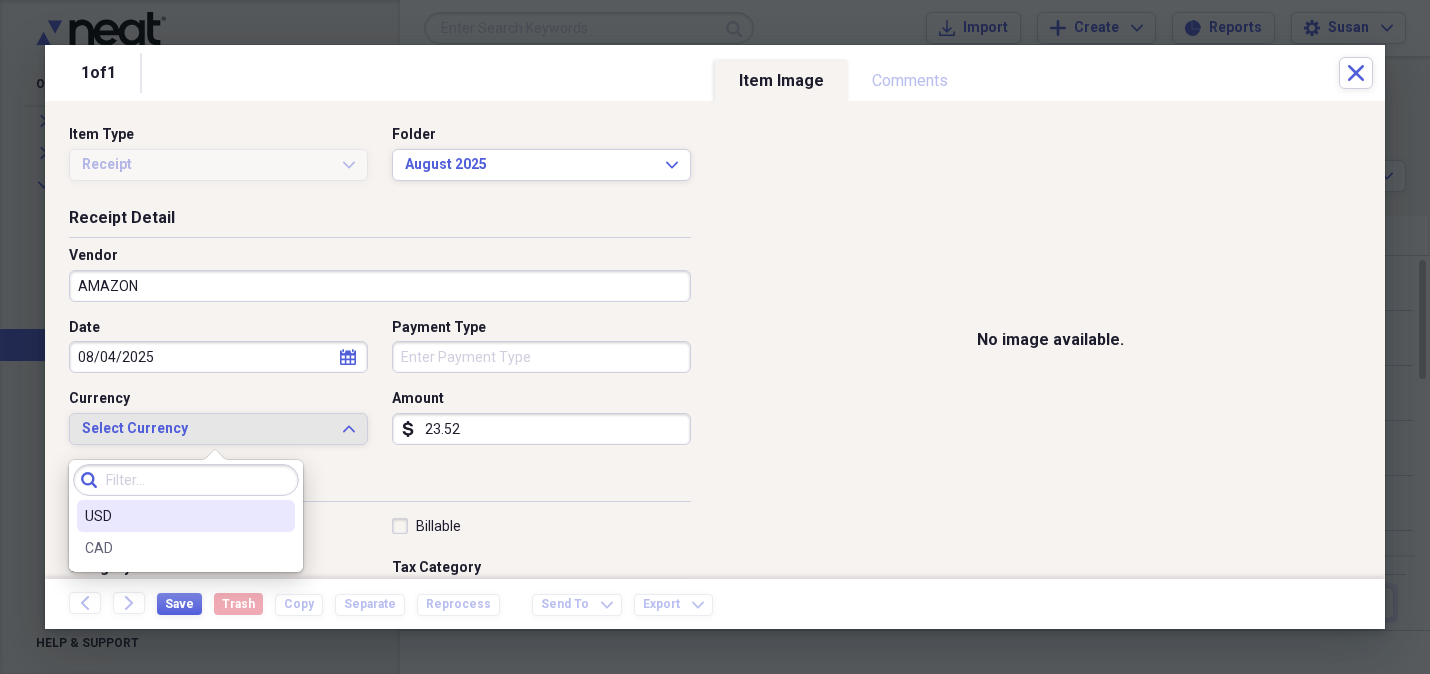 click at bounding box center (279, 516) 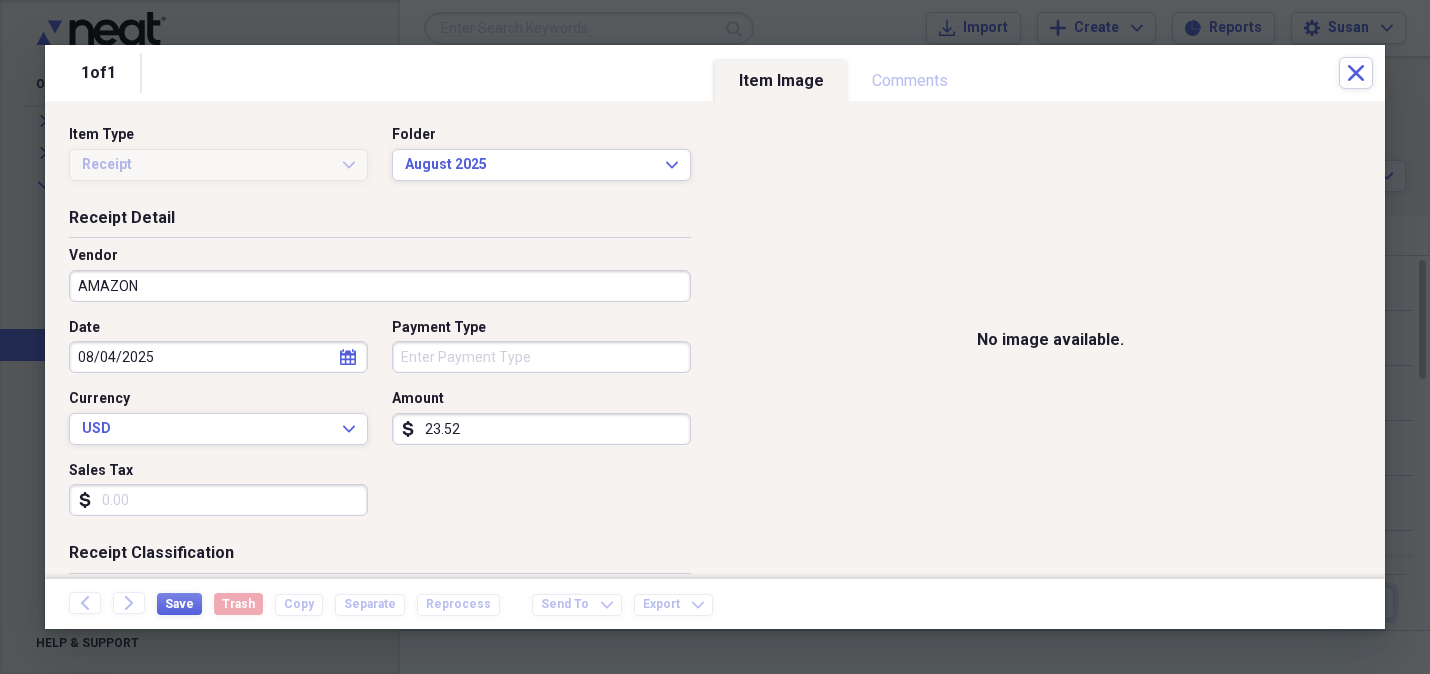 click on "Payment Type" at bounding box center [541, 357] 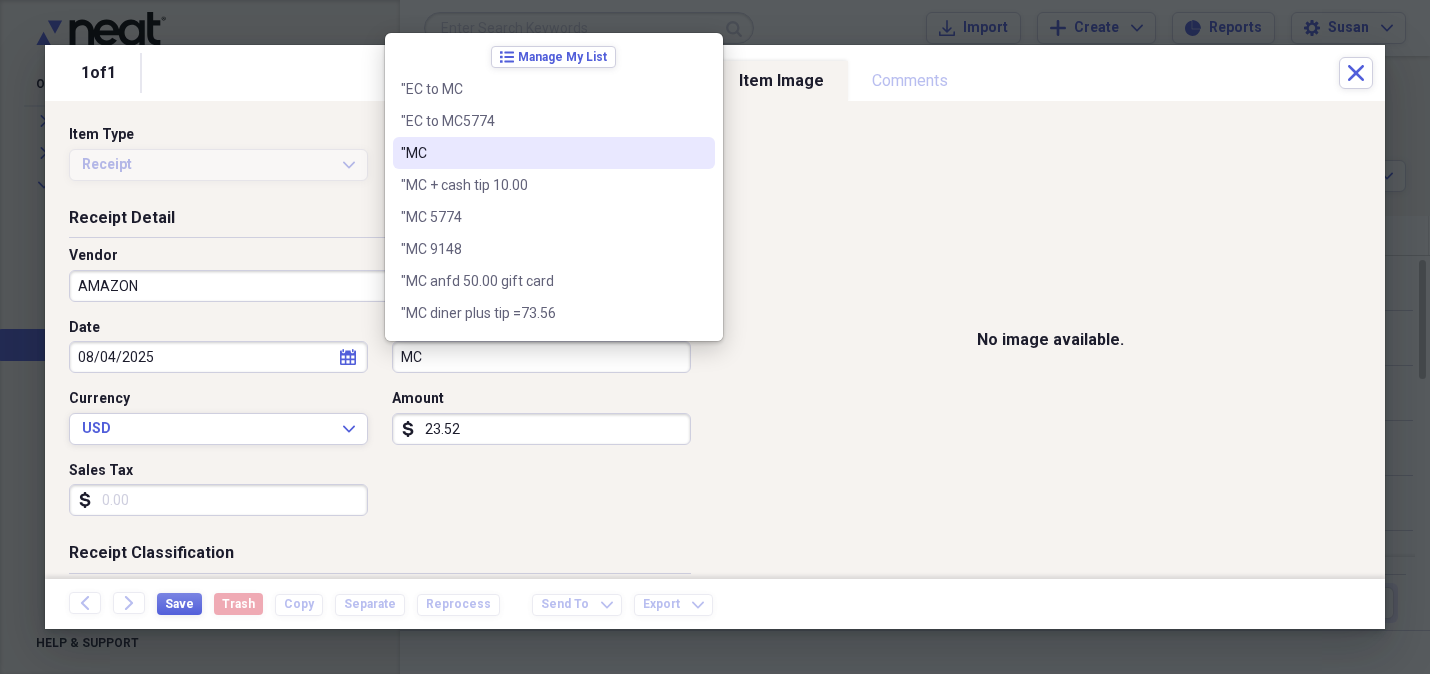 click on ""MC" at bounding box center [542, 153] 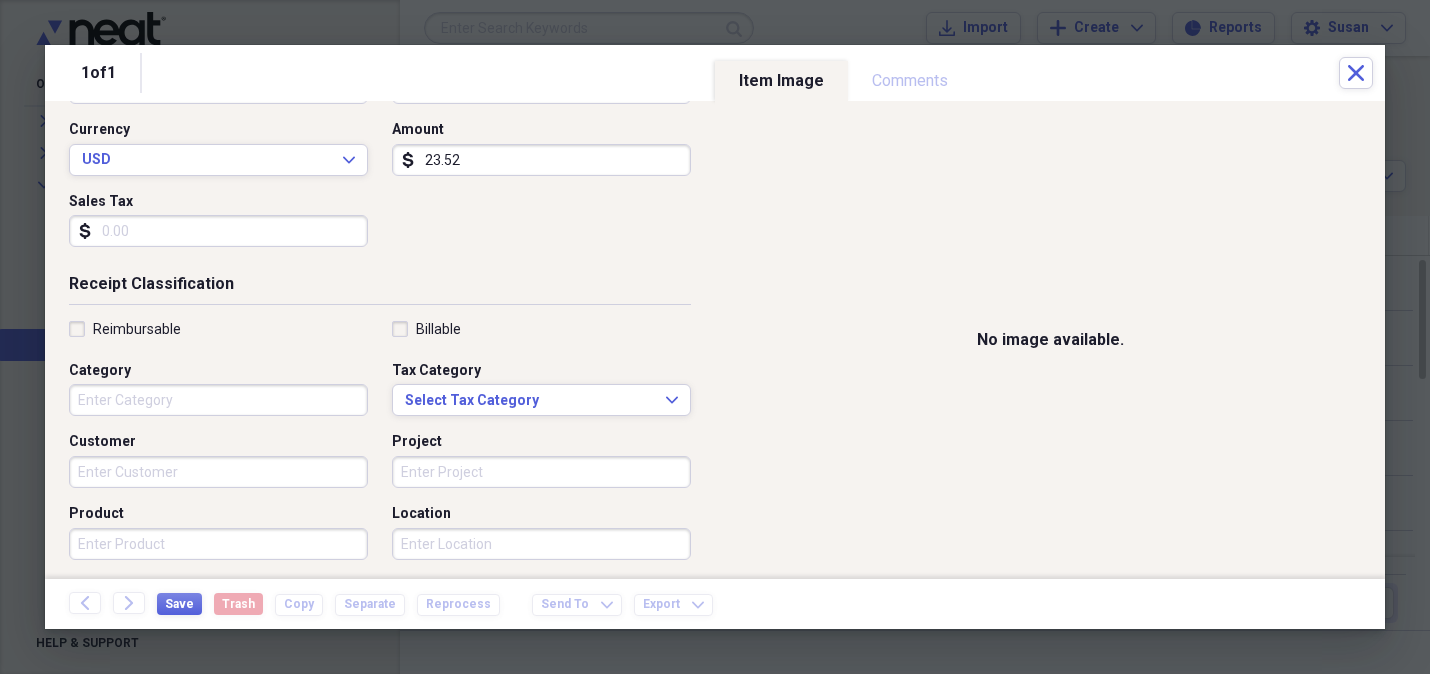 scroll, scrollTop: 542, scrollLeft: 0, axis: vertical 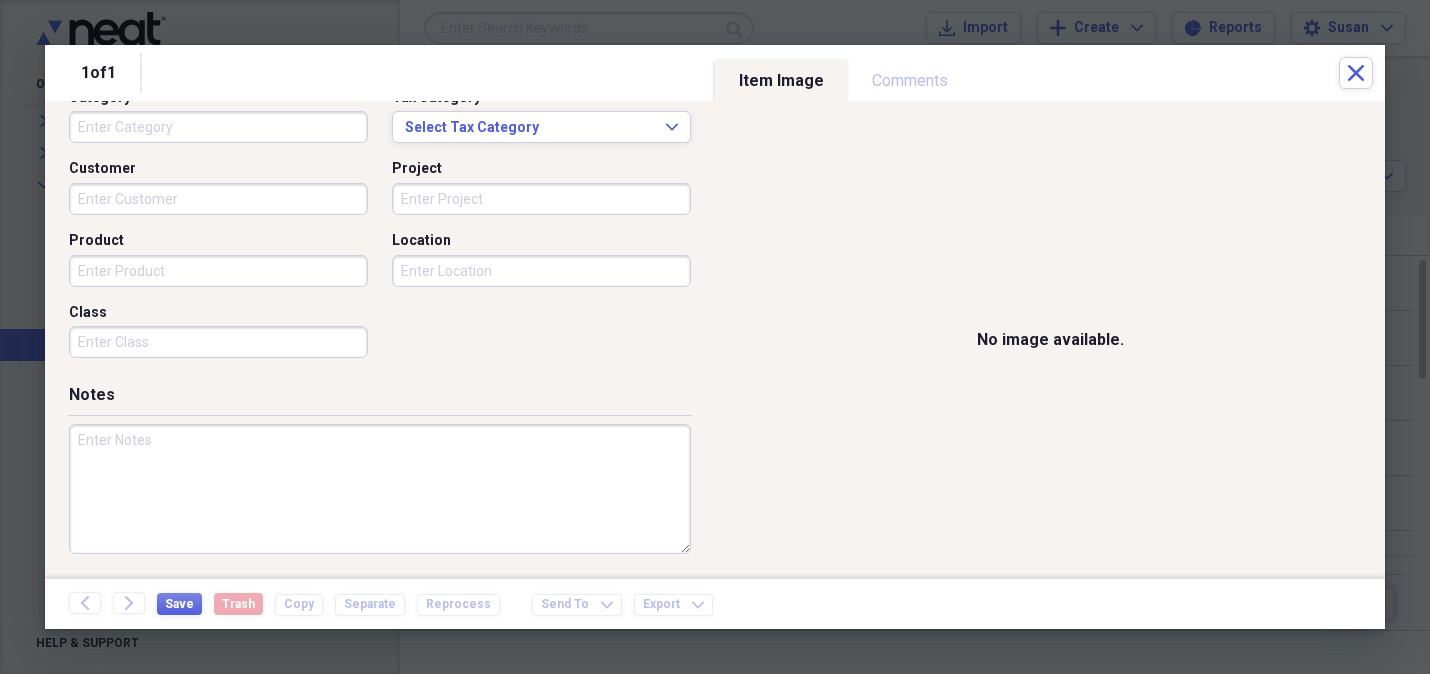 drag, startPoint x: 96, startPoint y: 121, endPoint x: 1106, endPoint y: 212, distance: 1014.09125 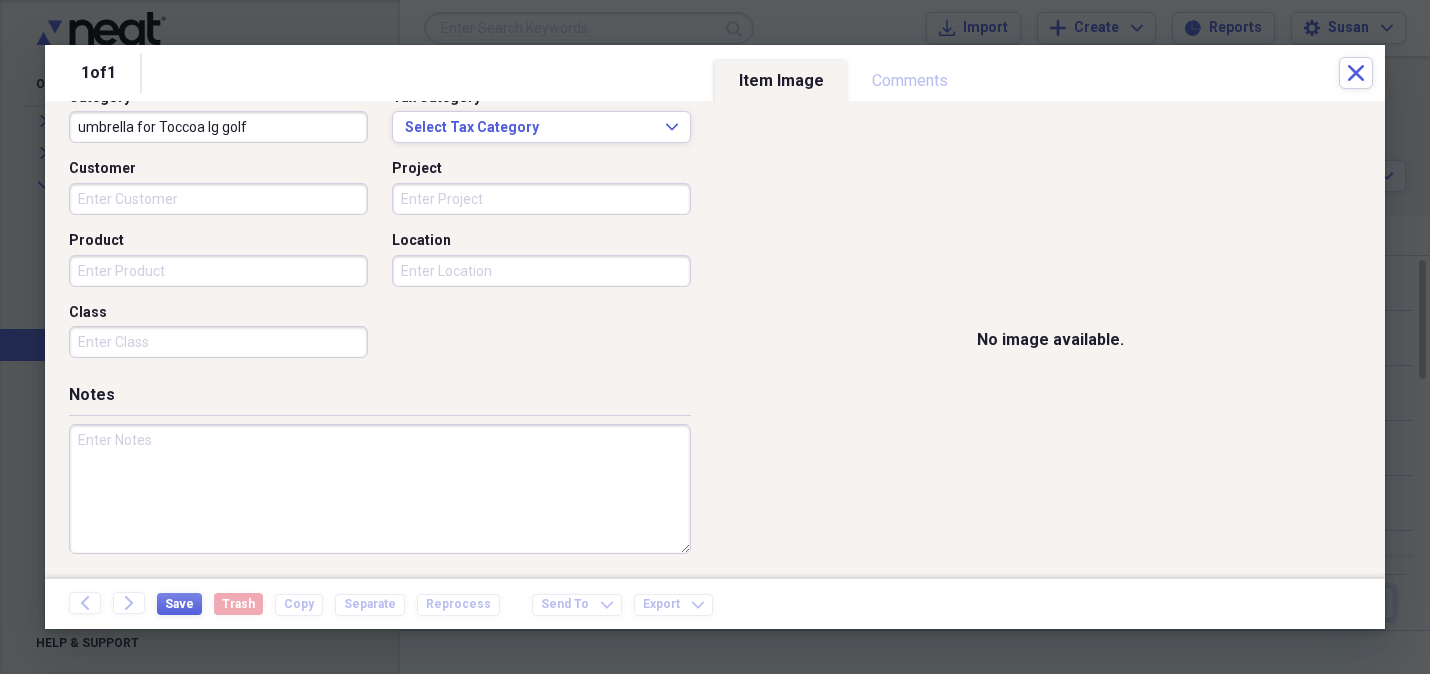 type on "umbrella for Toccoa lg golf" 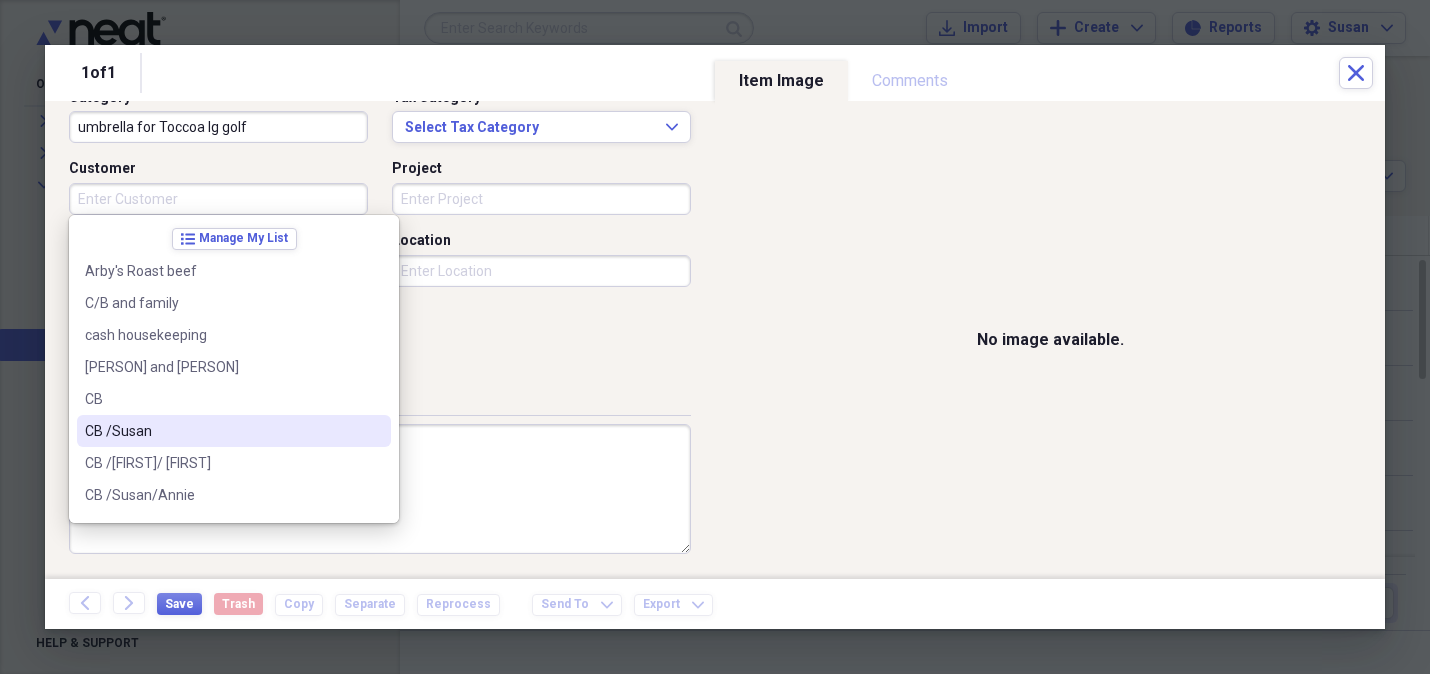 click on "CB /Susan" at bounding box center [234, 431] 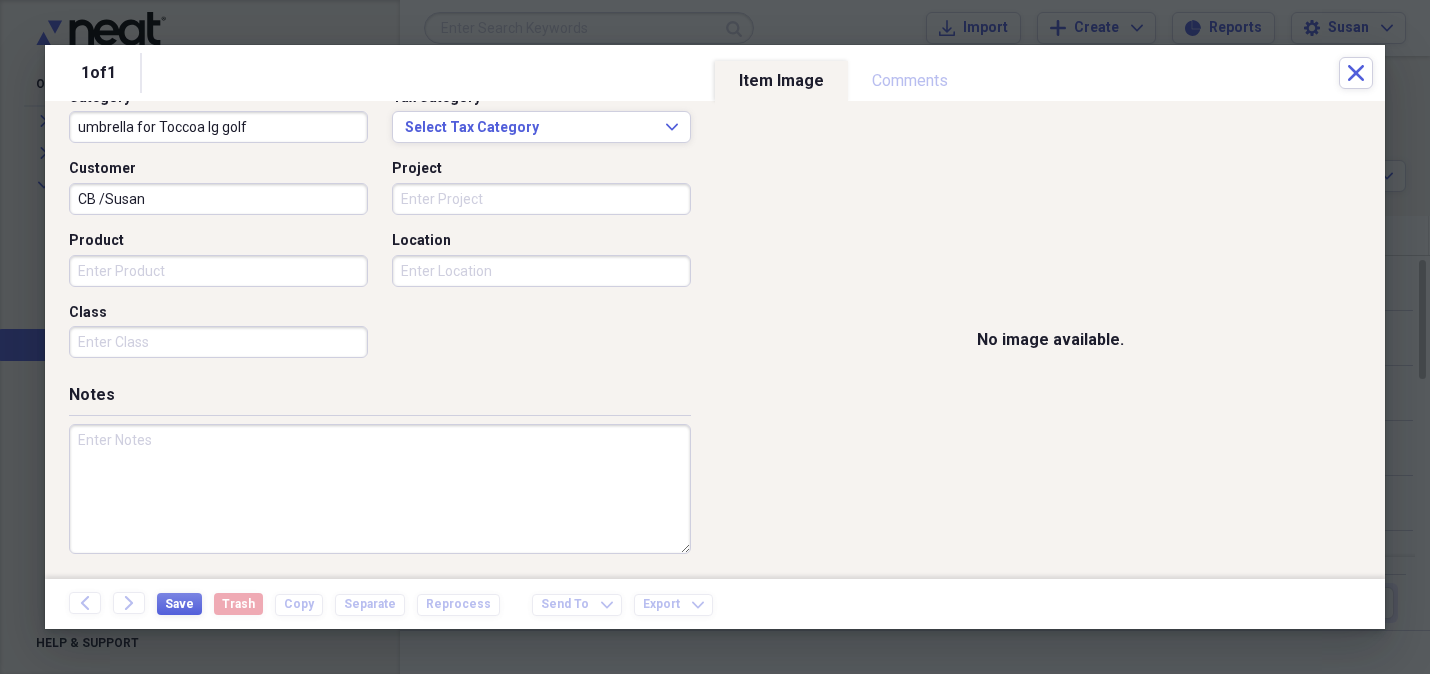 click on "Product" at bounding box center [218, 271] 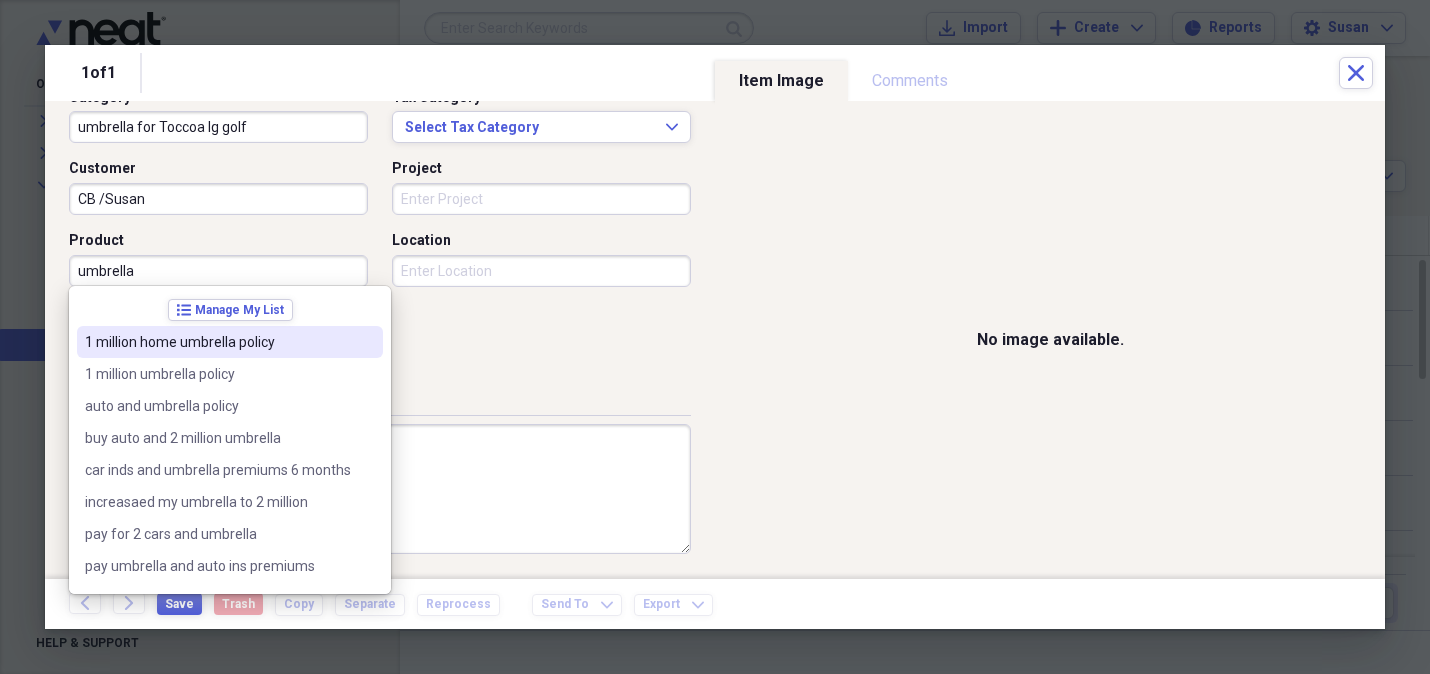 type on "umbrella" 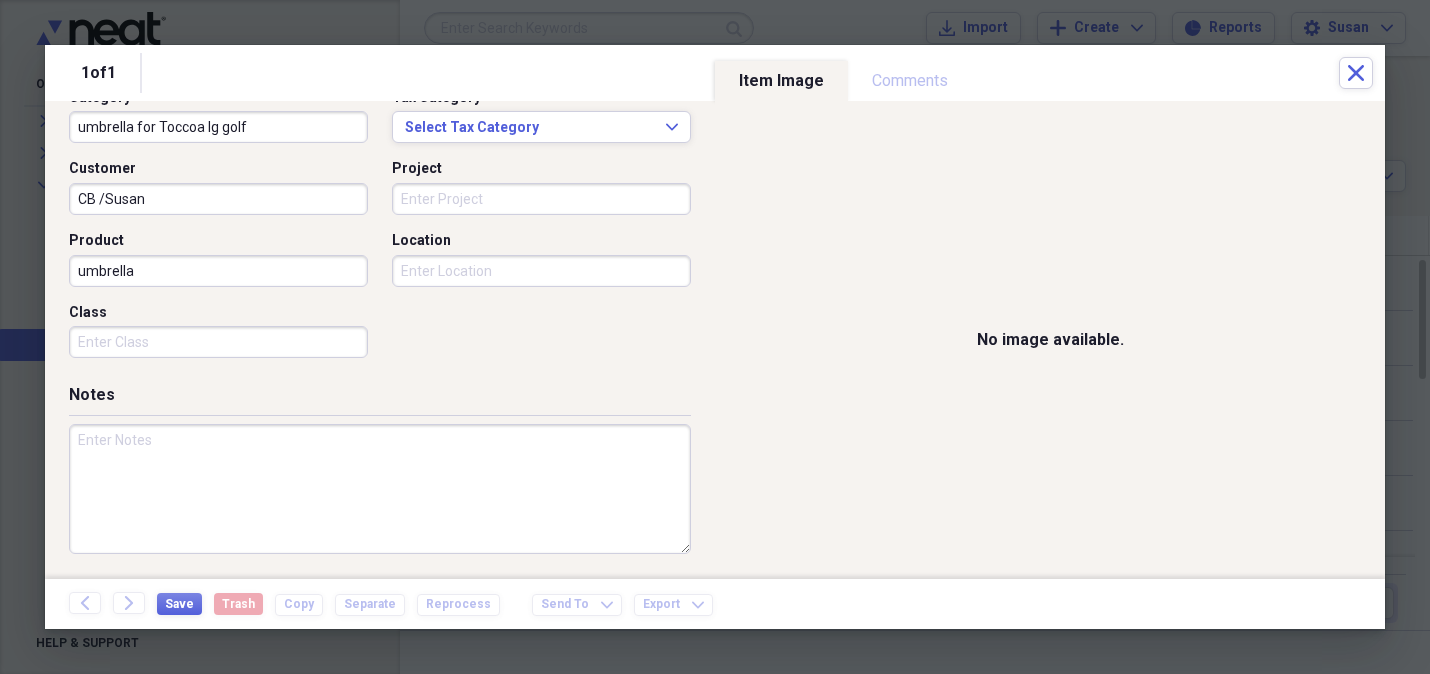 drag, startPoint x: 417, startPoint y: 184, endPoint x: 1421, endPoint y: 258, distance: 1006.7234 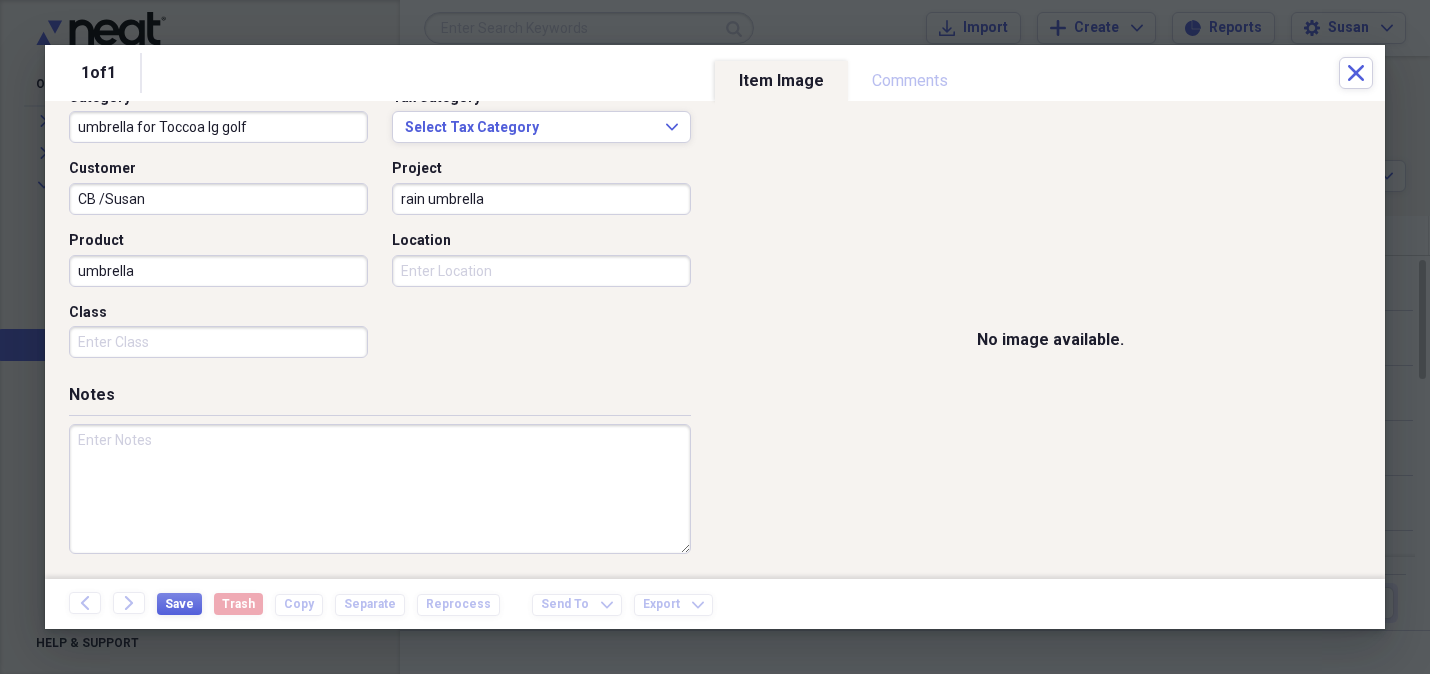 type on "rain umbrella" 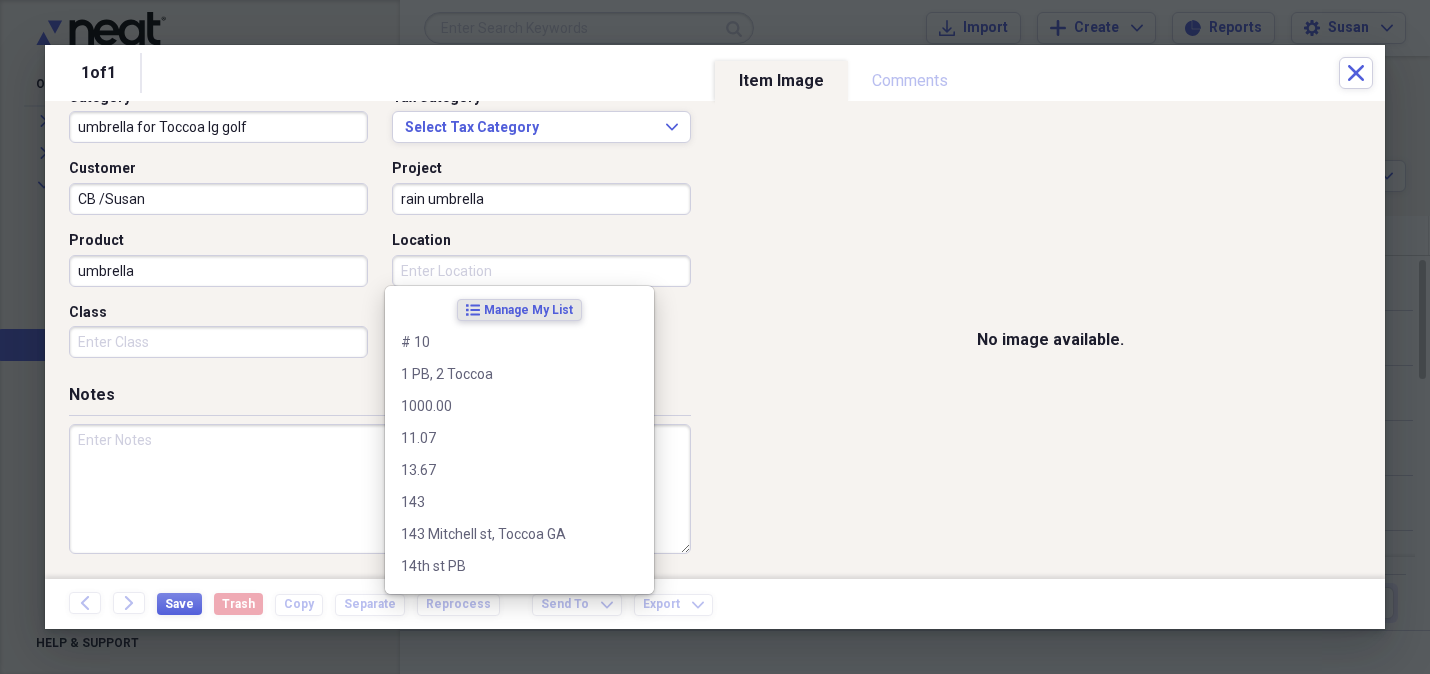 click on "Location" at bounding box center (541, 271) 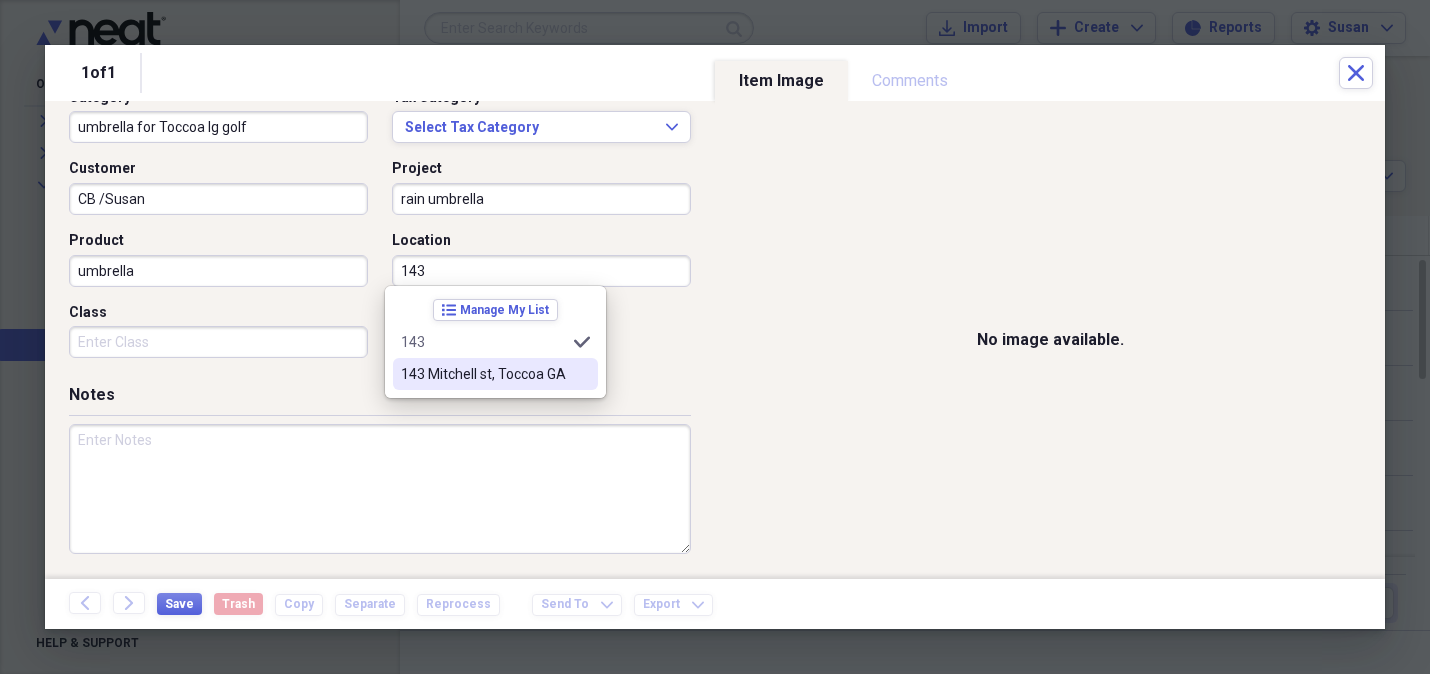 click on "143 Mitchell st, Toccoa GA" at bounding box center (483, 374) 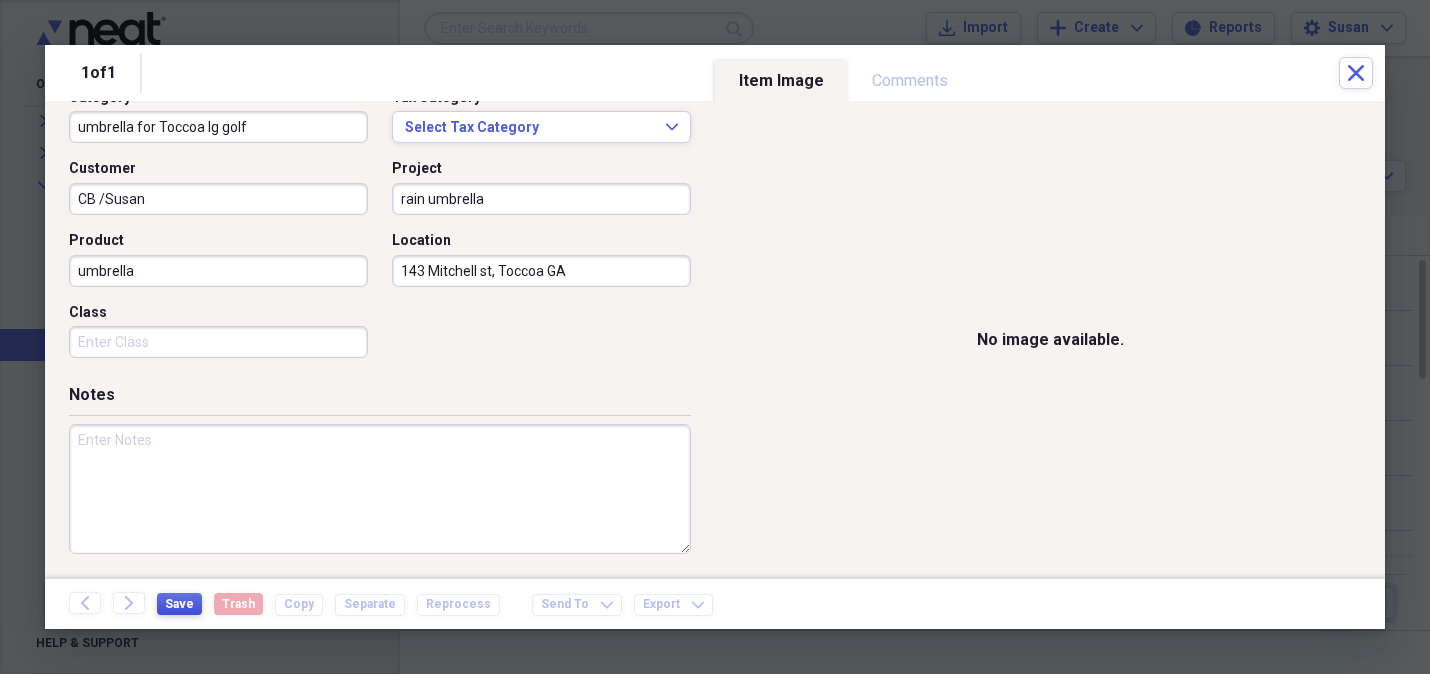 click on "Save" at bounding box center (179, 604) 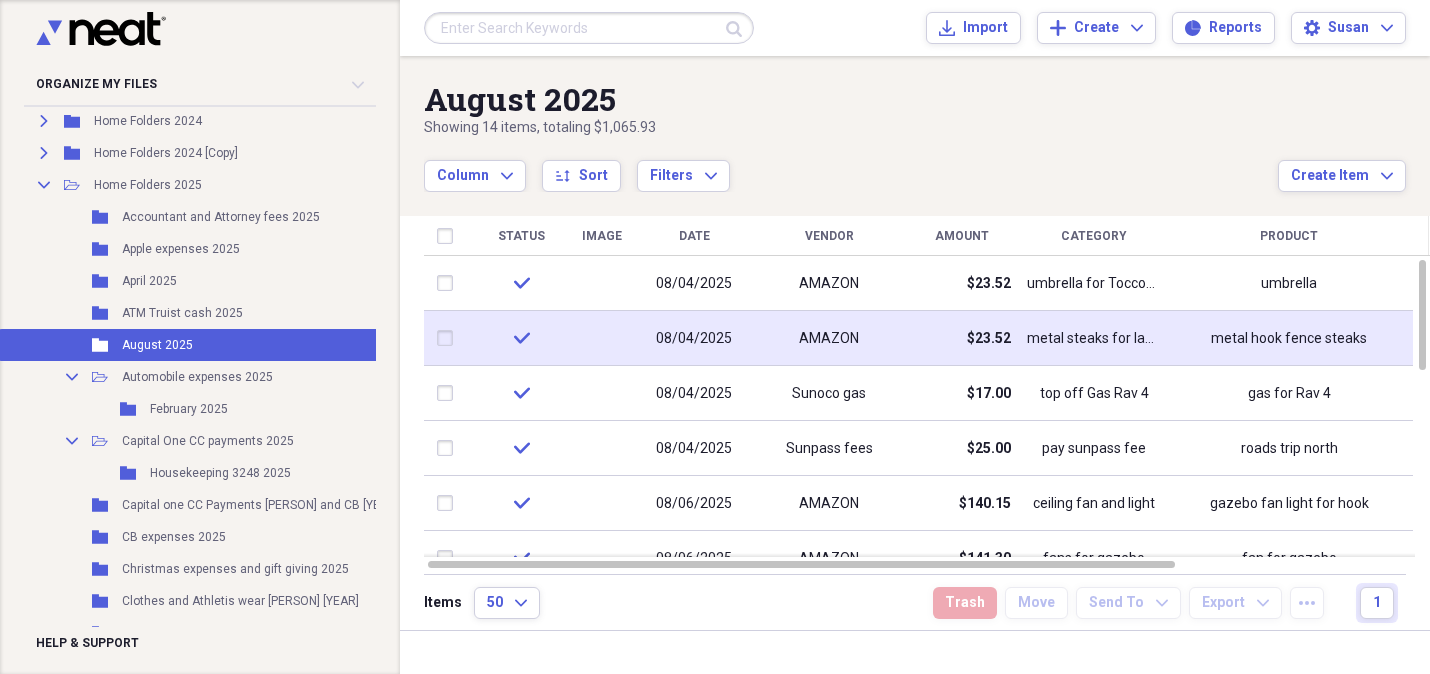 click on "$23.52" at bounding box center [989, 339] 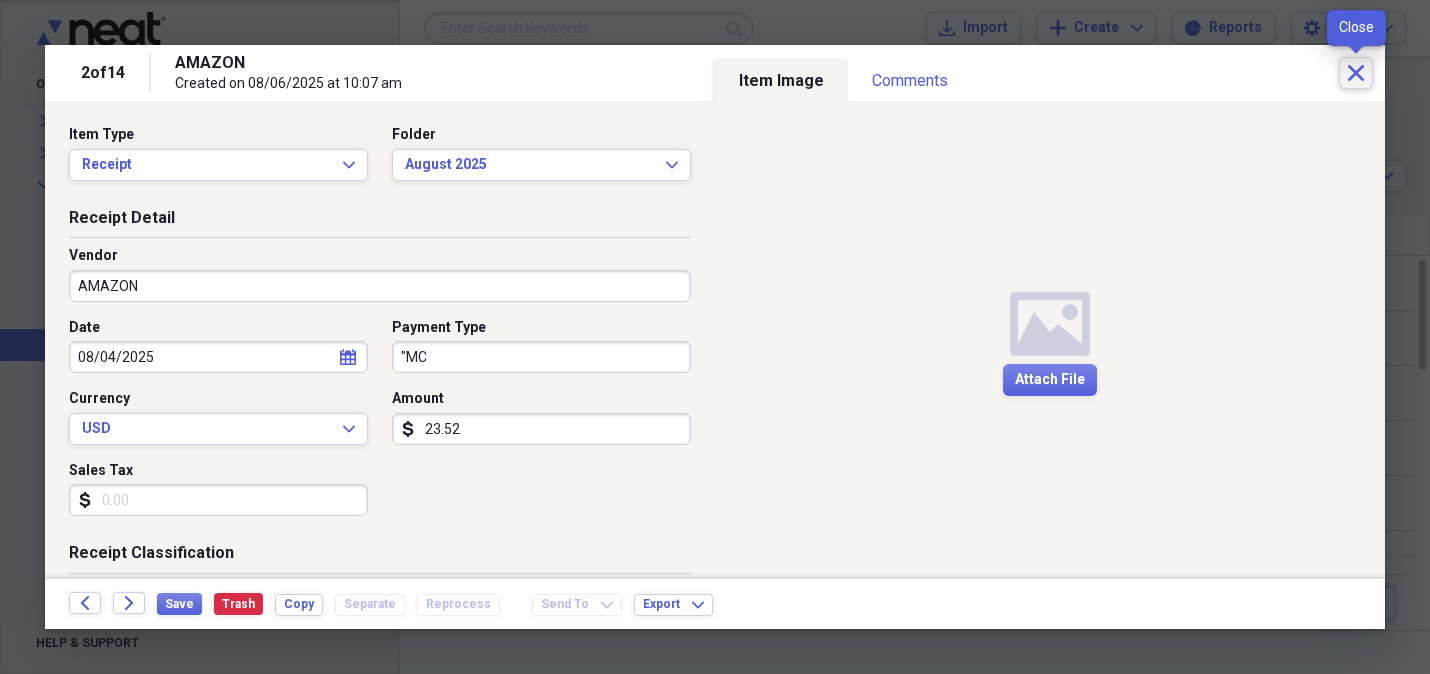 click on "Close" 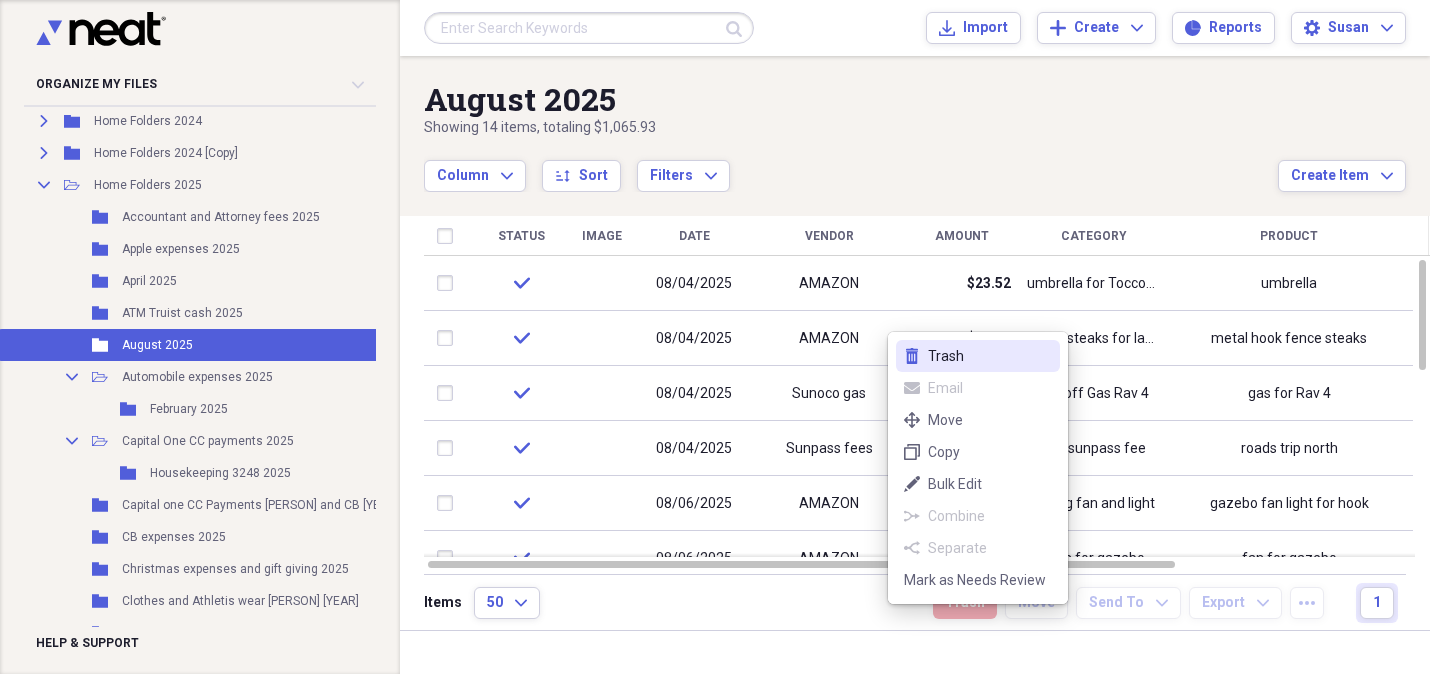 click on "Trash" at bounding box center [990, 356] 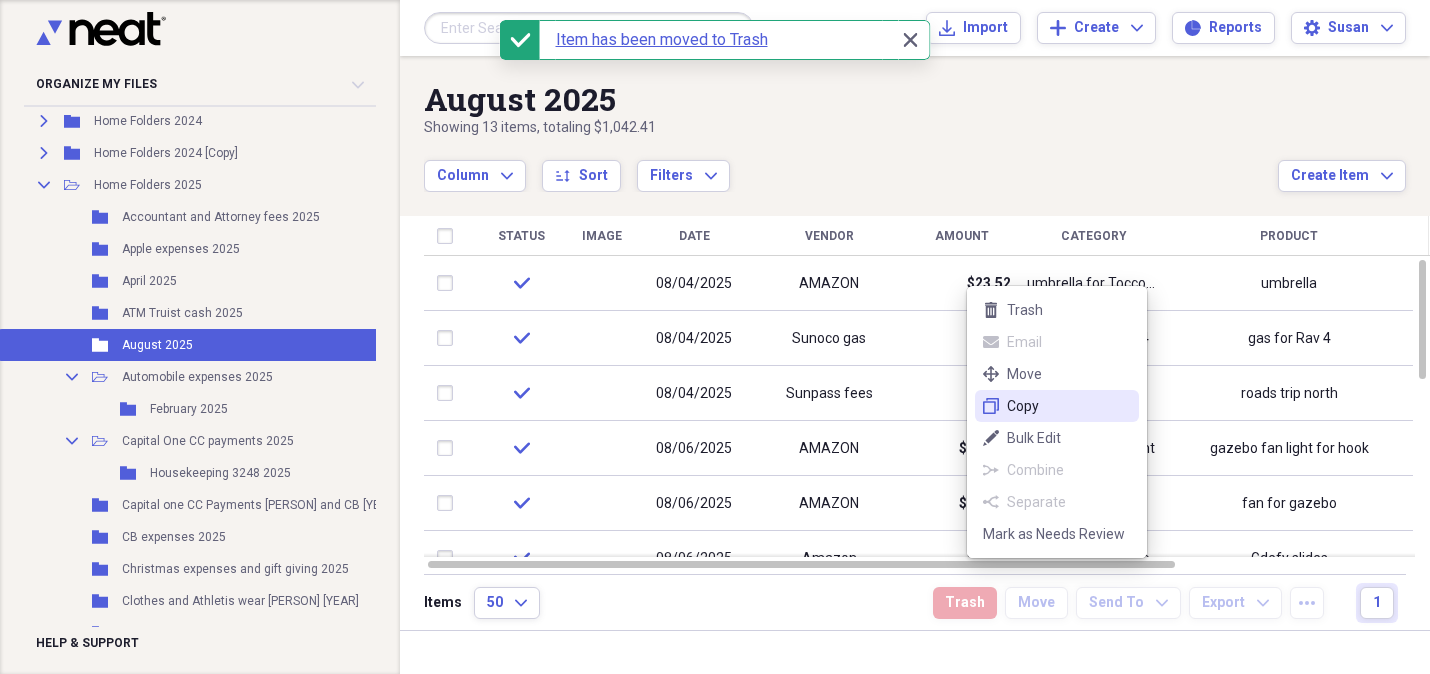 click on "Copy" at bounding box center [1069, 406] 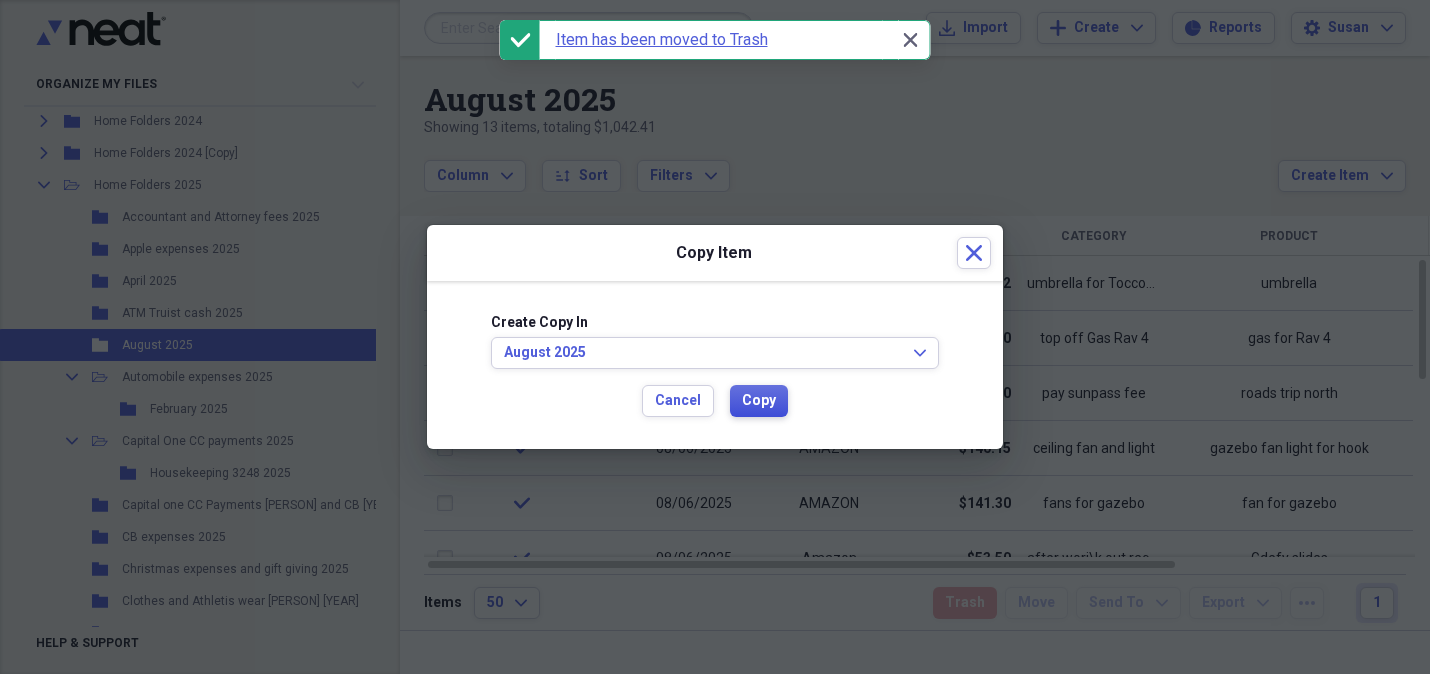 click on "Copy" at bounding box center [759, 401] 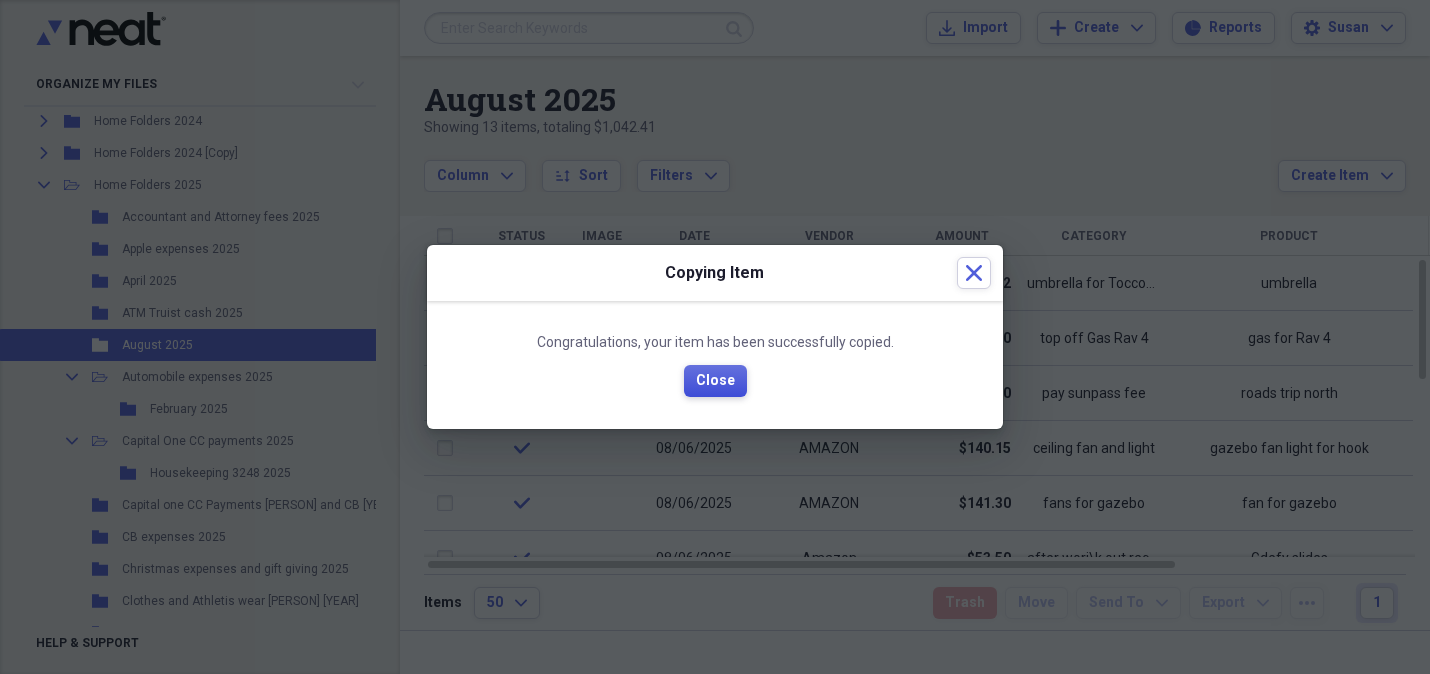 click on "Close" at bounding box center (715, 381) 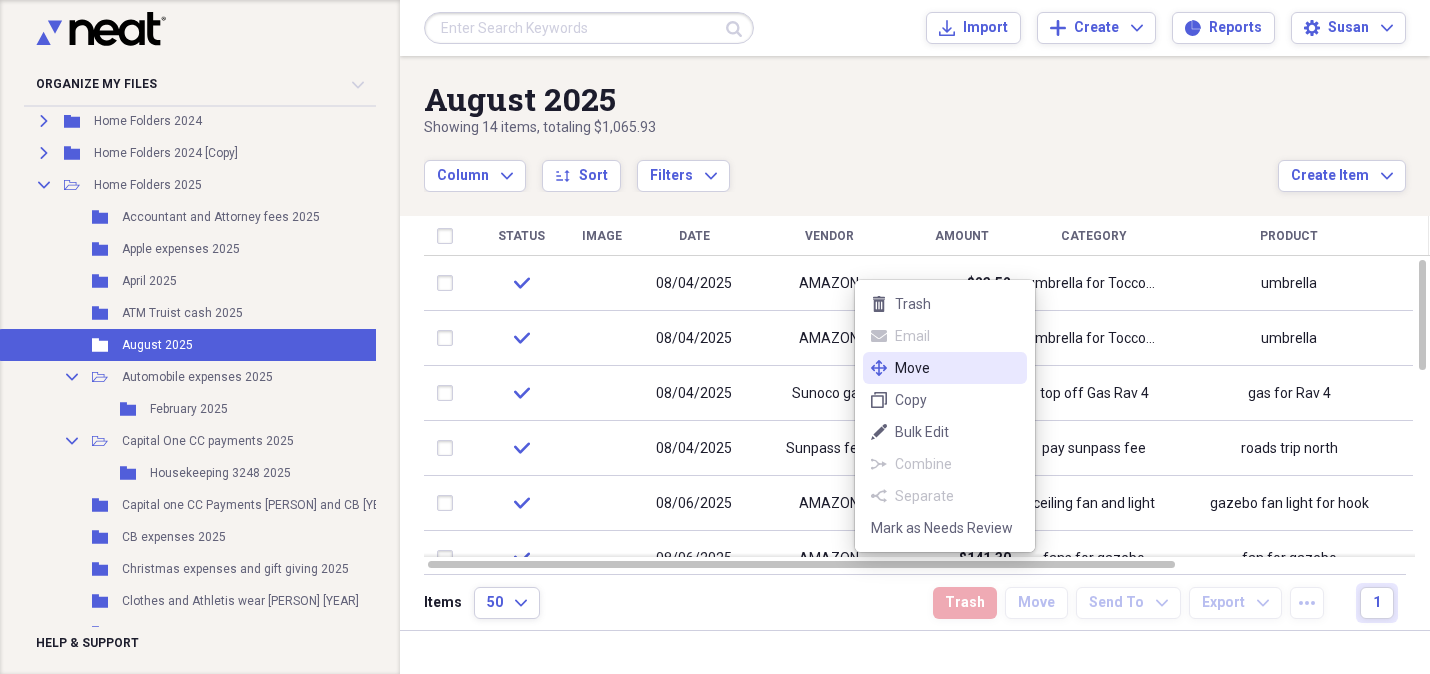 click on "move" 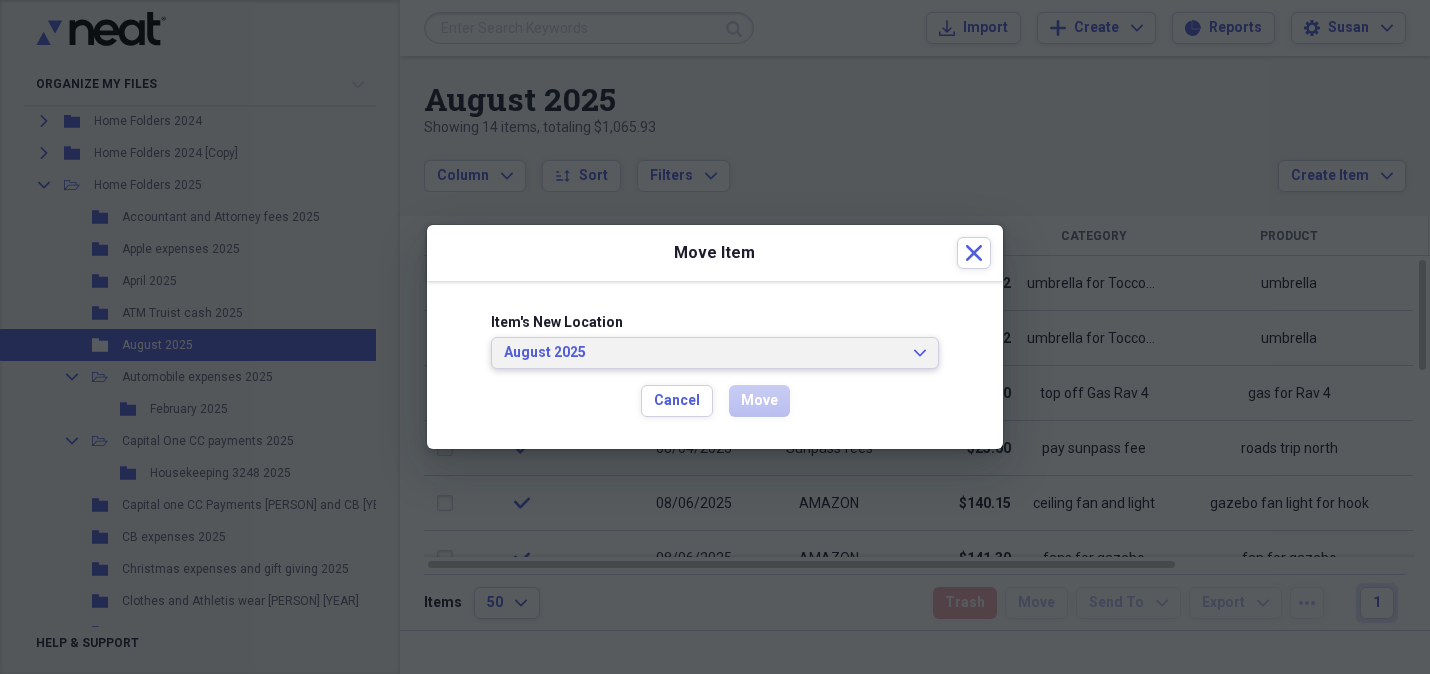 click on "Expand" 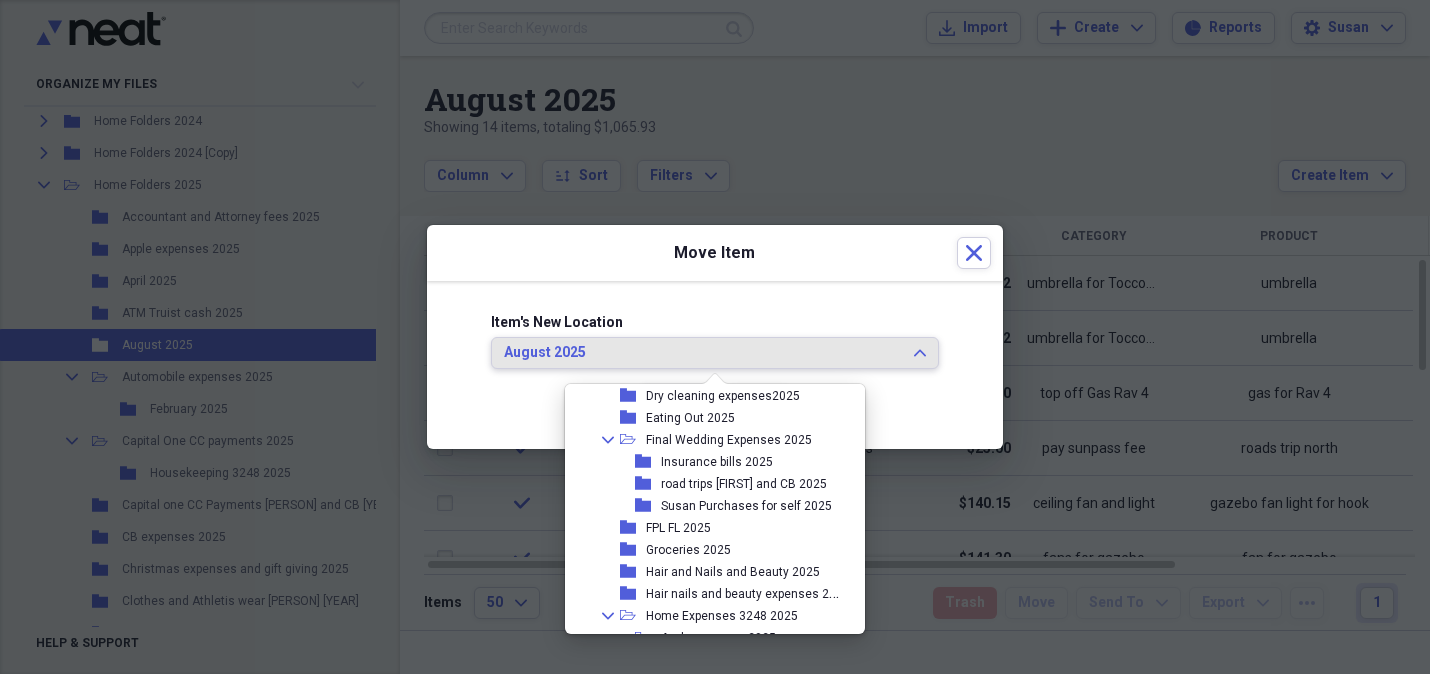scroll, scrollTop: 590, scrollLeft: 0, axis: vertical 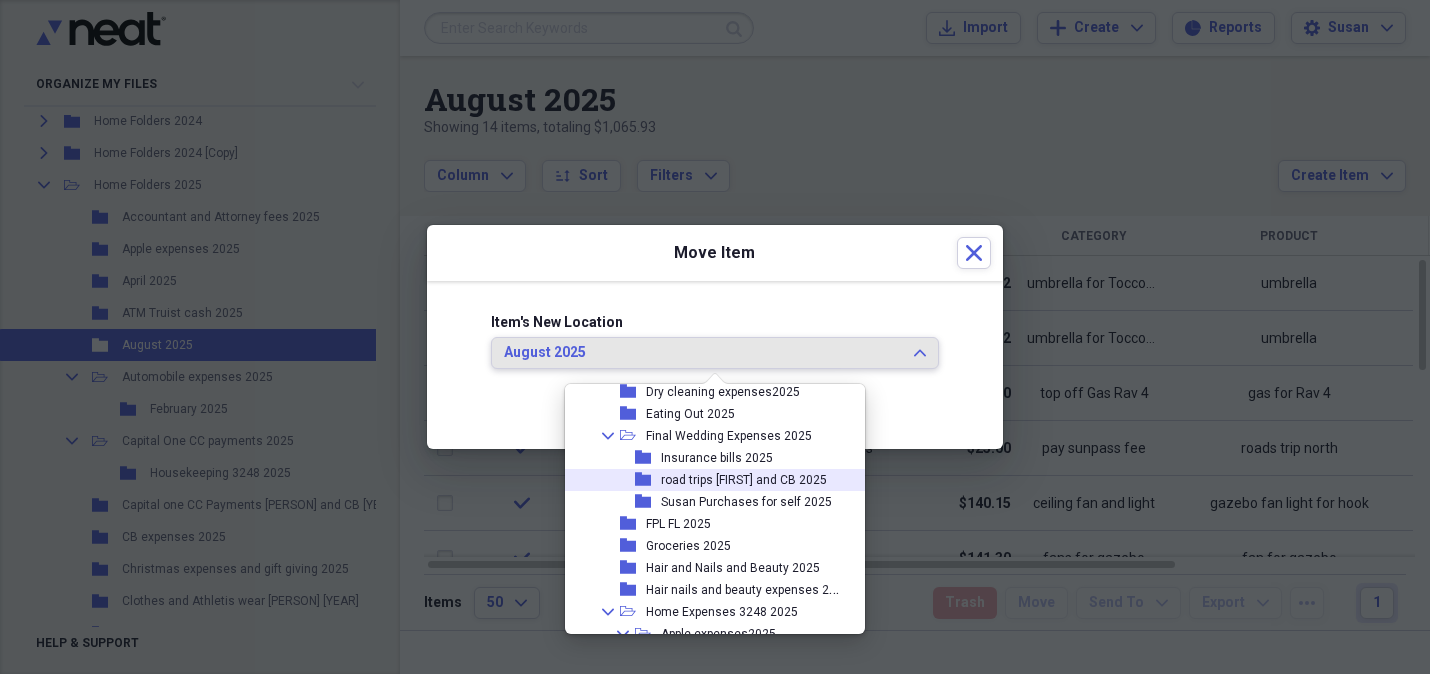 click on "road trips [NAME] and CB 2025" at bounding box center (744, 480) 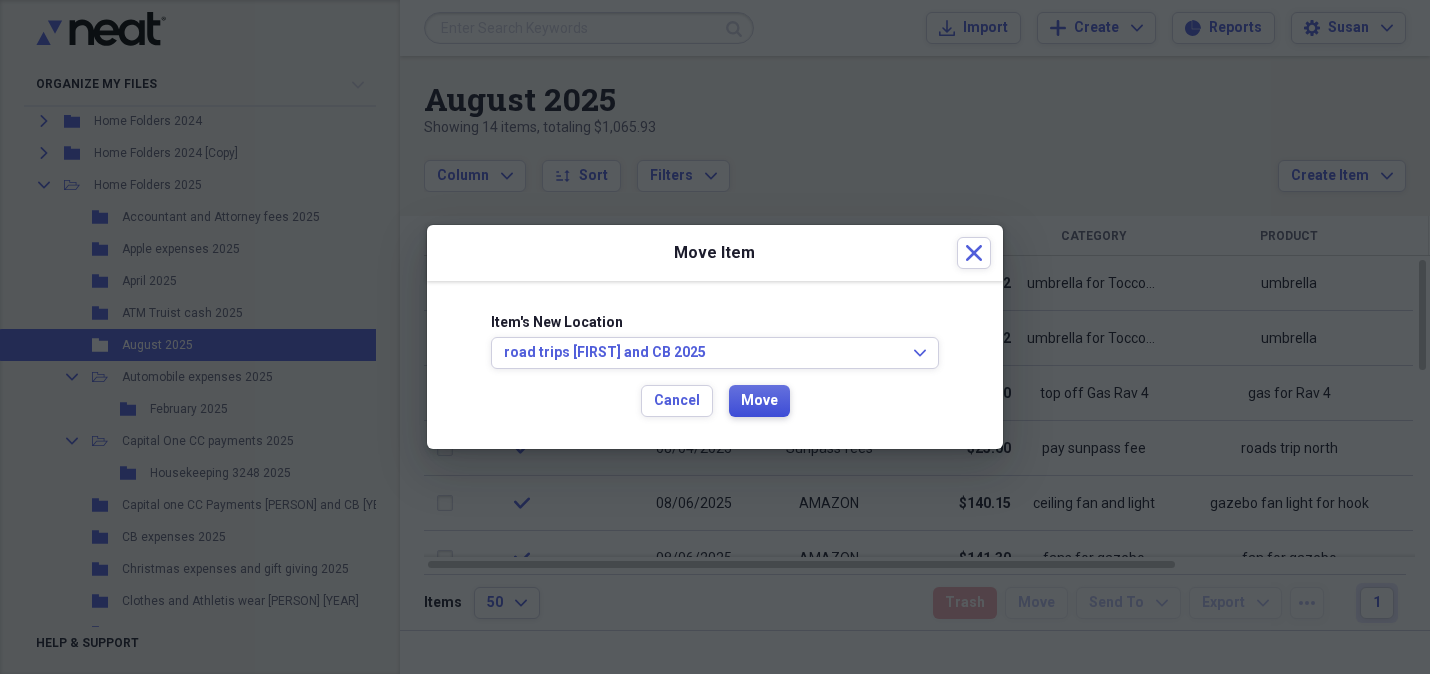 click on "Move" at bounding box center (759, 401) 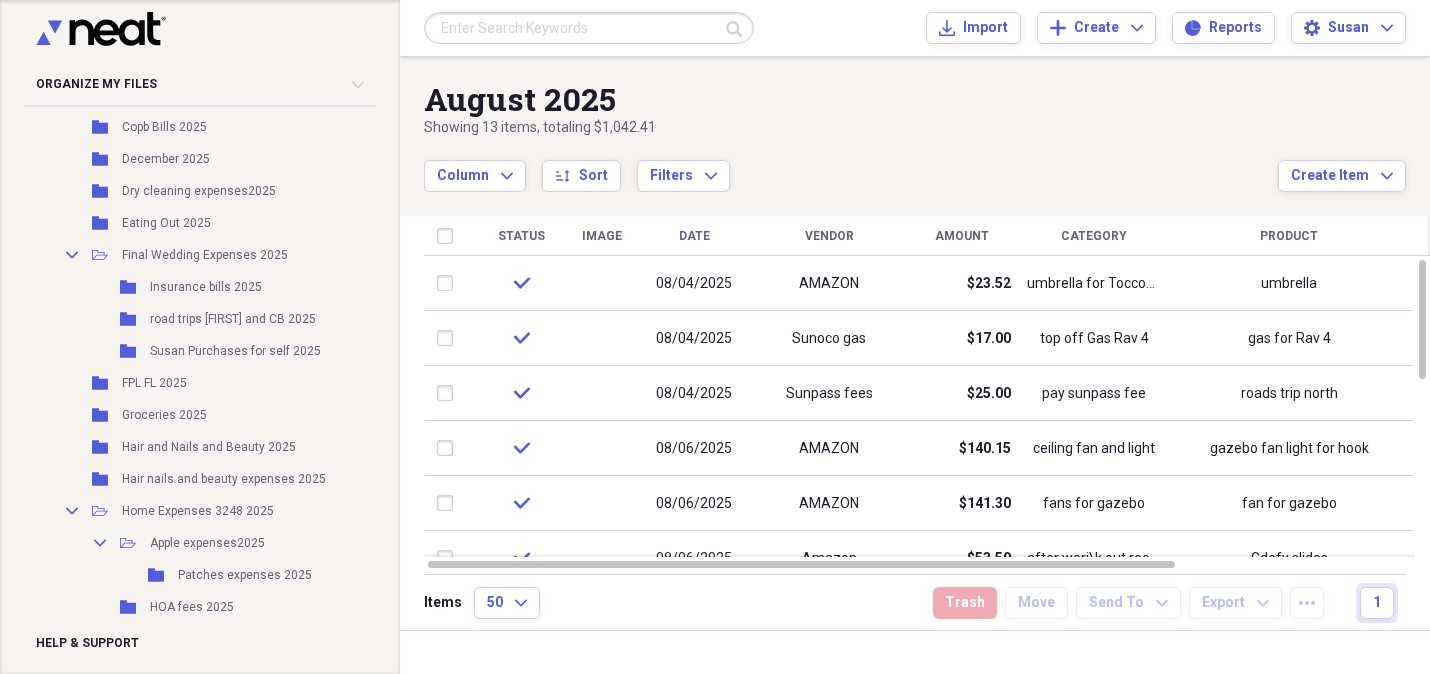 scroll, scrollTop: 870, scrollLeft: 0, axis: vertical 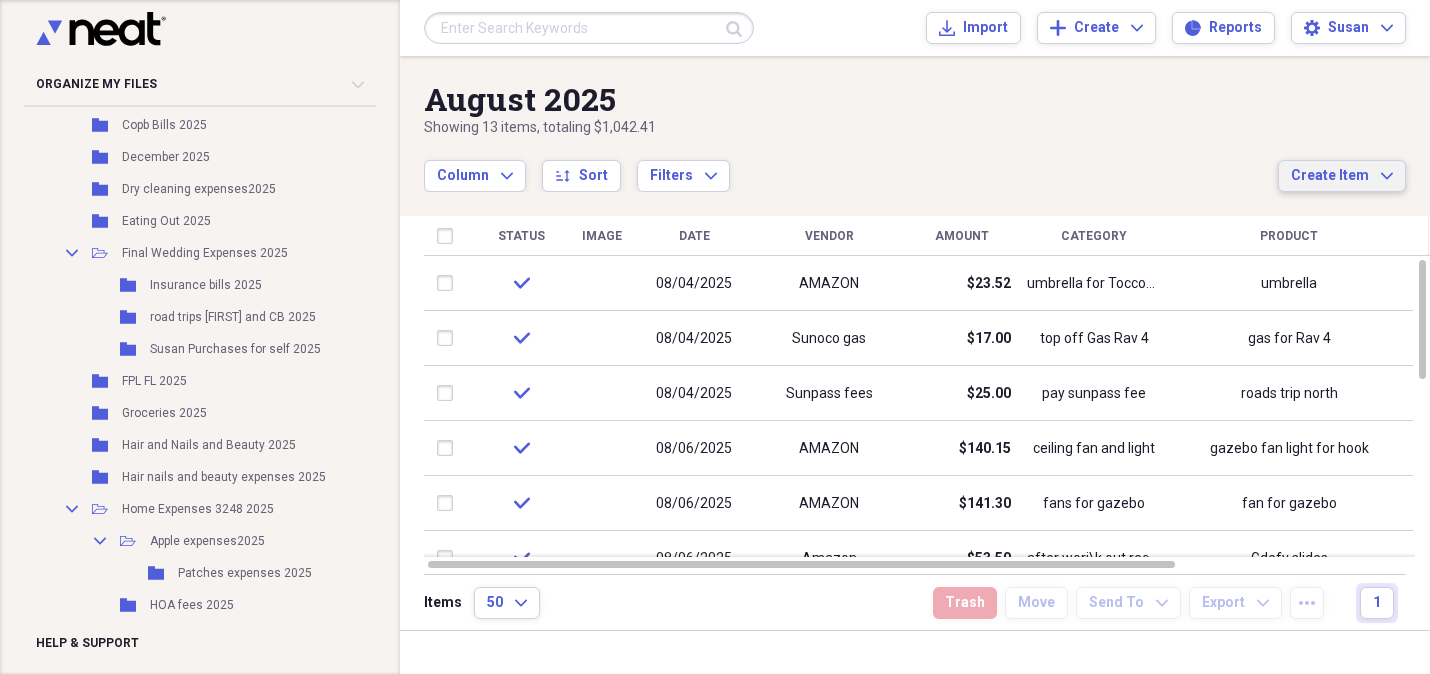 click on "Create Item" at bounding box center (1330, 176) 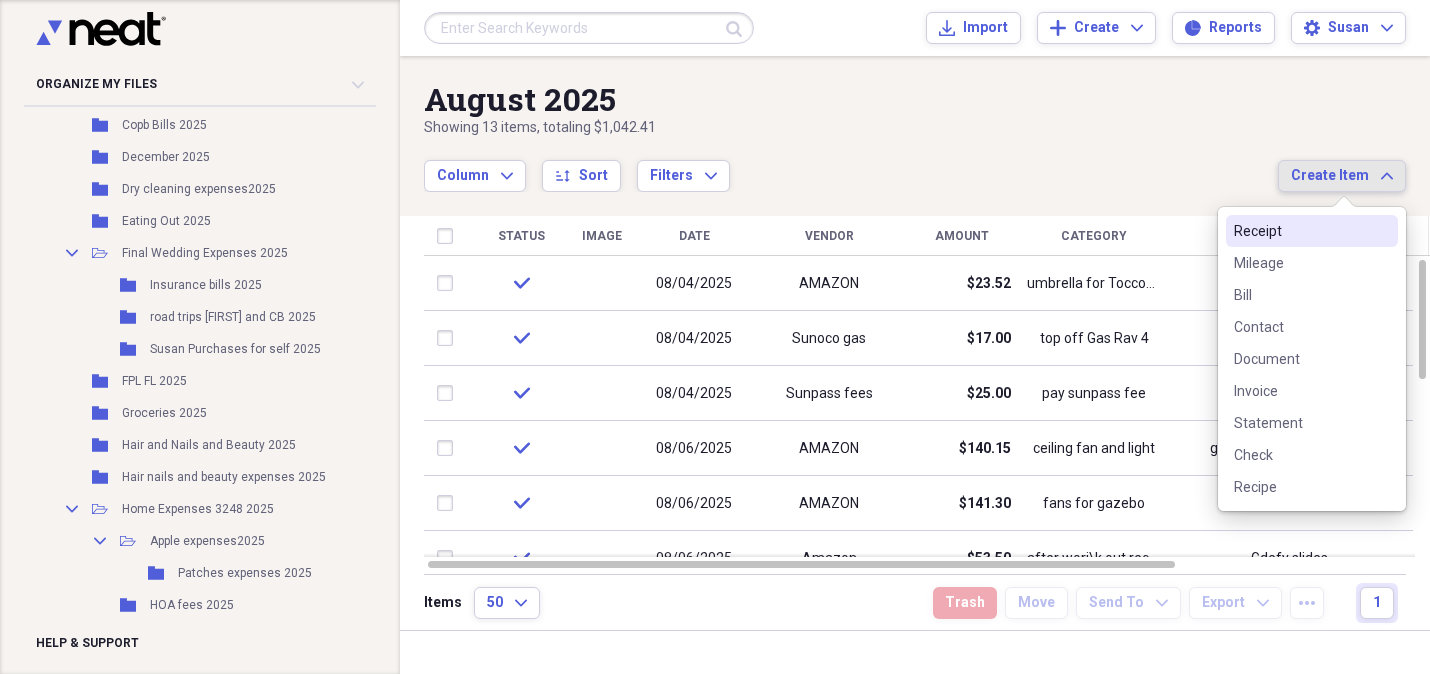 click on "Receipt" at bounding box center [1300, 231] 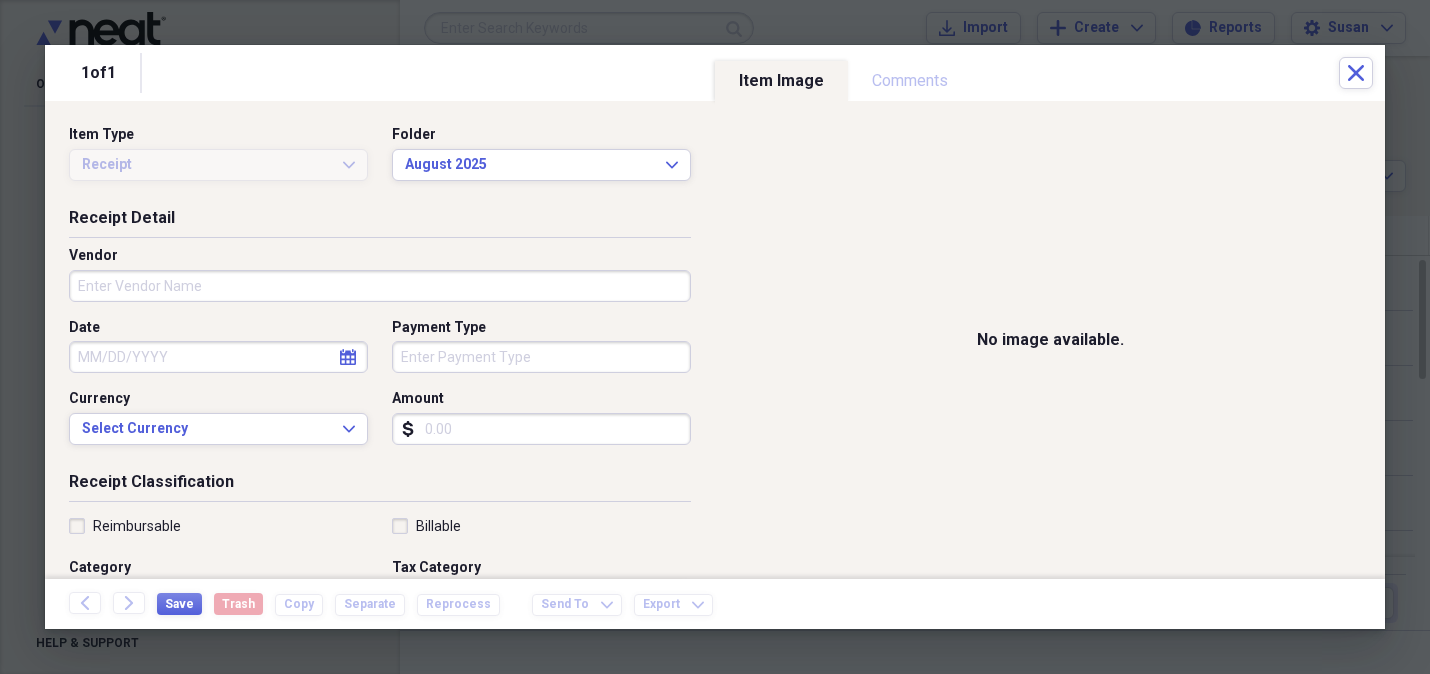 click on "Vendor" at bounding box center [380, 286] 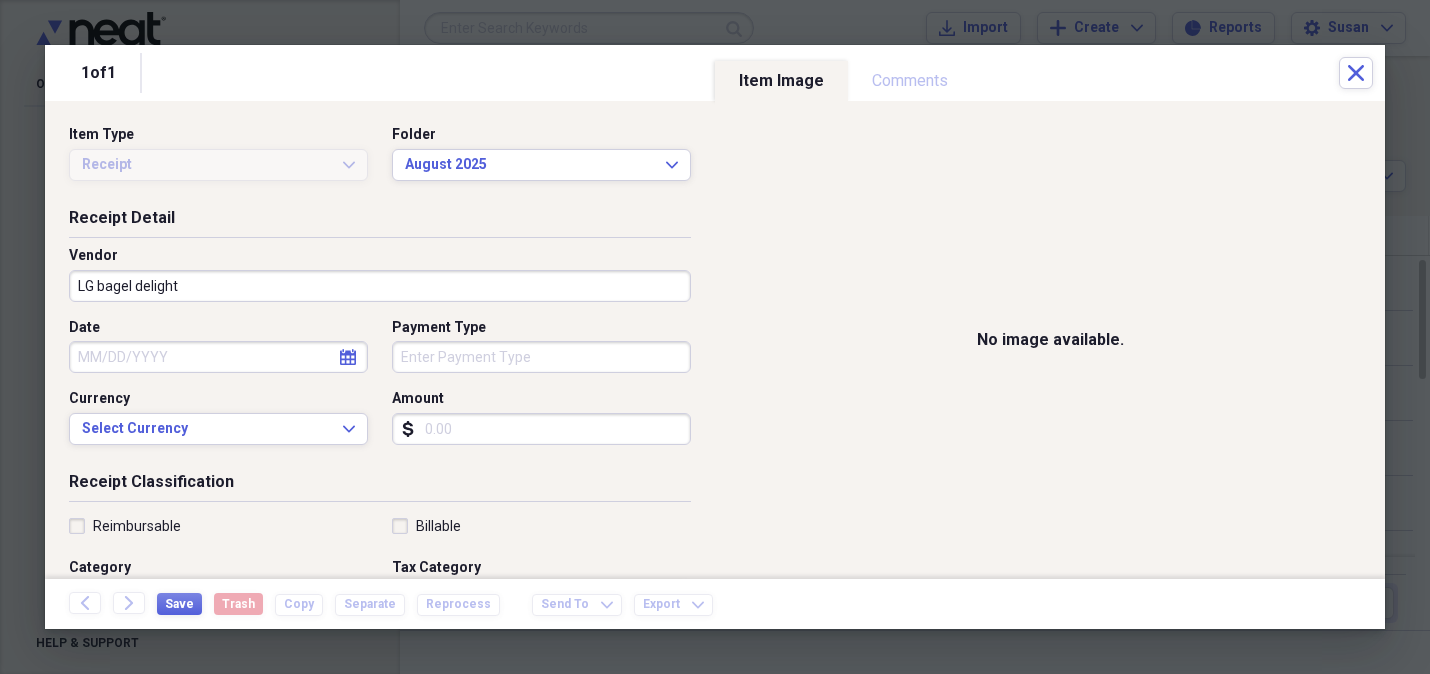 type on "LG bagel delight" 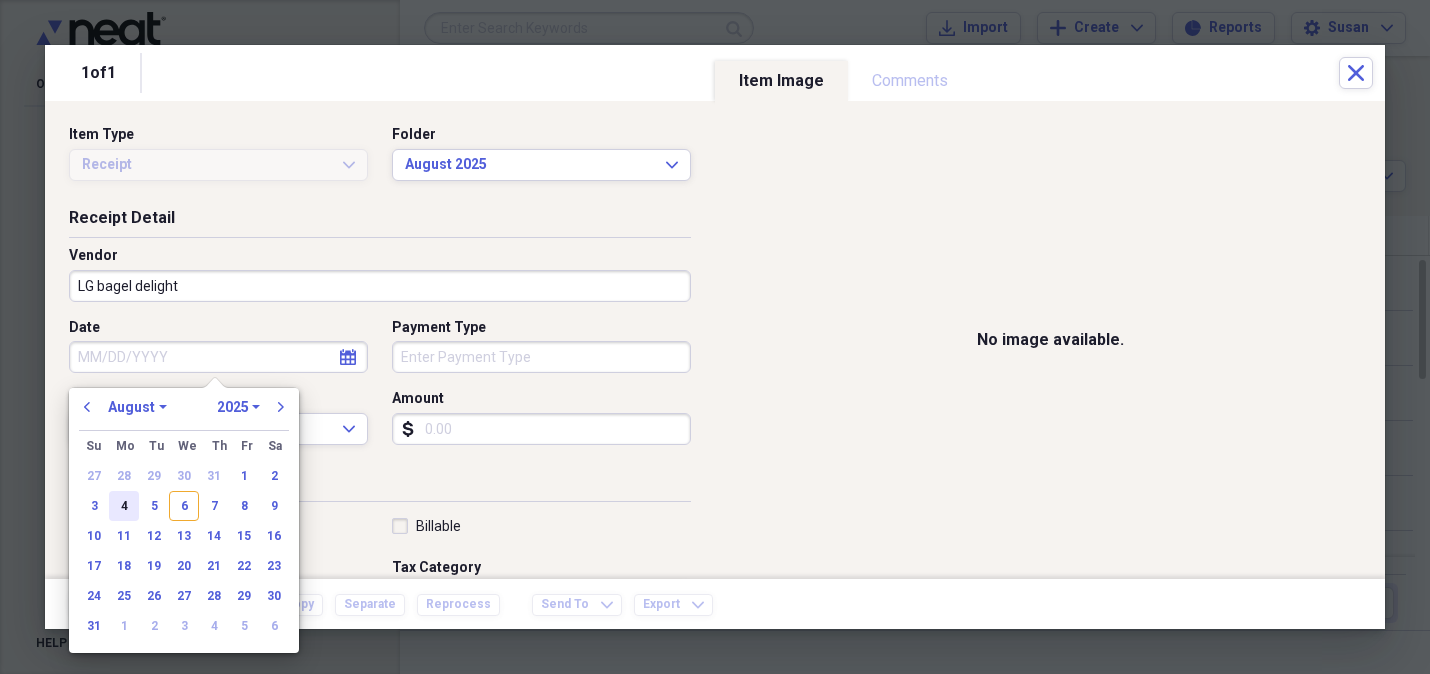 click on "4" at bounding box center (124, 506) 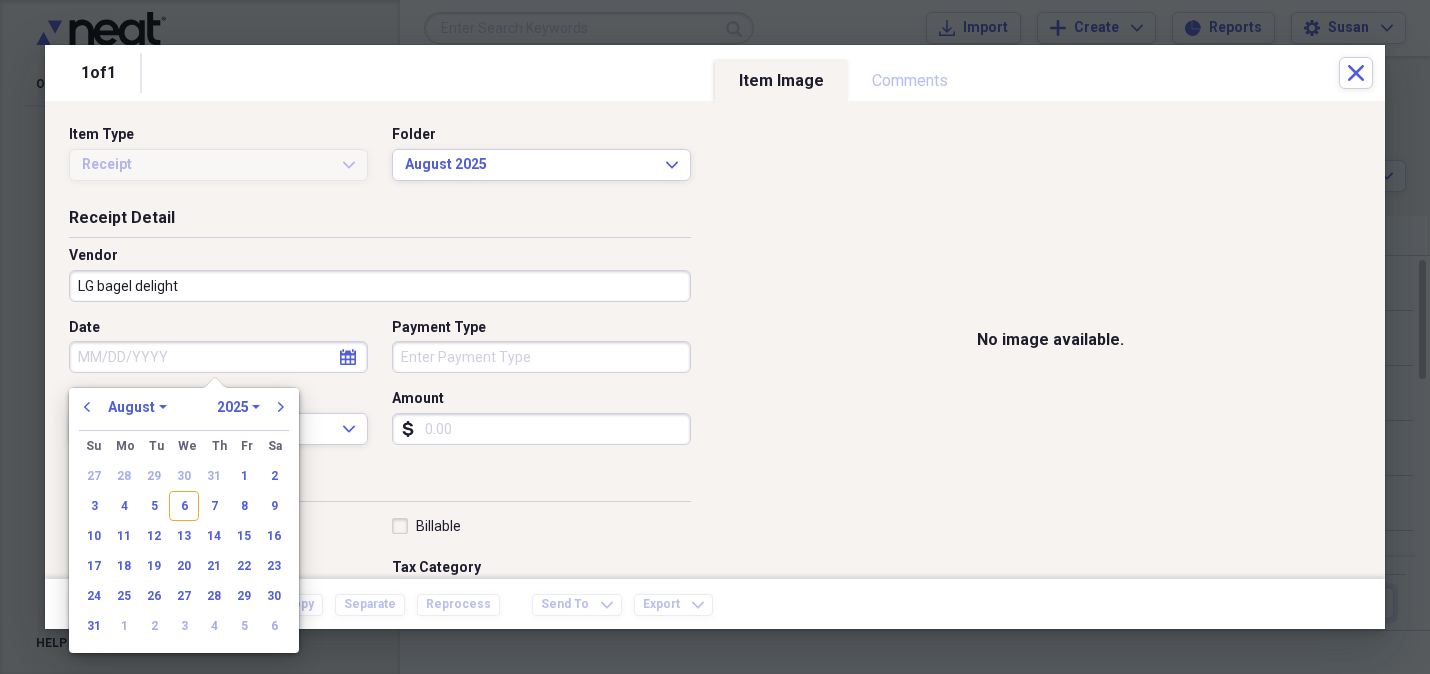 type on "08/04/2025" 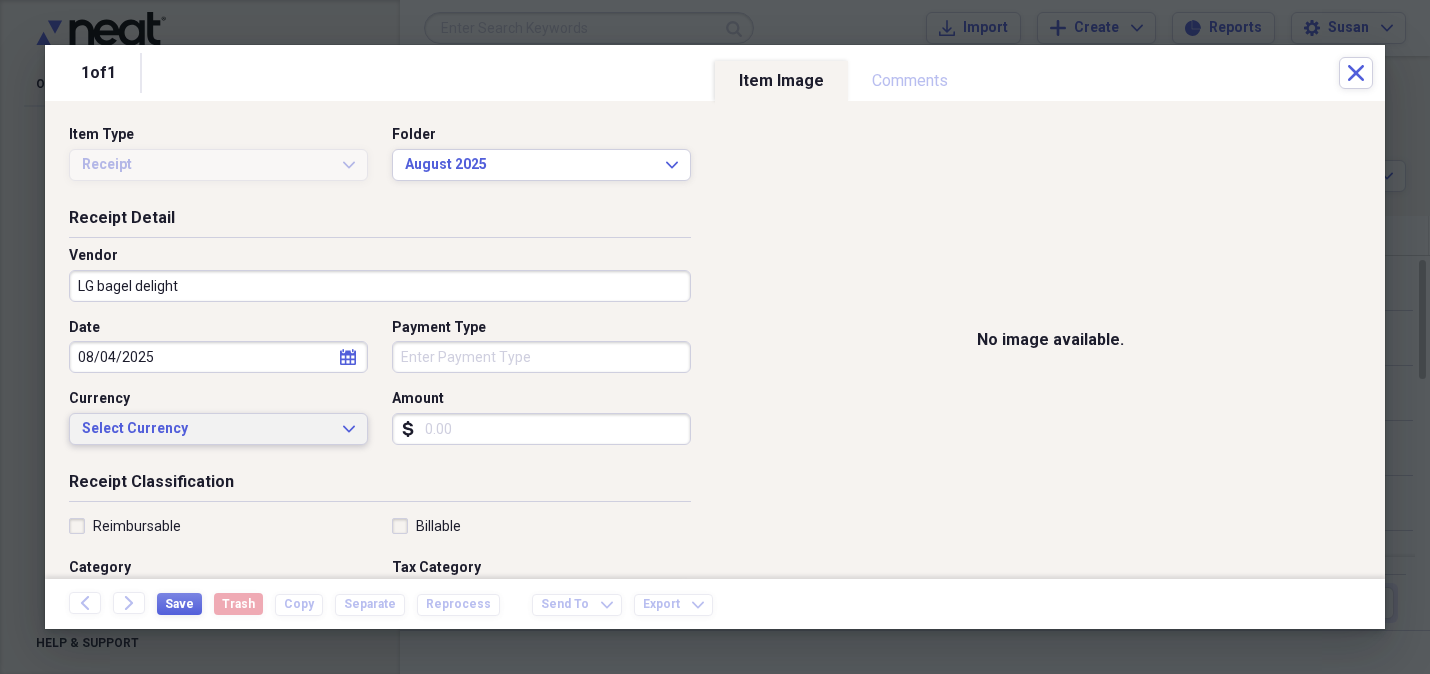 click on "Select Currency Expand" at bounding box center (218, 429) 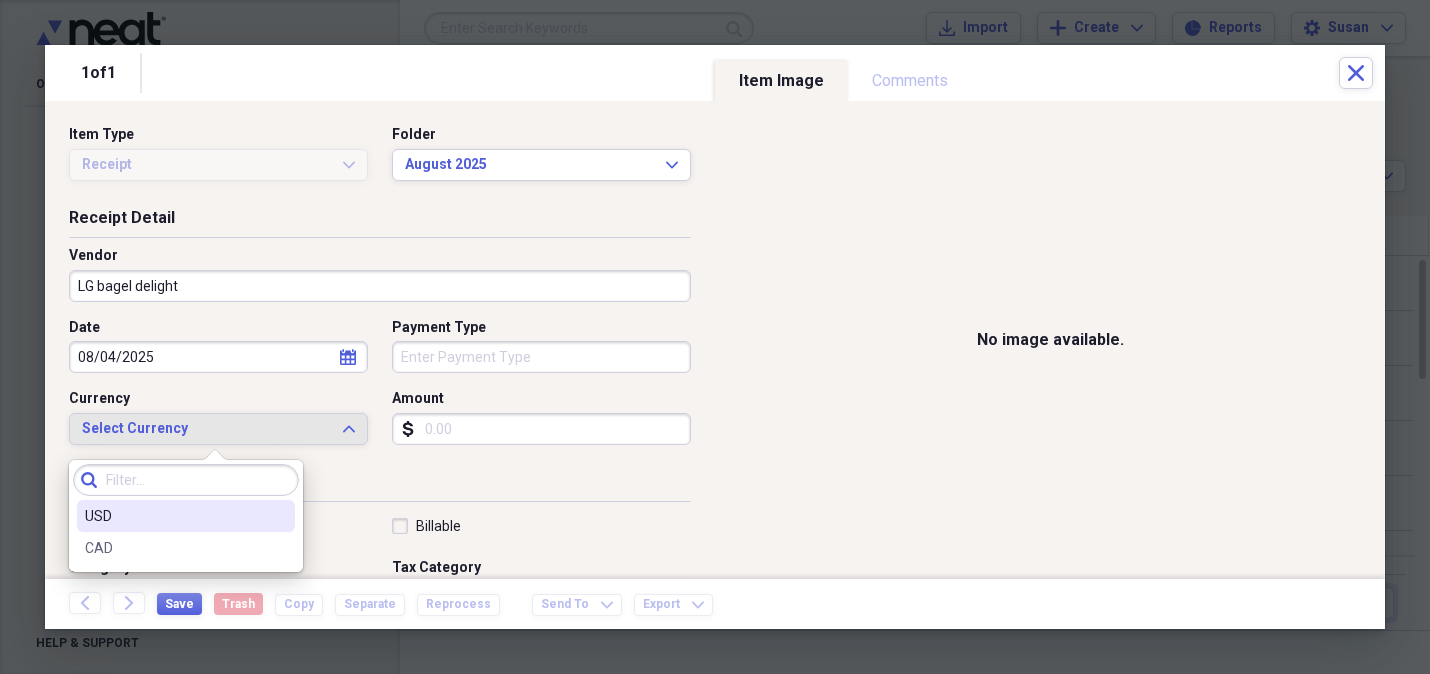 drag, startPoint x: 212, startPoint y: 502, endPoint x: 233, endPoint y: 488, distance: 25.23886 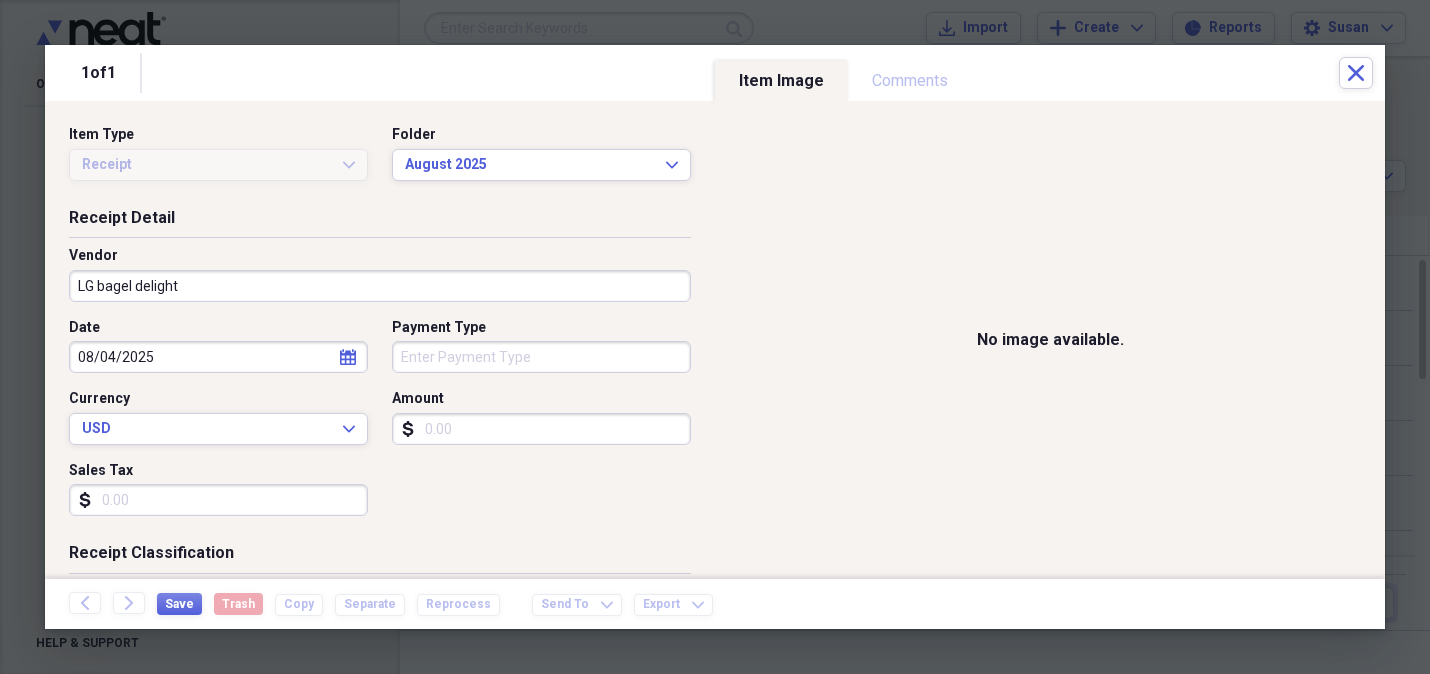 click on "Payment Type" at bounding box center [541, 357] 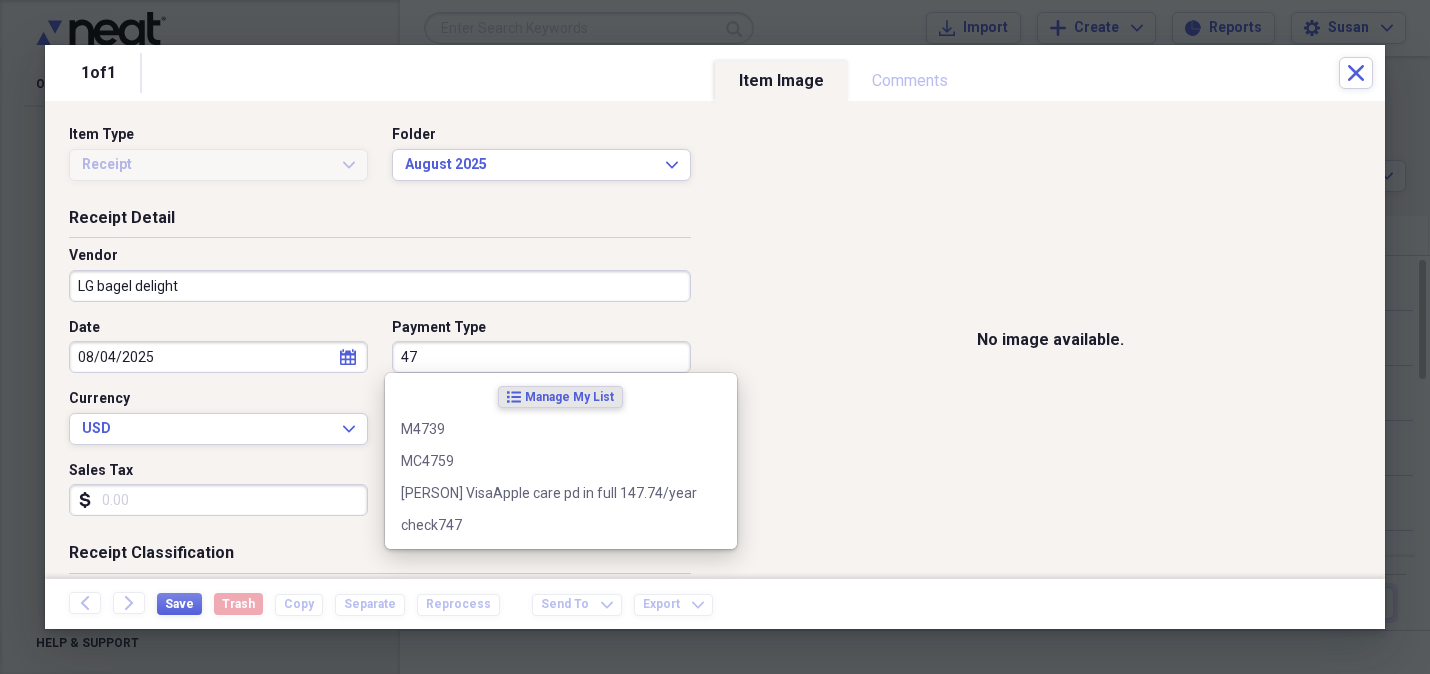 type on "4" 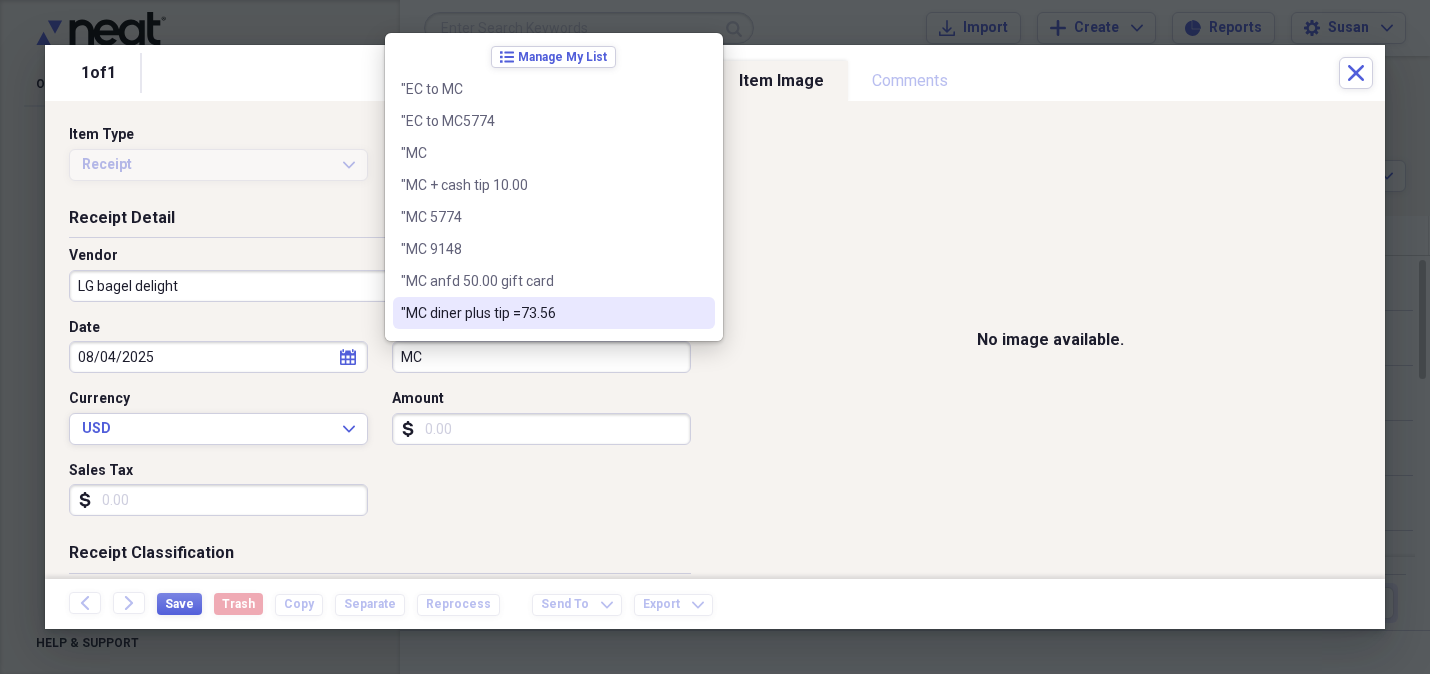 type on "MC" 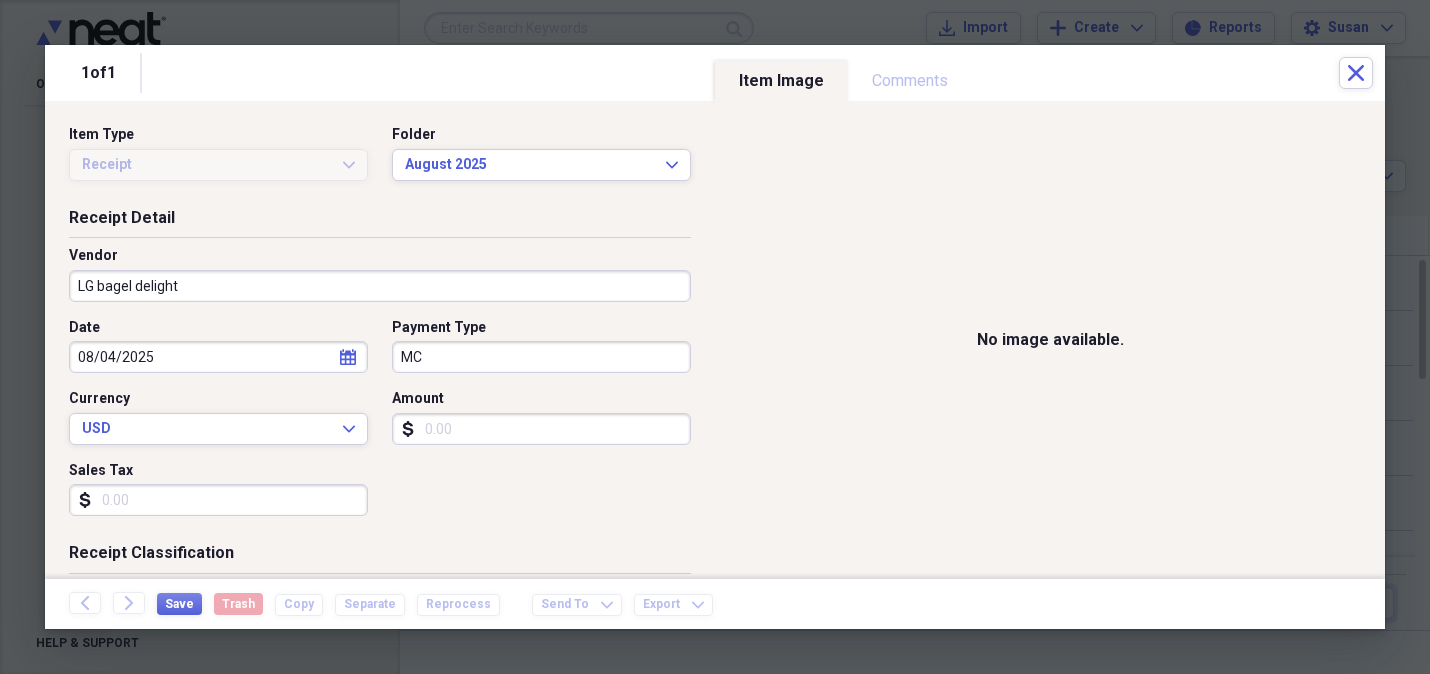 click on "Amount" at bounding box center (541, 429) 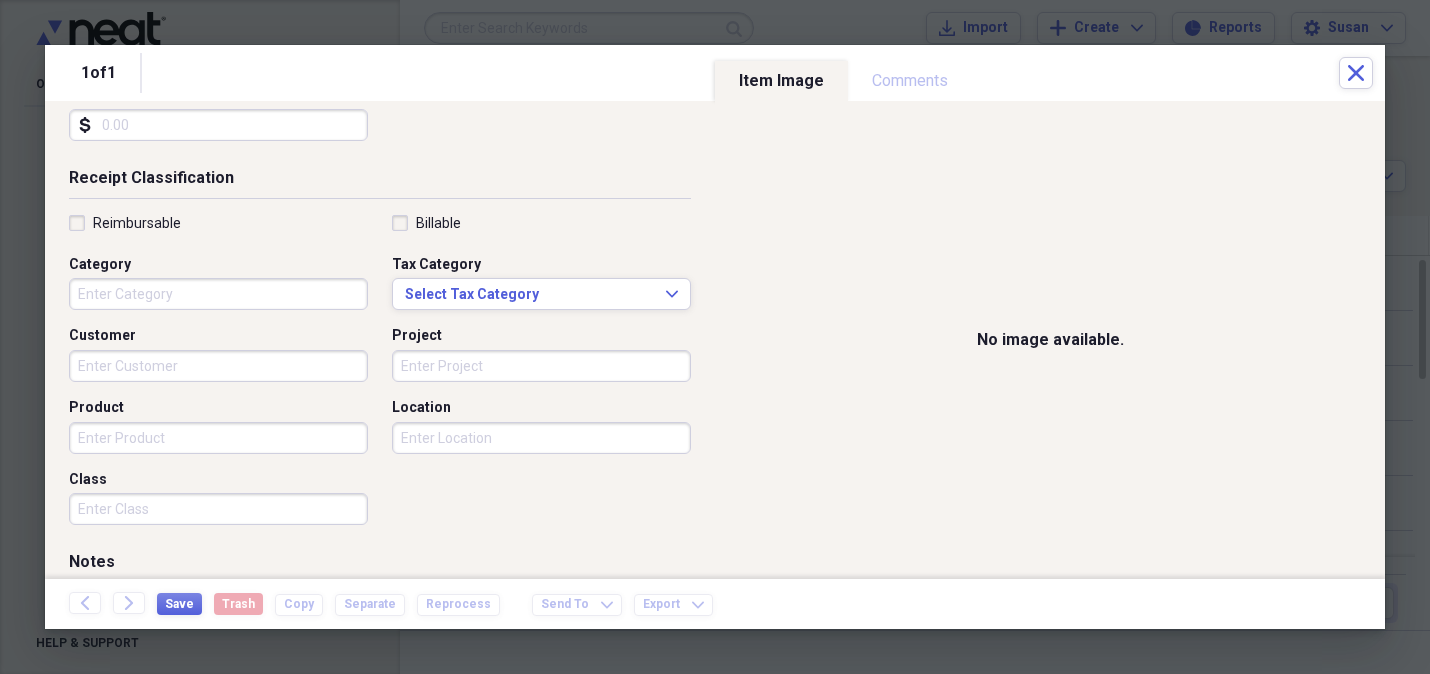 scroll, scrollTop: 542, scrollLeft: 0, axis: vertical 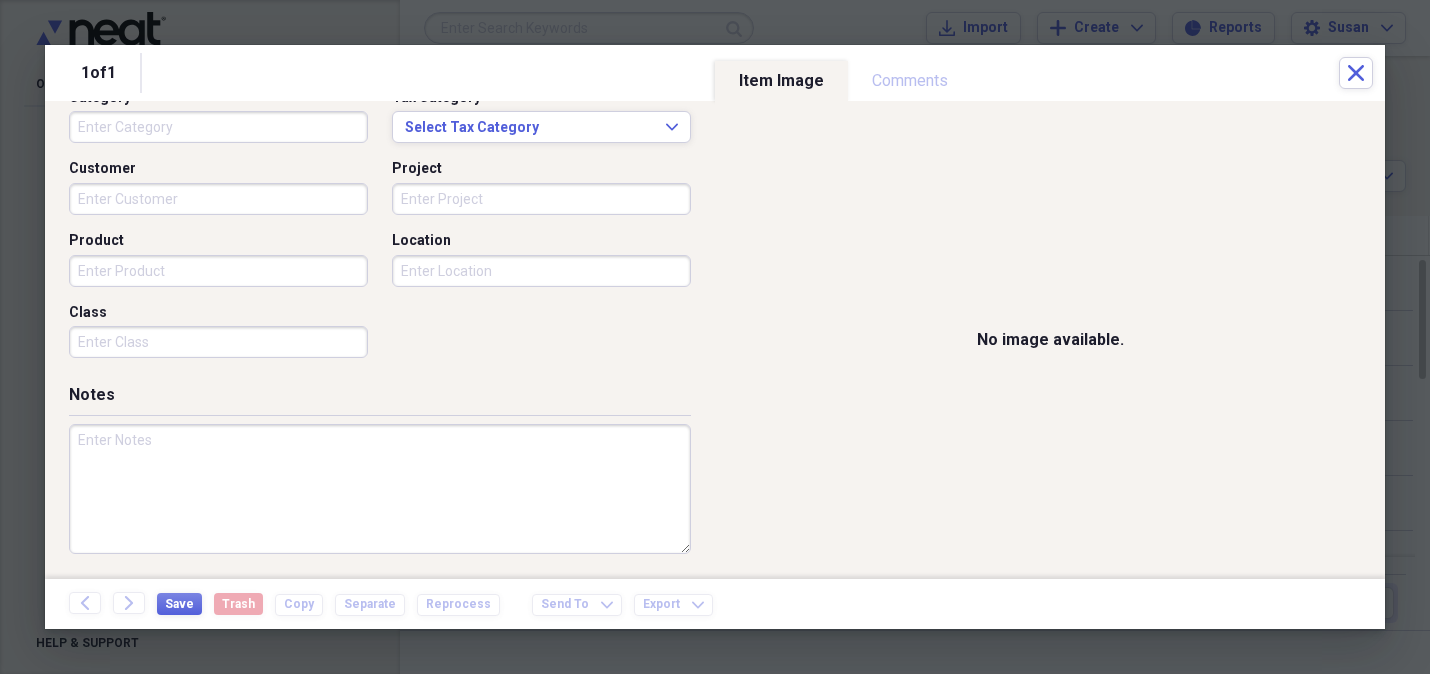 type on "47.72" 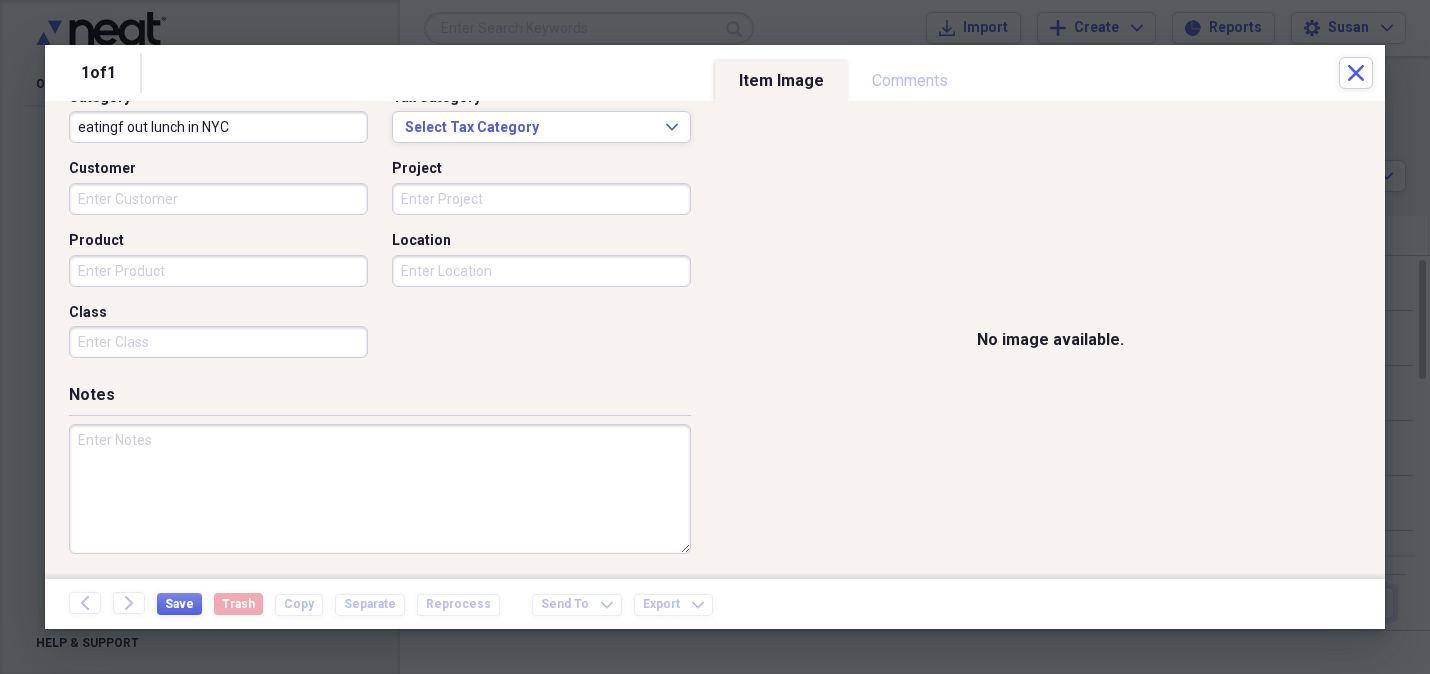 type on "eatingf out lunch in NYC" 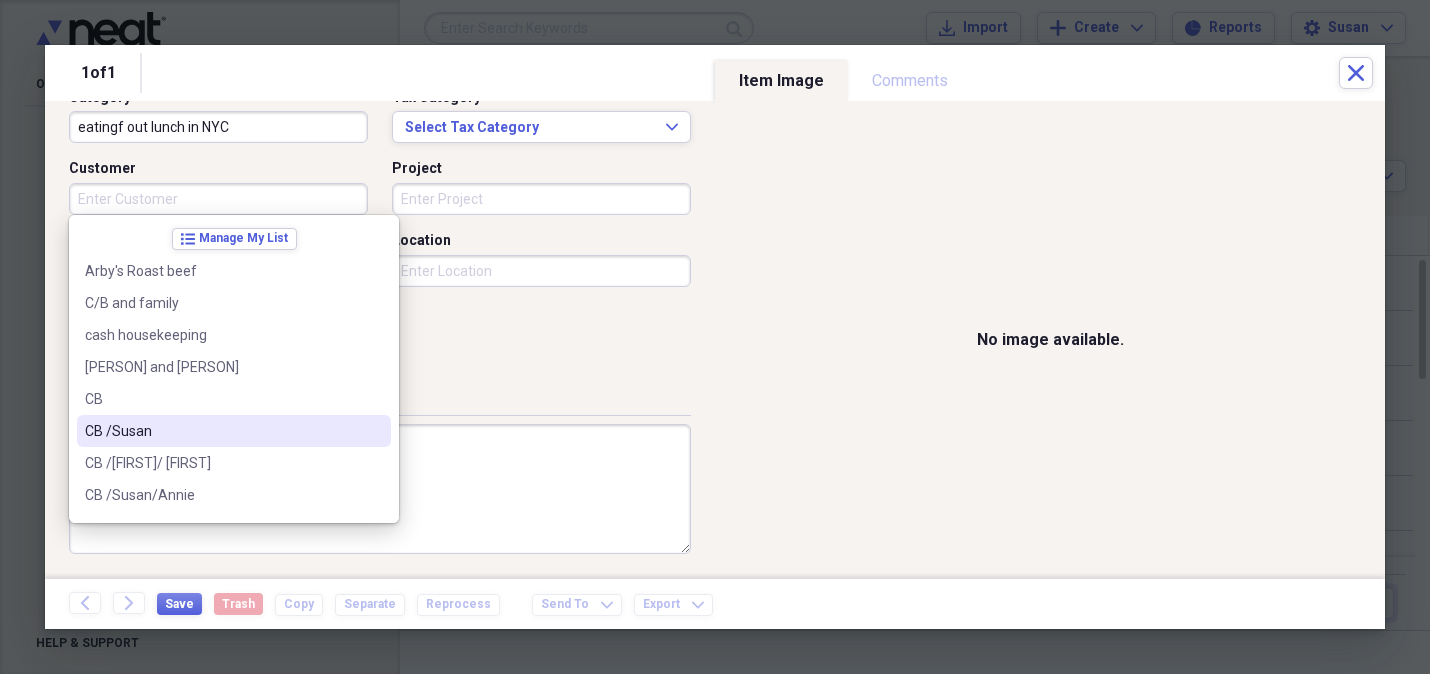 click on "CB /Susan" at bounding box center [222, 431] 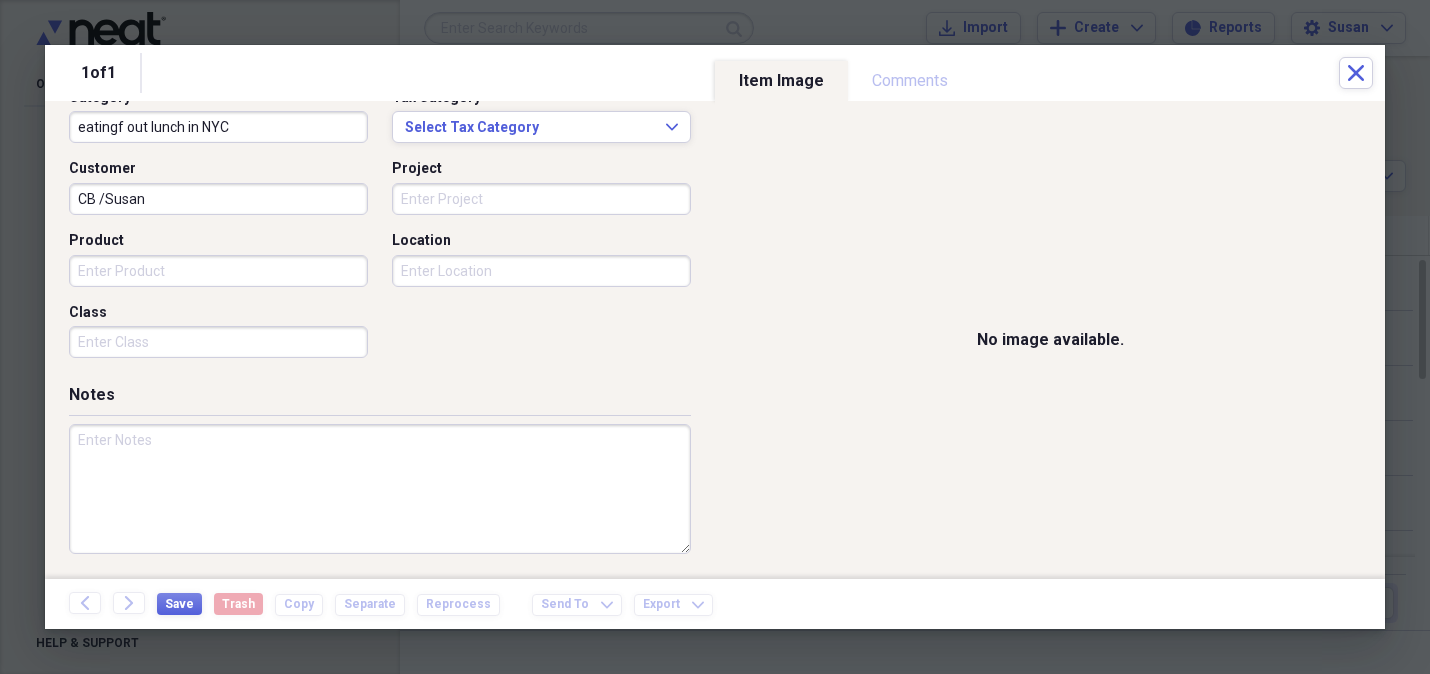 drag, startPoint x: 123, startPoint y: 272, endPoint x: 1327, endPoint y: 235, distance: 1204.5684 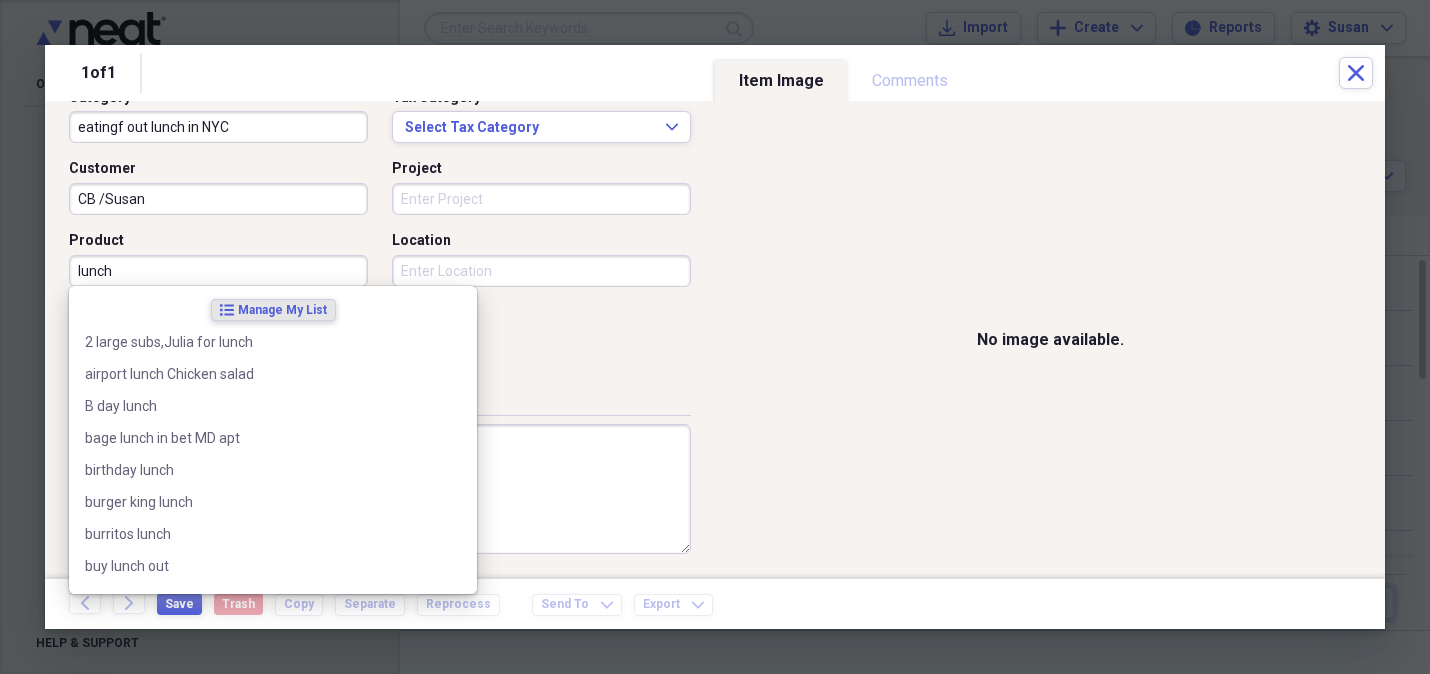 type on "lunch" 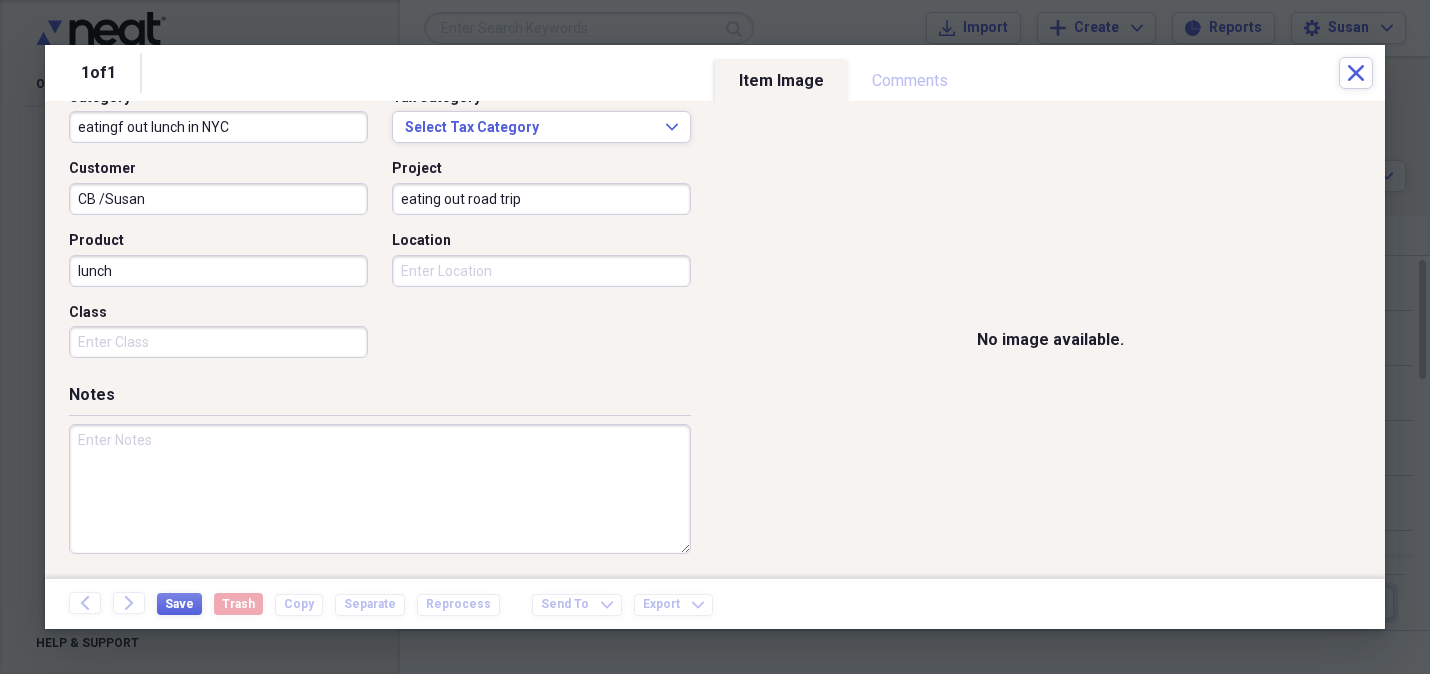 type on "eating out road trip" 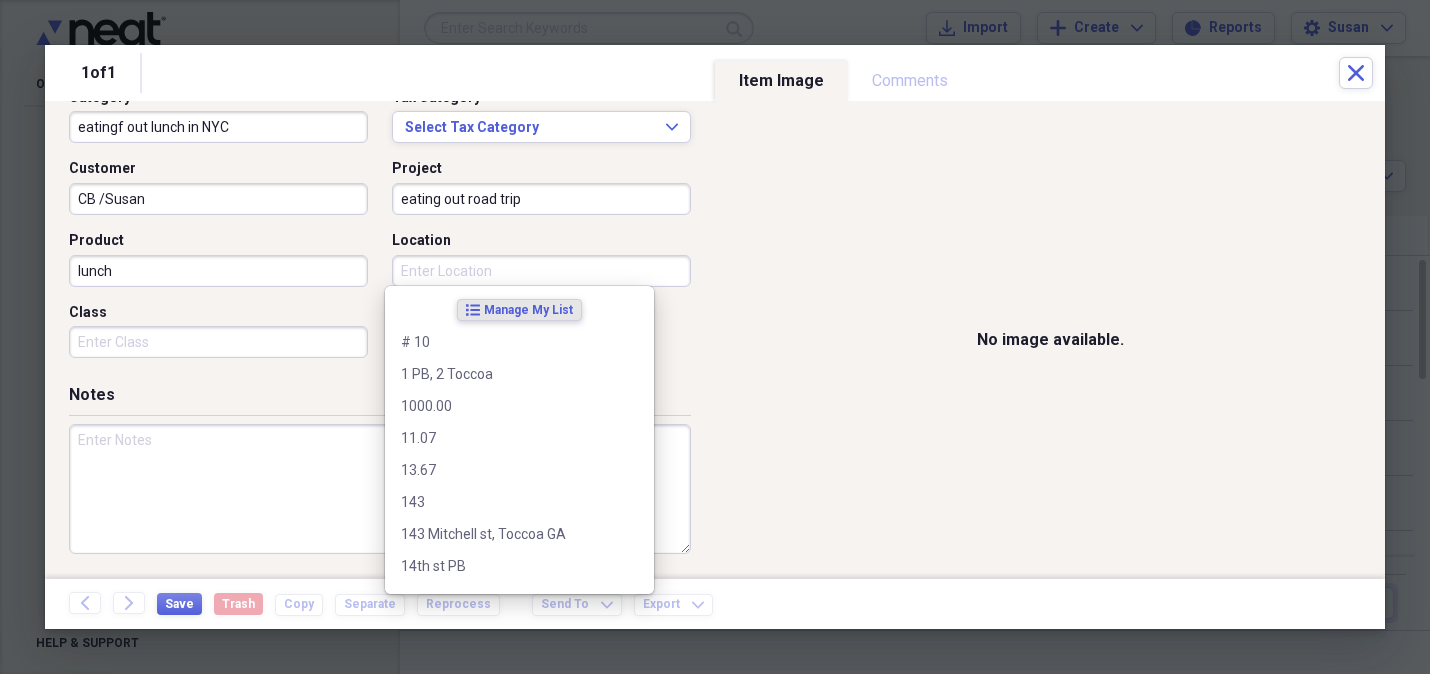 drag, startPoint x: 441, startPoint y: 273, endPoint x: 472, endPoint y: 260, distance: 33.61547 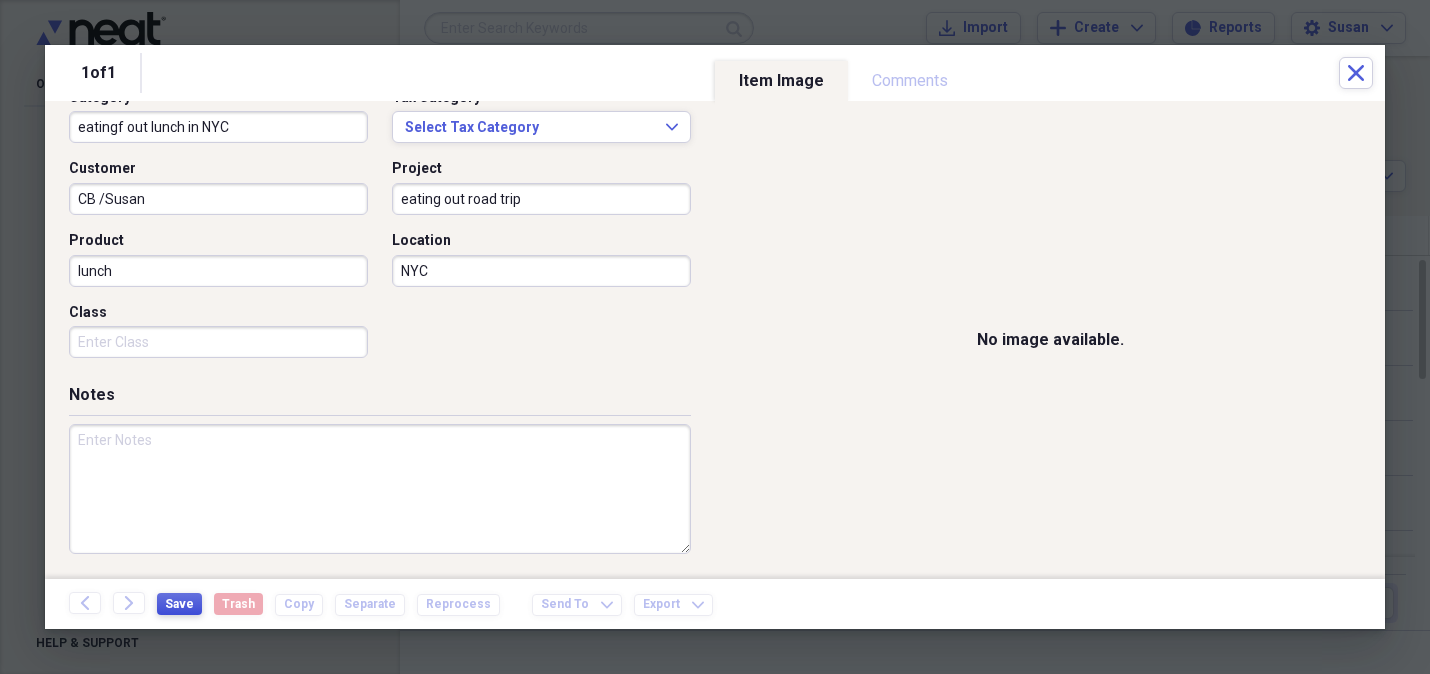 type on "NYC" 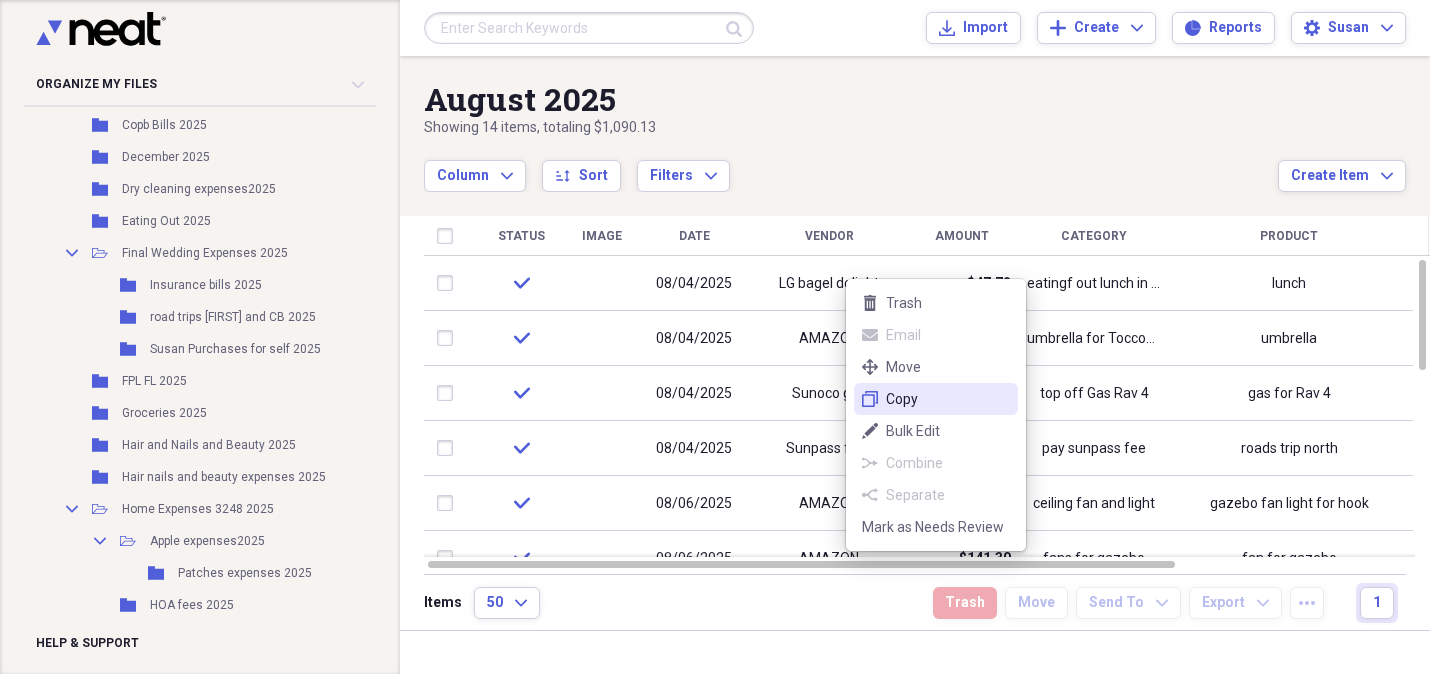 drag, startPoint x: 892, startPoint y: 403, endPoint x: 915, endPoint y: 396, distance: 24.04163 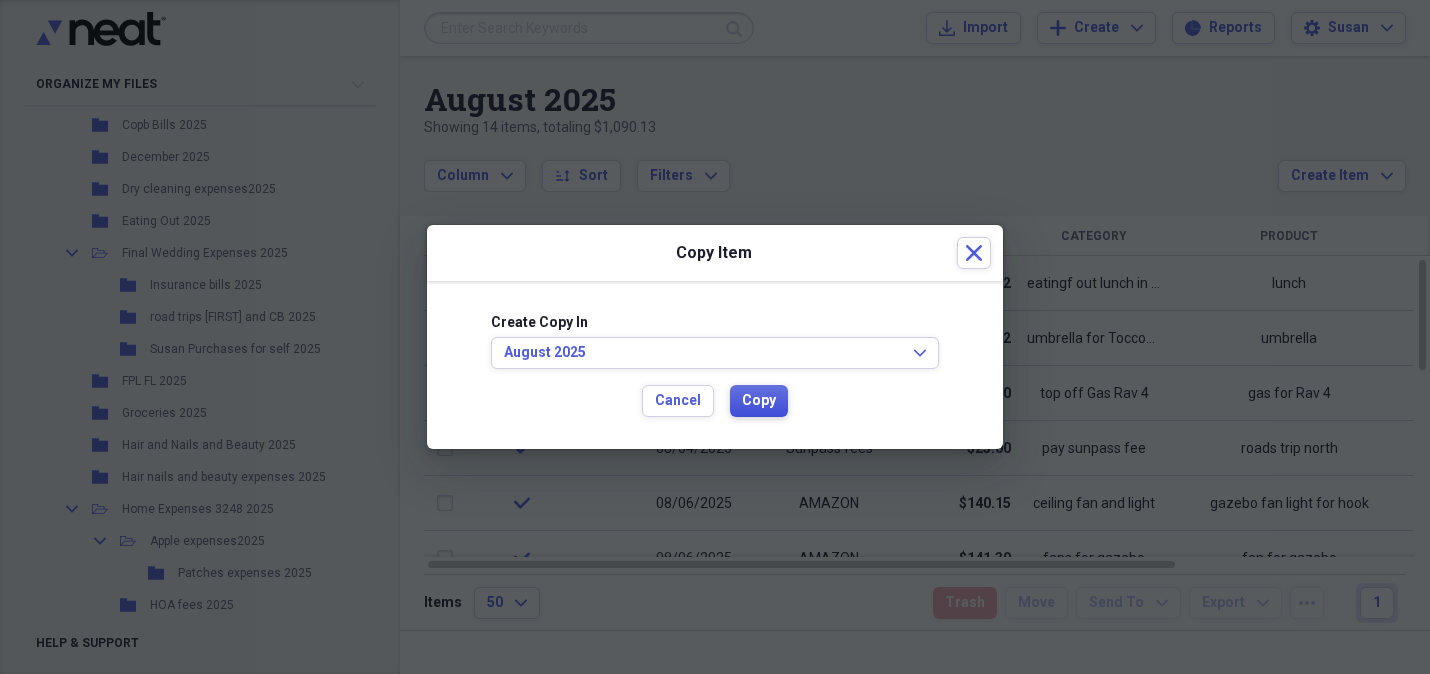 click on "Copy" at bounding box center (759, 401) 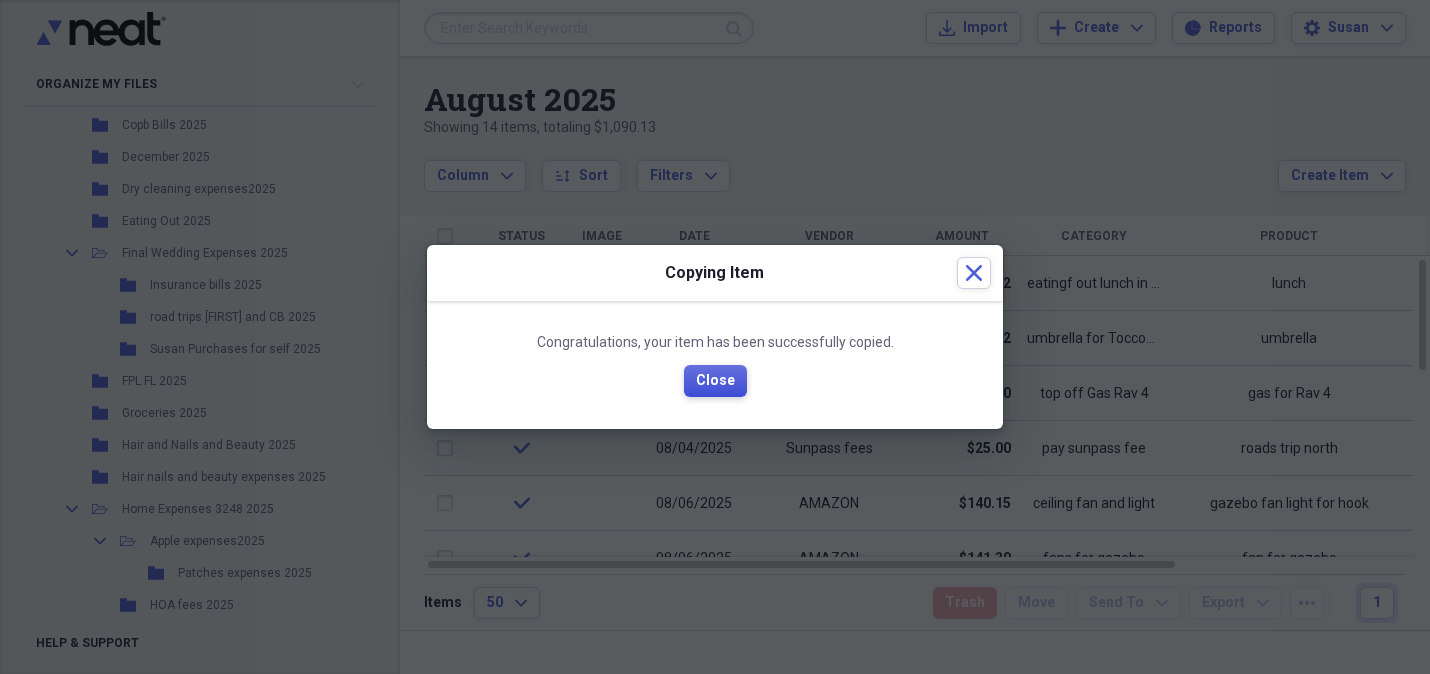 click on "Close" at bounding box center (715, 381) 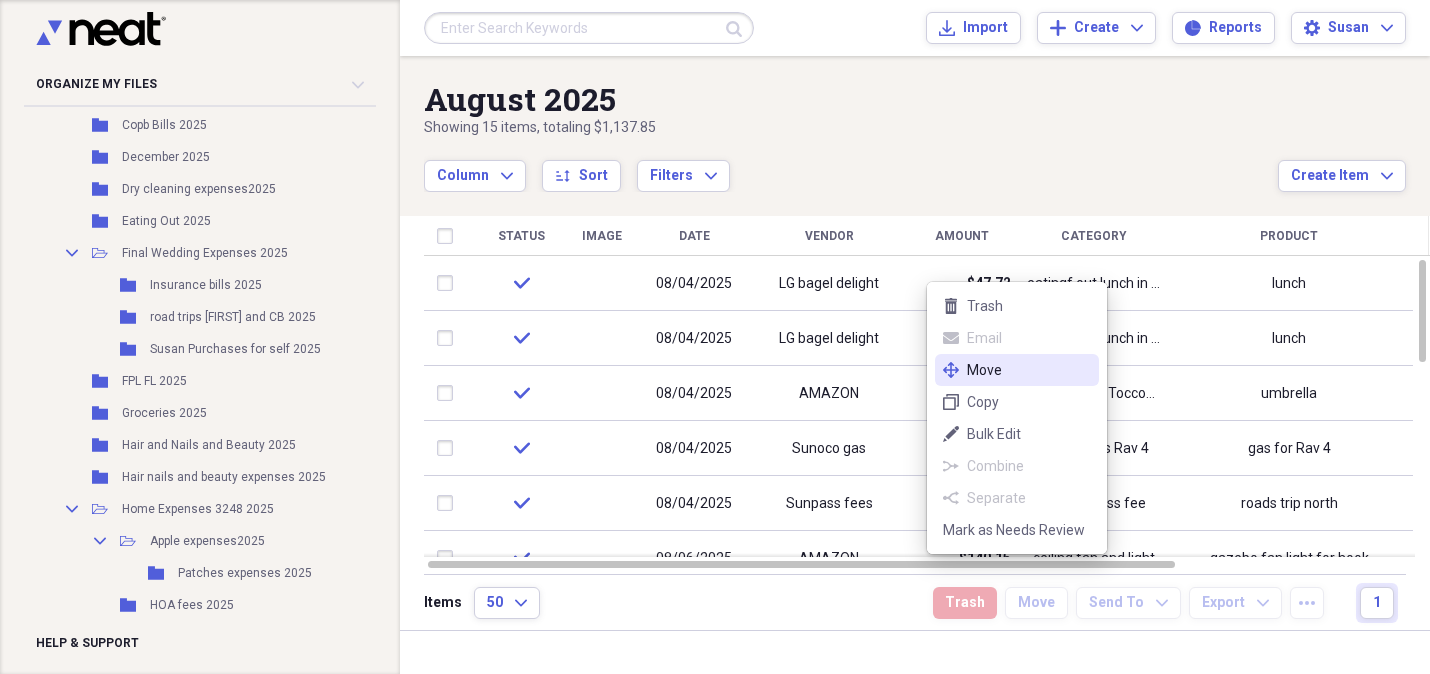 click on "Move" at bounding box center [1029, 370] 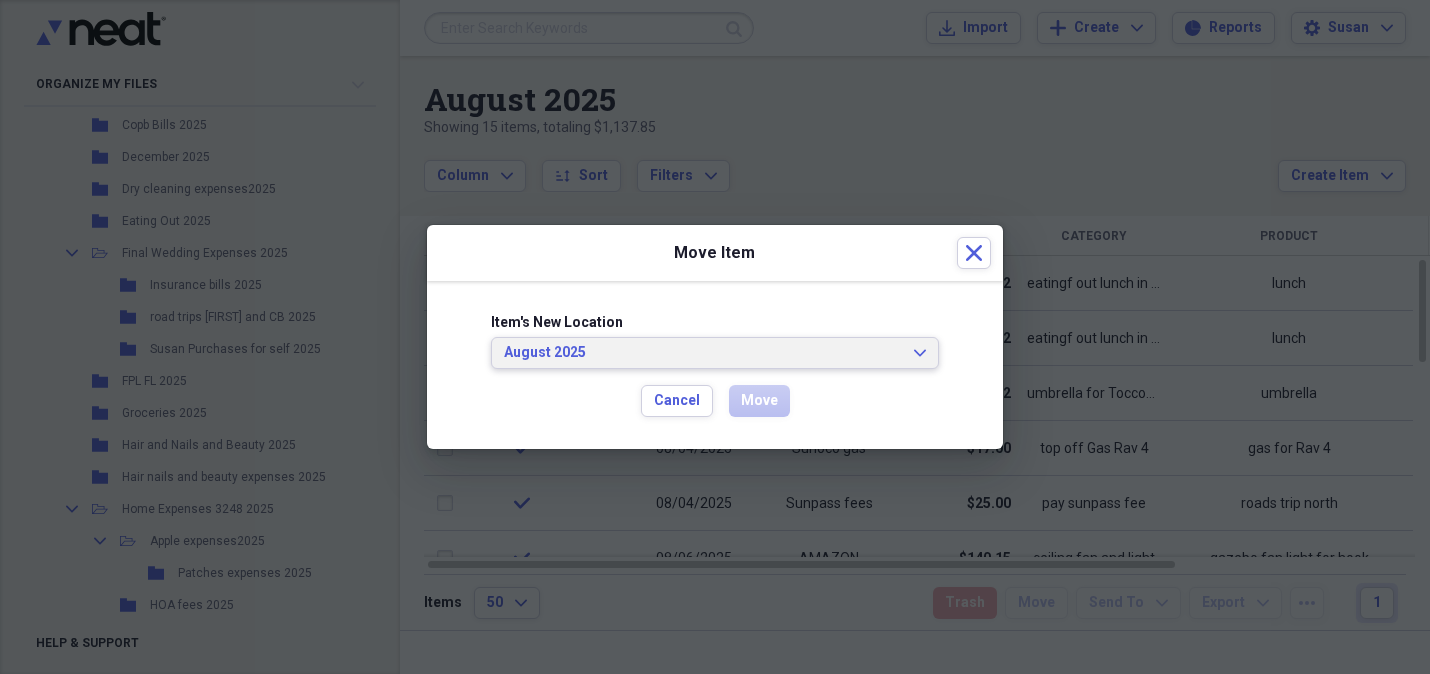 click on "August 2025 Expand" at bounding box center [715, 353] 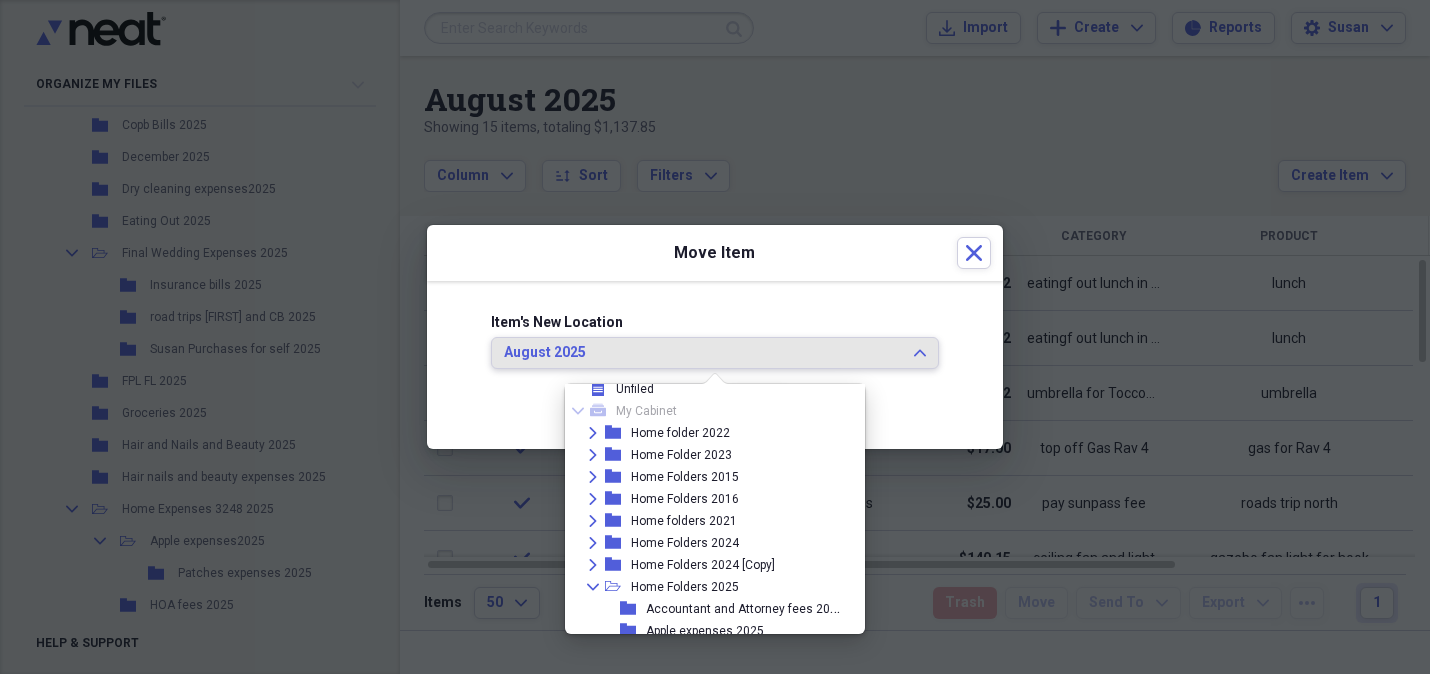 scroll, scrollTop: 0, scrollLeft: 0, axis: both 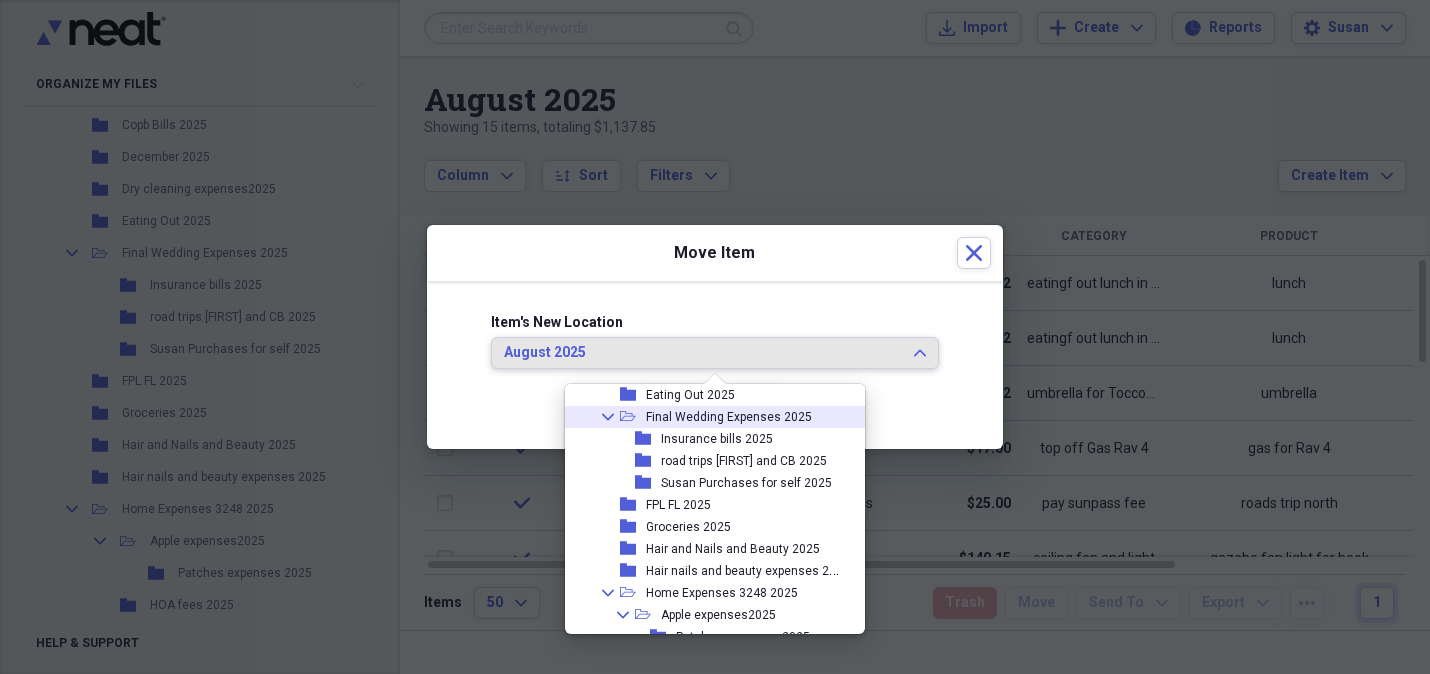 click 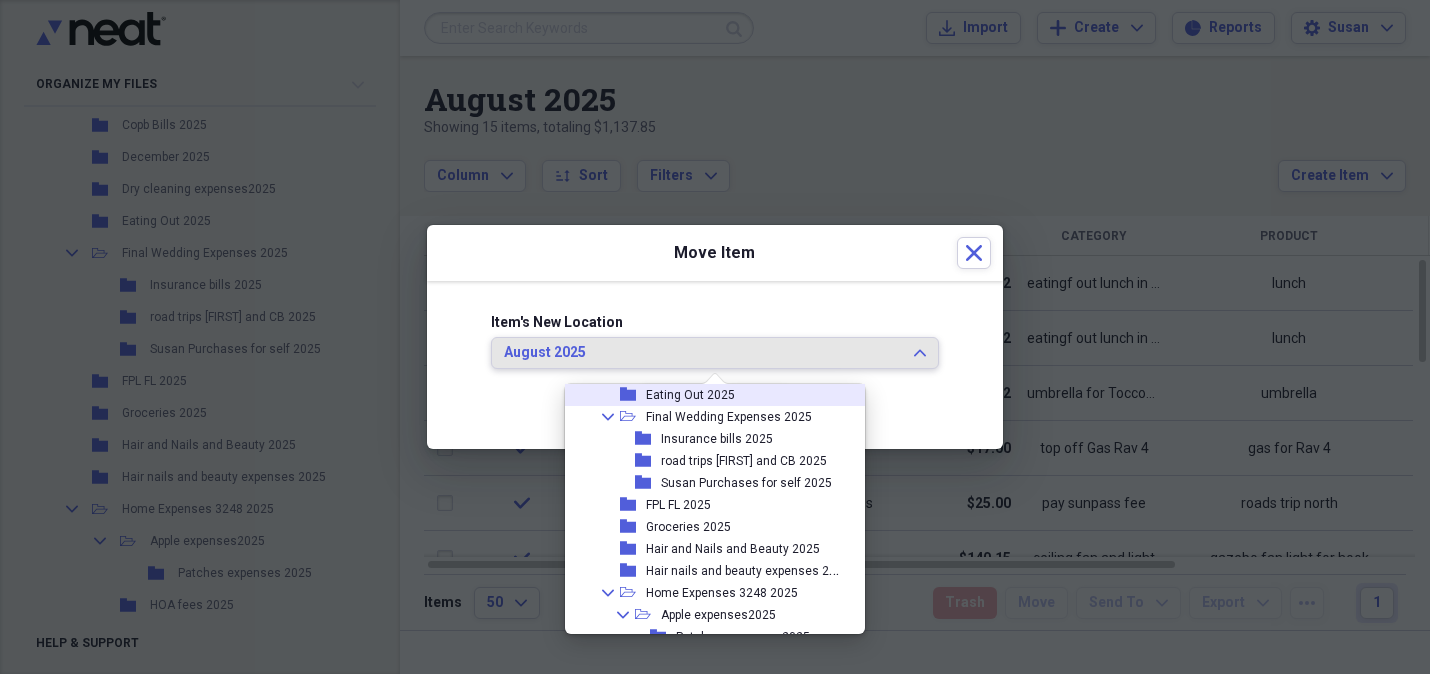 click on "Eating Out 2025" at bounding box center [690, 395] 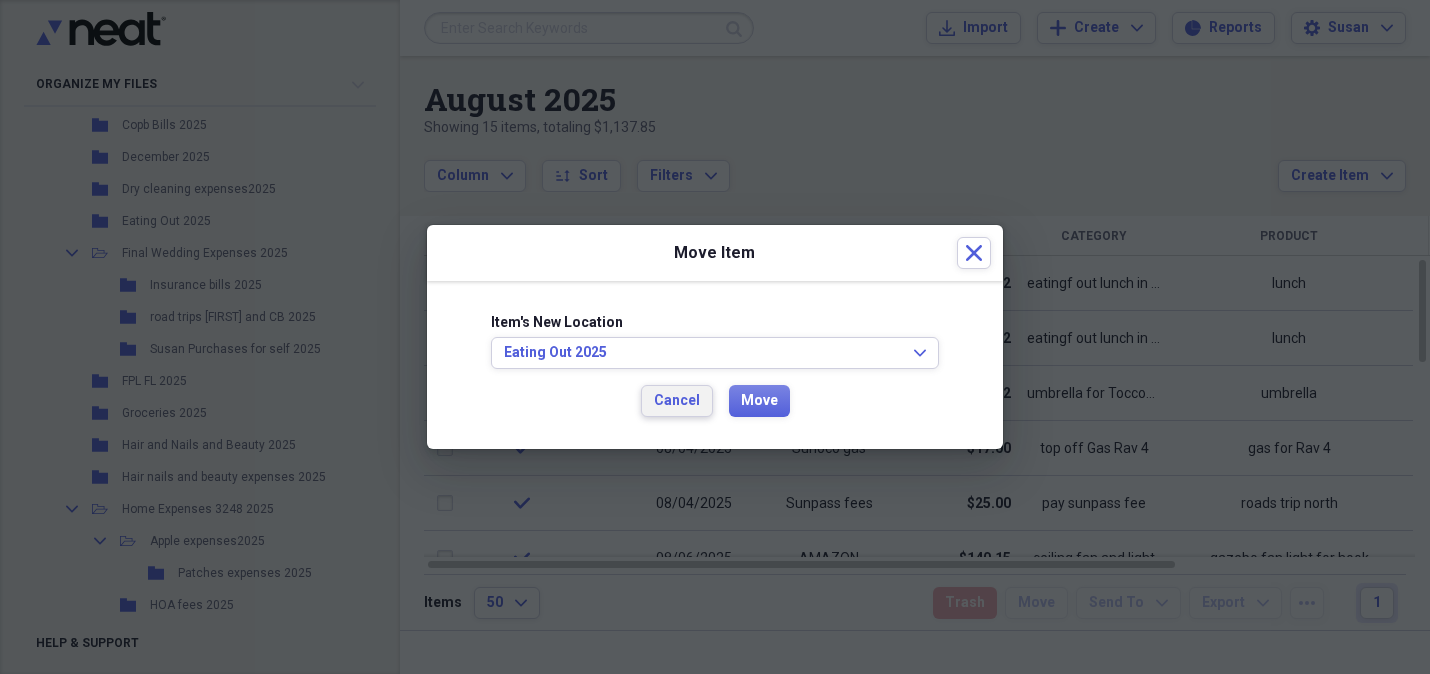 click on "Cancel" at bounding box center [677, 401] 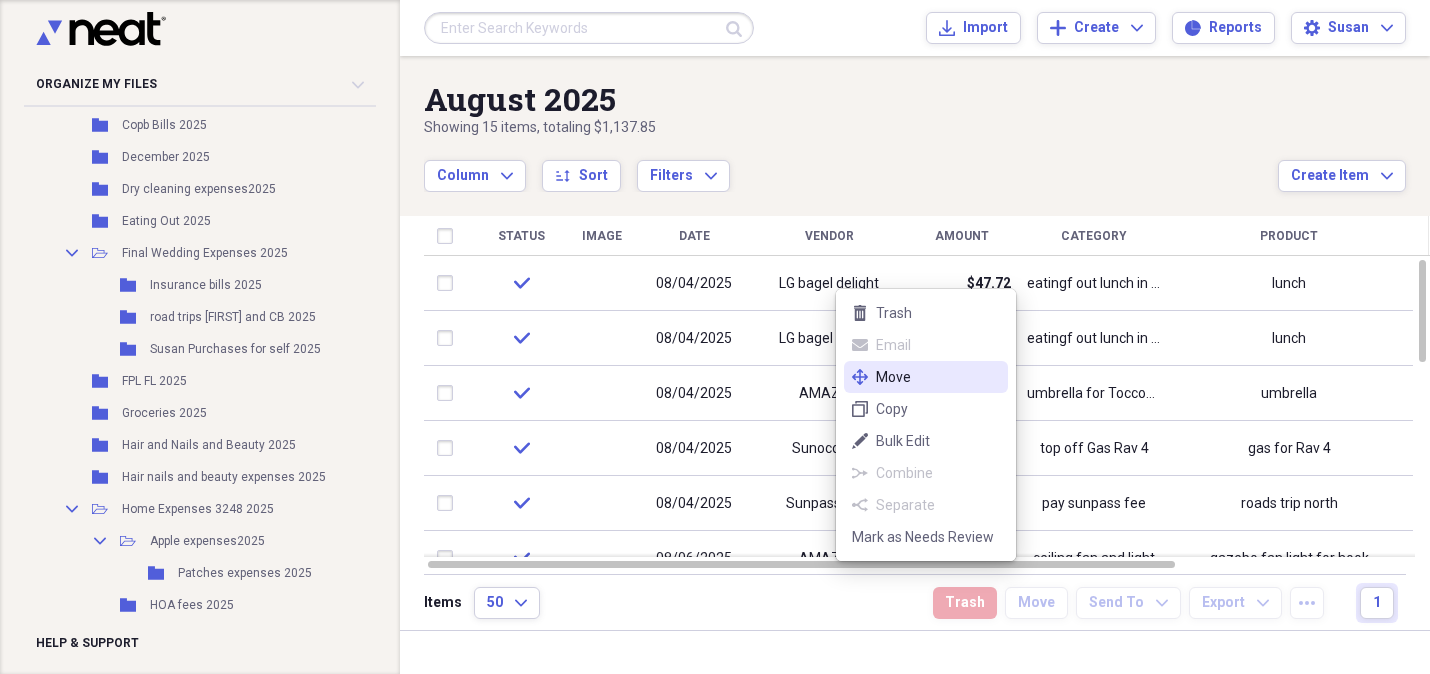 click on "Move" at bounding box center (938, 377) 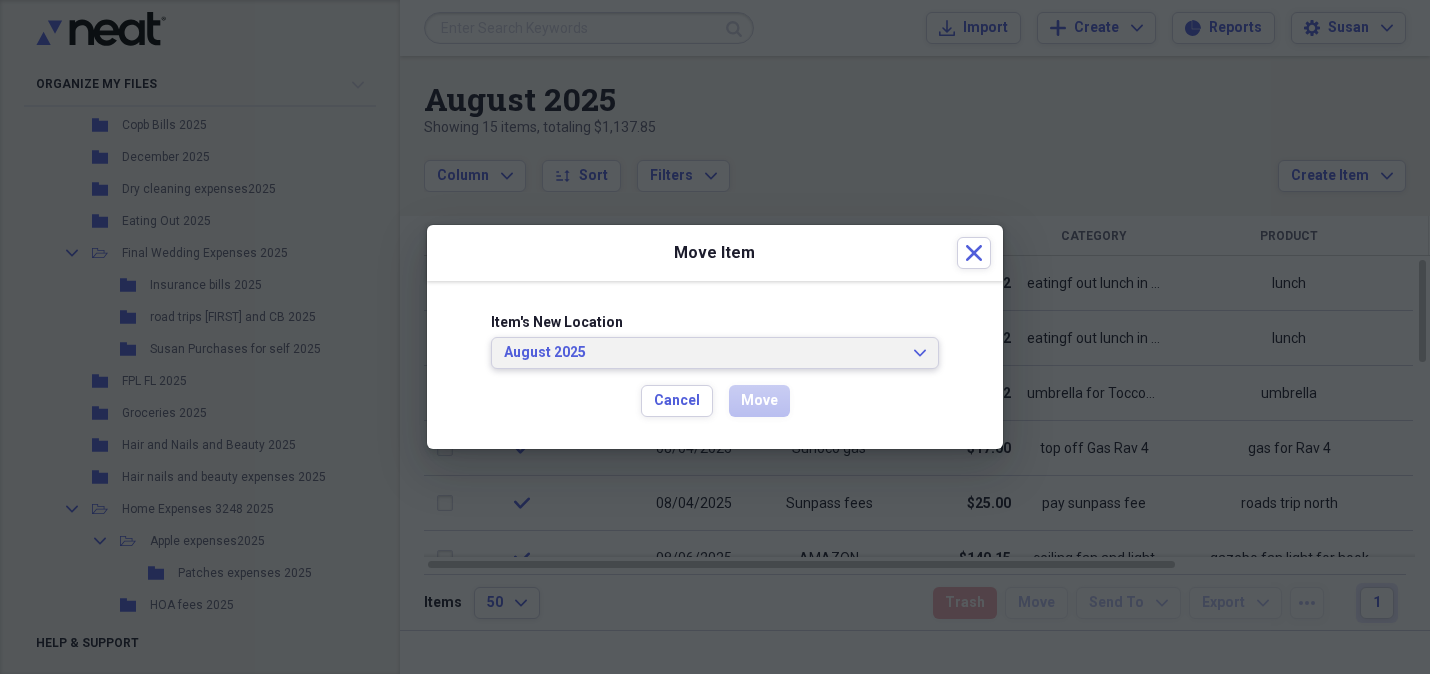 click on "Expand" 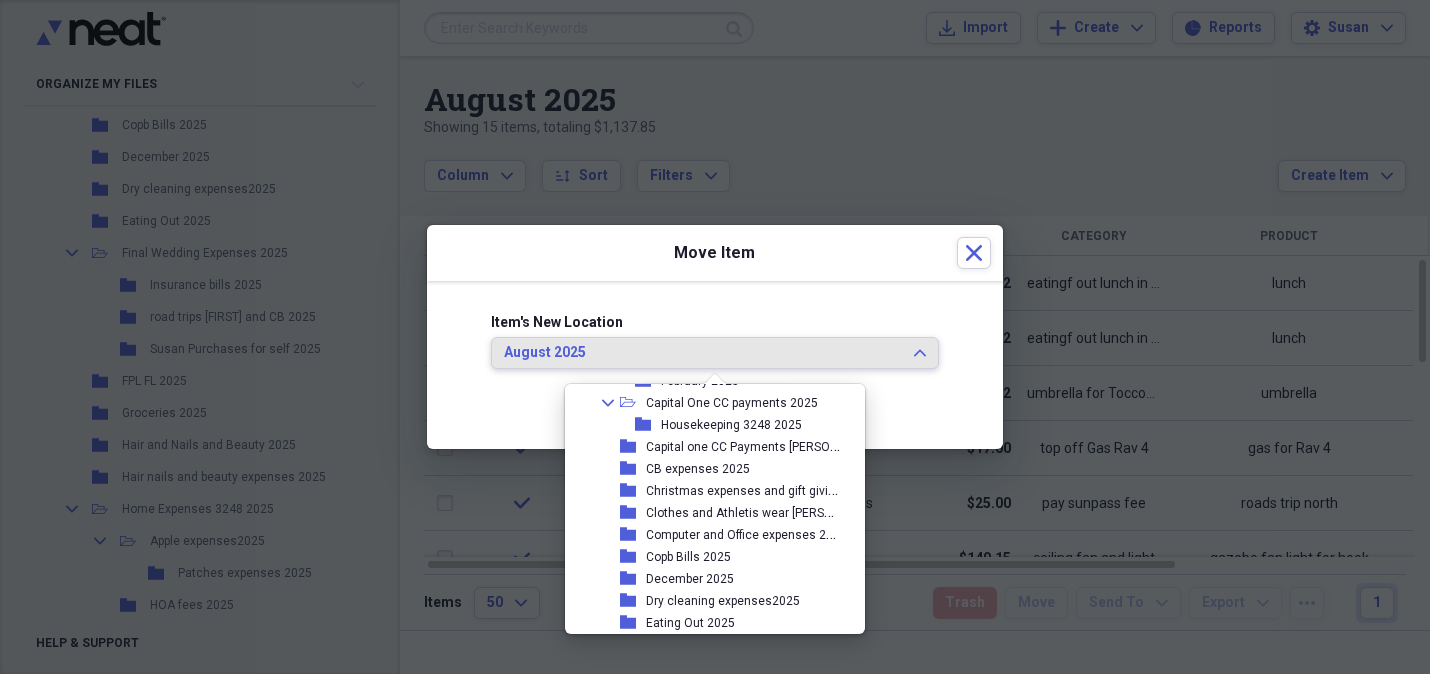 scroll, scrollTop: 401, scrollLeft: 0, axis: vertical 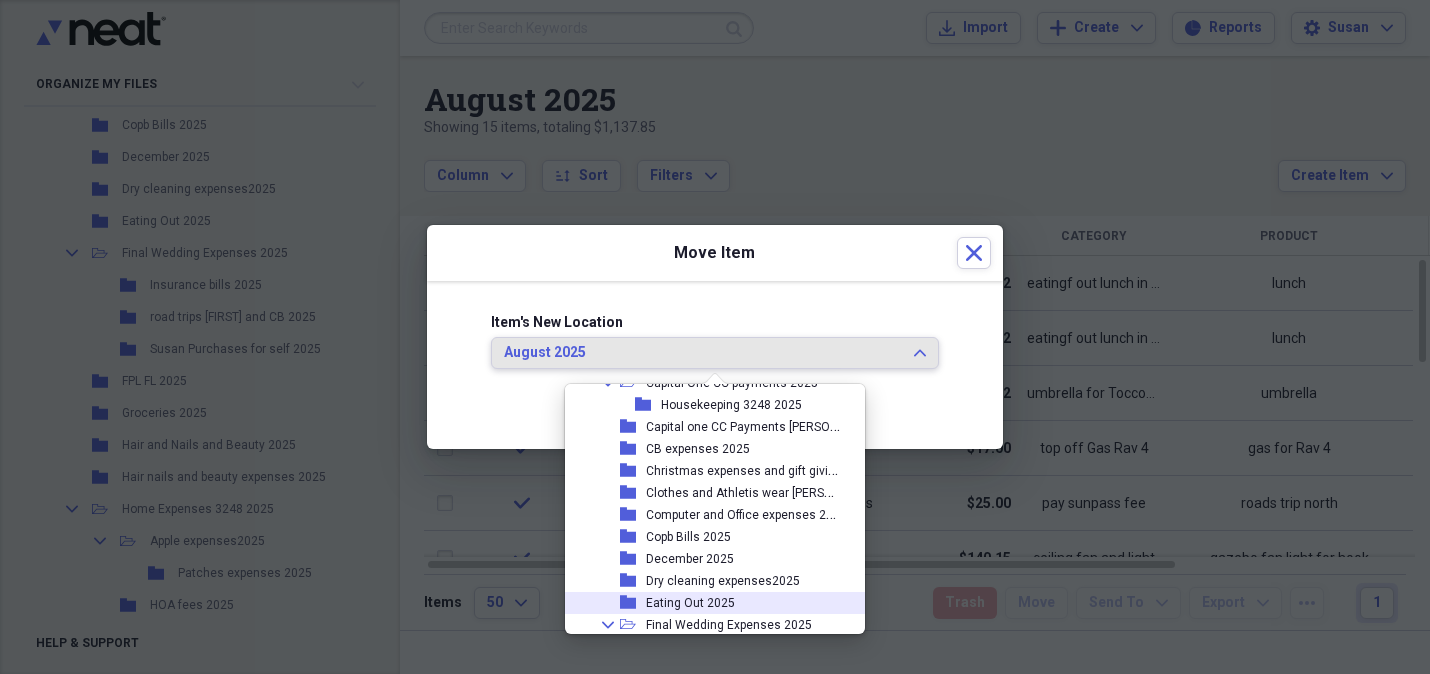 click on "Eating Out 2025" at bounding box center [690, 603] 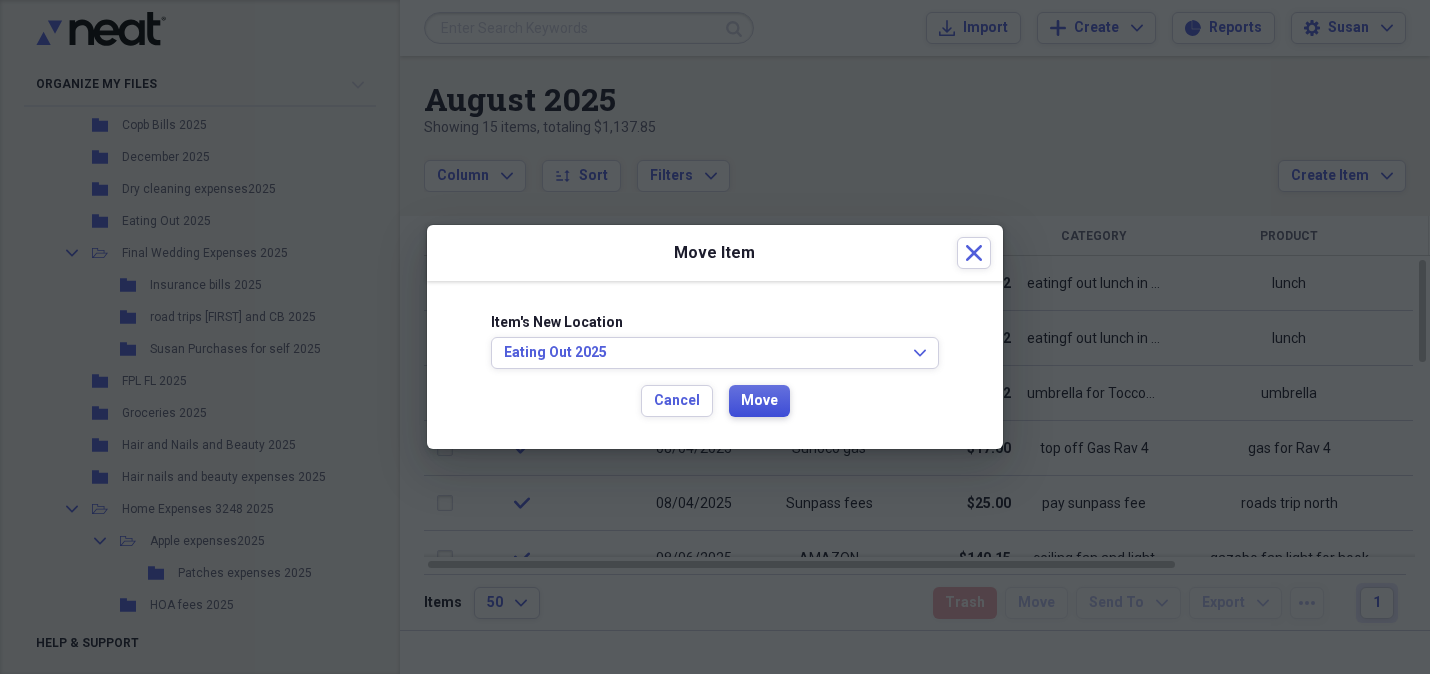 click on "Move" at bounding box center [759, 401] 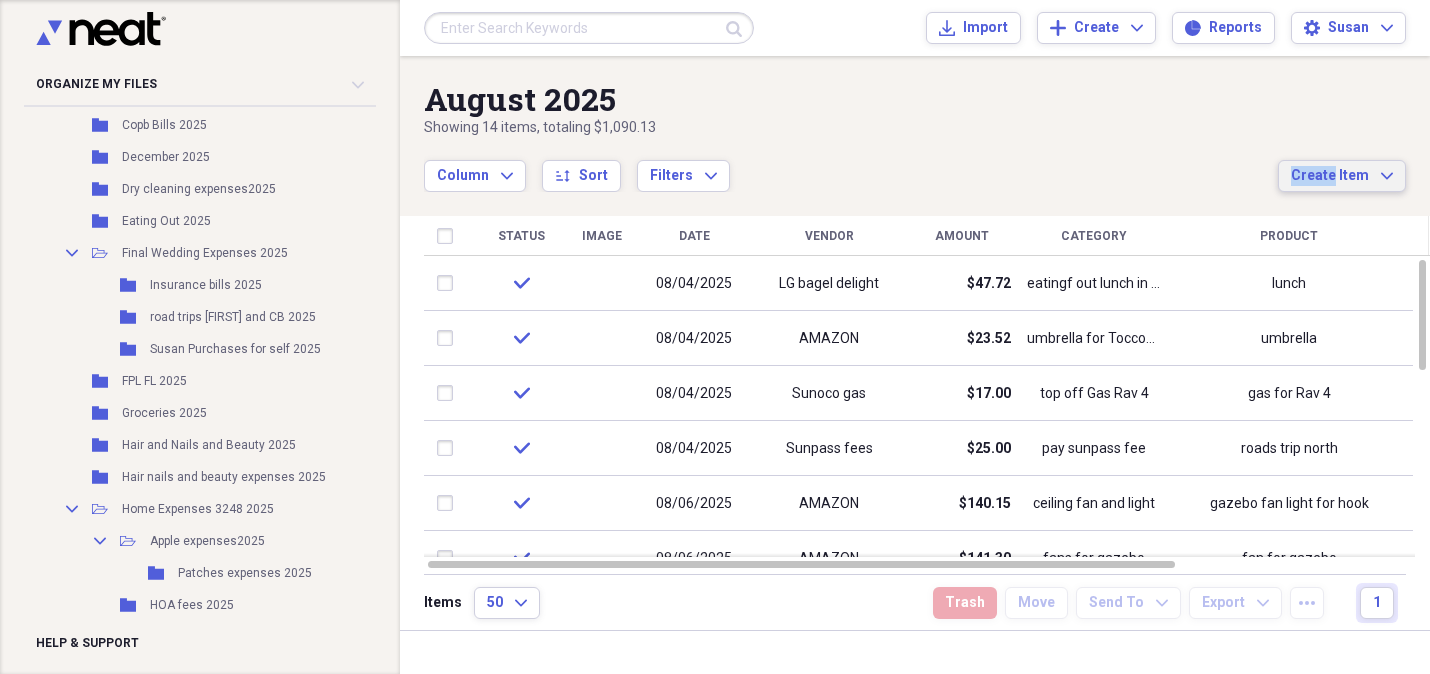 click on "Create Item Expand" at bounding box center [1342, 176] 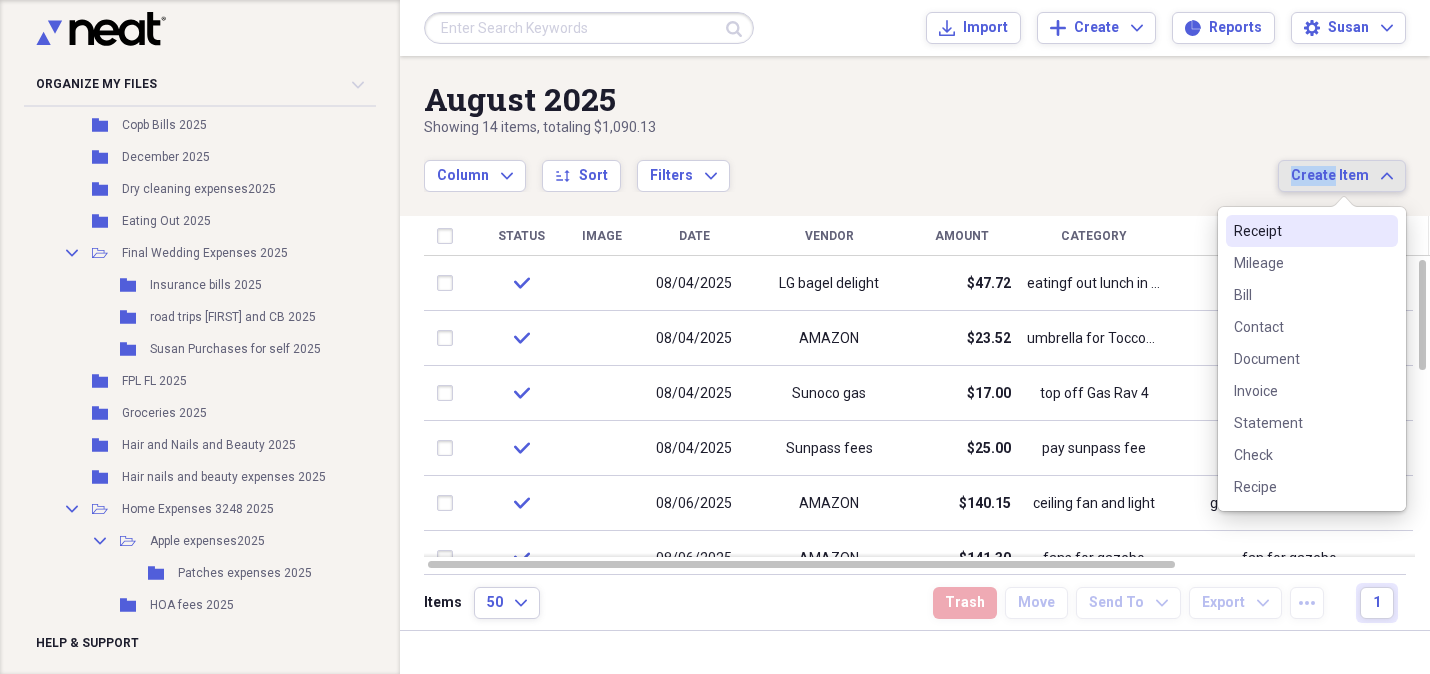click on "Receipt" at bounding box center (1300, 231) 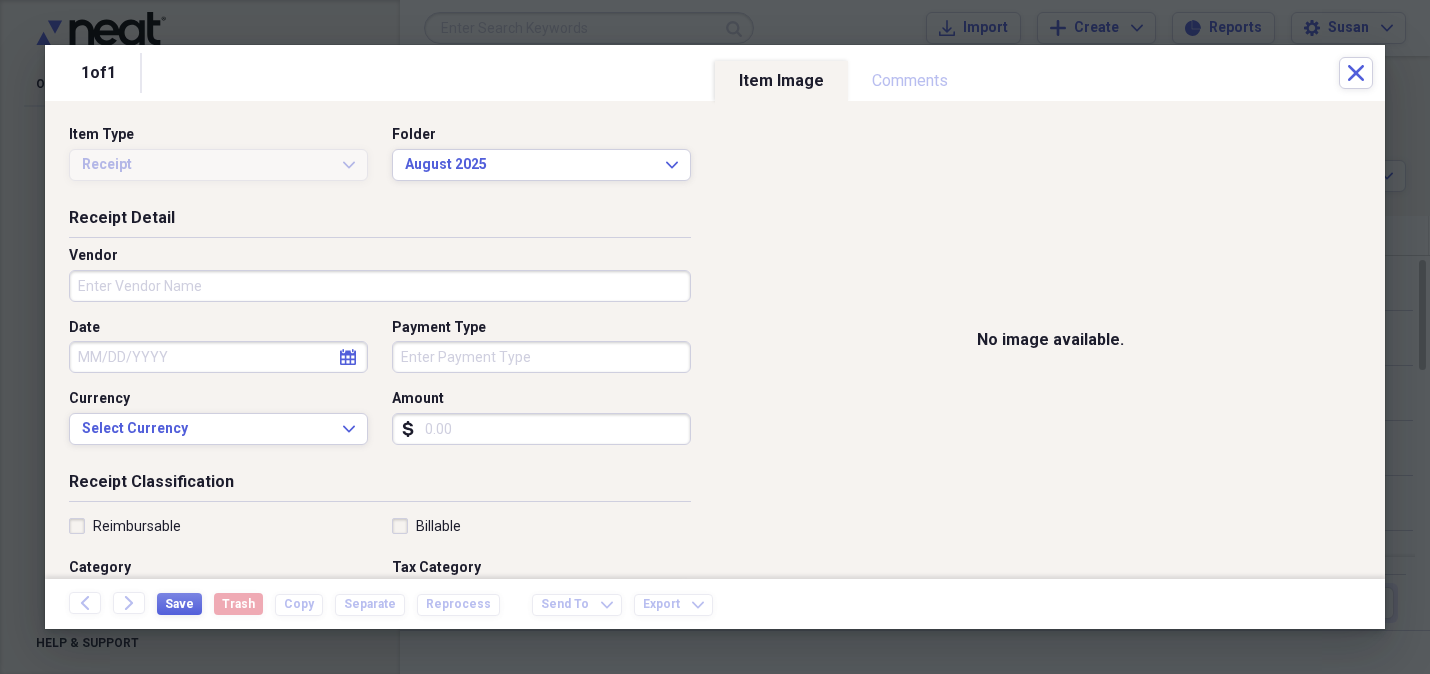 drag, startPoint x: 108, startPoint y: 283, endPoint x: 665, endPoint y: 108, distance: 583.8442 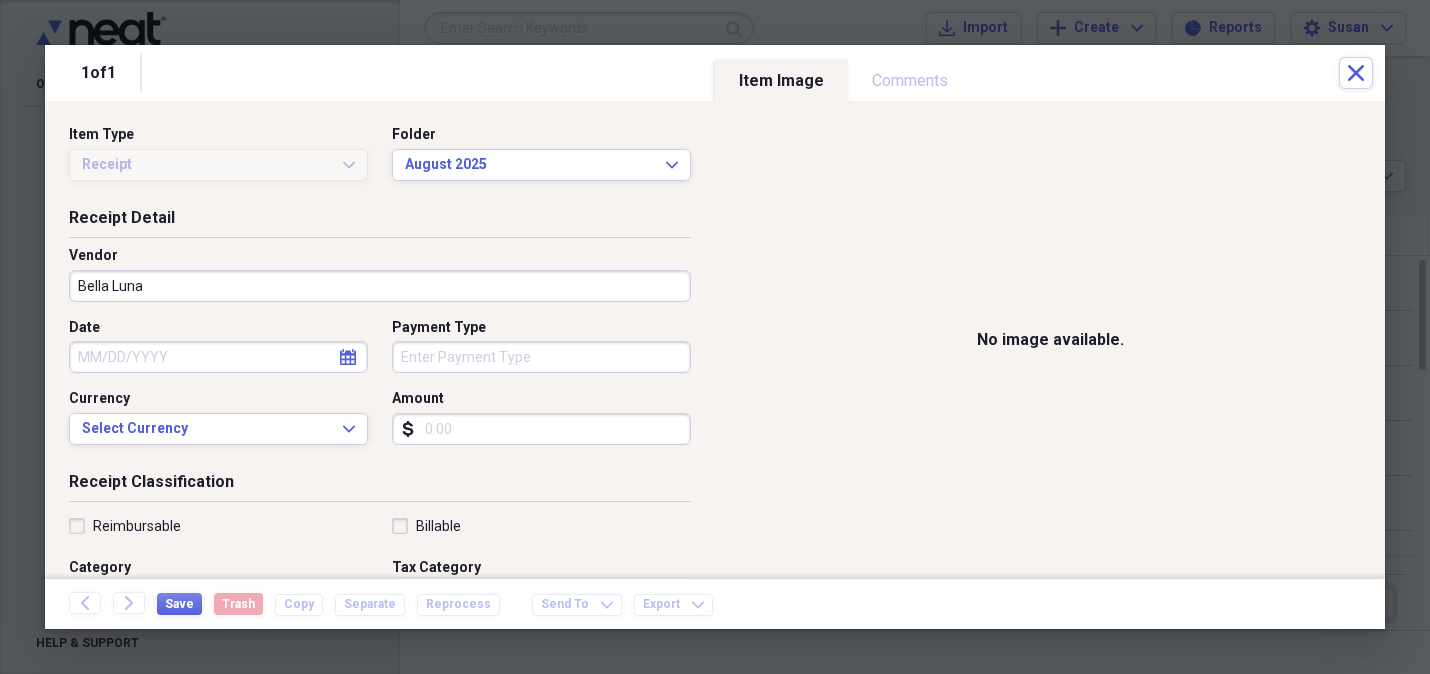 type on "Bella Luna" 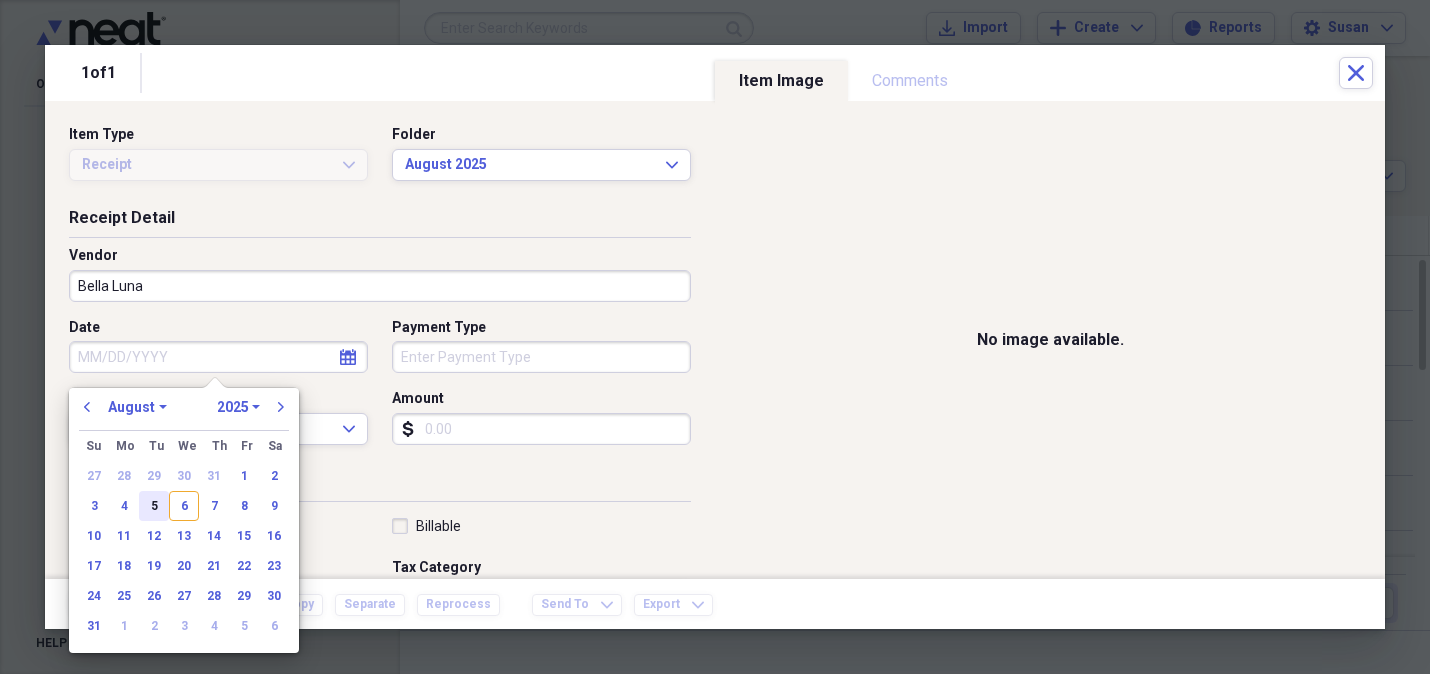 click on "5" at bounding box center (154, 506) 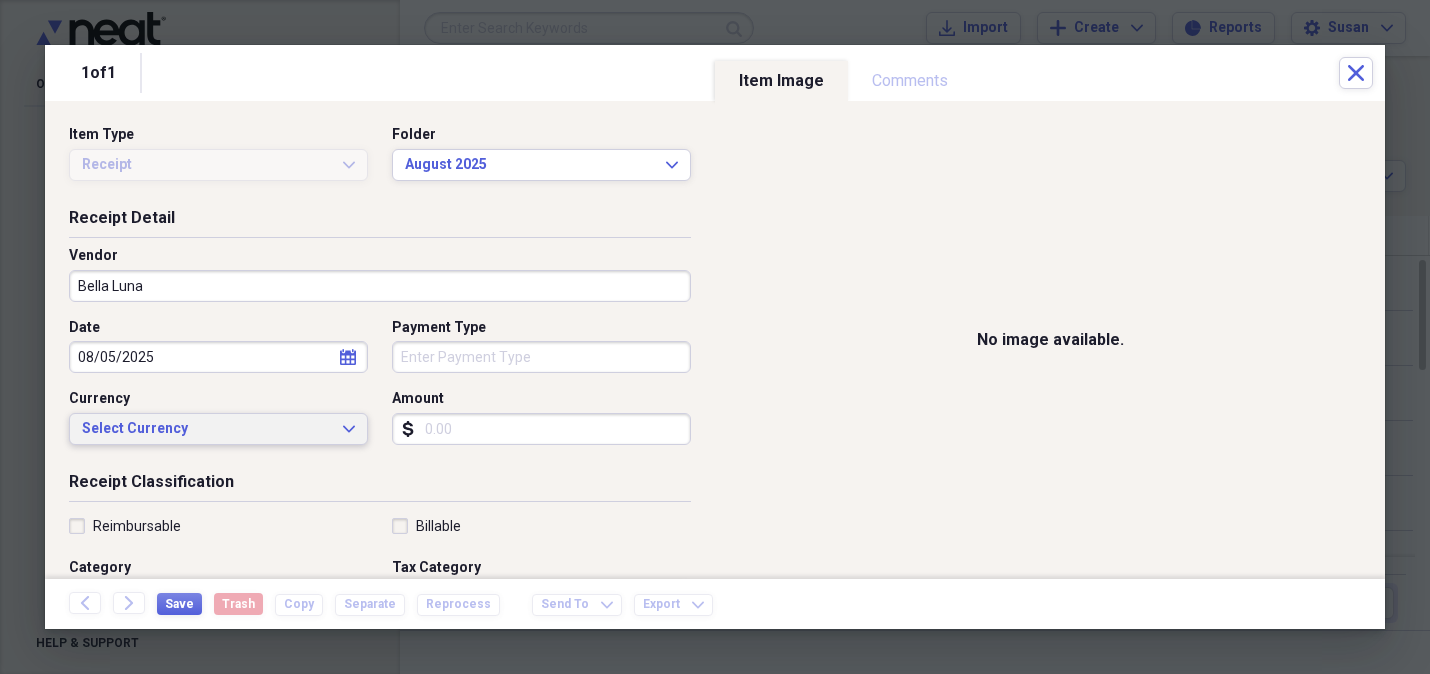 drag, startPoint x: 341, startPoint y: 424, endPoint x: 303, endPoint y: 435, distance: 39.56008 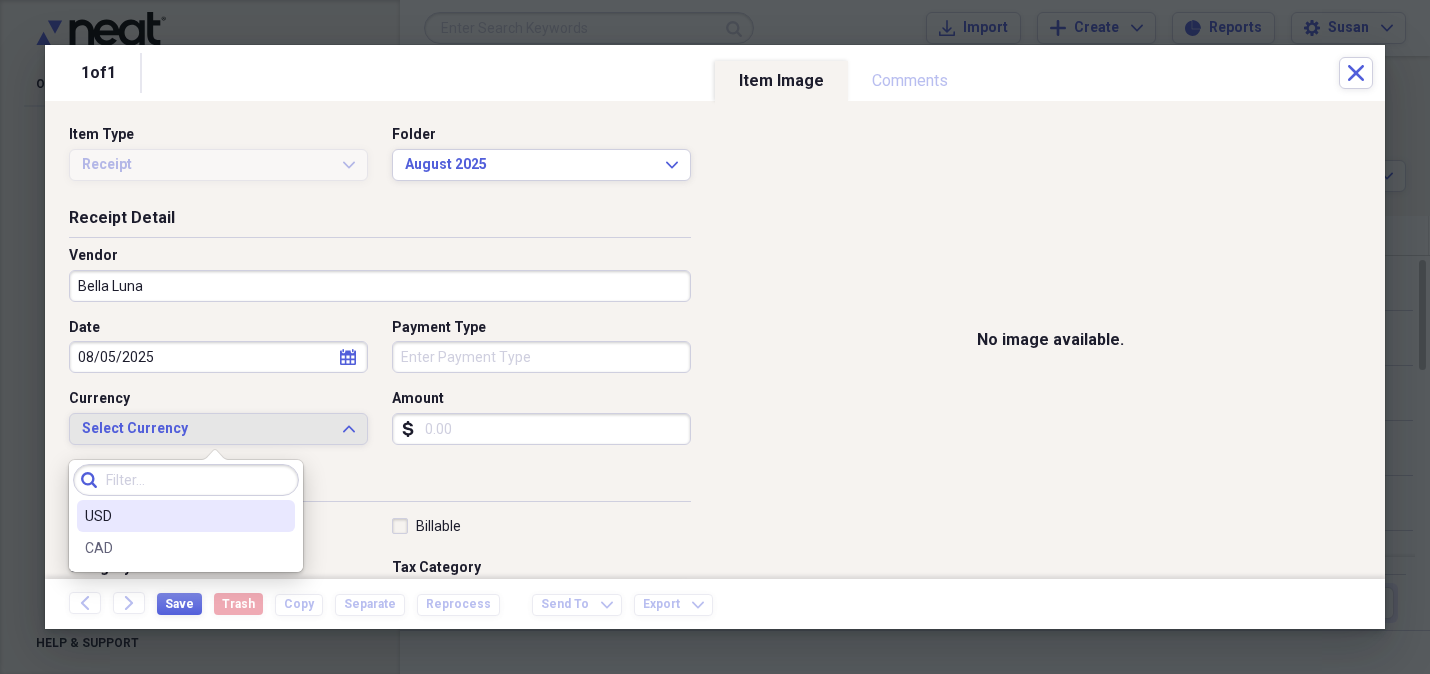 drag, startPoint x: 258, startPoint y: 504, endPoint x: 265, endPoint y: 496, distance: 10.630146 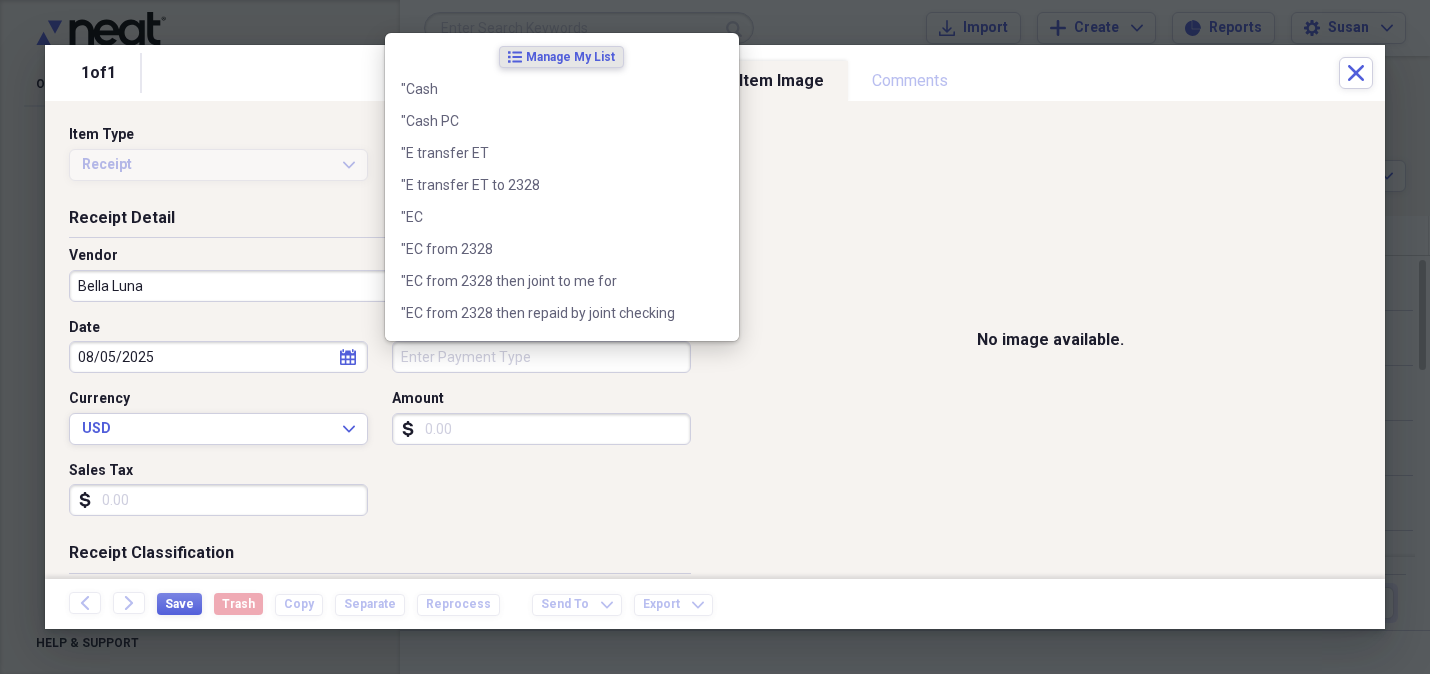 click on "Payment Type" at bounding box center [541, 357] 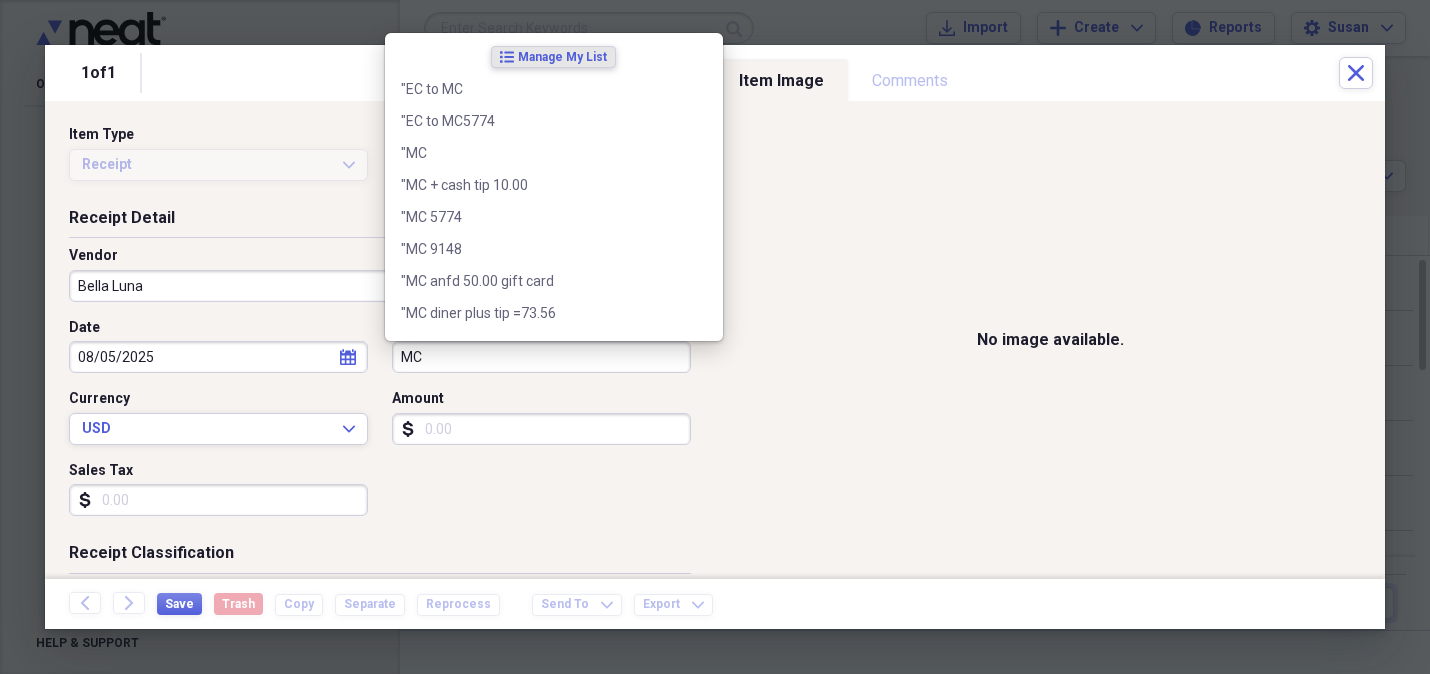 type on "MC" 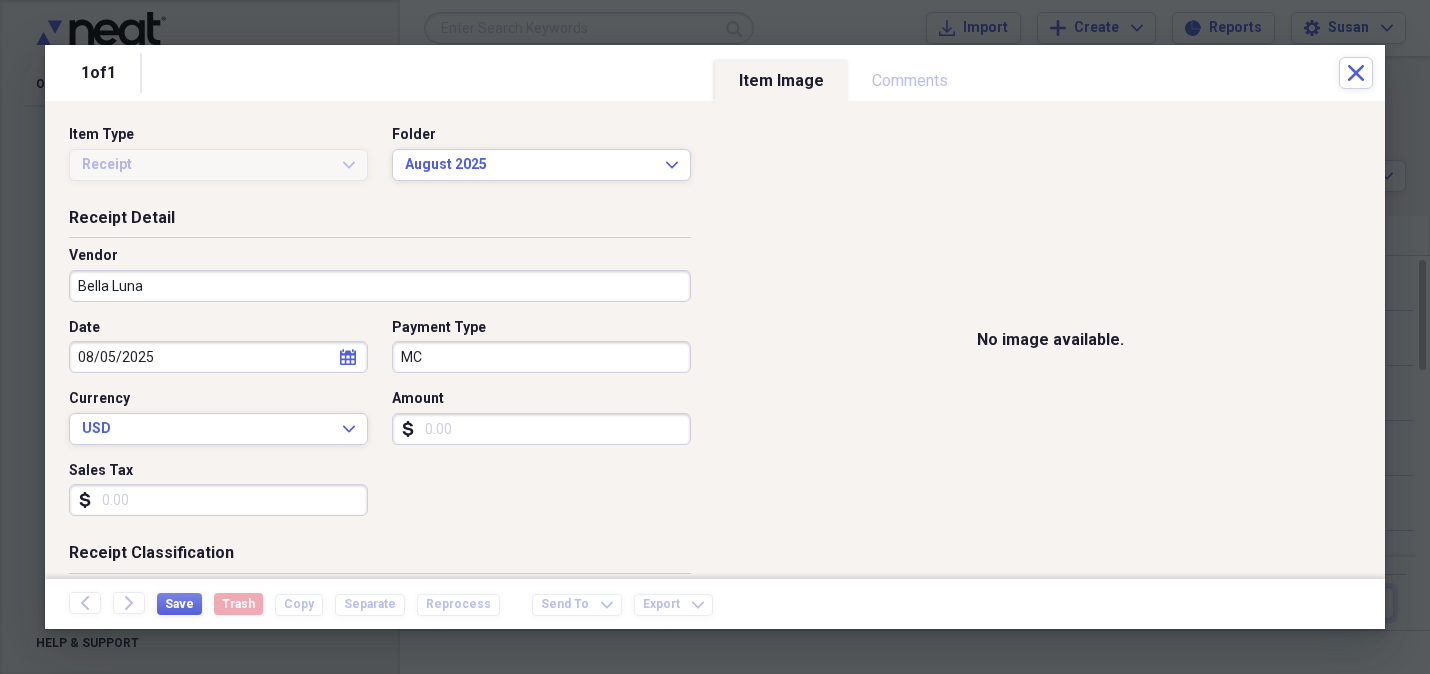 drag, startPoint x: 407, startPoint y: 413, endPoint x: 427, endPoint y: 406, distance: 21.189621 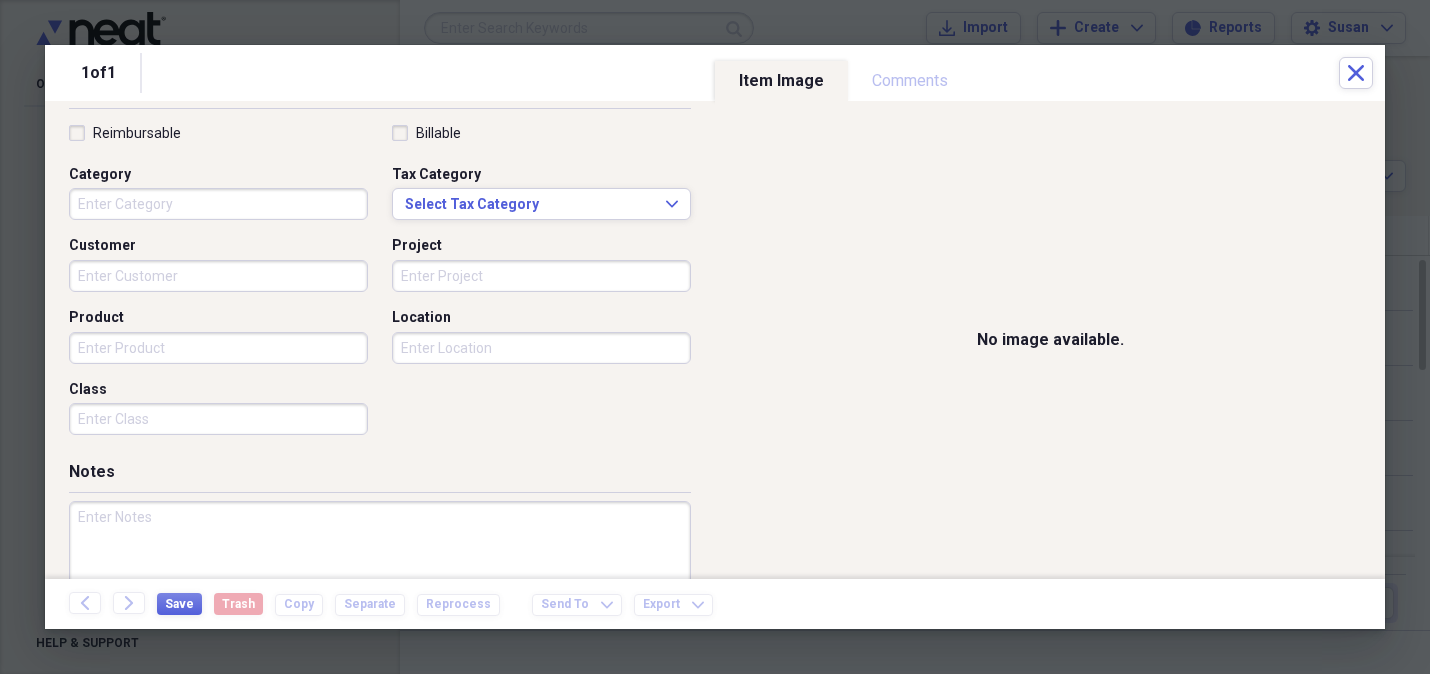 scroll, scrollTop: 542, scrollLeft: 0, axis: vertical 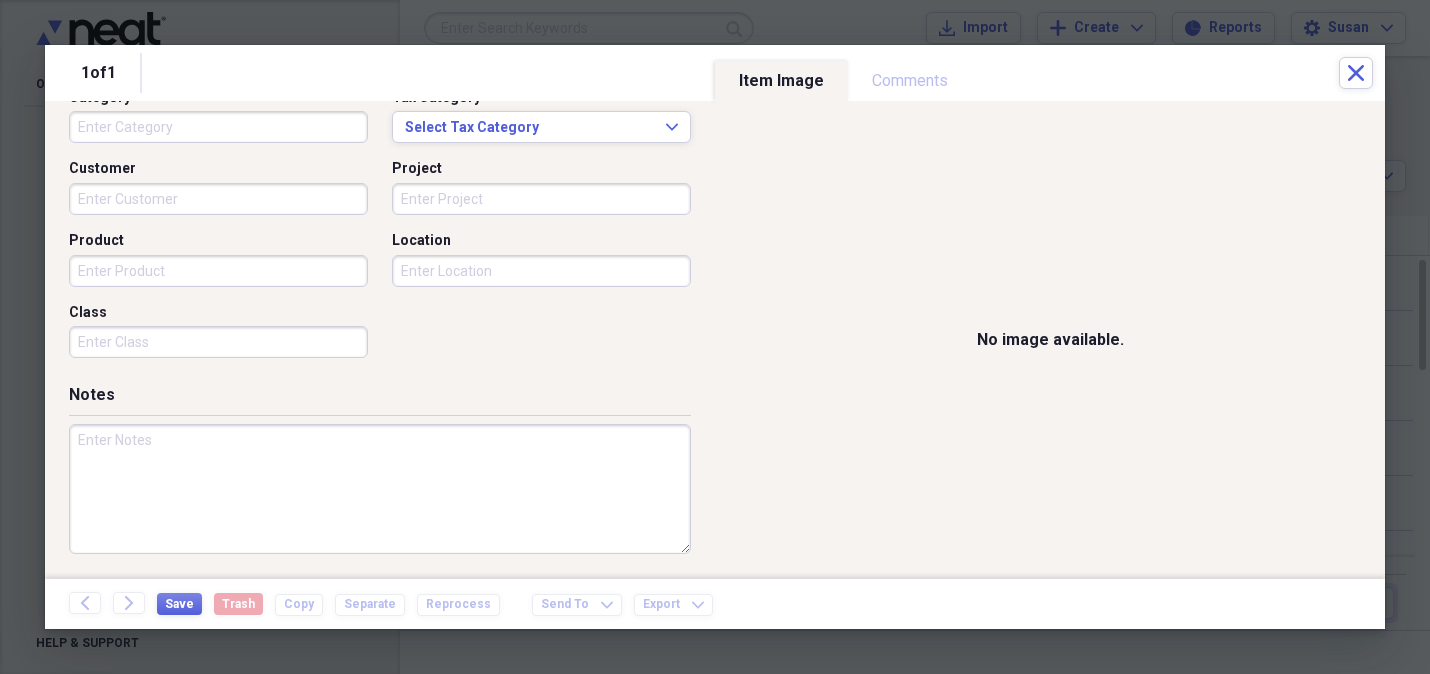 type on "50.88" 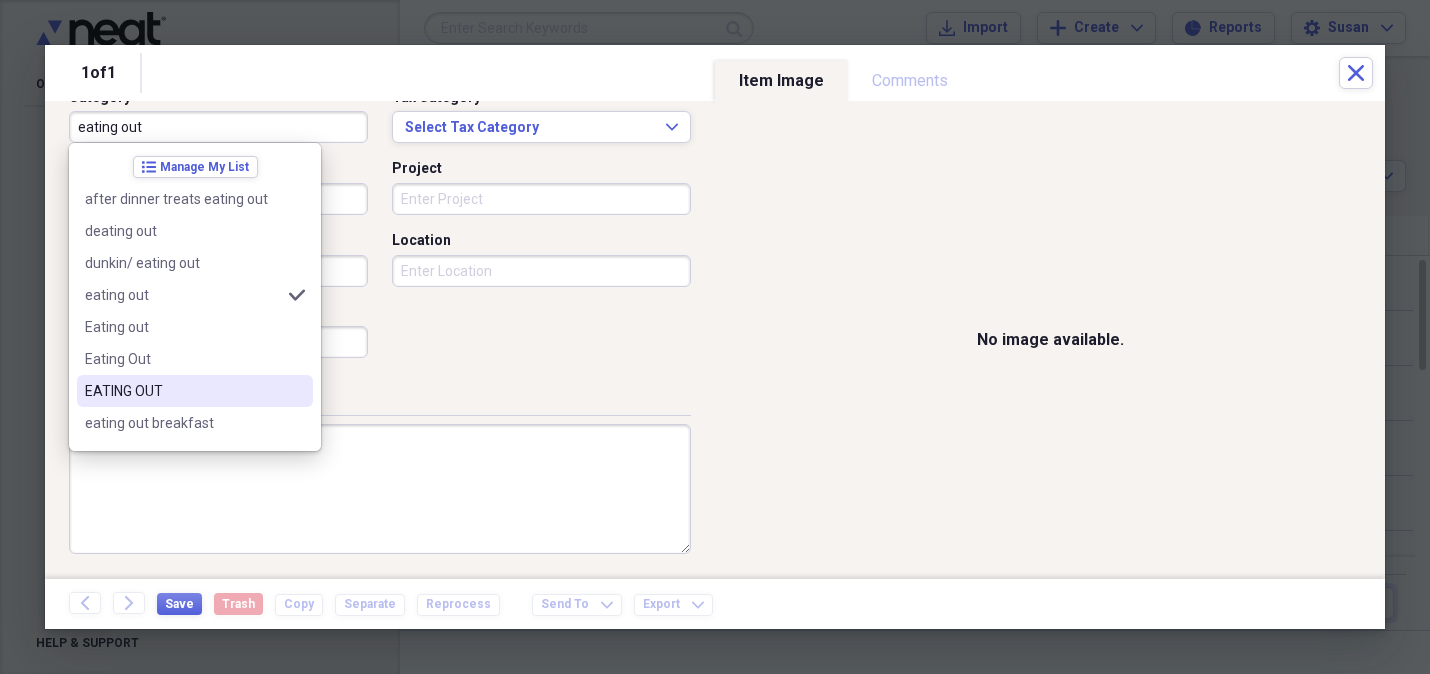 click on "EATING OUT" at bounding box center [195, 391] 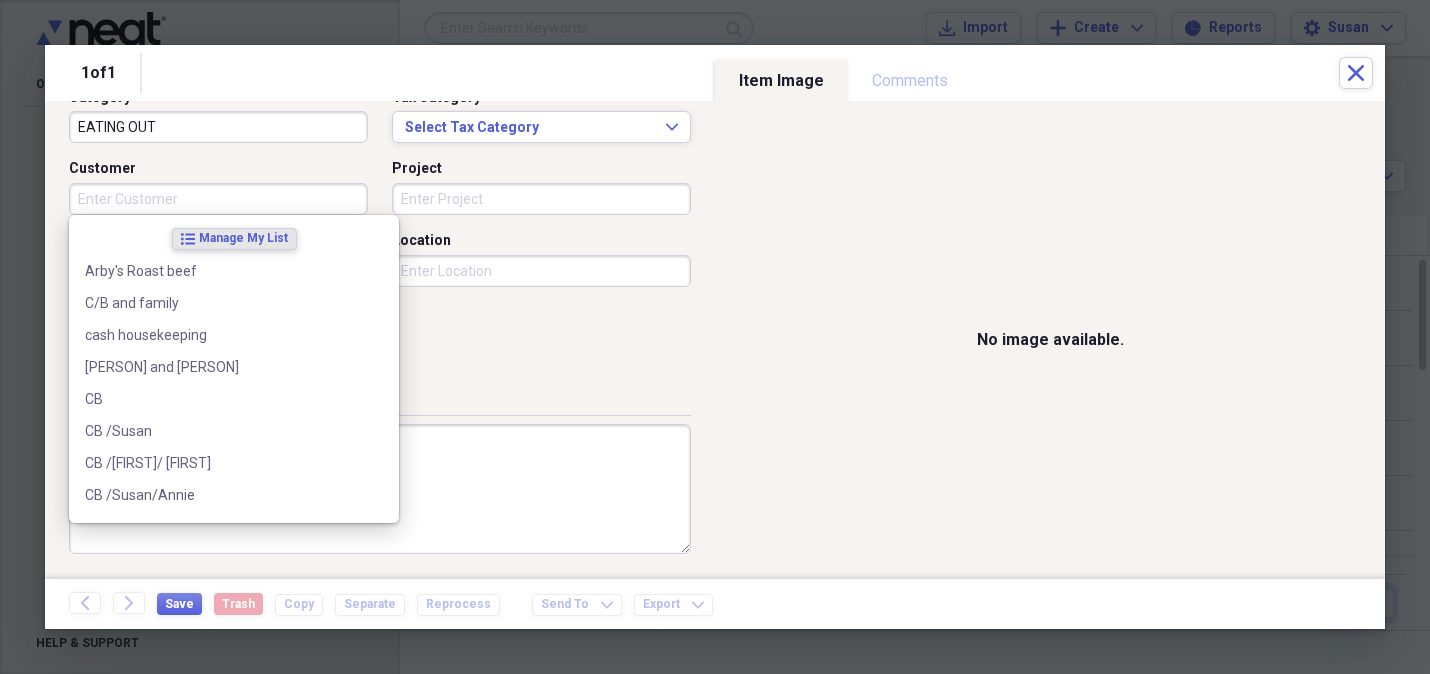 click on "Customer" at bounding box center (218, 199) 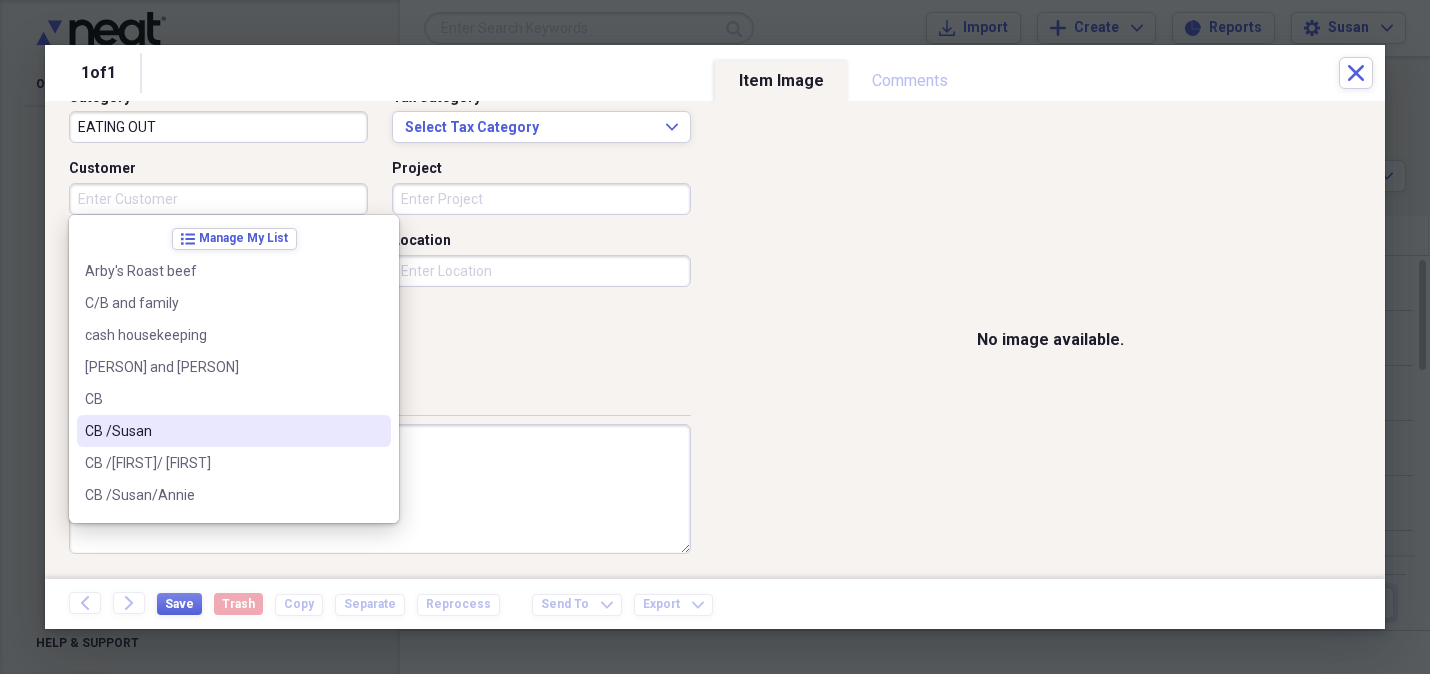 drag, startPoint x: 145, startPoint y: 431, endPoint x: 152, endPoint y: 407, distance: 25 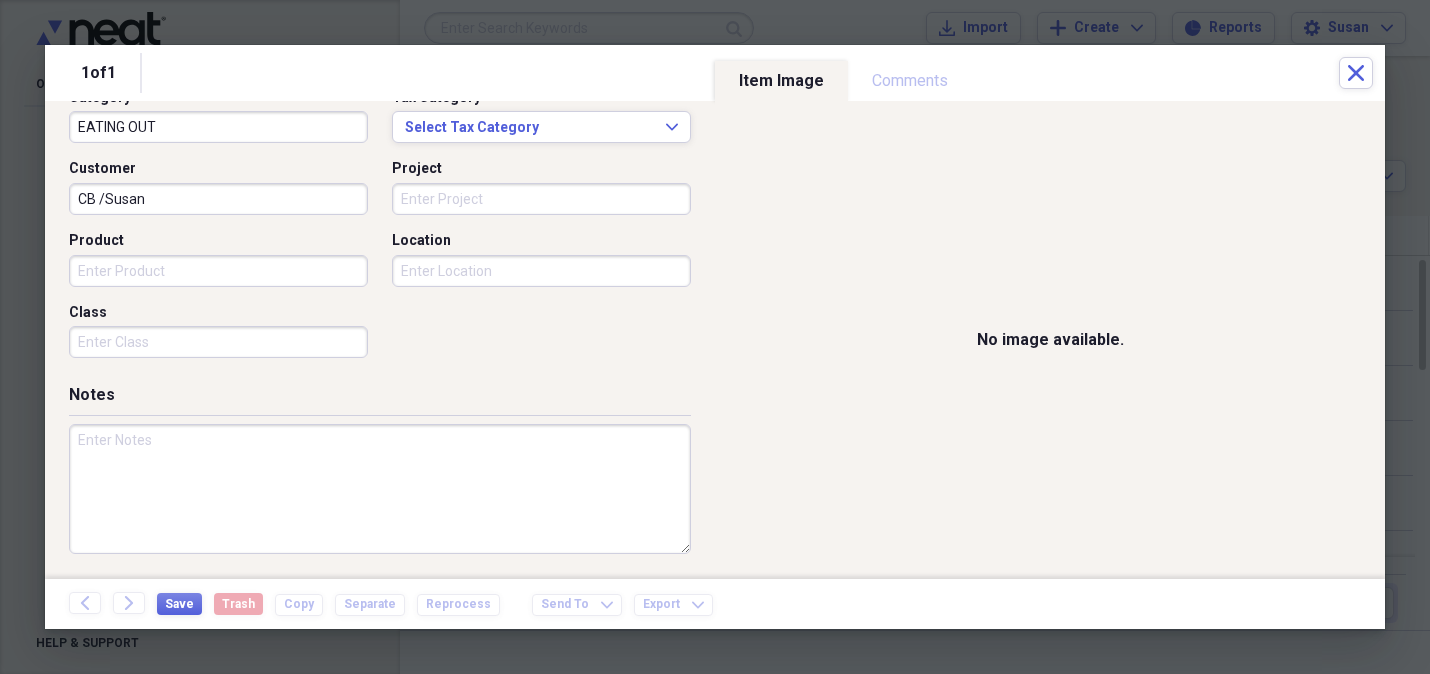 click on "Product" at bounding box center [218, 271] 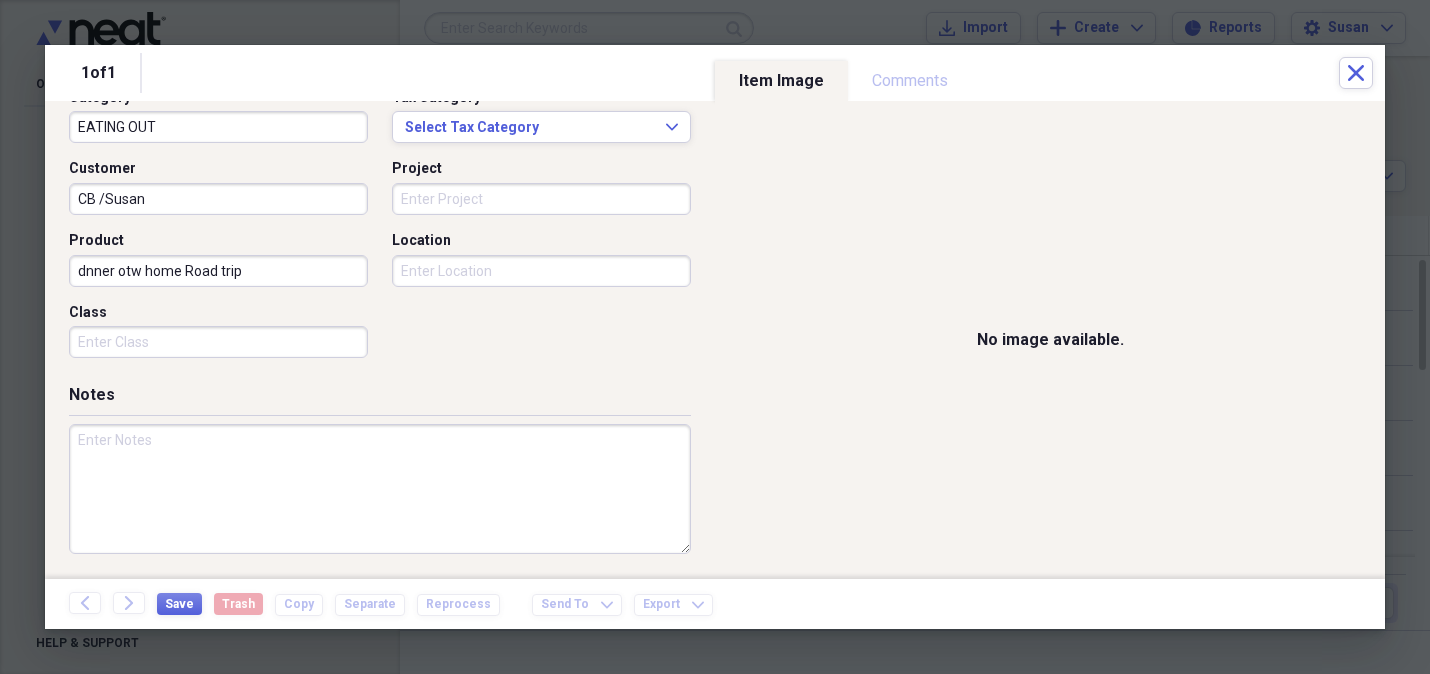 type on "dnner otw home Road trip" 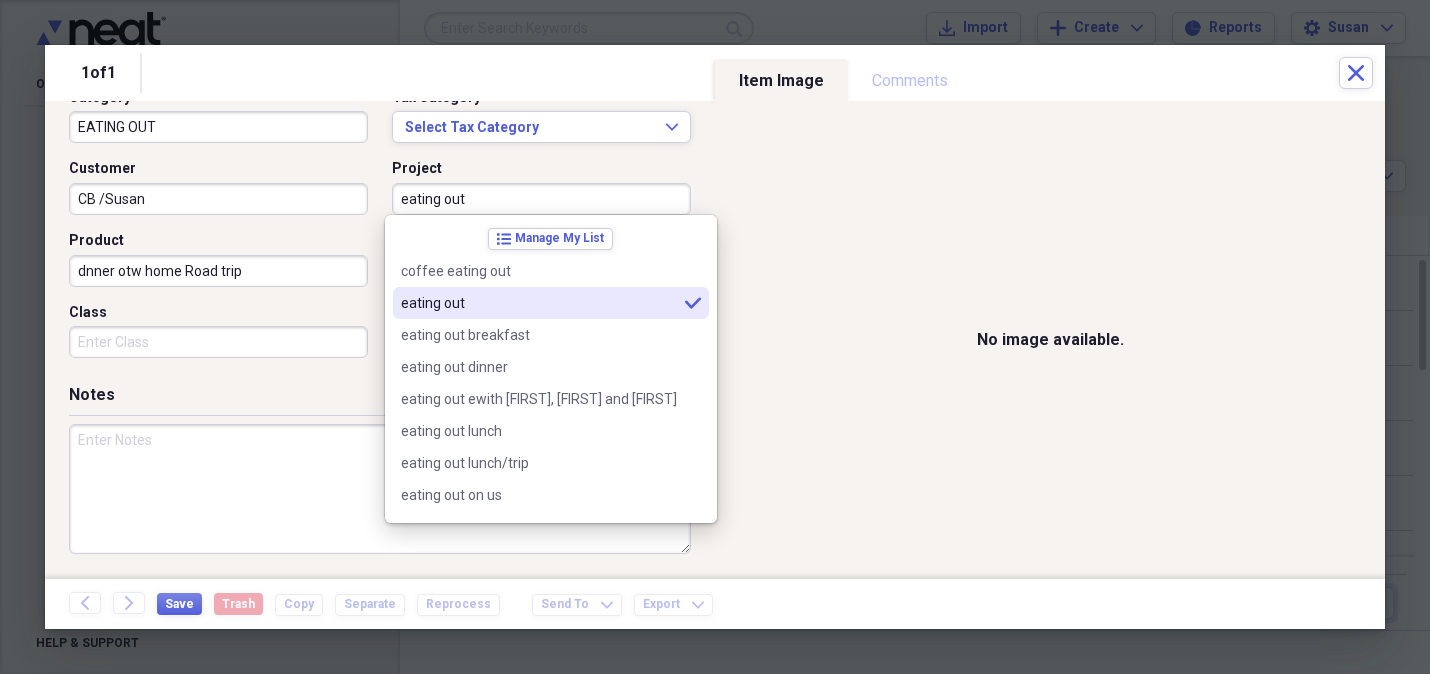 type on "eating out" 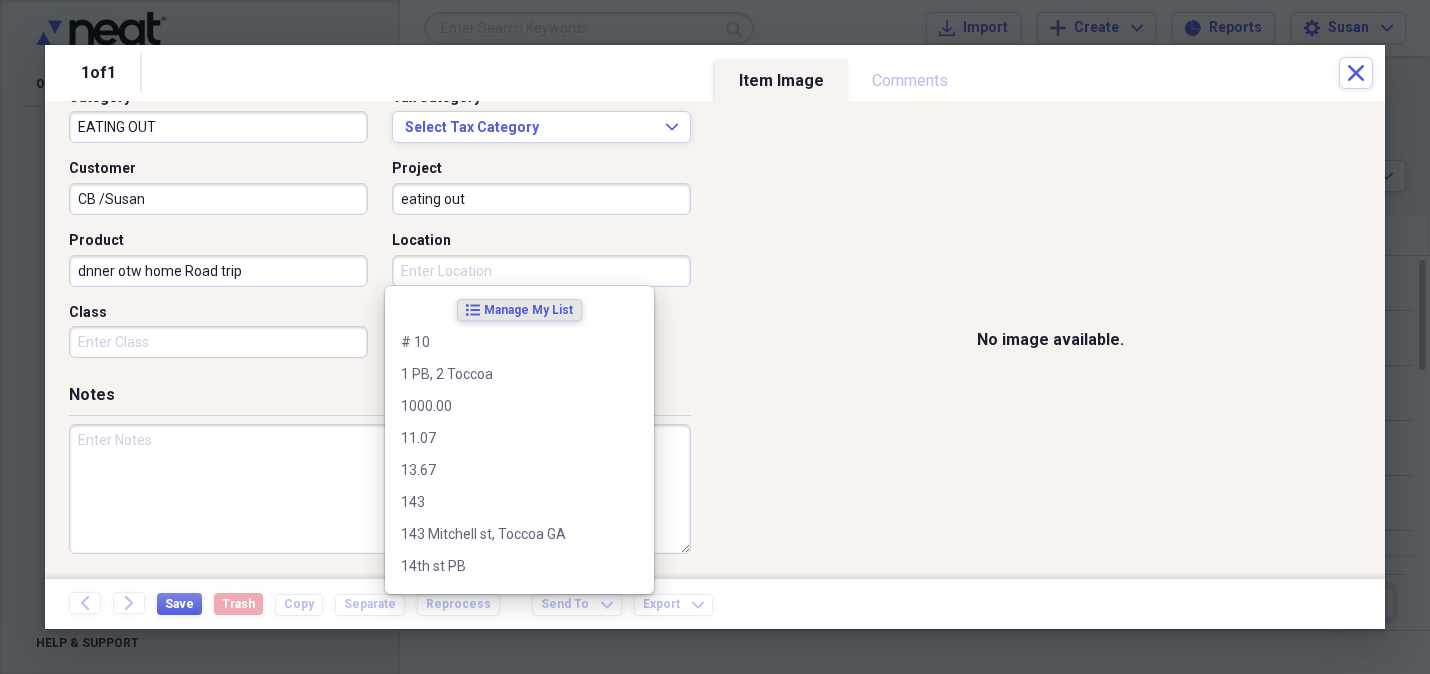 click on "Location" at bounding box center [541, 271] 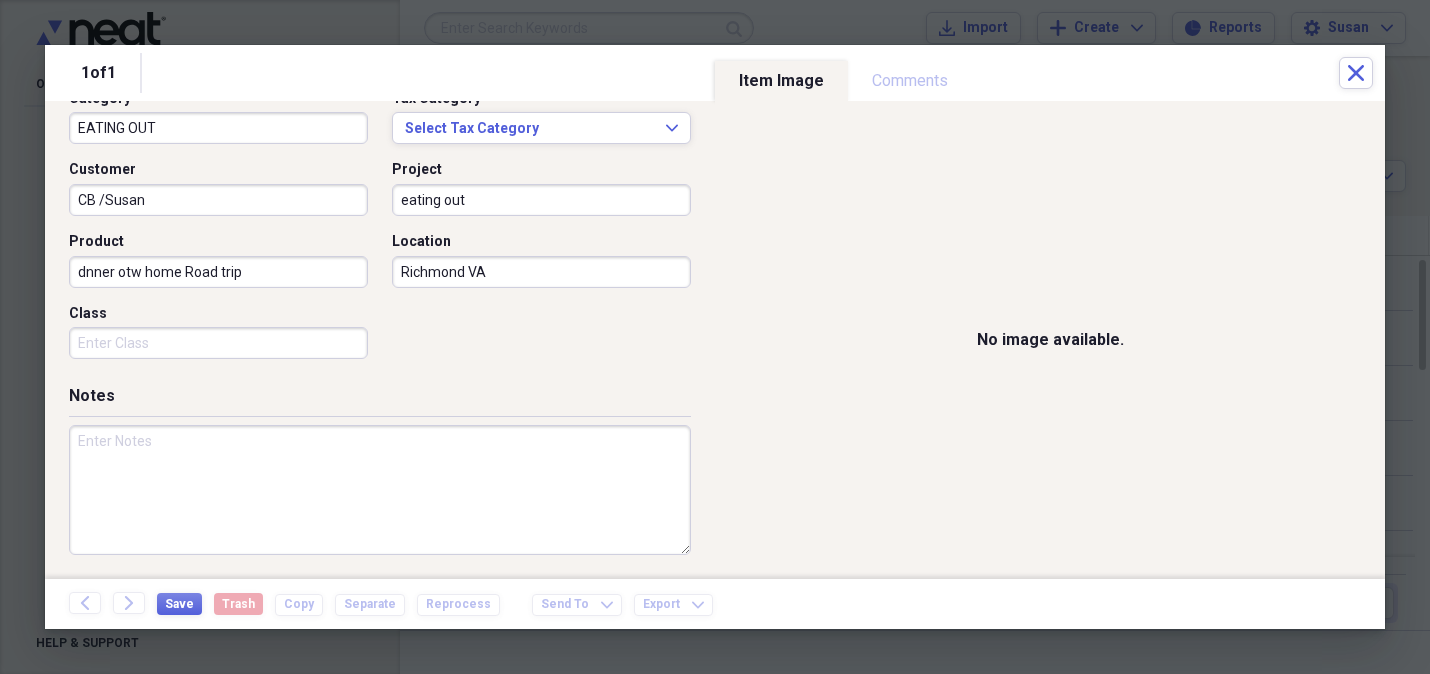 scroll, scrollTop: 542, scrollLeft: 0, axis: vertical 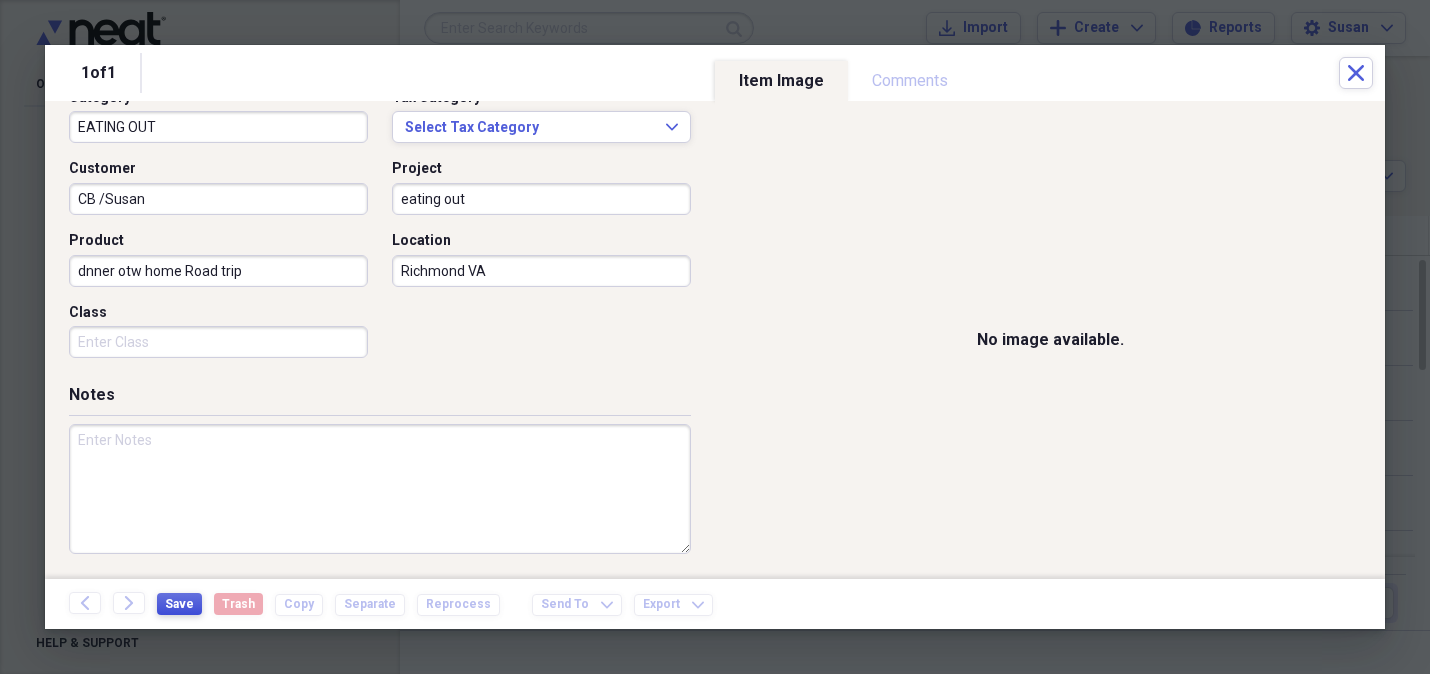 type on "Richmond VA" 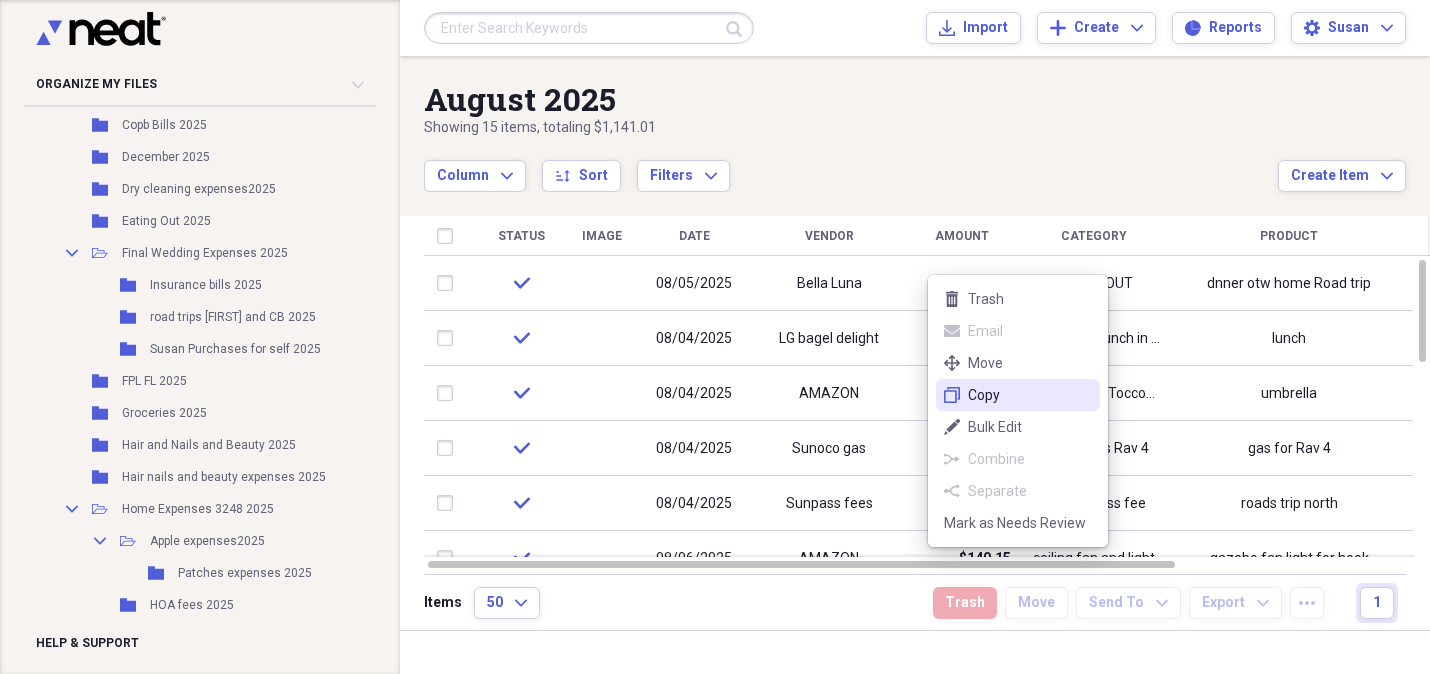 click on "Copy" at bounding box center (1030, 395) 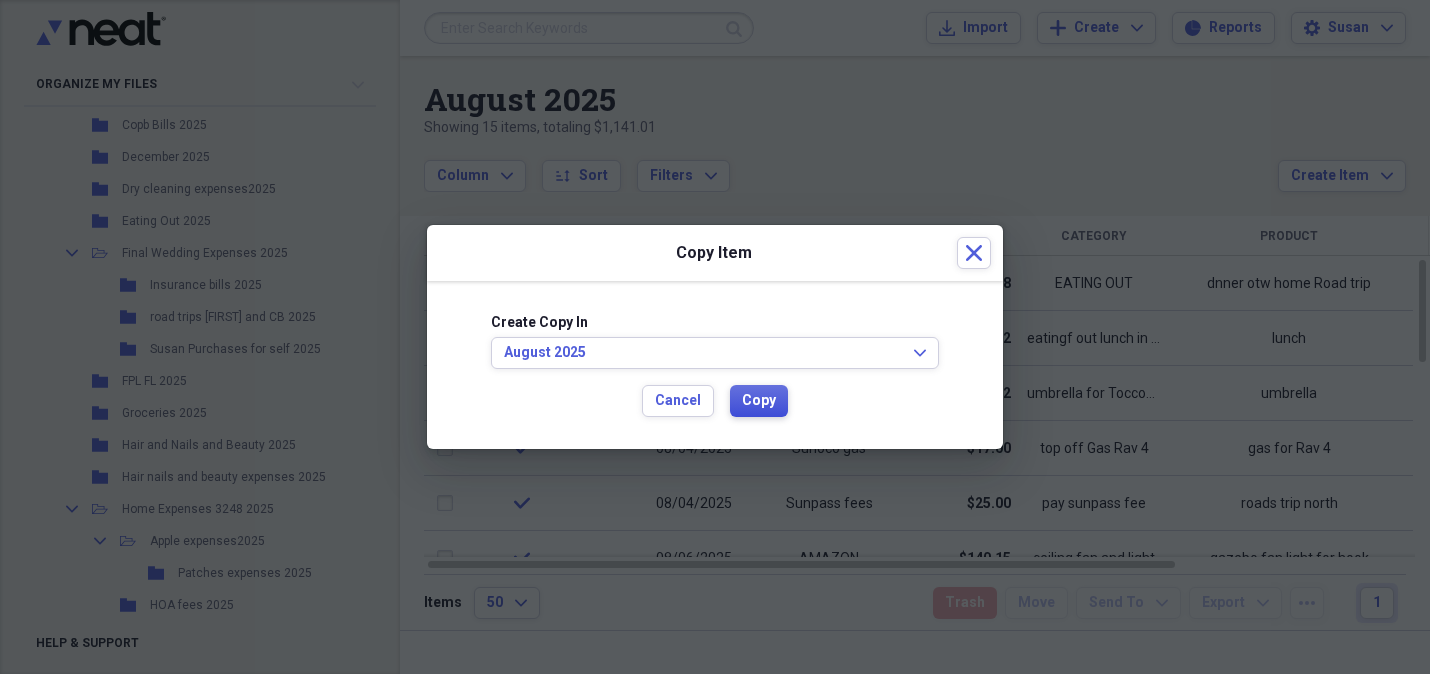 click on "Copy" at bounding box center [759, 401] 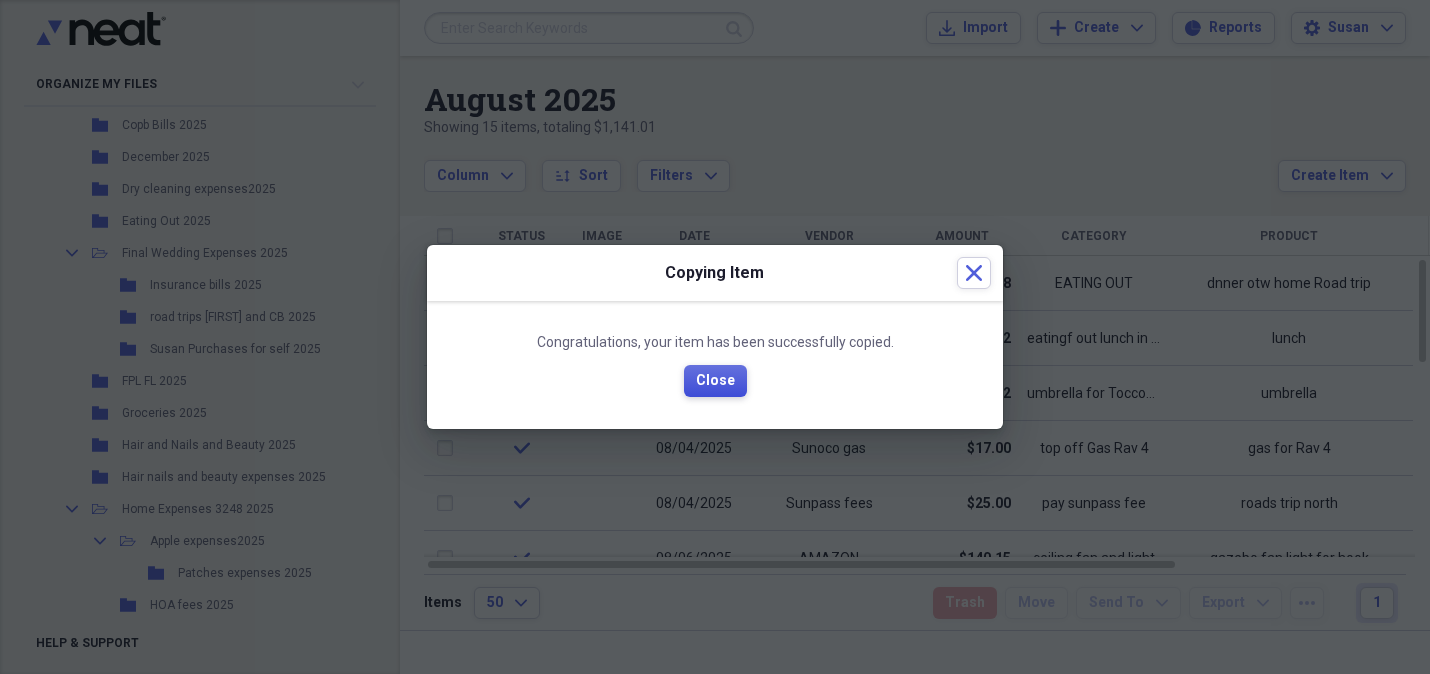 drag, startPoint x: 725, startPoint y: 380, endPoint x: 815, endPoint y: 342, distance: 97.6934 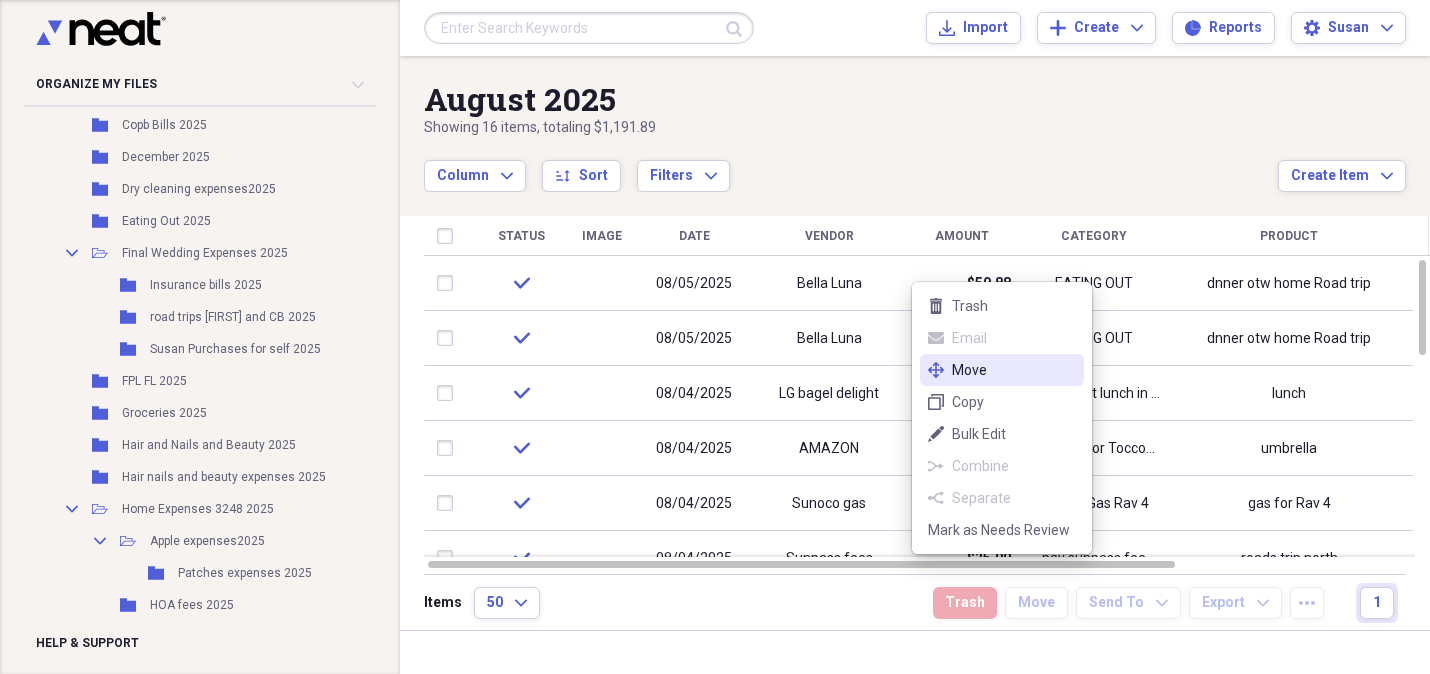 click on "move" 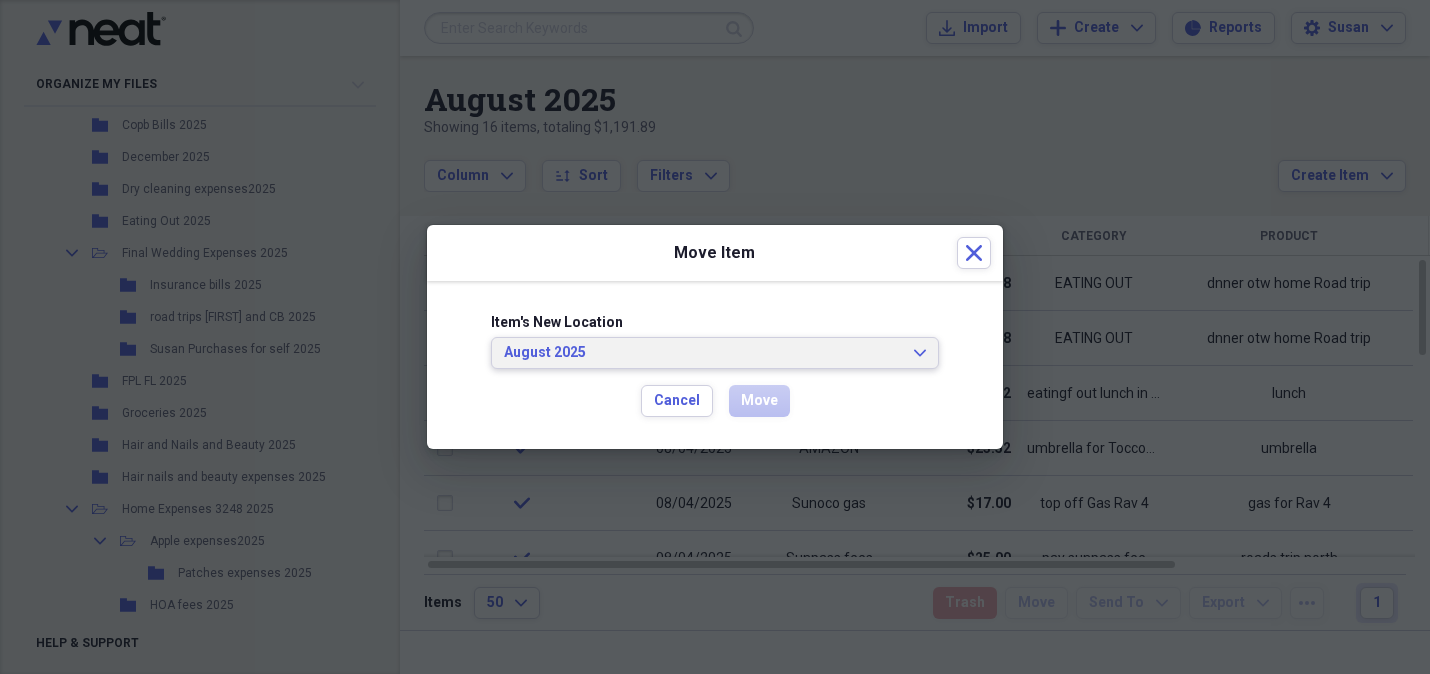 click on "August 2025 Expand" at bounding box center [715, 353] 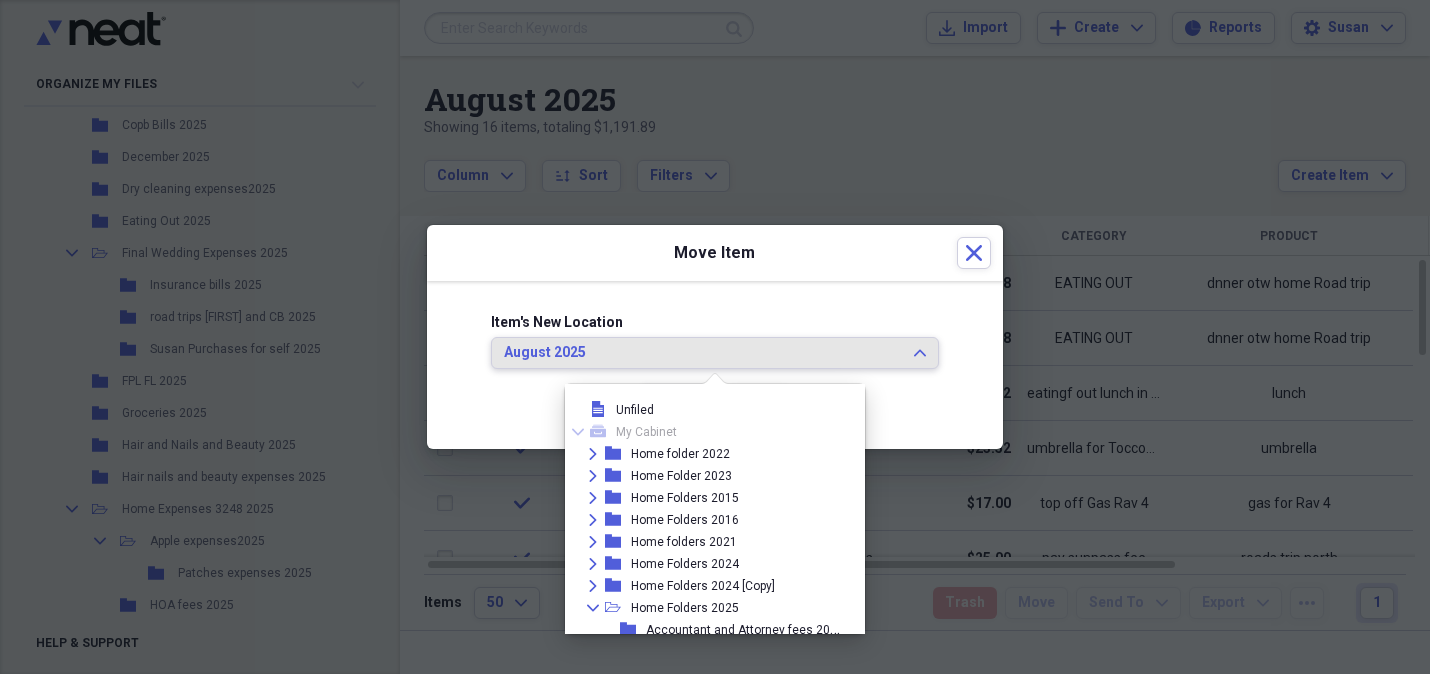 scroll, scrollTop: 216, scrollLeft: 0, axis: vertical 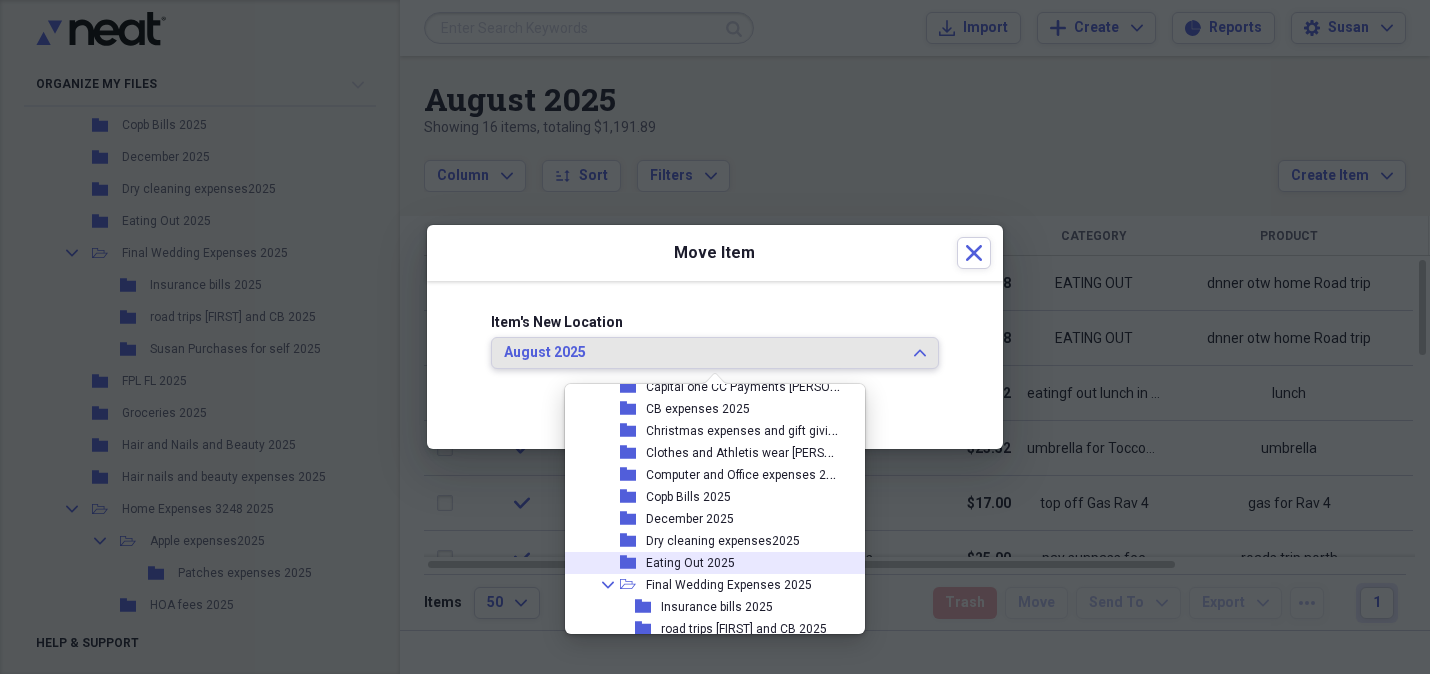 click on "Eating Out 2025" at bounding box center [690, 563] 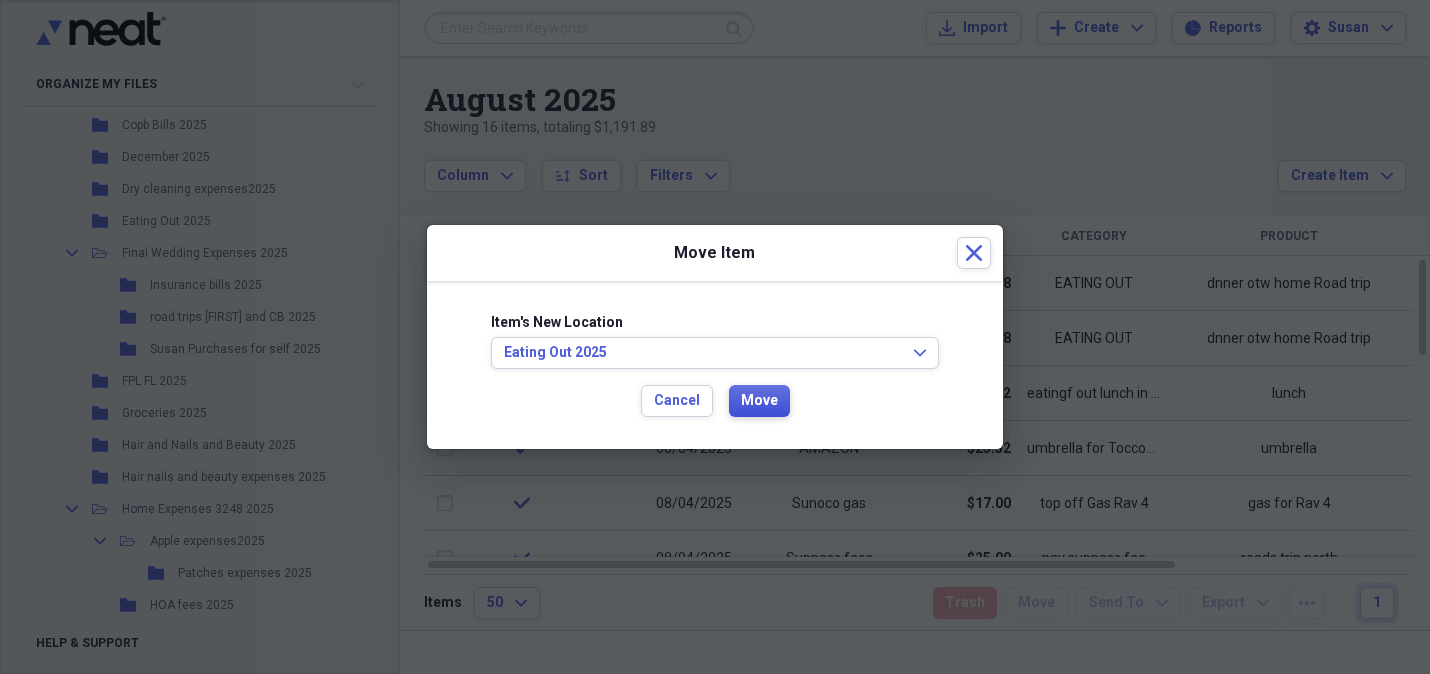 click on "Move" at bounding box center [759, 401] 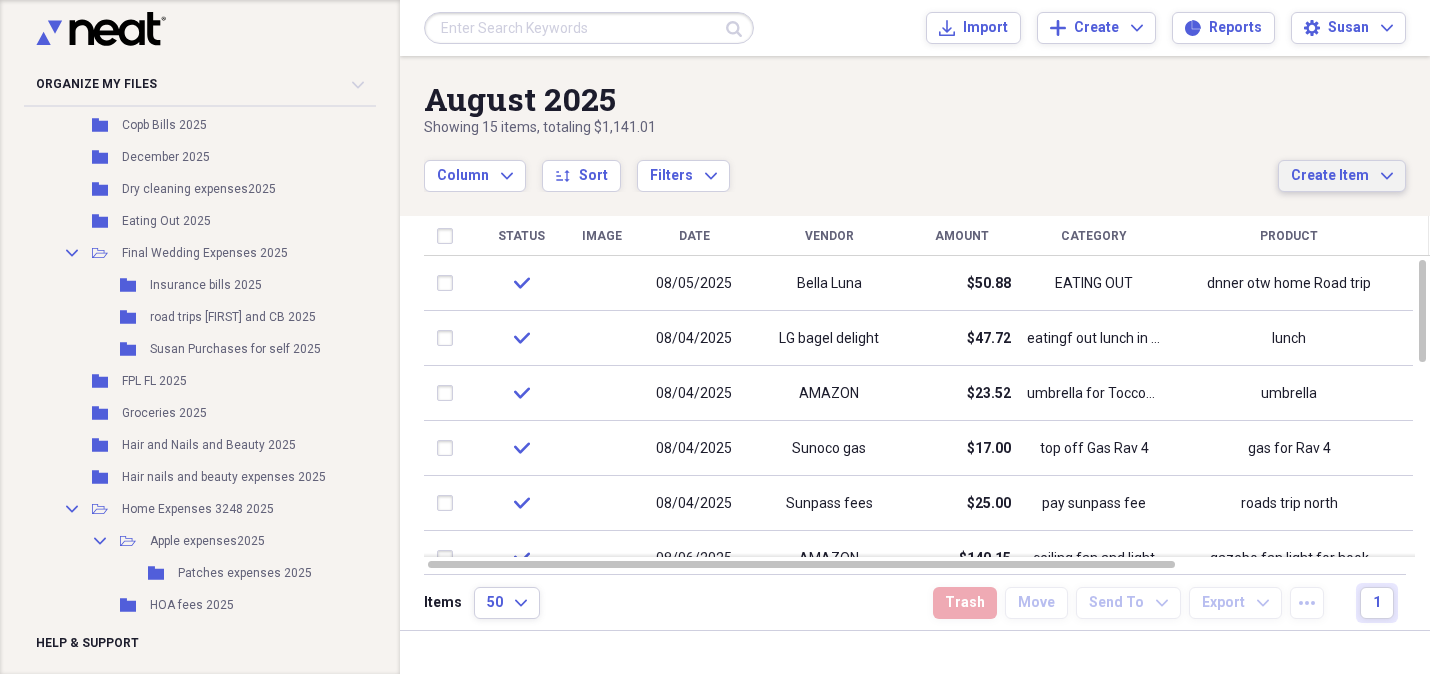 click on "Create Item" at bounding box center (1330, 176) 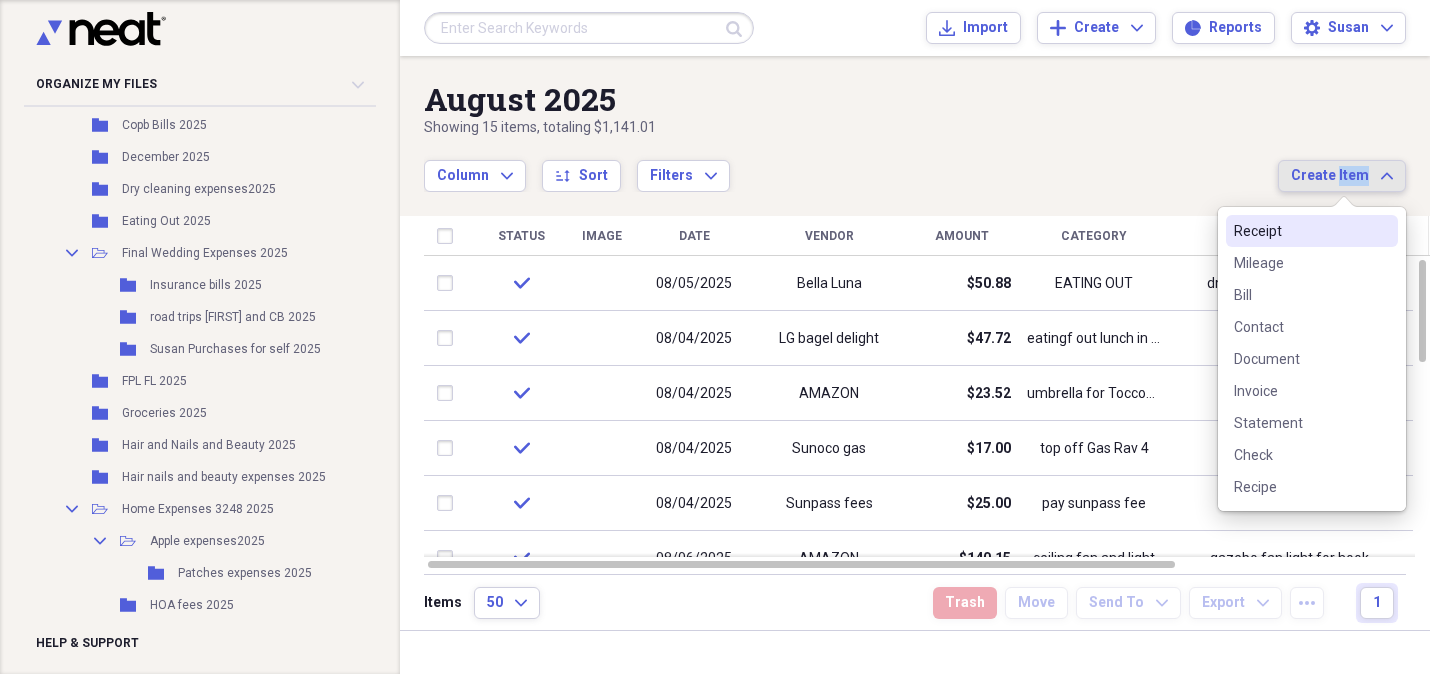 click on "Receipt" at bounding box center [1300, 231] 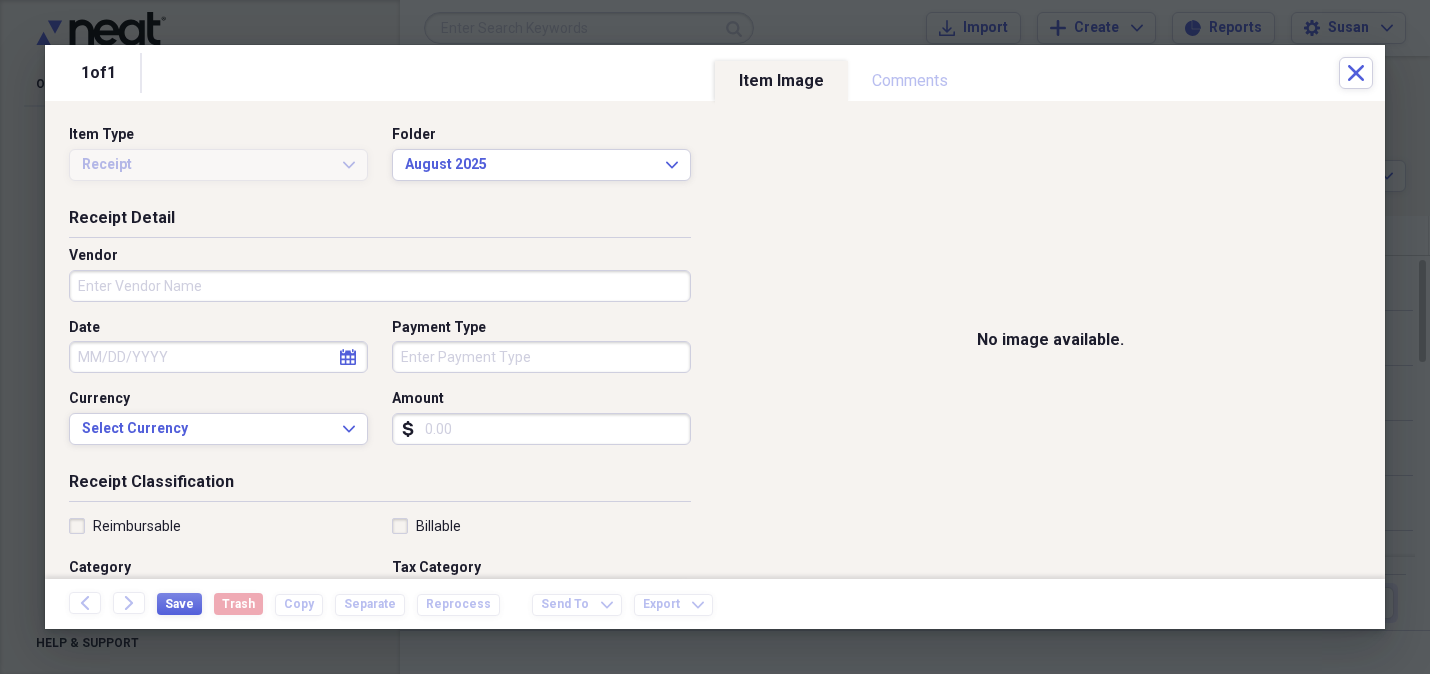 click on "Vendor" at bounding box center [380, 286] 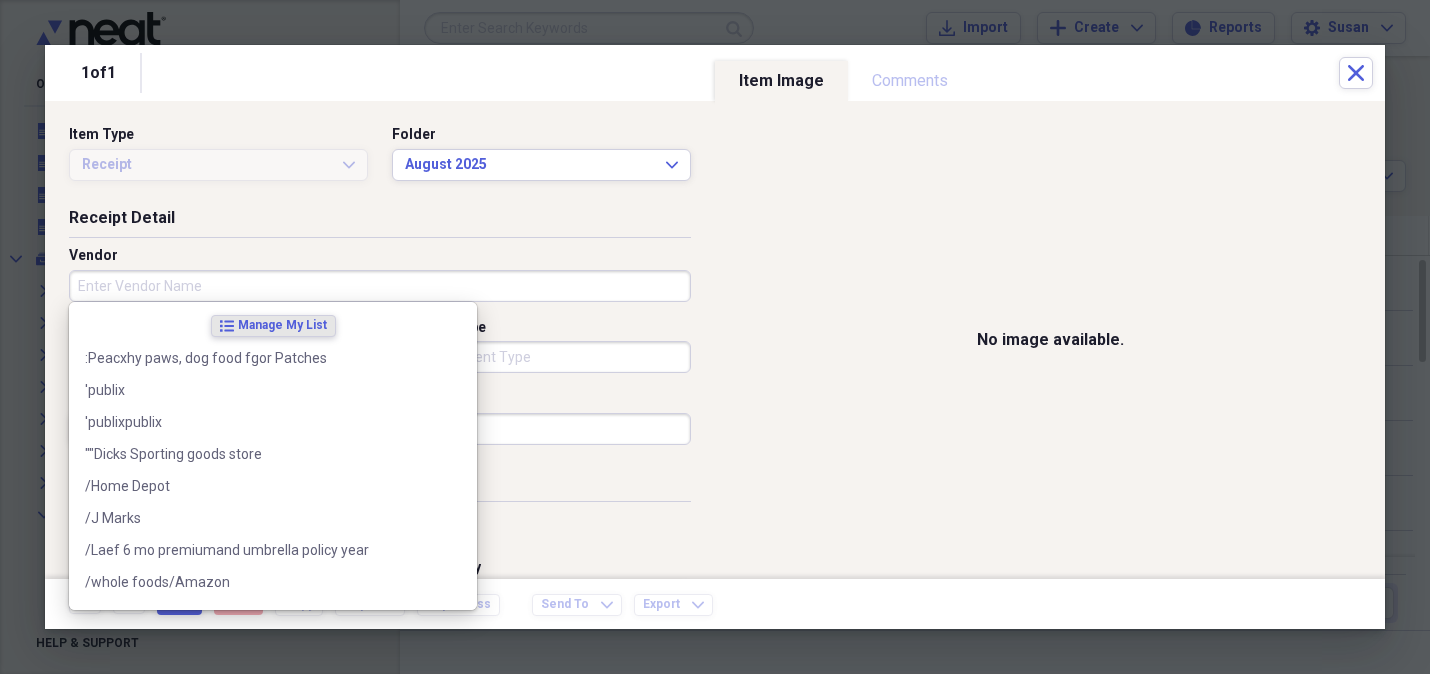 scroll, scrollTop: 0, scrollLeft: 0, axis: both 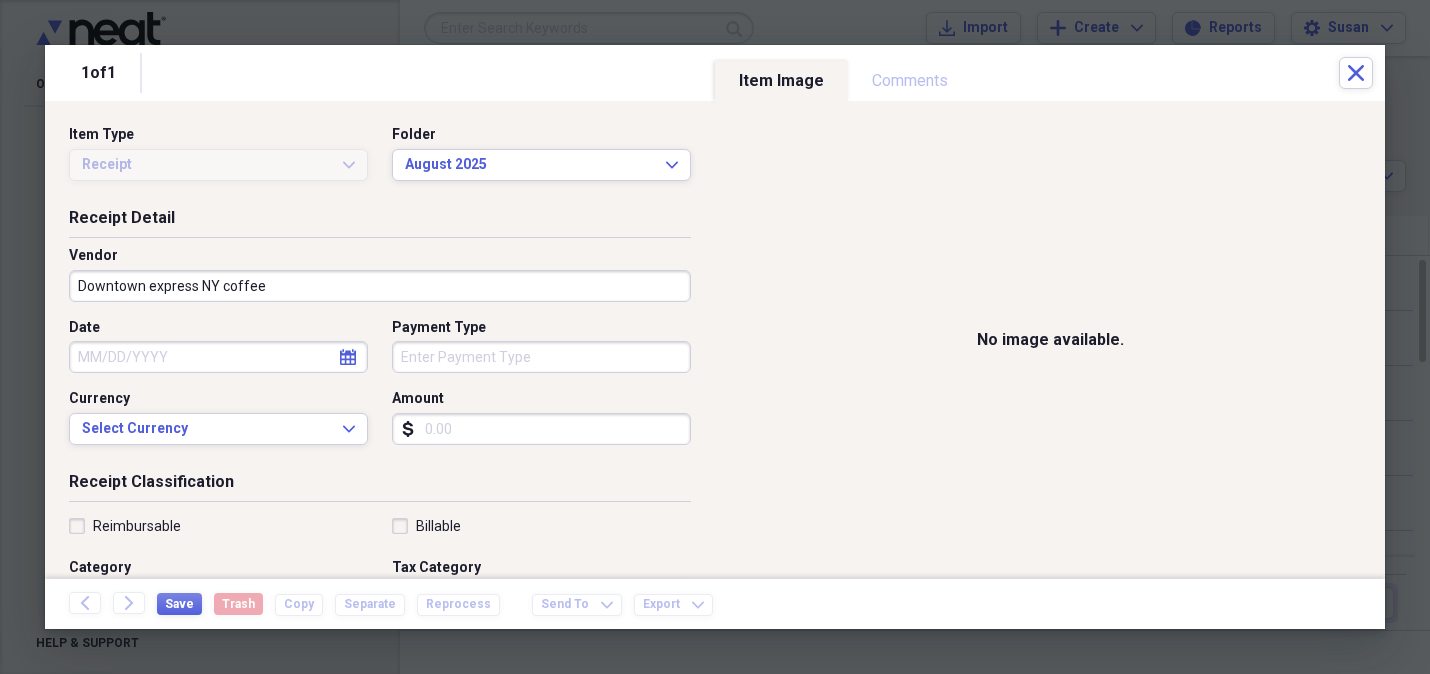 type on "Downtown express NY coffee" 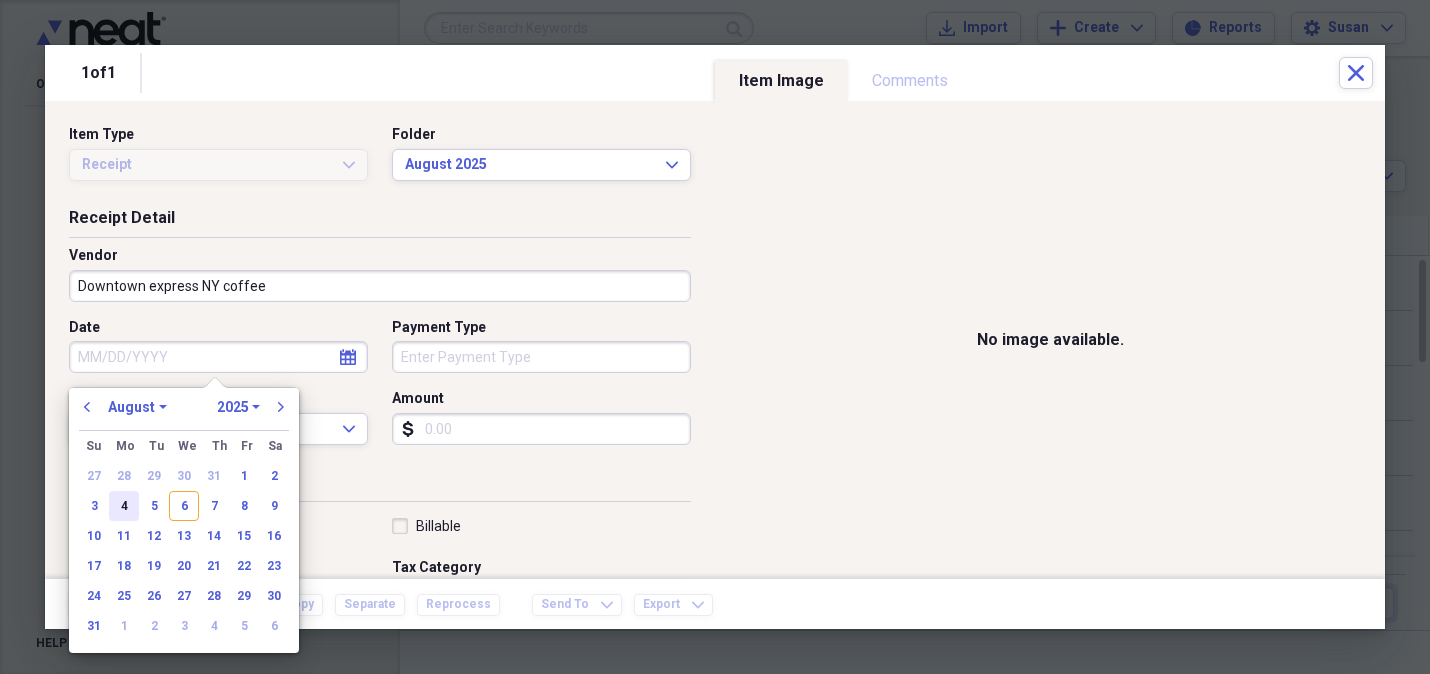 click on "4" at bounding box center (124, 506) 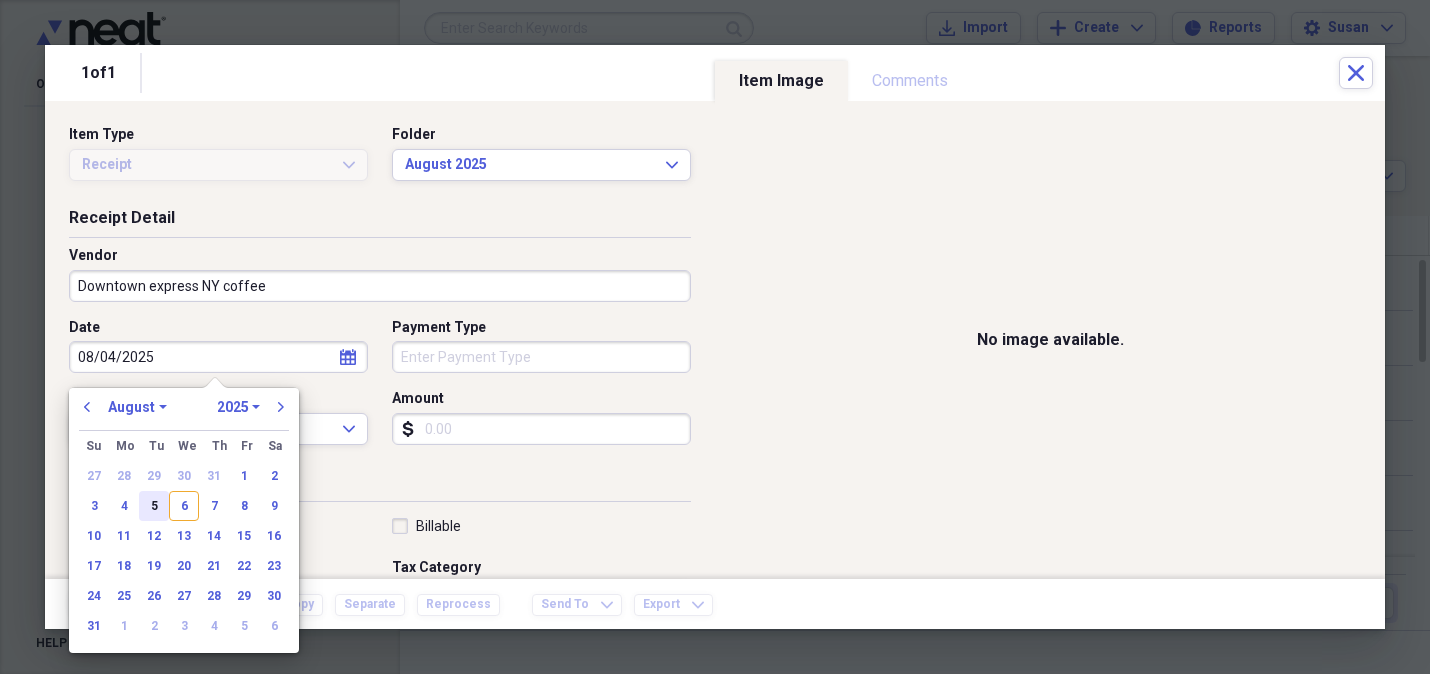 type on "08/04/2025" 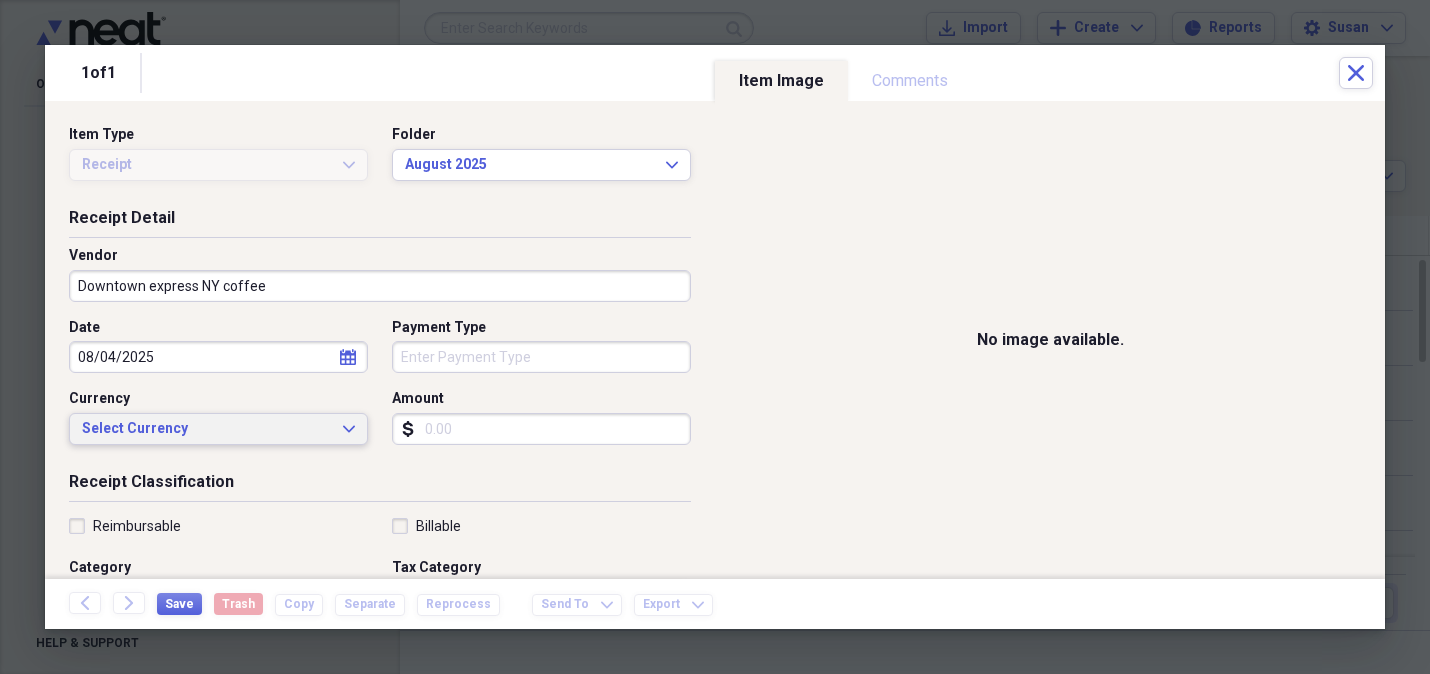 click on "Select Currency Expand" at bounding box center (218, 429) 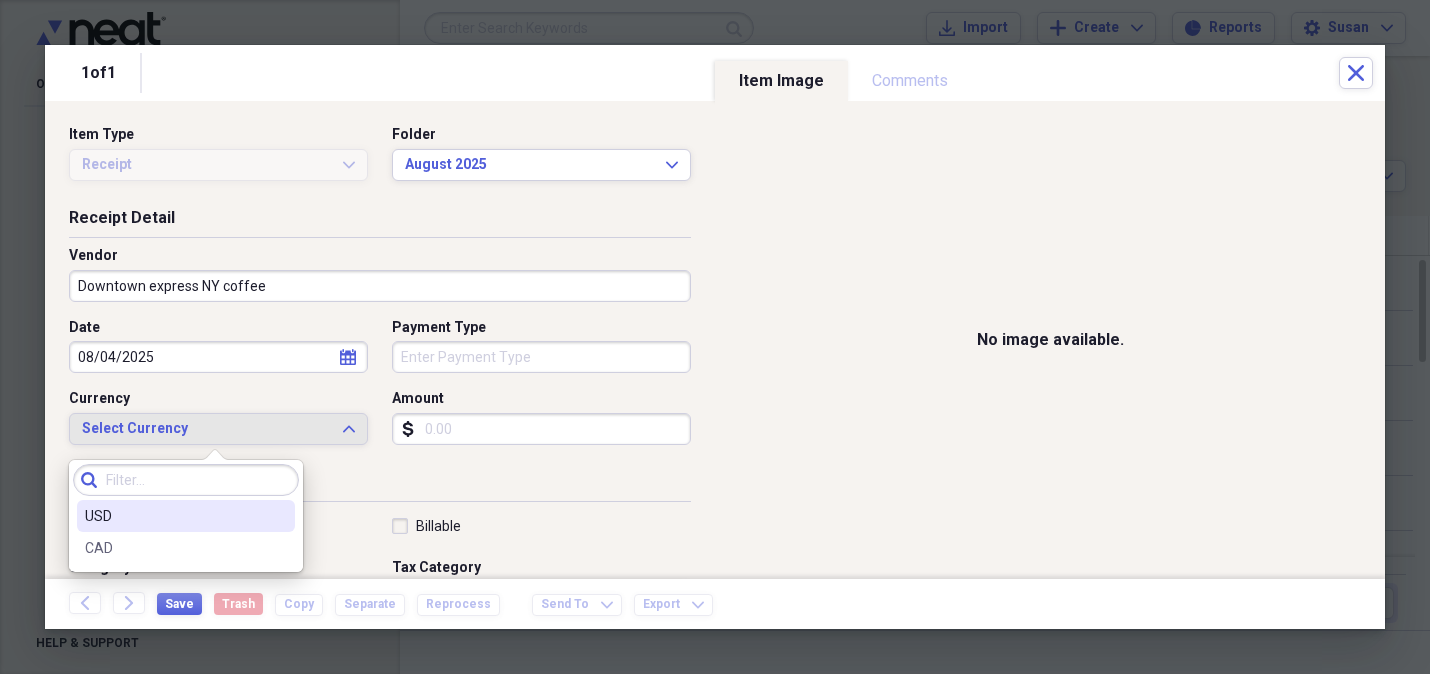 drag, startPoint x: 250, startPoint y: 503, endPoint x: 265, endPoint y: 485, distance: 23.43075 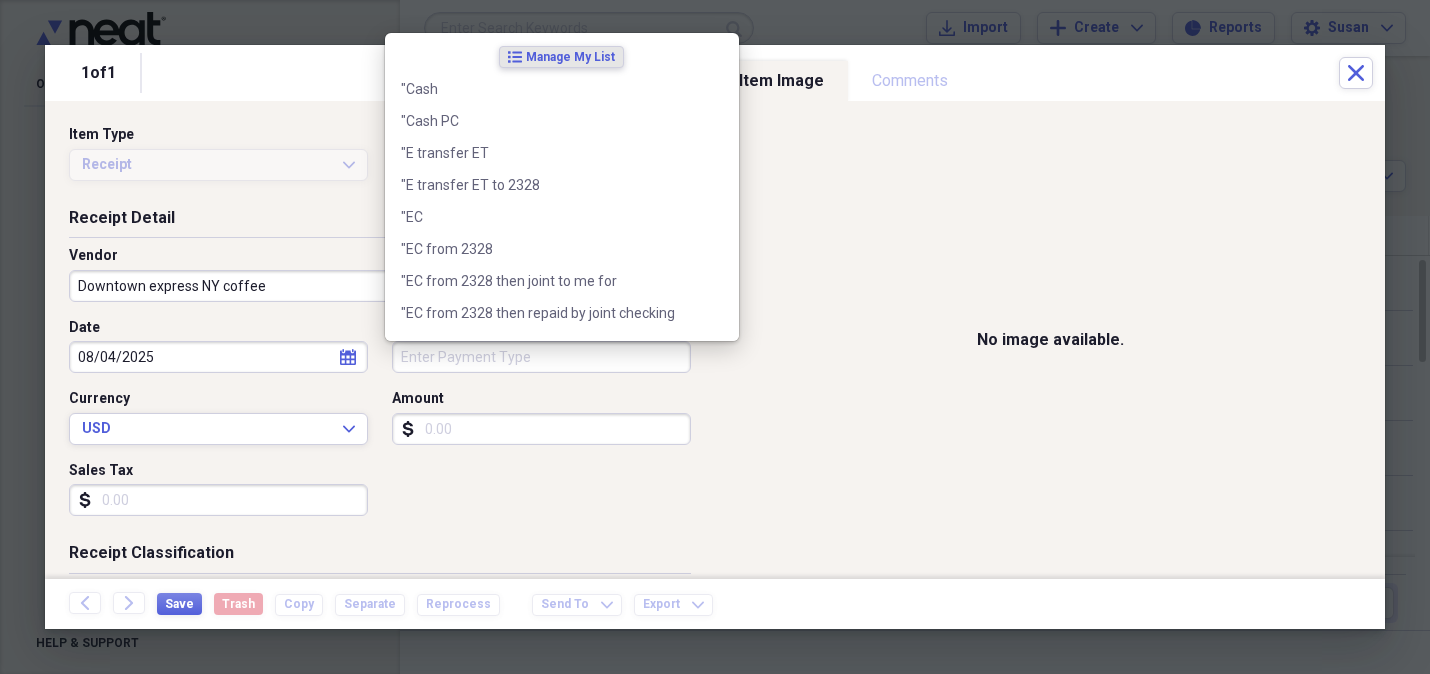 click on "Payment Type" at bounding box center (541, 357) 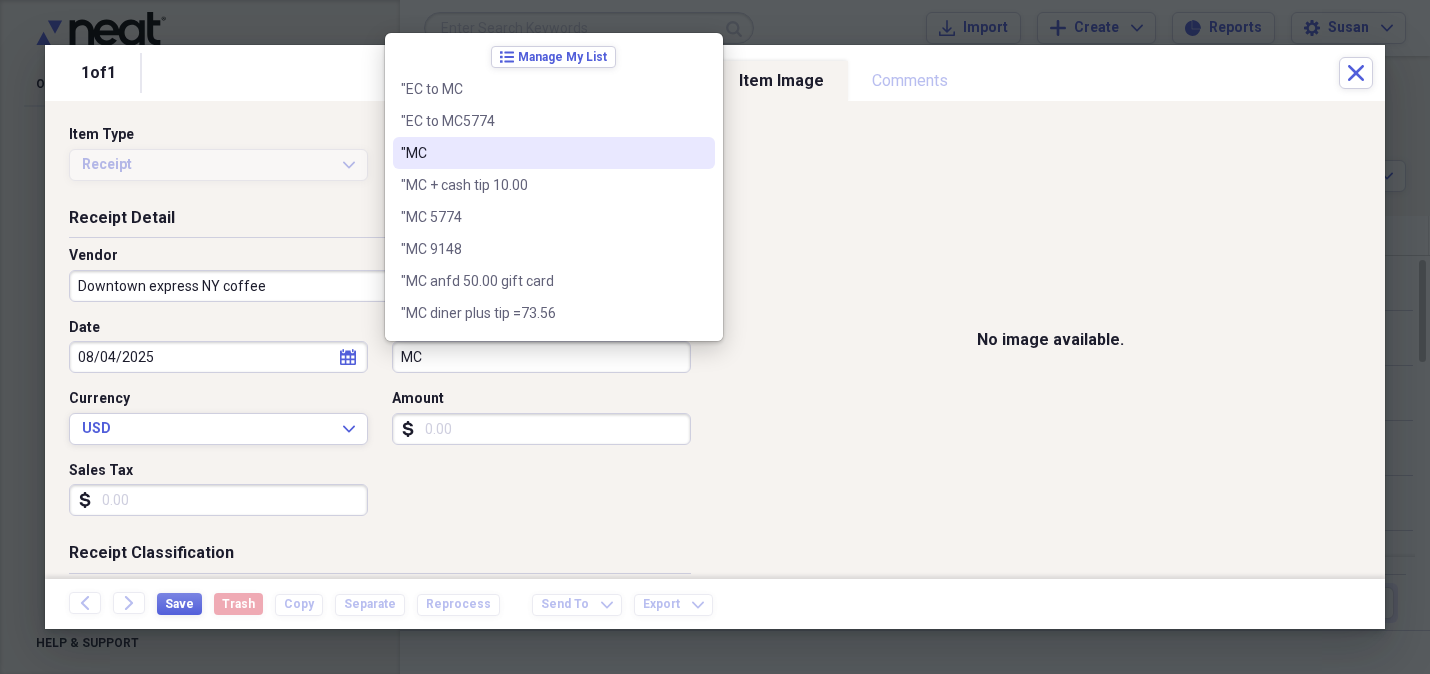 click on ""MC" at bounding box center [554, 153] 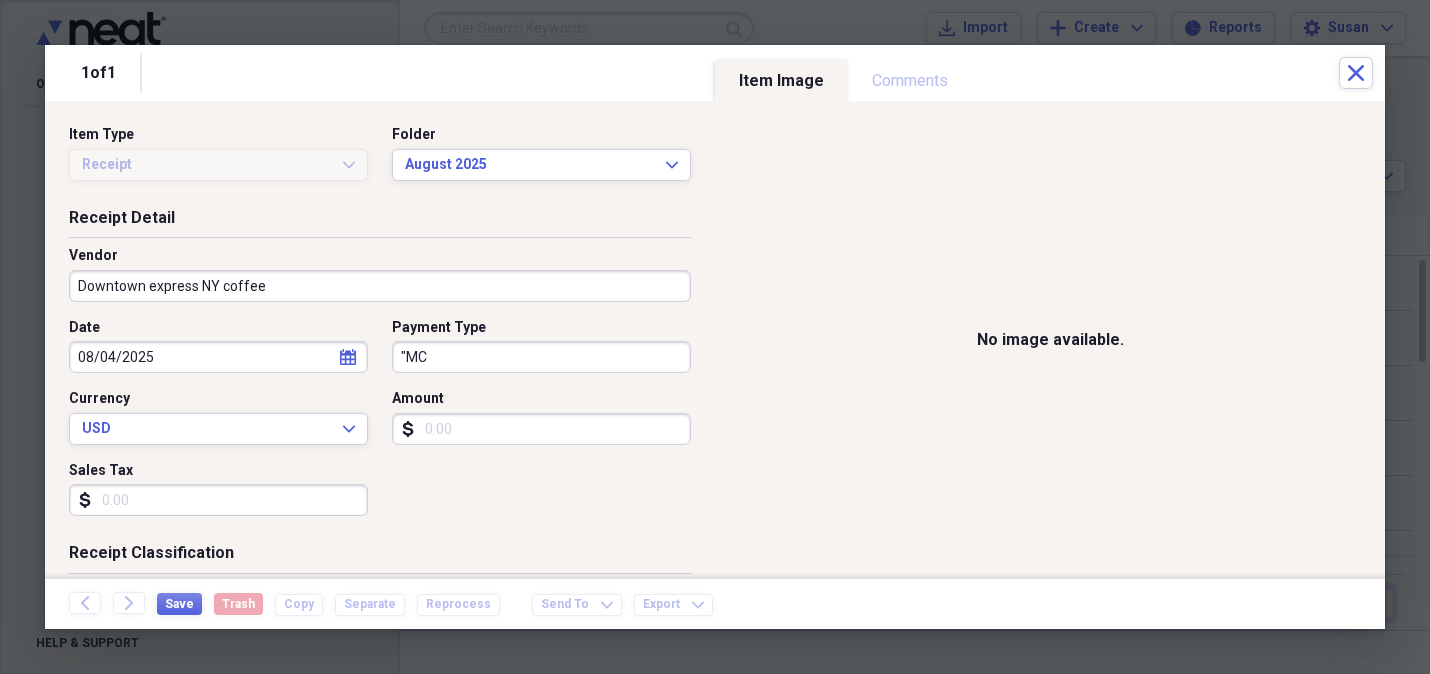 click on "Amount" at bounding box center [541, 429] 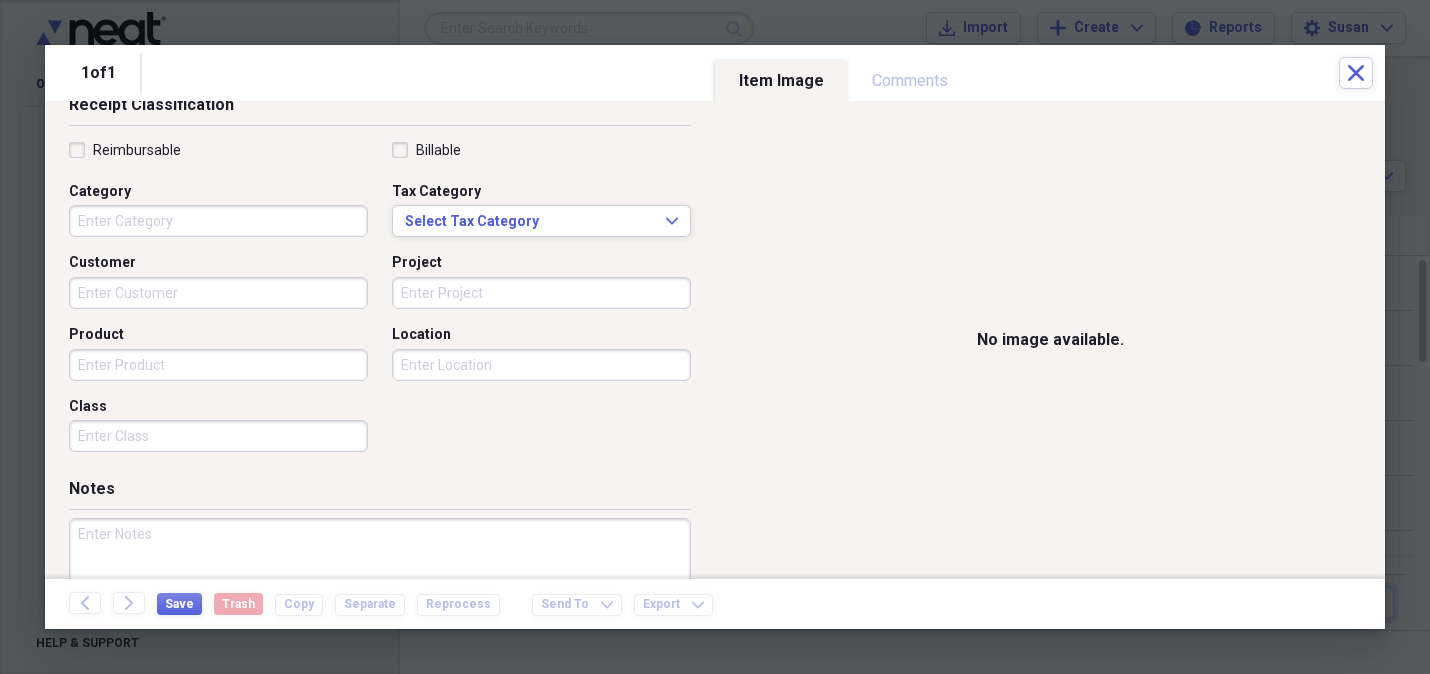 scroll, scrollTop: 444, scrollLeft: 0, axis: vertical 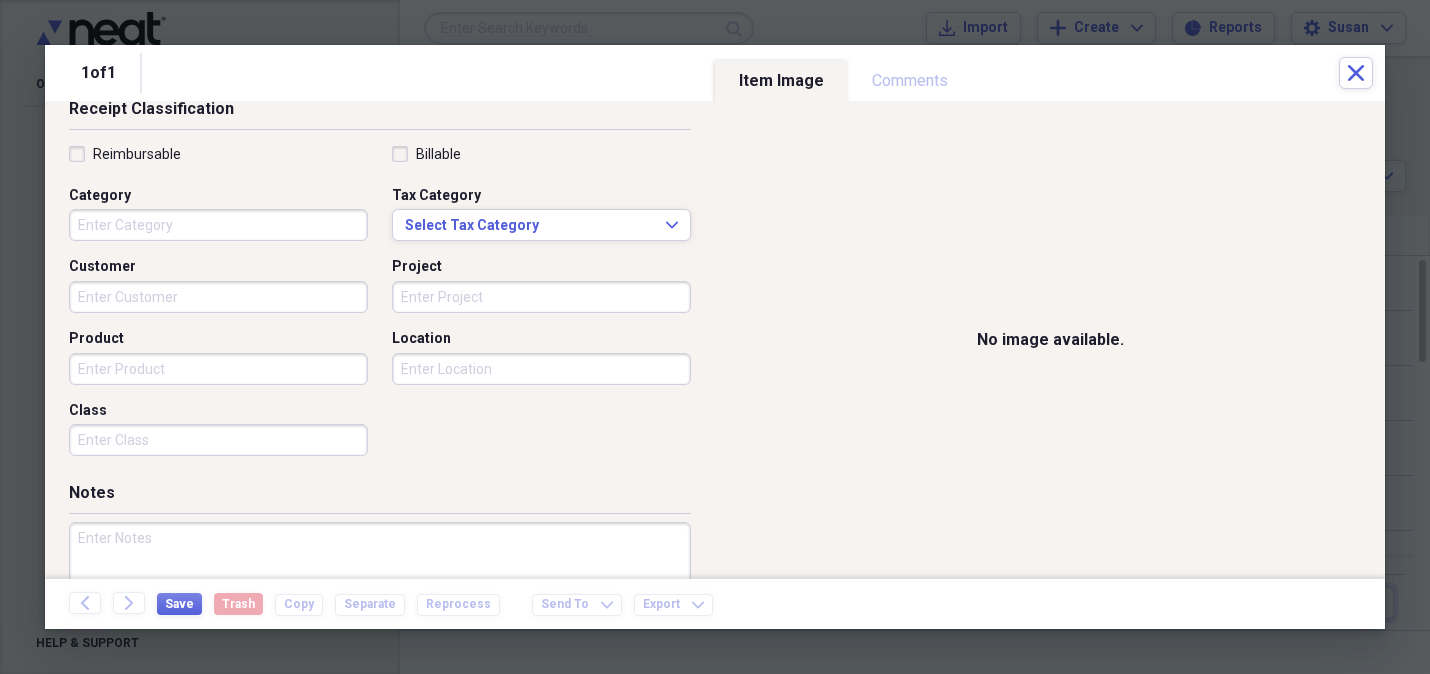 type on "7.28" 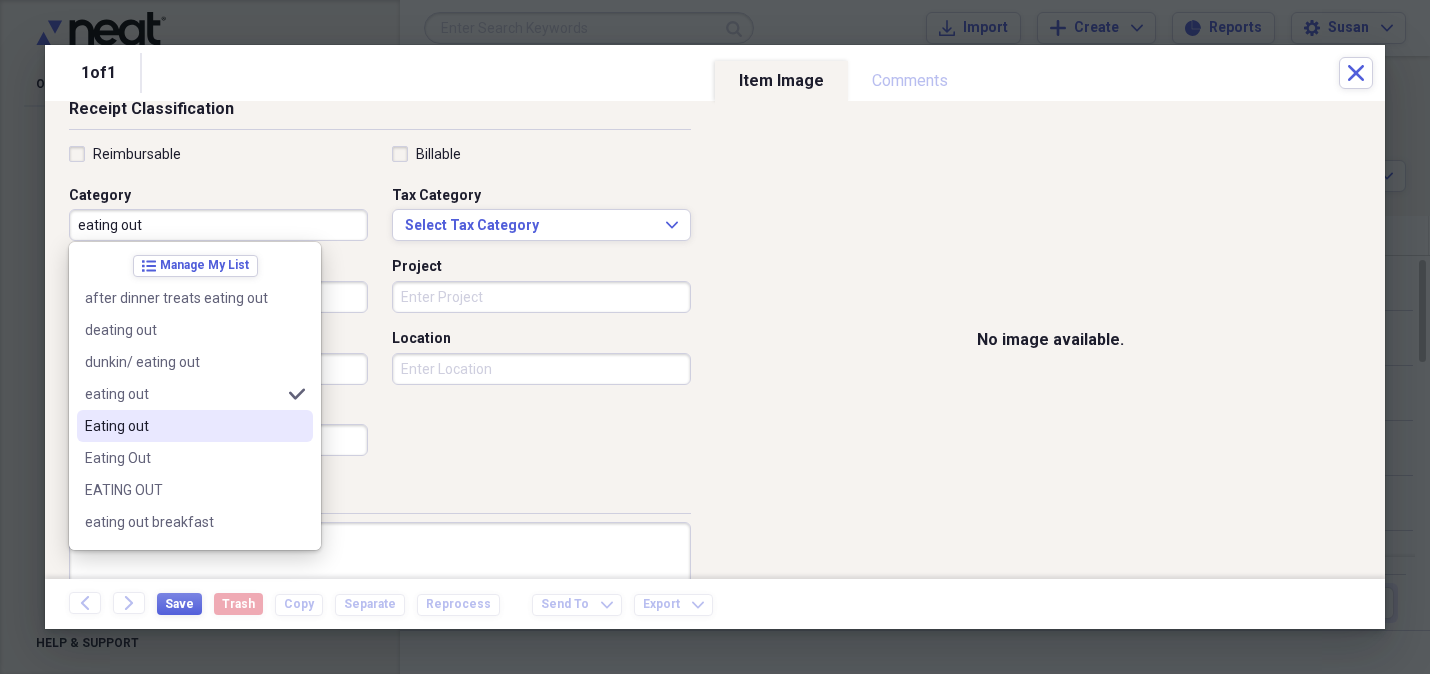 click on "Eating out" at bounding box center [183, 426] 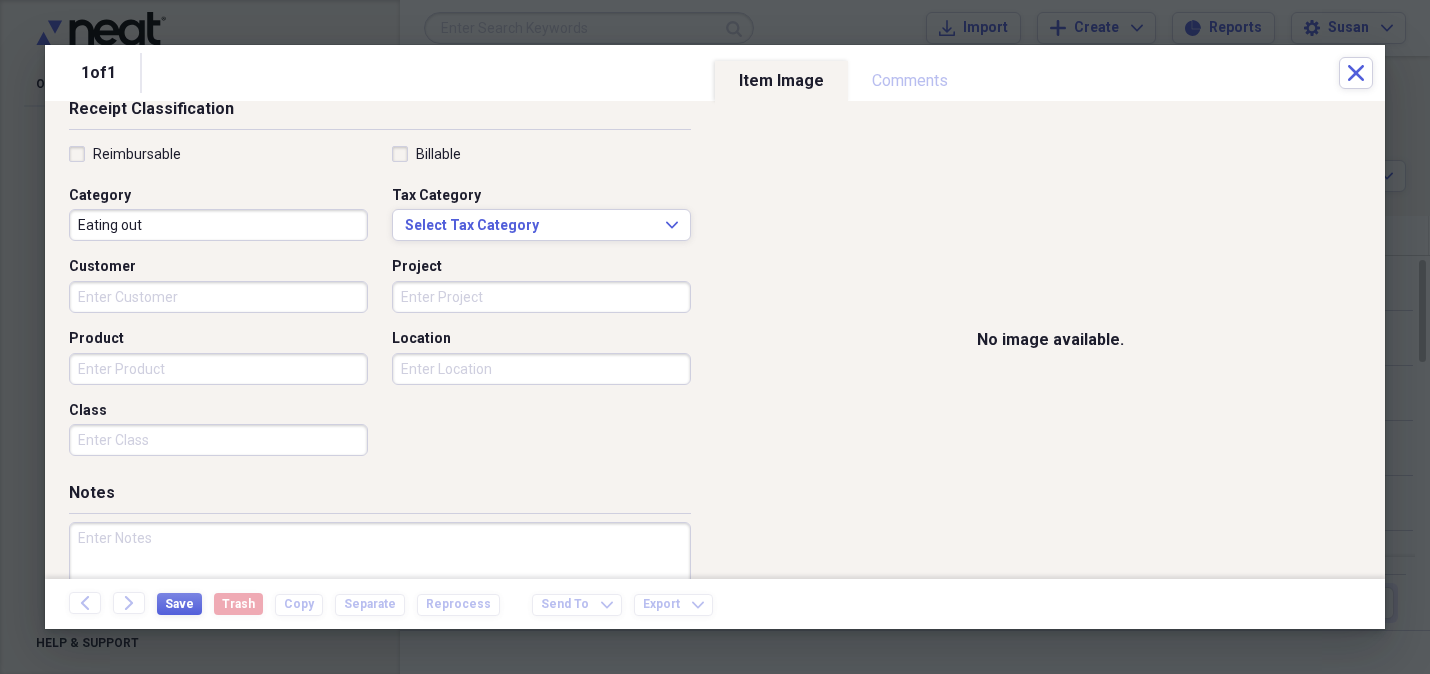 click on "Customer" at bounding box center (218, 297) 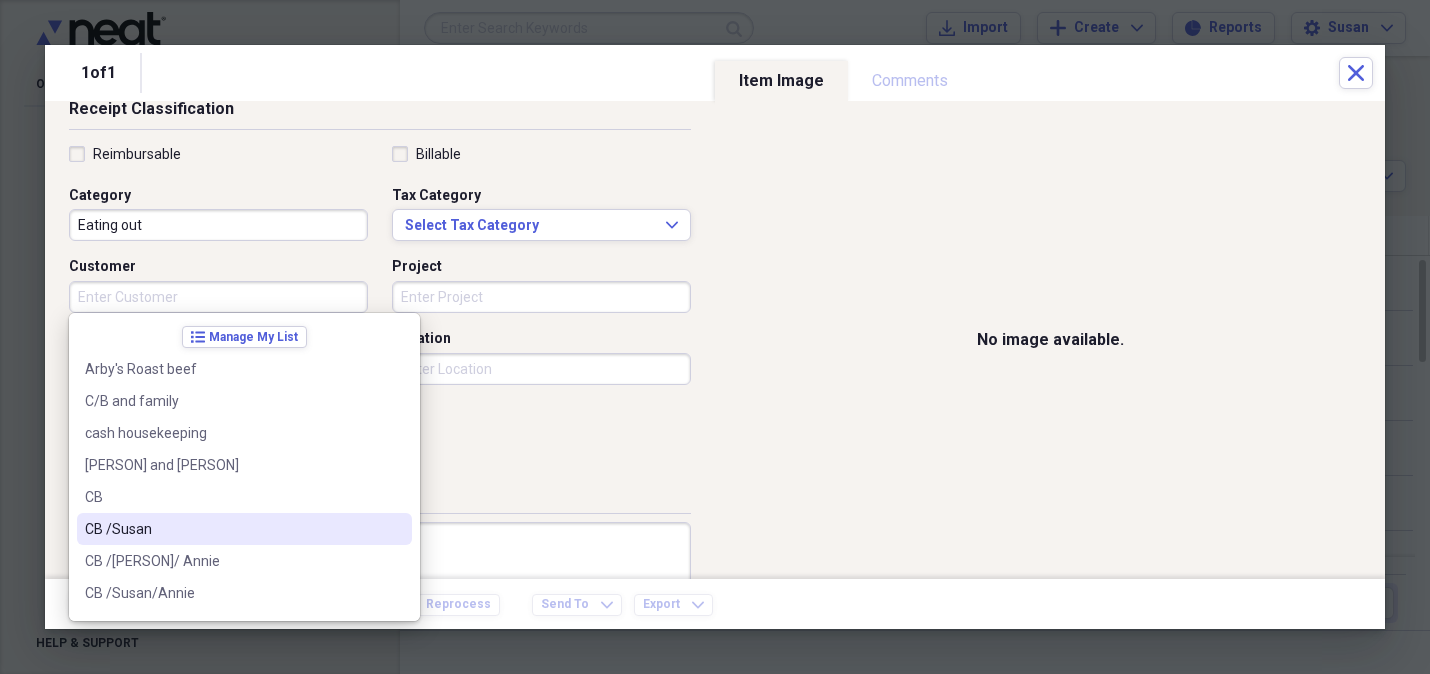 drag, startPoint x: 133, startPoint y: 522, endPoint x: 136, endPoint y: 489, distance: 33.13608 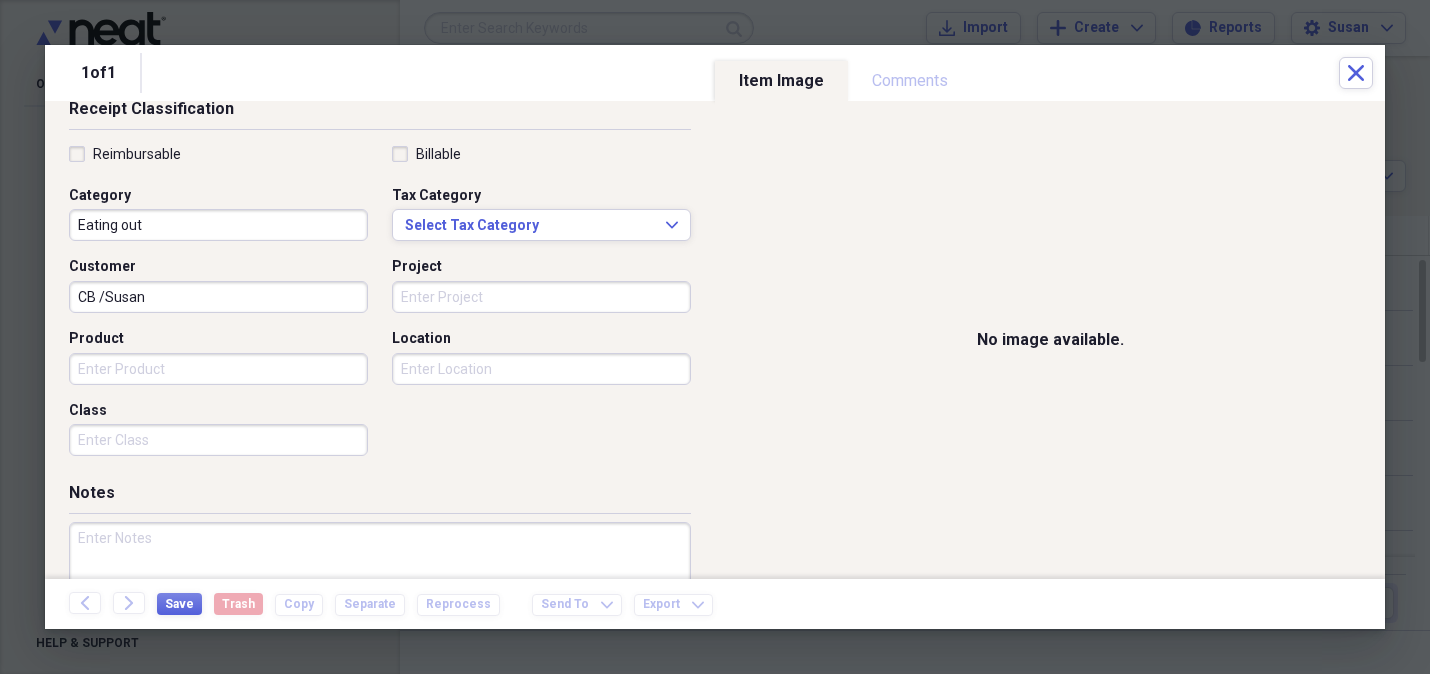 drag, startPoint x: 116, startPoint y: 362, endPoint x: 1423, endPoint y: 275, distance: 1309.8923 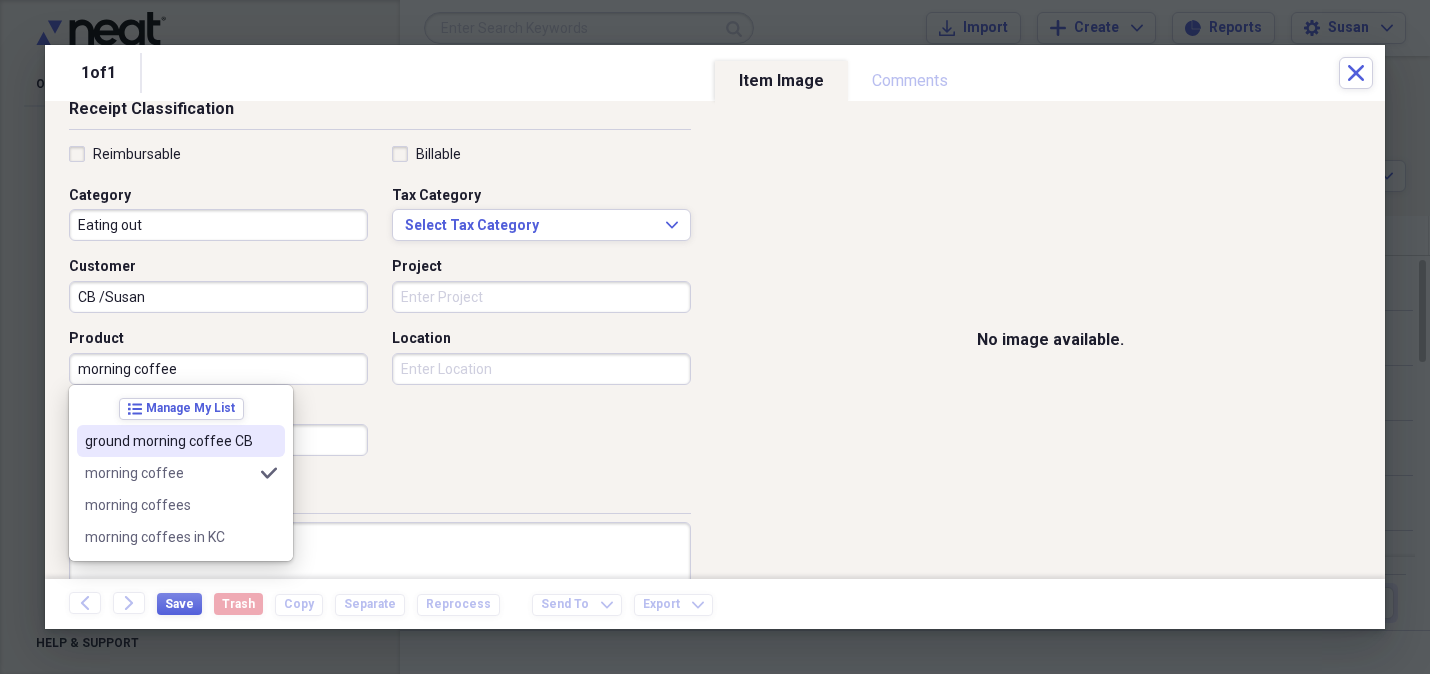 click on "ground morning coffee CB" at bounding box center [181, 441] 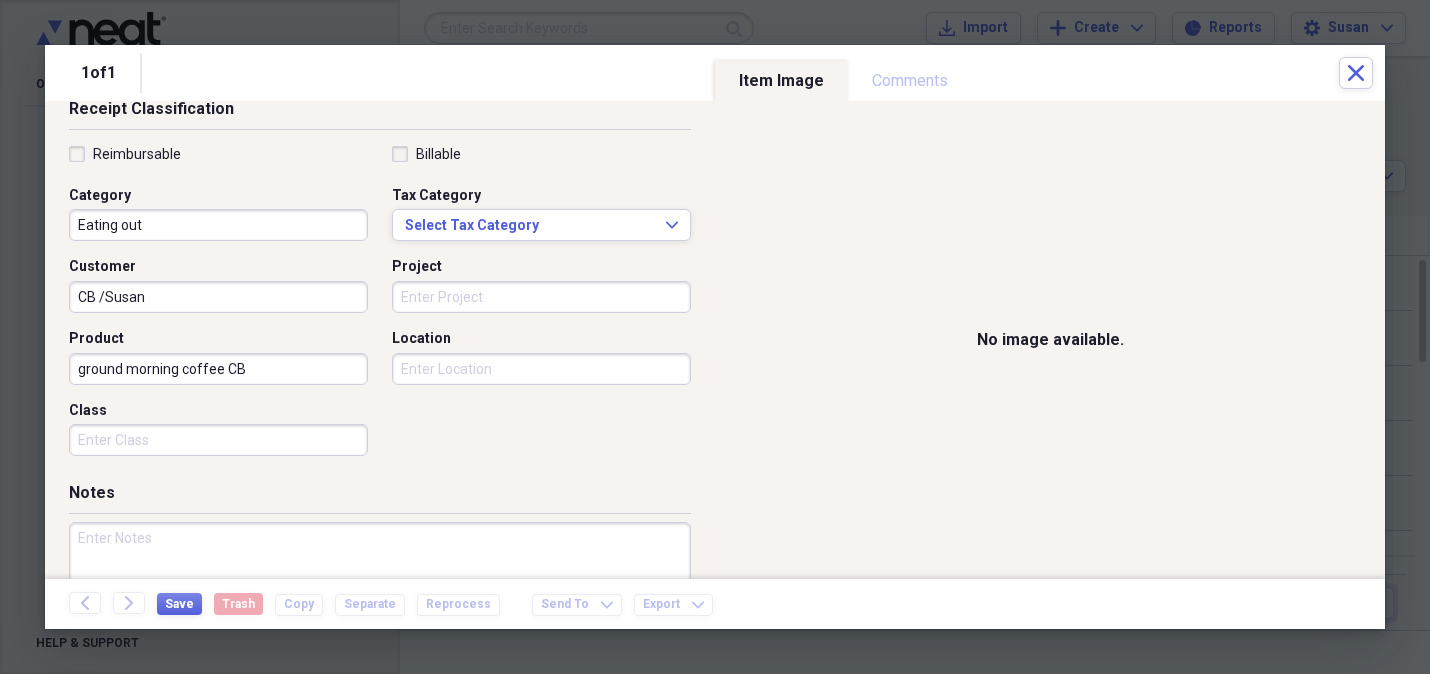 drag, startPoint x: 125, startPoint y: 371, endPoint x: 123, endPoint y: 358, distance: 13.152946 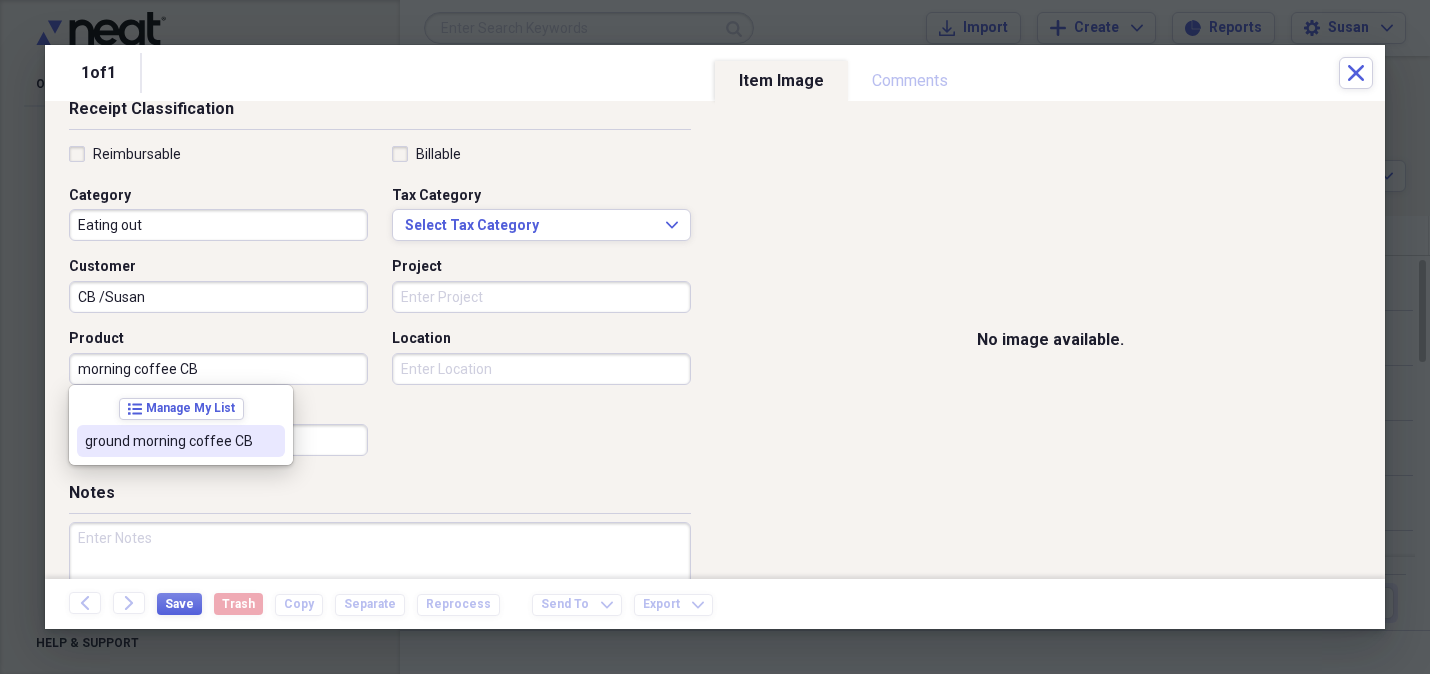 type on "morning coffee CB" 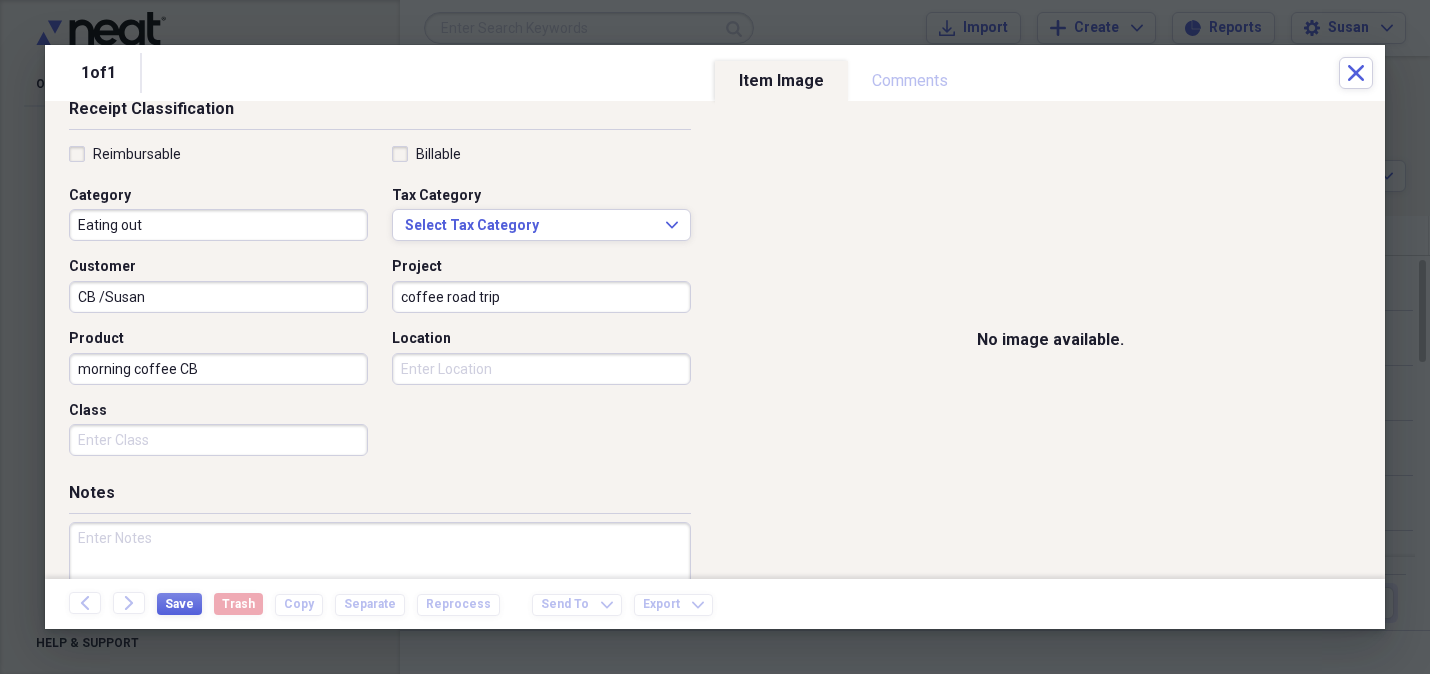 type on "coffee road trip" 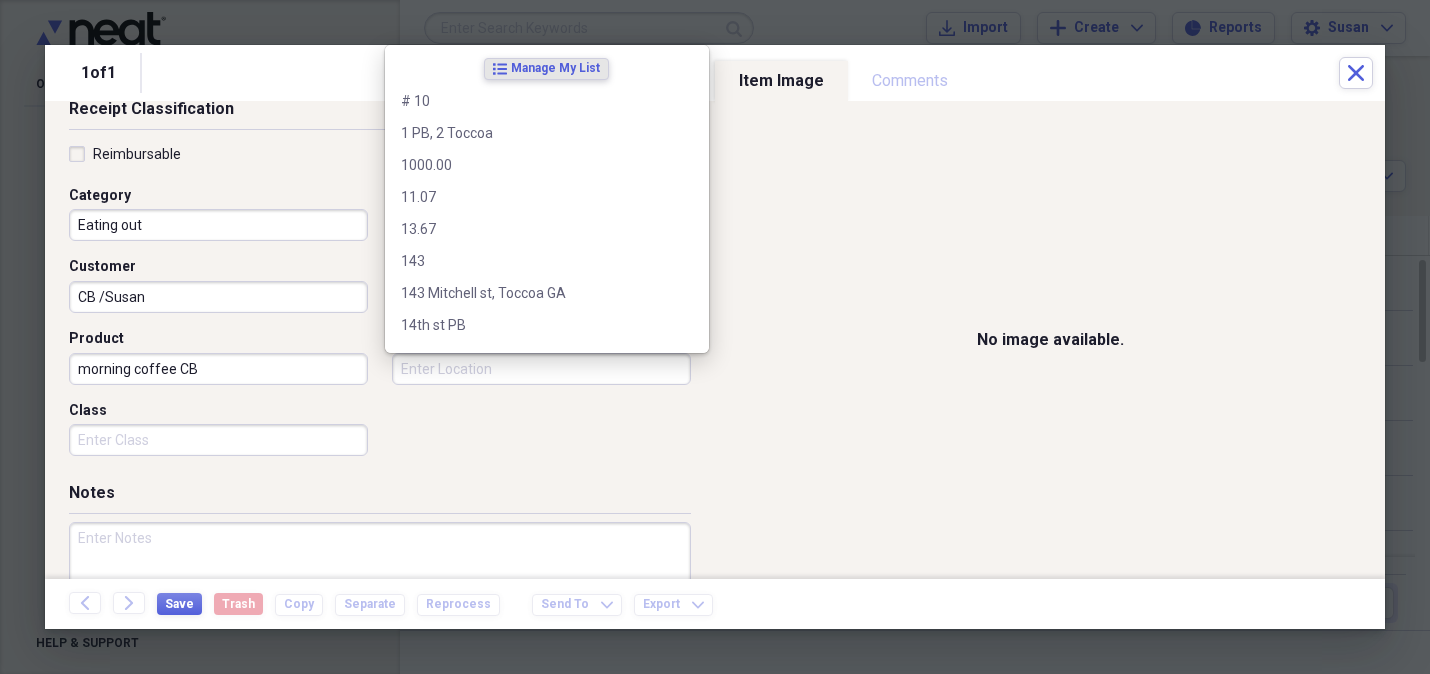 type on "M" 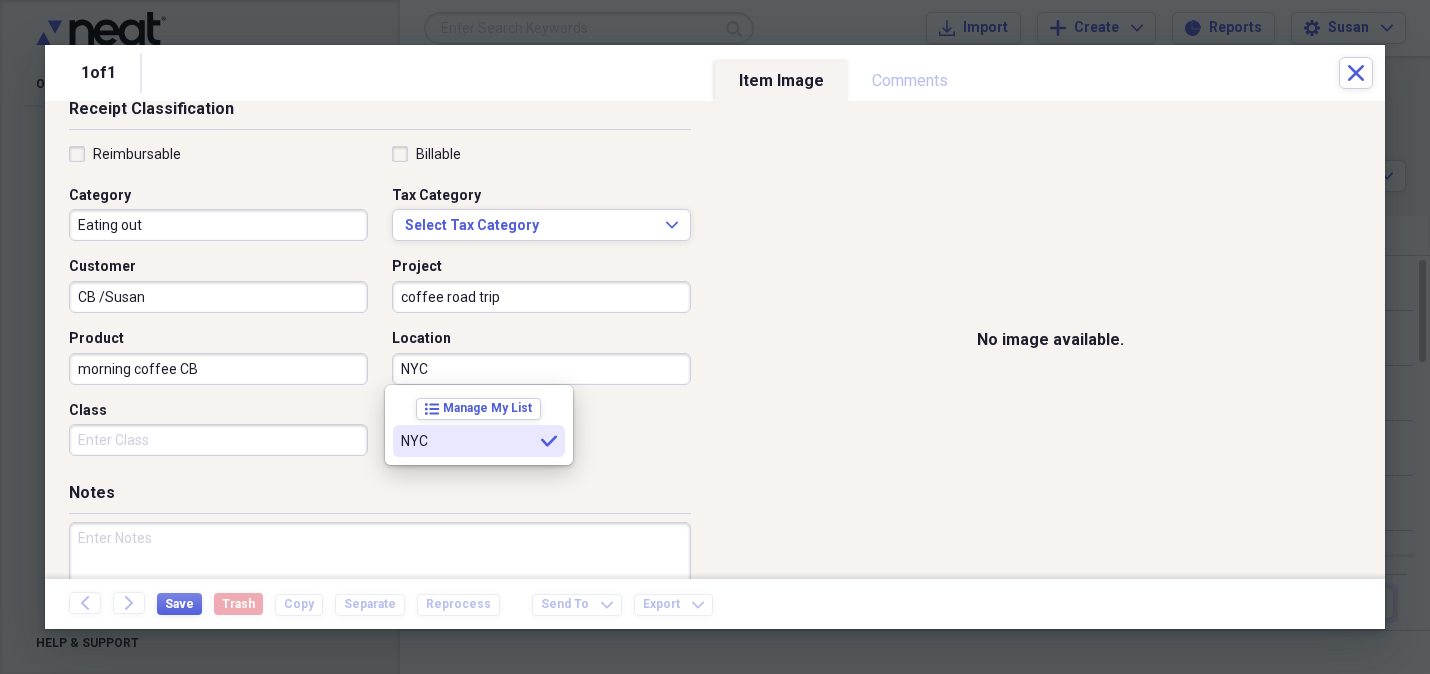 type on "NYC" 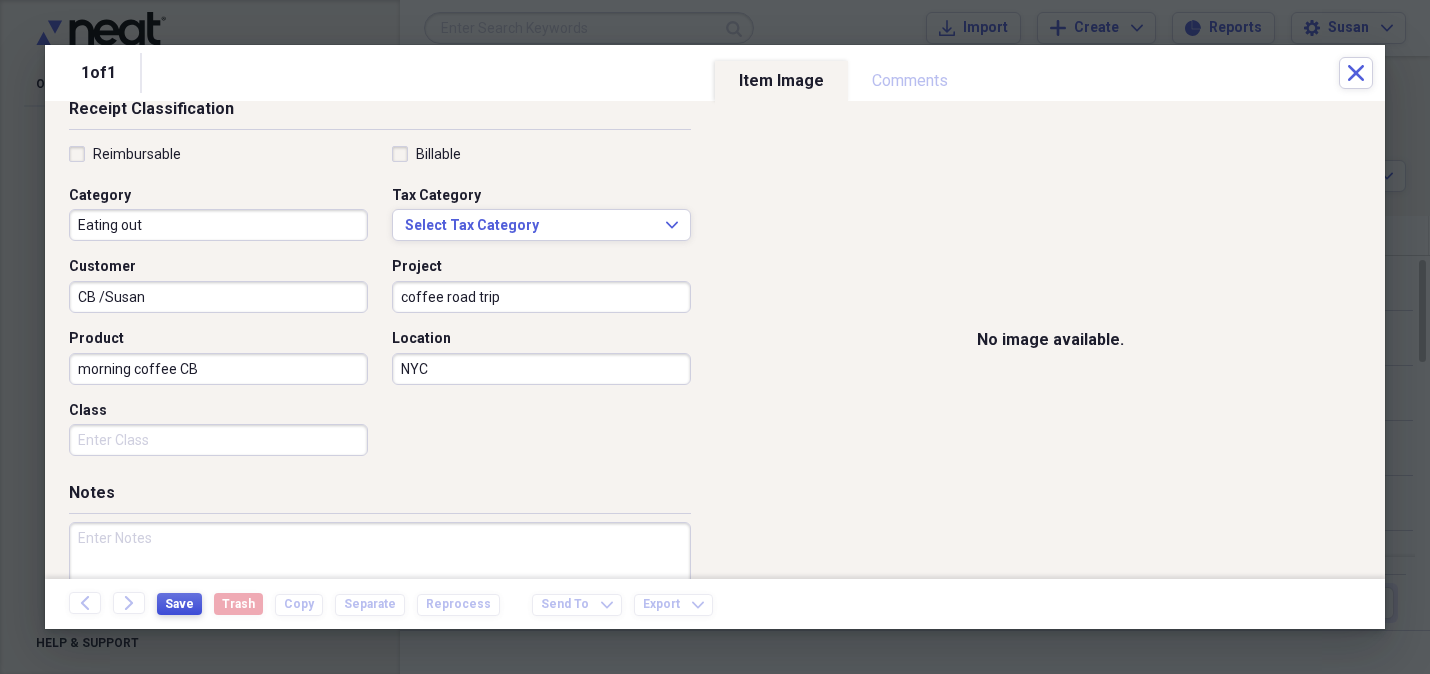 click on "Save" at bounding box center (179, 604) 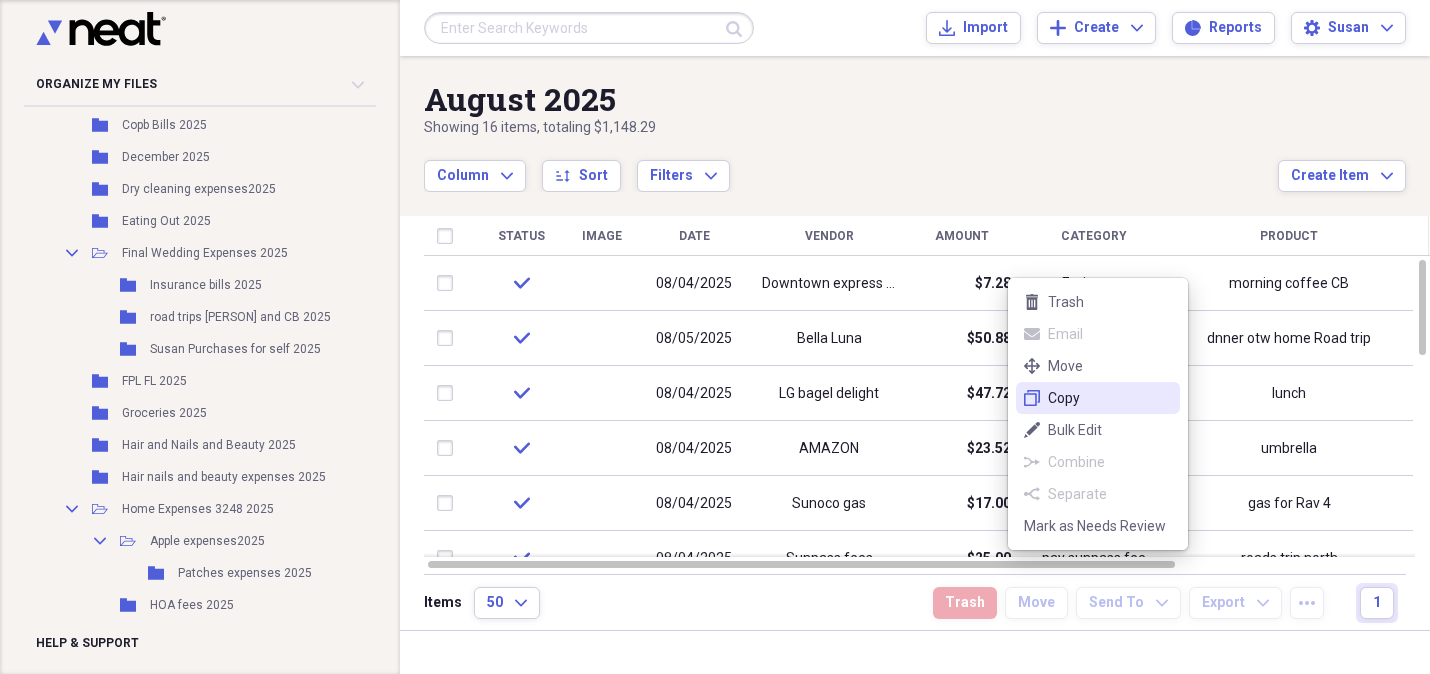 click on "Copy" at bounding box center (1110, 398) 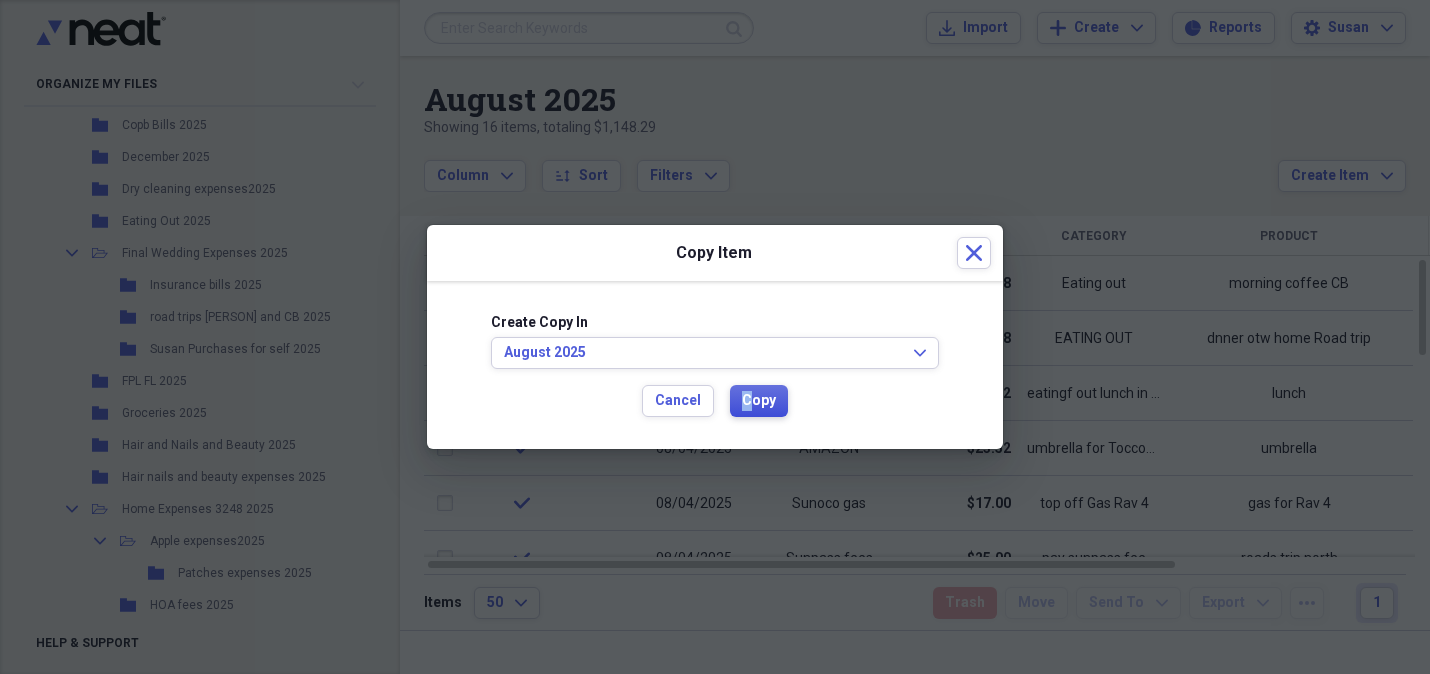 click on "Copy" at bounding box center [759, 401] 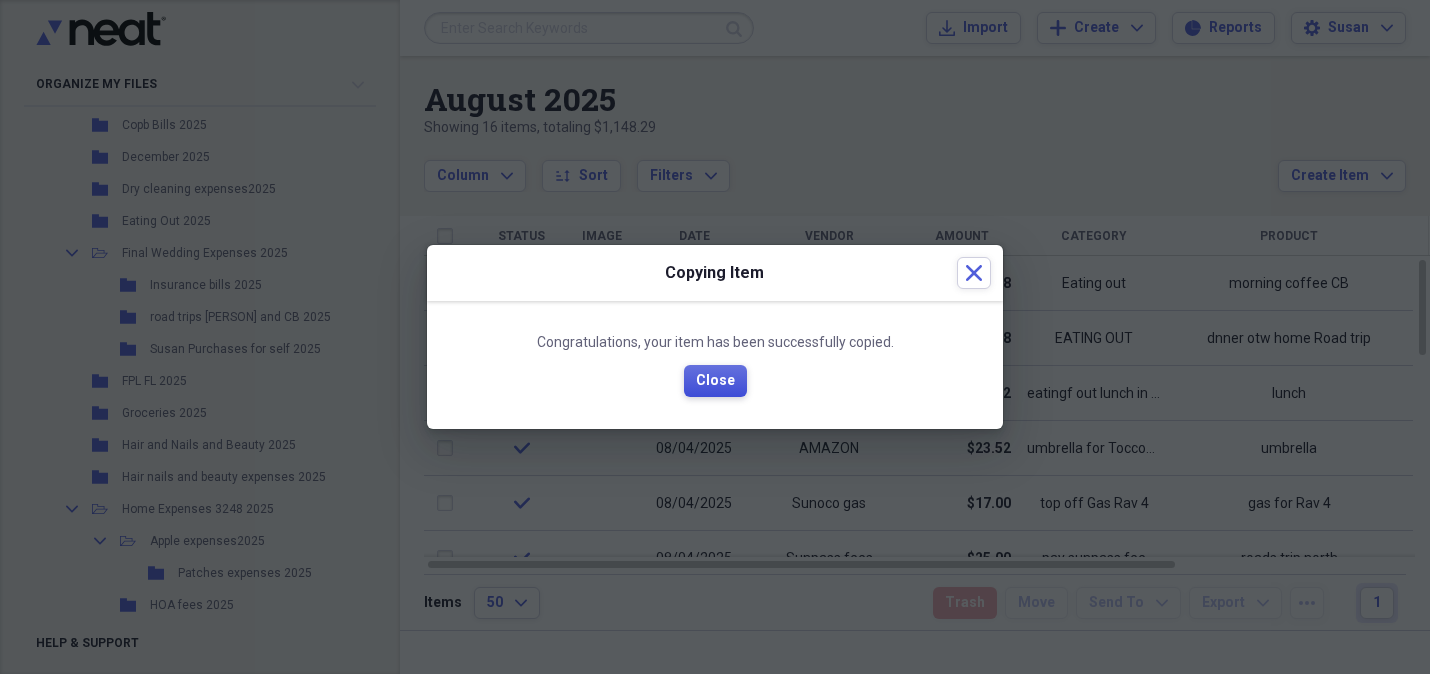 click on "Close" at bounding box center (715, 381) 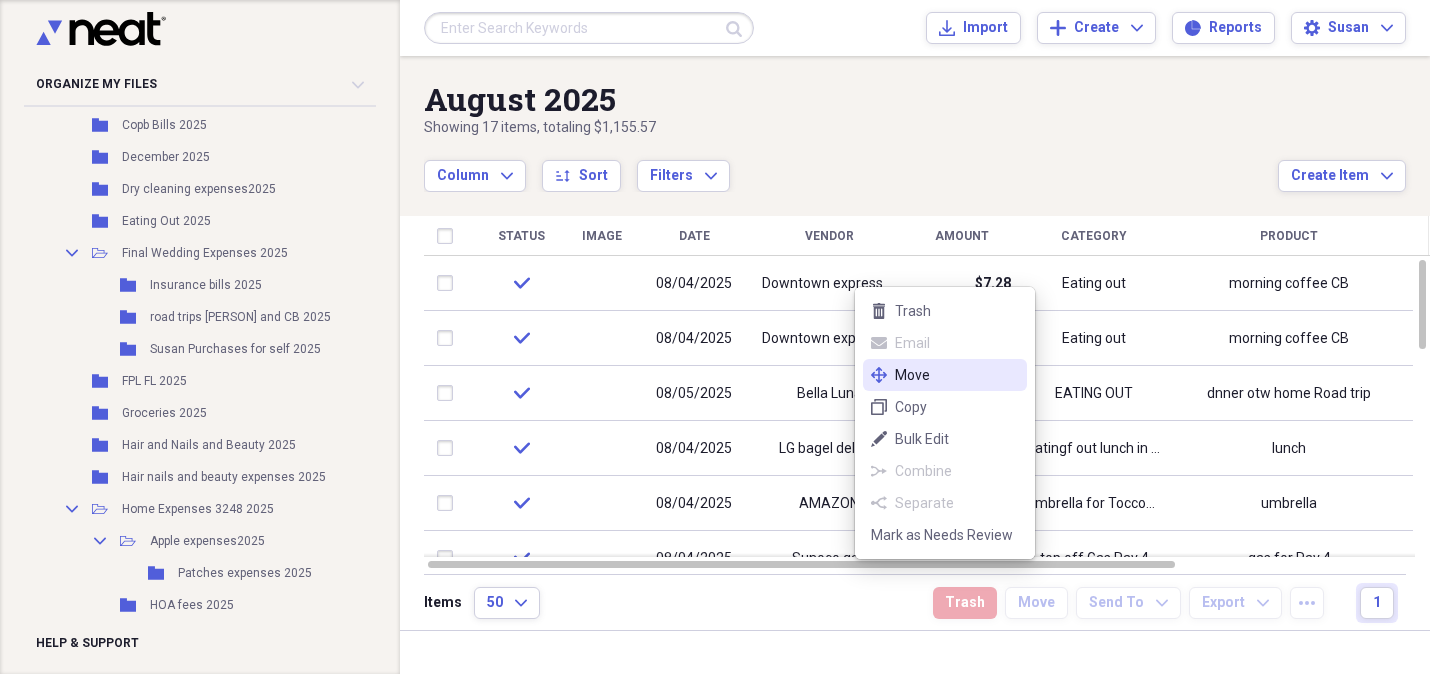 click on "Move" at bounding box center (957, 375) 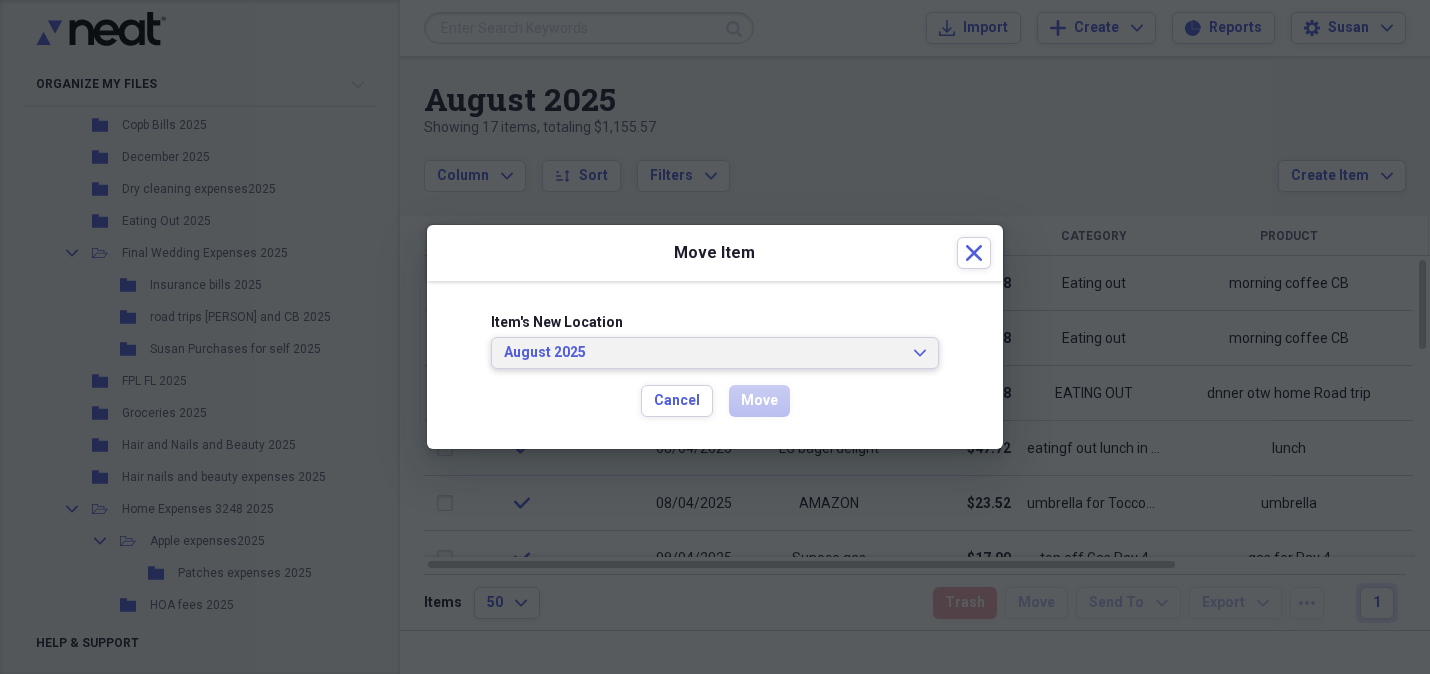 click on "August 2025 Expand" at bounding box center (715, 353) 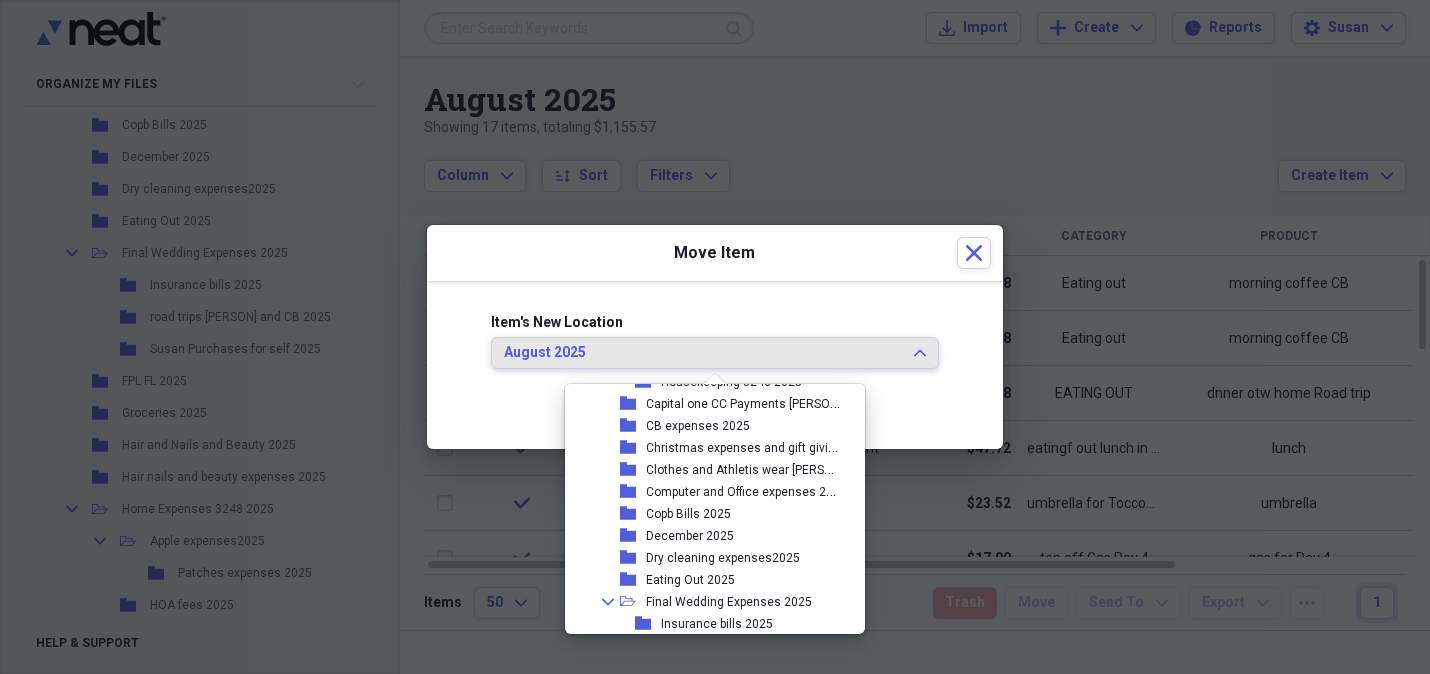 scroll, scrollTop: 440, scrollLeft: 0, axis: vertical 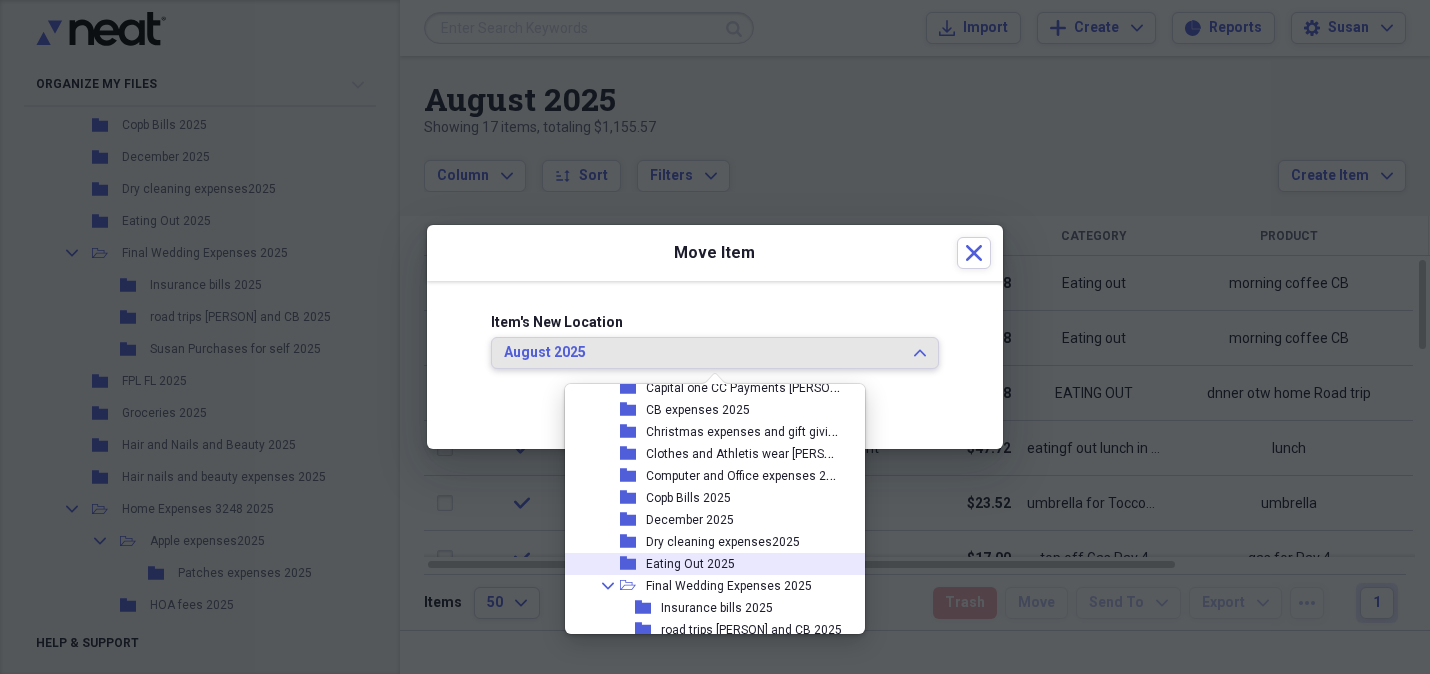 click on "Eating Out 2025" at bounding box center [690, 564] 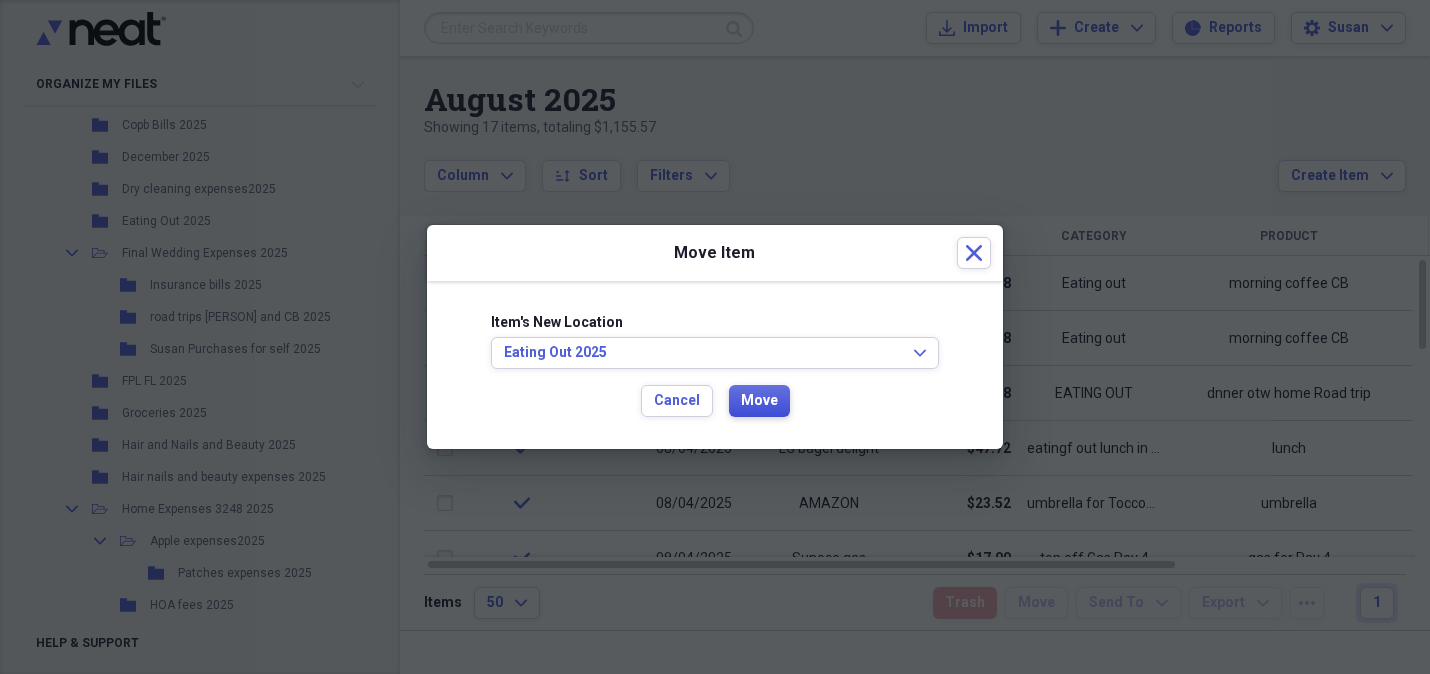 click on "Move" at bounding box center [759, 401] 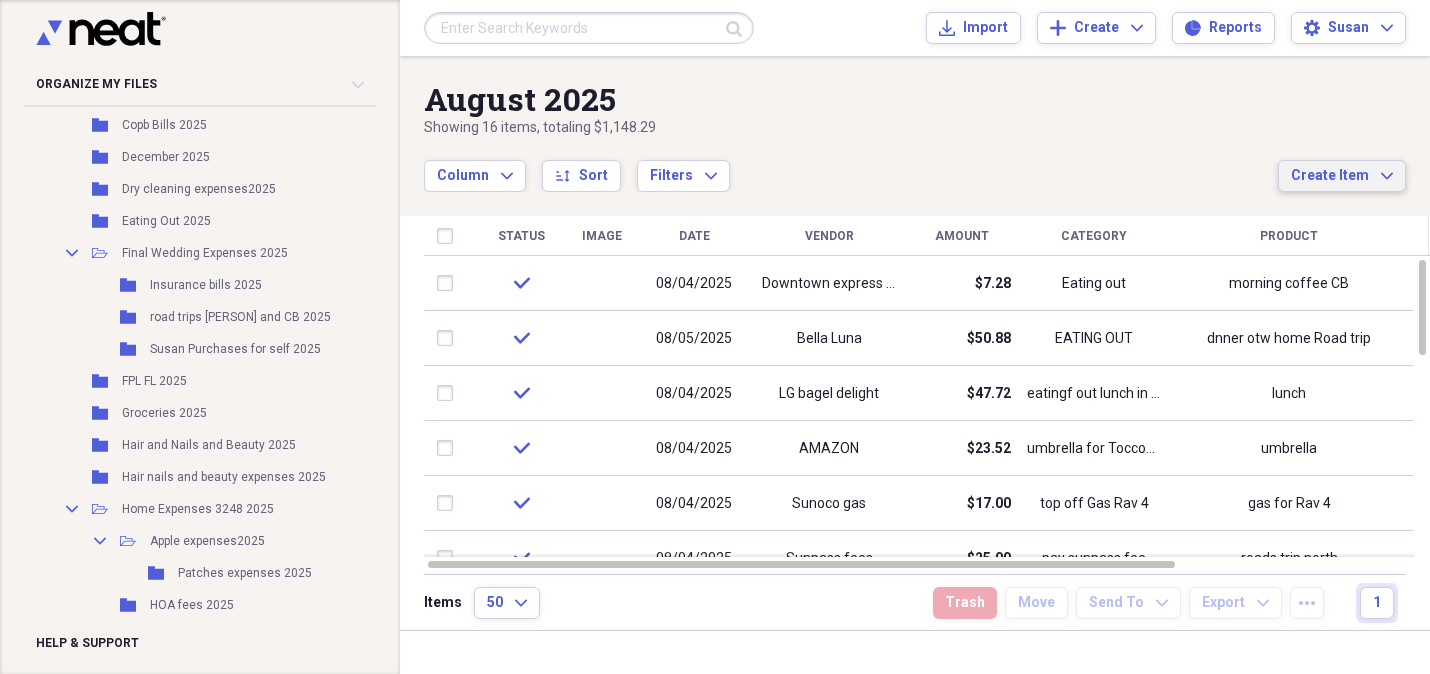 click on "Create Item" at bounding box center [1330, 176] 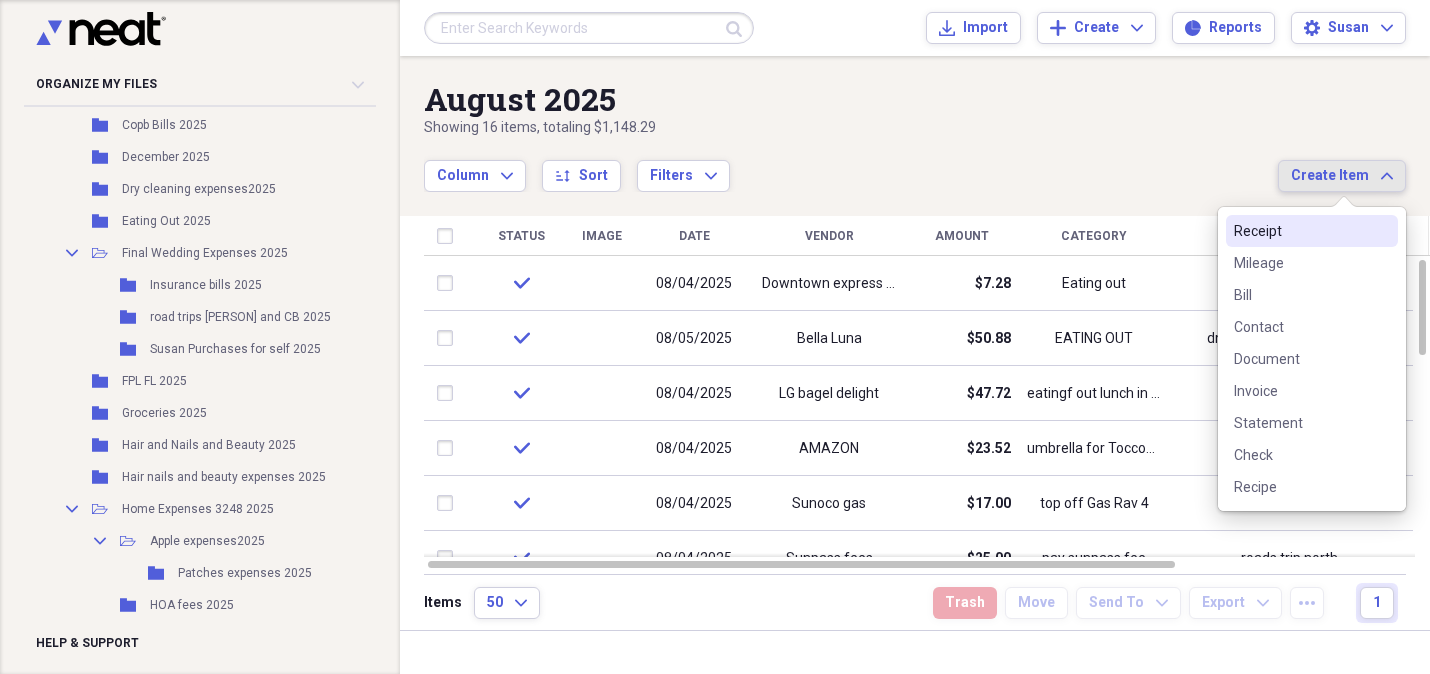 click on "Receipt" at bounding box center (1300, 231) 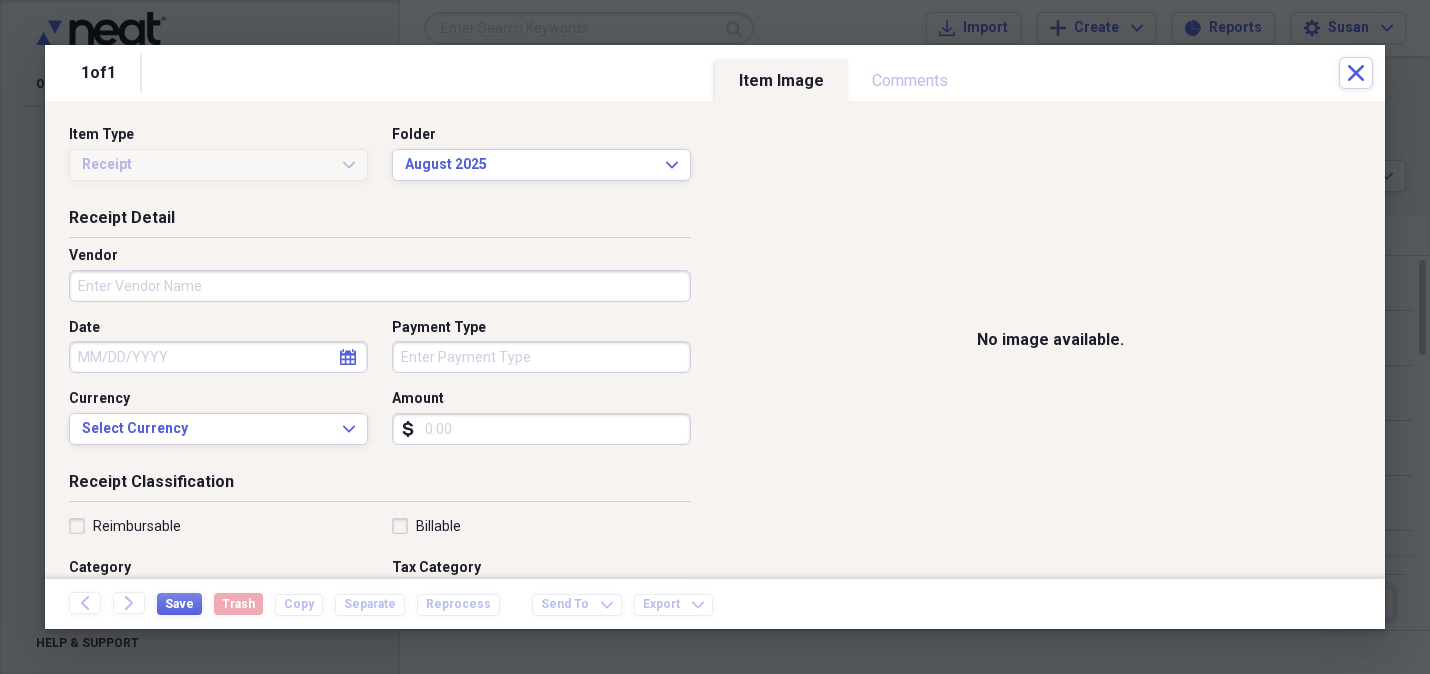 click on "Vendor" at bounding box center (380, 286) 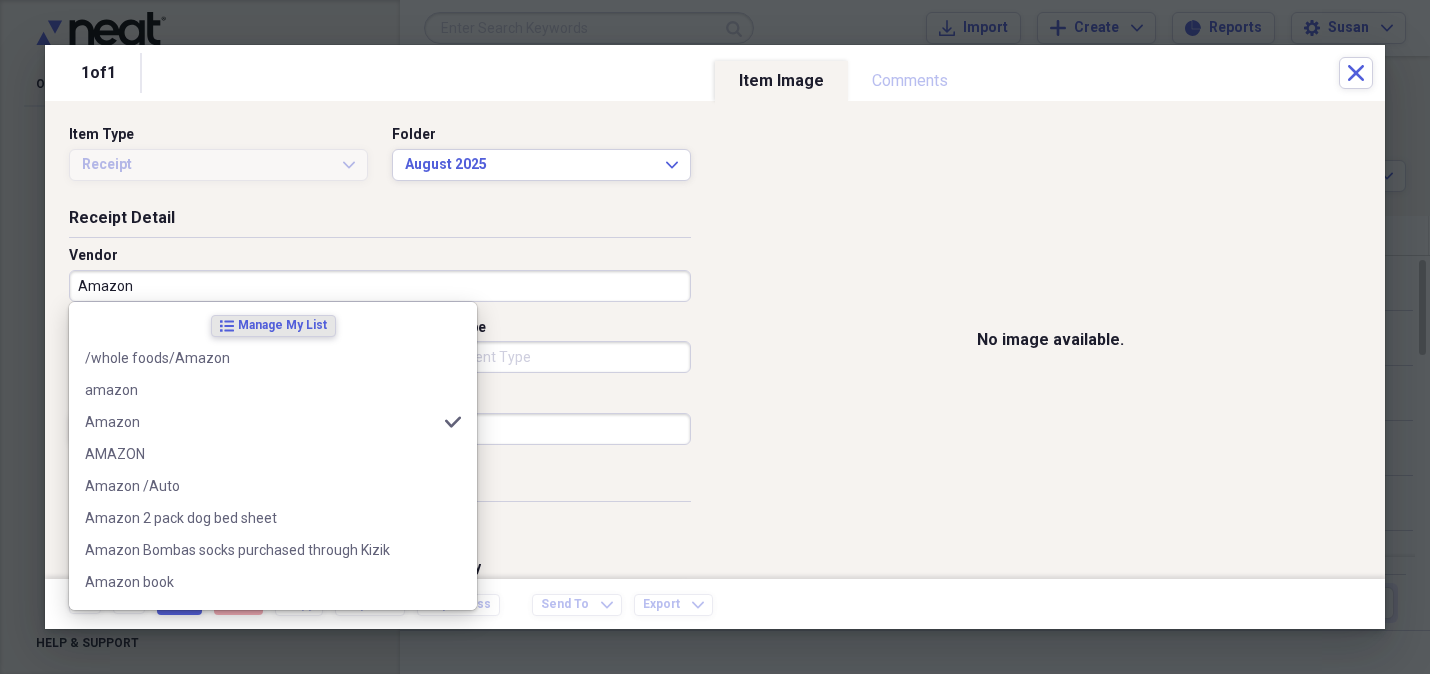 type on "Amazon" 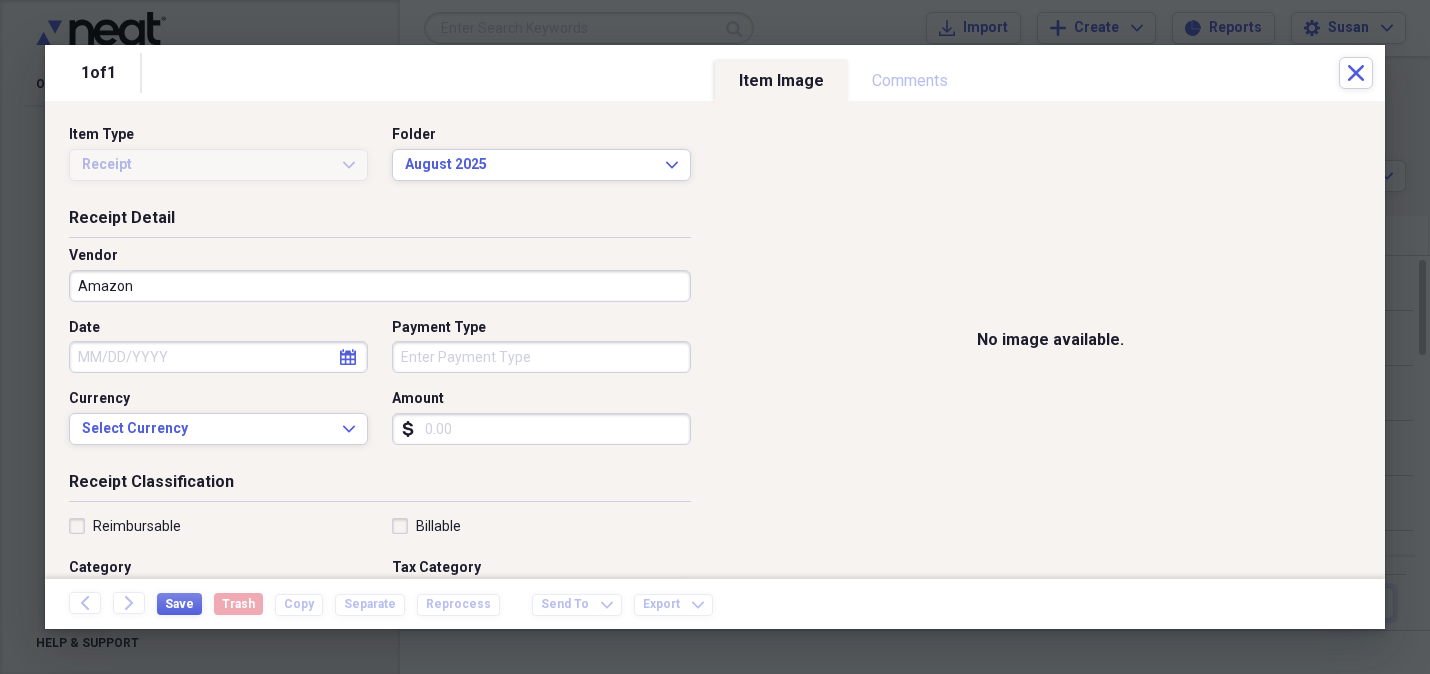 click on "calendar" 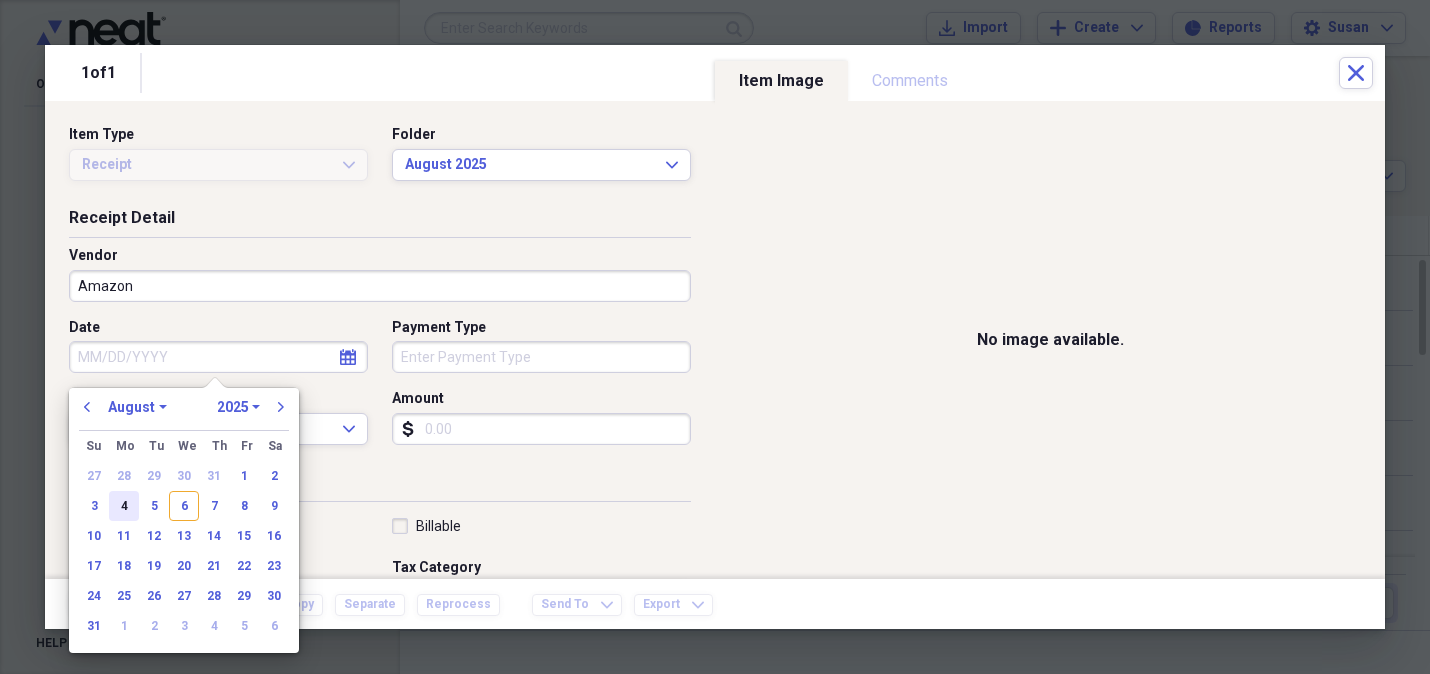 click on "4" at bounding box center (124, 506) 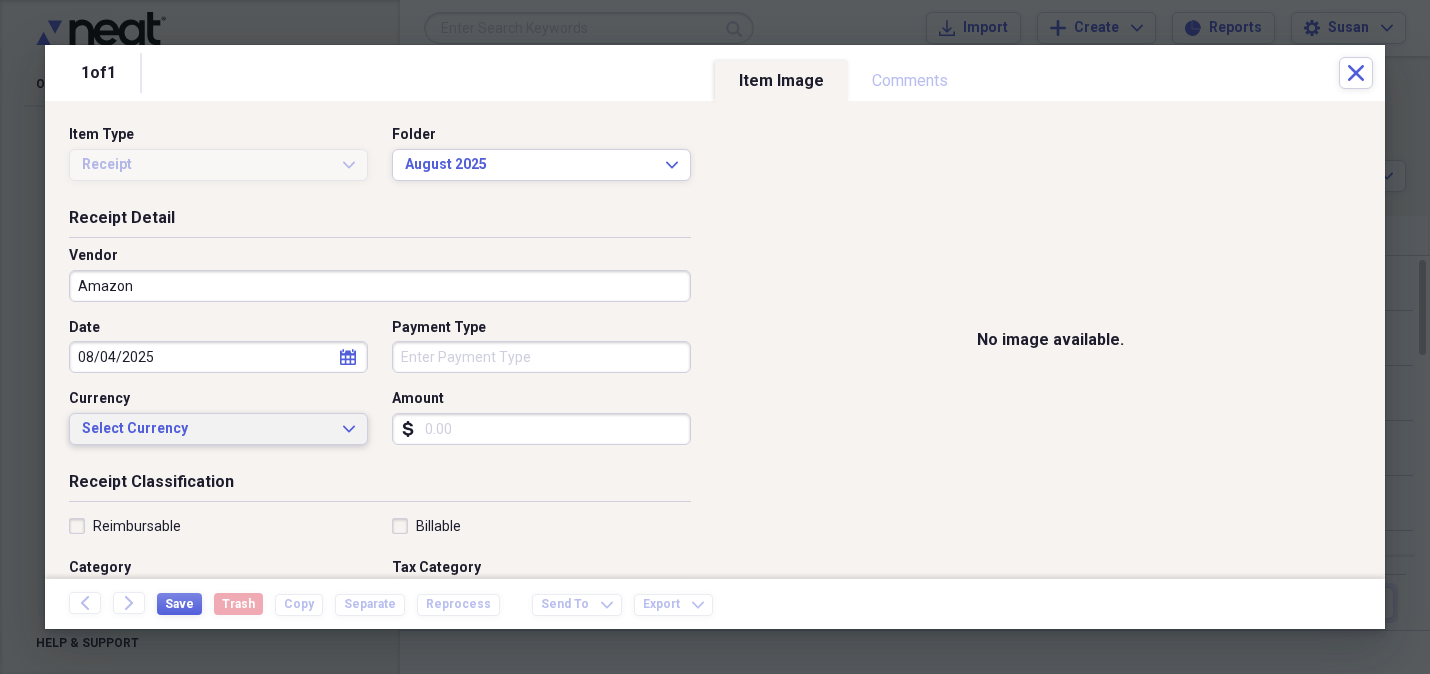 click on "Select Currency Expand" at bounding box center (218, 429) 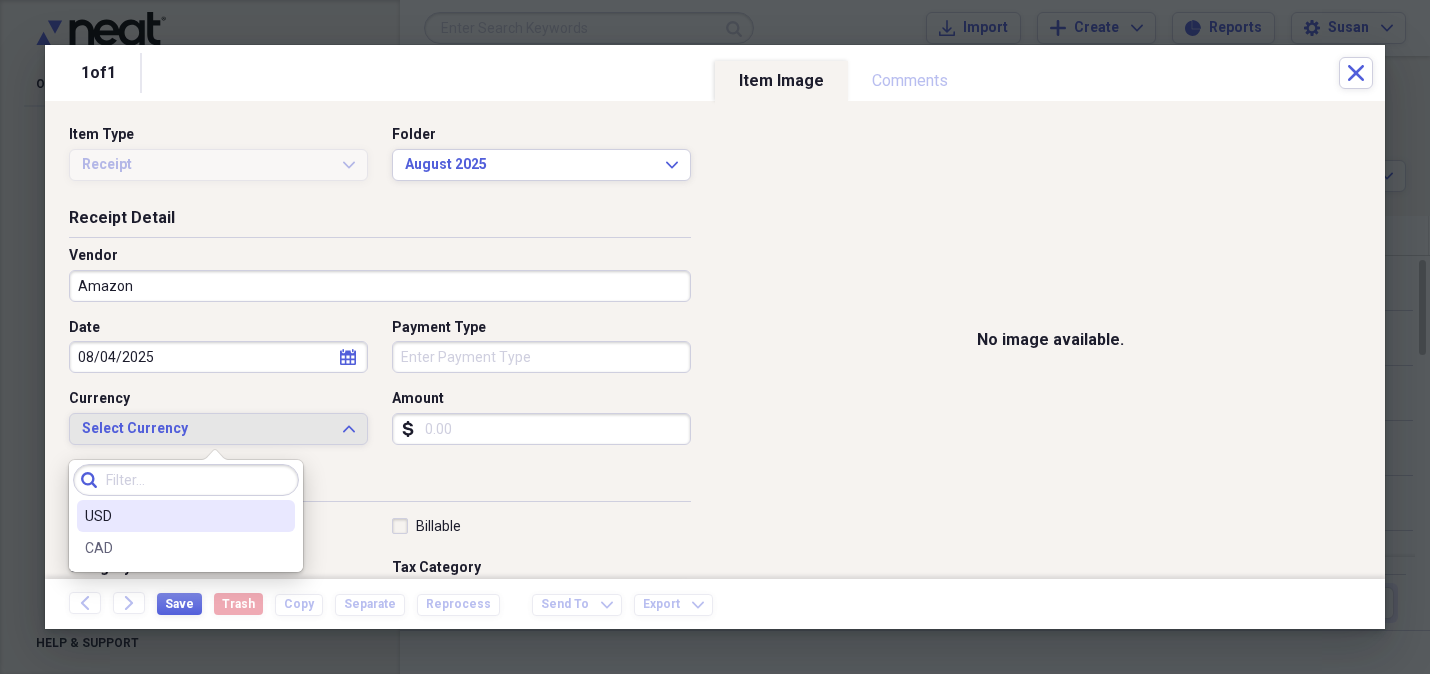 drag, startPoint x: 225, startPoint y: 506, endPoint x: 244, endPoint y: 491, distance: 24.207438 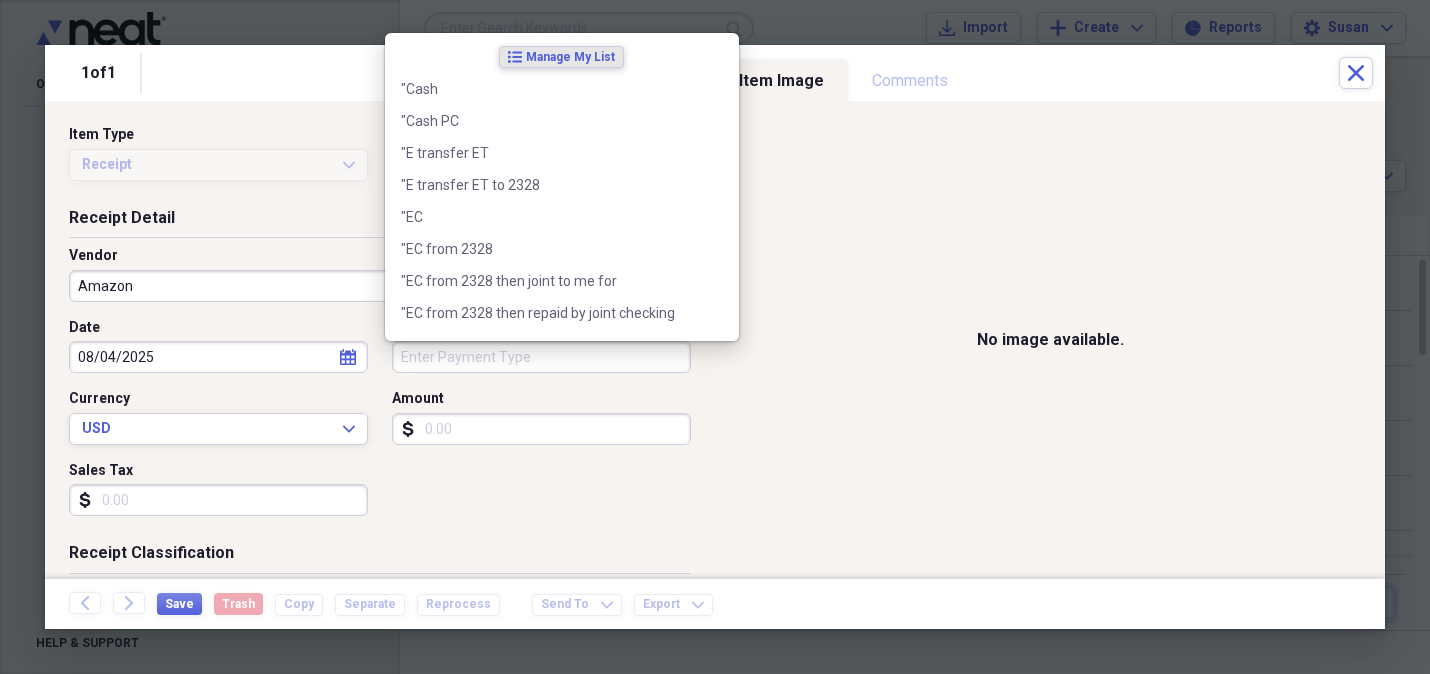 click on "Payment Type" at bounding box center (541, 357) 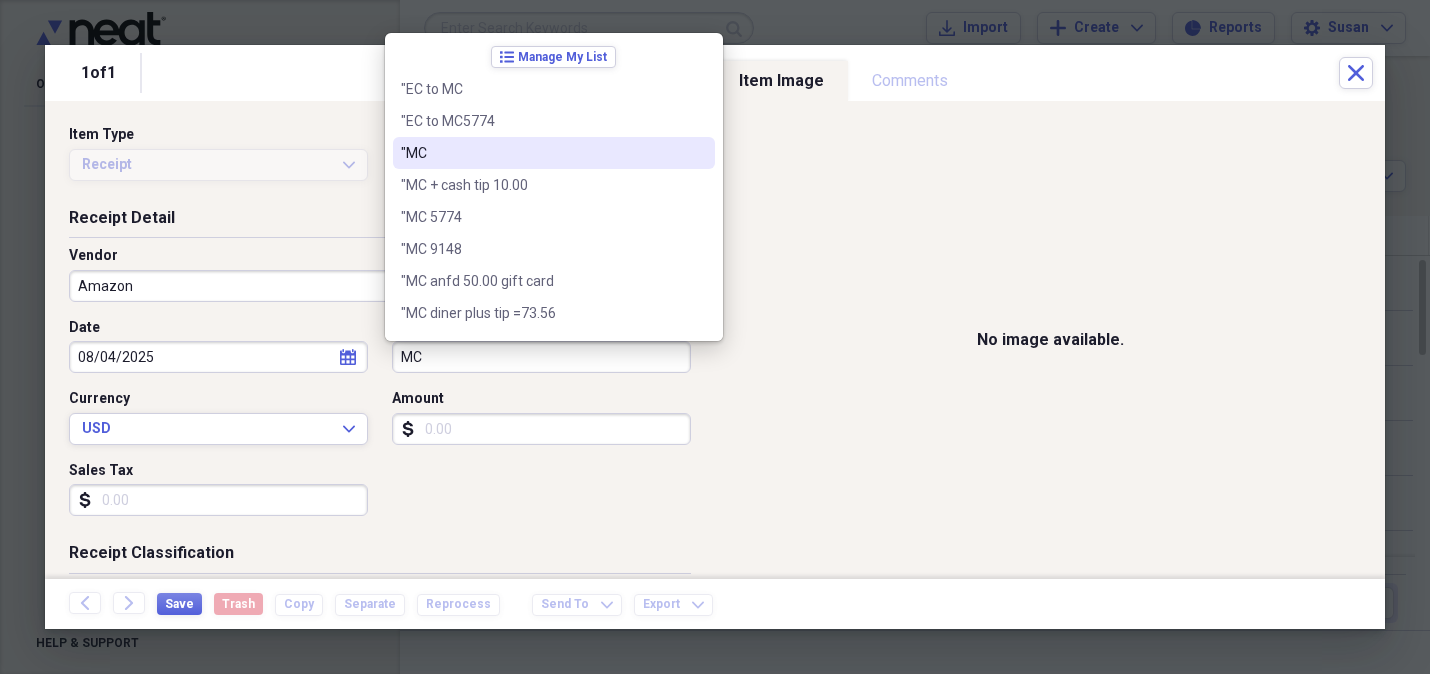 click on ""MC" at bounding box center [542, 153] 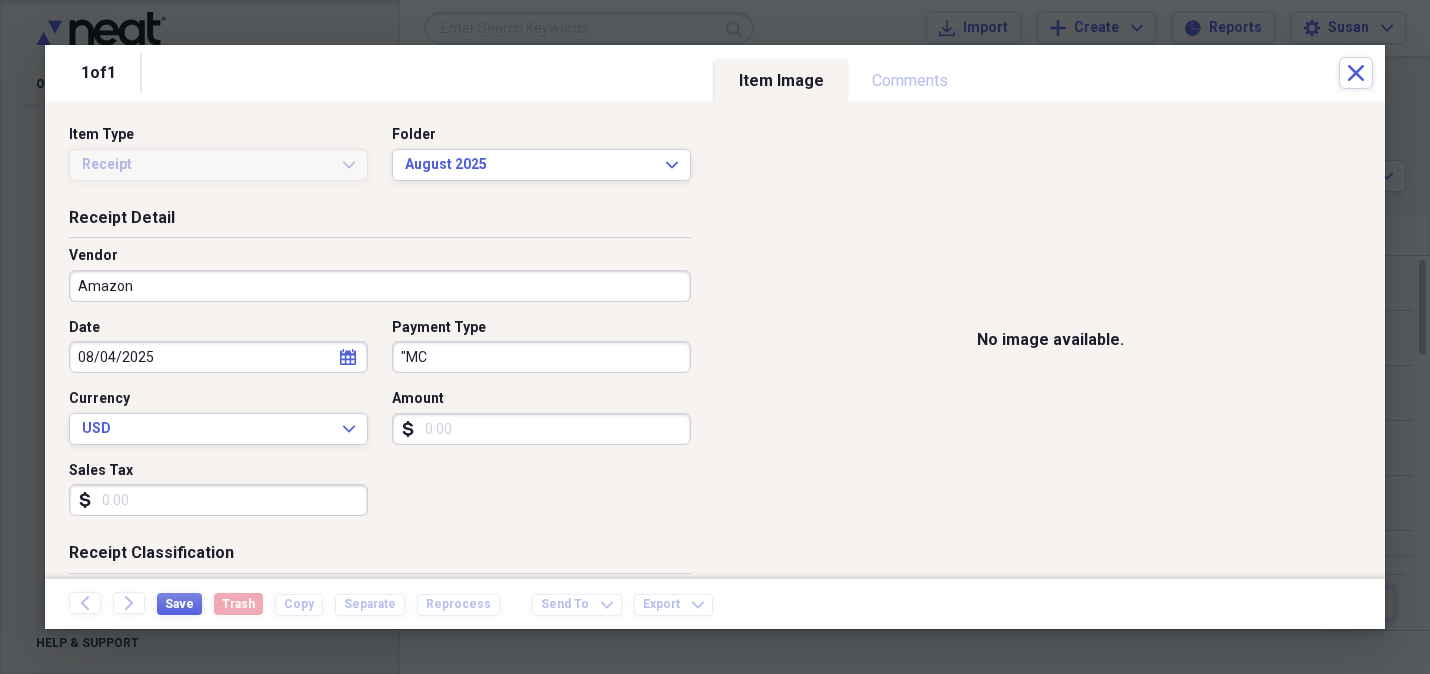 click on "Amount" at bounding box center (541, 429) 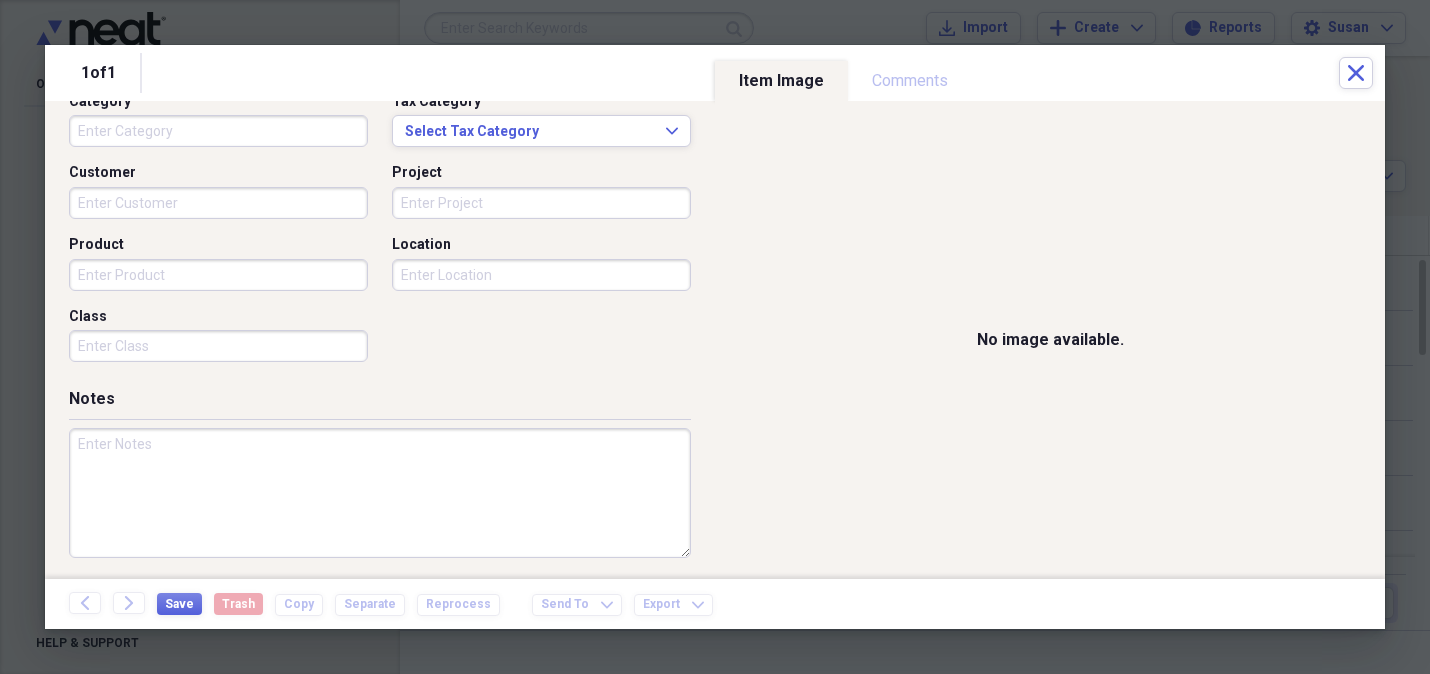 scroll, scrollTop: 531, scrollLeft: 0, axis: vertical 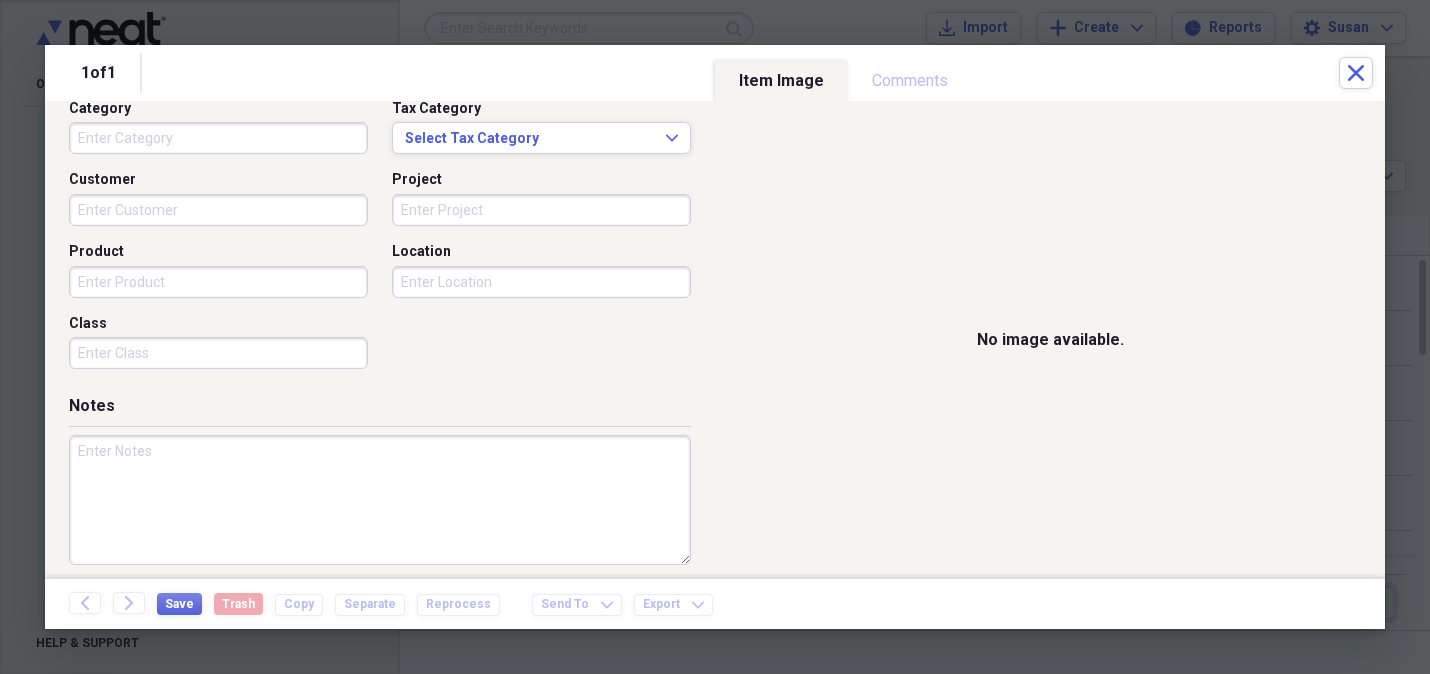 type on "53.39" 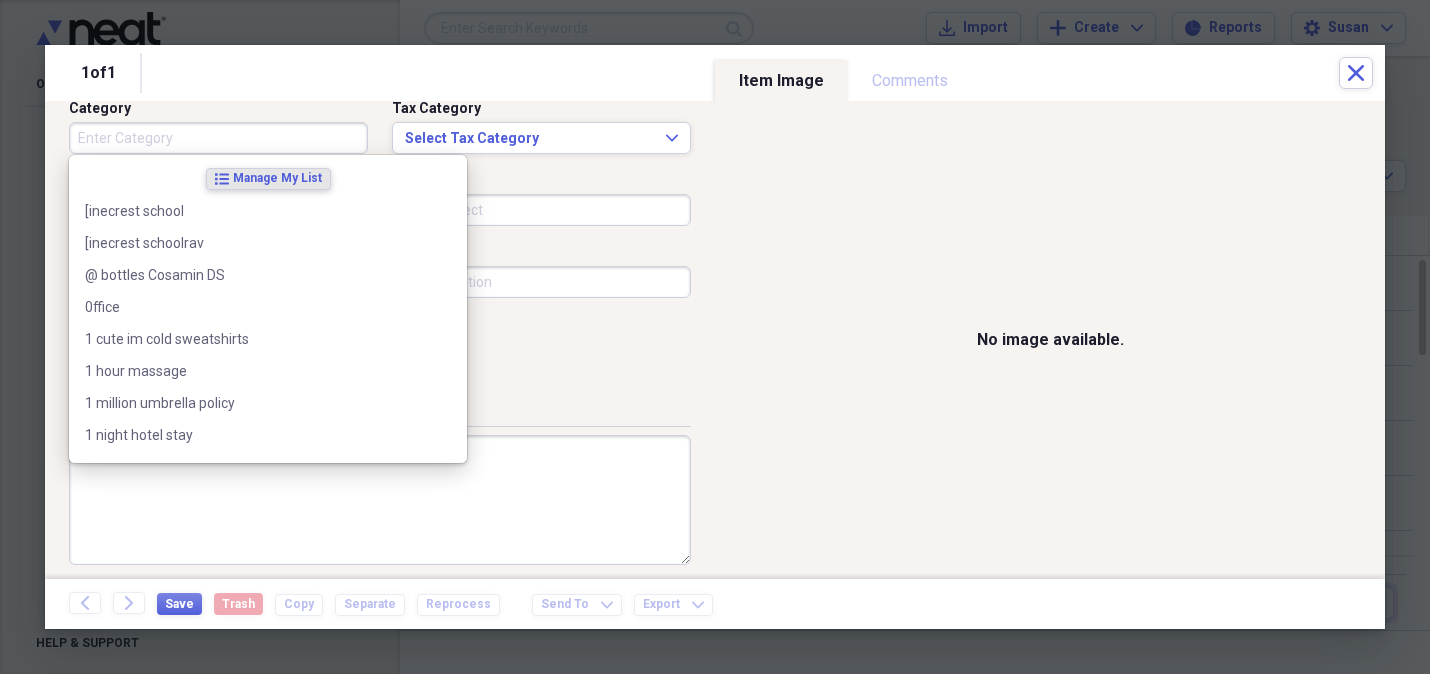 click on "Reimbursable Billable Category Tax Category Select Tax Category Expand Customer Project Product Location Class" at bounding box center [380, 218] 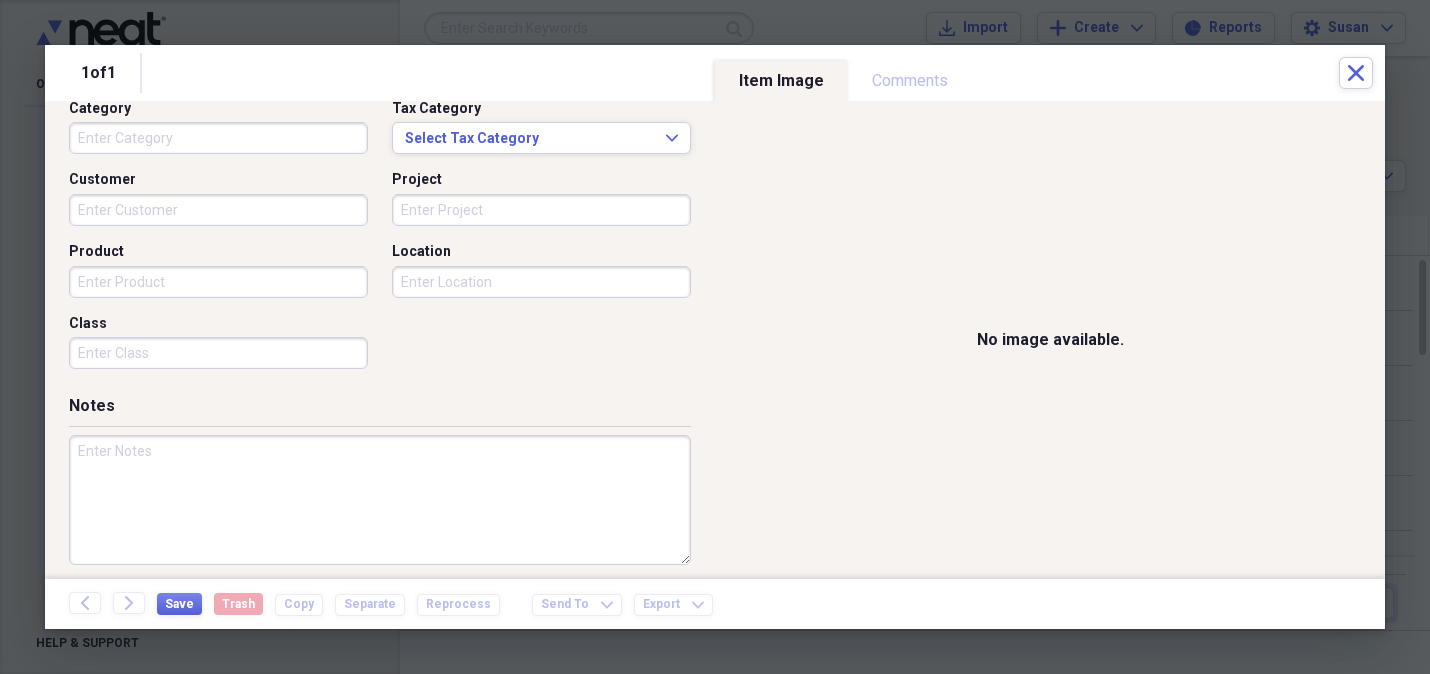 click on "Location" at bounding box center (541, 282) 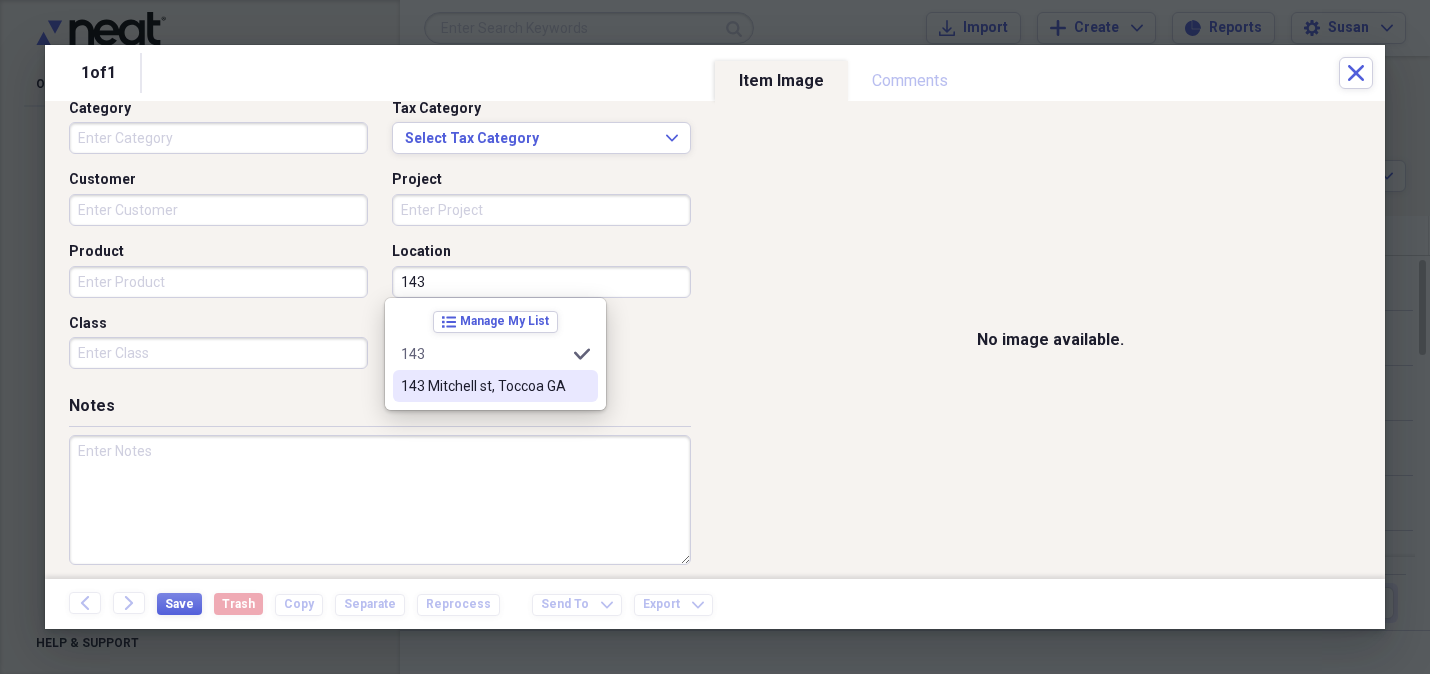 click on "143 Mitchell st, Toccoa GA" at bounding box center (483, 386) 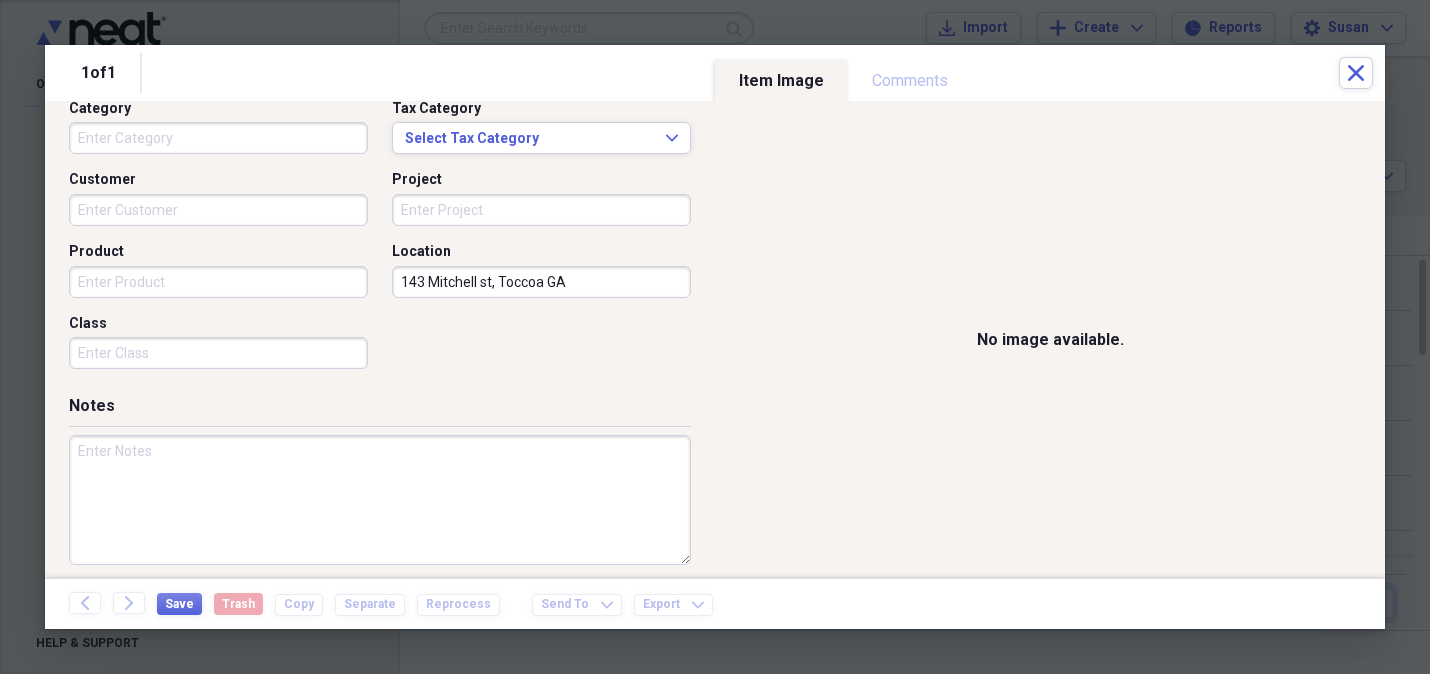 drag, startPoint x: 432, startPoint y: 207, endPoint x: 1022, endPoint y: 157, distance: 592.11487 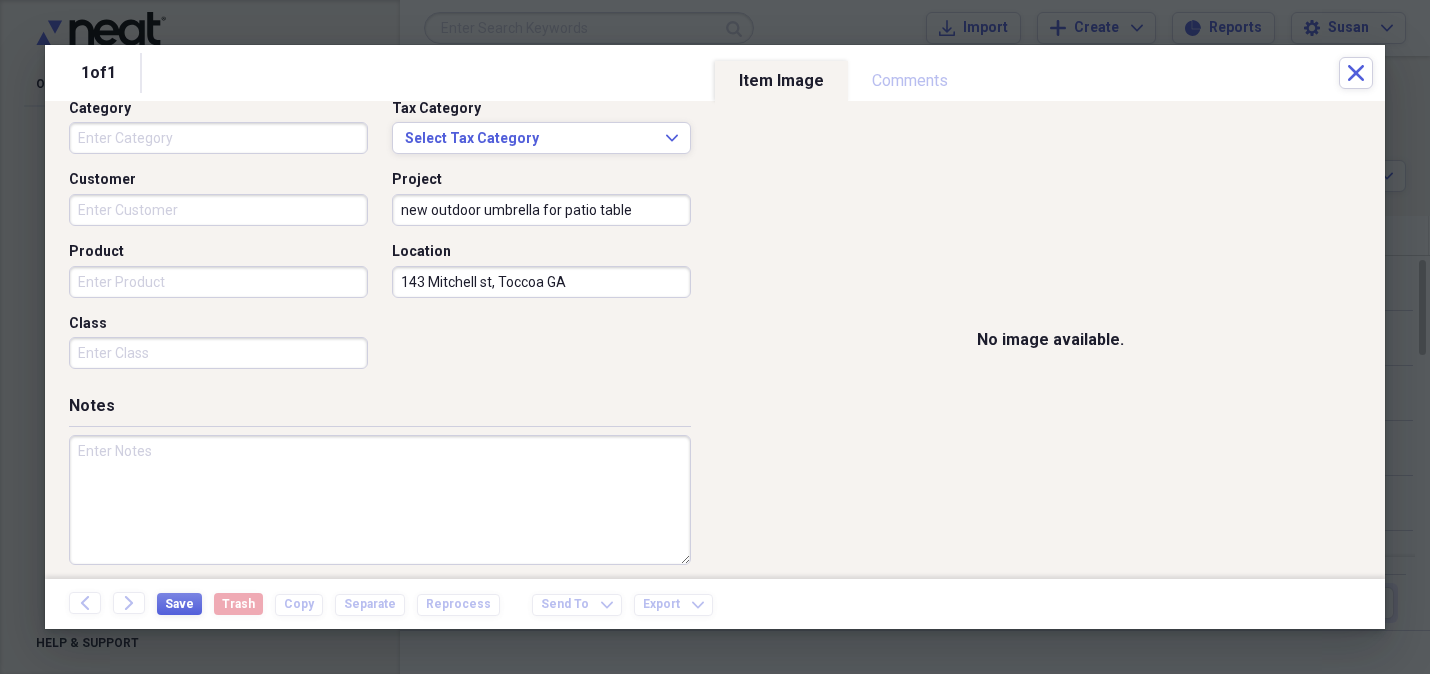 type on "new outdoor umbrella for patio table" 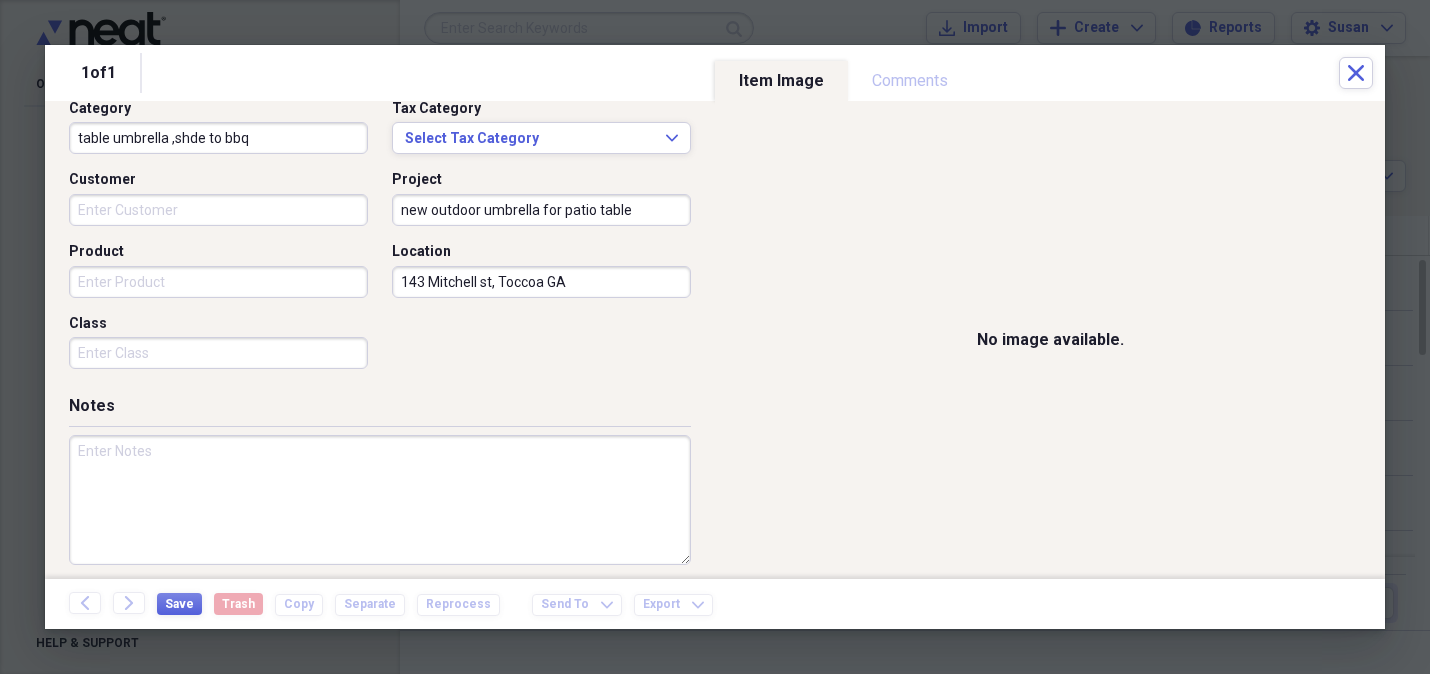 click on "table umbrella ,shde to bbq" at bounding box center [218, 138] 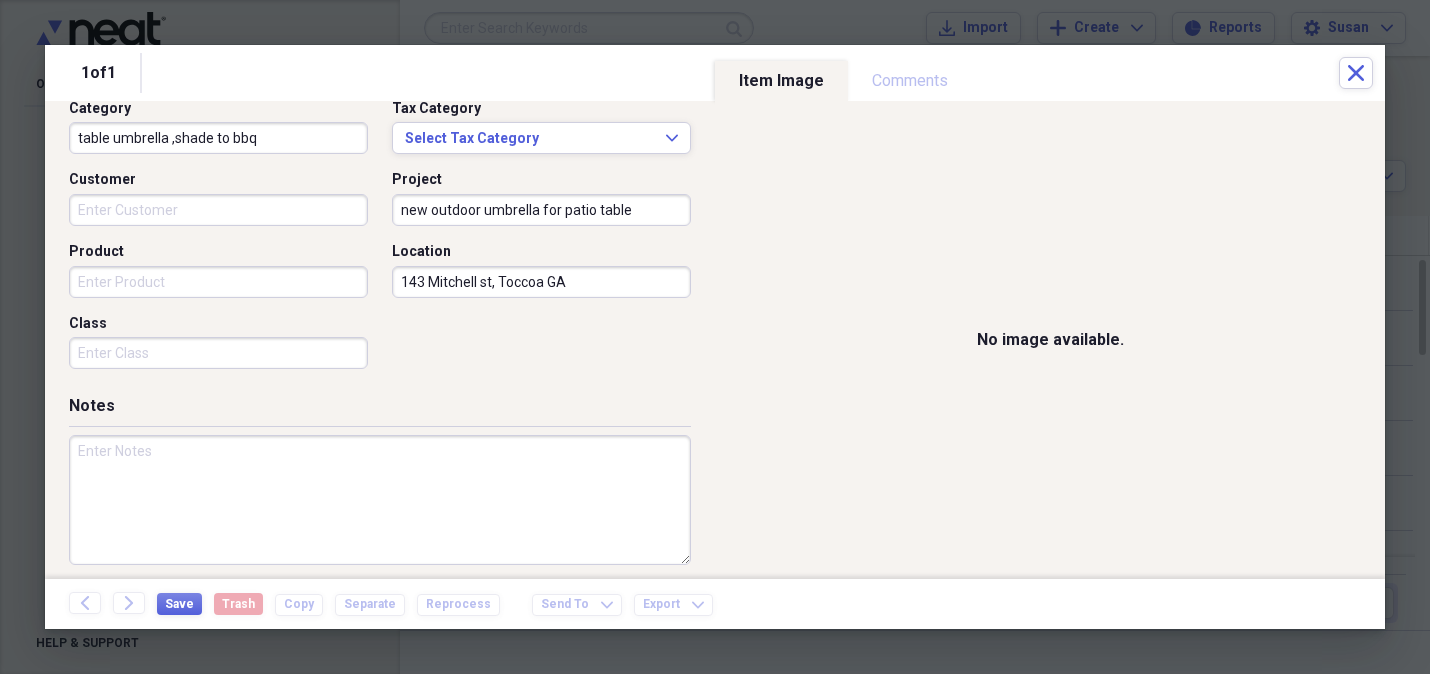 type on "table umbrella ,shade to bbq" 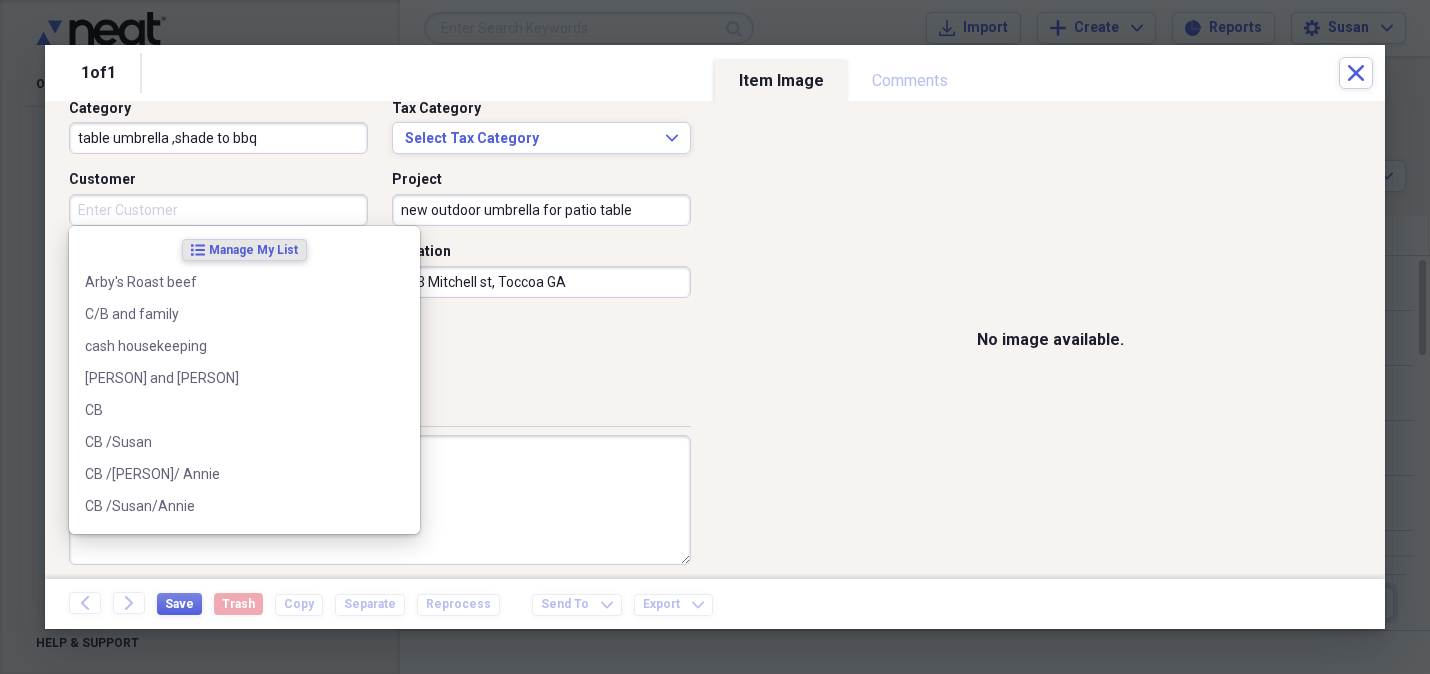 click on "Customer" at bounding box center (218, 210) 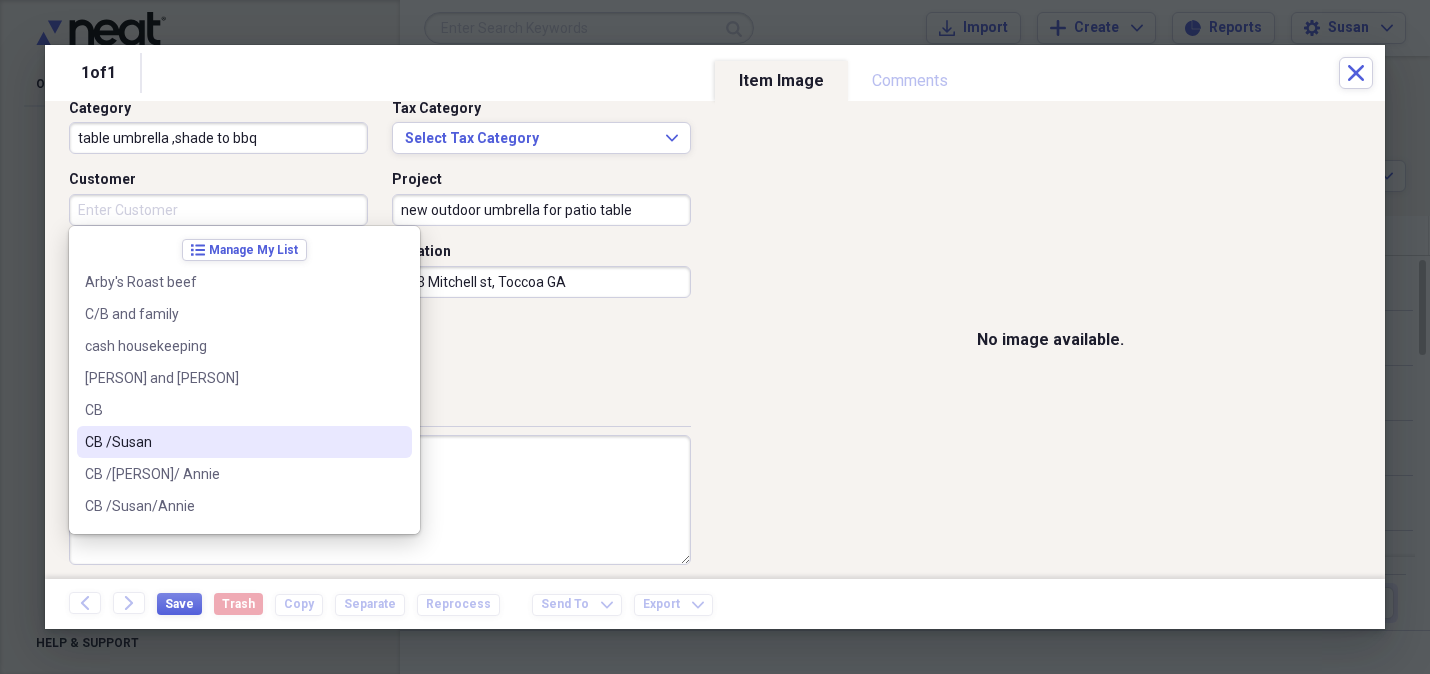 click on "CB /Susan" at bounding box center [232, 442] 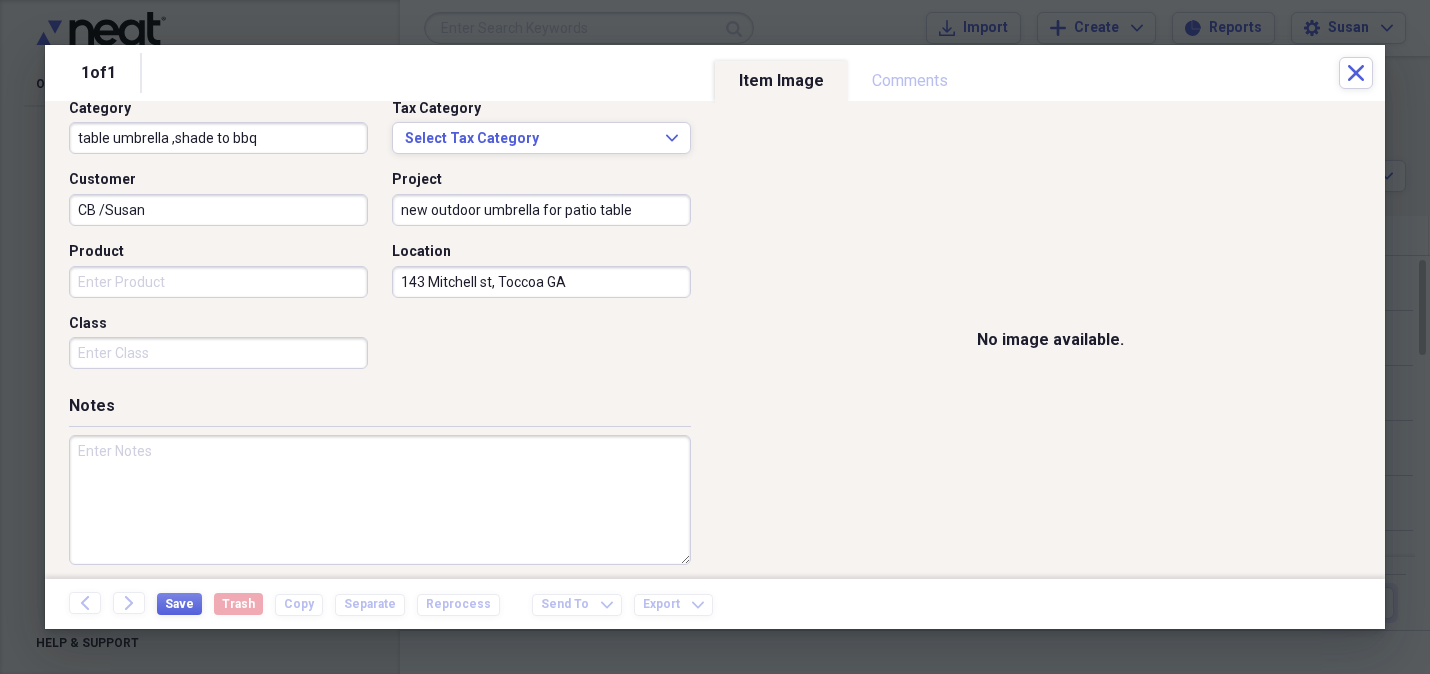 click on "Product" at bounding box center [218, 282] 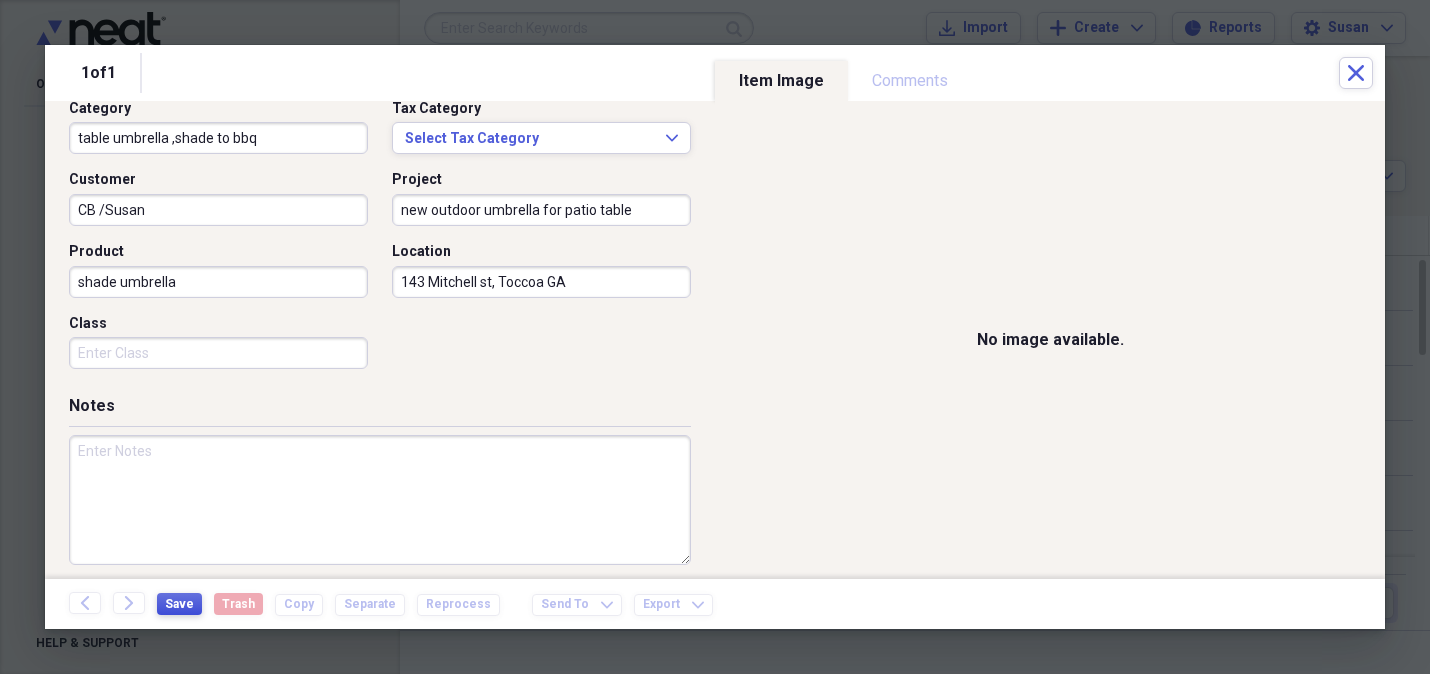 type on "shade umbrella" 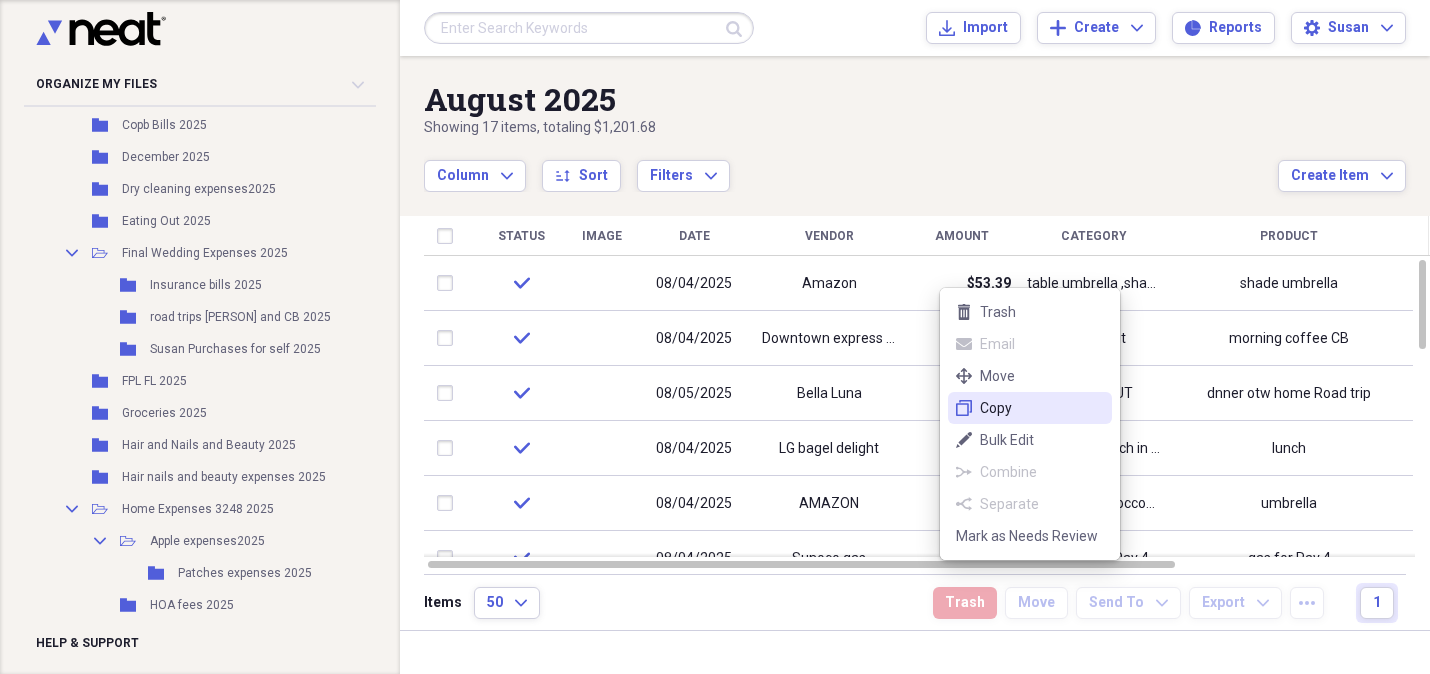 click on "duplicate" 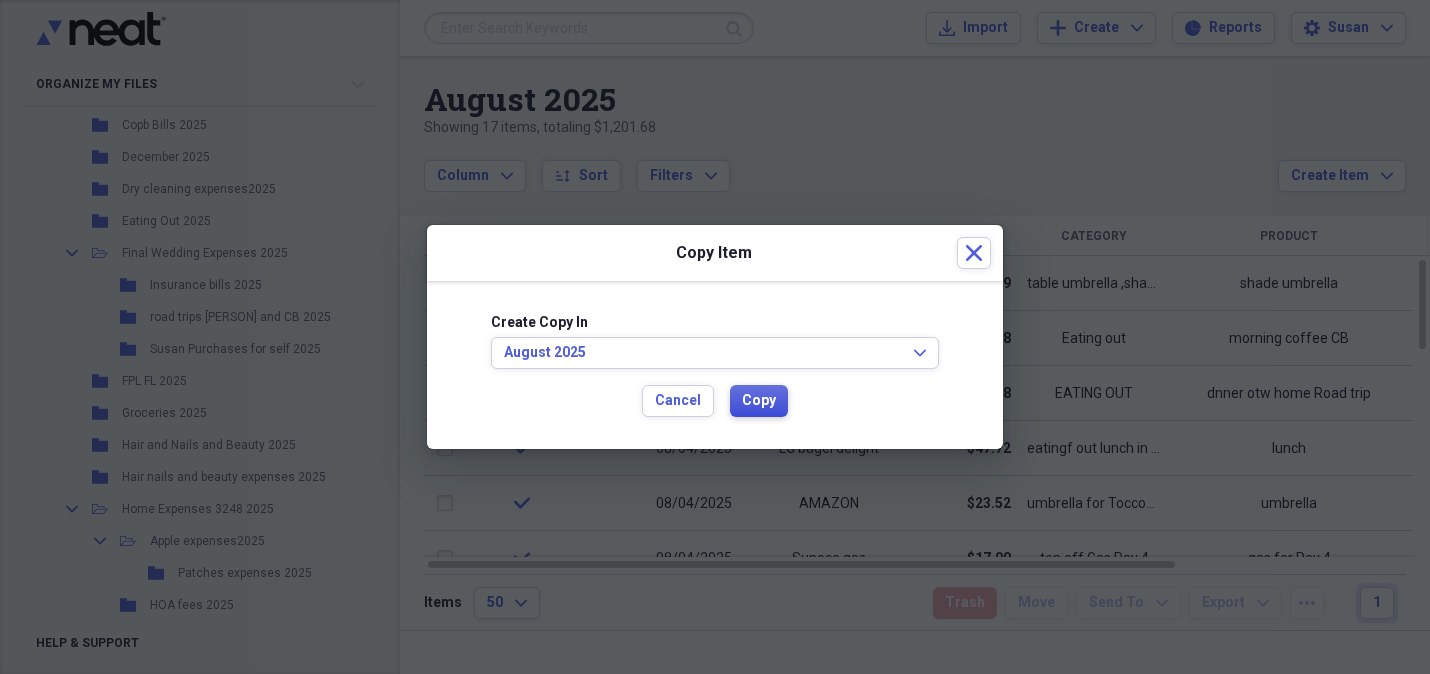 click on "Copy" at bounding box center (759, 401) 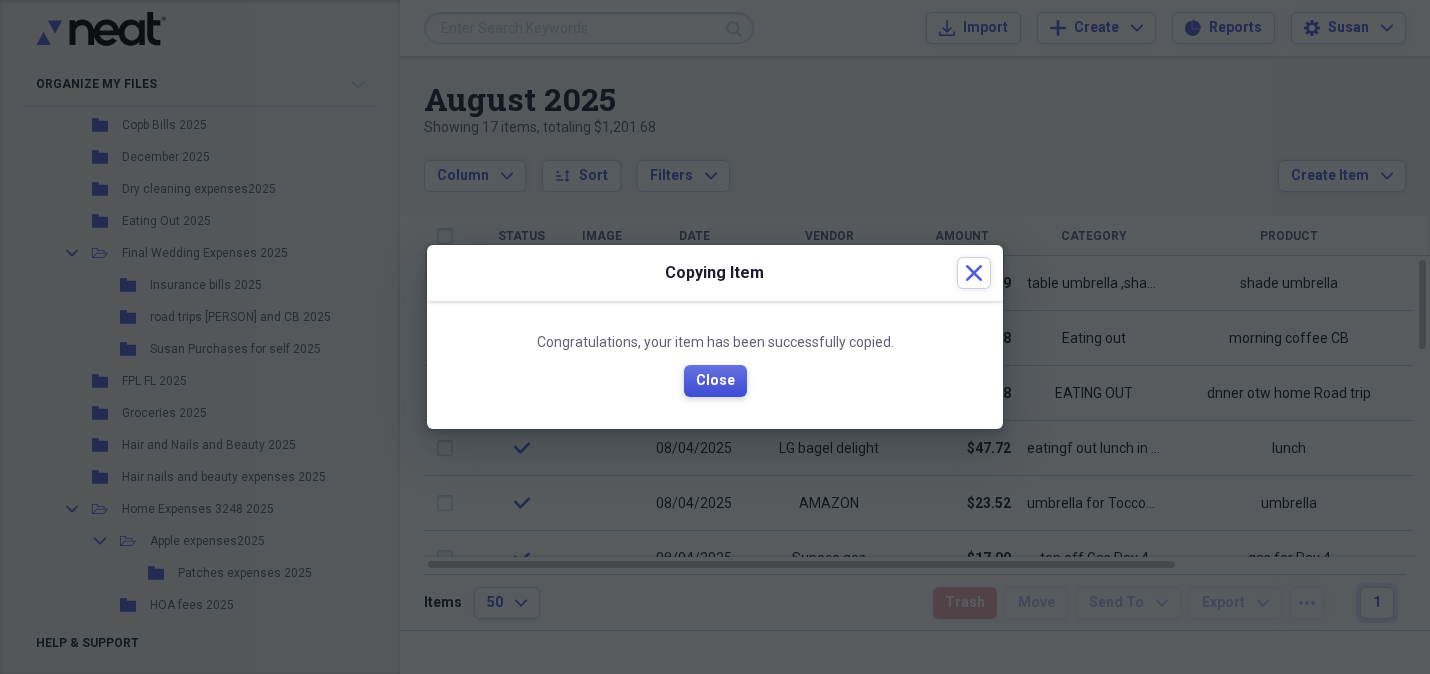 click on "Close" at bounding box center (715, 381) 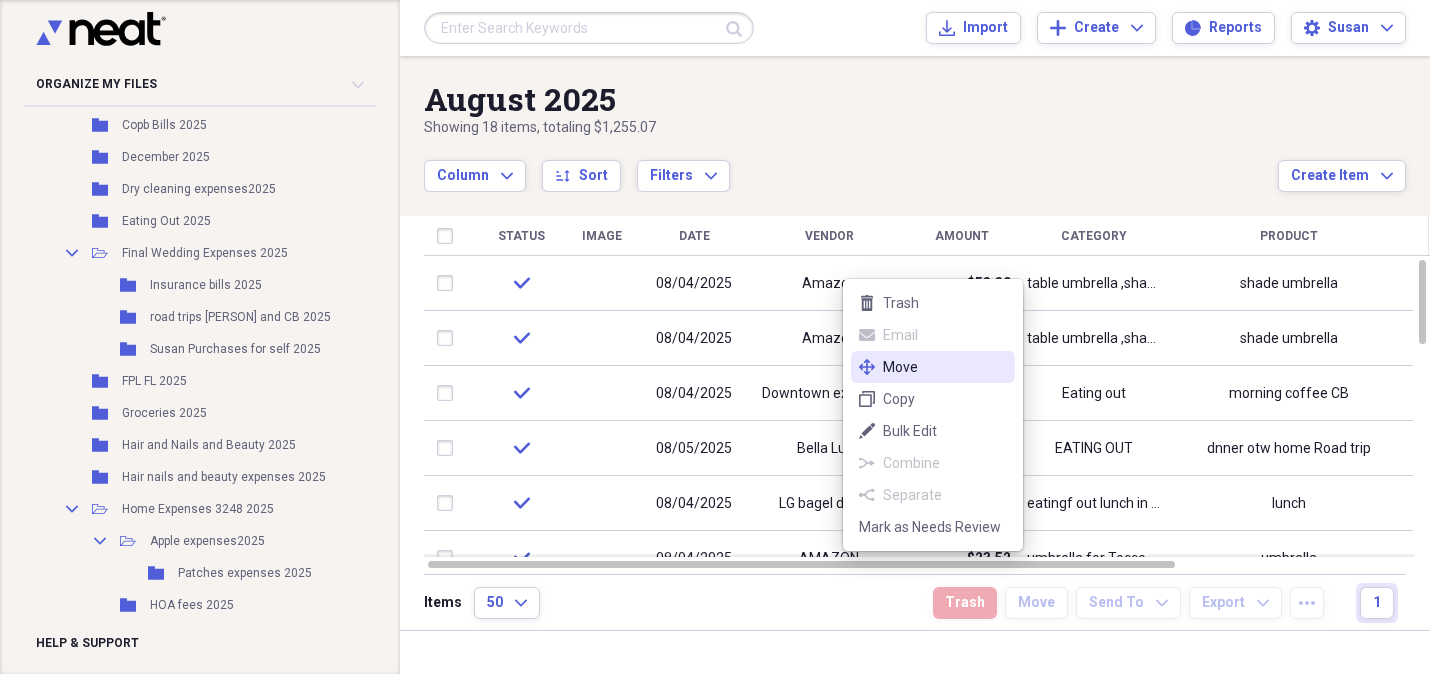 click on "Move" at bounding box center (945, 367) 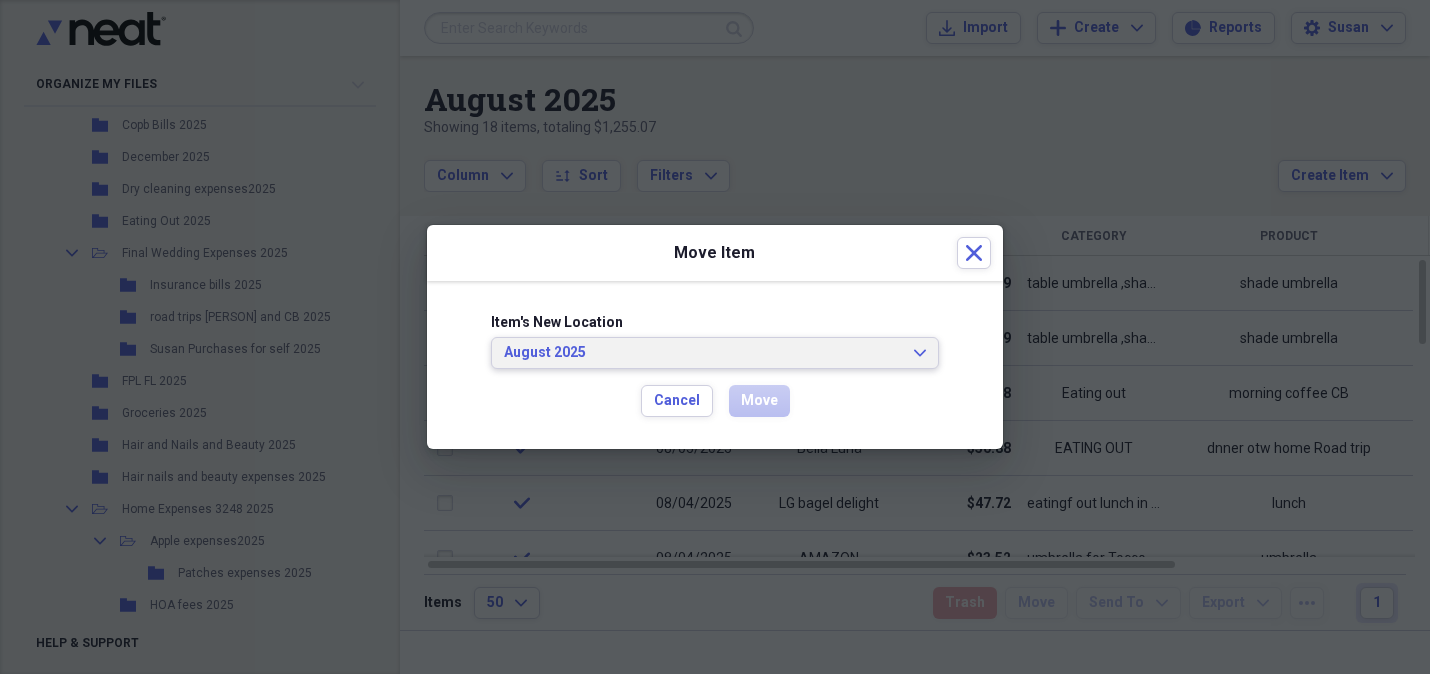 click on "Expand" 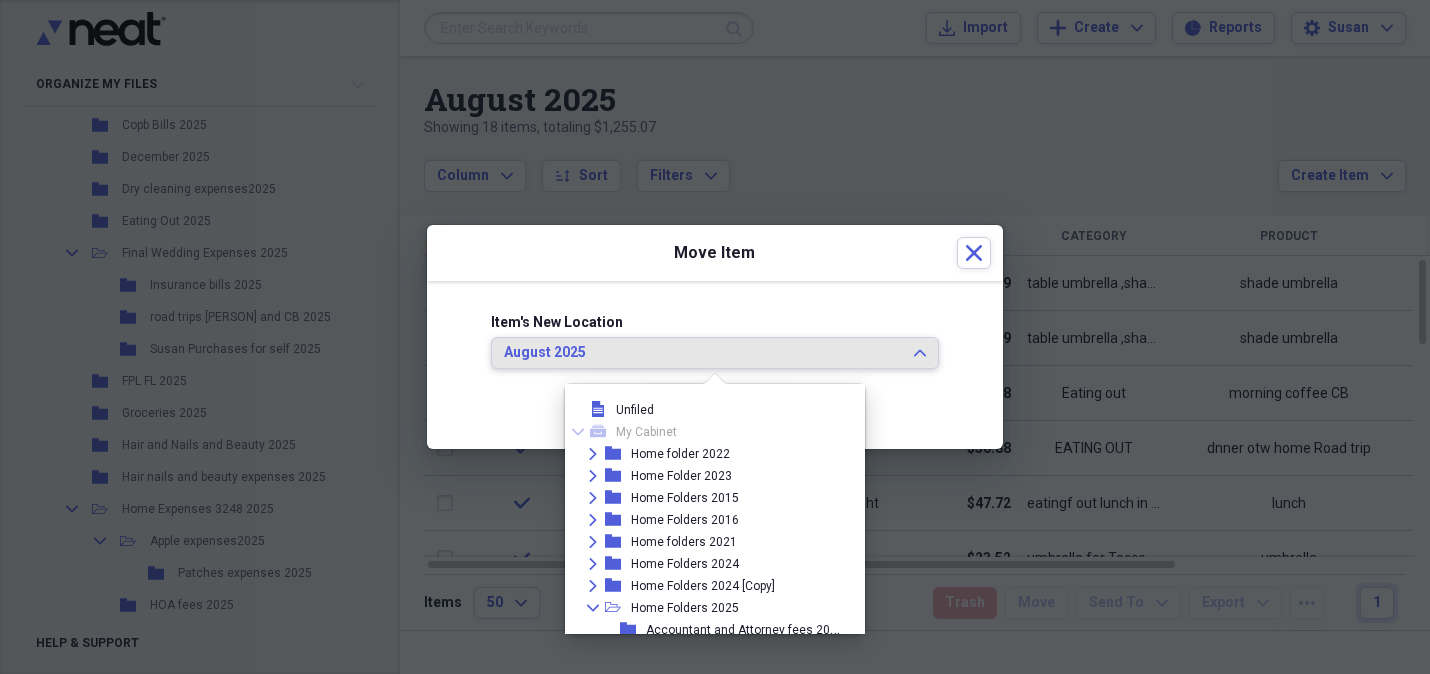 scroll, scrollTop: 216, scrollLeft: 0, axis: vertical 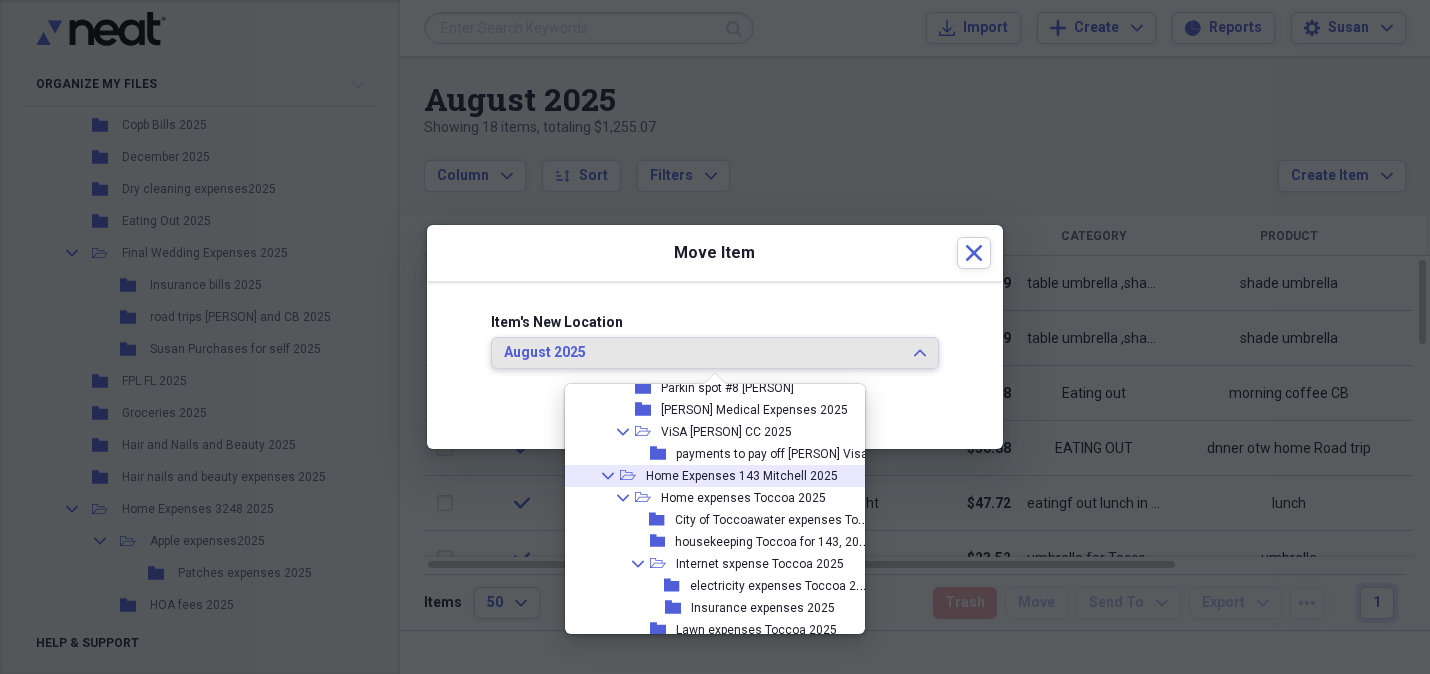 click on "Home Expenses 143 Mitchell  2025" at bounding box center (742, 476) 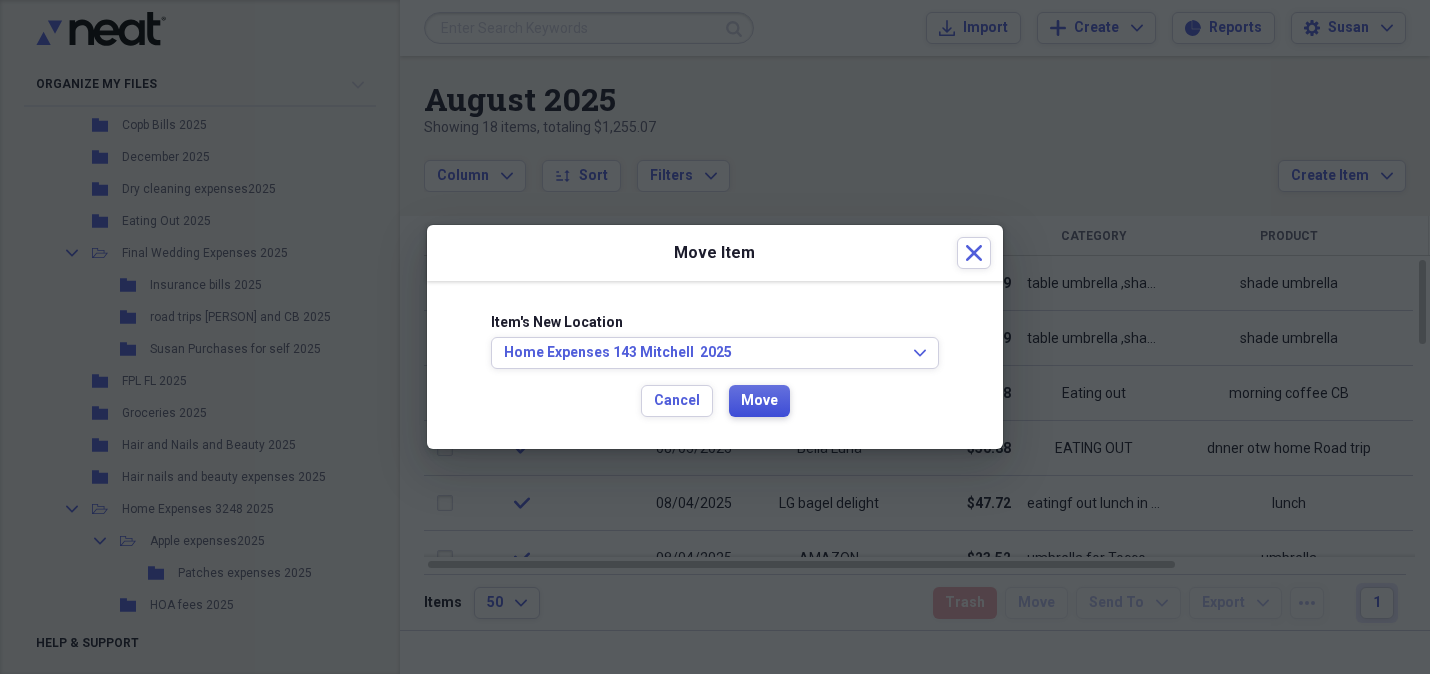 click on "Move" at bounding box center (759, 401) 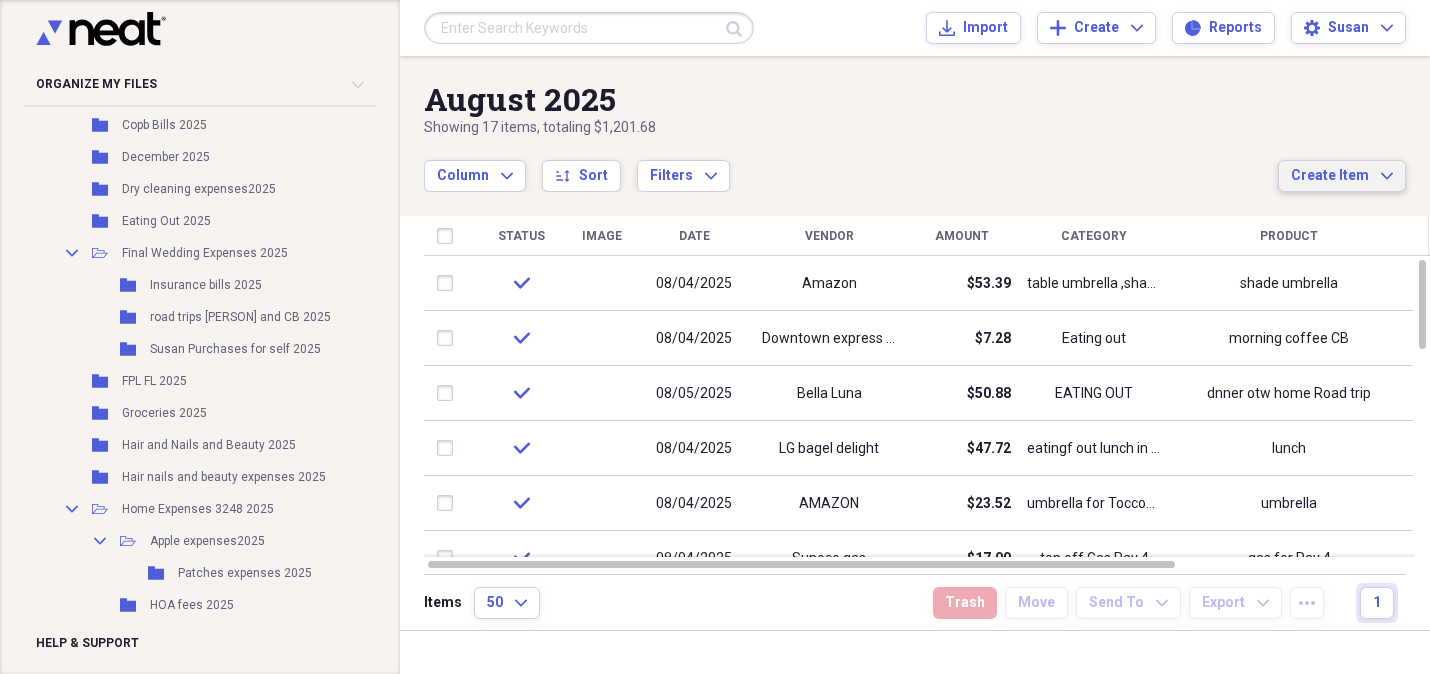 click on "Create Item" at bounding box center [1330, 176] 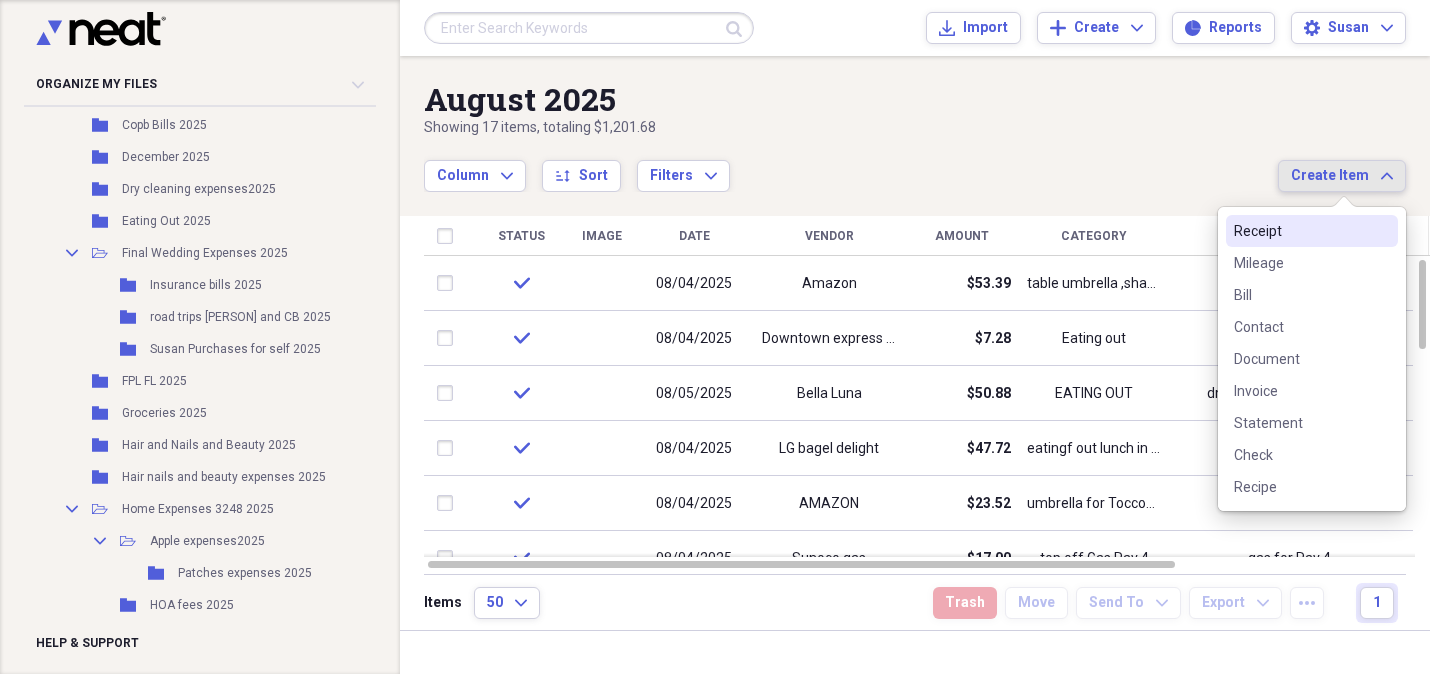 click on "Receipt" at bounding box center (1300, 231) 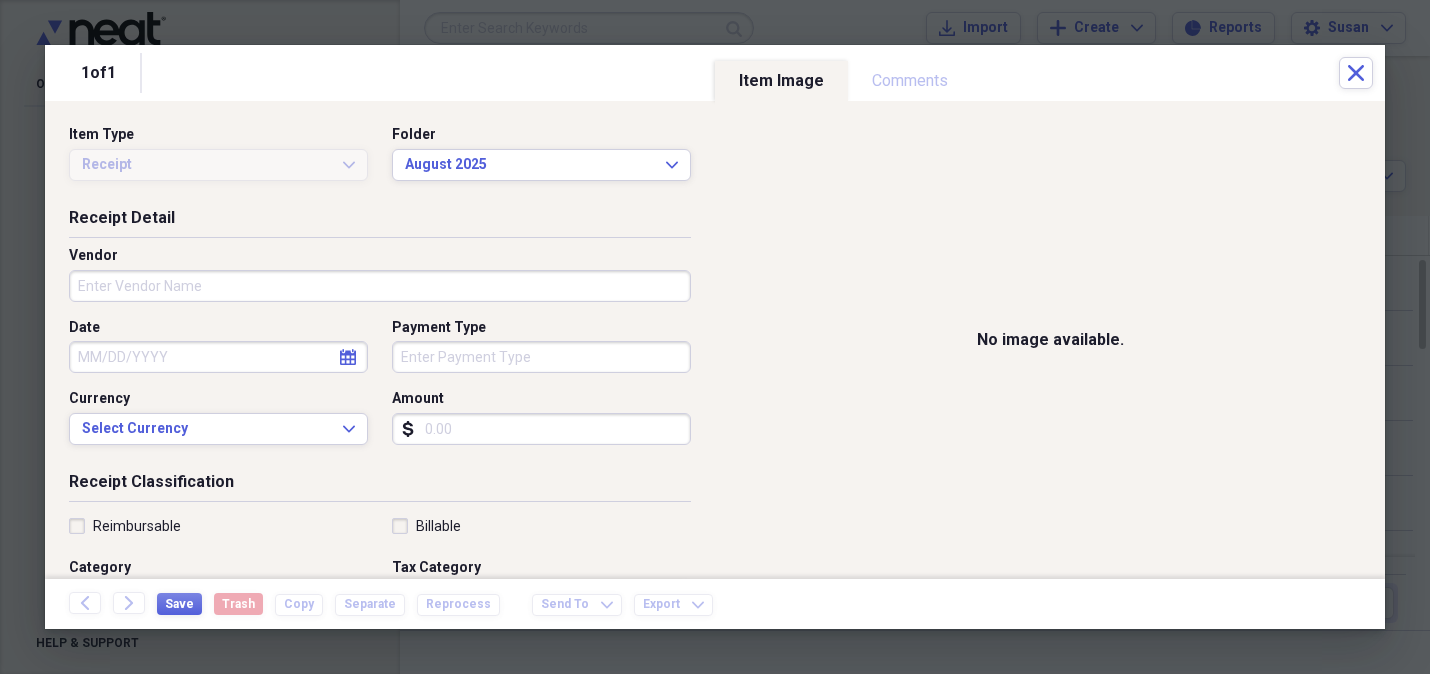drag, startPoint x: 113, startPoint y: 279, endPoint x: 1409, endPoint y: 326, distance: 1296.8519 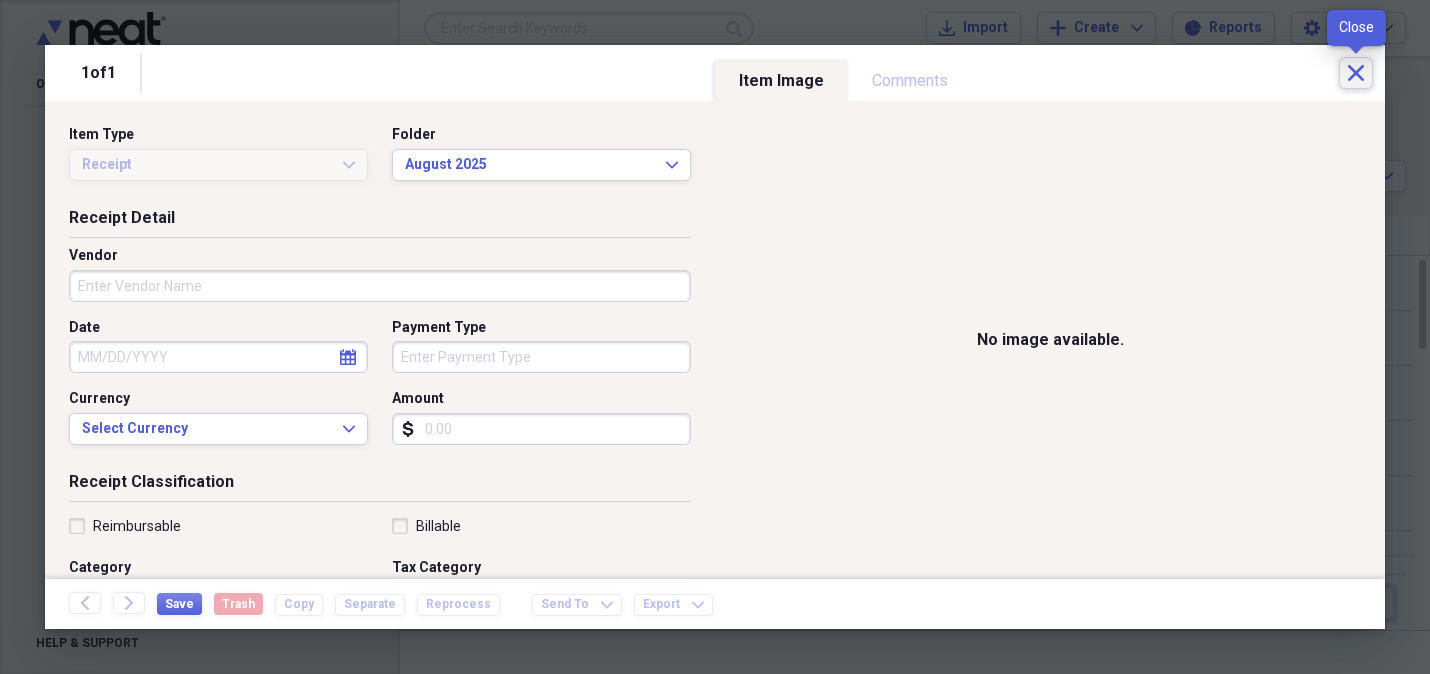 click 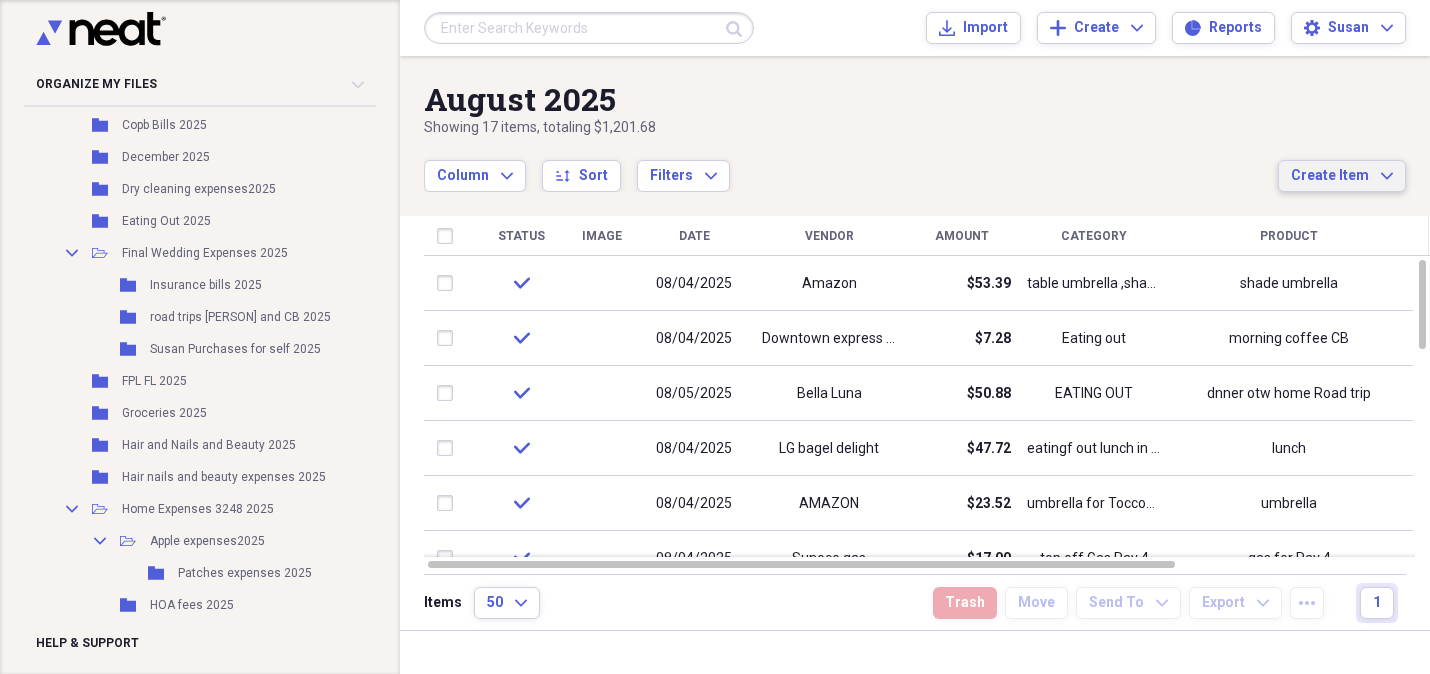 click on "Create Item" at bounding box center (1330, 176) 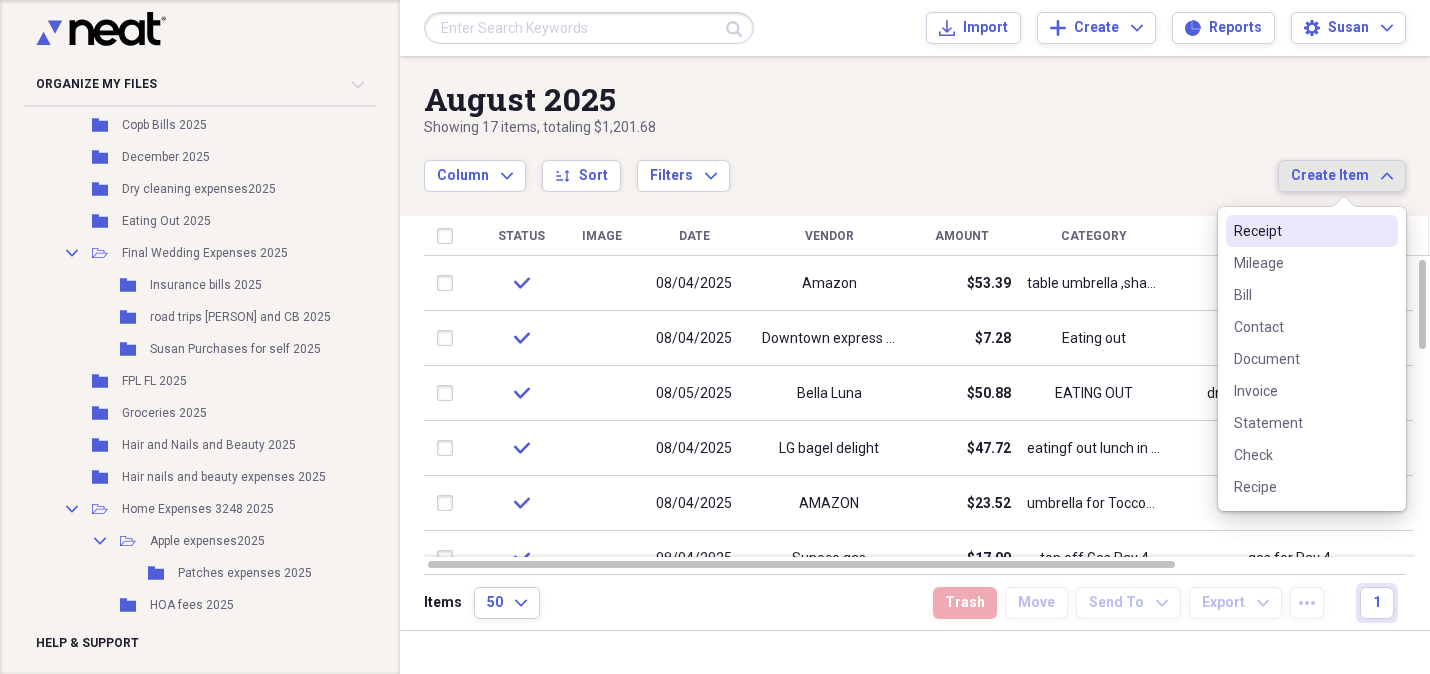 click on "Receipt" at bounding box center (1312, 231) 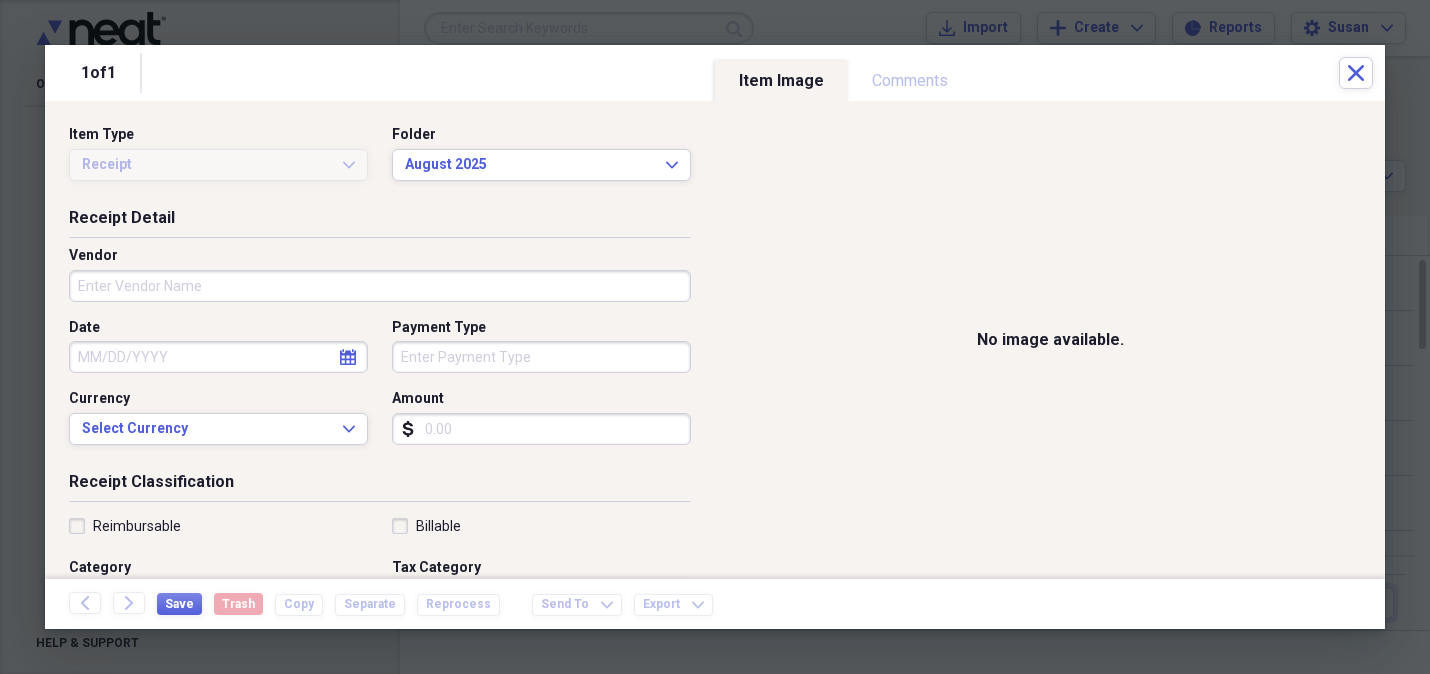 click on "Vendor" at bounding box center (380, 286) 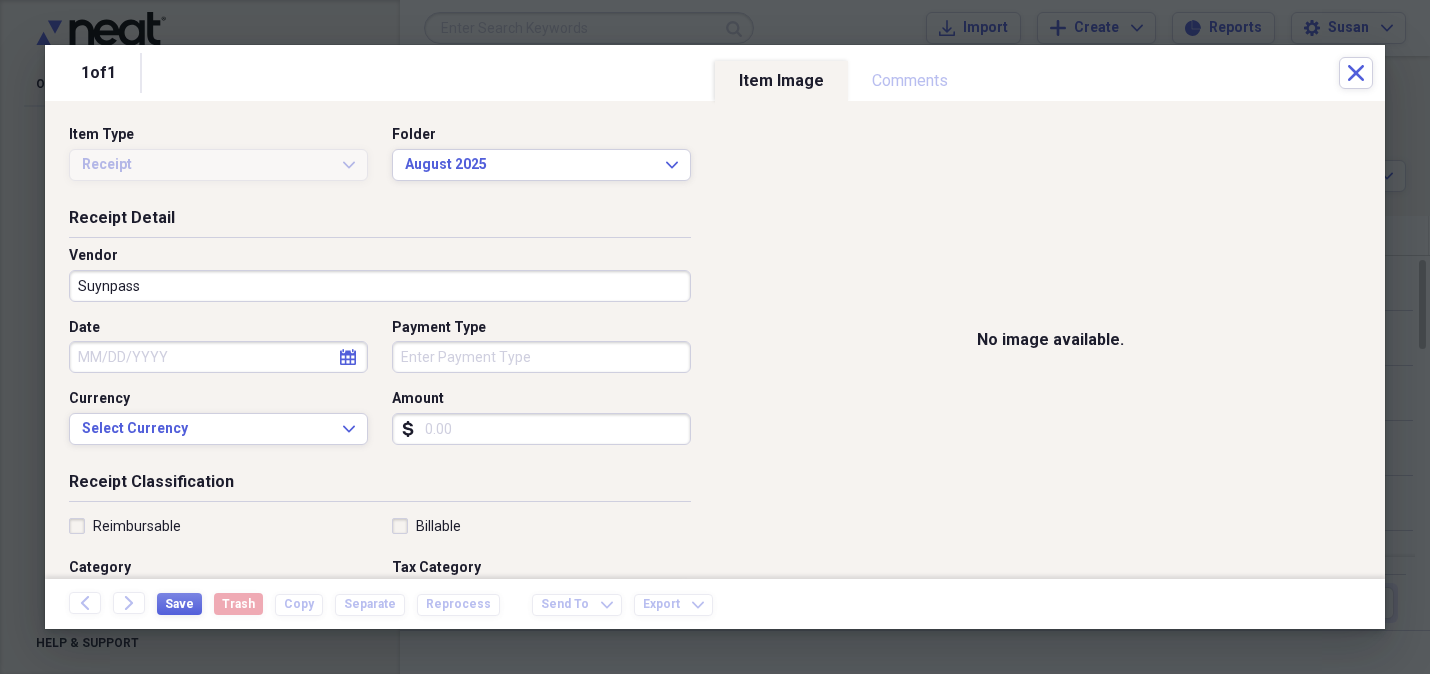 type on "Suynpass" 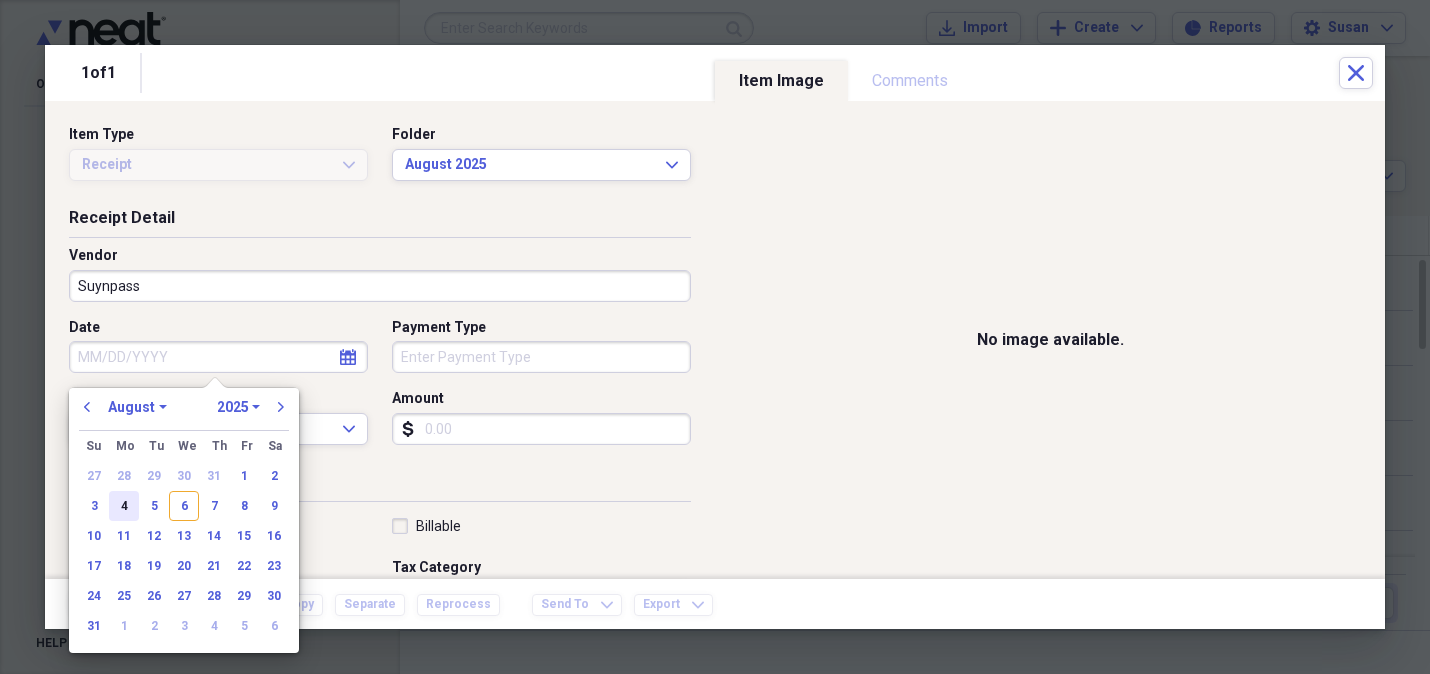 click on "4" at bounding box center [124, 506] 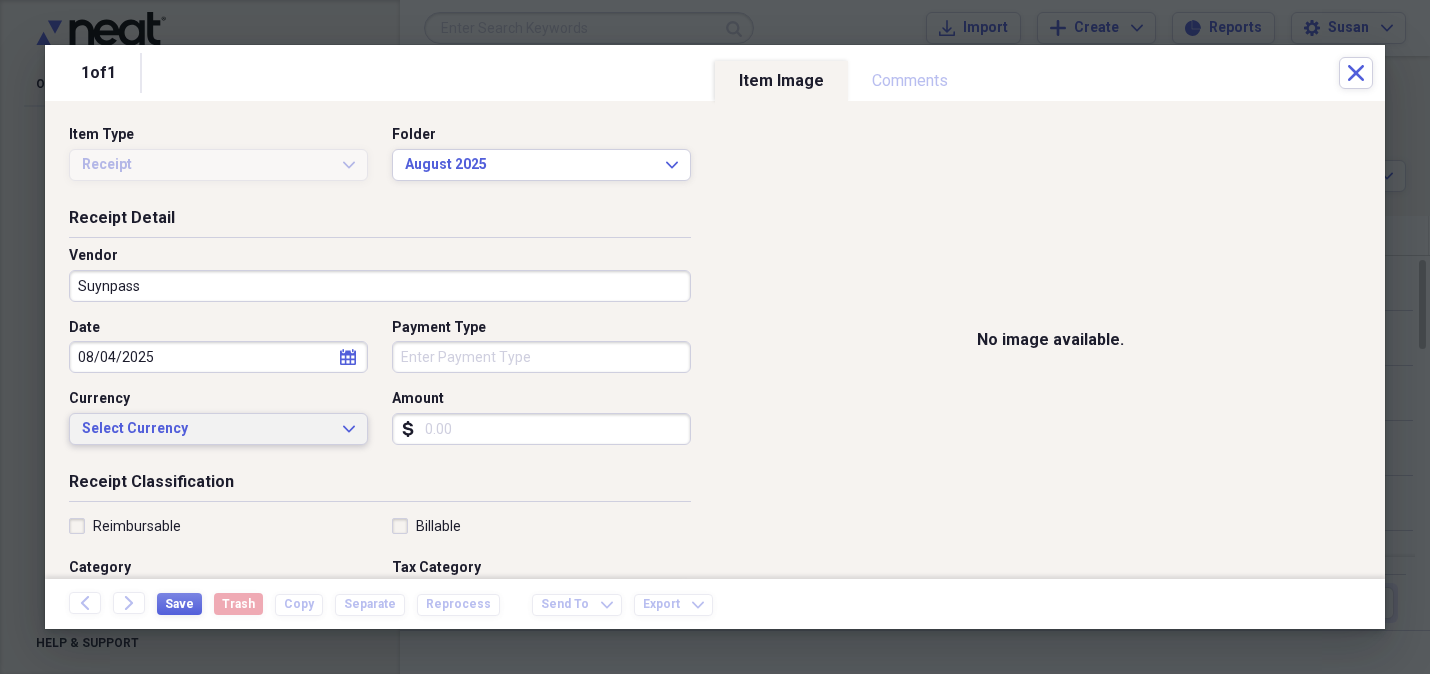drag, startPoint x: 346, startPoint y: 425, endPoint x: 303, endPoint y: 440, distance: 45.54119 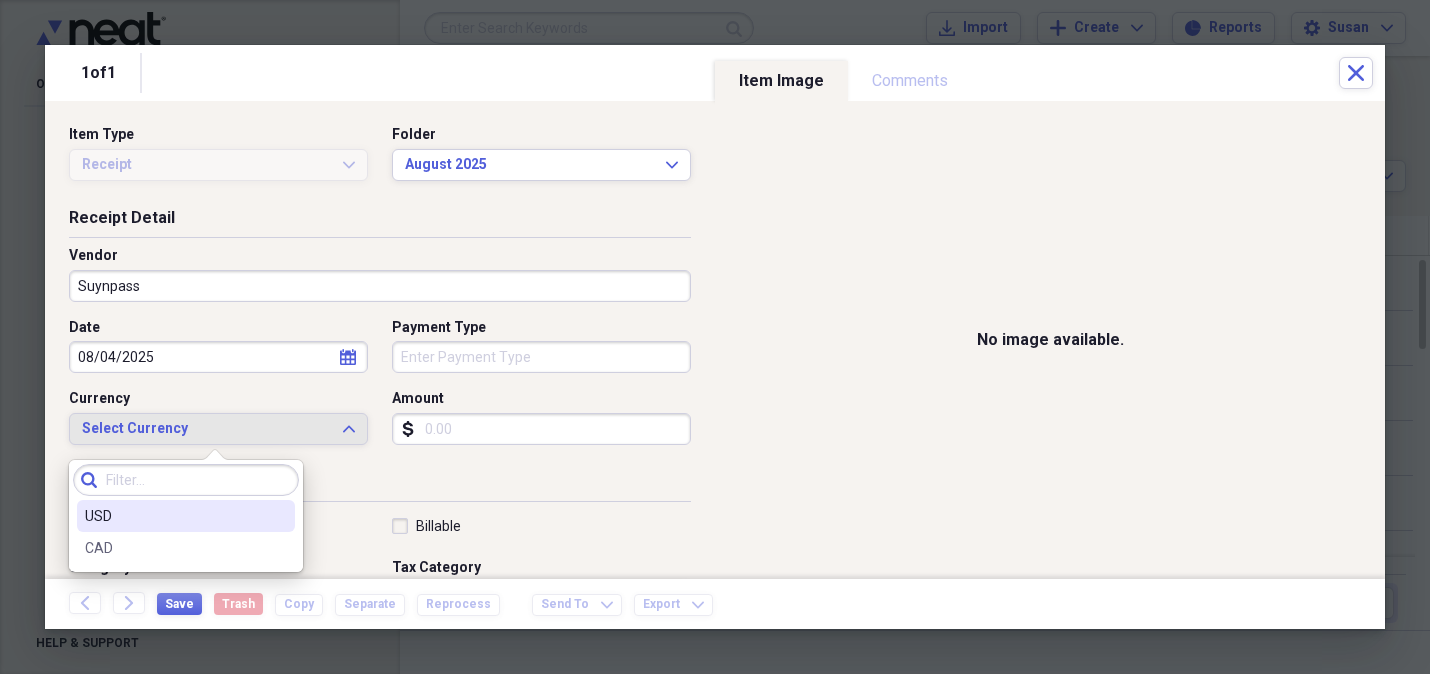 drag, startPoint x: 210, startPoint y: 510, endPoint x: 247, endPoint y: 485, distance: 44.65423 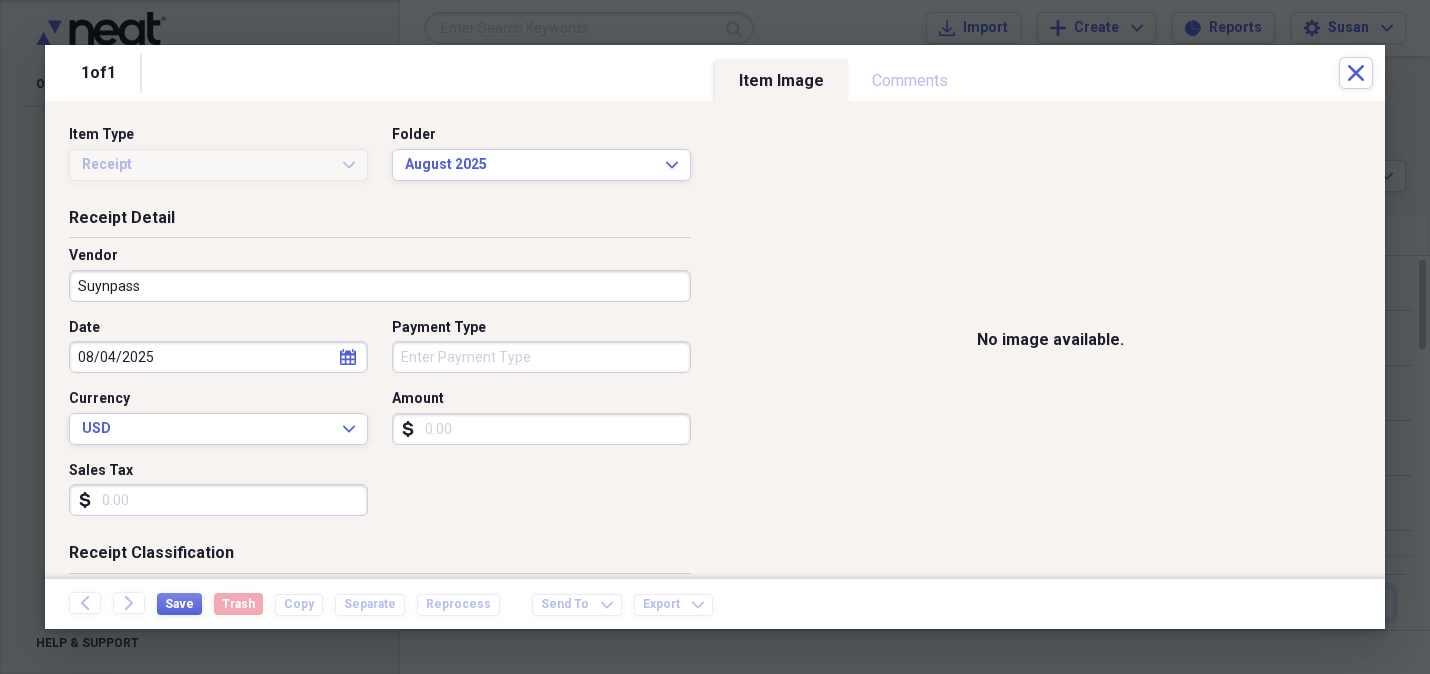 click on "Payment Type" at bounding box center [541, 357] 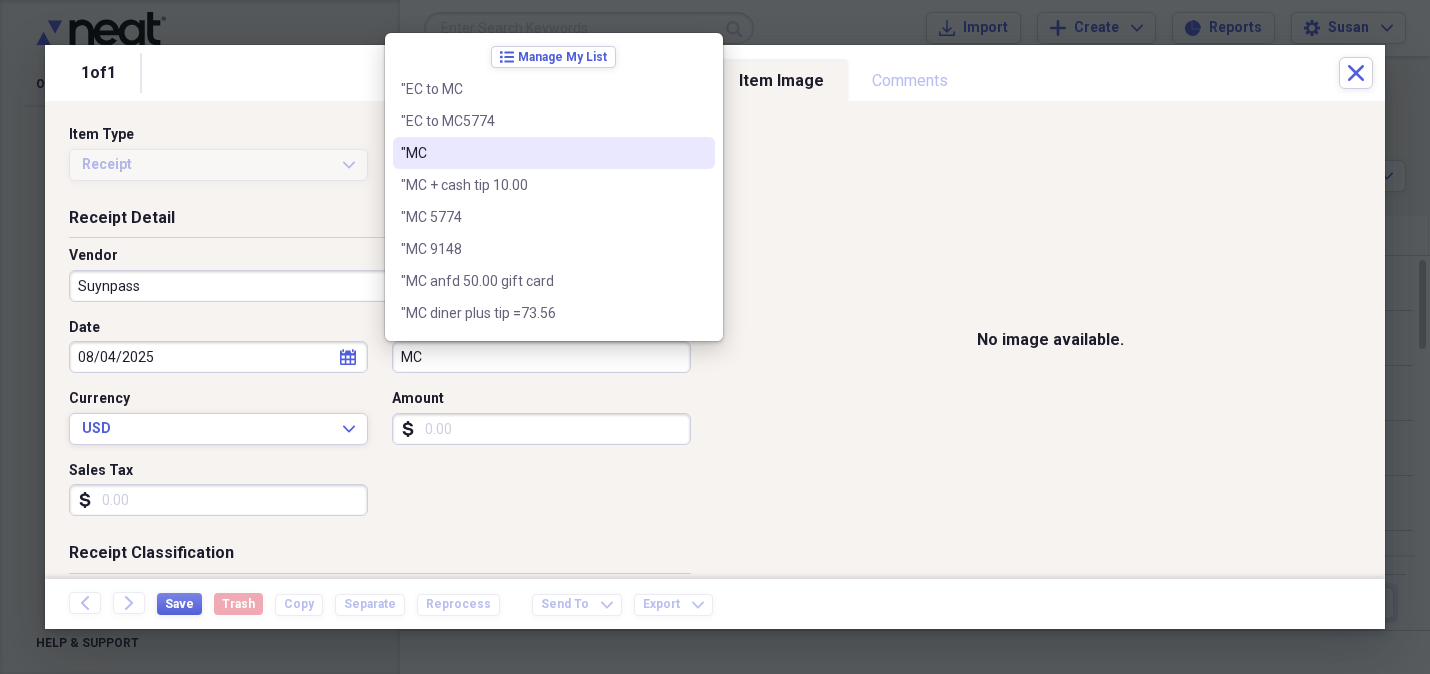 click on ""MC" at bounding box center (554, 153) 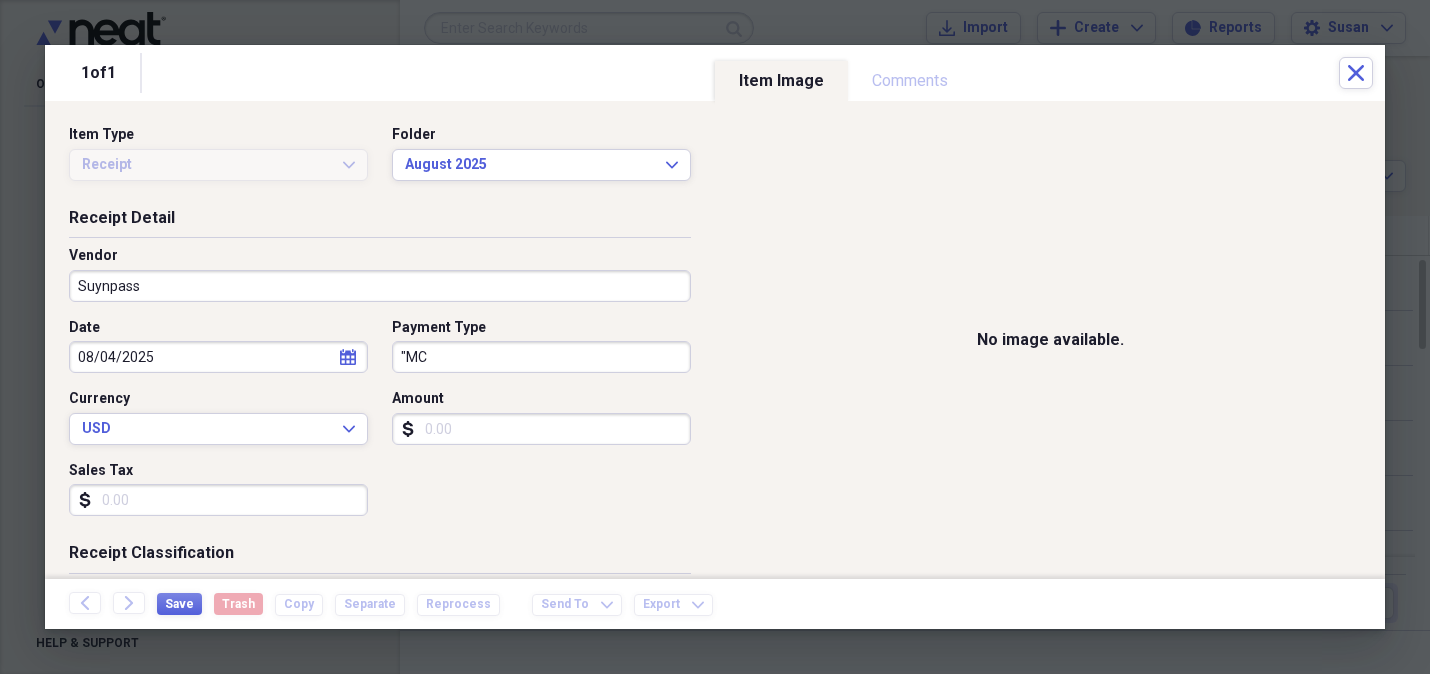 click on "Amount" at bounding box center [541, 429] 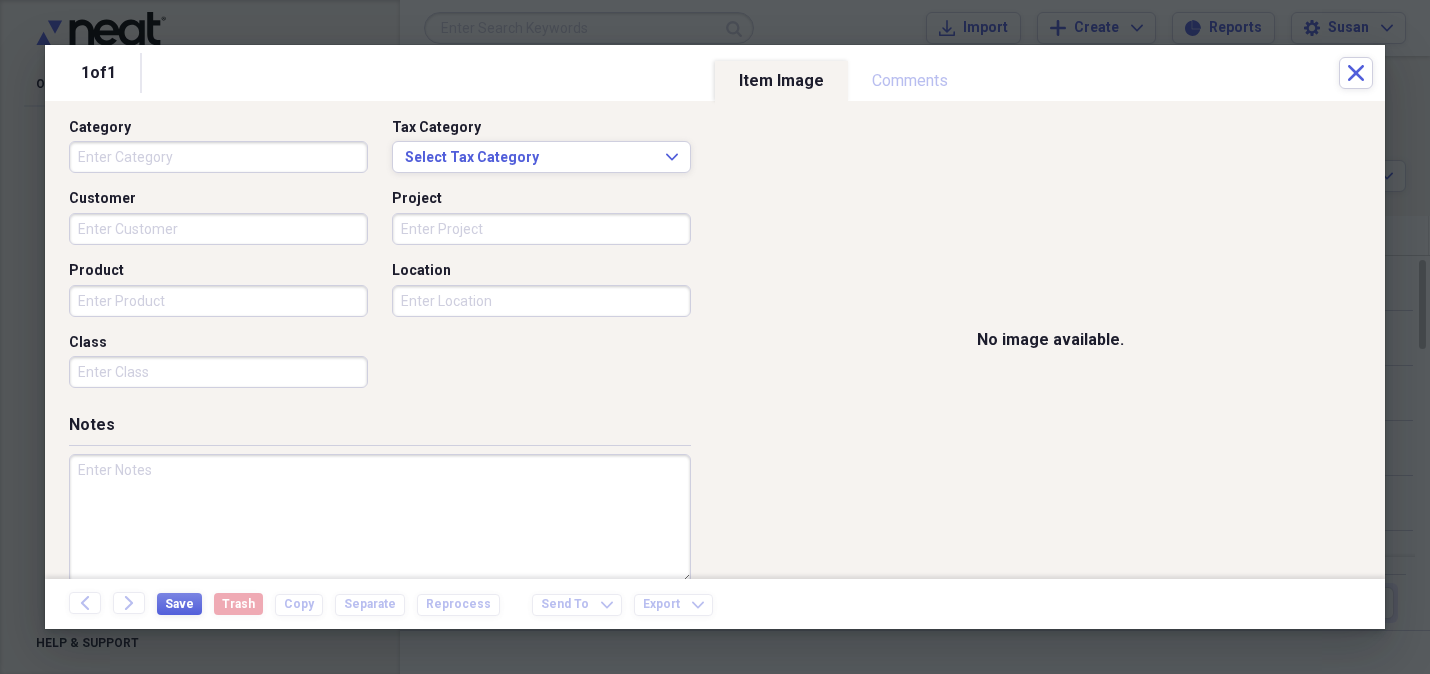 scroll, scrollTop: 542, scrollLeft: 0, axis: vertical 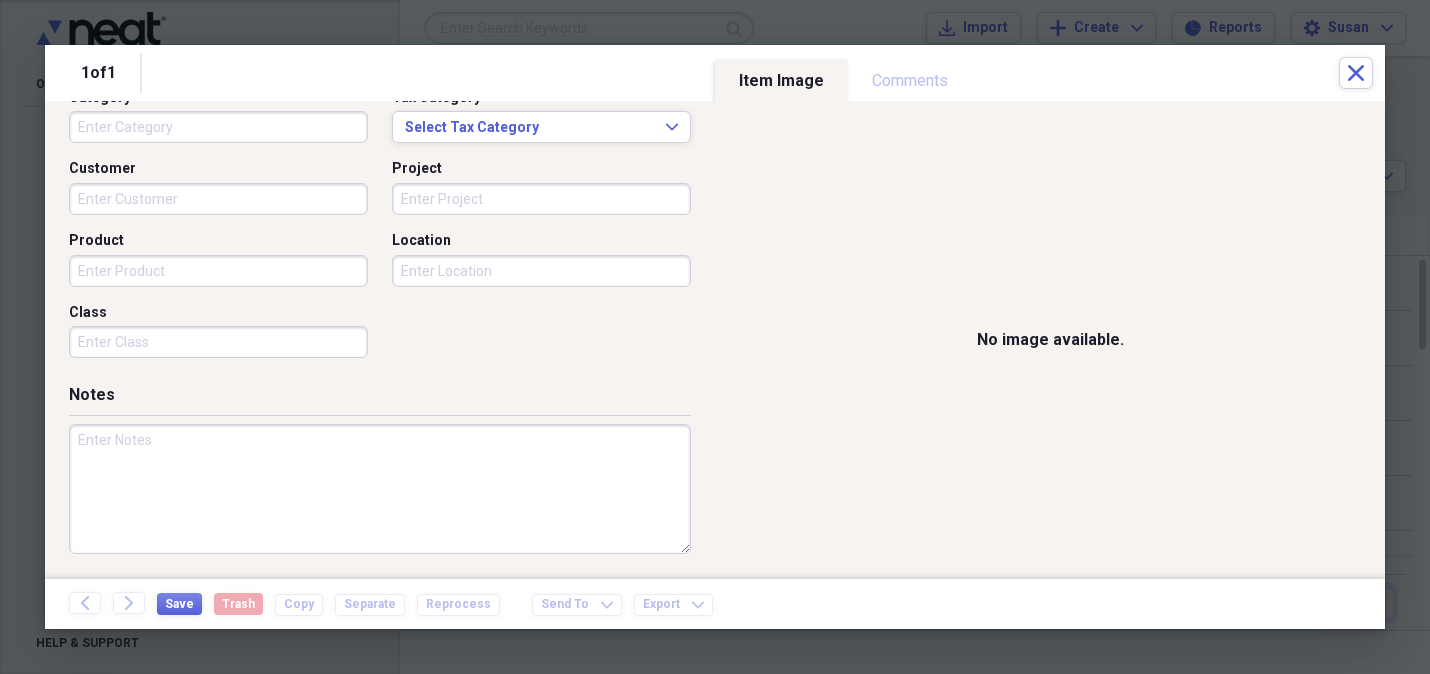 type on "25.00" 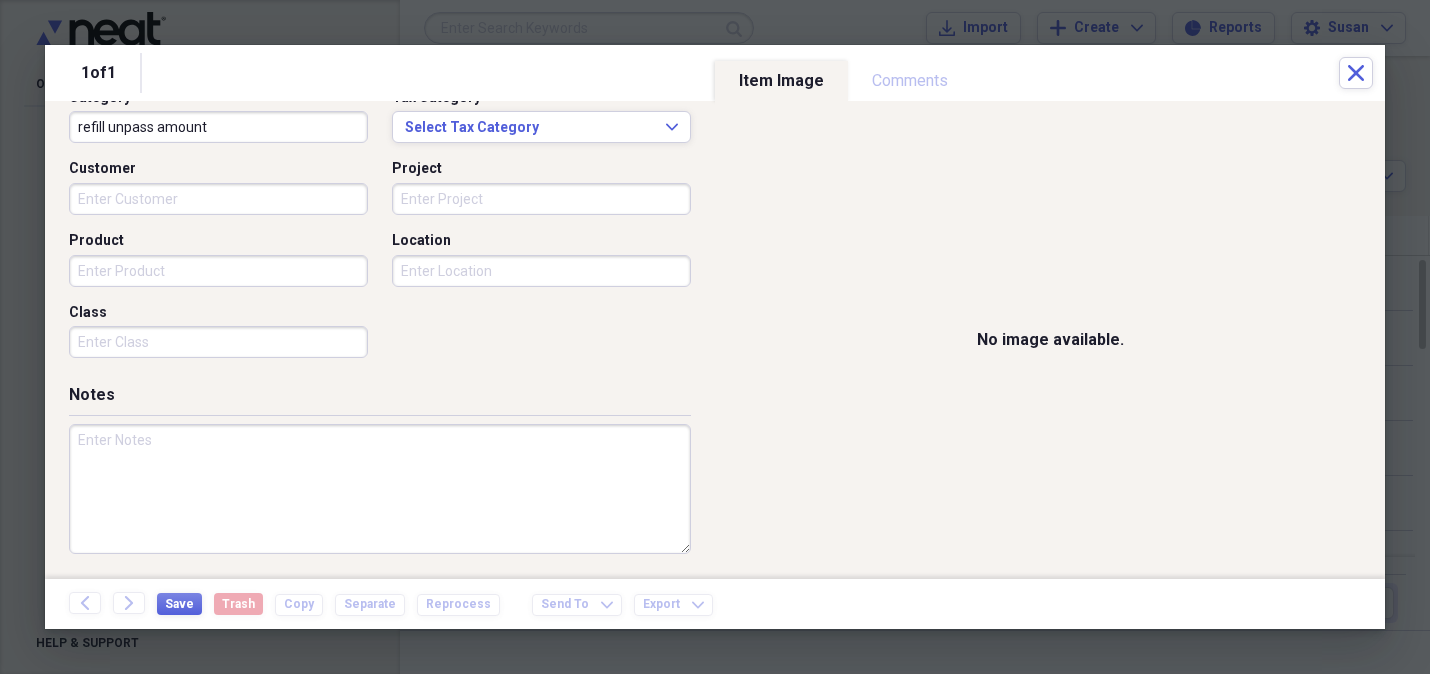 type on "refill unpass amount" 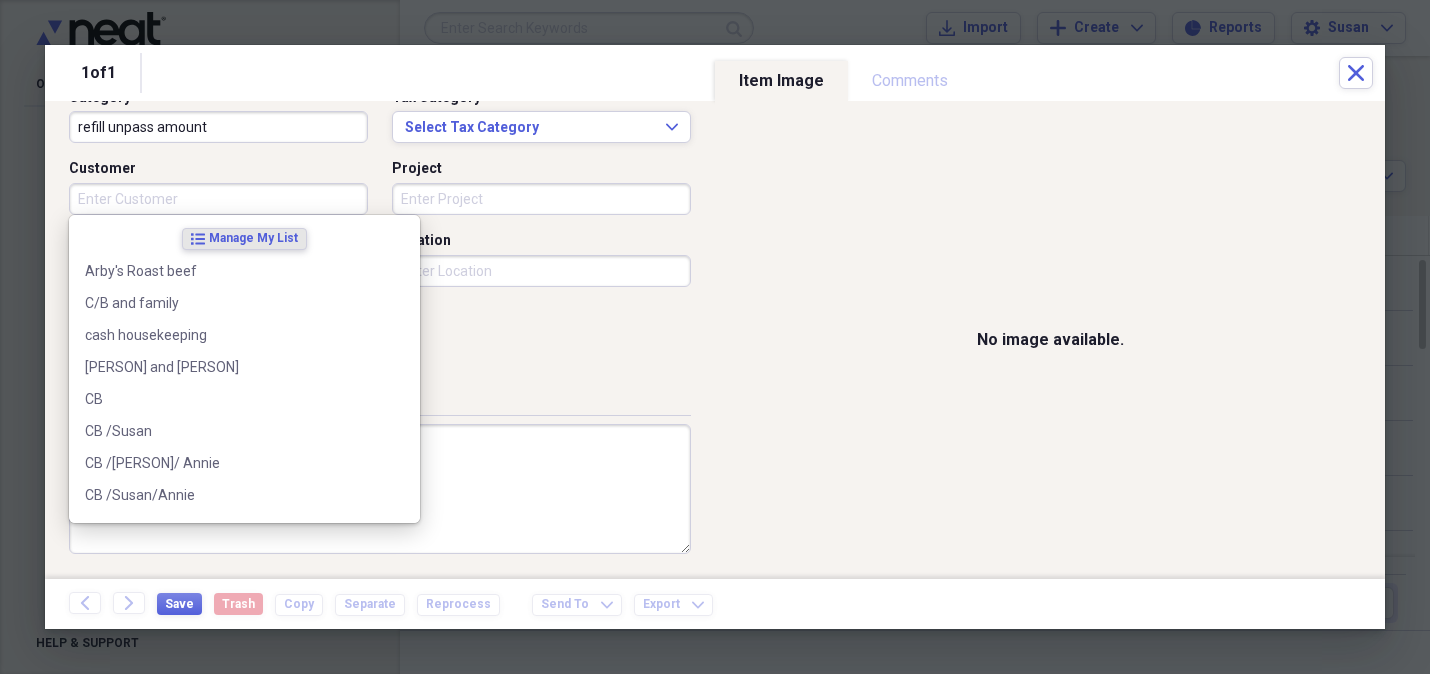 click on "Customer" at bounding box center [218, 199] 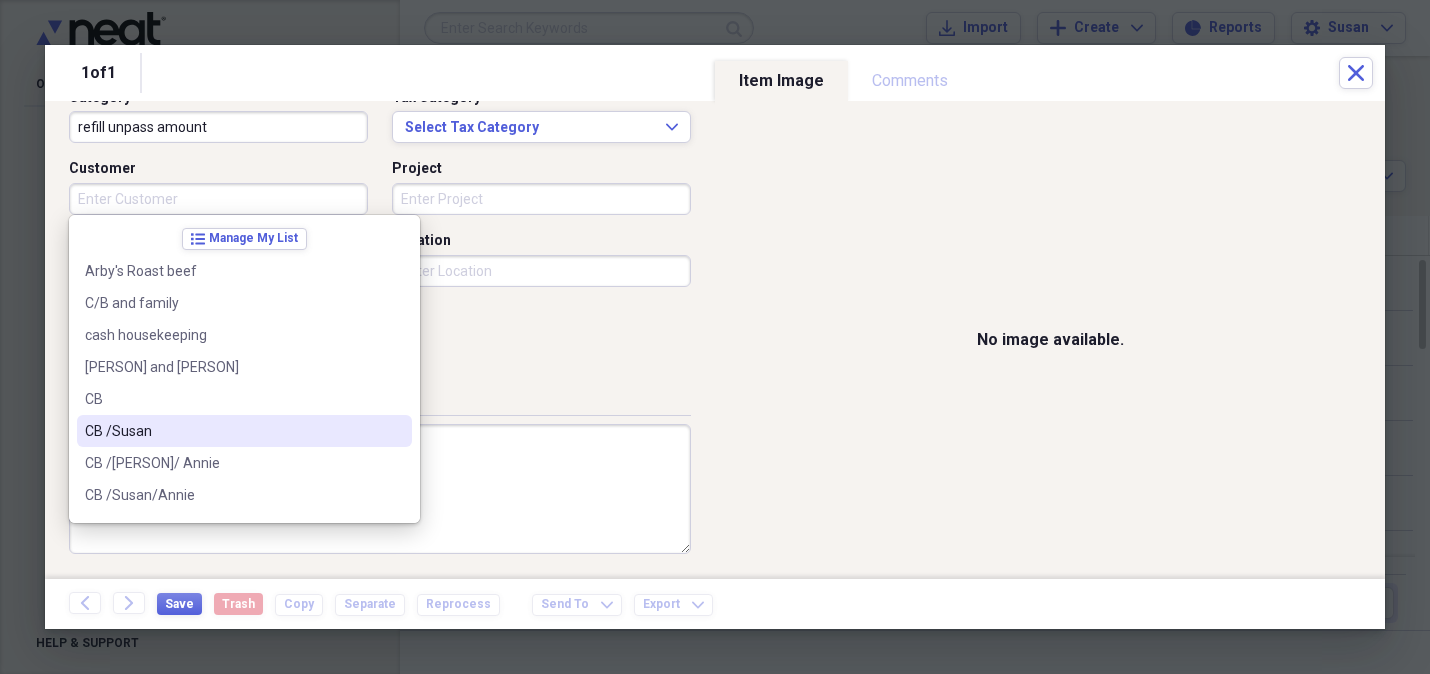 click on "CB /Susan" at bounding box center [244, 431] 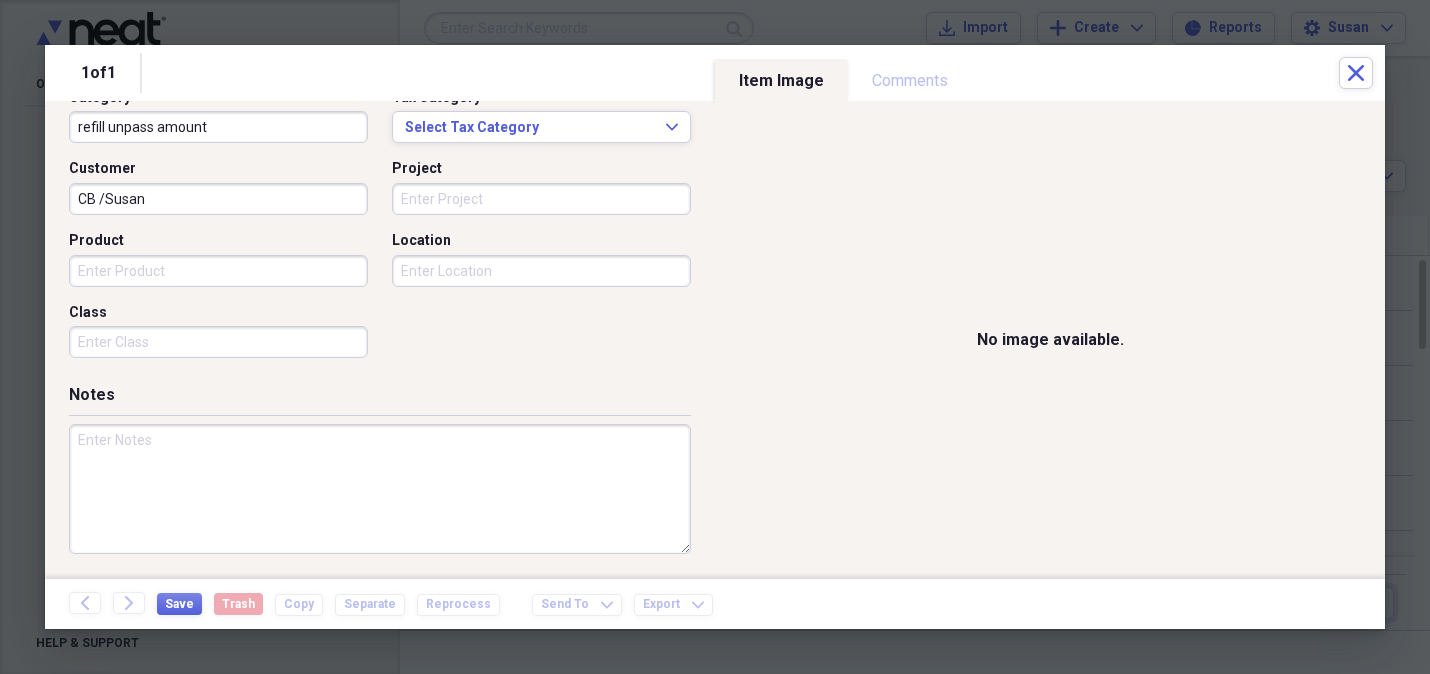 click on "Product" at bounding box center [218, 271] 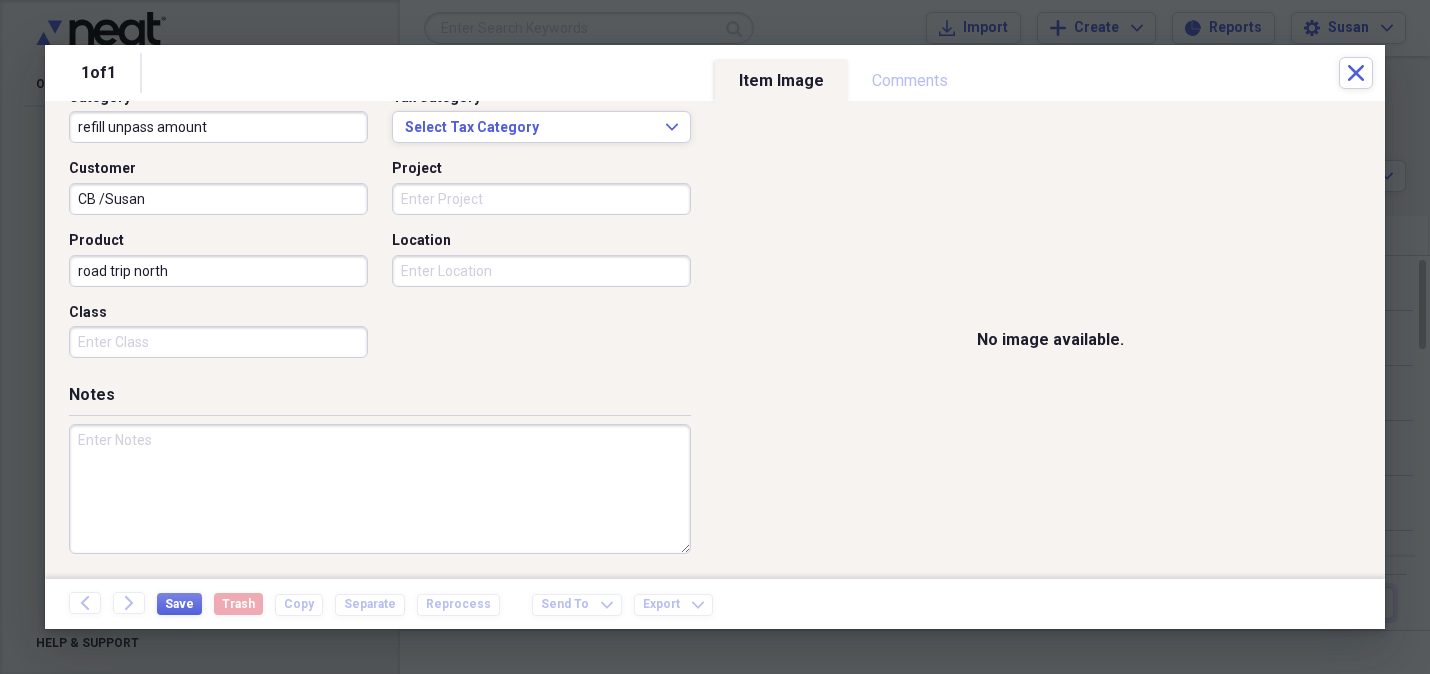 type on "road trip north" 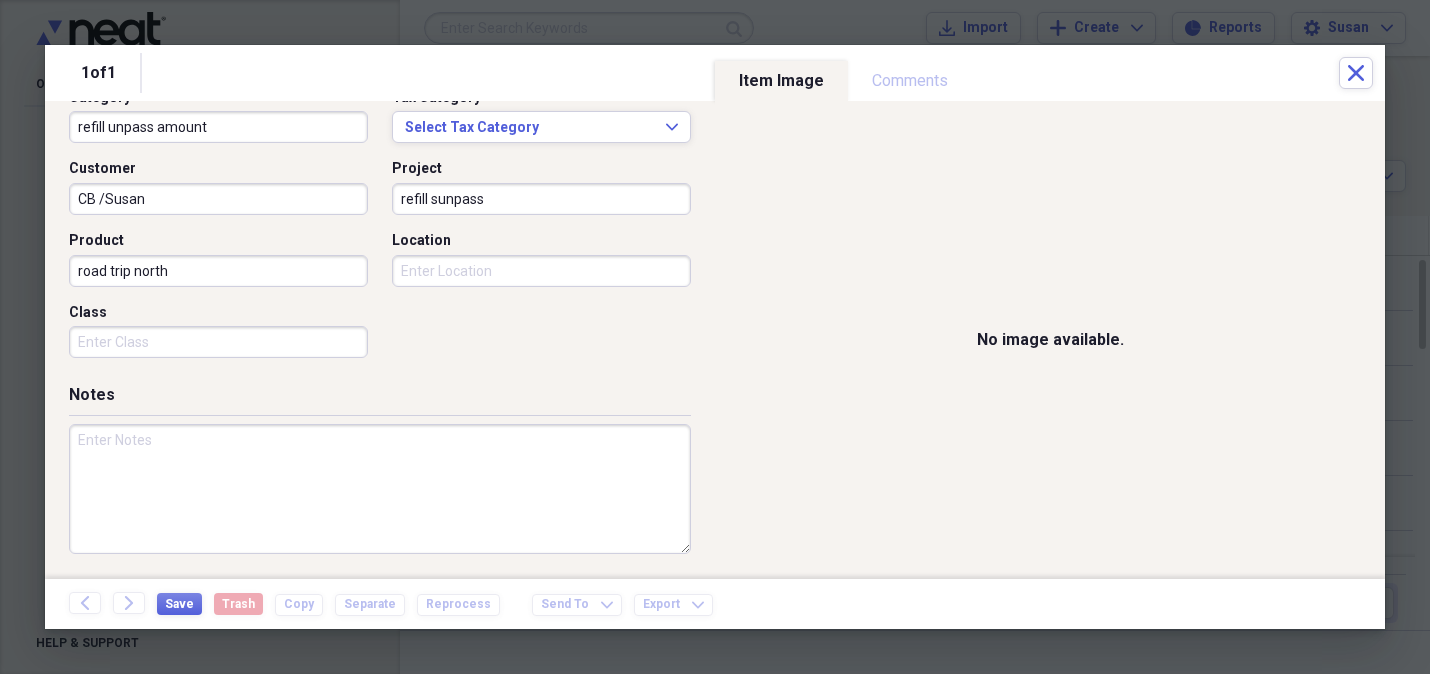 type on "refill sunpass" 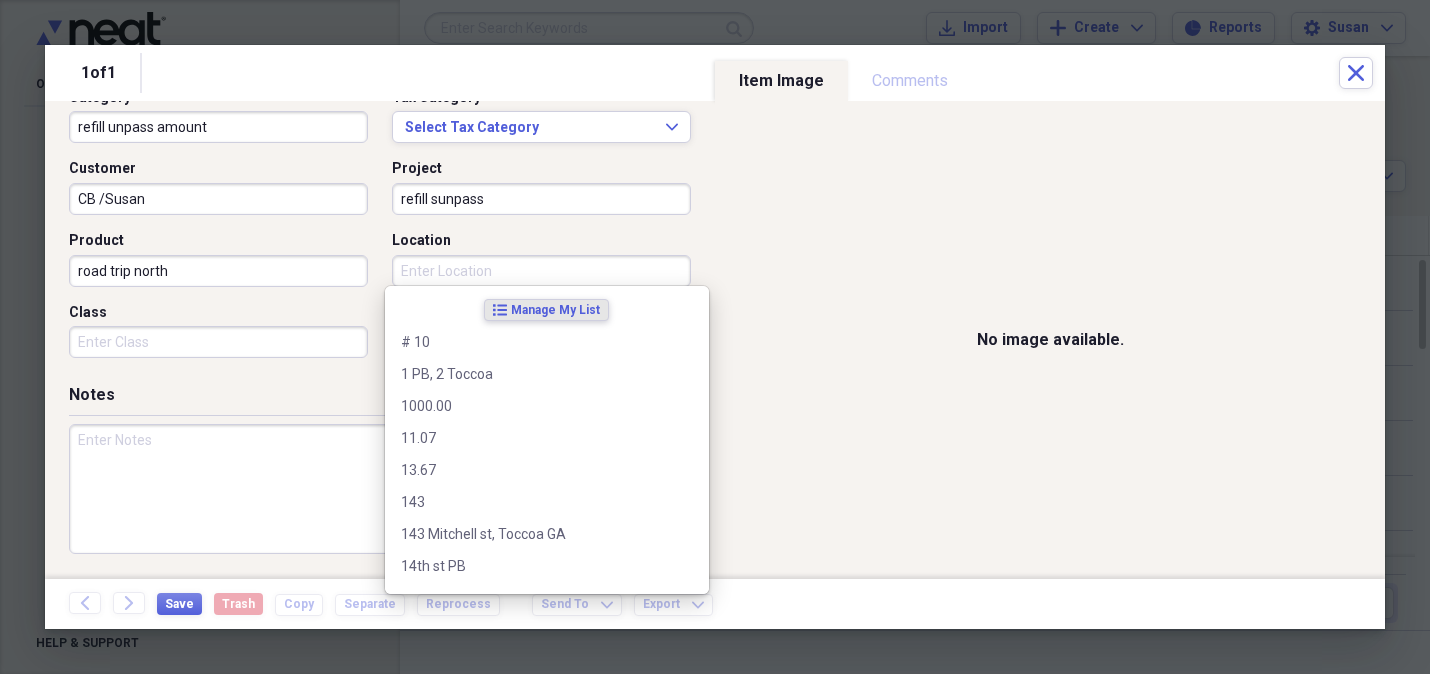 click on "Location" at bounding box center (541, 271) 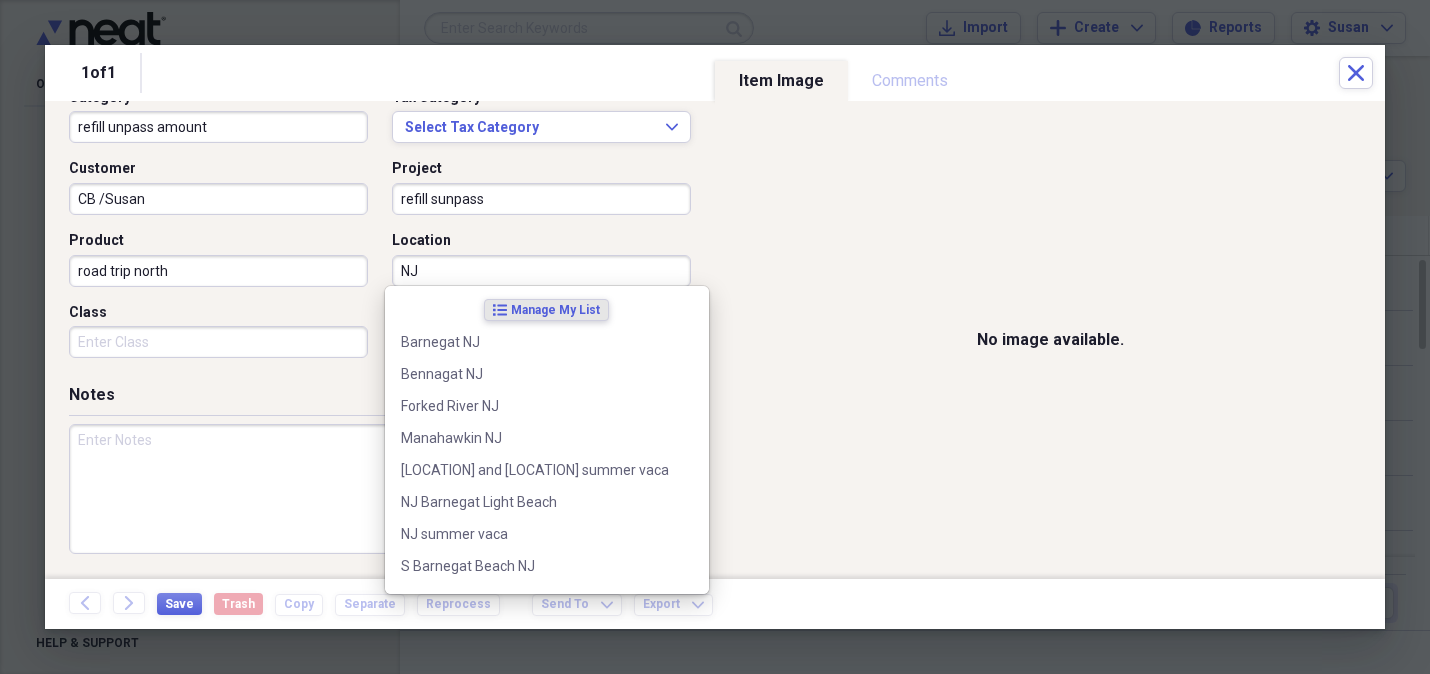 type on "N" 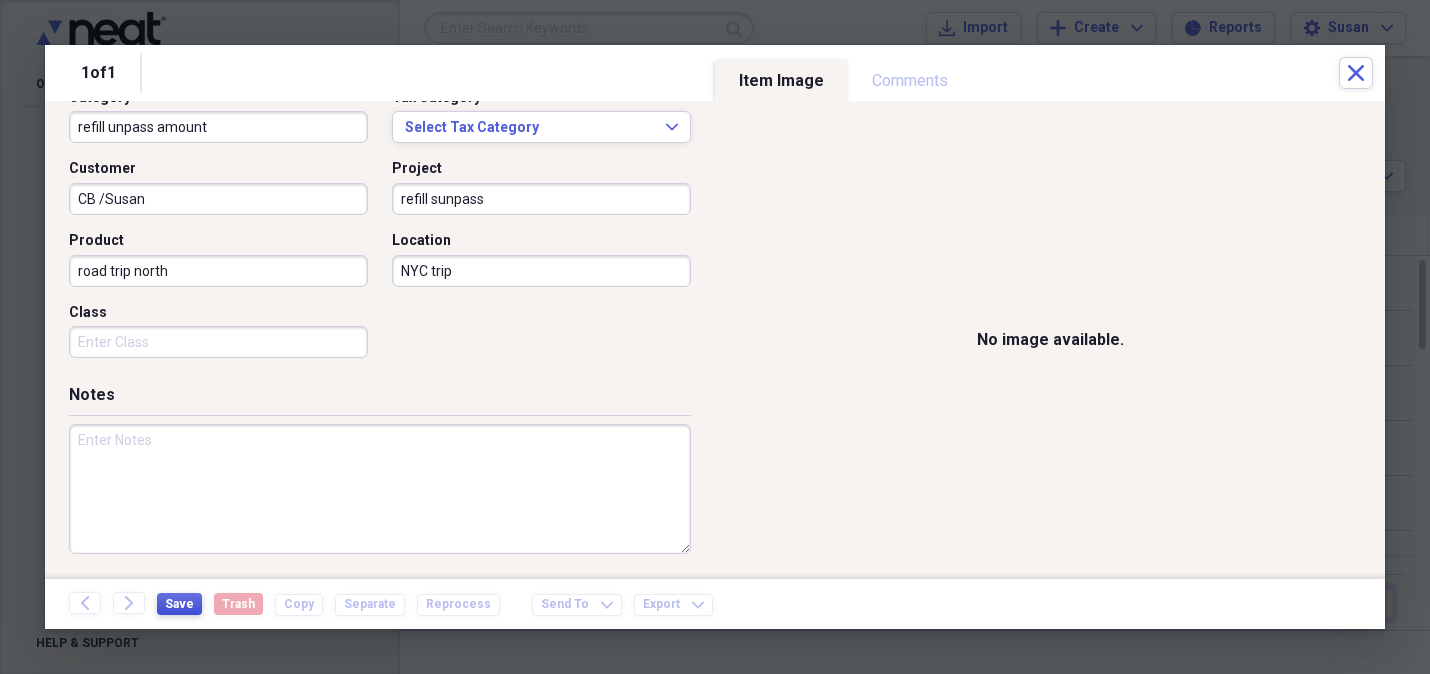 type on "NYC trip" 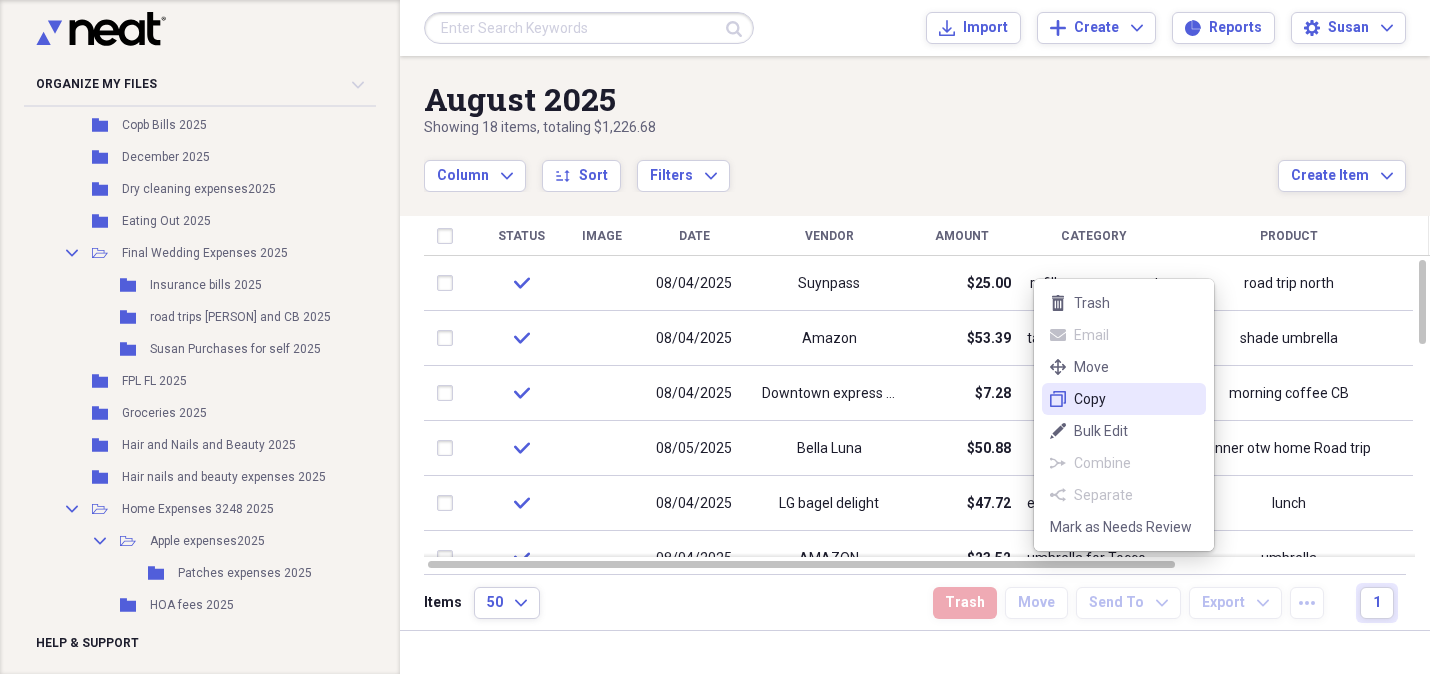 click on "duplicate Copy" at bounding box center [1124, 399] 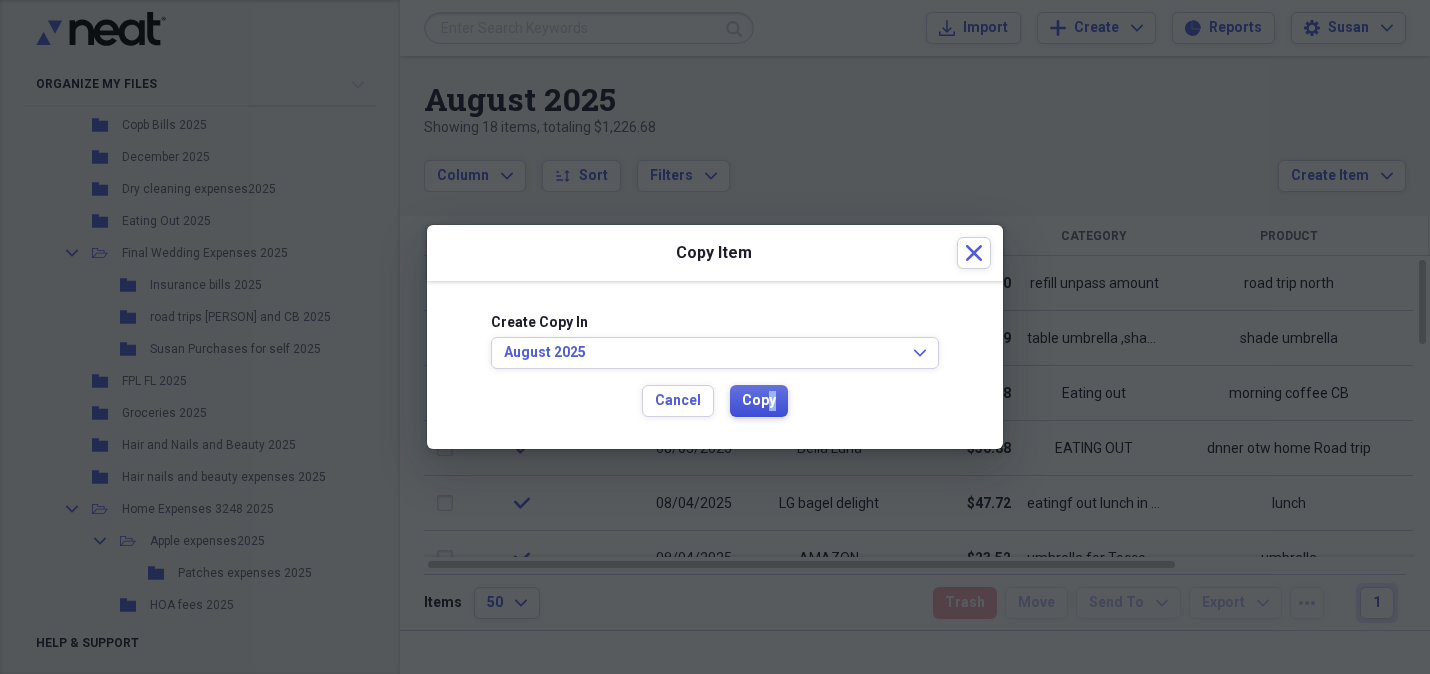 click on "Copy" at bounding box center (759, 401) 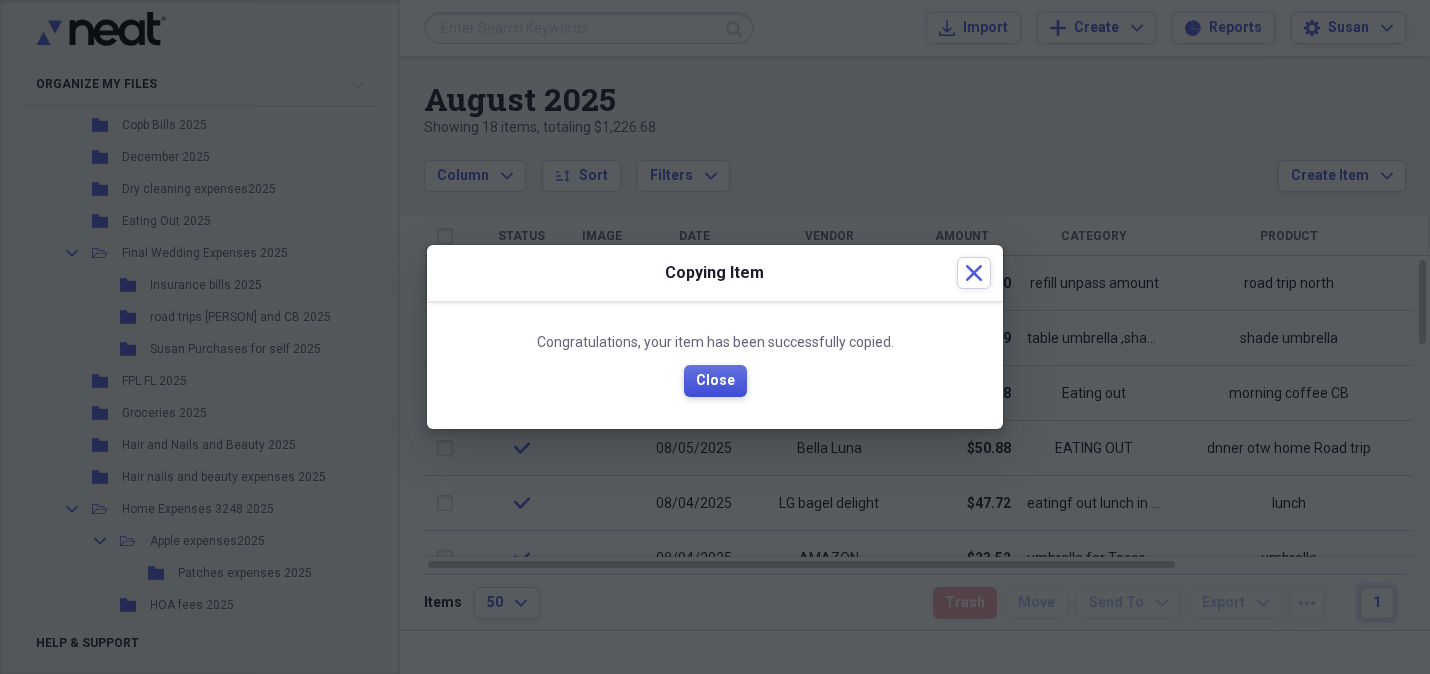click on "Close" at bounding box center [715, 381] 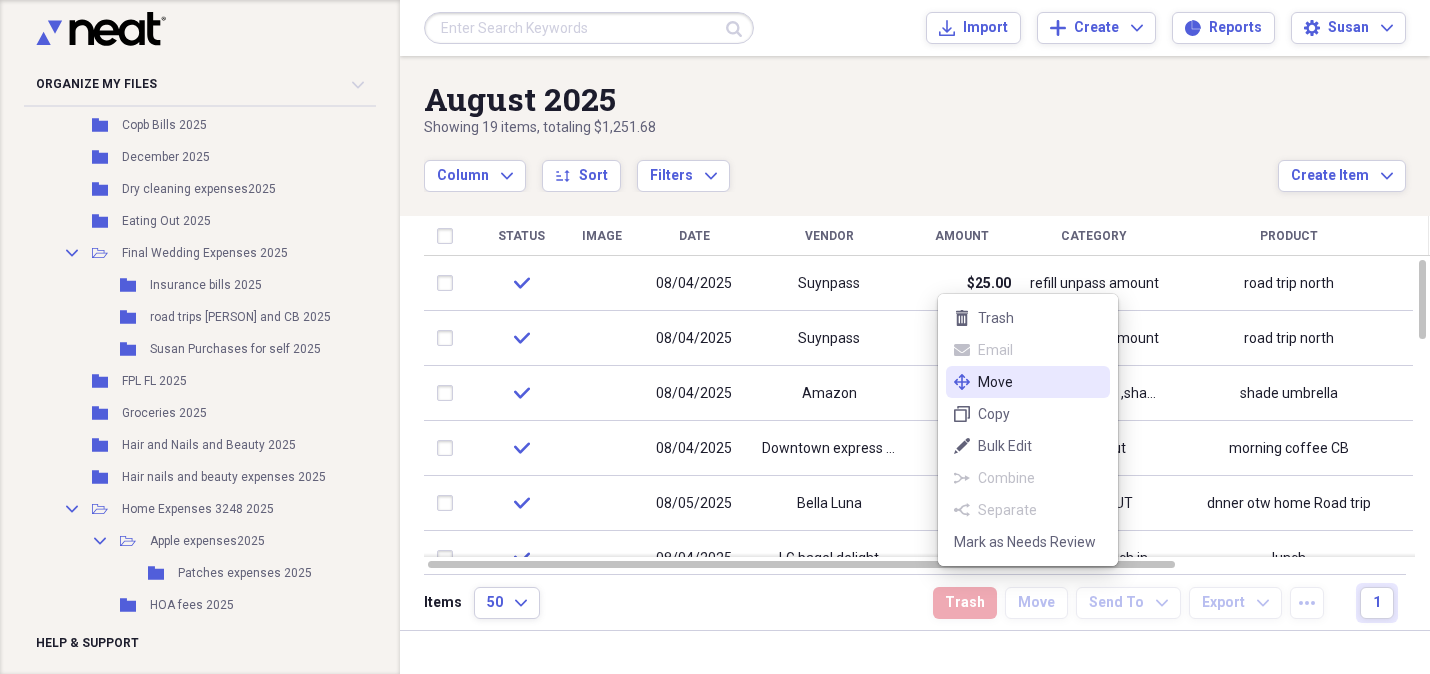 click on "Move" at bounding box center [1040, 382] 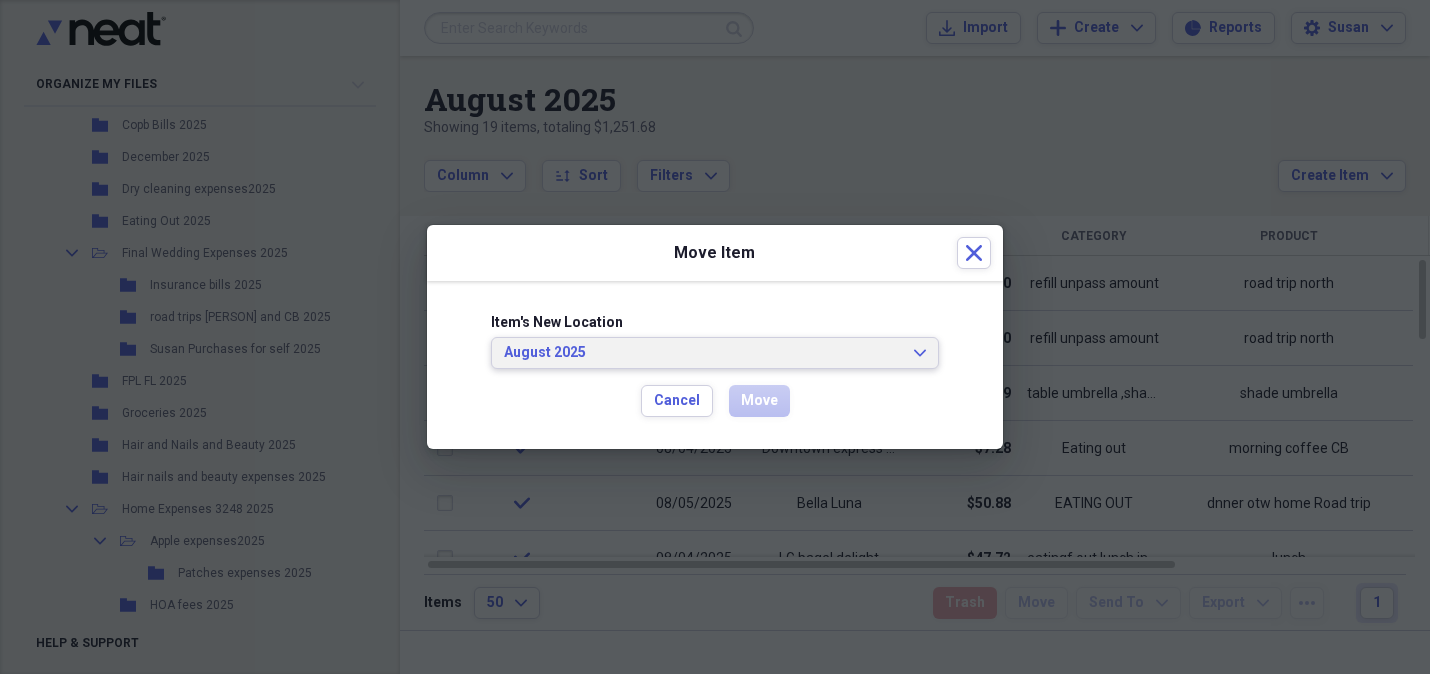 click on "August 2025 Expand" at bounding box center [715, 353] 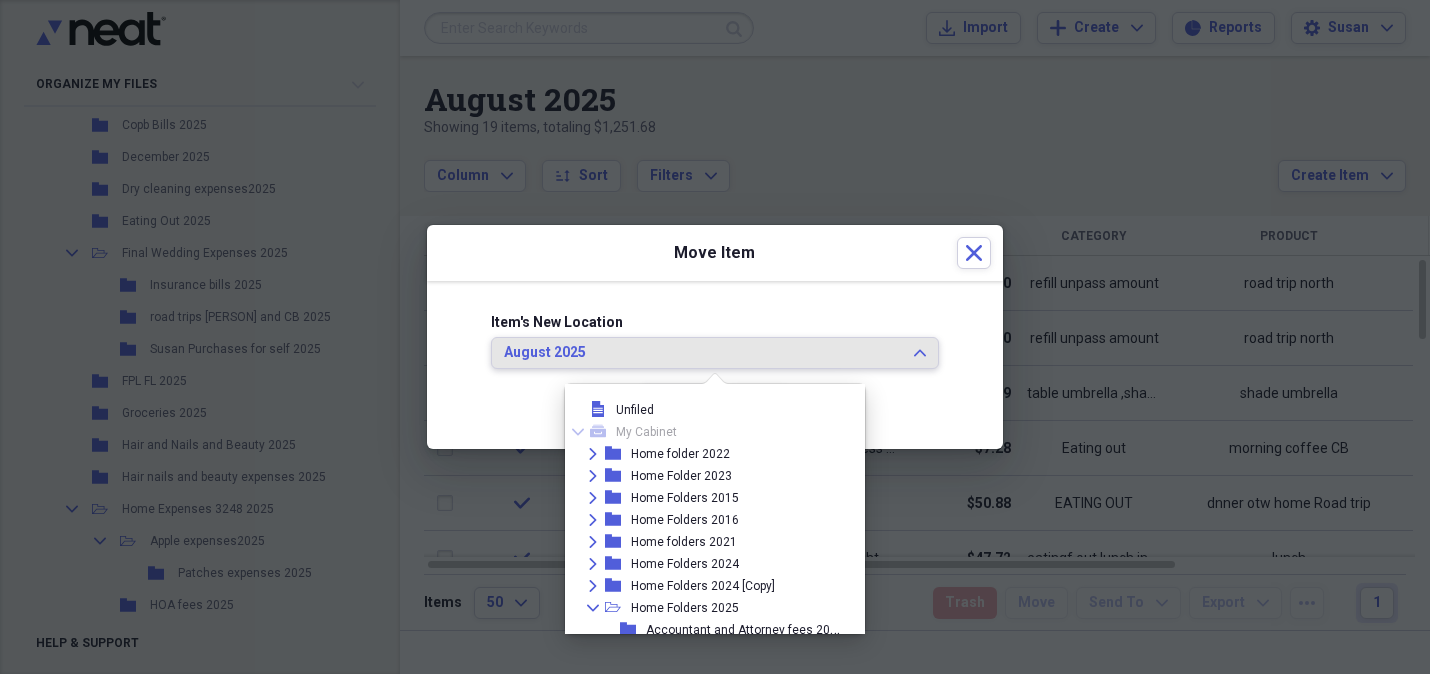 scroll, scrollTop: 216, scrollLeft: 0, axis: vertical 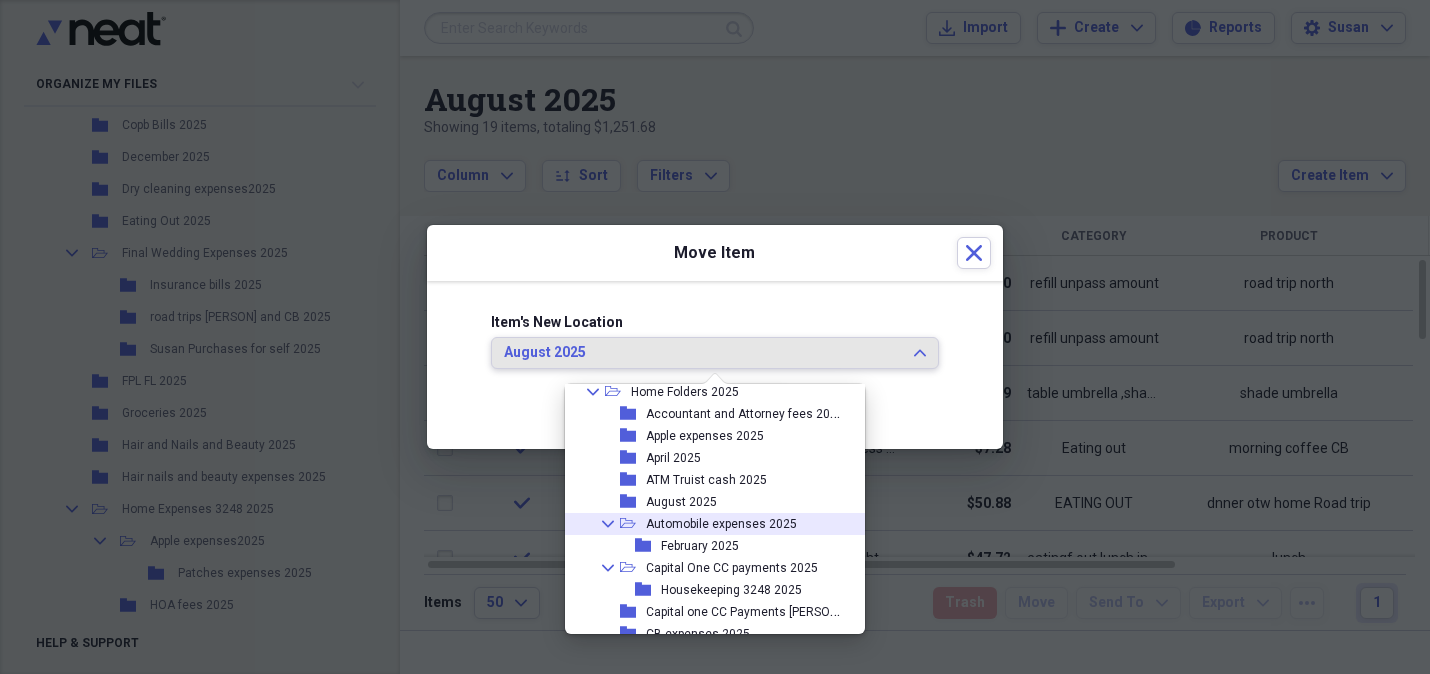 click on "Automobile expenses 2025" at bounding box center (721, 524) 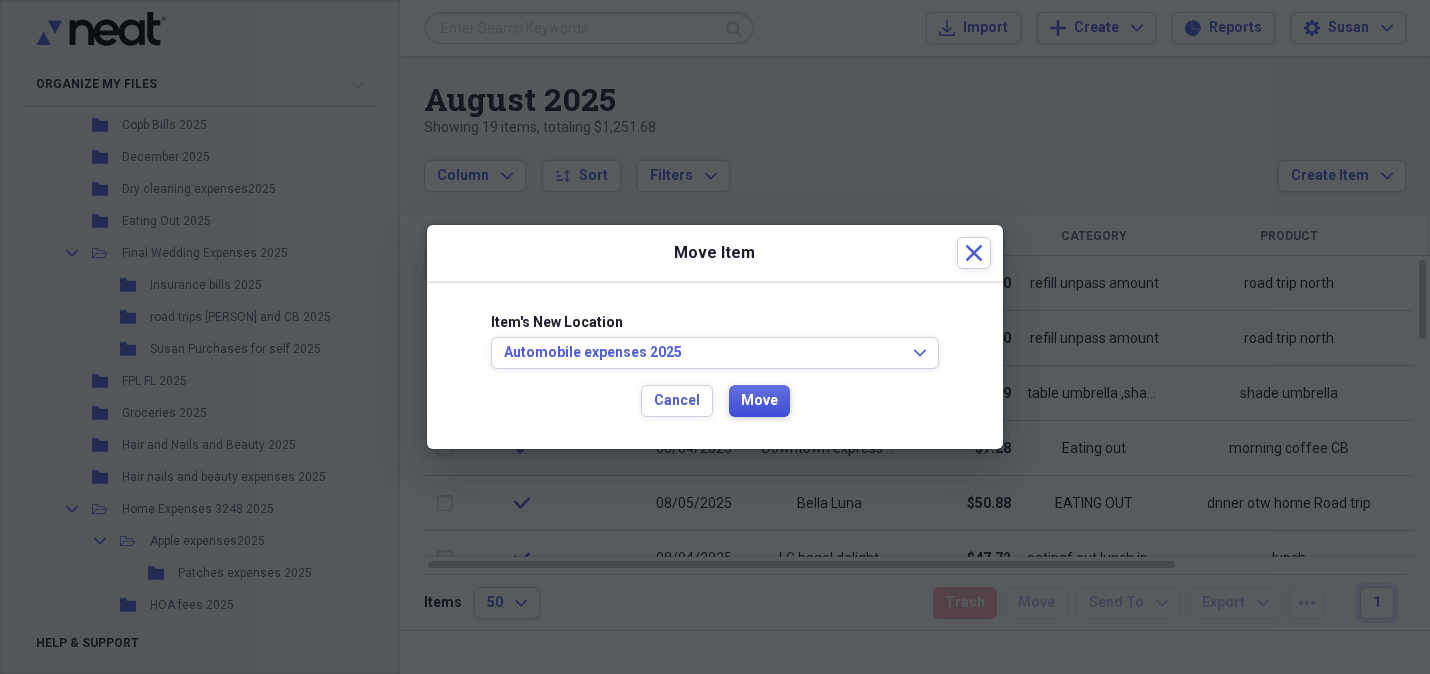 click on "Move" at bounding box center (759, 401) 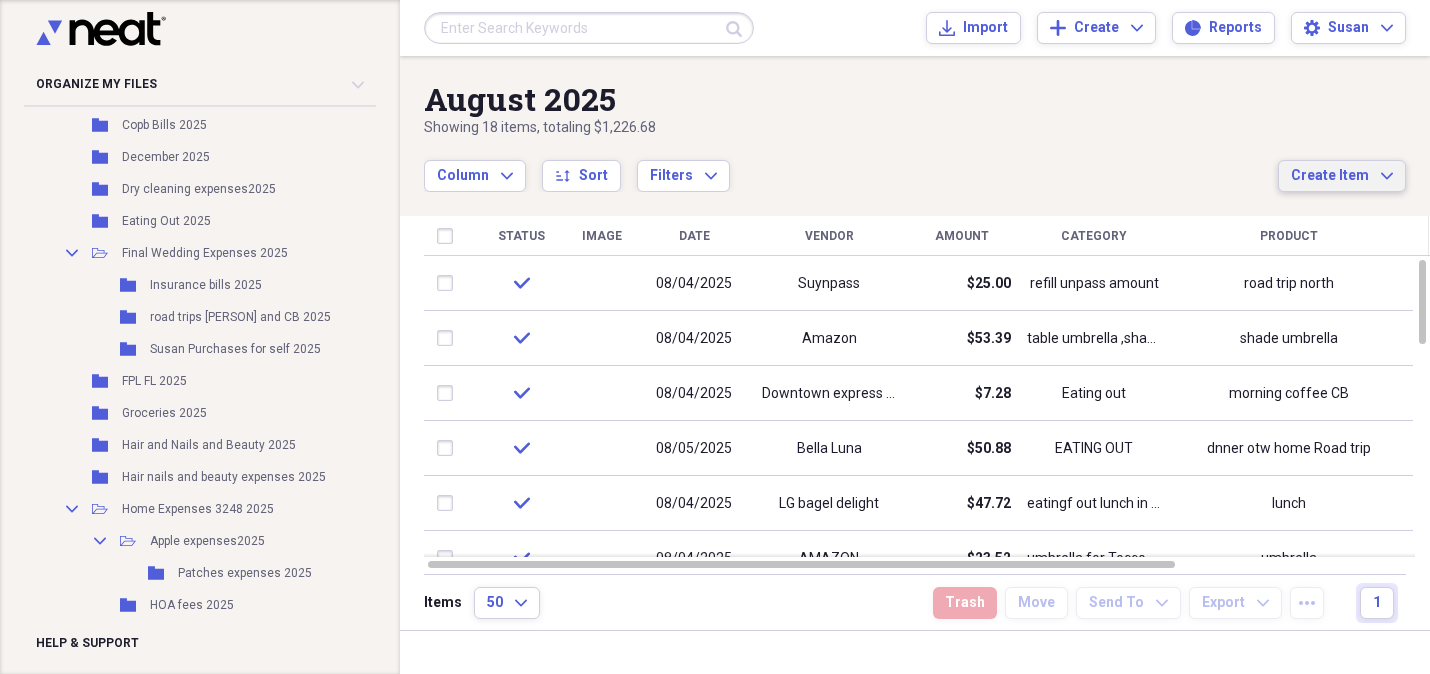 click on "Create Item" at bounding box center [1330, 176] 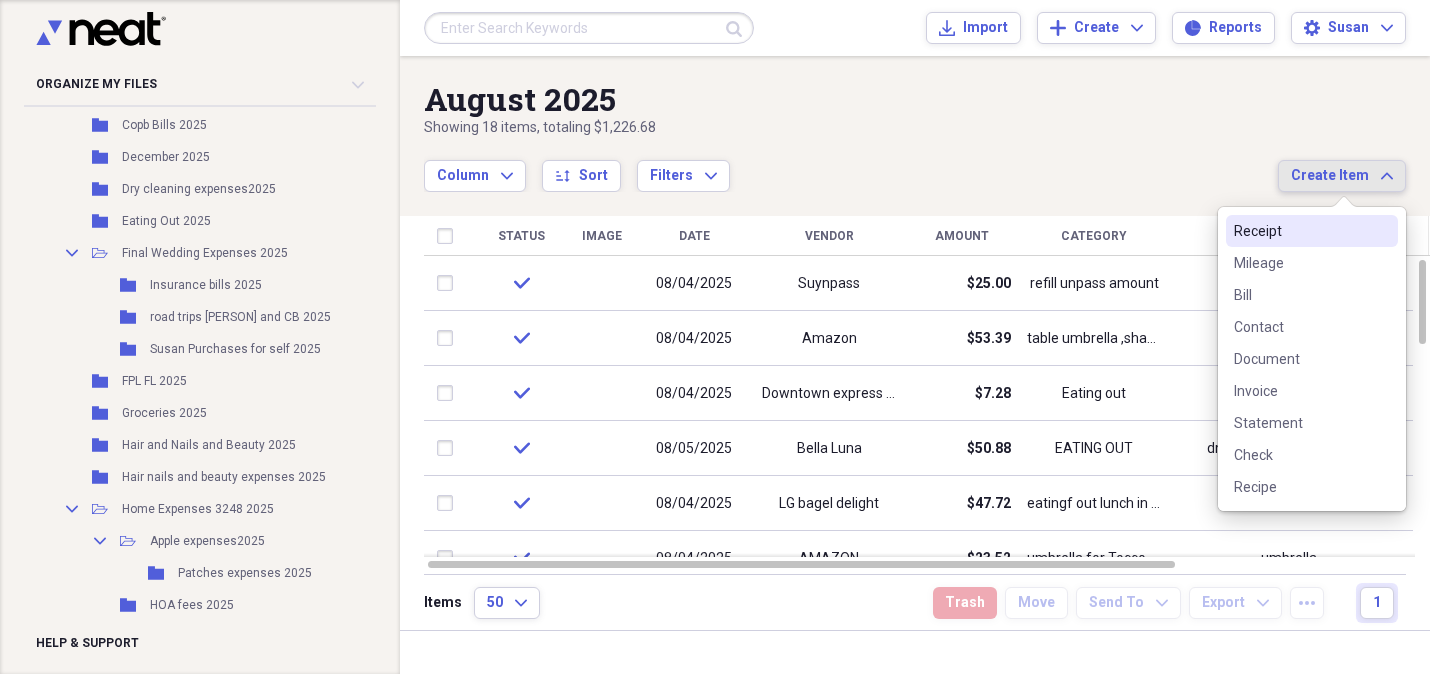 click on "Receipt" at bounding box center [1300, 231] 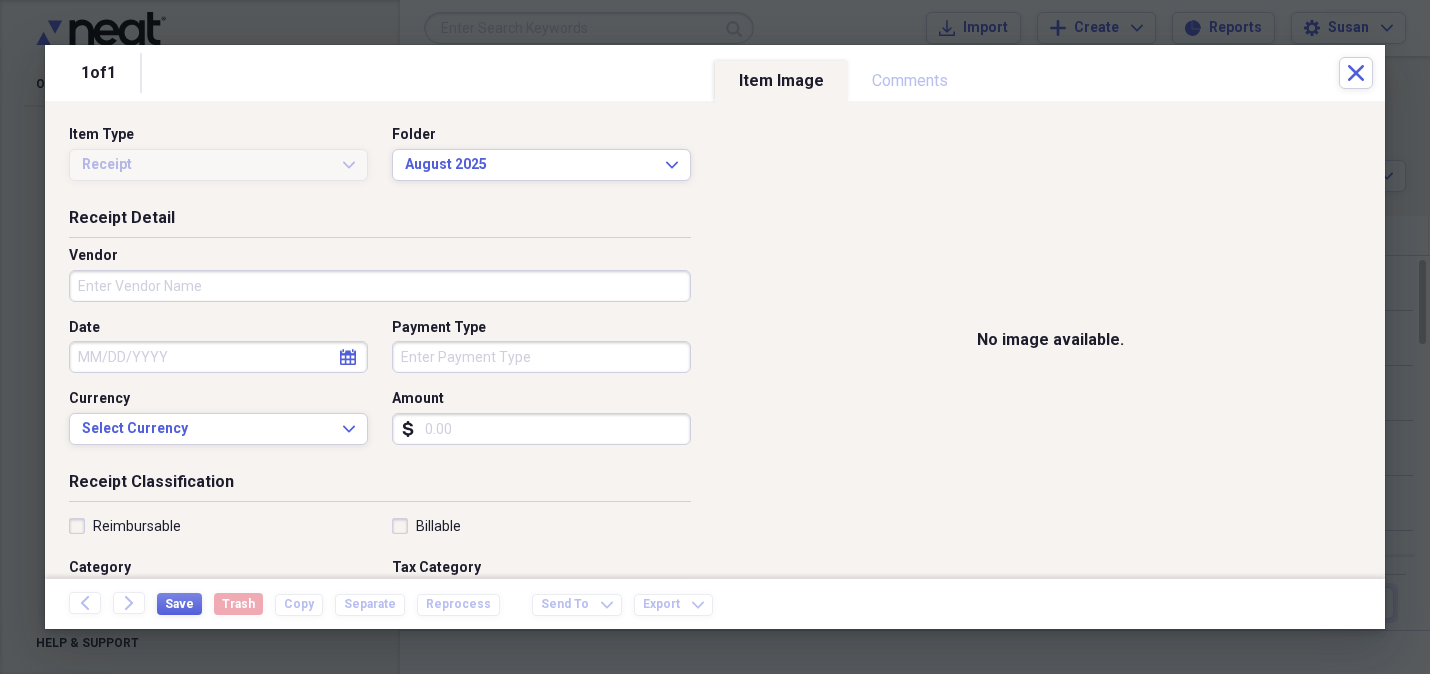 click on "Vendor" at bounding box center (380, 286) 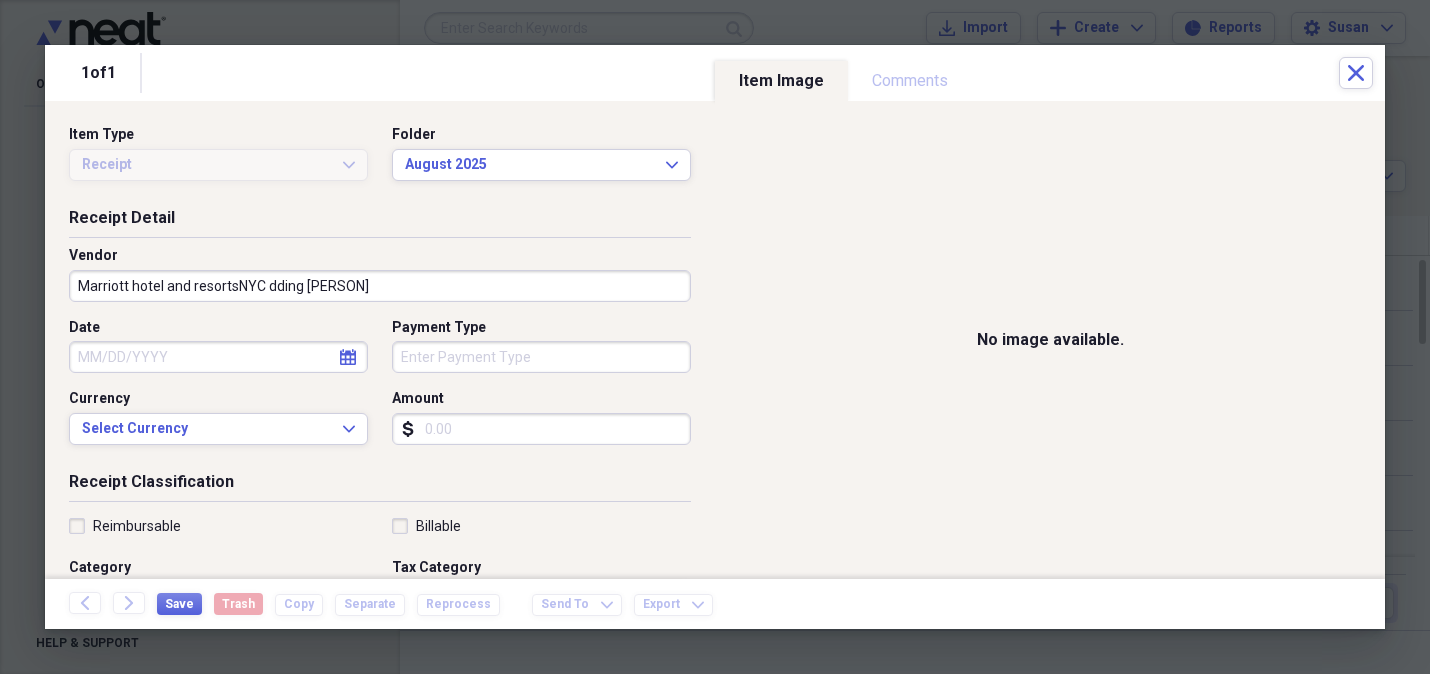 click on "Marriott hotel and resortsNYC dding Allison" at bounding box center [380, 286] 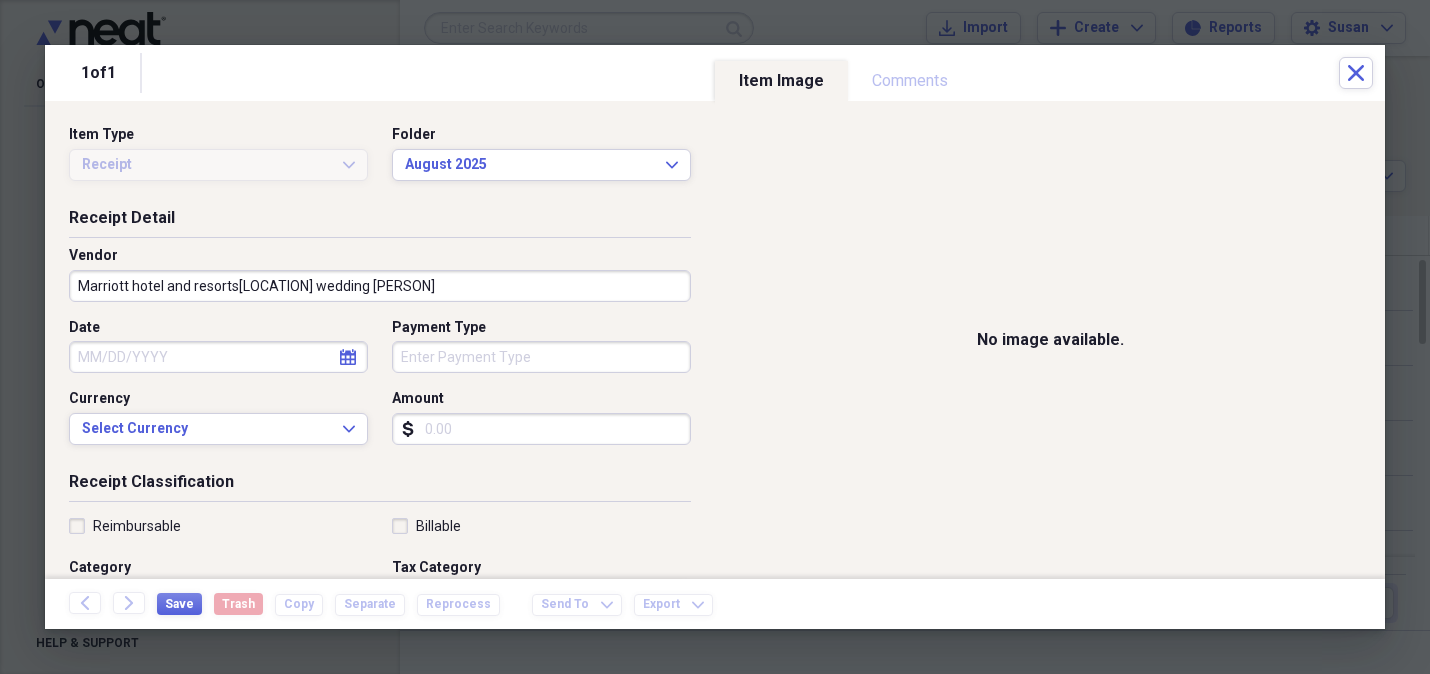 click on "Marriott hotel and resortsNYC wedding Allison" at bounding box center [380, 286] 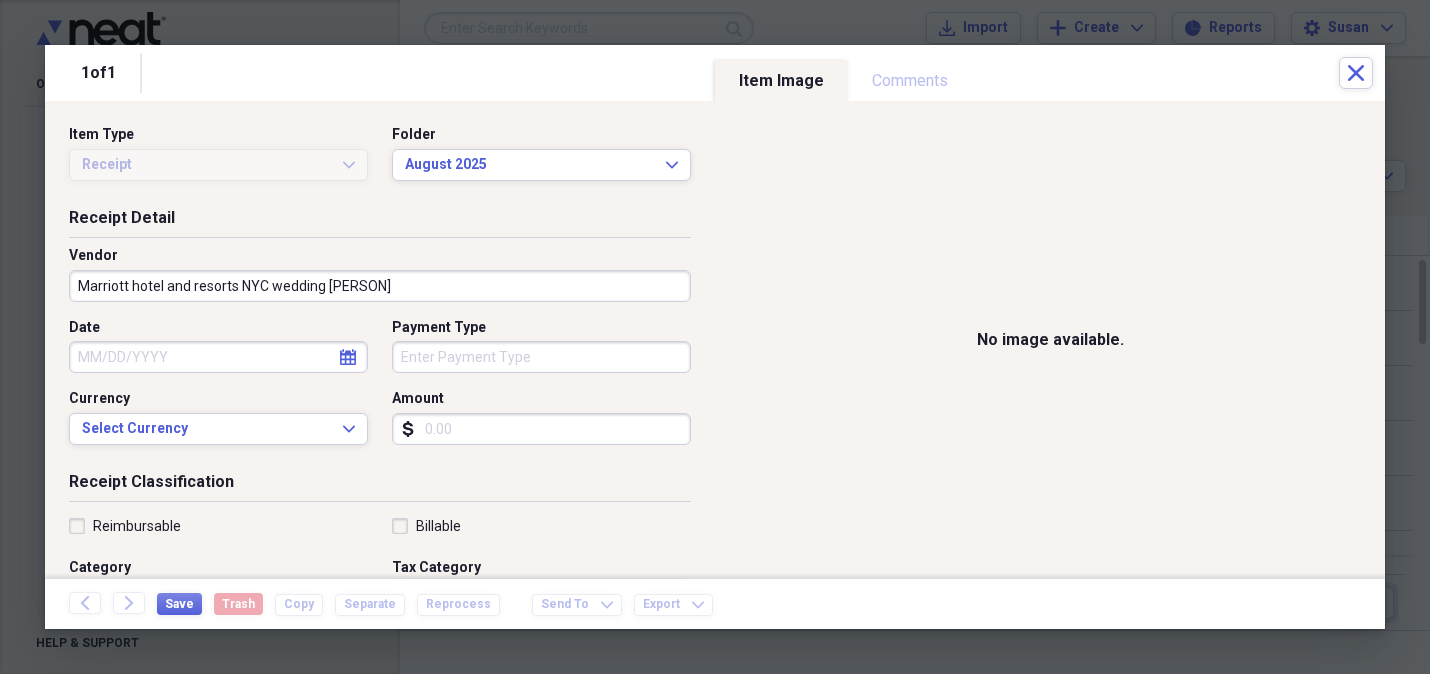 type on "[NAME] hotel and resorts NYC wedding [NAME]" 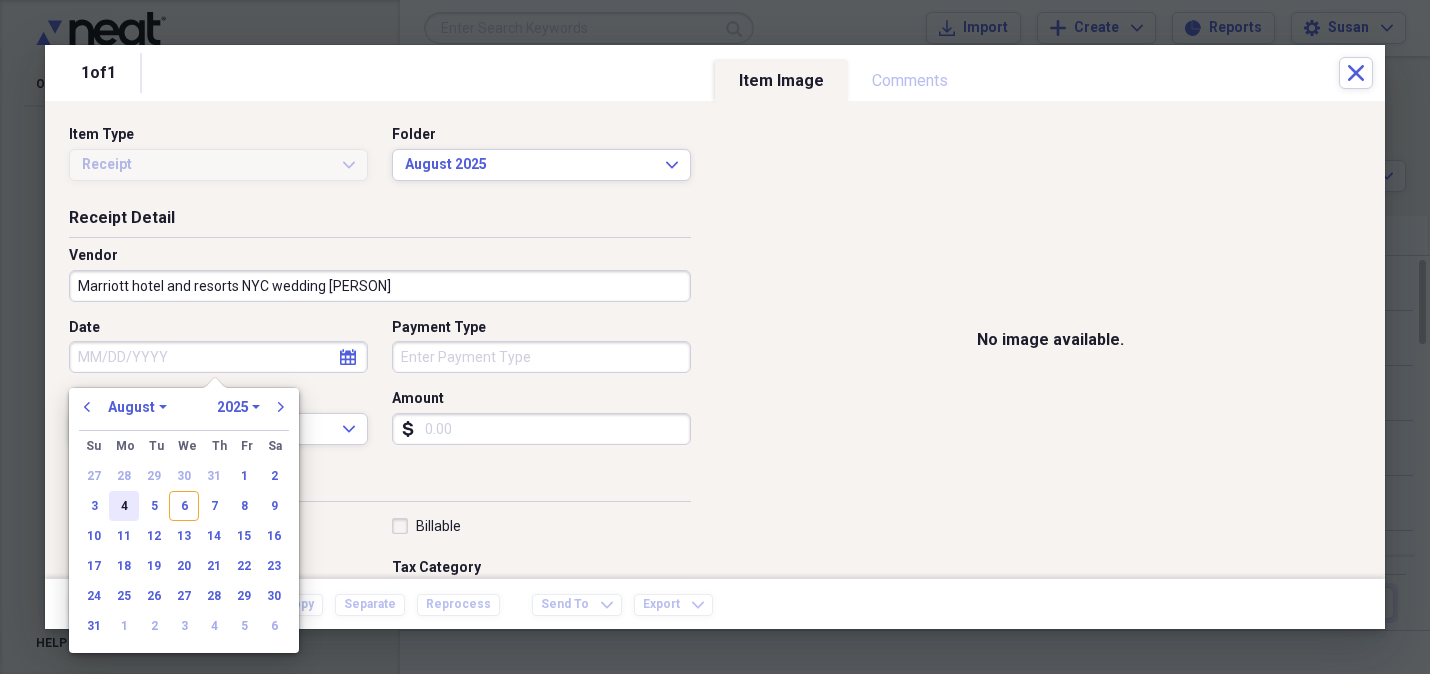 click on "4" at bounding box center [124, 506] 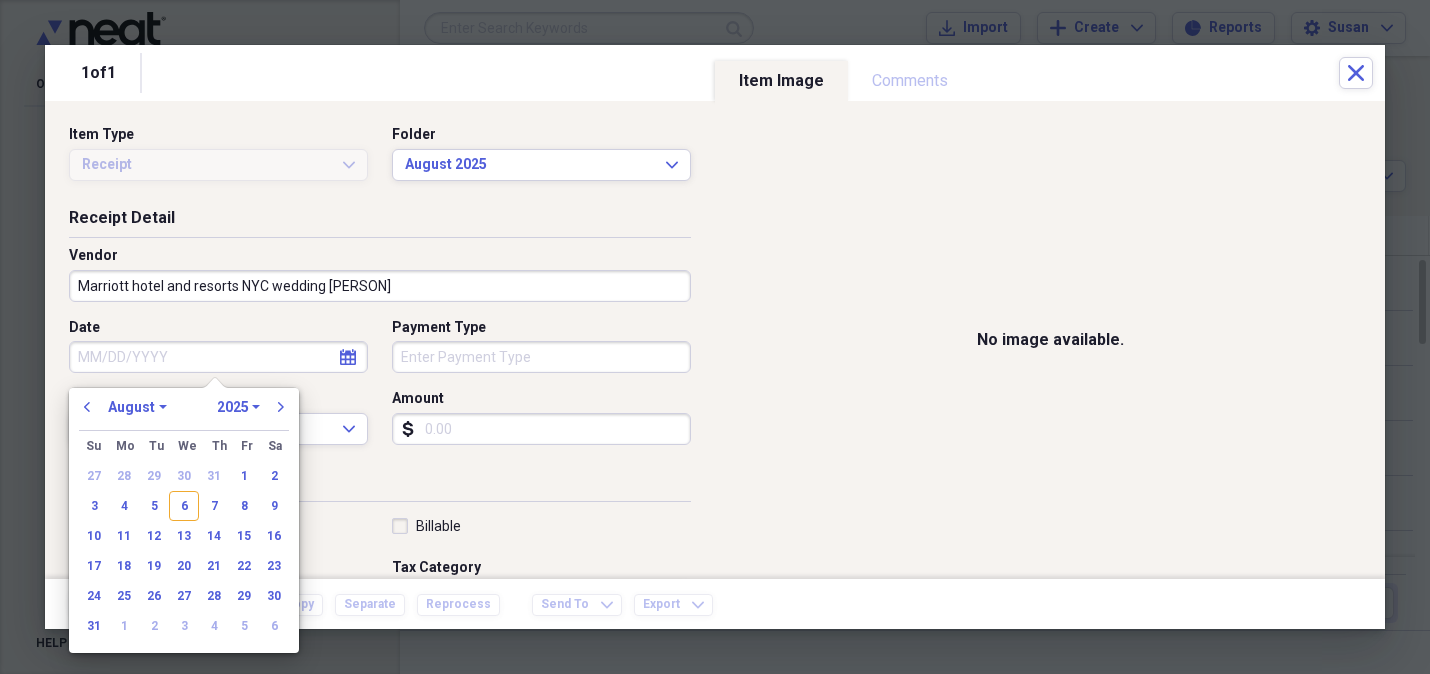 type on "08/04/2025" 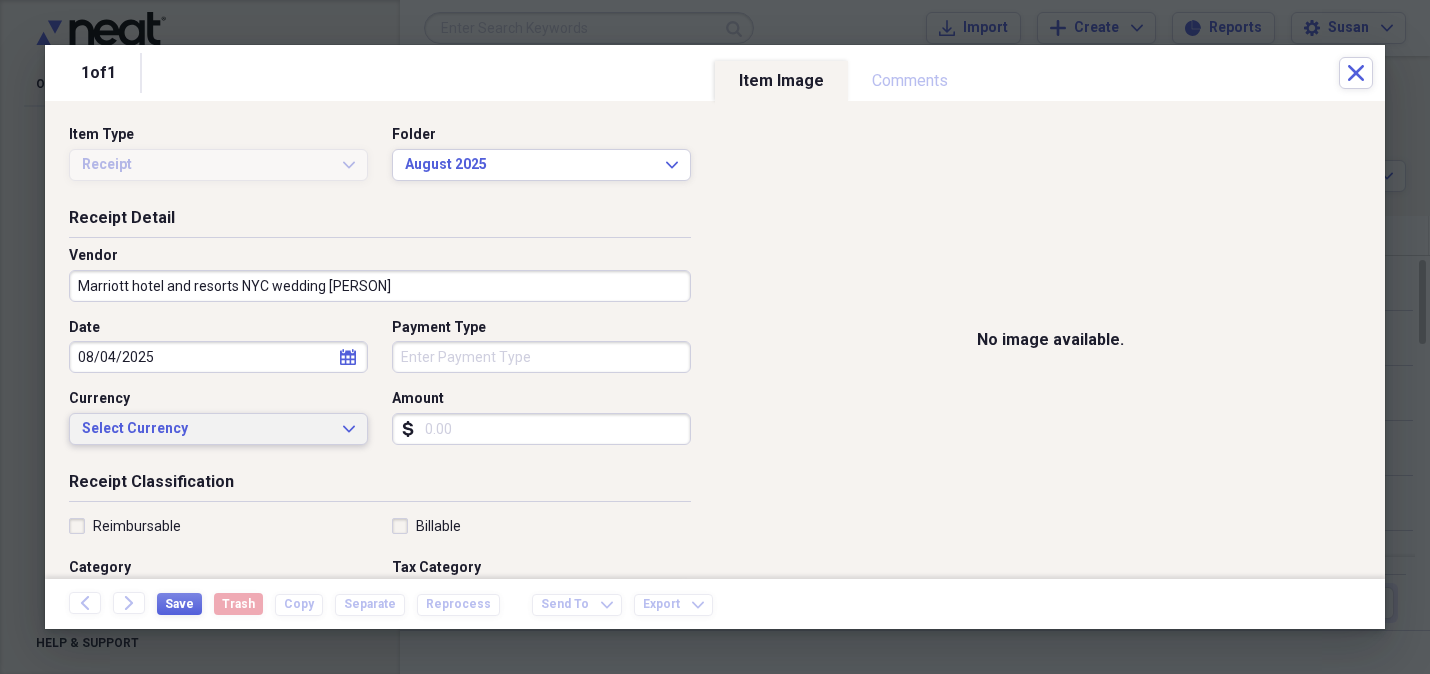 click on "Expand" 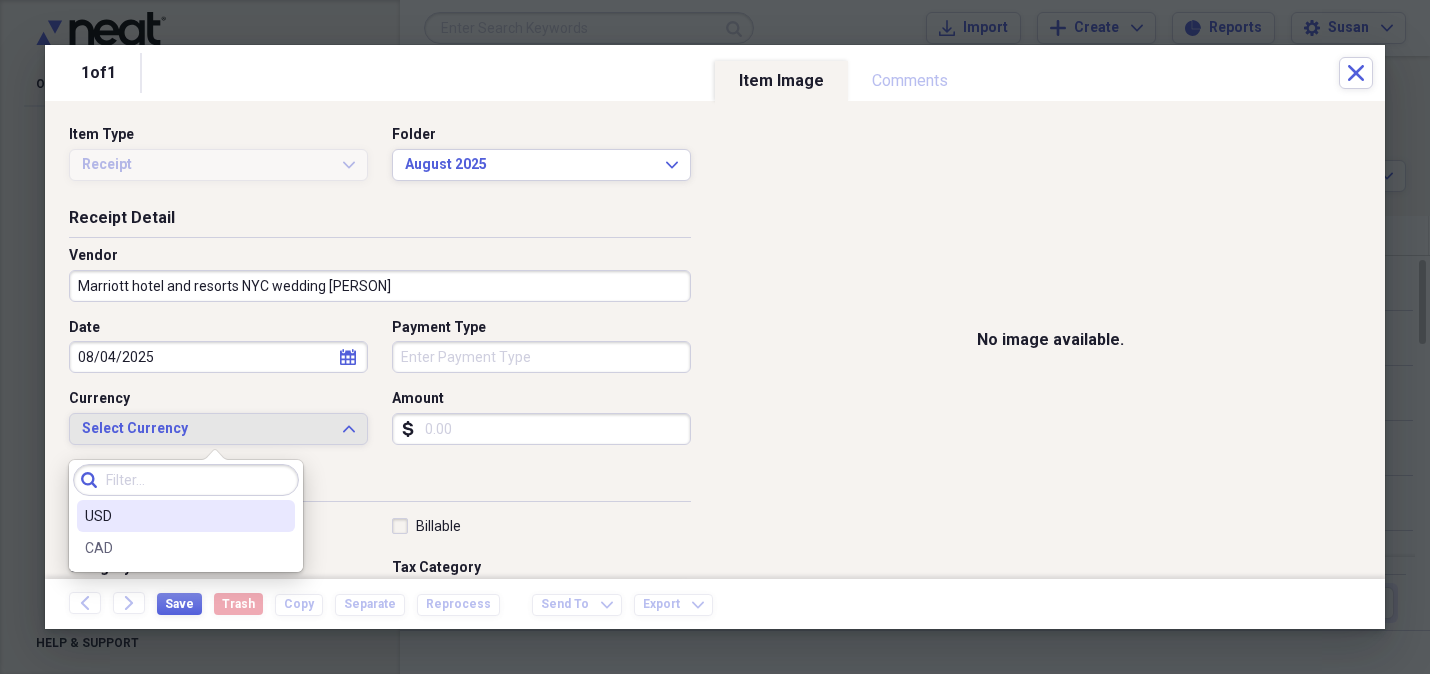 drag, startPoint x: 224, startPoint y: 508, endPoint x: 280, endPoint y: 459, distance: 74.41102 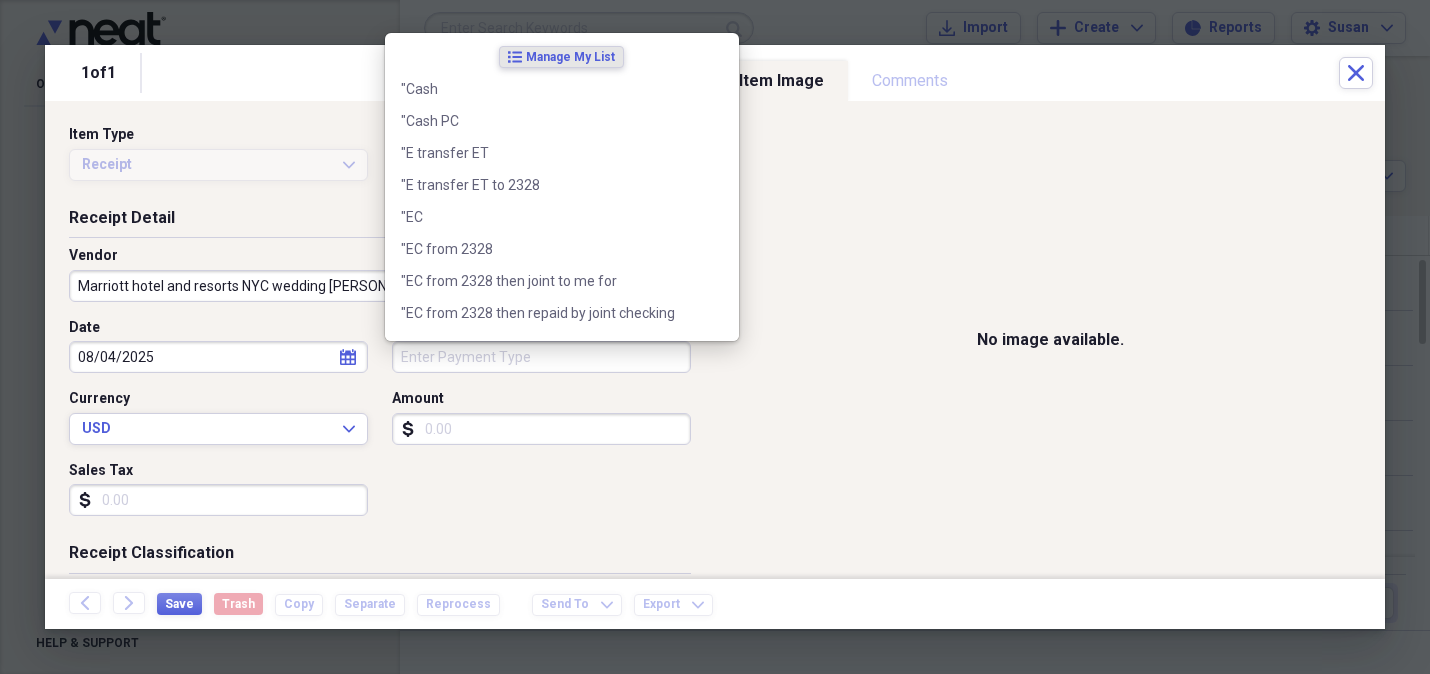 click on "Payment Type" at bounding box center (541, 357) 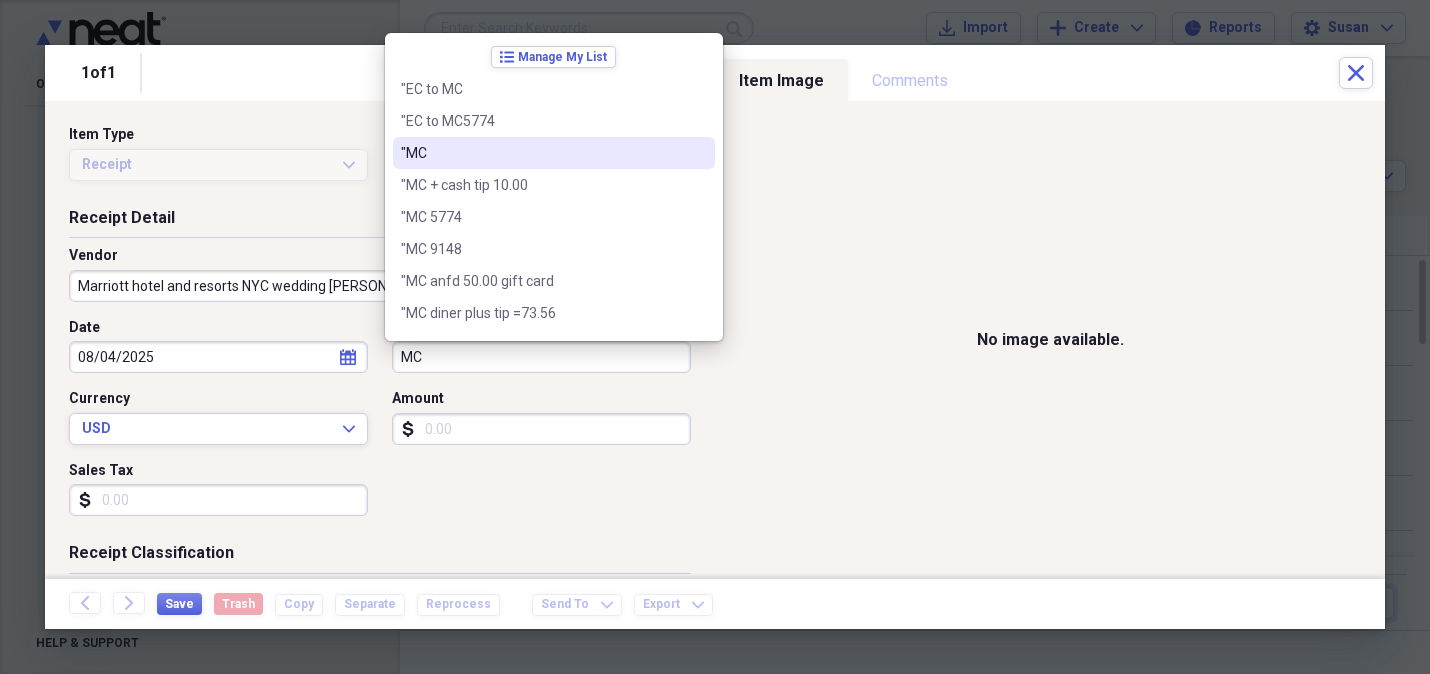 click on ""MC" at bounding box center (542, 153) 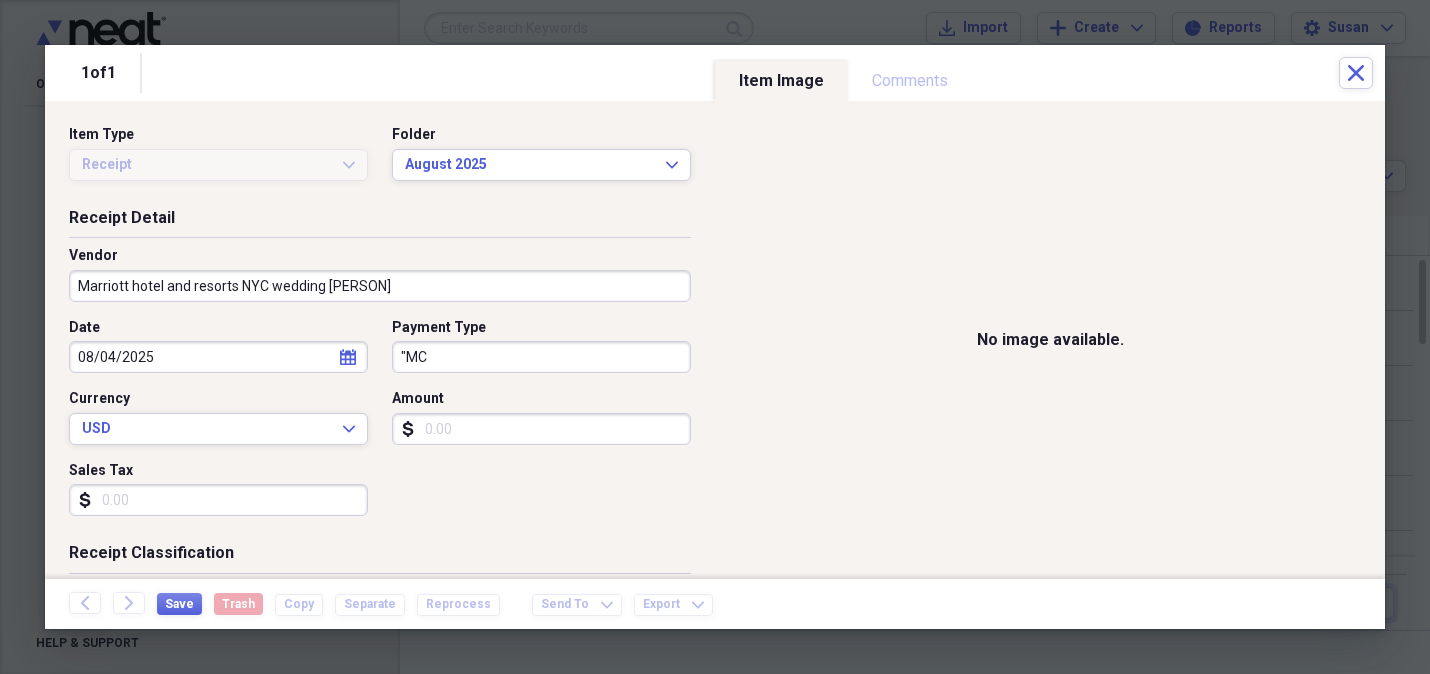 click on "Amount" at bounding box center [541, 429] 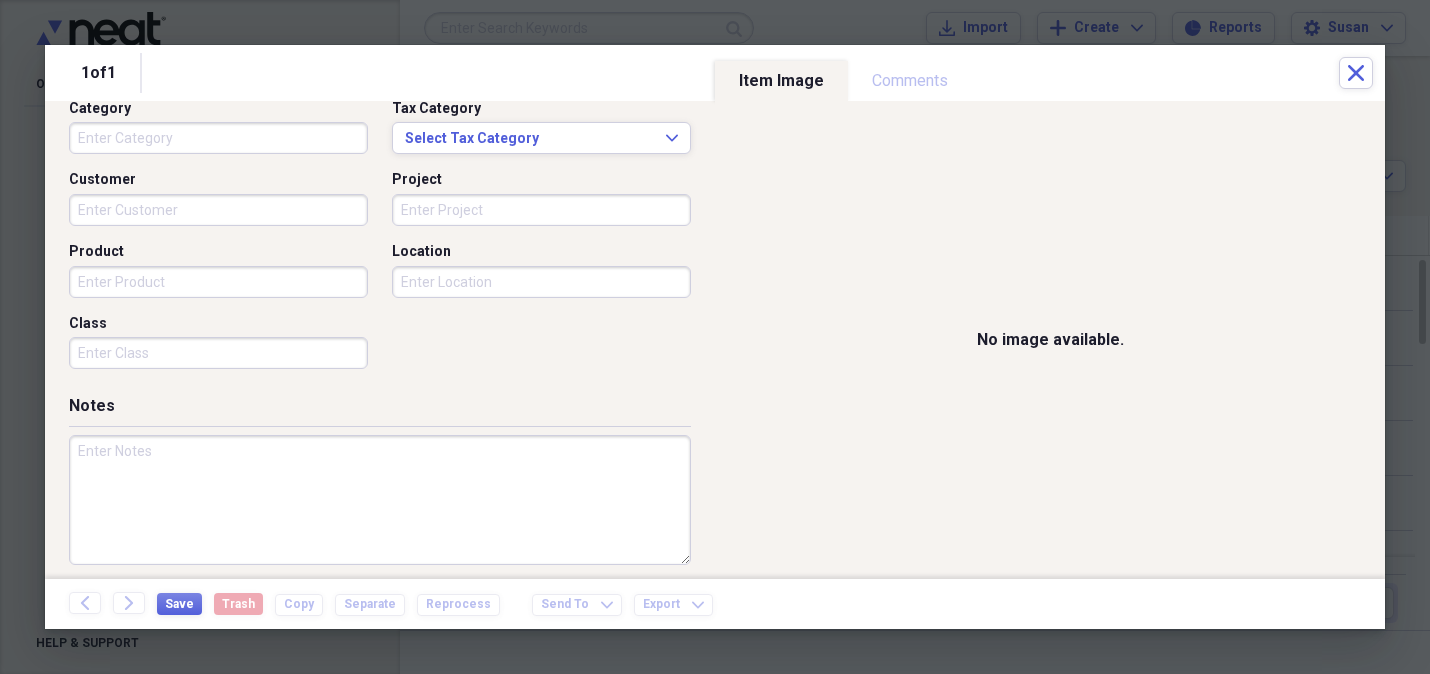 scroll, scrollTop: 542, scrollLeft: 0, axis: vertical 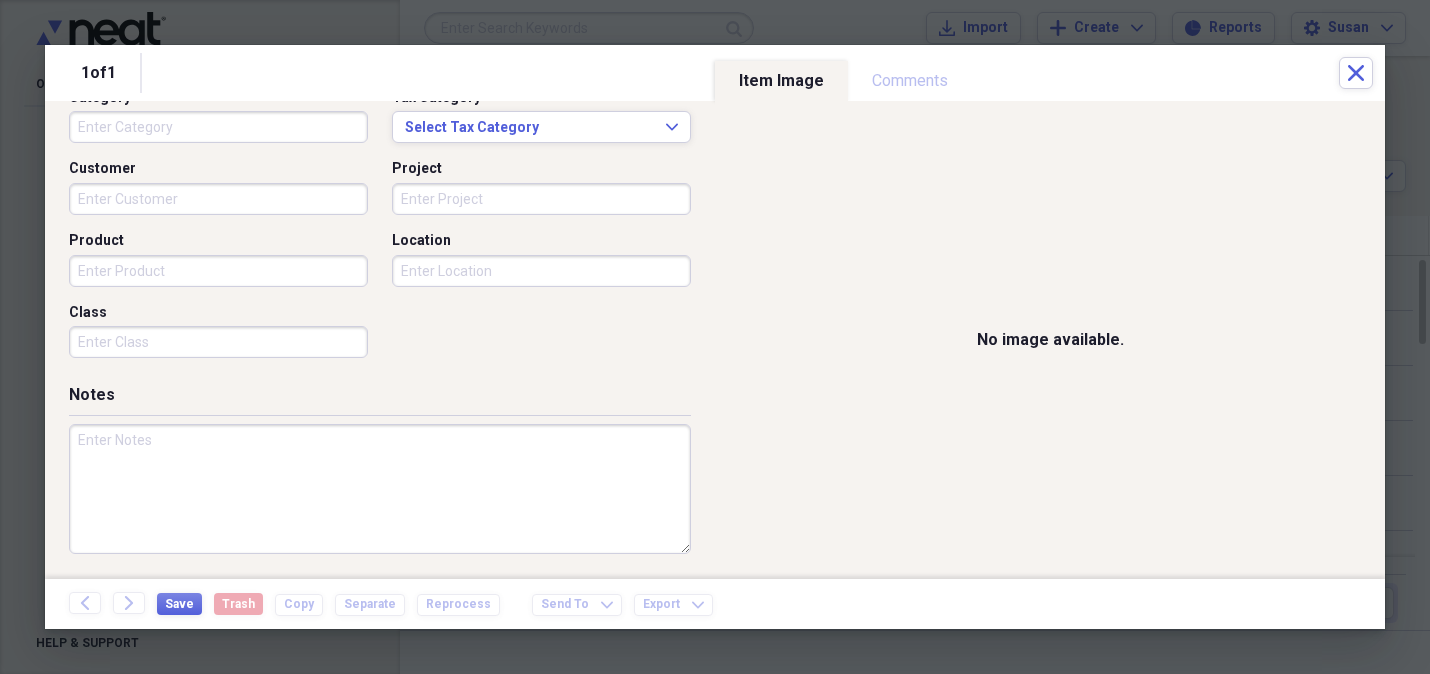 type on "762.06" 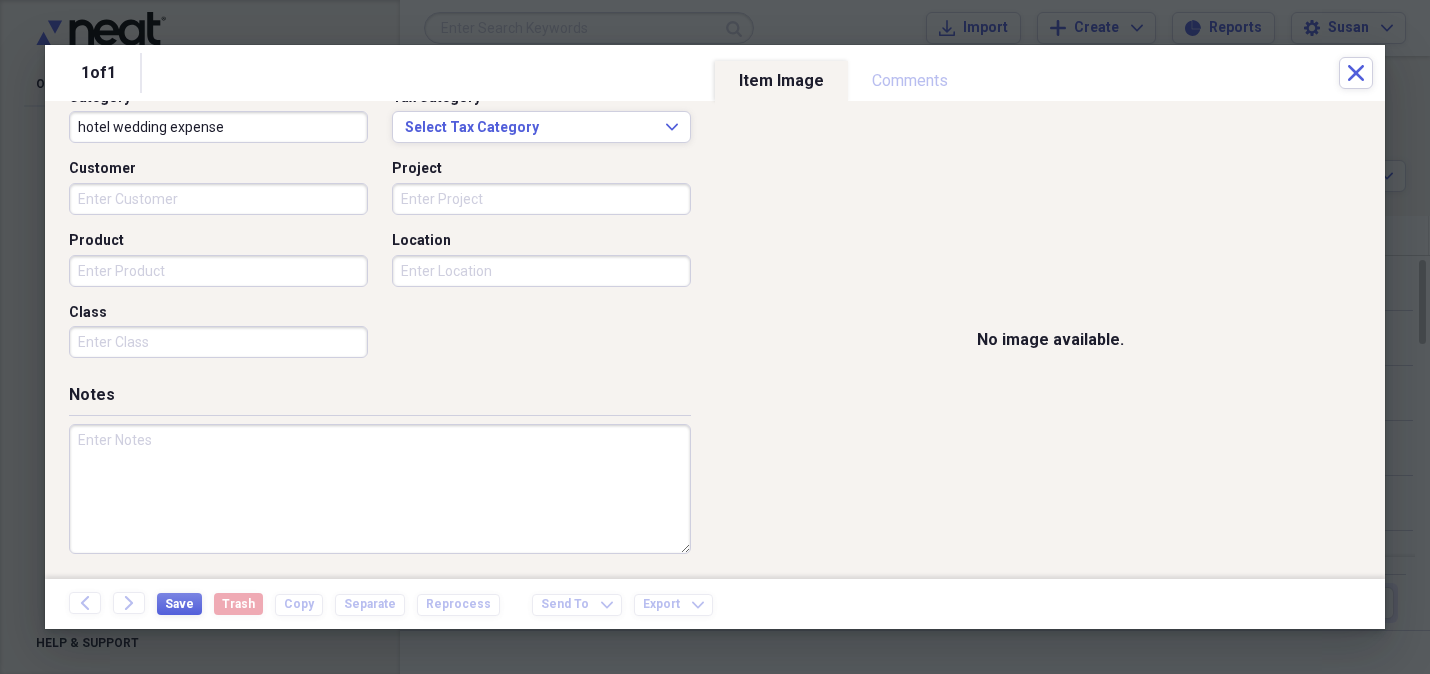 type on "hotel wedding expense" 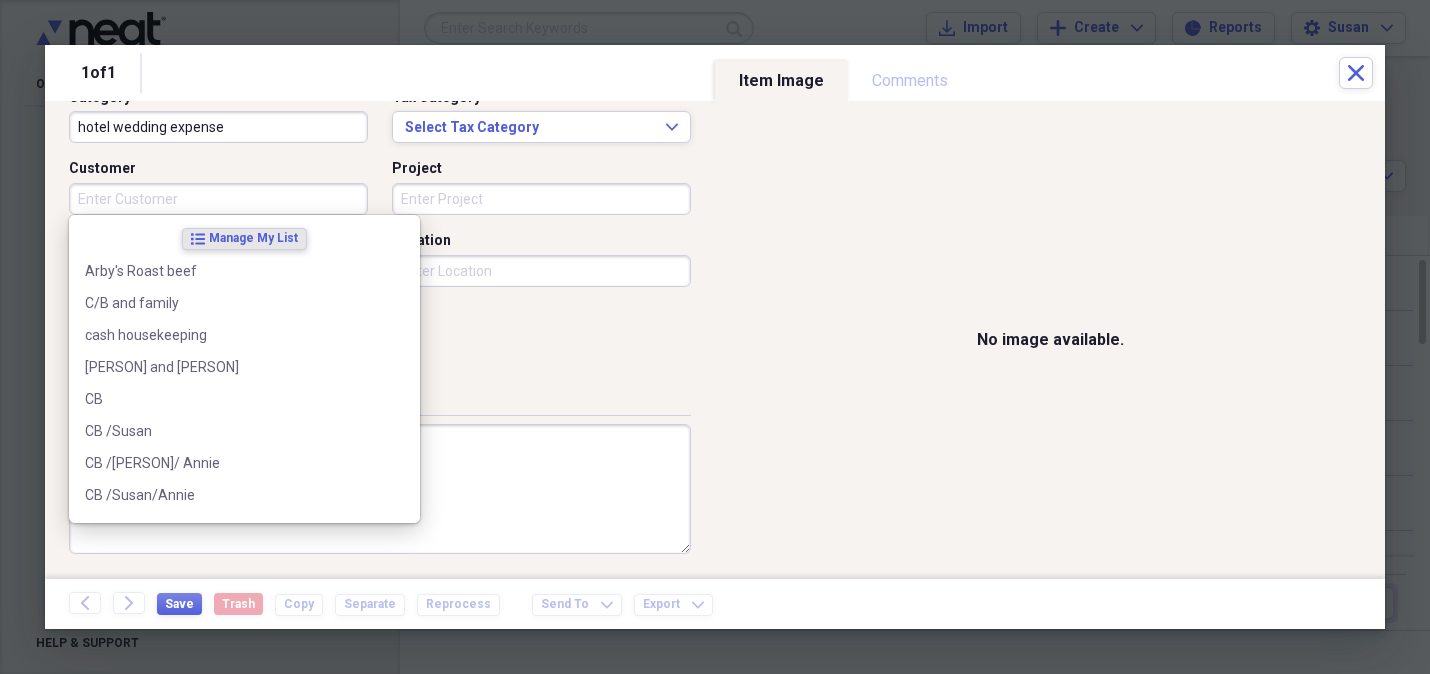 click on "Customer" at bounding box center [218, 199] 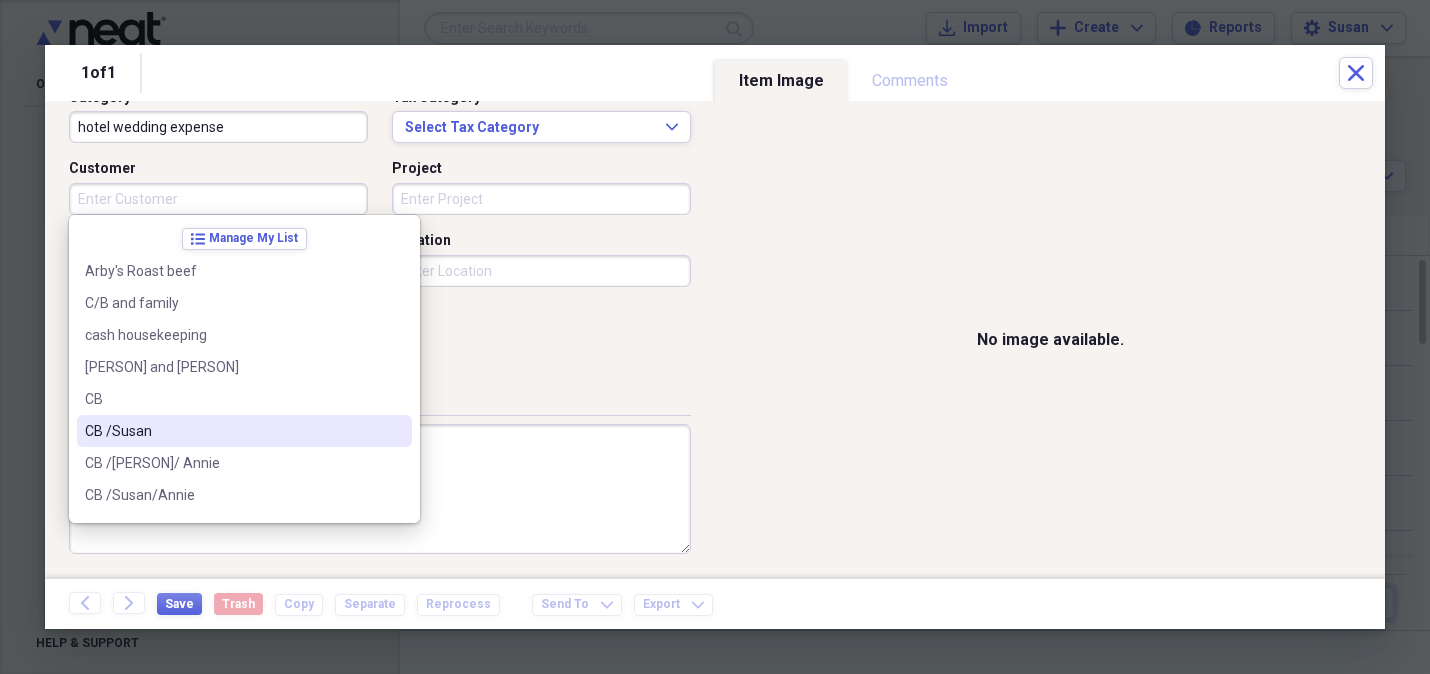 click on "CB /Susan" at bounding box center [232, 431] 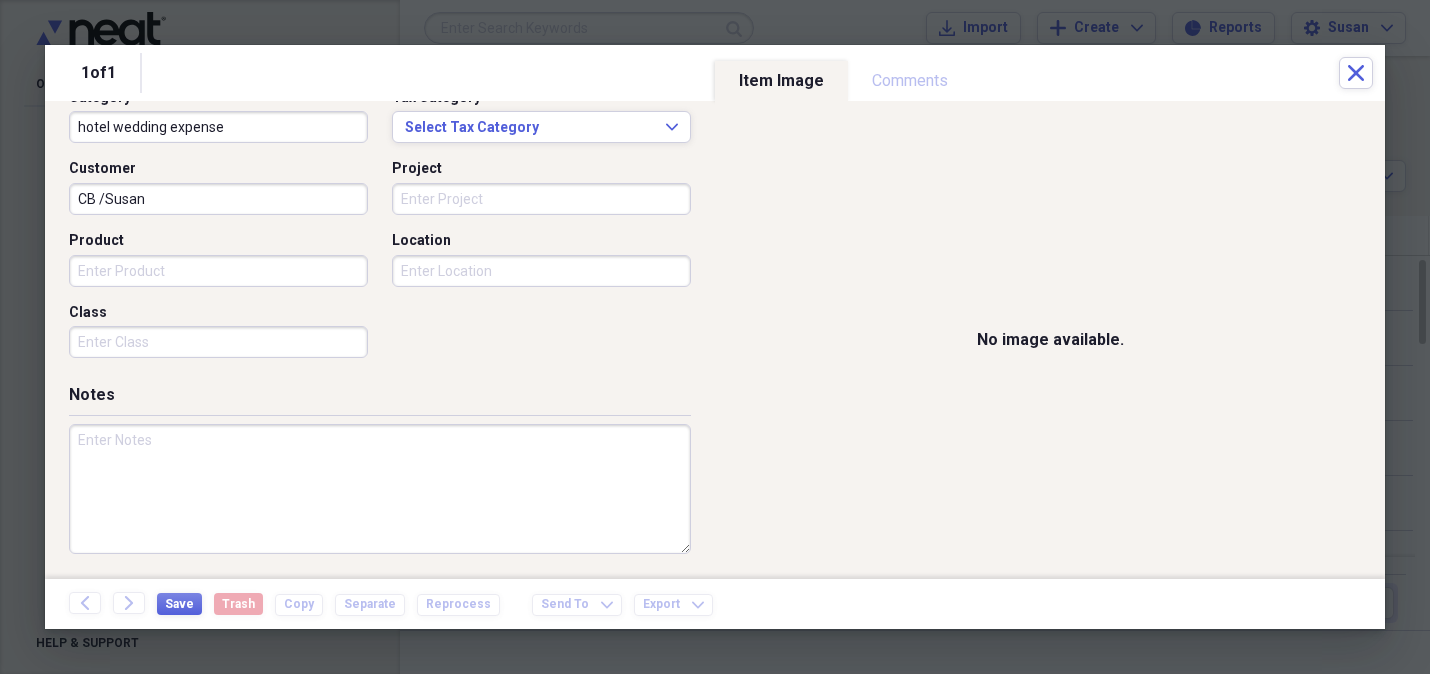 drag, startPoint x: 116, startPoint y: 268, endPoint x: 988, endPoint y: 289, distance: 872.2528 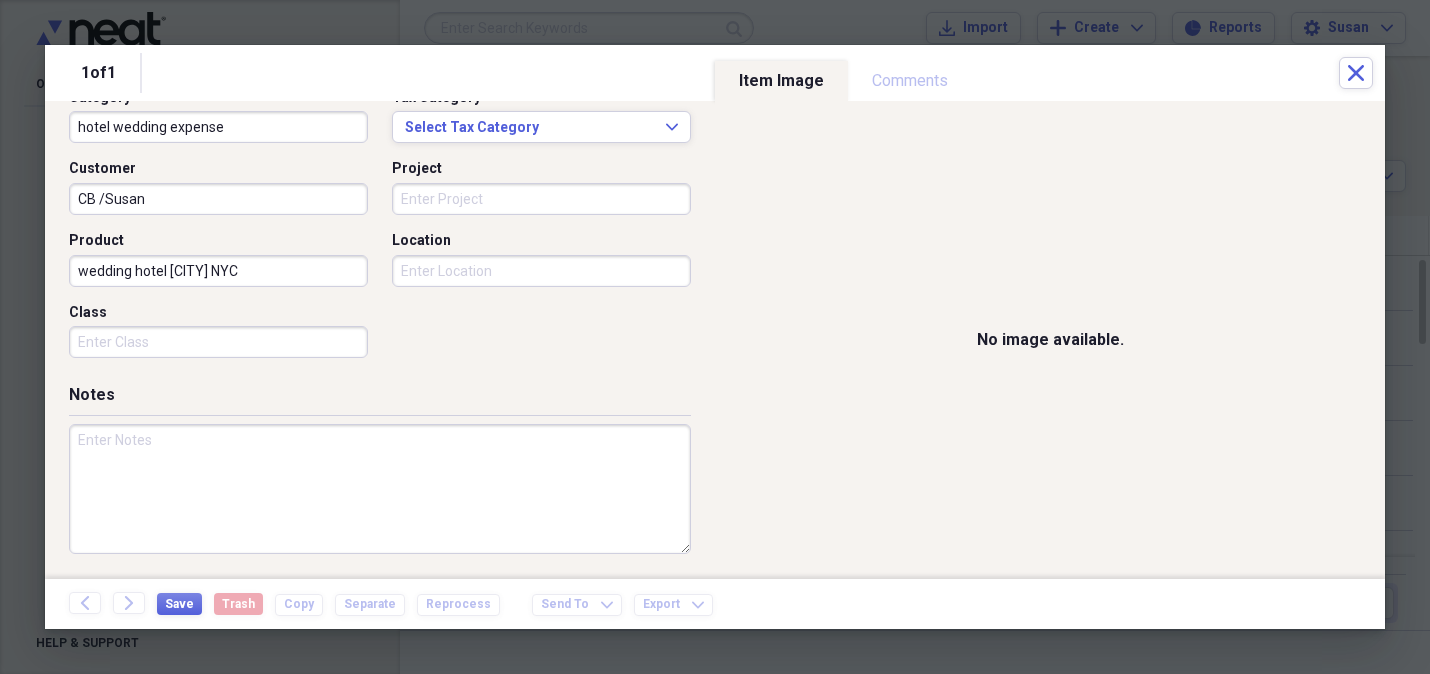 type on "wedding hotel [CITY], [STATE]" 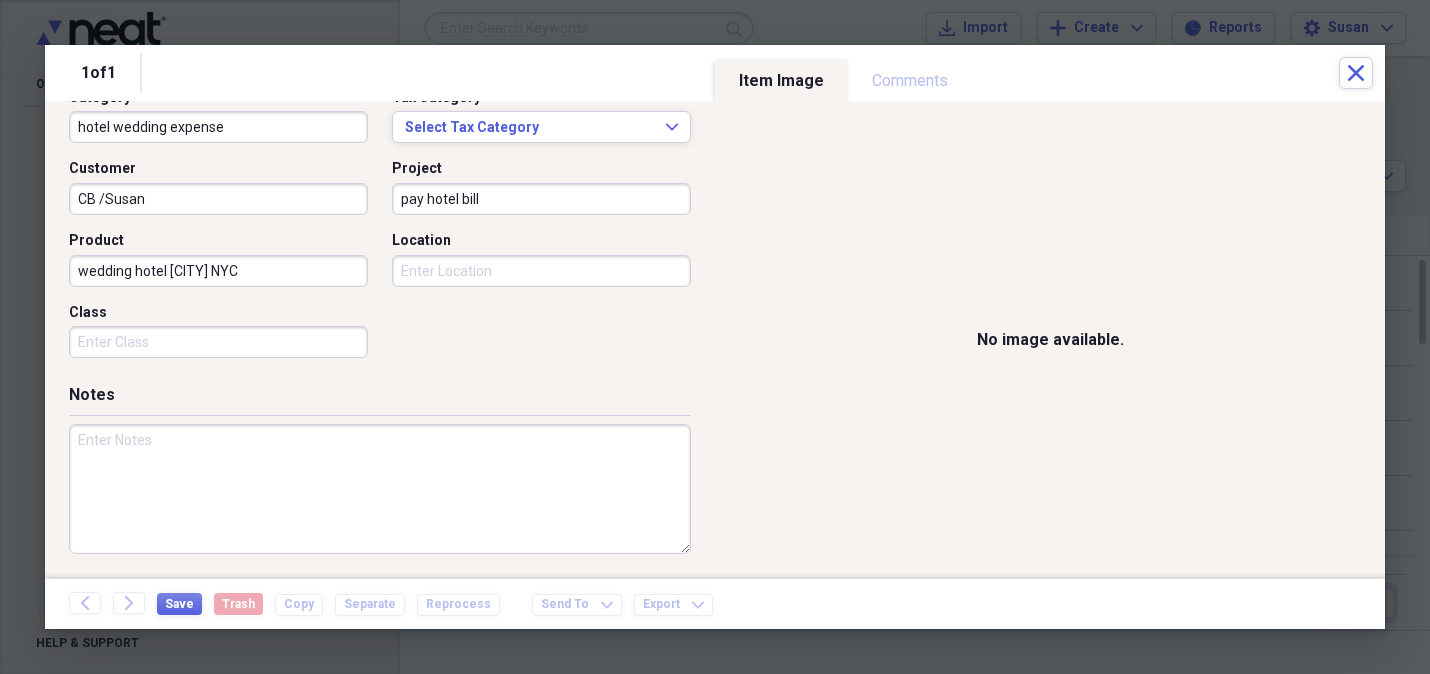 type on "pay hotel bill" 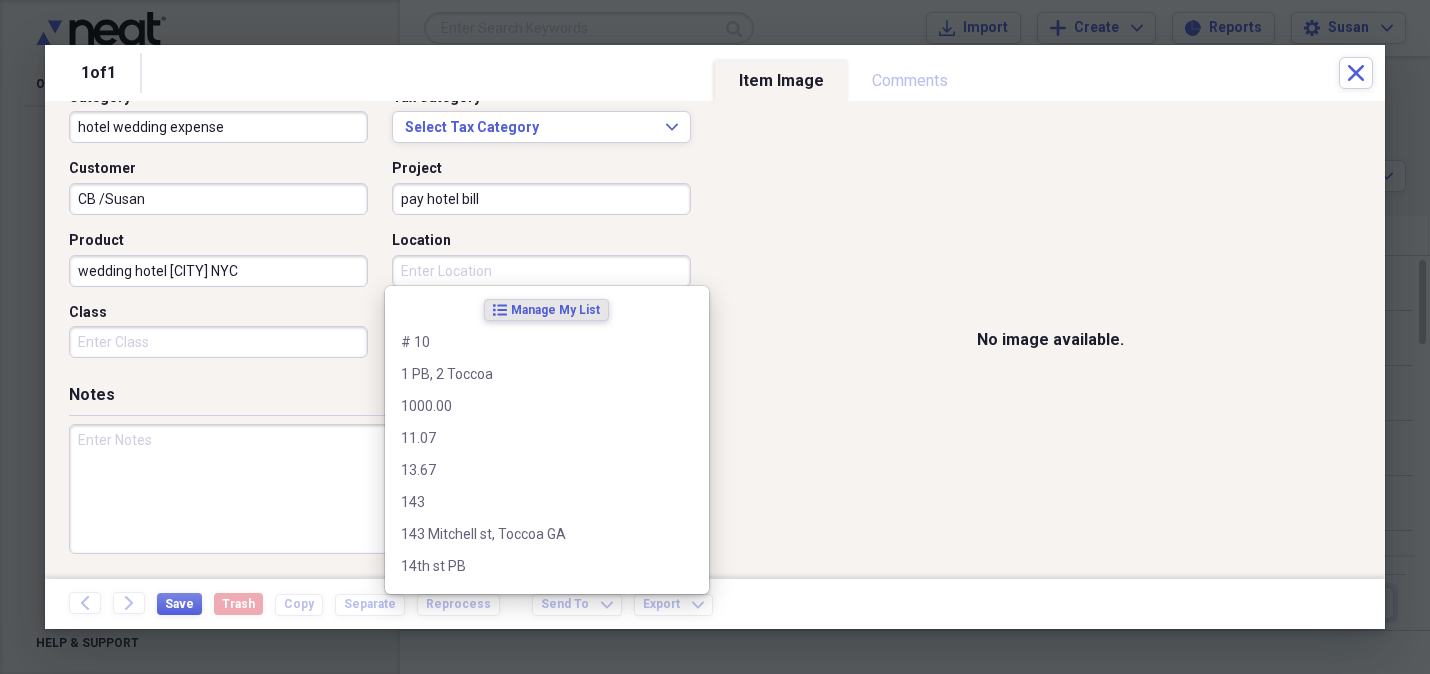 click on "Location" at bounding box center (541, 271) 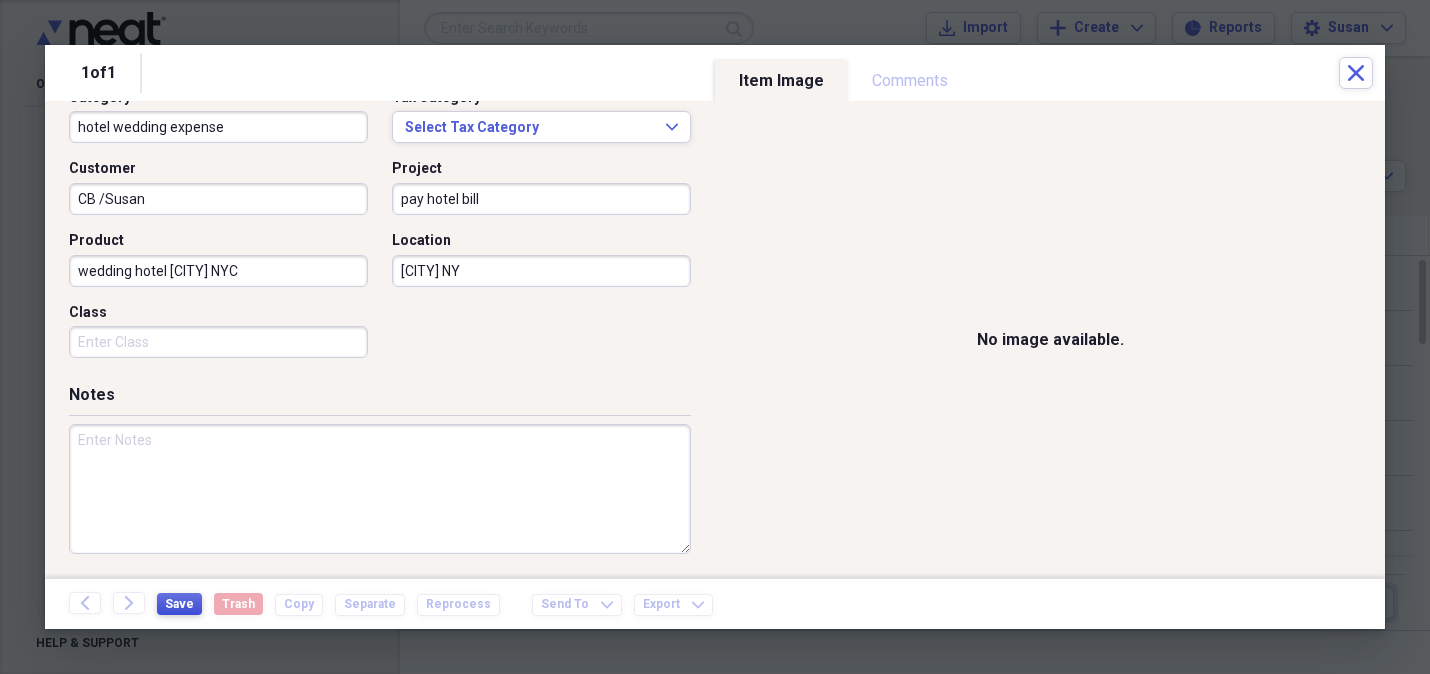 type on "[CITY] [STATE]" 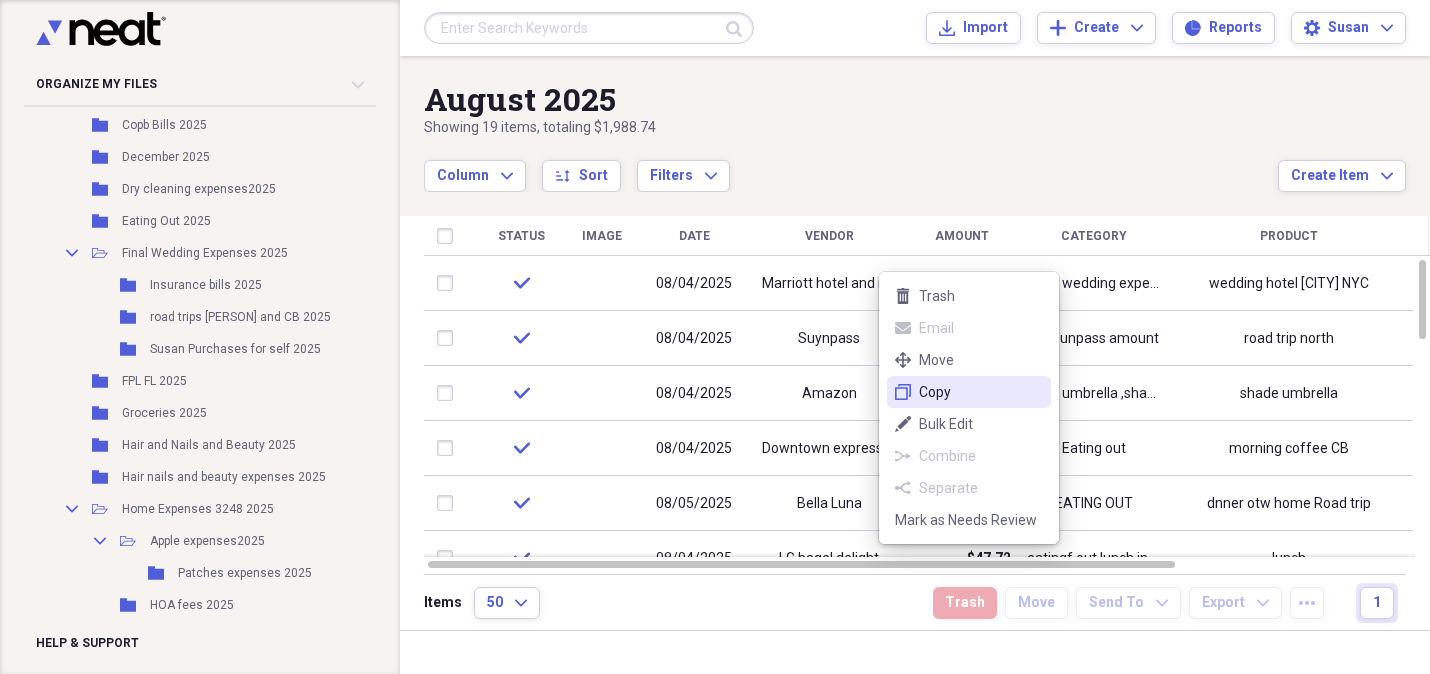 click on "Copy" at bounding box center (981, 392) 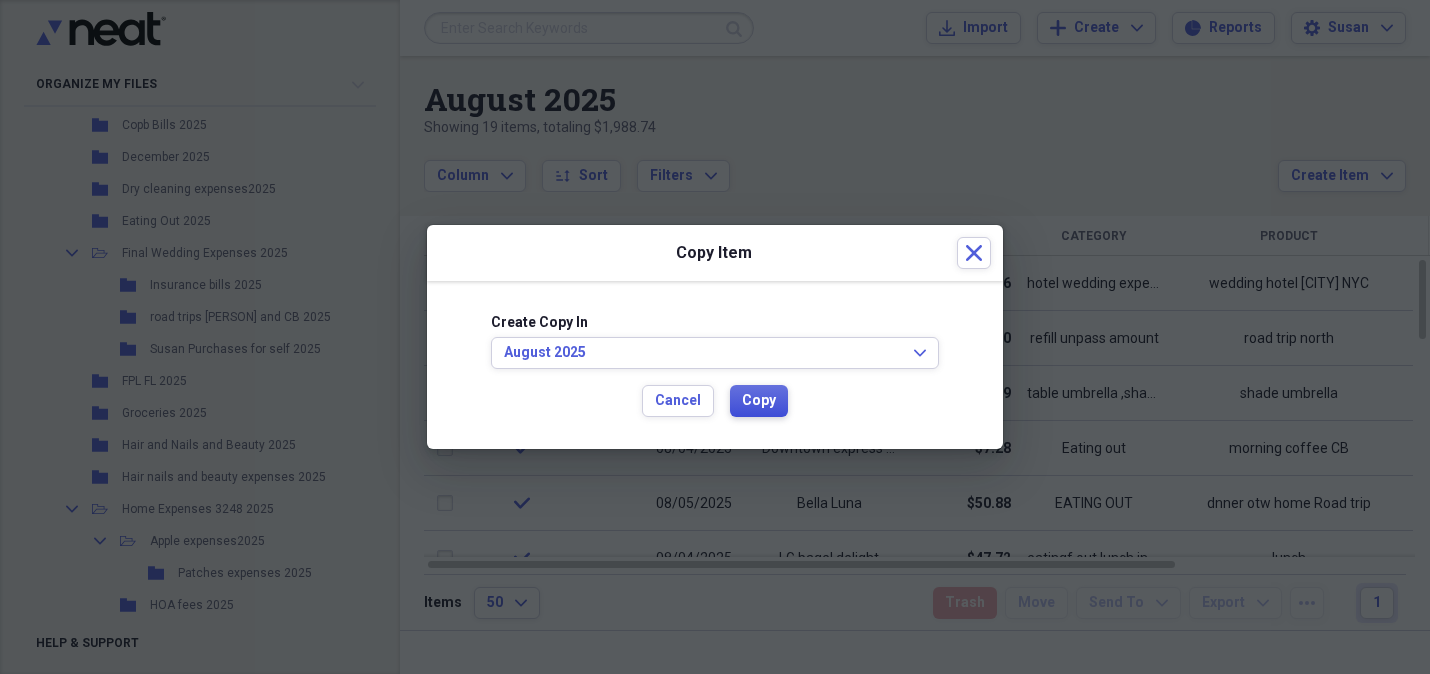 click on "Copy" at bounding box center [759, 401] 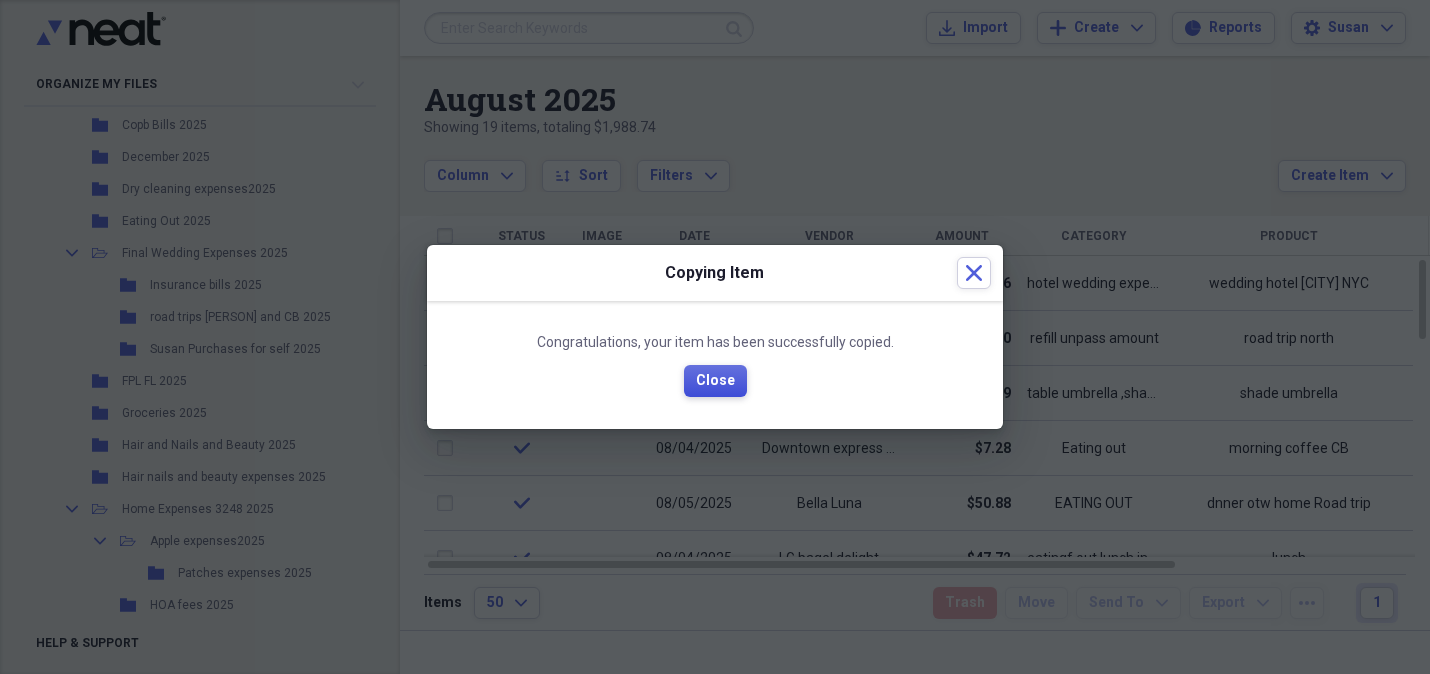 click on "Close" at bounding box center [715, 381] 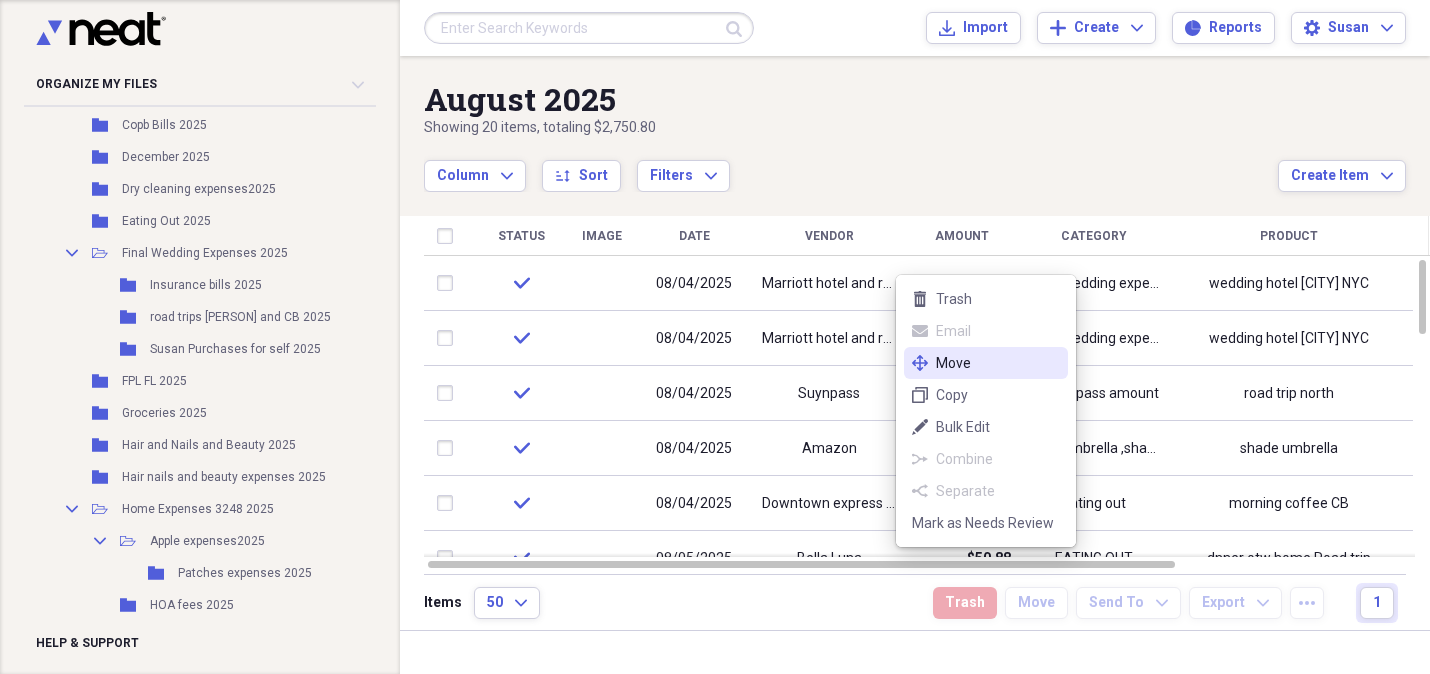click on "move Move" at bounding box center [986, 363] 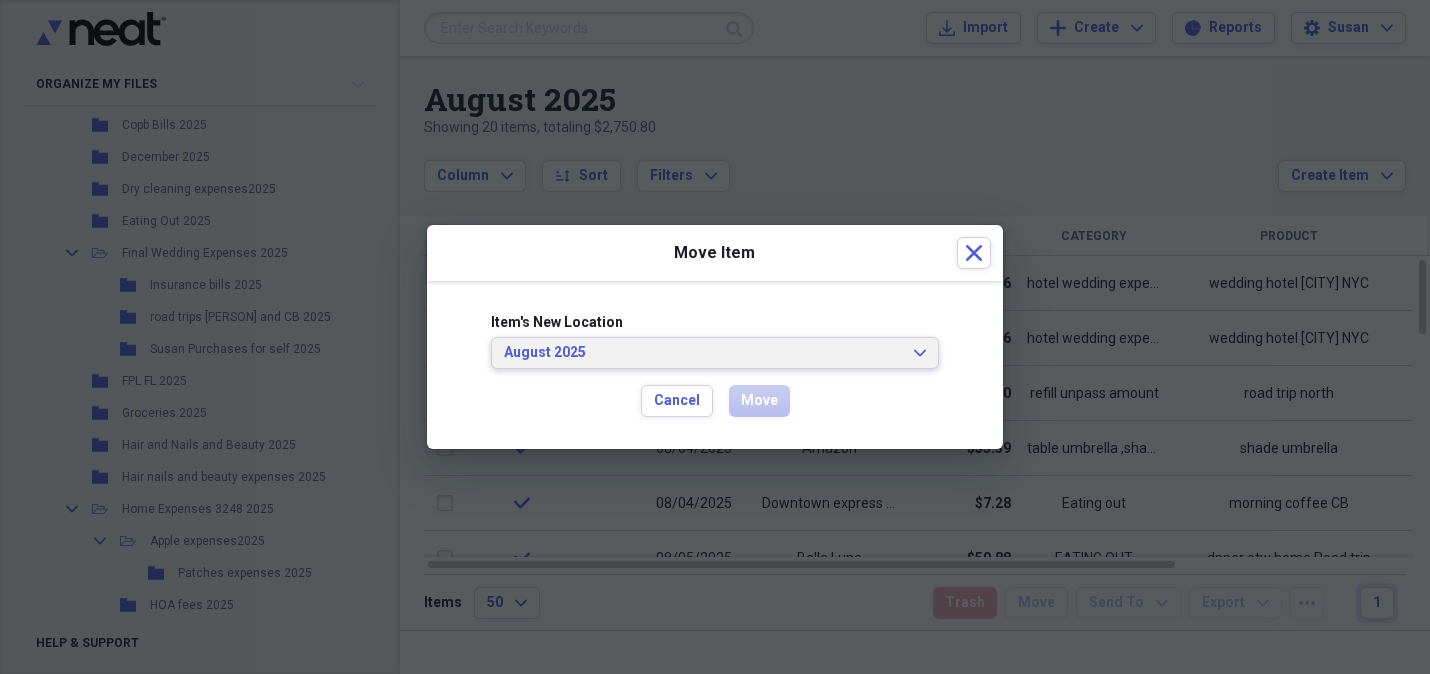 click on "August 2025 Expand" at bounding box center [715, 353] 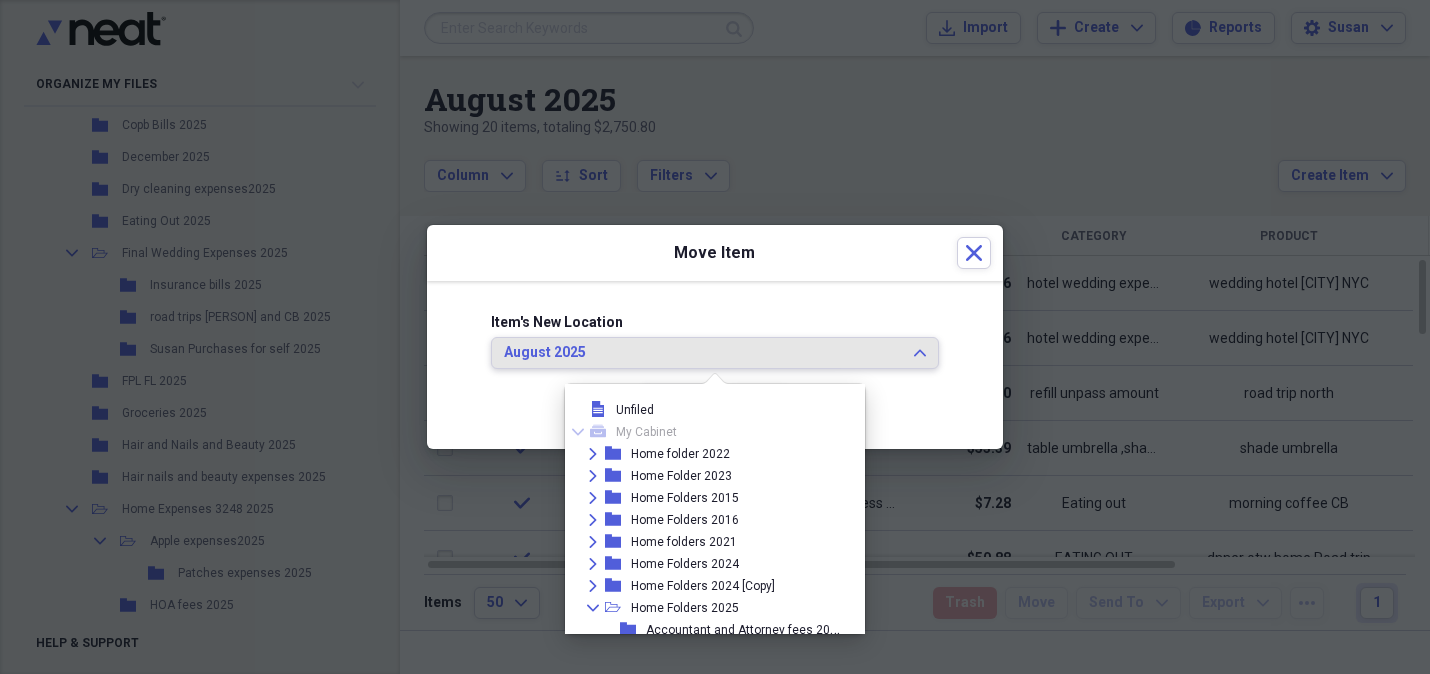 scroll, scrollTop: 216, scrollLeft: 0, axis: vertical 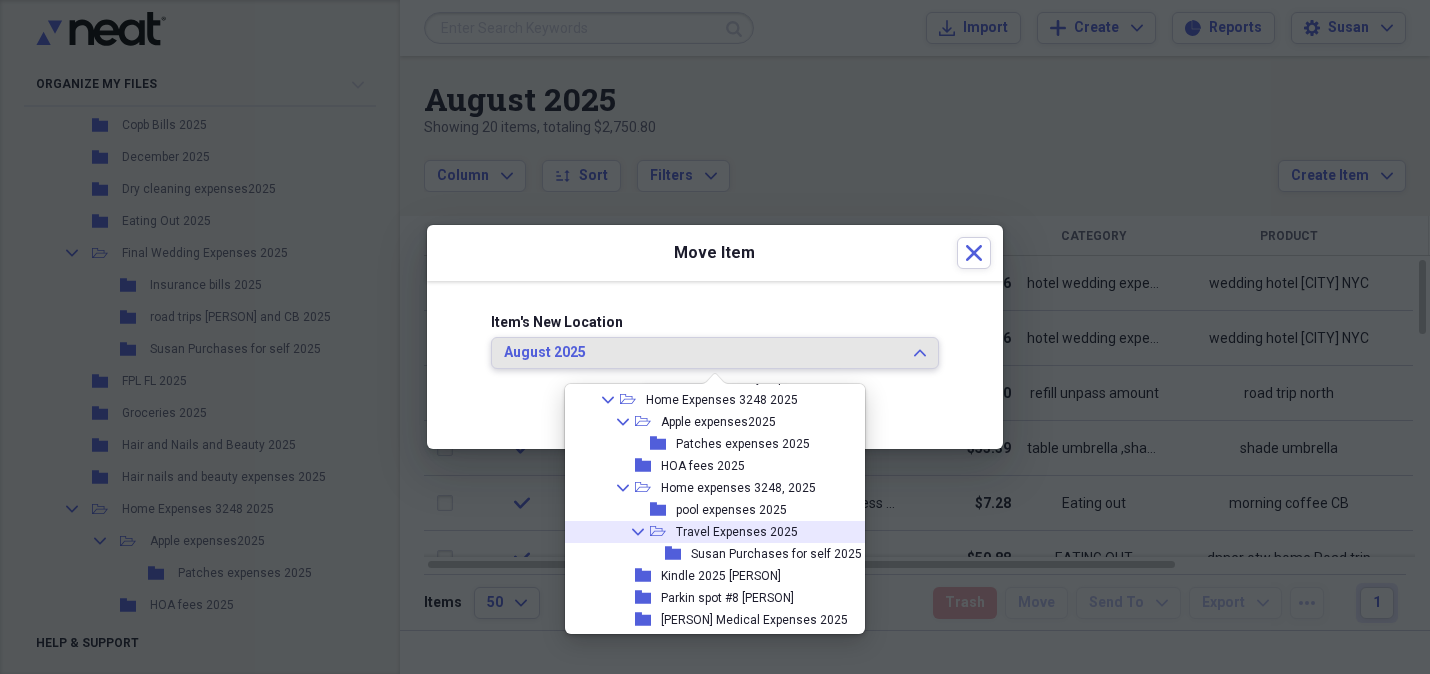click on "Travel Expenses 2025" at bounding box center (737, 532) 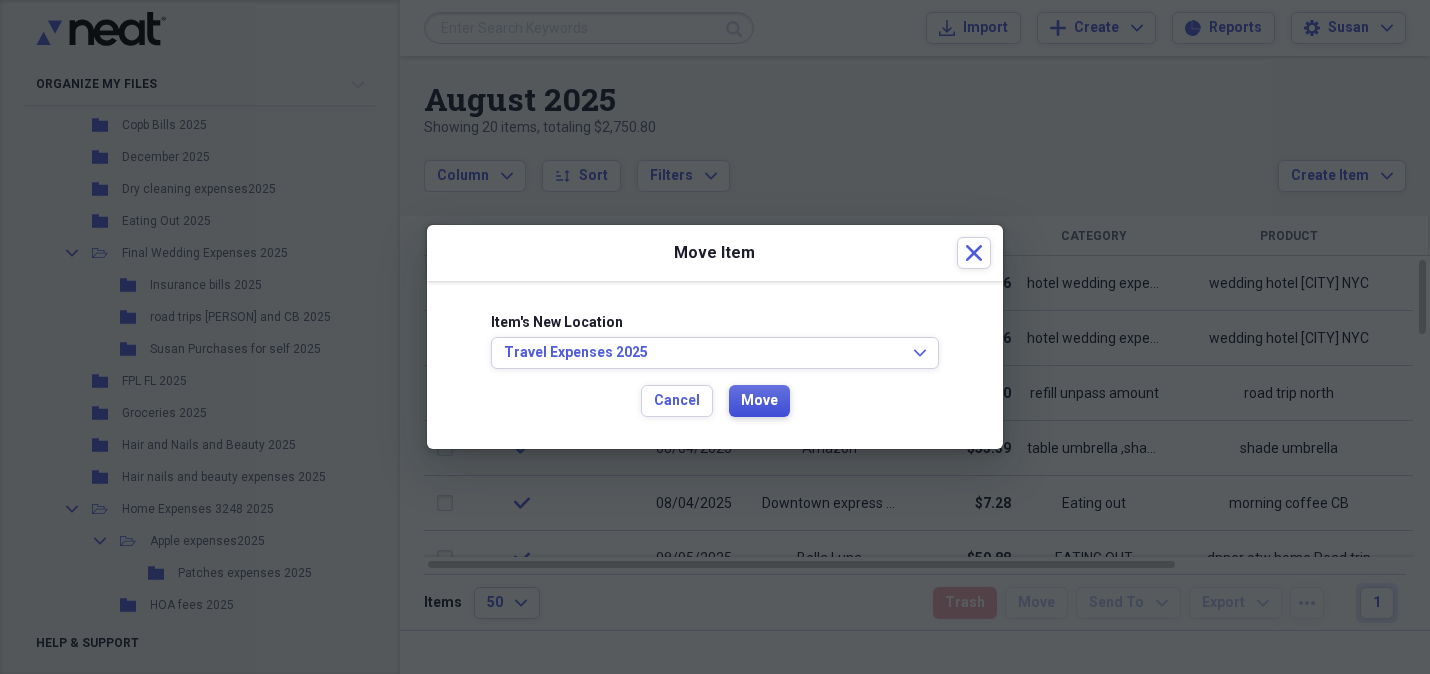 click on "Move" at bounding box center (759, 401) 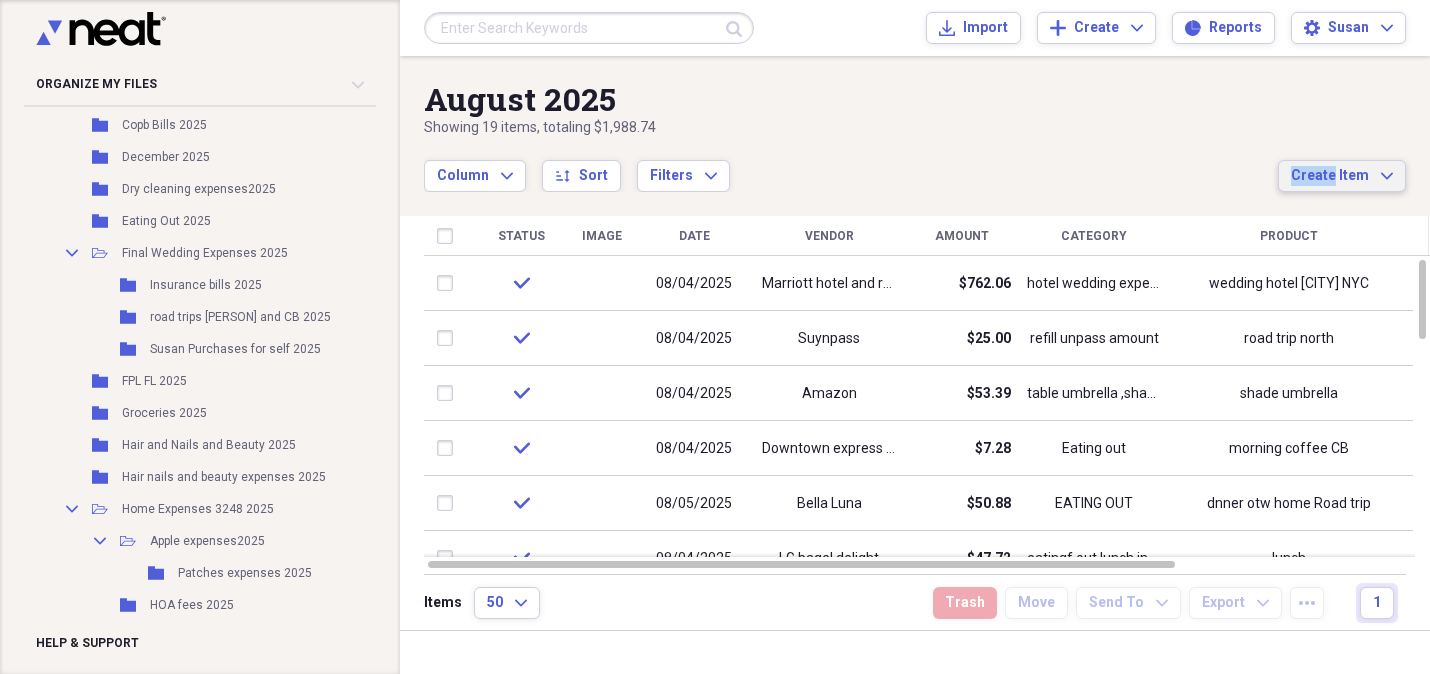 click on "Expand" 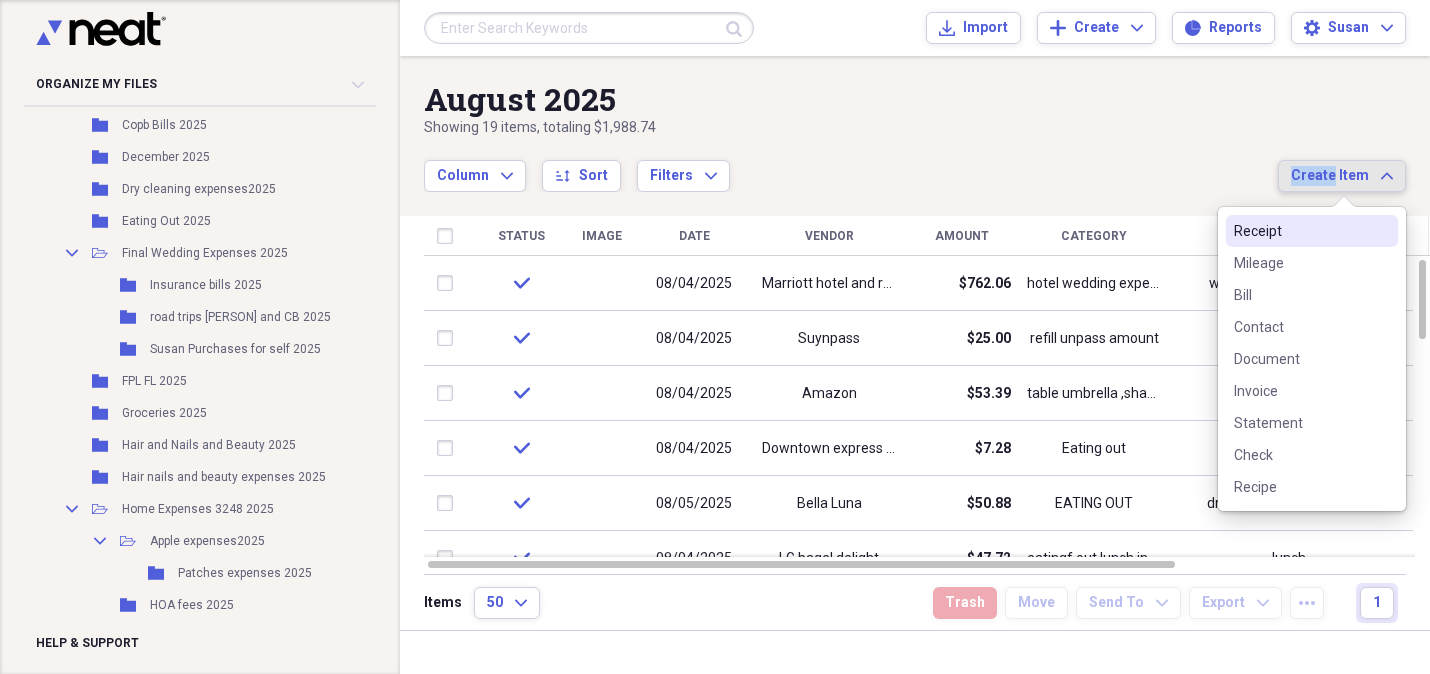 click on "Receipt" at bounding box center (1300, 231) 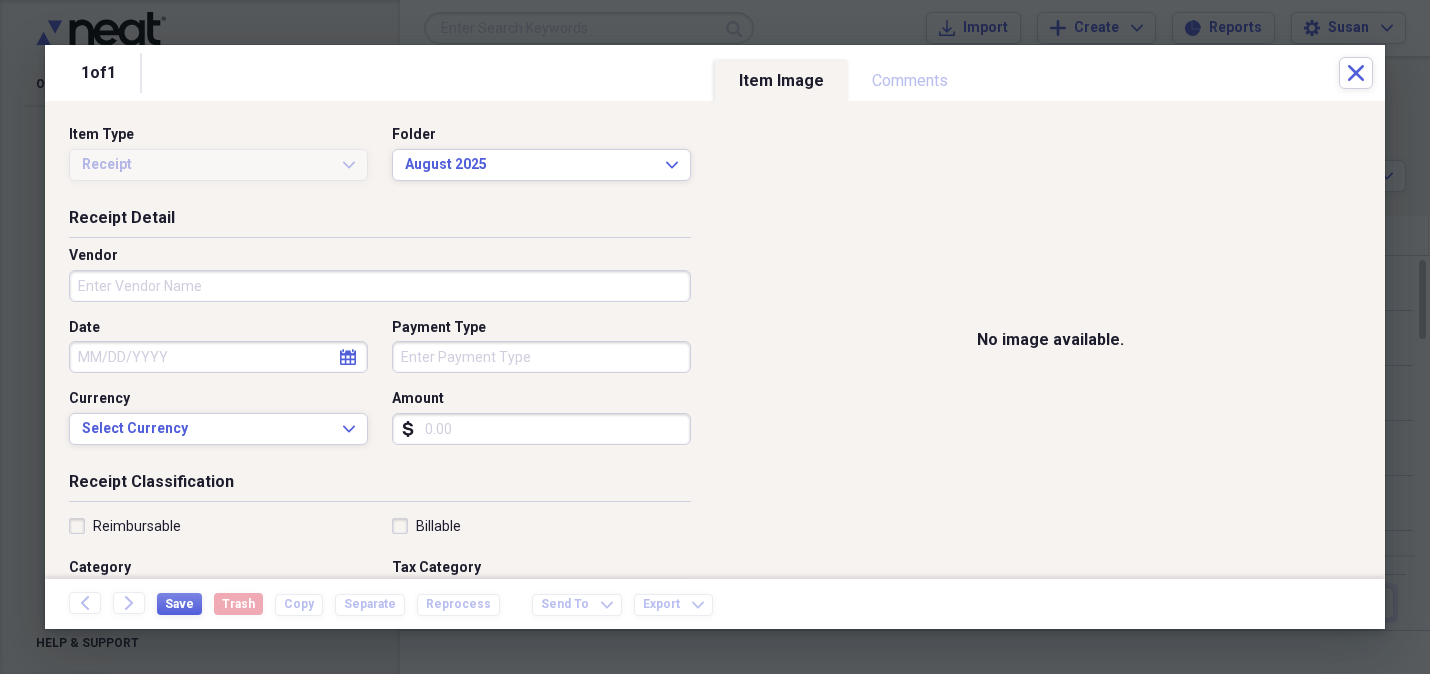 click on "Vendor" at bounding box center (380, 286) 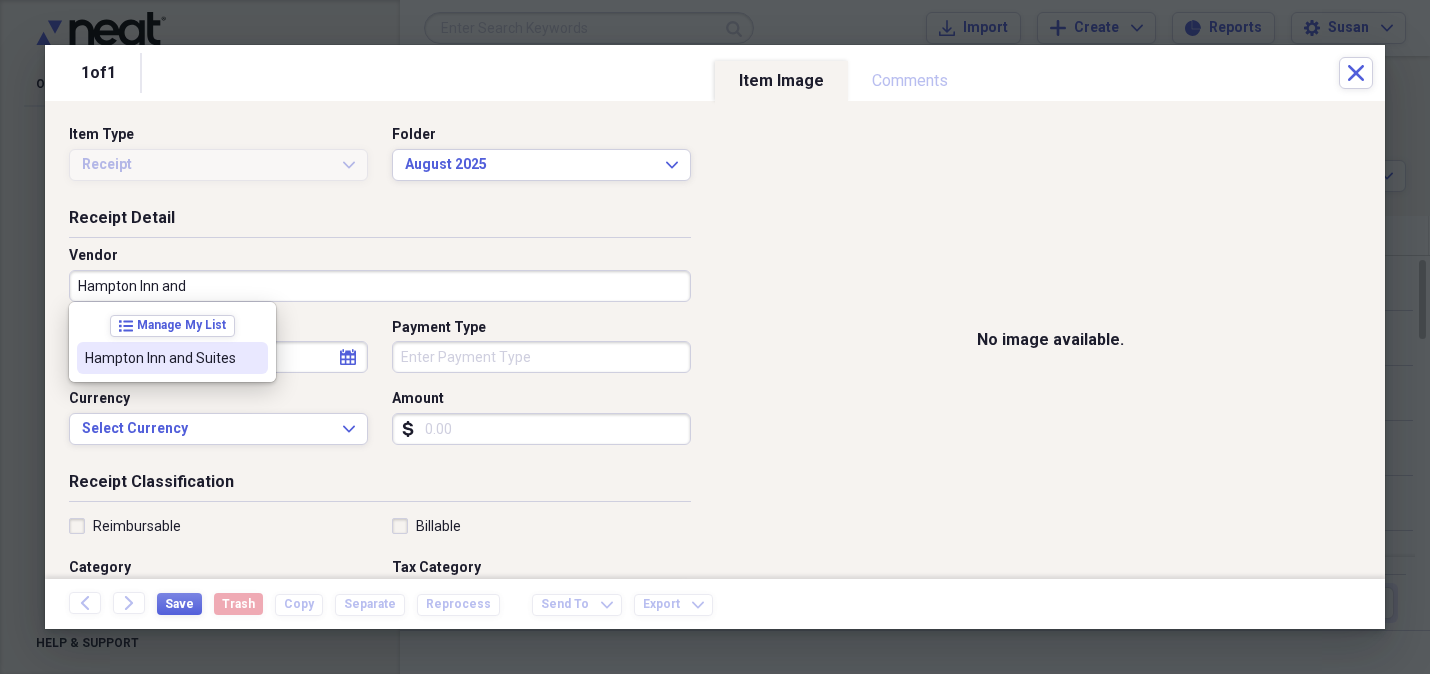 drag, startPoint x: 114, startPoint y: 350, endPoint x: 148, endPoint y: 357, distance: 34.713108 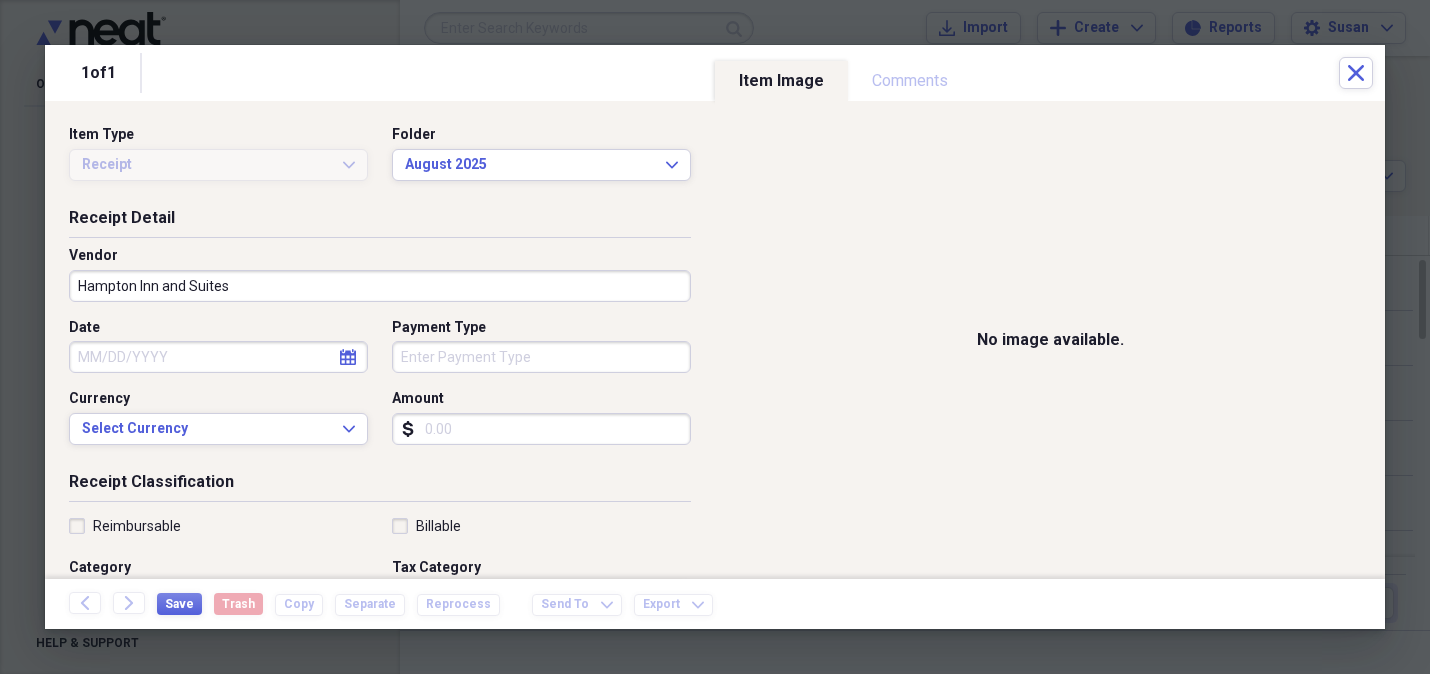 click on "calendar Calendar" at bounding box center (348, 357) 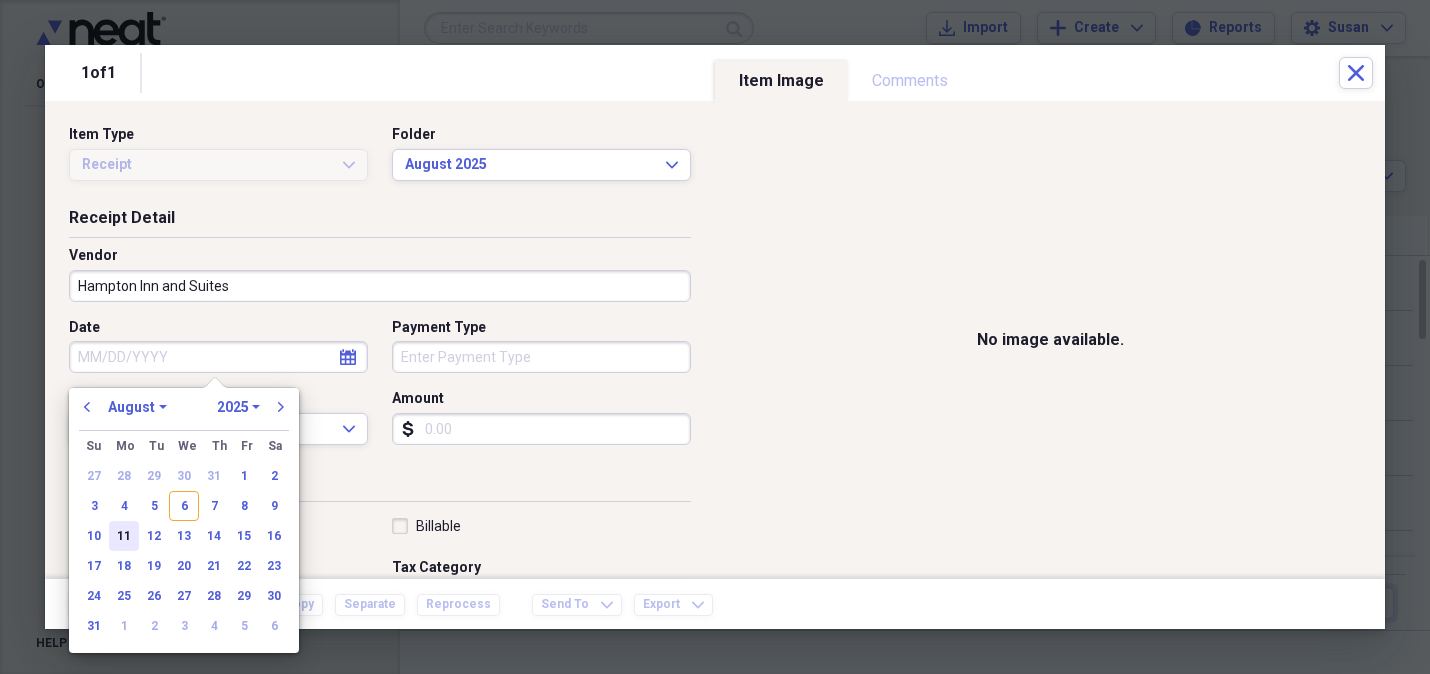 click on "11" at bounding box center [124, 536] 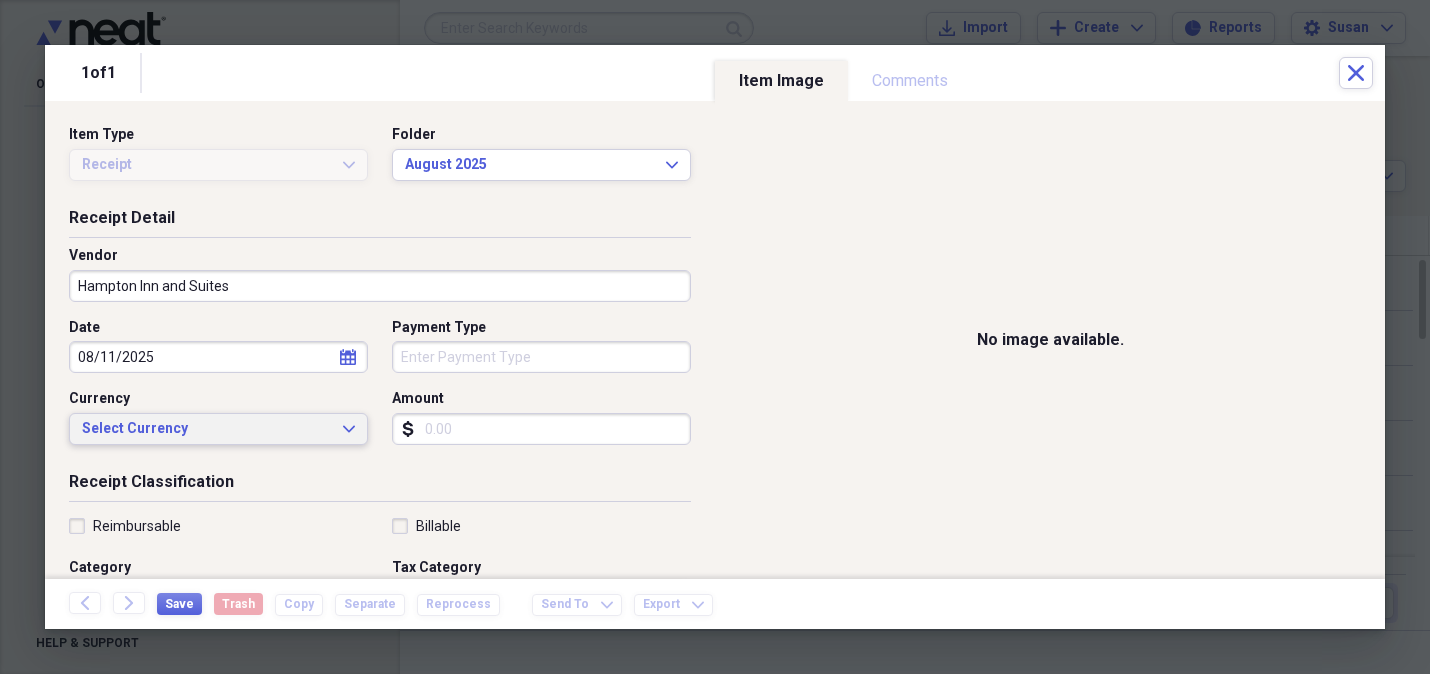 drag, startPoint x: 349, startPoint y: 431, endPoint x: 305, endPoint y: 460, distance: 52.69725 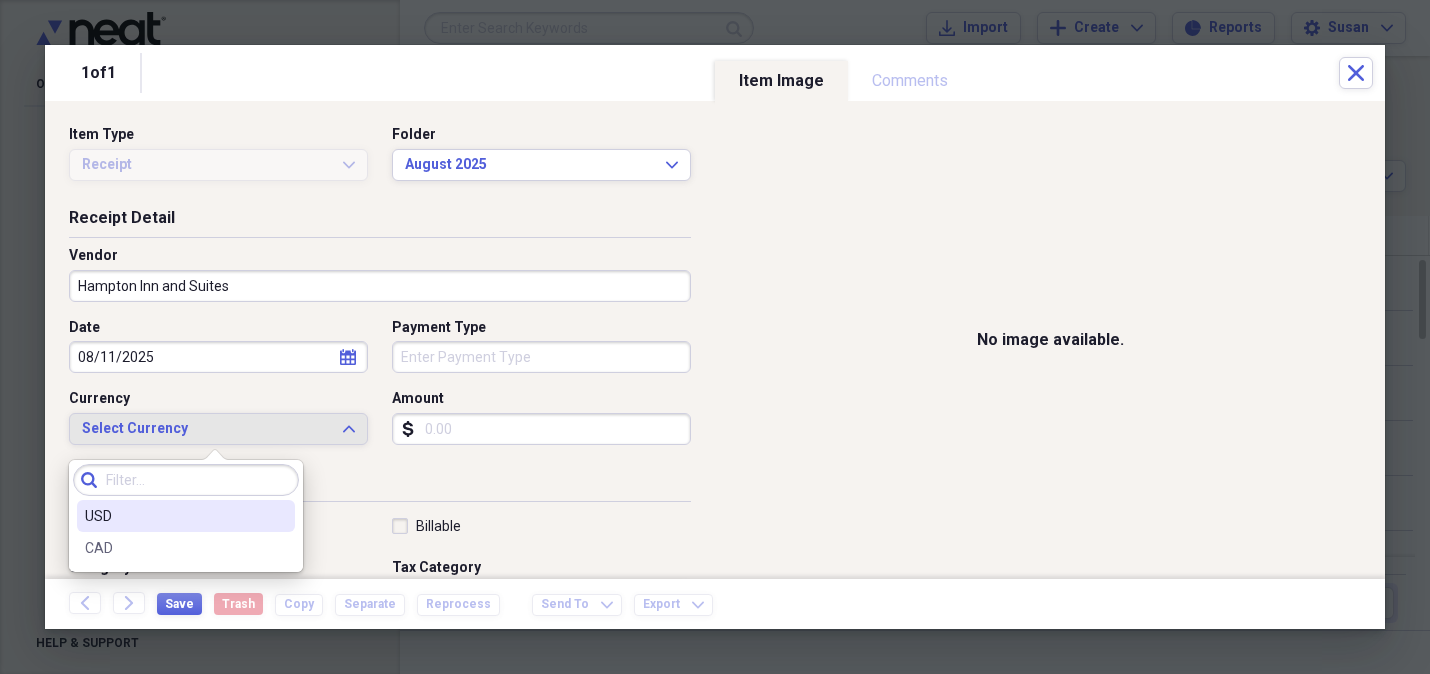 drag, startPoint x: 231, startPoint y: 522, endPoint x: 240, endPoint y: 505, distance: 19.235384 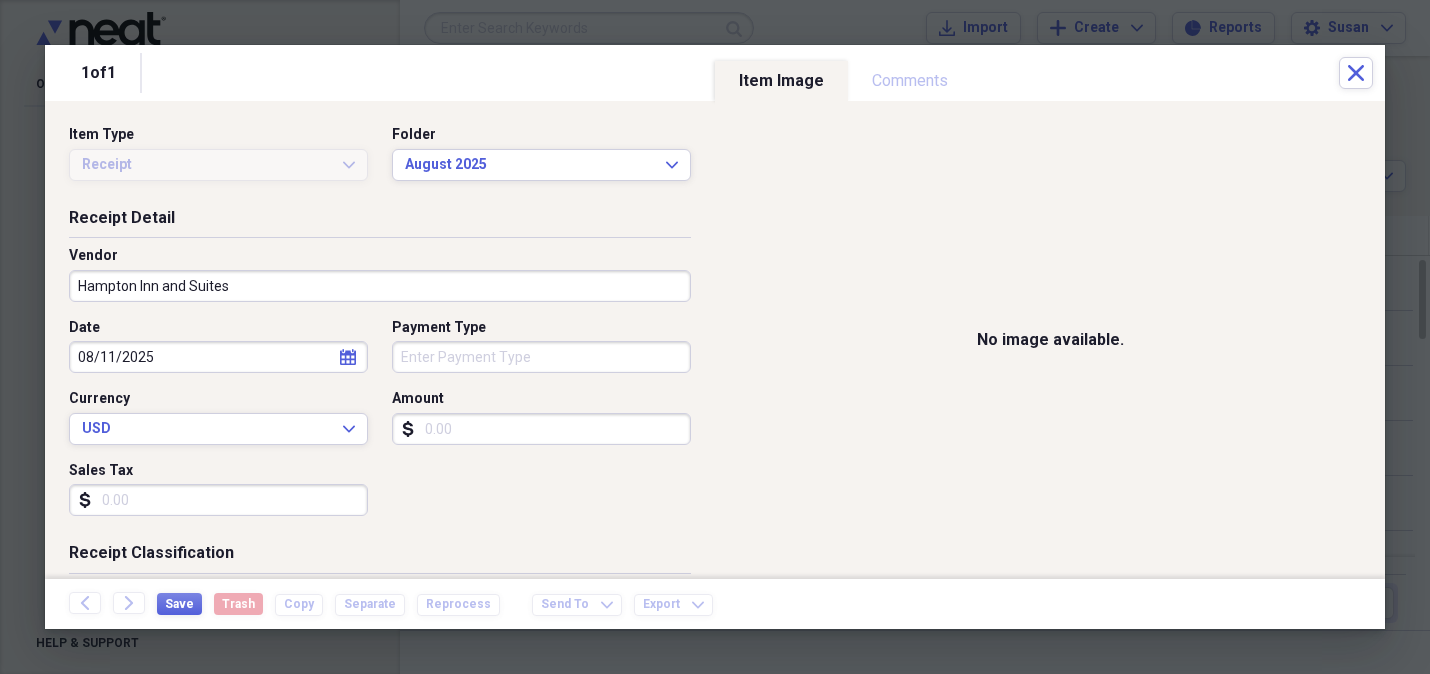 click on "Payment Type" at bounding box center (541, 357) 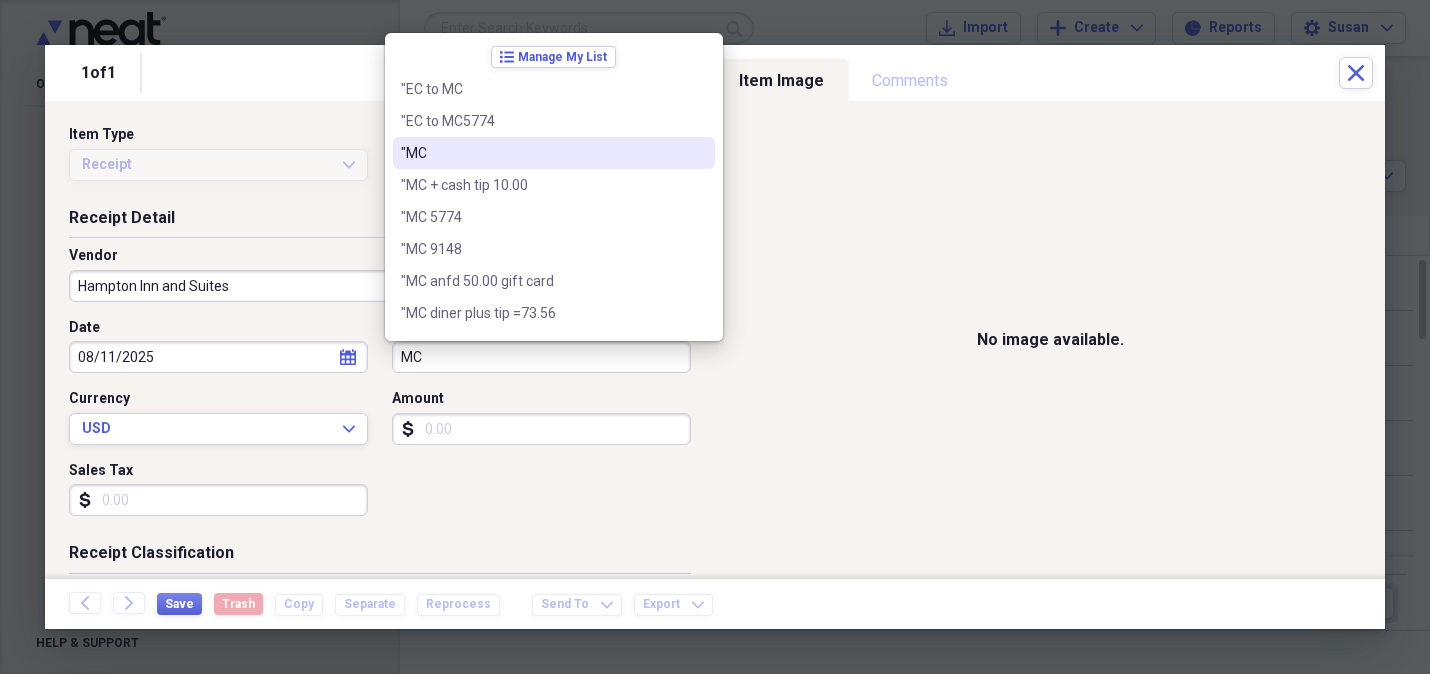 click on ""MC" at bounding box center [542, 153] 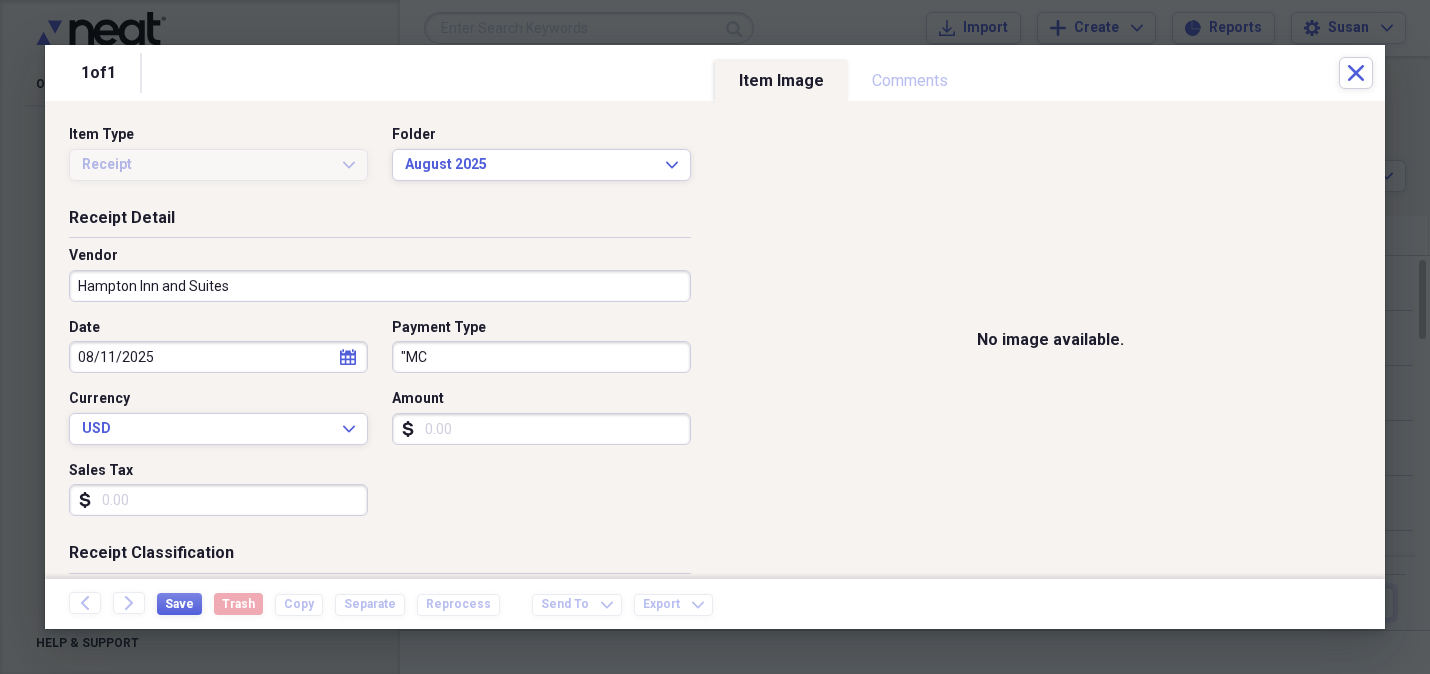 click on "Amount" at bounding box center [541, 429] 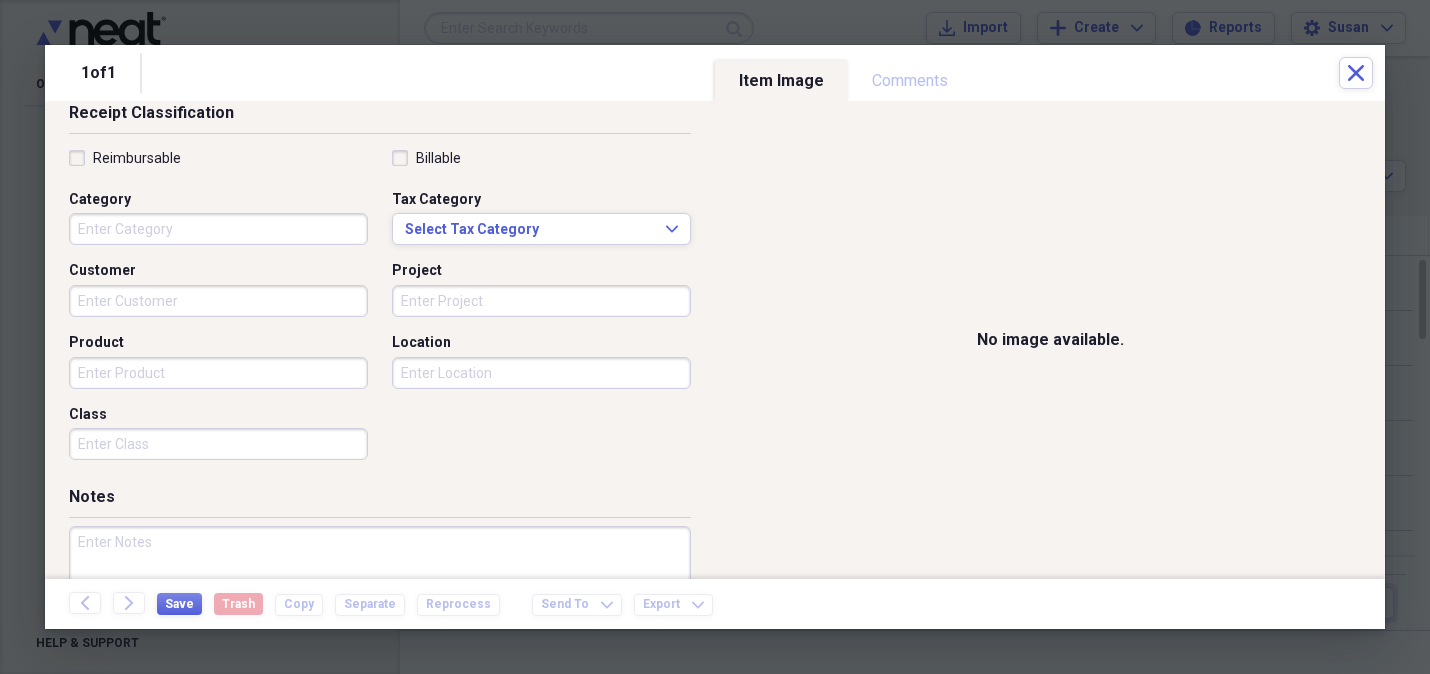 scroll, scrollTop: 542, scrollLeft: 0, axis: vertical 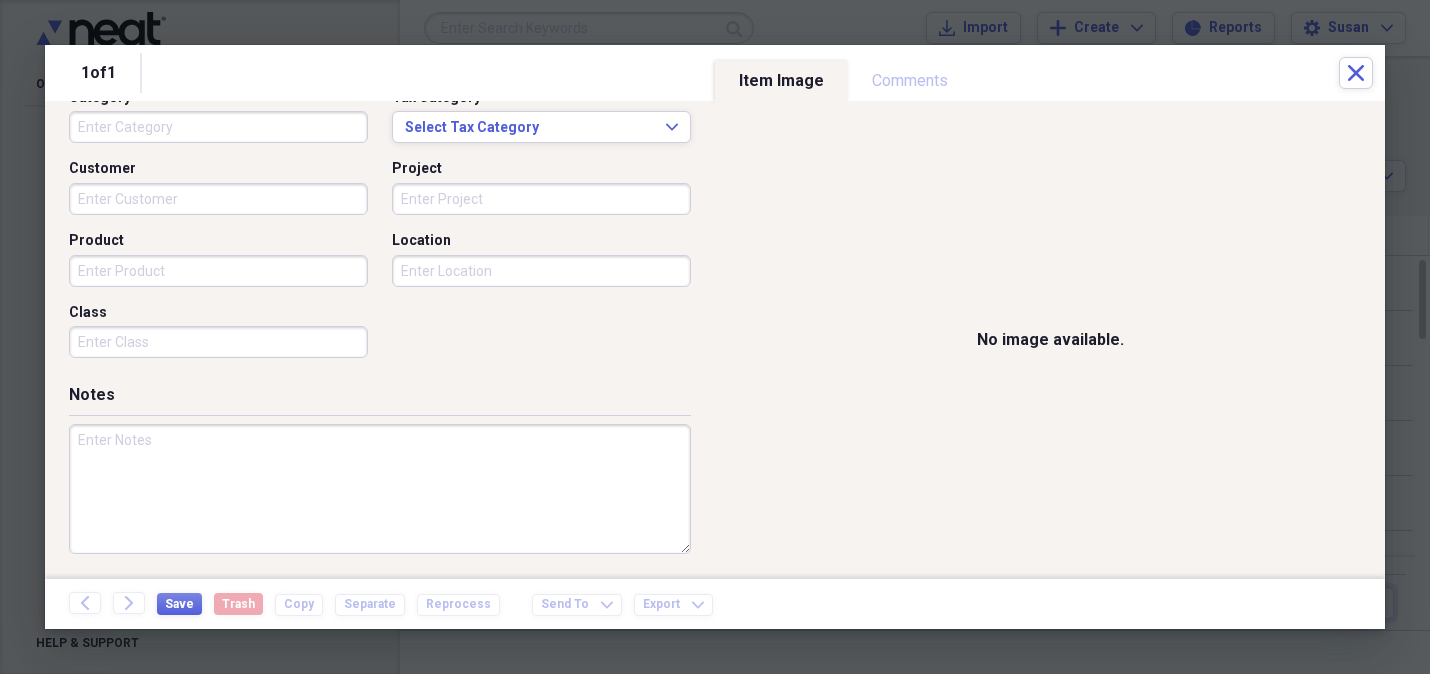 type on "147.32" 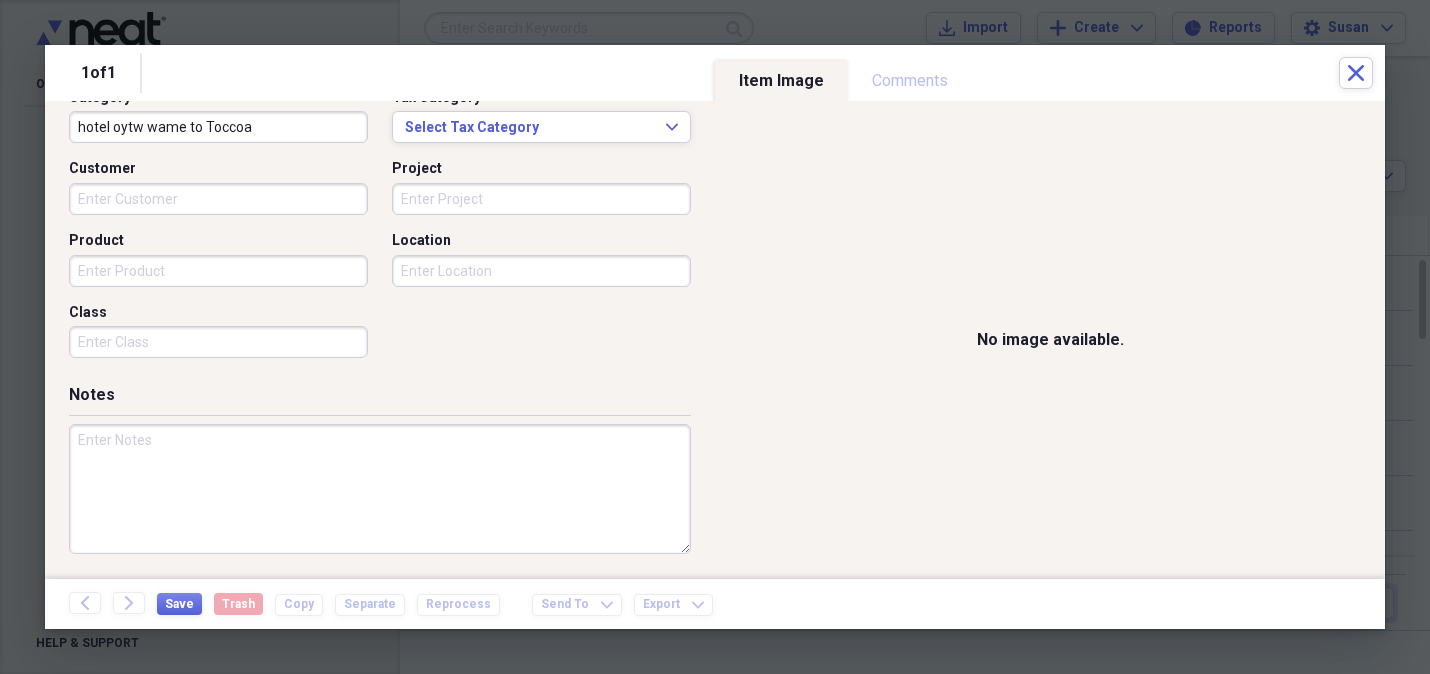 click on "hotel oytw wame toToccoa" at bounding box center [218, 127] 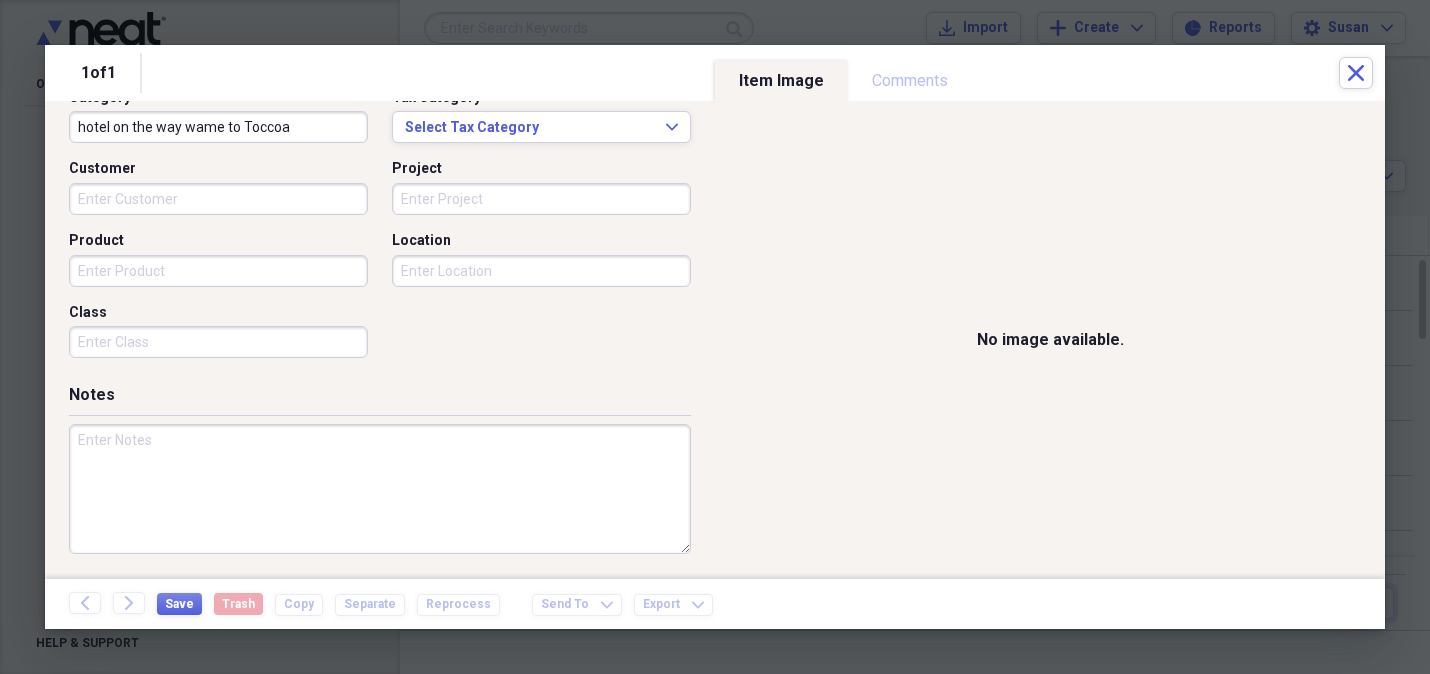 click on "hotel on the way  wame toToccoa" at bounding box center [218, 127] 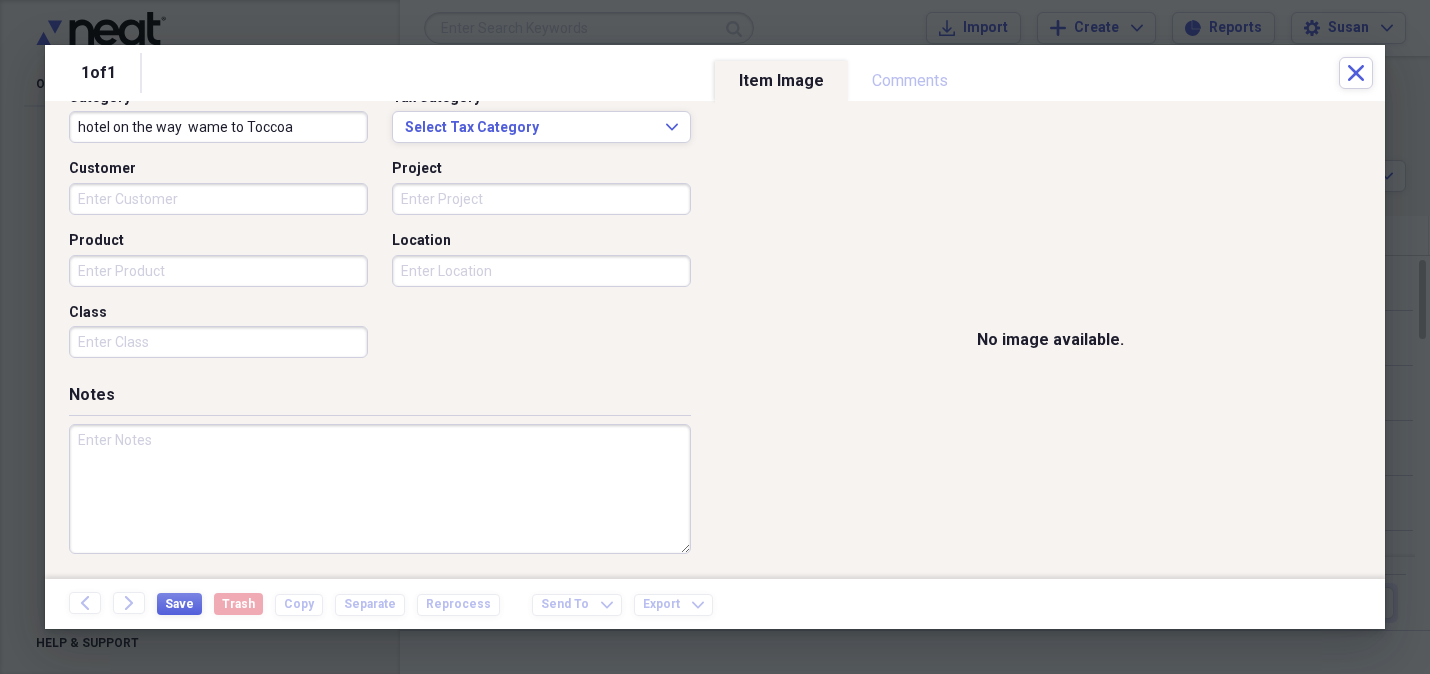 type on "hotel on the way  wame to Toccoa" 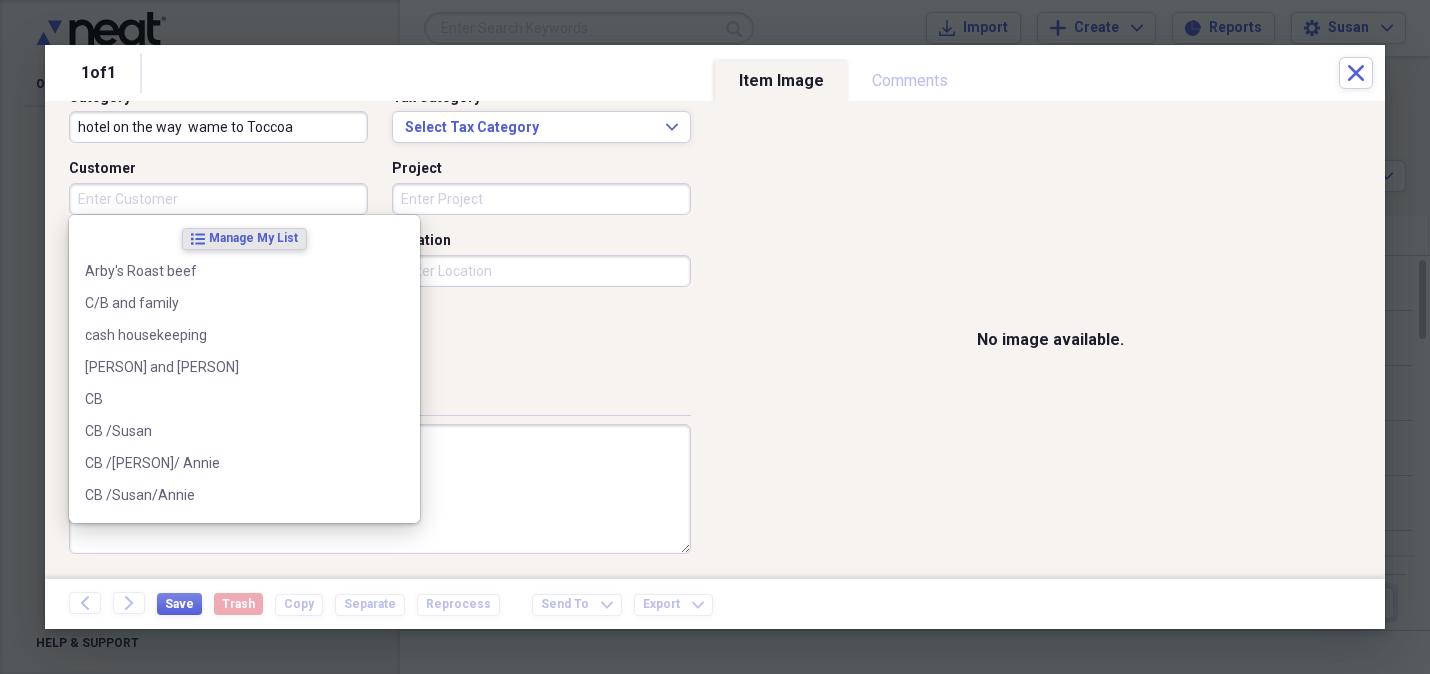 drag, startPoint x: 128, startPoint y: 203, endPoint x: 129, endPoint y: 301, distance: 98.005104 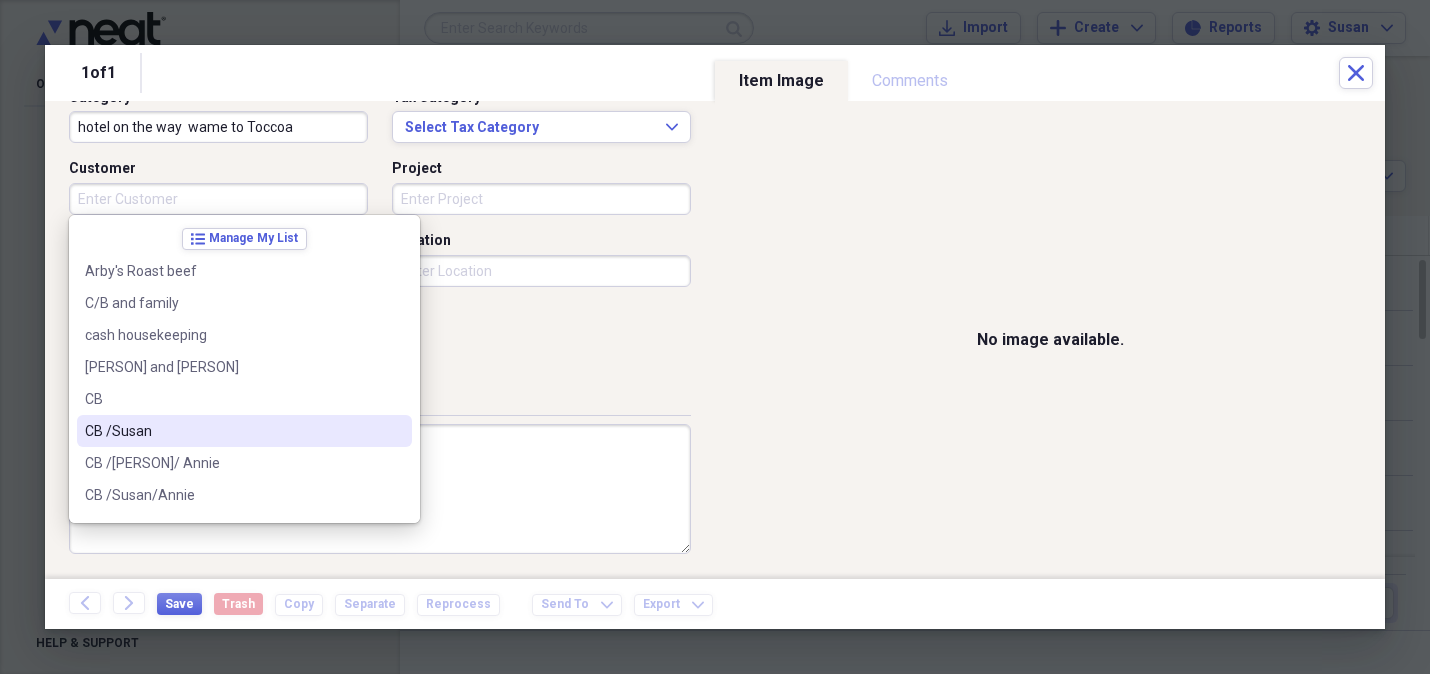 drag, startPoint x: 142, startPoint y: 429, endPoint x: 145, endPoint y: 379, distance: 50.08992 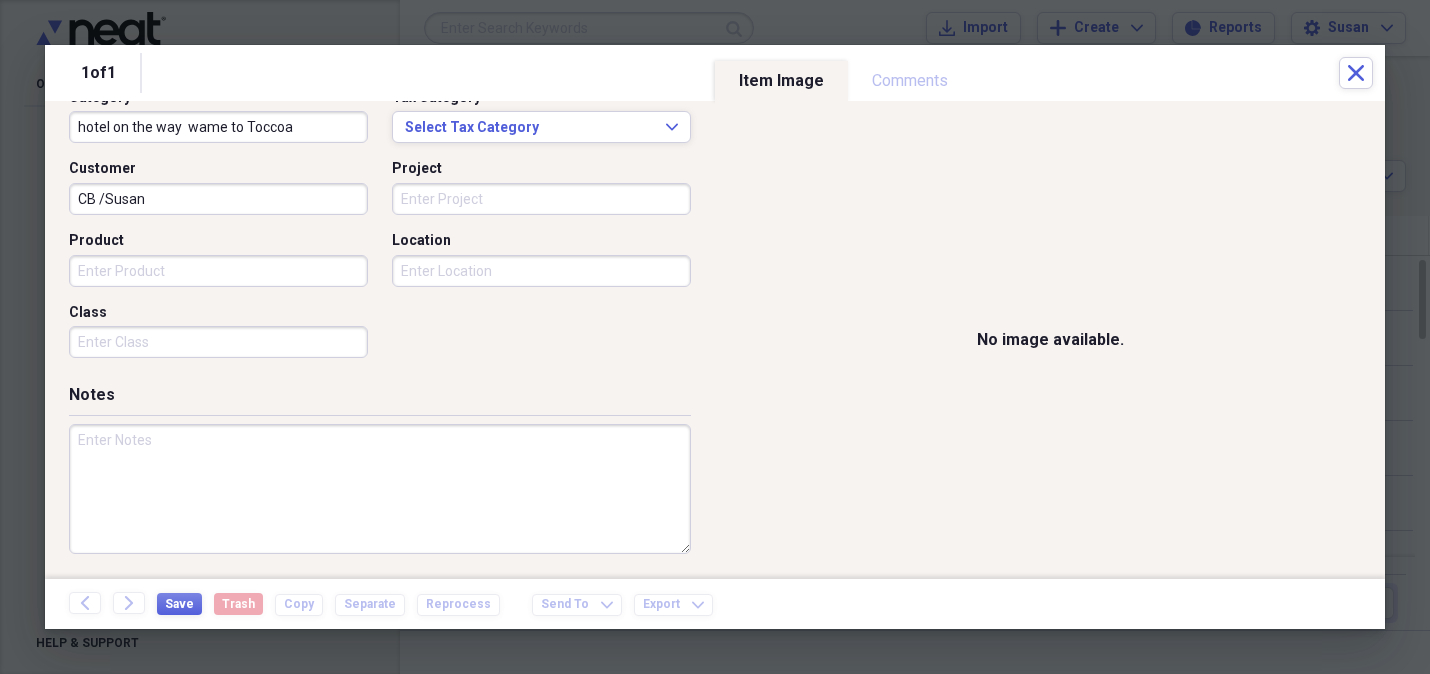 drag, startPoint x: 114, startPoint y: 267, endPoint x: 589, endPoint y: 334, distance: 479.702 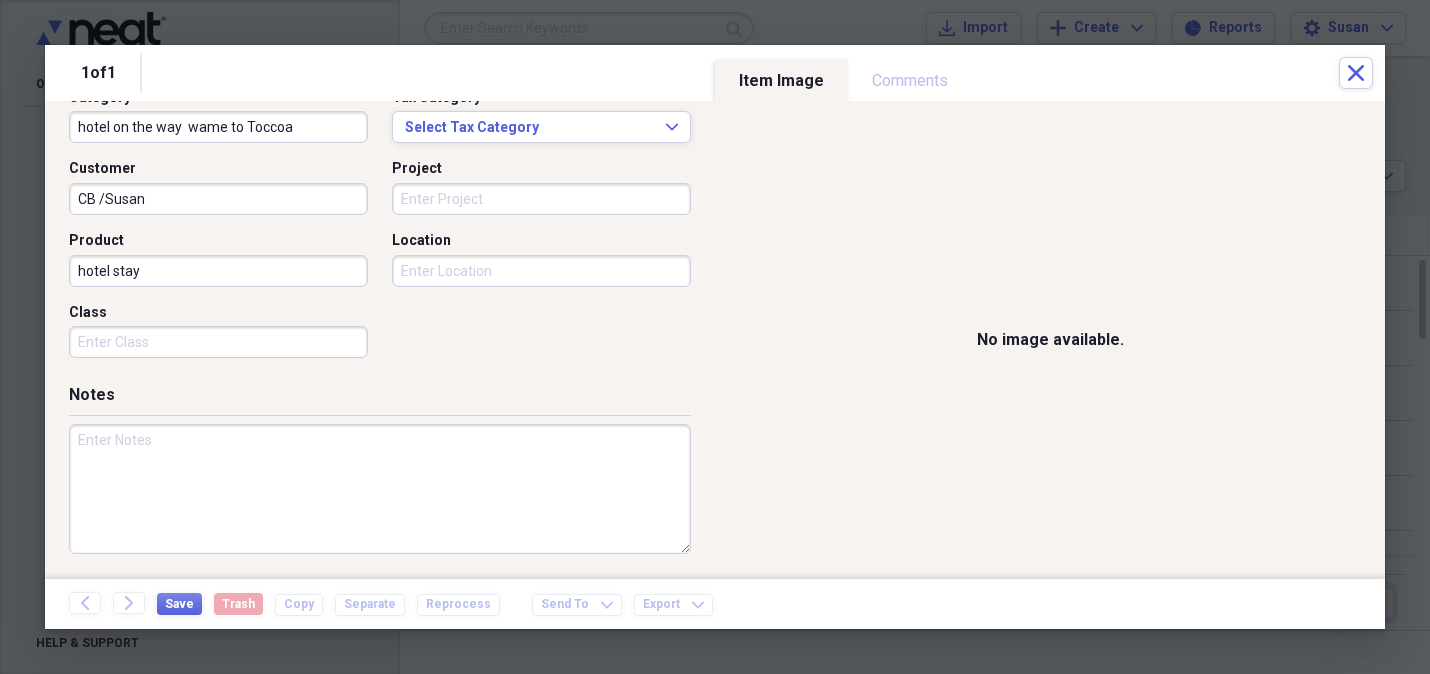 type on "hotel stay" 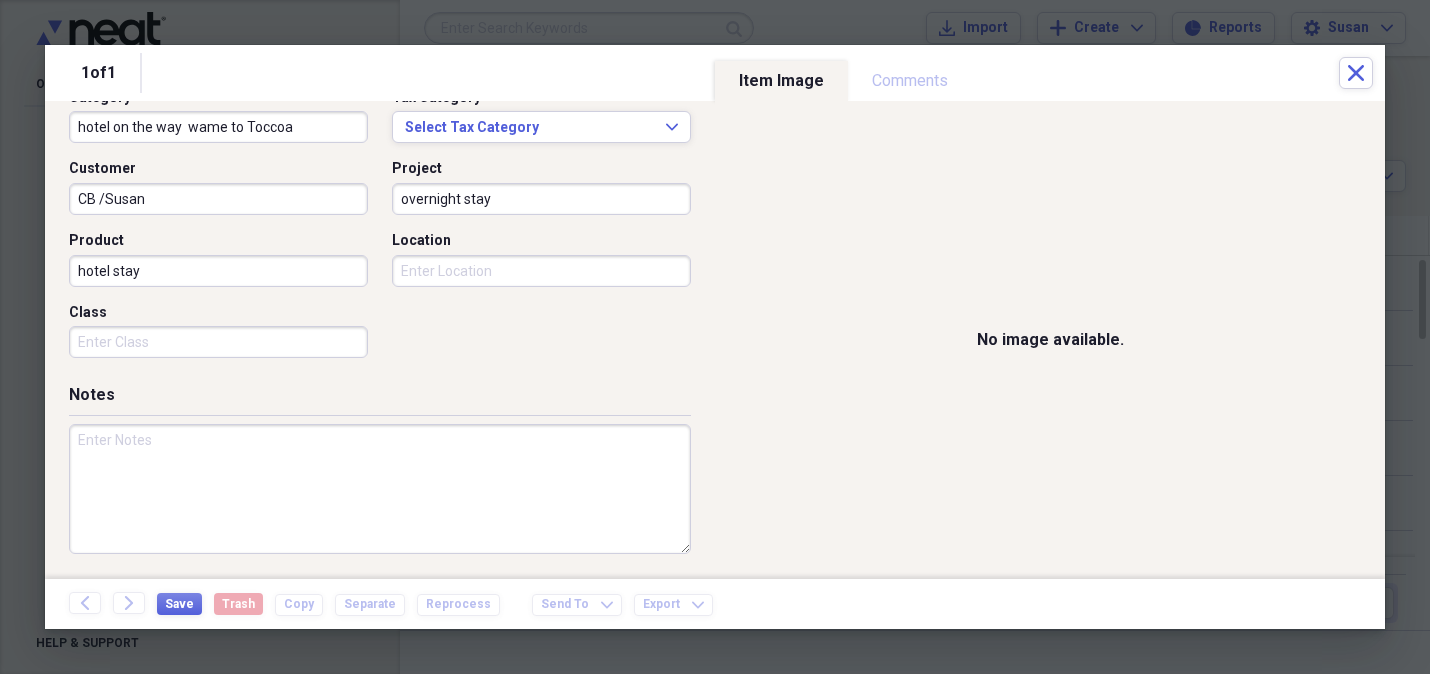 type on "overnight stay" 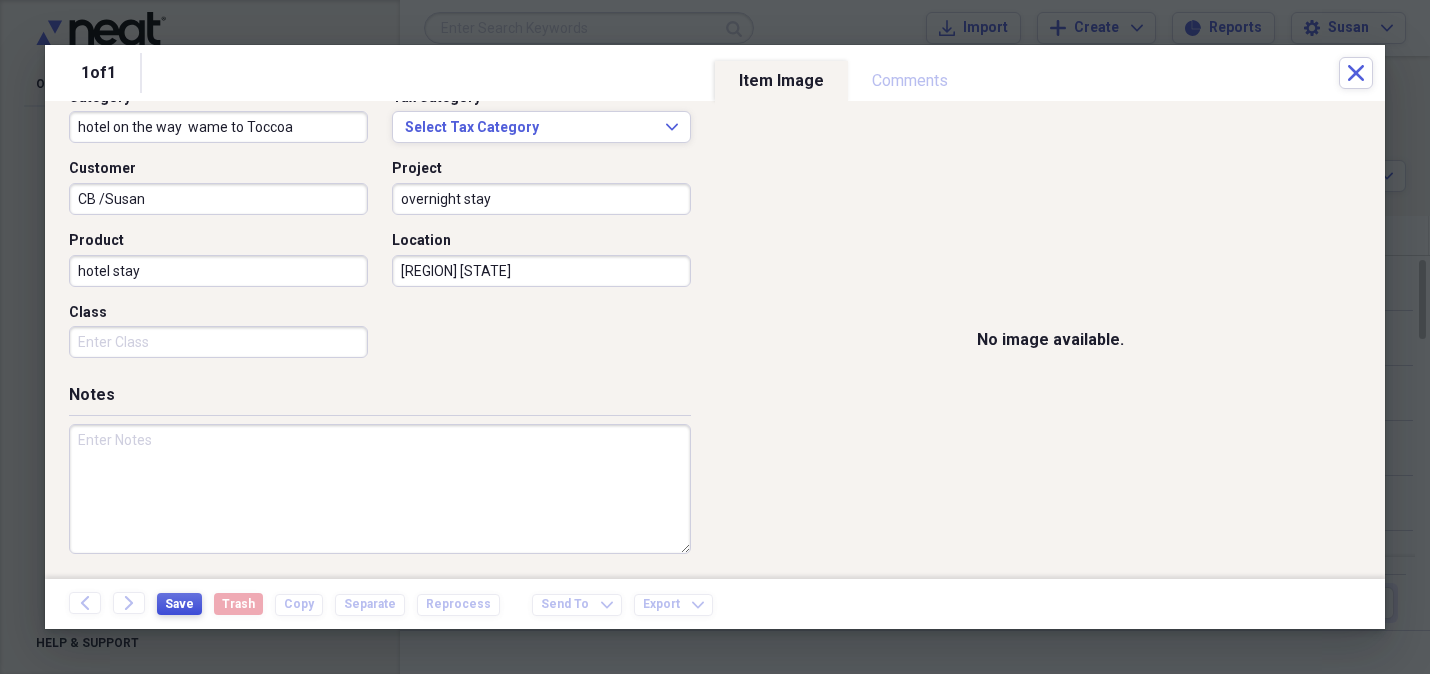 type on "[NAME] NC" 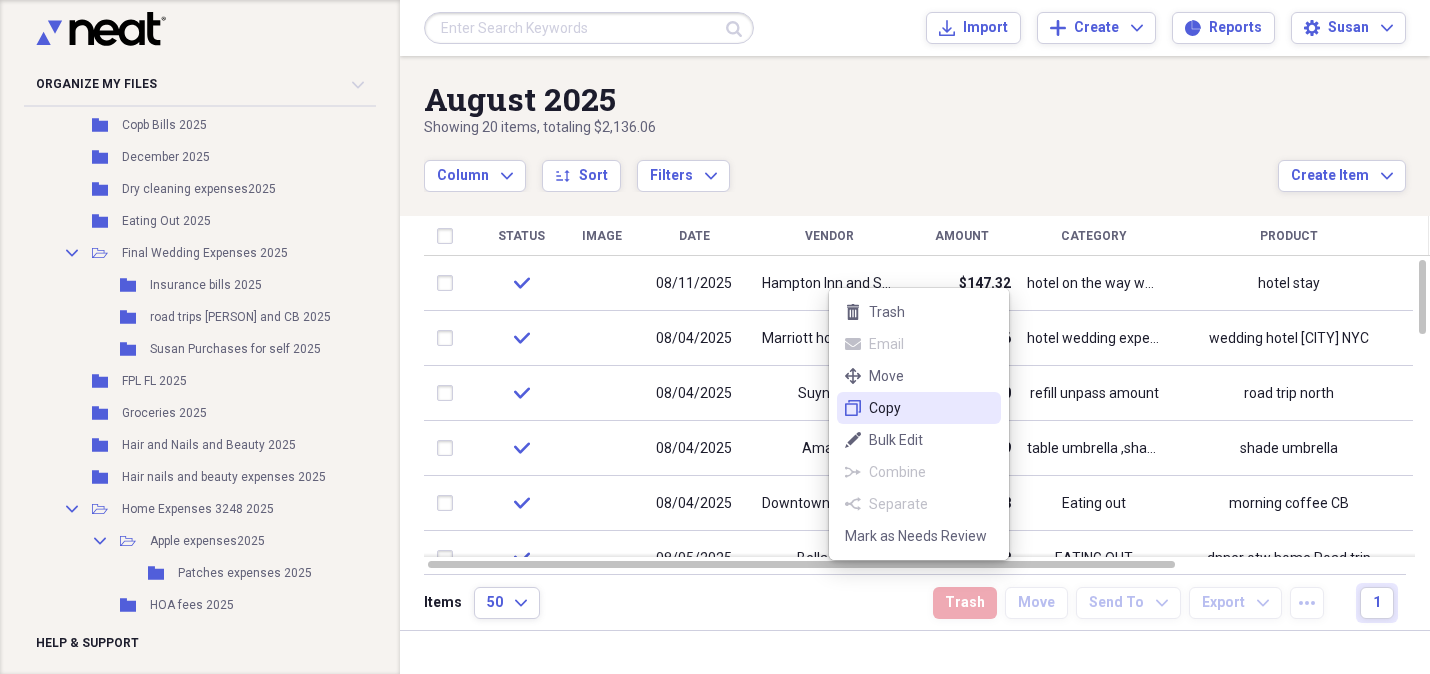 click on "Copy" at bounding box center (931, 408) 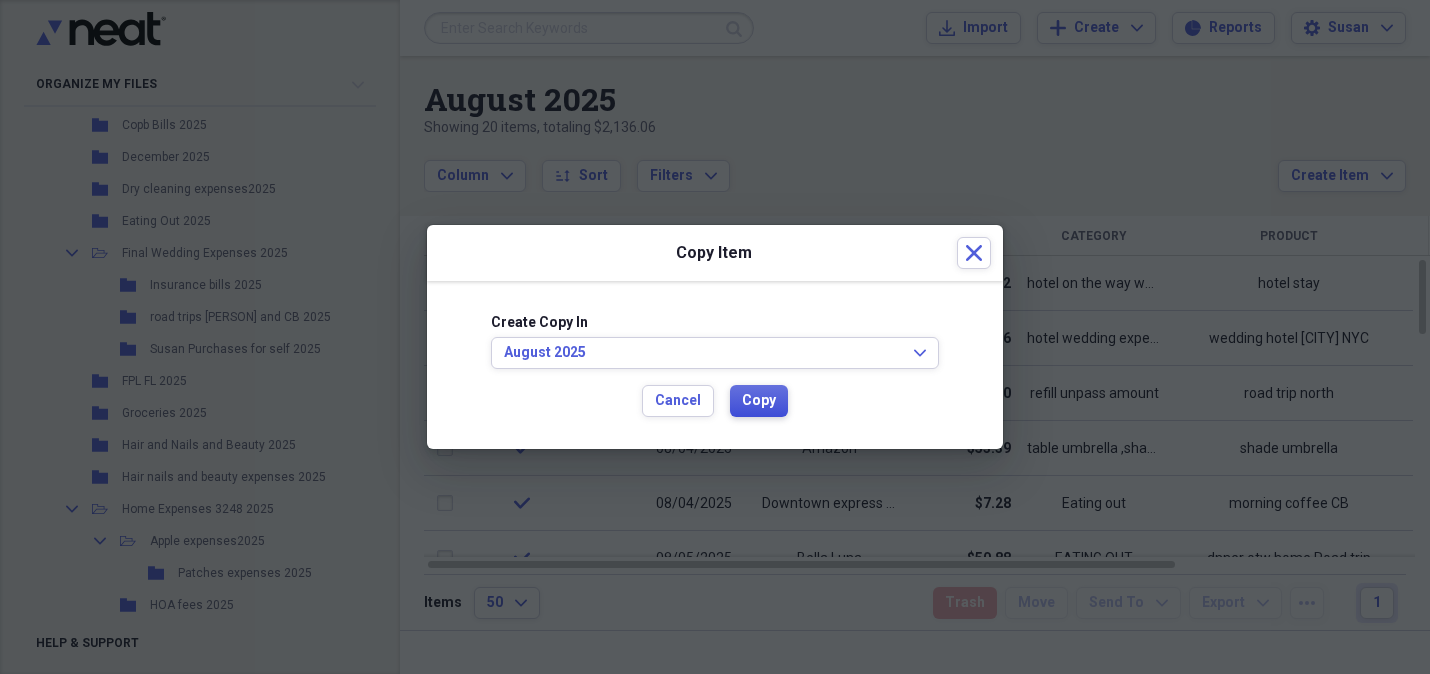click on "Copy" at bounding box center (759, 401) 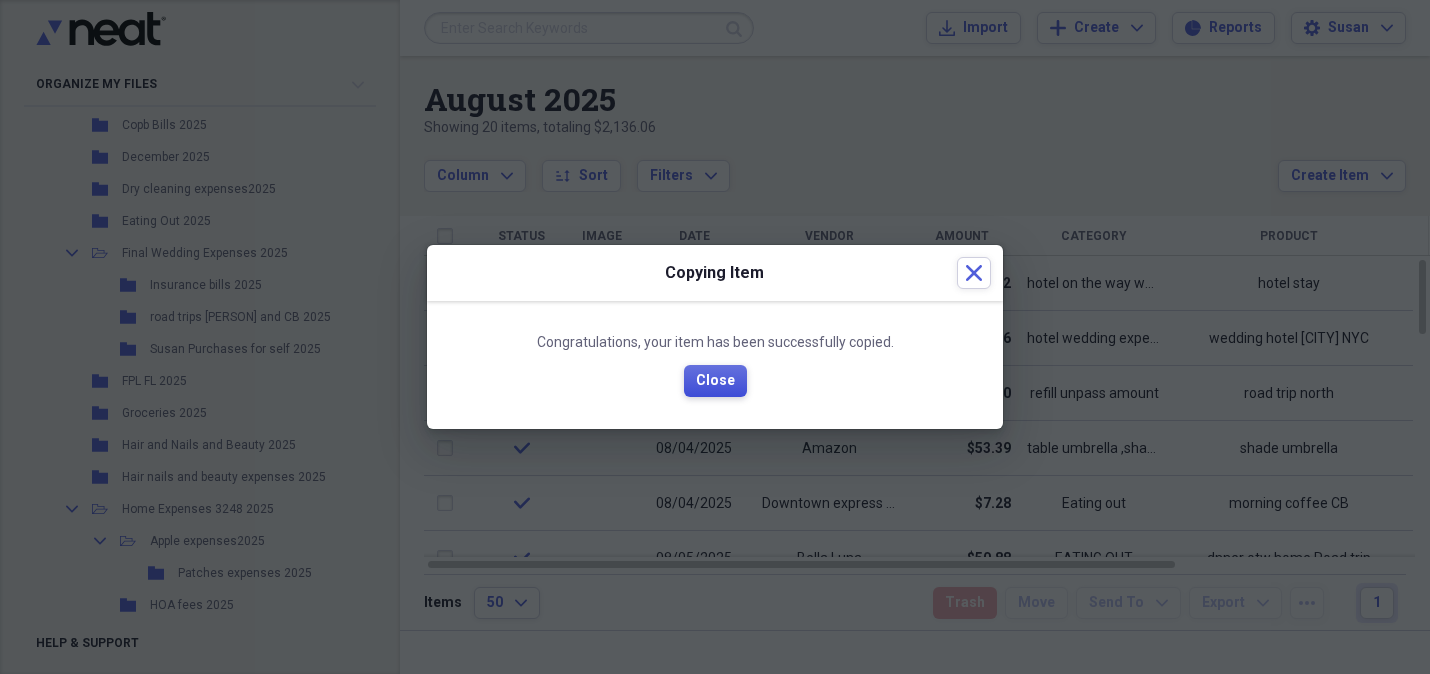 click on "Close" at bounding box center [715, 381] 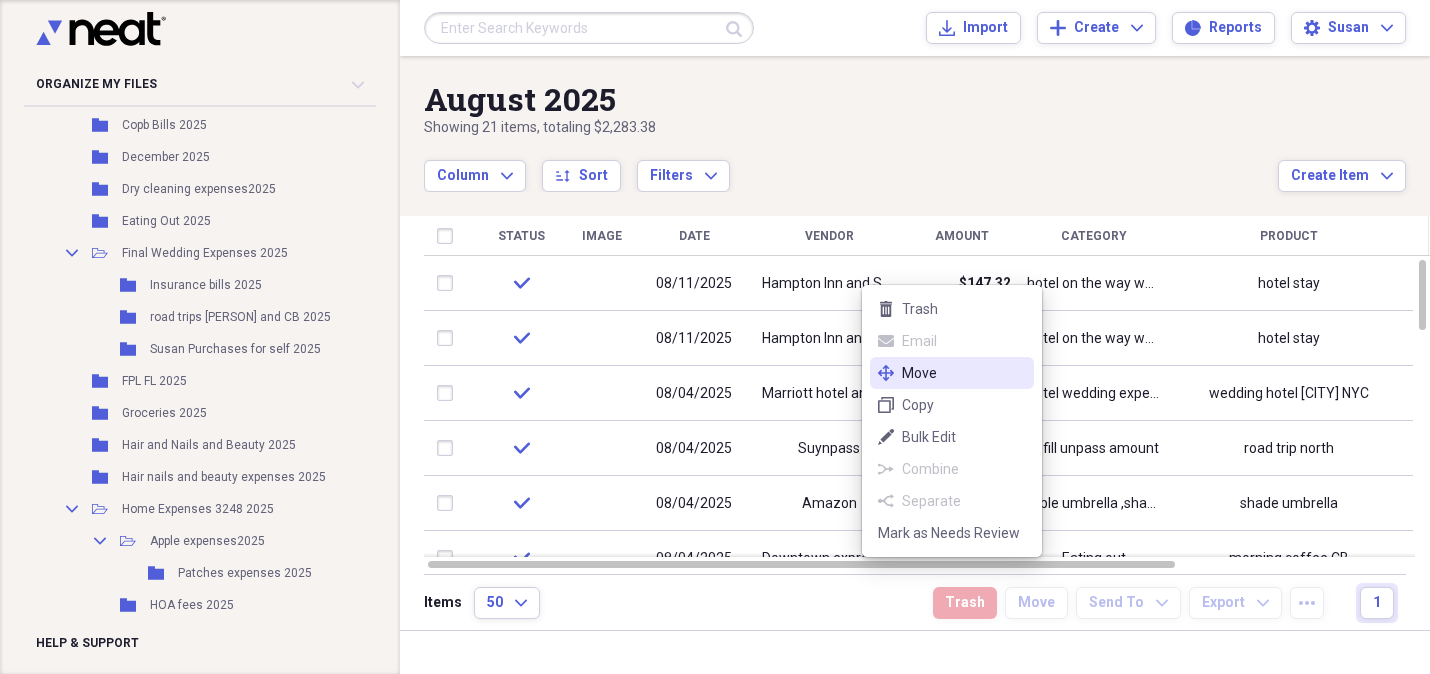 click on "Move" at bounding box center [964, 373] 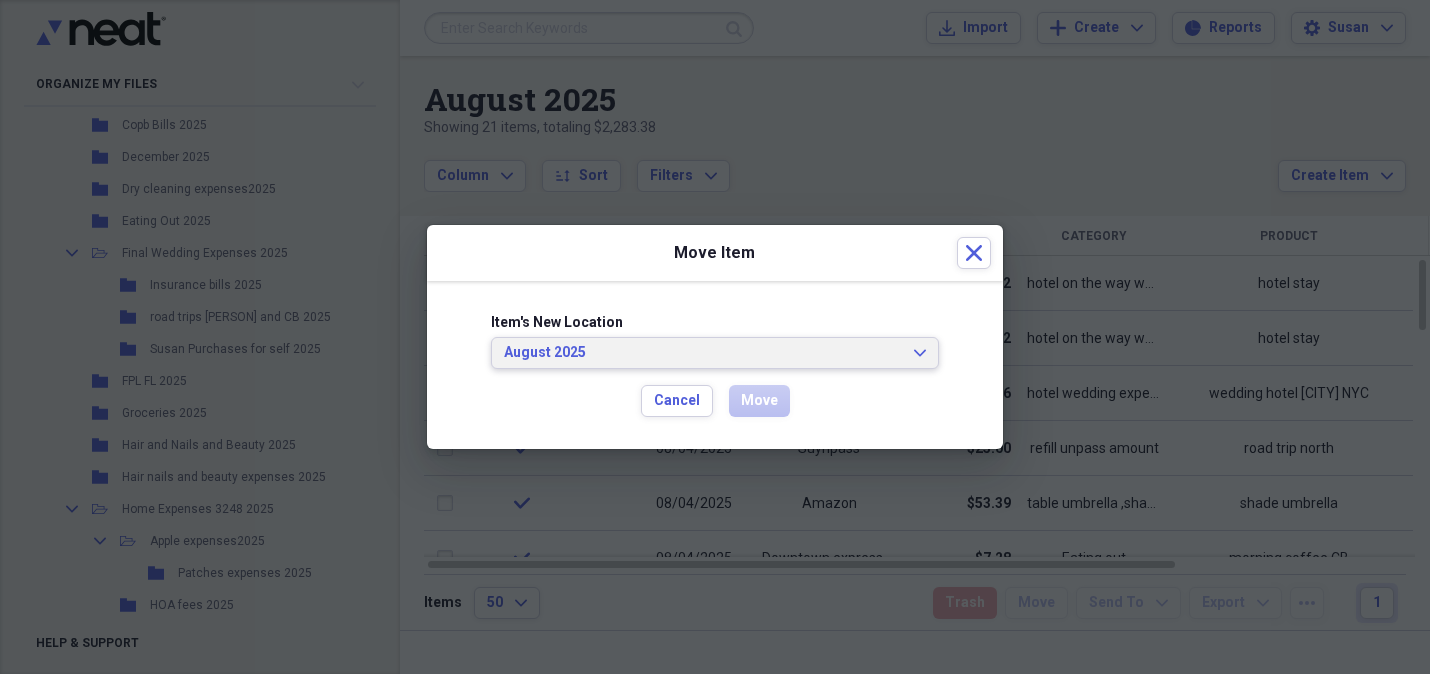 click on "Expand" 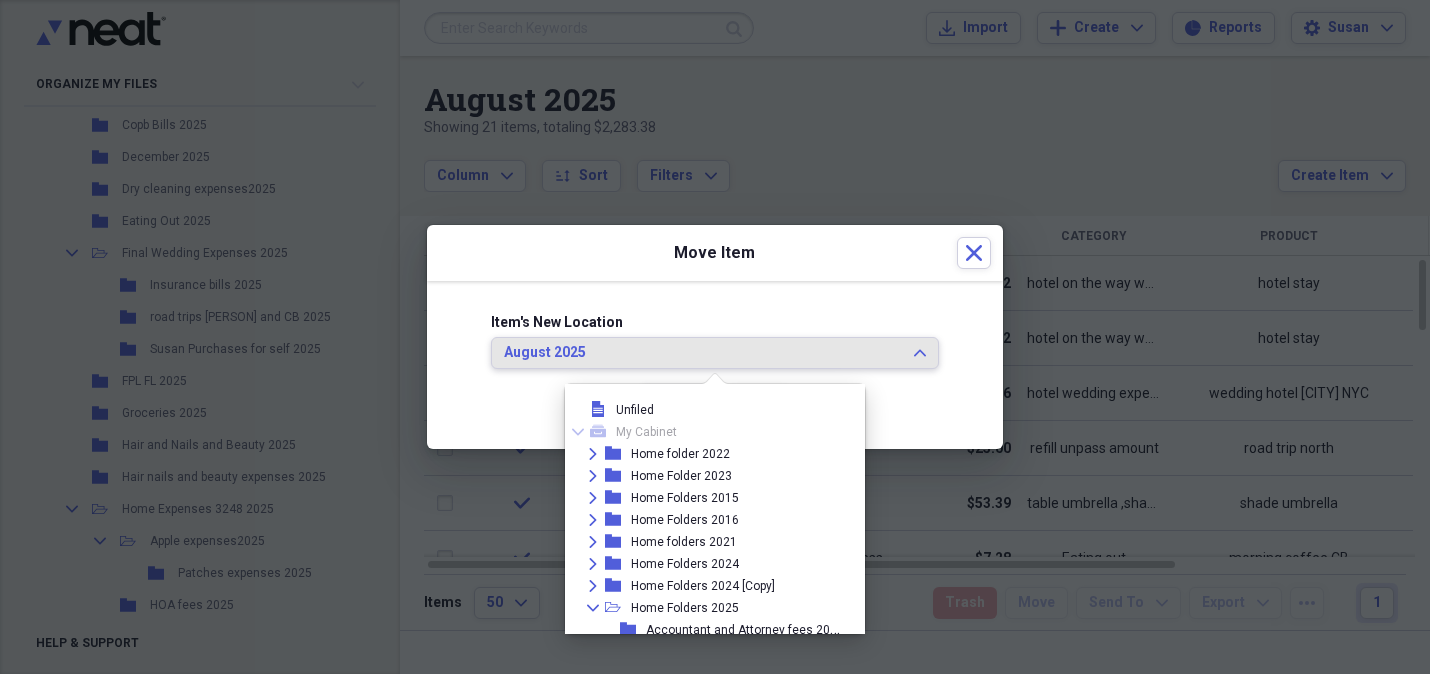 scroll, scrollTop: 216, scrollLeft: 0, axis: vertical 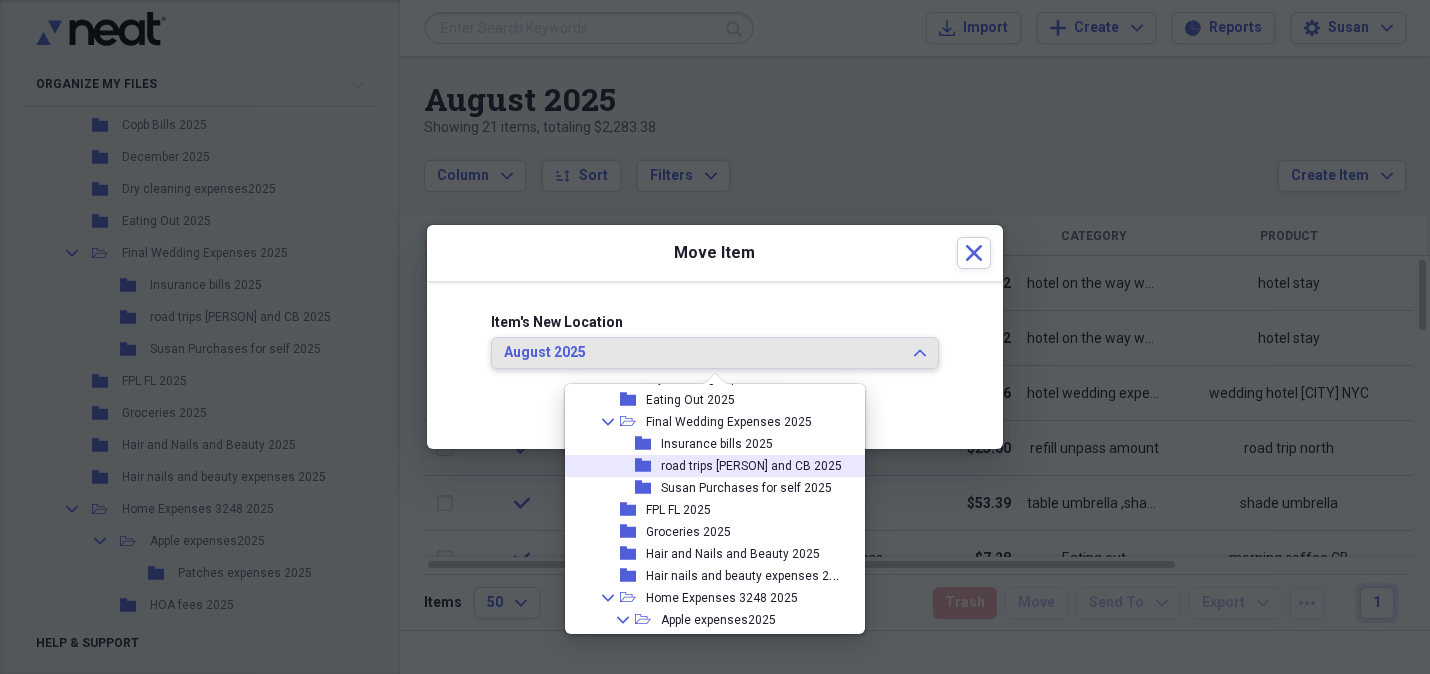click on "road trips [NAME] and CB 2025" at bounding box center [751, 466] 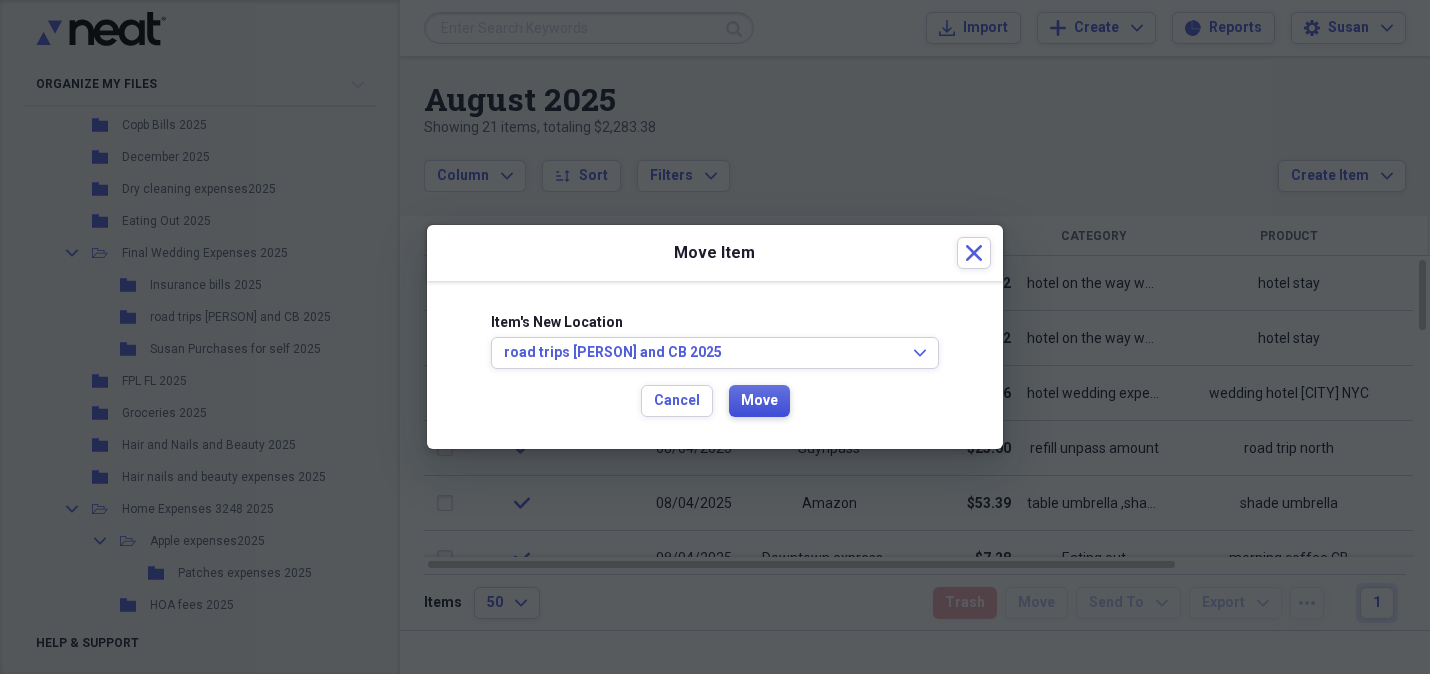 click on "Move" at bounding box center (759, 401) 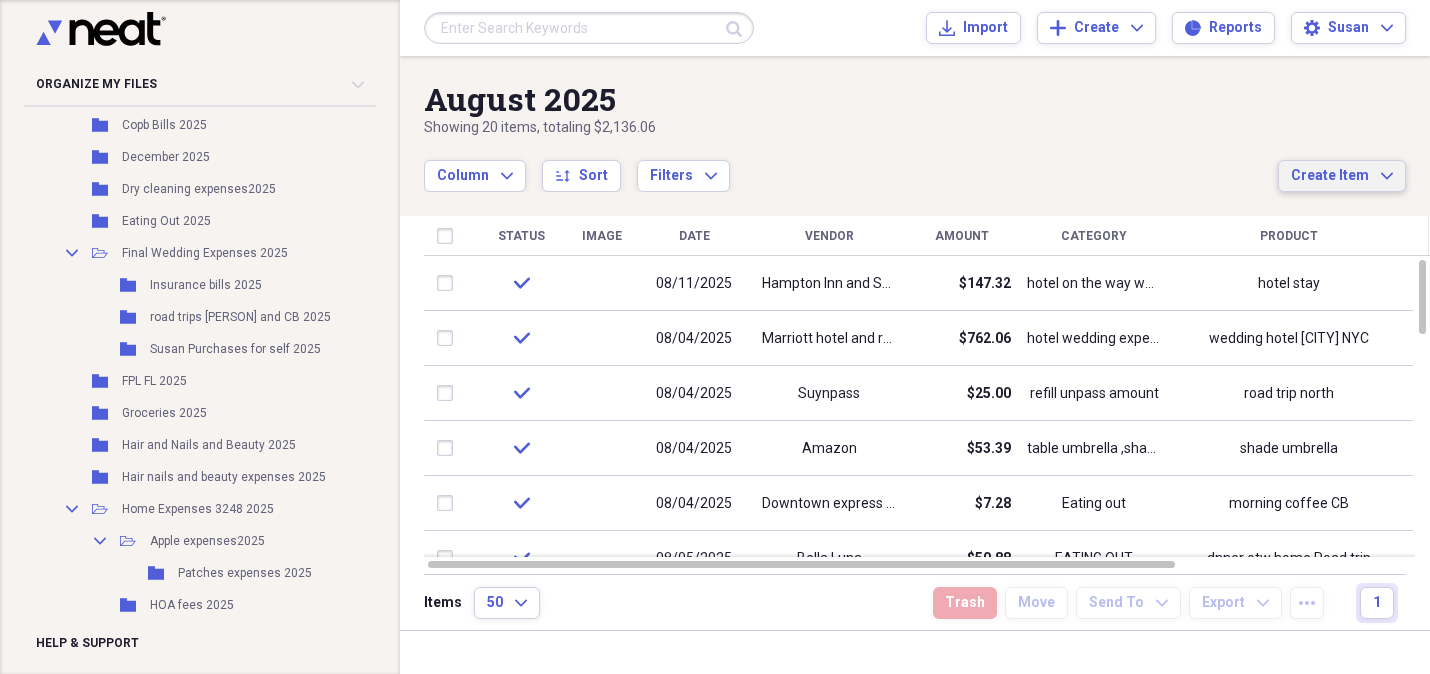 click on "Create Item" at bounding box center (1330, 176) 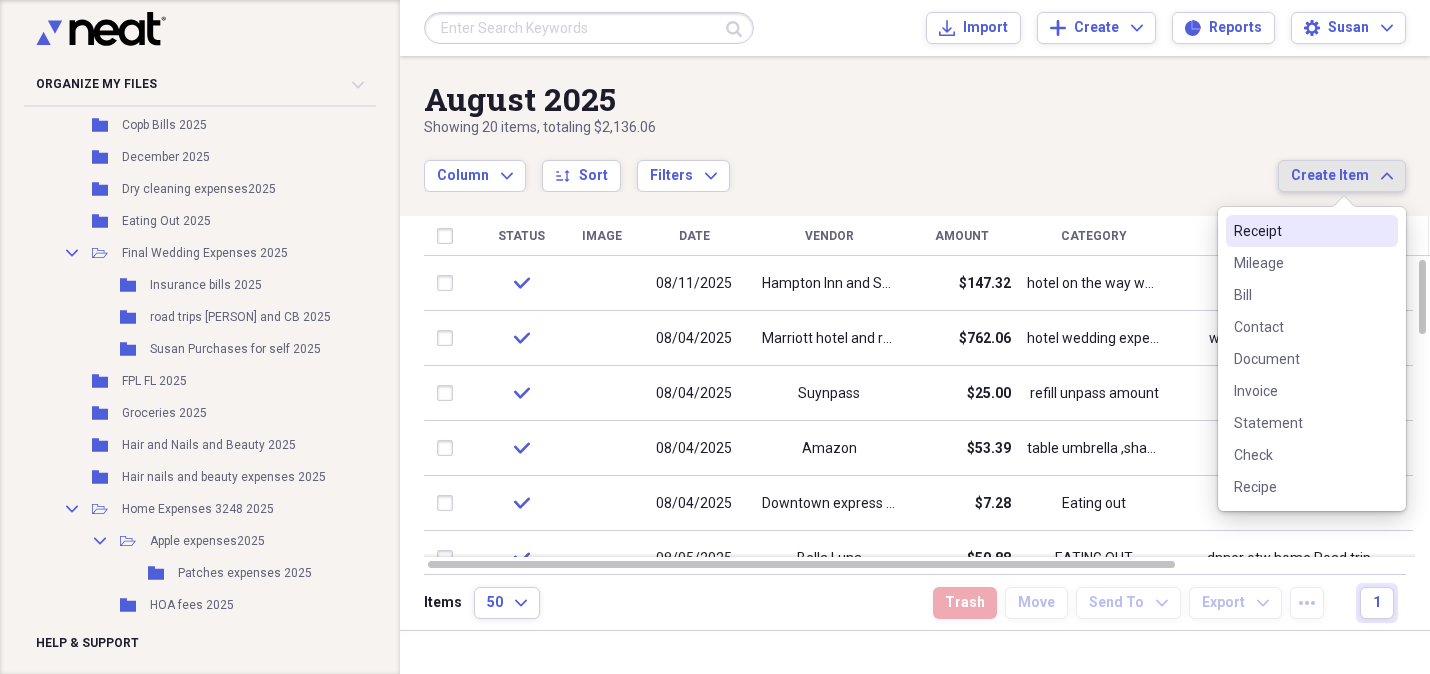 click on "Receipt" at bounding box center (1300, 231) 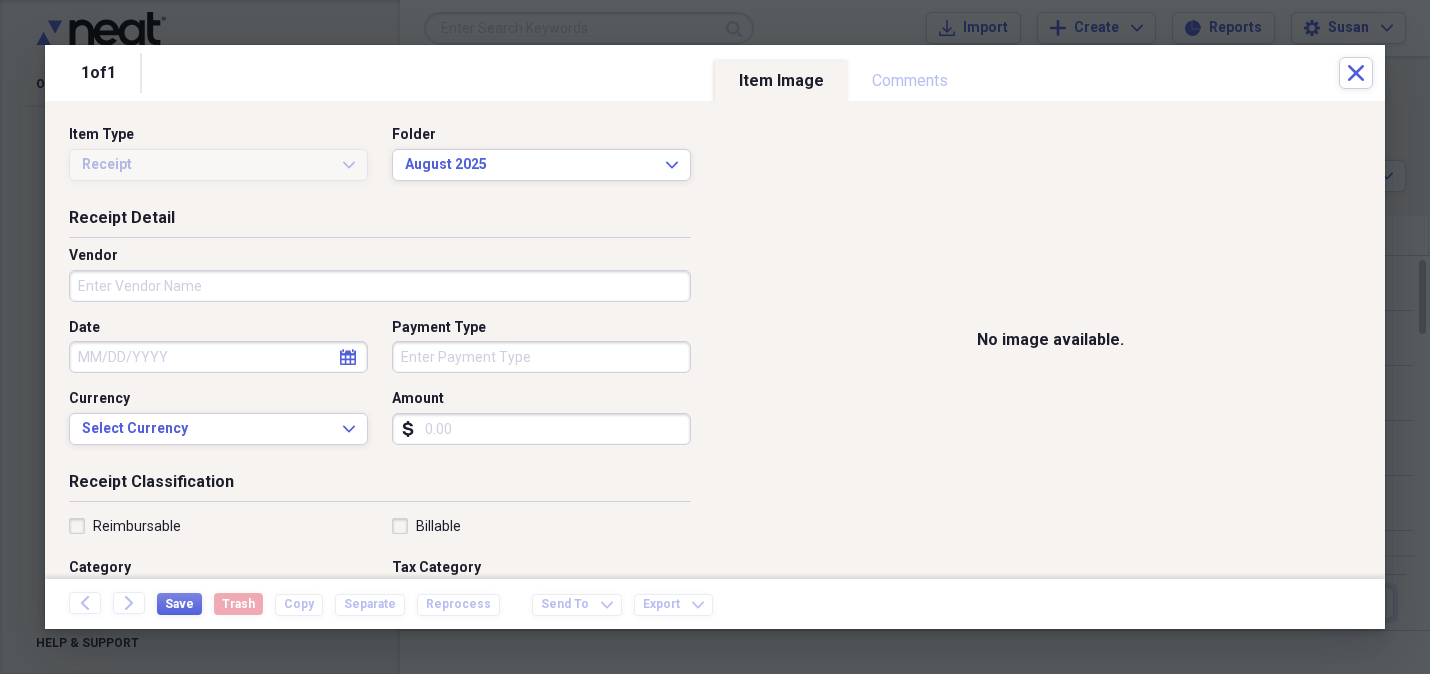 click on "Vendor" at bounding box center [380, 286] 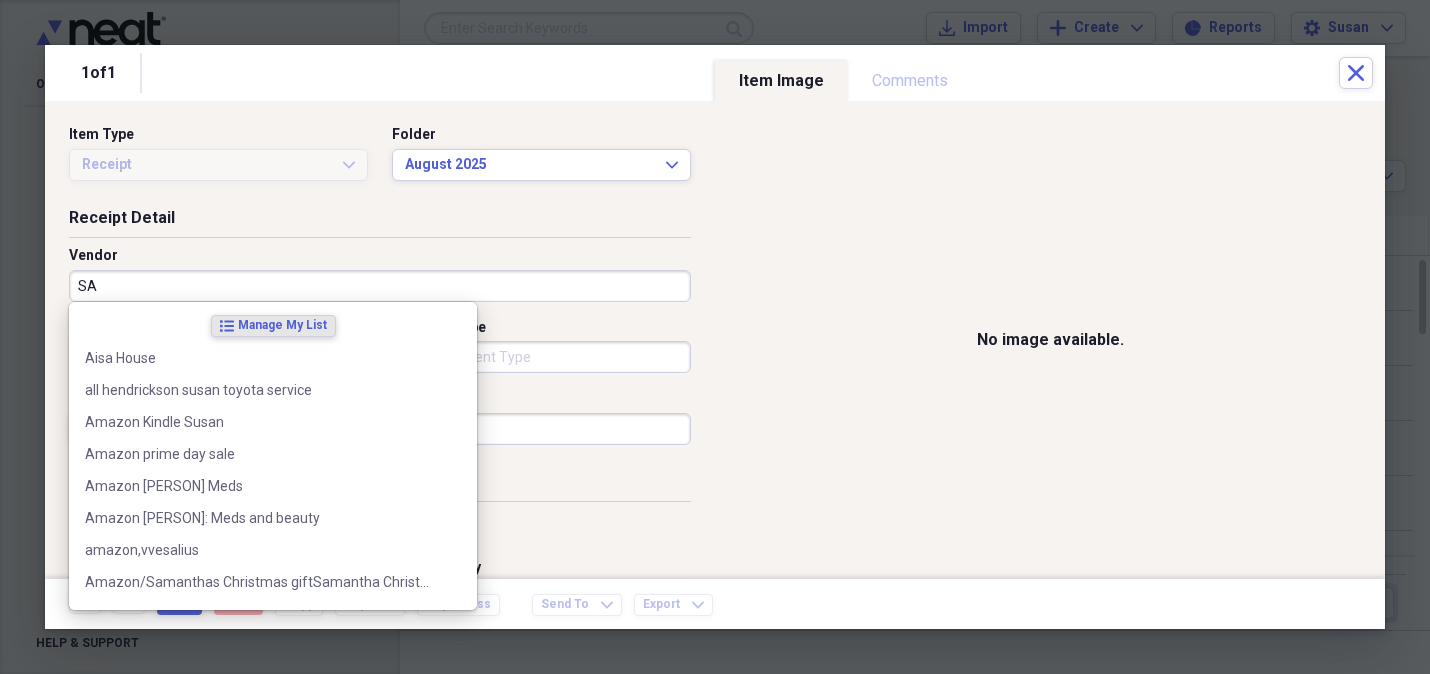 type on "S" 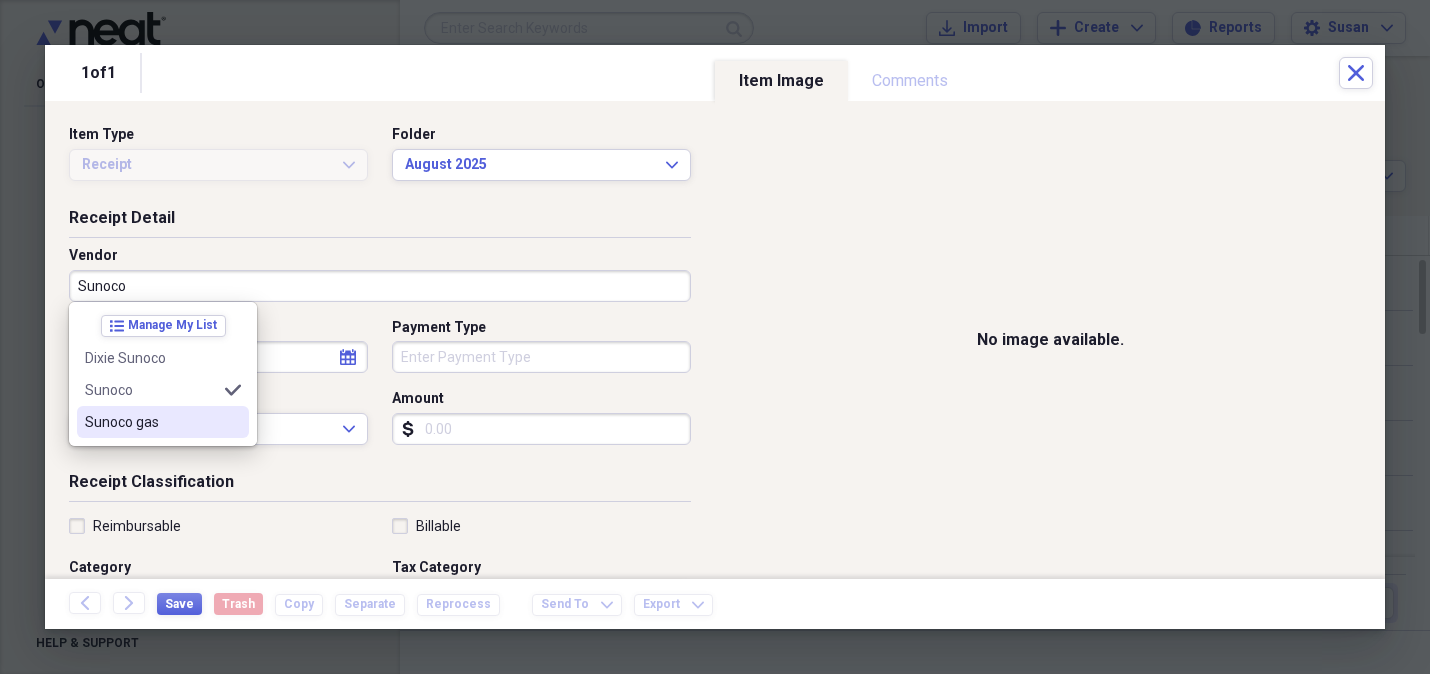 drag, startPoint x: 121, startPoint y: 429, endPoint x: 214, endPoint y: 396, distance: 98.681305 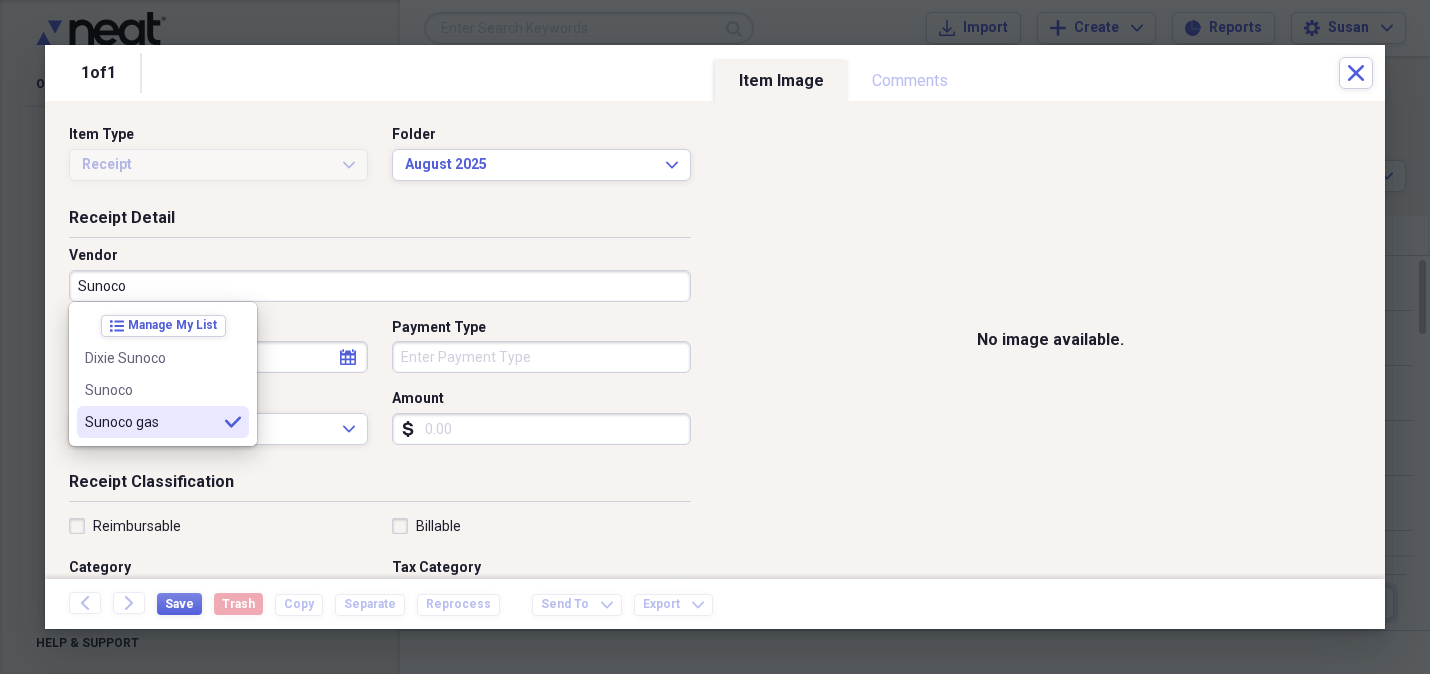 type on "Sunoco gas" 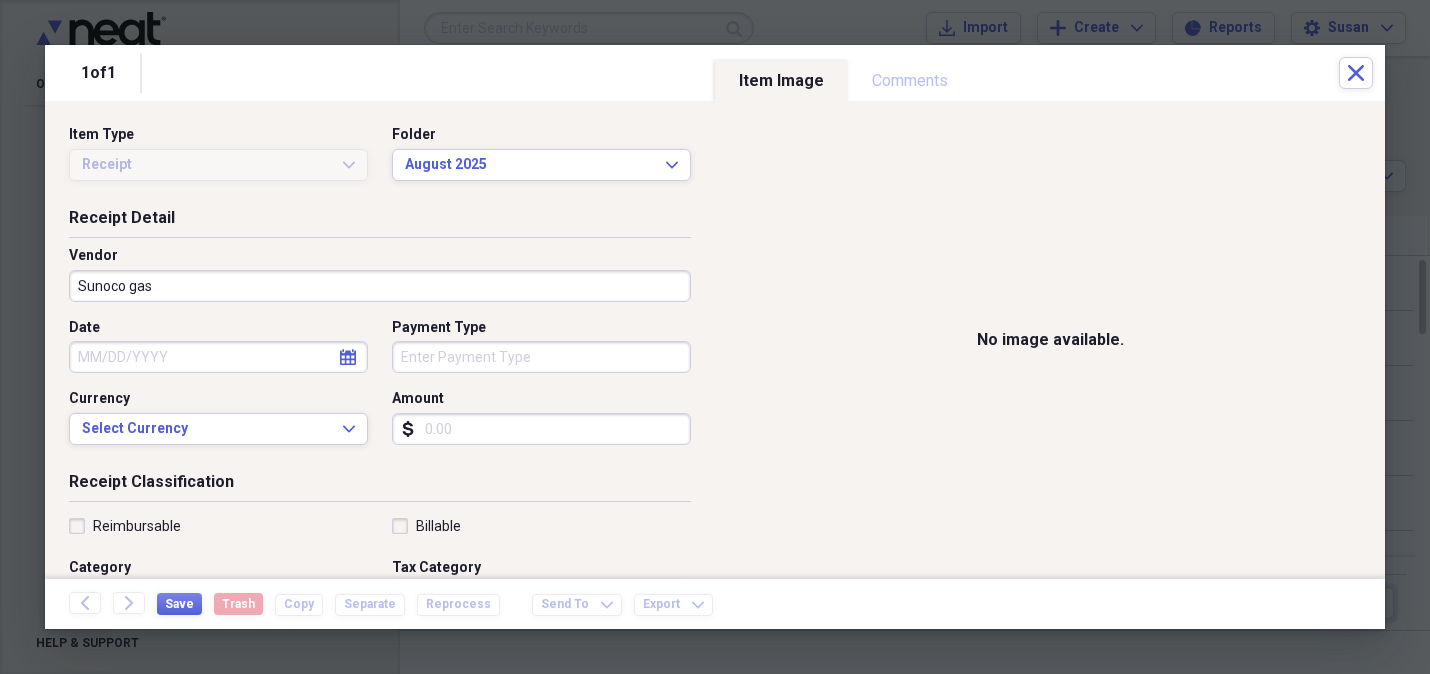 click 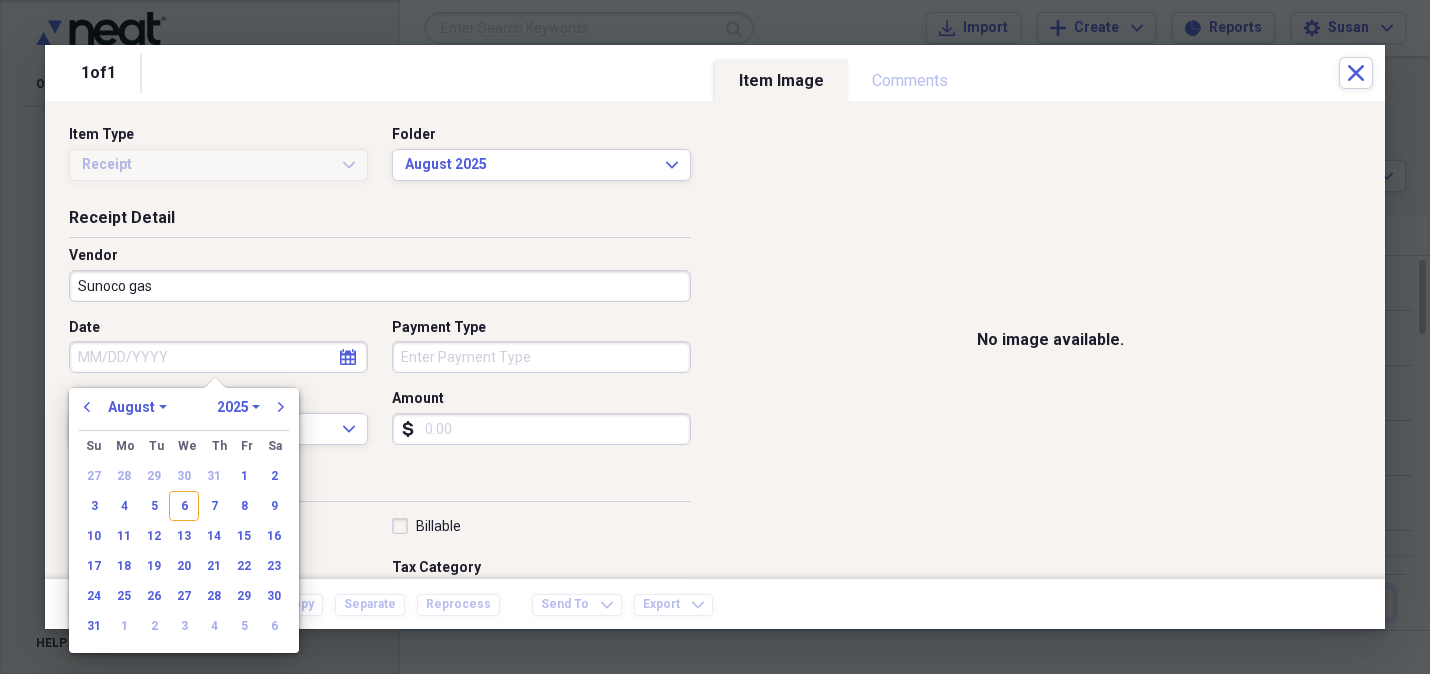 click on "Item Type Receipt Expand Folder August 2025 Expand Receipt Detail Vendor Sunoco gas Date calendar Calendar Payment Type Currency Select Currency Expand Amount dollar-sign Receipt Classification Reimbursable Billable Category Tax Category Select Tax Category Expand Customer Project Product Location Class Notes Item Image Comments No image available. There are no comments for this item yet Share your comments" at bounding box center (715, 340) 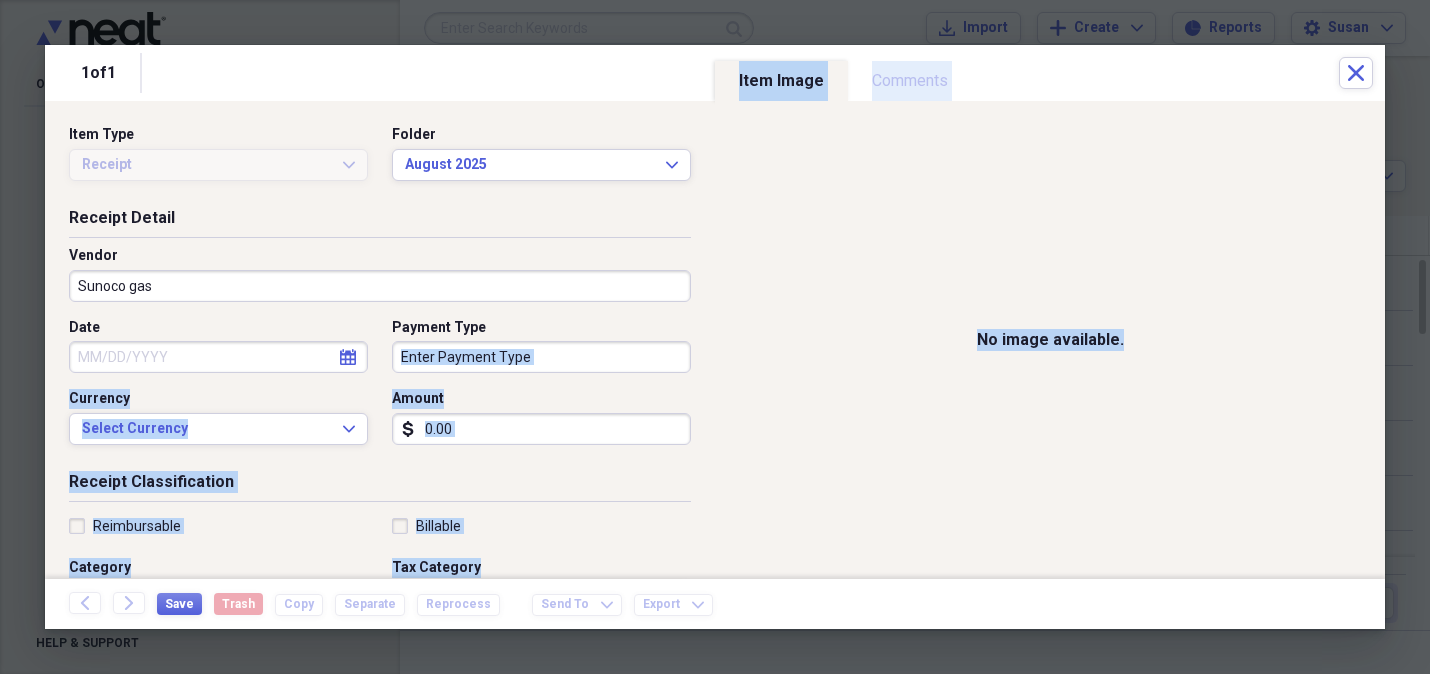 click 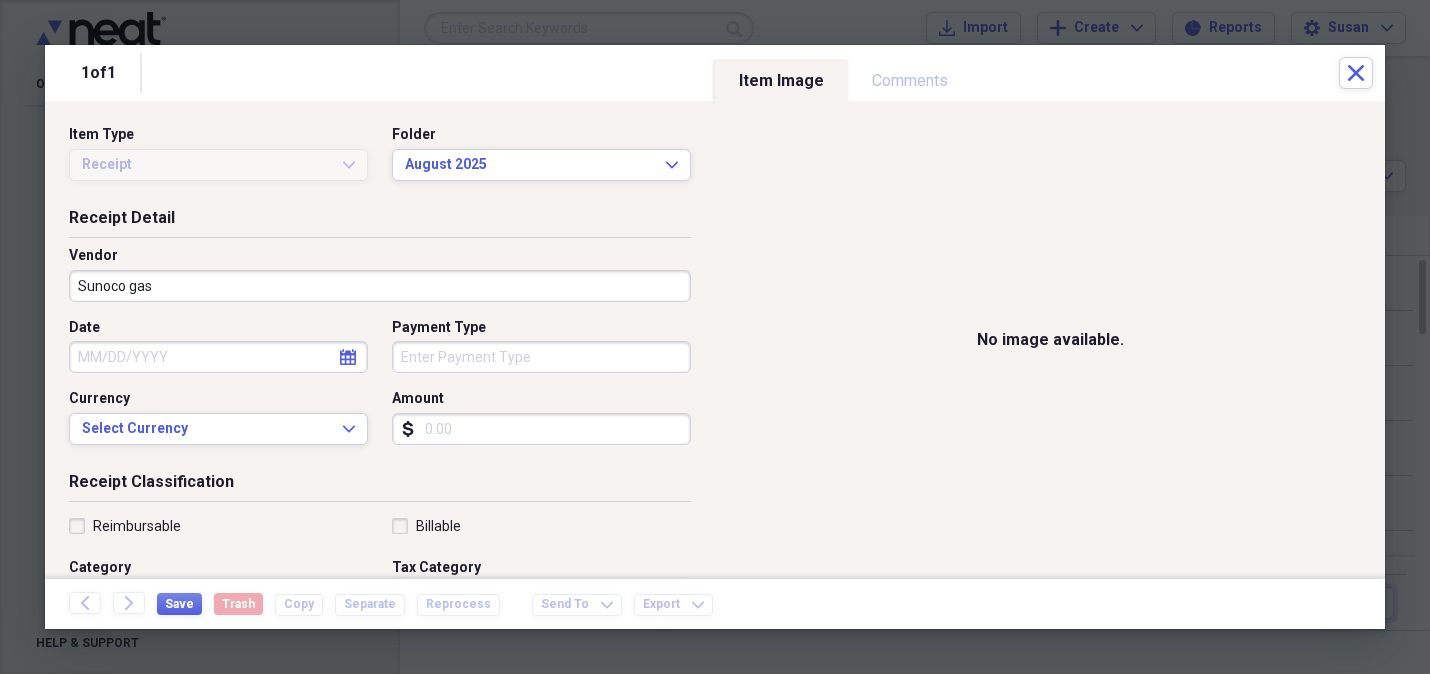 select on "7" 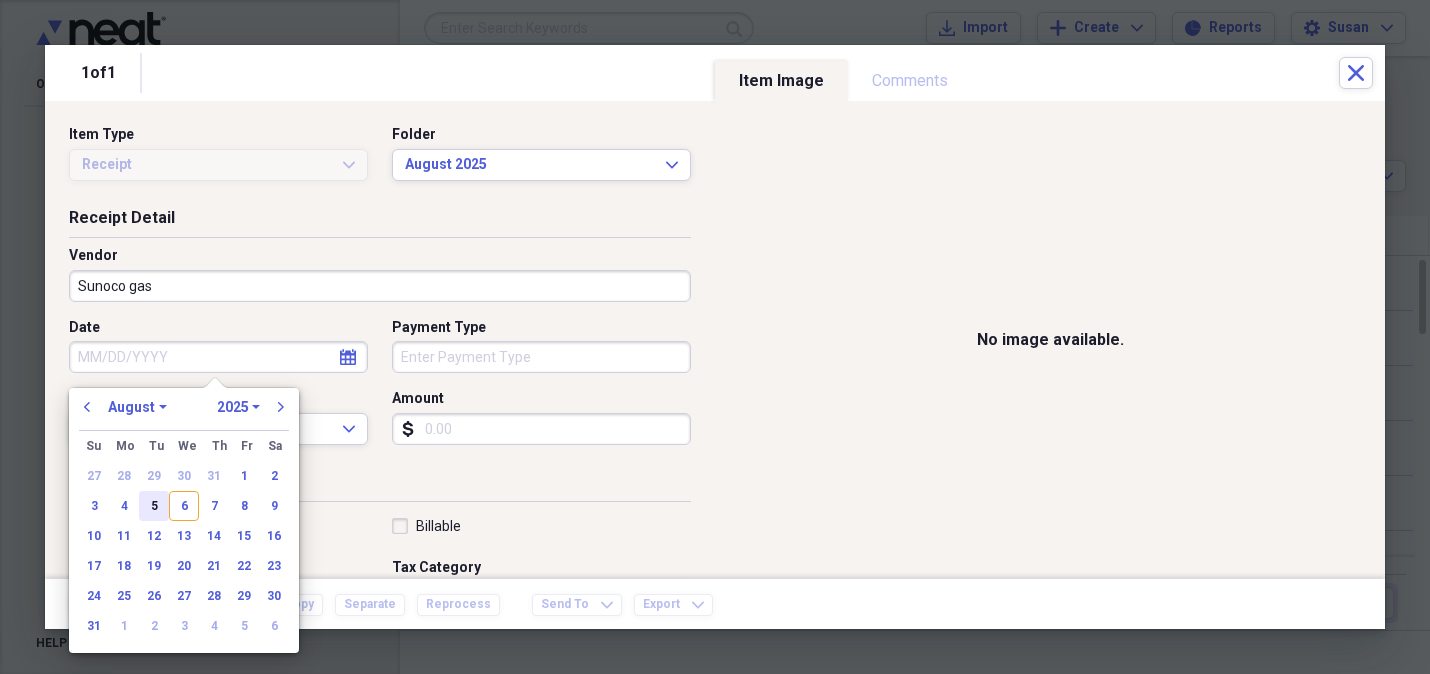 click on "5" at bounding box center [154, 506] 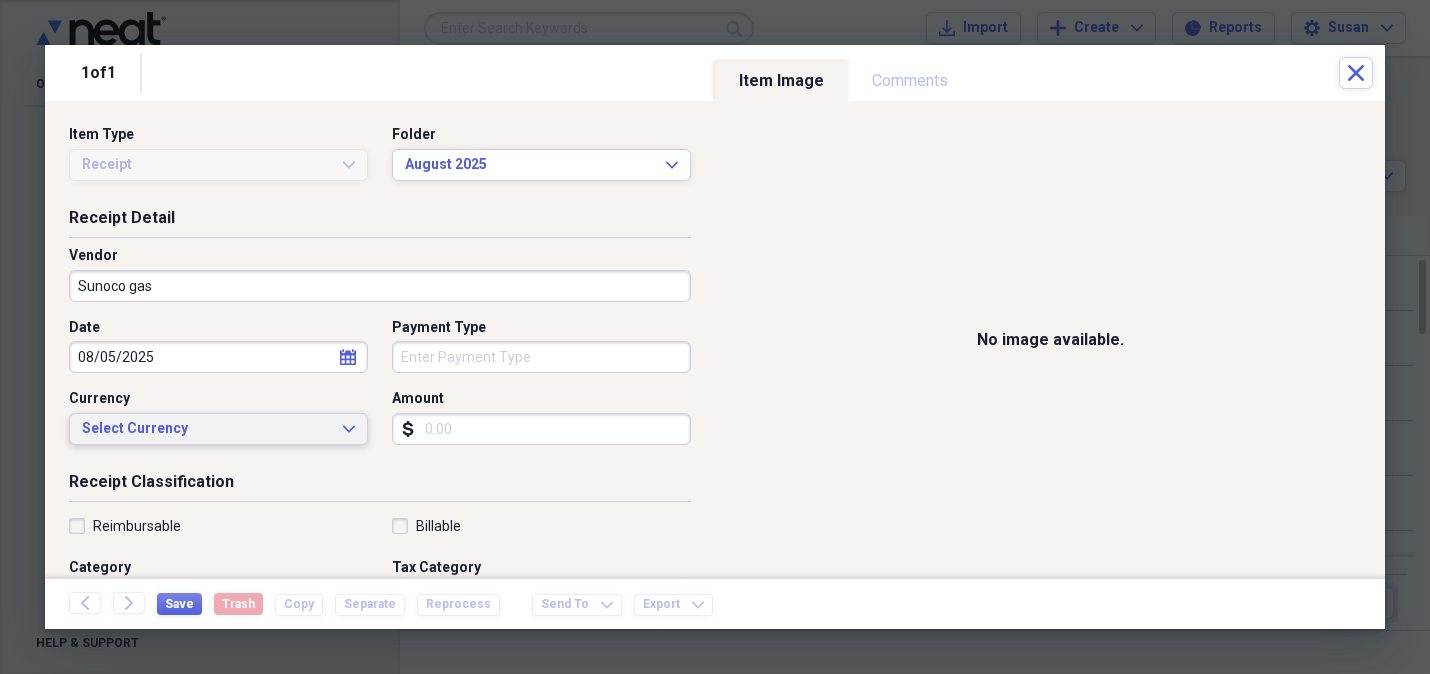click on "Expand" 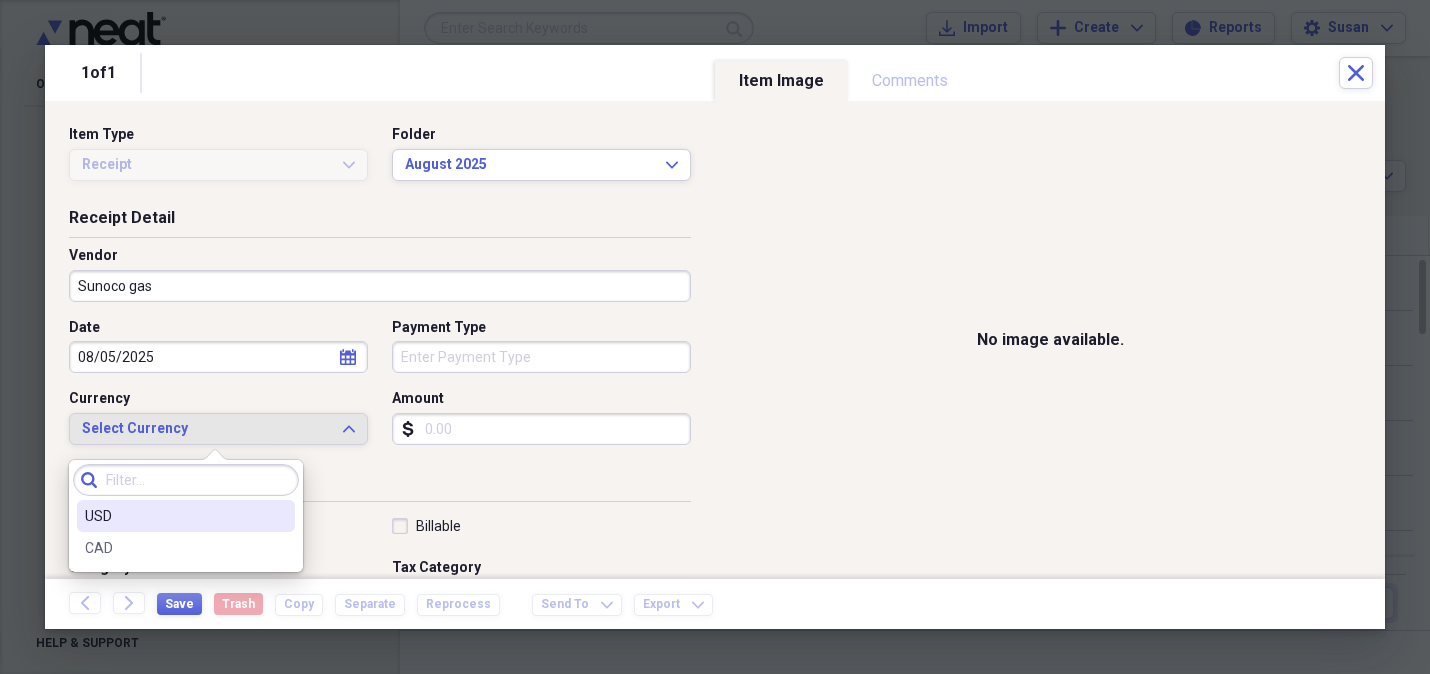 click on "USD" at bounding box center (186, 516) 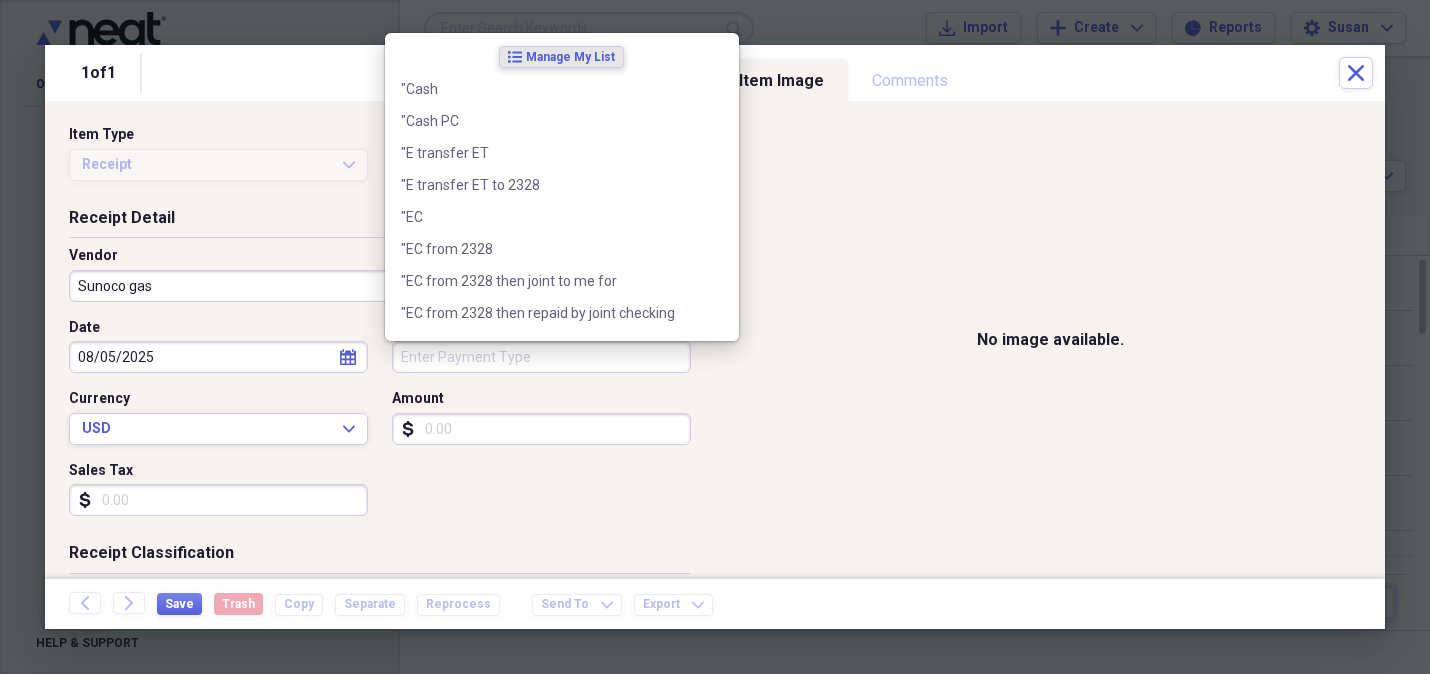 click on "Payment Type" at bounding box center [541, 357] 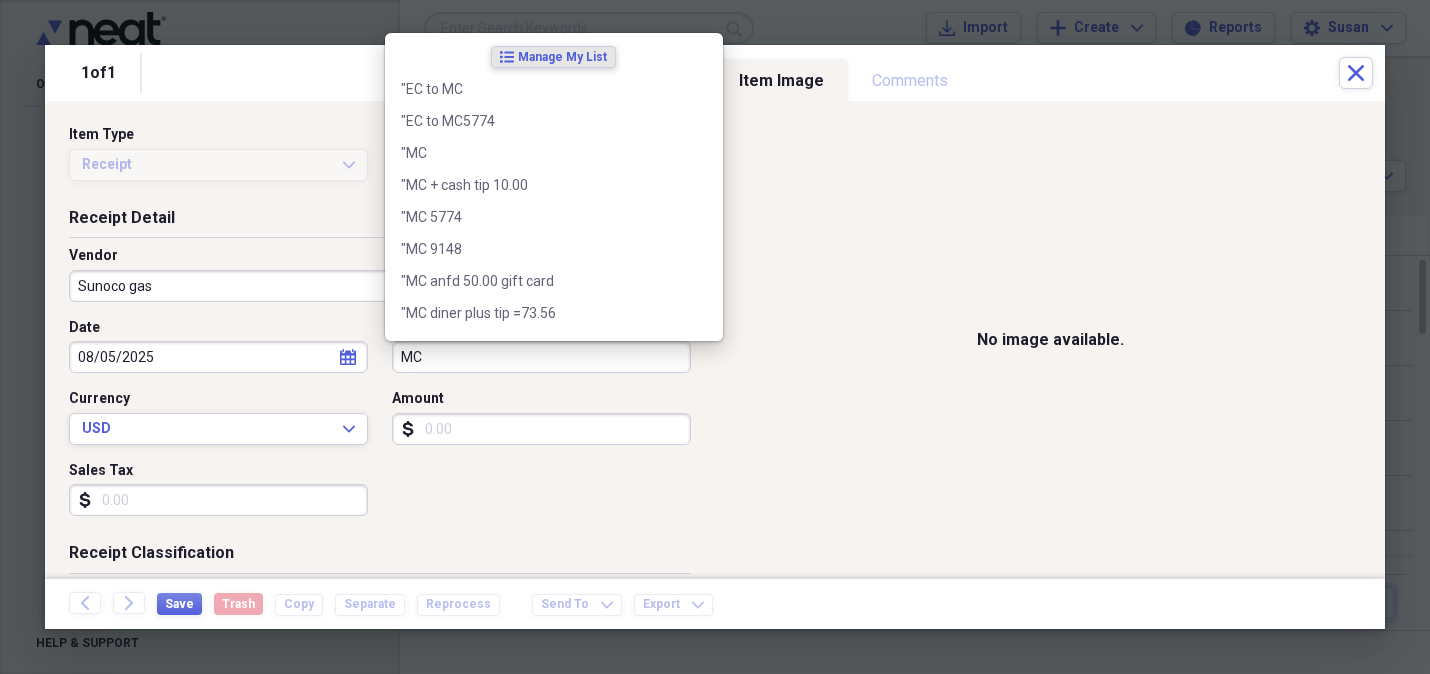 type on "MC" 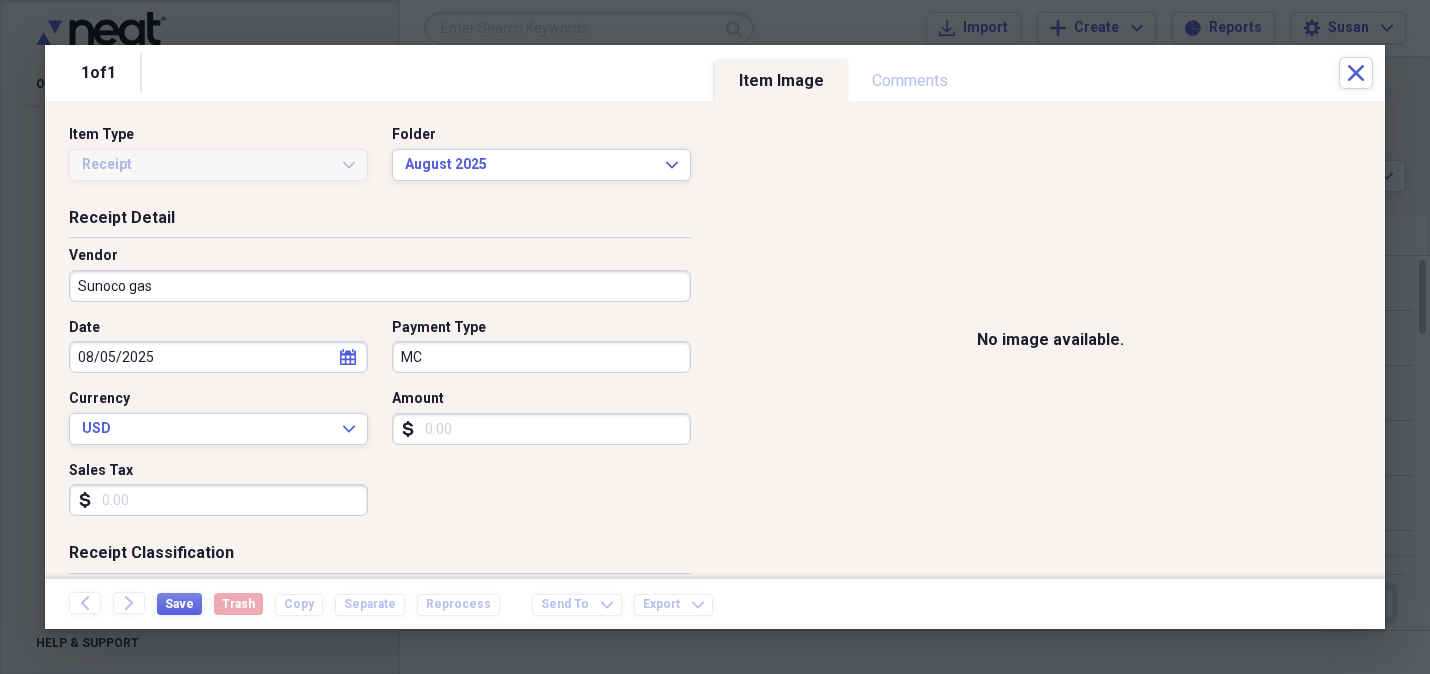 click on "Amount" at bounding box center [541, 429] 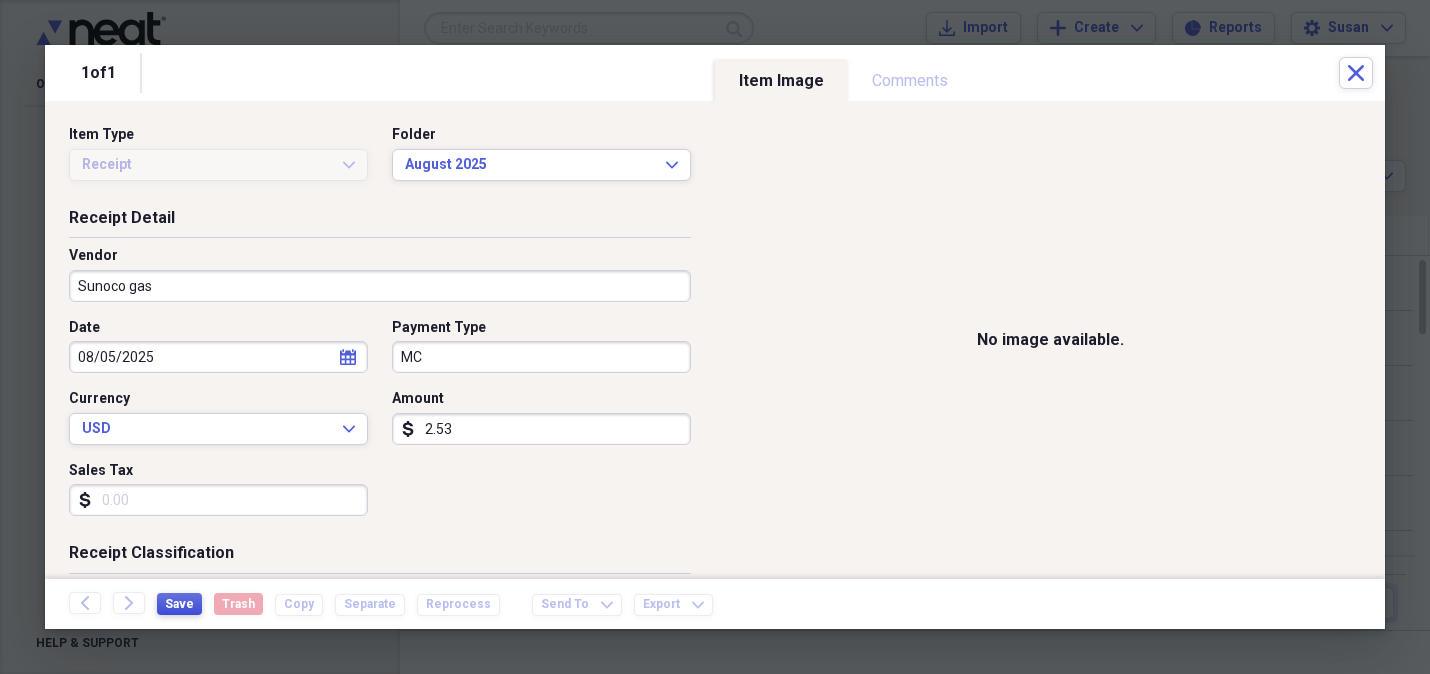 type on "2.53" 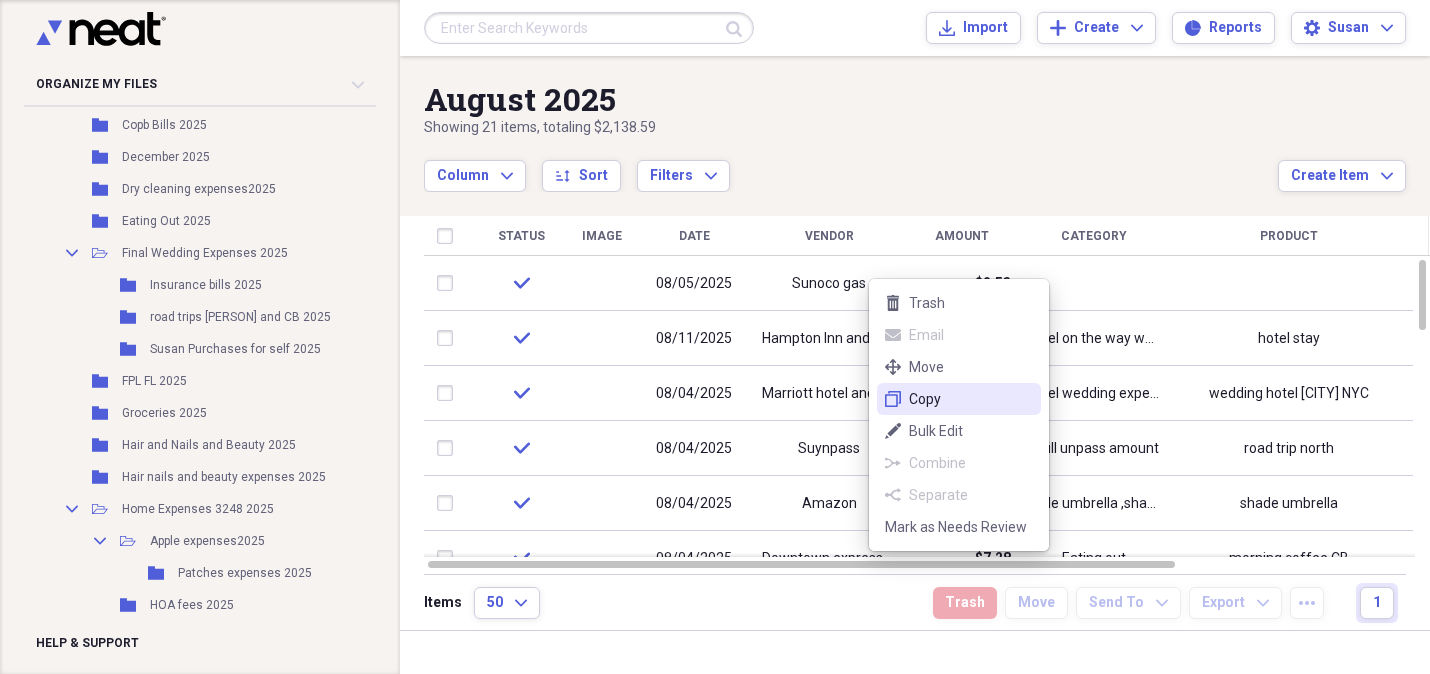click on "duplicate Copy" at bounding box center (959, 399) 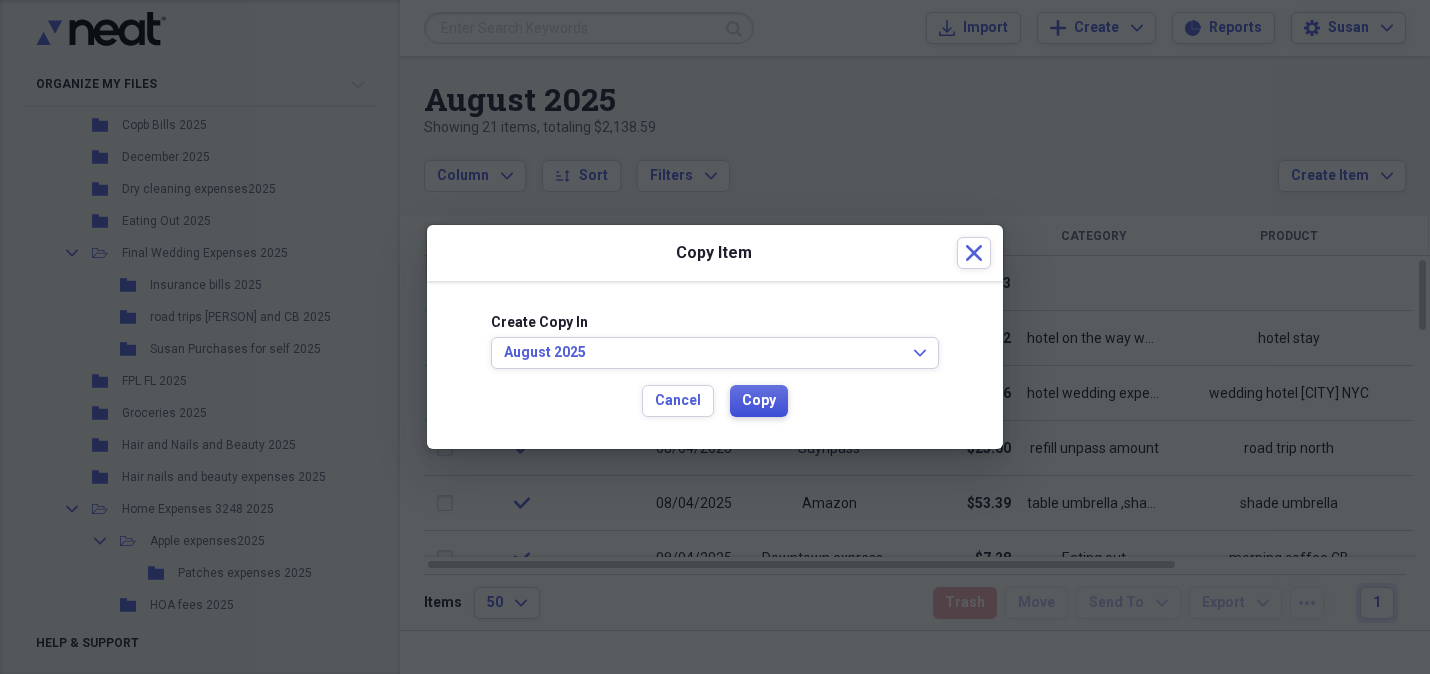 click on "Copy" at bounding box center [759, 401] 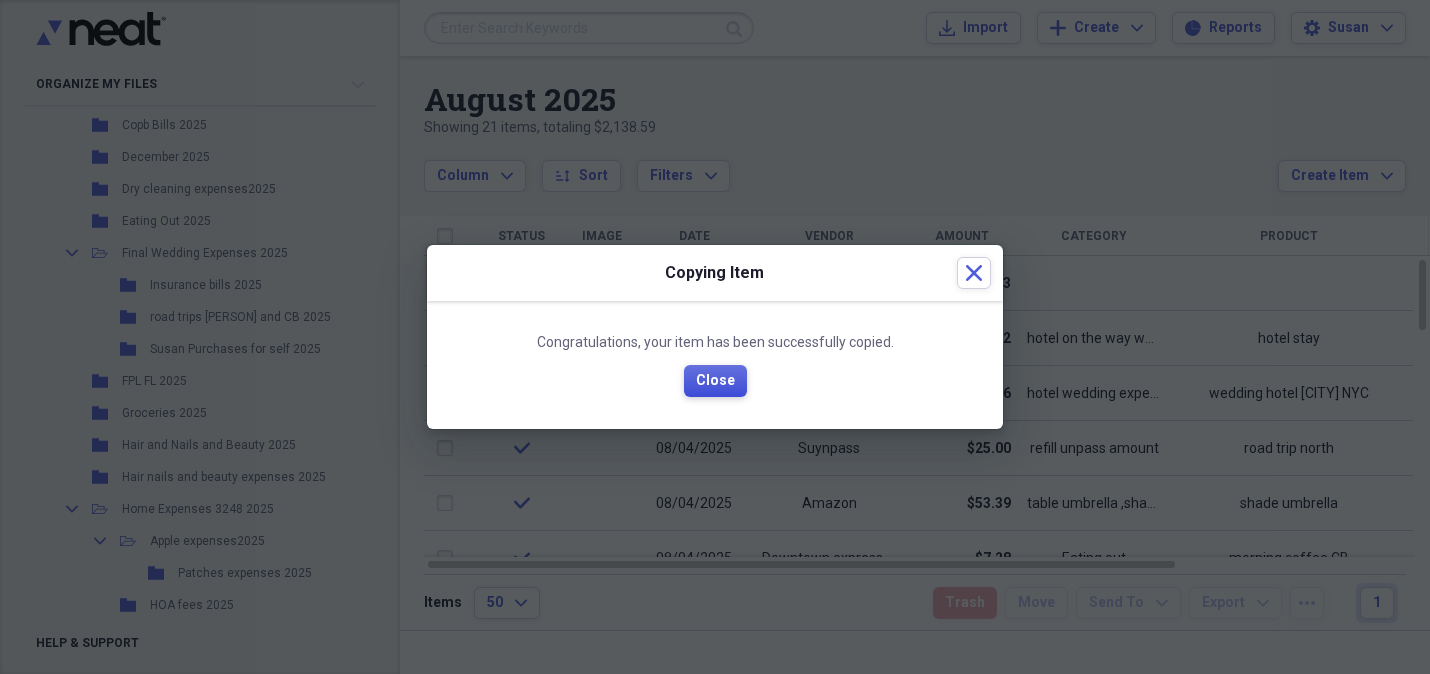 click on "Close" at bounding box center [715, 381] 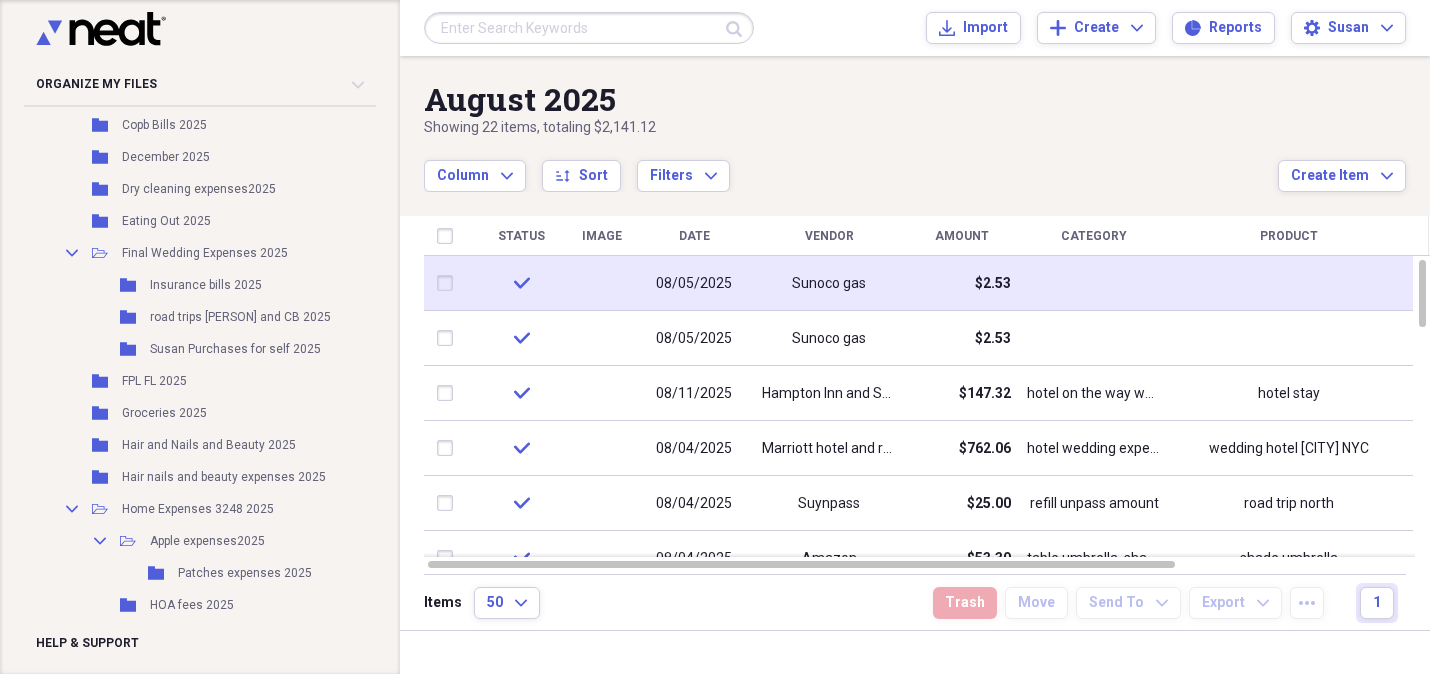 click on "Sunoco gas" at bounding box center [829, 283] 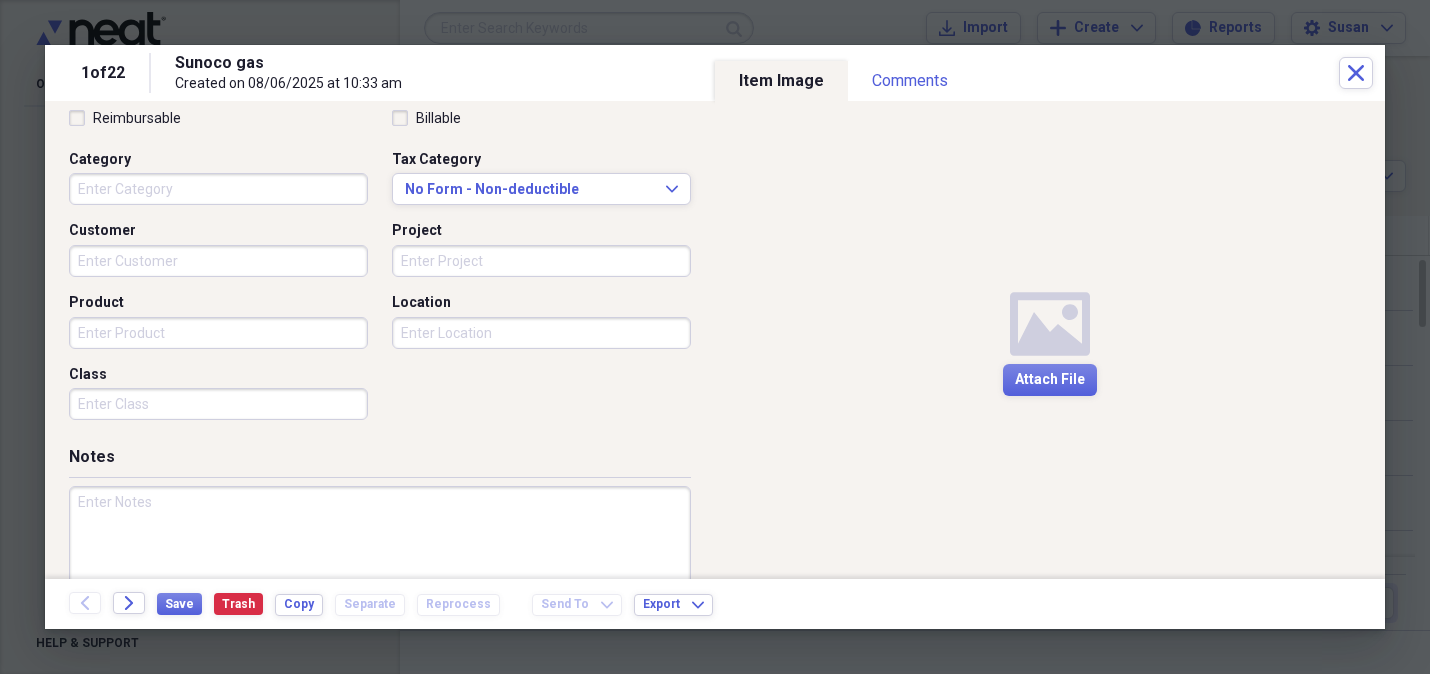 scroll, scrollTop: 473, scrollLeft: 0, axis: vertical 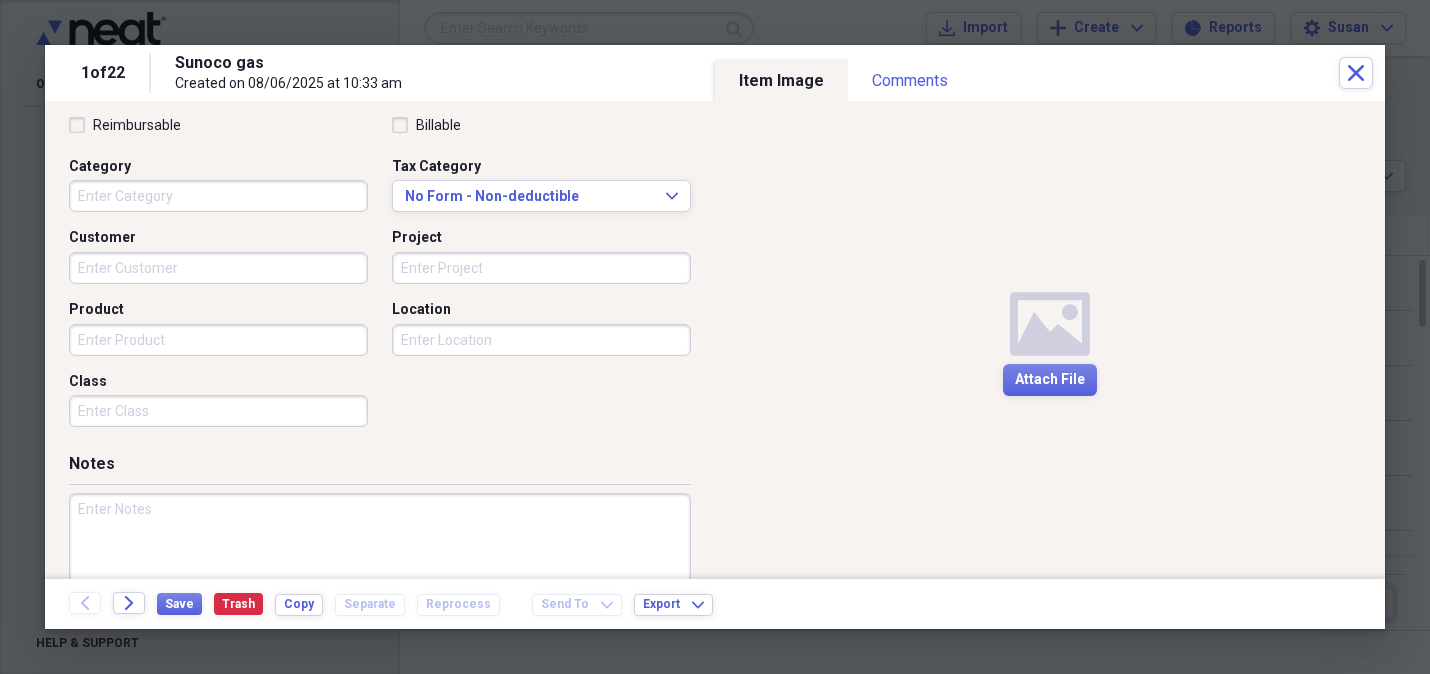 click on "Category" at bounding box center [218, 196] 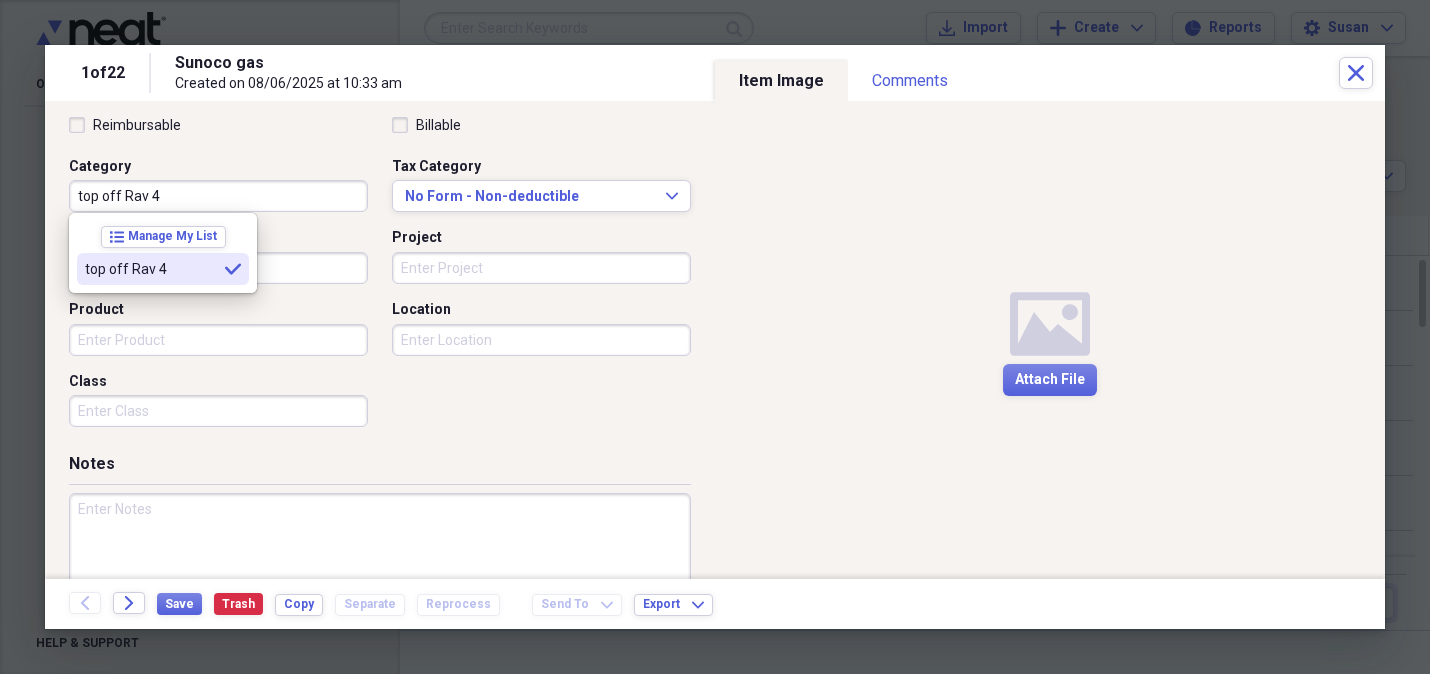 type on "top off Rav 4" 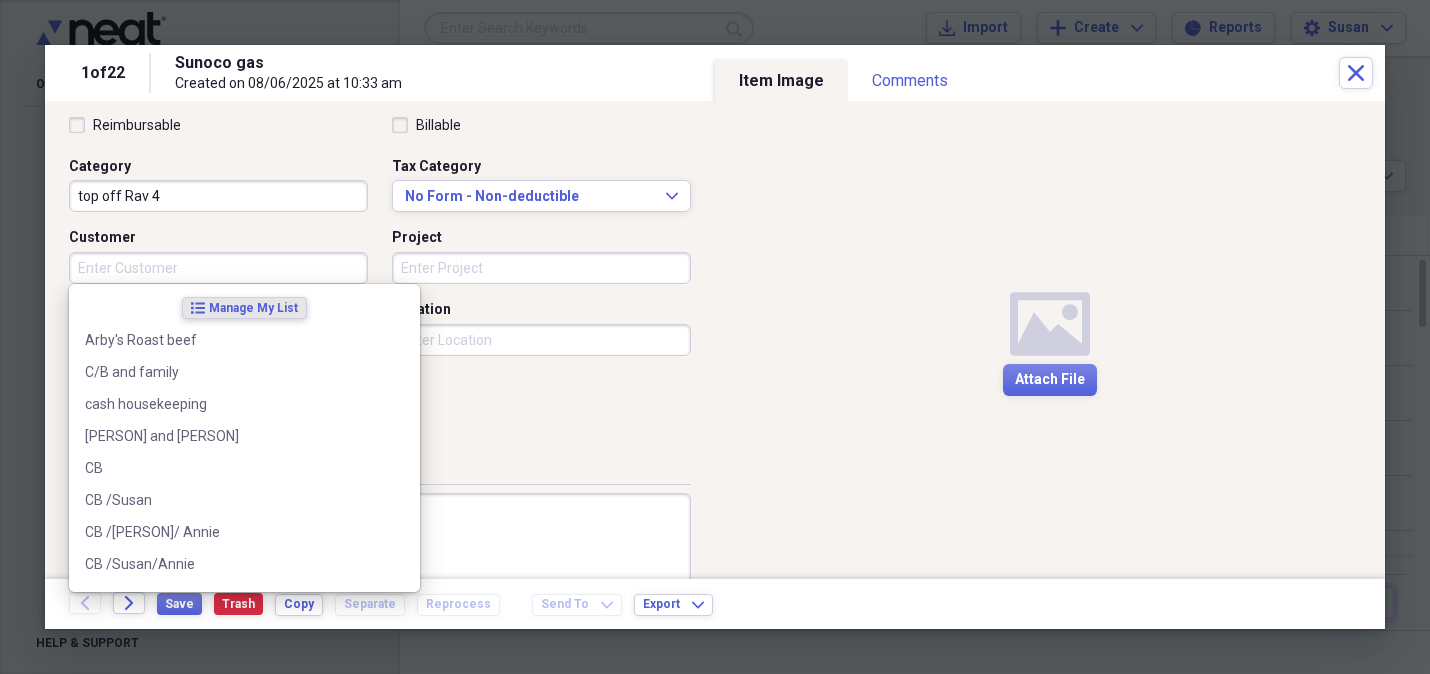 click on "Customer" at bounding box center [218, 268] 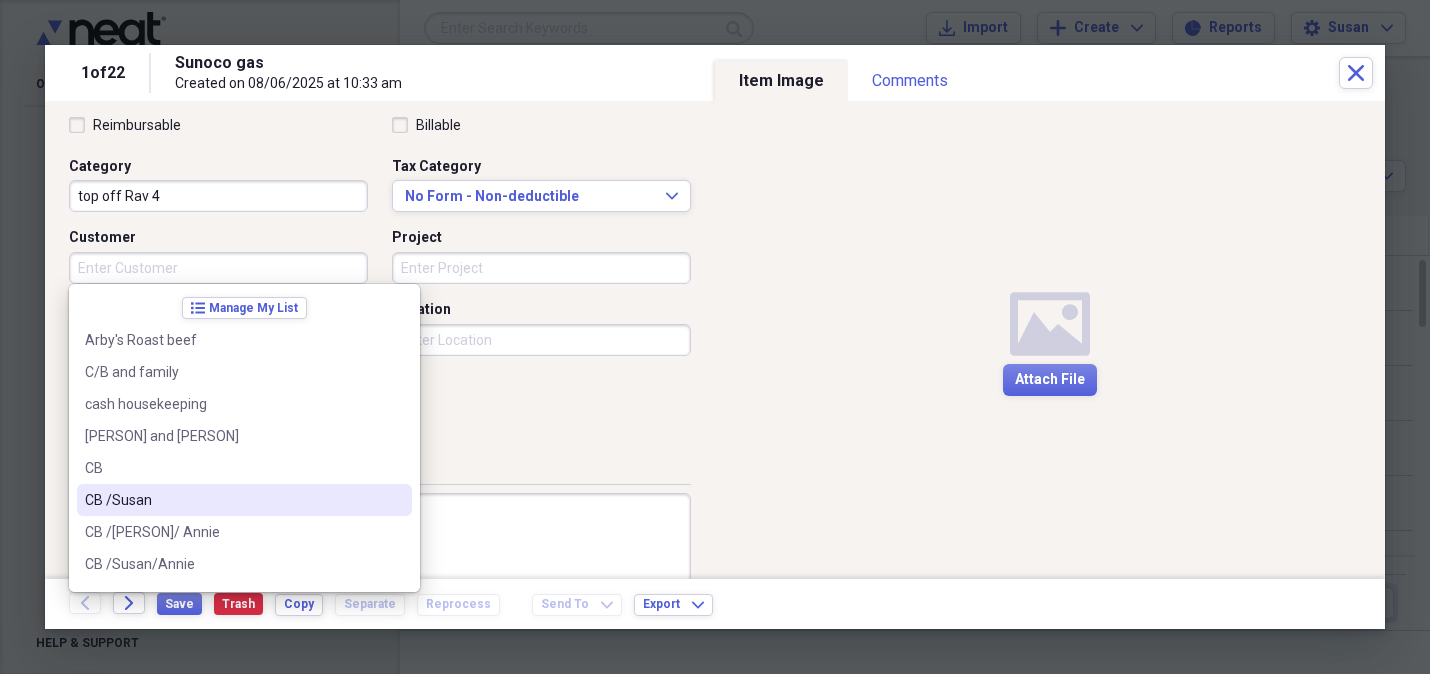click on "CB /Susan" at bounding box center (244, 500) 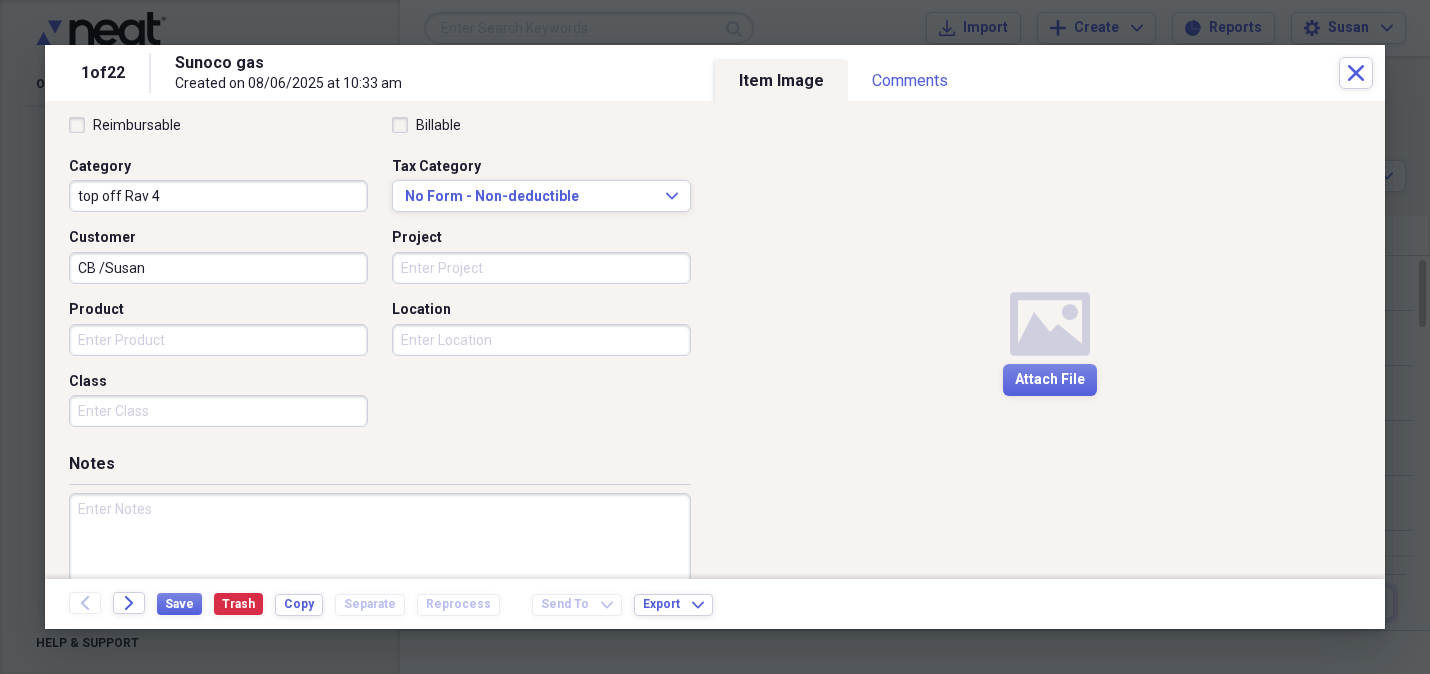 click on "Product" at bounding box center (218, 340) 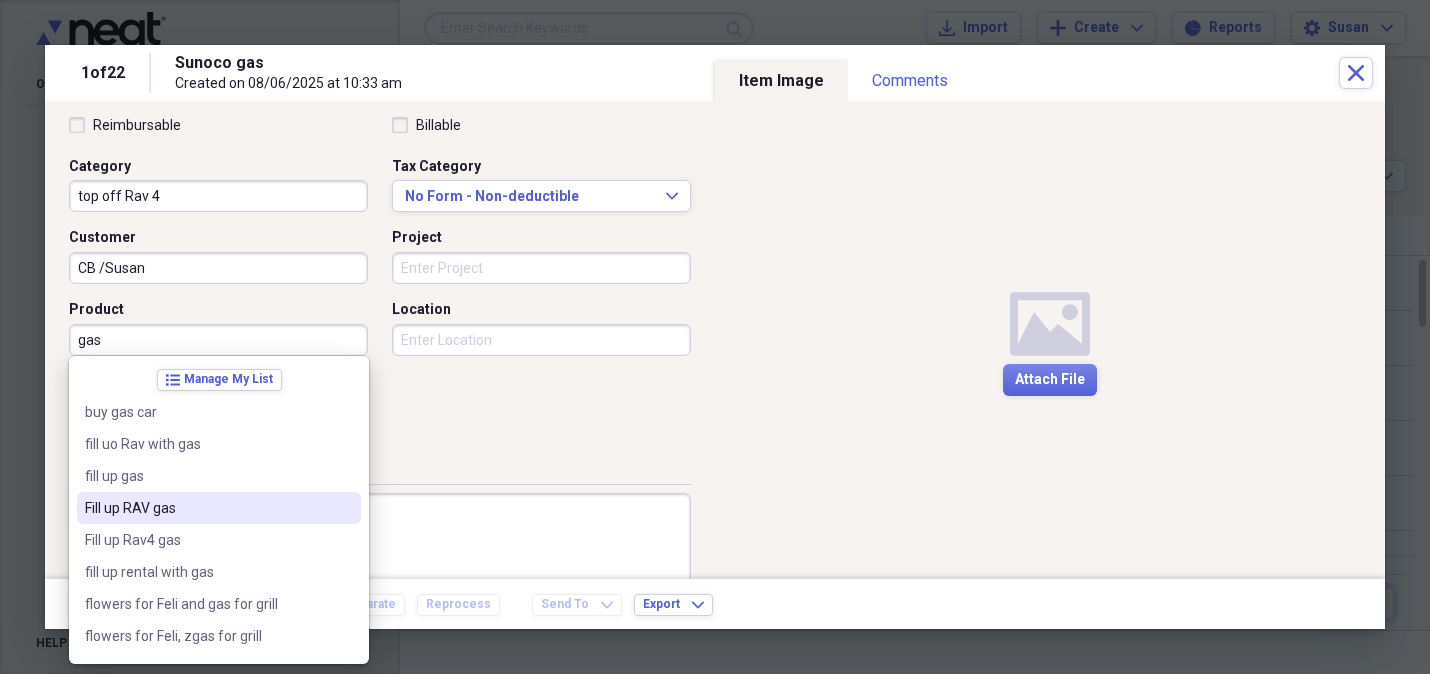 drag, startPoint x: 188, startPoint y: 511, endPoint x: 248, endPoint y: 424, distance: 105.68349 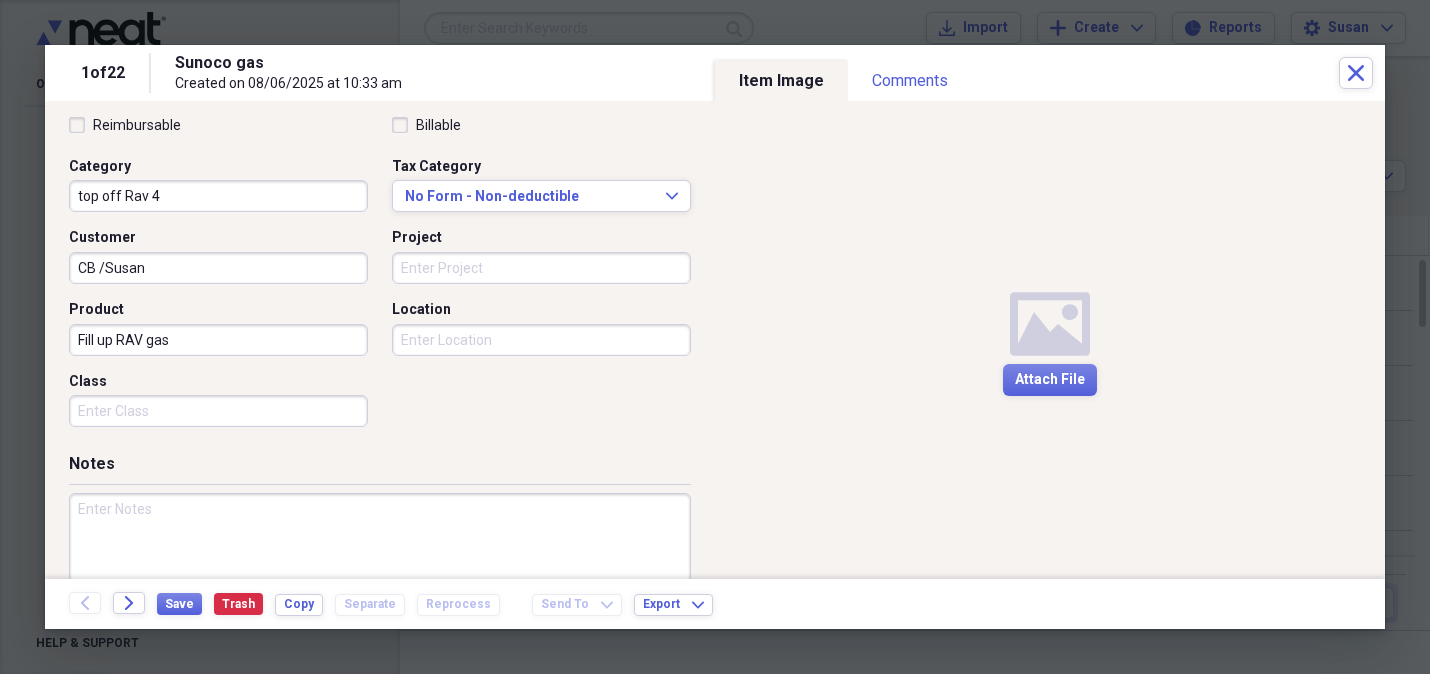 drag, startPoint x: 414, startPoint y: 259, endPoint x: 1369, endPoint y: 261, distance: 955.0021 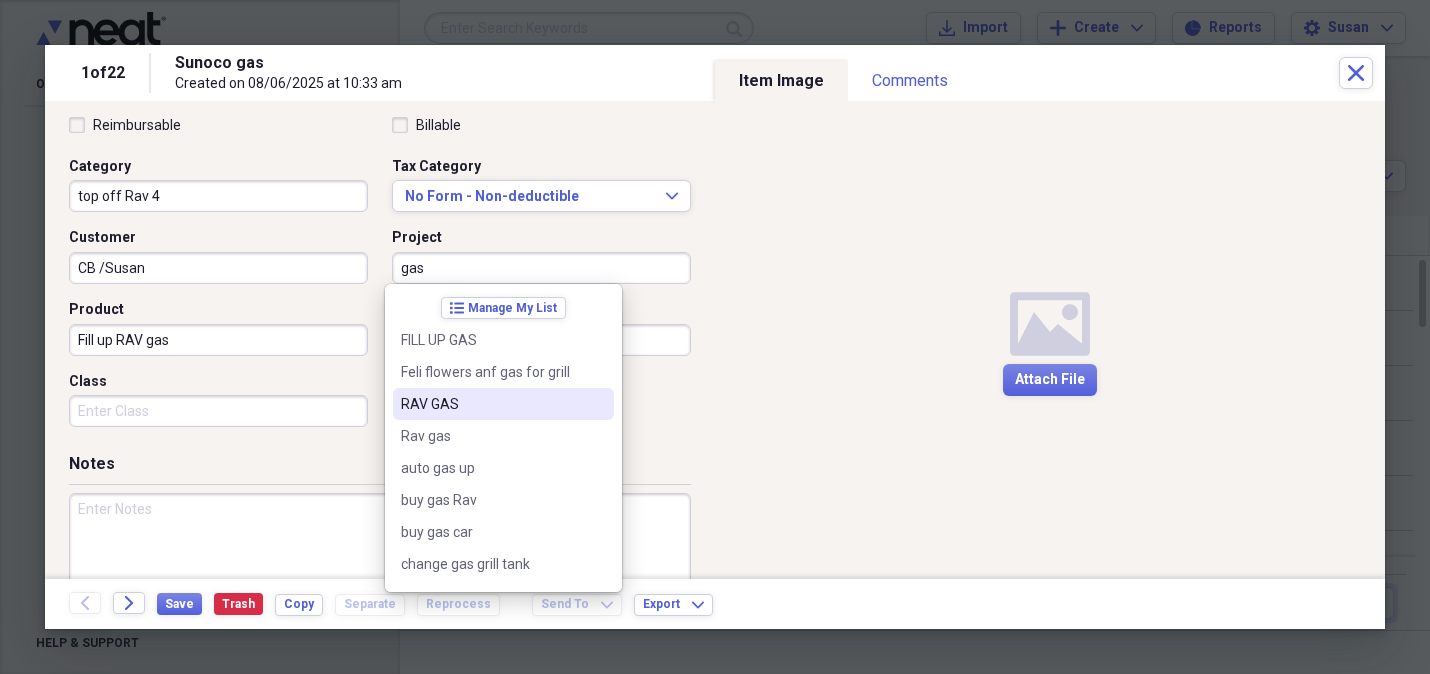 click on "RAV GAS" at bounding box center [491, 404] 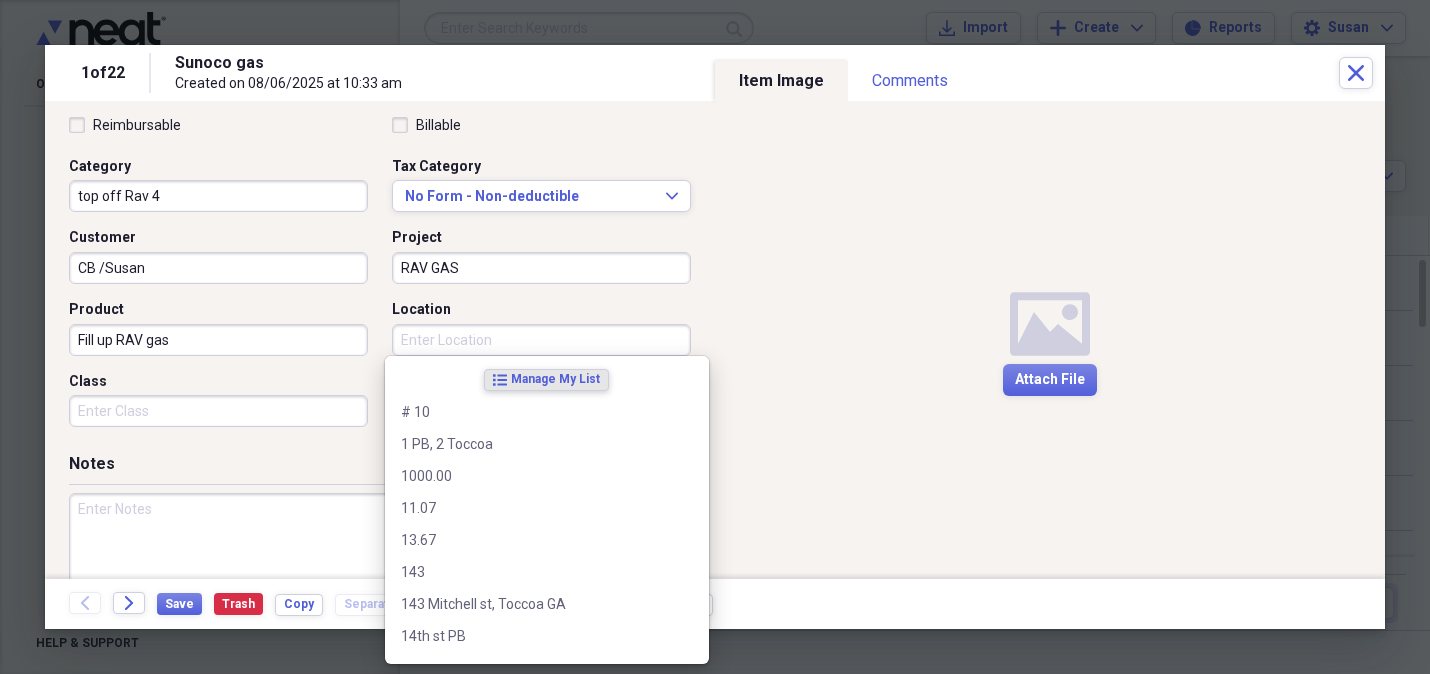 click on "Location" at bounding box center (541, 340) 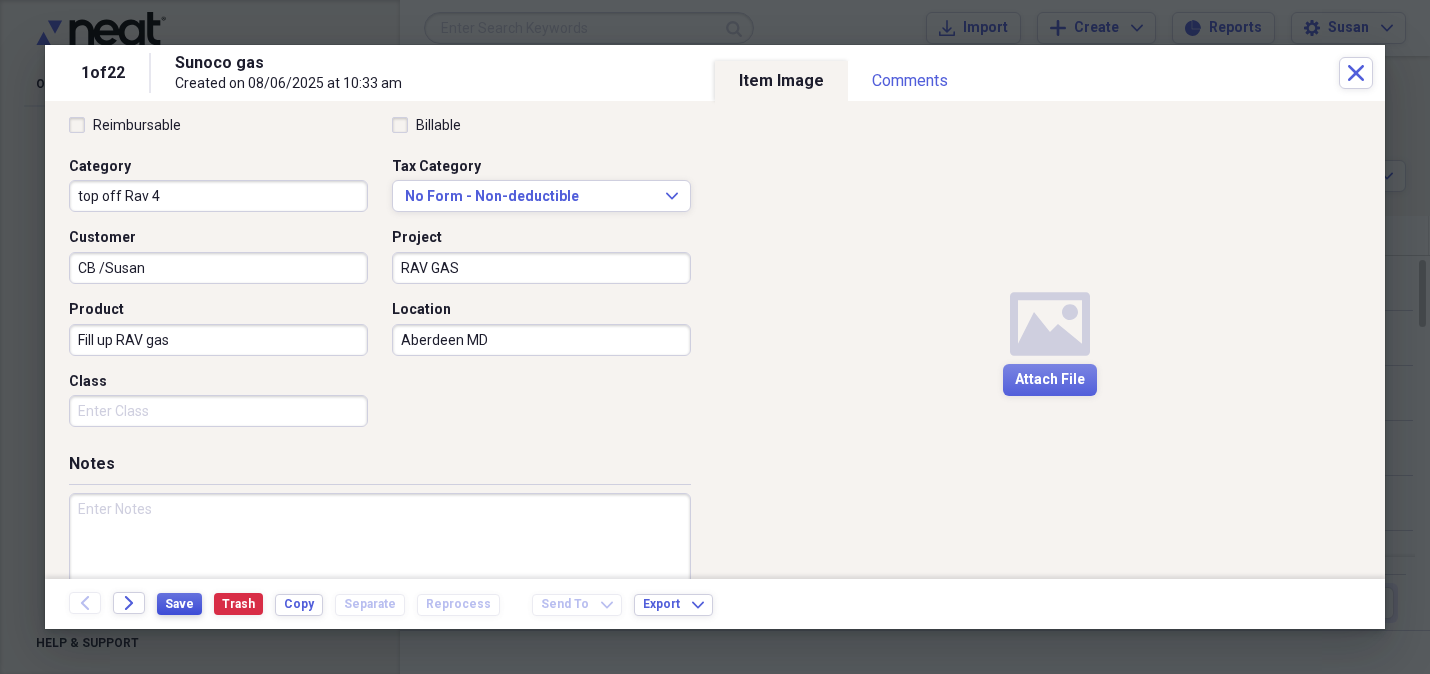 type on "Aberdeen MD" 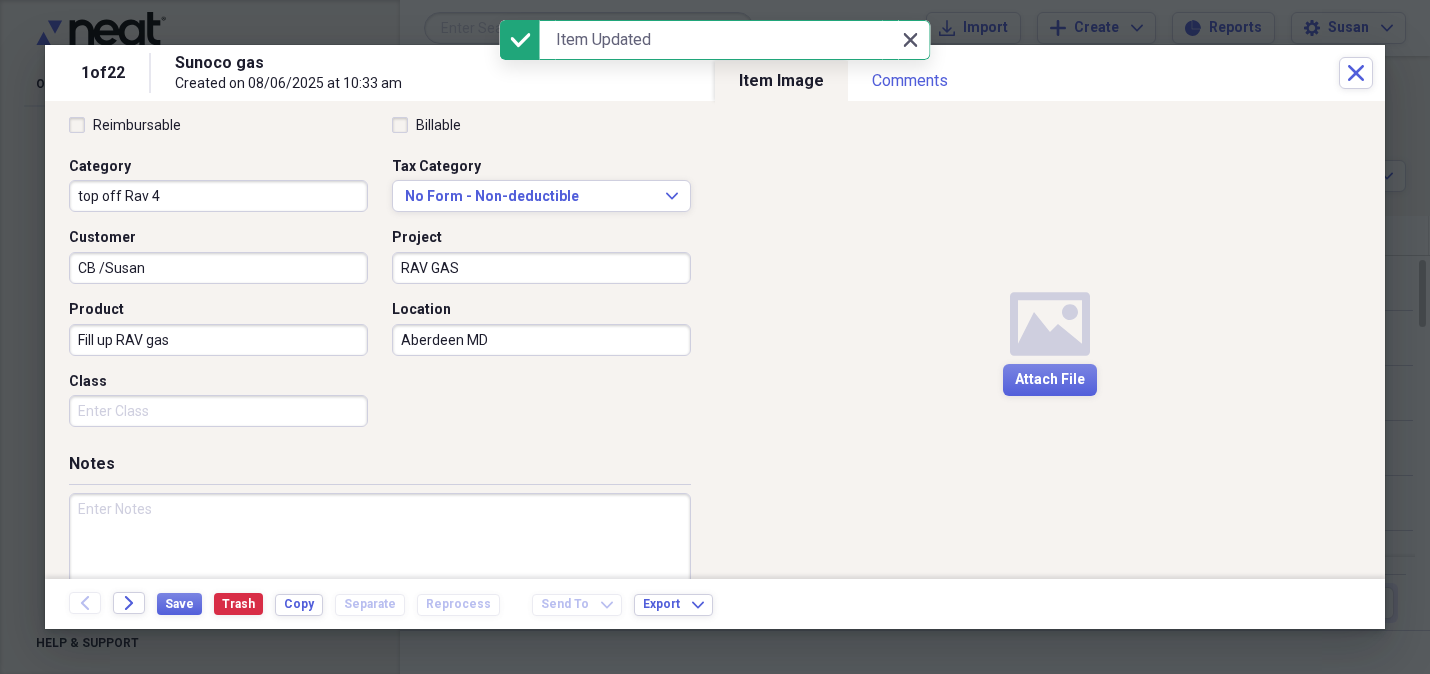 click on "Close Close" at bounding box center (910, 40) 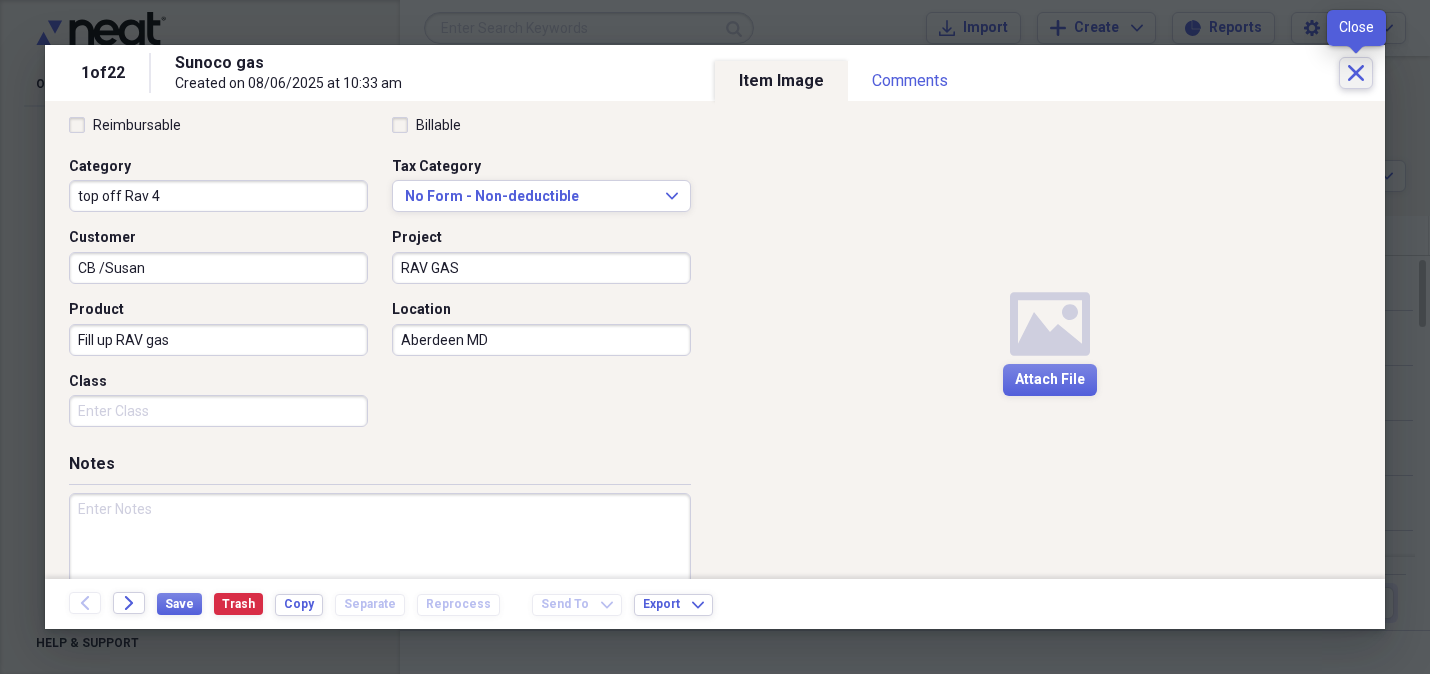 click on "Close" at bounding box center [1356, 73] 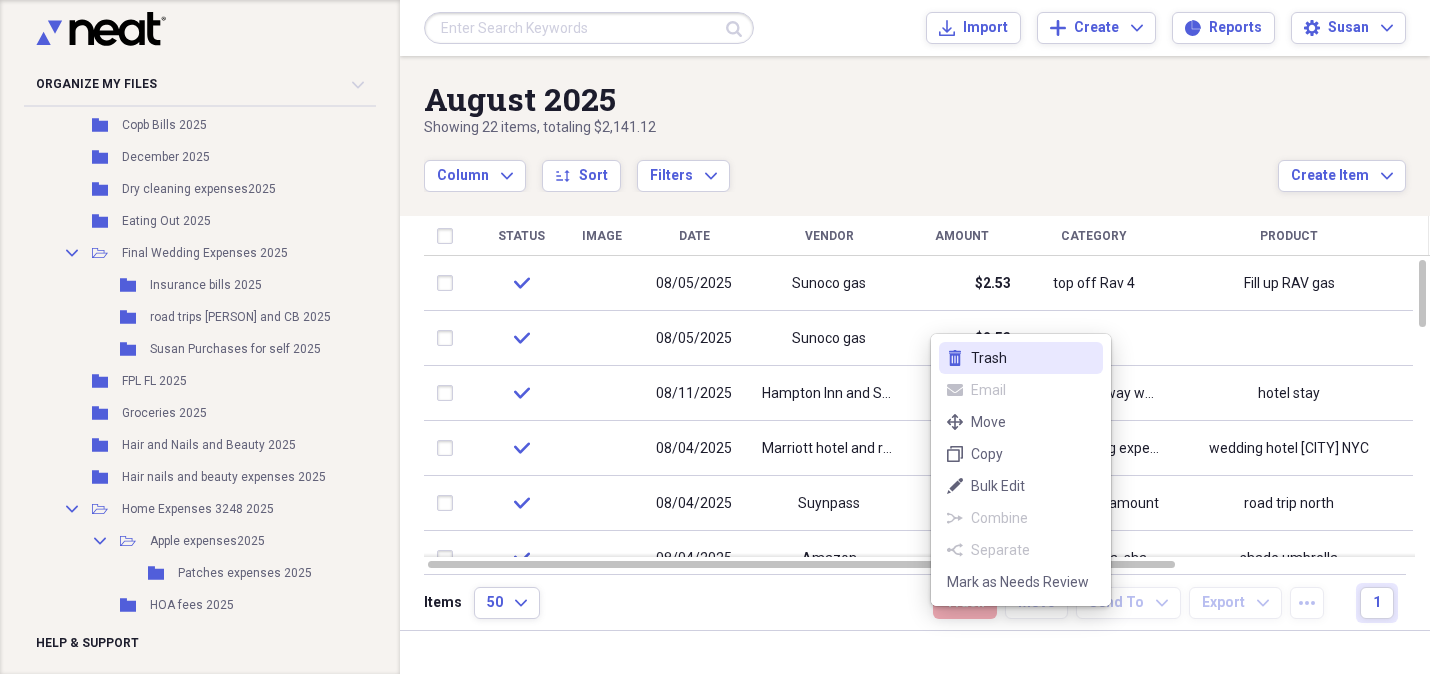 click on "Trash" at bounding box center (1033, 358) 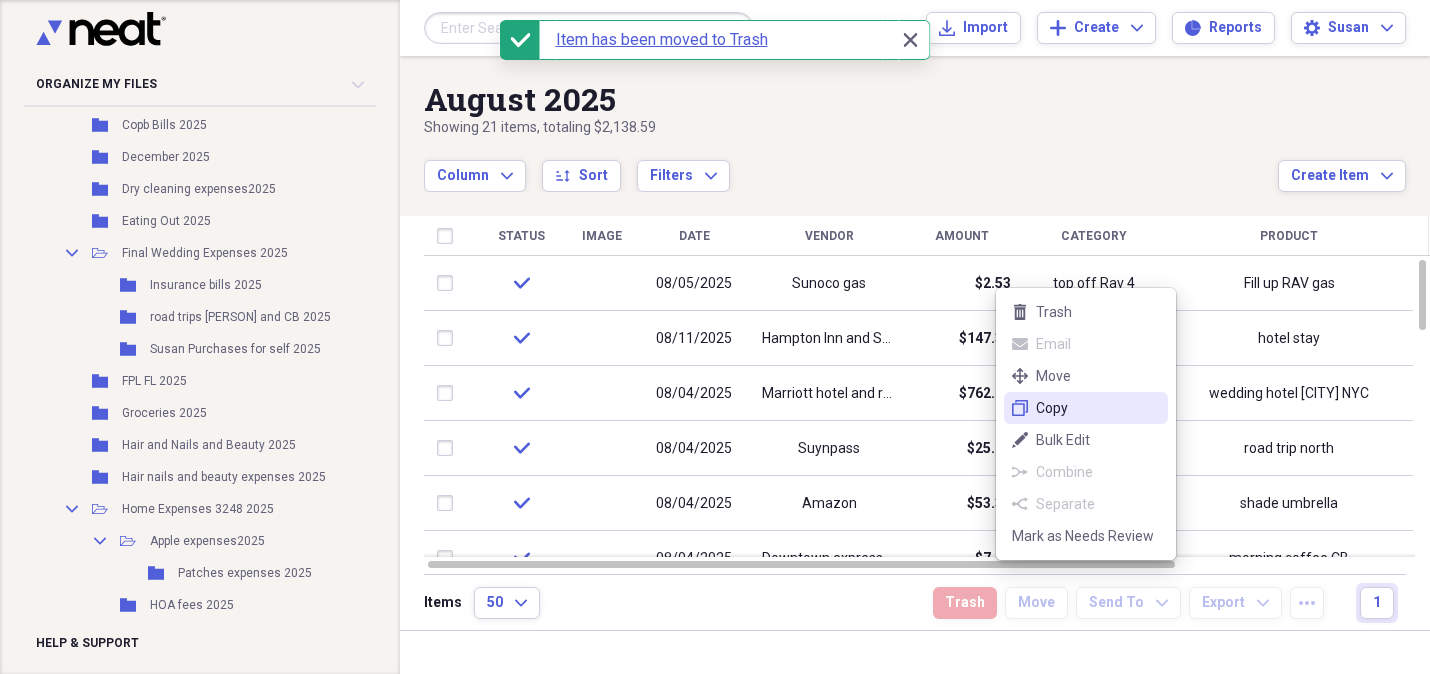 click on "Copy" at bounding box center (1098, 408) 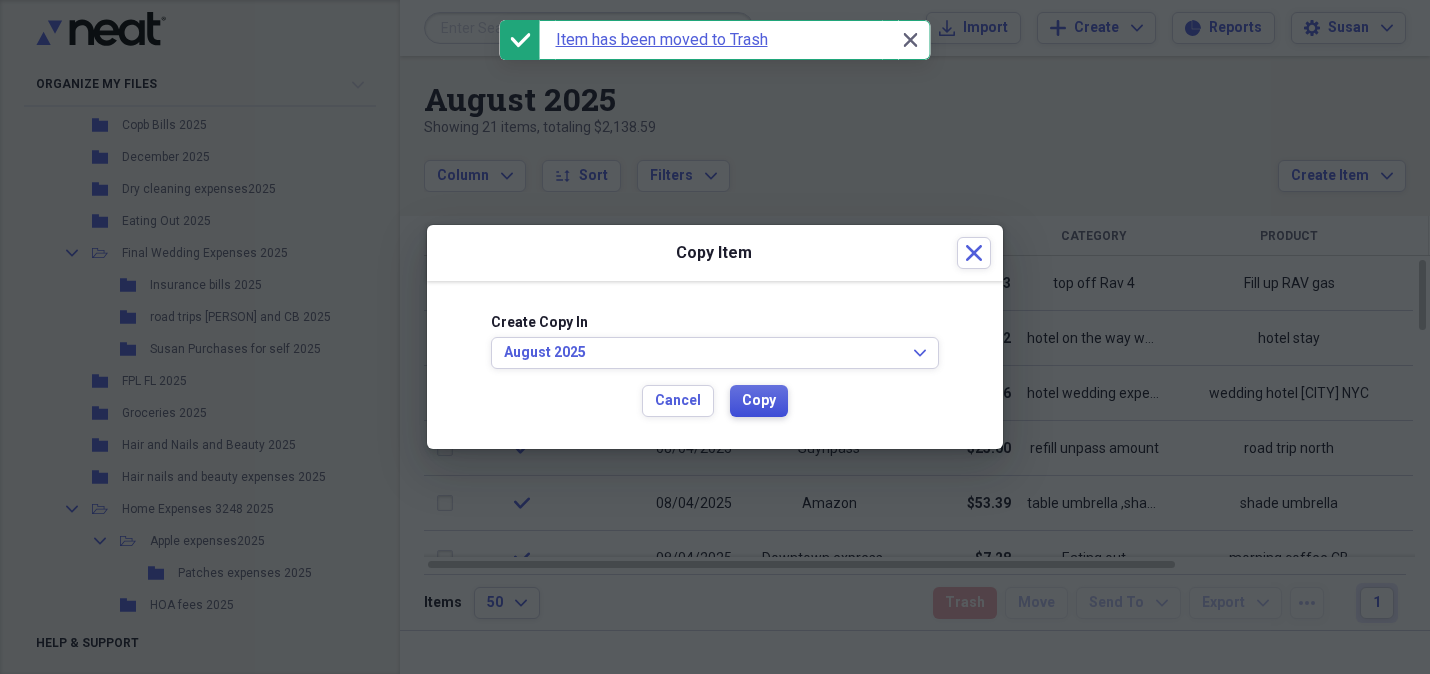 click on "Copy" at bounding box center (759, 401) 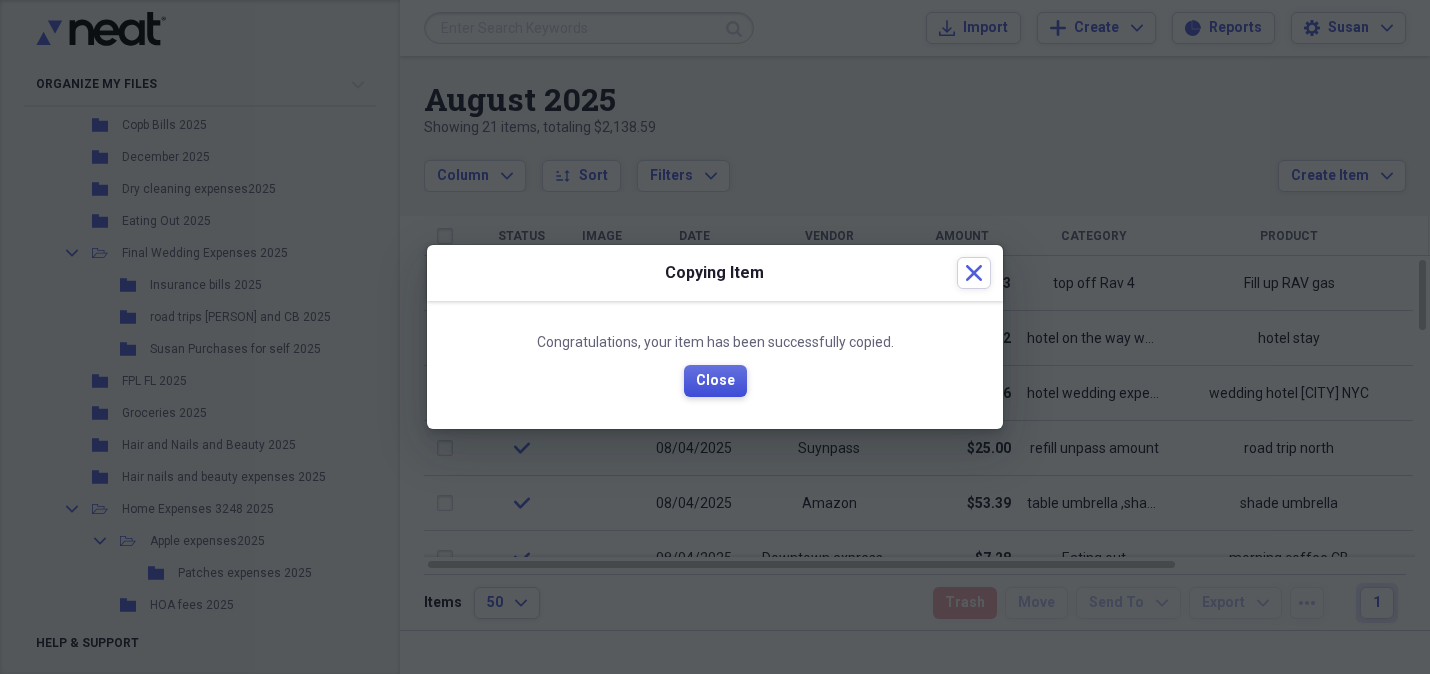 click on "Close" at bounding box center [715, 381] 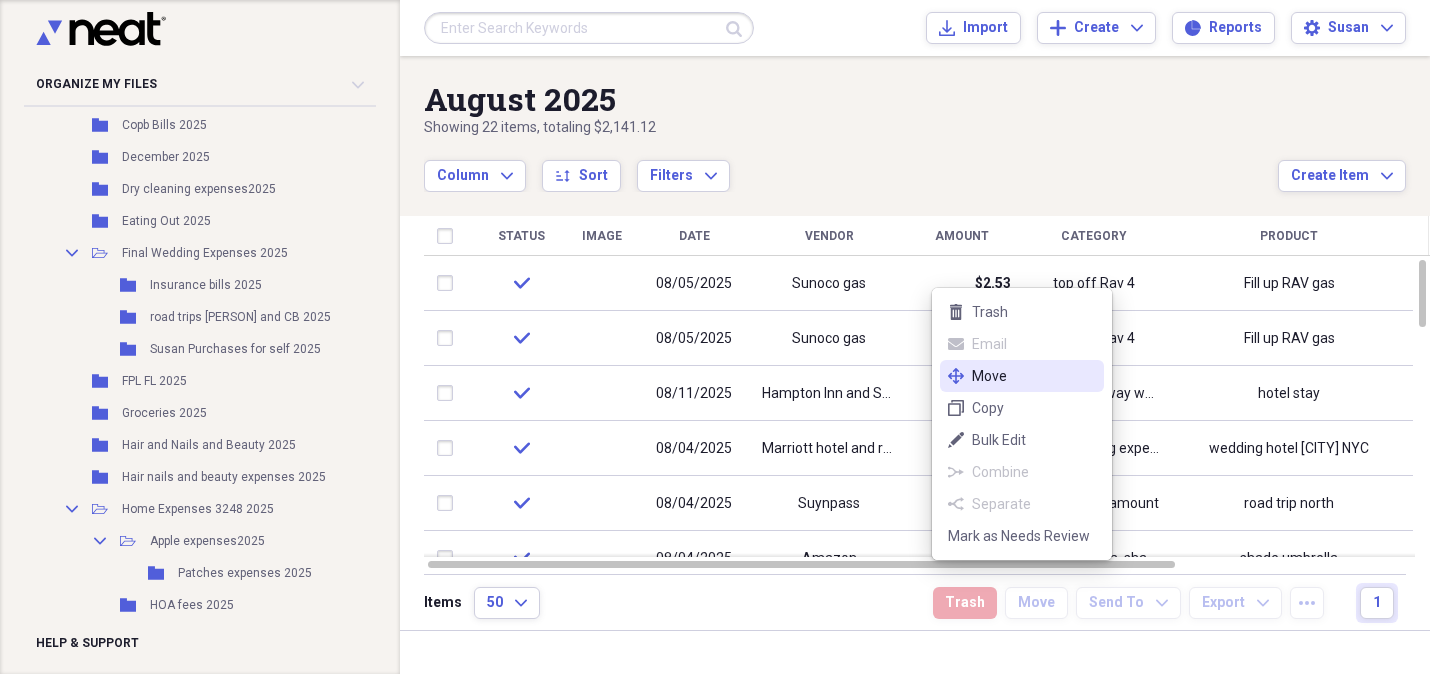 click on "Move" at bounding box center (1034, 376) 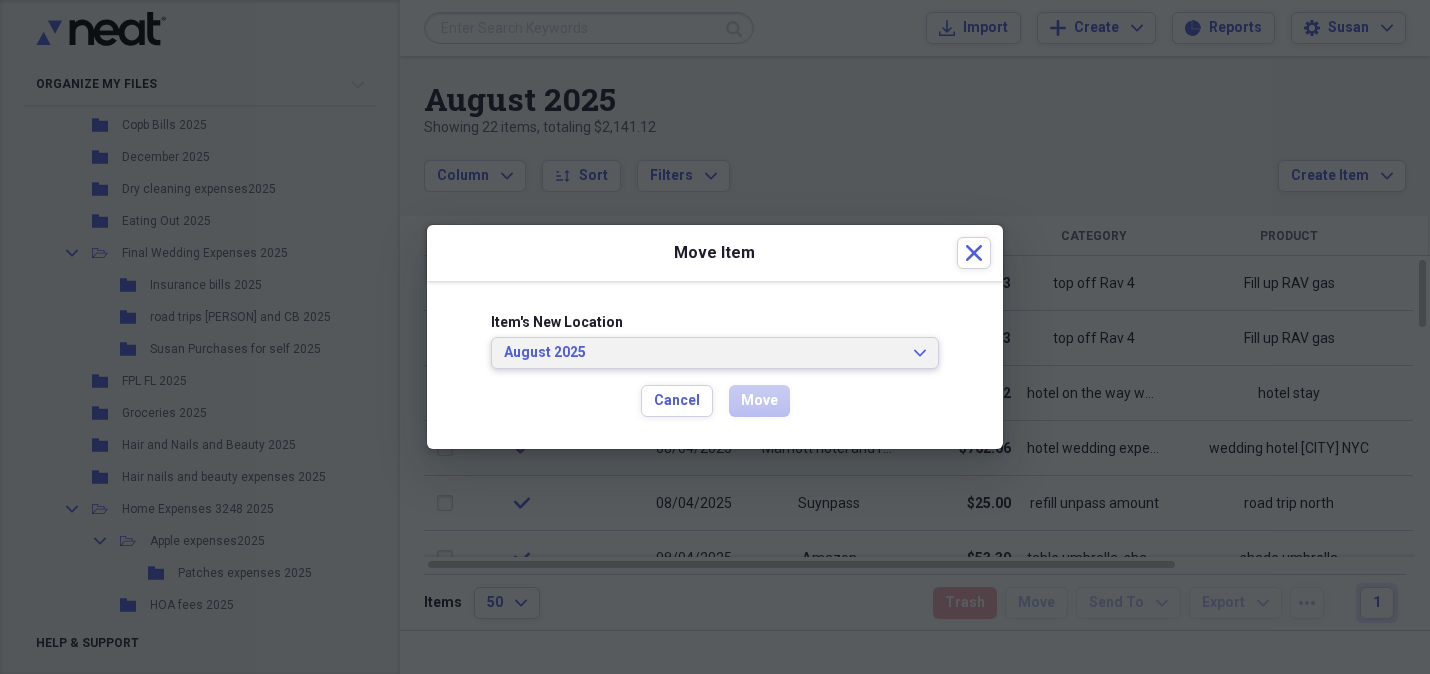 click on "Expand" 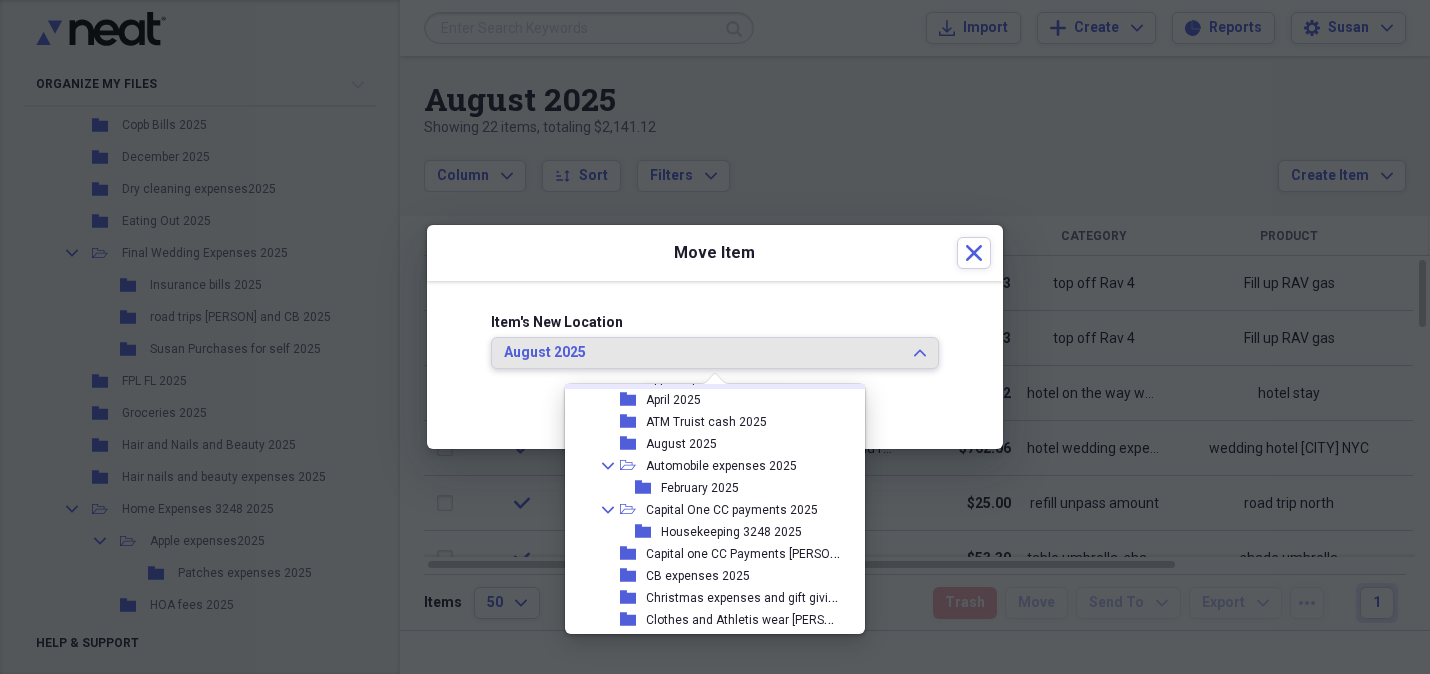 scroll, scrollTop: 294, scrollLeft: 0, axis: vertical 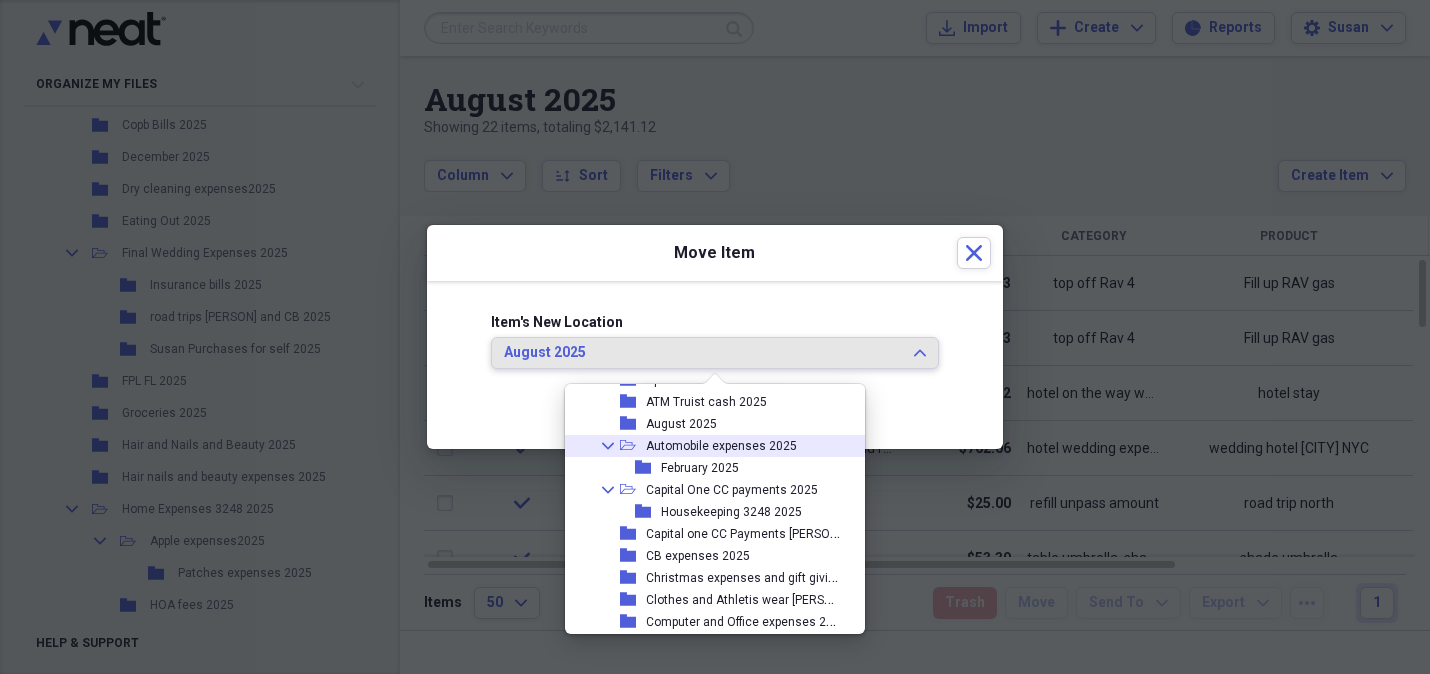 click on "Automobile expenses 2025" at bounding box center [721, 446] 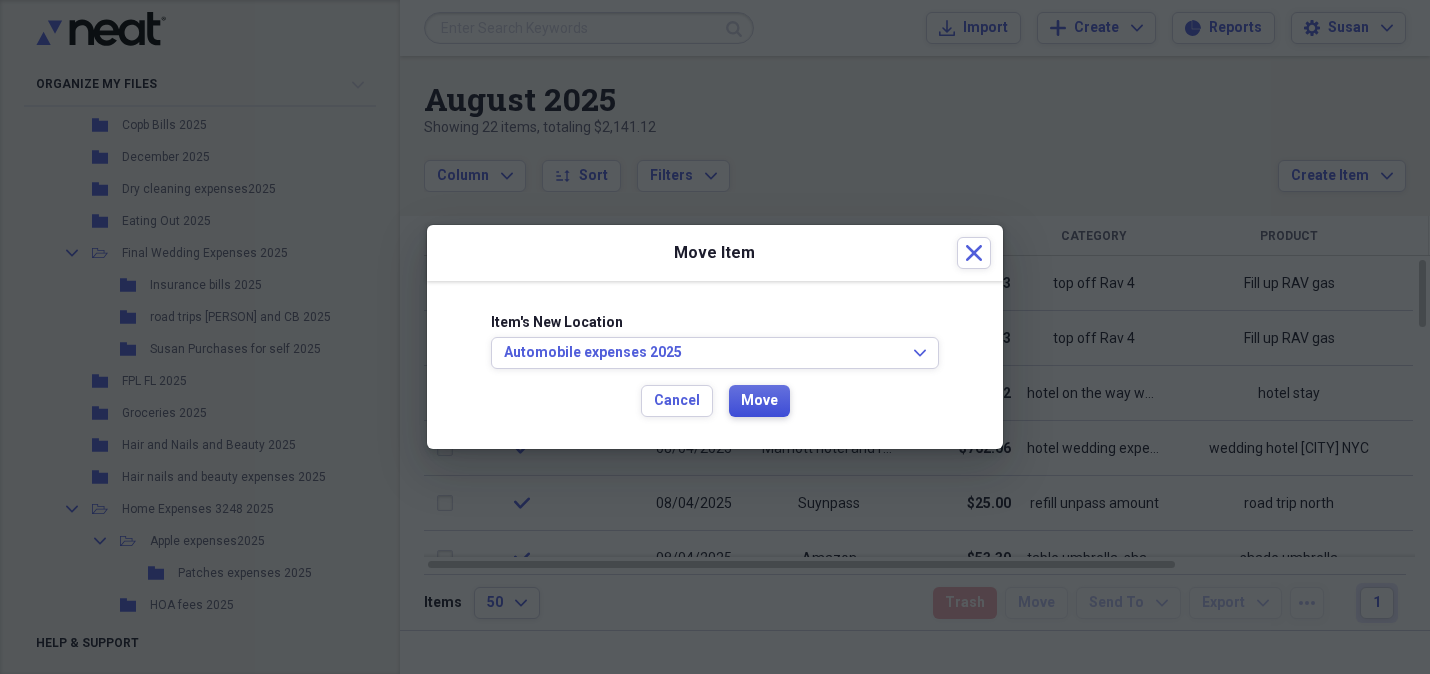 click on "Move" at bounding box center [759, 401] 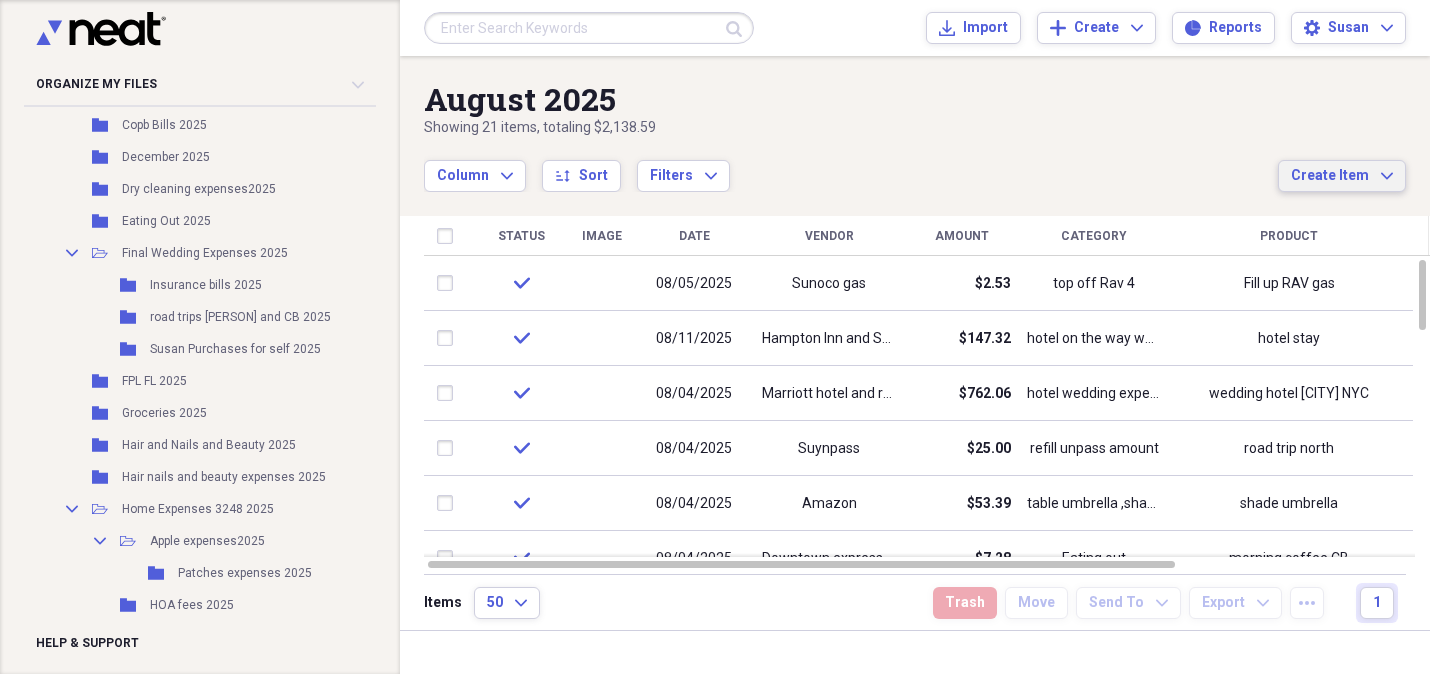 click on "Create Item" at bounding box center [1330, 176] 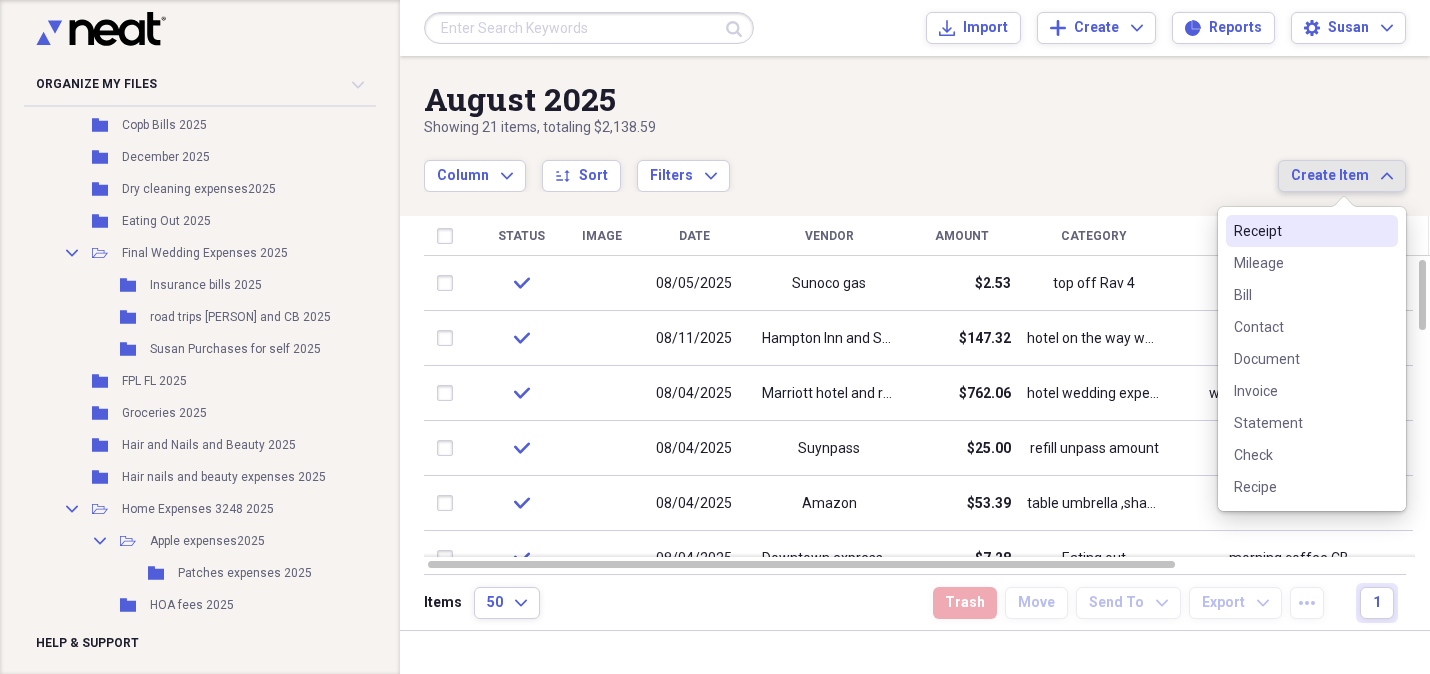 click on "Receipt" at bounding box center [1300, 231] 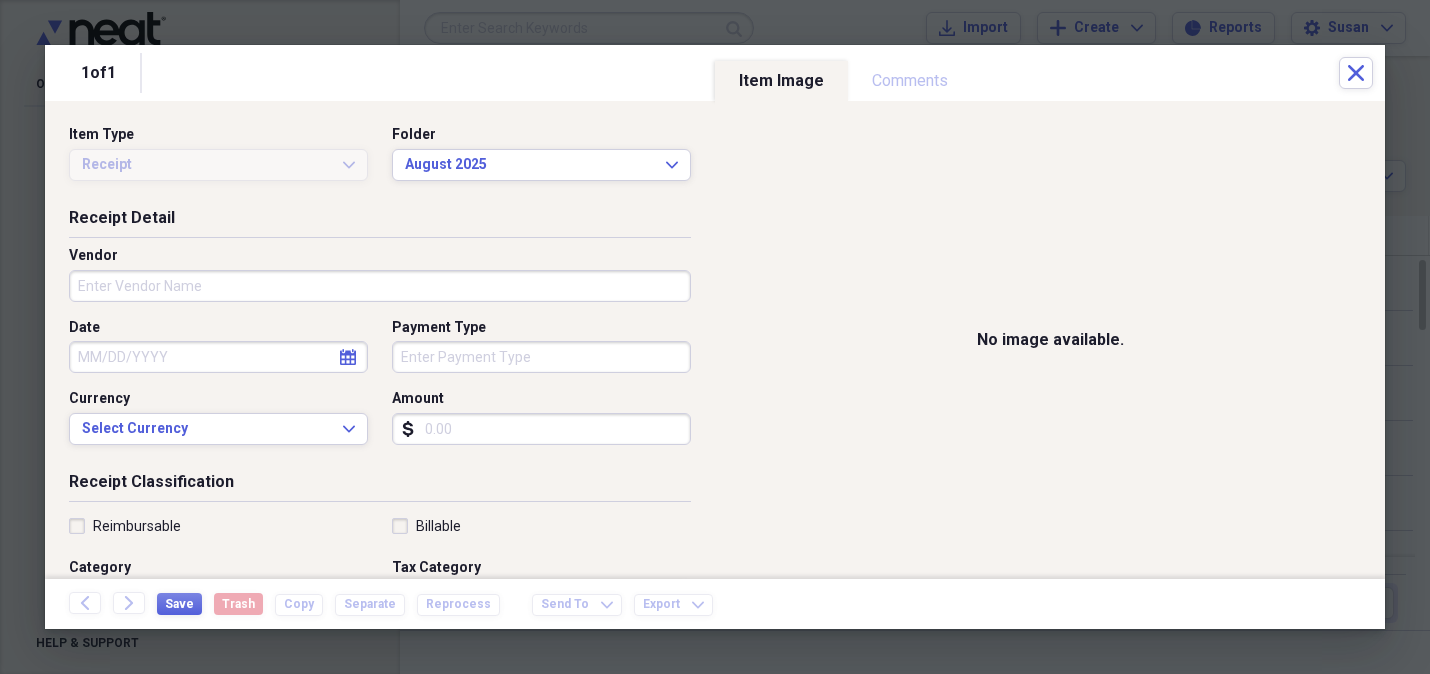 drag, startPoint x: 130, startPoint y: 290, endPoint x: 548, endPoint y: 189, distance: 430.02908 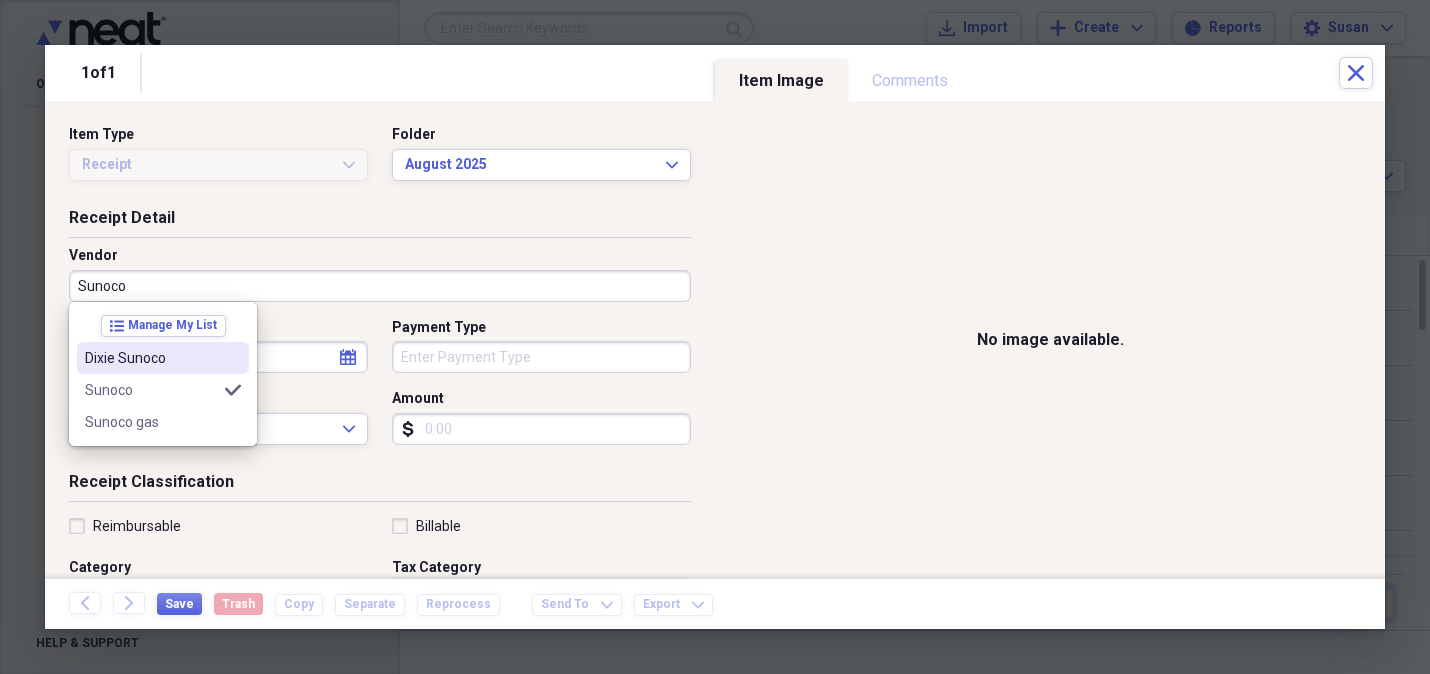 click on "Dixie Sunoco" at bounding box center [151, 358] 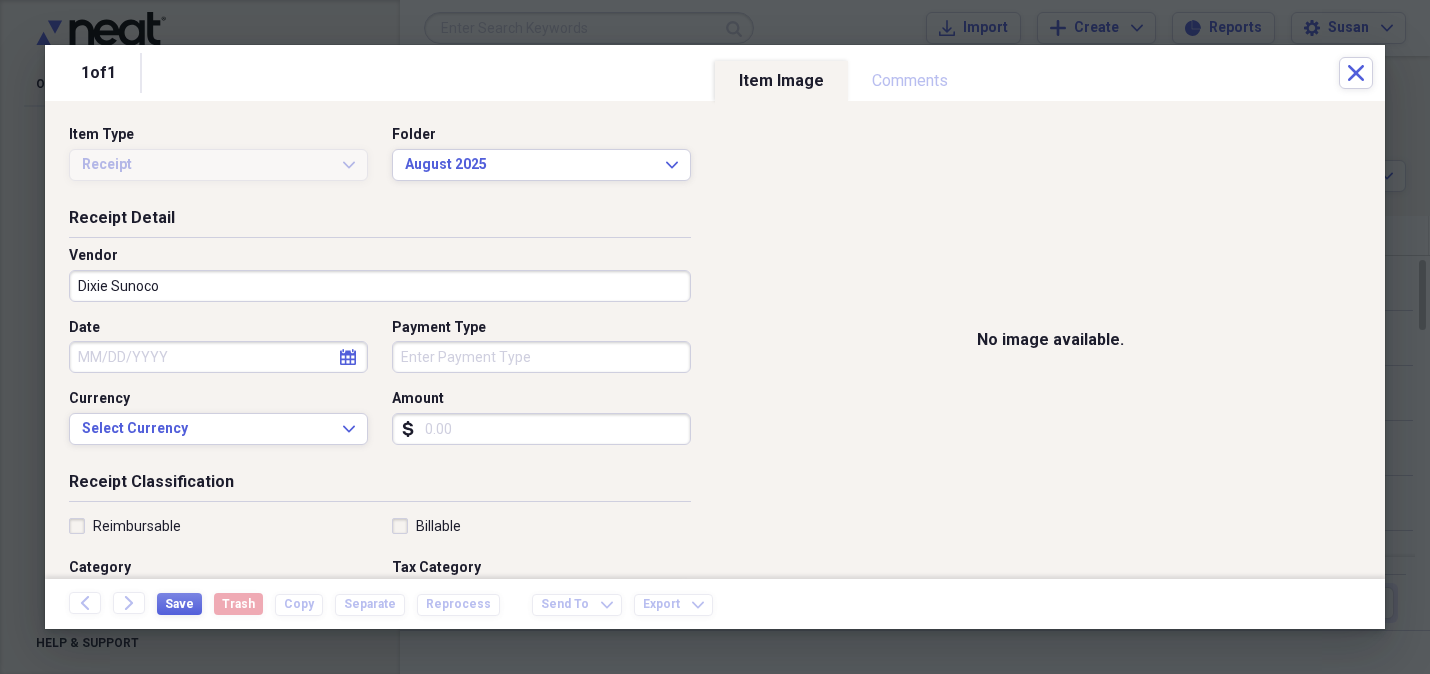 drag, startPoint x: 112, startPoint y: 283, endPoint x: 59, endPoint y: 285, distance: 53.037724 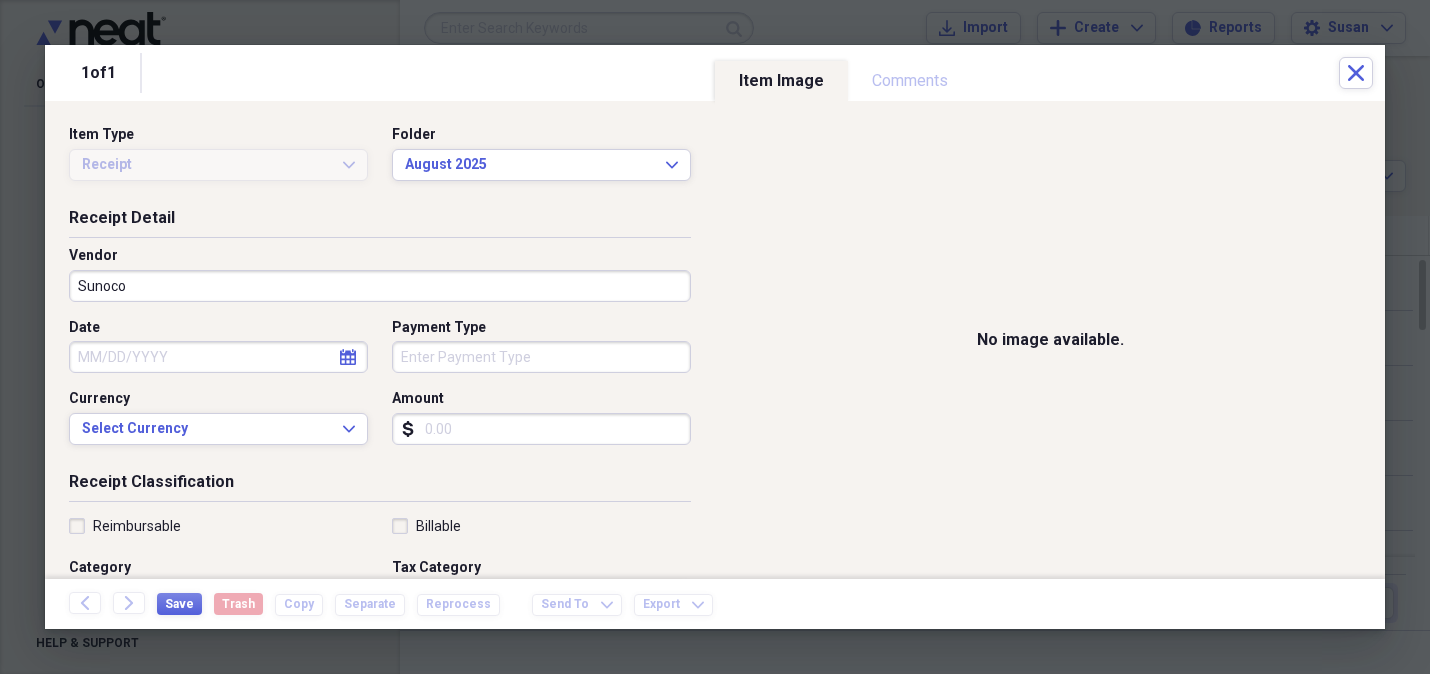 click on "Sunoco" at bounding box center (380, 286) 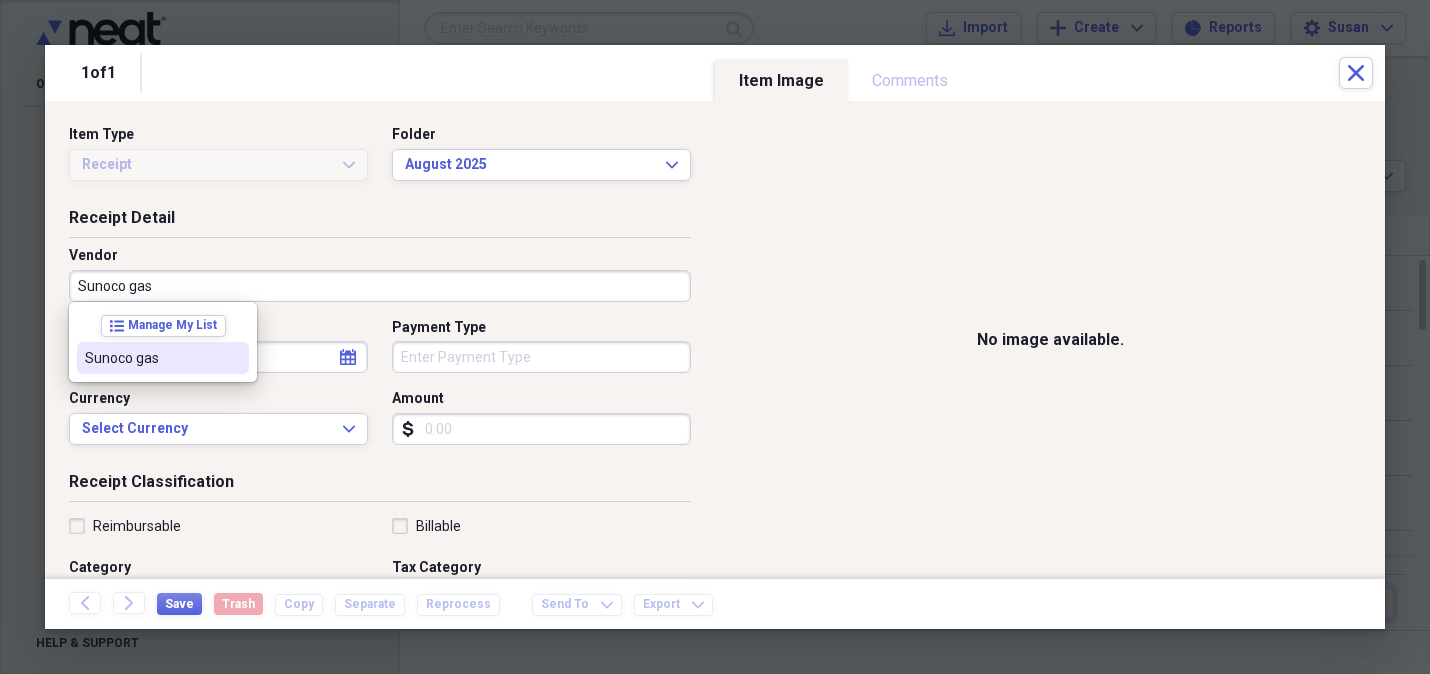 drag, startPoint x: 94, startPoint y: 365, endPoint x: 120, endPoint y: 356, distance: 27.513634 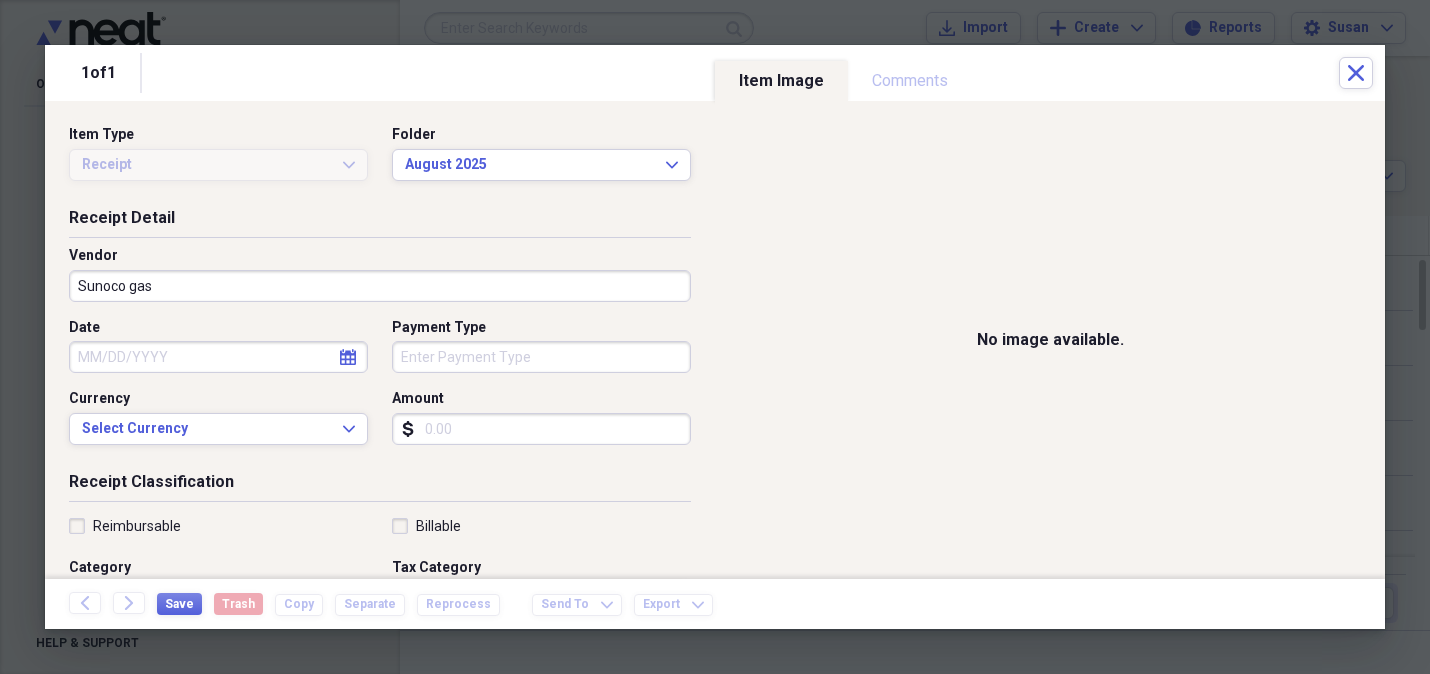 click on "calendar" 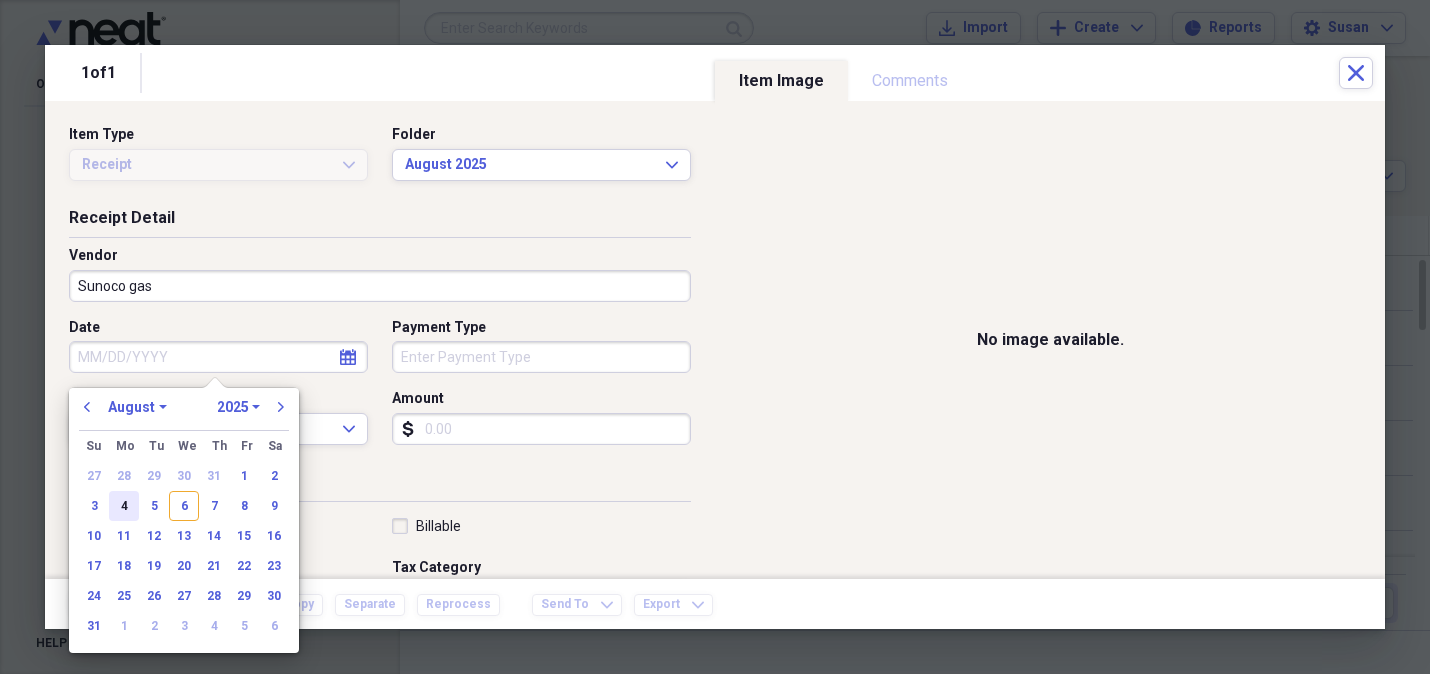 click on "4" at bounding box center (124, 506) 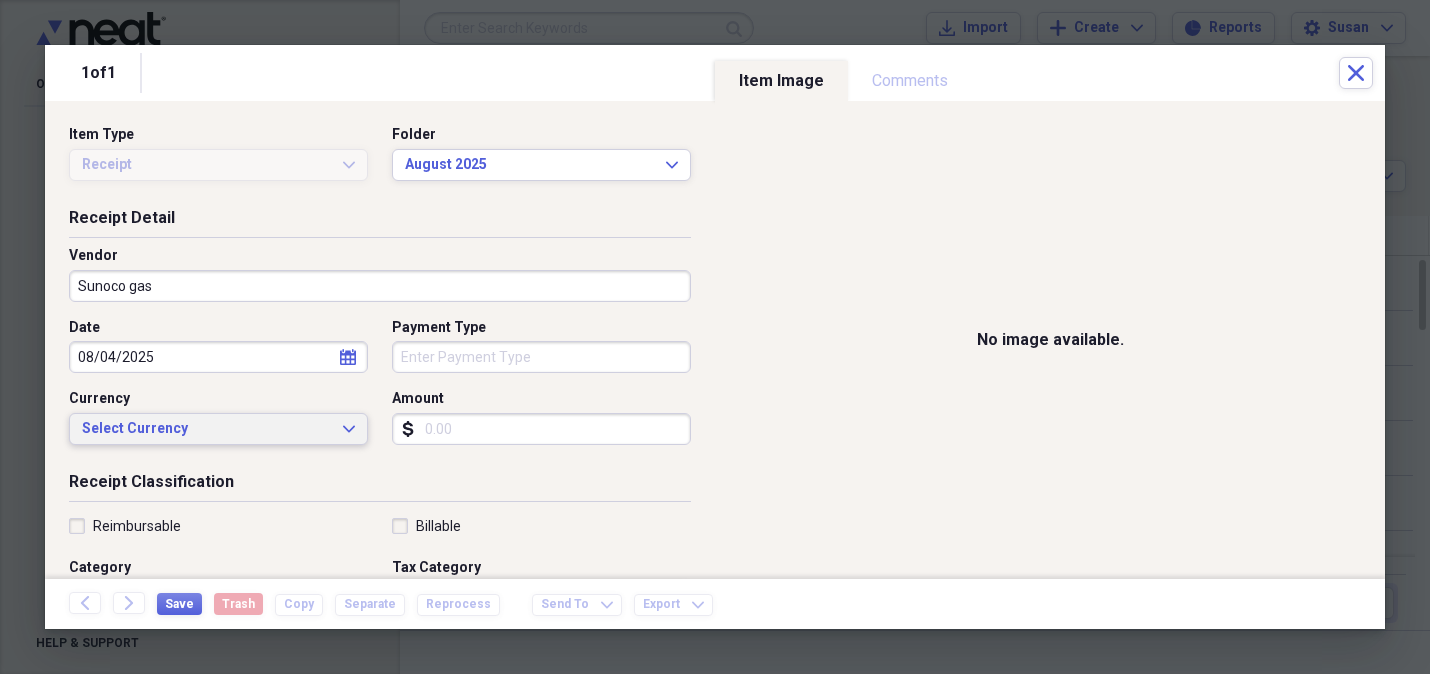 click on "Select Currency Expand" at bounding box center [218, 429] 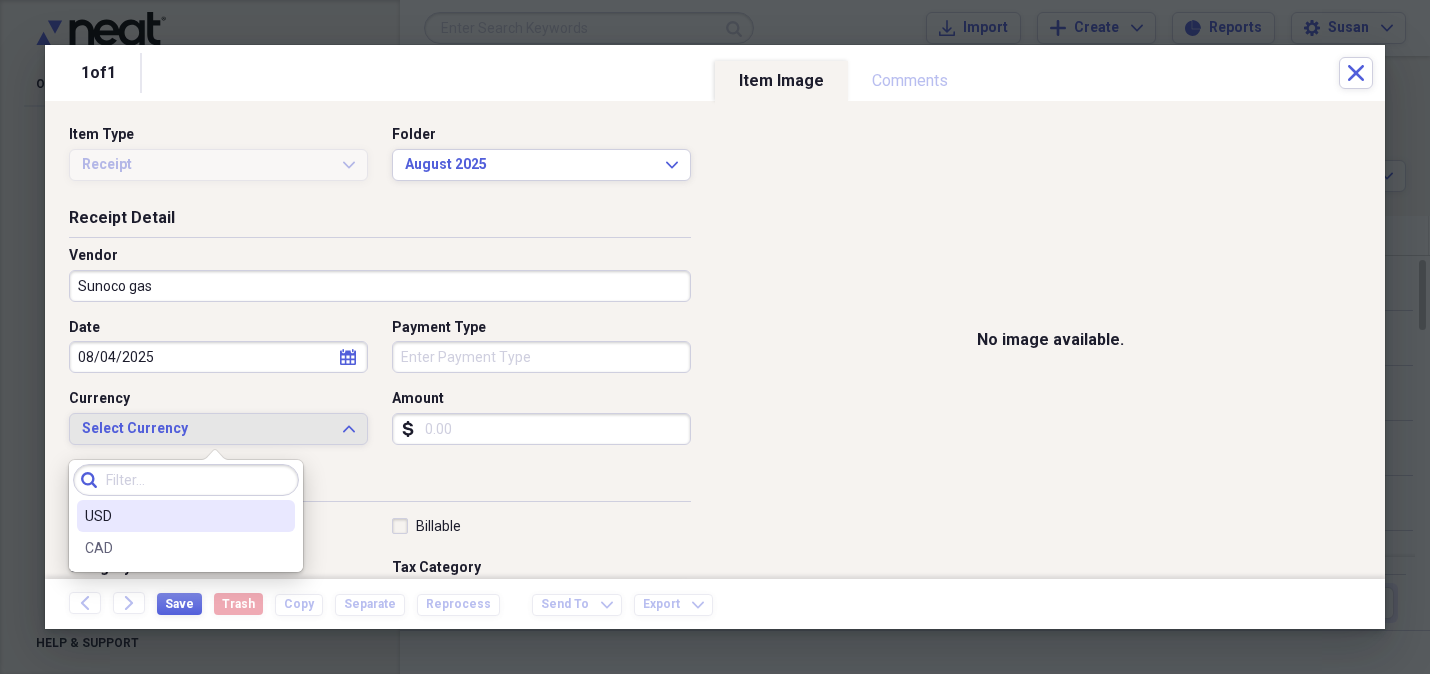drag, startPoint x: 242, startPoint y: 498, endPoint x: 287, endPoint y: 452, distance: 64.3506 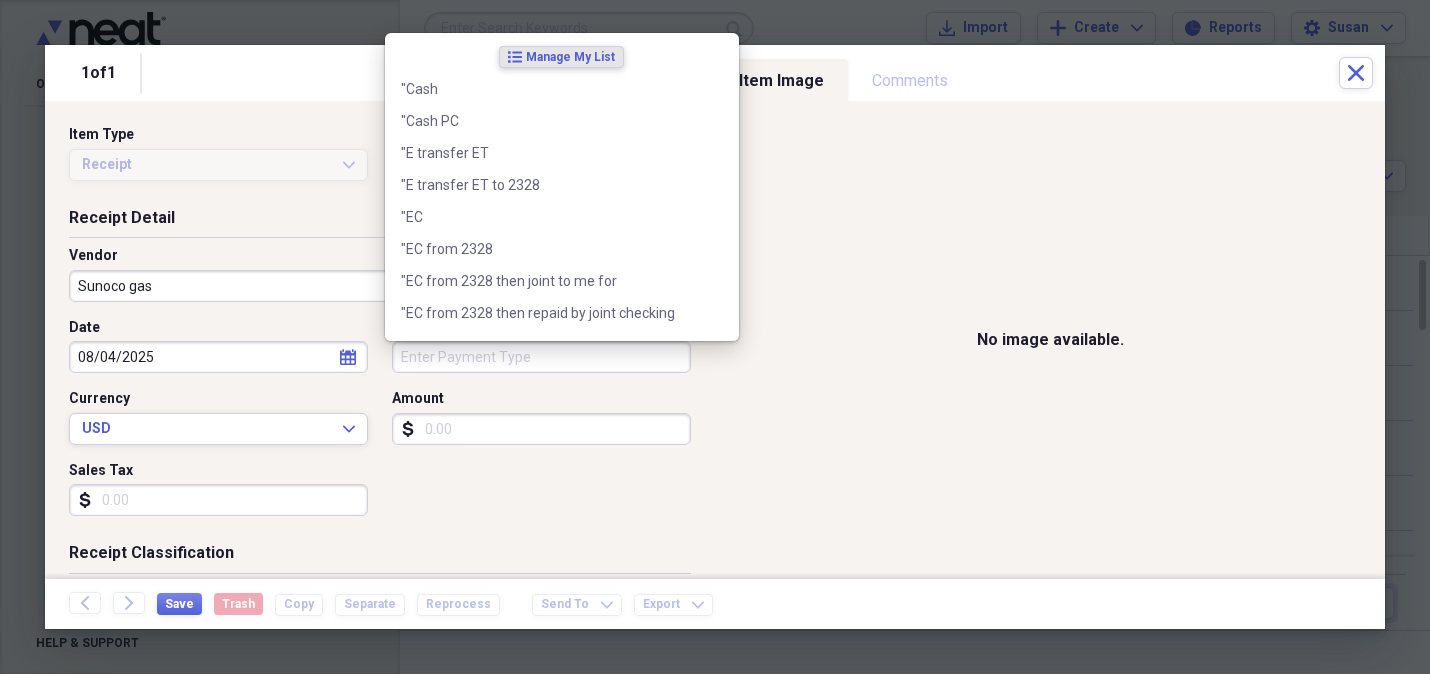 click on "Payment Type" at bounding box center [541, 357] 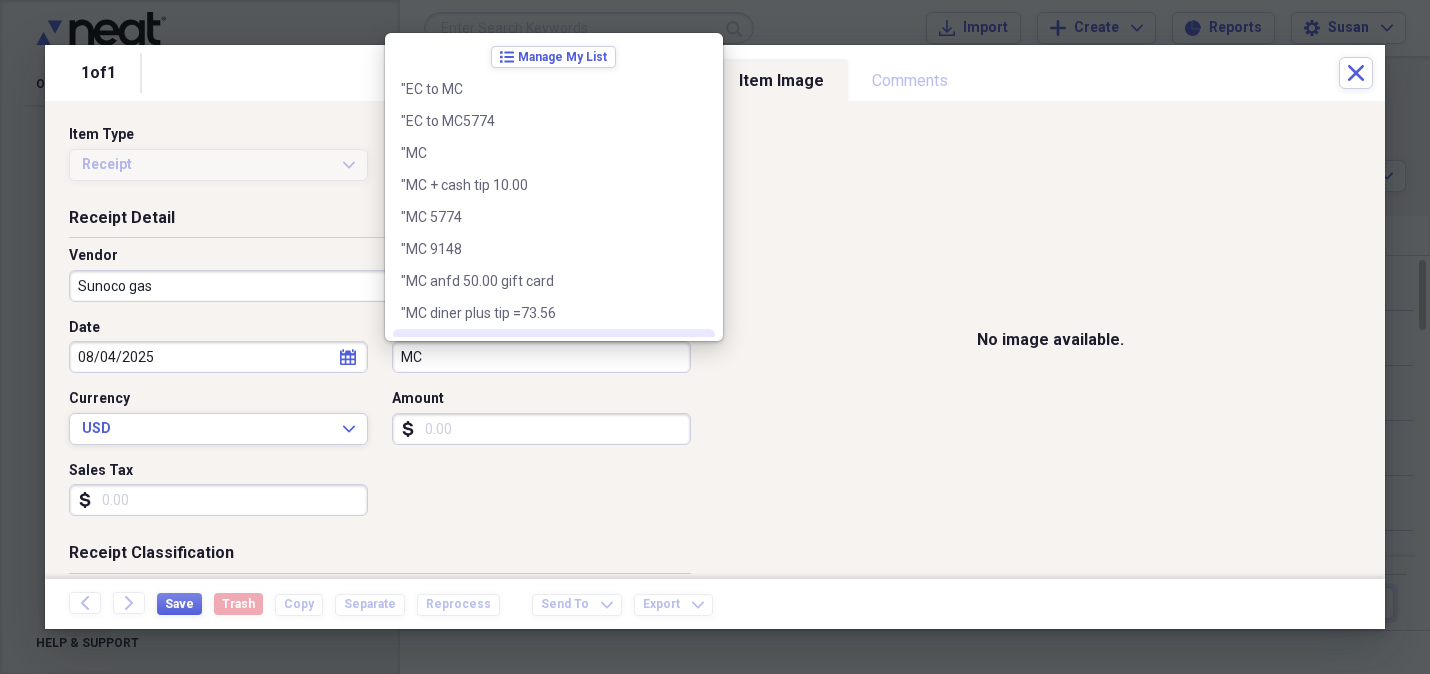 type on "MC" 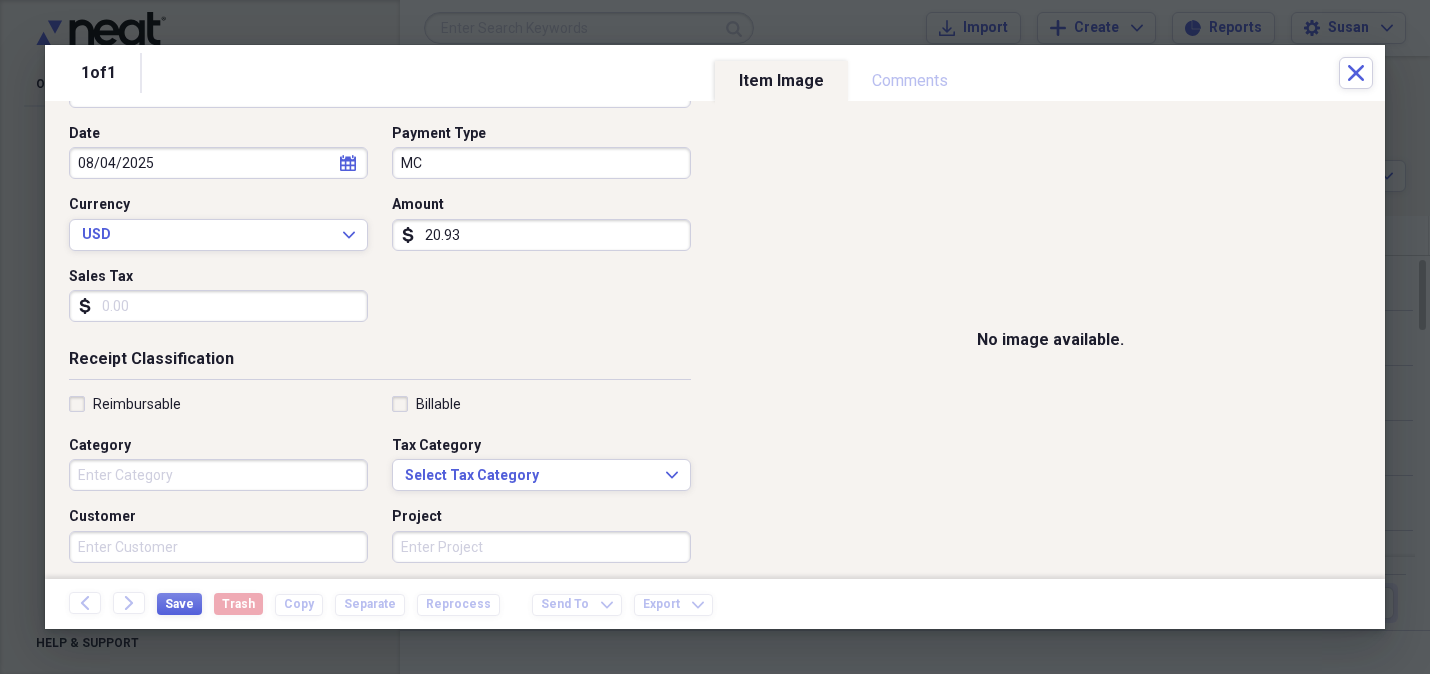 drag, startPoint x: 704, startPoint y: 187, endPoint x: 715, endPoint y: 316, distance: 129.46814 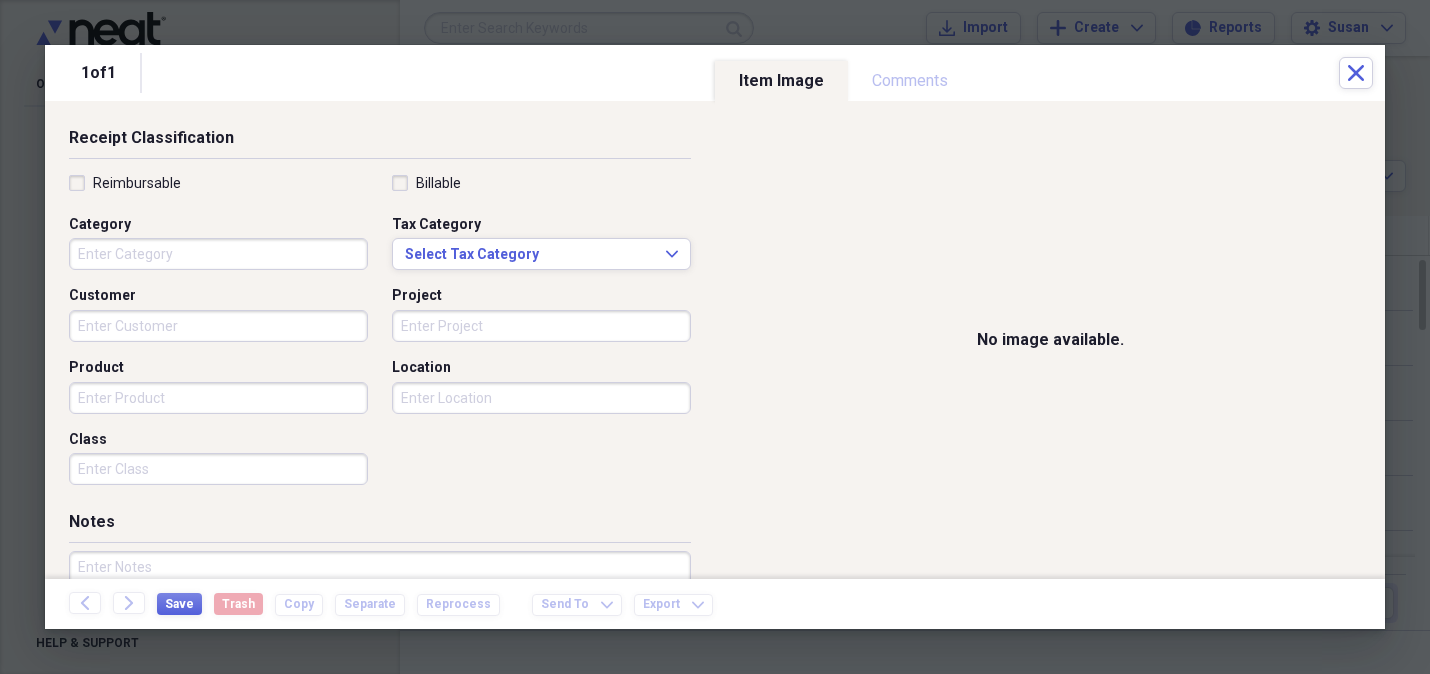 type on "20.93" 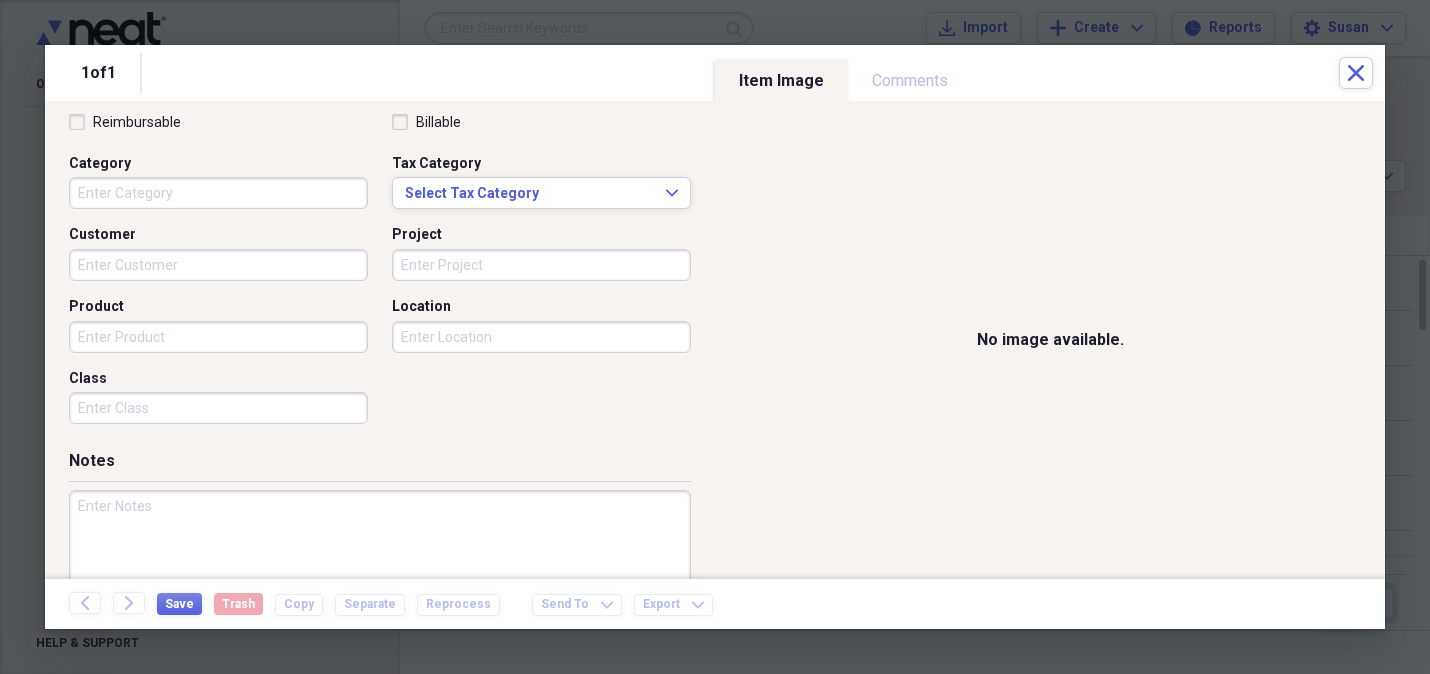 scroll, scrollTop: 542, scrollLeft: 0, axis: vertical 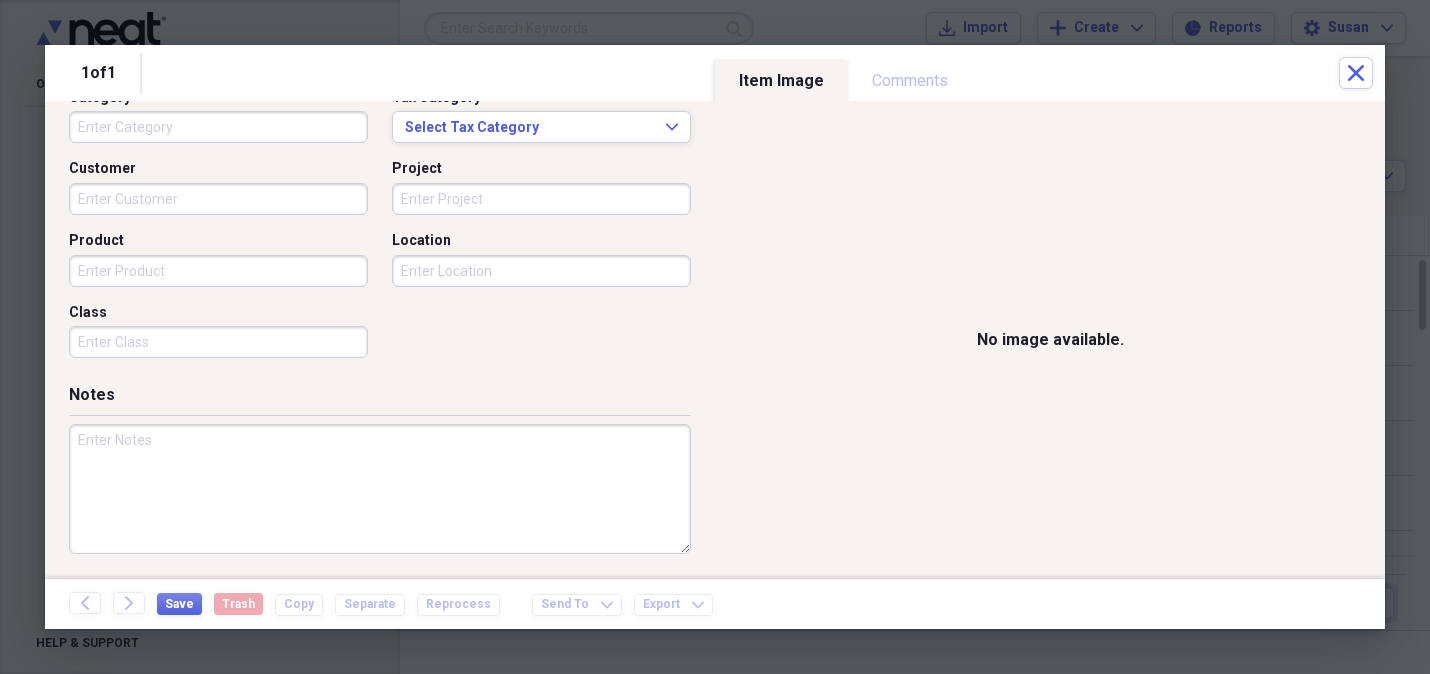 click on "Category" at bounding box center [218, 127] 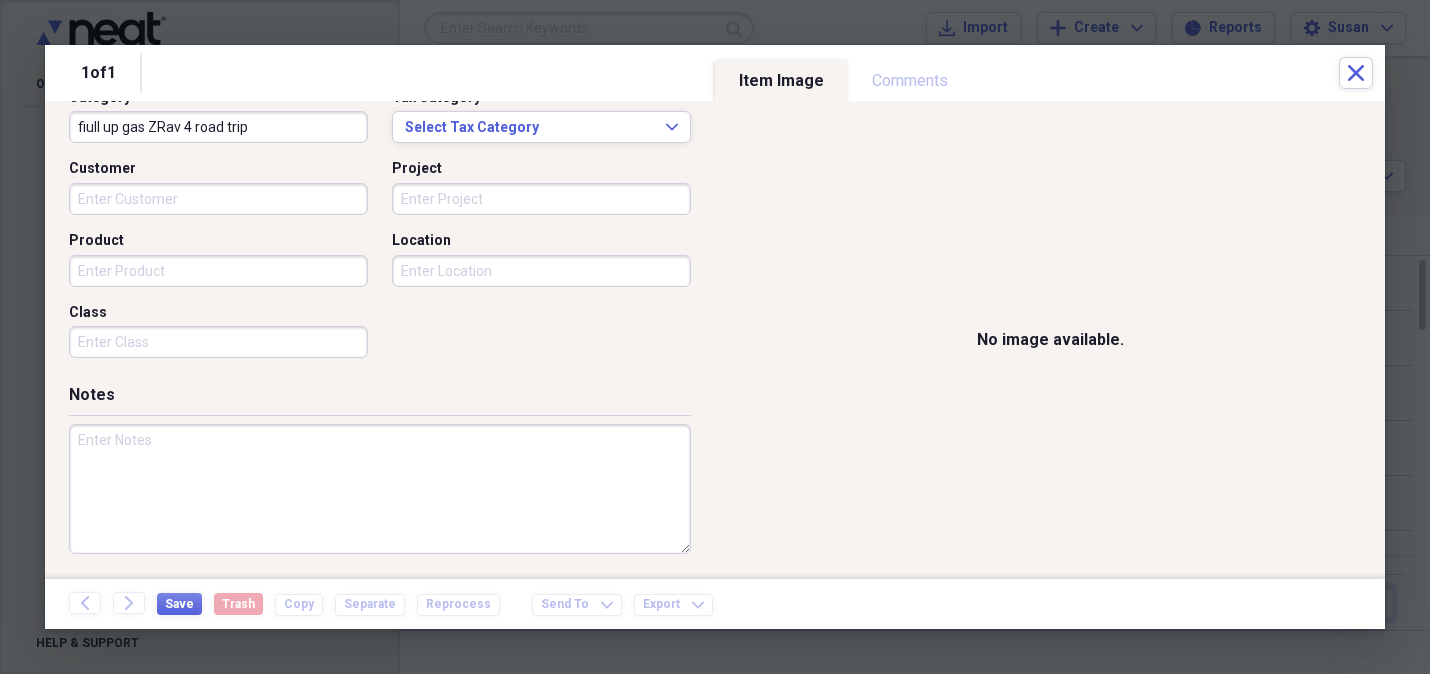 click on "fiull up gas ZRav 4 road trip" at bounding box center (218, 127) 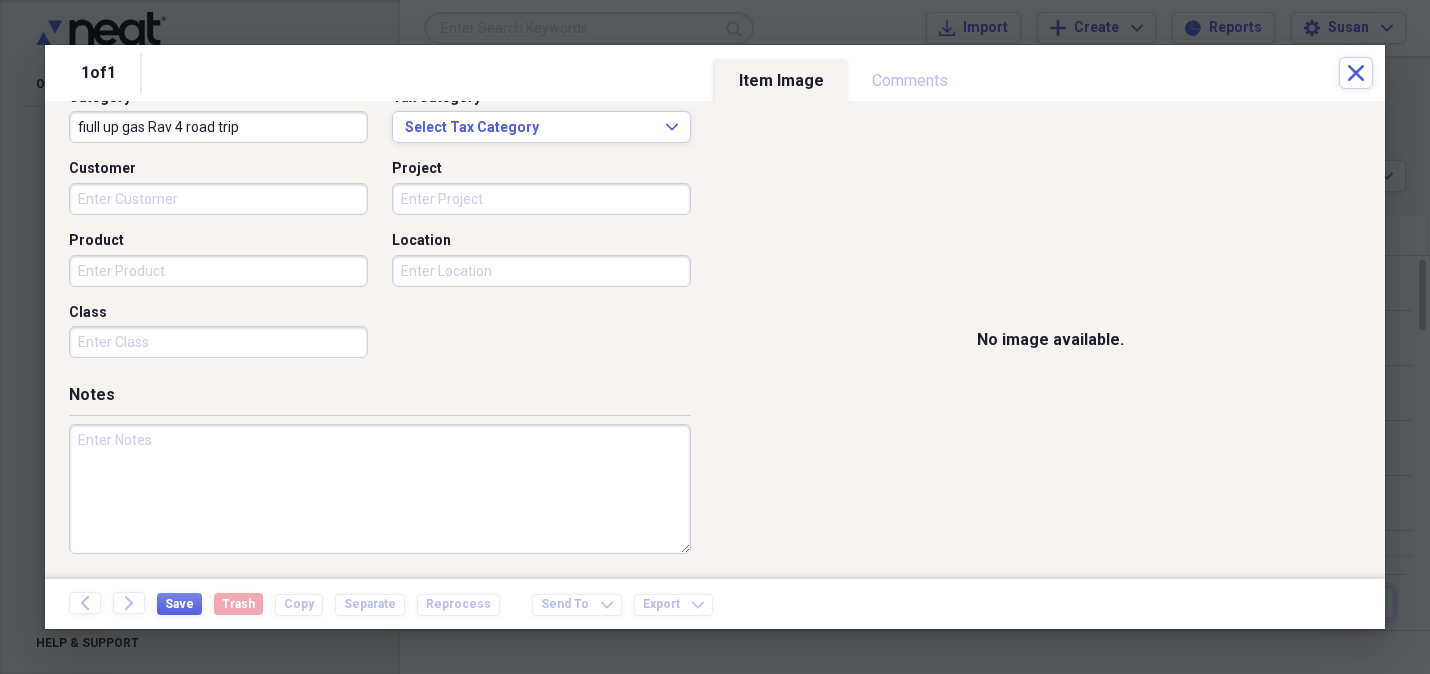 click on "fiull up gas Rav 4 road trip" at bounding box center [218, 127] 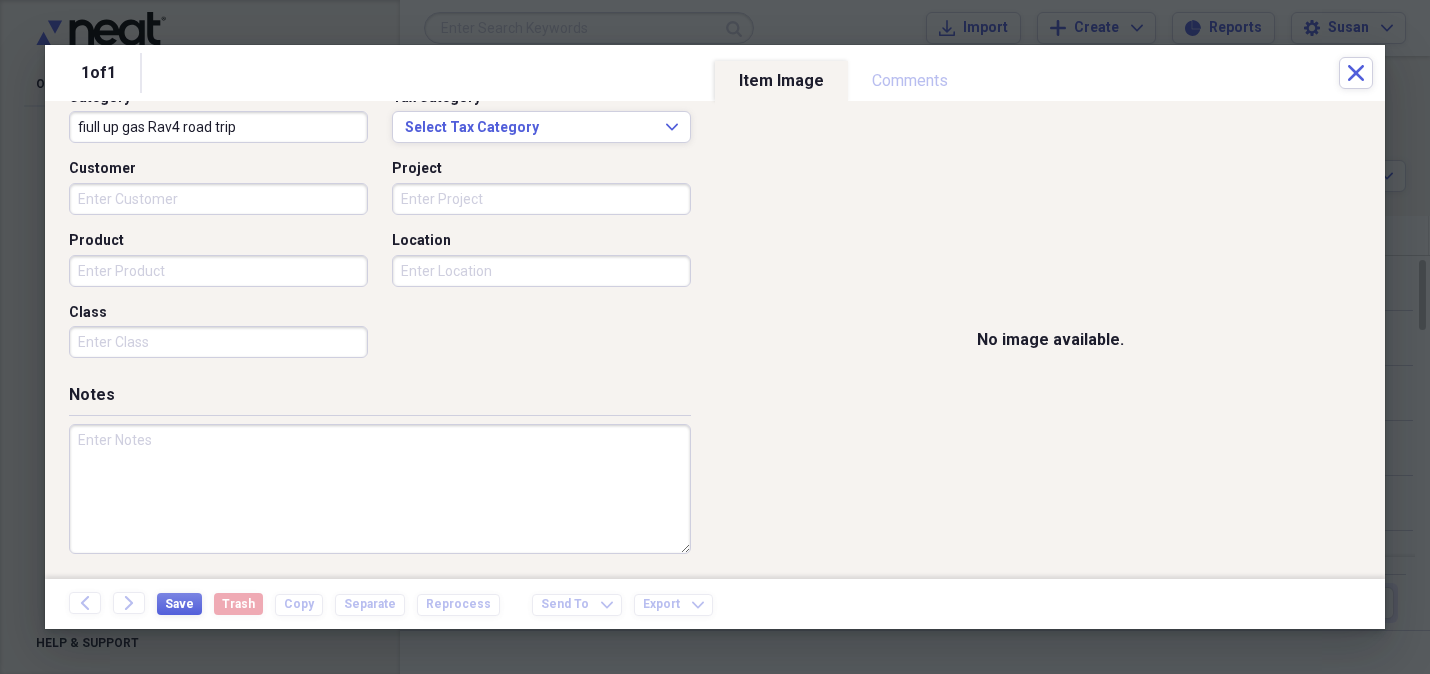 type on "fiull up gas Rav4 road trip" 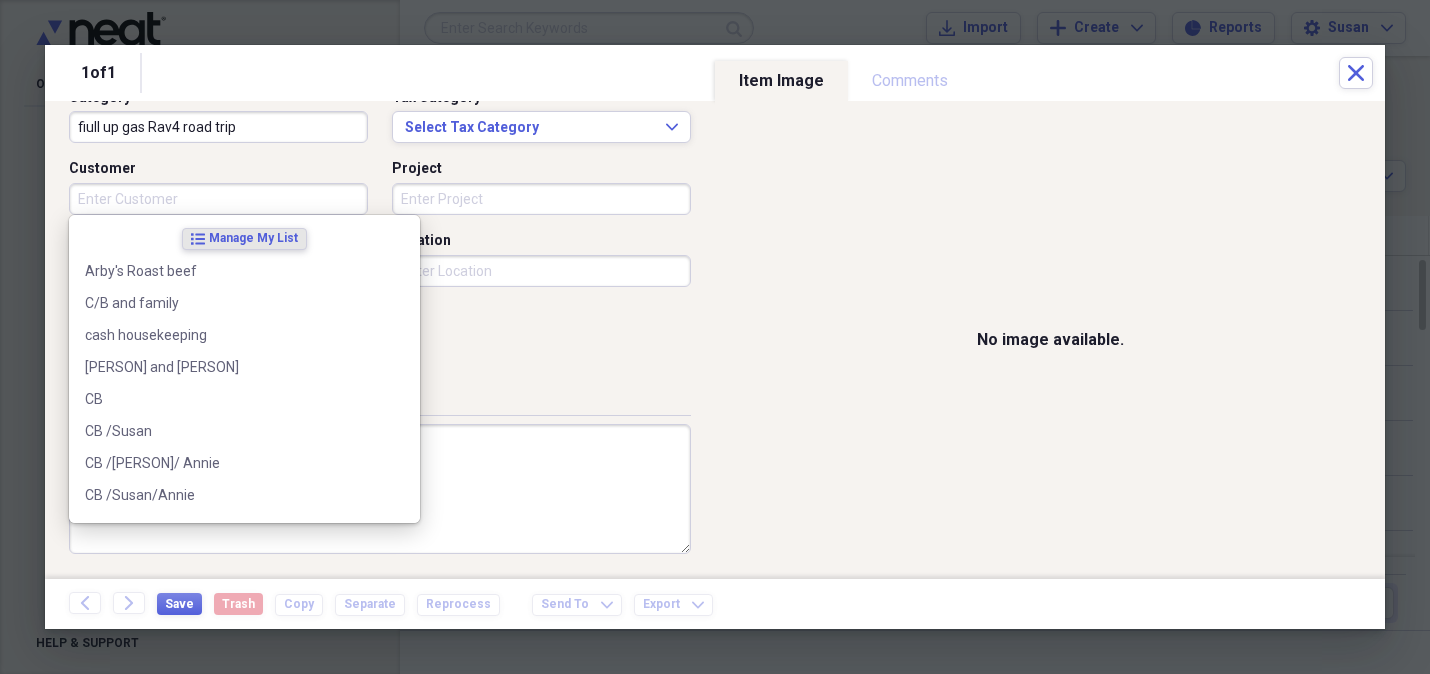 click on "Customer" at bounding box center (218, 199) 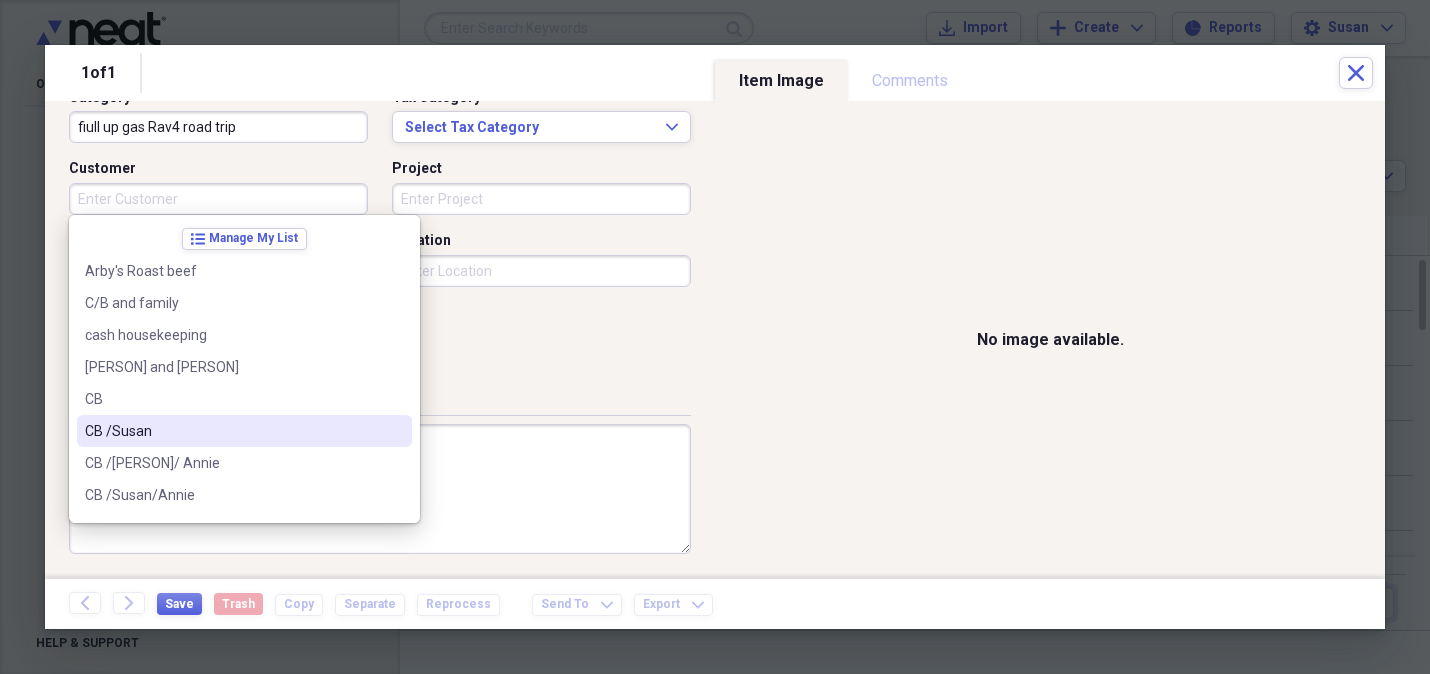 click on "CB /Susan" at bounding box center [232, 431] 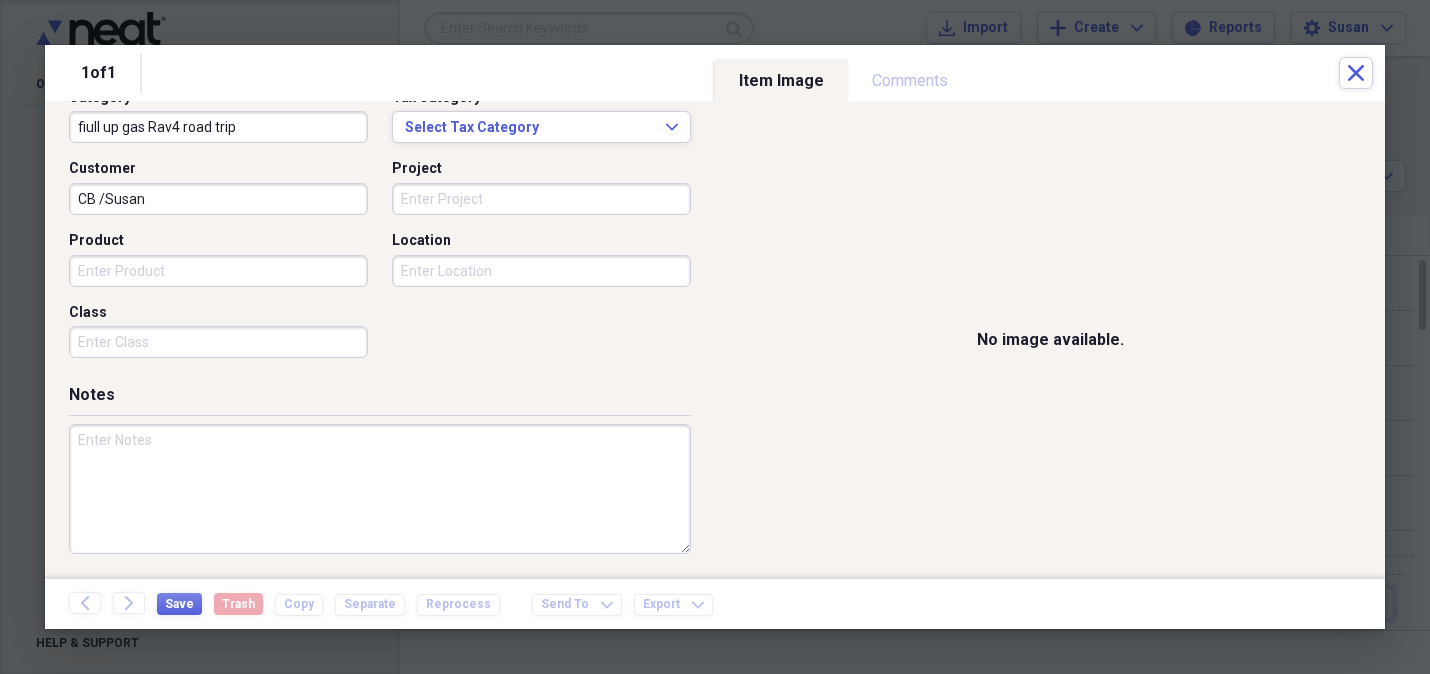 drag, startPoint x: 90, startPoint y: 271, endPoint x: 481, endPoint y: 202, distance: 397.04156 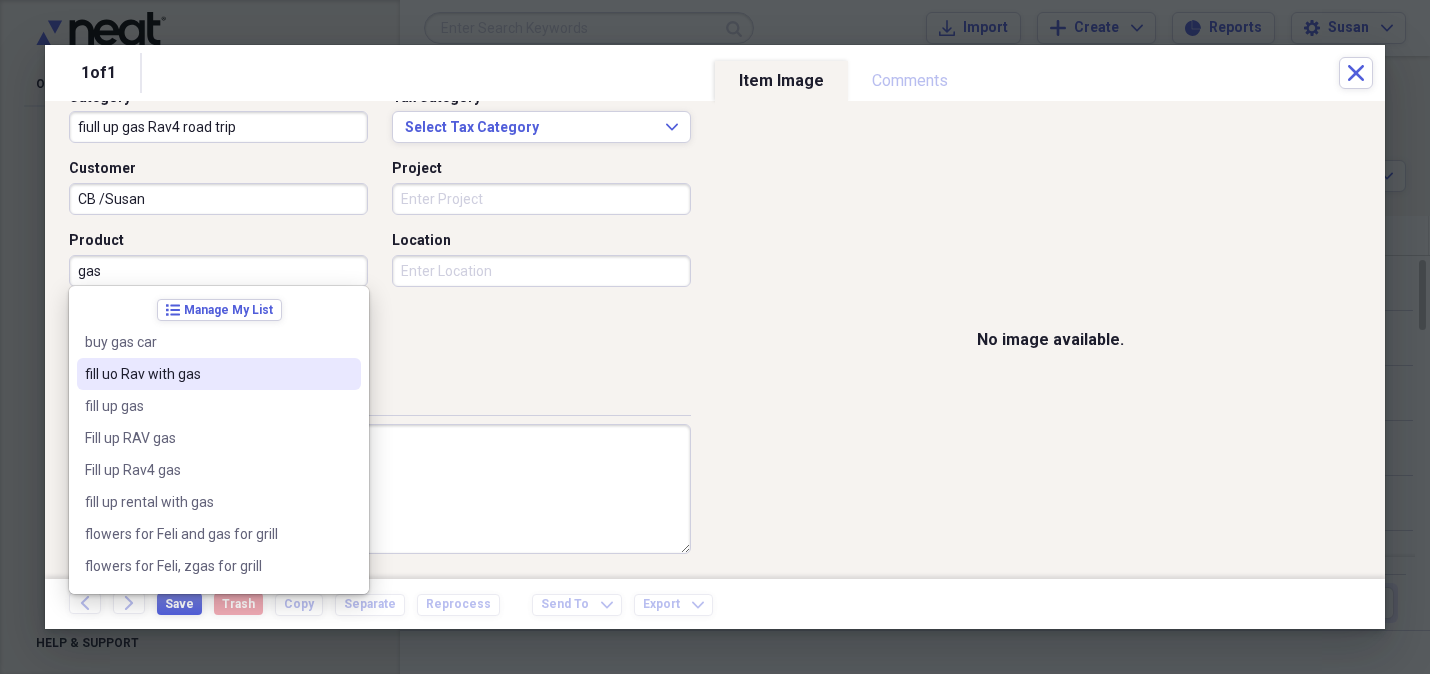 type on "gas" 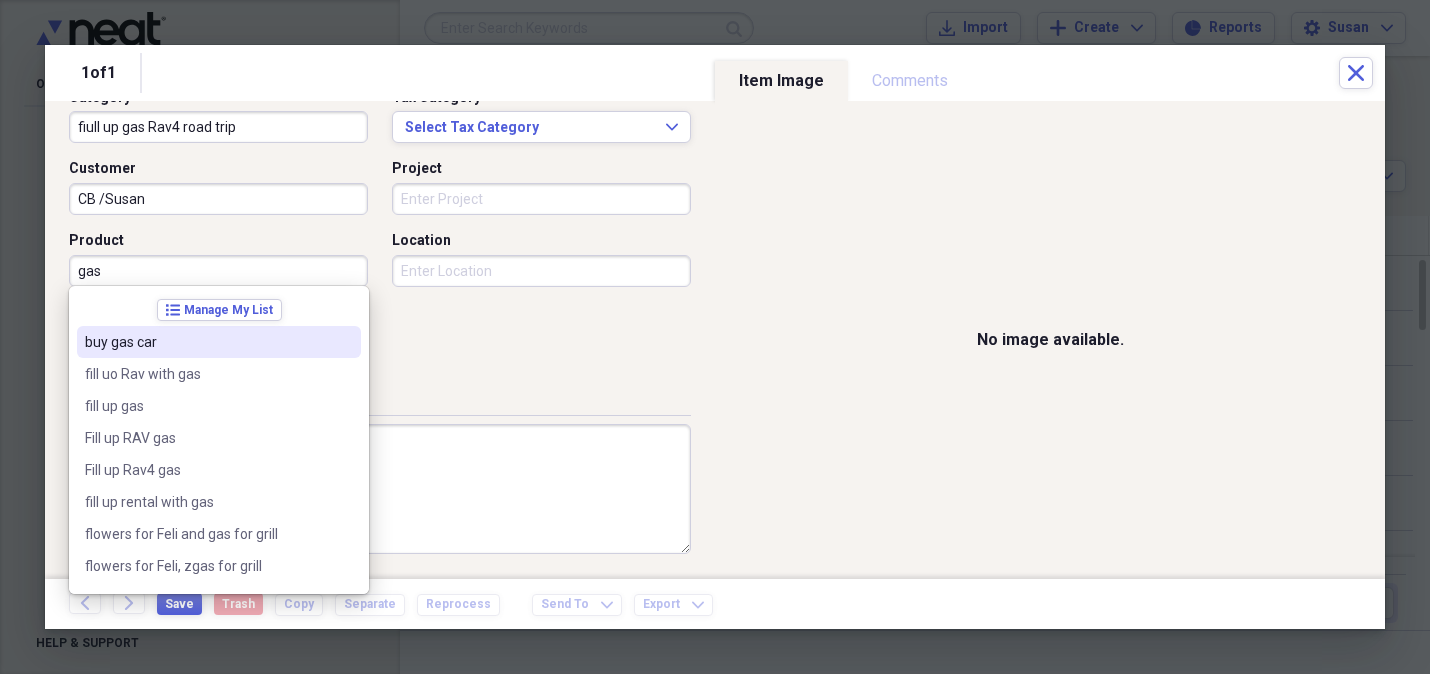 click on "list Manage My List" at bounding box center (219, 310) 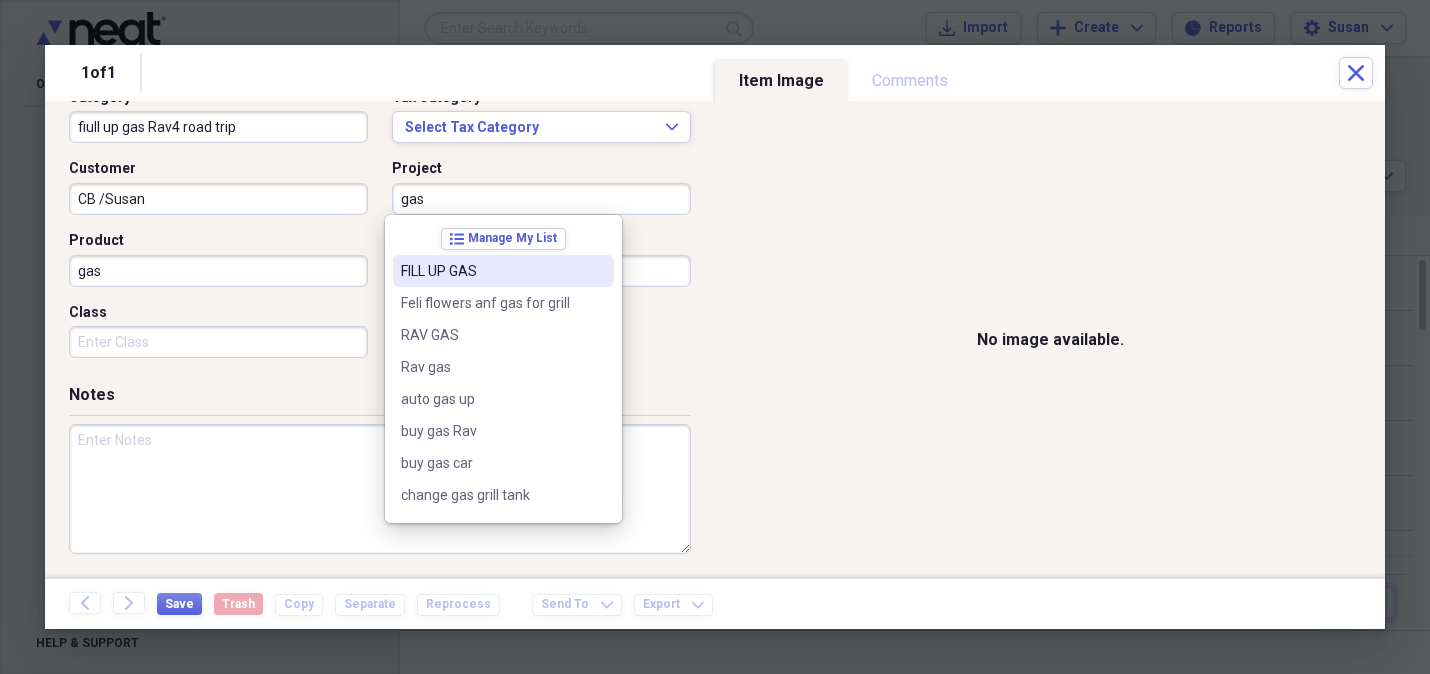 click on "FILL UP GAS" at bounding box center [503, 271] 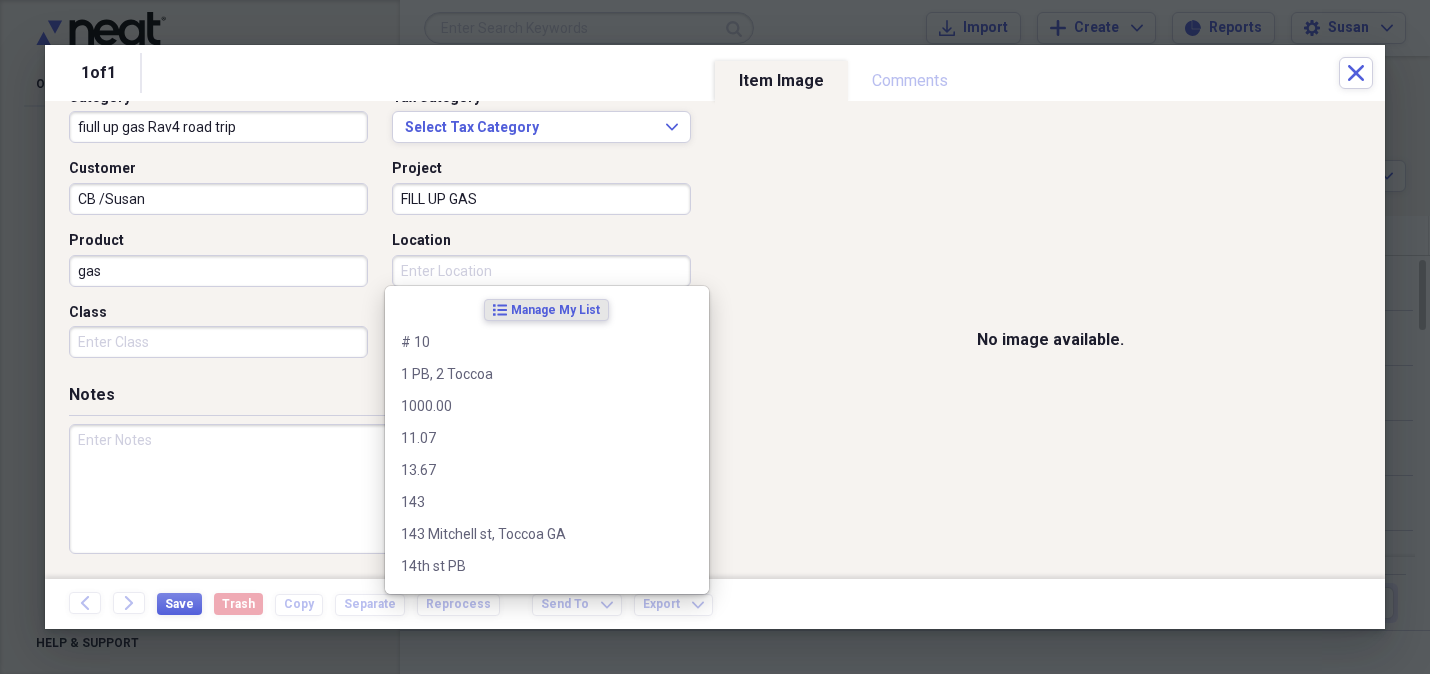 click on "Location" at bounding box center [541, 271] 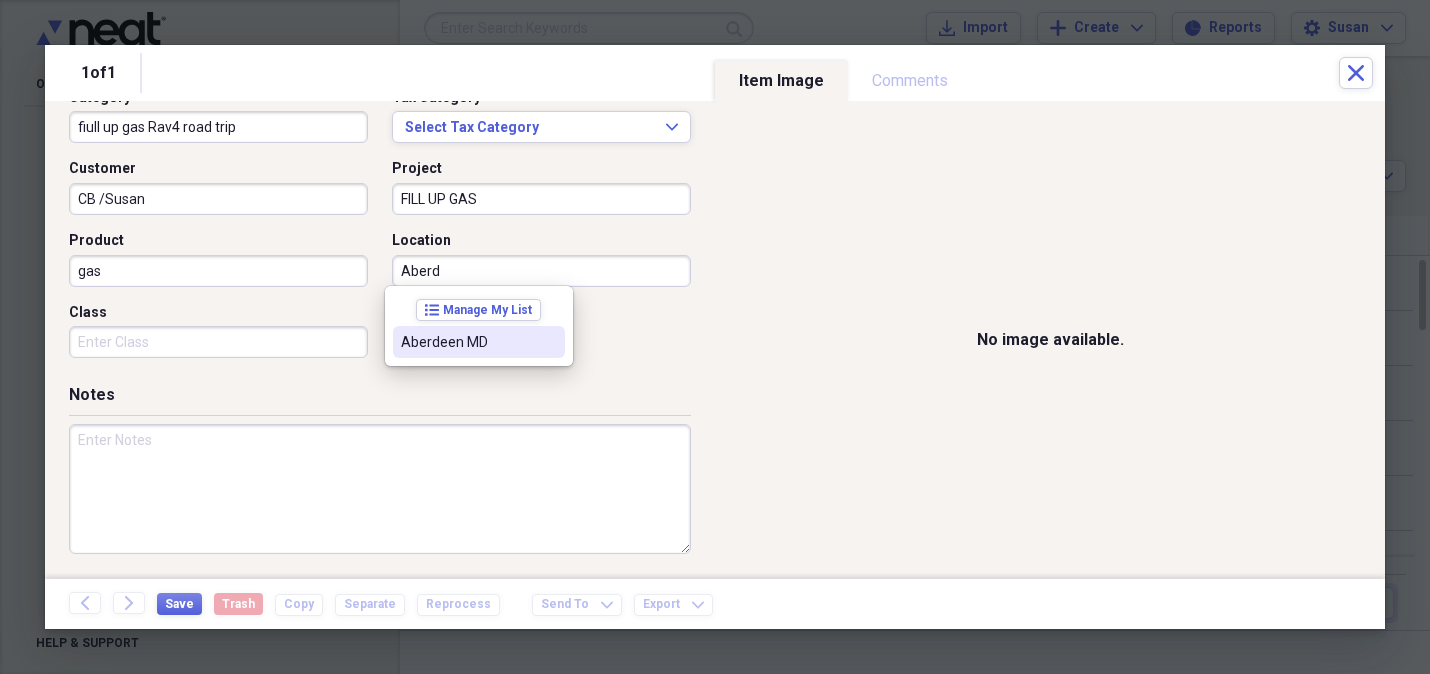 click on "Aberdeen MD" at bounding box center [467, 342] 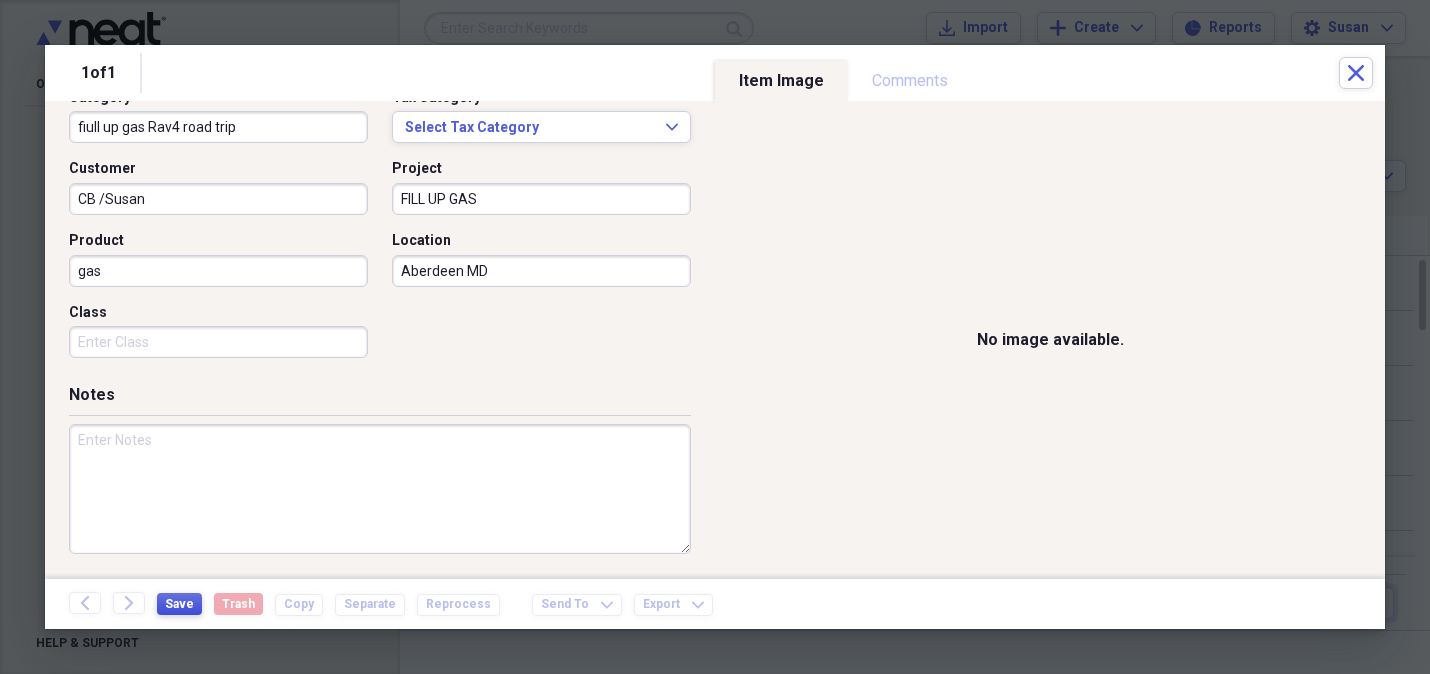 click on "Save" at bounding box center [179, 604] 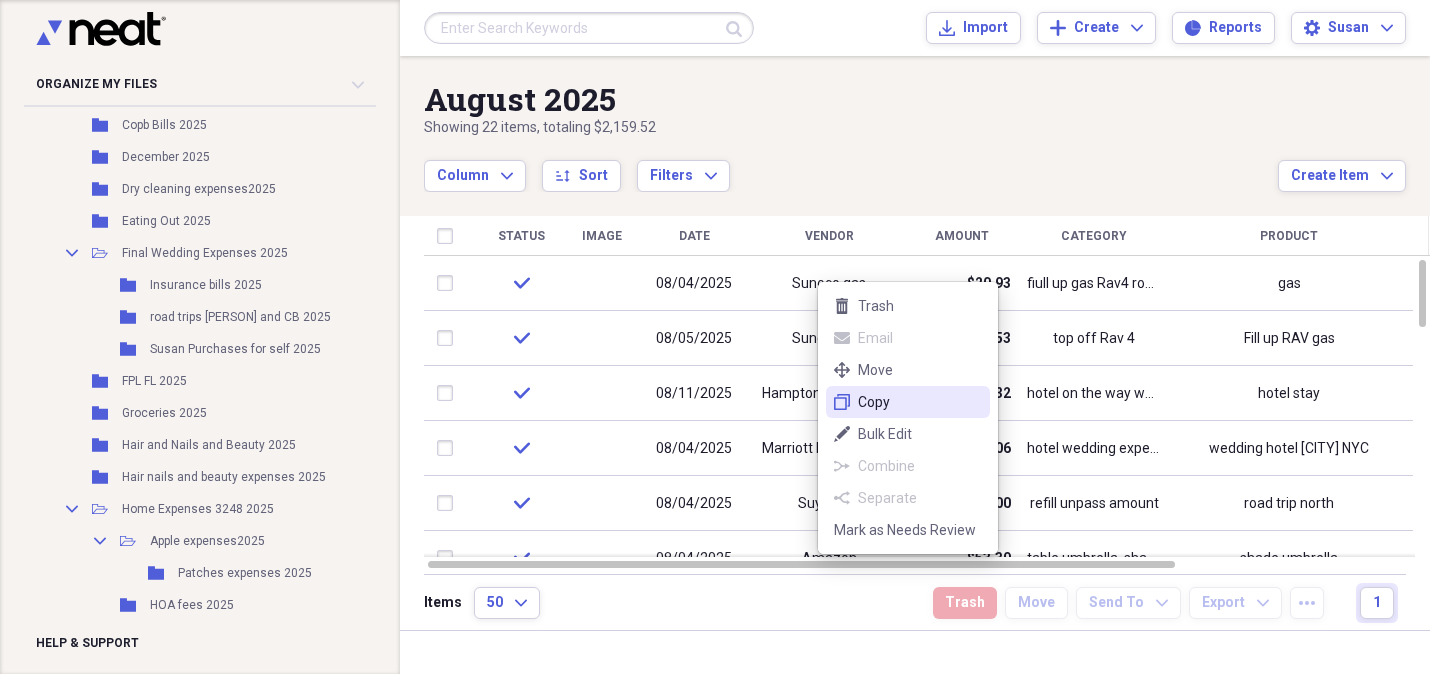 click on "Copy" at bounding box center [920, 402] 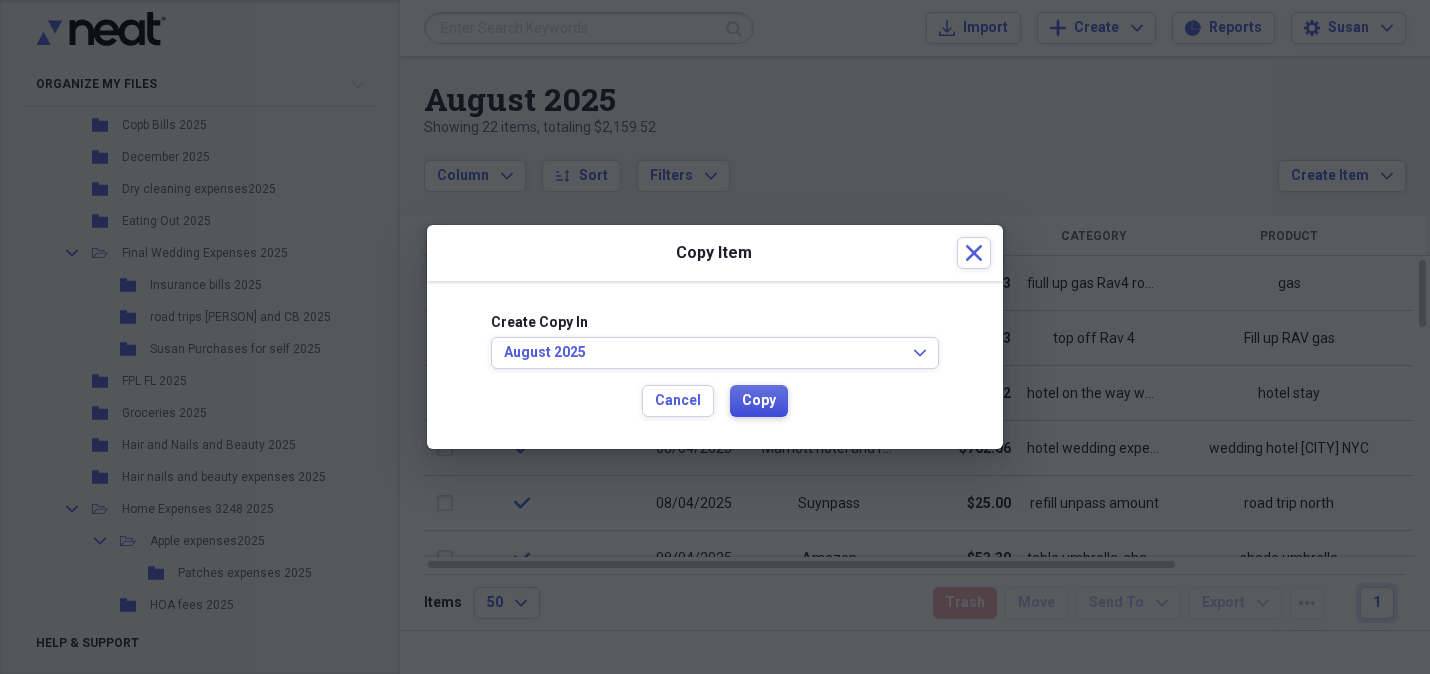 click on "Copy" at bounding box center (759, 401) 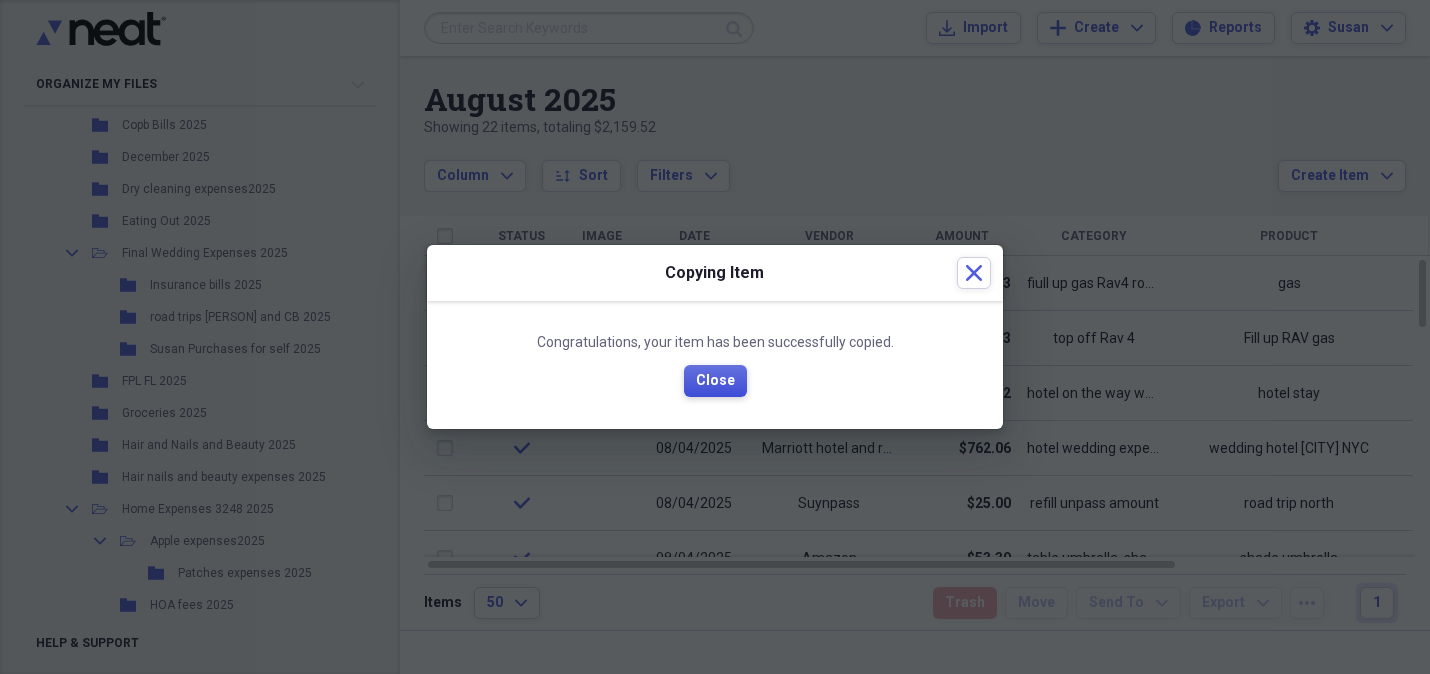 click on "Close" at bounding box center (715, 381) 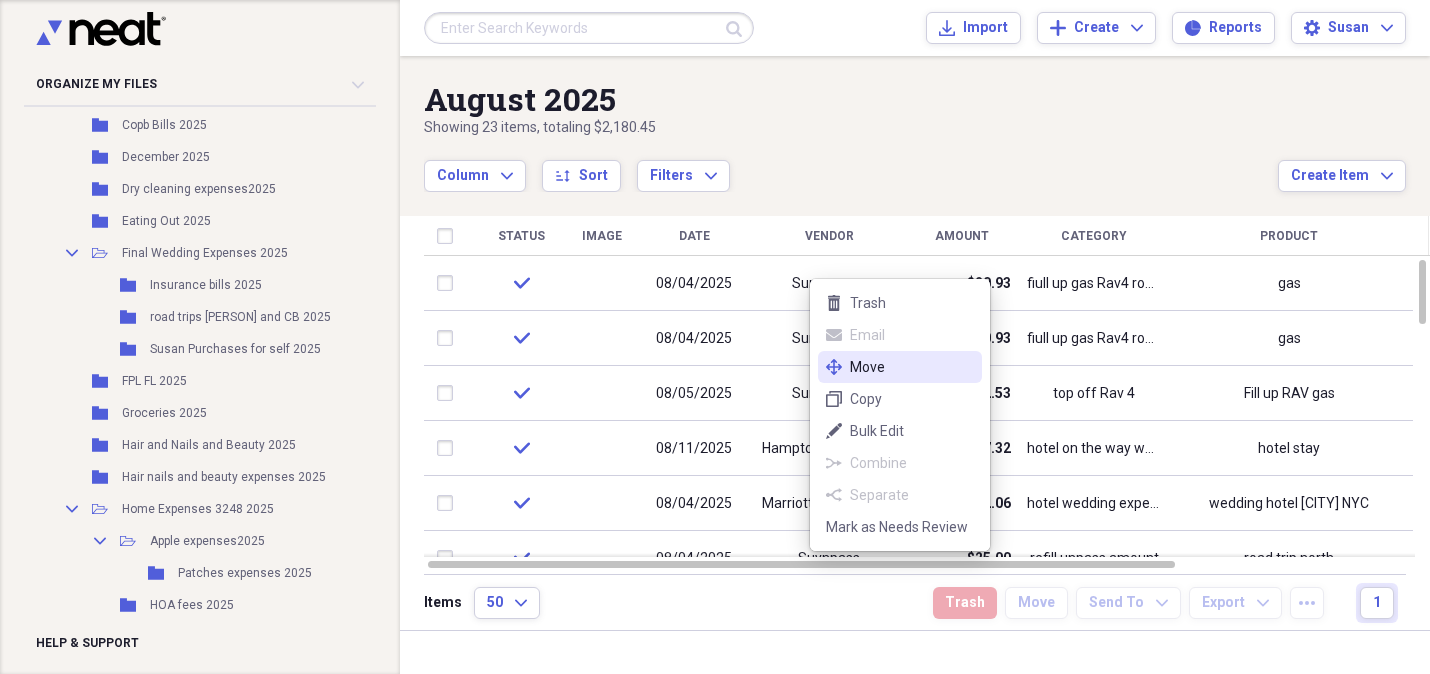 click on "Move" at bounding box center (912, 367) 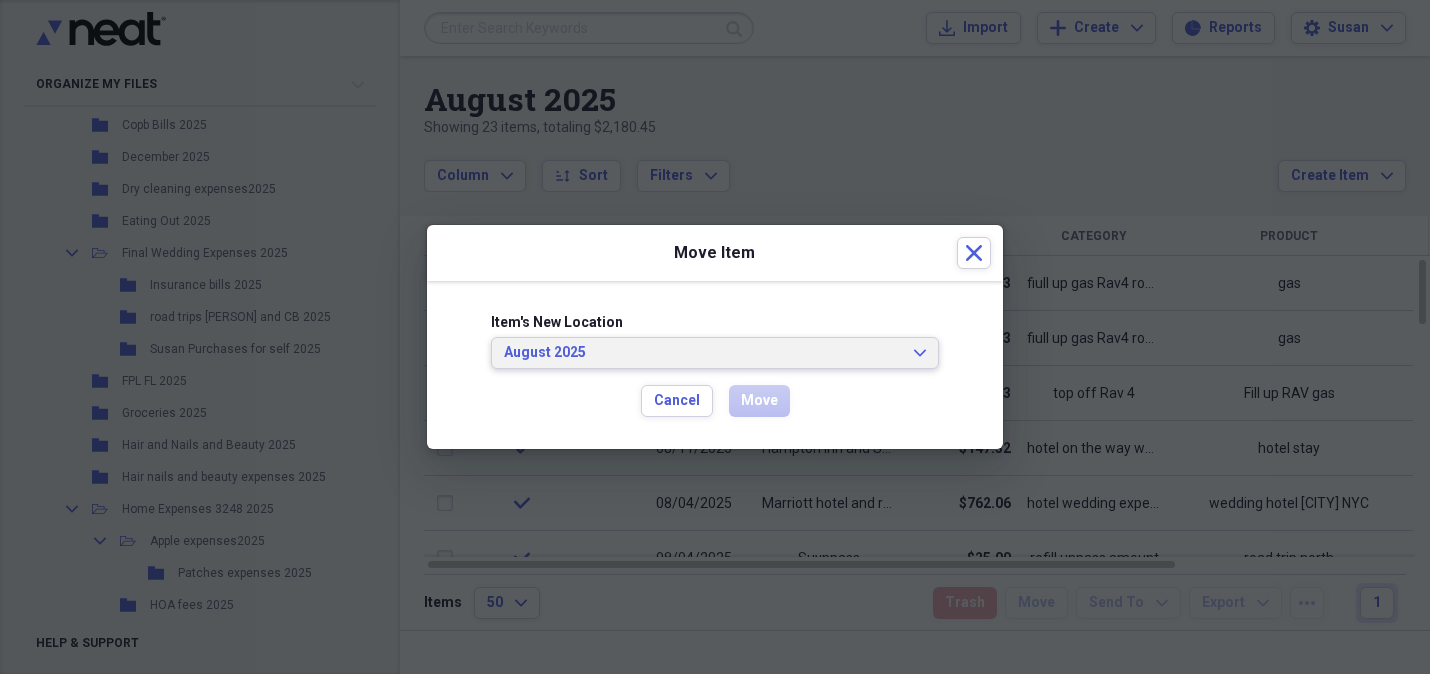 click on "August 2025 Expand" at bounding box center [715, 353] 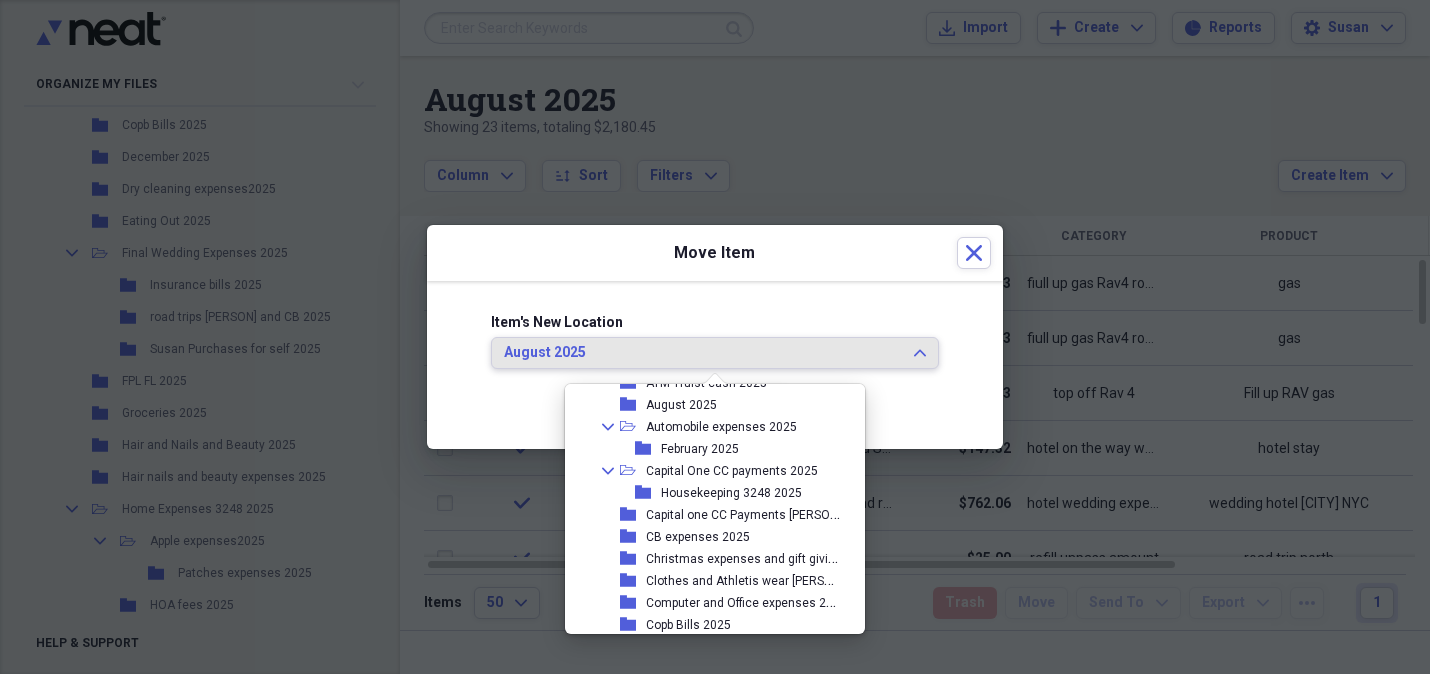 scroll, scrollTop: 325, scrollLeft: 0, axis: vertical 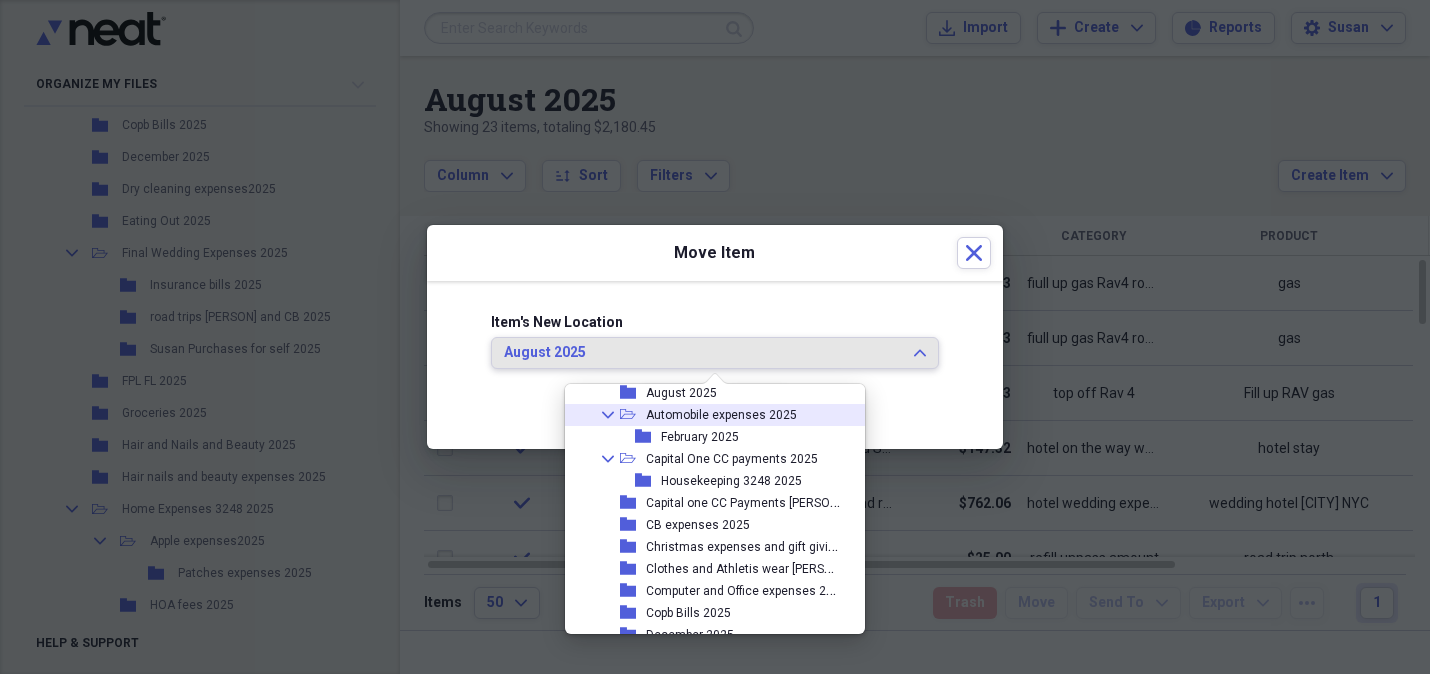 click on "Automobile expenses 2025" at bounding box center [721, 415] 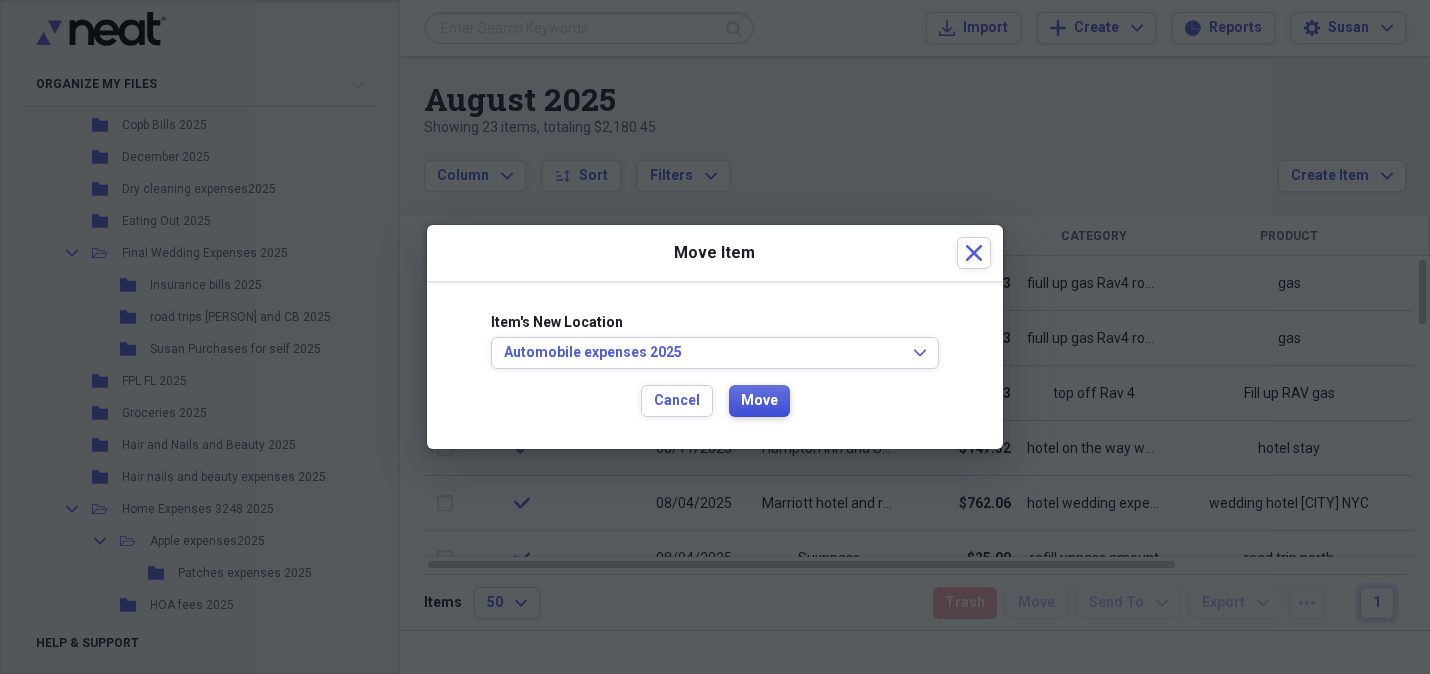 click on "Move" at bounding box center (759, 401) 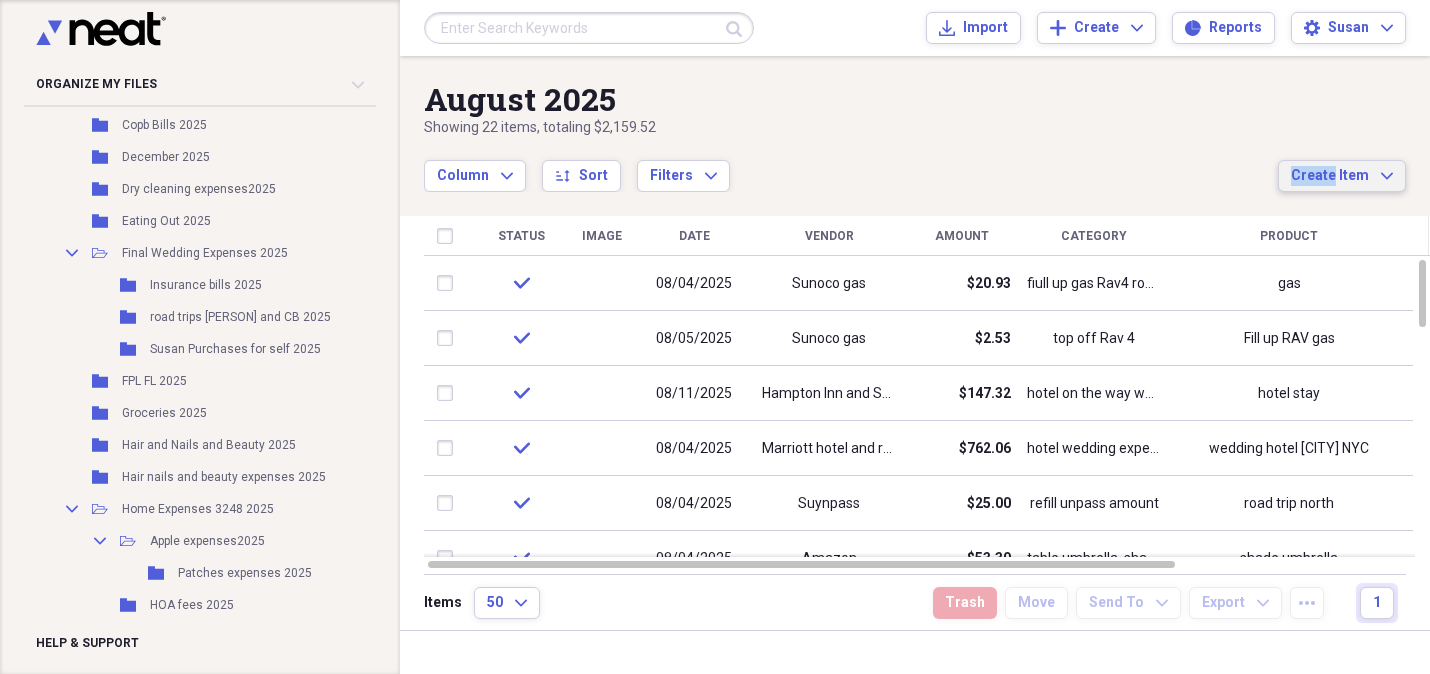 click on "Create Item Expand" at bounding box center (1342, 176) 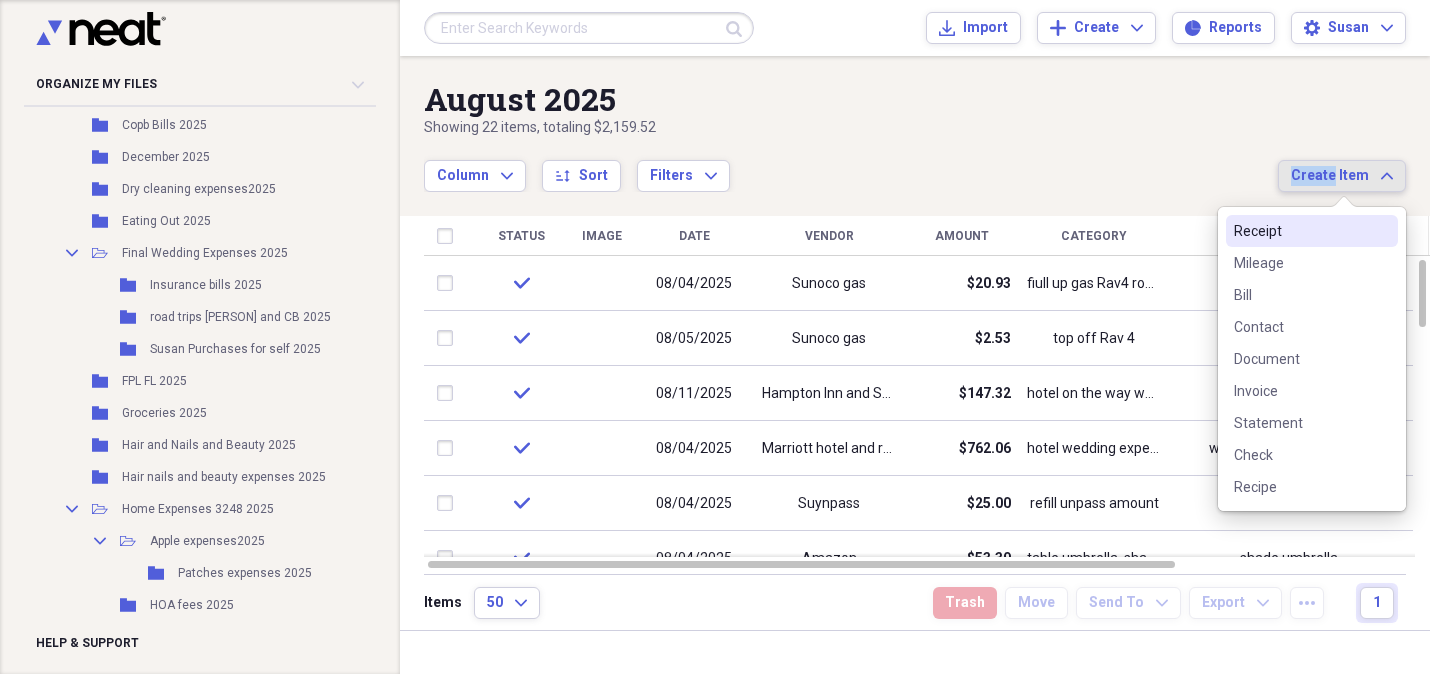 click on "Receipt" at bounding box center [1300, 231] 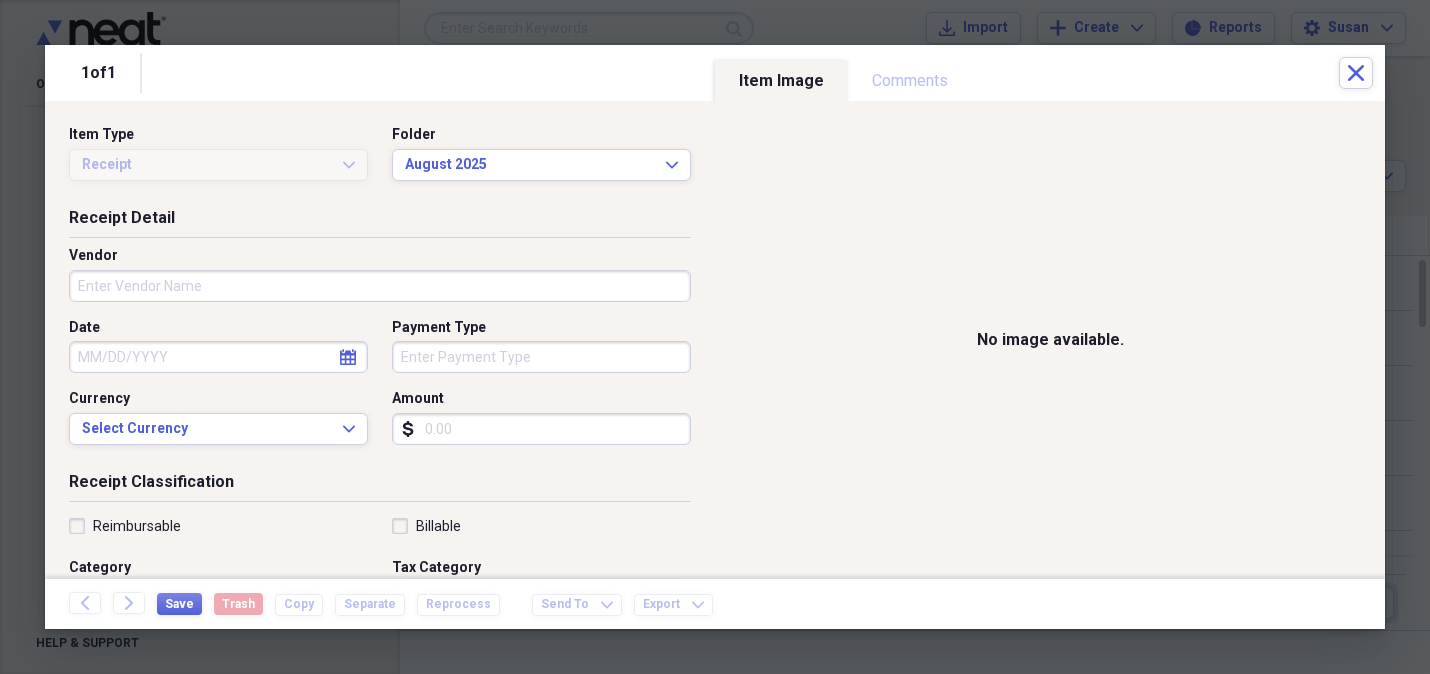 click on "Vendor" at bounding box center [380, 286] 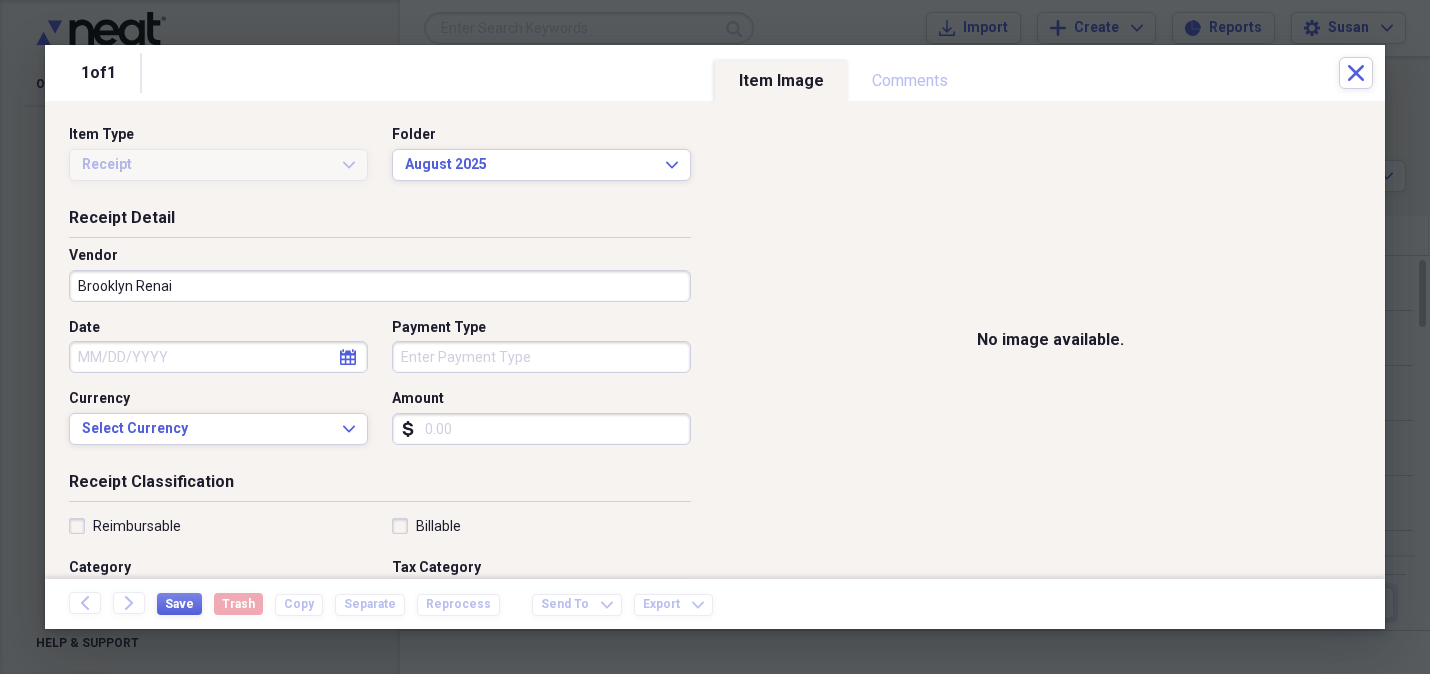 type on "Brooklyn Renai" 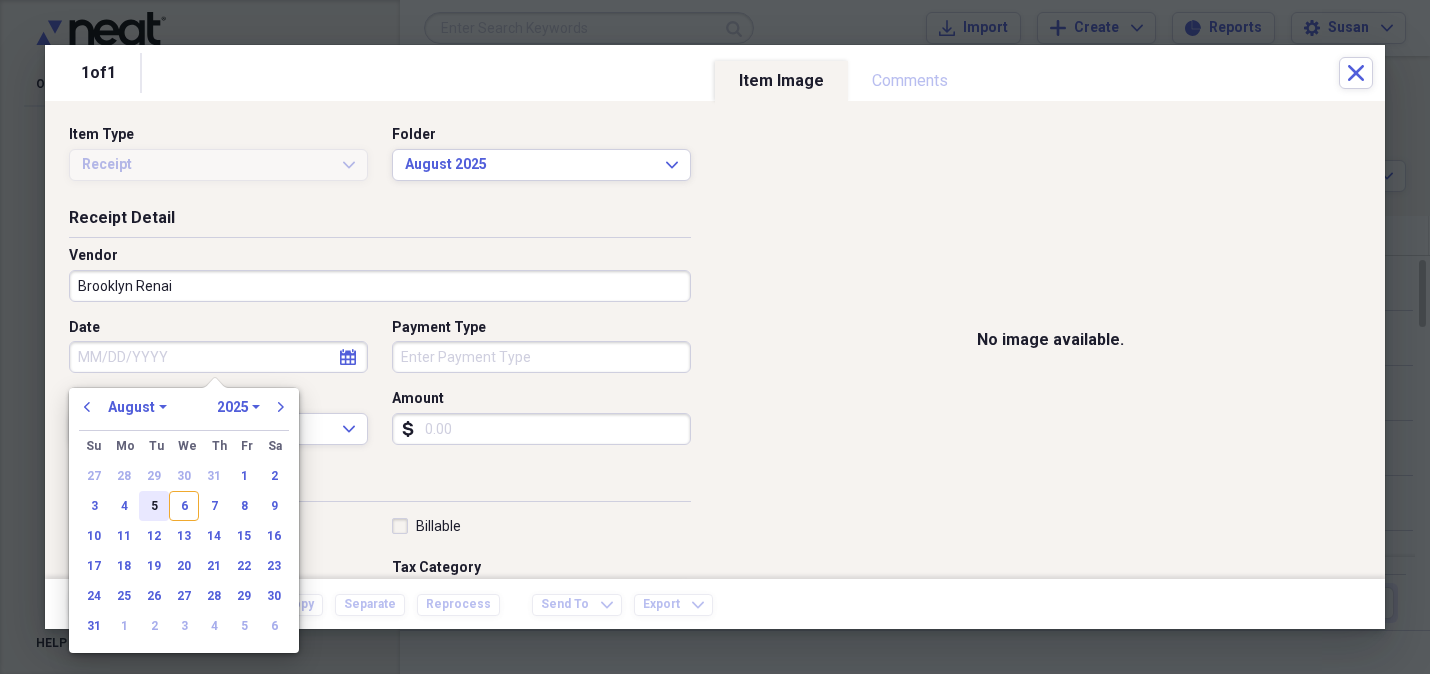 click on "5" at bounding box center [154, 506] 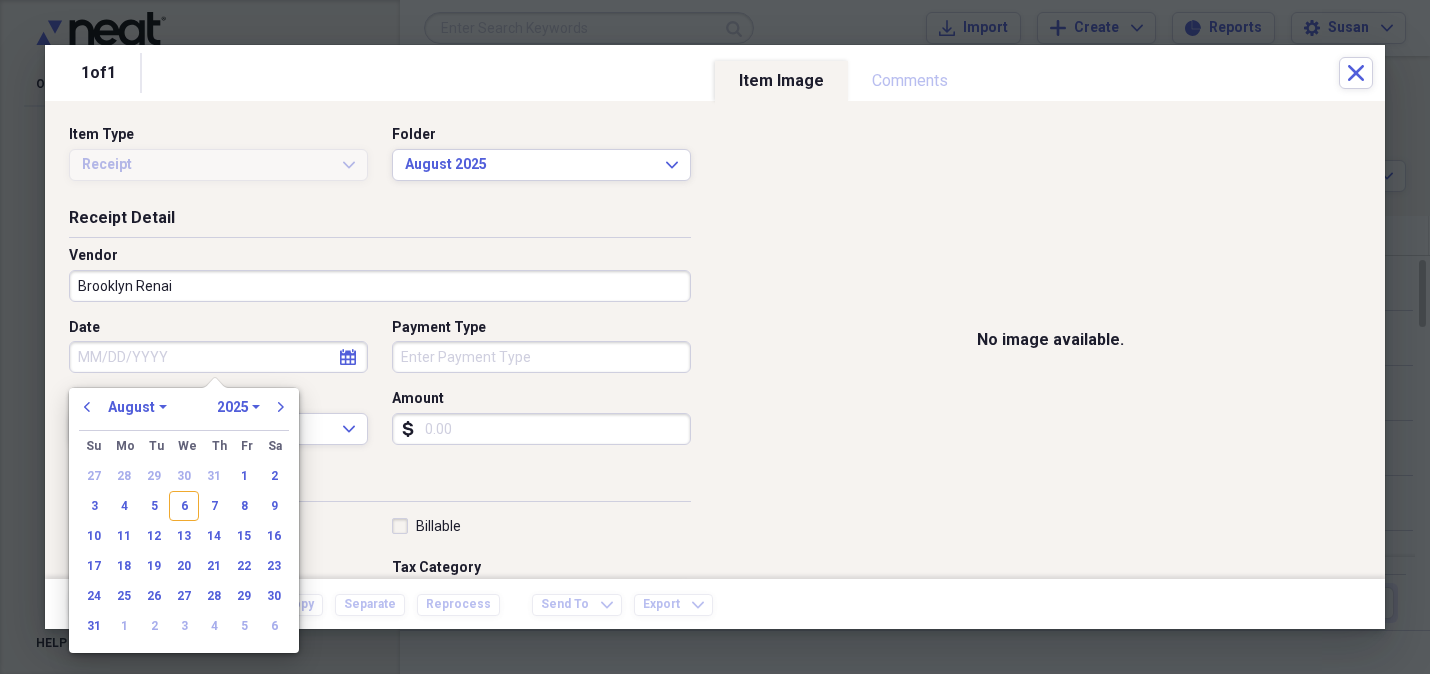 type on "08/05/2025" 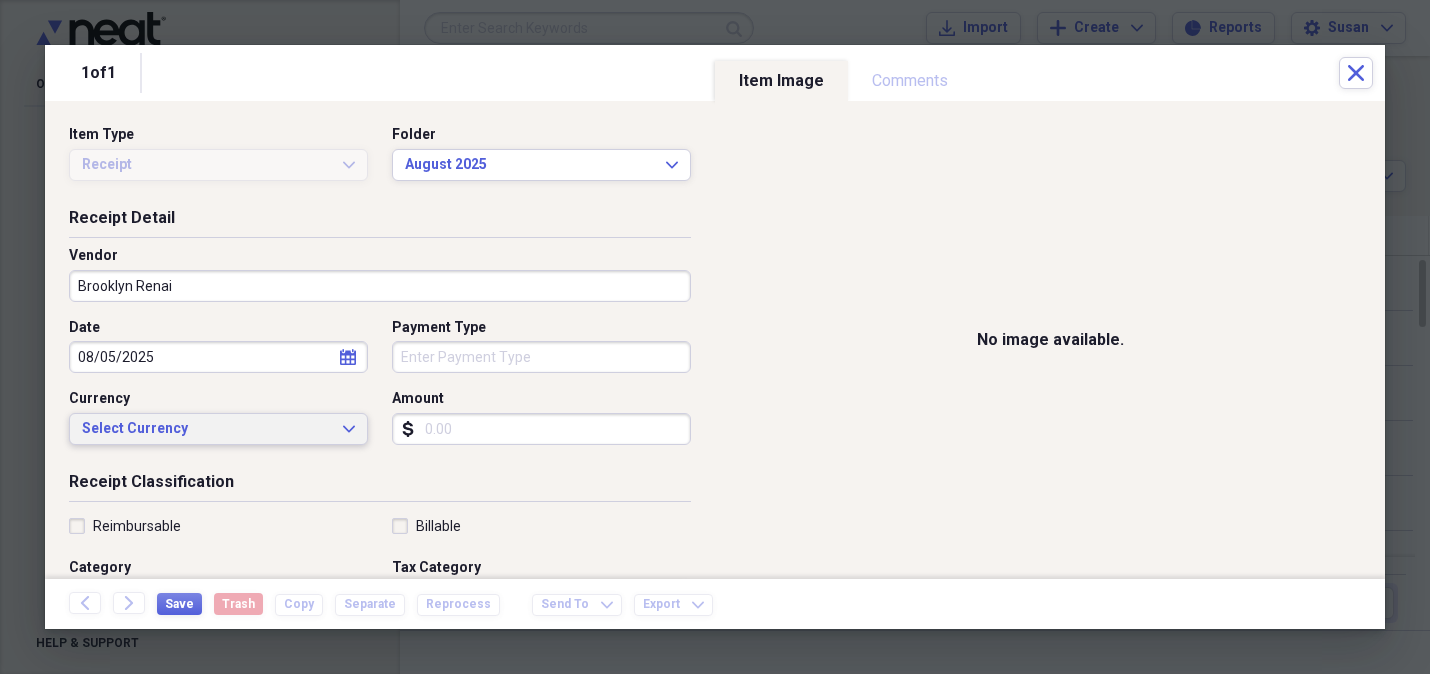 drag, startPoint x: 339, startPoint y: 426, endPoint x: 329, endPoint y: 432, distance: 11.661903 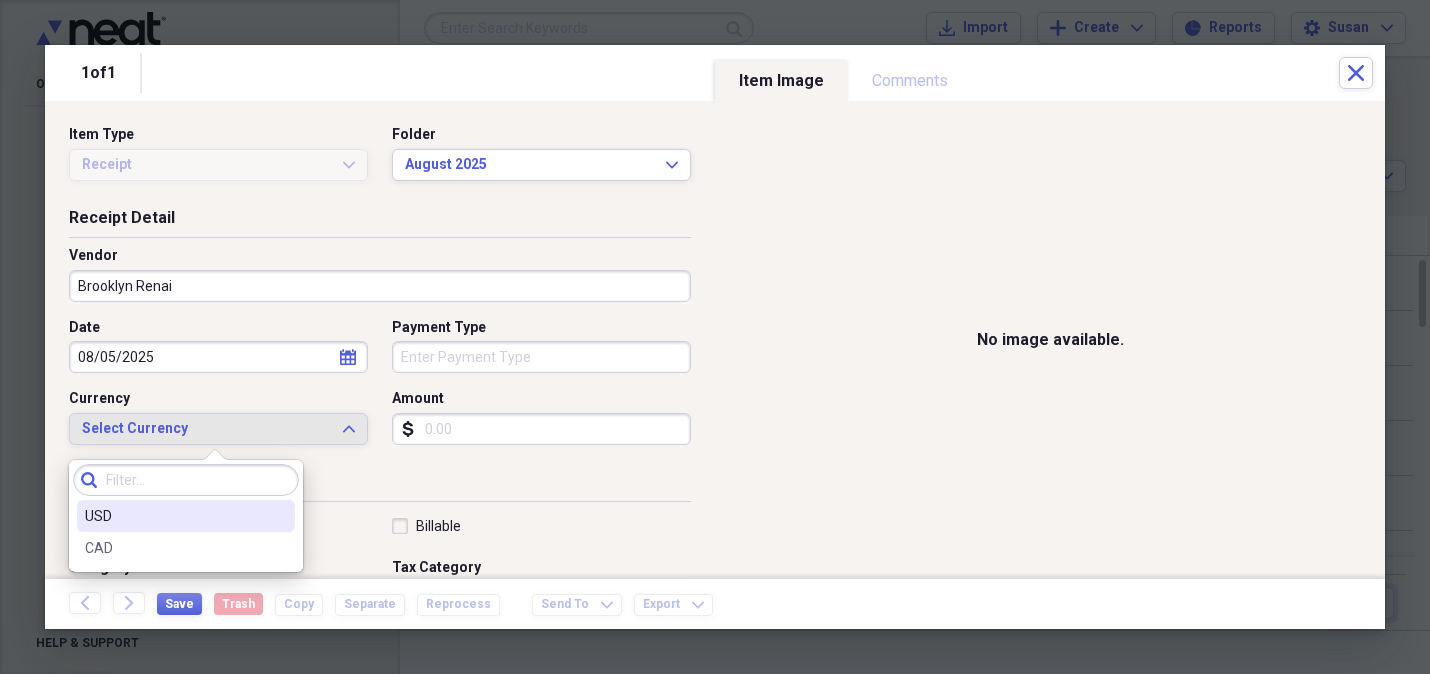 drag, startPoint x: 256, startPoint y: 513, endPoint x: 270, endPoint y: 497, distance: 21.260292 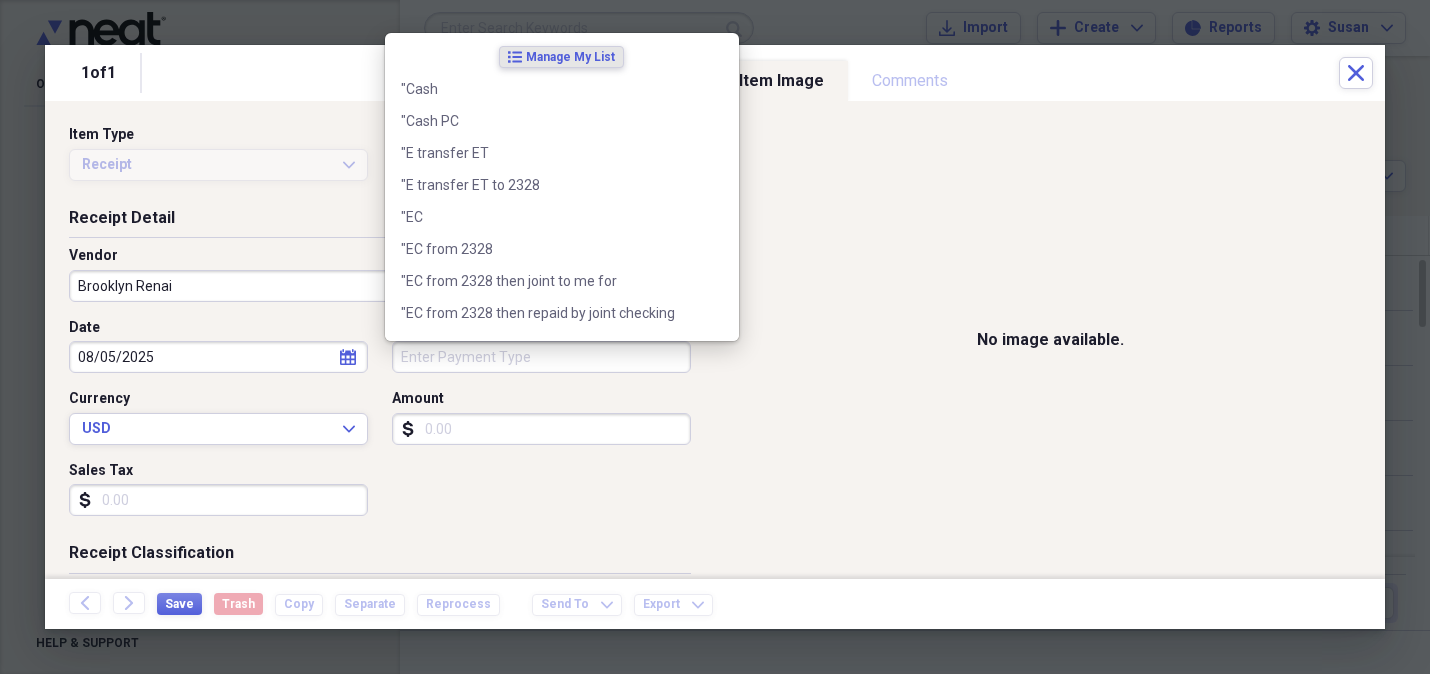 click on "Payment Type" at bounding box center (541, 357) 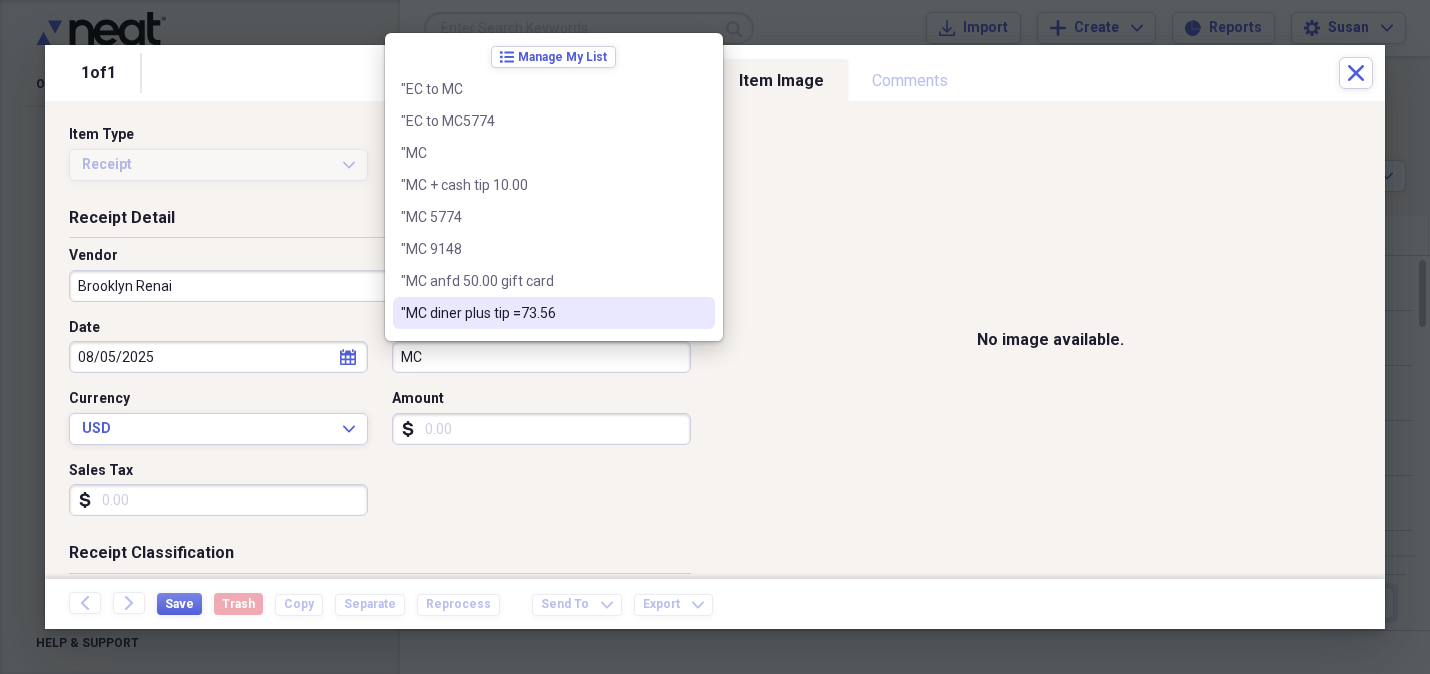 type on "MC" 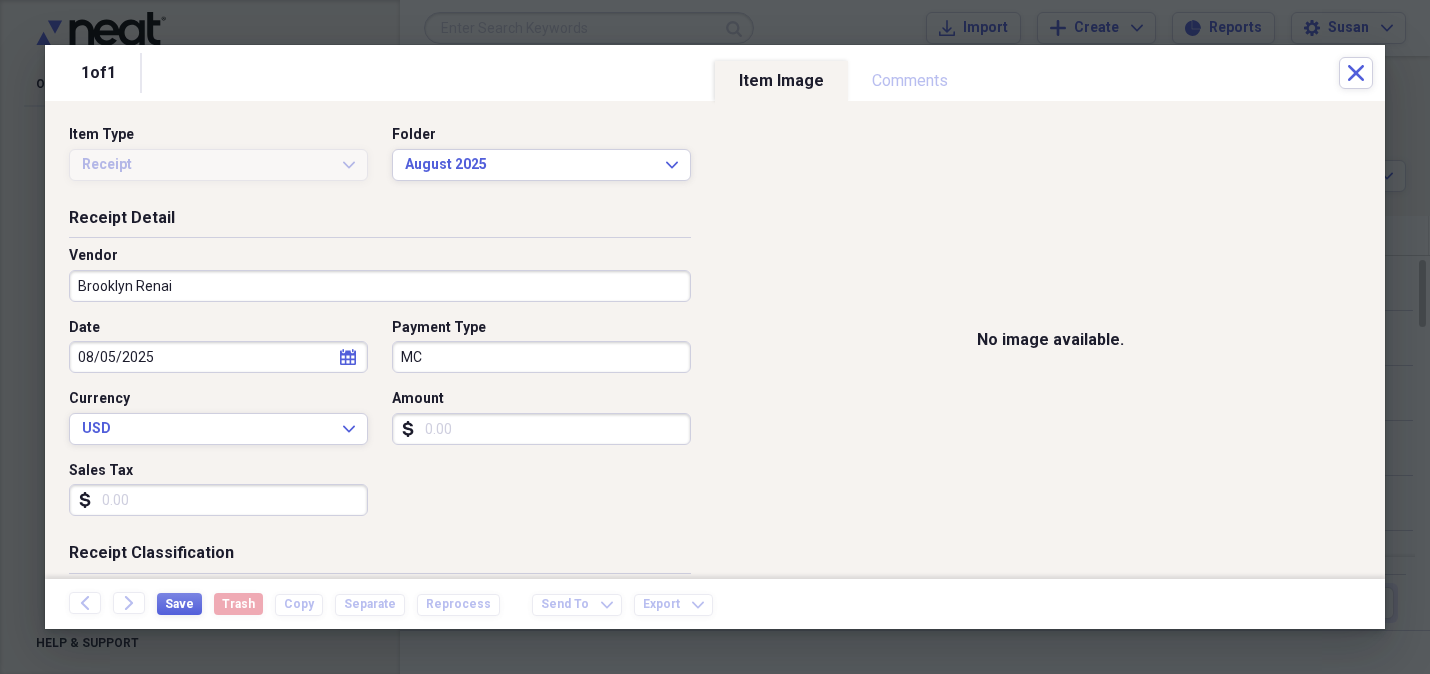 click on "Amount" at bounding box center [541, 429] 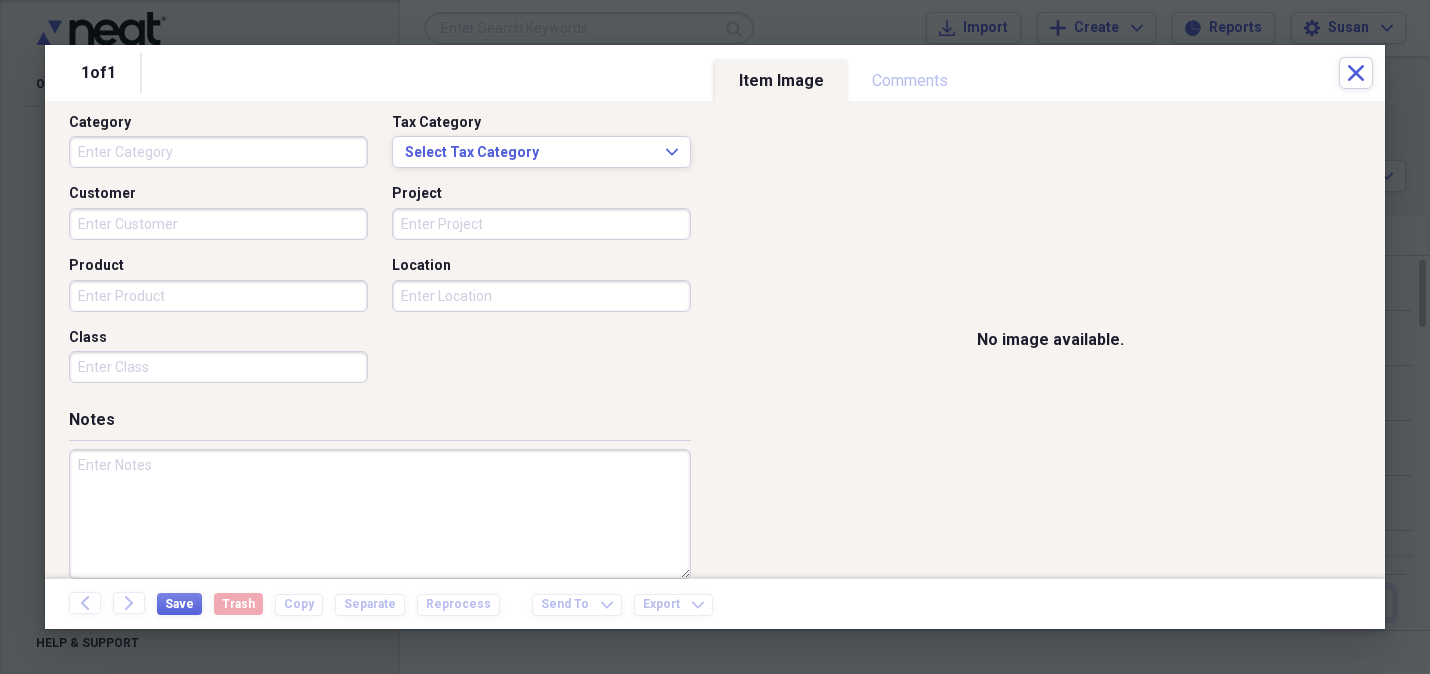 scroll, scrollTop: 542, scrollLeft: 0, axis: vertical 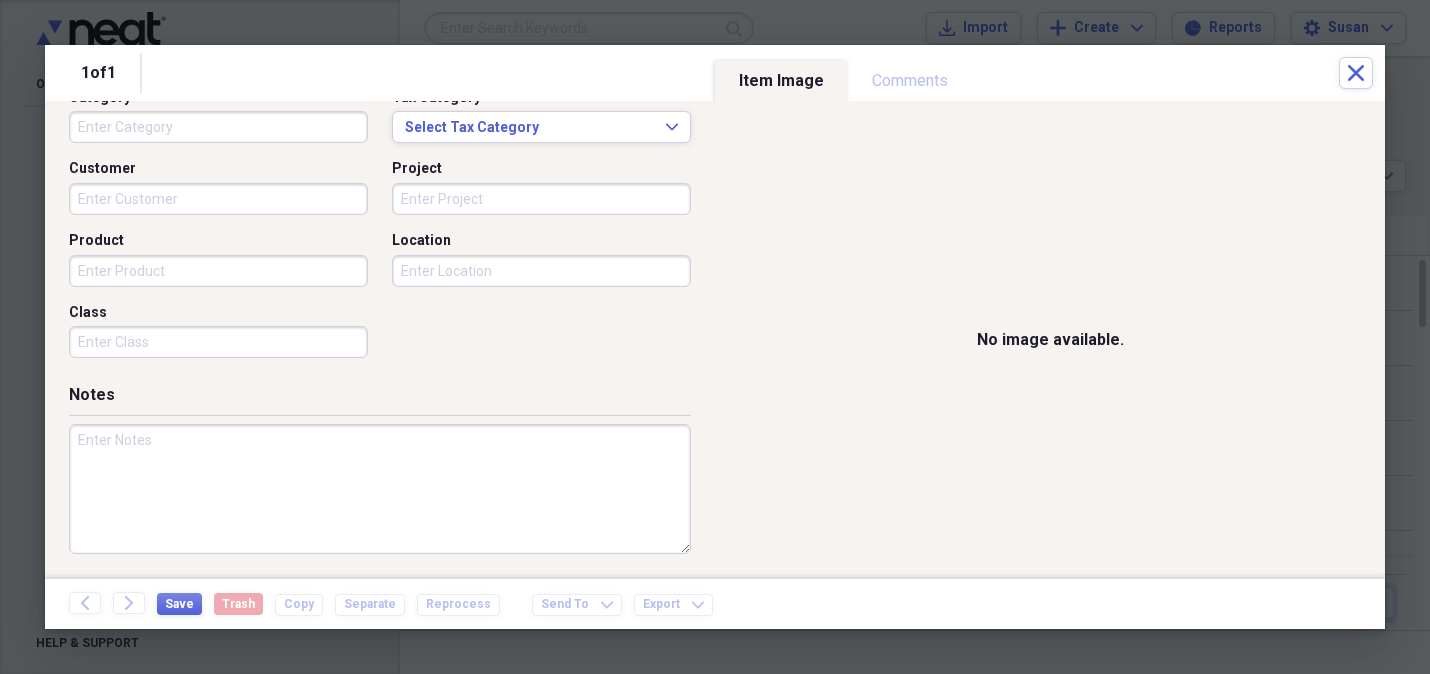 type on "120.00" 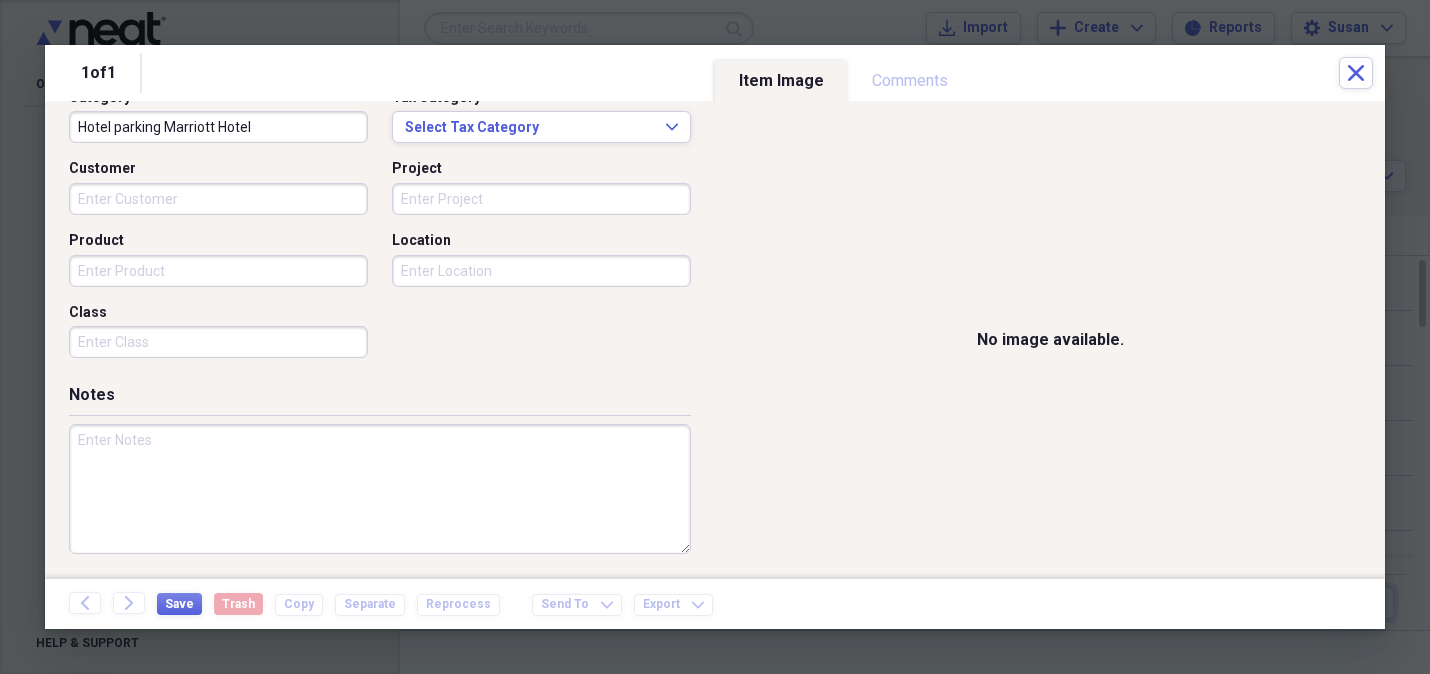 type on "Hotel parking Marriott Hotel" 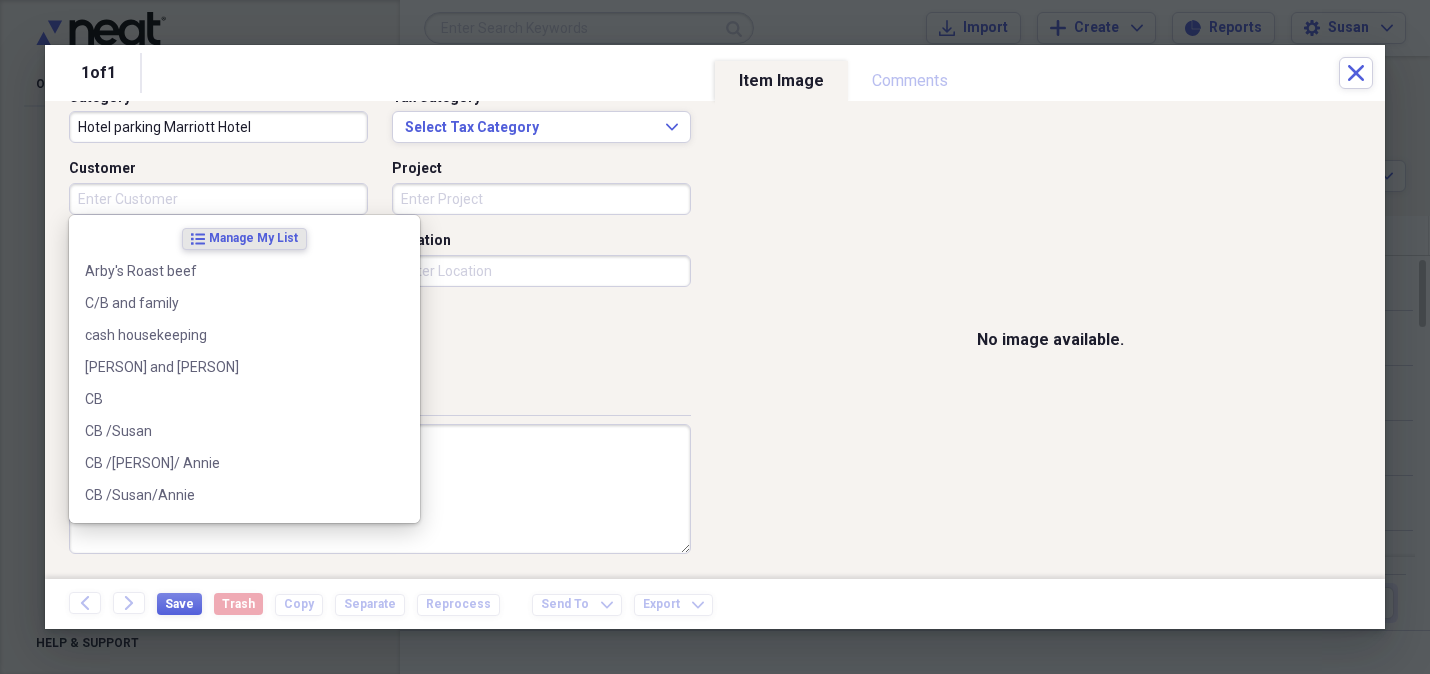 click on "Customer" at bounding box center (218, 199) 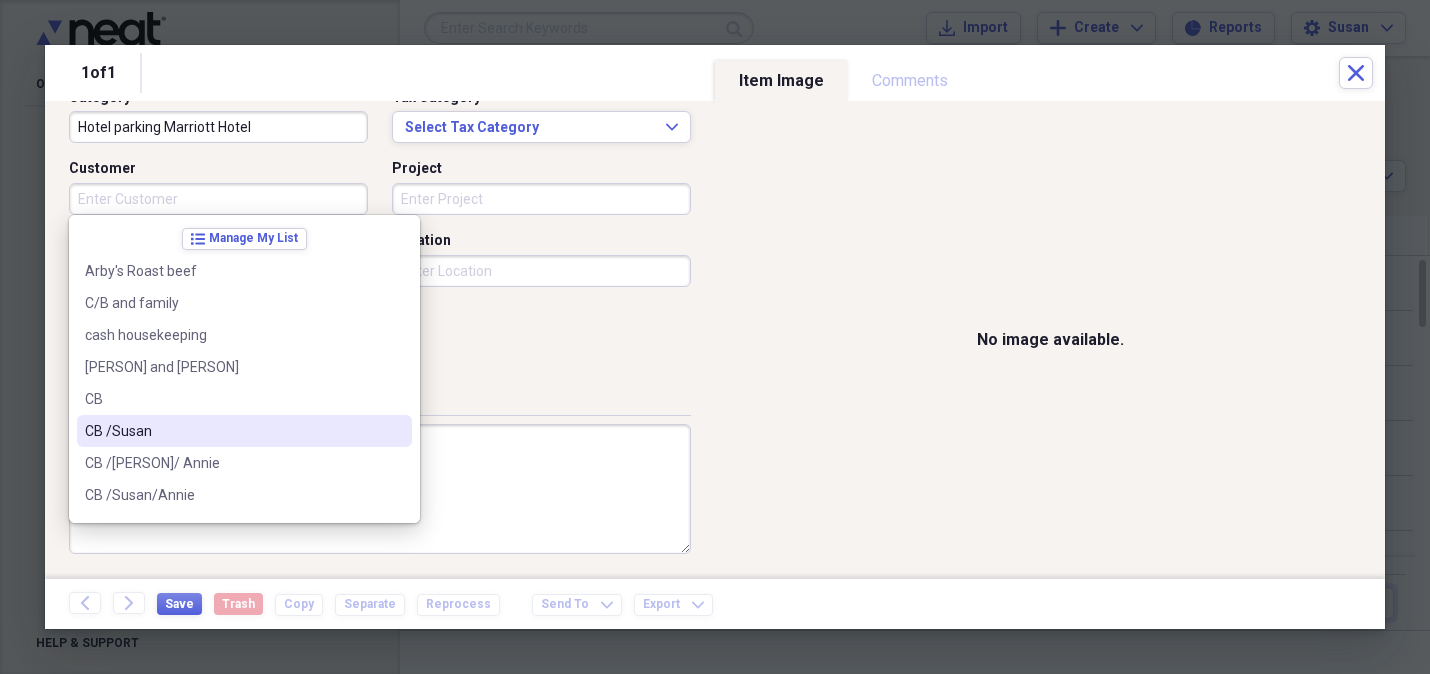 click on "CB /Susan" at bounding box center [232, 431] 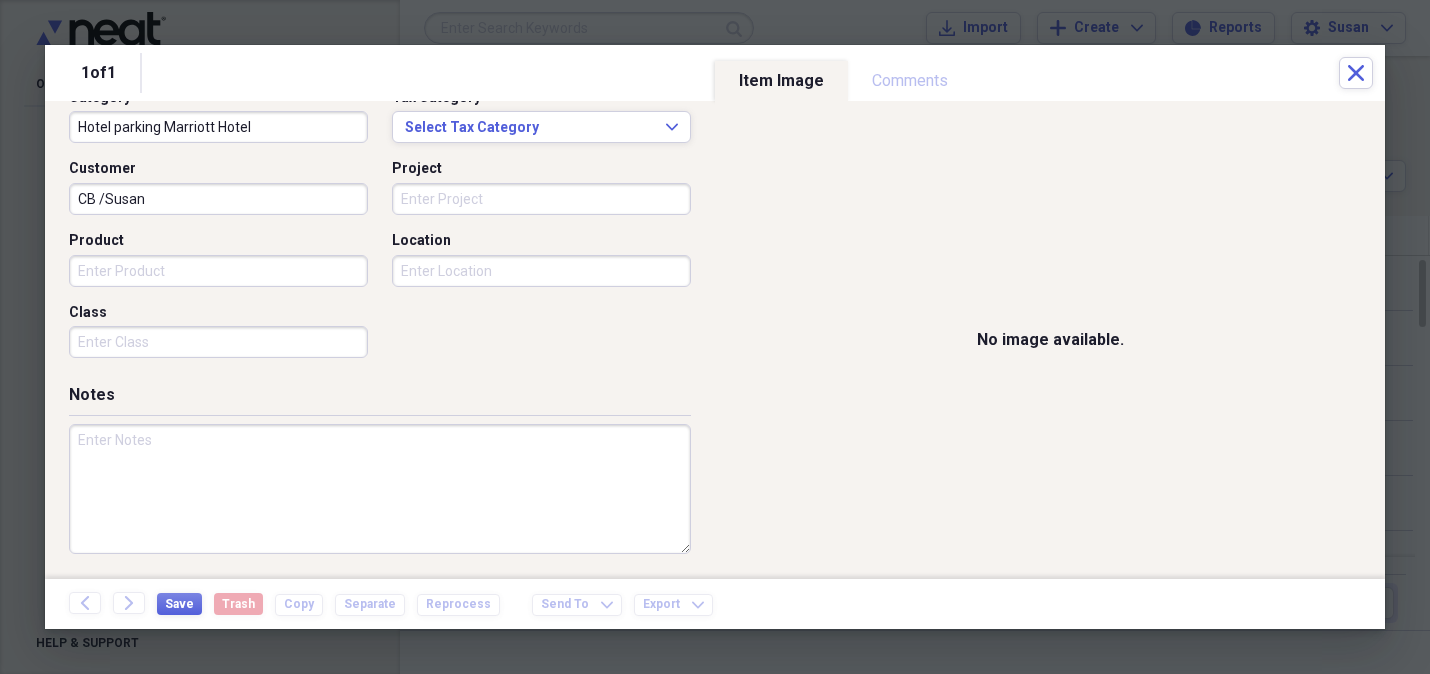 drag, startPoint x: 85, startPoint y: 278, endPoint x: 1406, endPoint y: 224, distance: 1322.1033 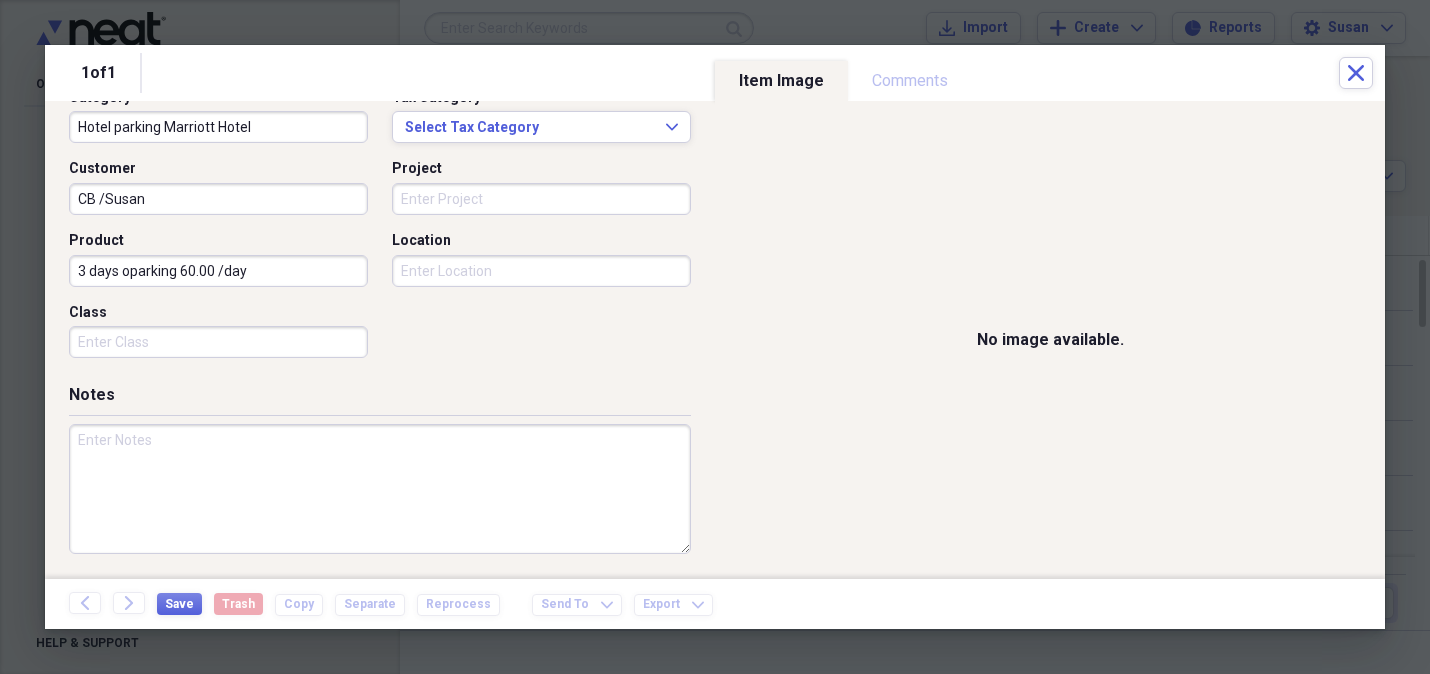 type on "3 days oparking 60.00 /day" 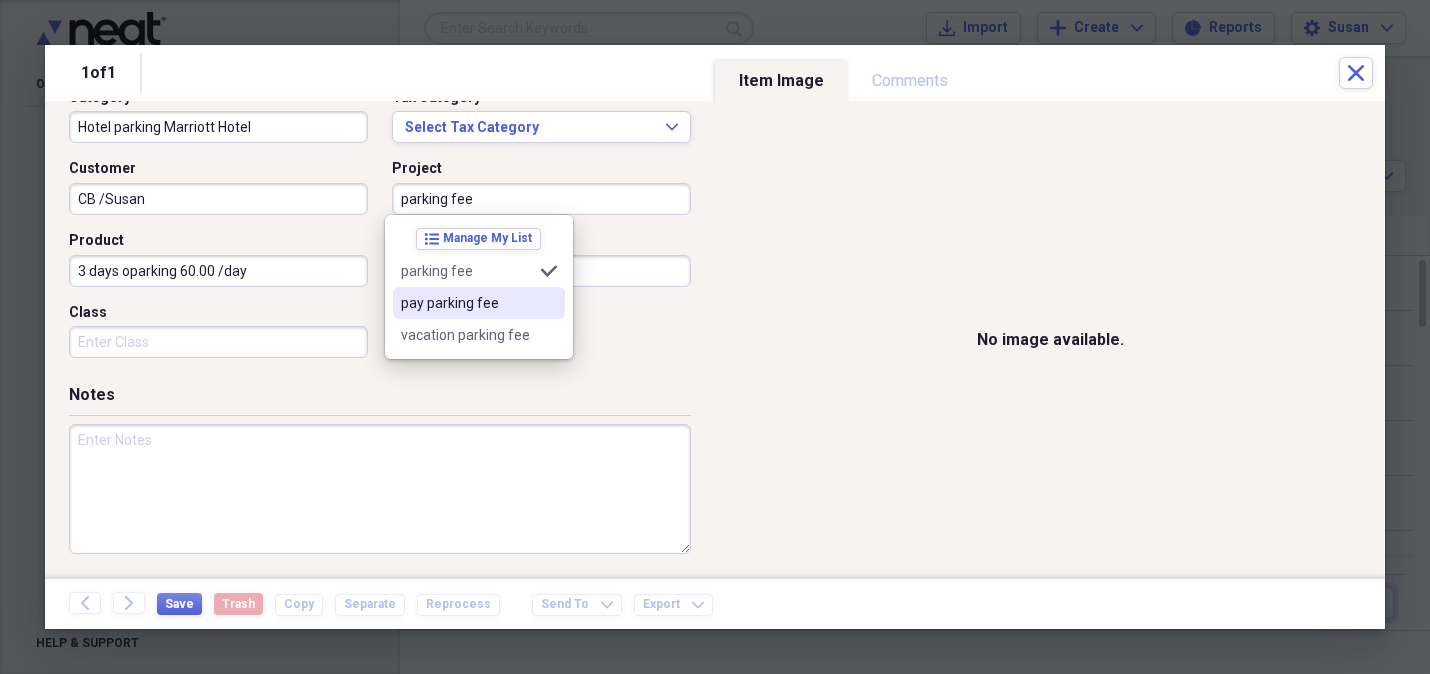 click on "pay parking fee" at bounding box center (467, 303) 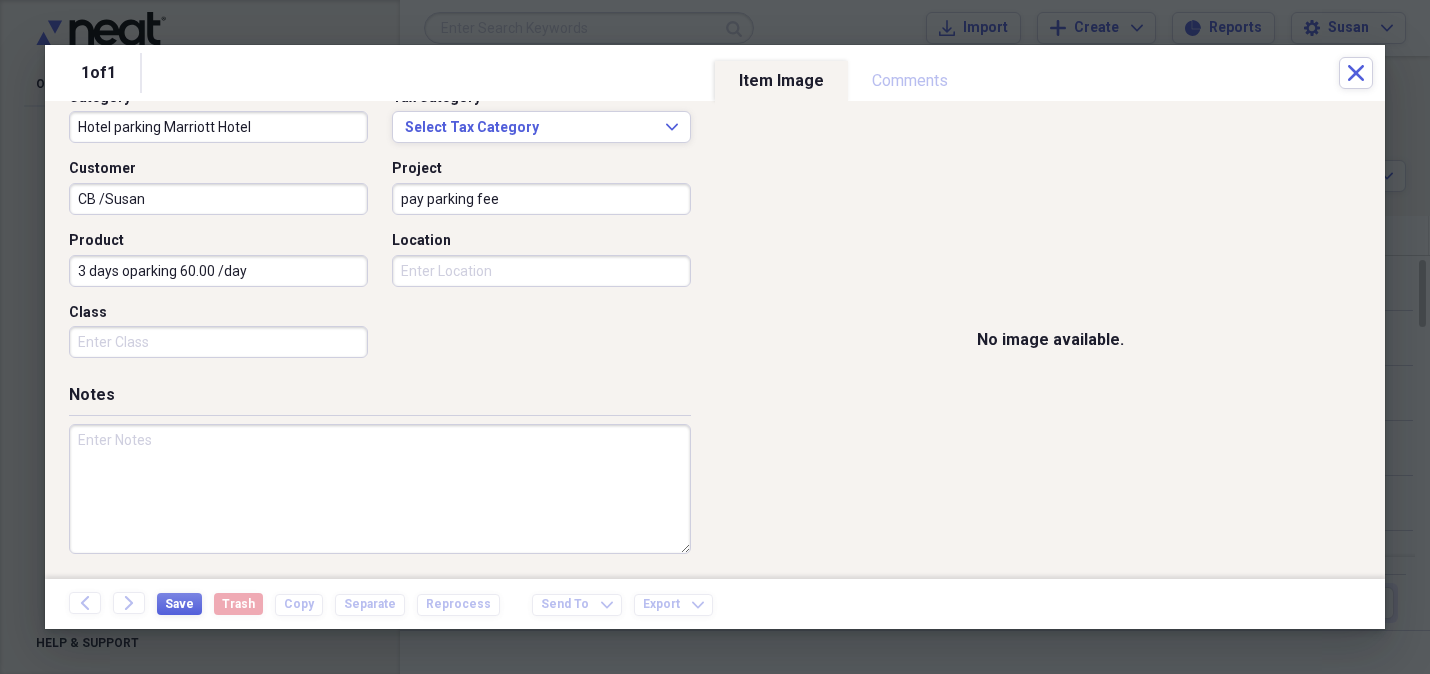 click on "Location" at bounding box center [541, 271] 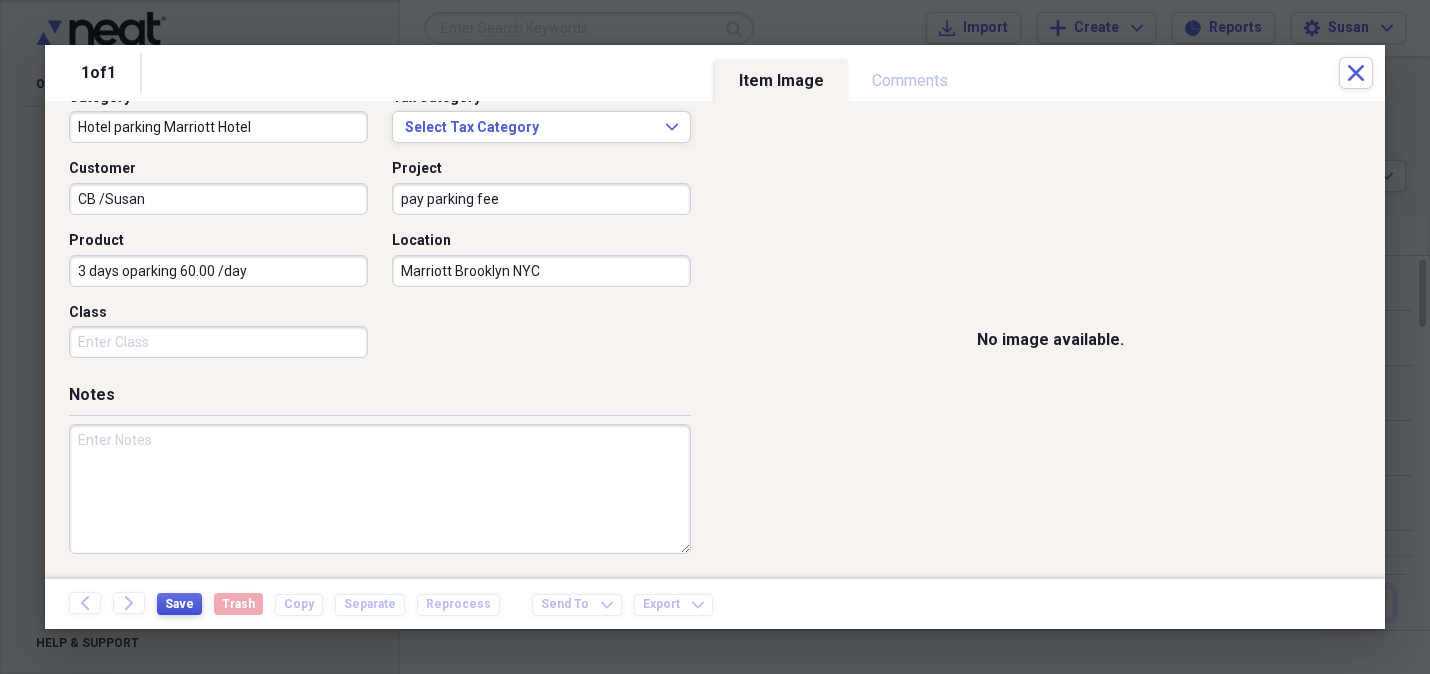 type on "Marriott Brooklyn NYC" 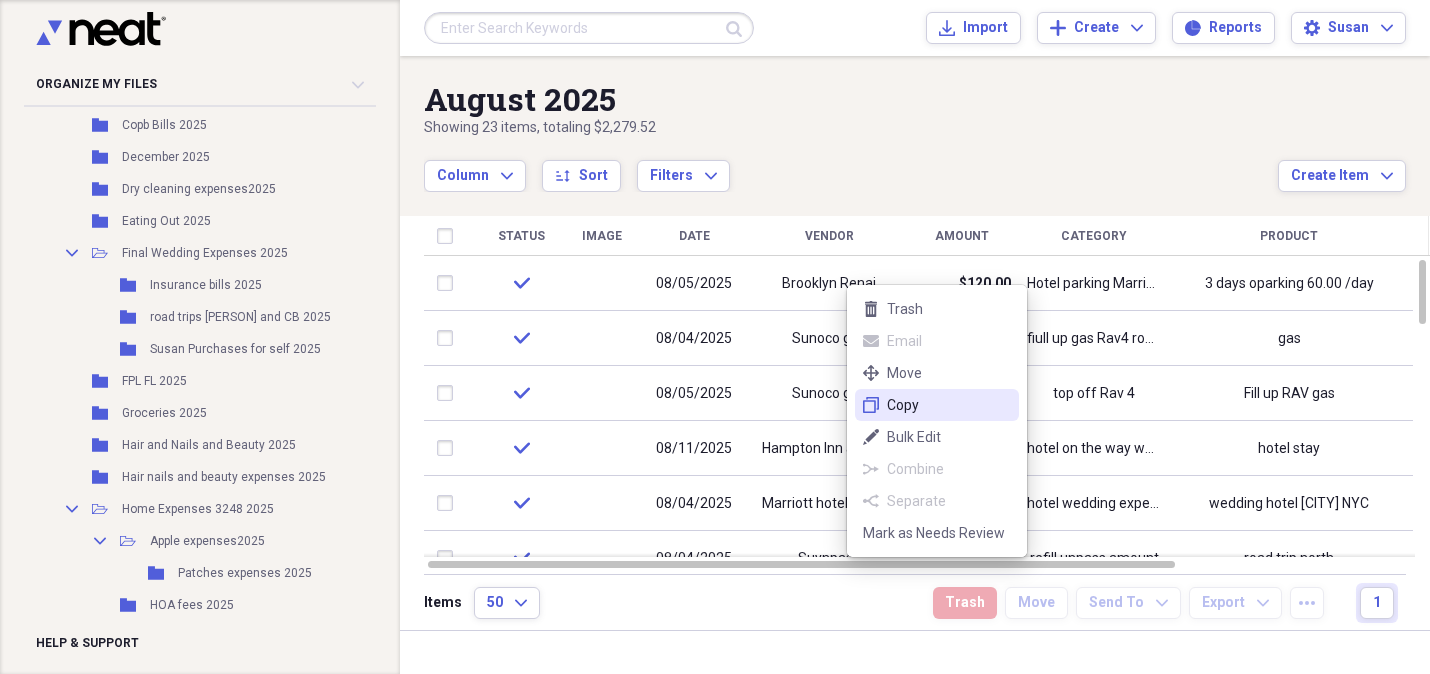 click on "duplicate Copy" at bounding box center [937, 405] 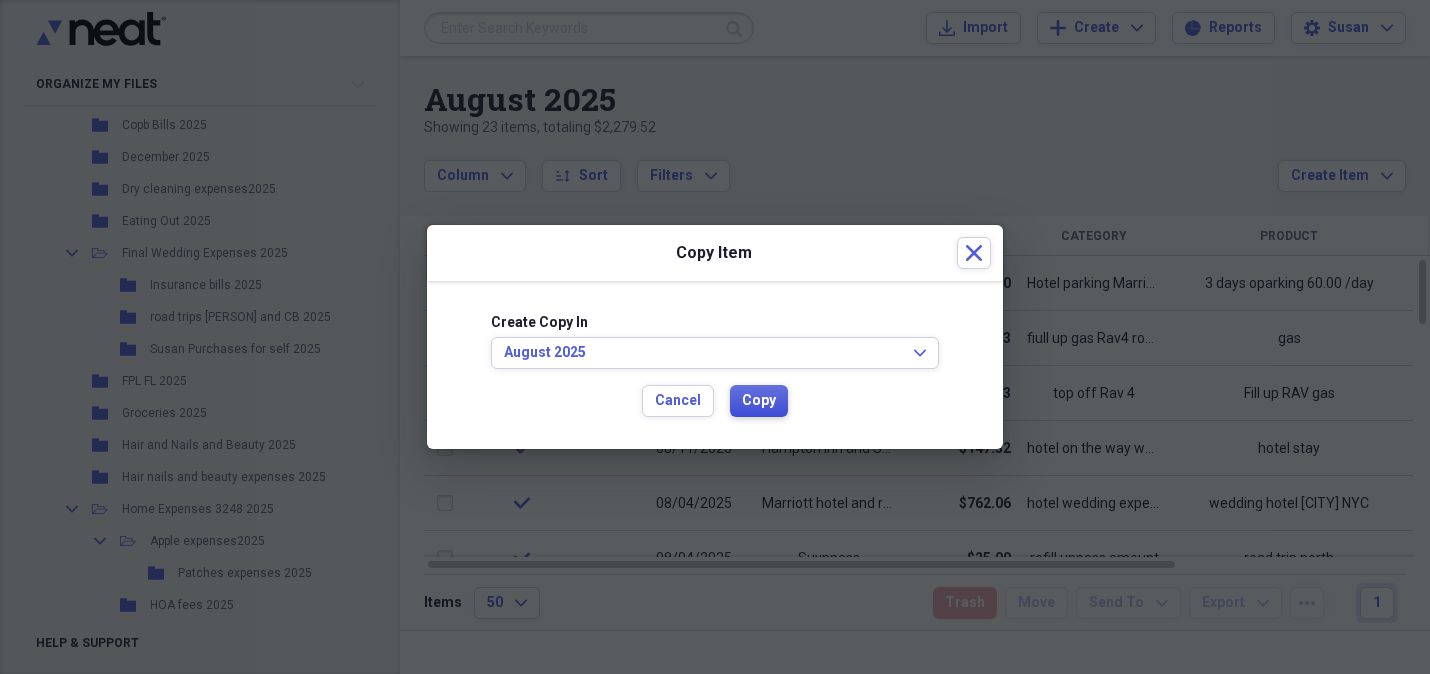 click on "Copy" at bounding box center [759, 401] 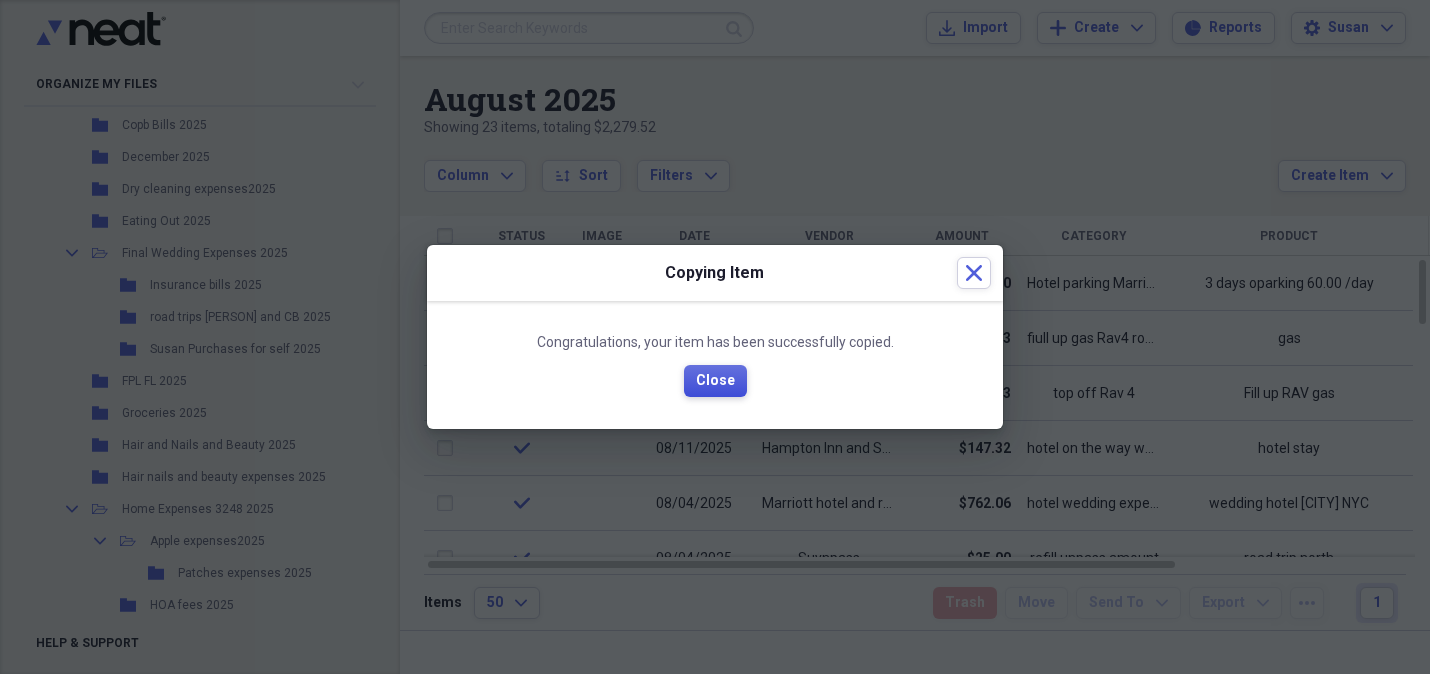 click on "Close" at bounding box center (715, 381) 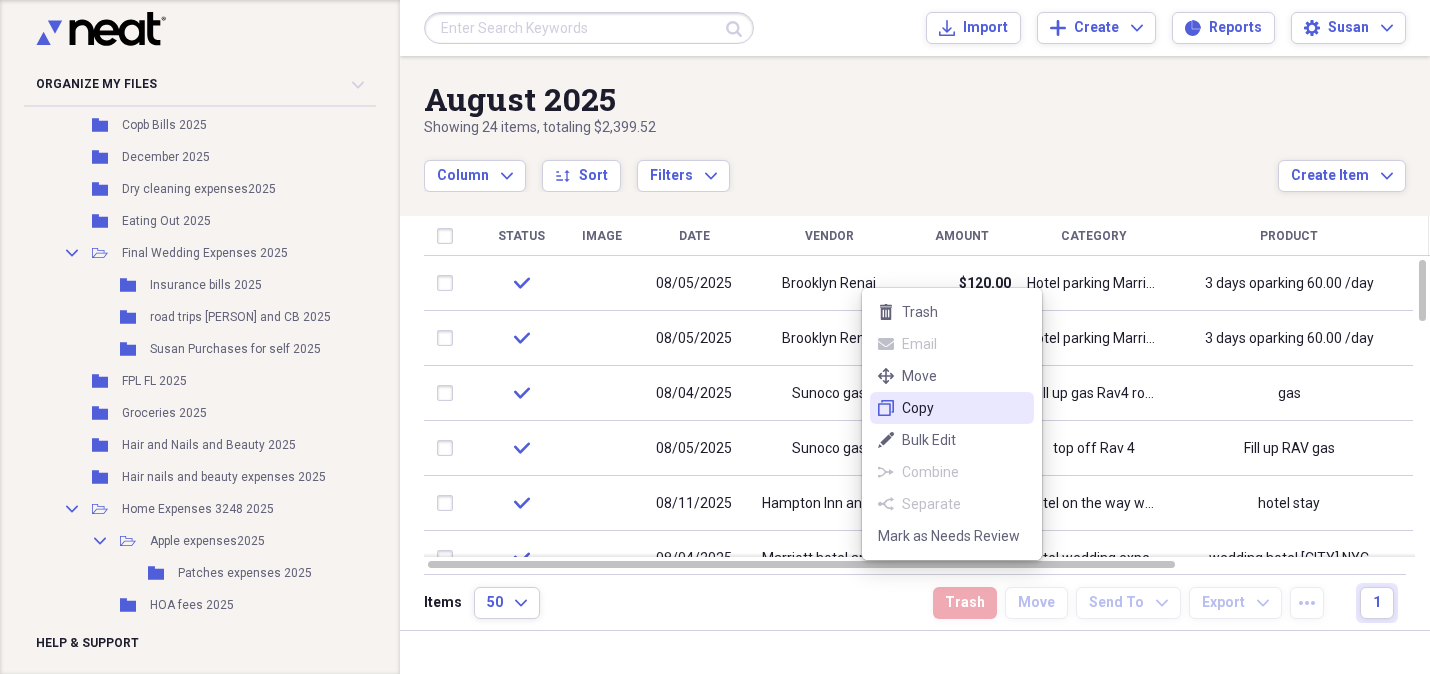 click on "Copy" at bounding box center (964, 408) 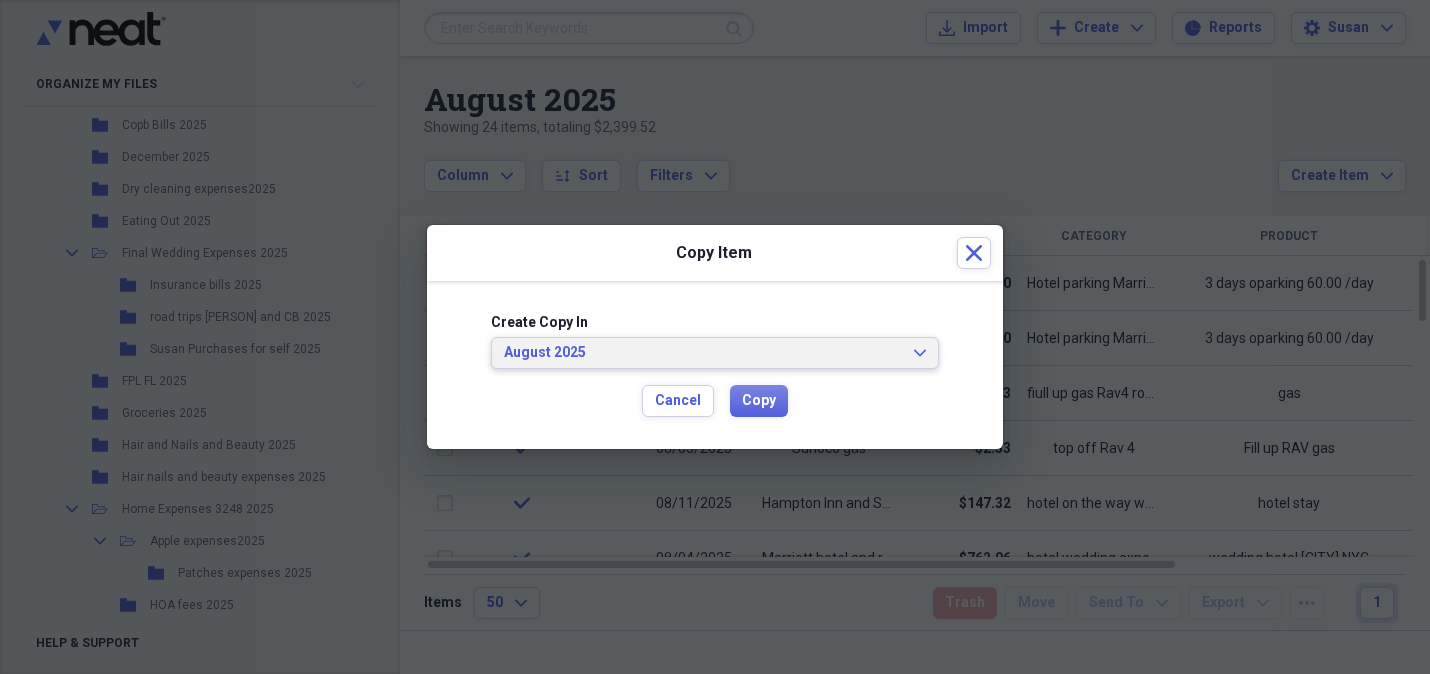 click 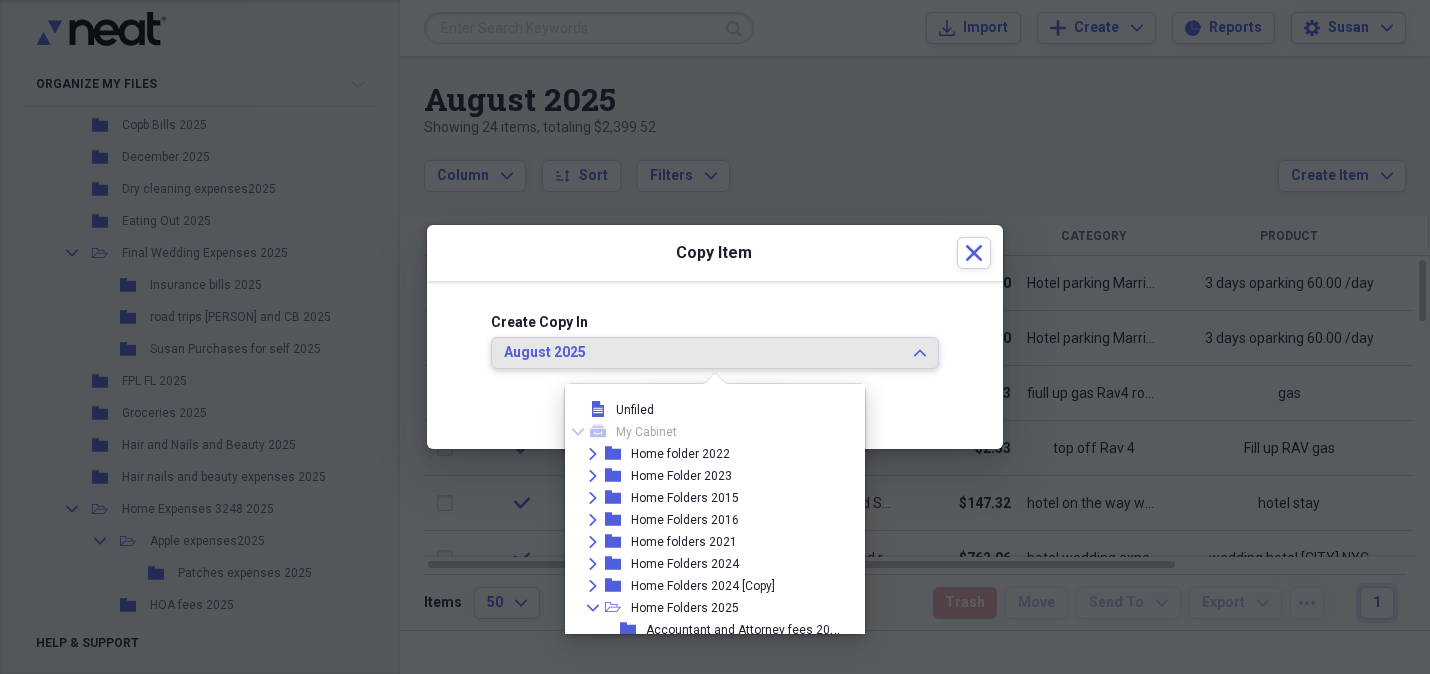 scroll, scrollTop: 216, scrollLeft: 0, axis: vertical 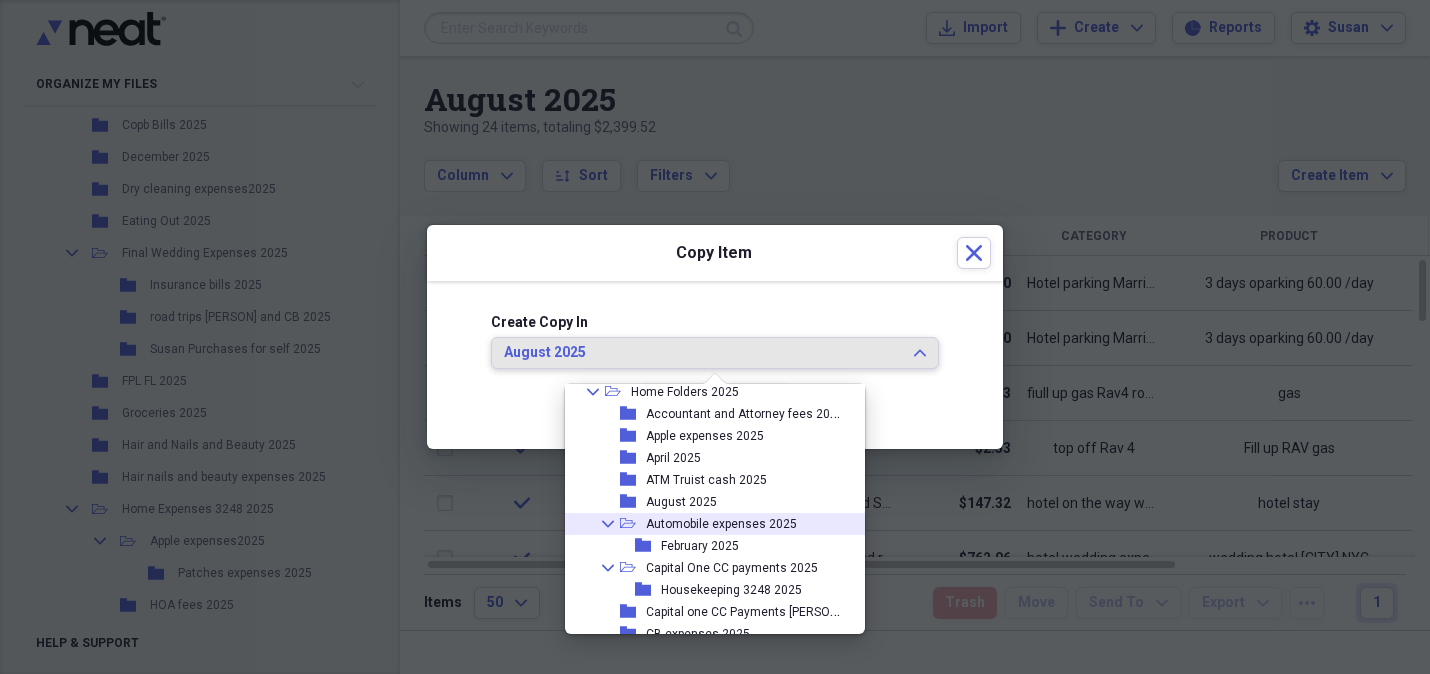 click on "Automobile expenses 2025" at bounding box center [721, 524] 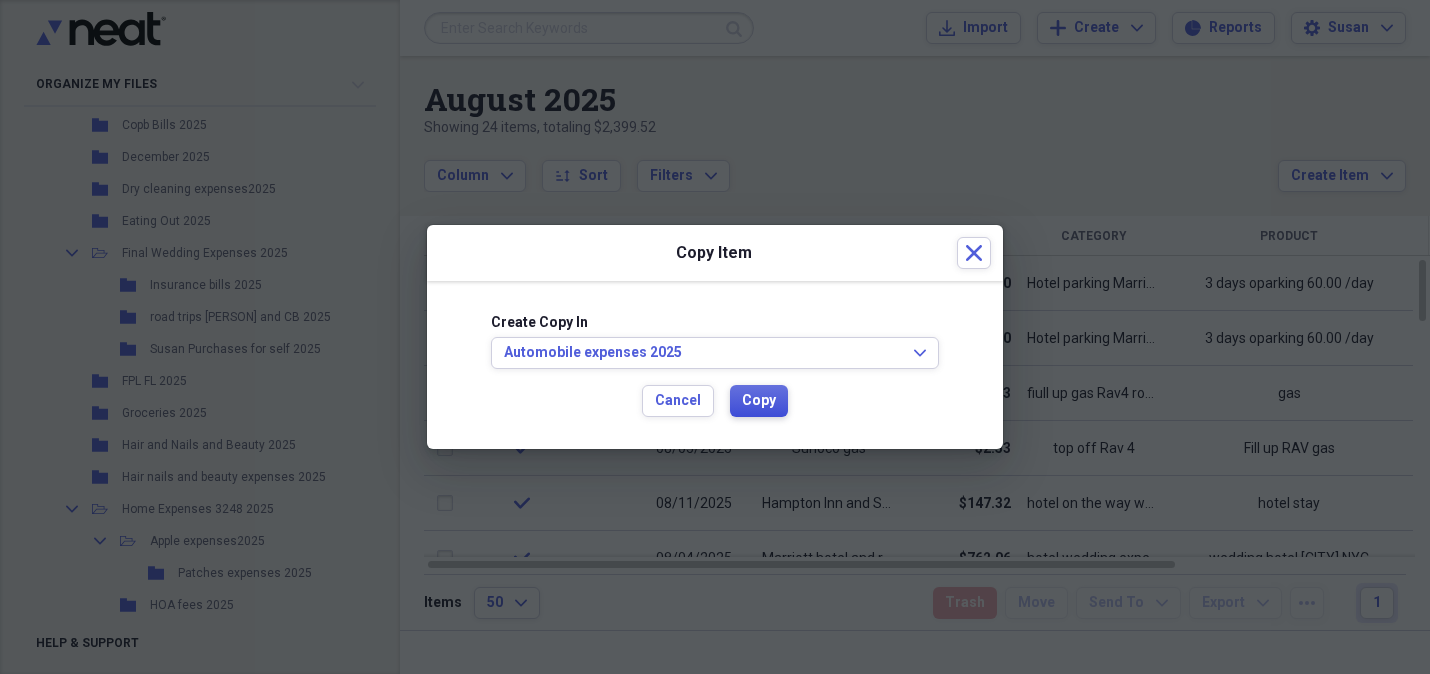 click on "Copy" at bounding box center [759, 401] 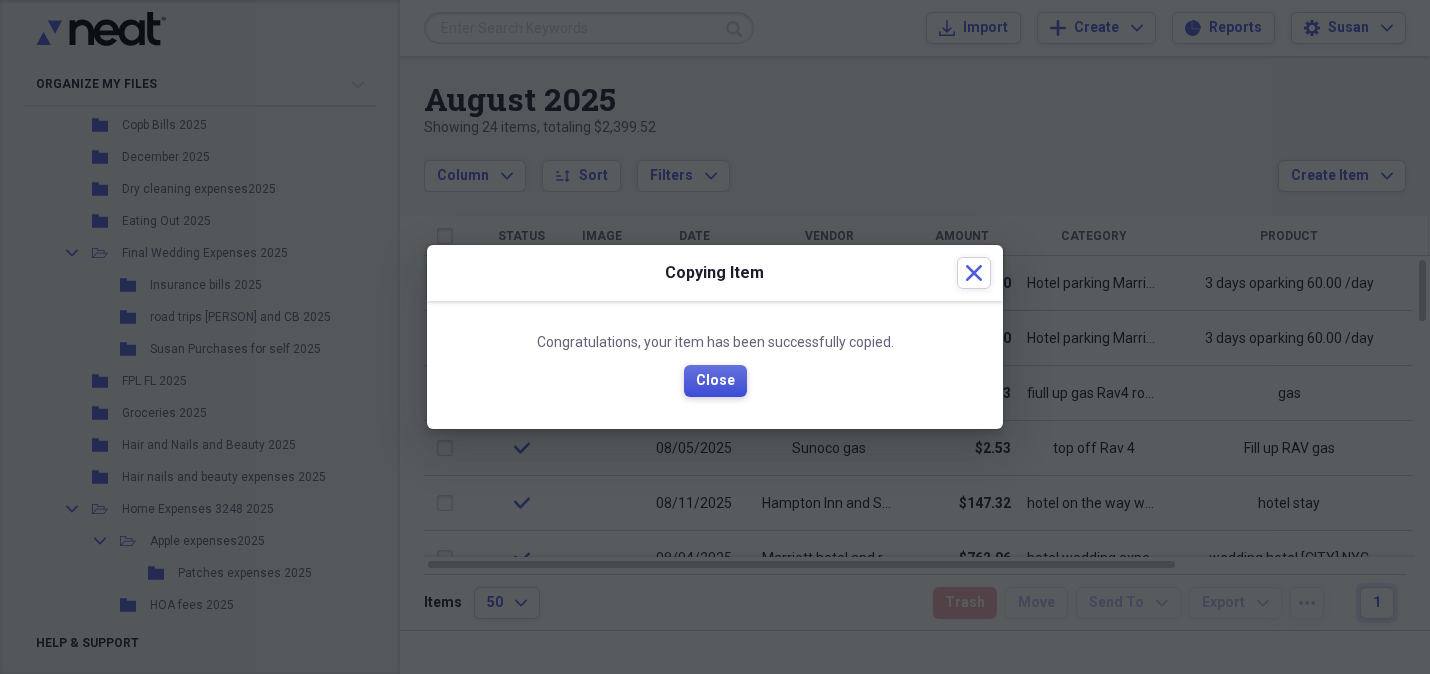 click on "Close" at bounding box center (715, 381) 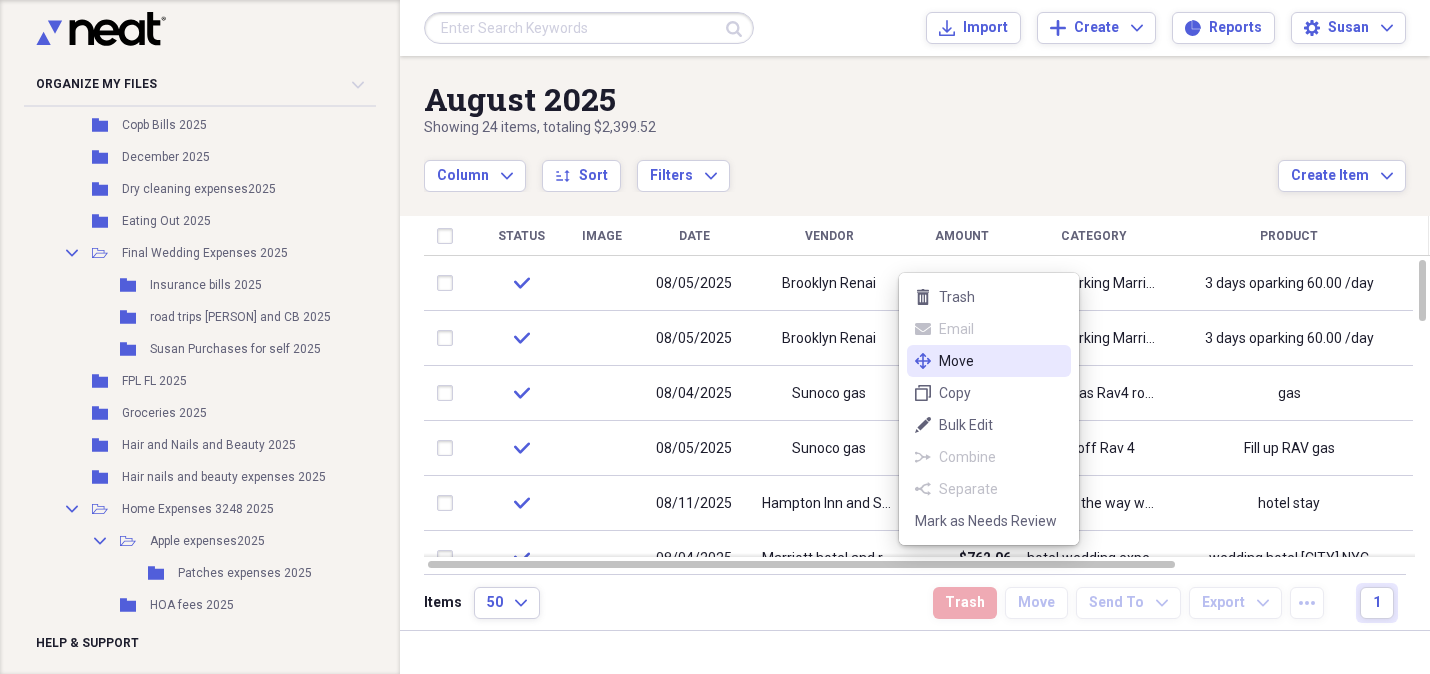 click on "Move" at bounding box center [1001, 361] 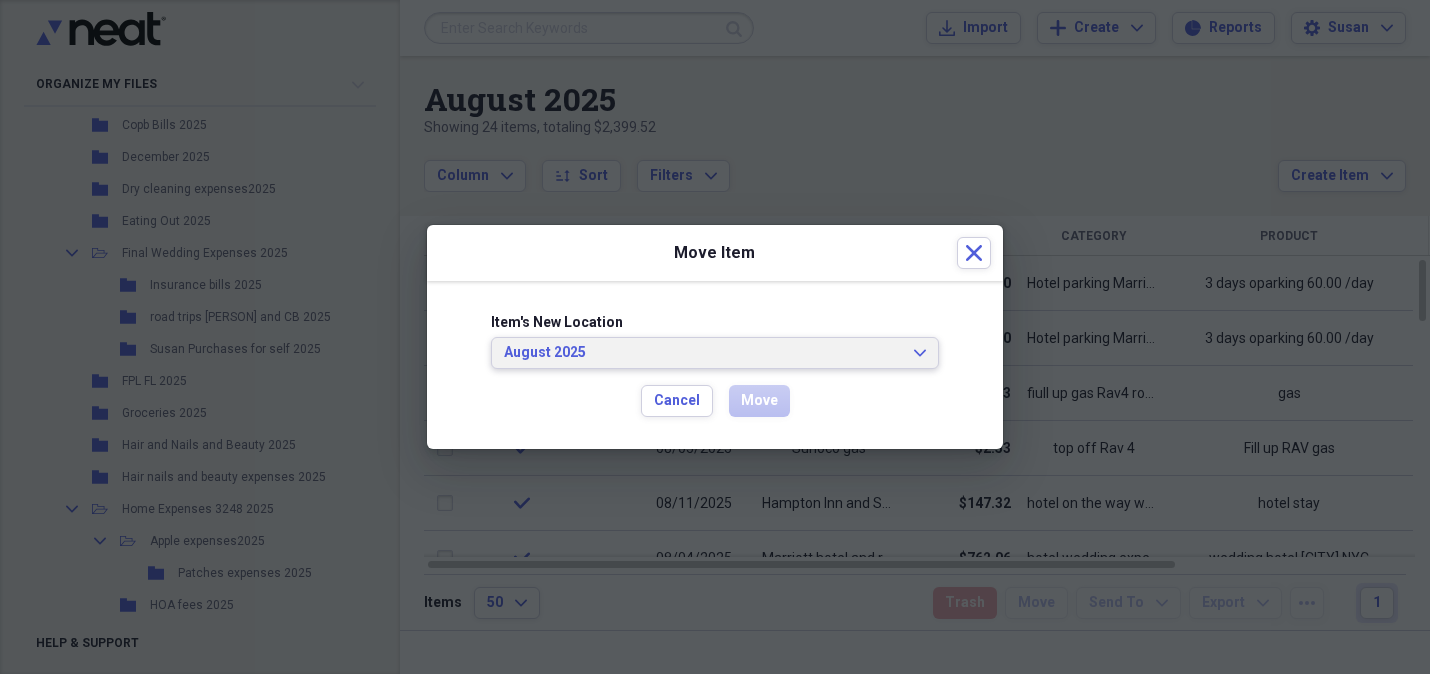 click on "Expand" 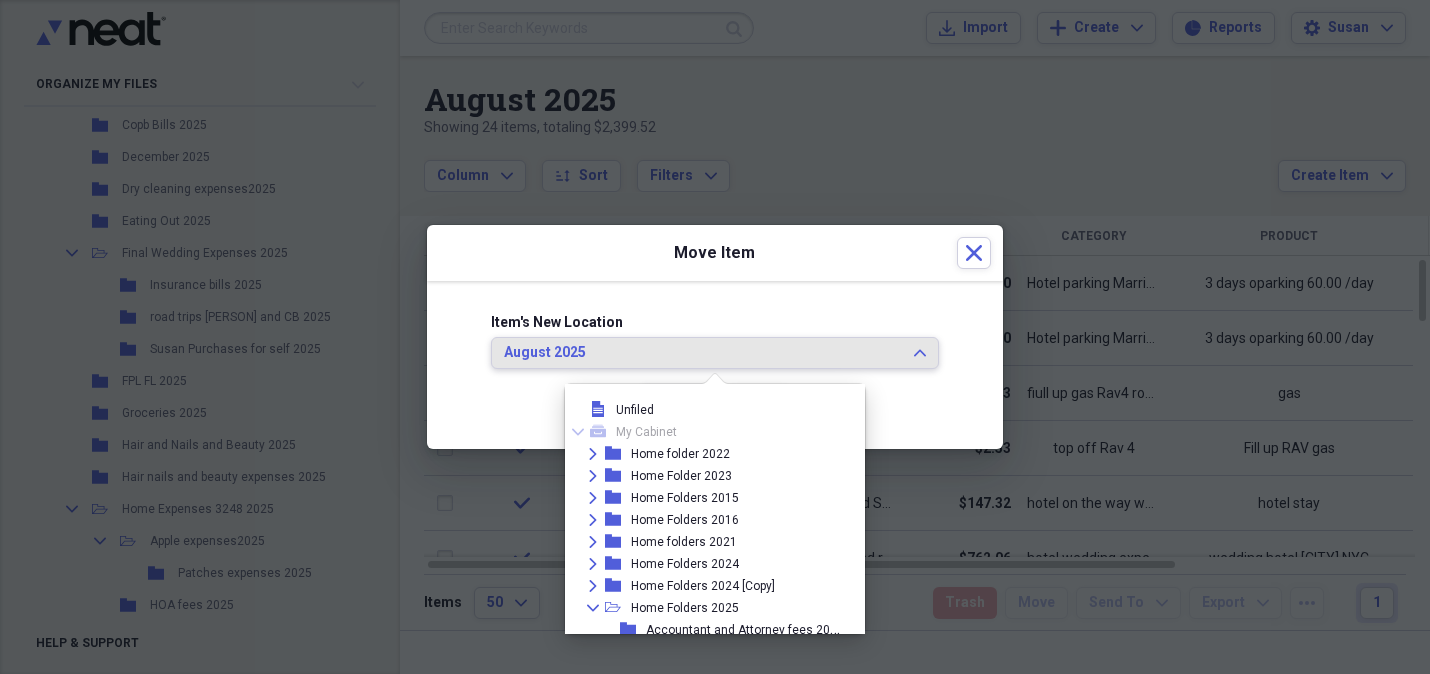 scroll, scrollTop: 216, scrollLeft: 0, axis: vertical 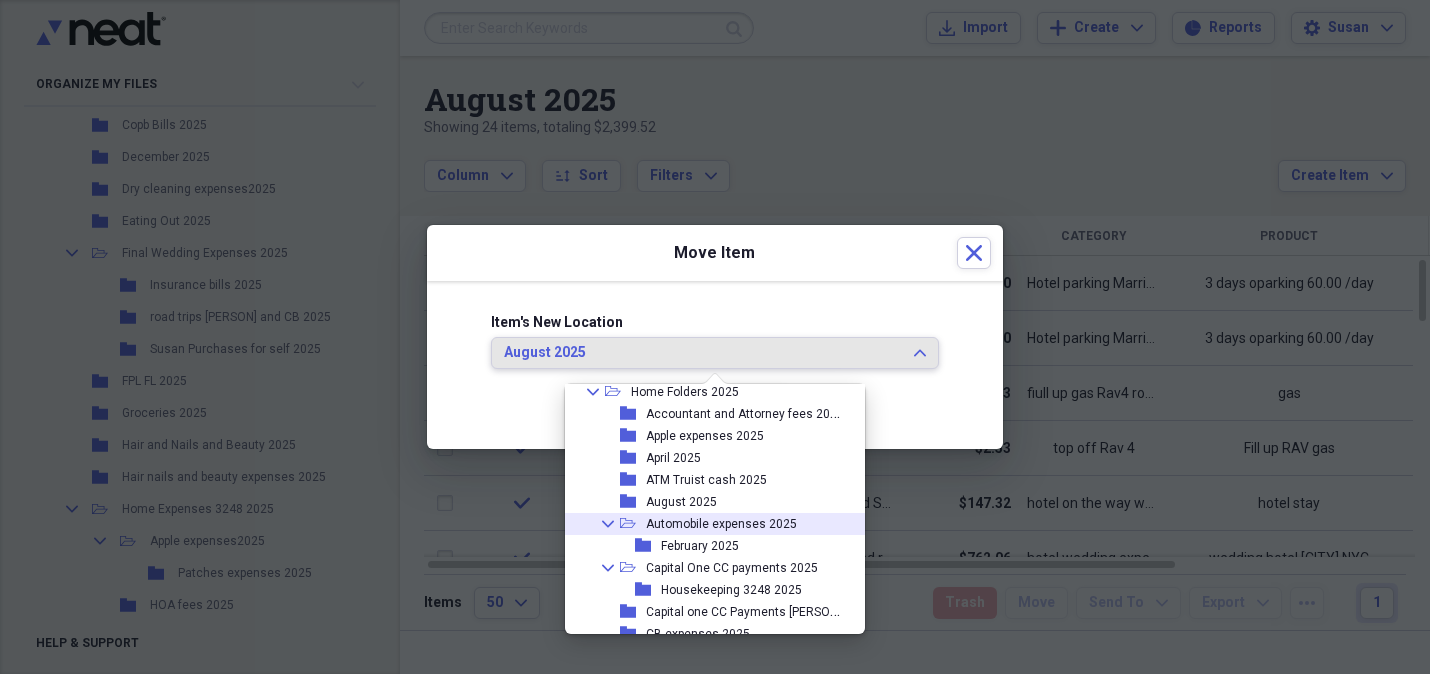 click on "Automobile expenses 2025" at bounding box center [721, 524] 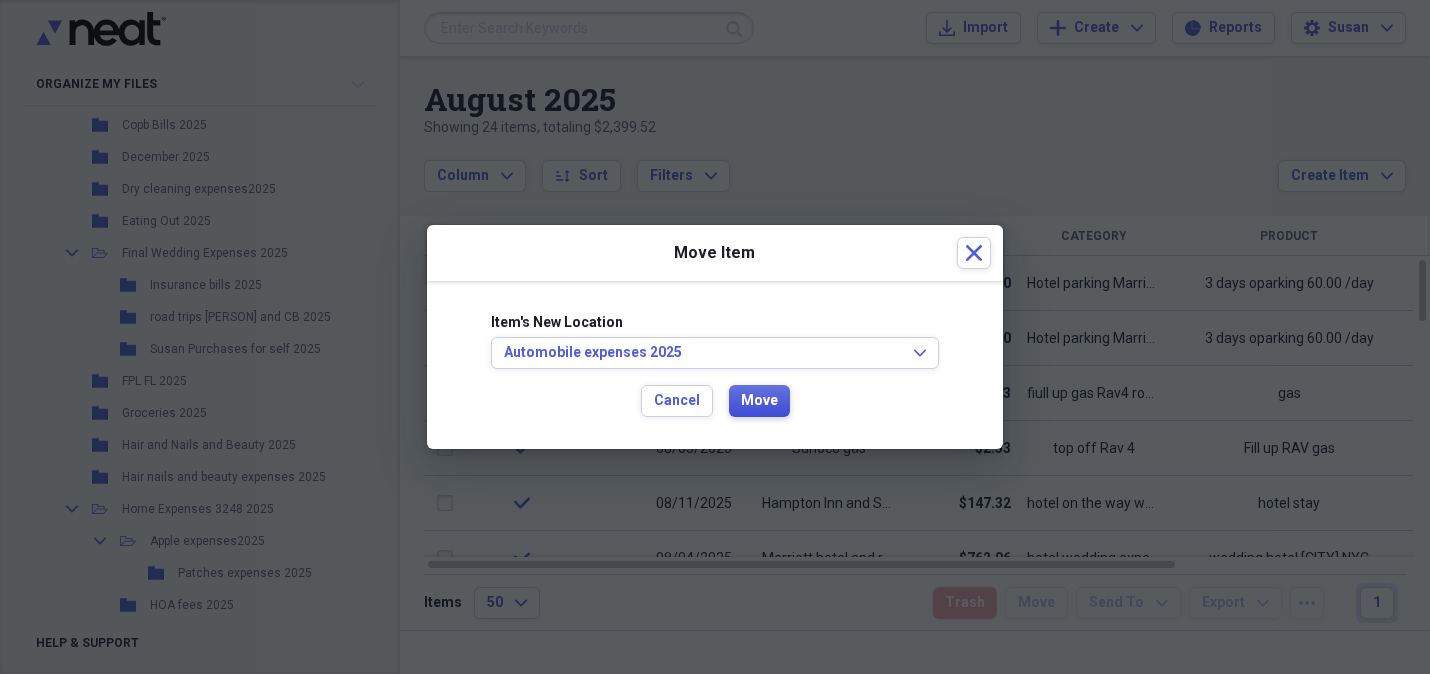 click on "Move" at bounding box center (759, 401) 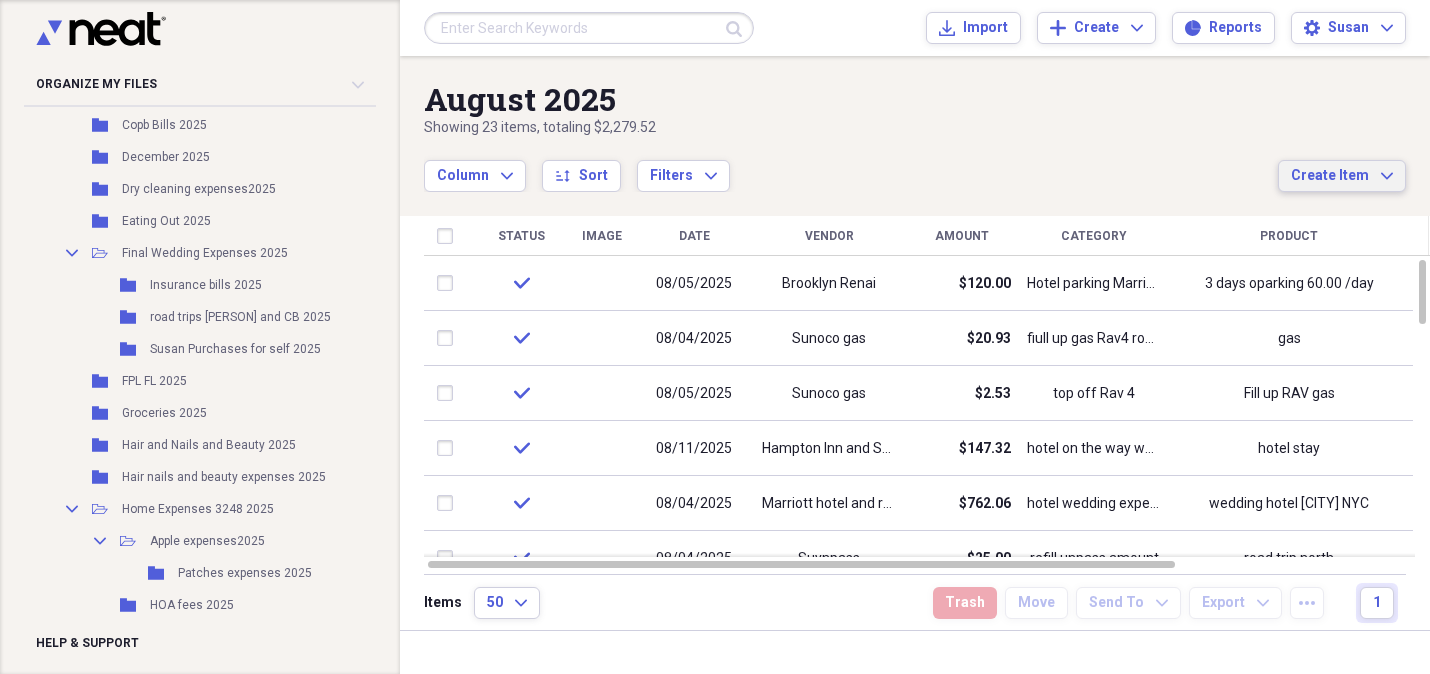 click on "Create Item" at bounding box center [1330, 176] 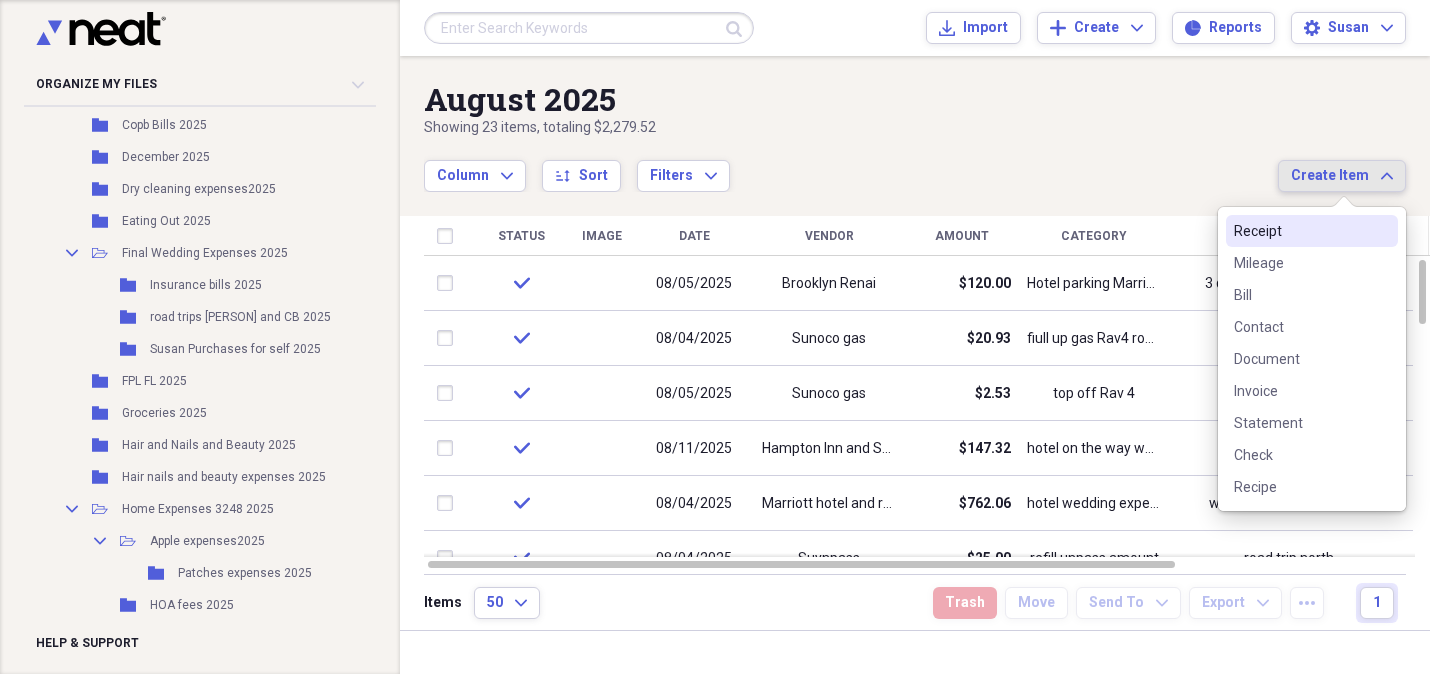 click 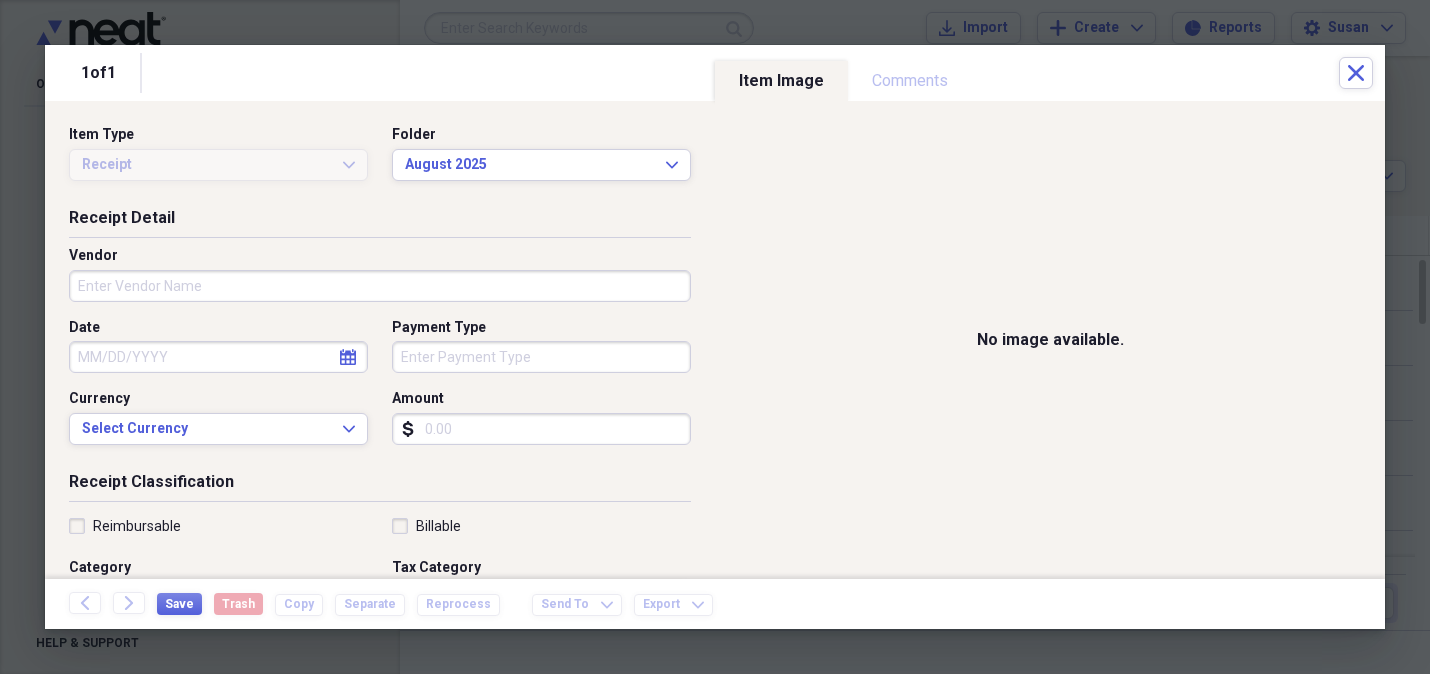 drag, startPoint x: 103, startPoint y: 275, endPoint x: 744, endPoint y: 248, distance: 641.5684 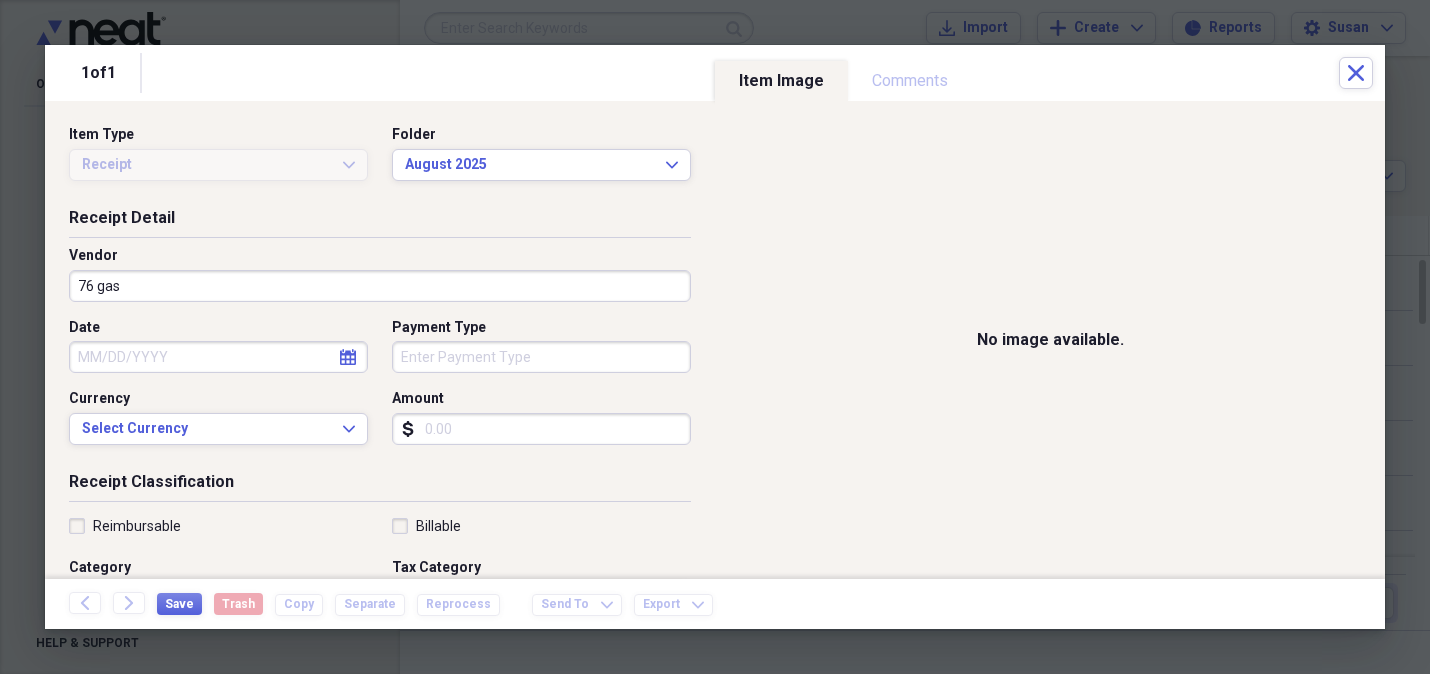 type on "76 gas" 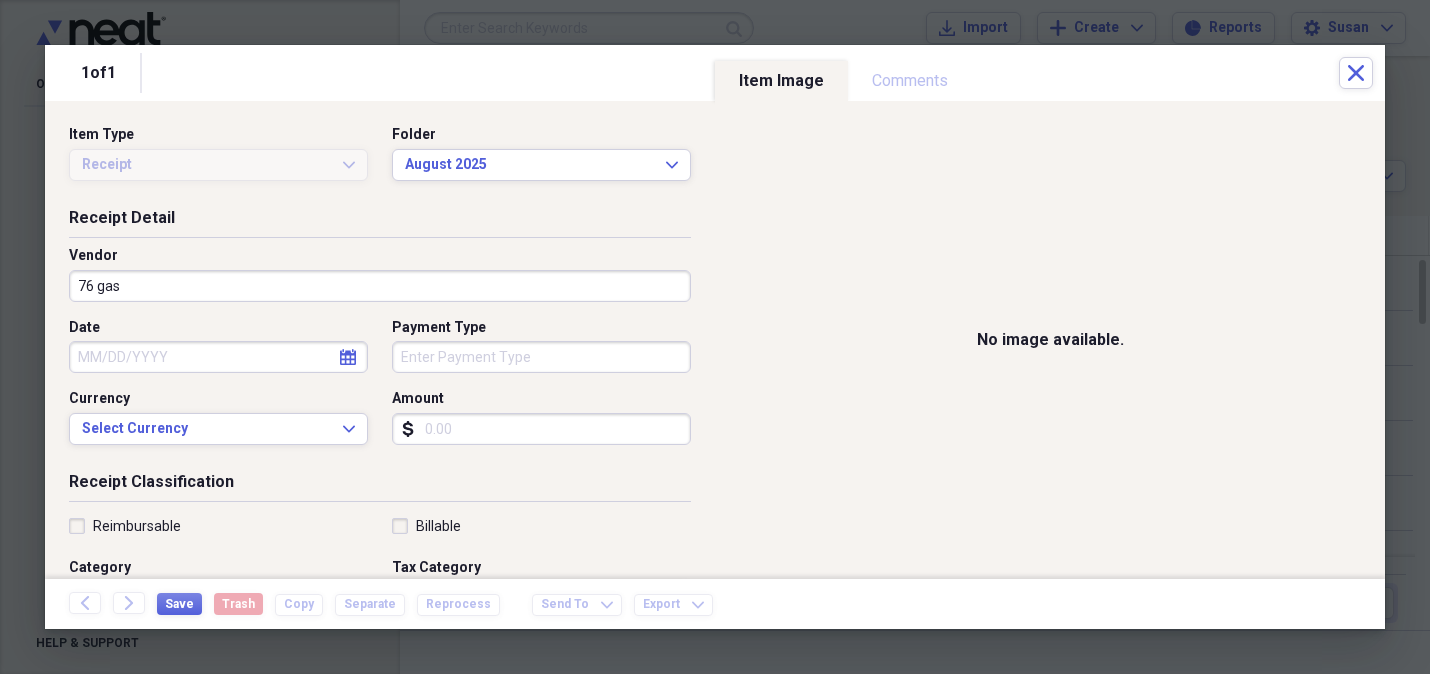 click on "dollar-sign" 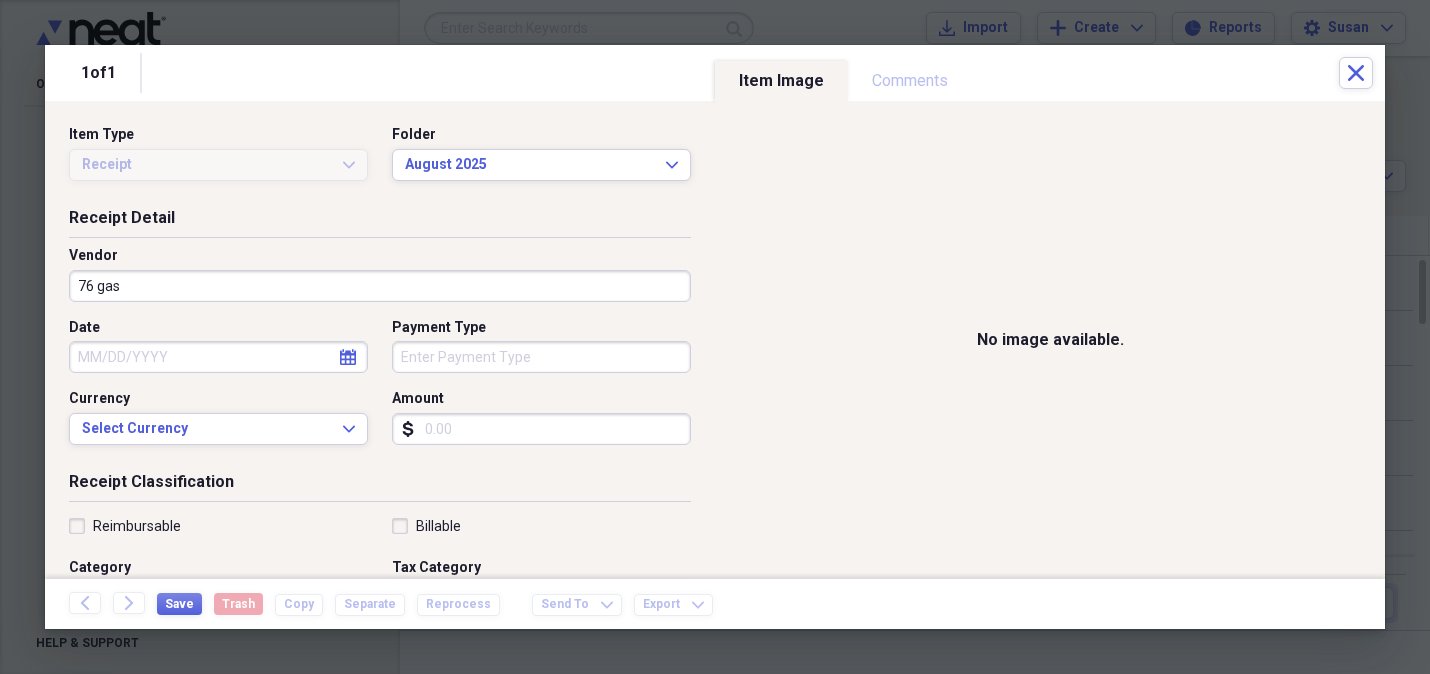 click on "calendar" 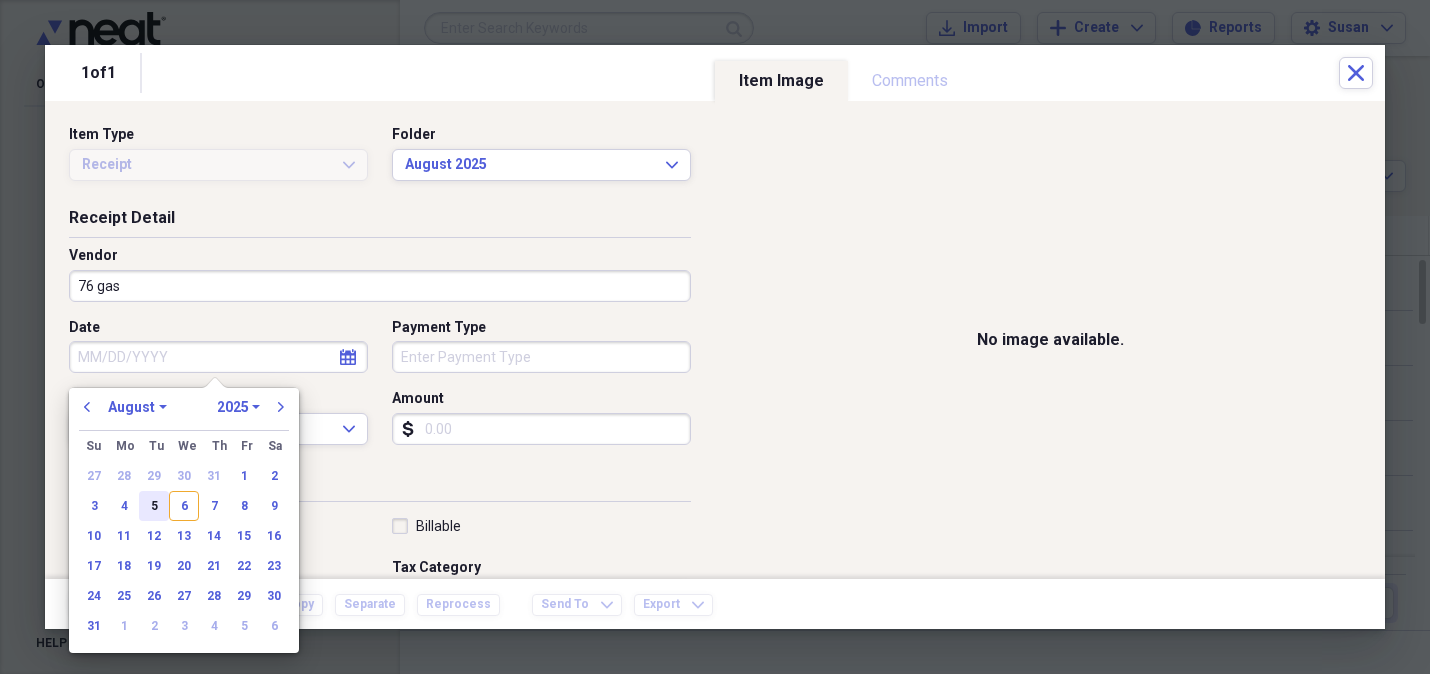 click on "5" at bounding box center [154, 506] 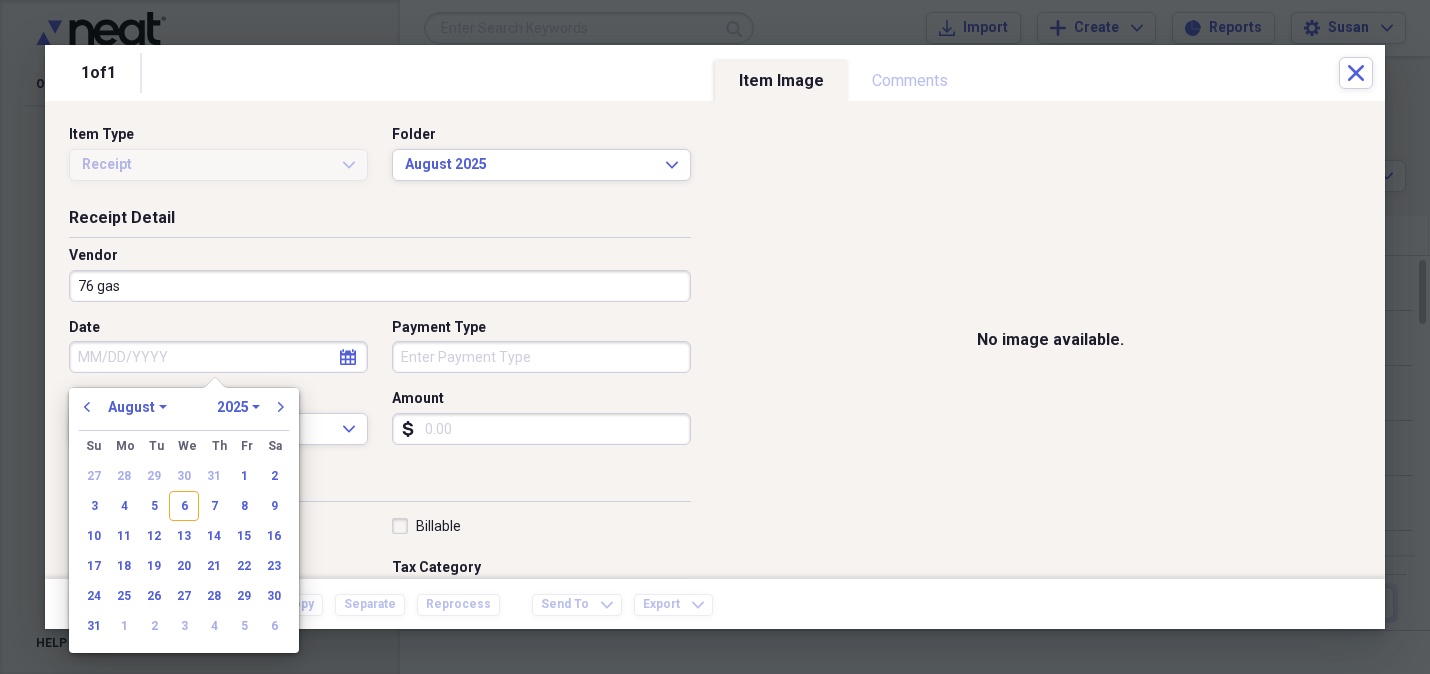 type on "08/05/2025" 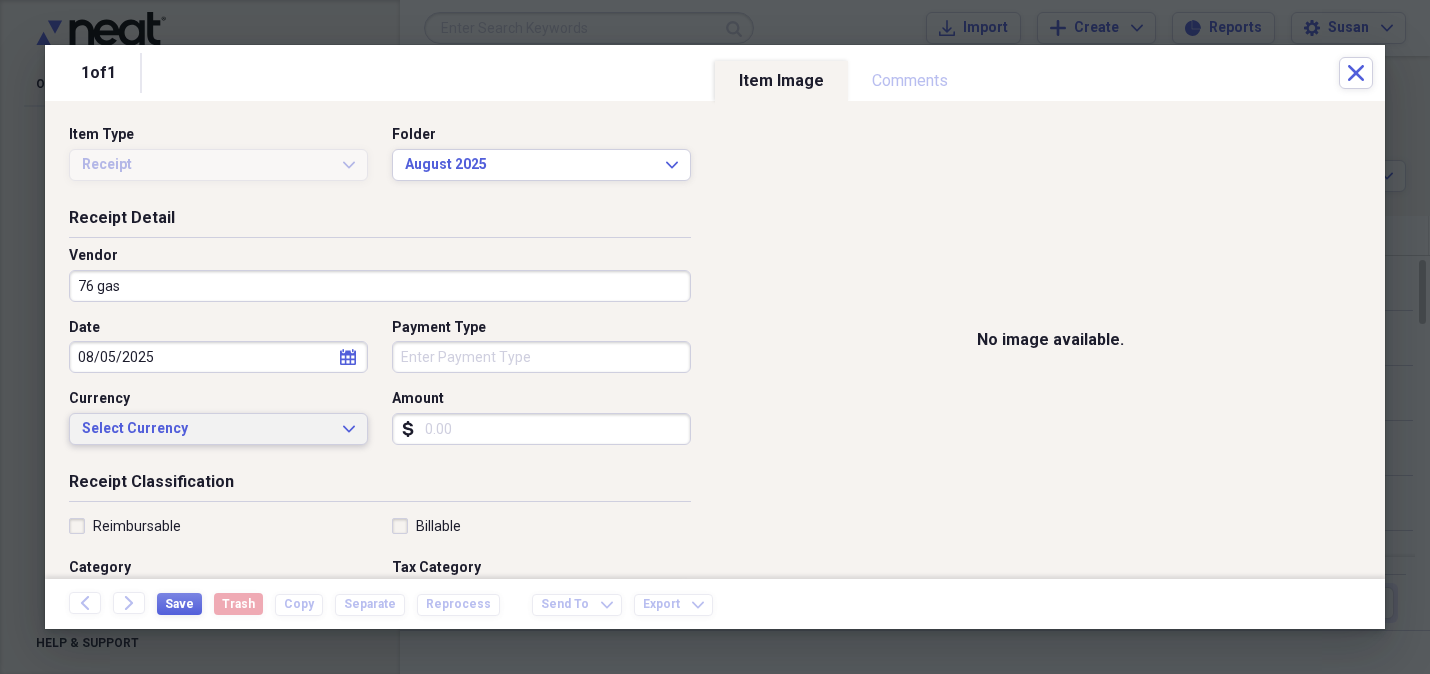 click on "Select Currency Expand" at bounding box center [218, 429] 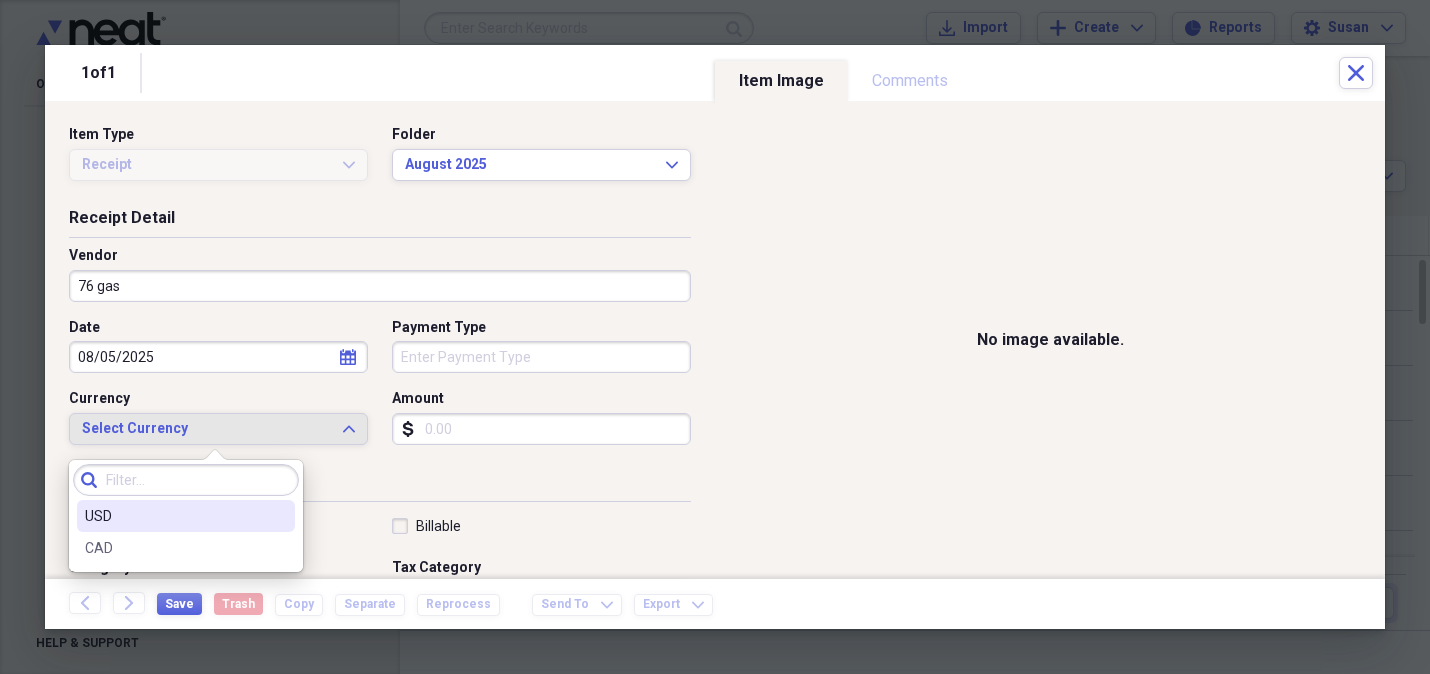 drag, startPoint x: 239, startPoint y: 509, endPoint x: 361, endPoint y: 411, distance: 156.48642 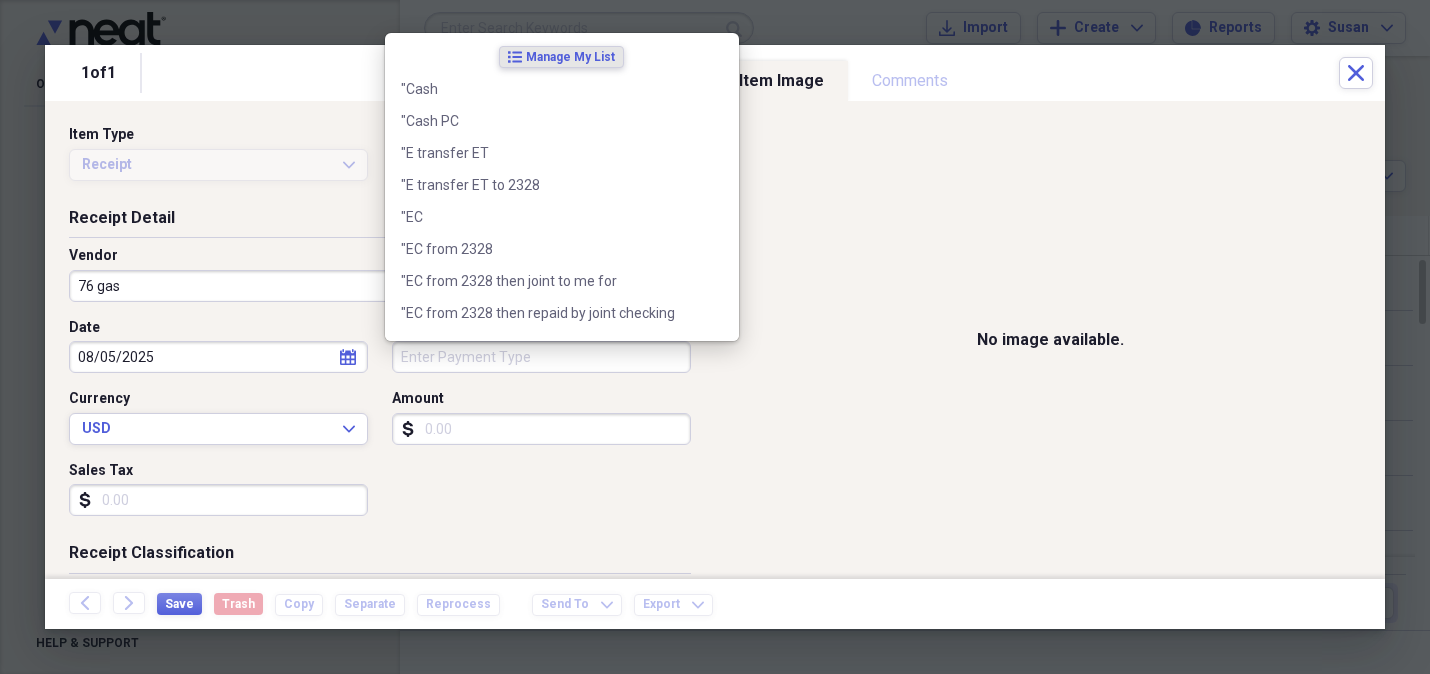 click on "Payment Type" at bounding box center [541, 357] 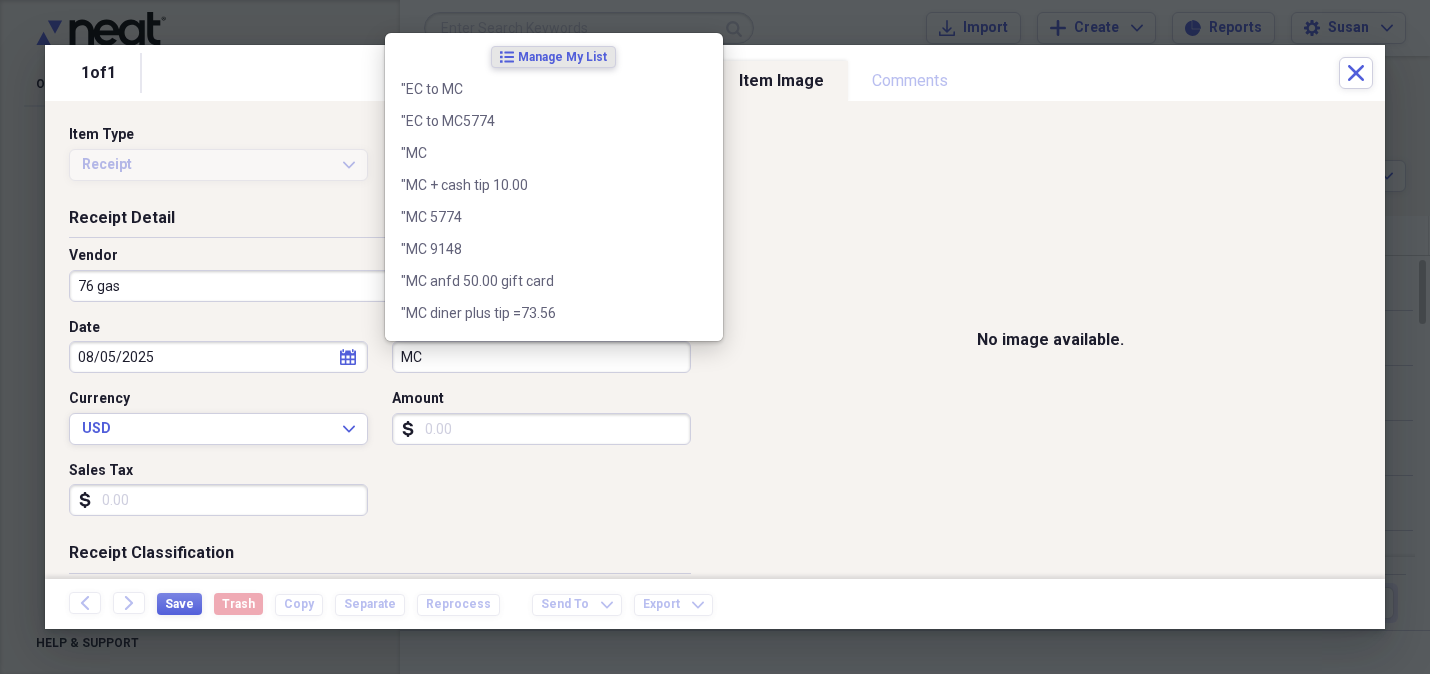 type on "MC" 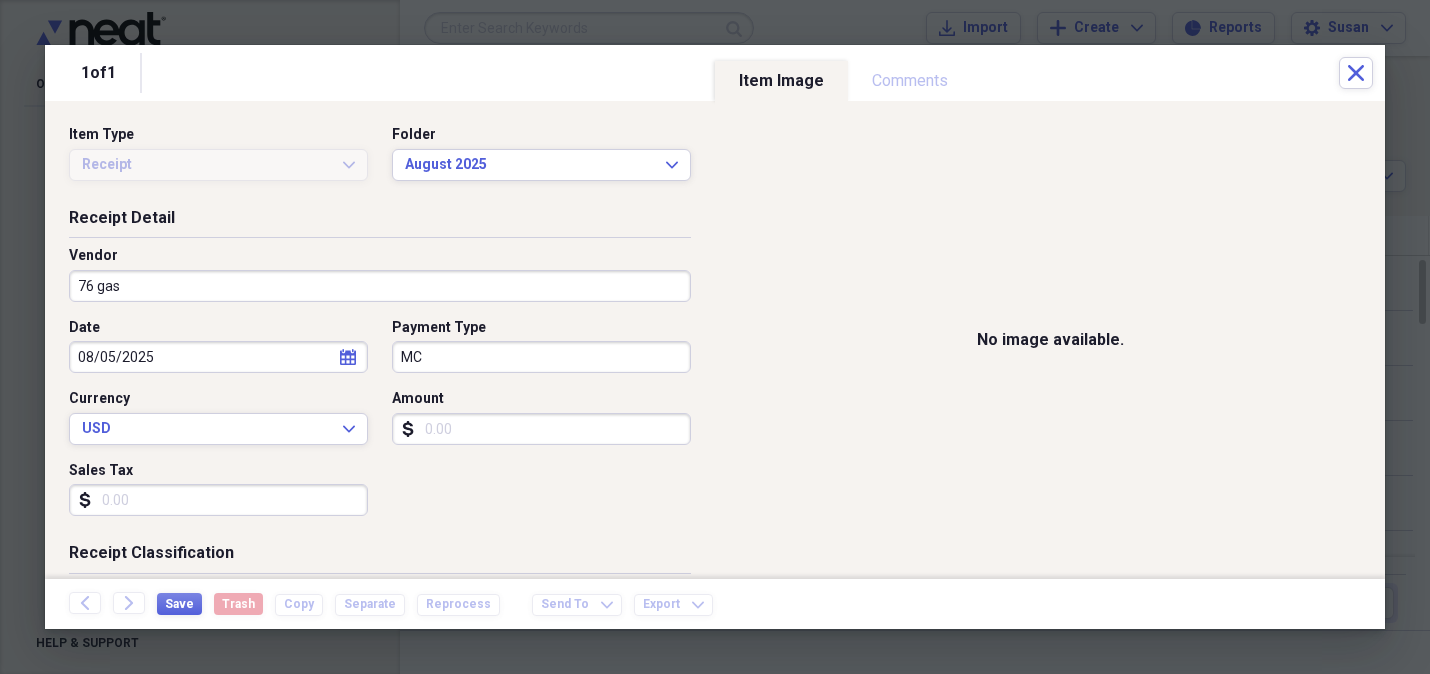 click on "Amount" at bounding box center (541, 429) 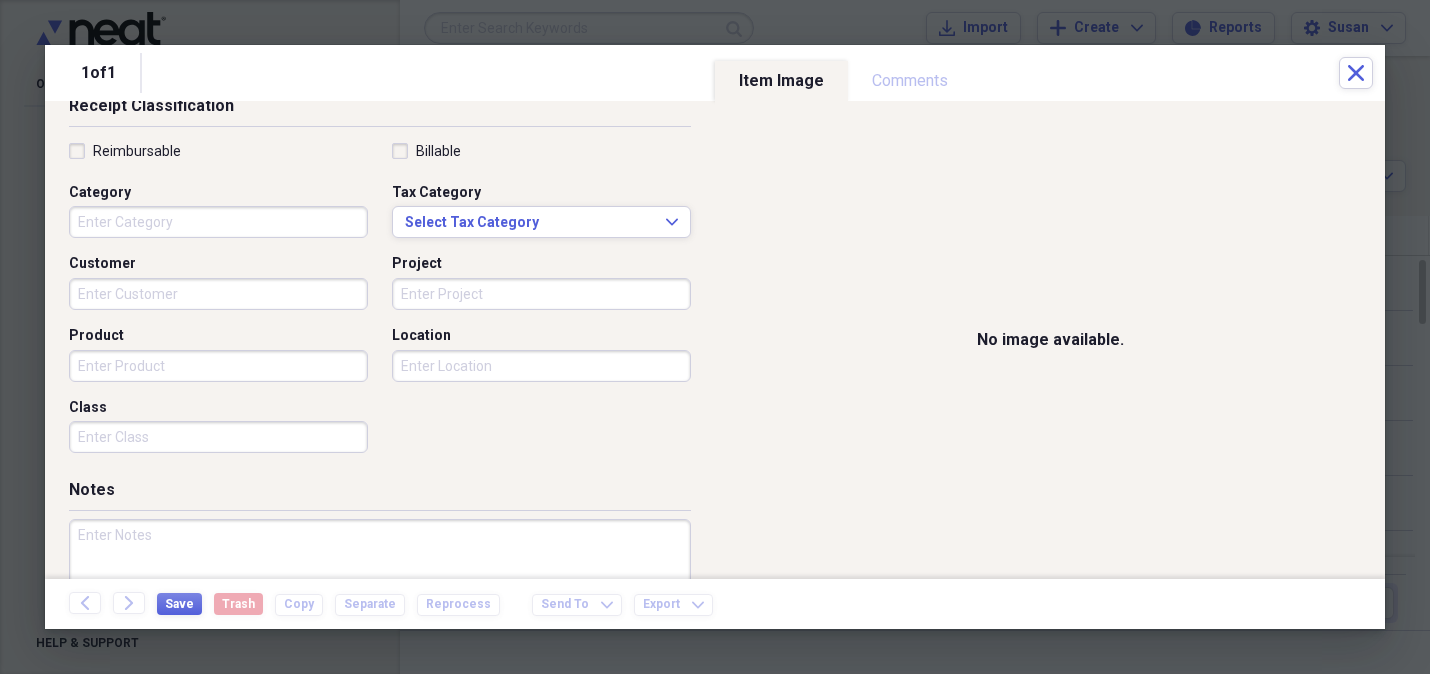 scroll, scrollTop: 542, scrollLeft: 0, axis: vertical 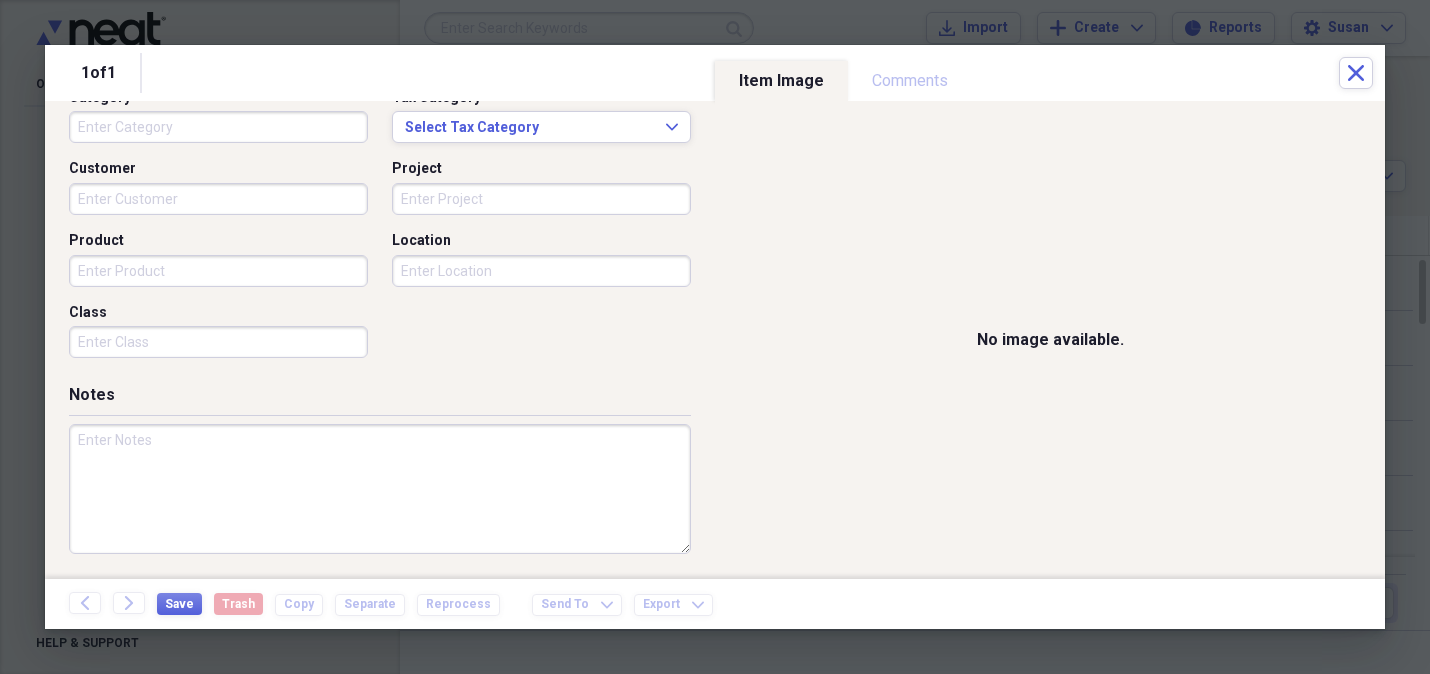 type on "31.00" 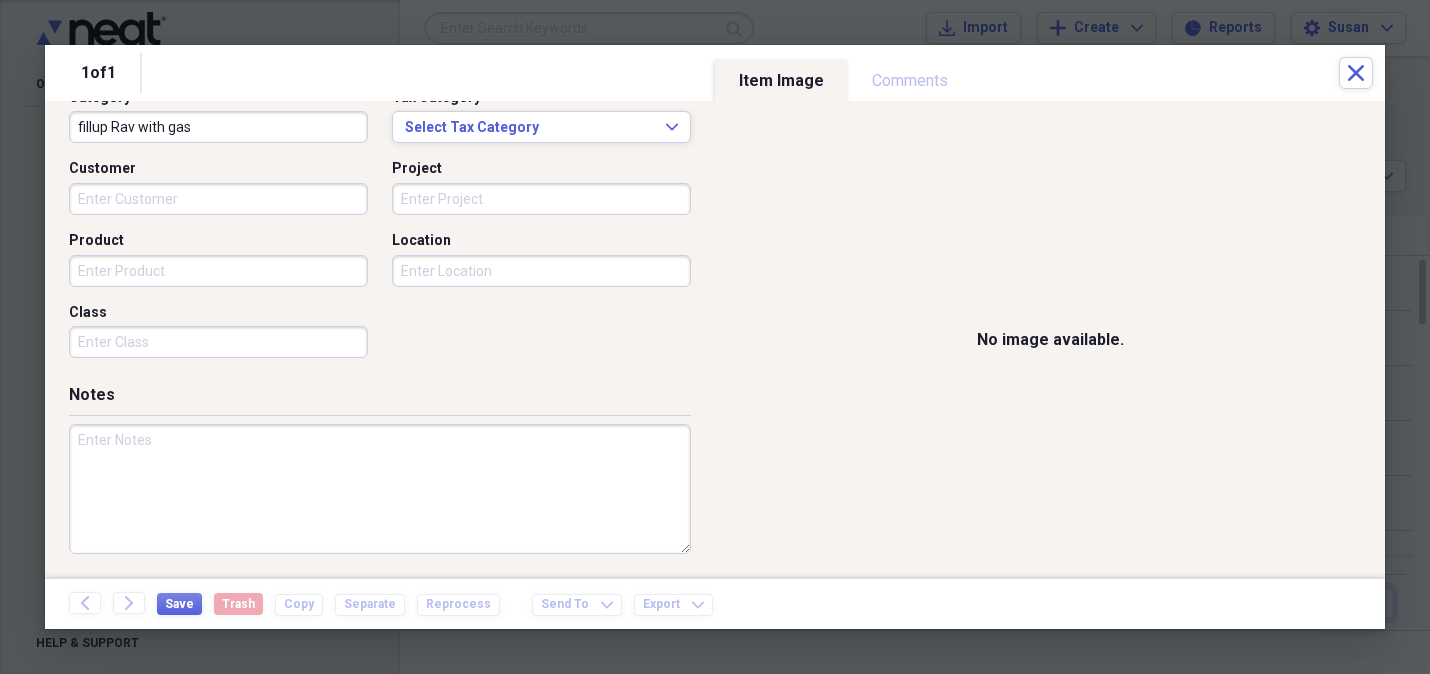 type on "fillup Rav with gas" 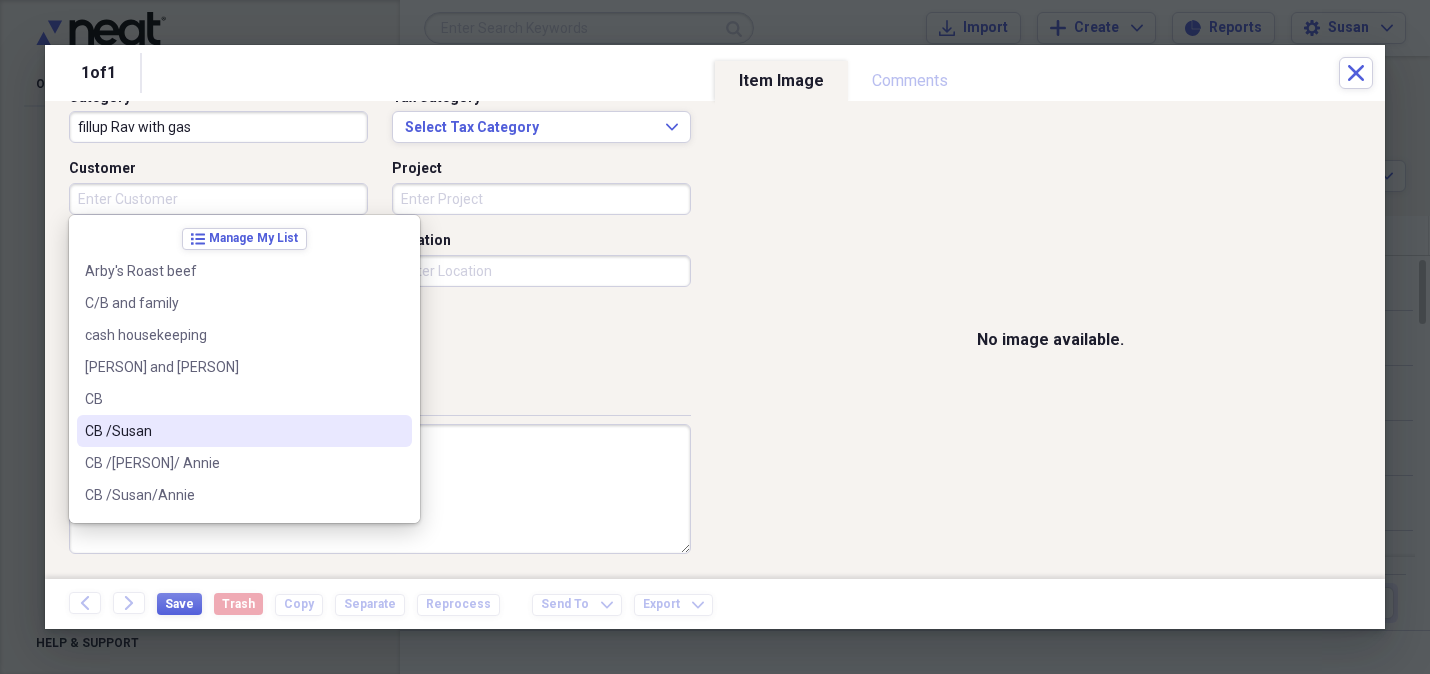 drag, startPoint x: 132, startPoint y: 427, endPoint x: 115, endPoint y: 379, distance: 50.92151 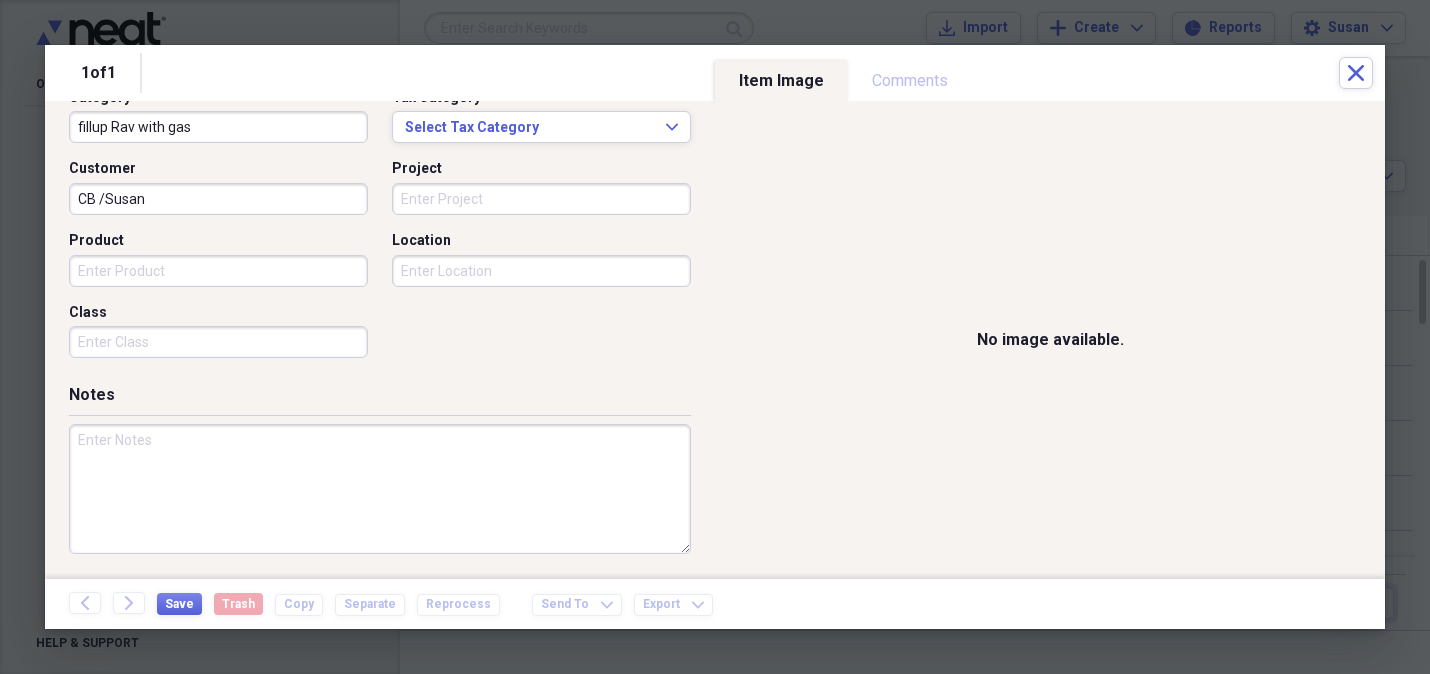 click on "Product" at bounding box center (218, 271) 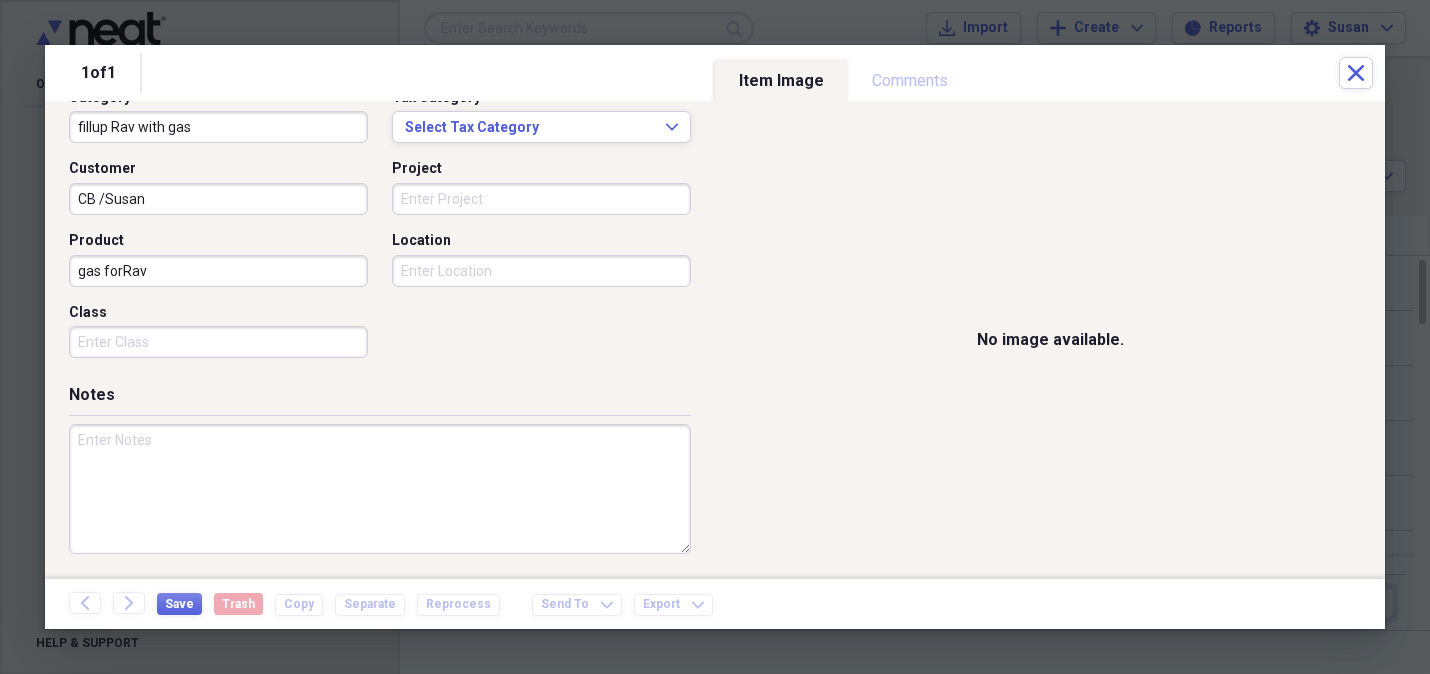 type on "gas forRav" 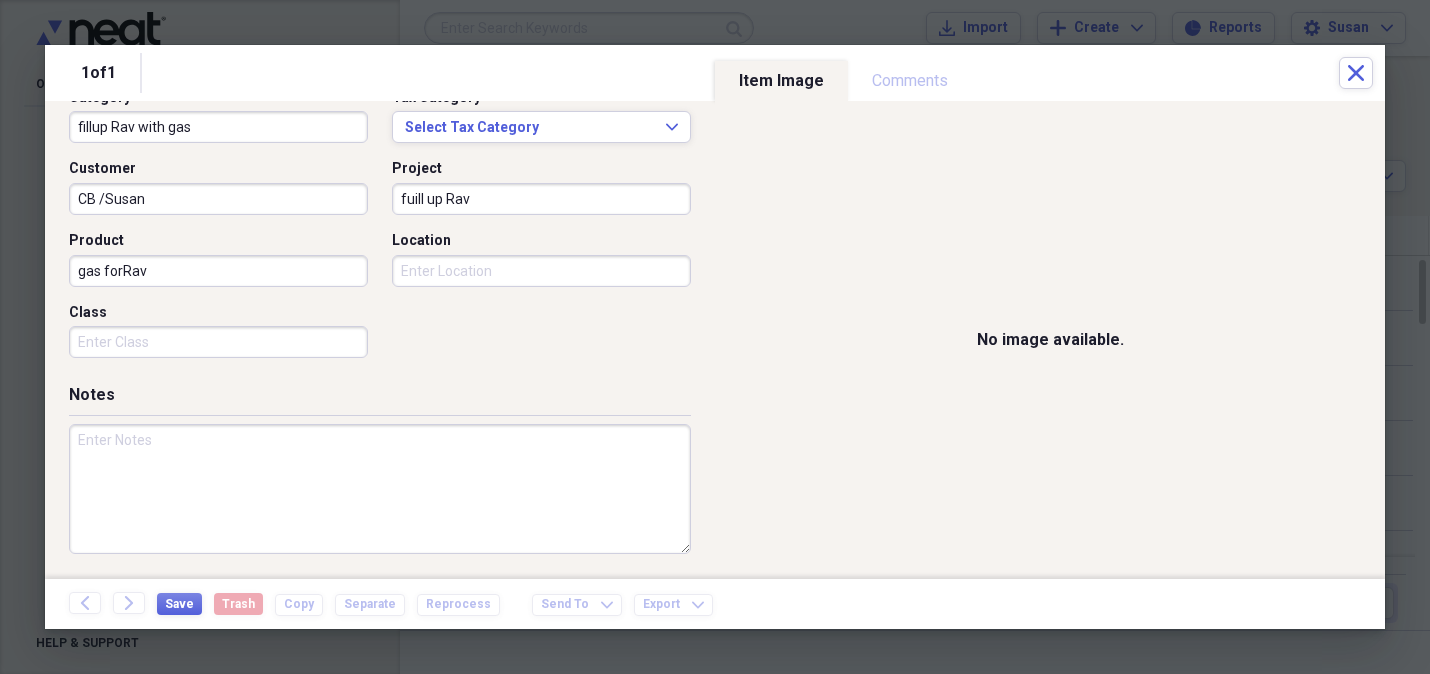 type on "fuill up Rav" 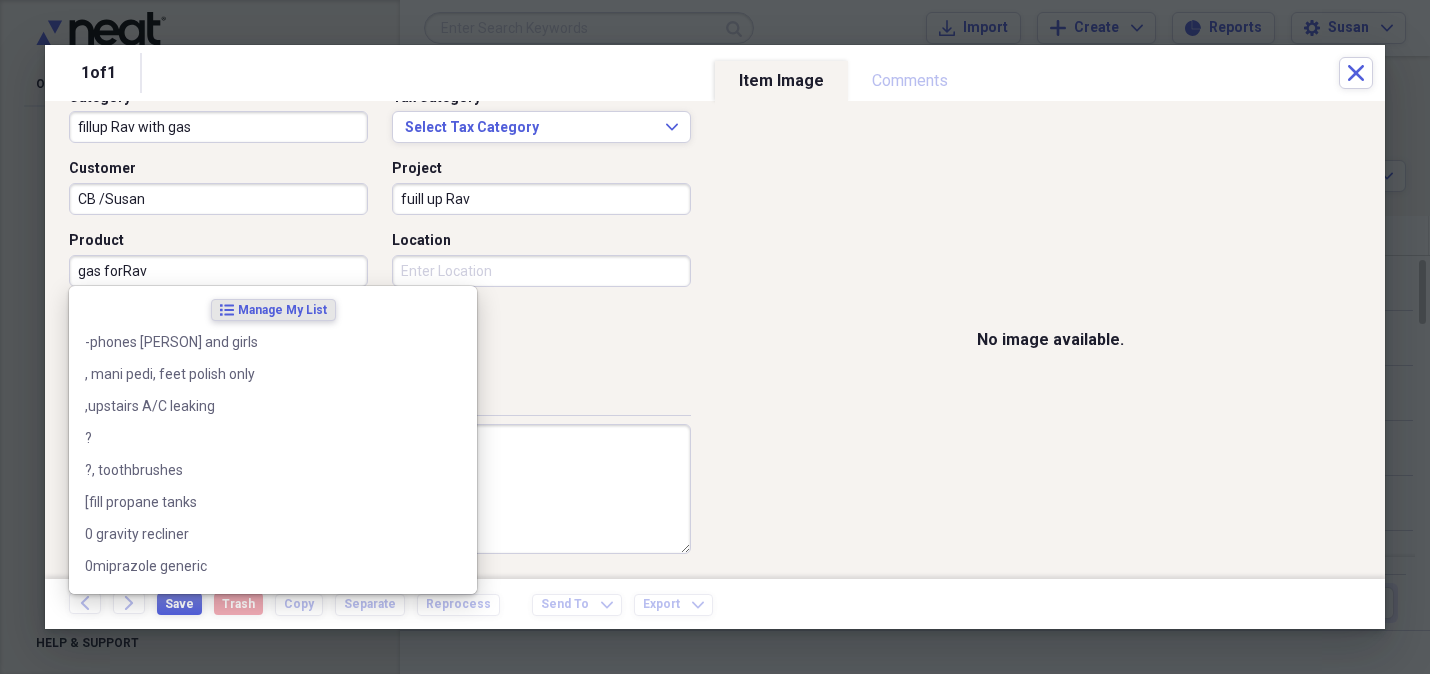 click on "Location" at bounding box center (541, 271) 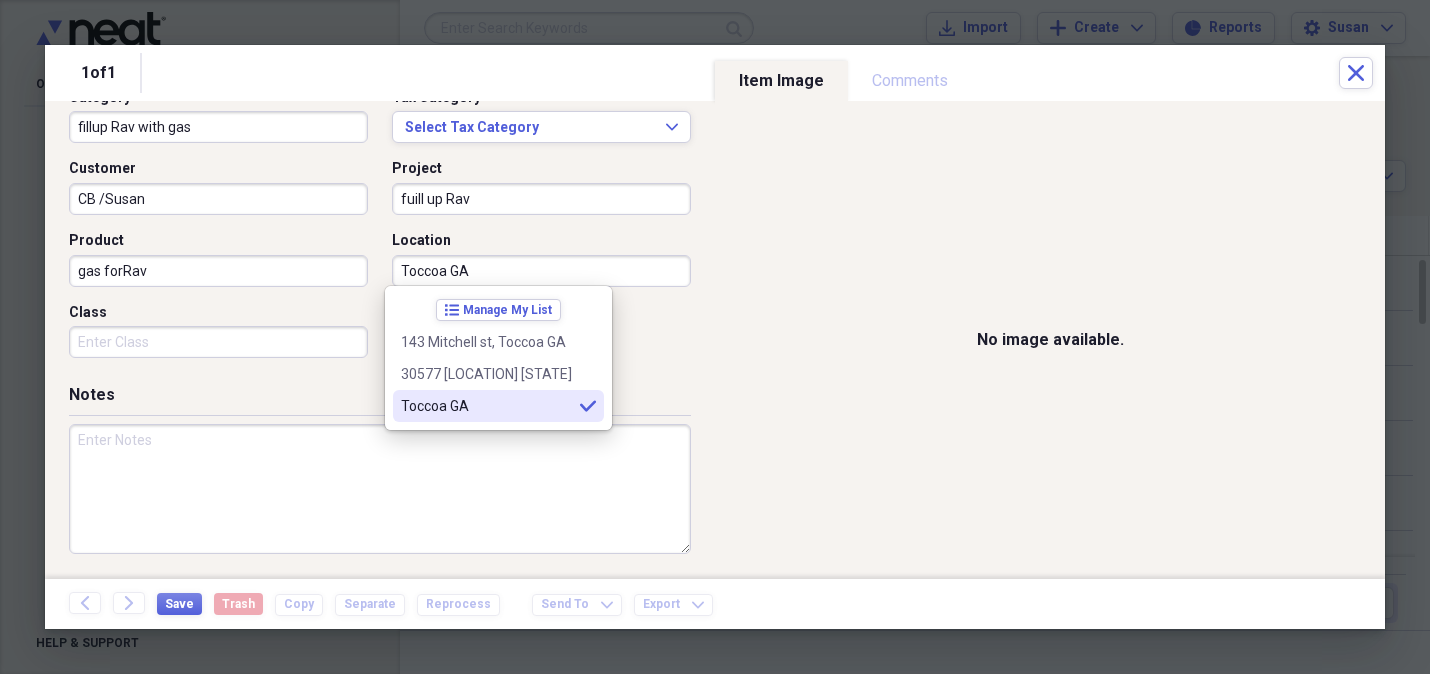 type on "Toccoa GA" 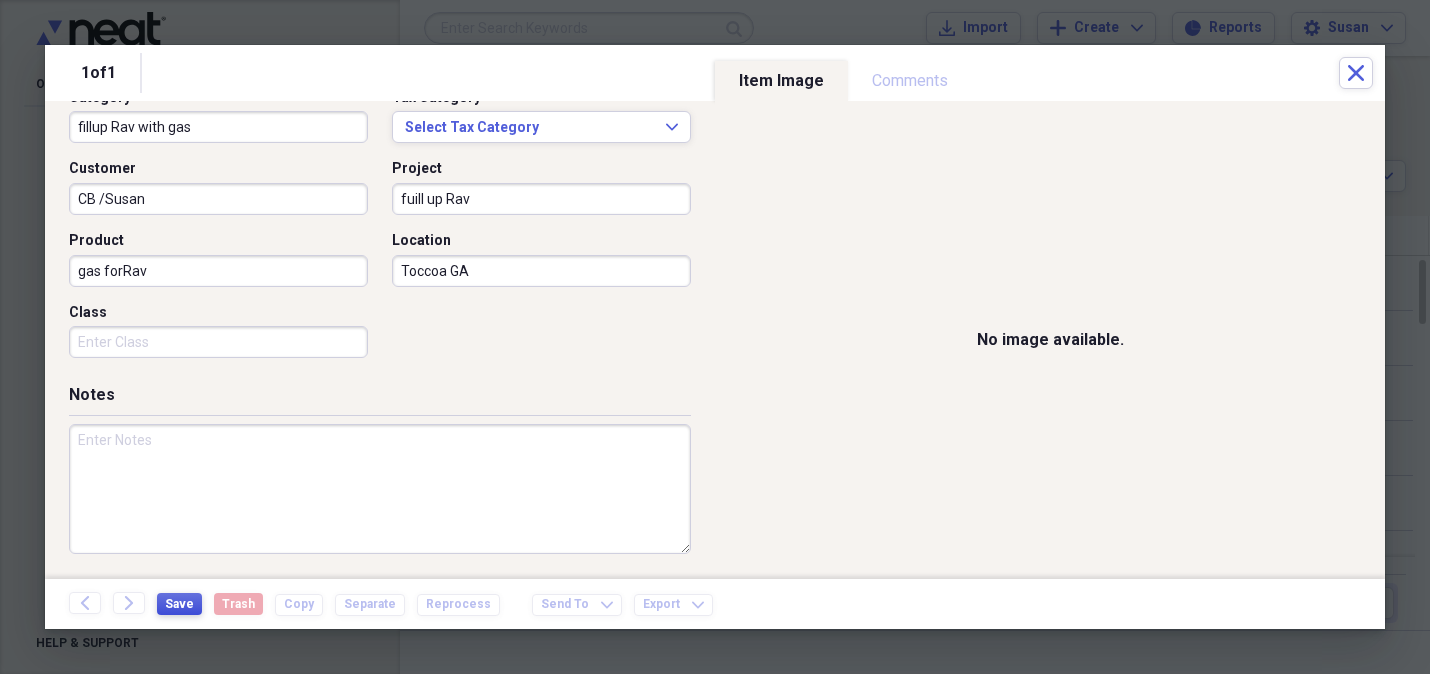 click on "Save" at bounding box center (179, 604) 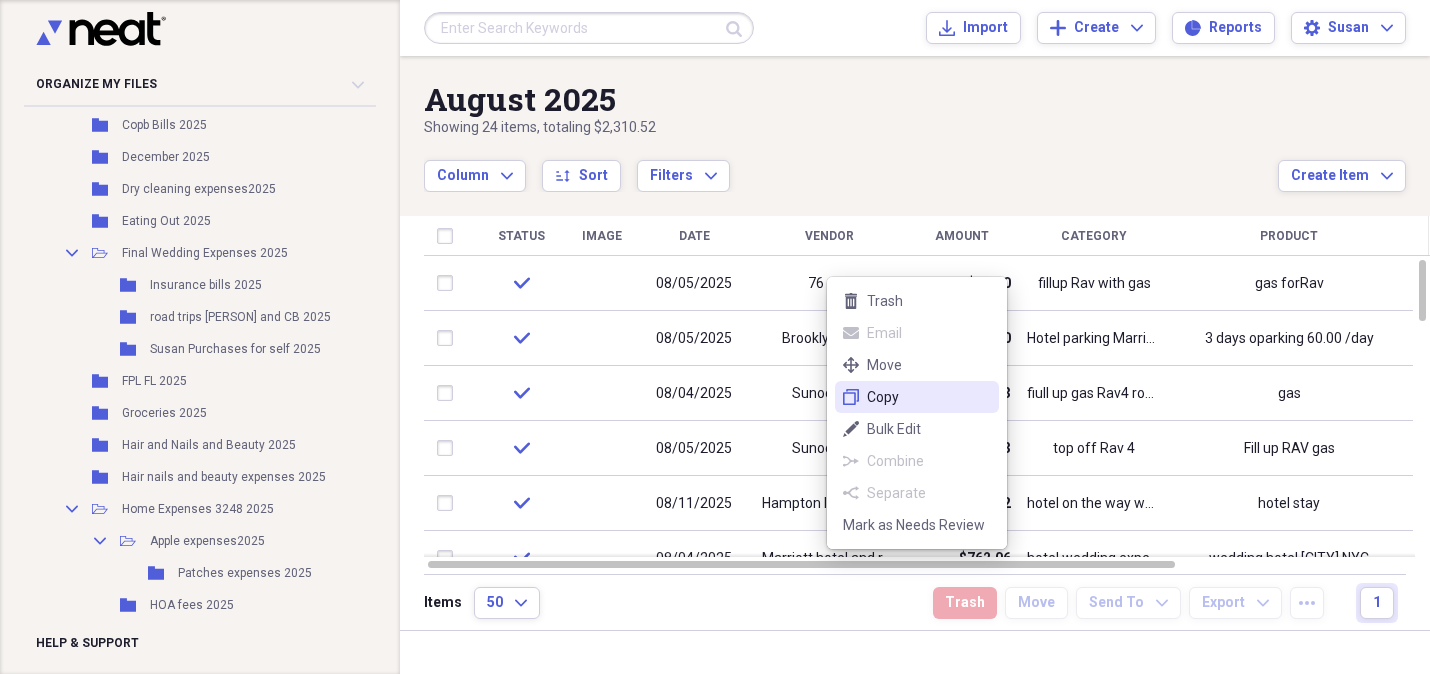 click on "duplicate" 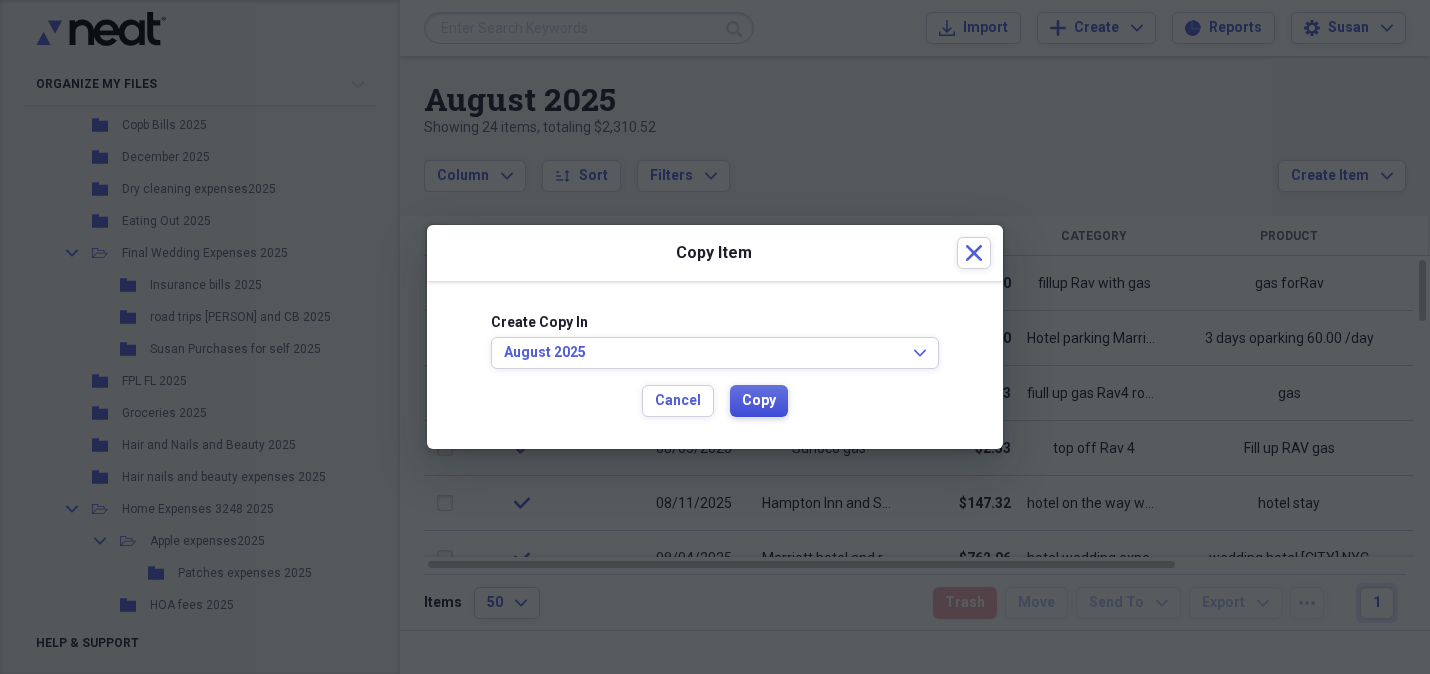 click on "Copy" at bounding box center (759, 401) 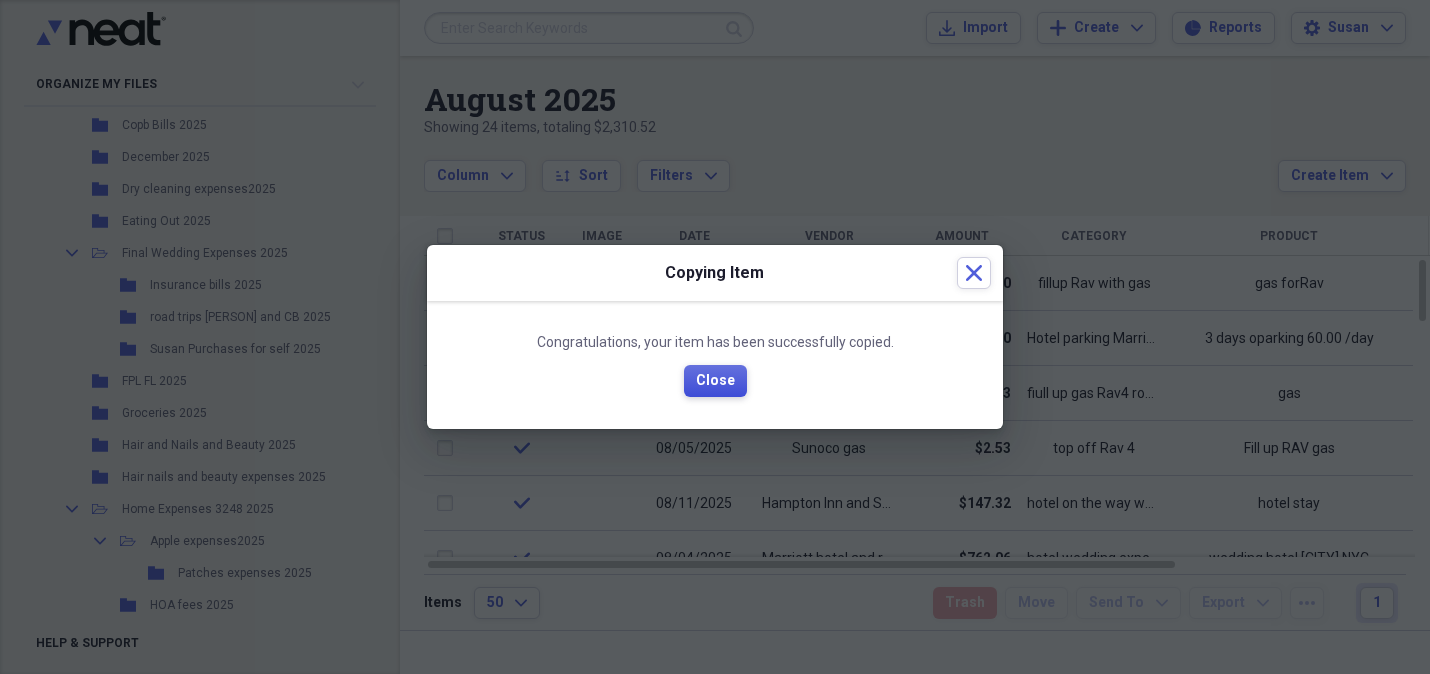 click on "Close" at bounding box center (715, 381) 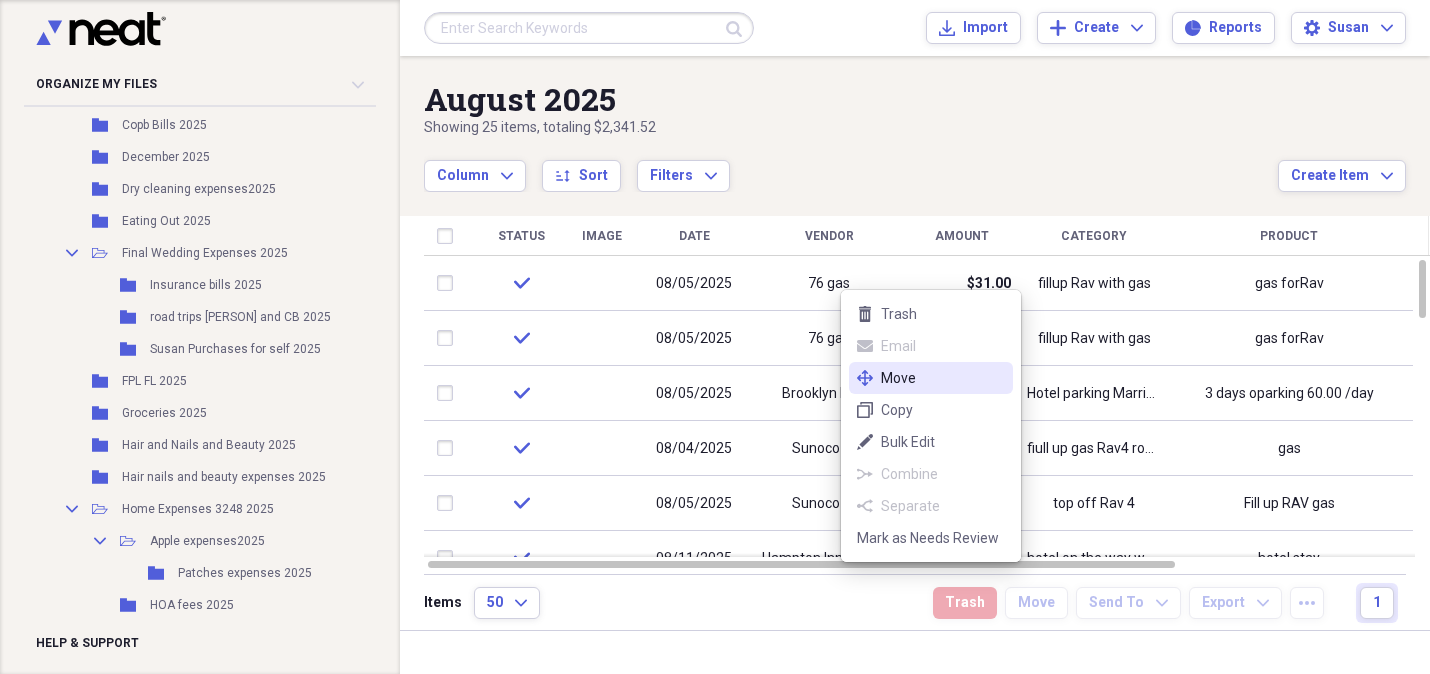 click on "Move" at bounding box center (943, 378) 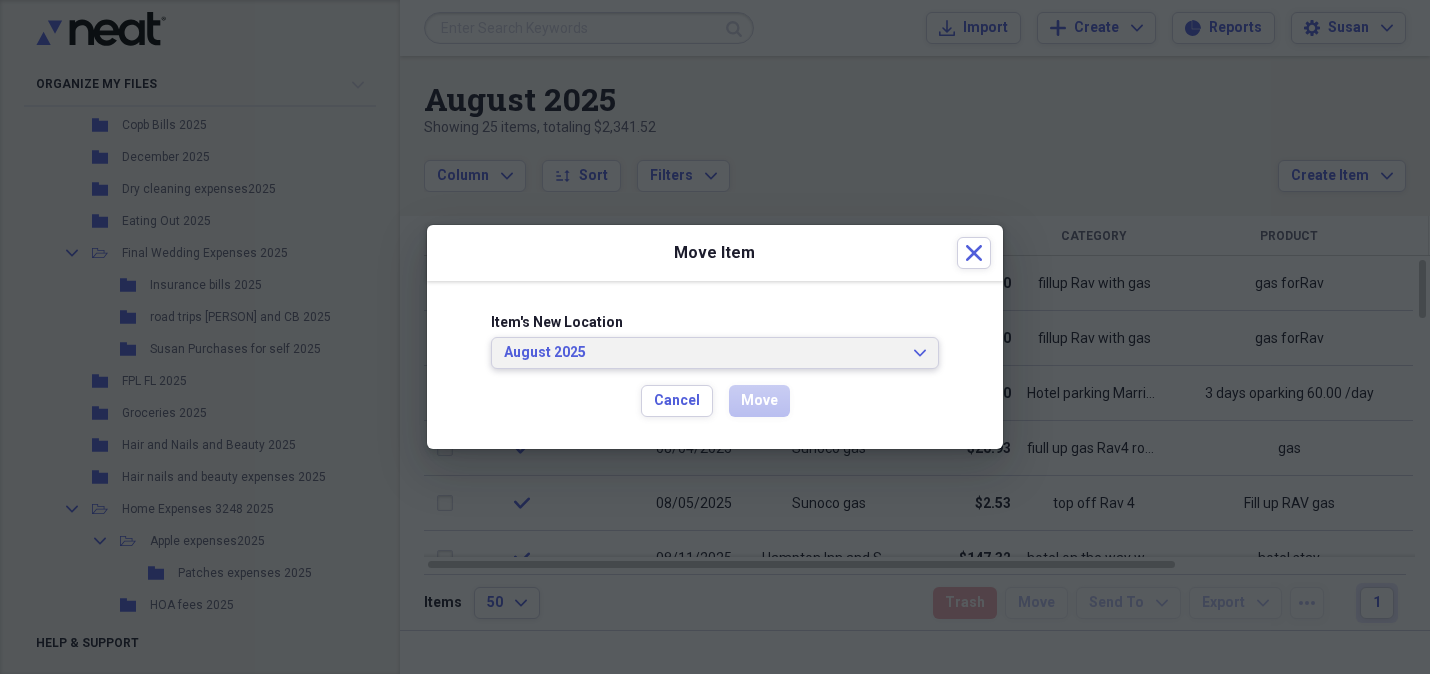 click on "August 2025 Expand" at bounding box center [715, 353] 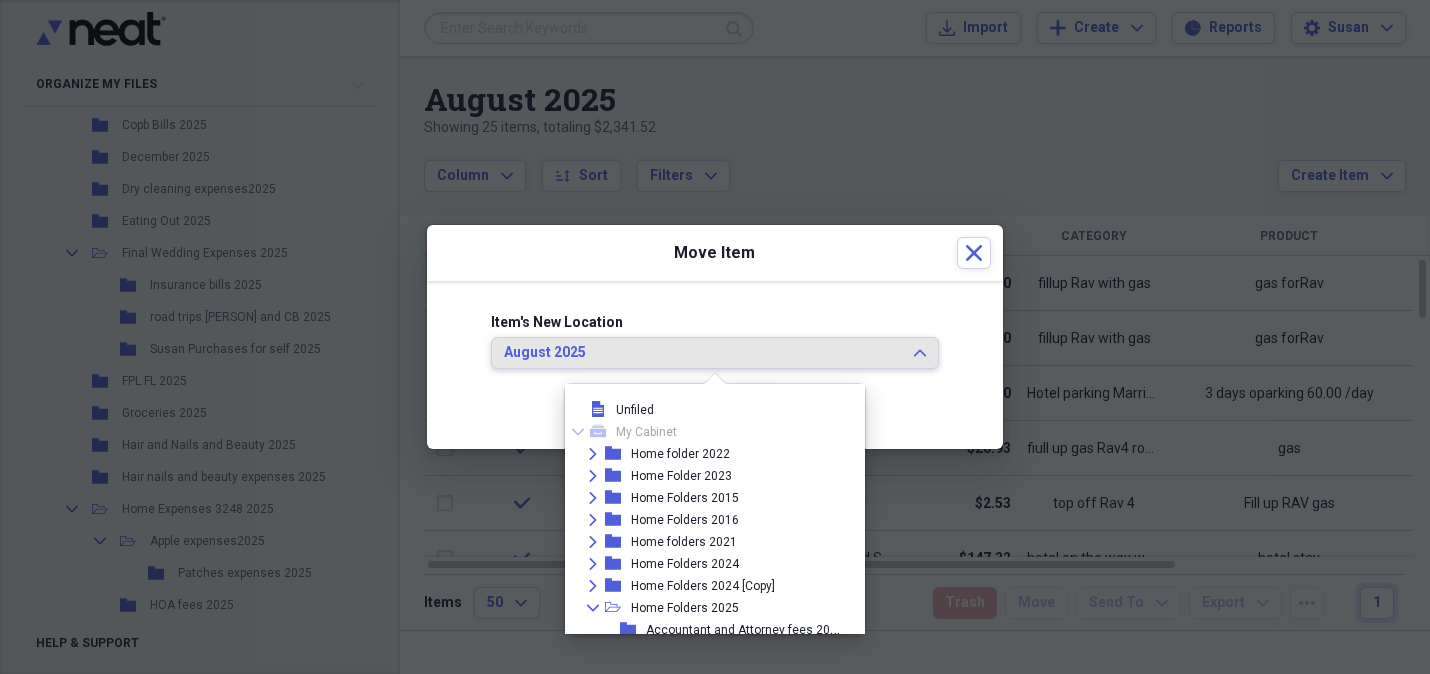 scroll, scrollTop: 216, scrollLeft: 0, axis: vertical 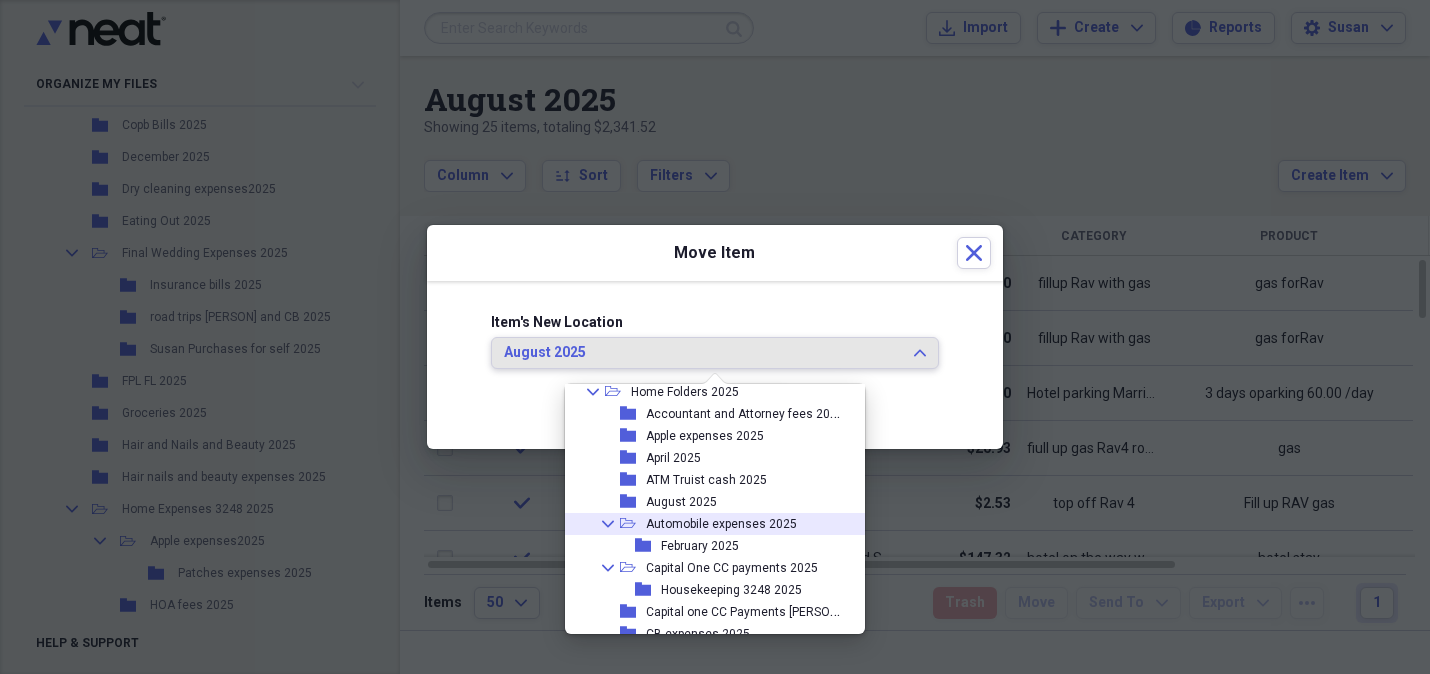 click on "Automobile expenses 2025" at bounding box center (721, 524) 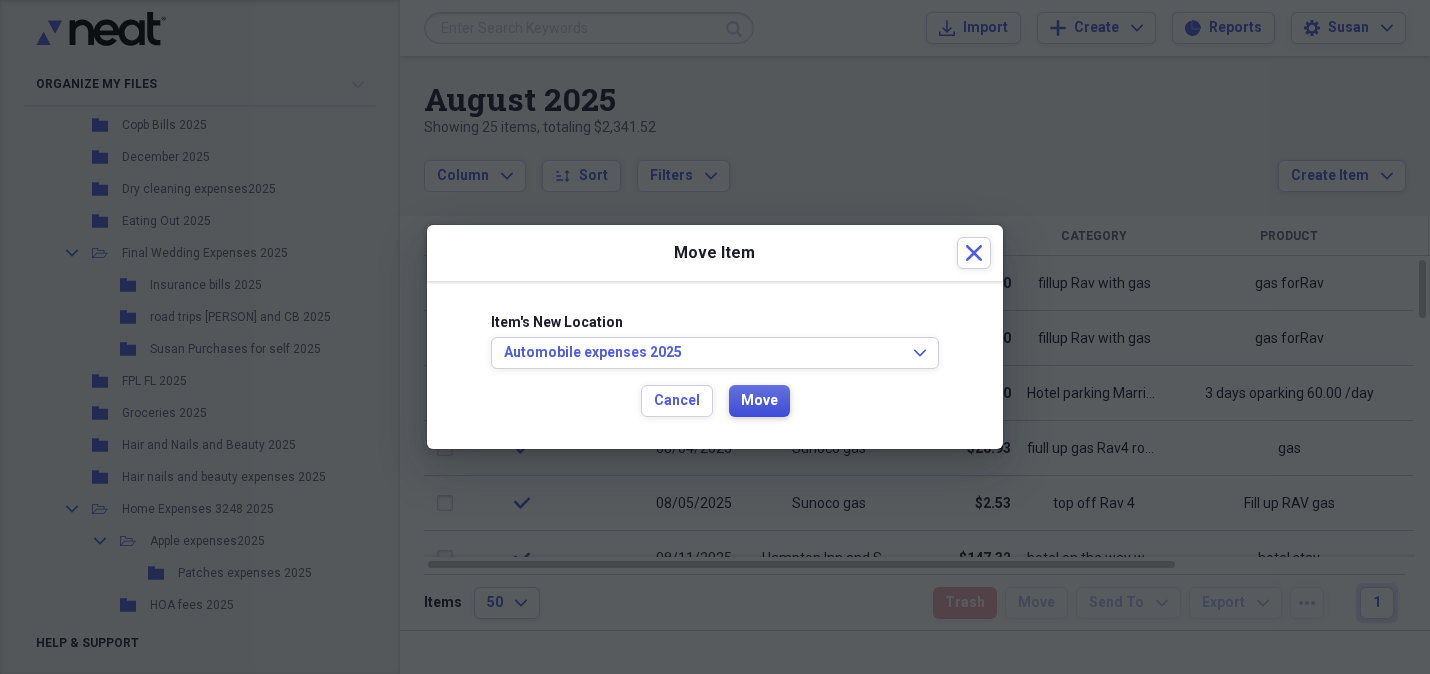 click on "Move" at bounding box center (759, 401) 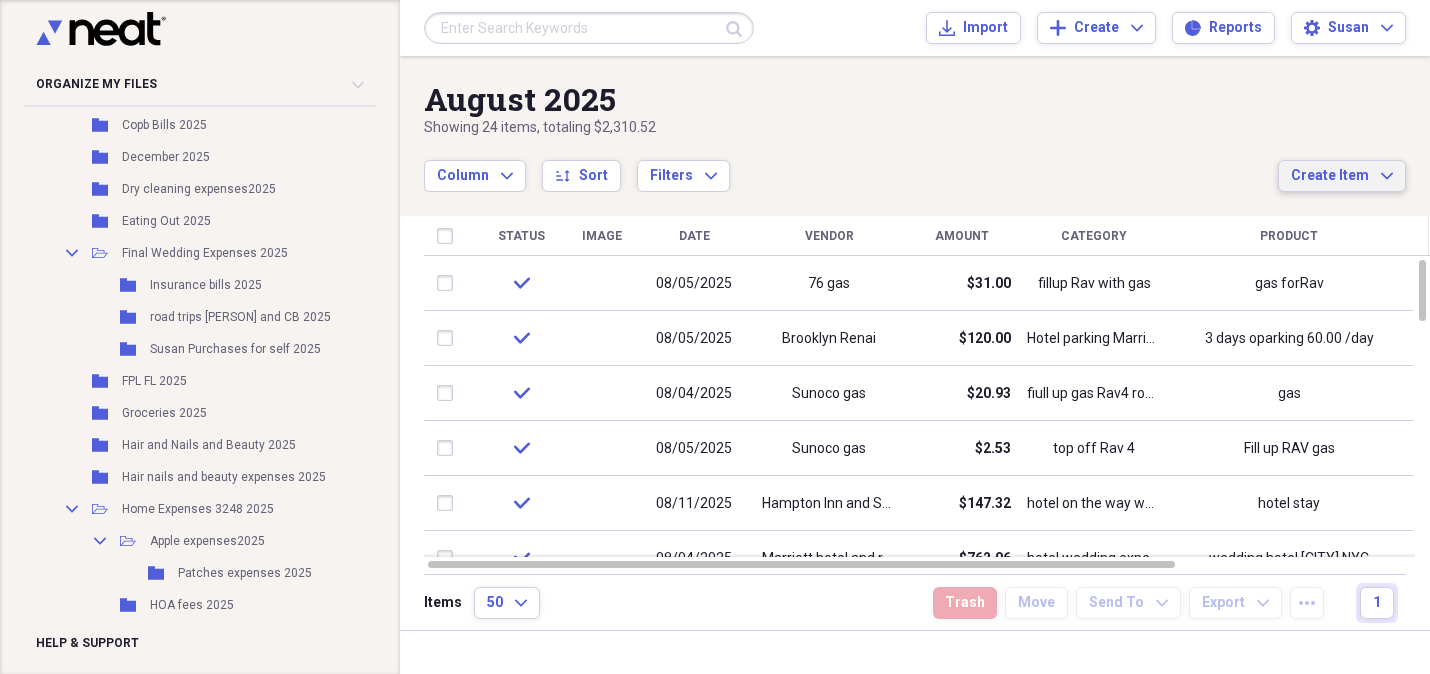 click on "Create Item Expand" at bounding box center [1342, 176] 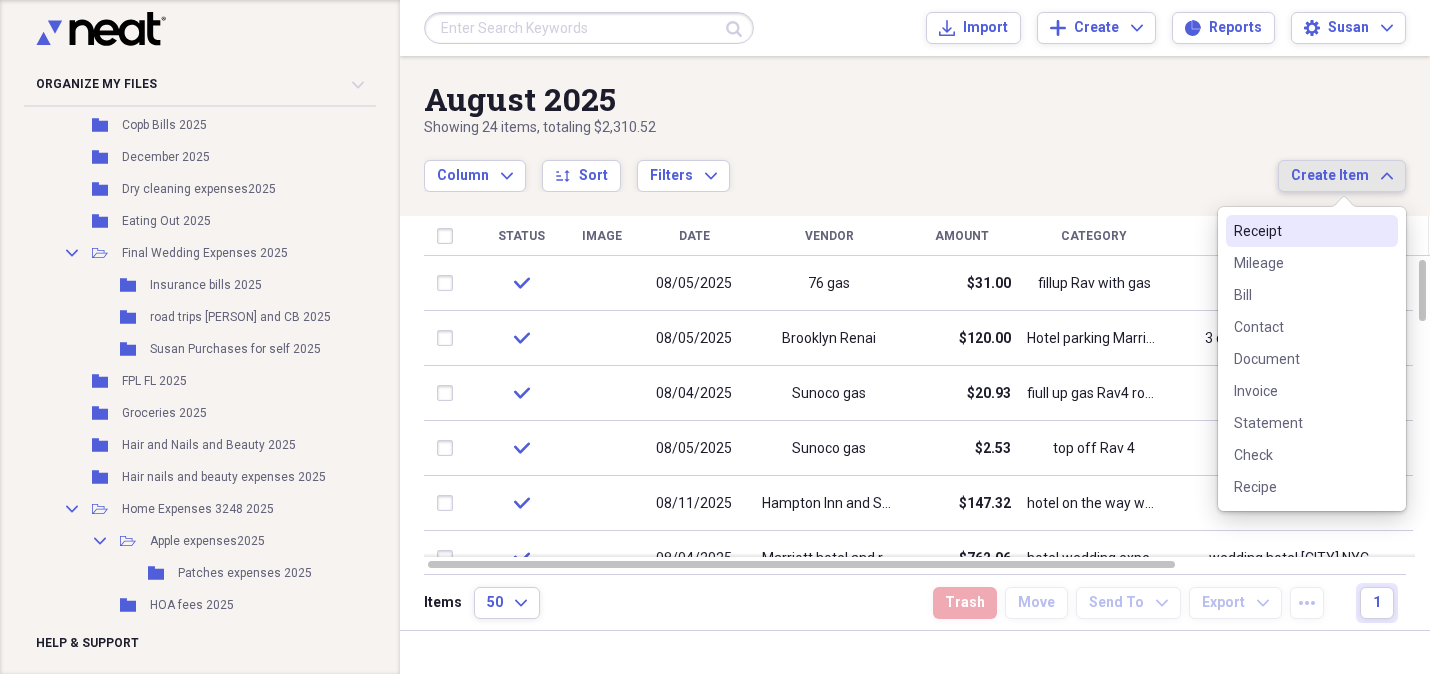 click on "Receipt" at bounding box center (1300, 231) 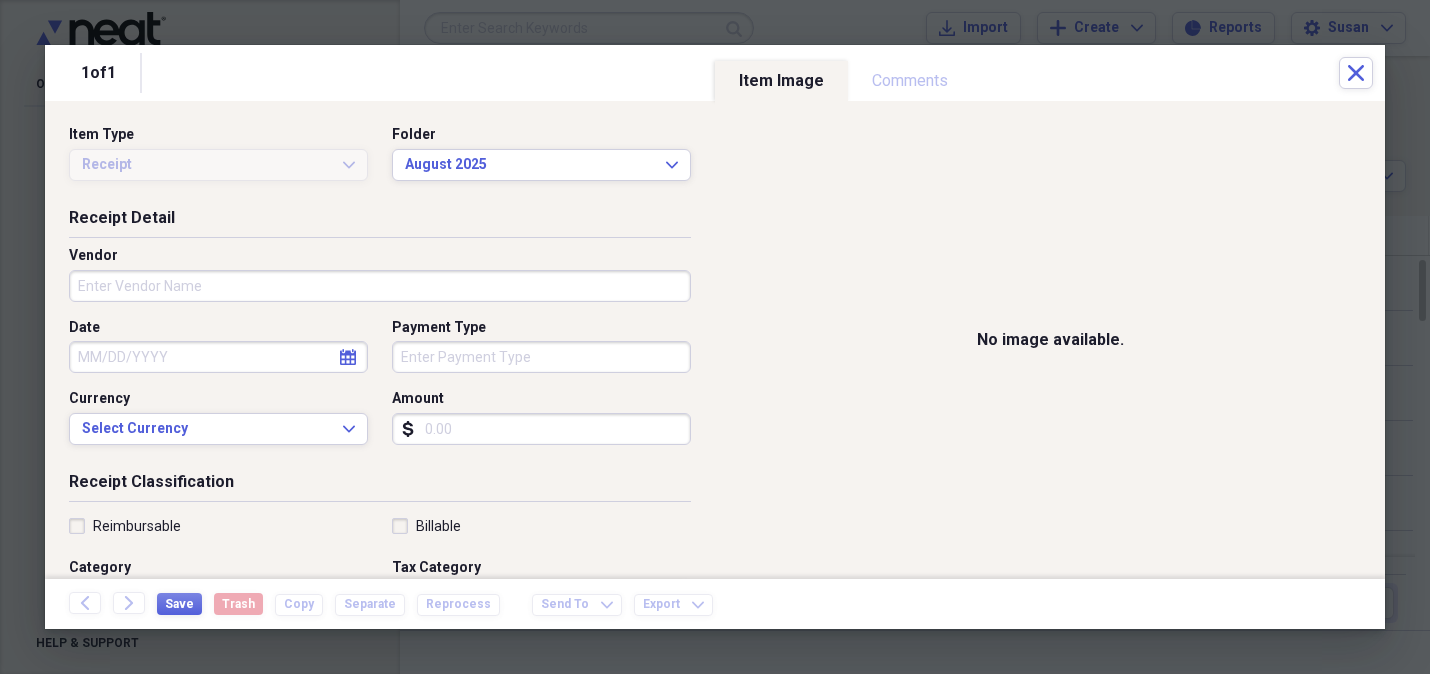 drag, startPoint x: 98, startPoint y: 287, endPoint x: 1227, endPoint y: 189, distance: 1133.2454 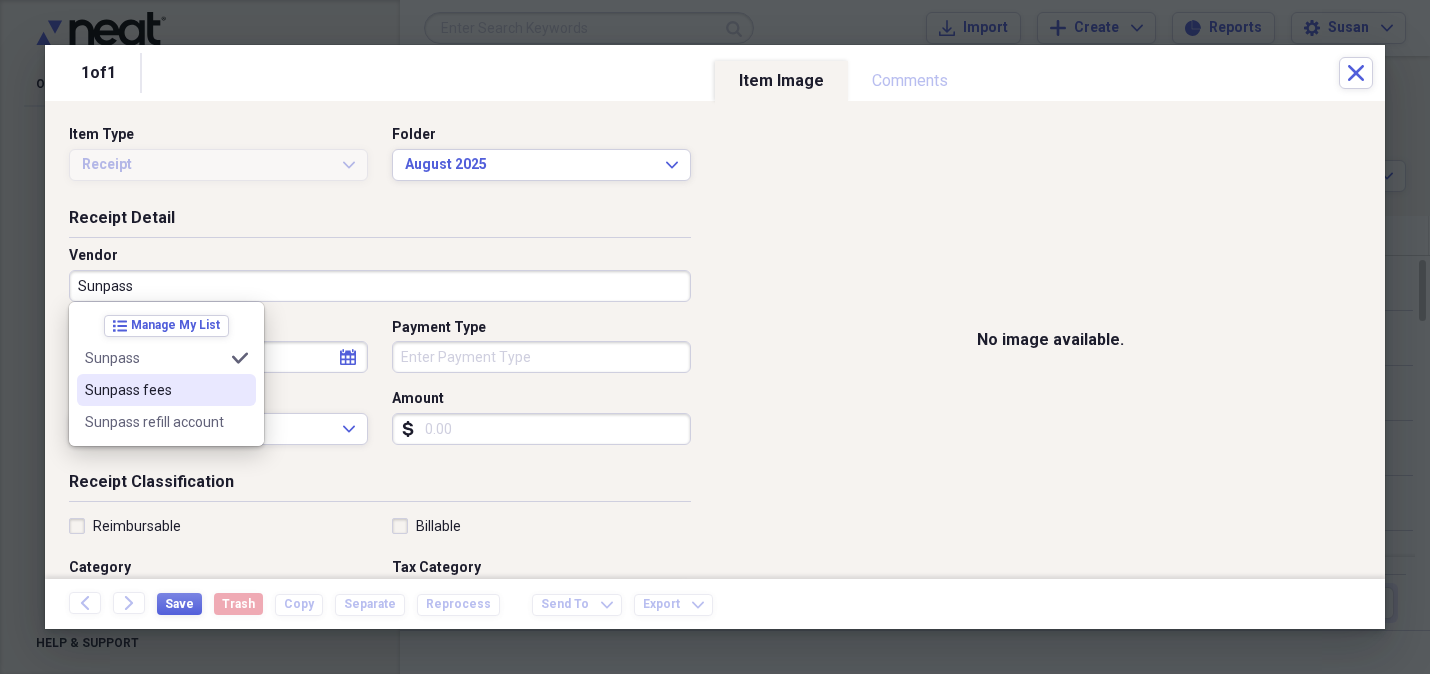 click on "Sunpass fees" at bounding box center [166, 390] 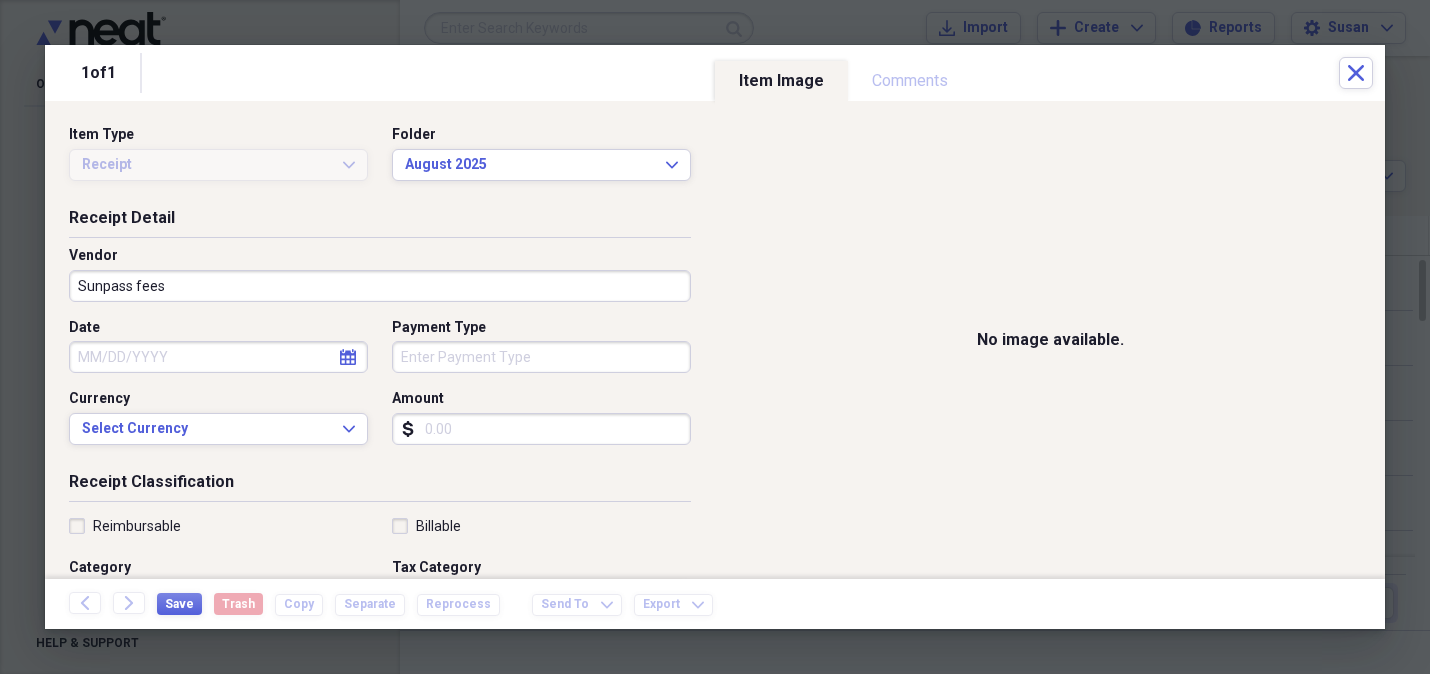 click 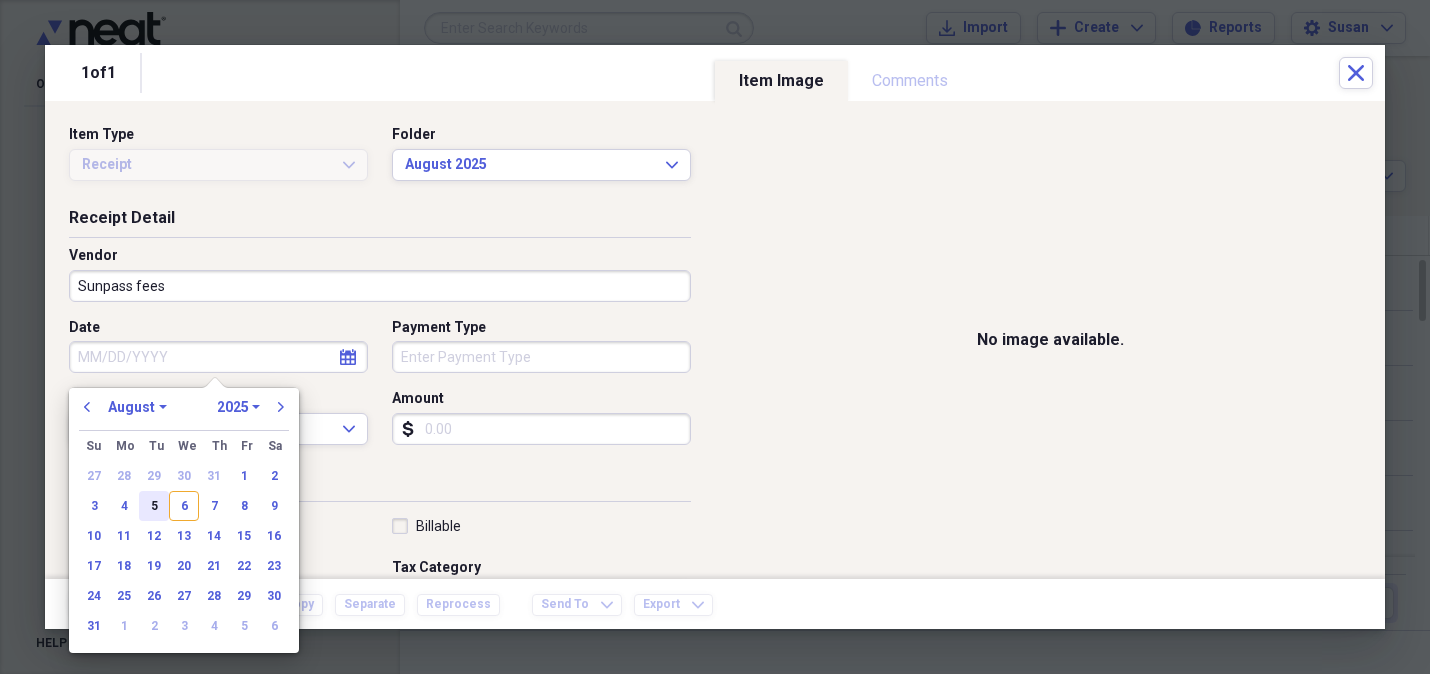 click on "5" at bounding box center [154, 506] 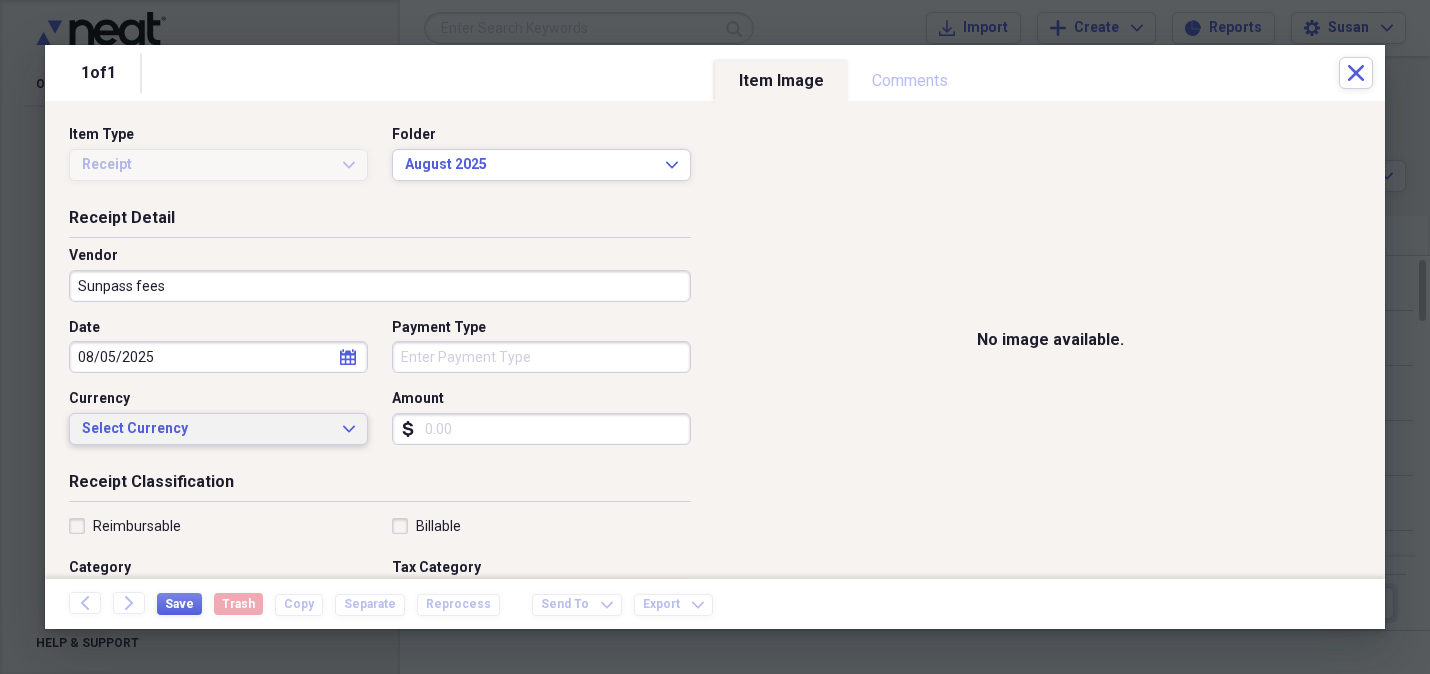 drag, startPoint x: 345, startPoint y: 426, endPoint x: 285, endPoint y: 452, distance: 65.39113 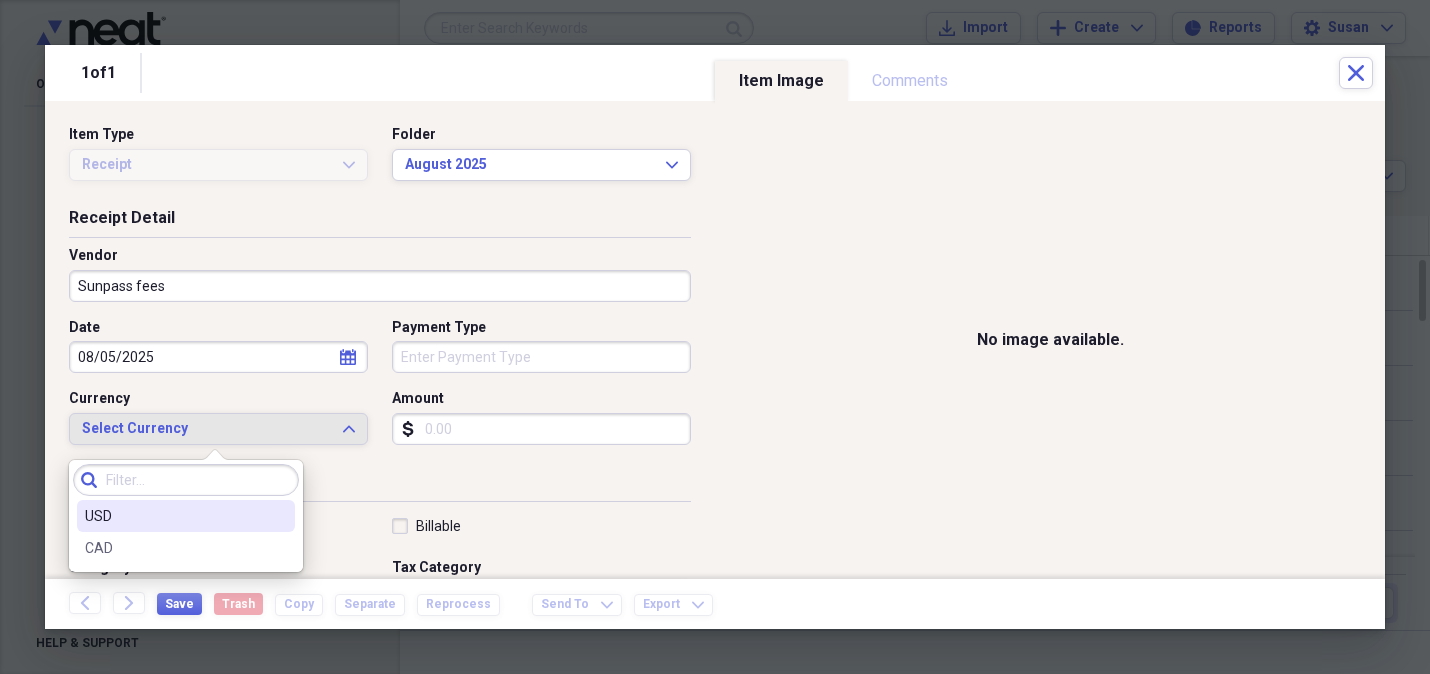 drag, startPoint x: 228, startPoint y: 515, endPoint x: 262, endPoint y: 477, distance: 50.990196 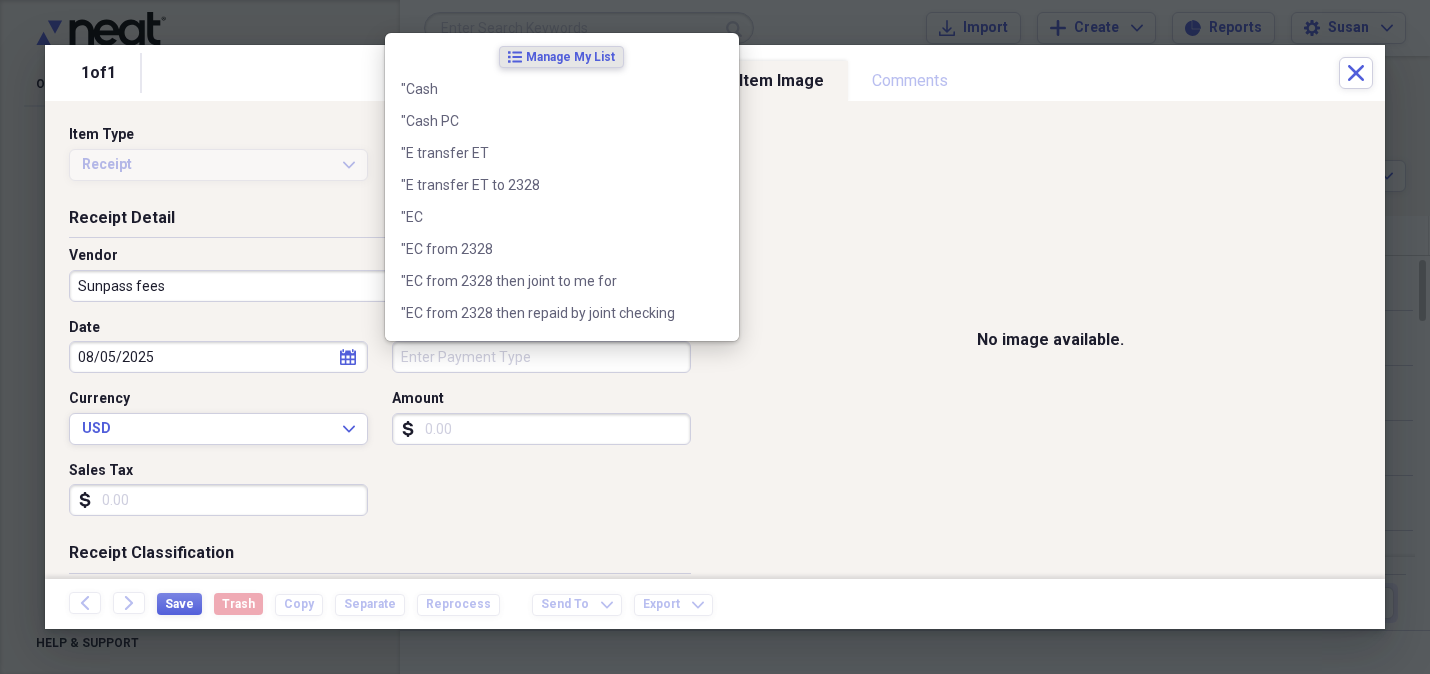 click on "Payment Type" at bounding box center (541, 357) 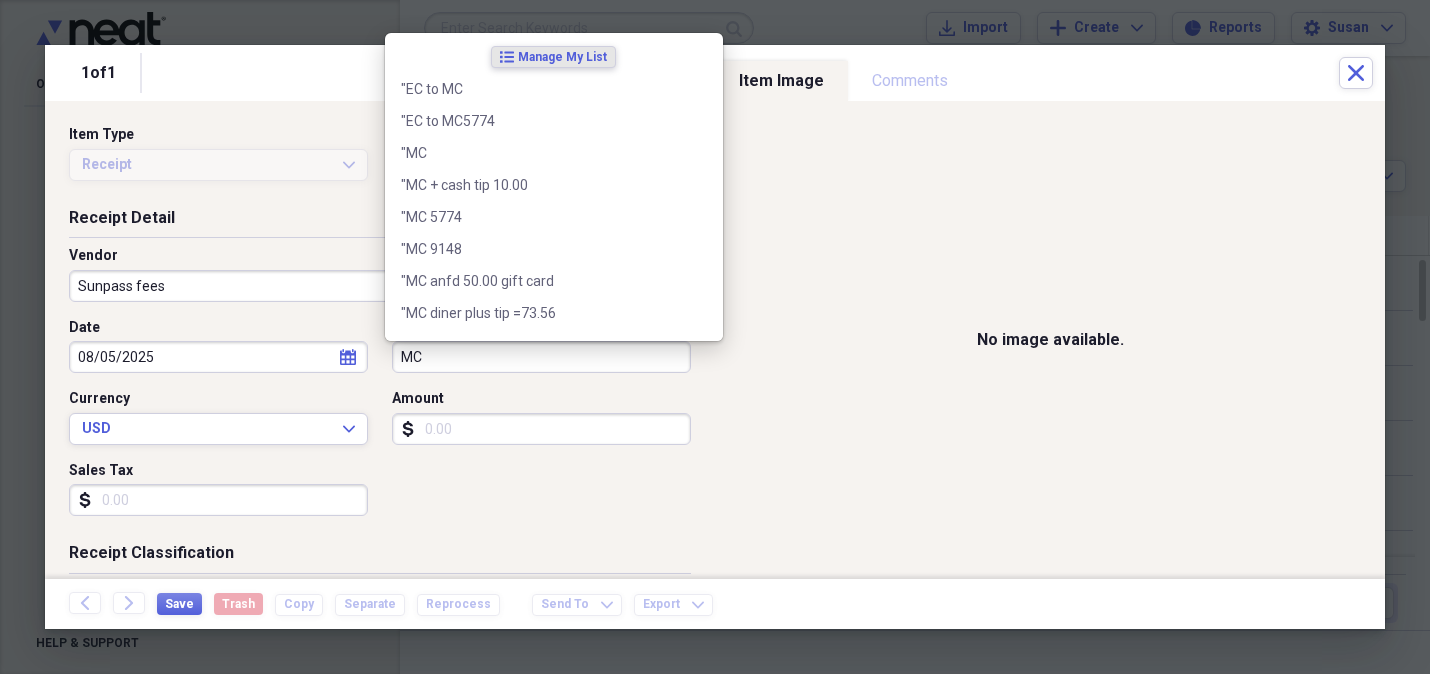 type on "MC" 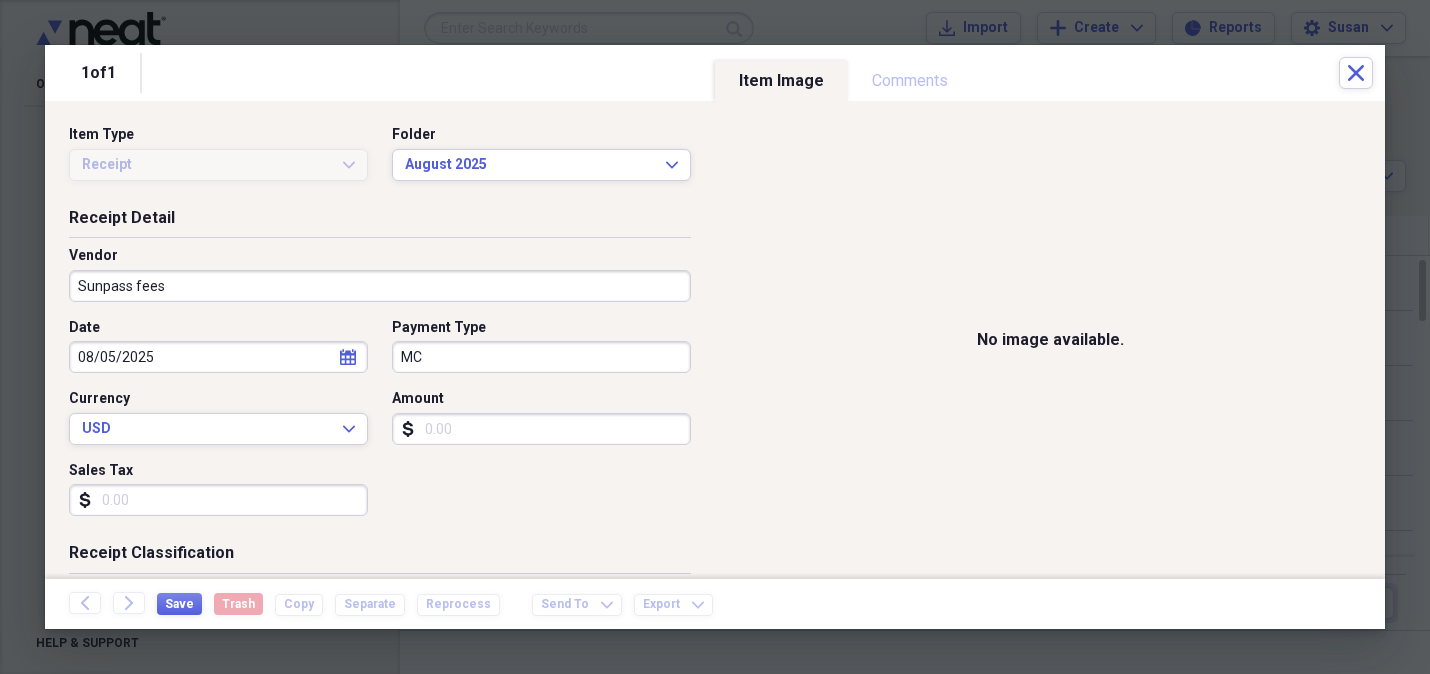 drag, startPoint x: 416, startPoint y: 424, endPoint x: 475, endPoint y: 421, distance: 59.07622 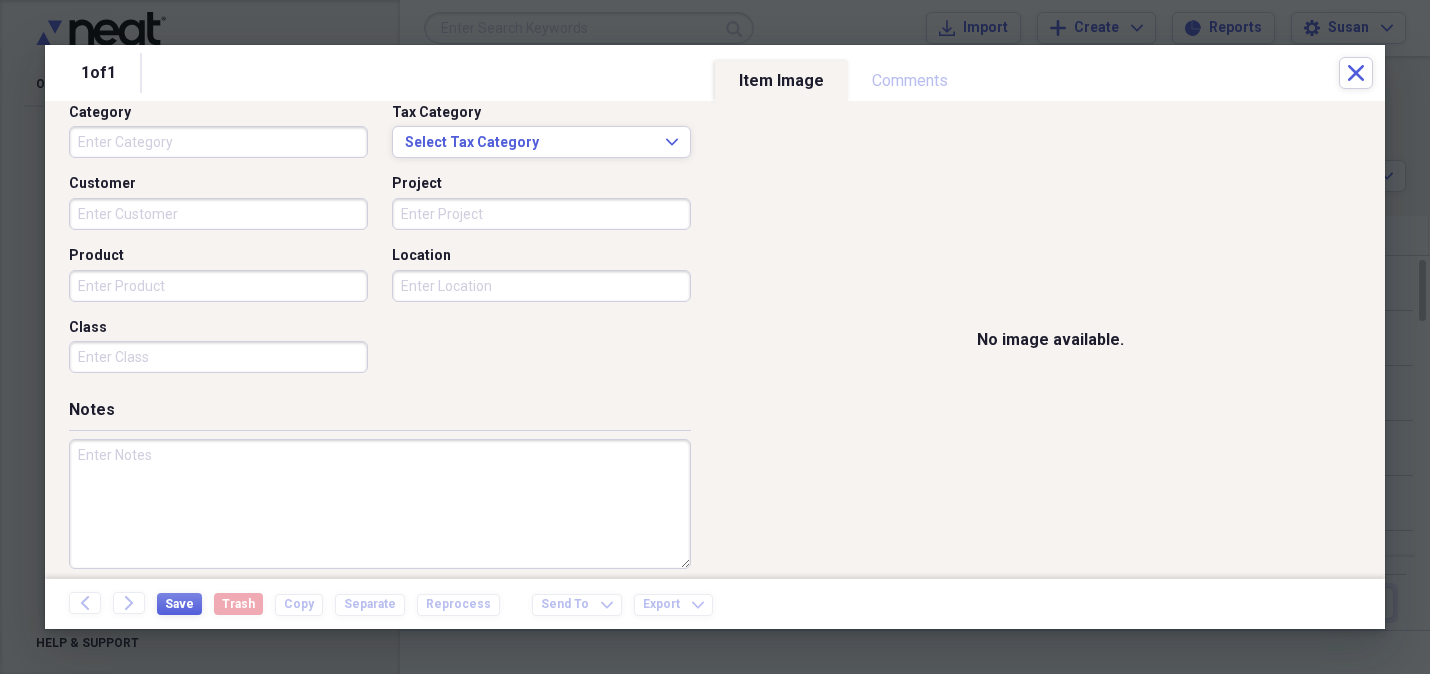 scroll, scrollTop: 542, scrollLeft: 0, axis: vertical 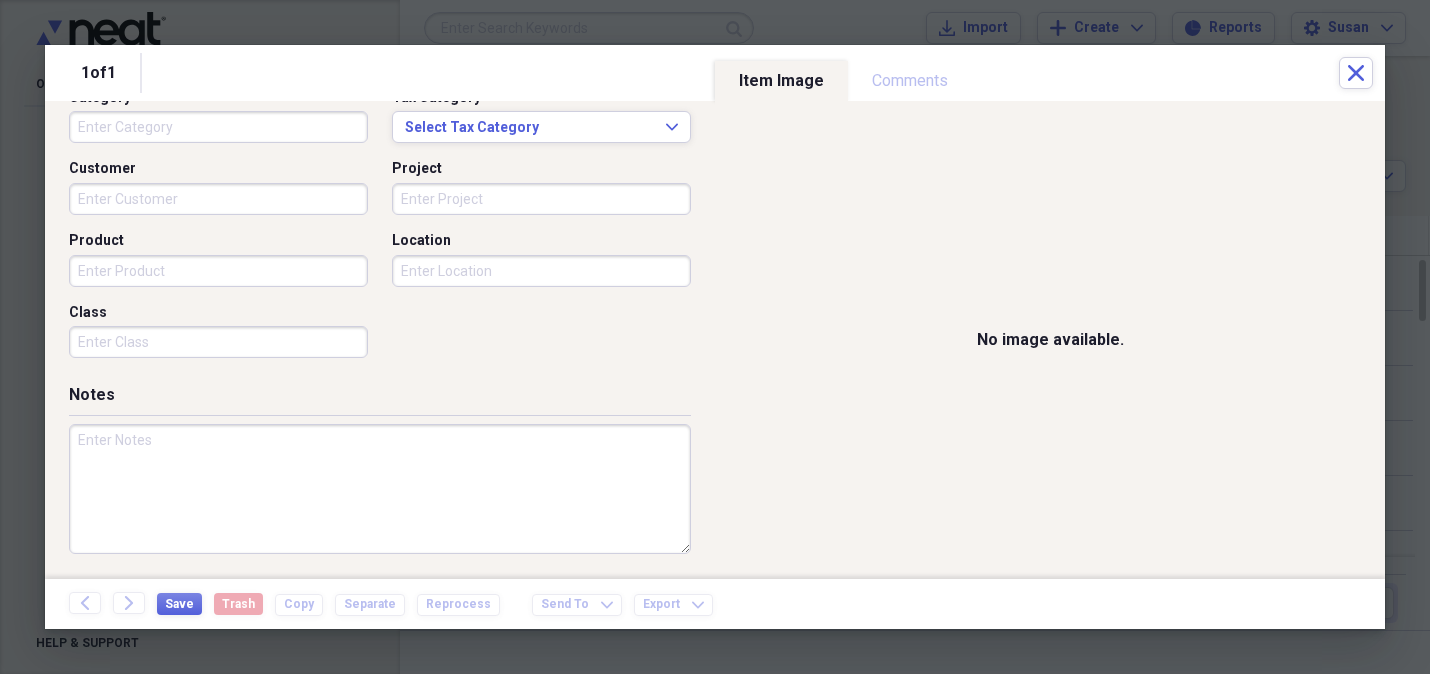 type on "25.00" 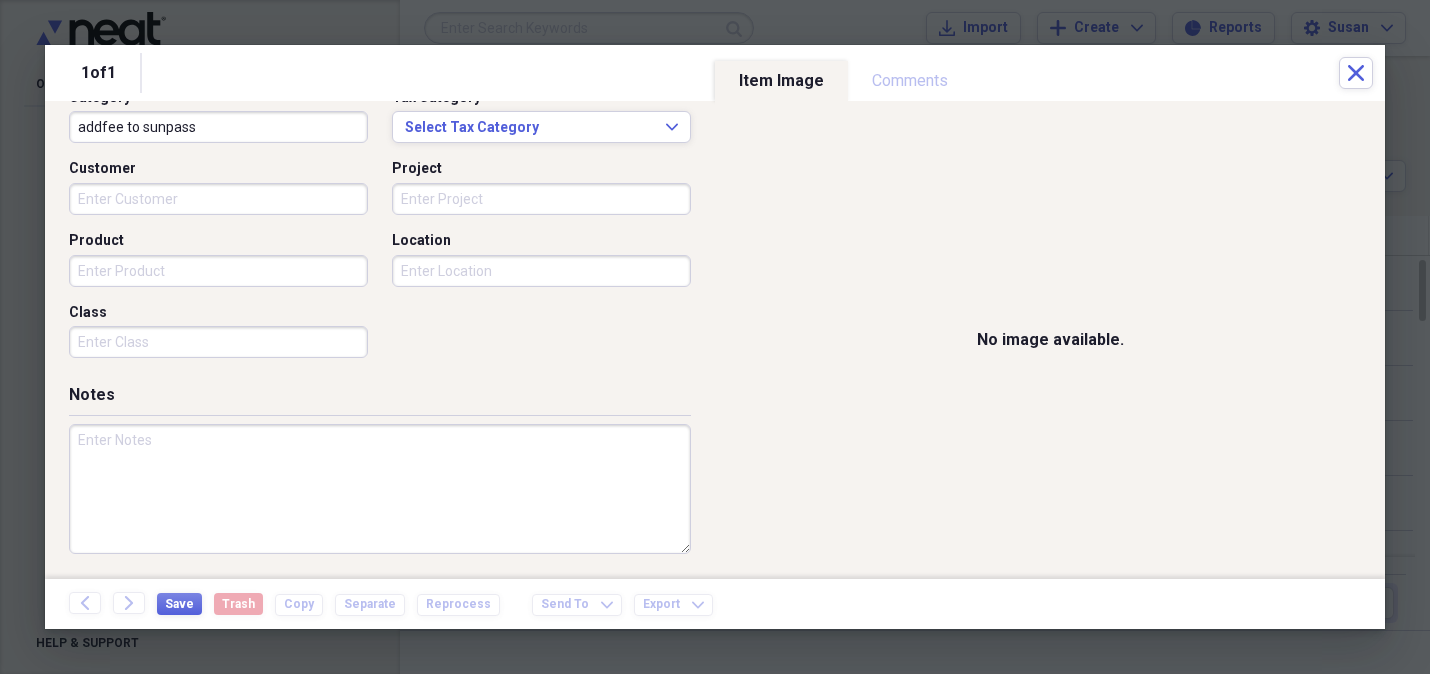 click on "addfee to sunpass" at bounding box center (218, 127) 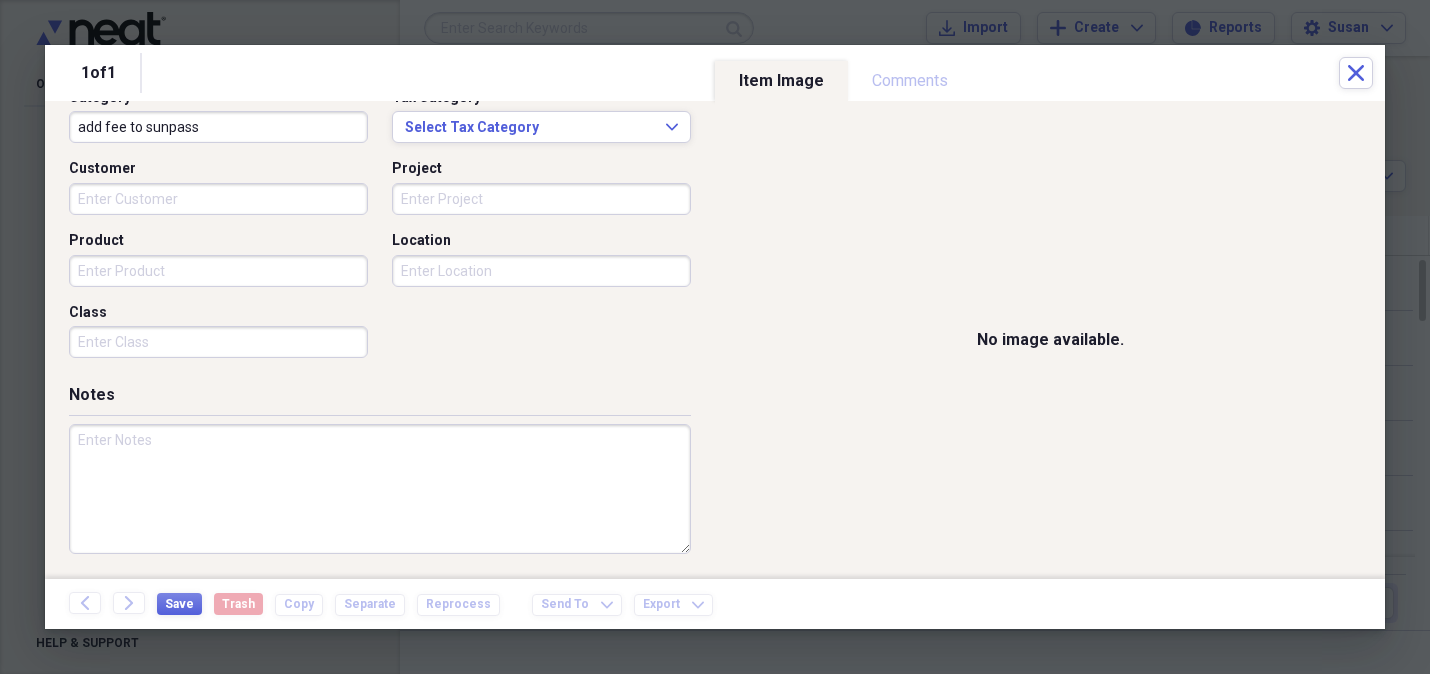 type on "add fee to sunpass" 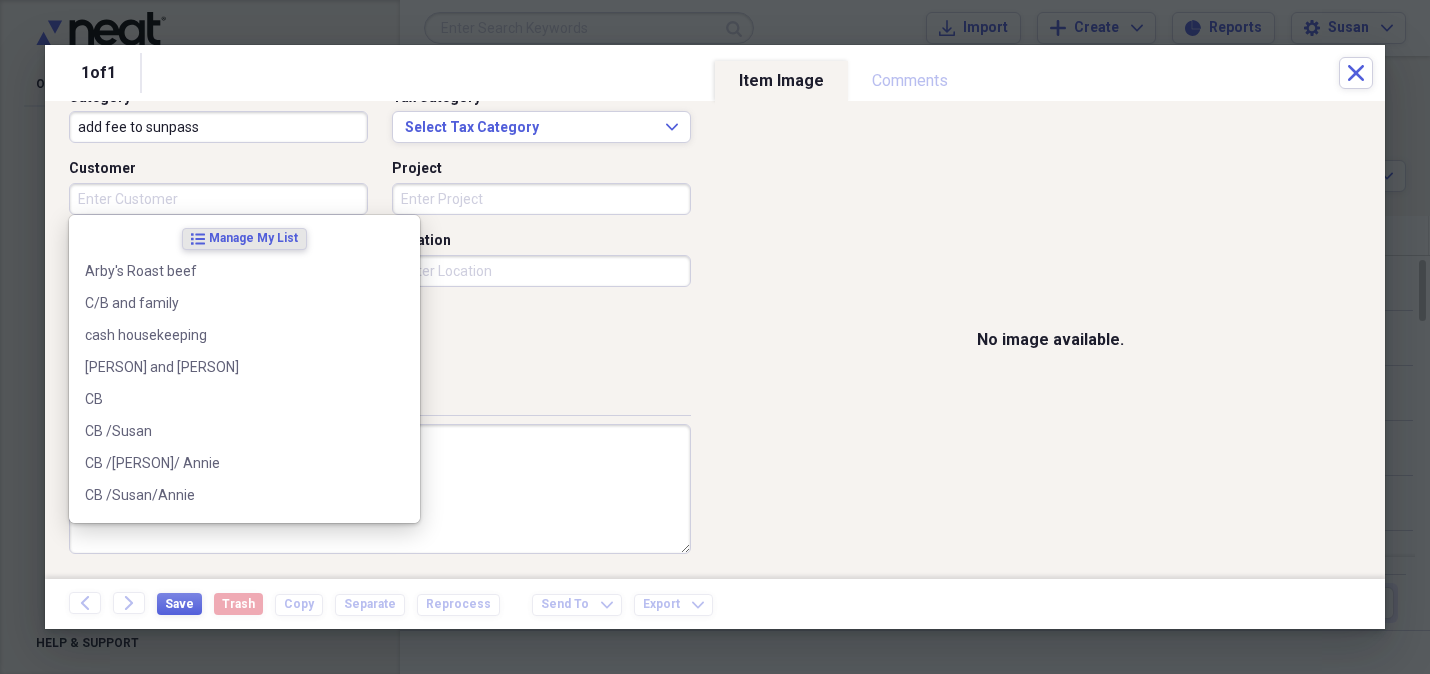 click on "Customer" at bounding box center (218, 199) 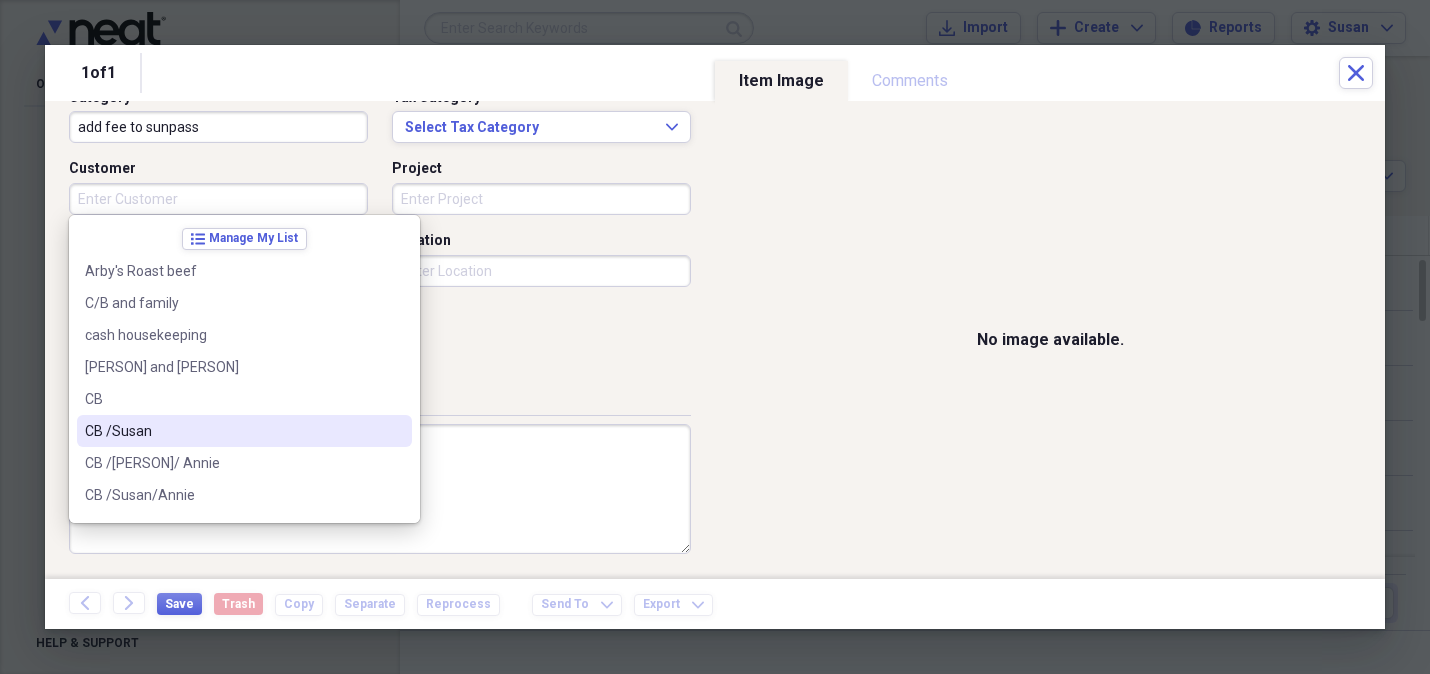 drag, startPoint x: 99, startPoint y: 426, endPoint x: 112, endPoint y: 380, distance: 47.801674 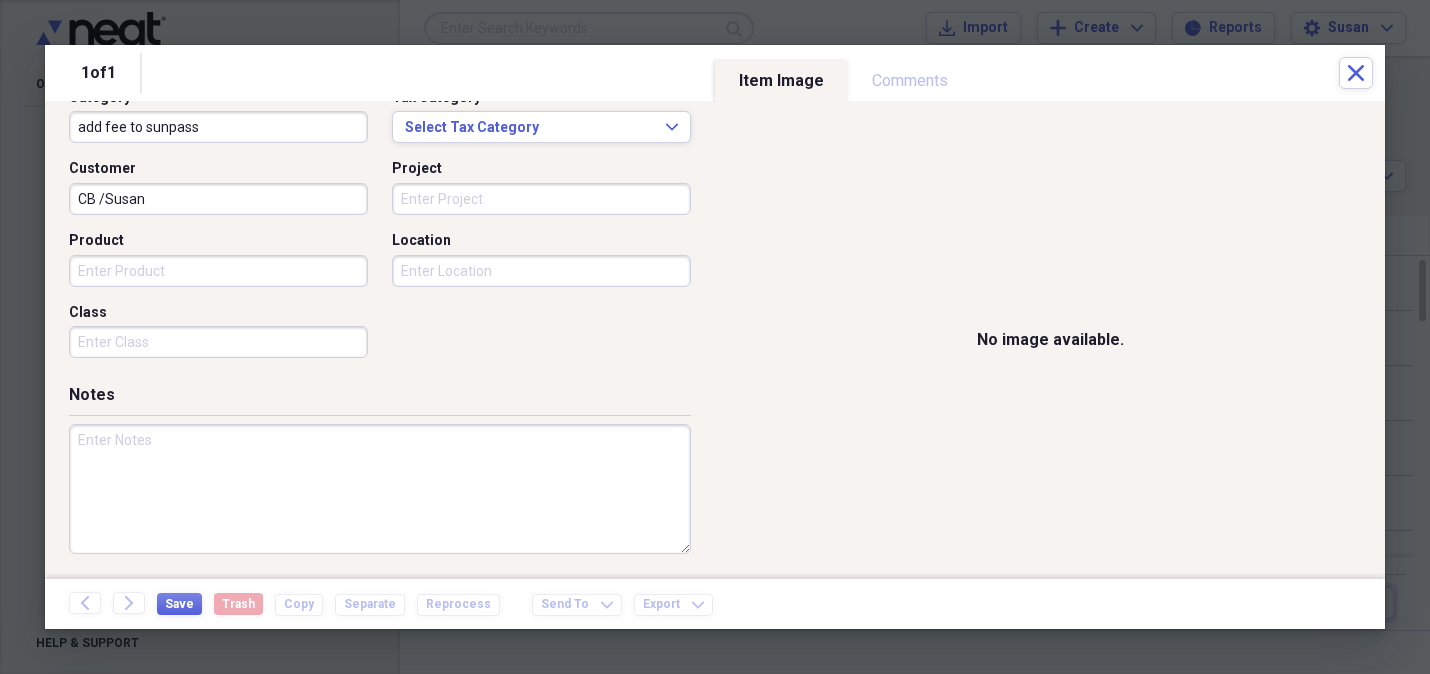 click on "Product" at bounding box center [218, 271] 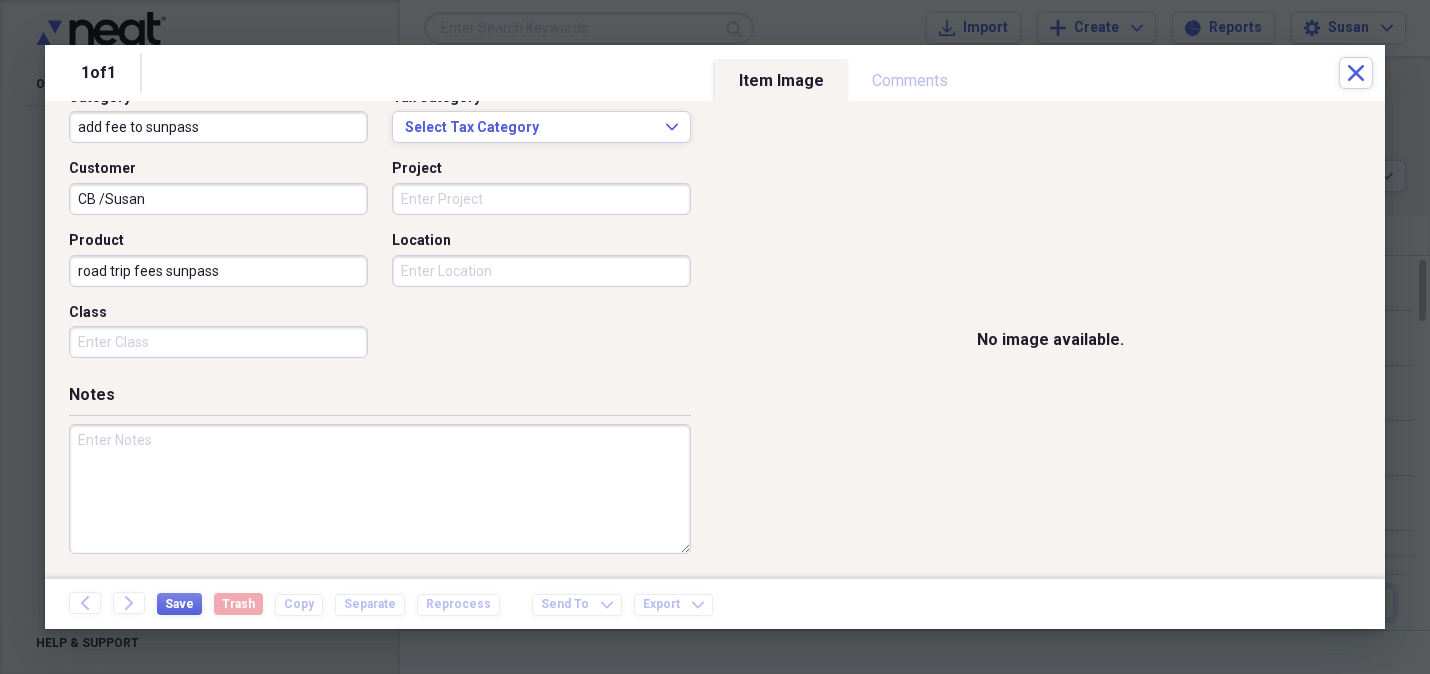 type on "road trip fees sunpass" 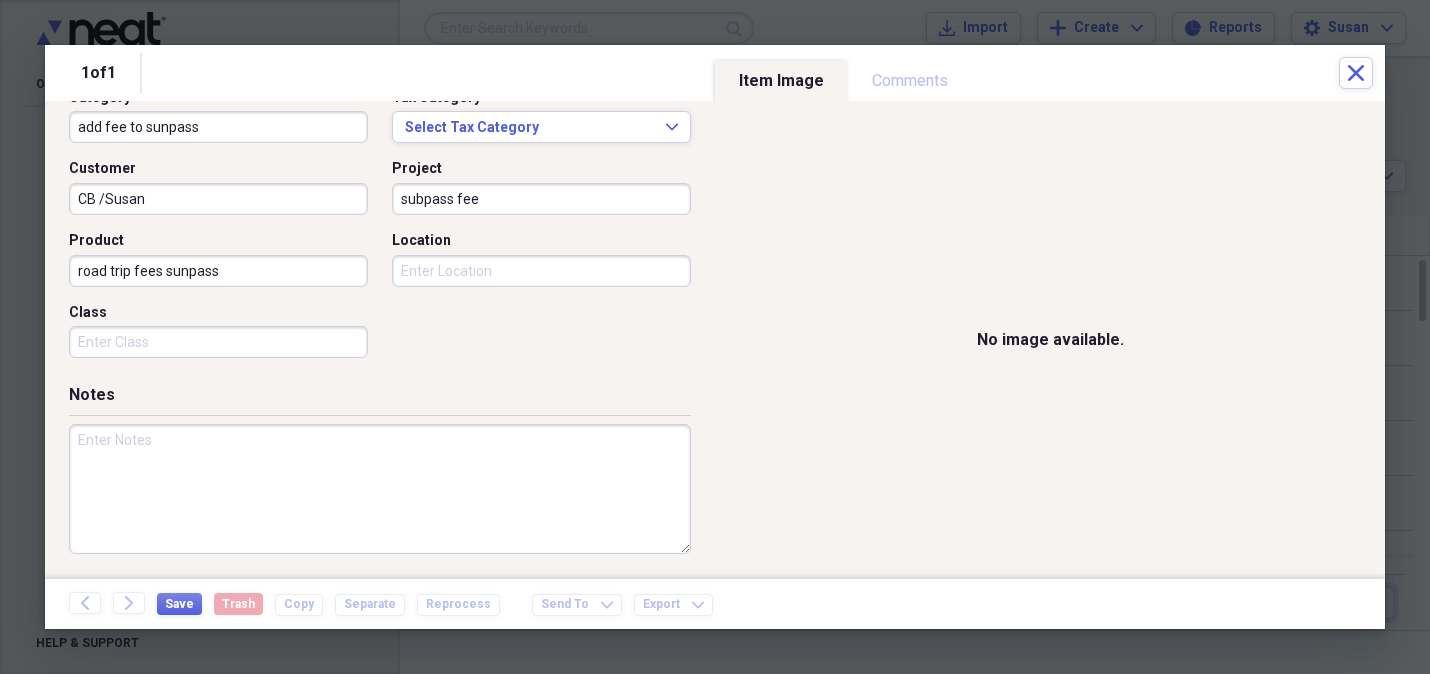 type on "subpass fee" 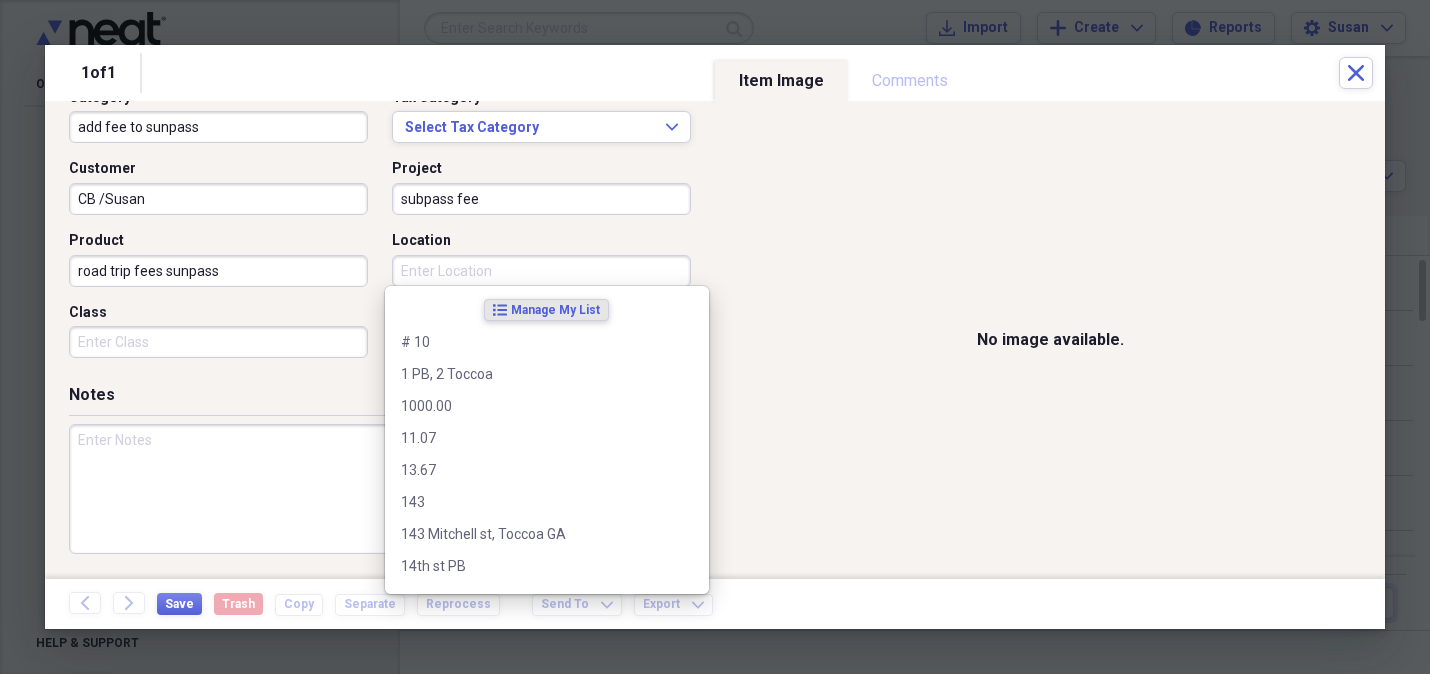 click on "Location" at bounding box center [541, 271] 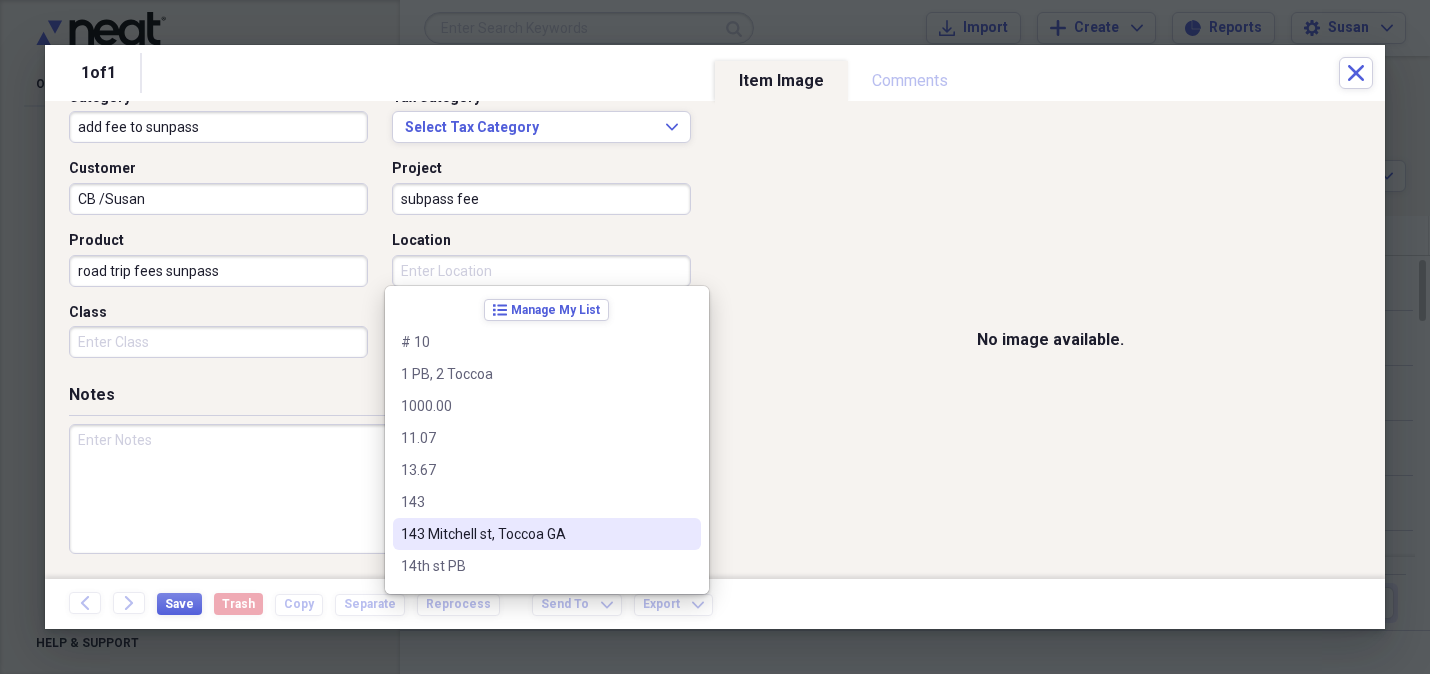 click on "143 Mitchell st, Toccoa GA" at bounding box center [535, 534] 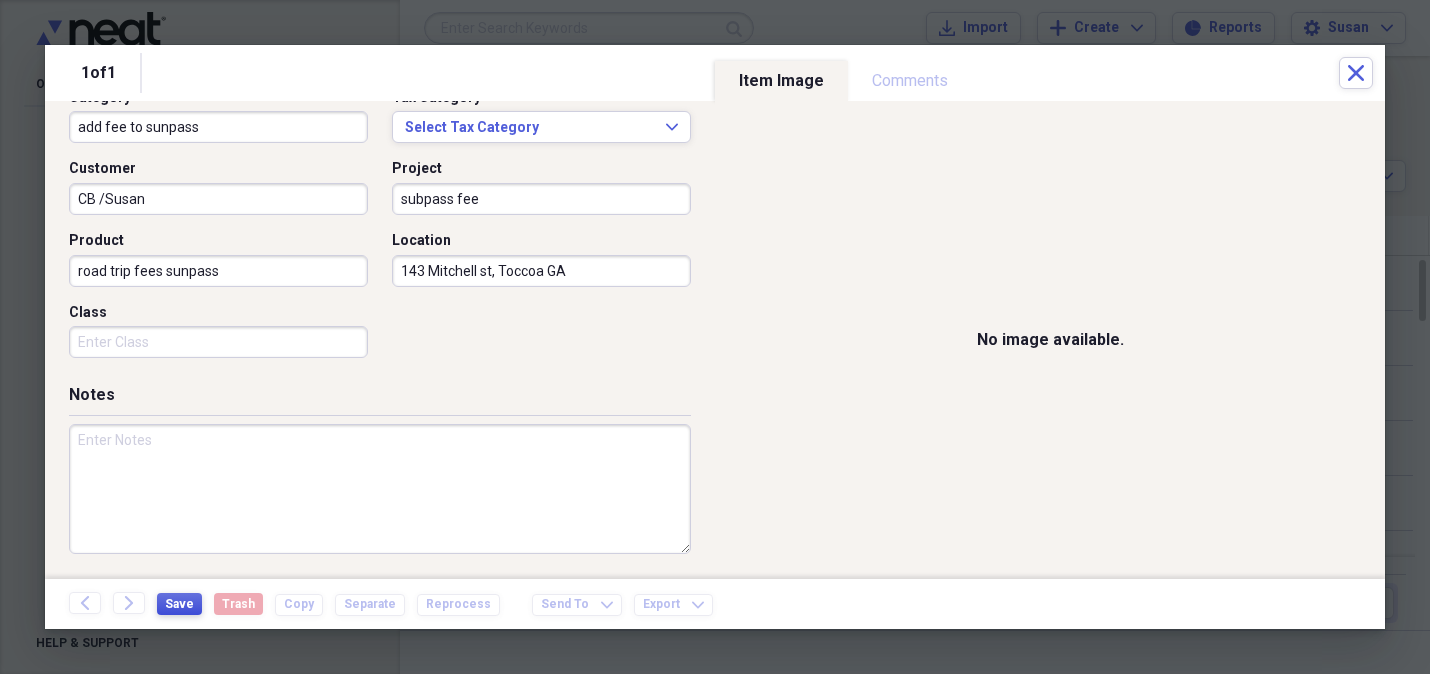click on "Save" at bounding box center [179, 604] 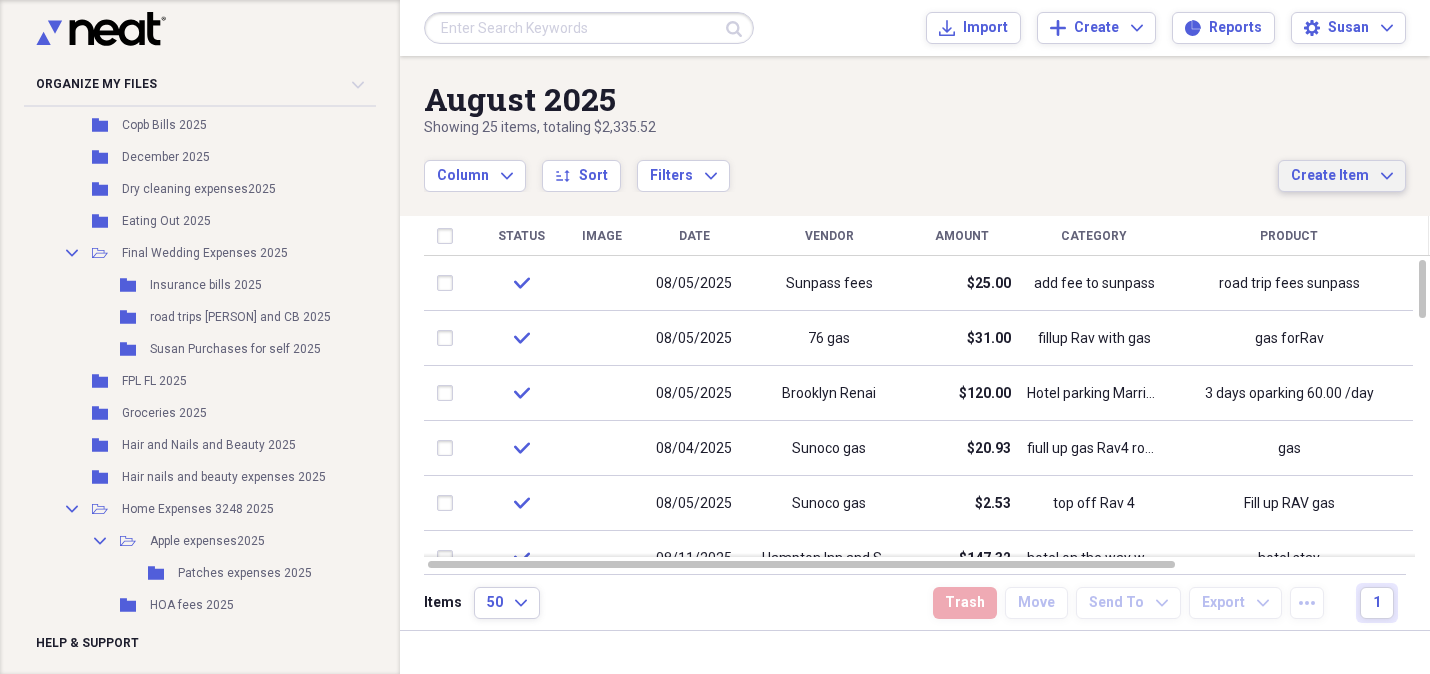 click on "Create Item" at bounding box center [1330, 176] 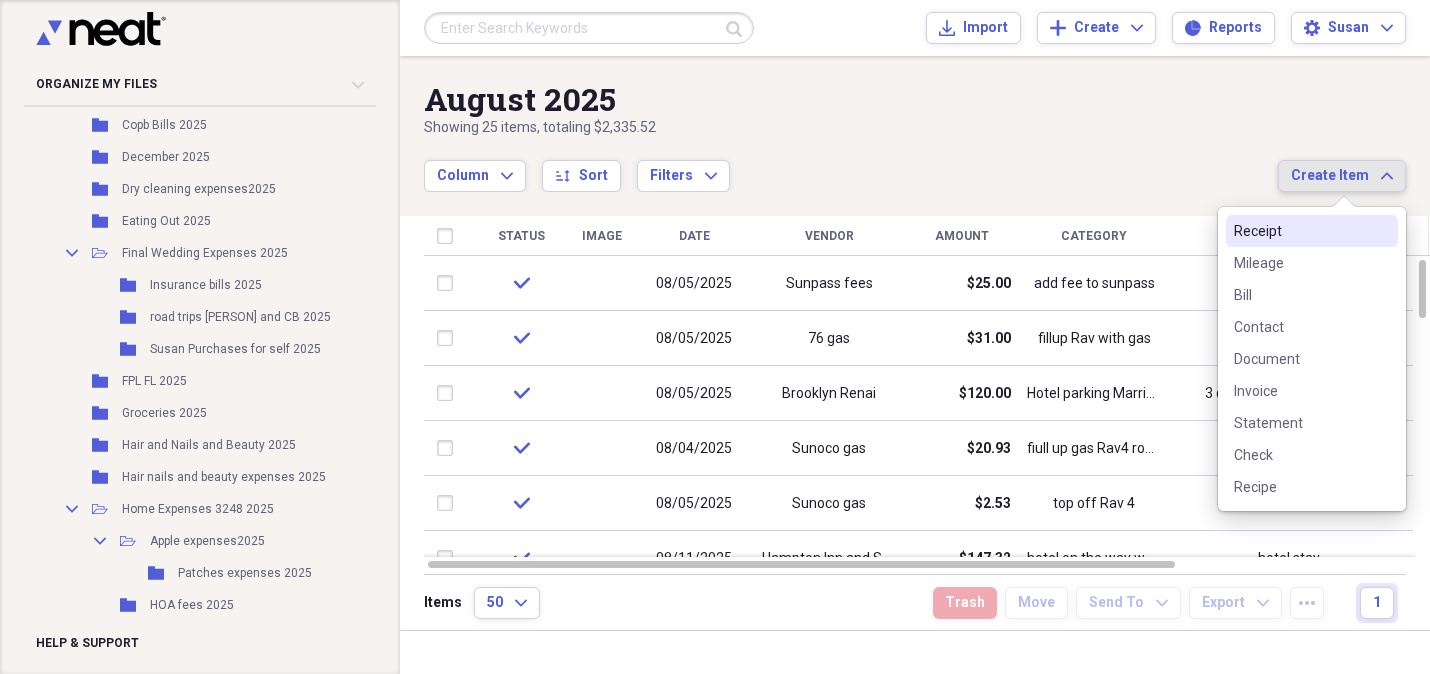 click on "Receipt" at bounding box center [1300, 231] 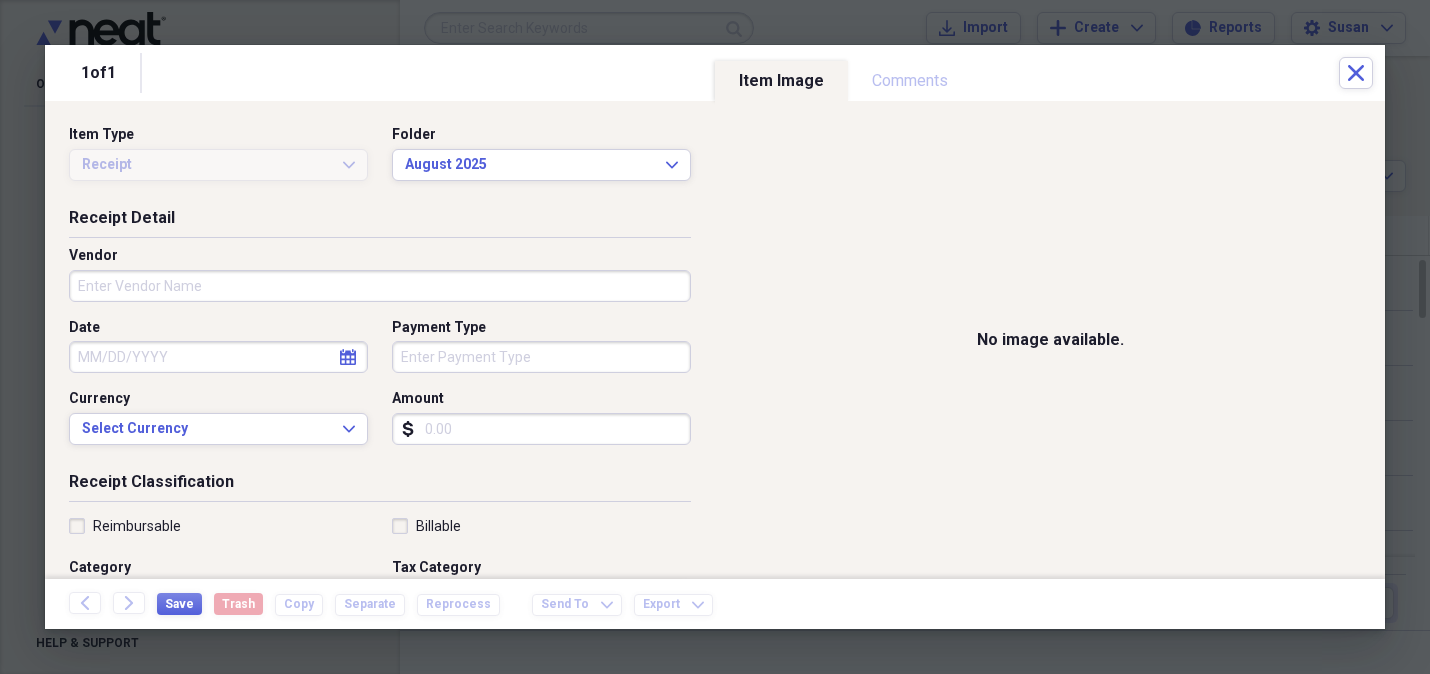 drag, startPoint x: 112, startPoint y: 289, endPoint x: 429, endPoint y: 219, distance: 324.63672 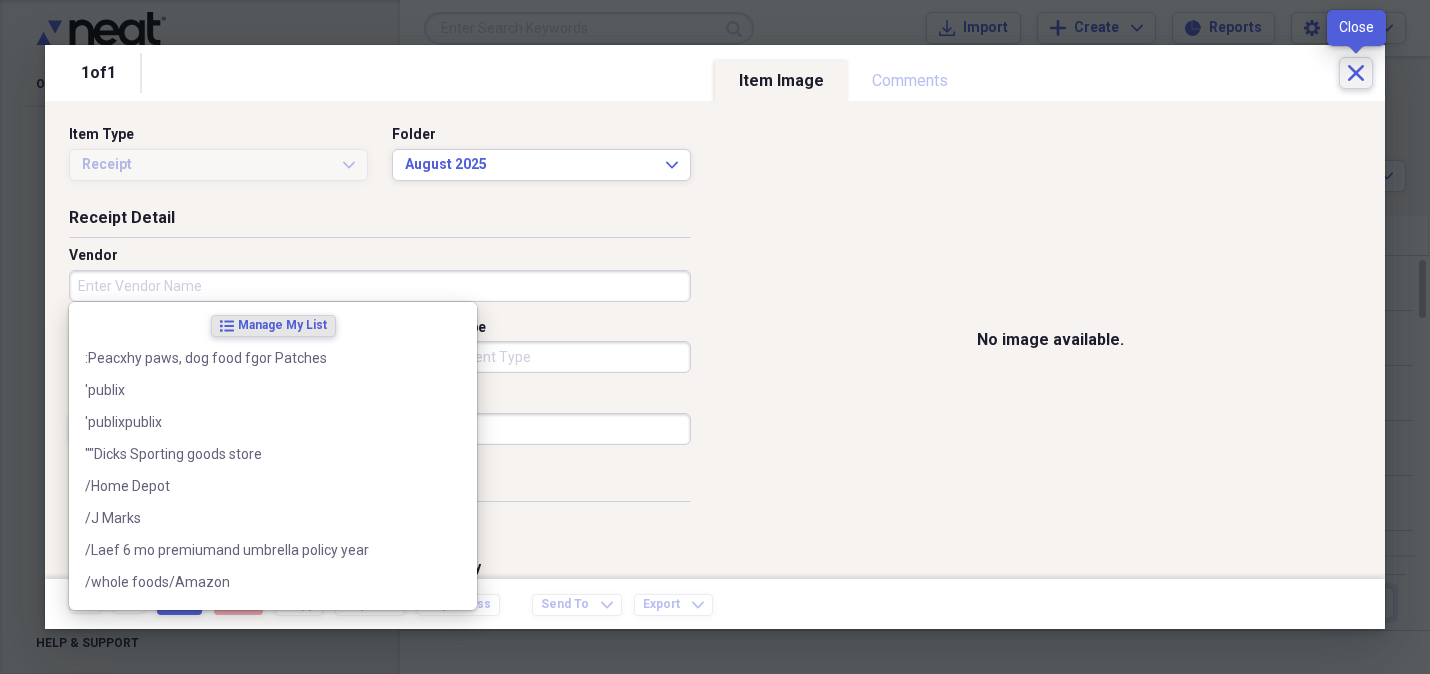 click on "Close" 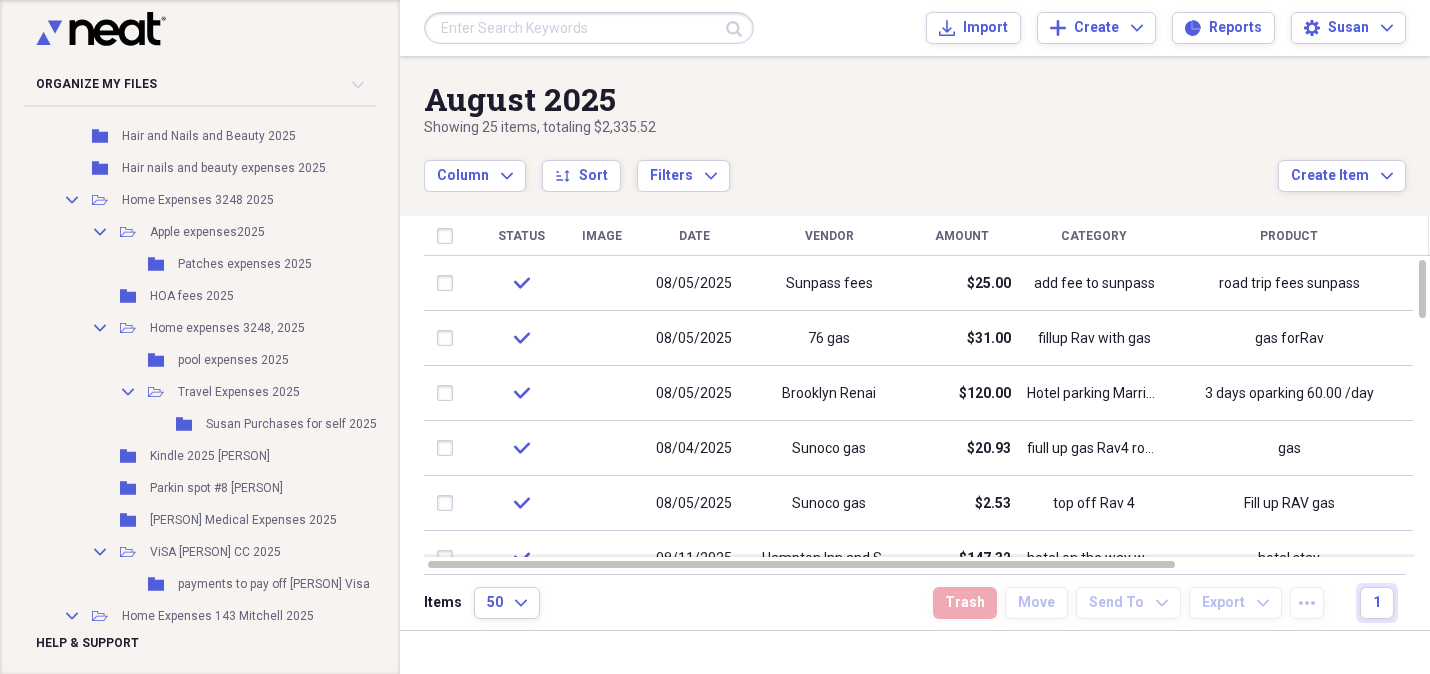 scroll, scrollTop: 1159, scrollLeft: 0, axis: vertical 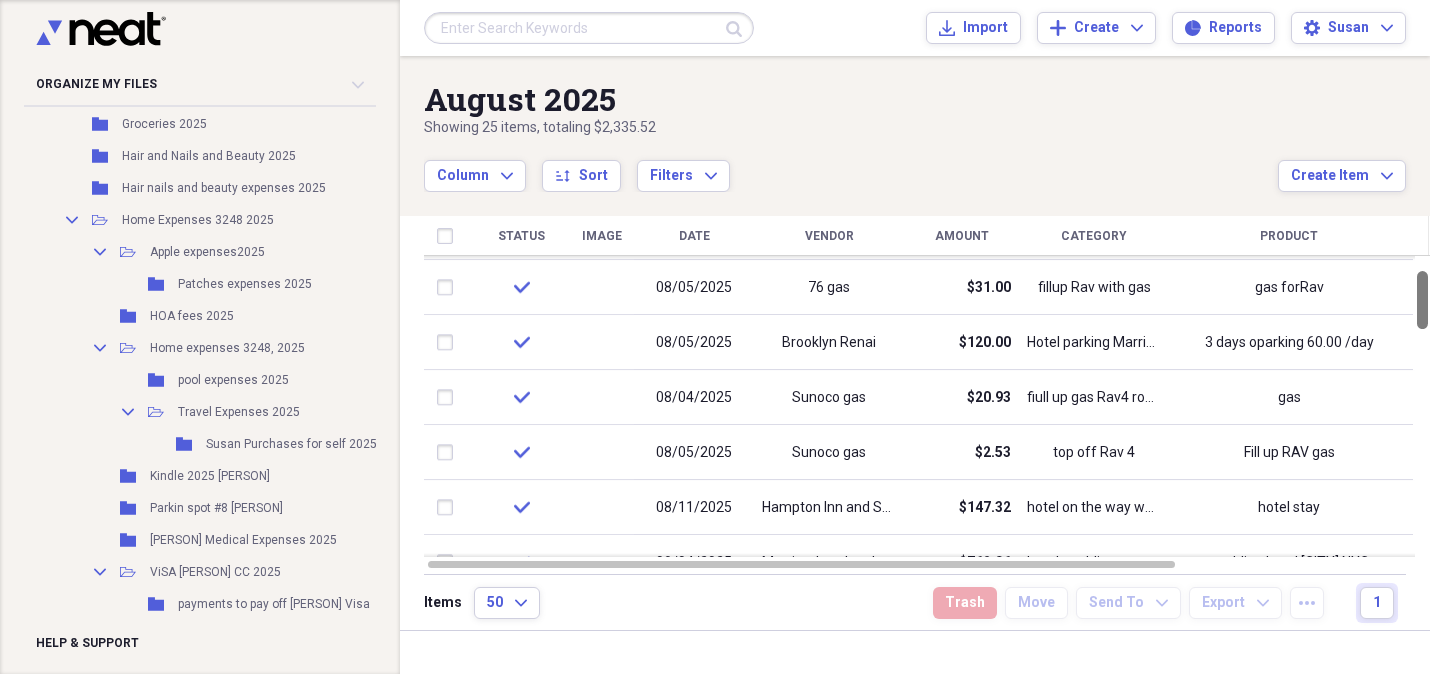 drag, startPoint x: 1424, startPoint y: 287, endPoint x: 1434, endPoint y: 318, distance: 32.572994 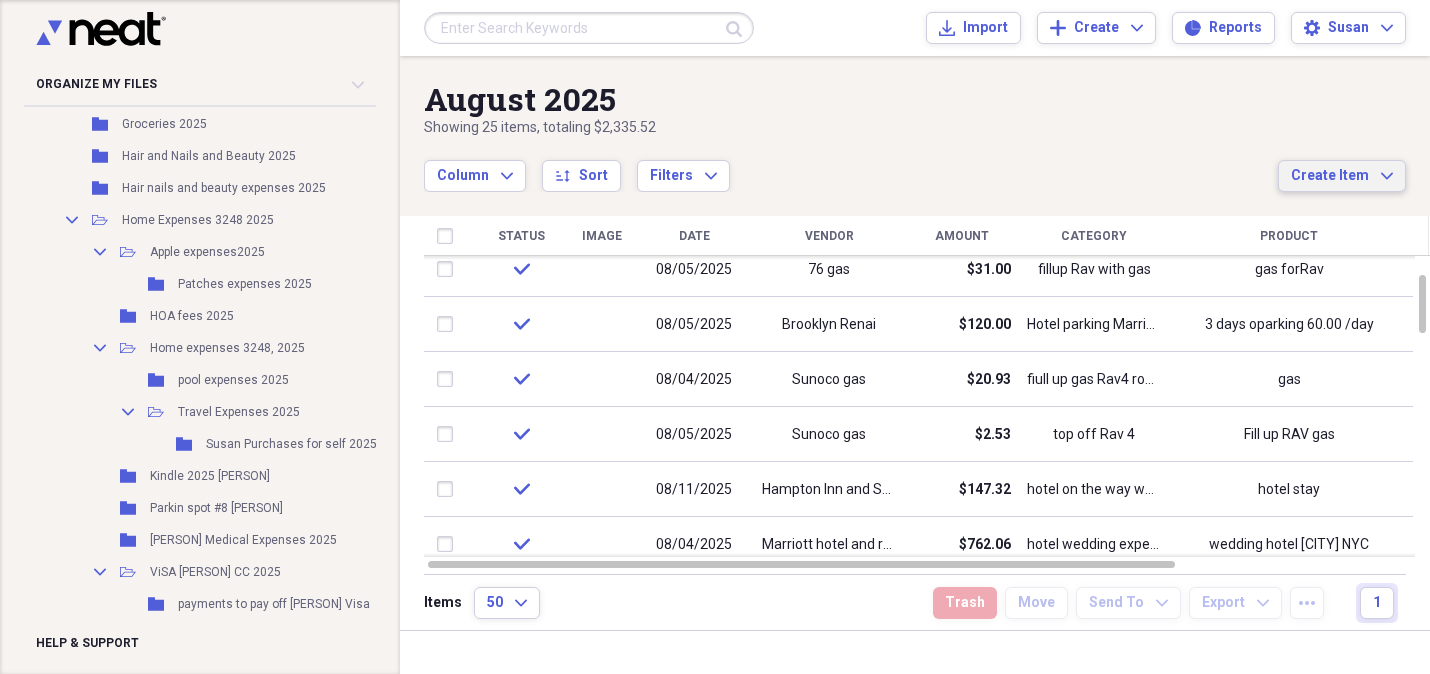 click on "Create Item" at bounding box center (1330, 176) 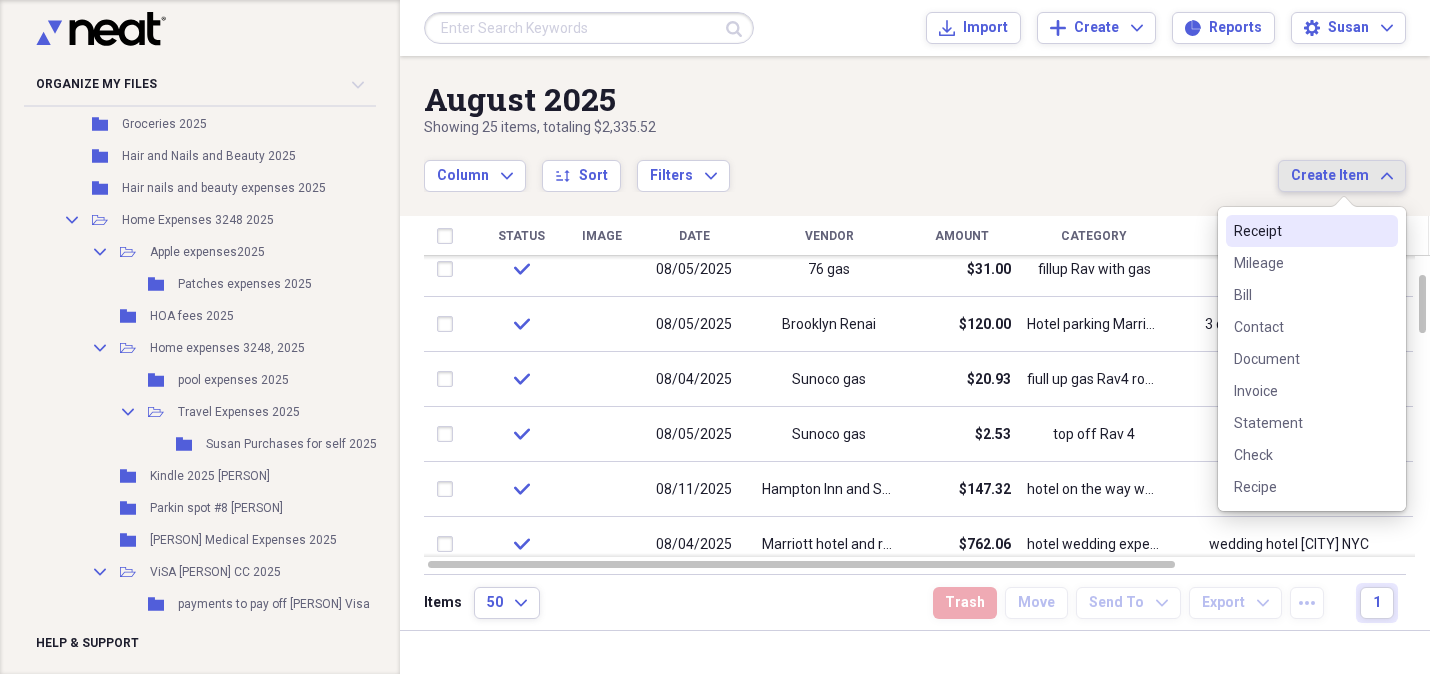 click on "Receipt" at bounding box center [1300, 231] 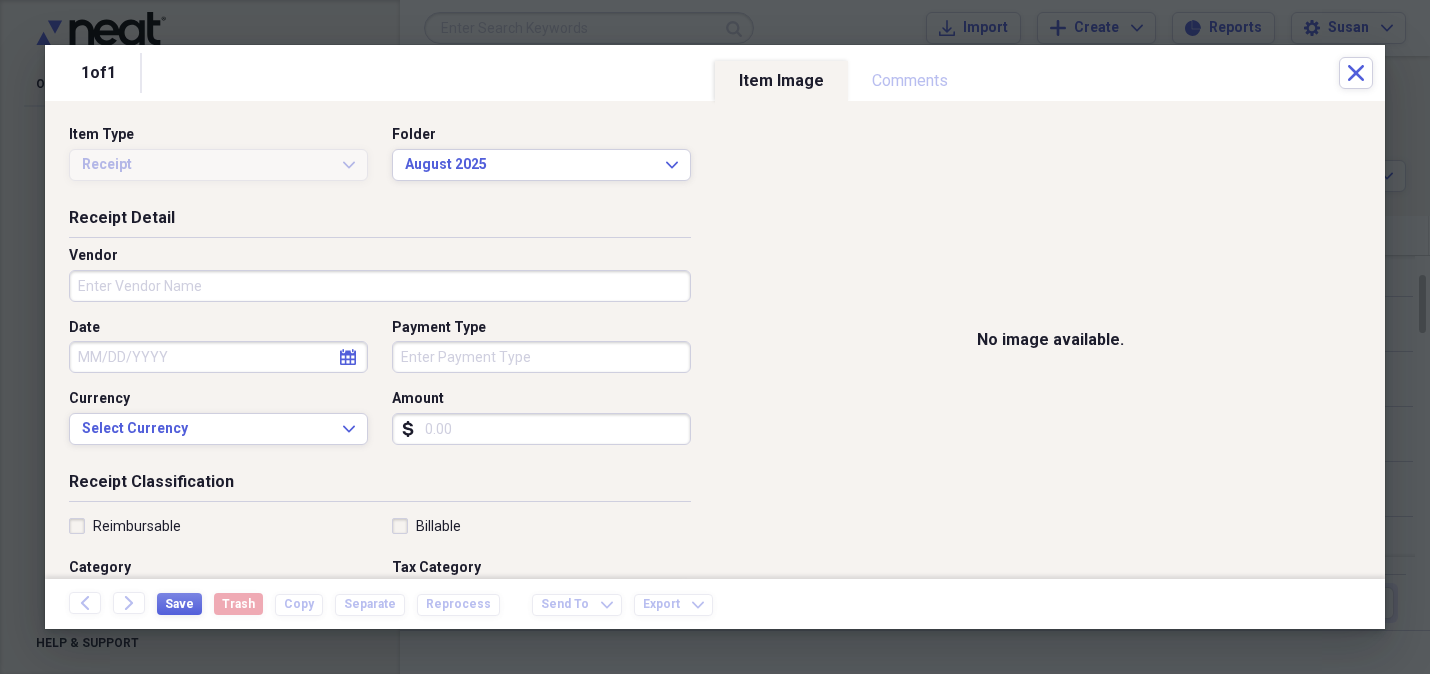 click on "Vendor" at bounding box center (380, 286) 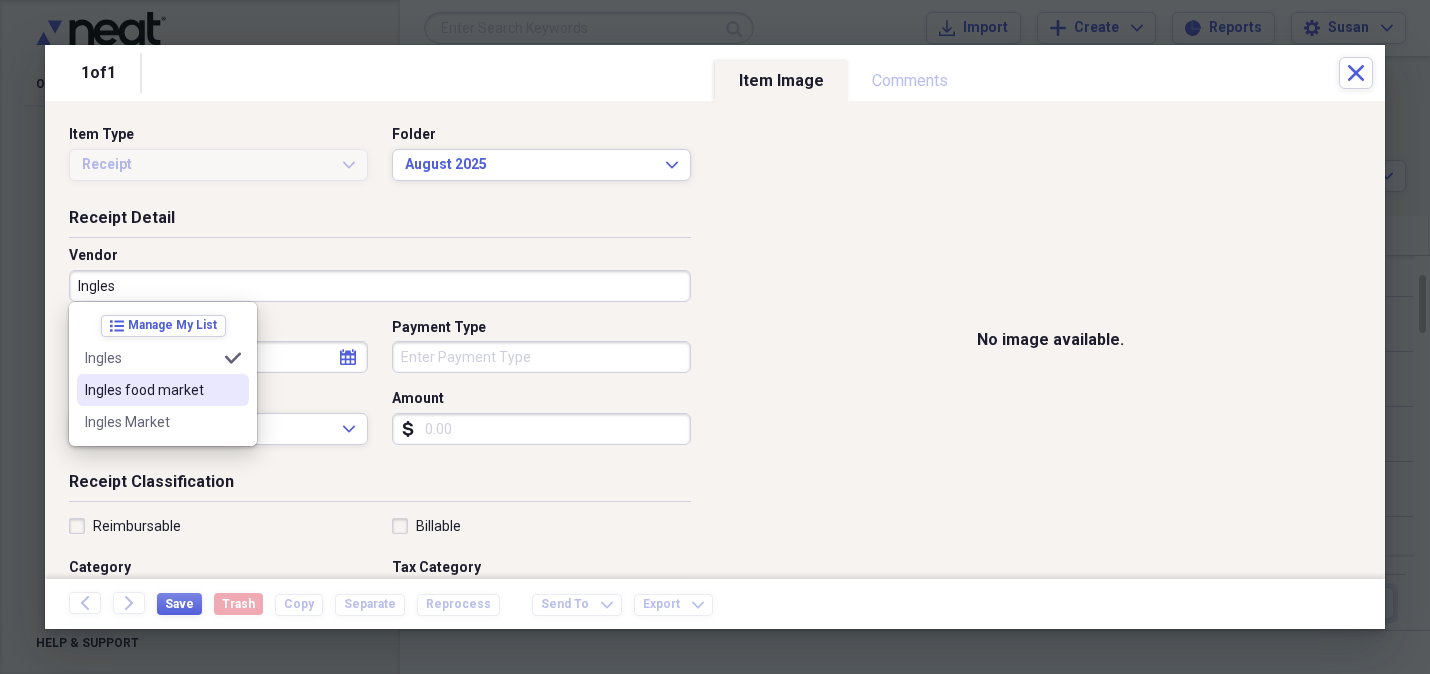 click on "Ingles food market" at bounding box center [151, 390] 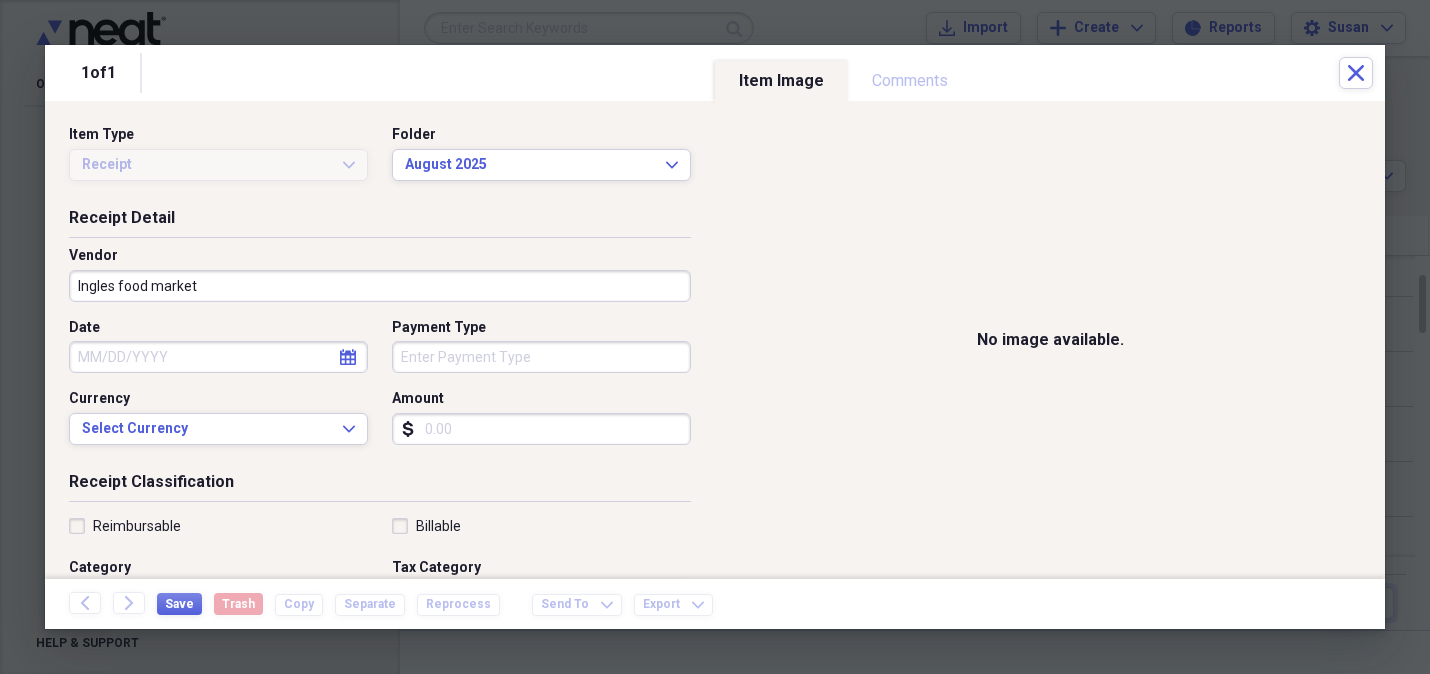 click on "calendar" 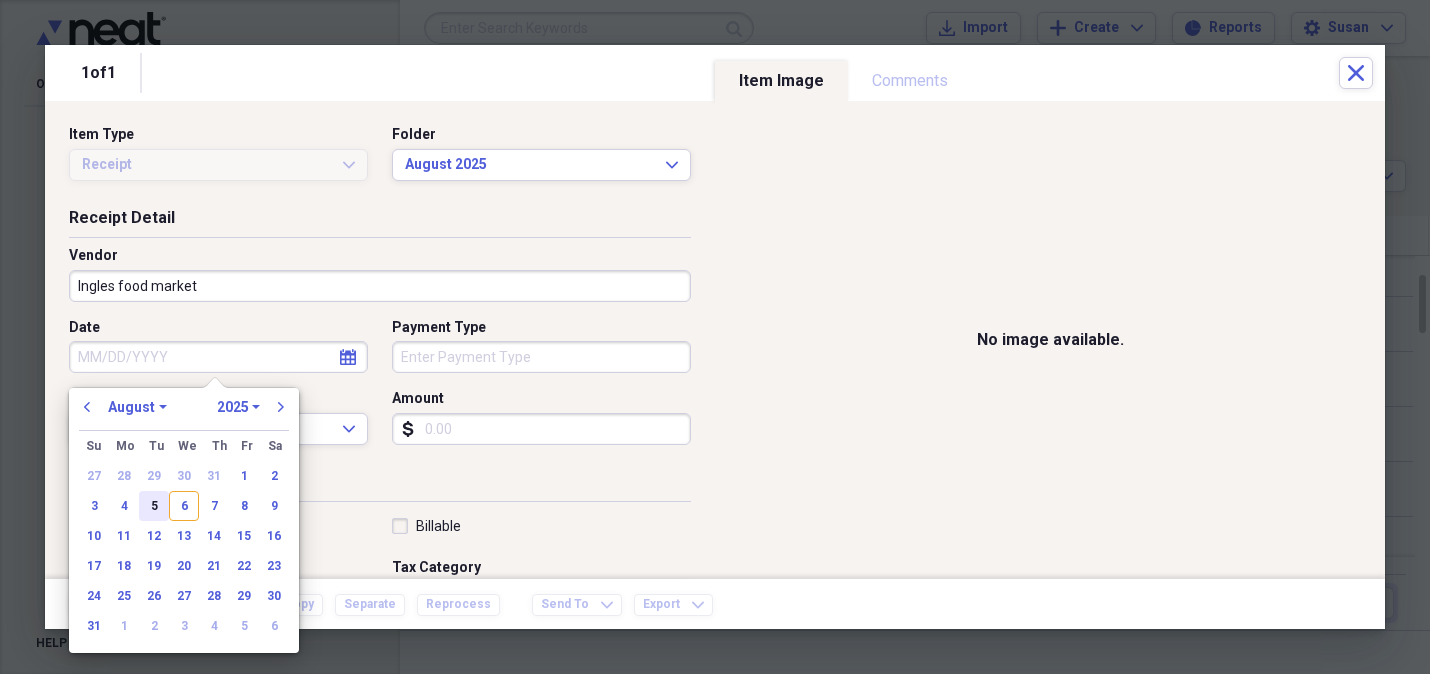 click on "5" at bounding box center (154, 506) 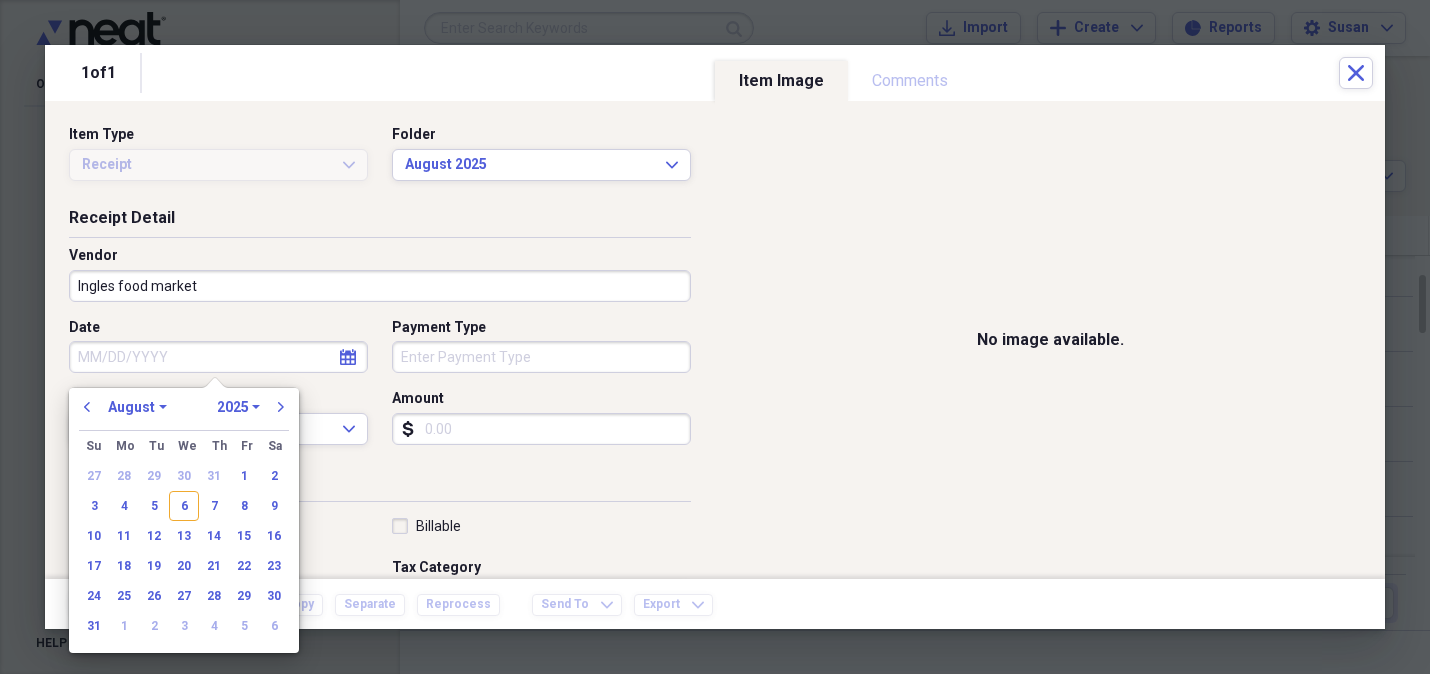 type on "08/05/2025" 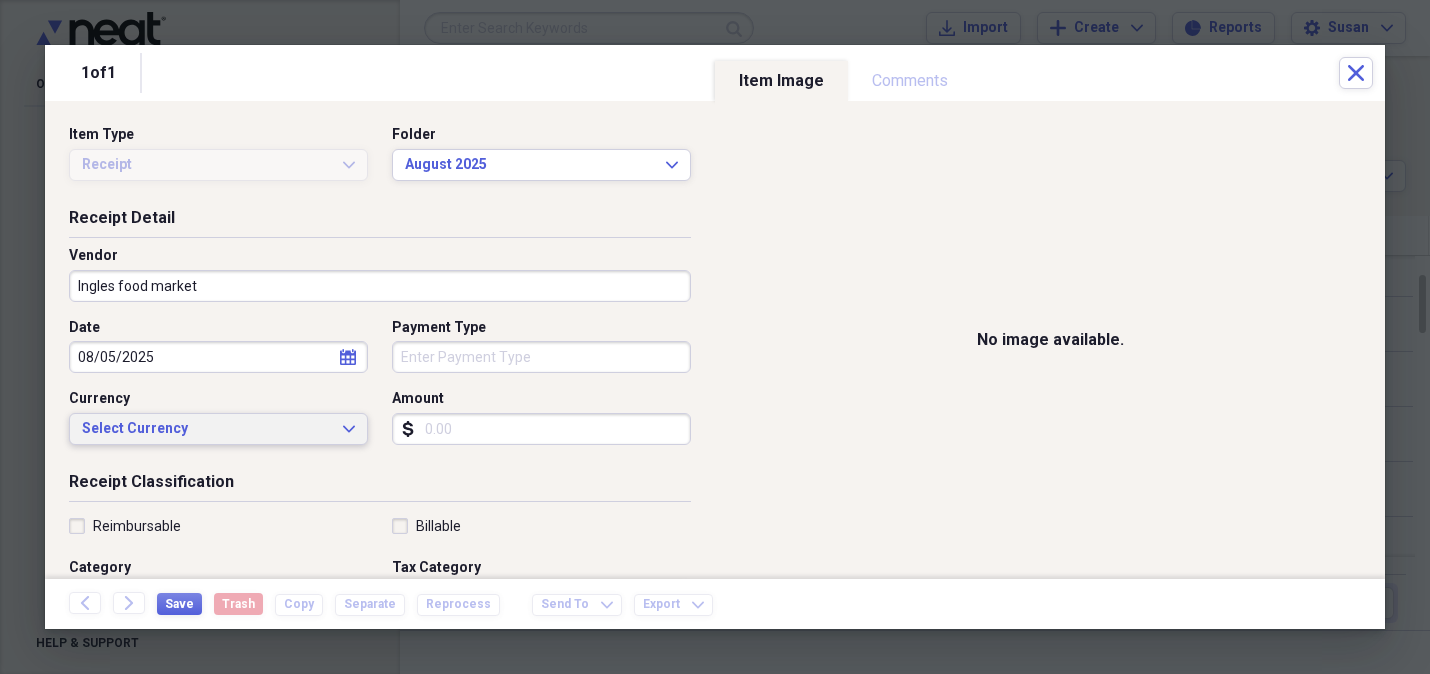 click on "Expand" 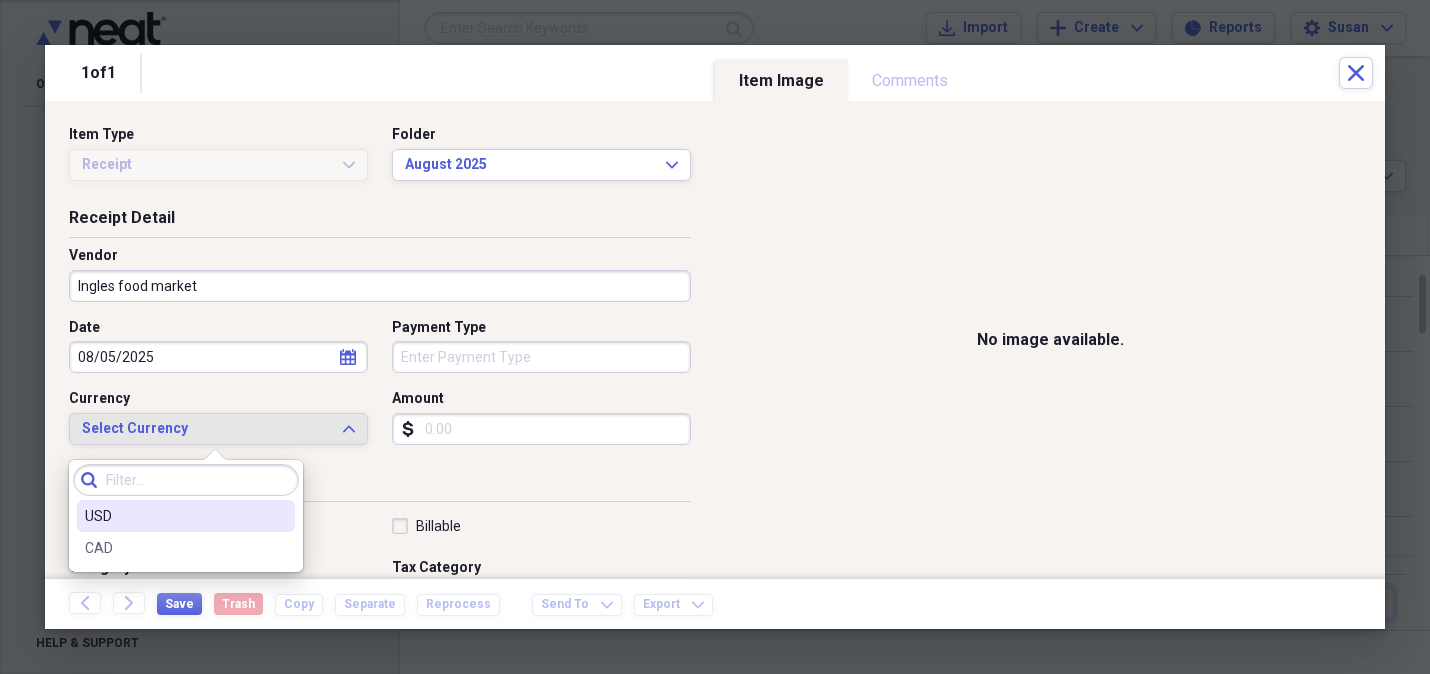 drag, startPoint x: 222, startPoint y: 517, endPoint x: 267, endPoint y: 477, distance: 60.207973 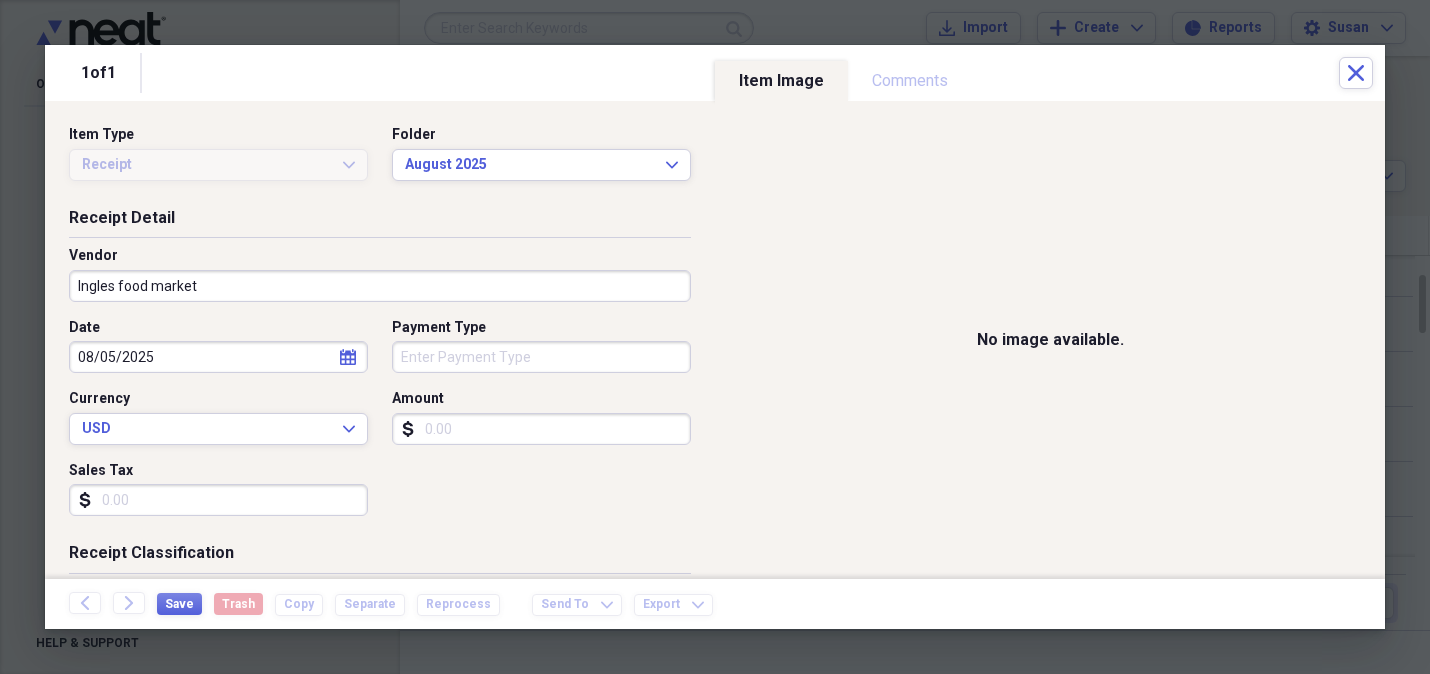 click on "Payment Type" at bounding box center [541, 357] 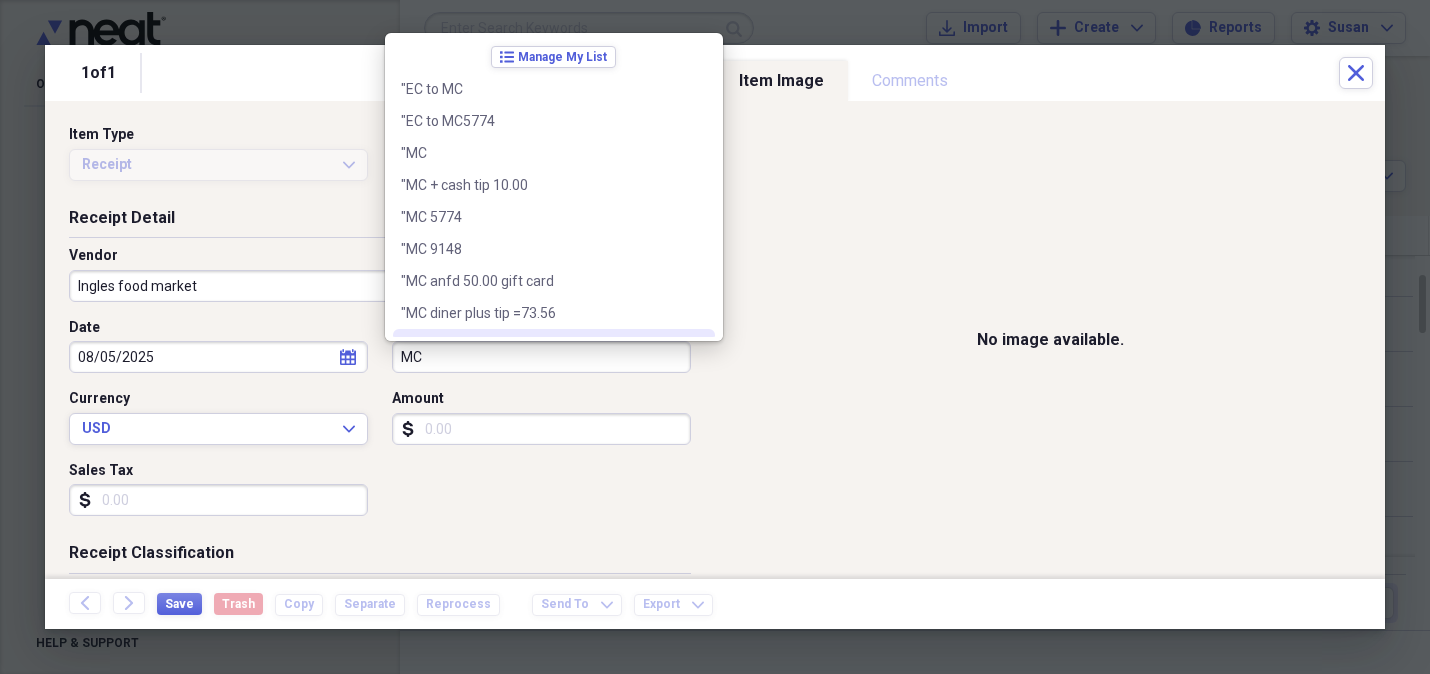 type on "MC" 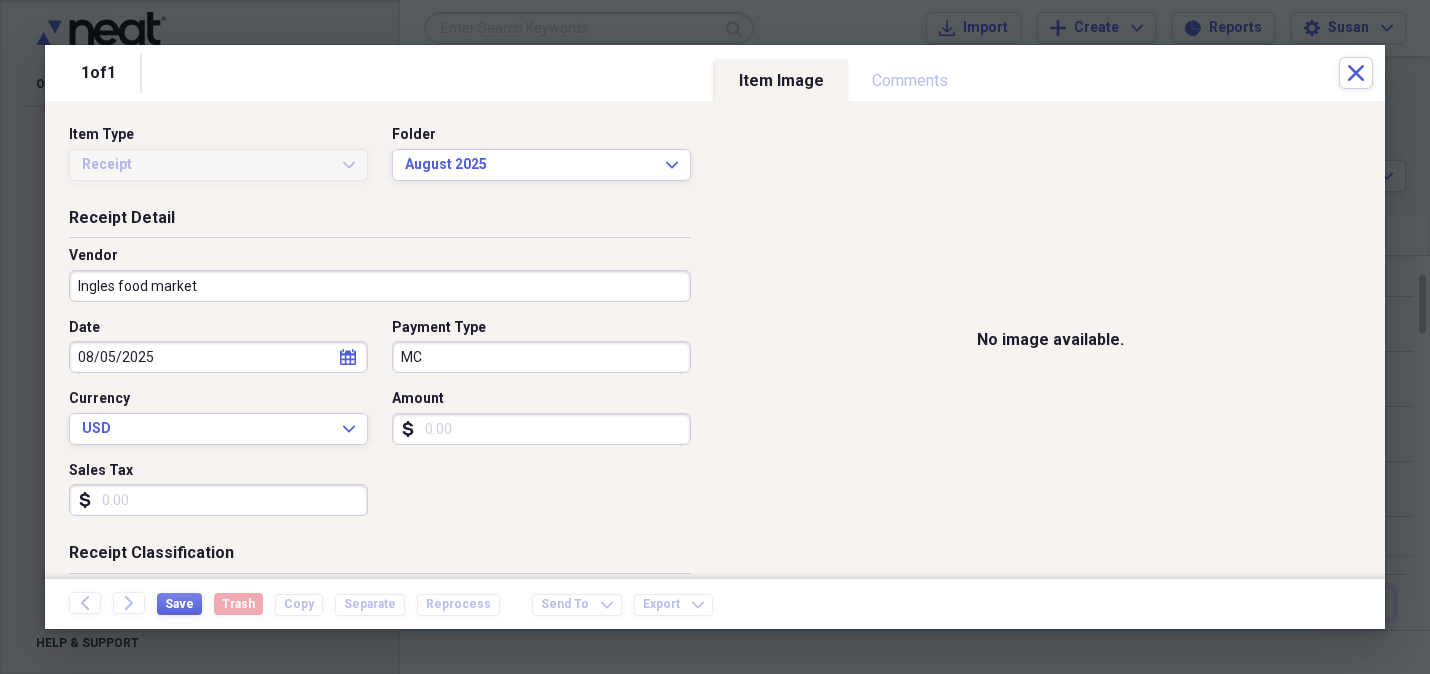 click on "Amount" at bounding box center (541, 429) 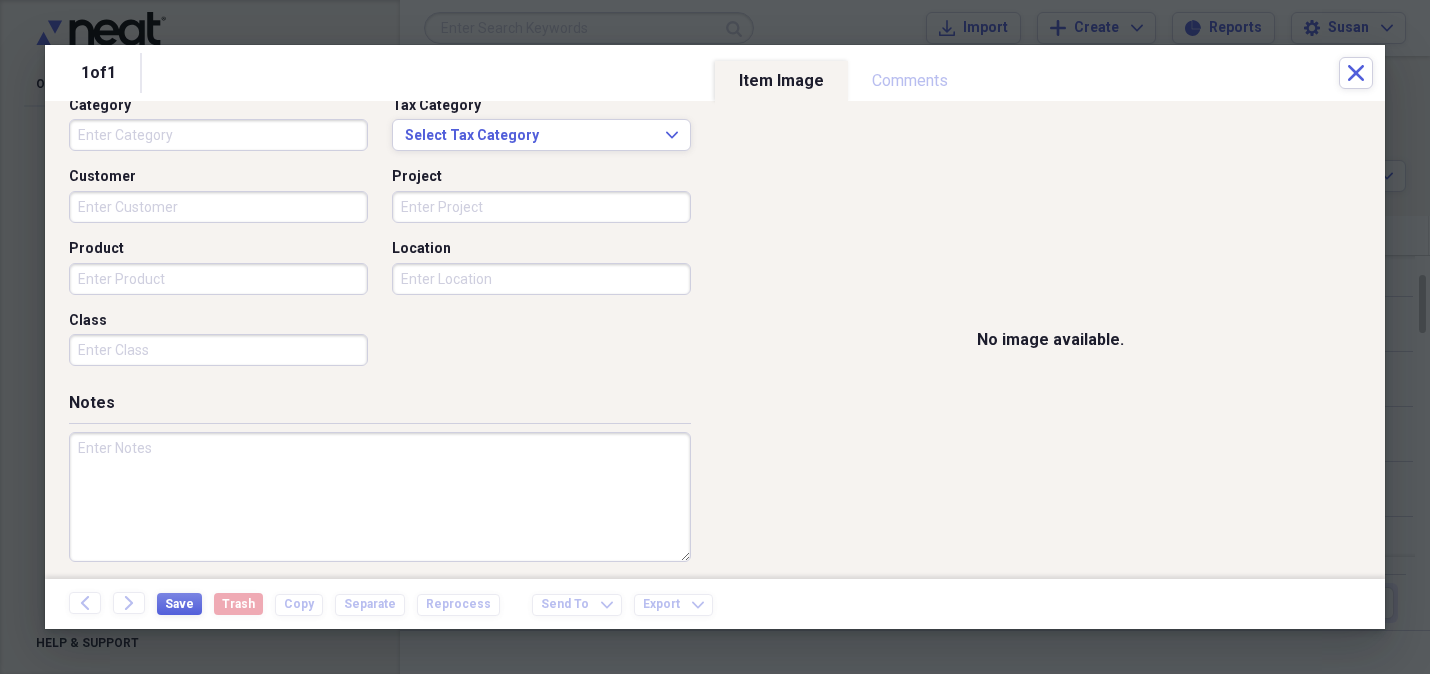 scroll, scrollTop: 542, scrollLeft: 0, axis: vertical 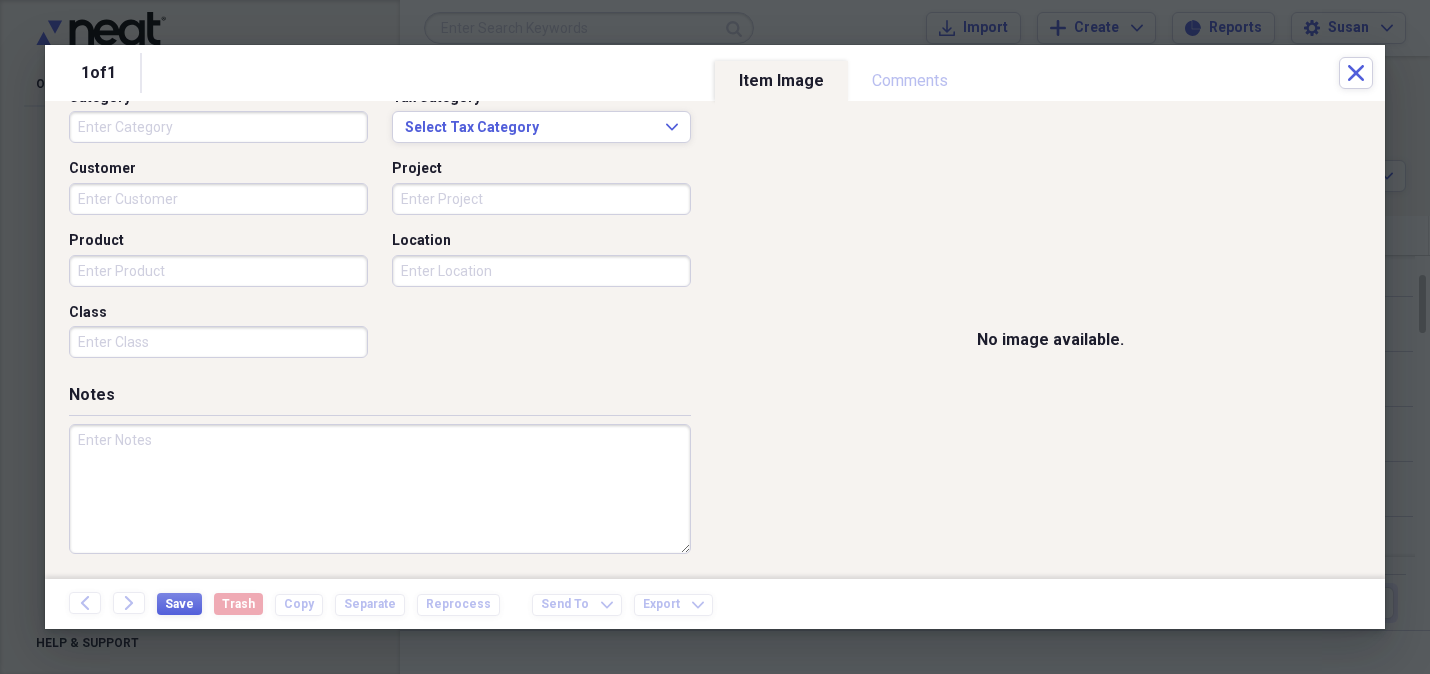 type on "24.35" 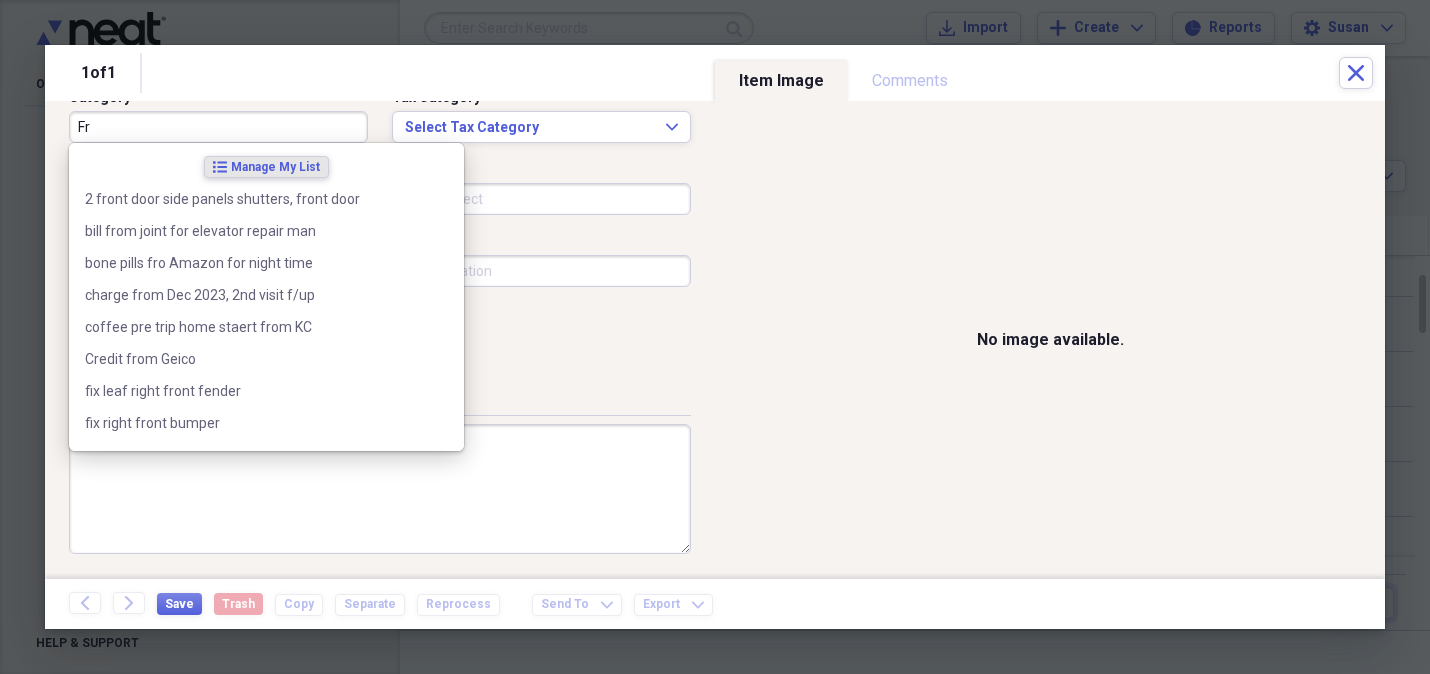 type on "F" 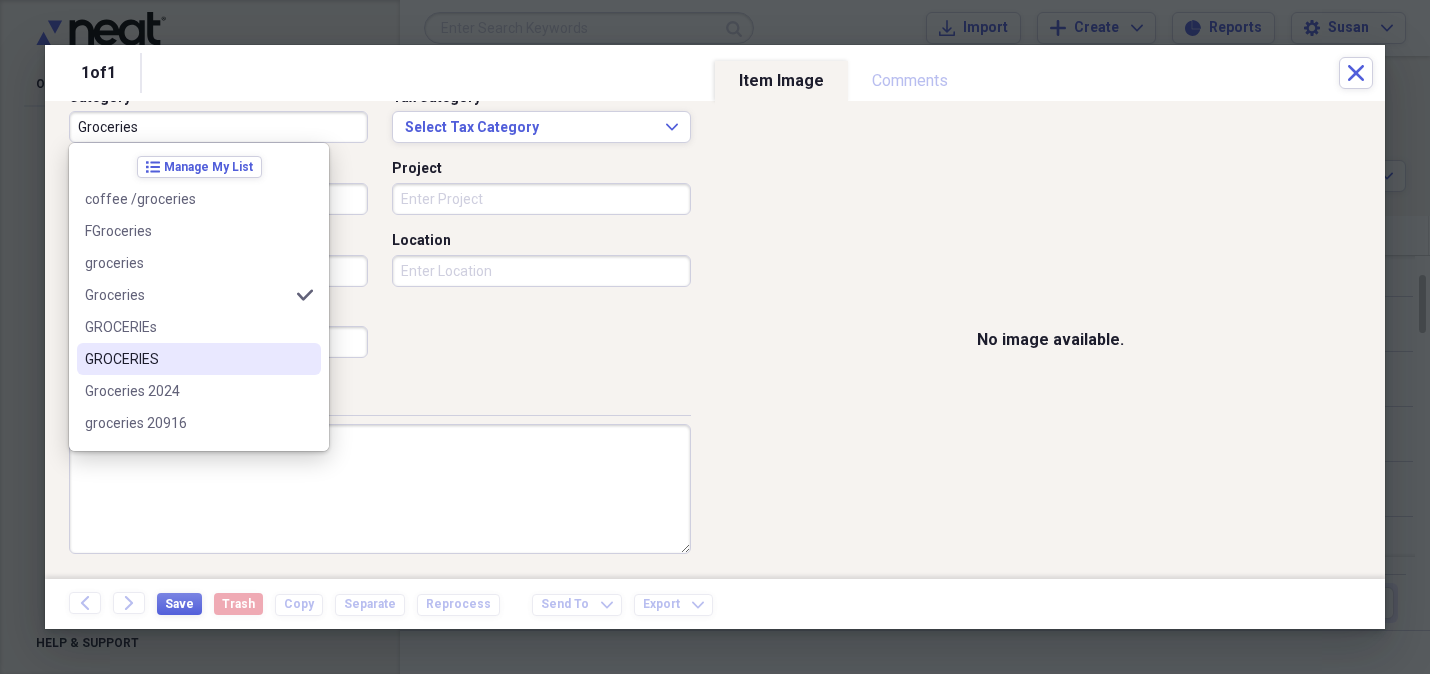 click on "GROCERIES" at bounding box center [187, 359] 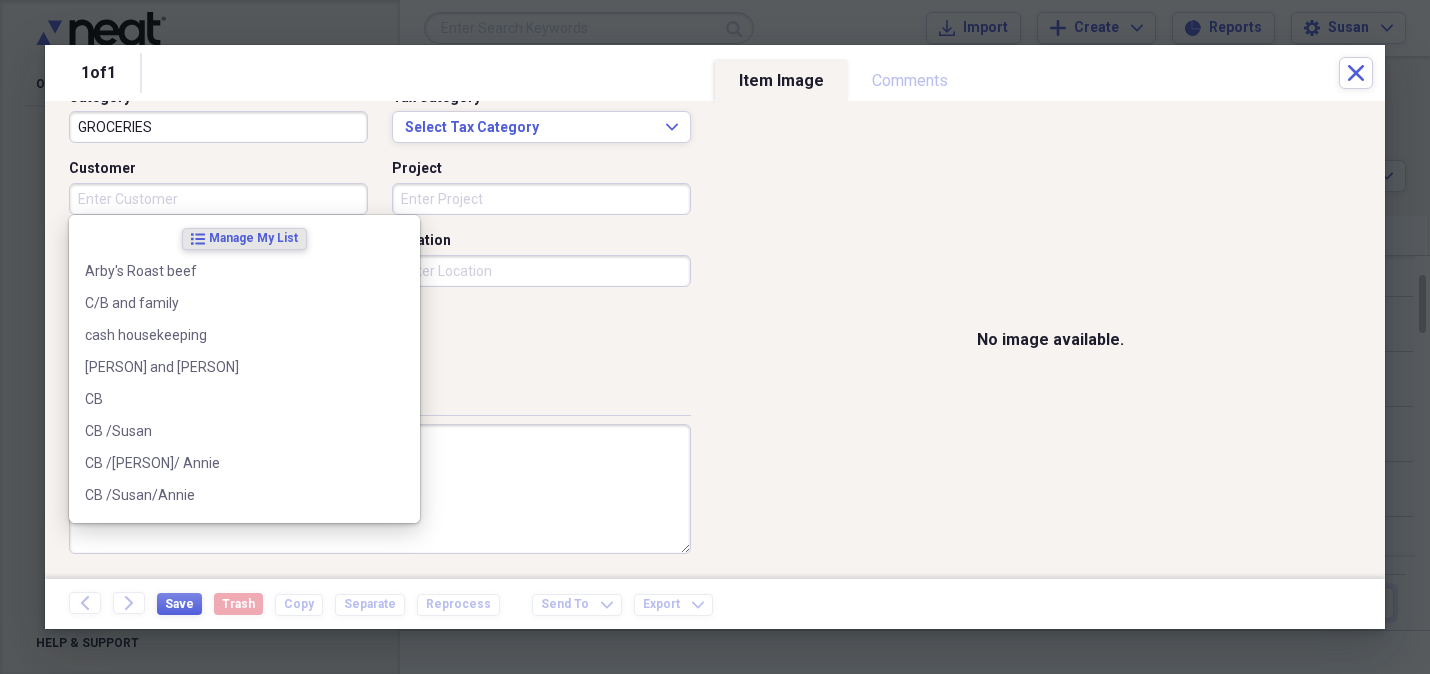 click on "Customer" at bounding box center (218, 199) 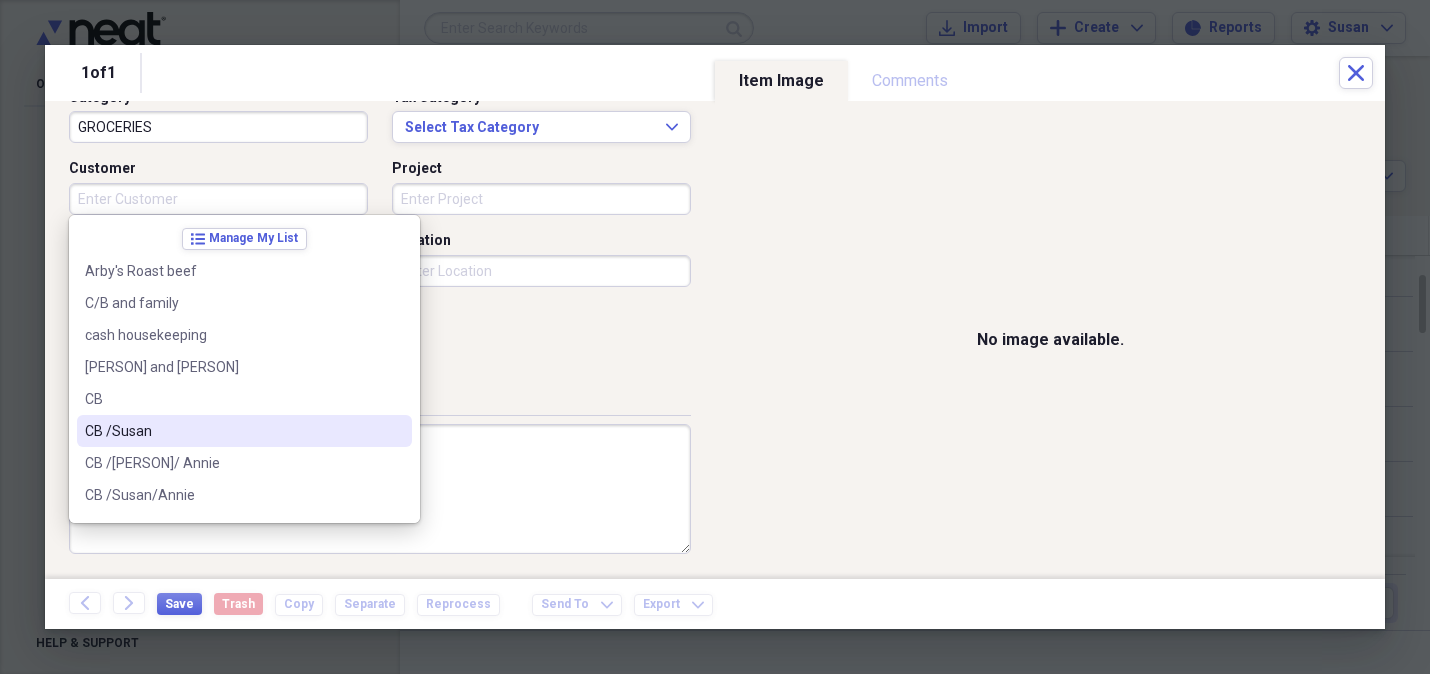 drag, startPoint x: 140, startPoint y: 423, endPoint x: 140, endPoint y: 412, distance: 11 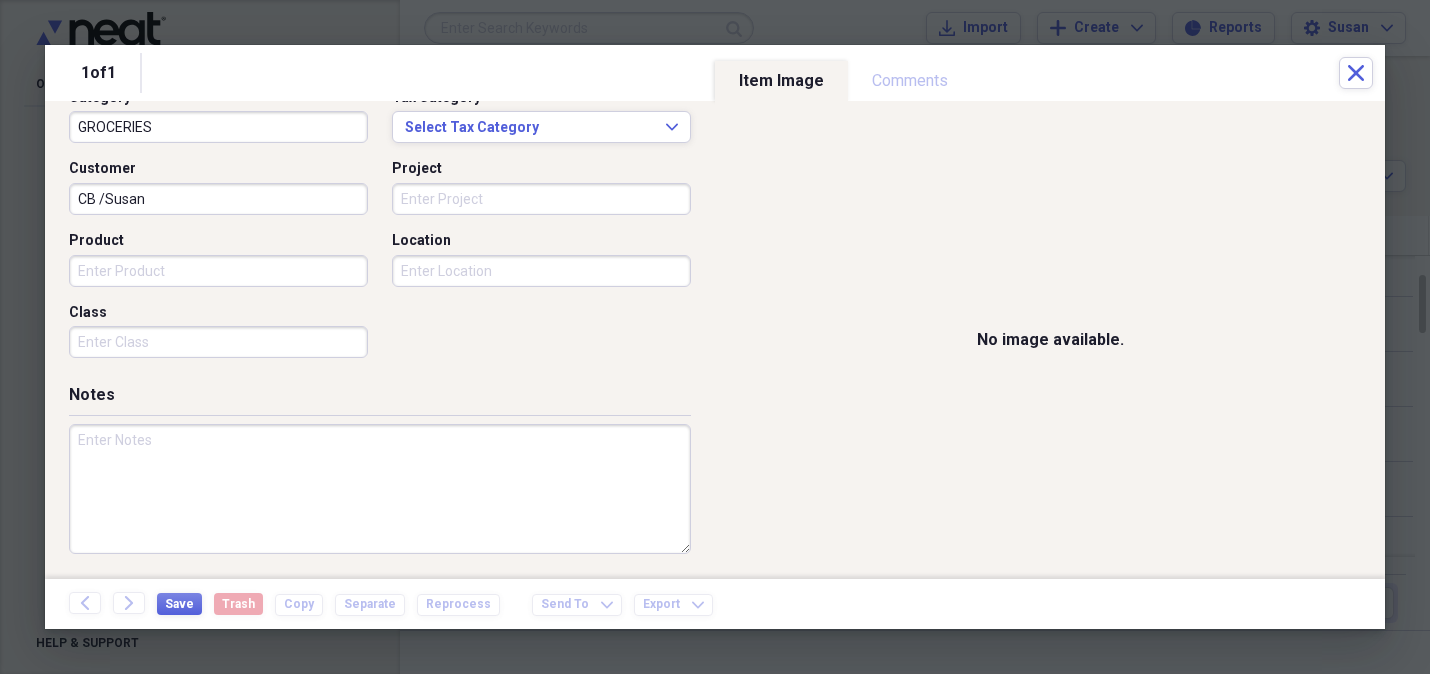 click on "Product" at bounding box center [218, 271] 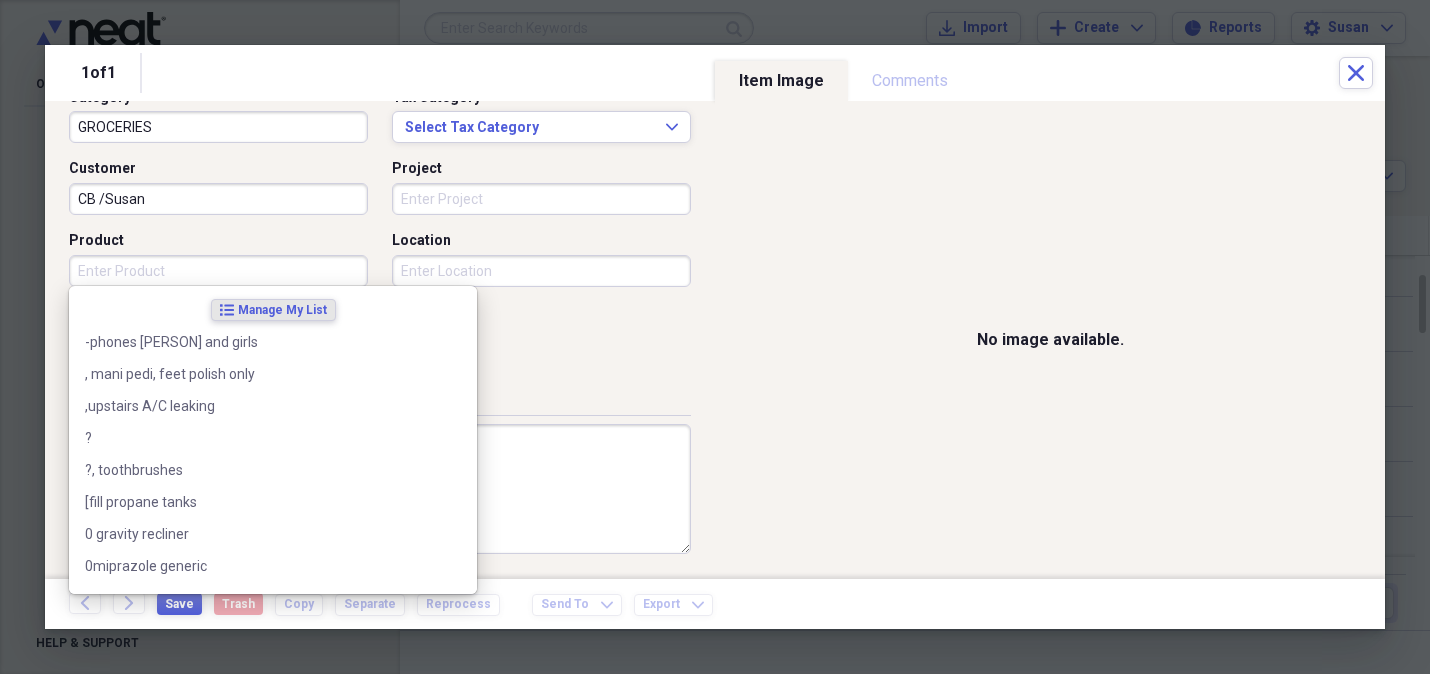 type on "i" 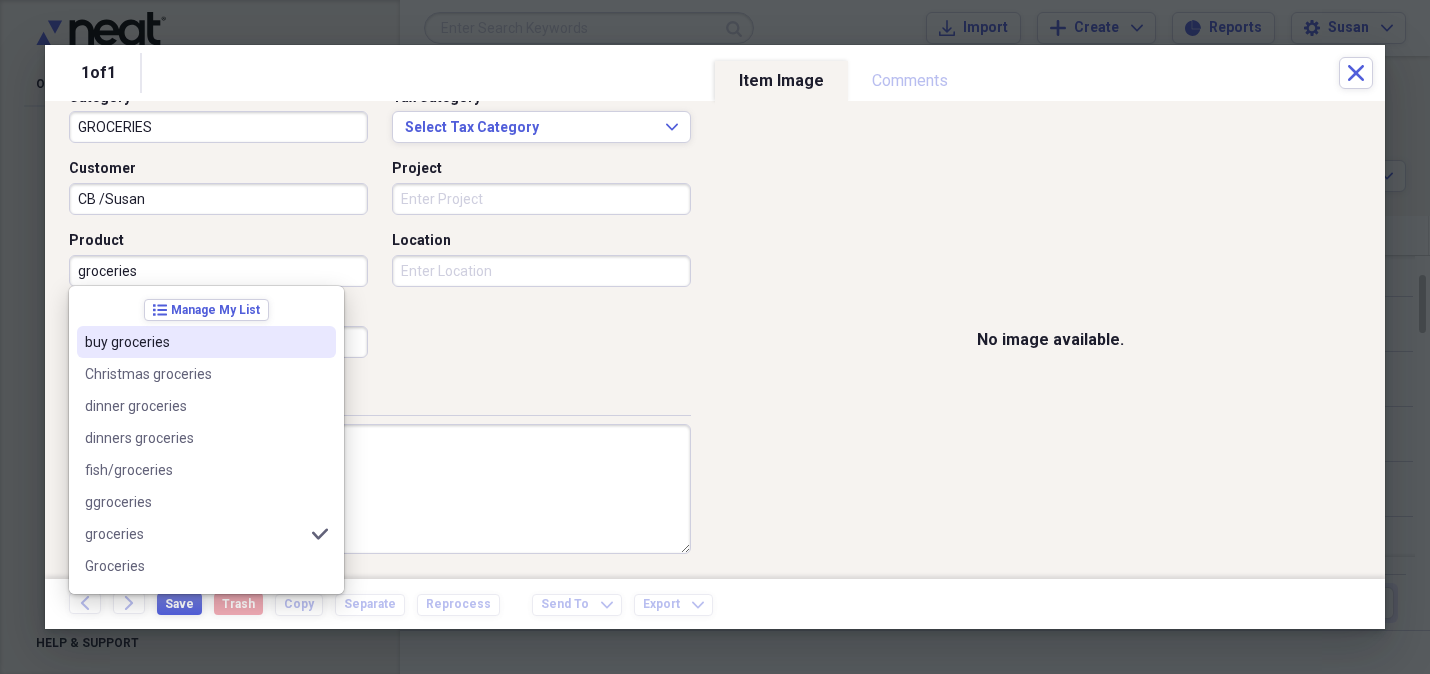 click on "buy groceries" at bounding box center [206, 342] 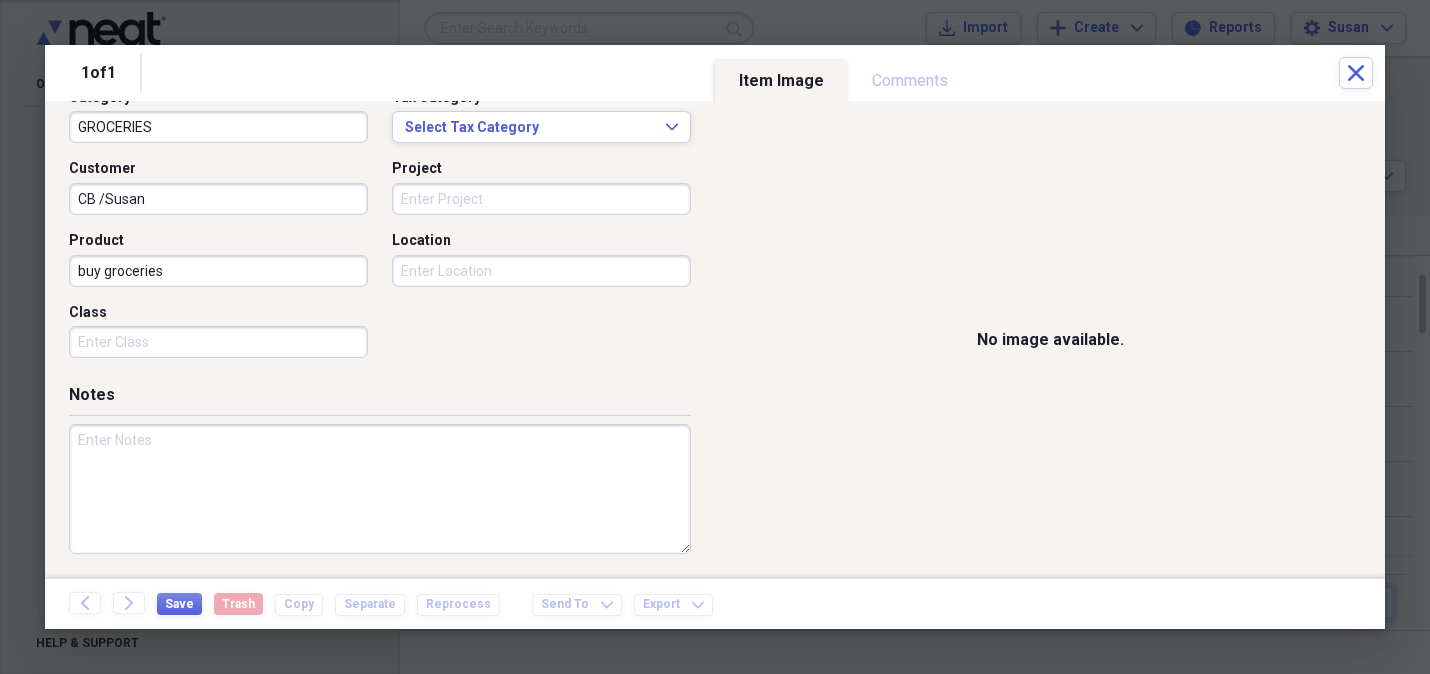 click on "Project" at bounding box center (541, 199) 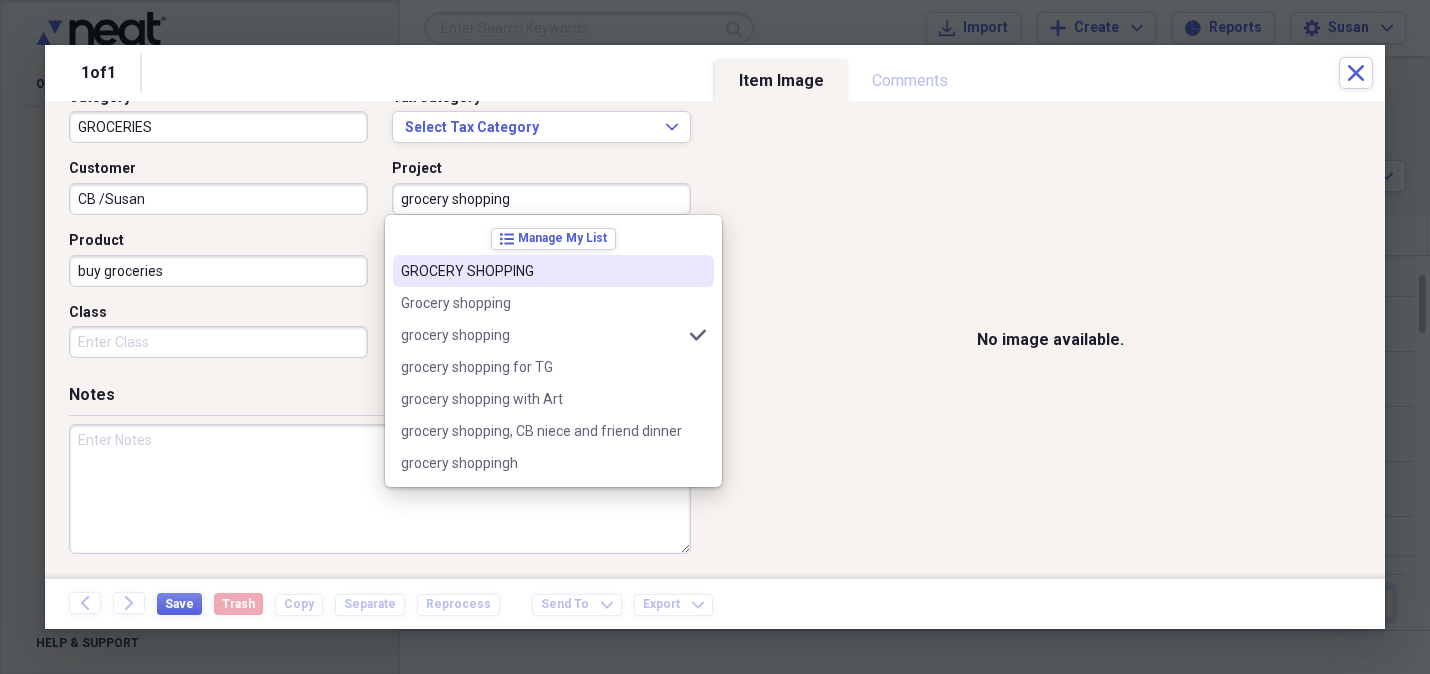 click on "GROCERY SHOPPING" at bounding box center [553, 271] 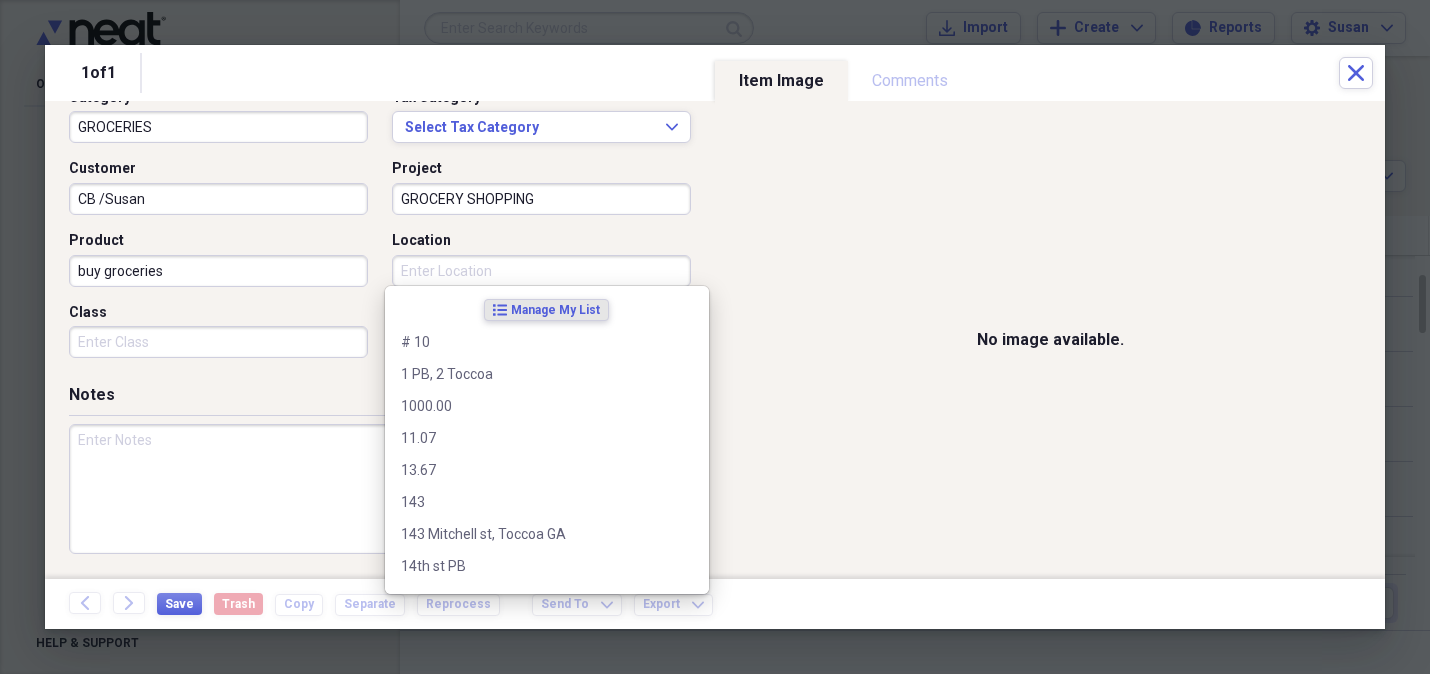 click on "Location" at bounding box center (541, 271) 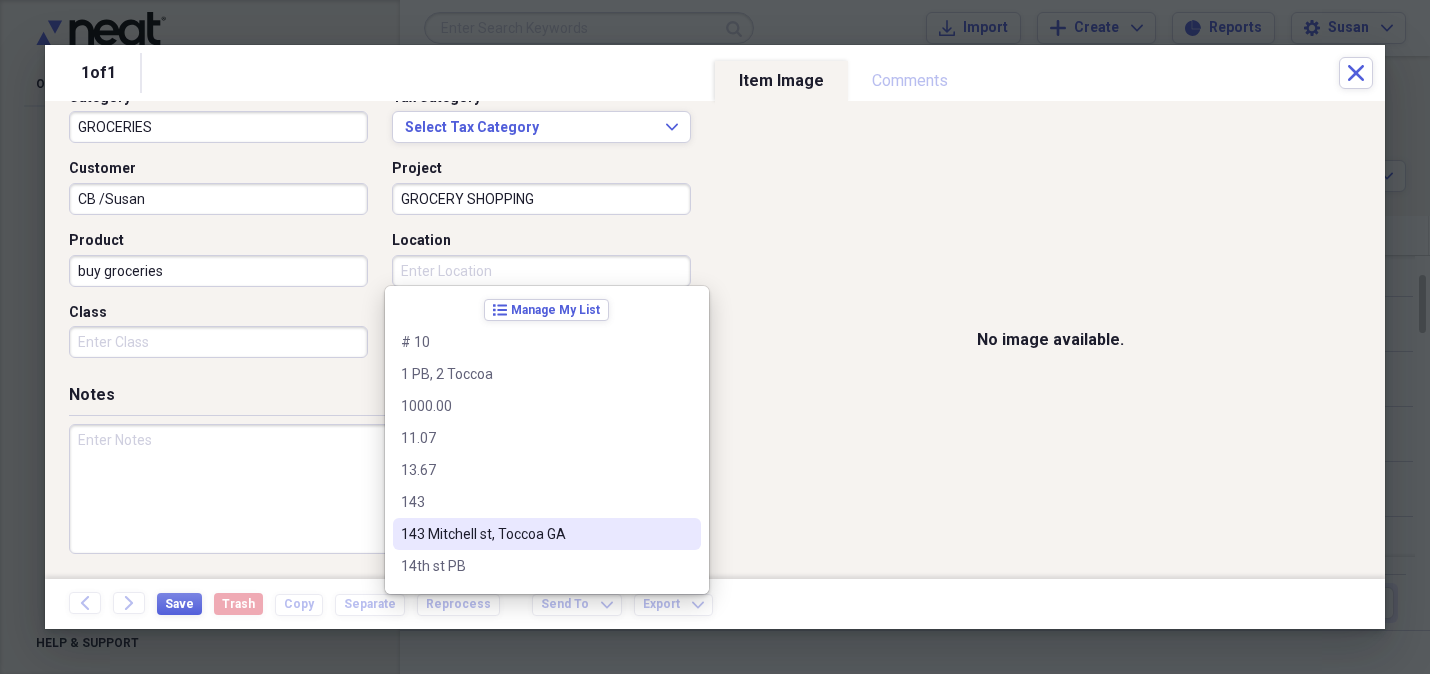 click on "143 Mitchell st, Toccoa GA" at bounding box center (535, 534) 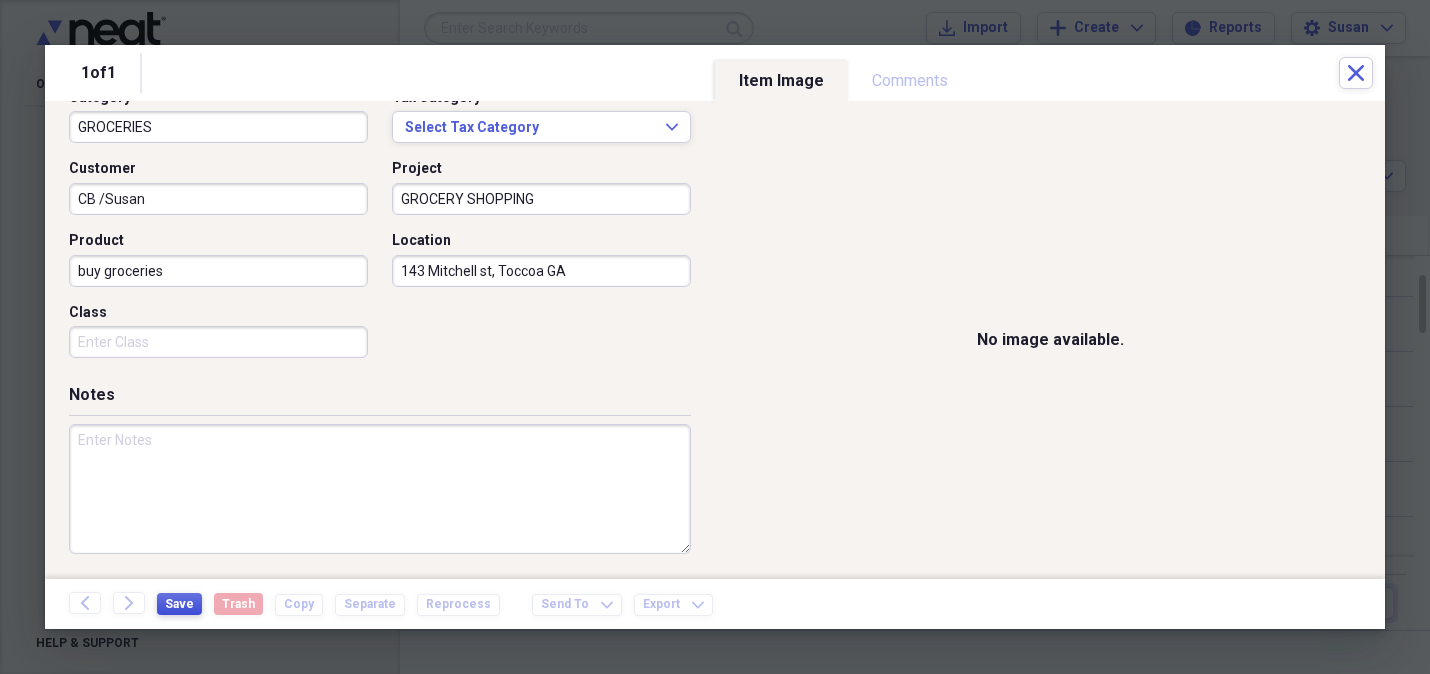 click on "Save" at bounding box center [179, 604] 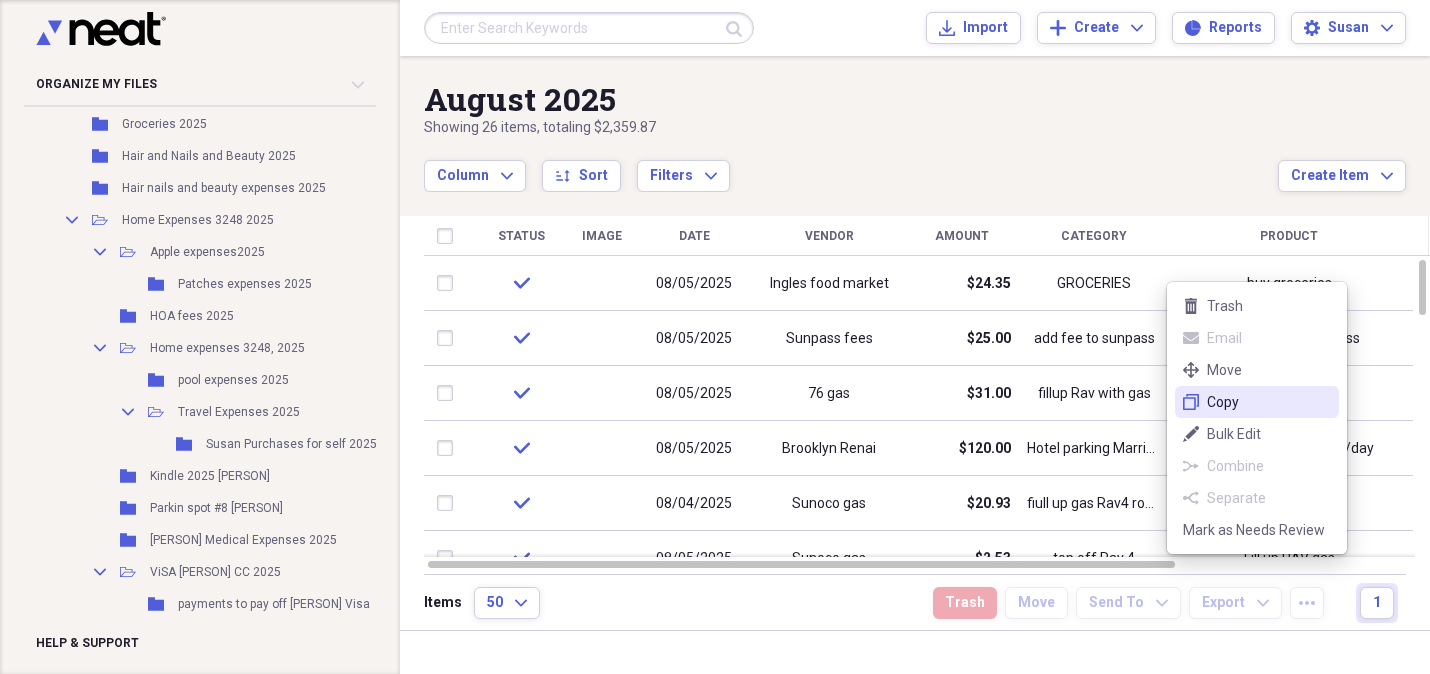 click on "duplicate Copy" at bounding box center (1257, 402) 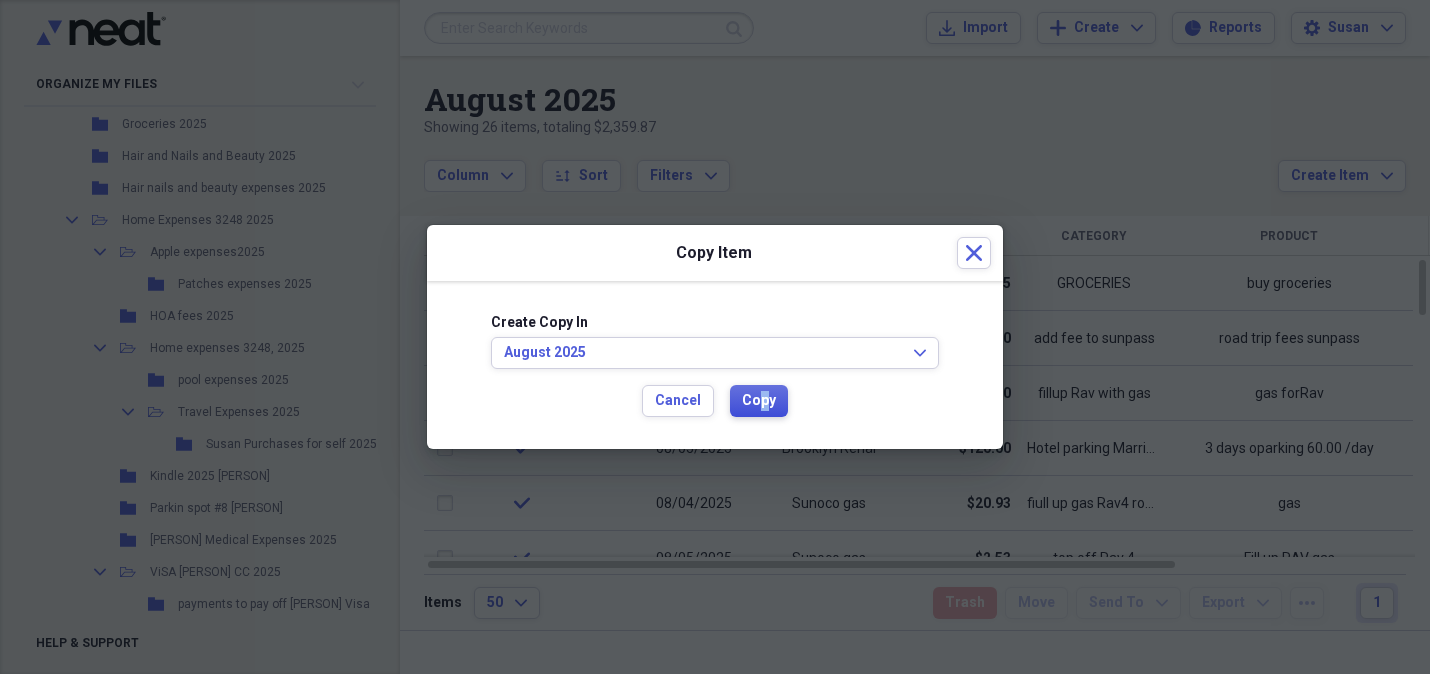 click on "Copy" at bounding box center (759, 401) 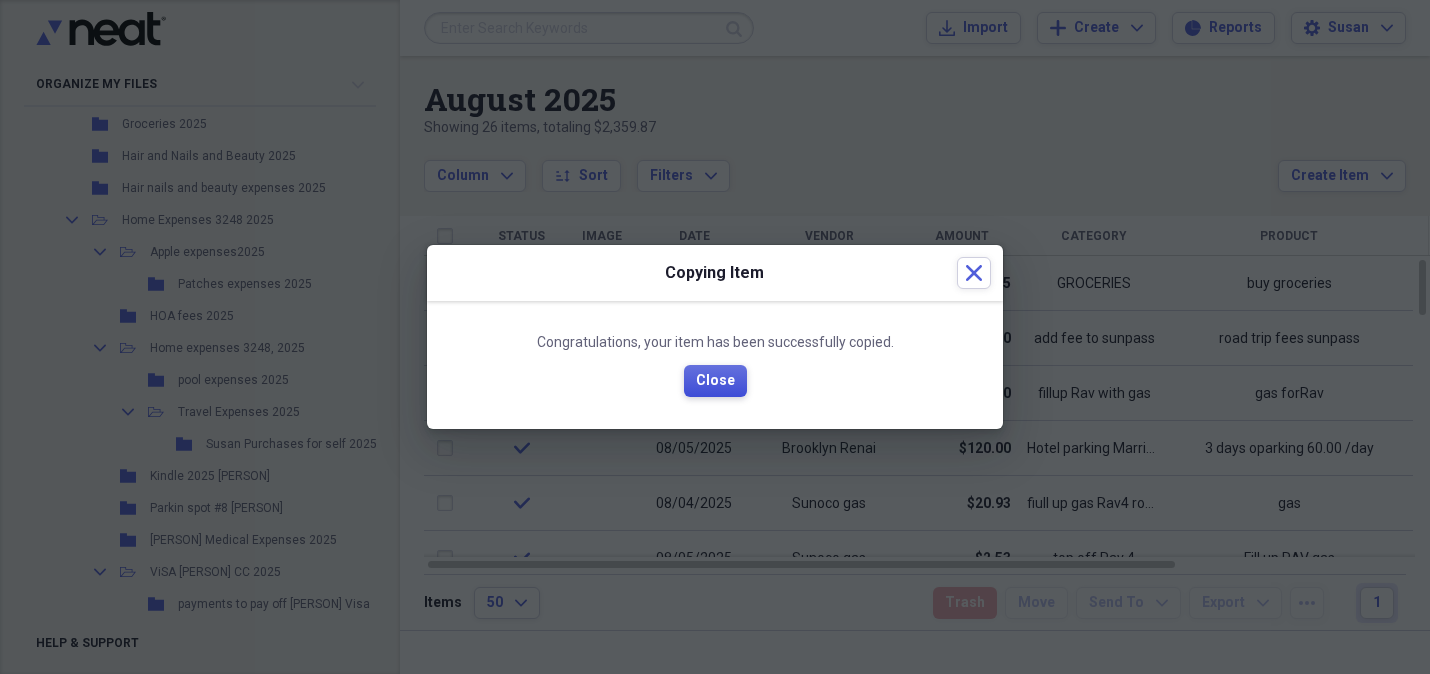 drag, startPoint x: 710, startPoint y: 376, endPoint x: 720, endPoint y: 370, distance: 11.661903 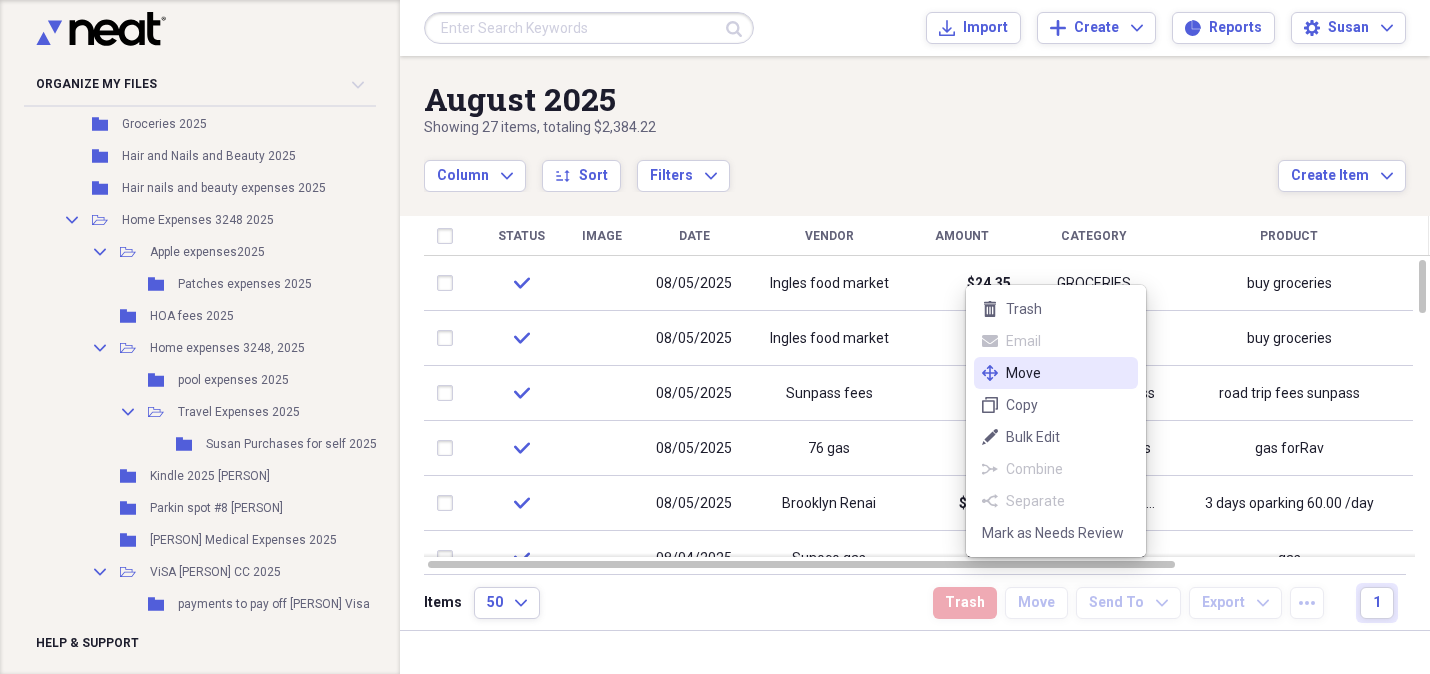 click on "Move" at bounding box center [1068, 373] 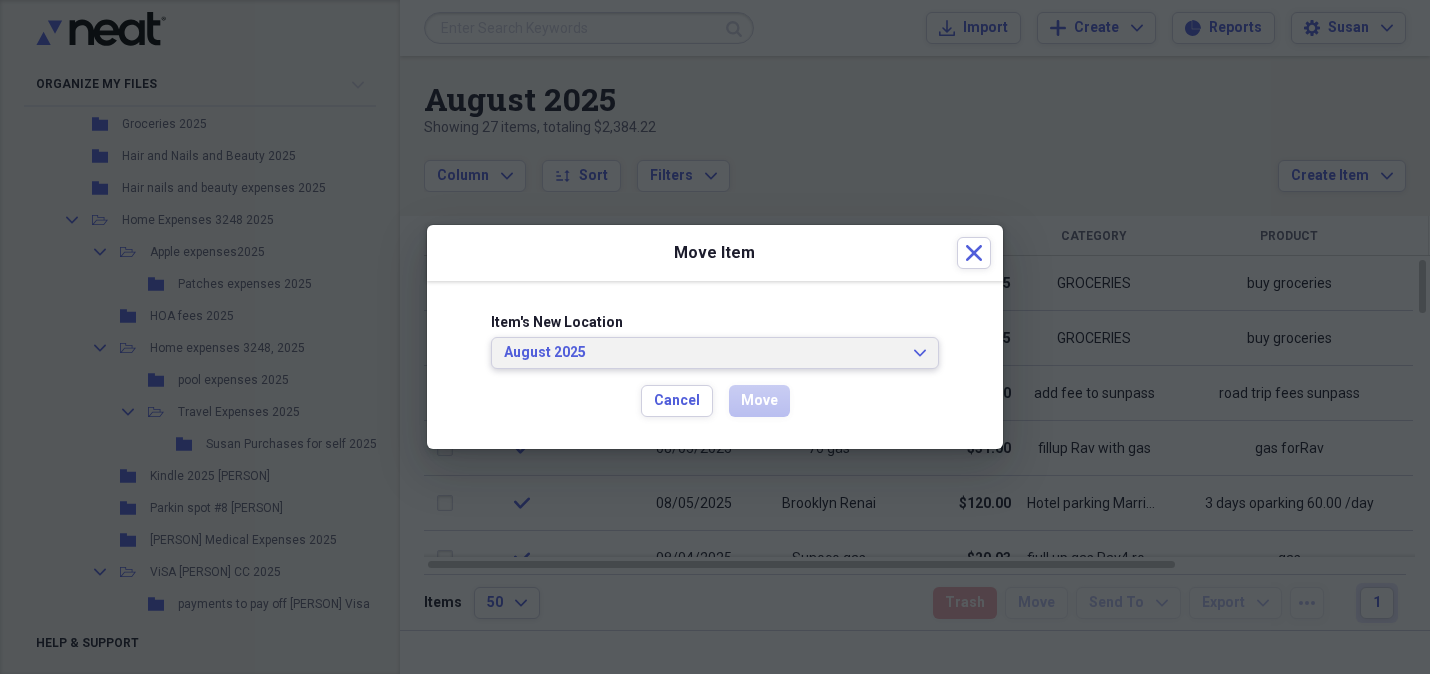 click 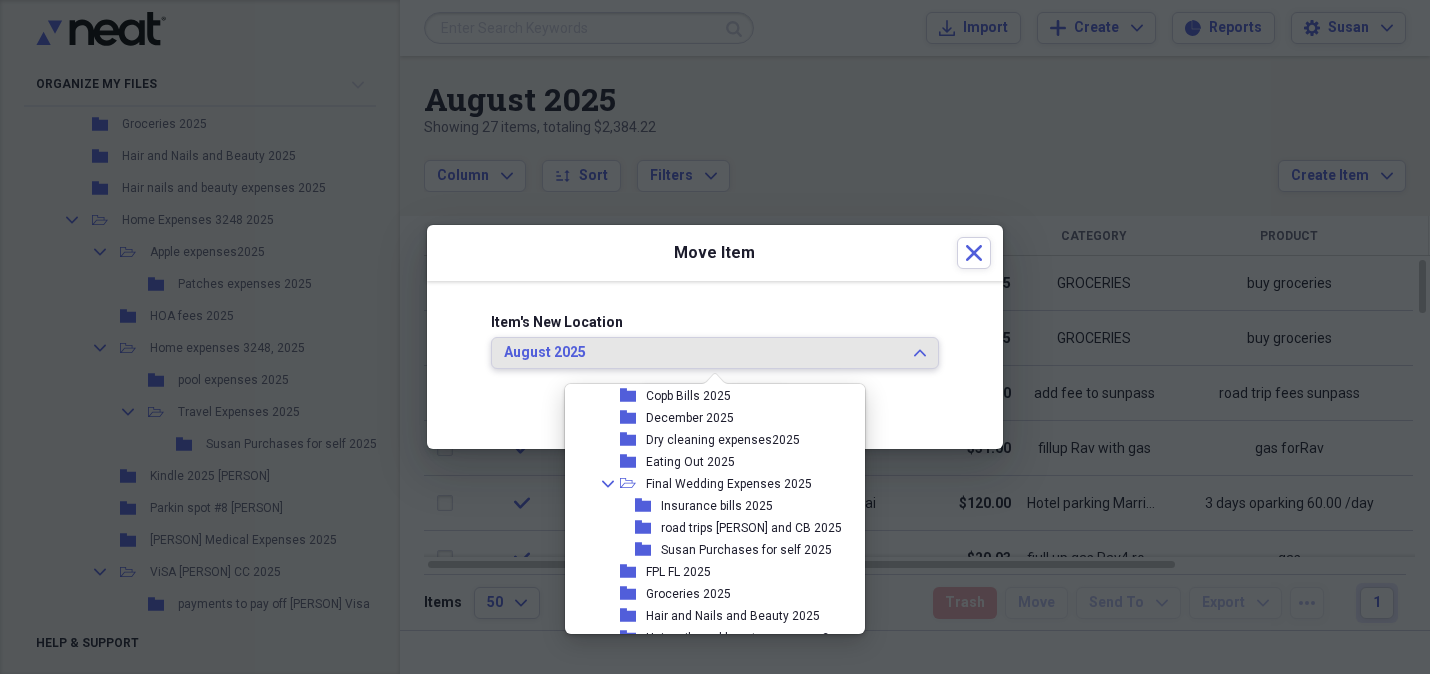 scroll, scrollTop: 546, scrollLeft: 0, axis: vertical 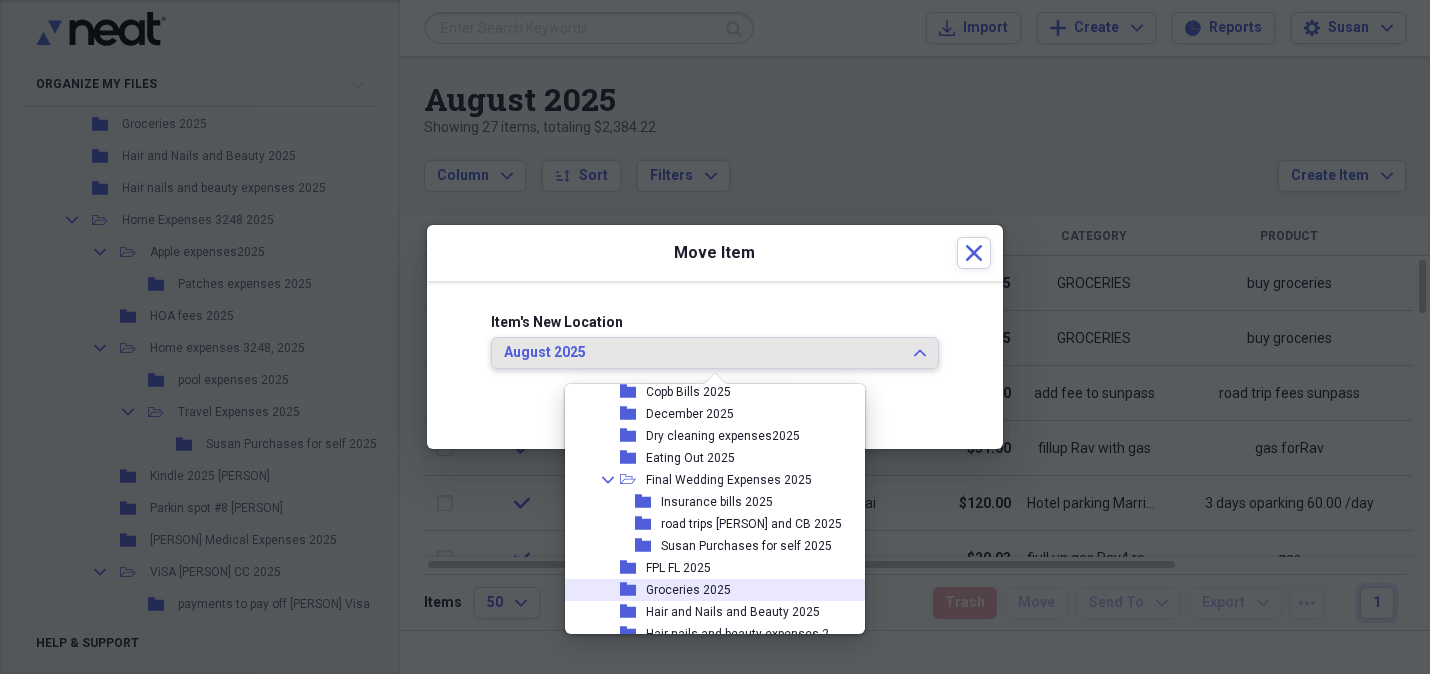 drag, startPoint x: 690, startPoint y: 585, endPoint x: 707, endPoint y: 578, distance: 18.384777 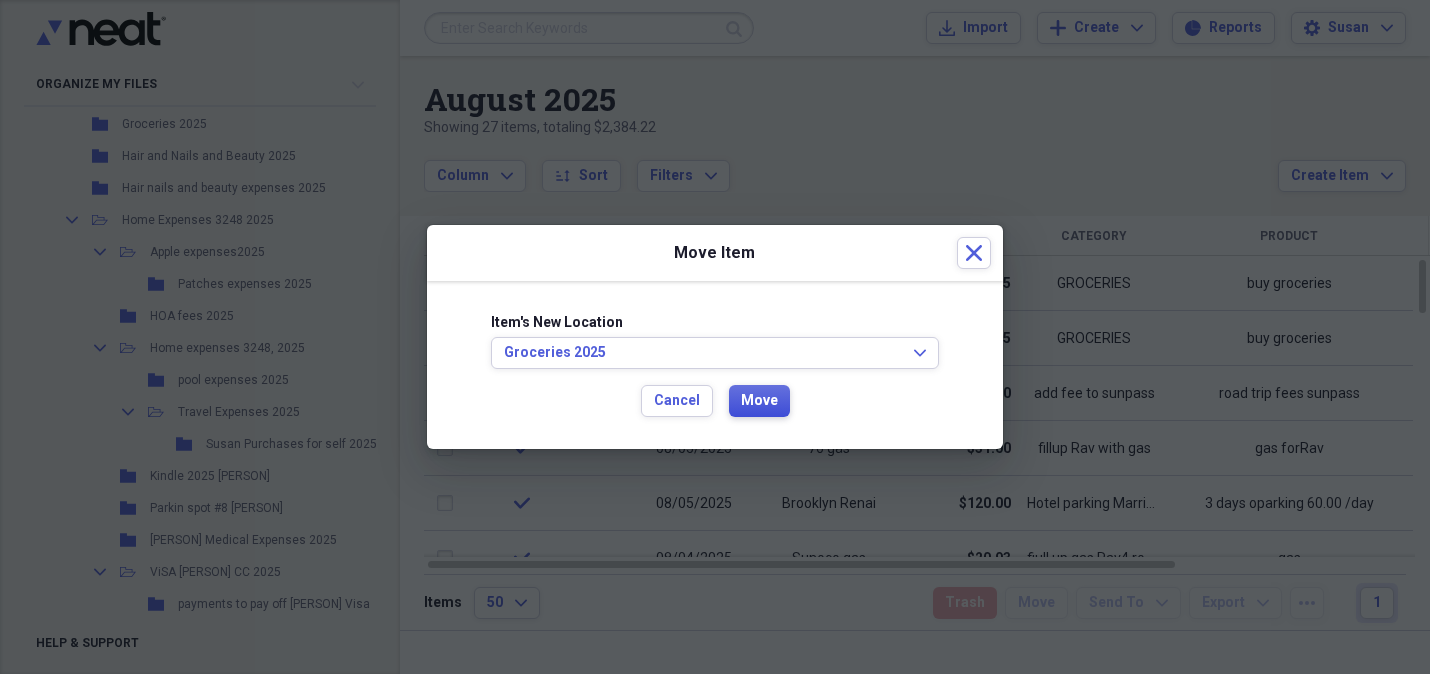 click on "Move" at bounding box center (759, 401) 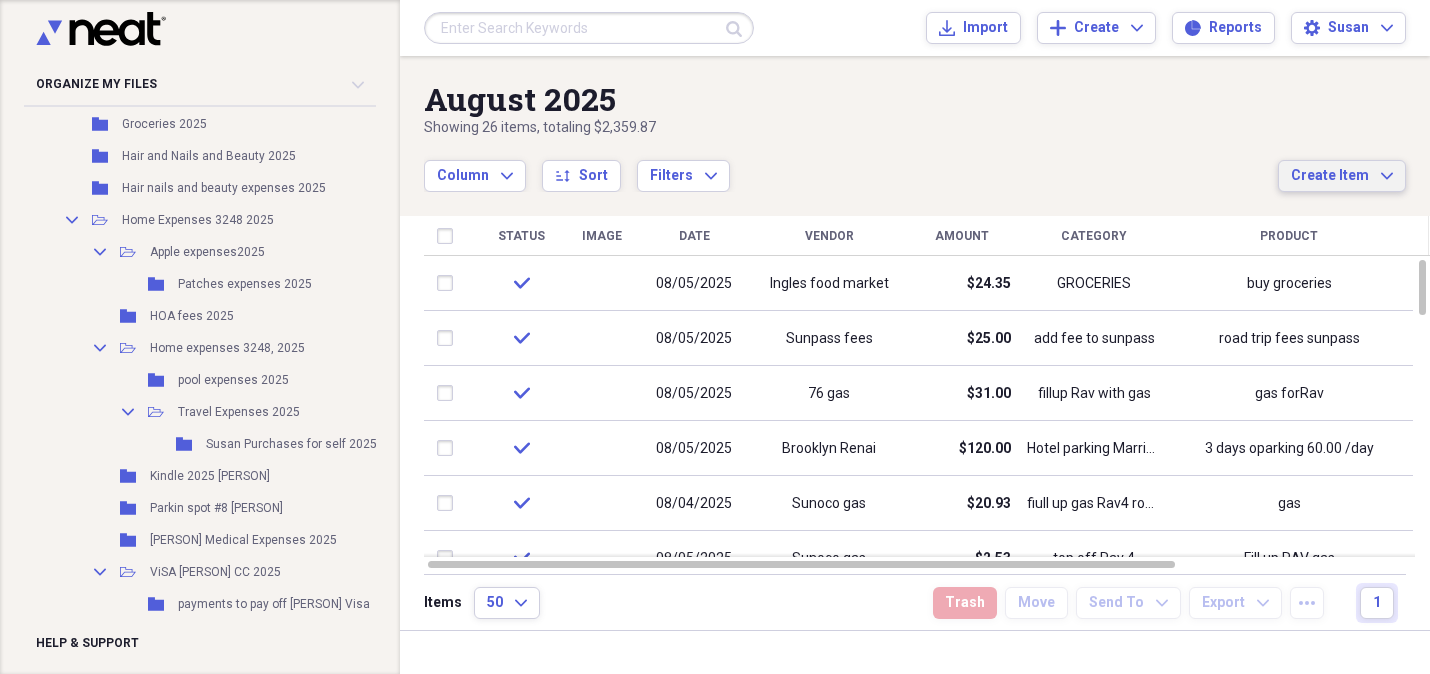 click on "Create Item" at bounding box center (1330, 176) 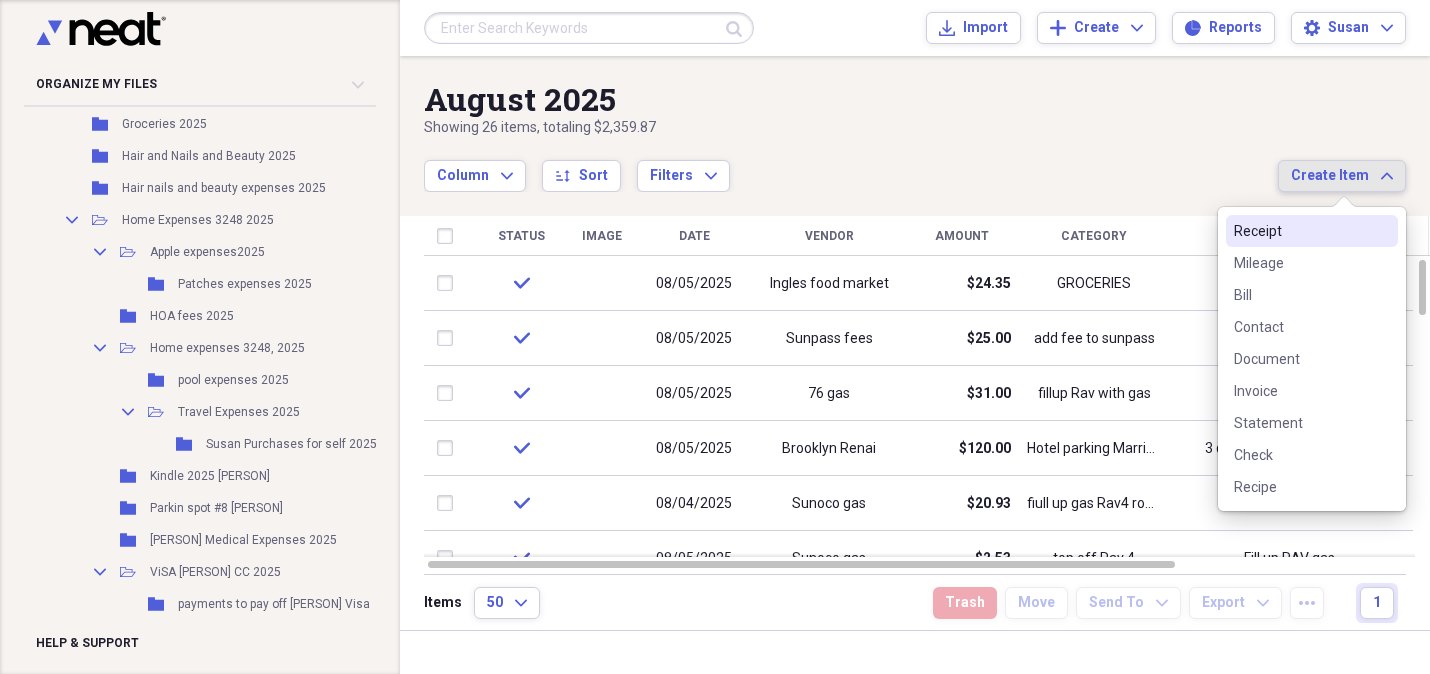click on "Receipt" at bounding box center (1300, 231) 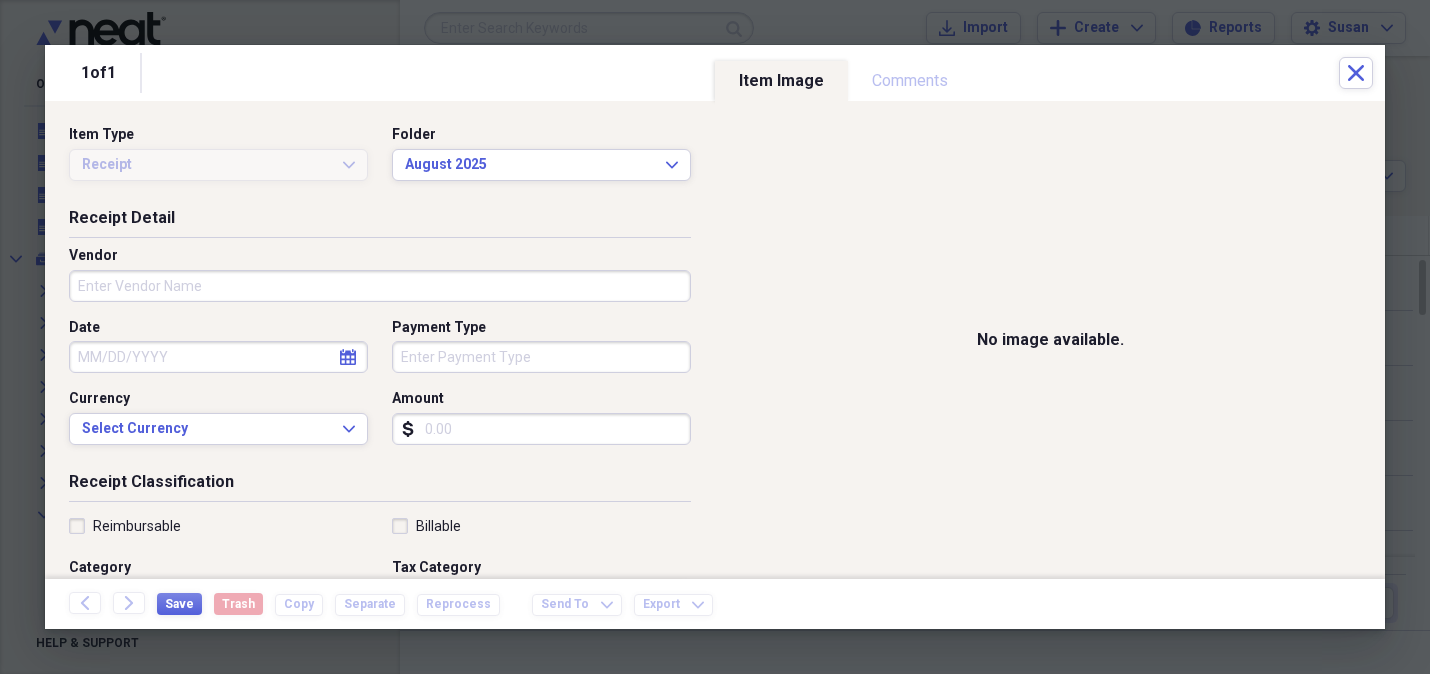 scroll, scrollTop: 0, scrollLeft: 0, axis: both 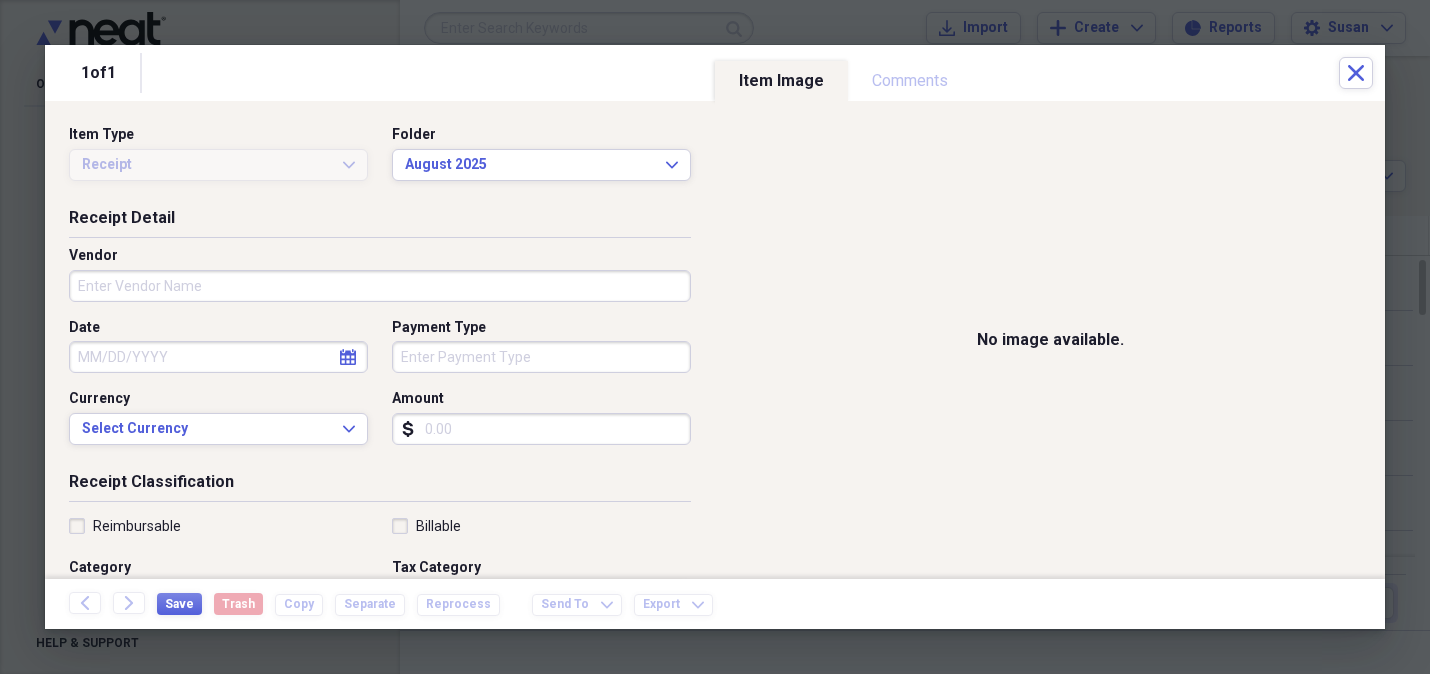 drag, startPoint x: 81, startPoint y: 284, endPoint x: 374, endPoint y: 285, distance: 293.0017 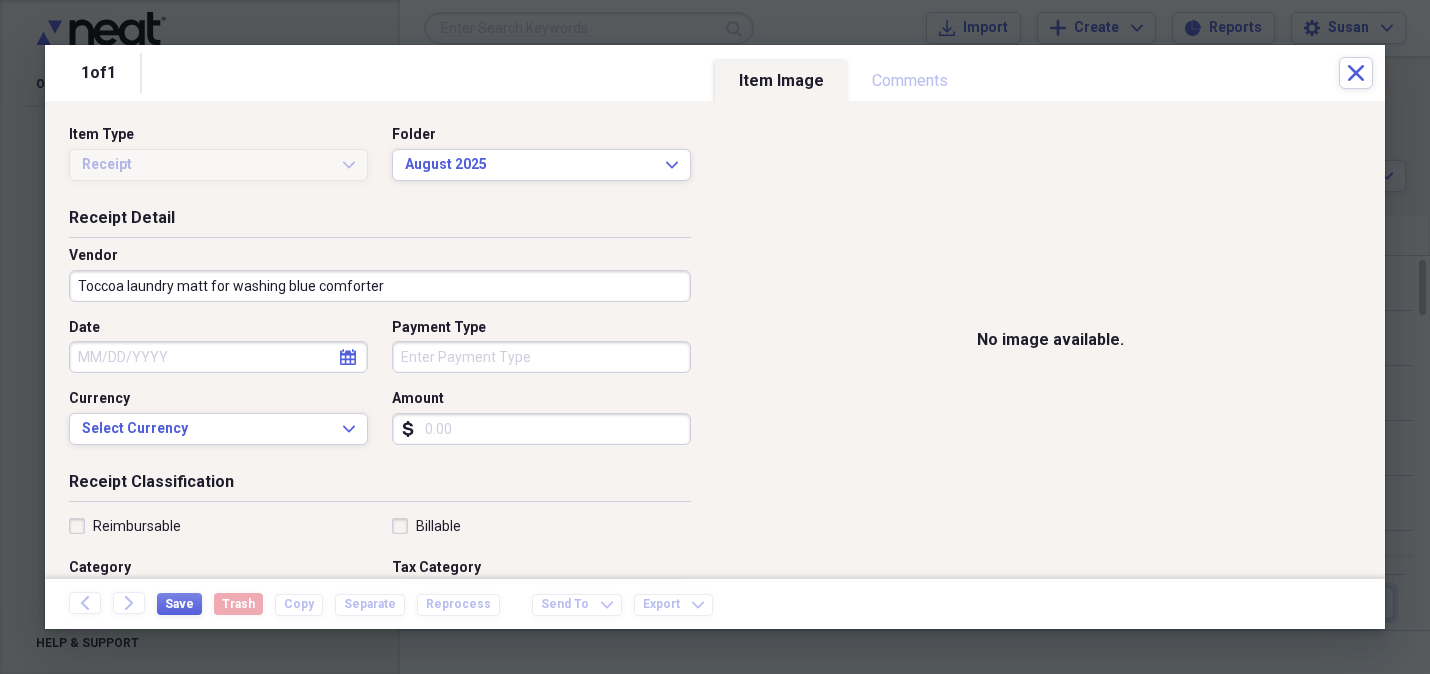 type on "Toccoa laundry matt for washing blue comforter" 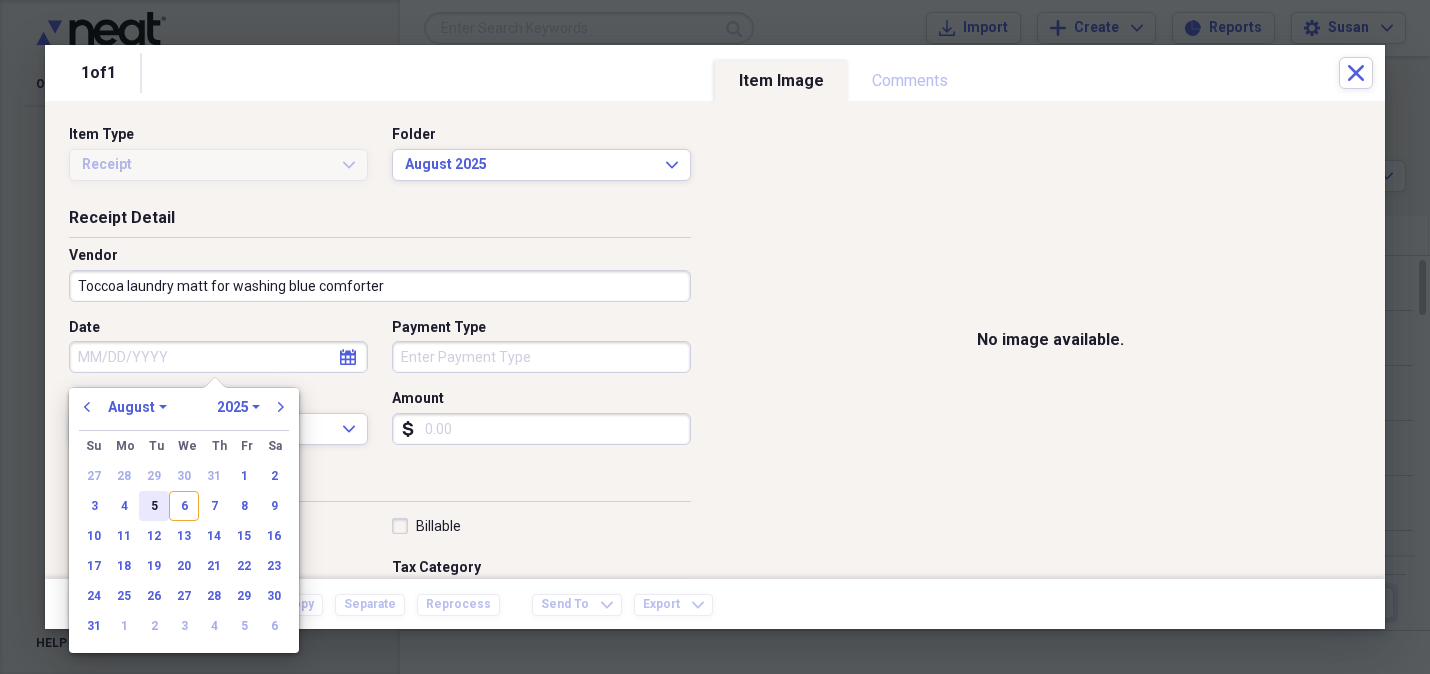 click on "5" at bounding box center (154, 506) 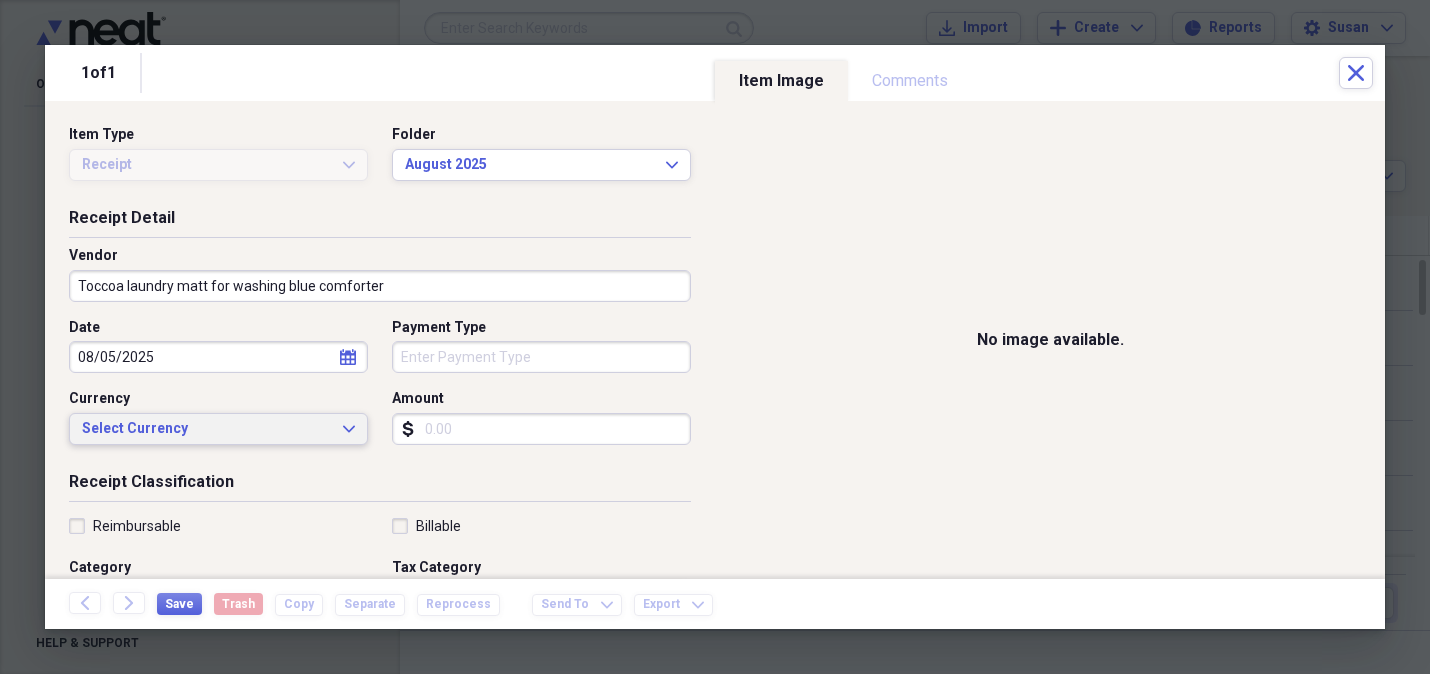 drag, startPoint x: 344, startPoint y: 430, endPoint x: 328, endPoint y: 441, distance: 19.416489 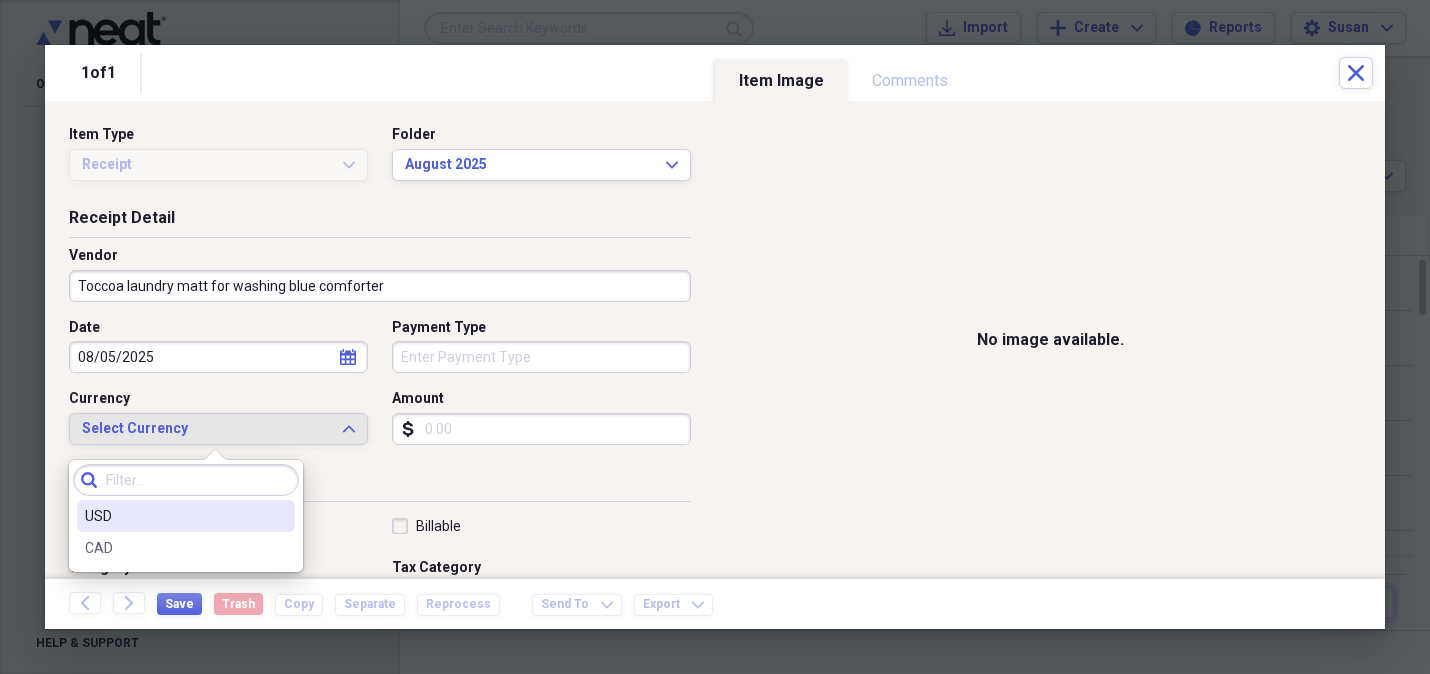 drag, startPoint x: 274, startPoint y: 507, endPoint x: 330, endPoint y: 454, distance: 77.10383 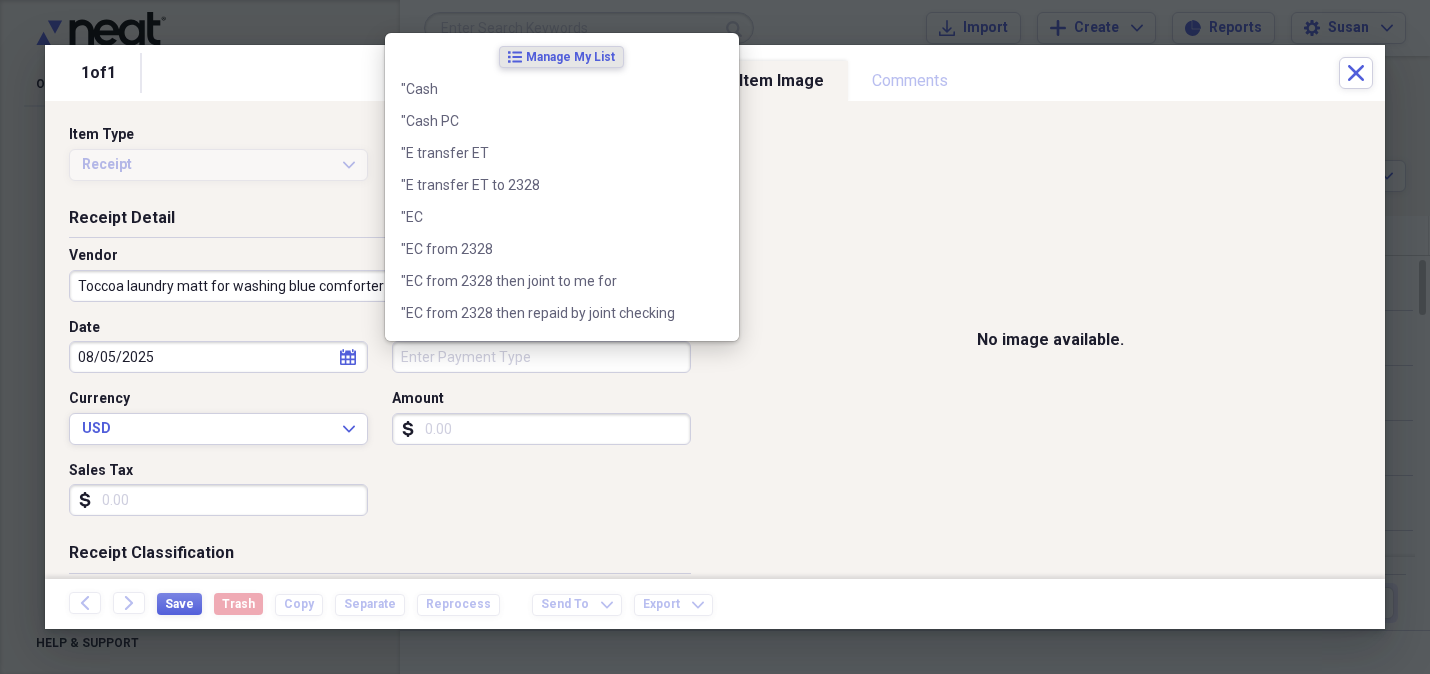 click on "Payment Type" at bounding box center [541, 357] 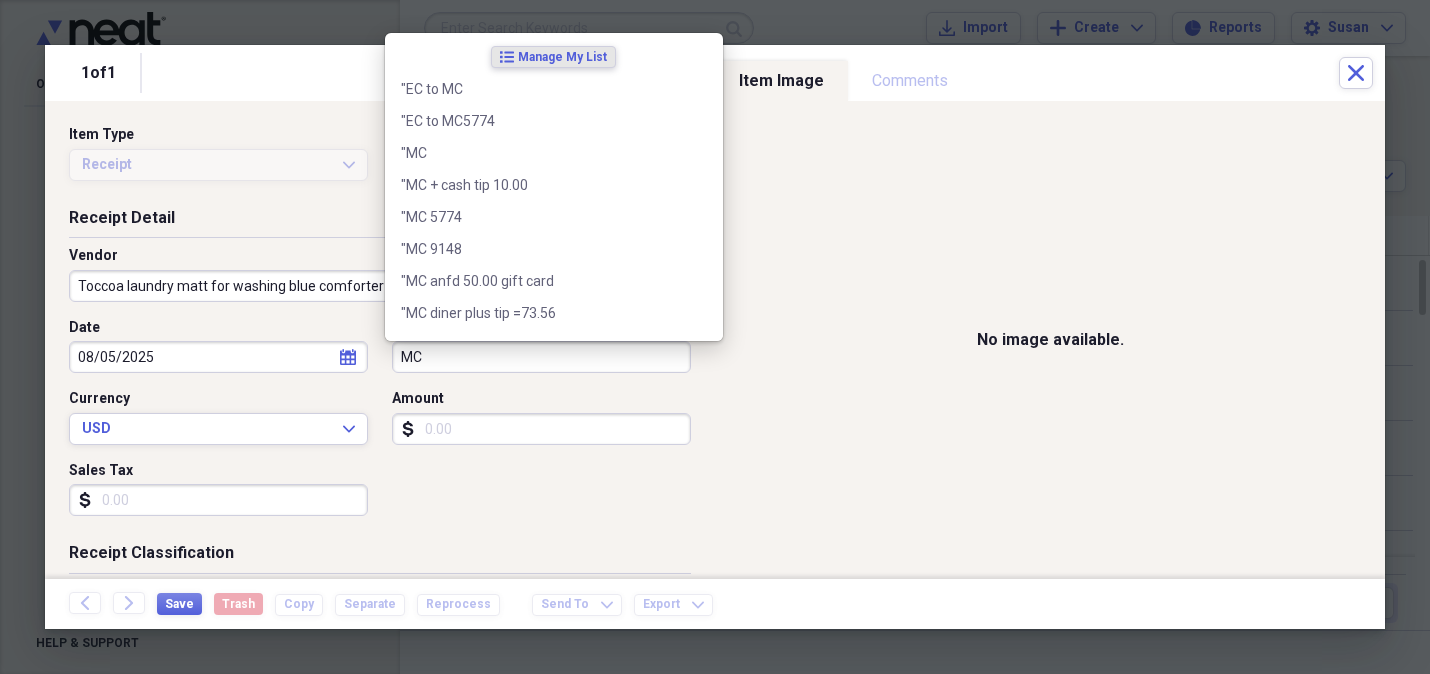 type on "MC" 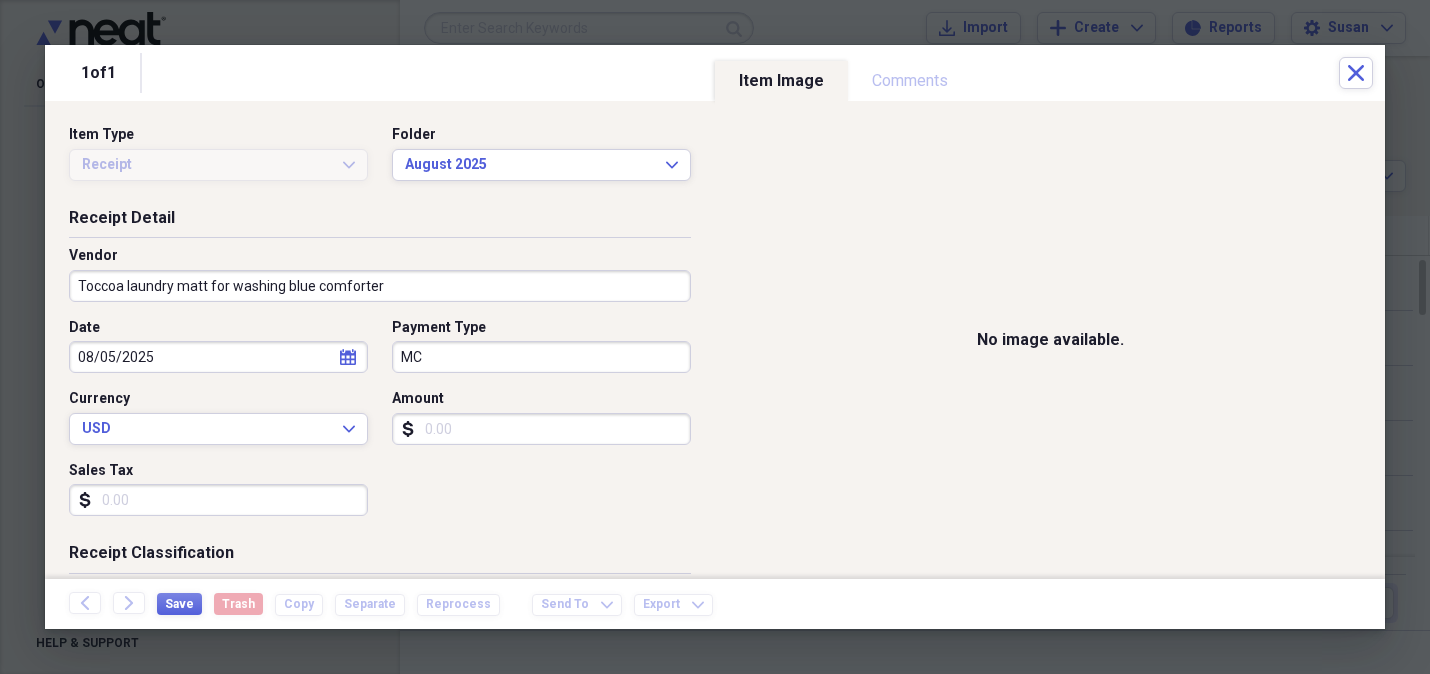 click on "Amount" at bounding box center (541, 429) 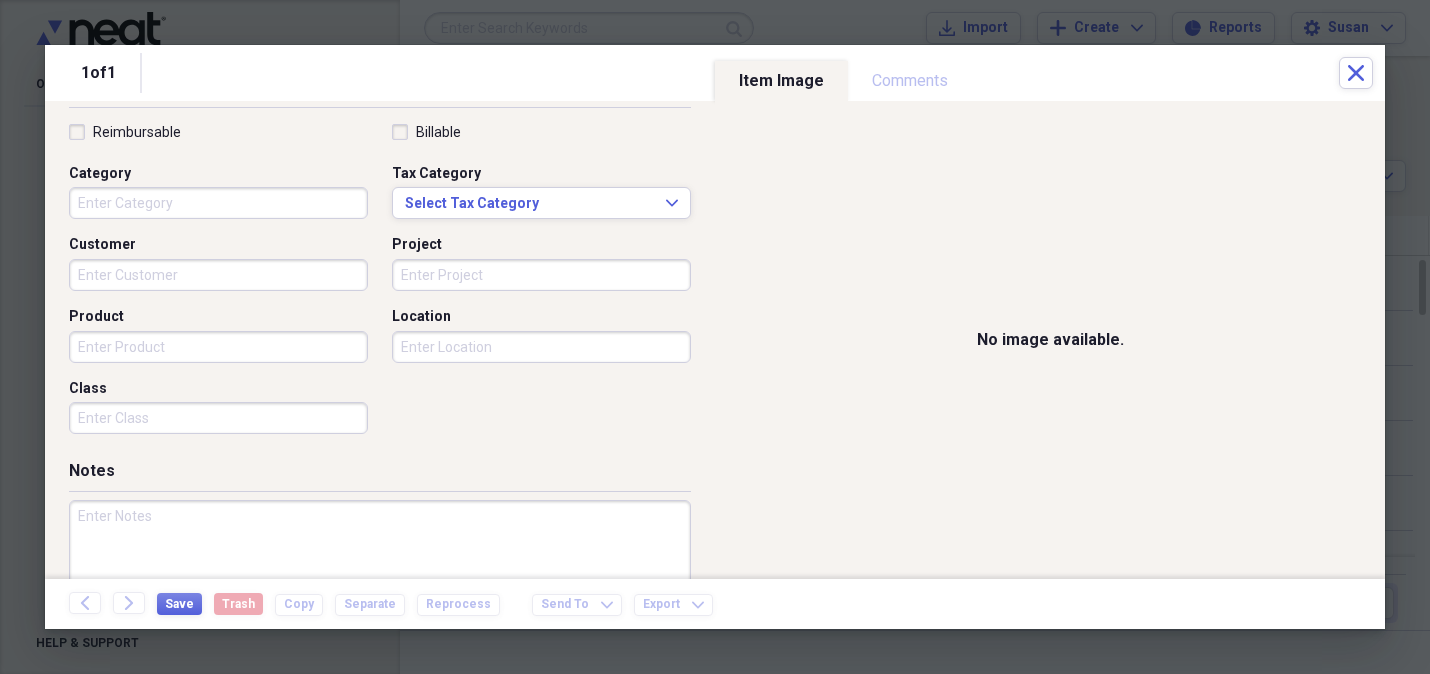 scroll, scrollTop: 405, scrollLeft: 0, axis: vertical 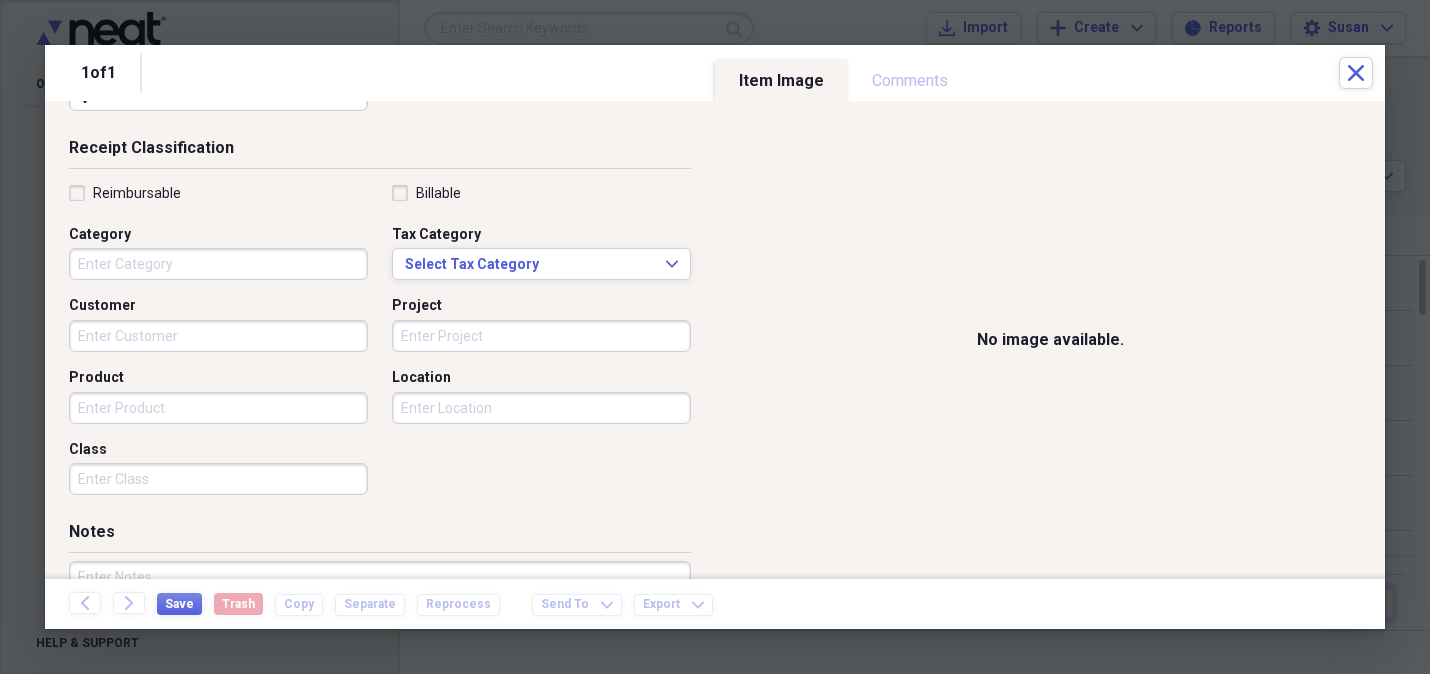 type on "9.25" 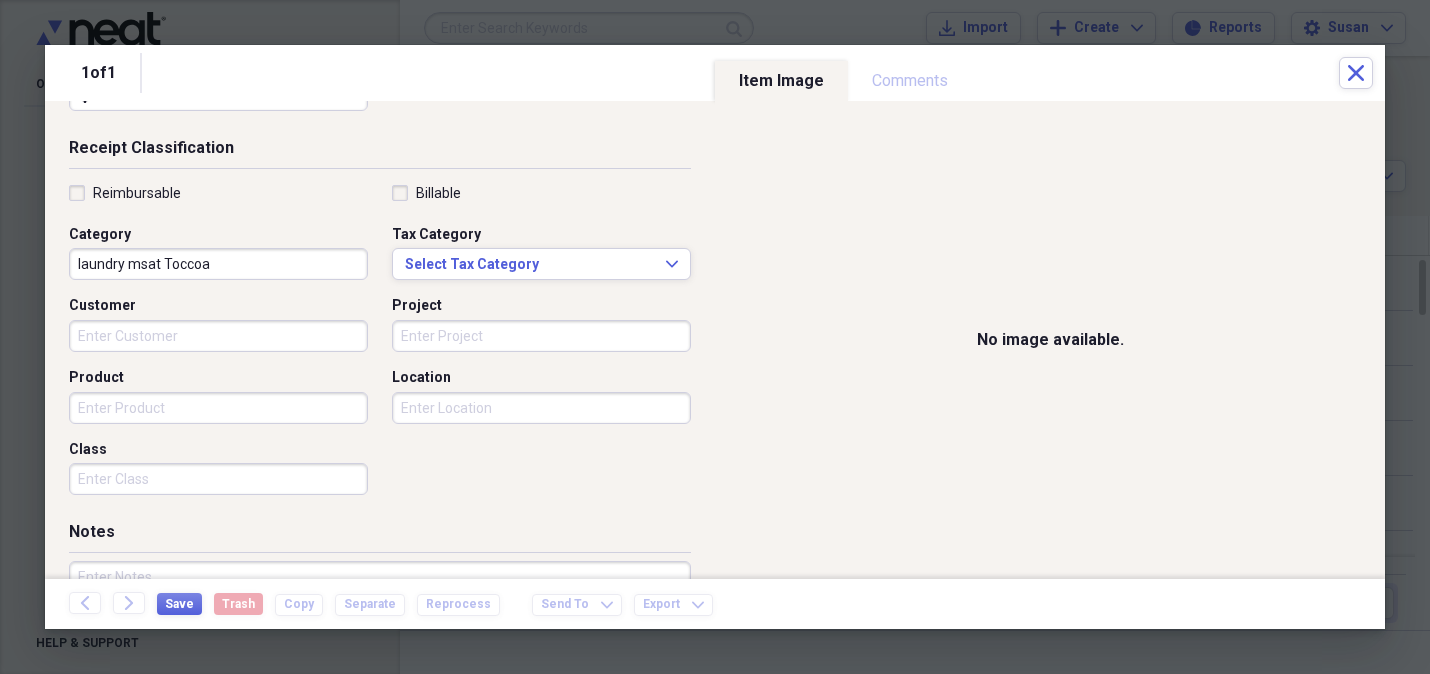 type on "laundry msat Toccoa" 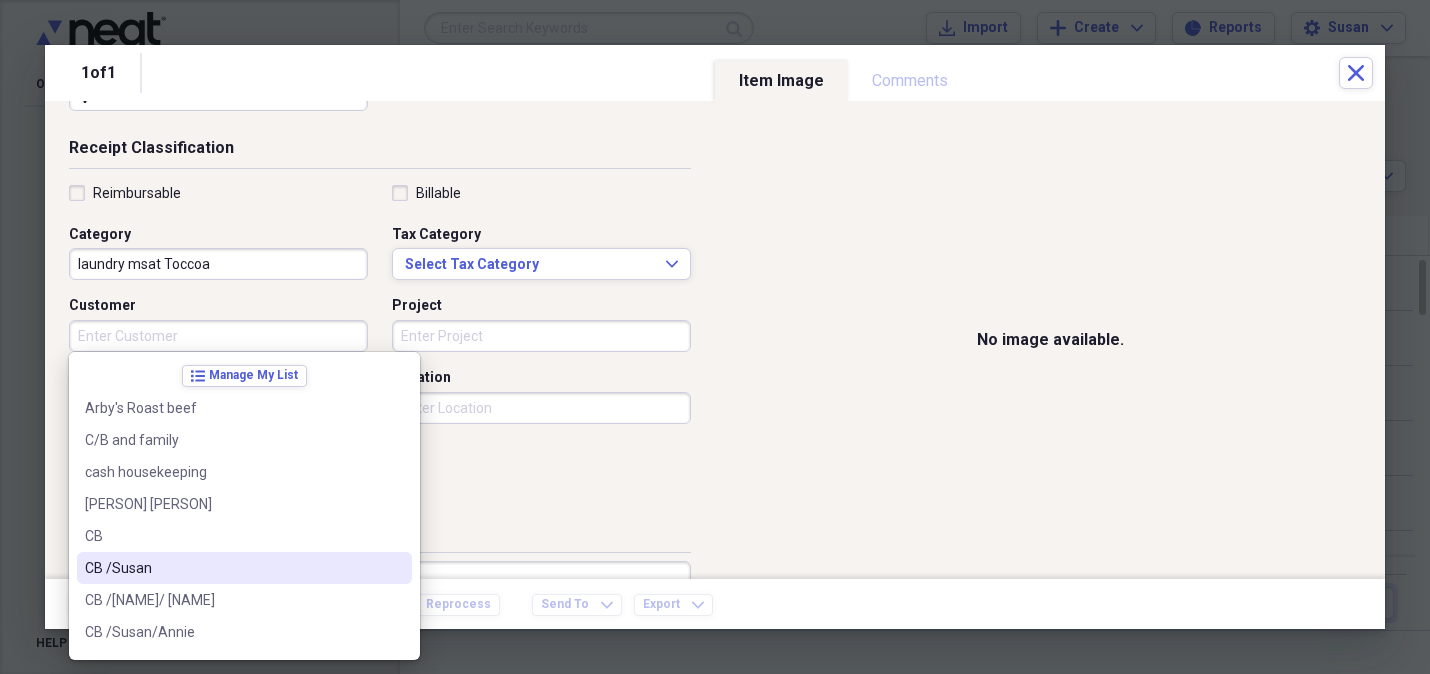 drag, startPoint x: 143, startPoint y: 565, endPoint x: 131, endPoint y: 568, distance: 12.369317 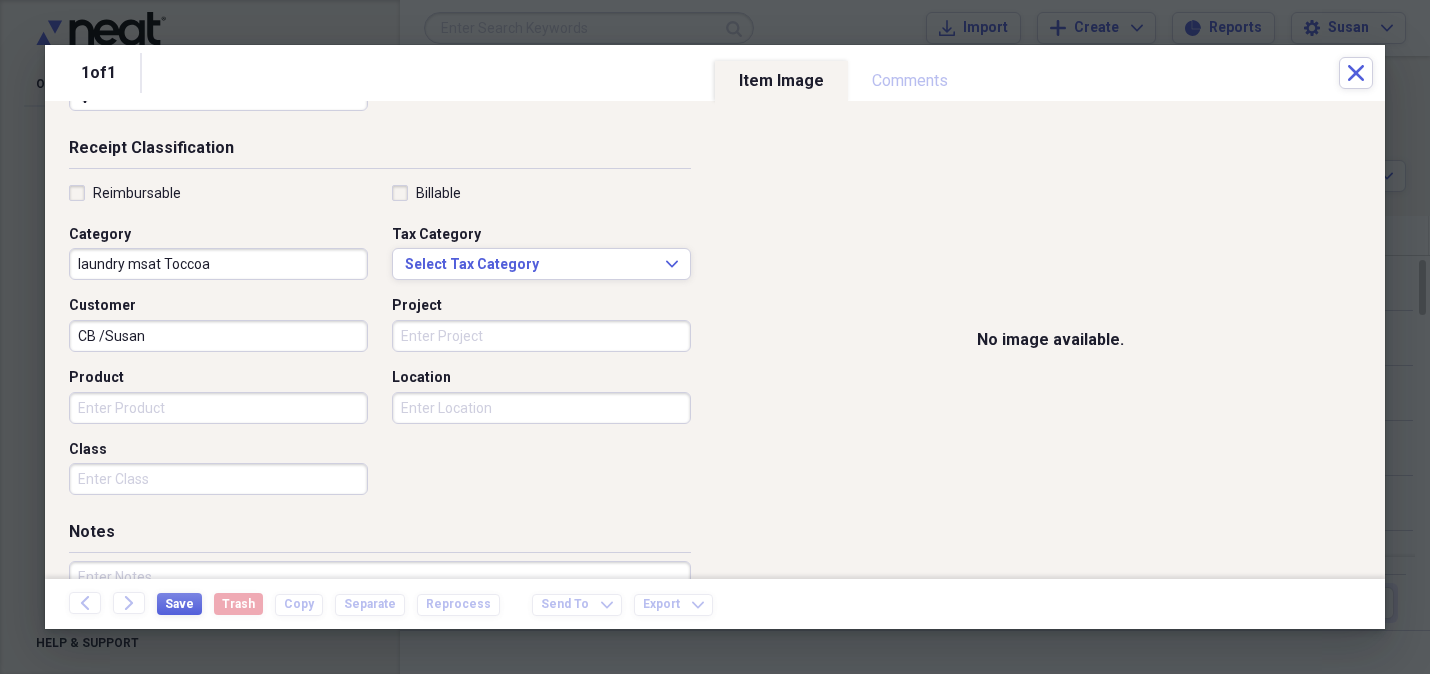 click on "Product" at bounding box center (218, 408) 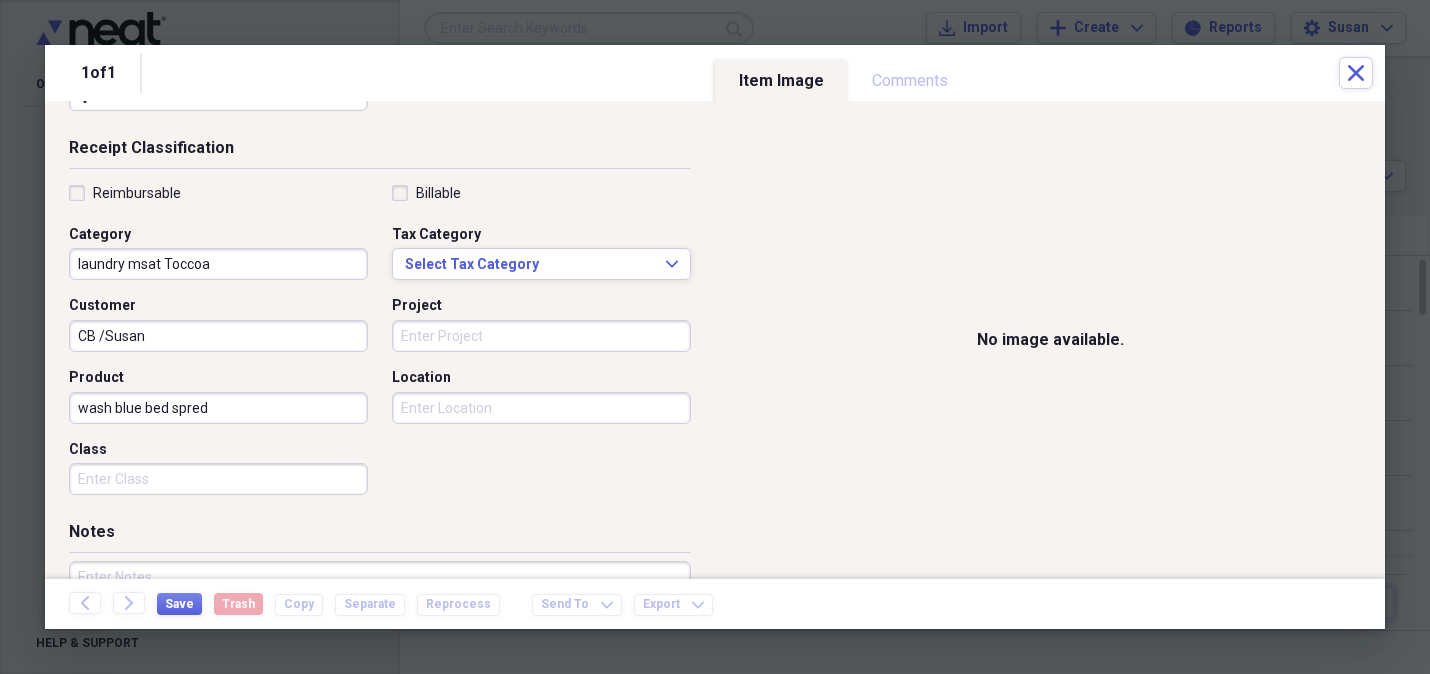 type on "wash blue bed spred" 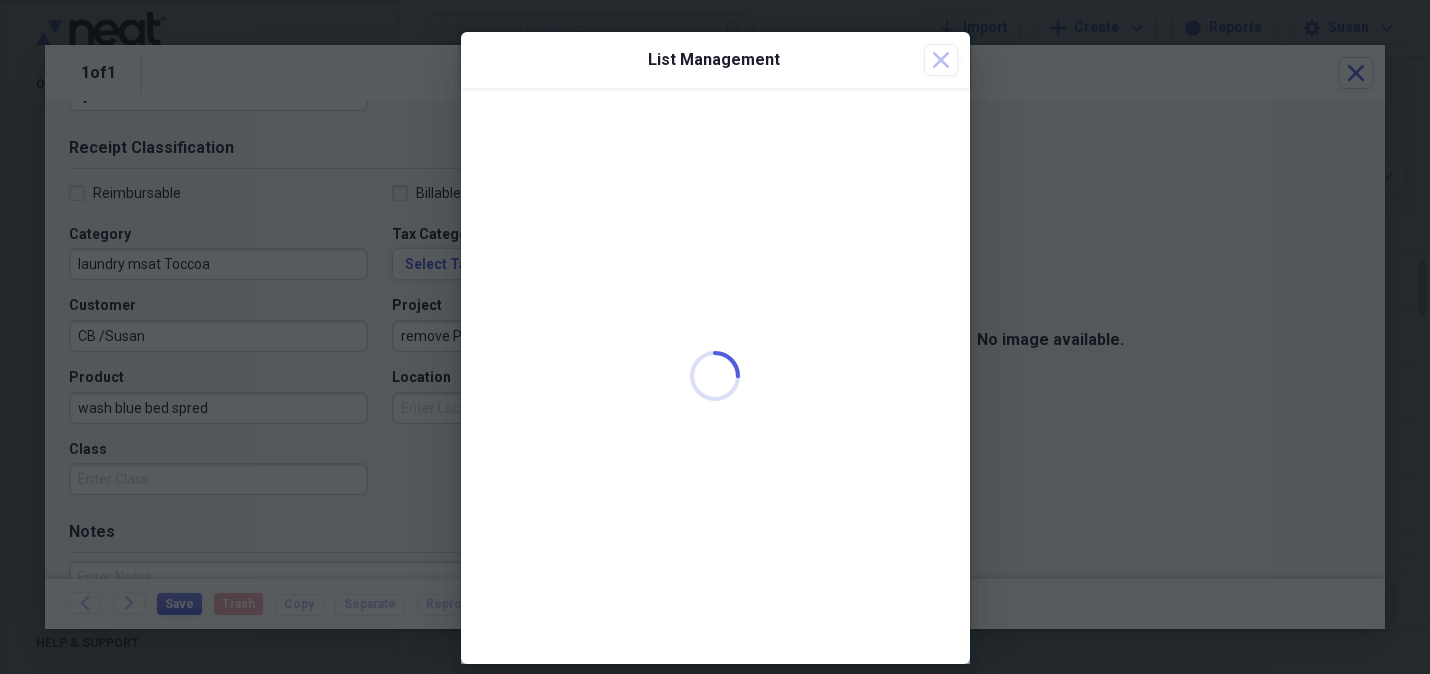 type on "remove P" 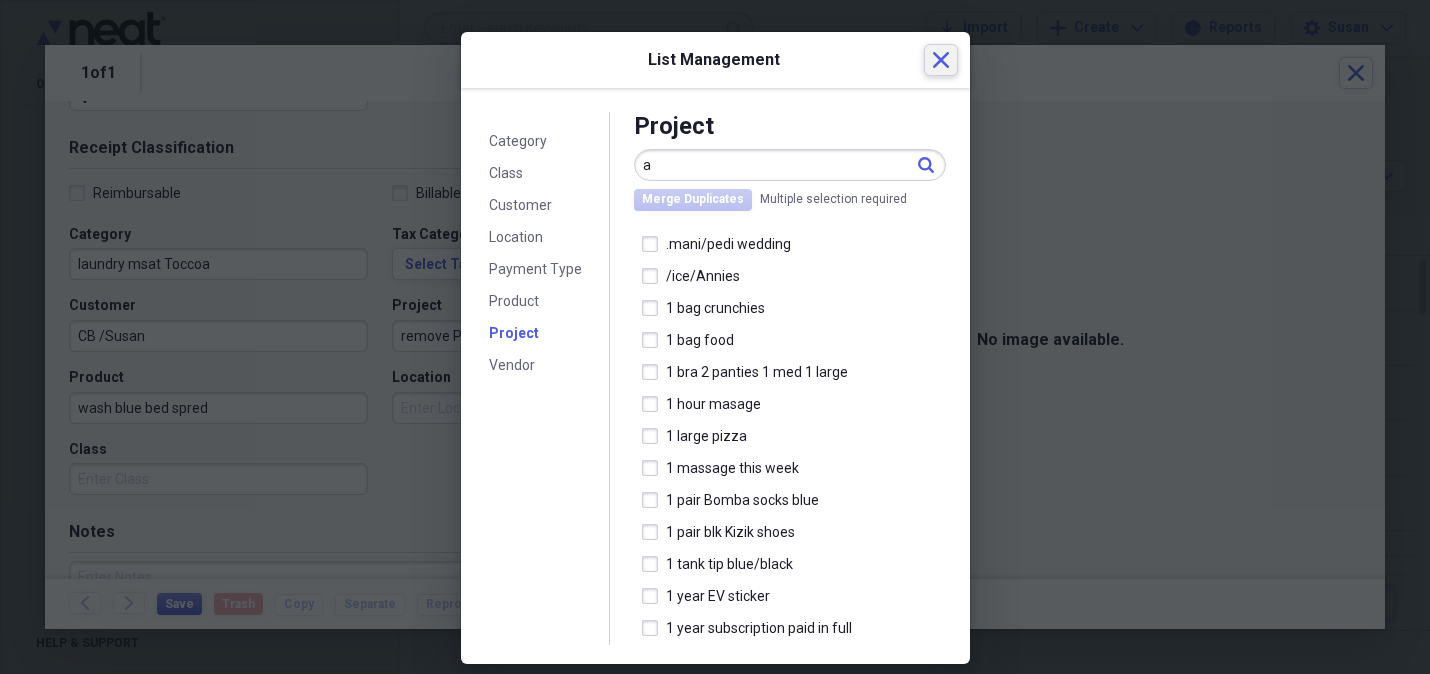 type on "a" 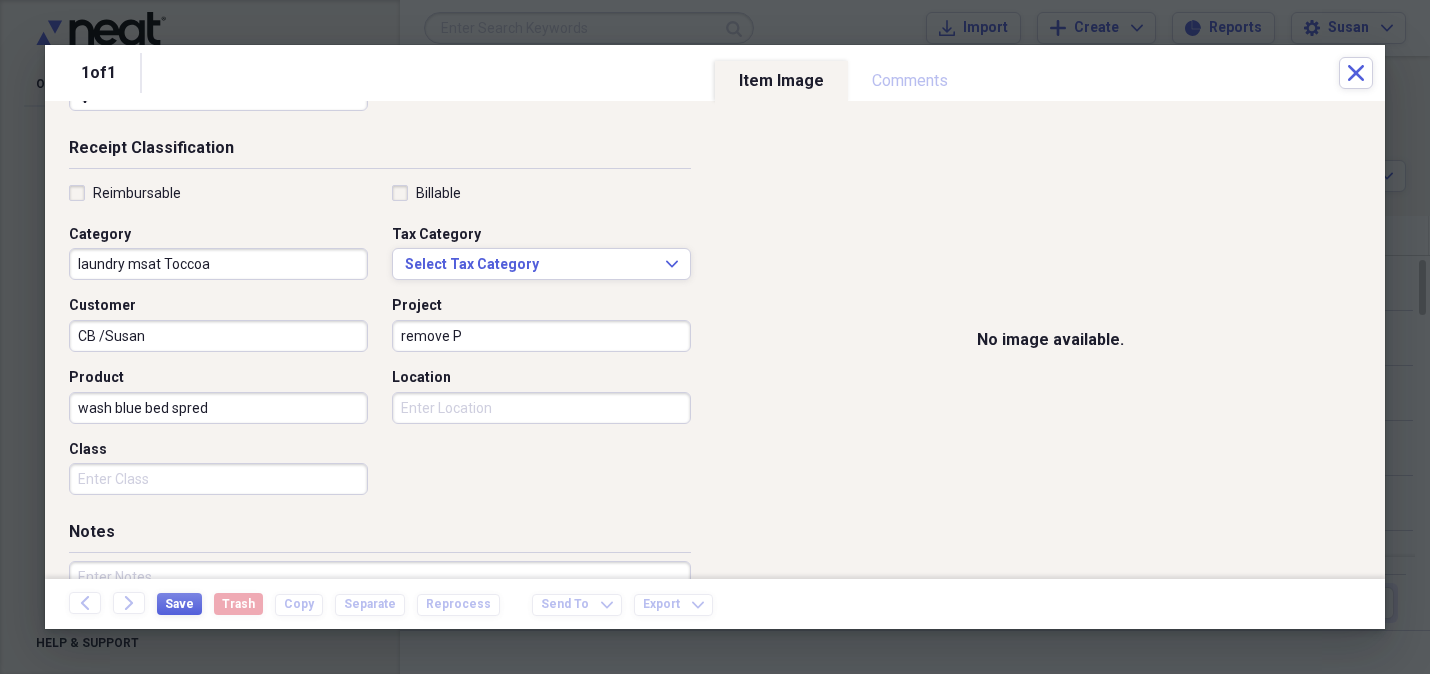 click on "remove P" at bounding box center (541, 336) 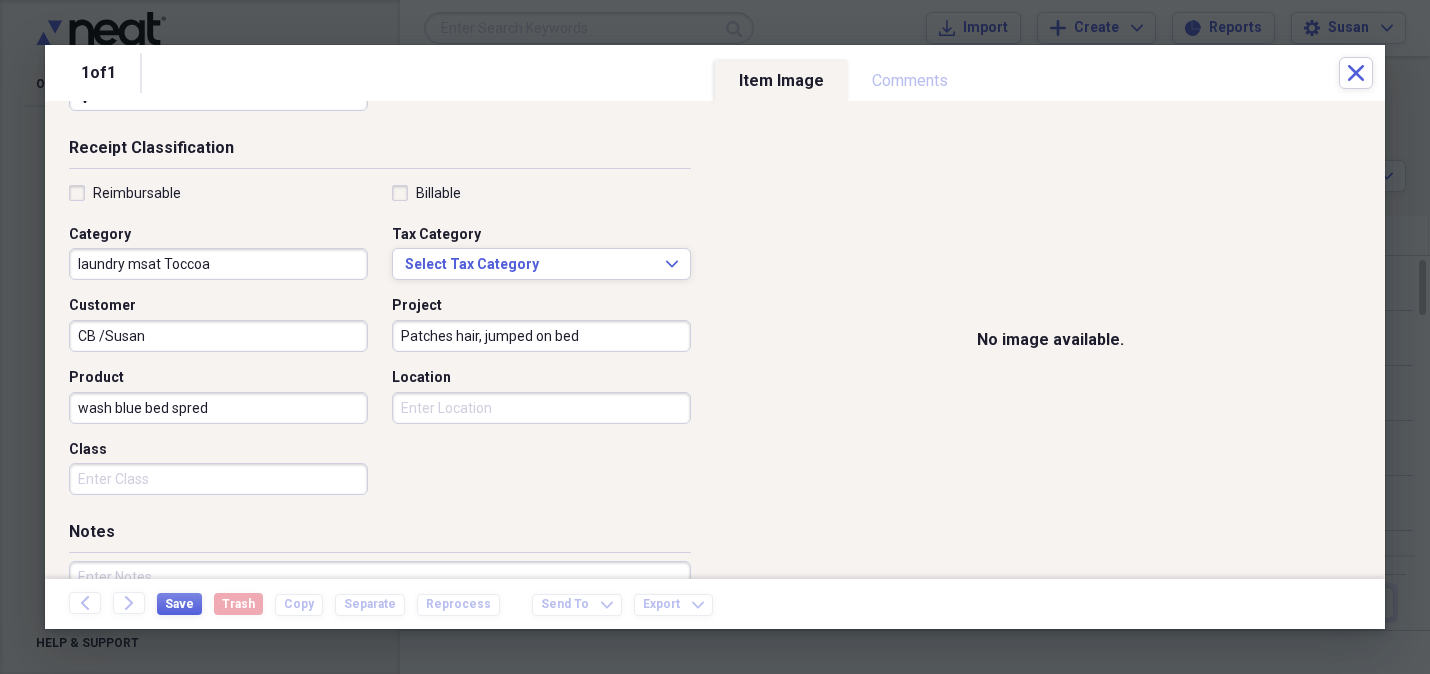type on "Patches hair, jumped on bed" 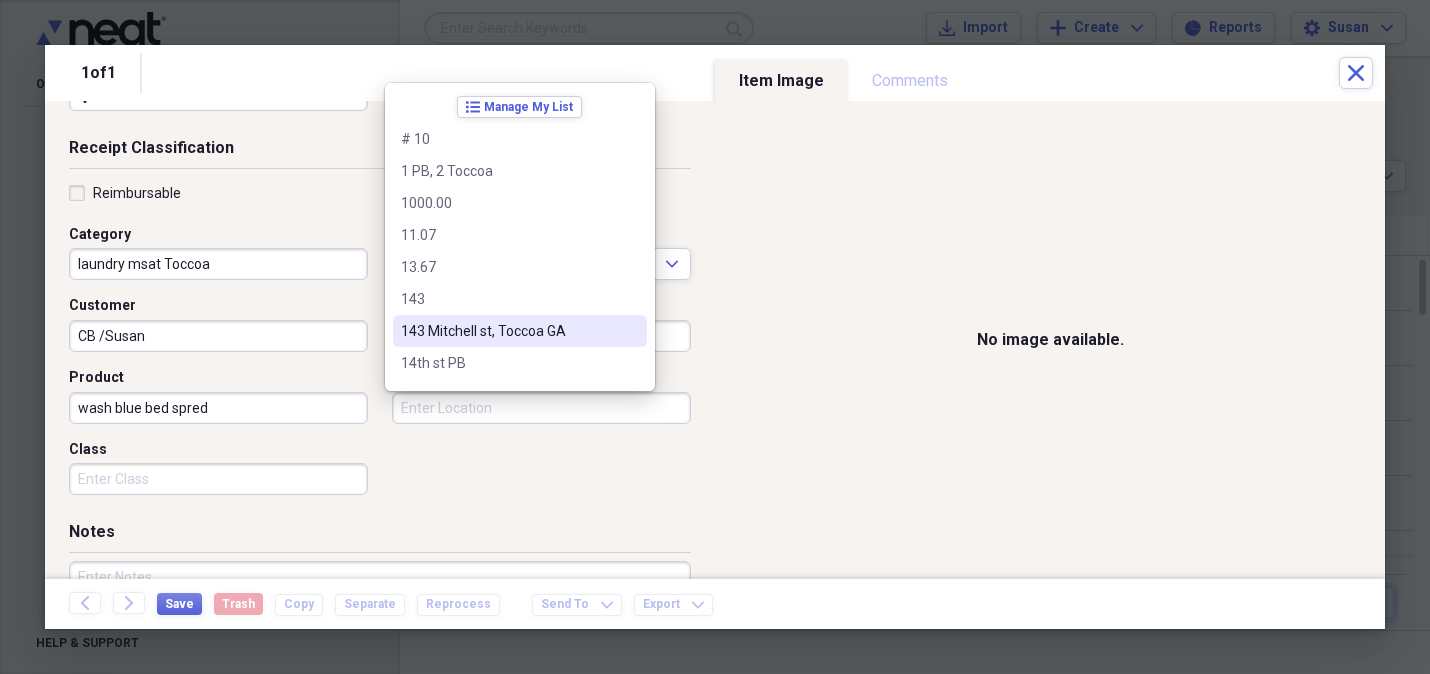 click on "143 Mitchell st, Toccoa GA" at bounding box center [508, 331] 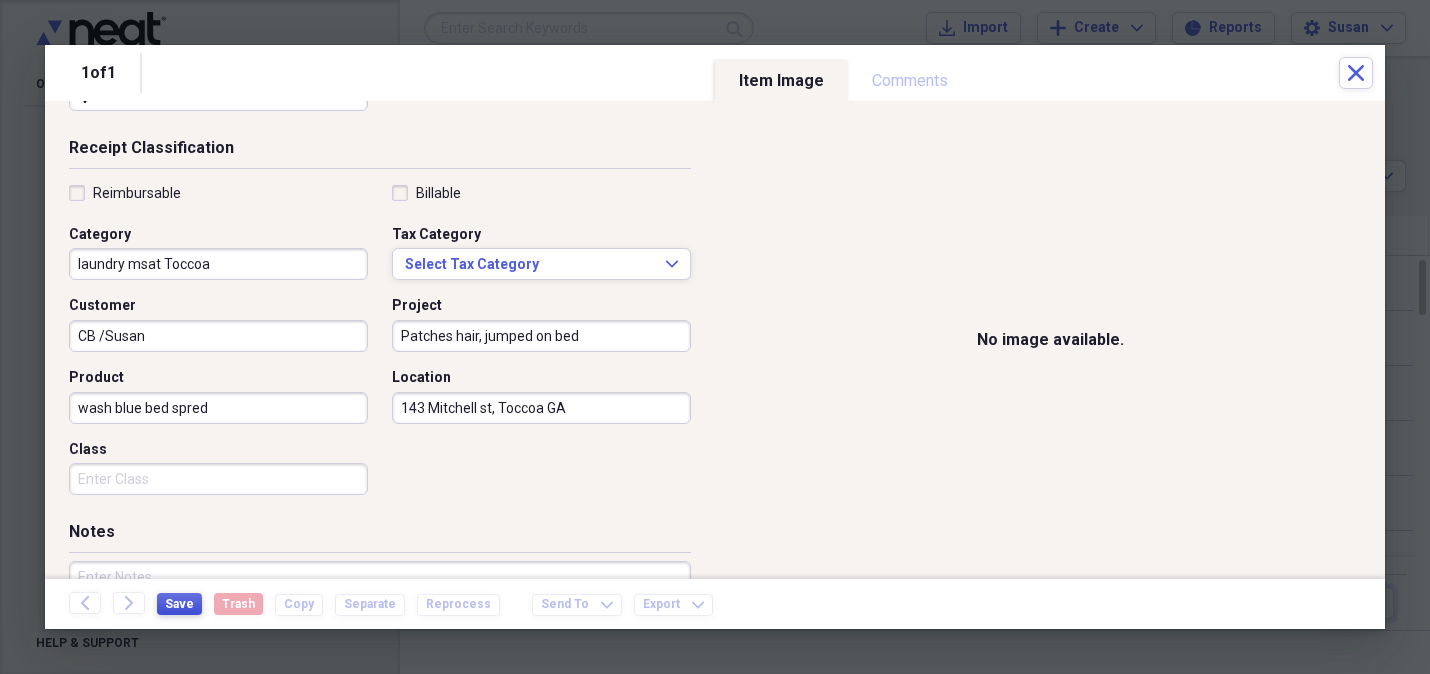 click on "Save" at bounding box center (179, 604) 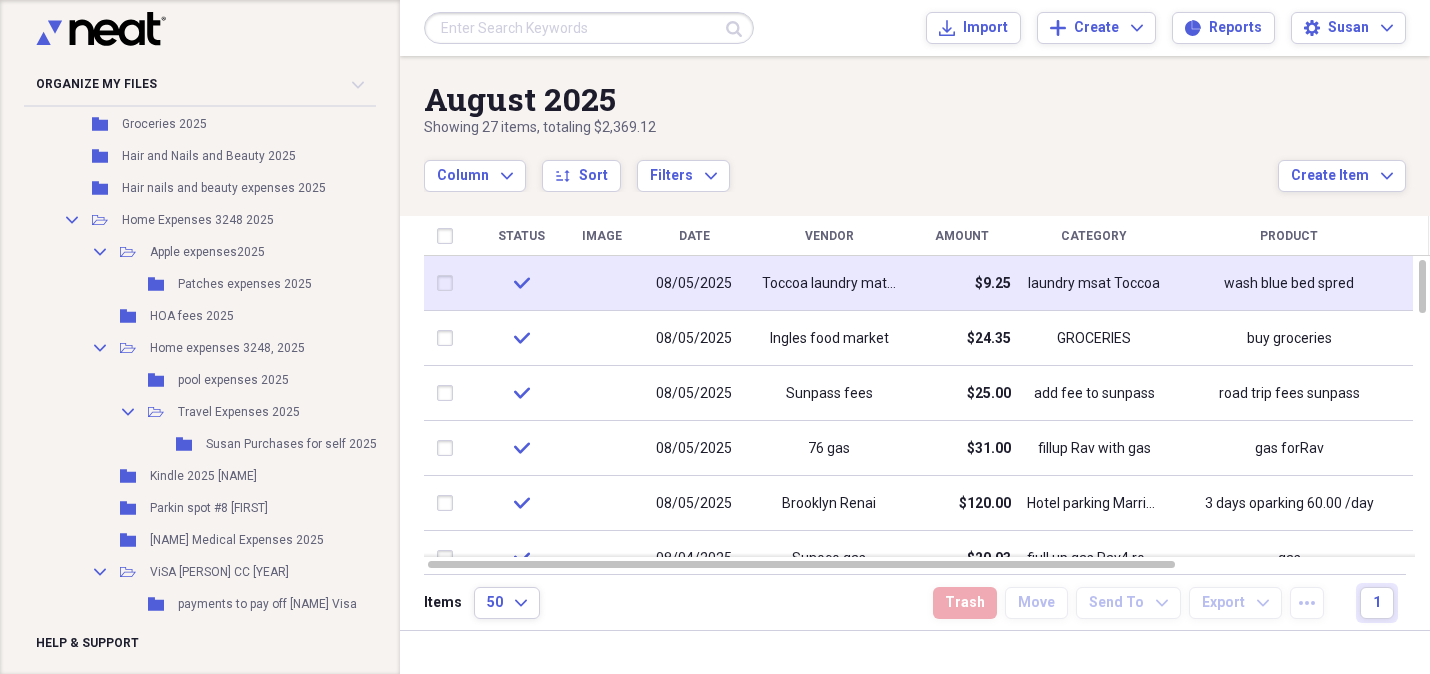 click on "08/05/2025" at bounding box center (694, 284) 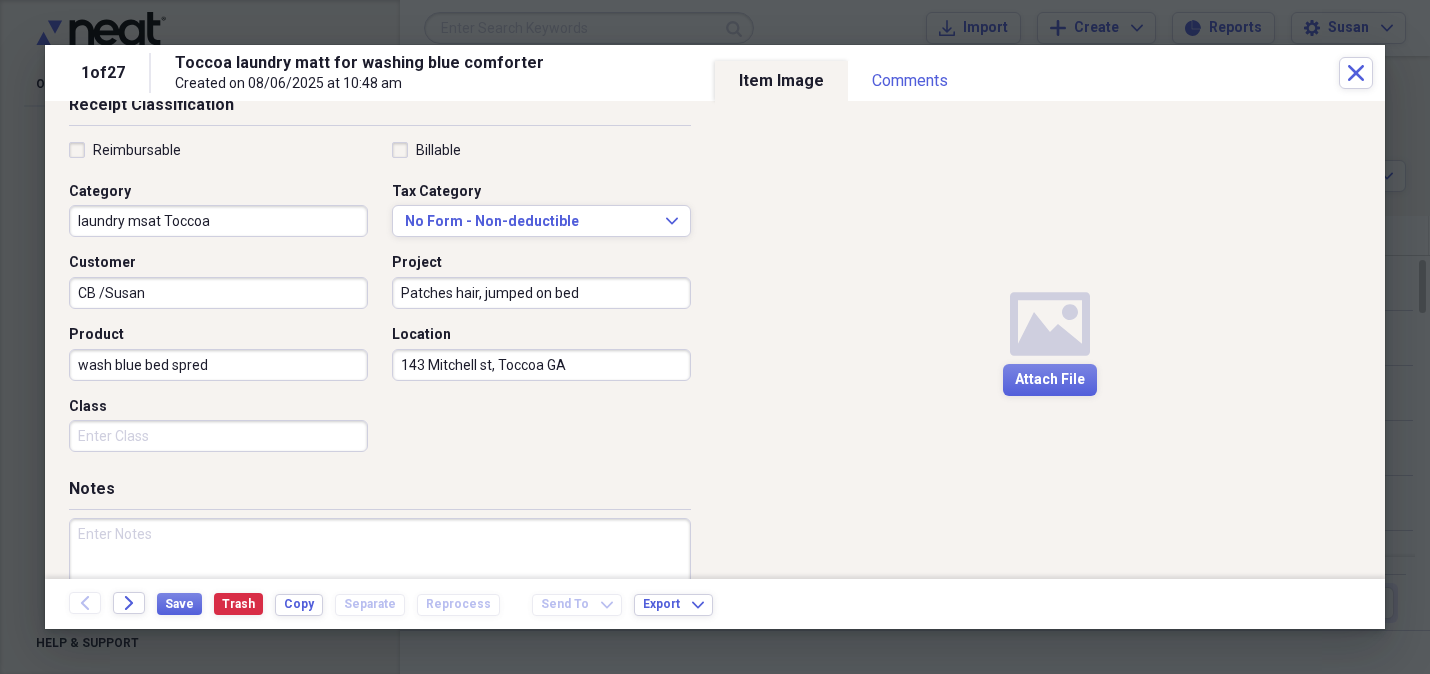 scroll, scrollTop: 447, scrollLeft: 0, axis: vertical 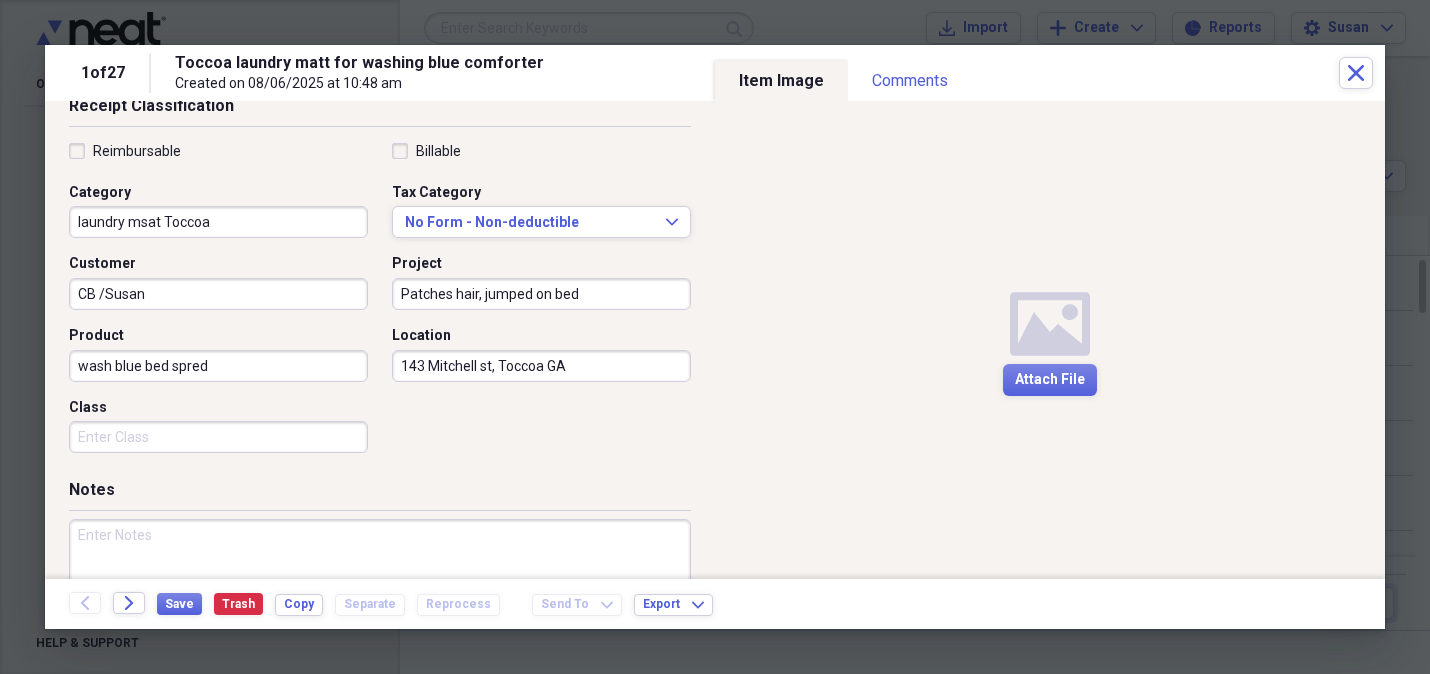 drag, startPoint x: 115, startPoint y: 539, endPoint x: 217, endPoint y: 533, distance: 102.176315 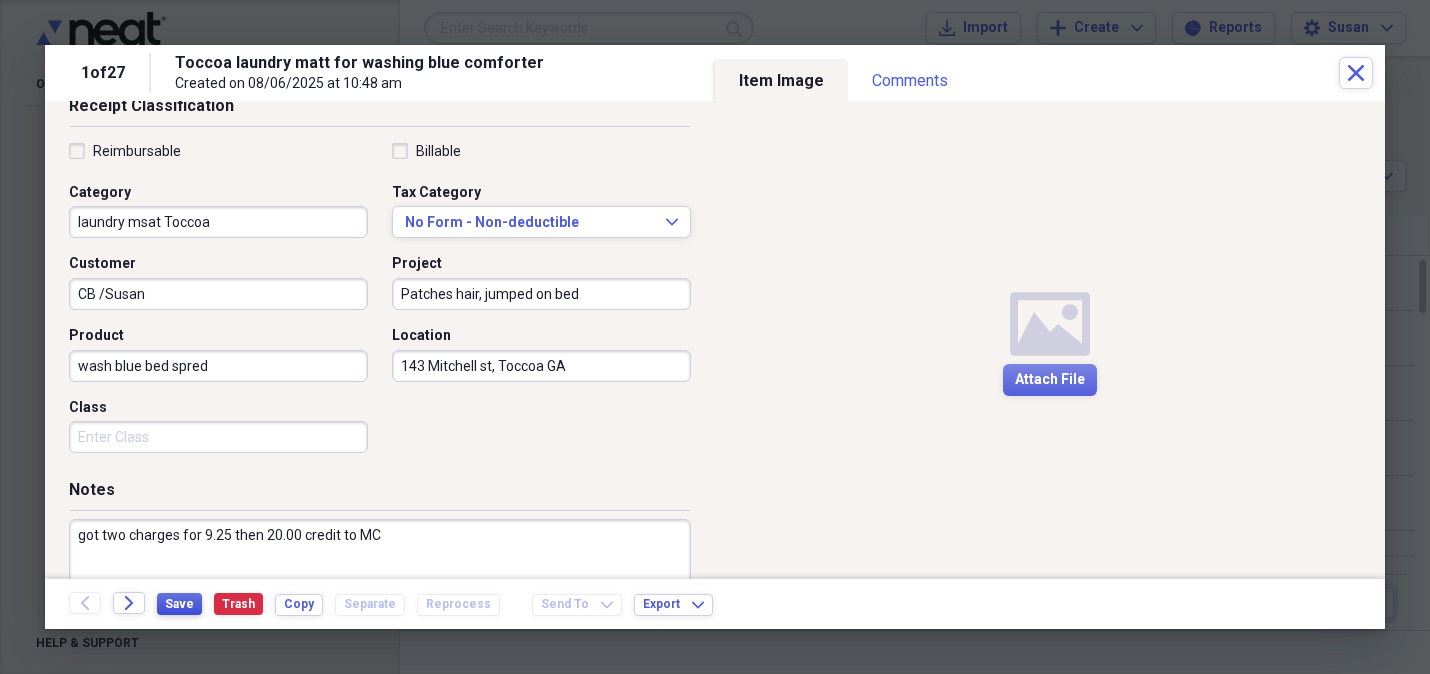 type on "got two charges for 9.25 then 20.00 credit to MC" 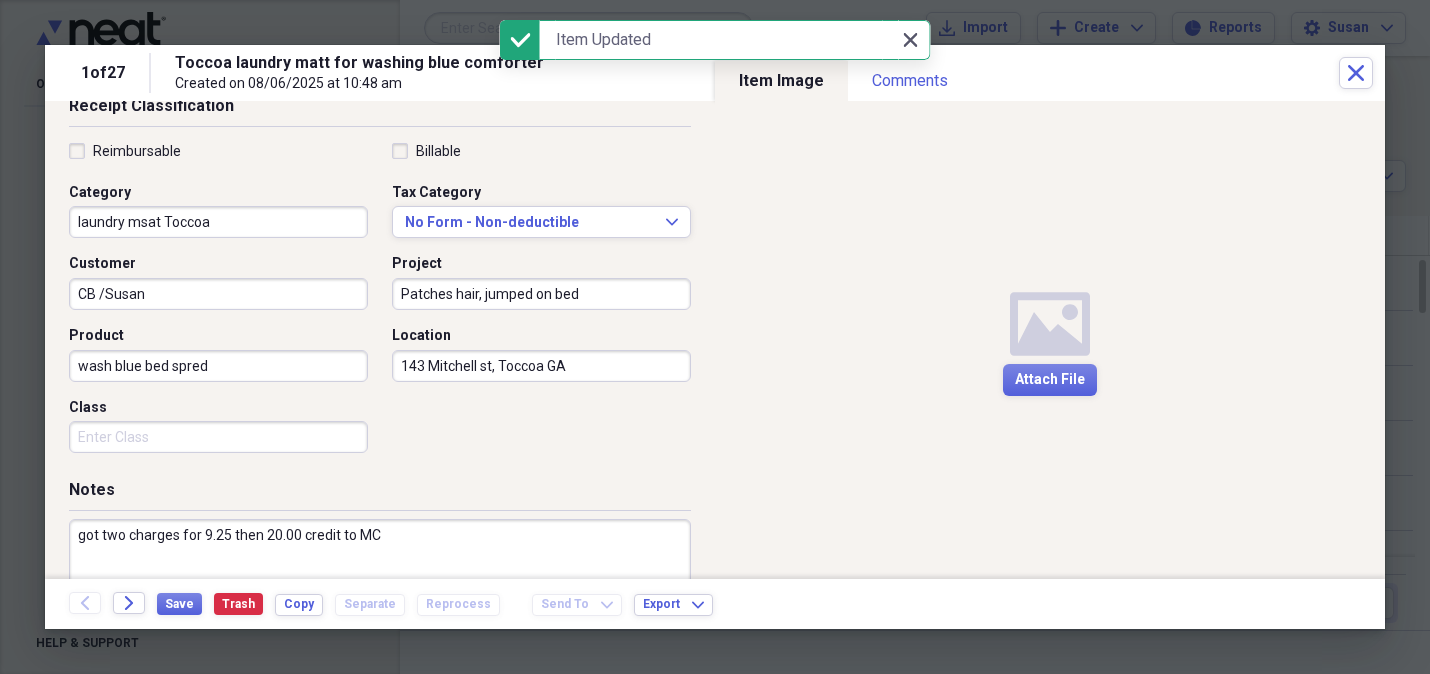 click on "Close" 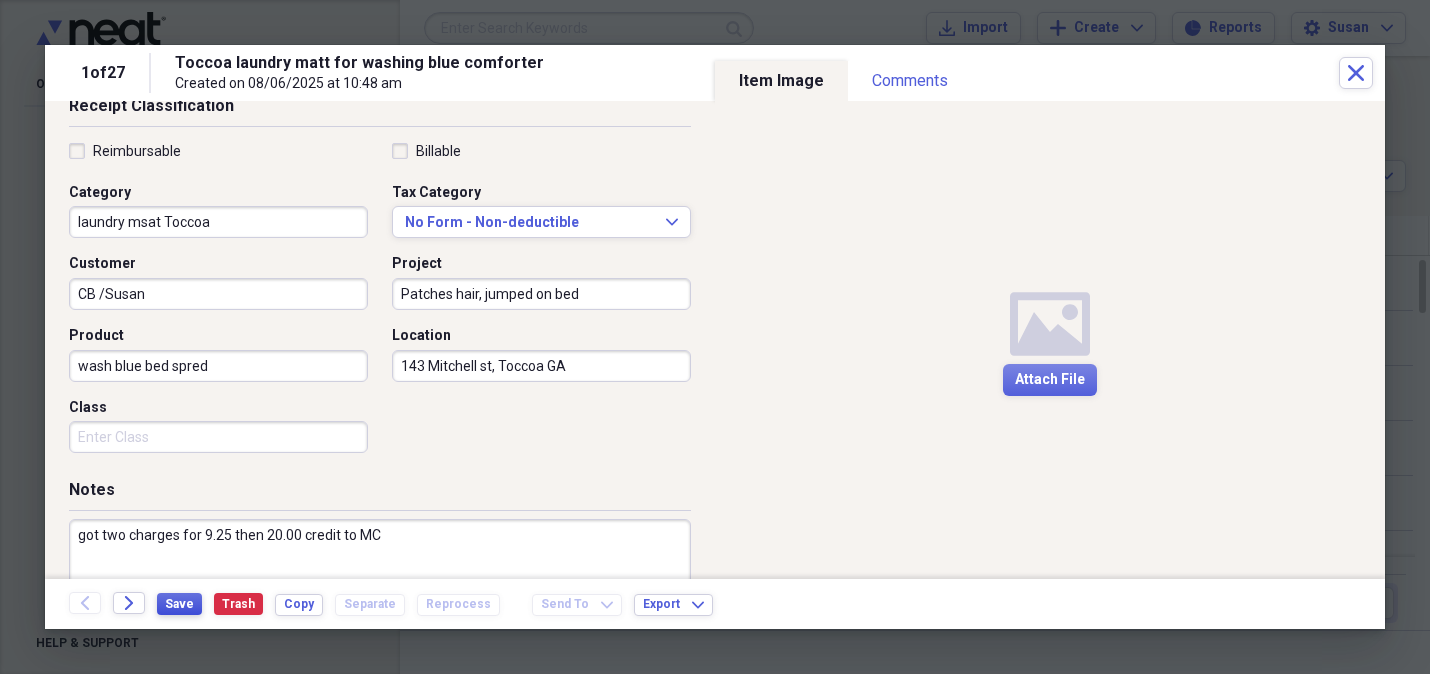 click on "Save" at bounding box center (179, 604) 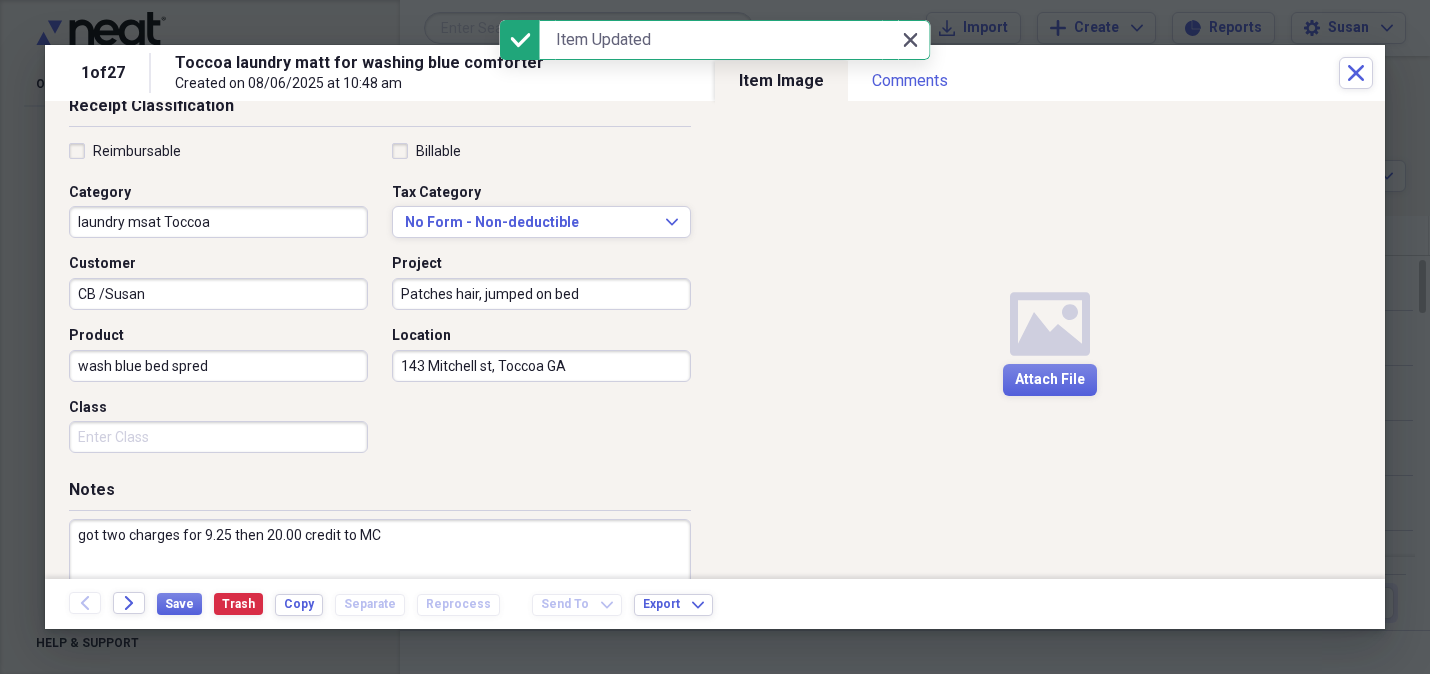 click 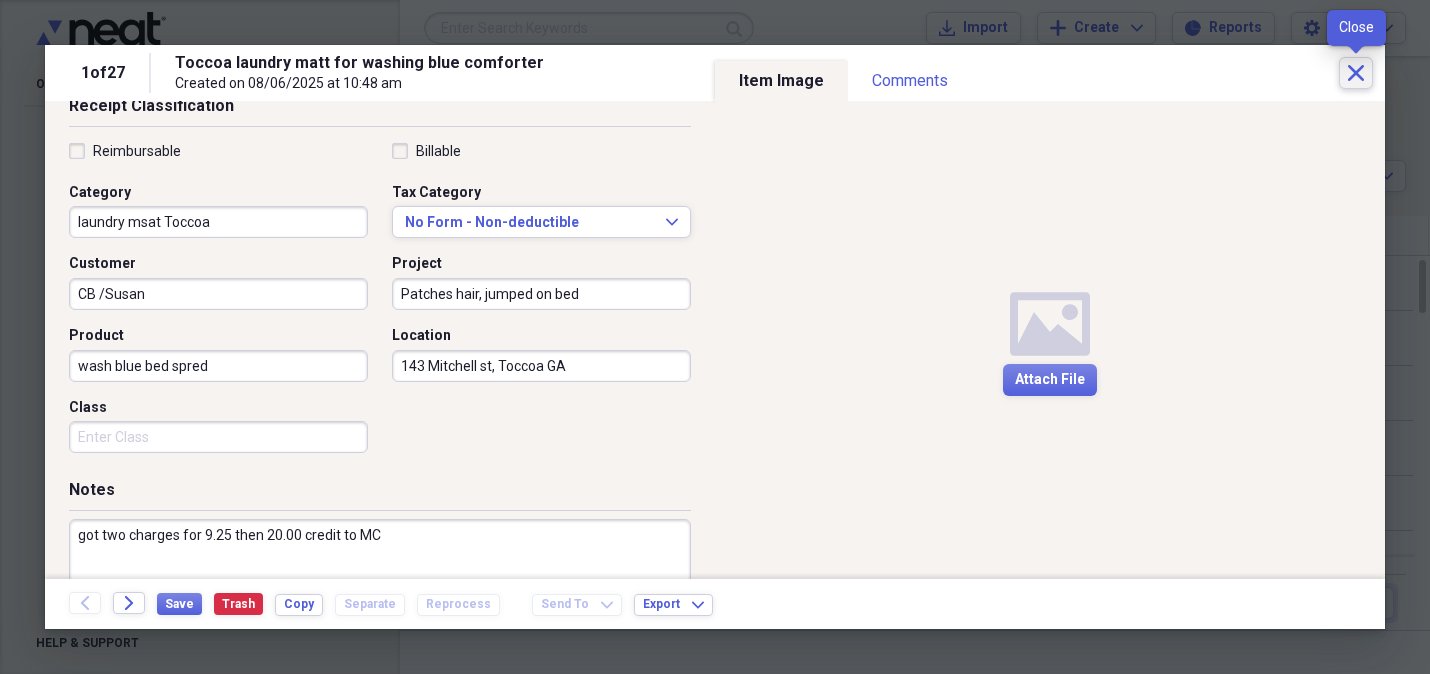 click on "Close" 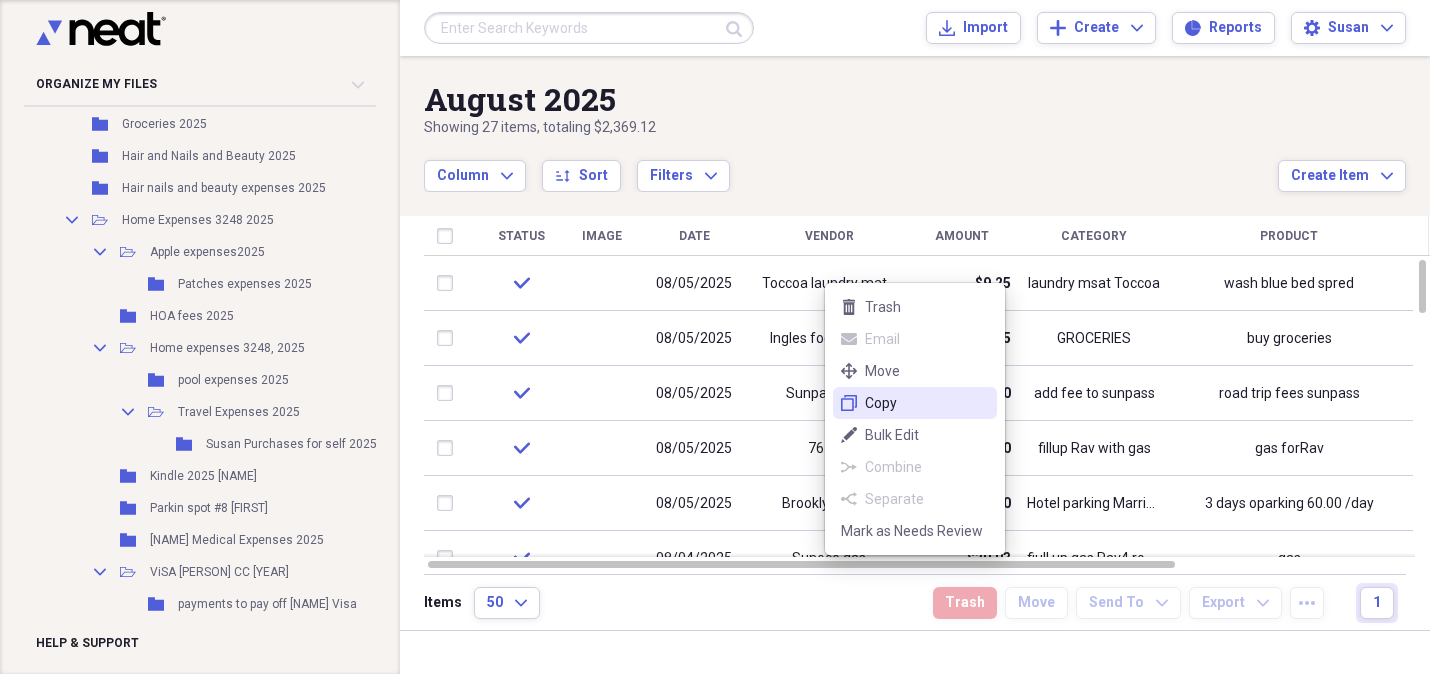 click on "duplicate Copy" at bounding box center (915, 403) 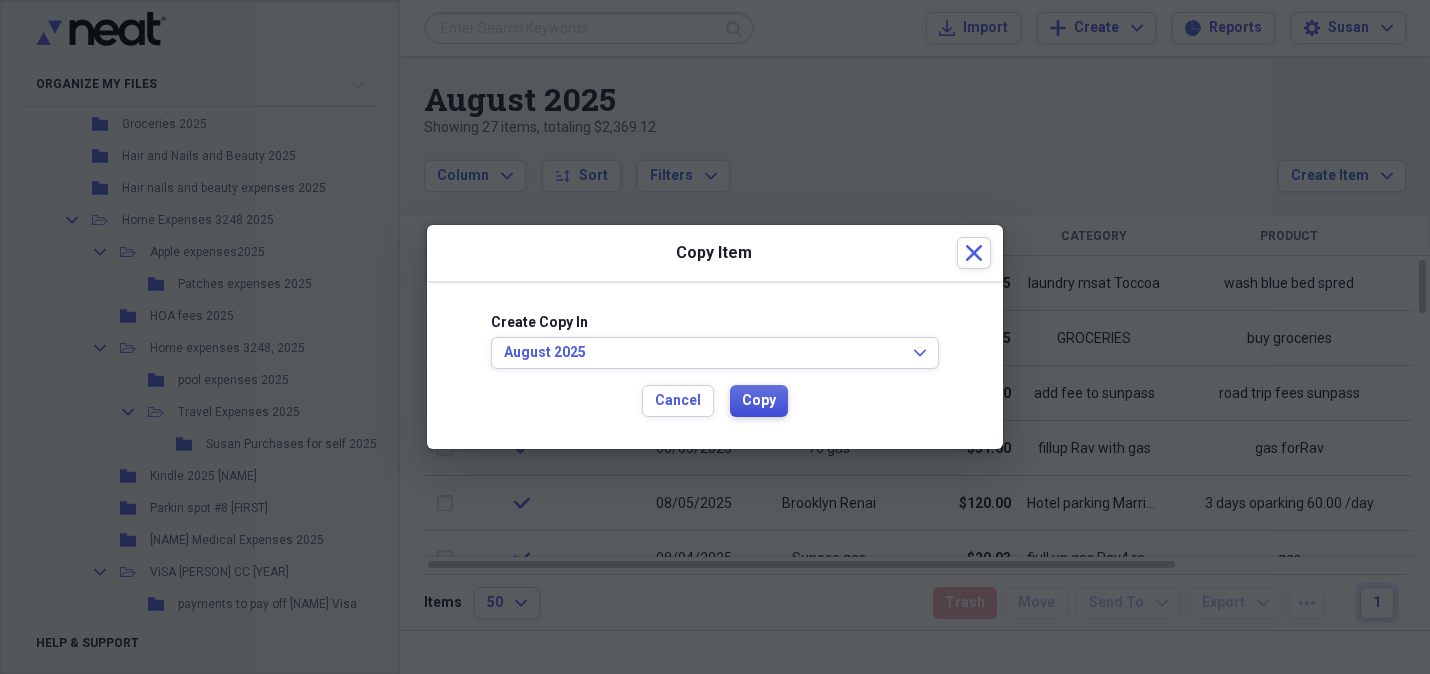 click on "Copy" at bounding box center (759, 401) 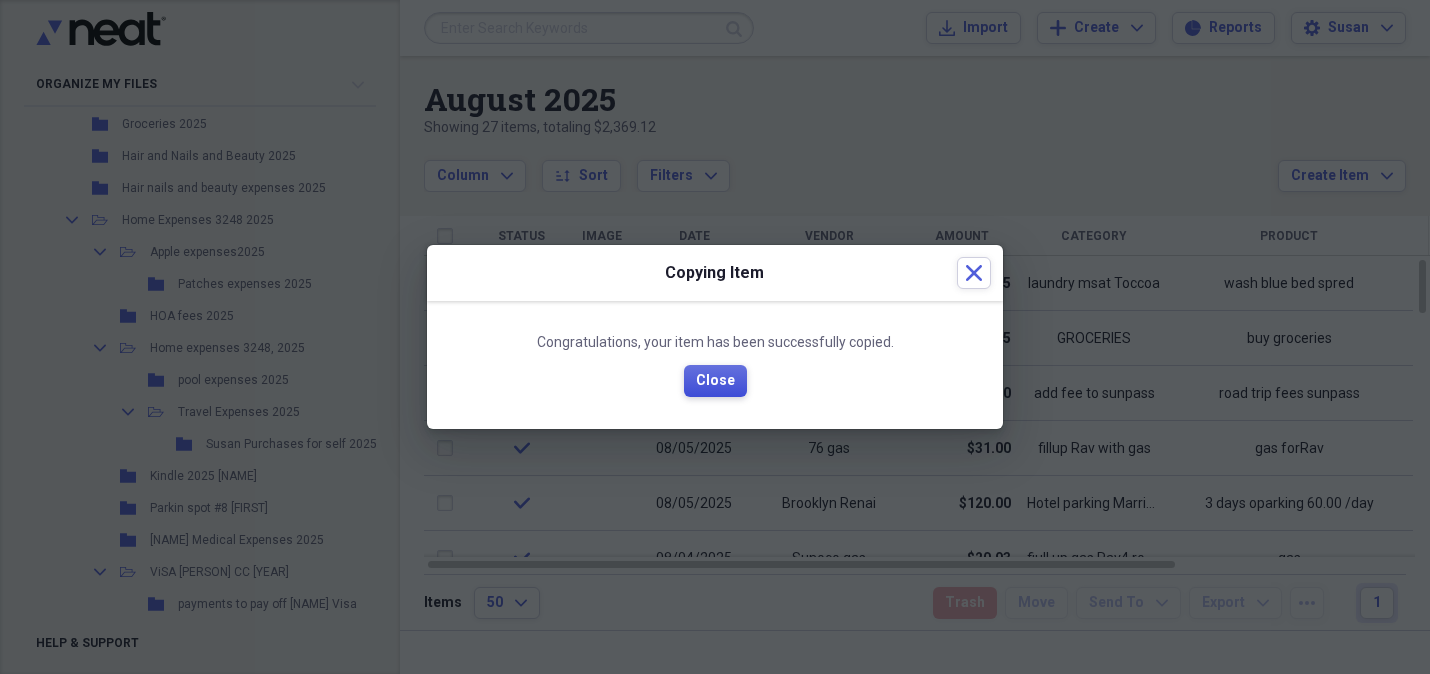 click on "Close" at bounding box center (715, 381) 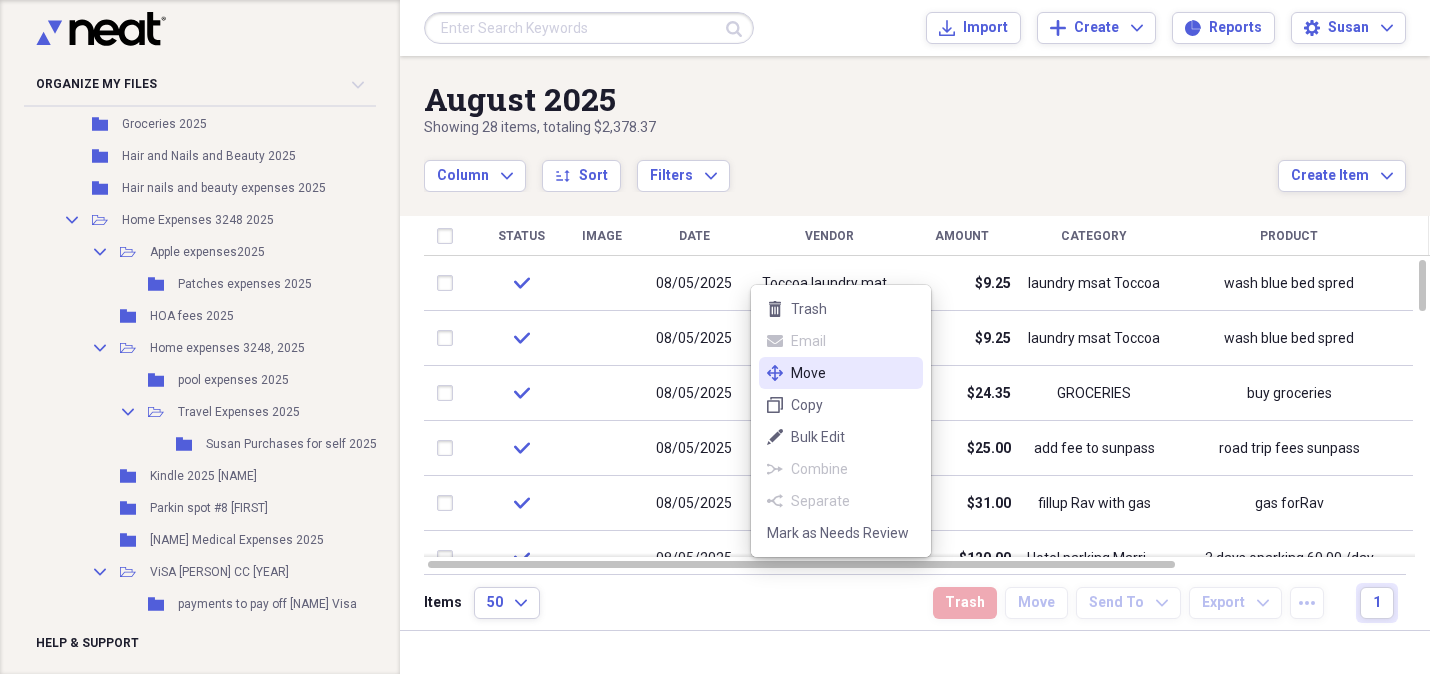 click on "Move" at bounding box center (853, 373) 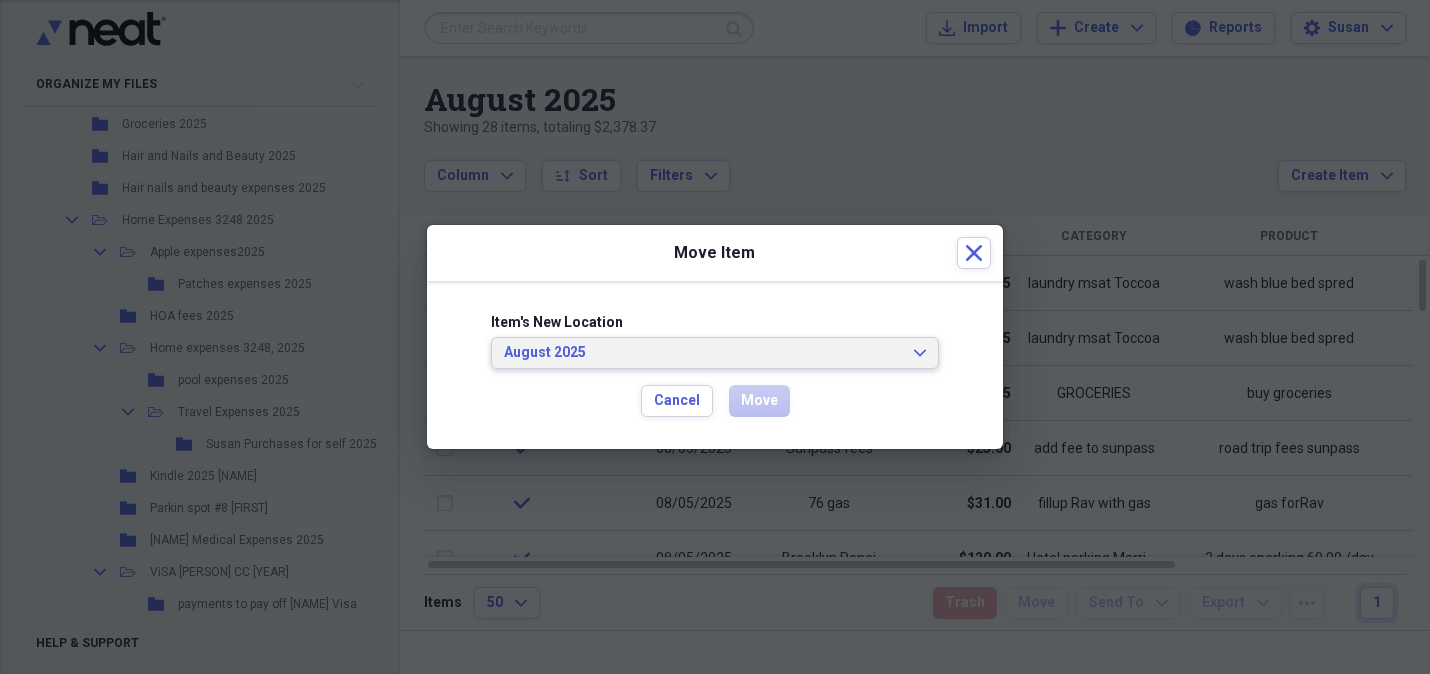 click on "August 2025 Expand" at bounding box center (715, 353) 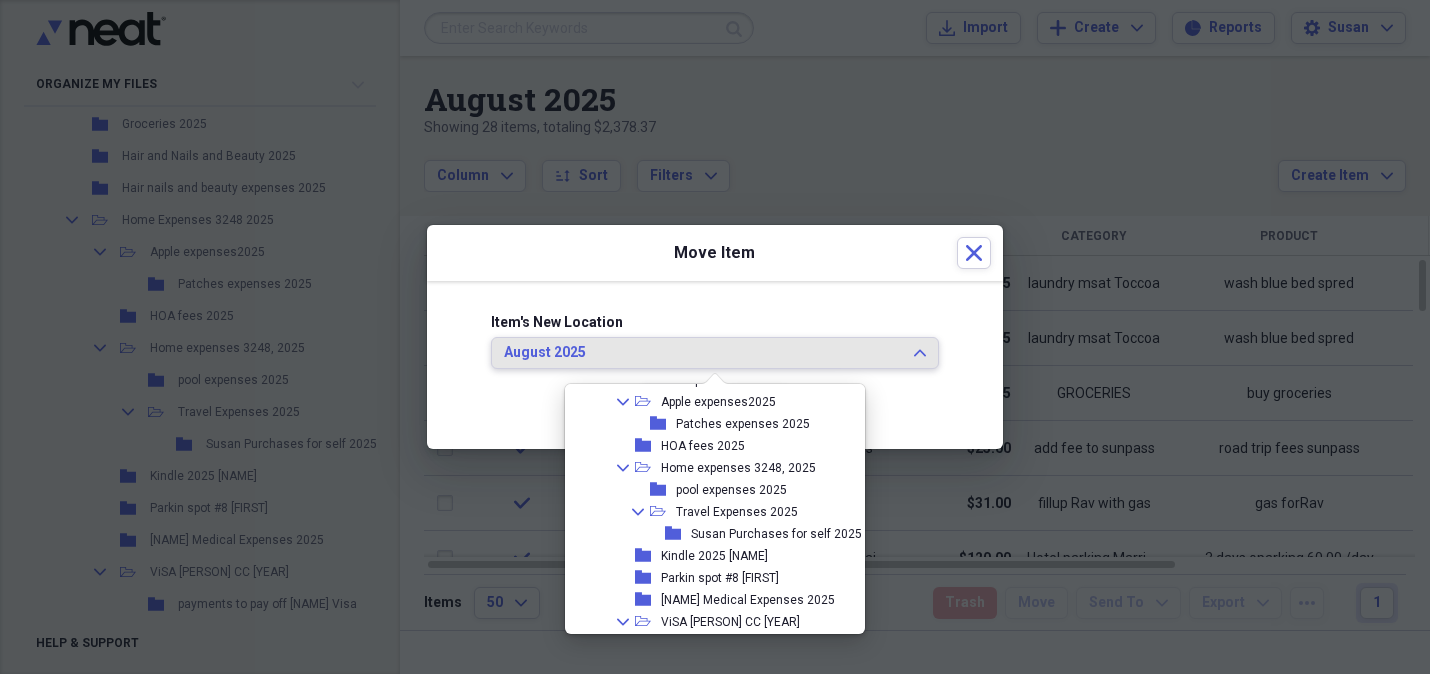 scroll, scrollTop: 826, scrollLeft: 0, axis: vertical 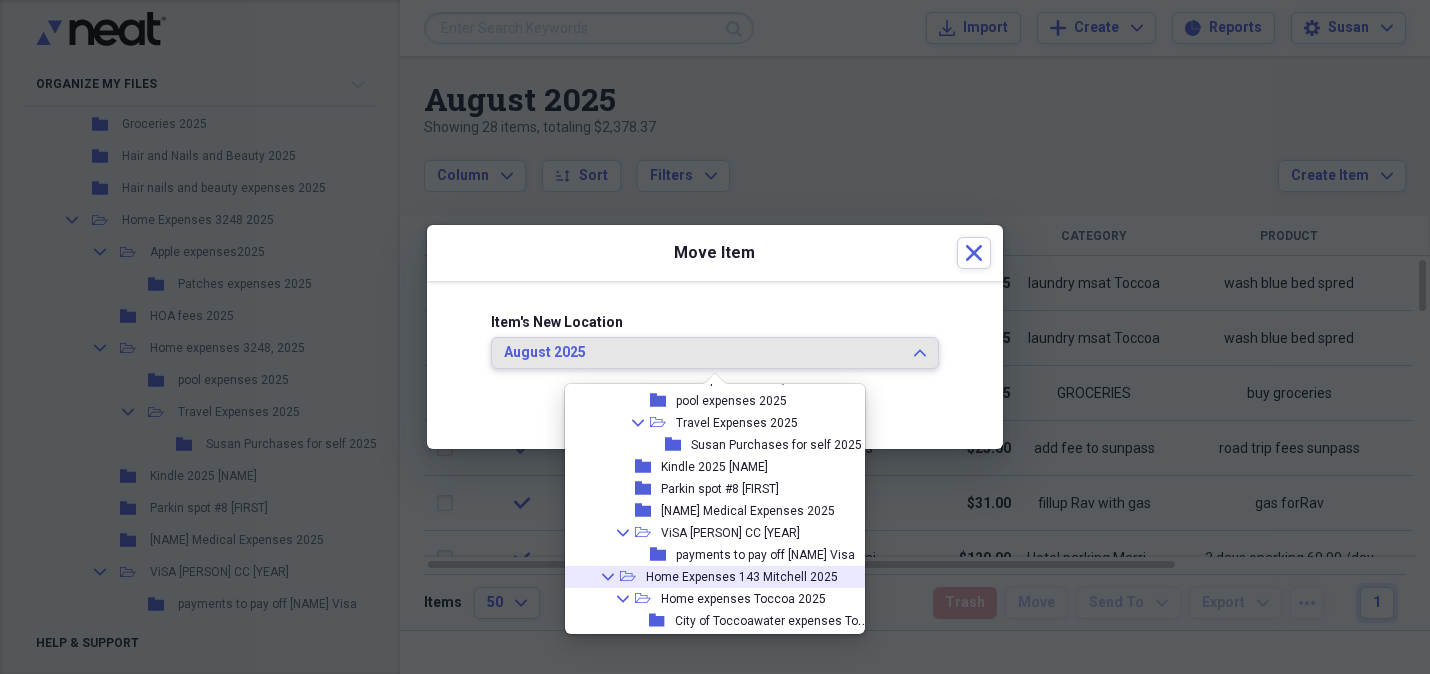 click on "Home Expenses 143 Mitchell  2025" at bounding box center (742, 577) 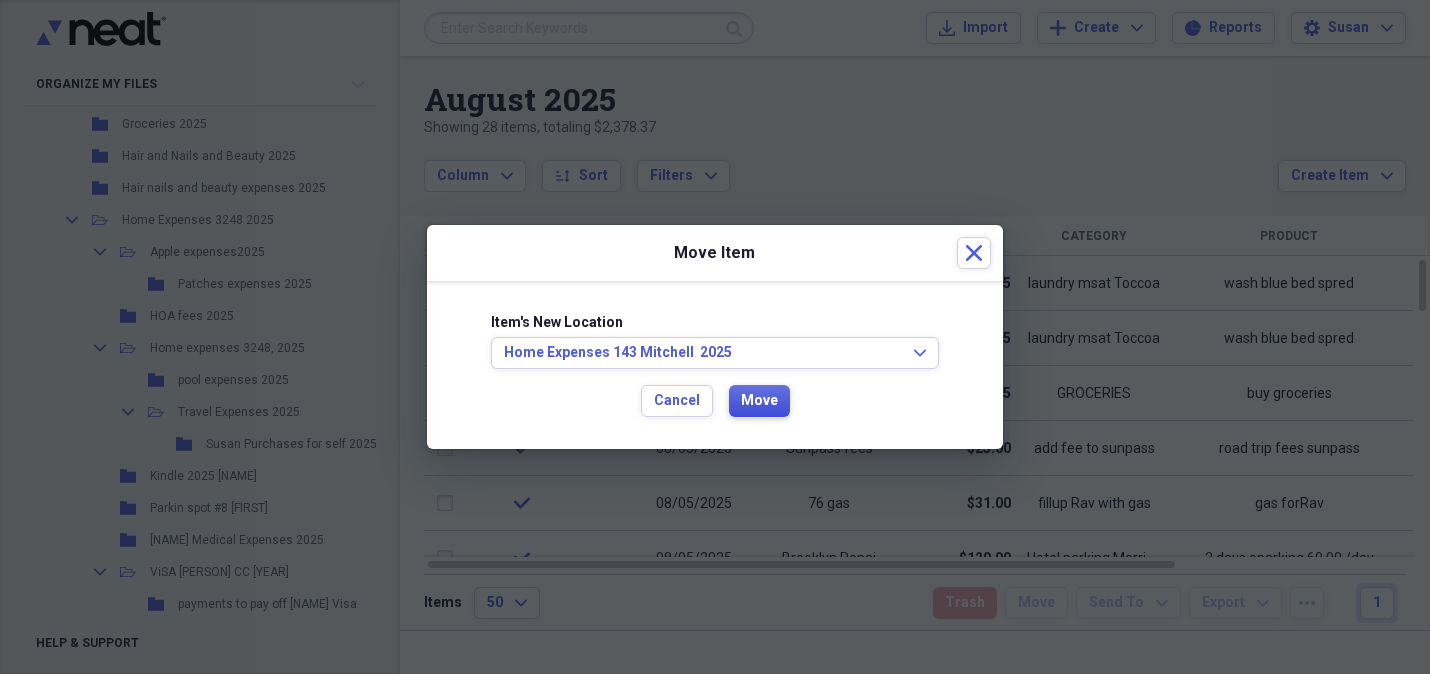click on "Move" at bounding box center (759, 401) 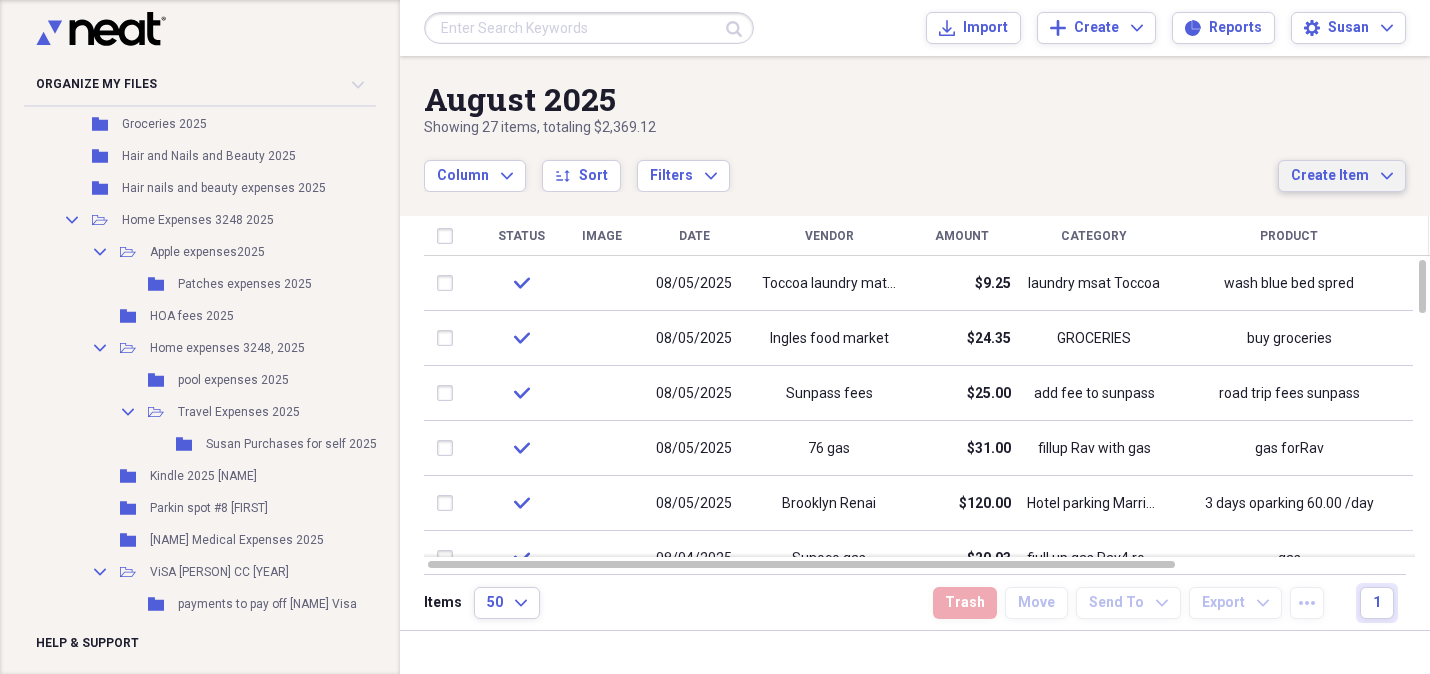 click on "Create Item" at bounding box center [1330, 176] 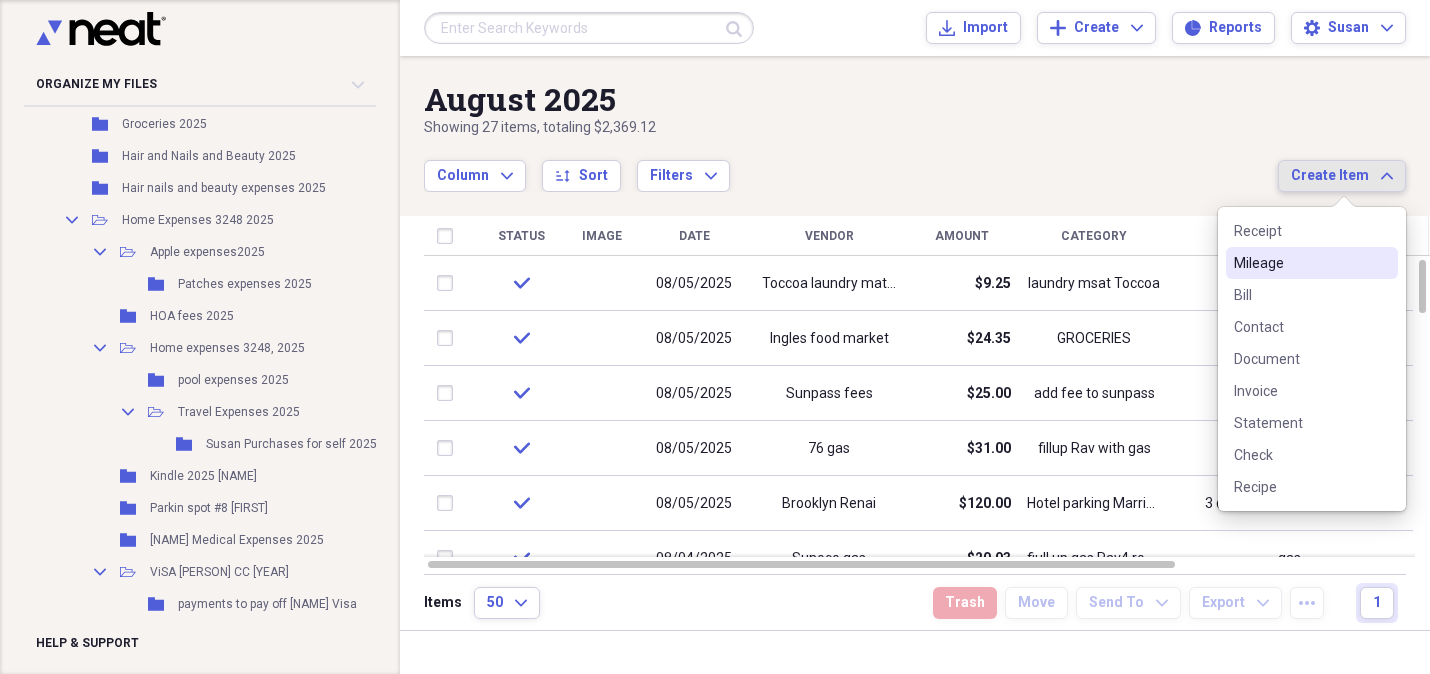 click on "Mileage" at bounding box center [1312, 263] 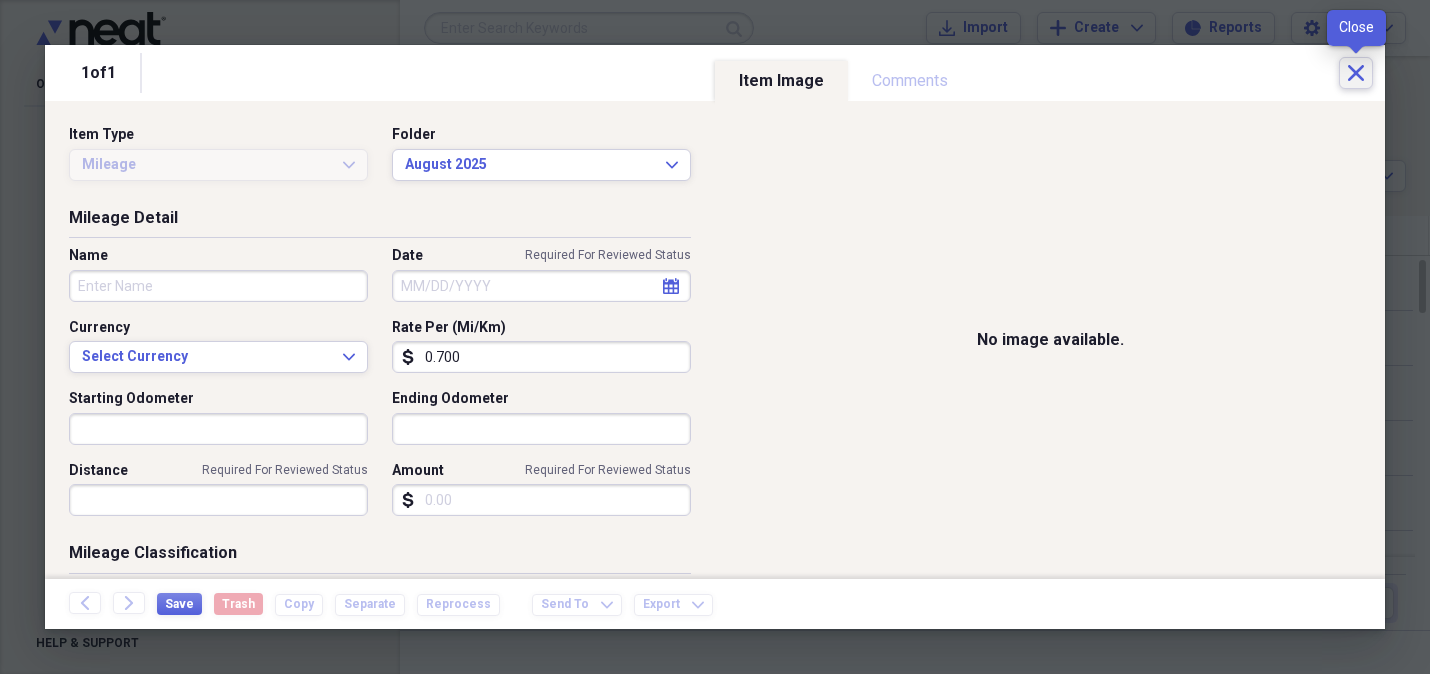 click on "Close" at bounding box center [1356, 73] 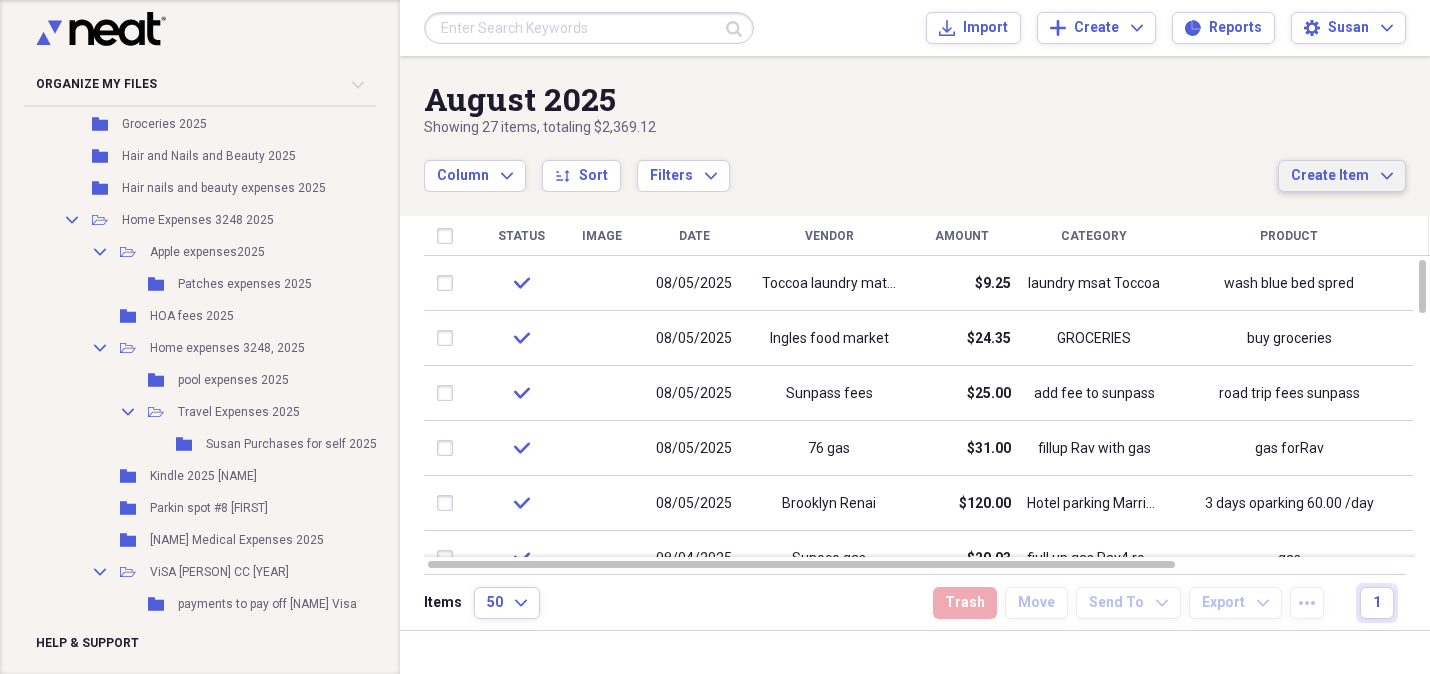 drag, startPoint x: 1388, startPoint y: 175, endPoint x: 1367, endPoint y: 194, distance: 28.319605 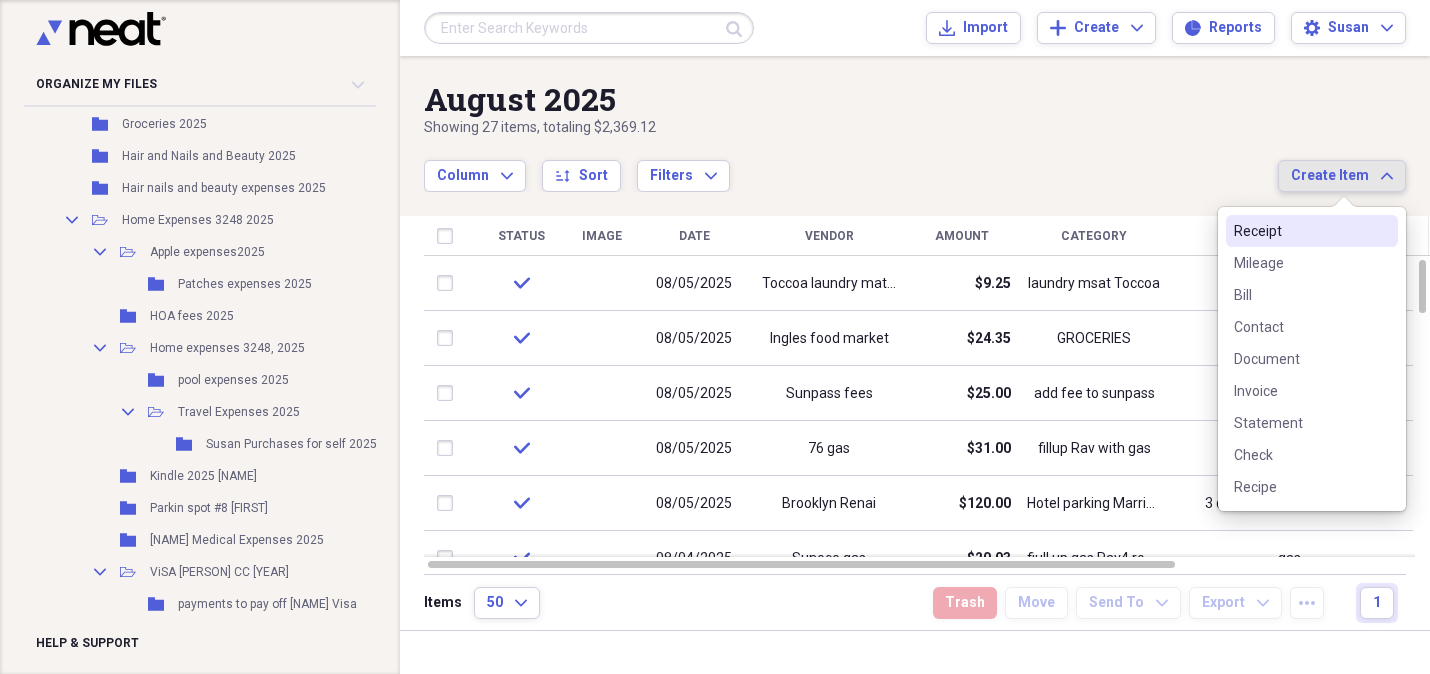 click on "Receipt" at bounding box center [1300, 231] 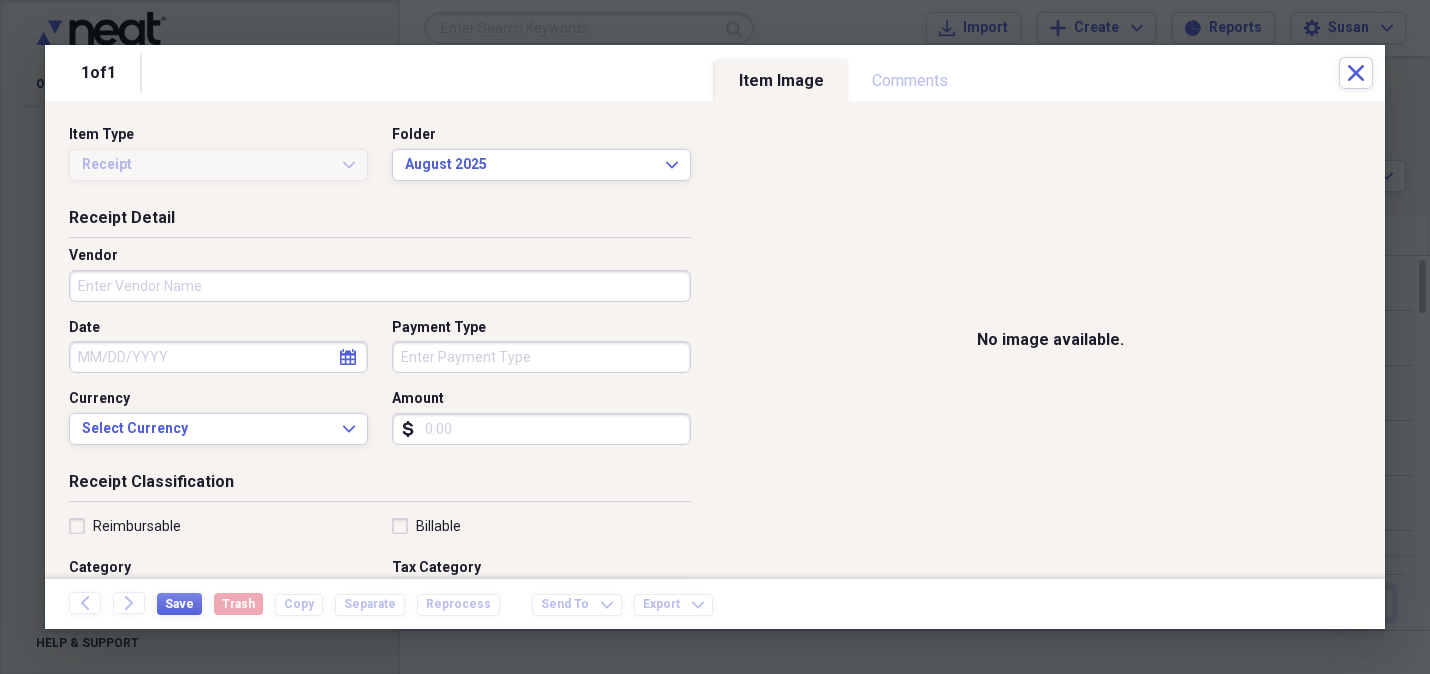 click on "Vendor" at bounding box center [380, 286] 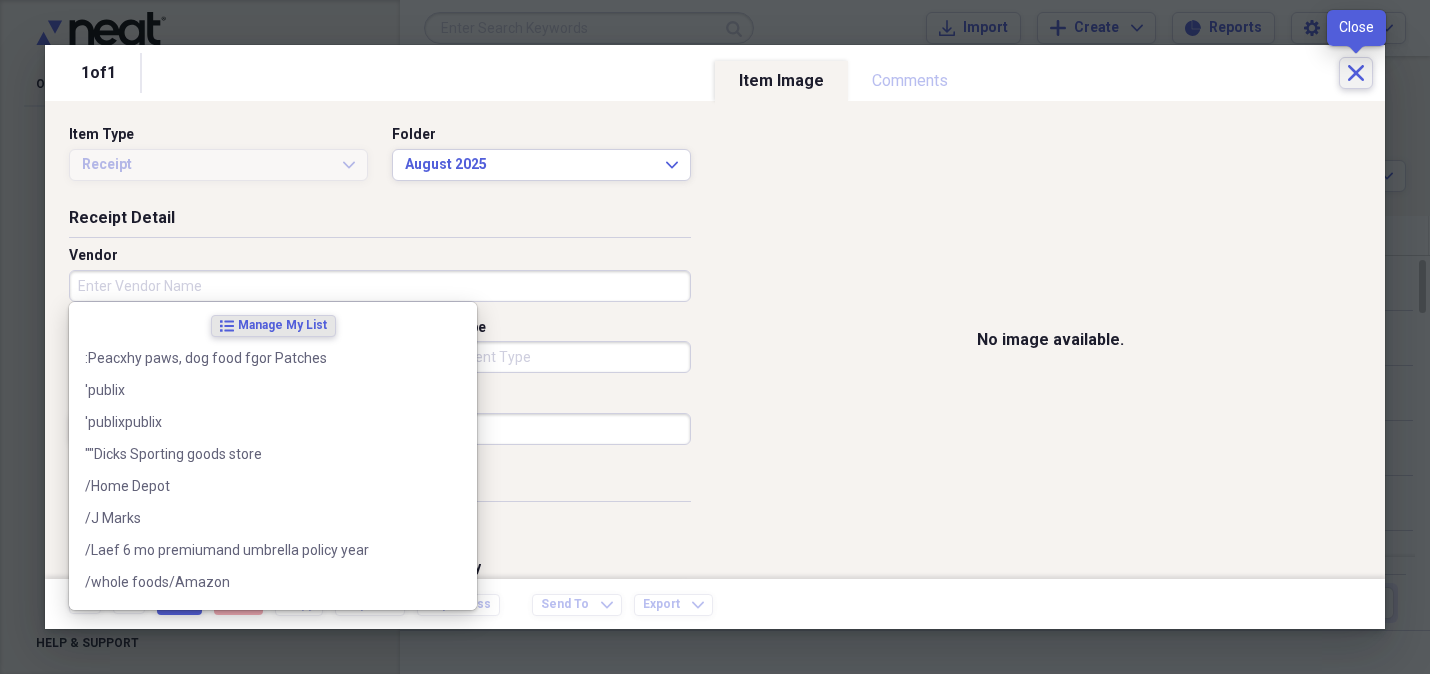 click on "Close" at bounding box center (1356, 73) 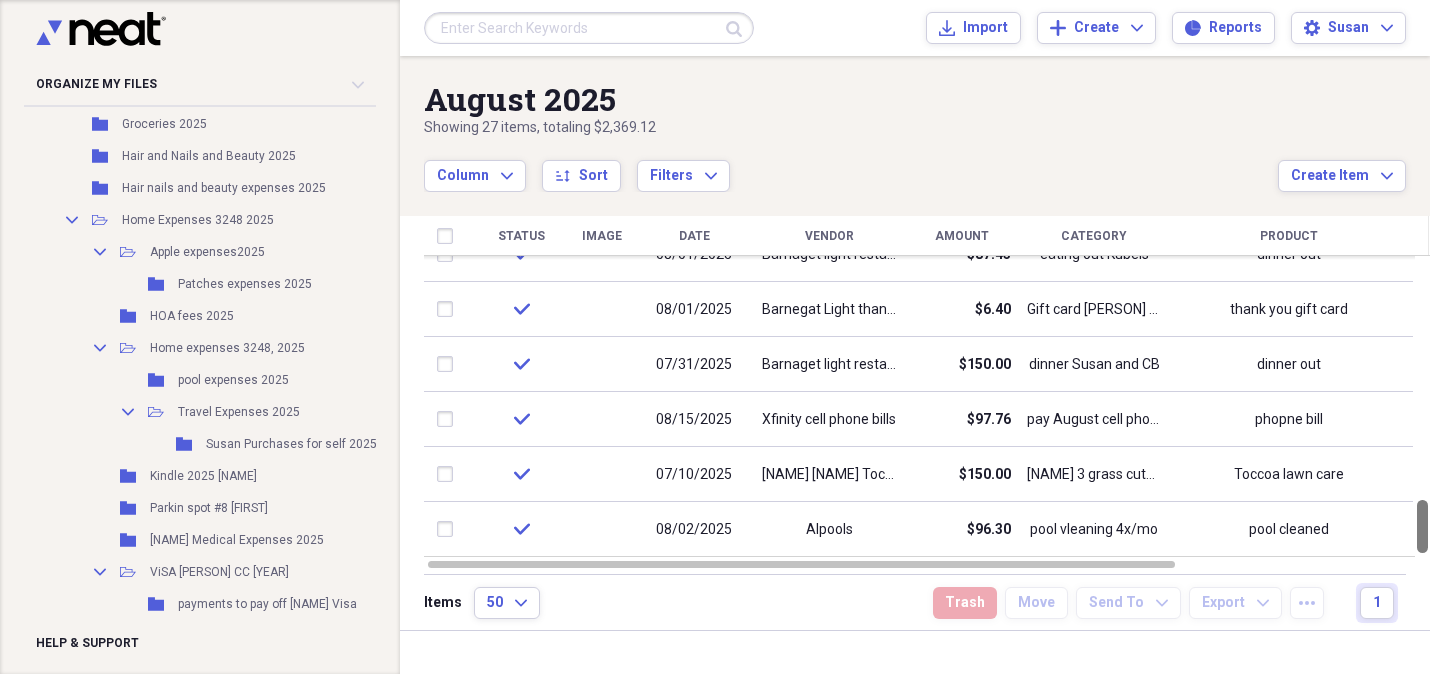 drag, startPoint x: 1426, startPoint y: 275, endPoint x: 1439, endPoint y: 521, distance: 246.34326 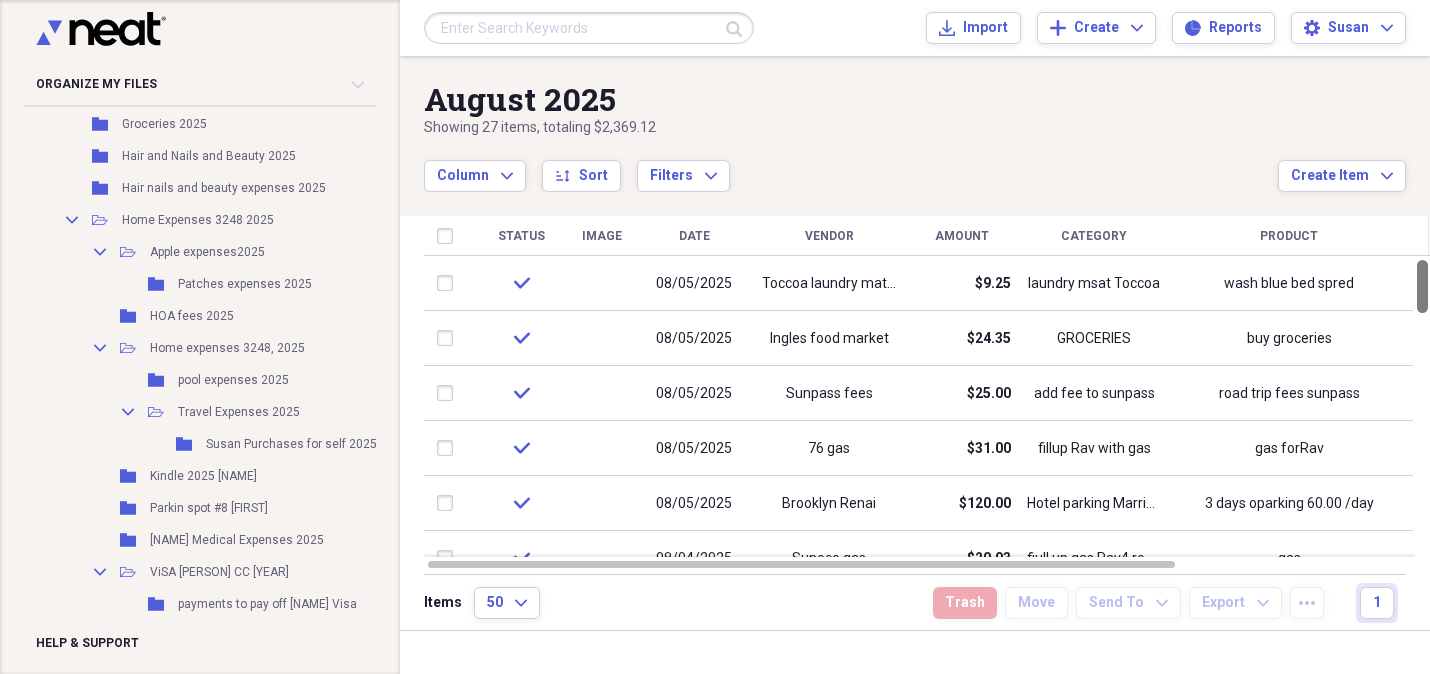drag, startPoint x: 1423, startPoint y: 504, endPoint x: 1413, endPoint y: 253, distance: 251.19913 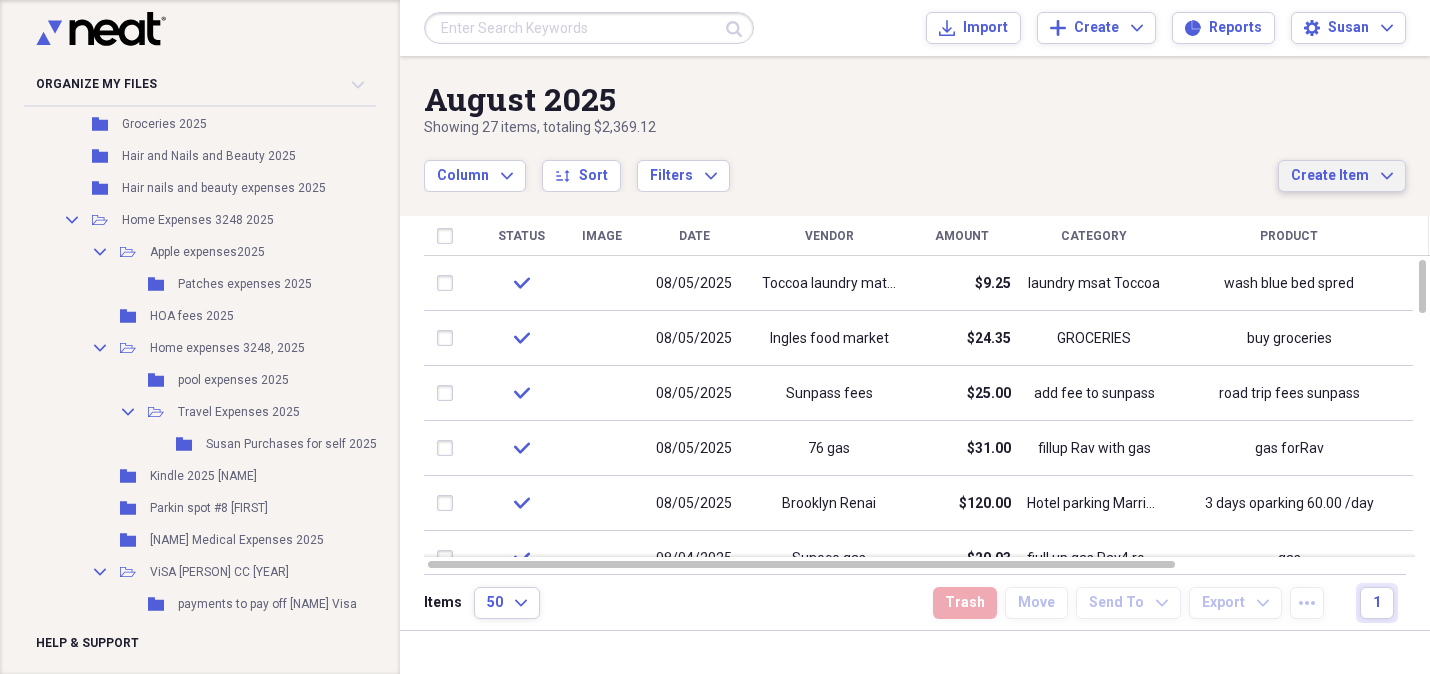 click on "Create Item" at bounding box center [1330, 176] 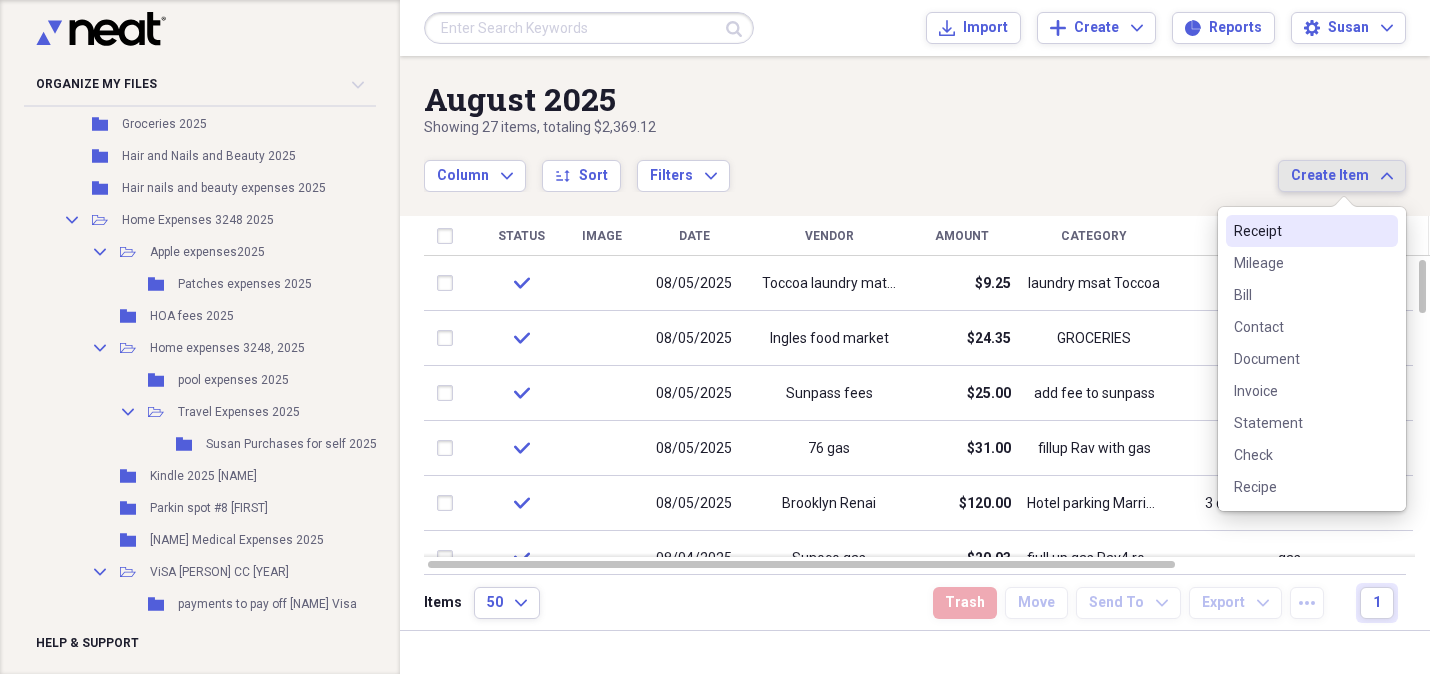 click on "Receipt" at bounding box center (1300, 231) 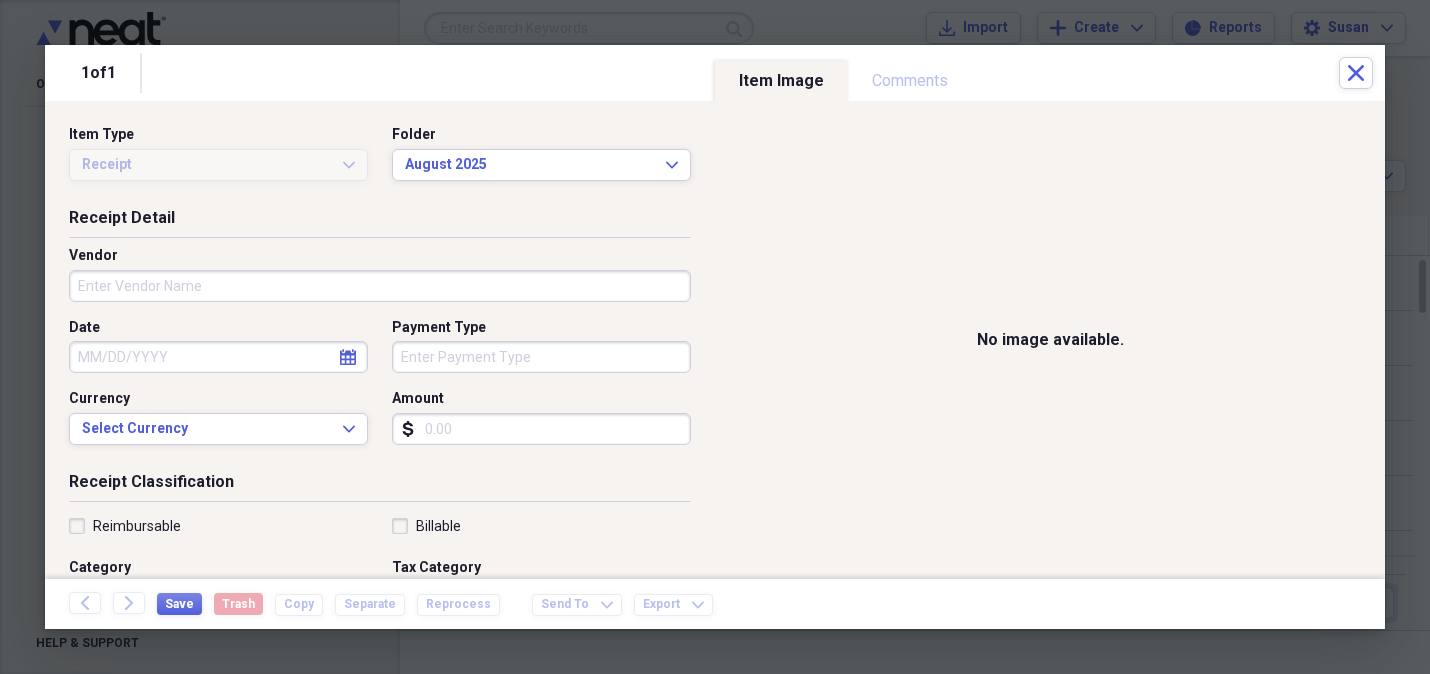click on "Vendor" at bounding box center [380, 286] 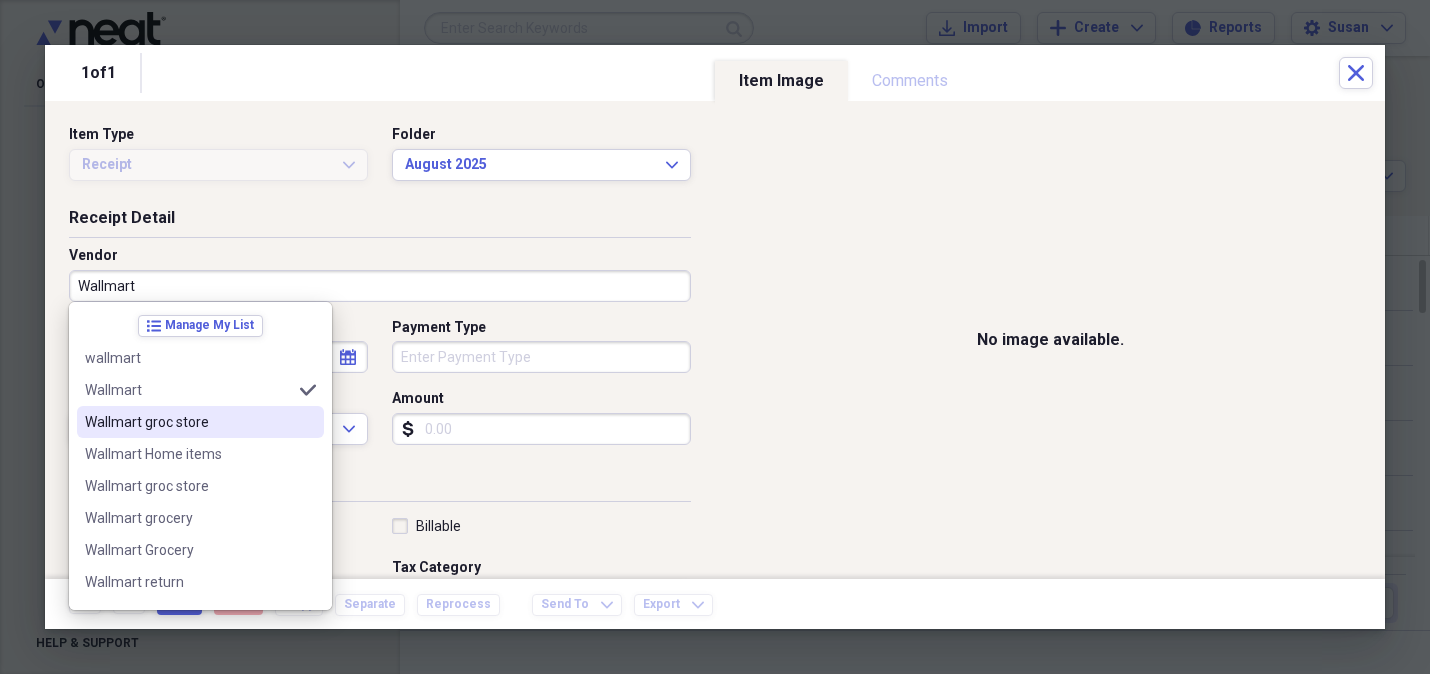 click on "Wallmart  groc store" at bounding box center (200, 422) 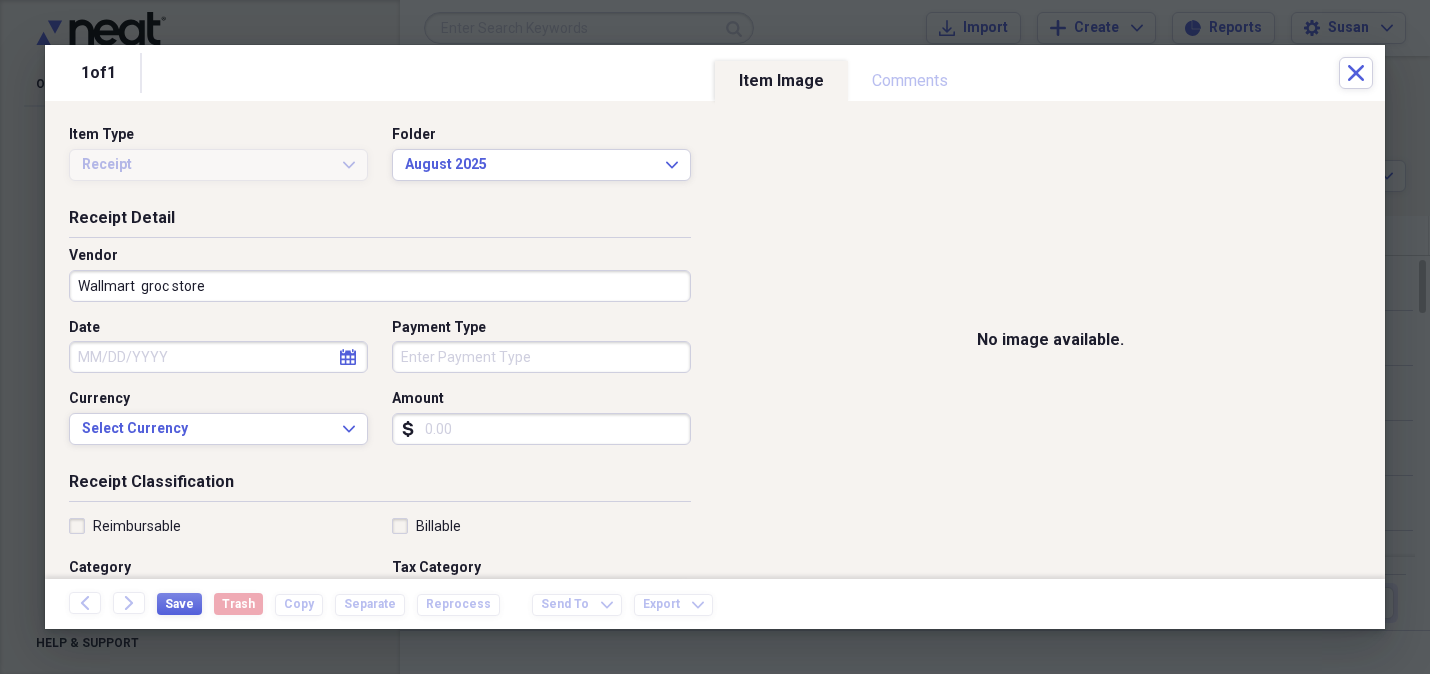 click 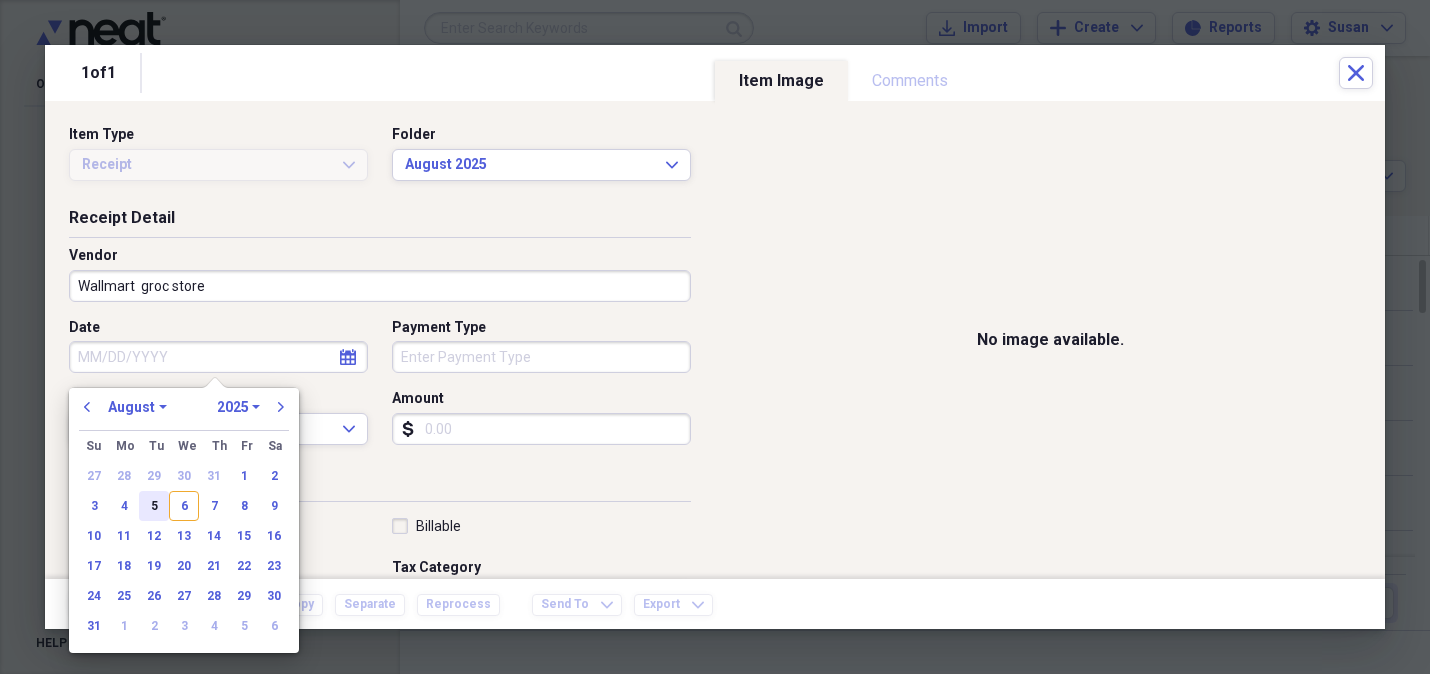 click on "5" at bounding box center (154, 506) 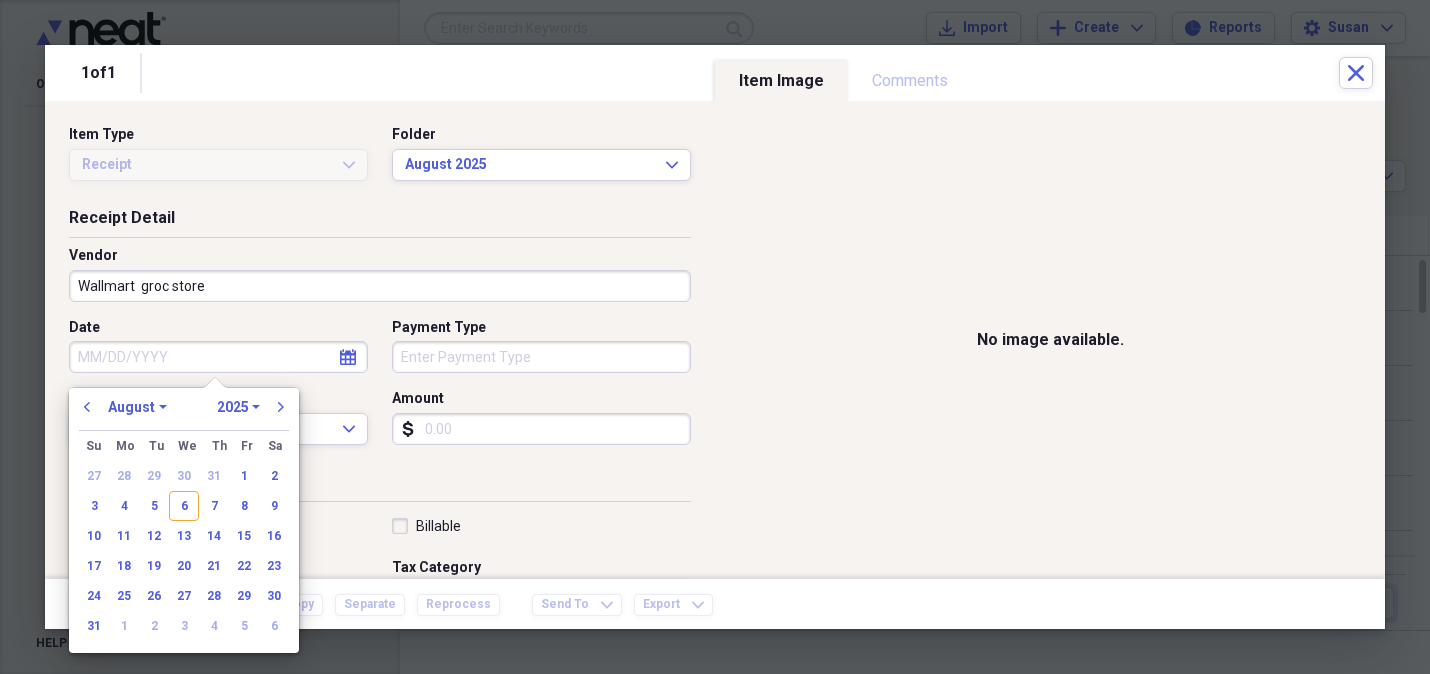 type on "08/05/2025" 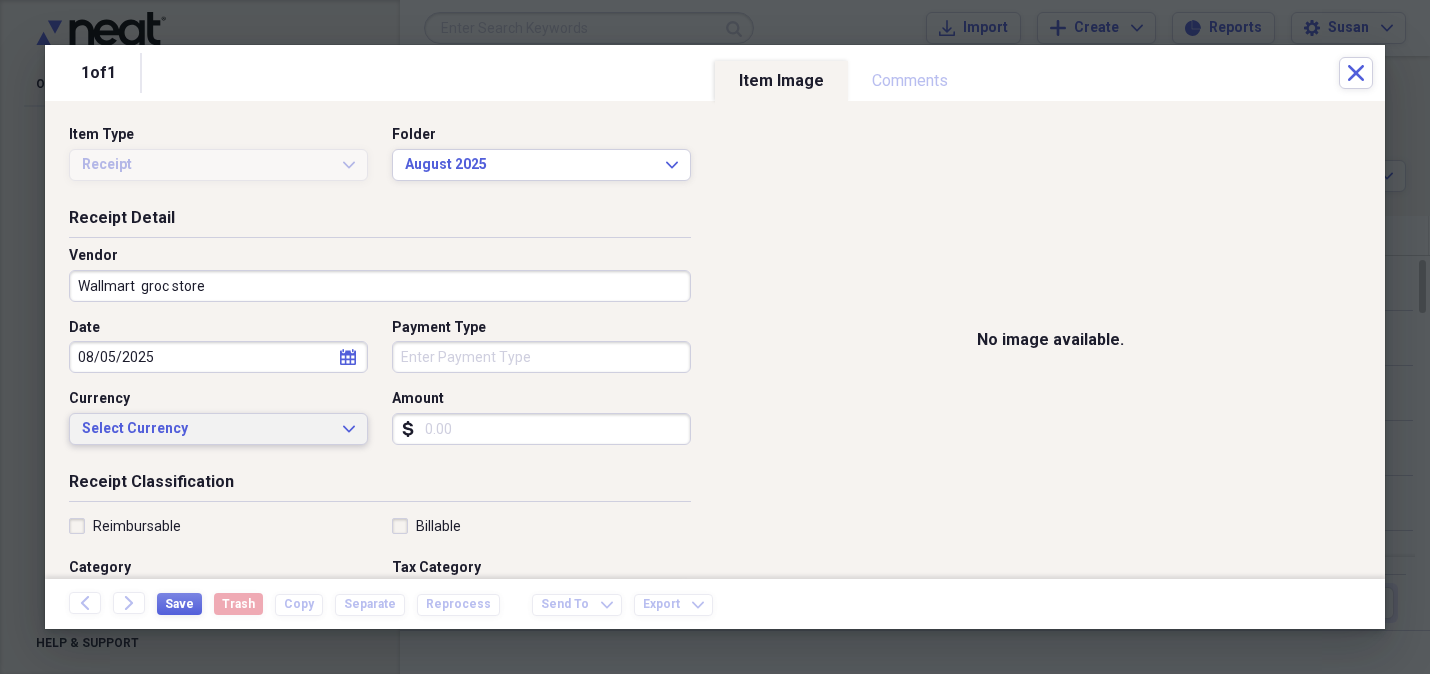 drag, startPoint x: 352, startPoint y: 412, endPoint x: 330, endPoint y: 424, distance: 25.059929 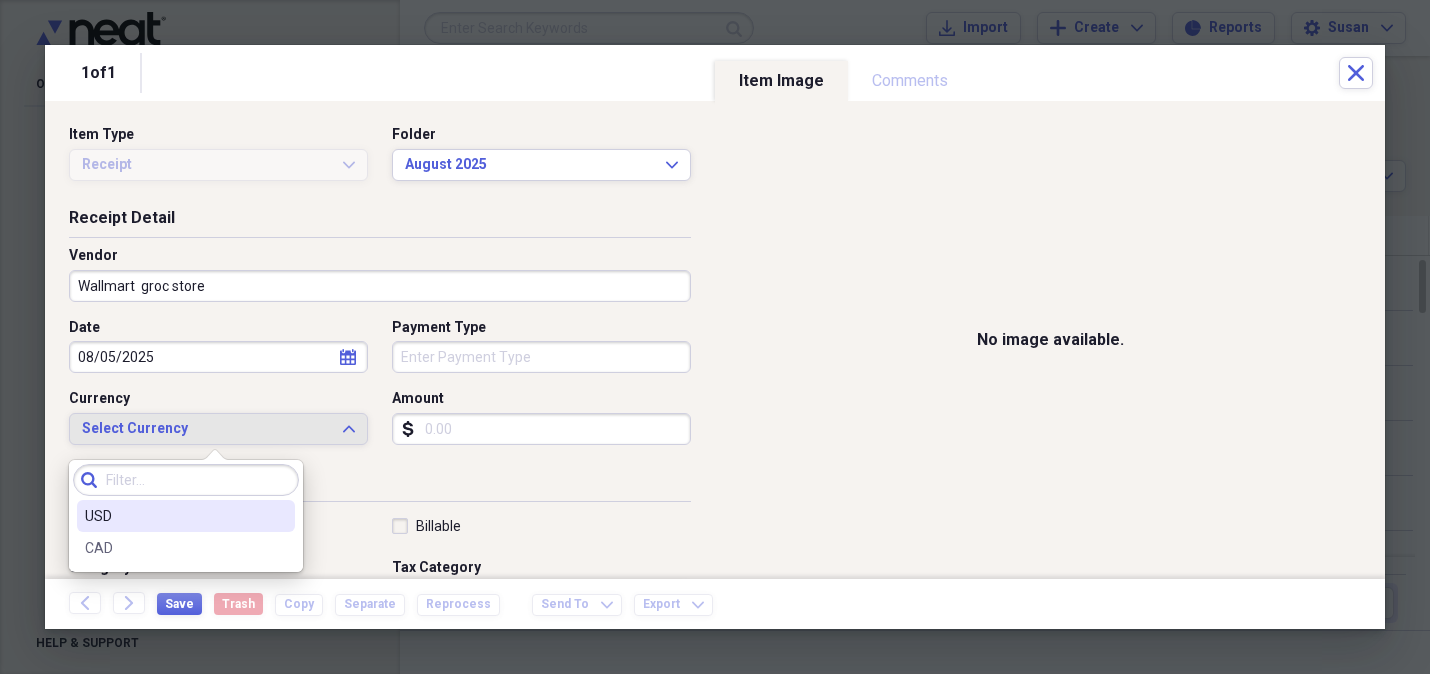drag, startPoint x: 238, startPoint y: 509, endPoint x: 404, endPoint y: 409, distance: 193.7937 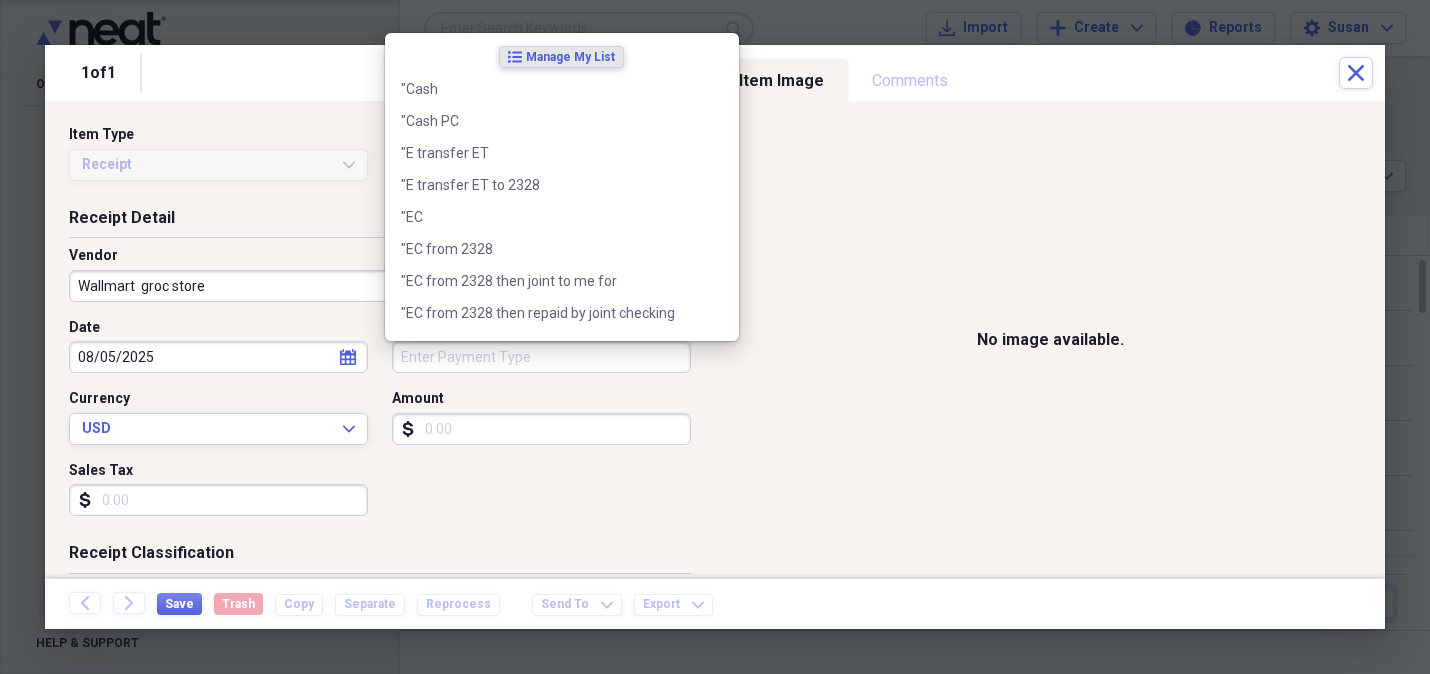 click on "Payment Type" at bounding box center [541, 357] 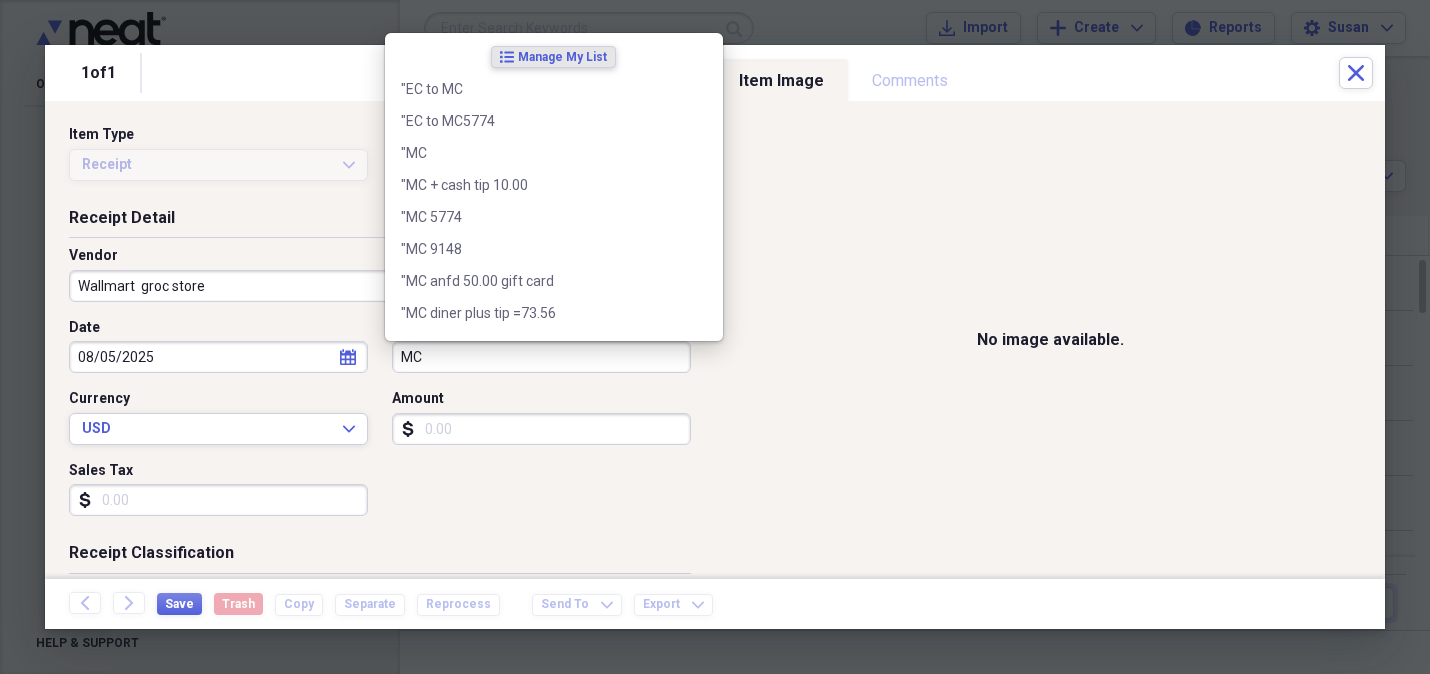 type on "MC" 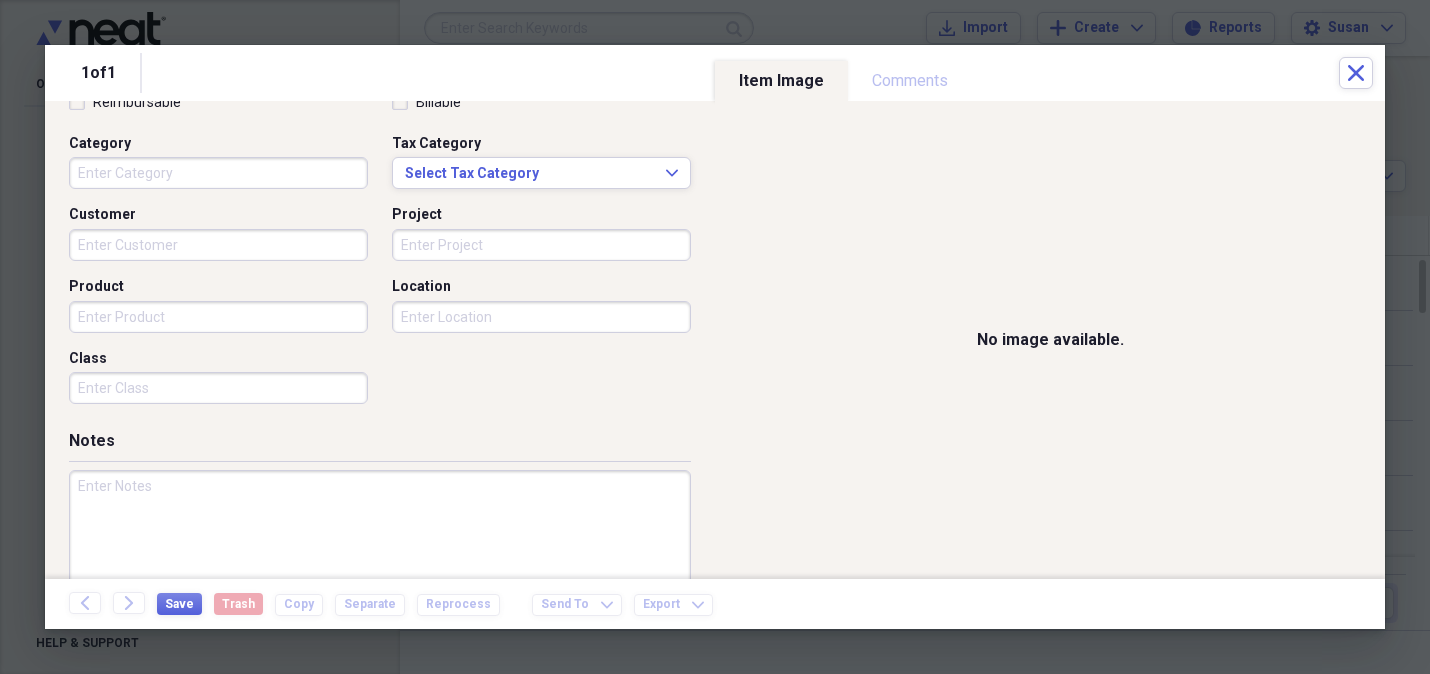 scroll, scrollTop: 542, scrollLeft: 0, axis: vertical 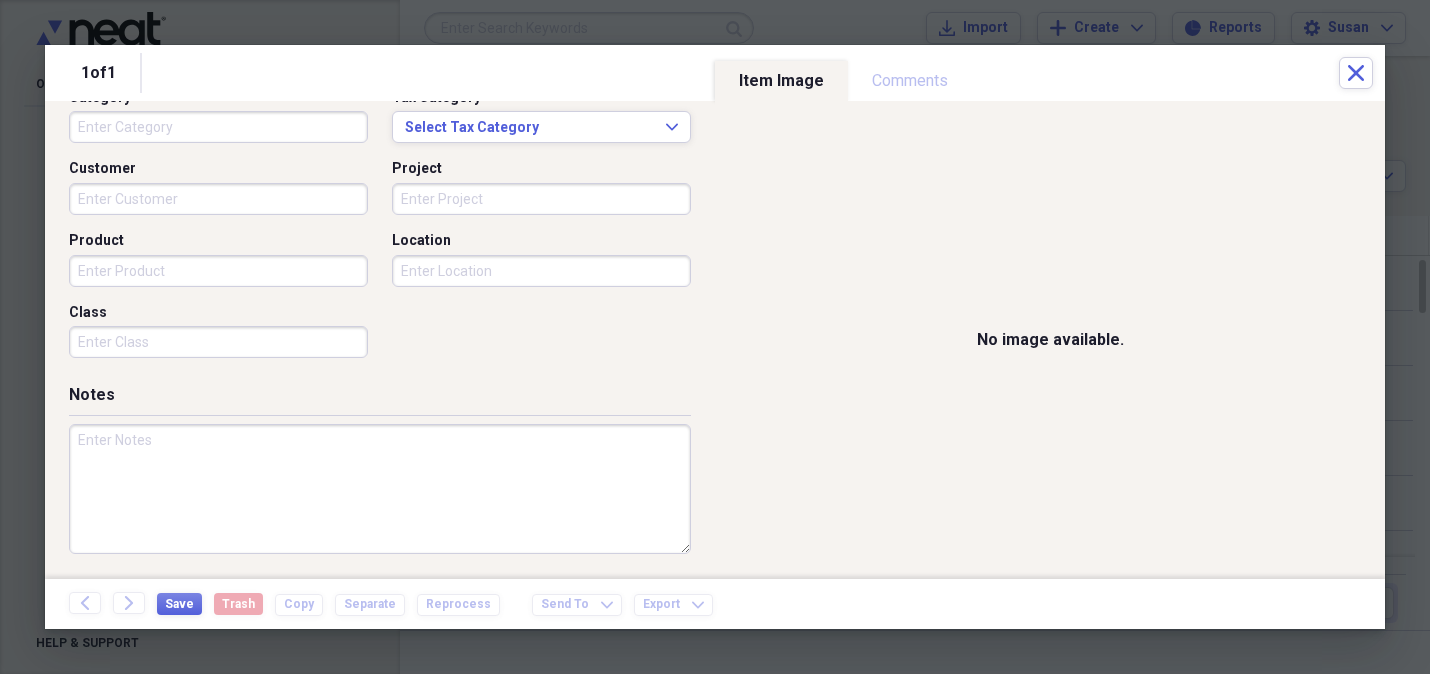 type on "374.05" 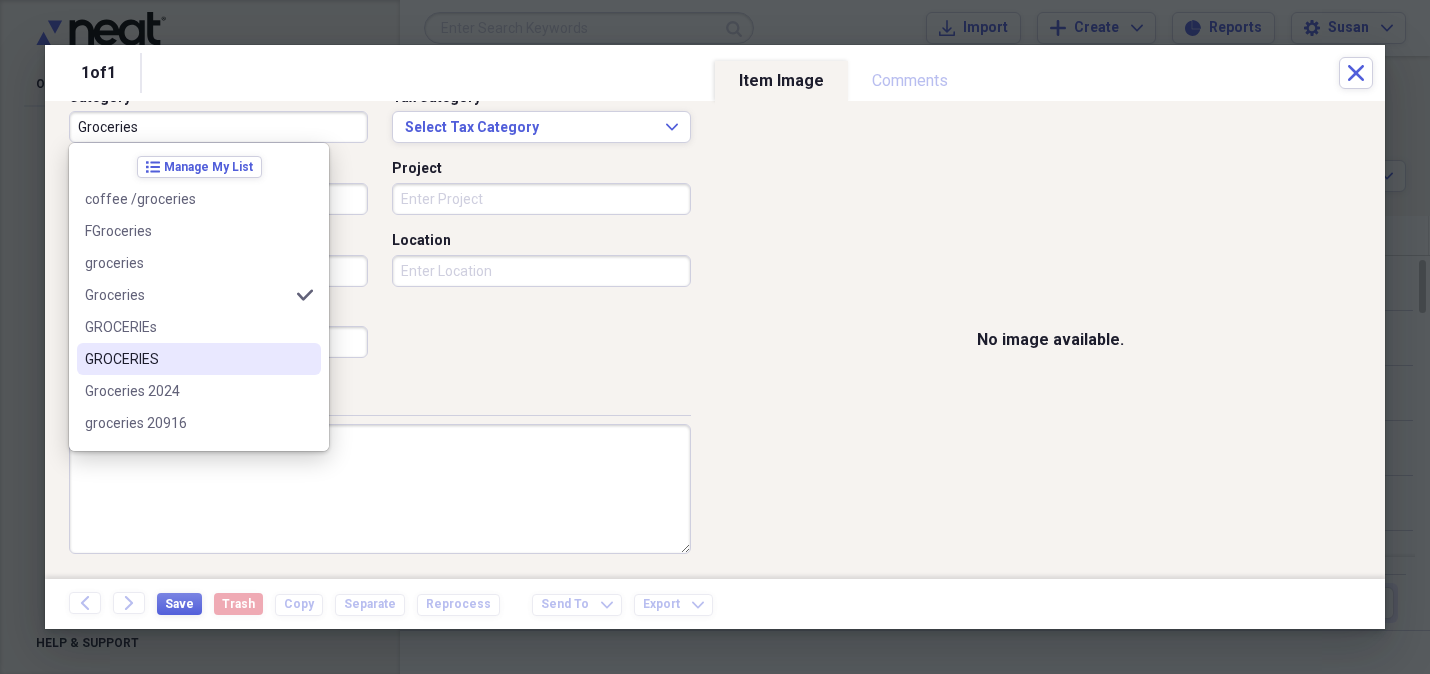 click on "GROCERIES" at bounding box center (187, 359) 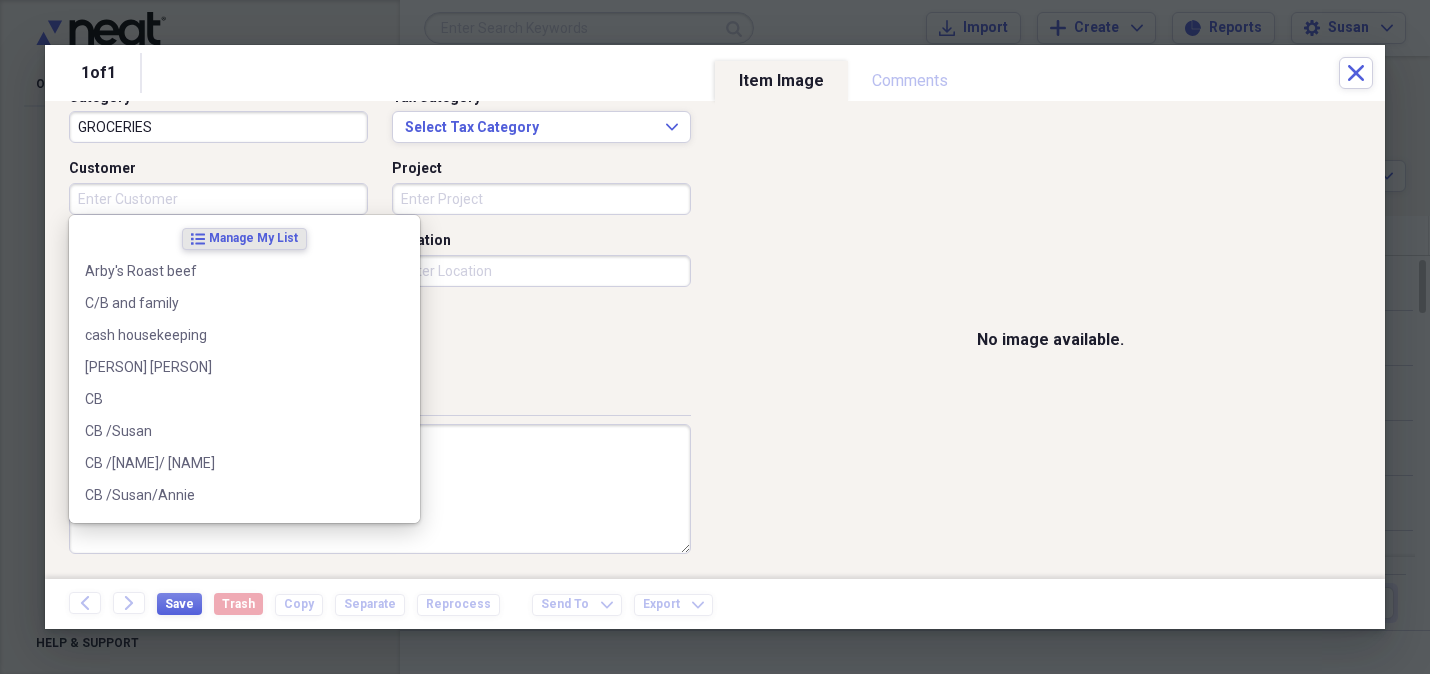 click on "Customer" at bounding box center (218, 199) 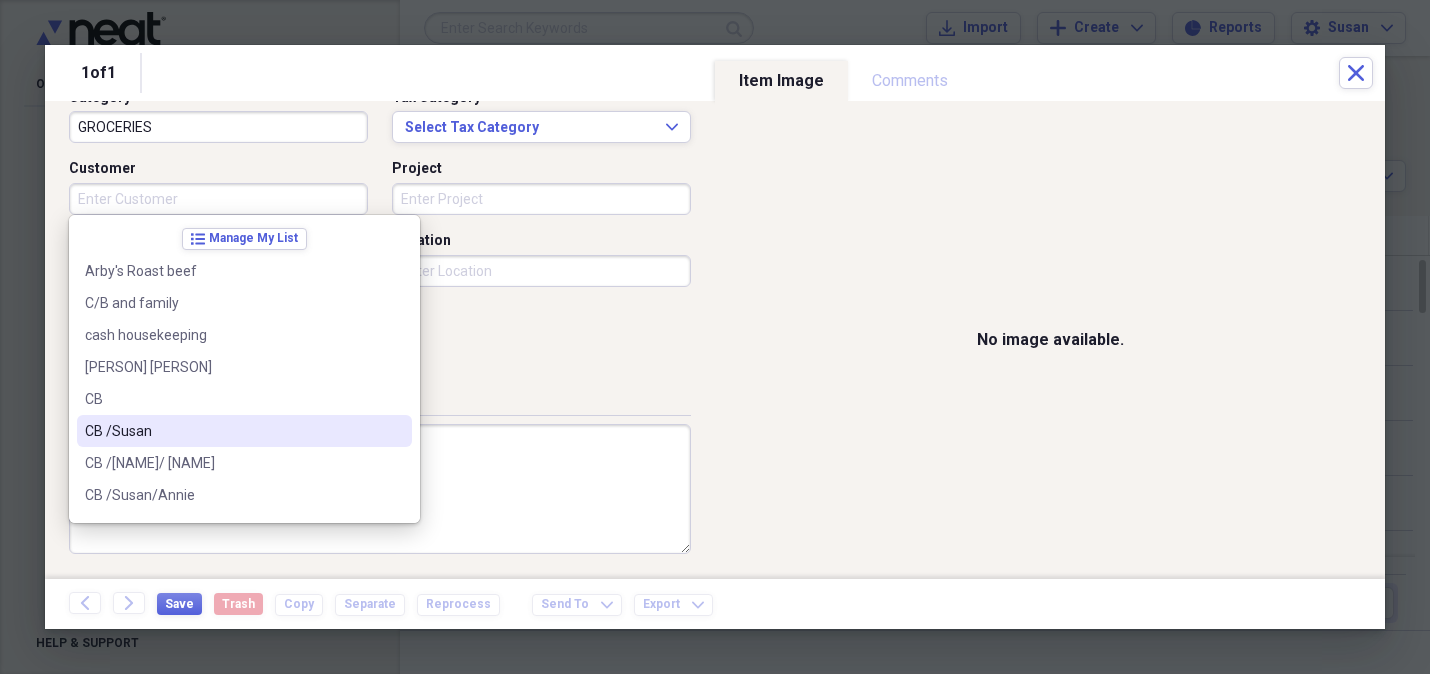 drag, startPoint x: 148, startPoint y: 437, endPoint x: 142, endPoint y: 428, distance: 10.816654 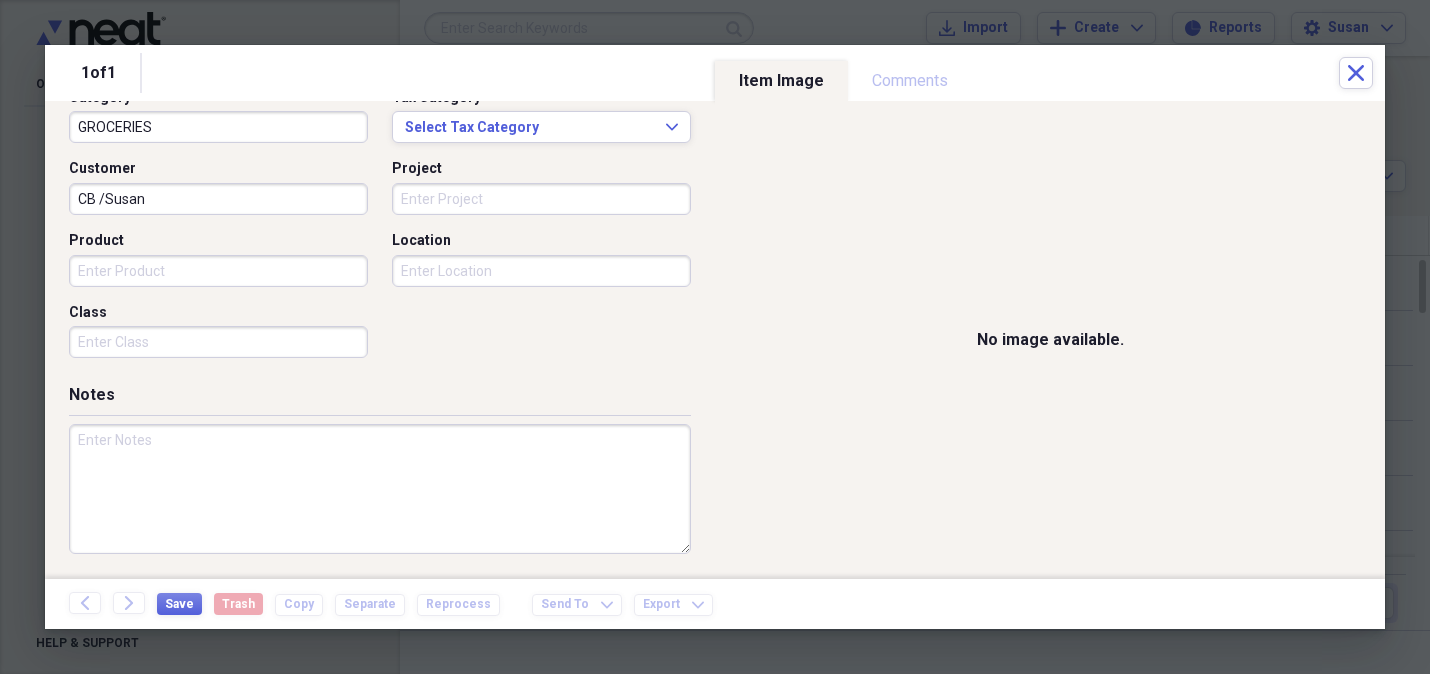 drag, startPoint x: 98, startPoint y: 271, endPoint x: 1348, endPoint y: 332, distance: 1251.4875 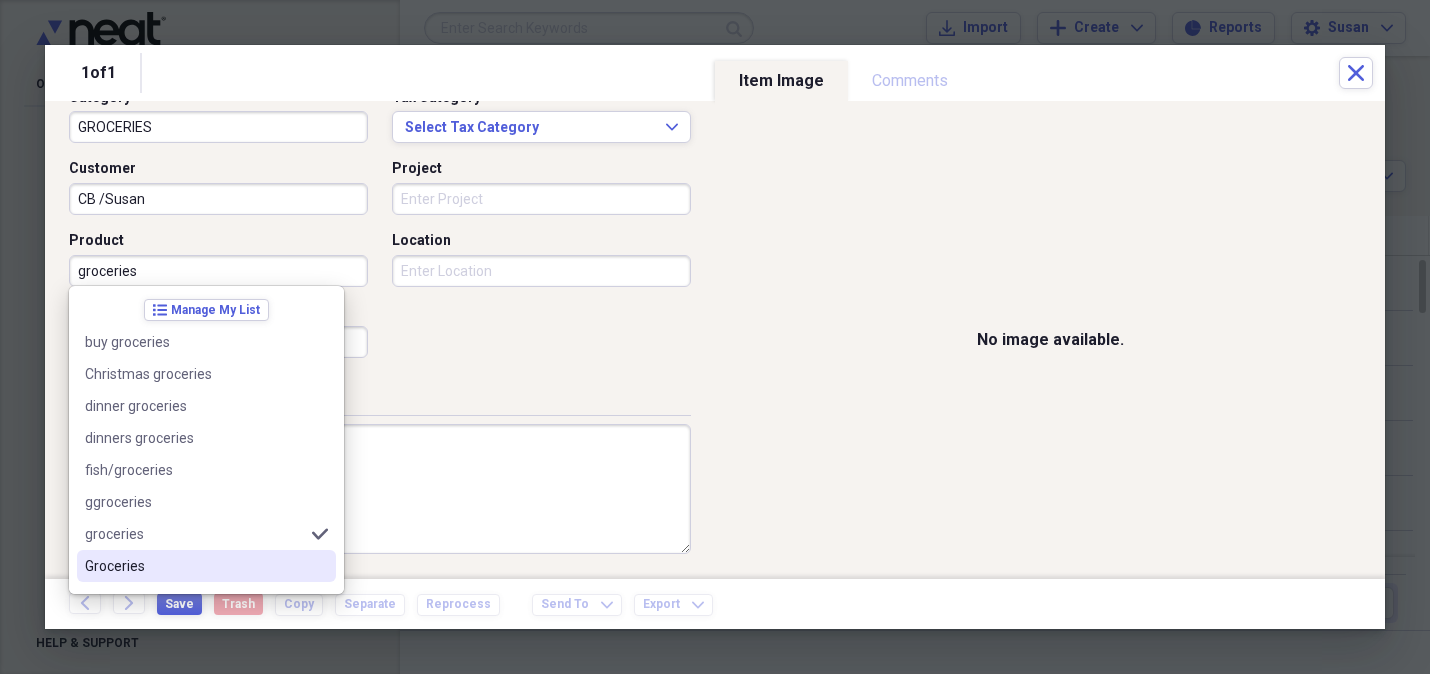 click on "Groceries" at bounding box center [194, 566] 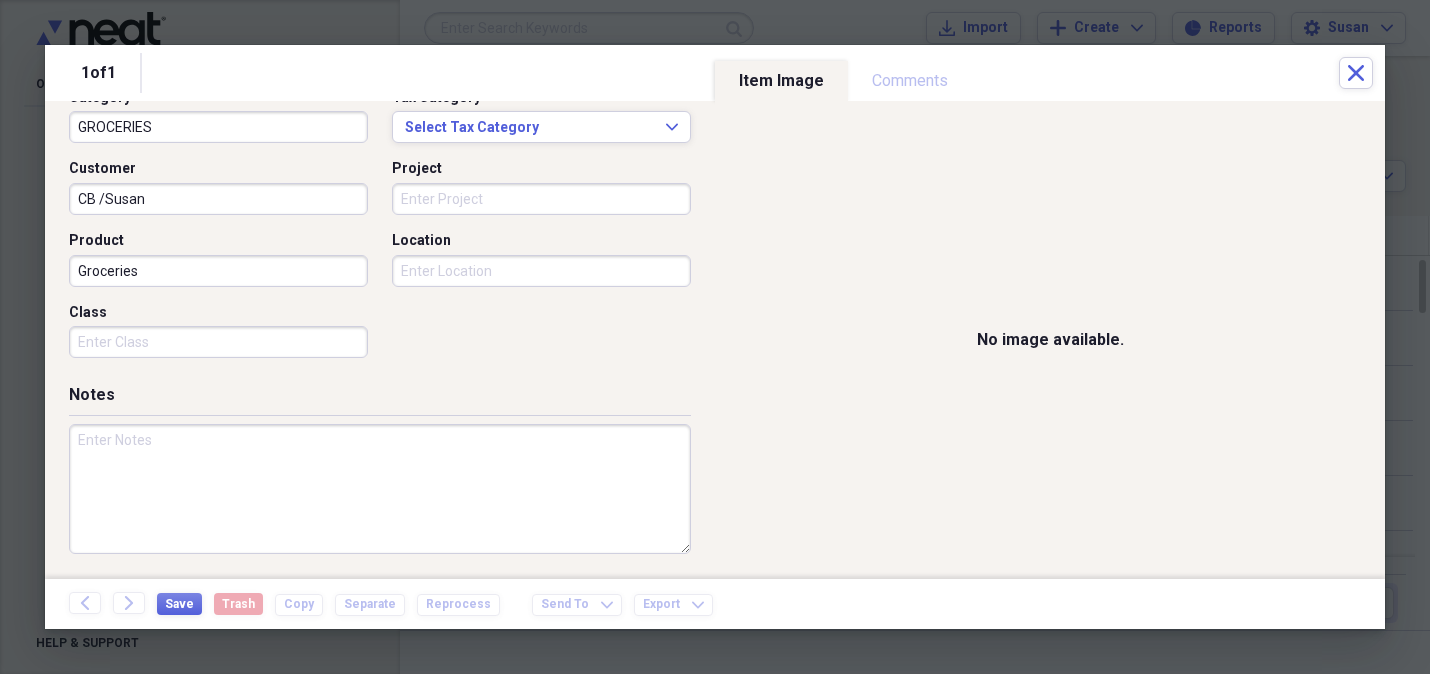 click on "Project" at bounding box center (541, 199) 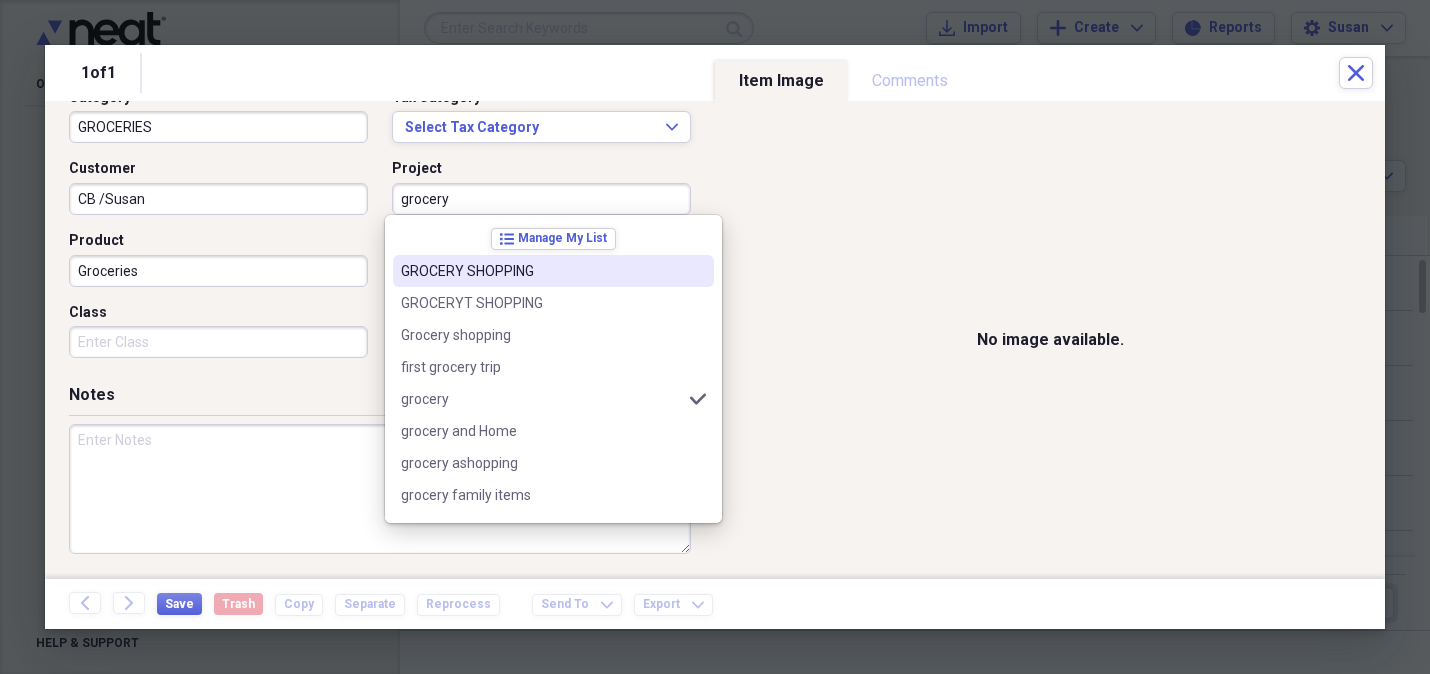 click on "list Manage My List" at bounding box center (553, 239) 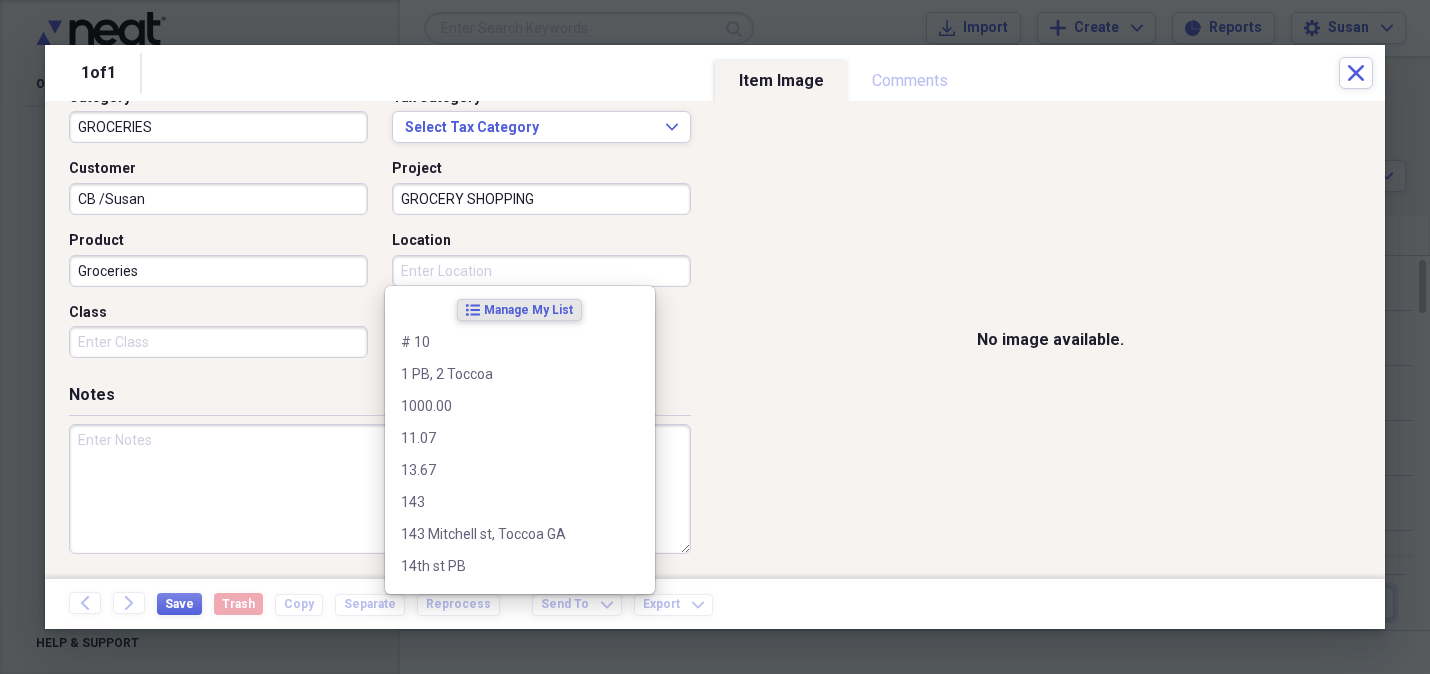 click on "Location" at bounding box center [541, 271] 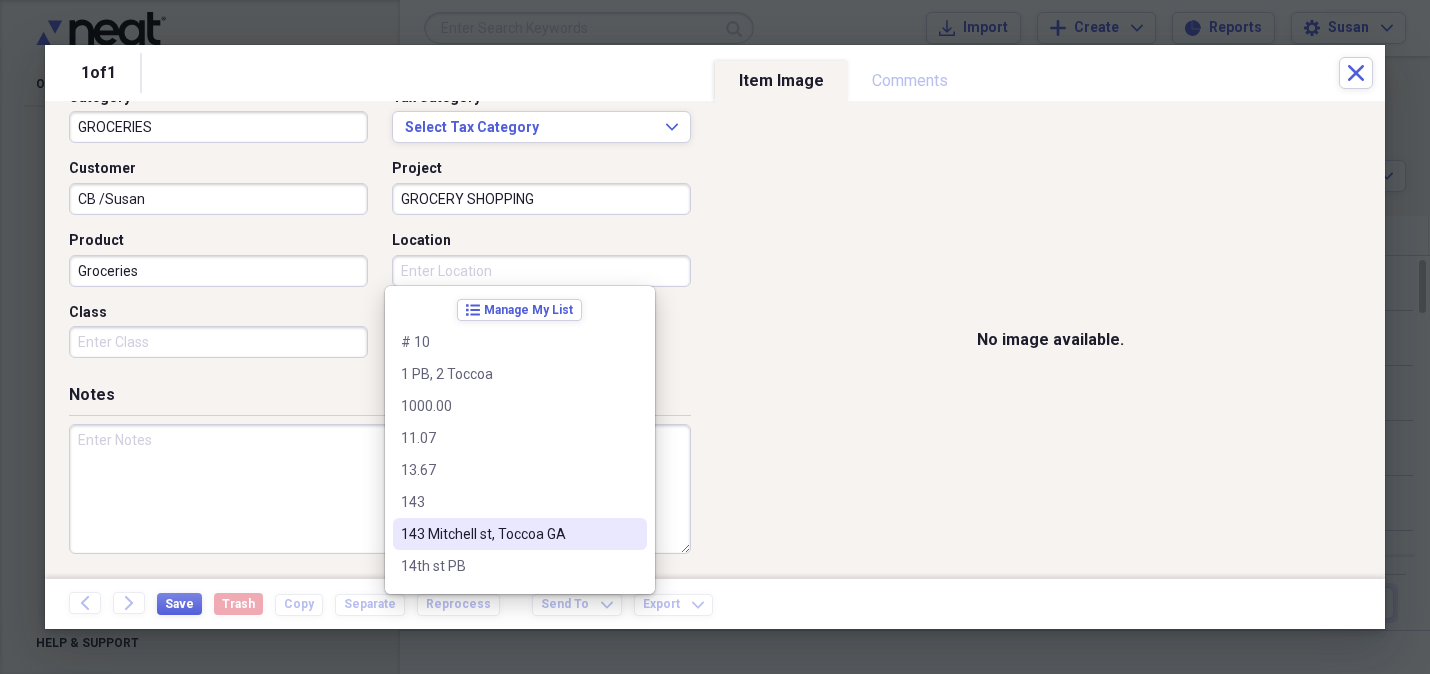 click on "143 Mitchell st, Toccoa GA" at bounding box center [508, 534] 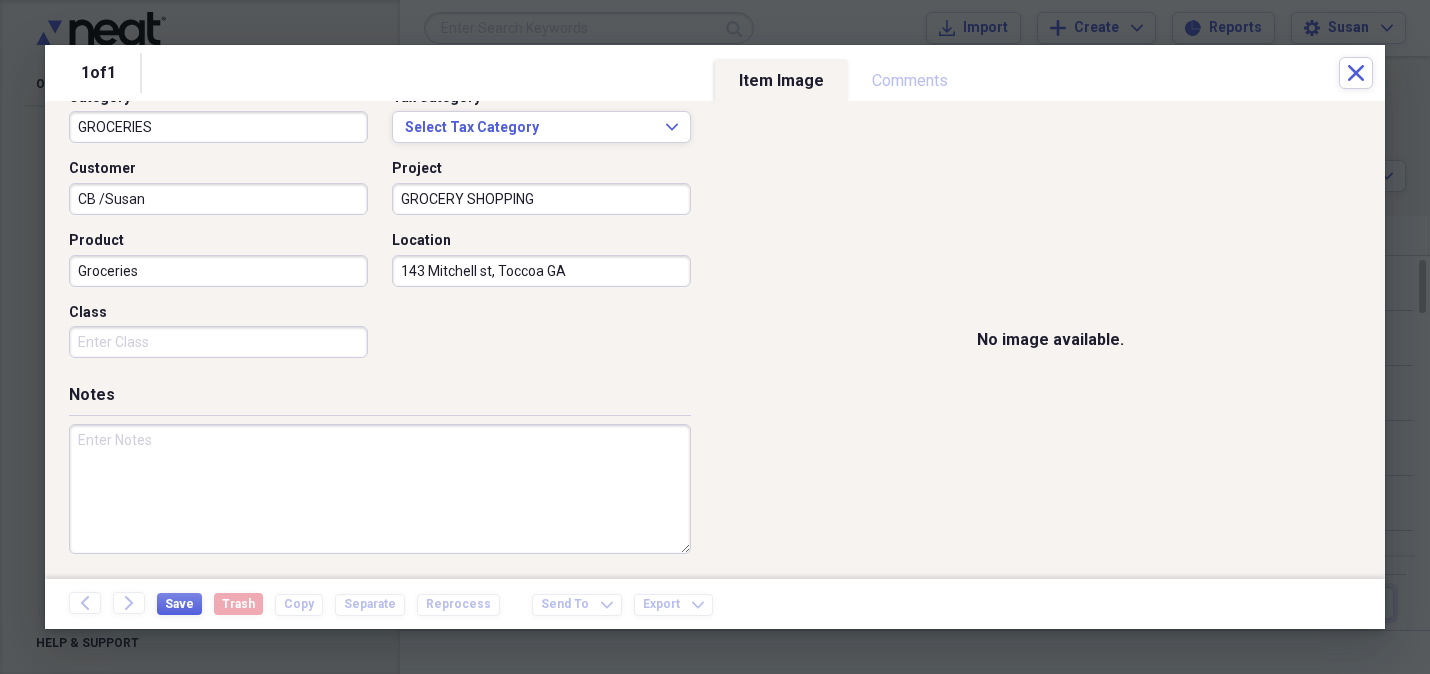 click at bounding box center [380, 489] 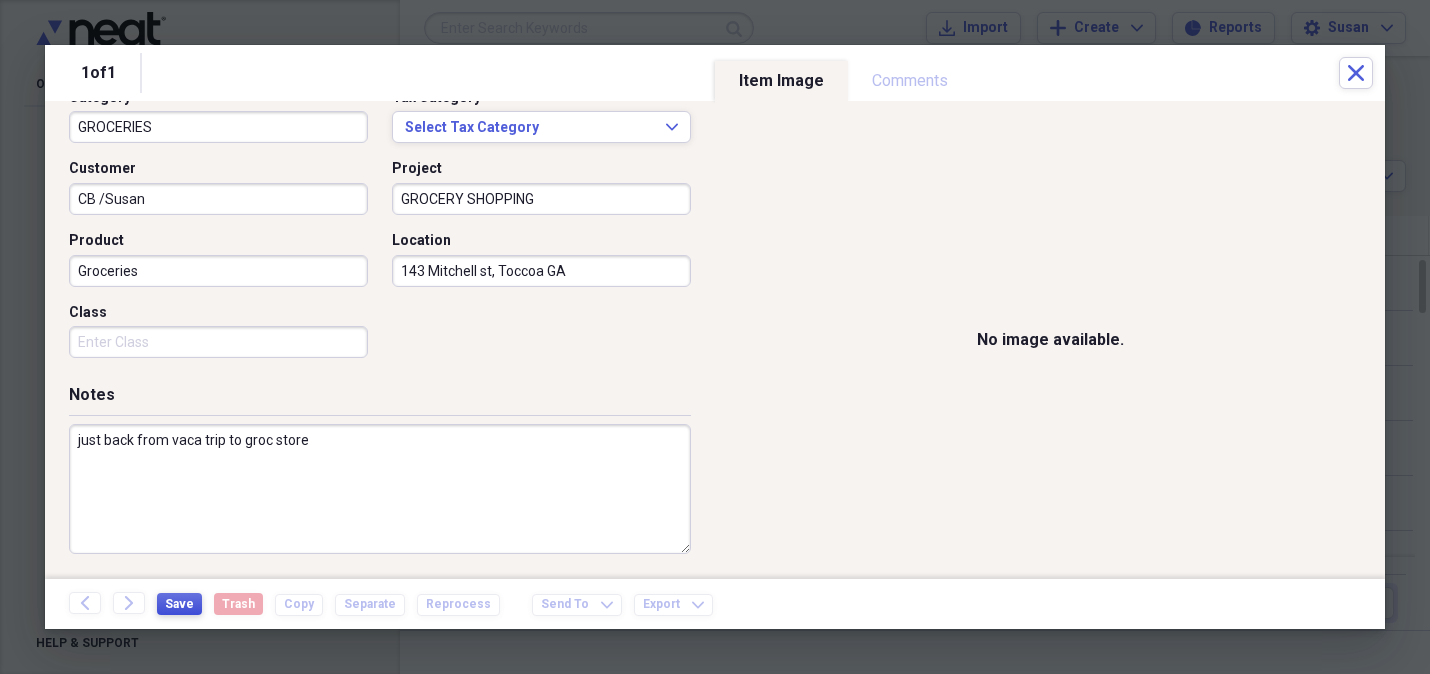 type on "just back from vaca trip to groc store" 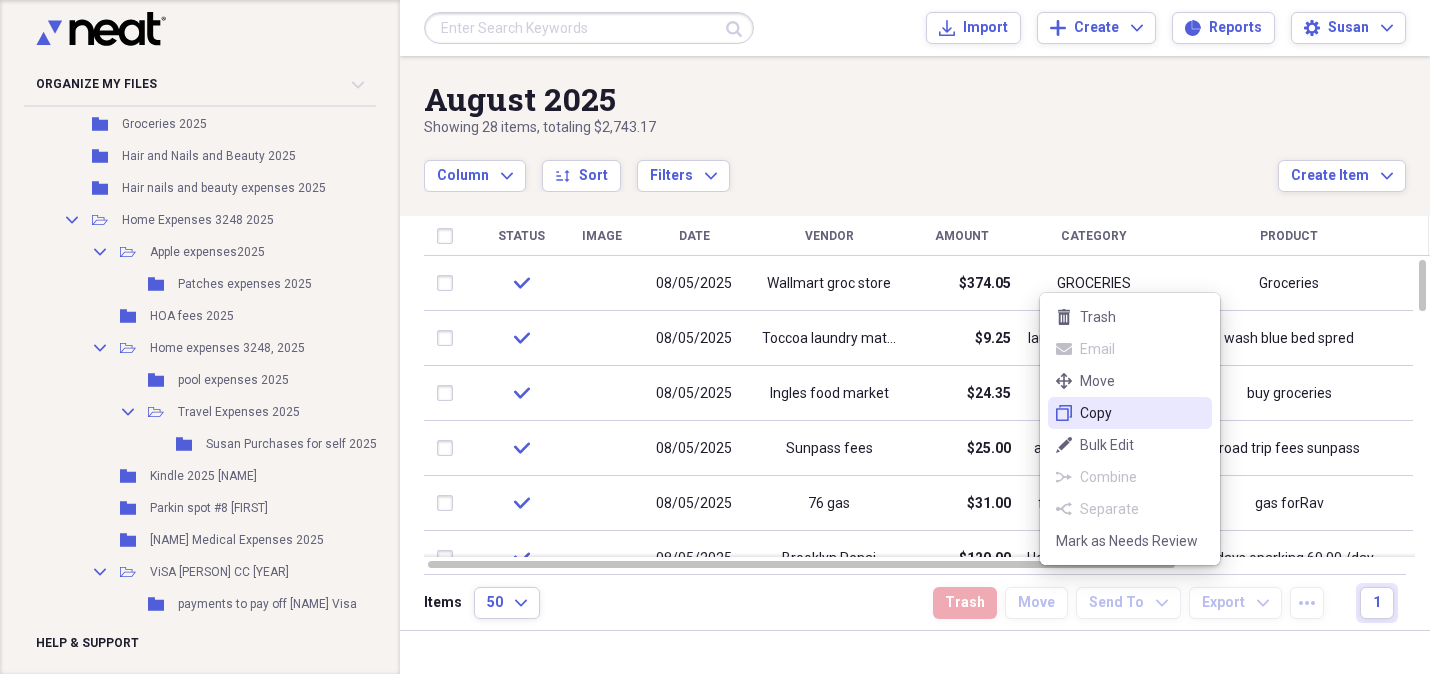 click on "duplicate" 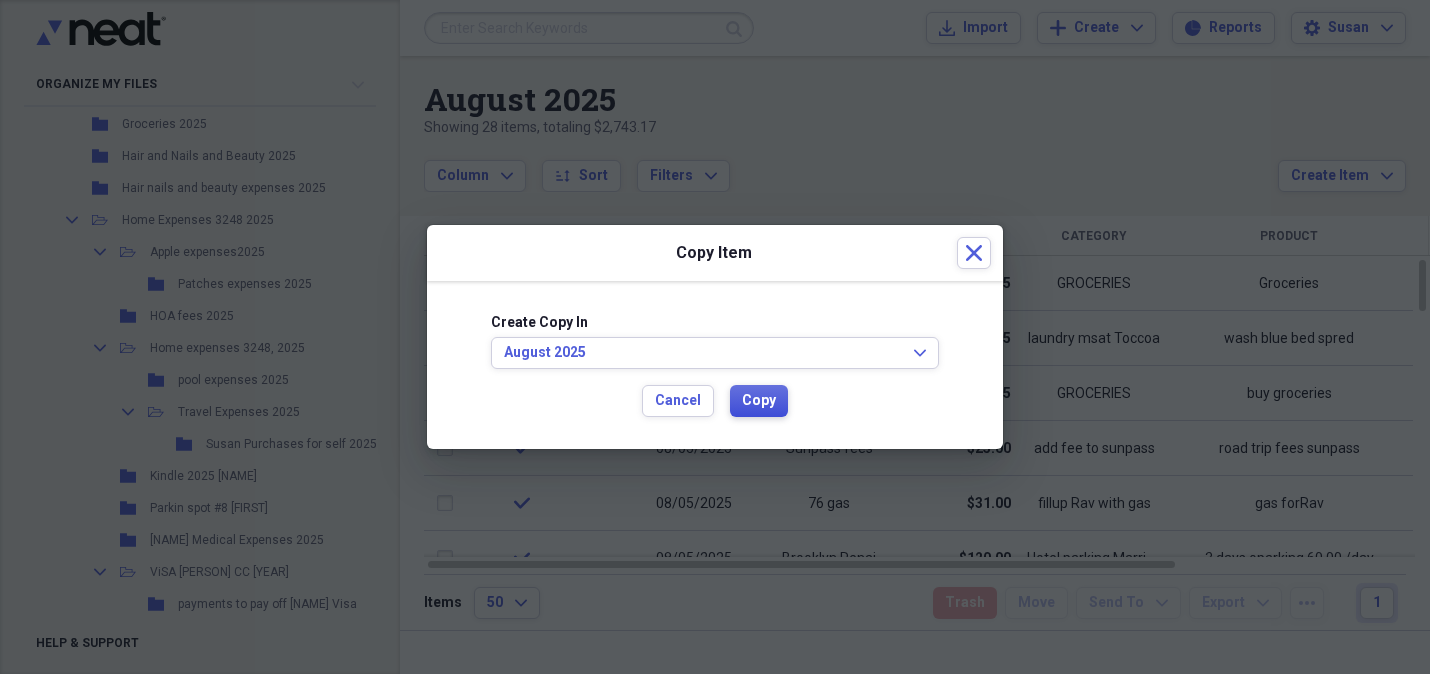 click on "Copy" at bounding box center [759, 401] 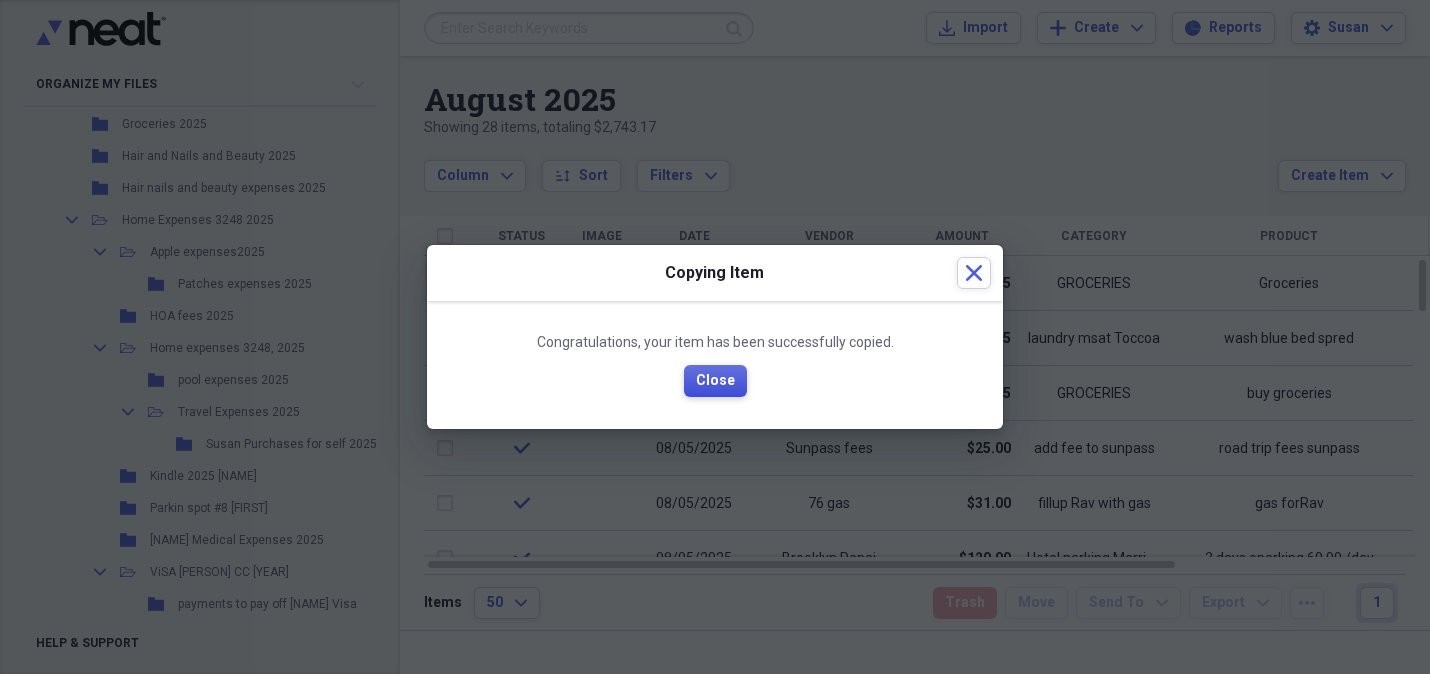 drag, startPoint x: 721, startPoint y: 383, endPoint x: 775, endPoint y: 347, distance: 64.899925 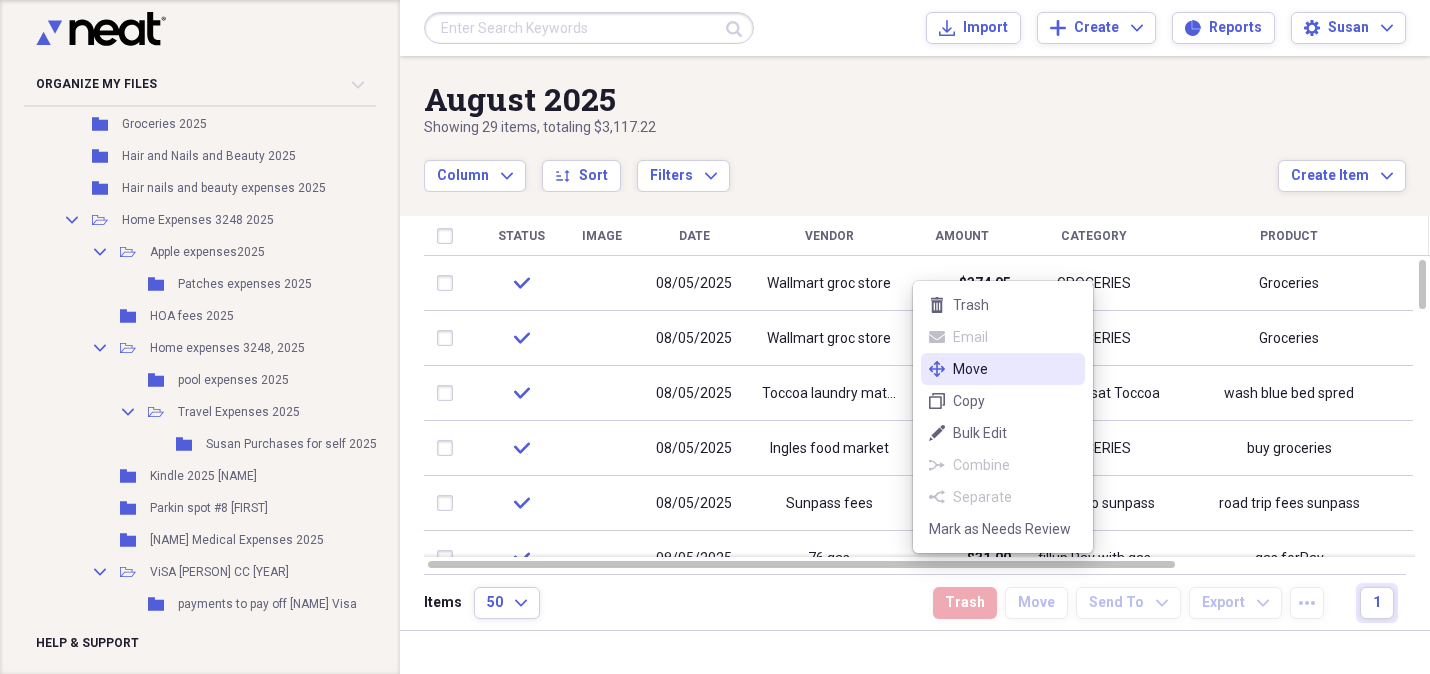 click on "Move" at bounding box center [1015, 369] 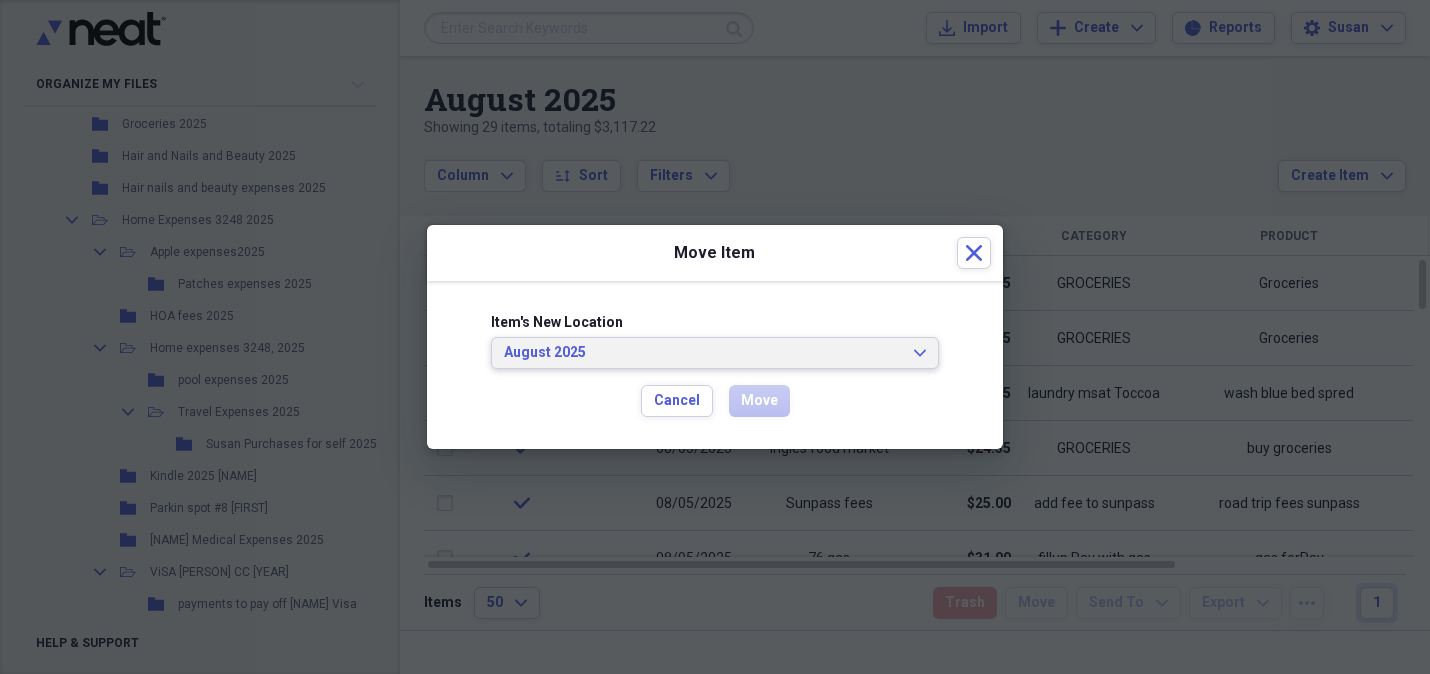 click on "Expand" 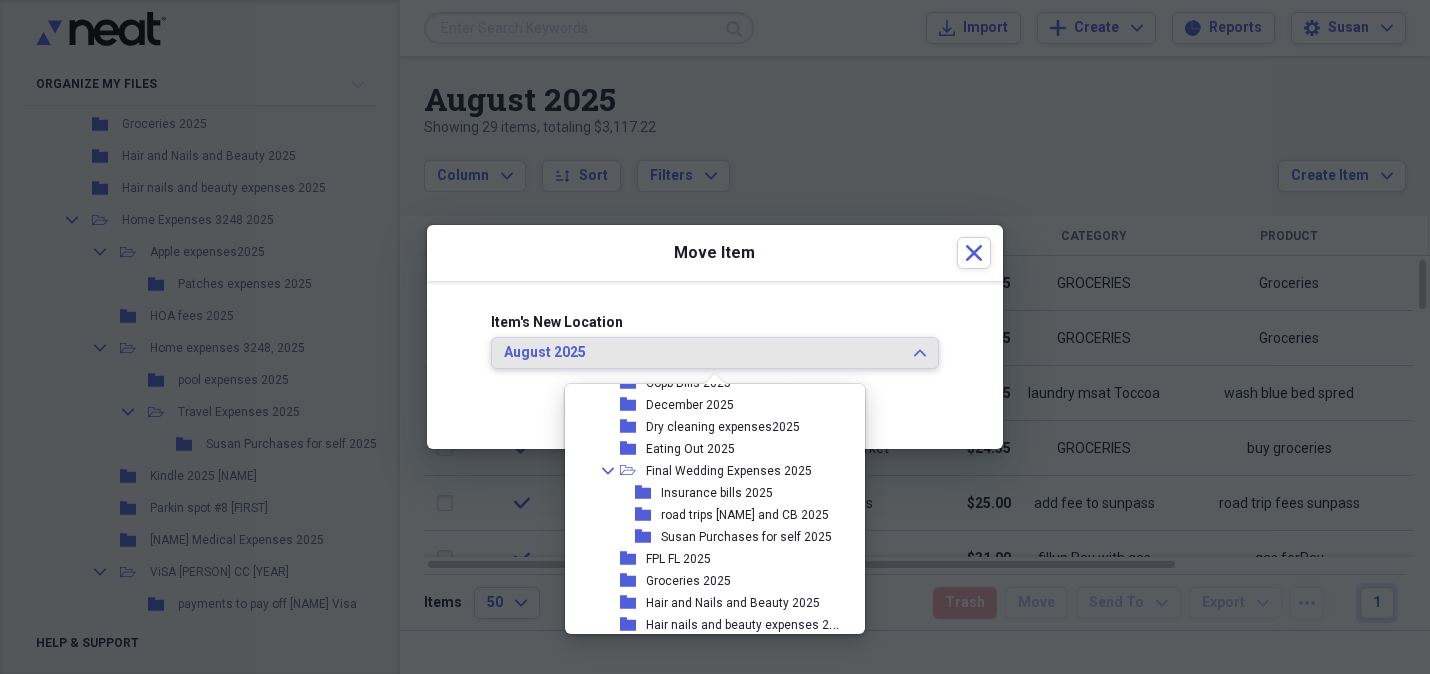 scroll, scrollTop: 563, scrollLeft: 0, axis: vertical 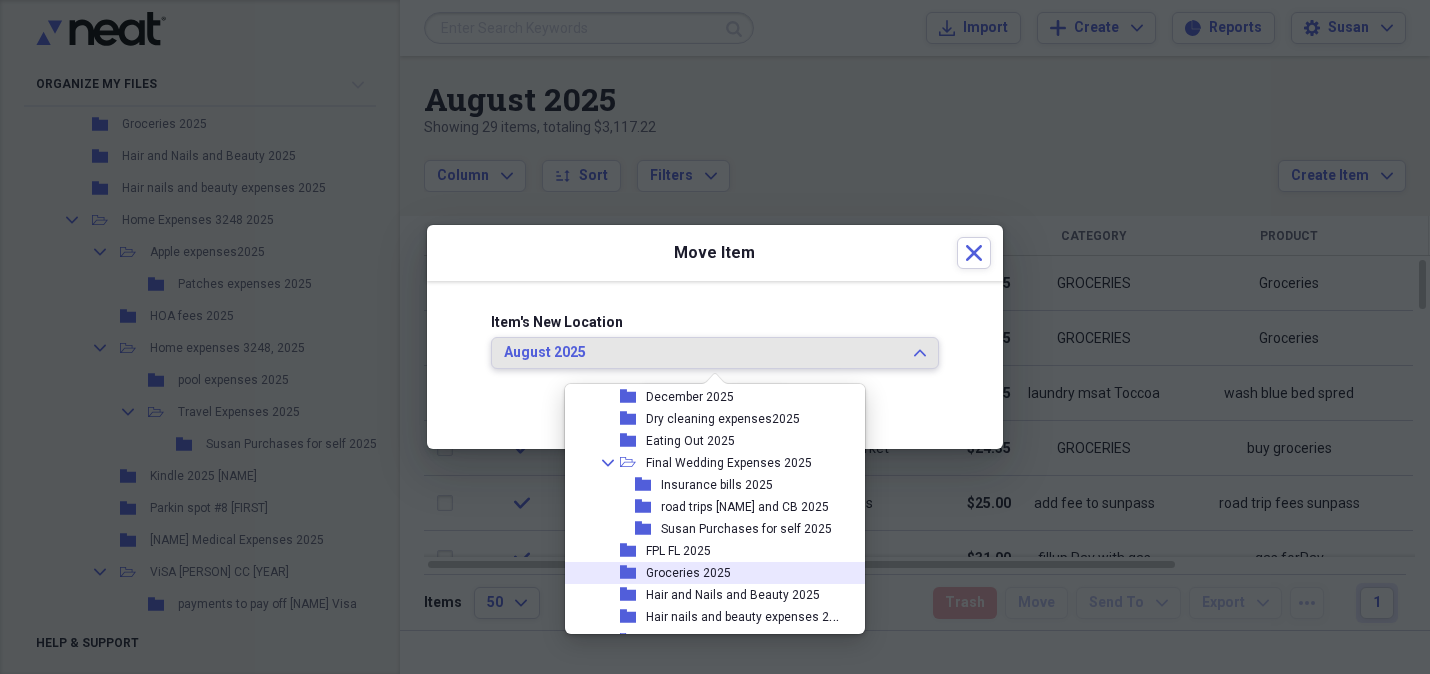 click on "Groceries 2025" at bounding box center (688, 573) 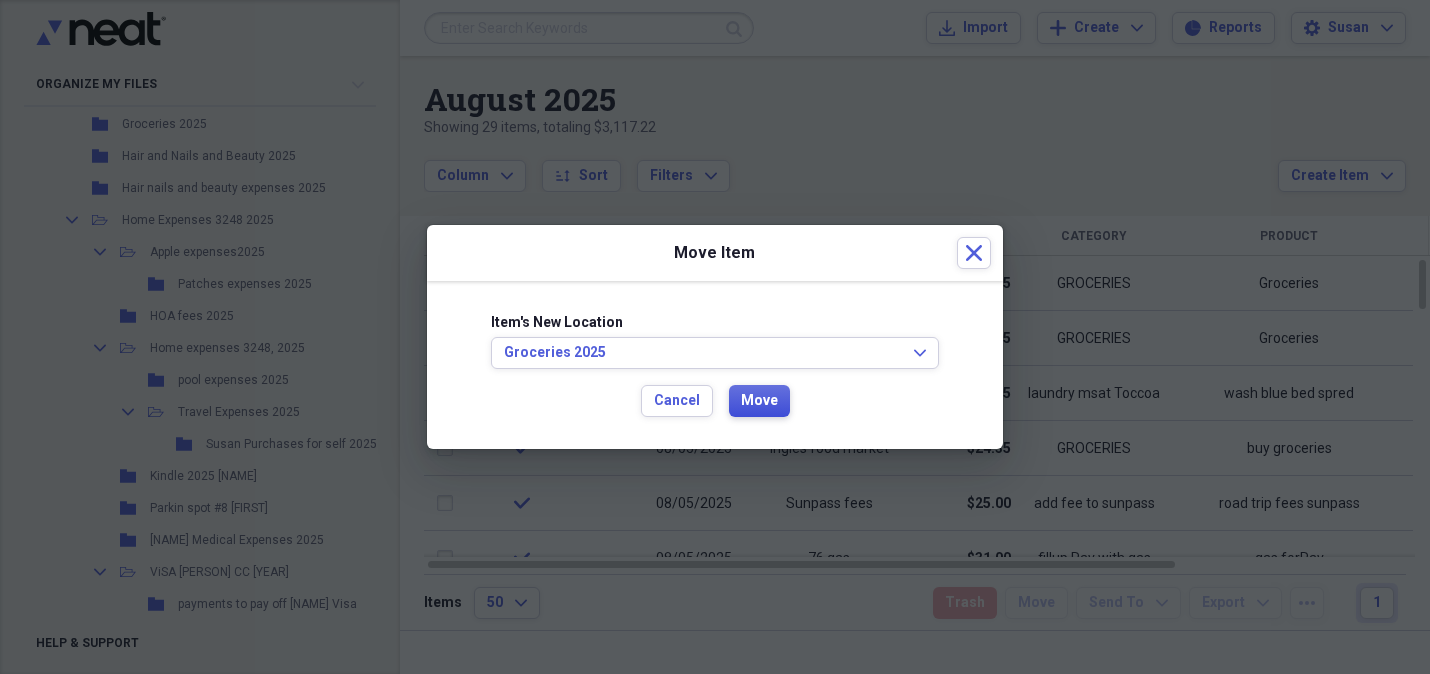 click on "Move" at bounding box center (759, 401) 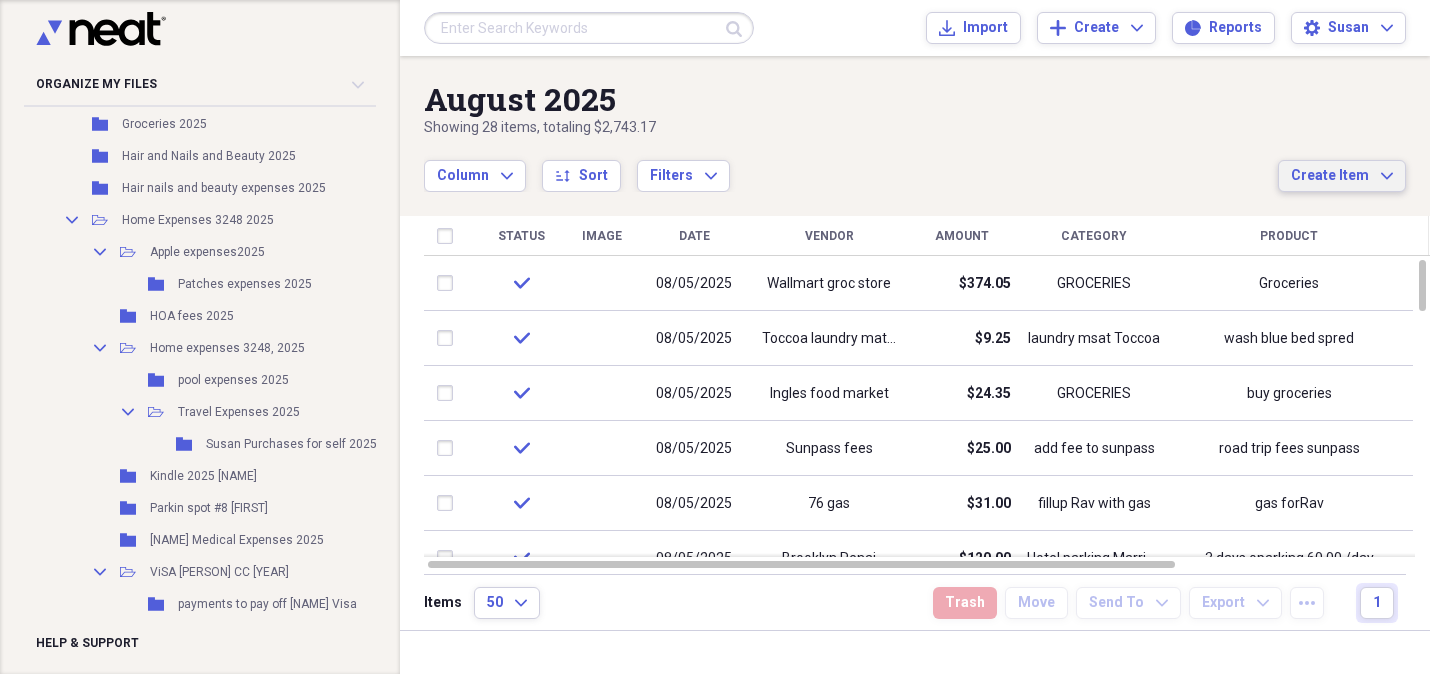 click on "Create Item Expand" at bounding box center [1342, 176] 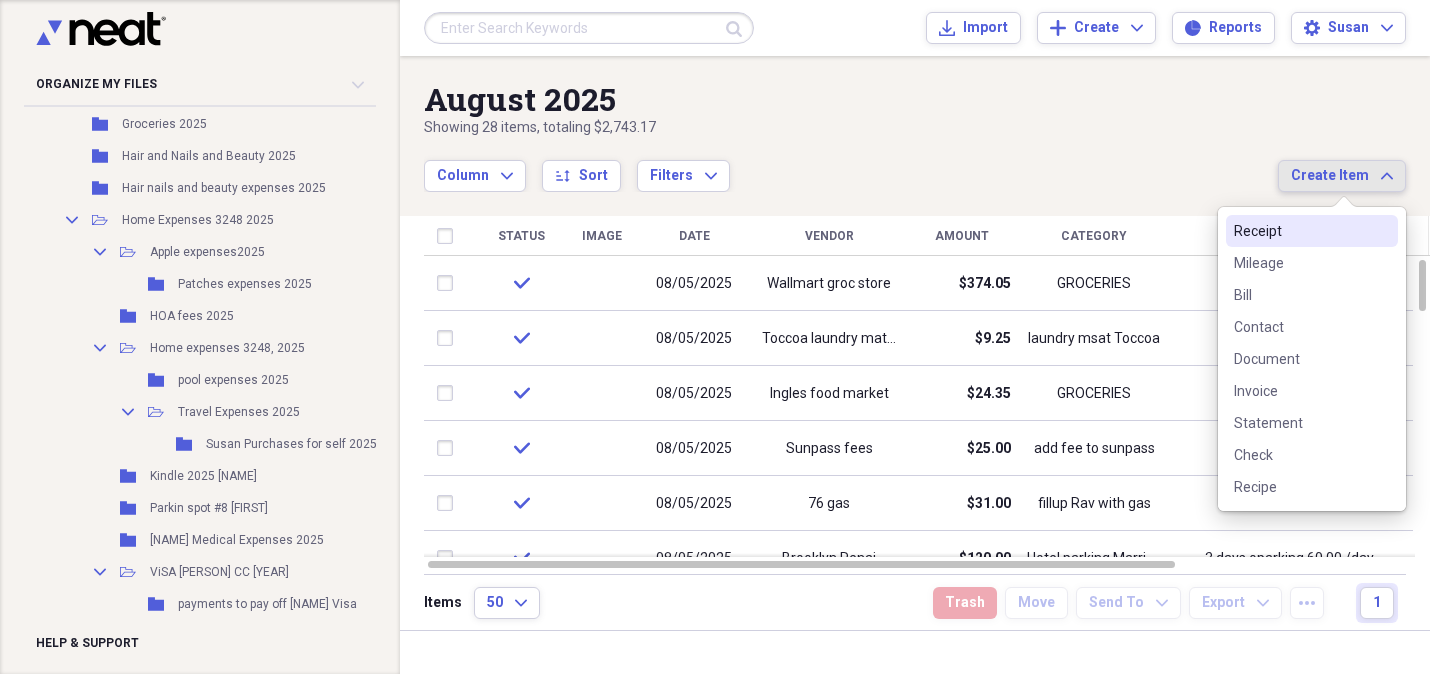 click on "Receipt" at bounding box center [1312, 231] 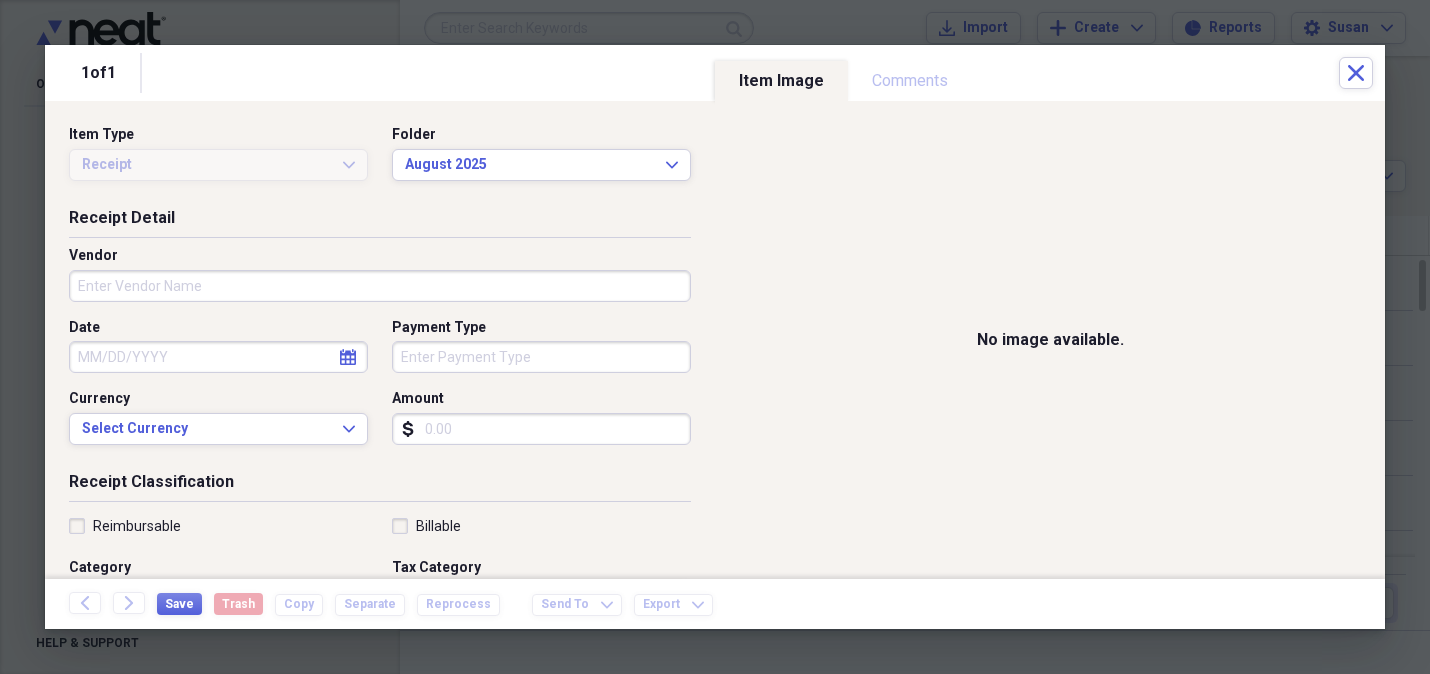 click on "Vendor" at bounding box center [380, 286] 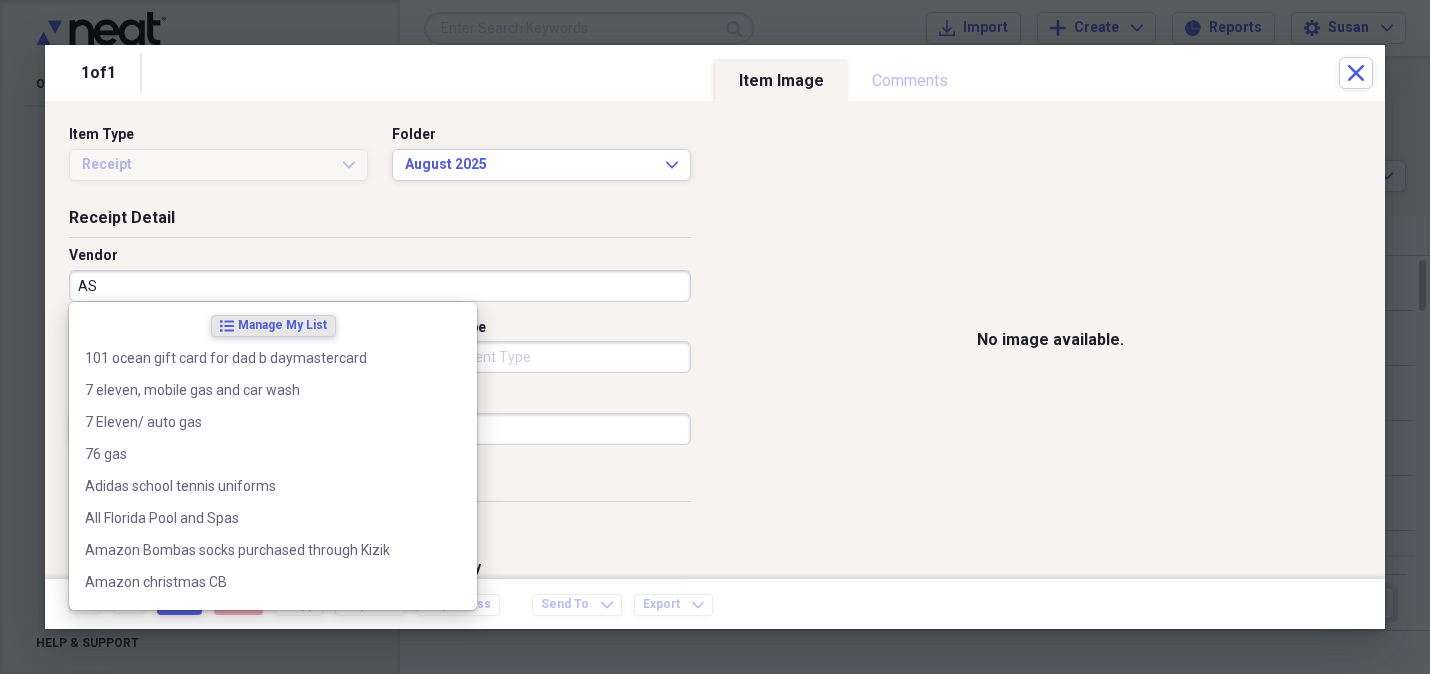 type on "A" 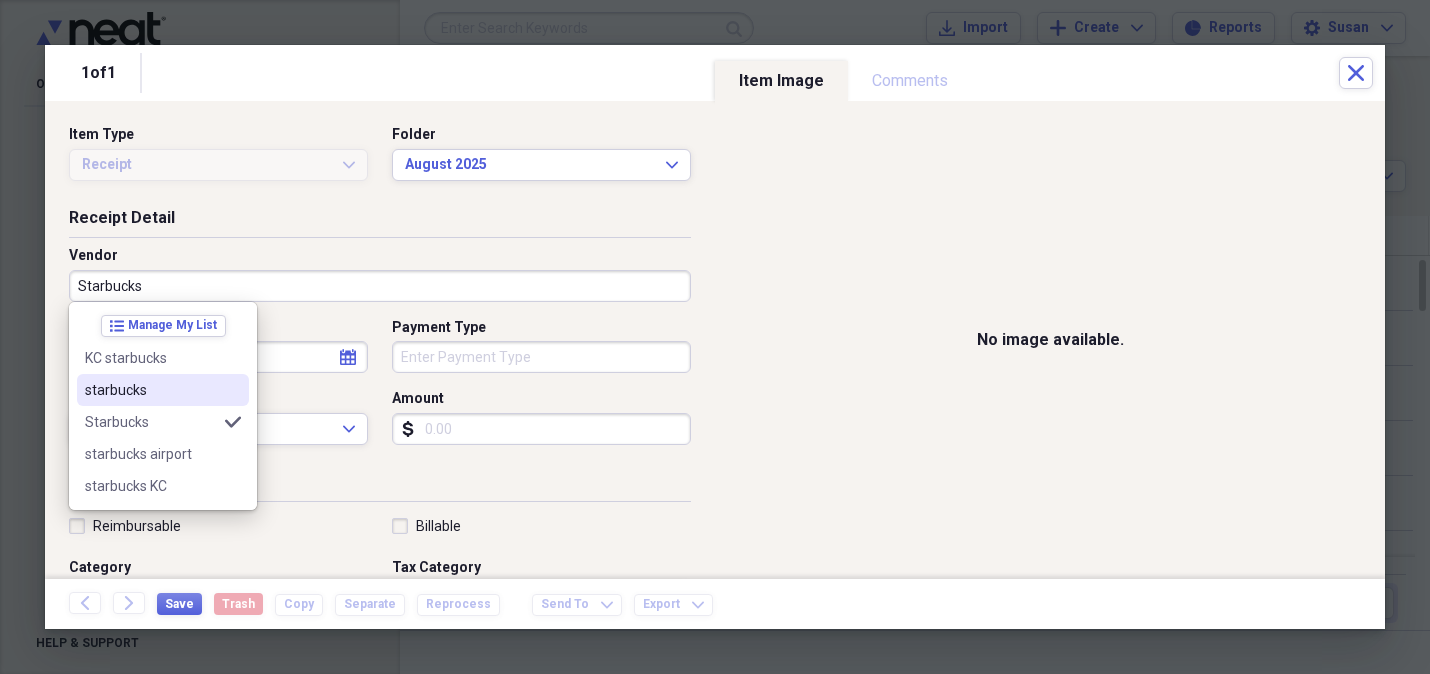 click on "starbucks" at bounding box center [151, 390] 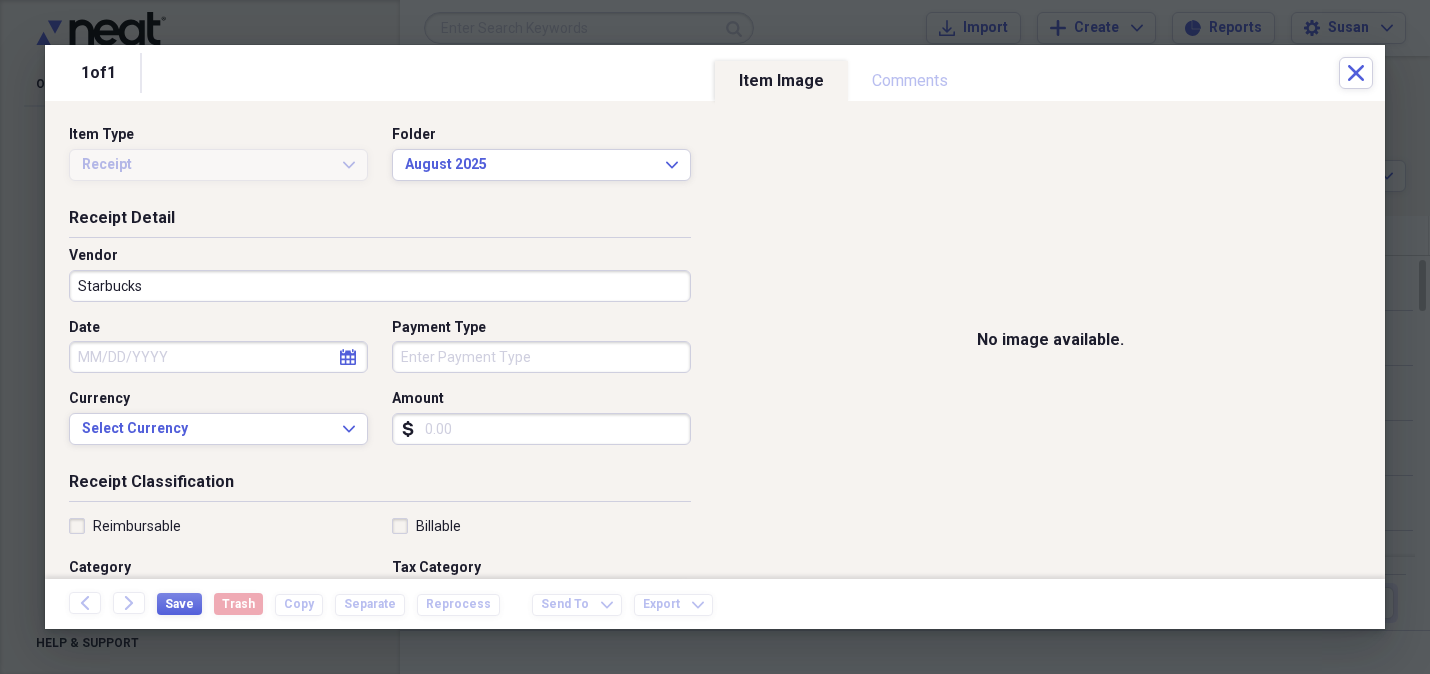 type on "starbucks" 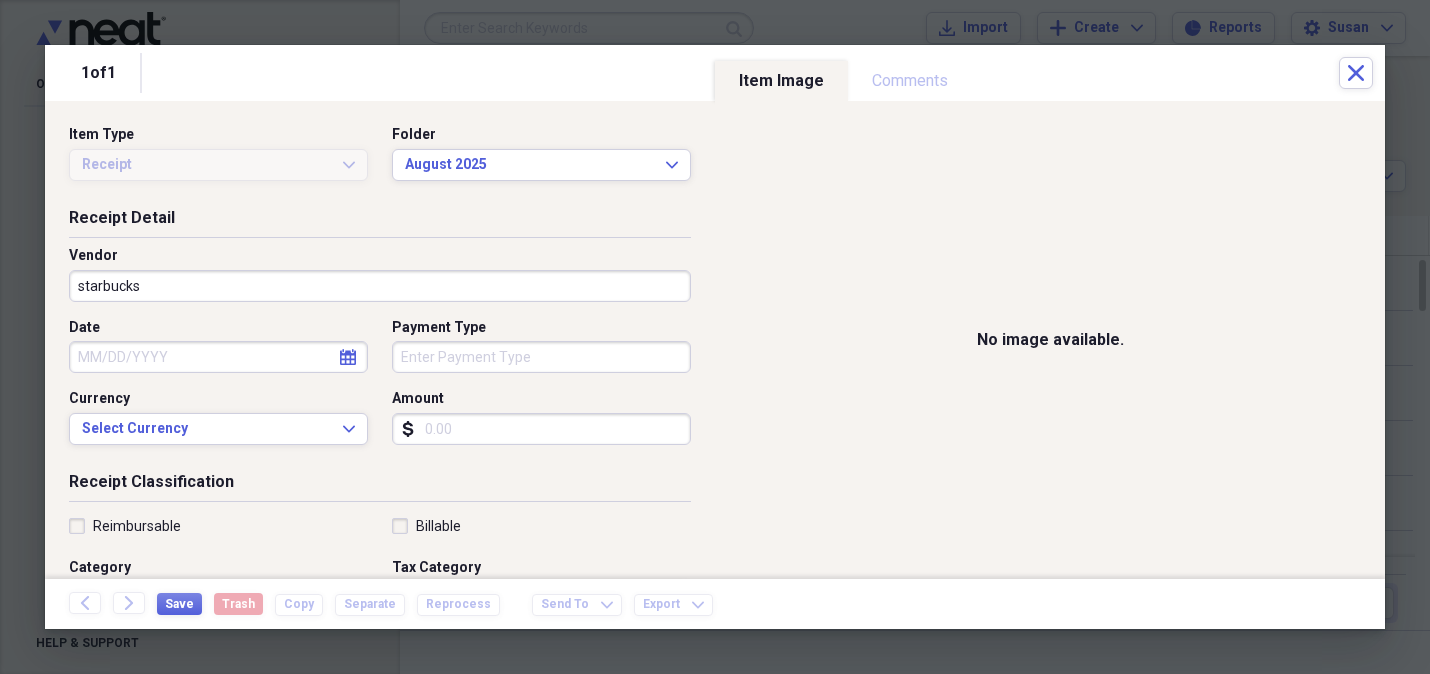 click 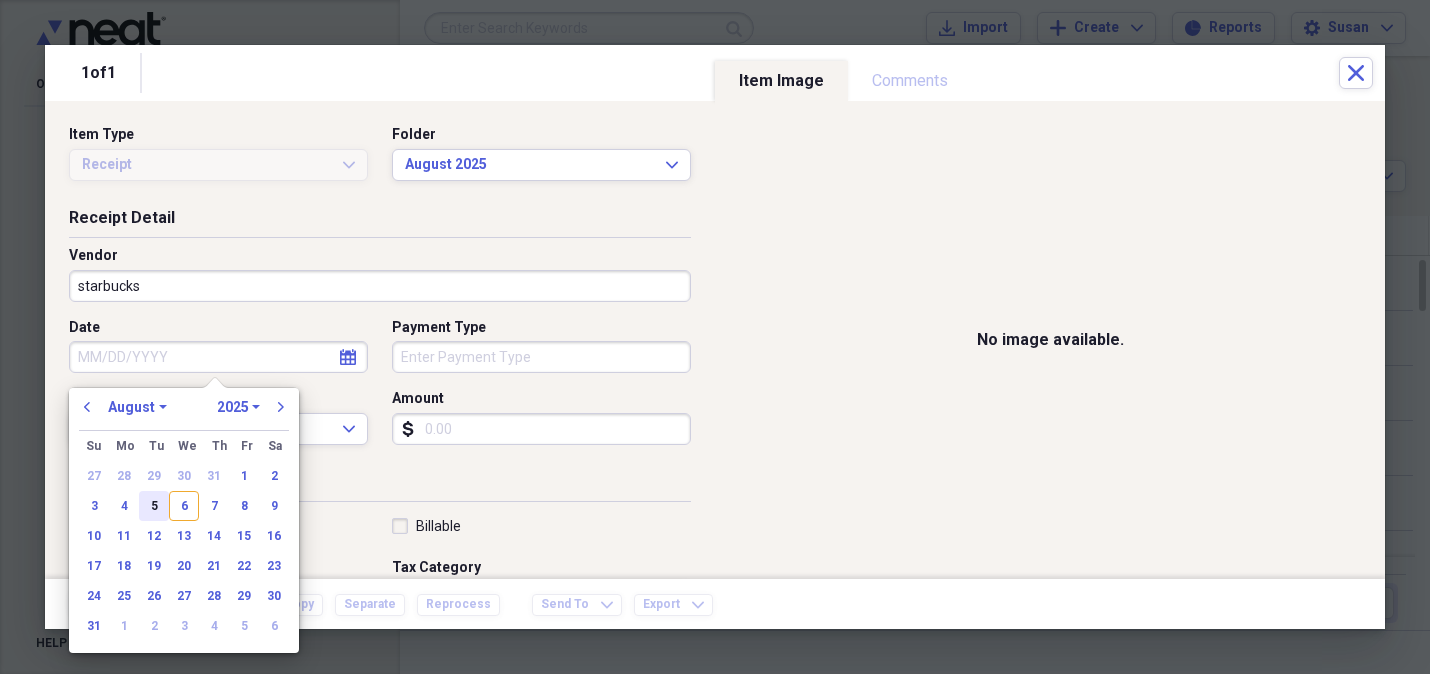 click on "5" at bounding box center [154, 506] 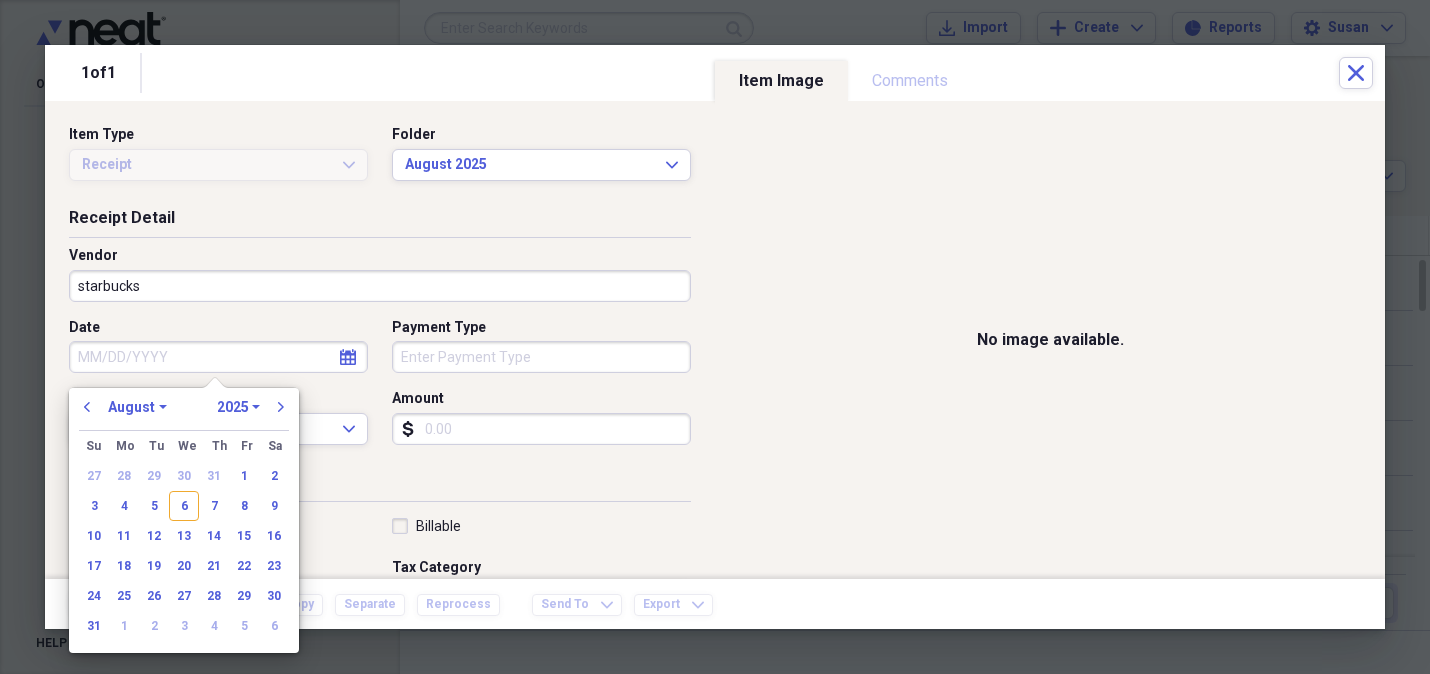 type on "08/05/2025" 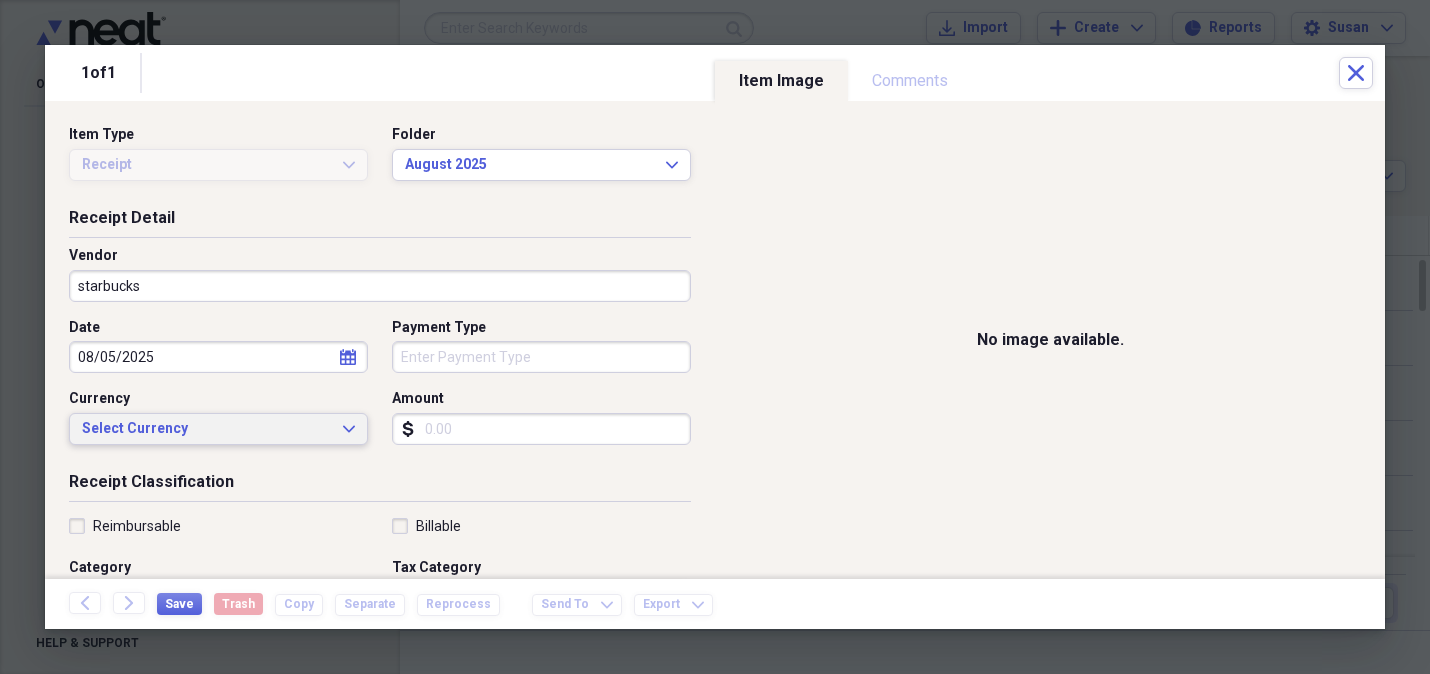 drag, startPoint x: 337, startPoint y: 424, endPoint x: 327, endPoint y: 432, distance: 12.806249 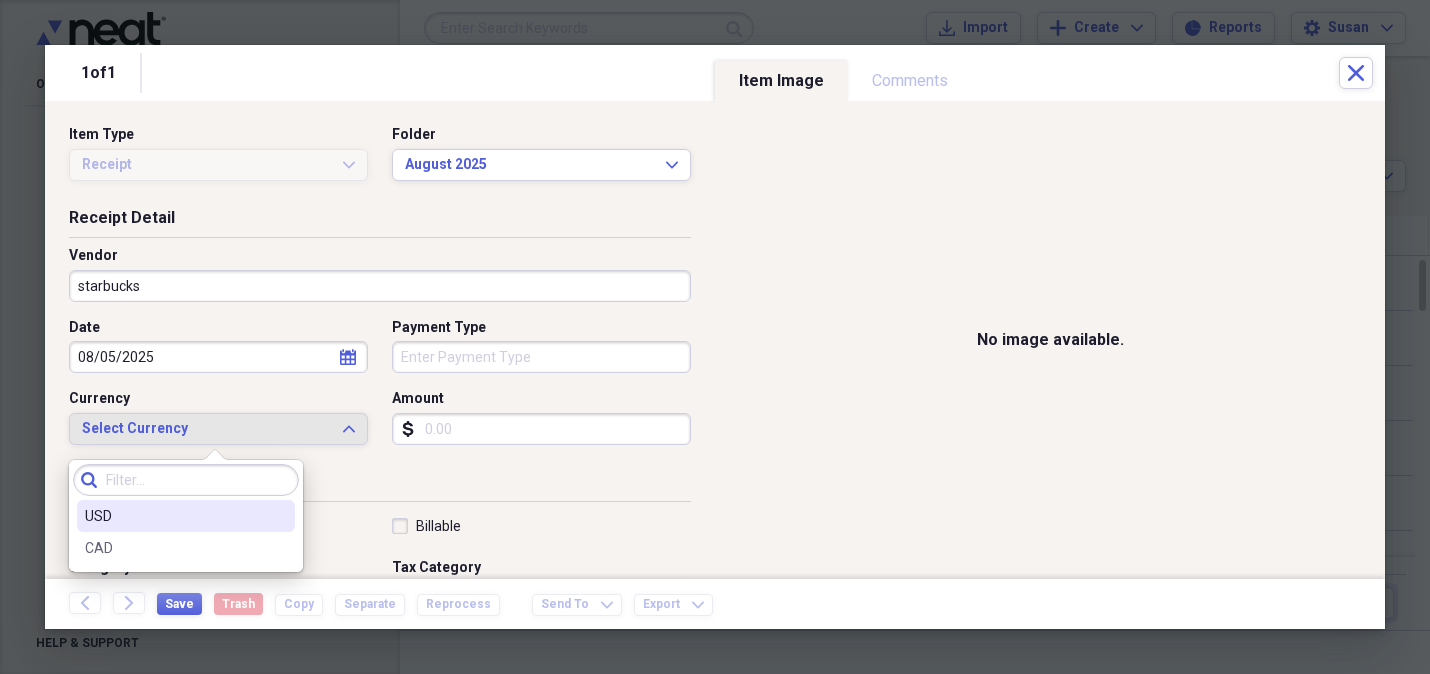 drag, startPoint x: 233, startPoint y: 512, endPoint x: 257, endPoint y: 492, distance: 31.241 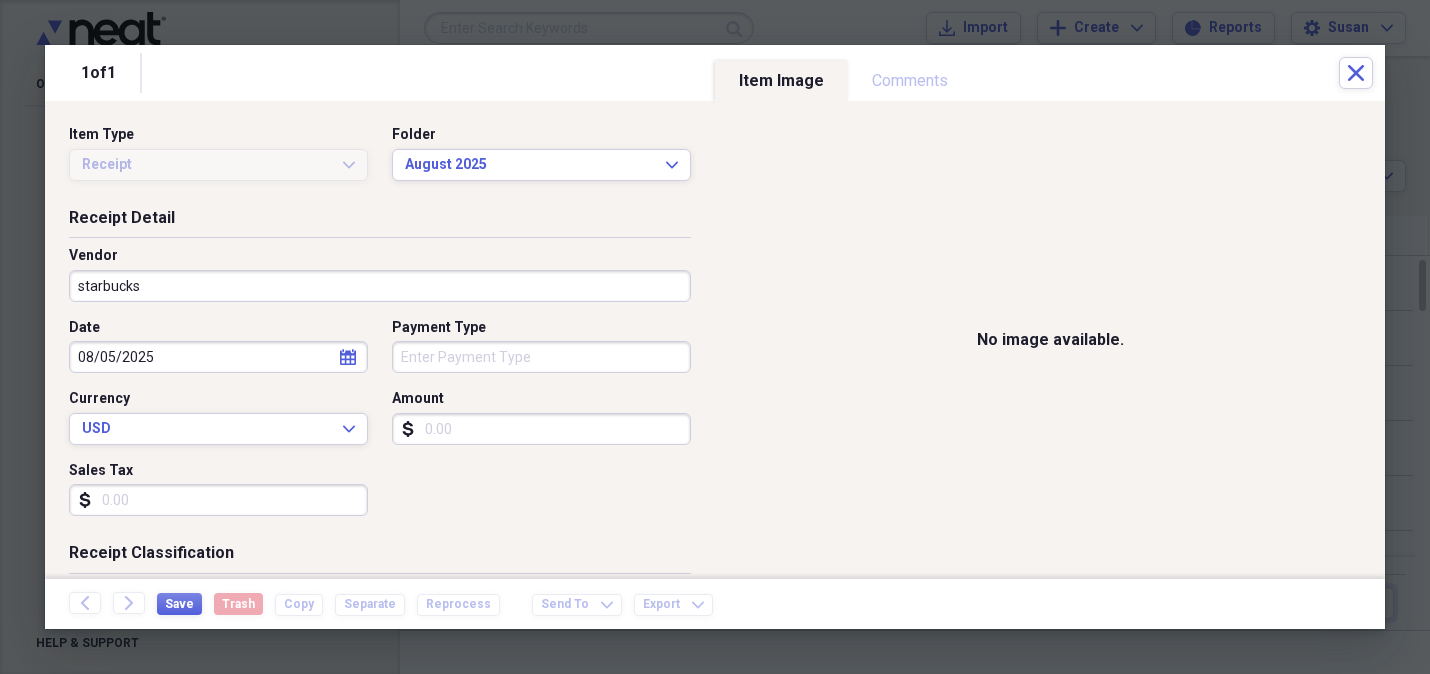 click on "Payment Type" at bounding box center [541, 357] 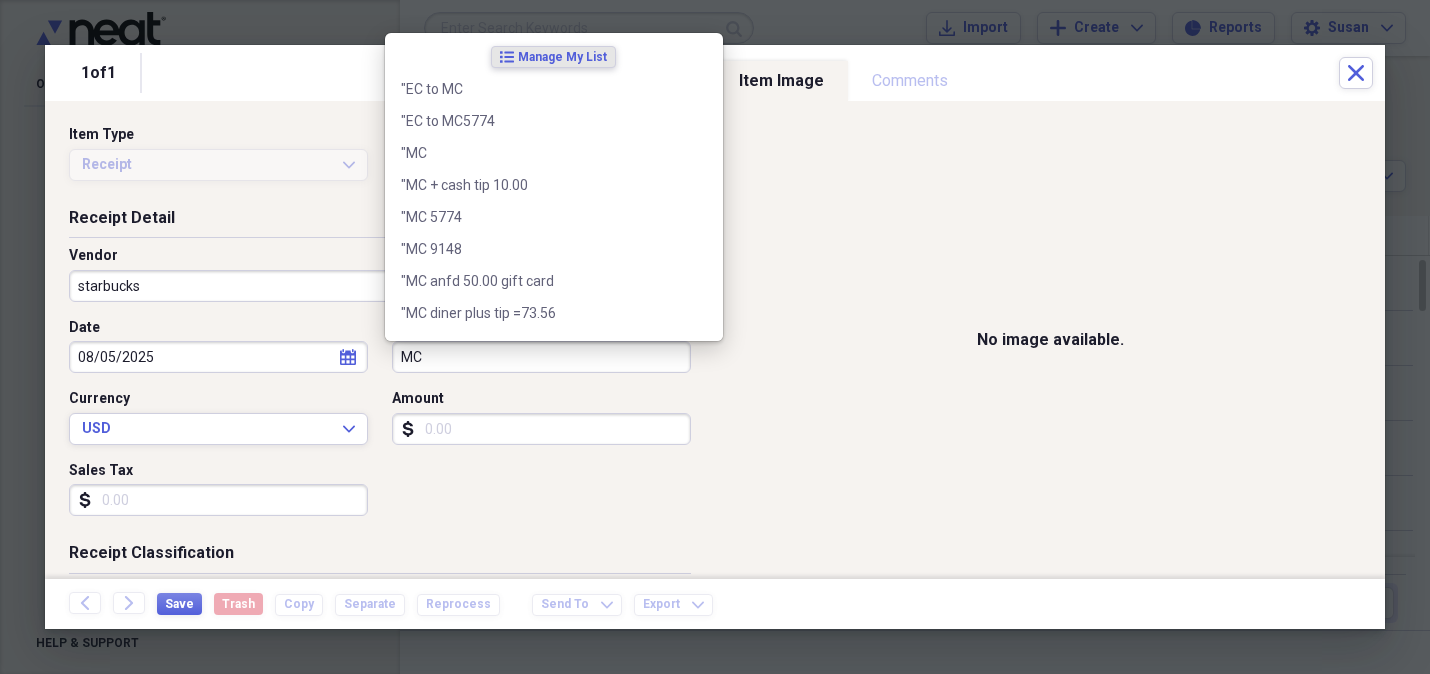 type on "MC" 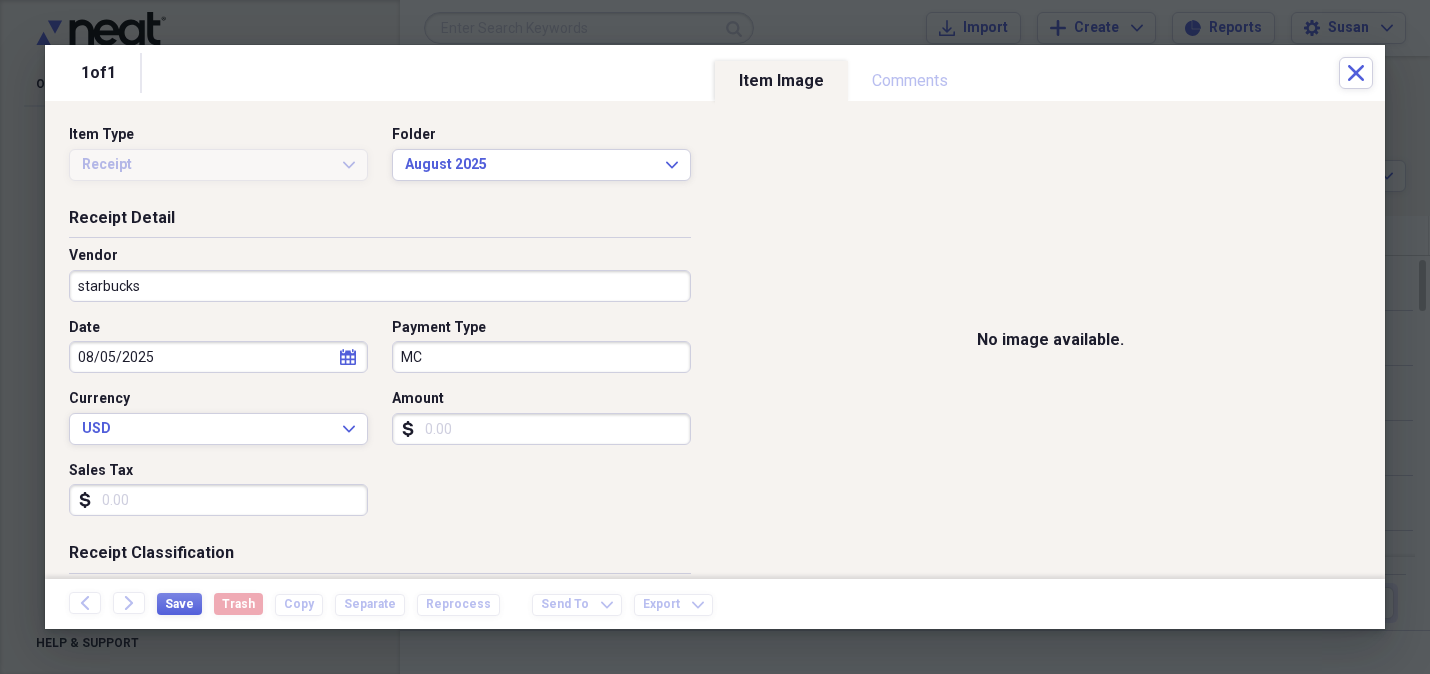 drag, startPoint x: 436, startPoint y: 427, endPoint x: 507, endPoint y: 415, distance: 72.00694 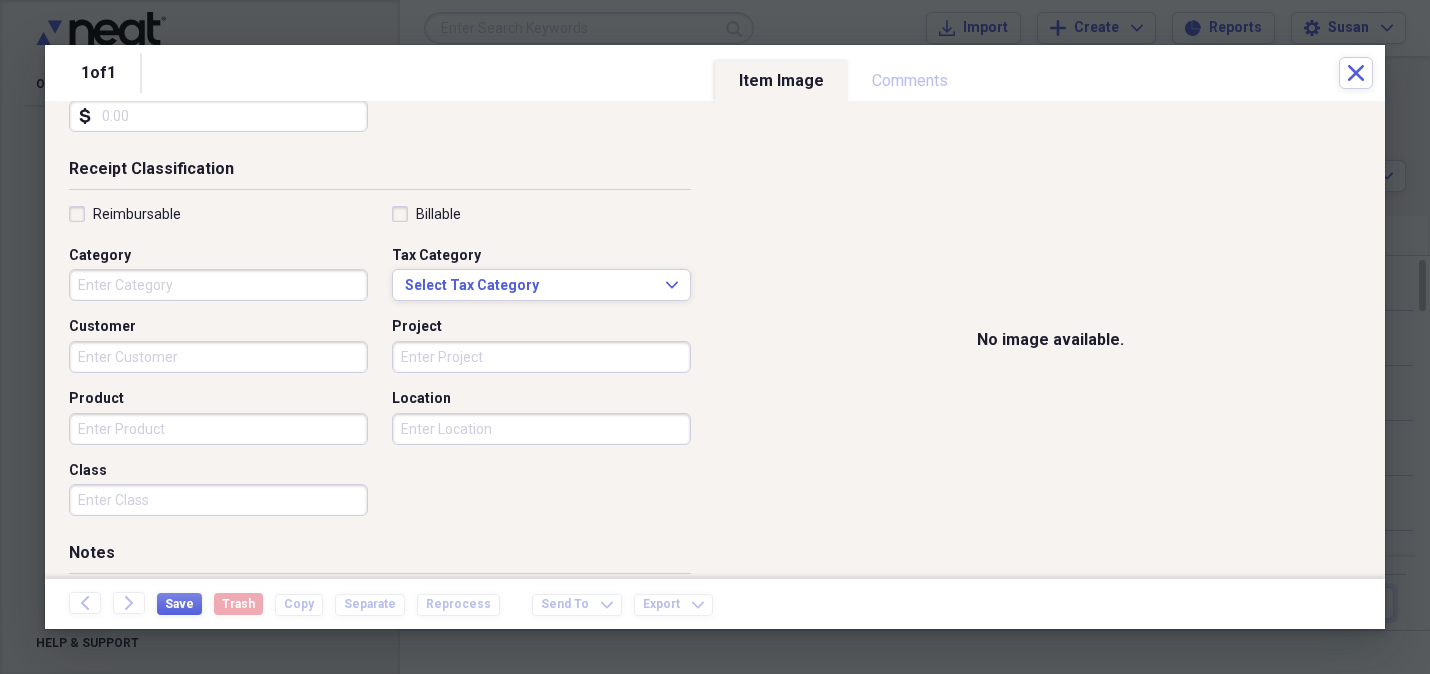 scroll, scrollTop: 542, scrollLeft: 0, axis: vertical 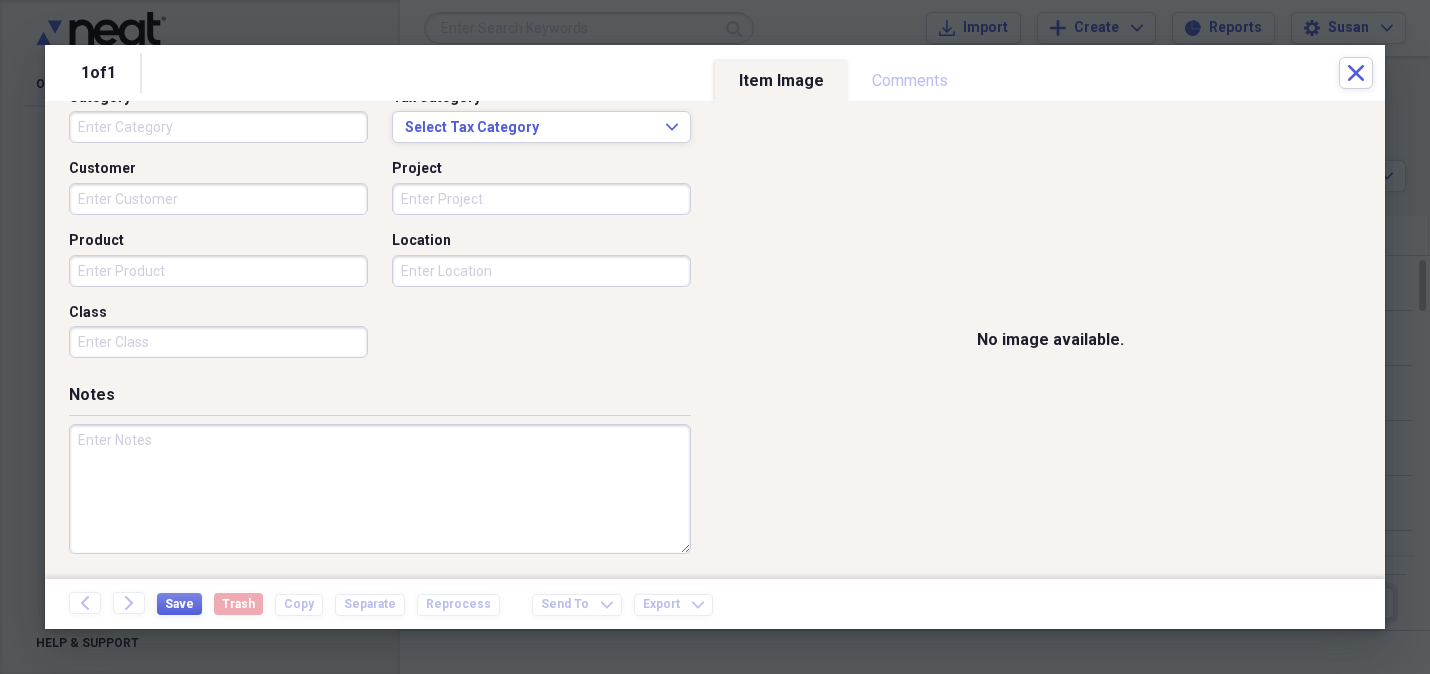 type on "11.57" 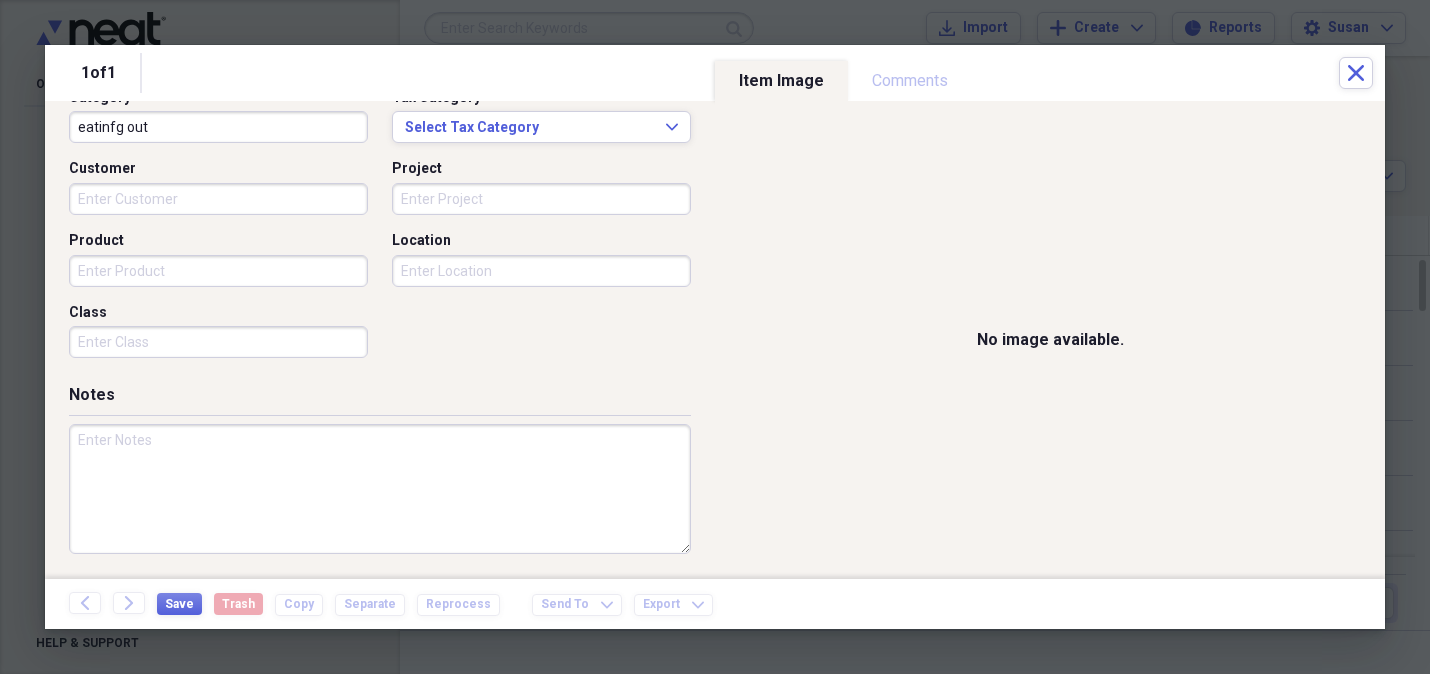click on "eatinfg out" at bounding box center (218, 127) 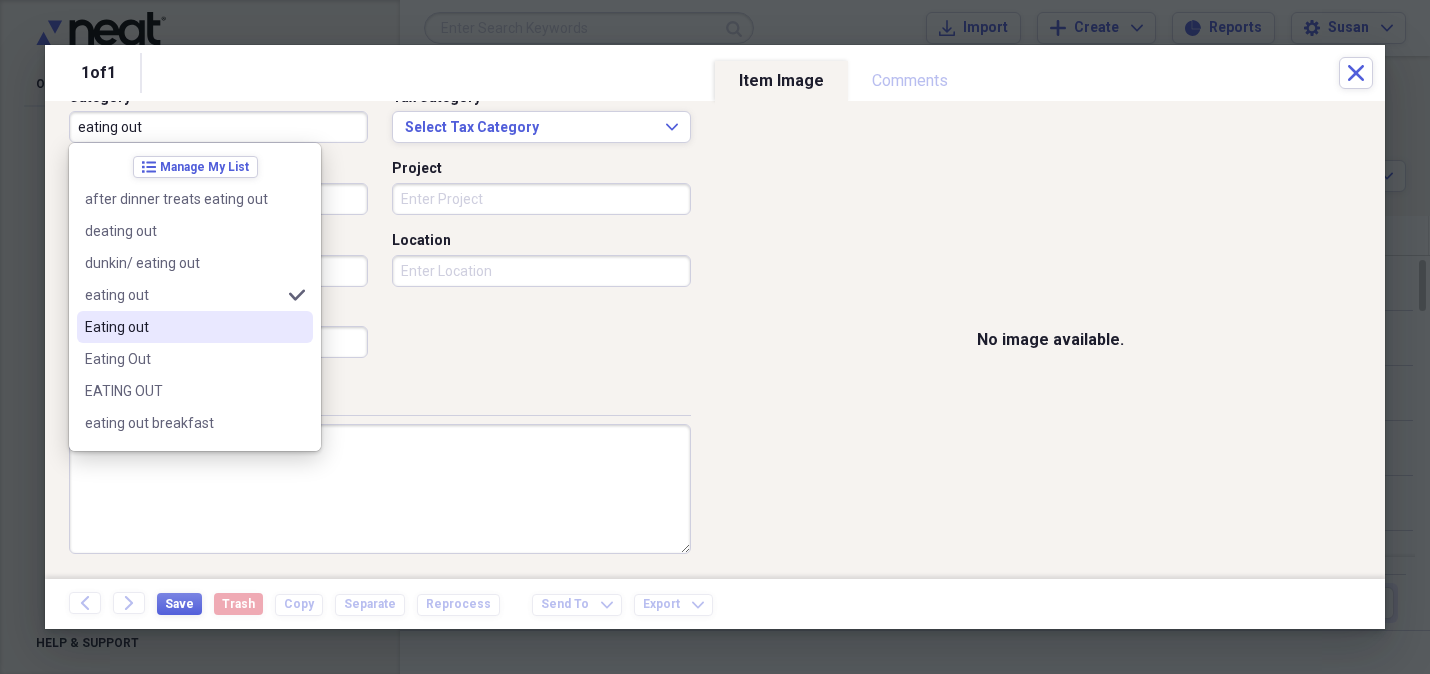click on "Eating out" at bounding box center [183, 327] 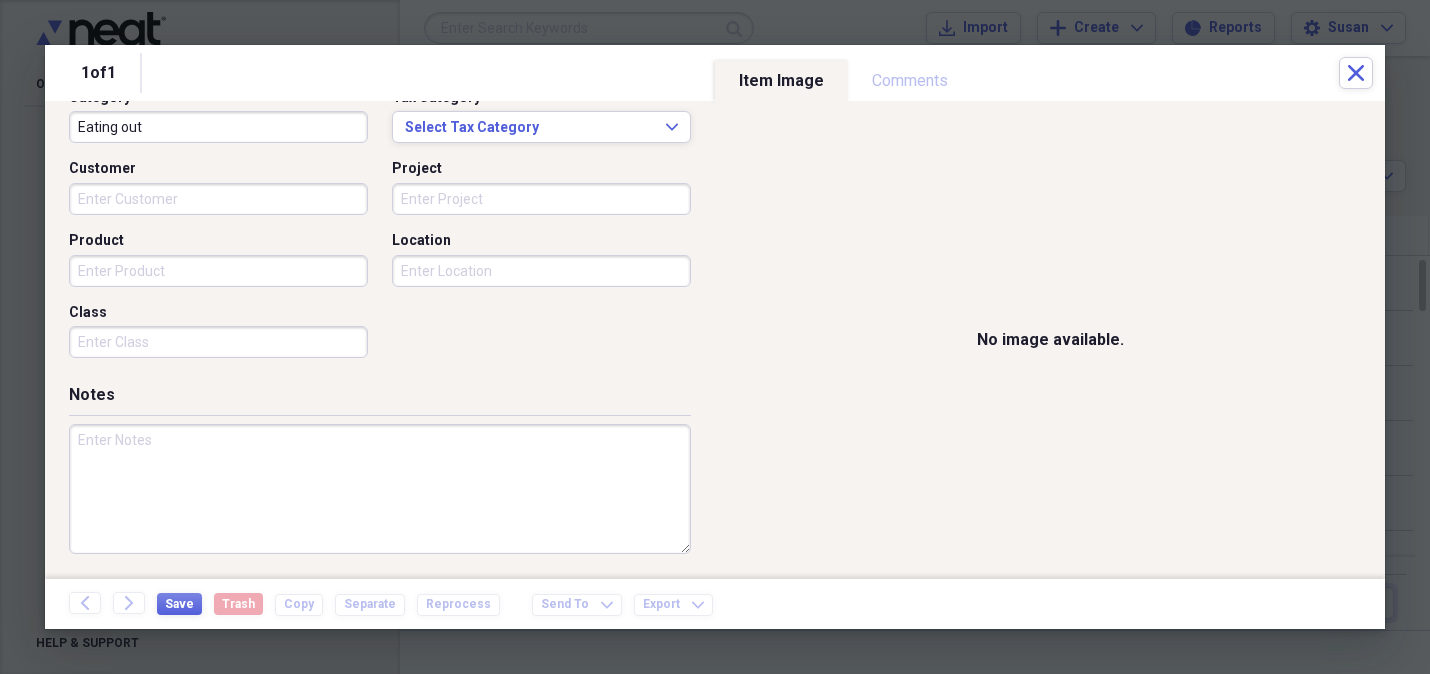 click on "Customer" at bounding box center (218, 199) 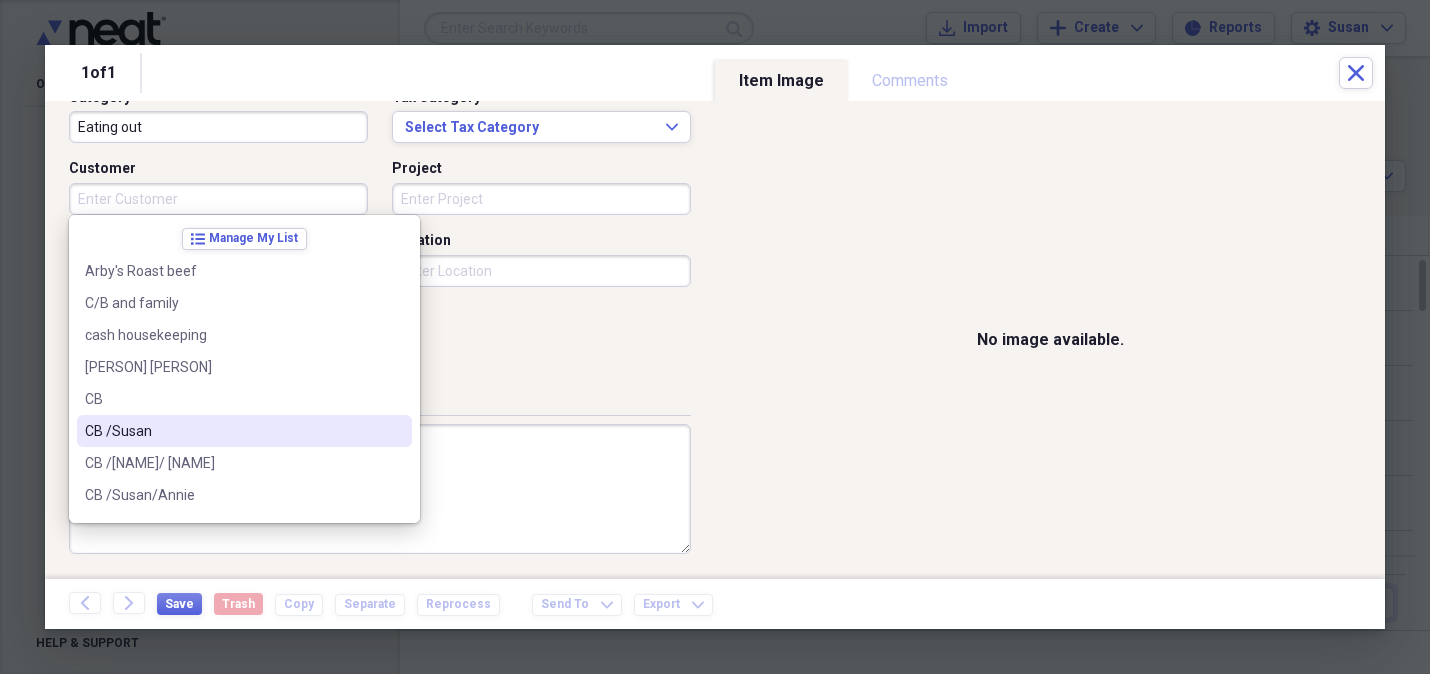 drag, startPoint x: 133, startPoint y: 420, endPoint x: 128, endPoint y: 399, distance: 21.587032 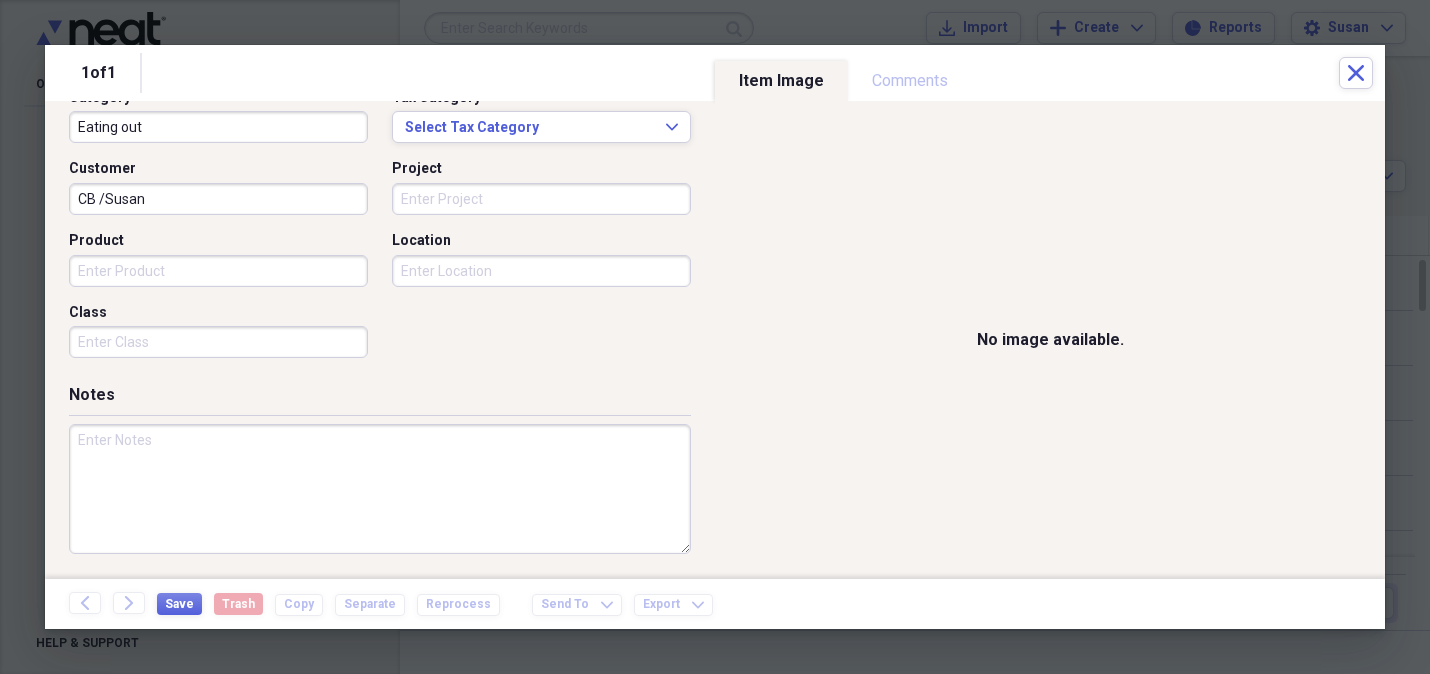 click on "Product" at bounding box center [218, 271] 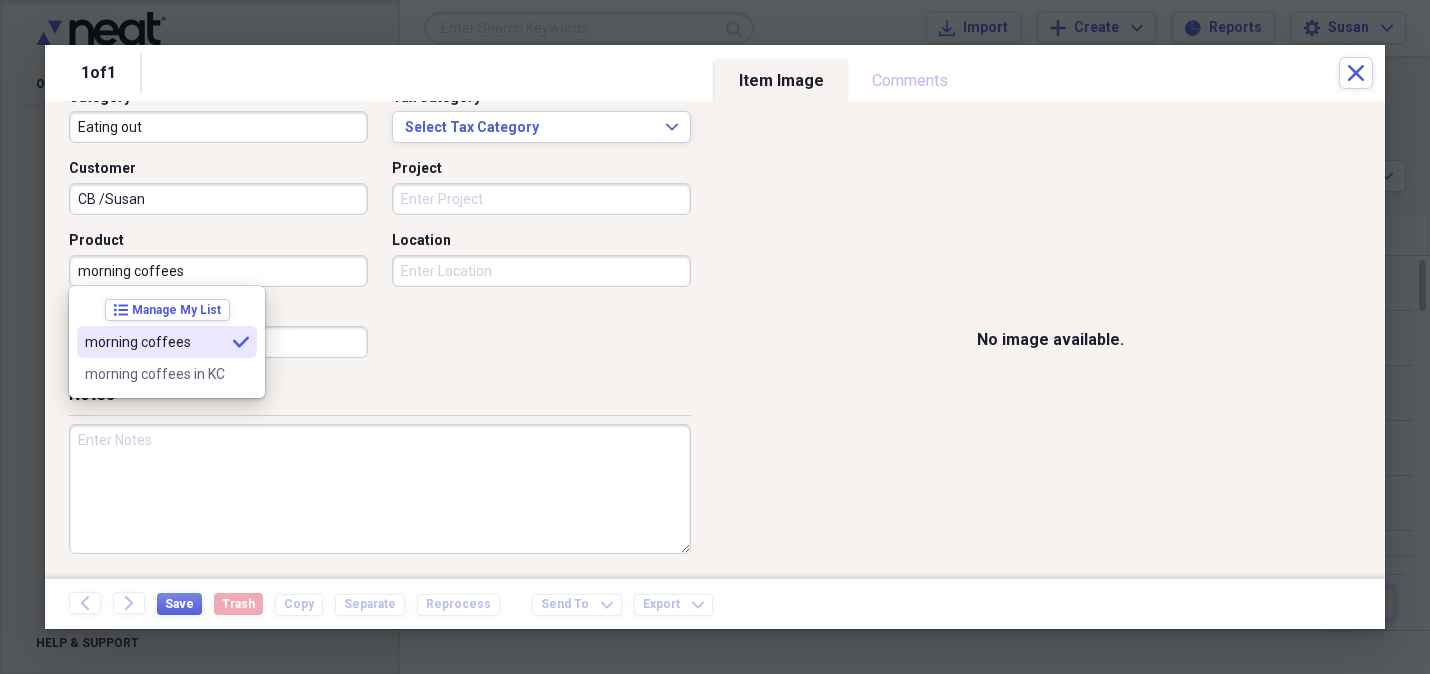 type on "morning coffees" 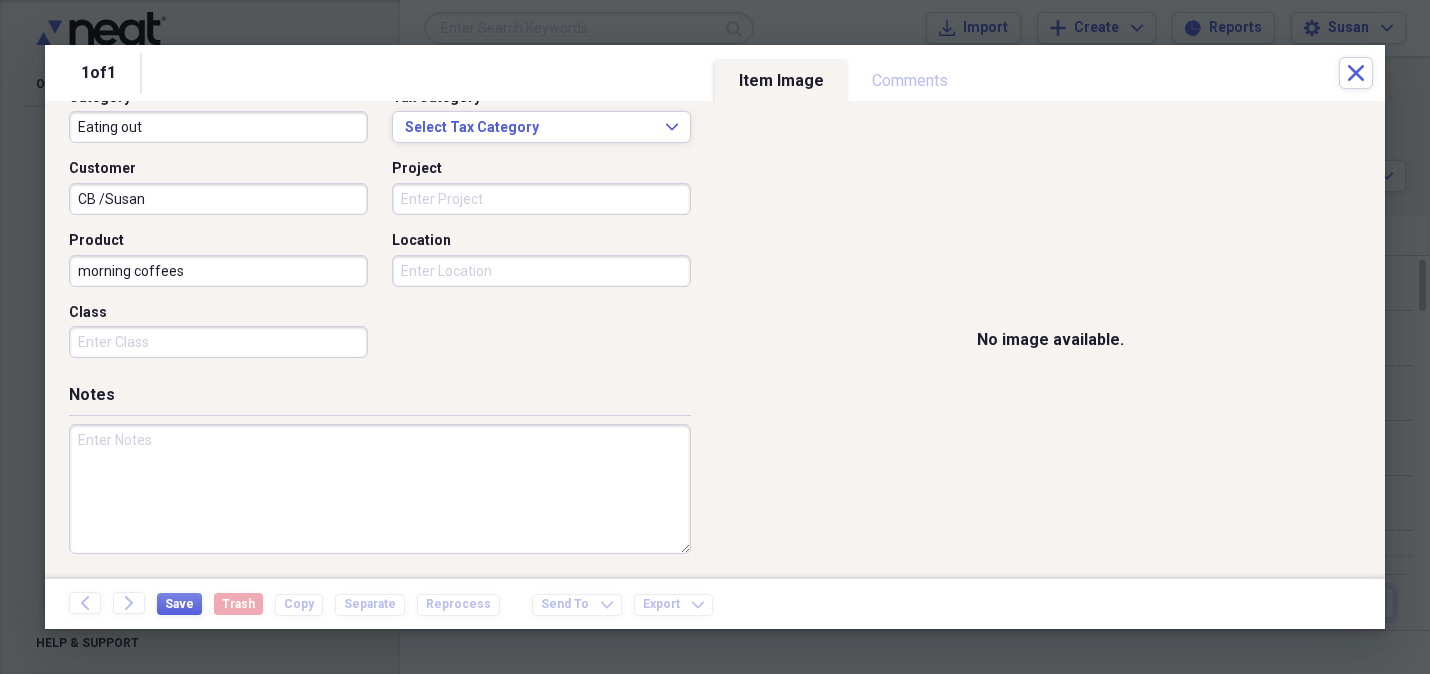 click on "Project" at bounding box center (535, 187) 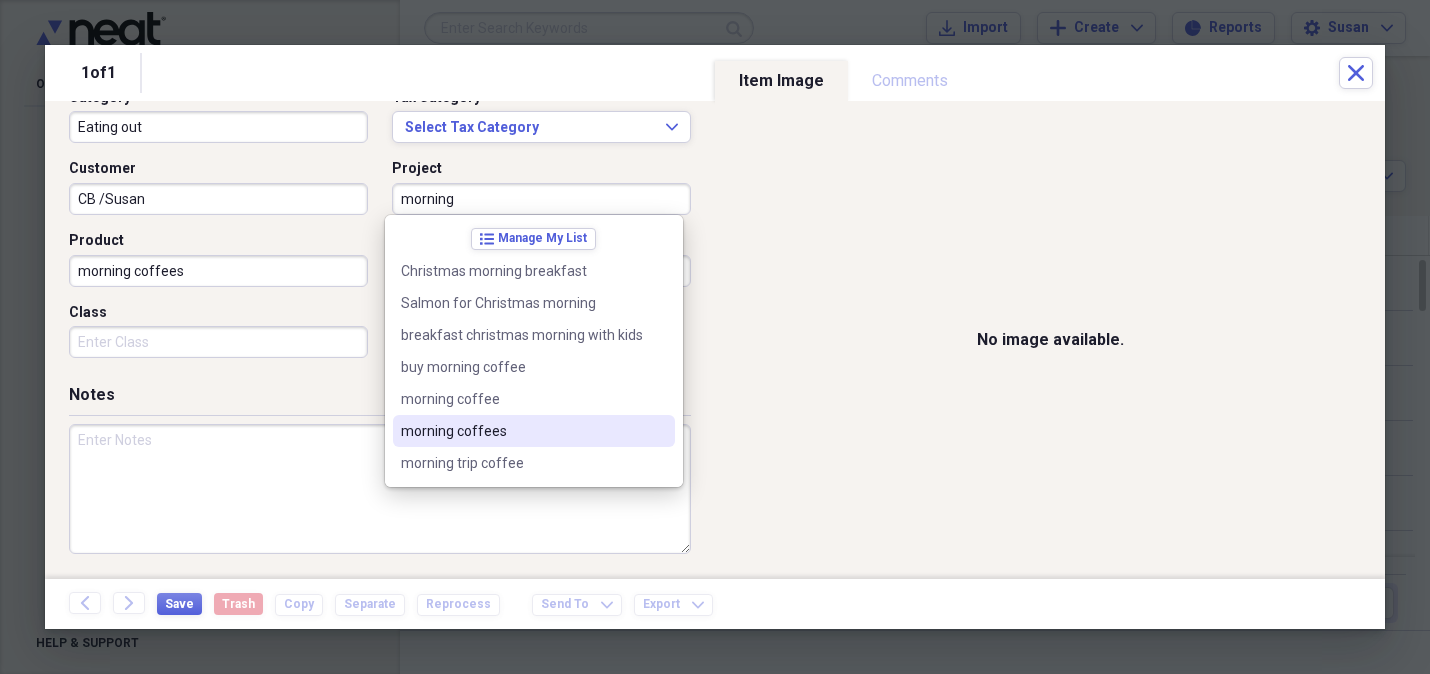 click on "morning coffees" at bounding box center [522, 431] 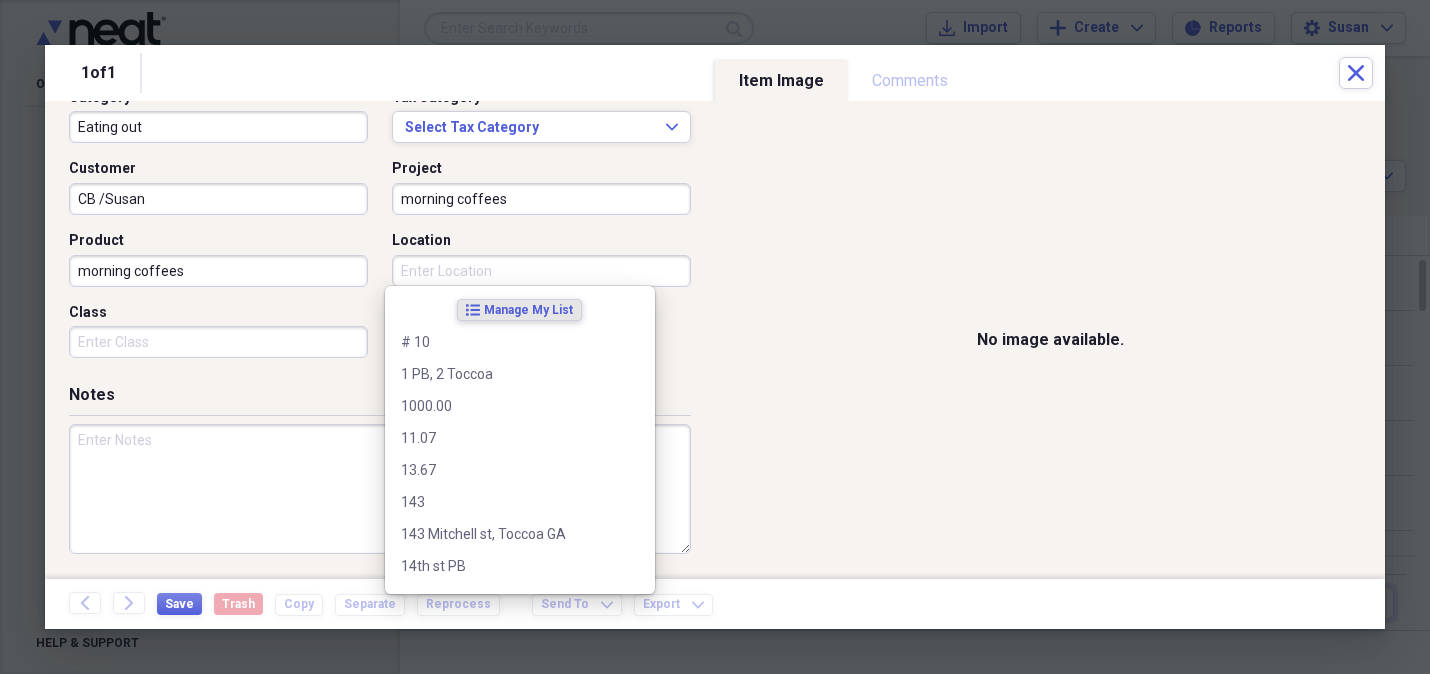 click on "Location" at bounding box center (541, 271) 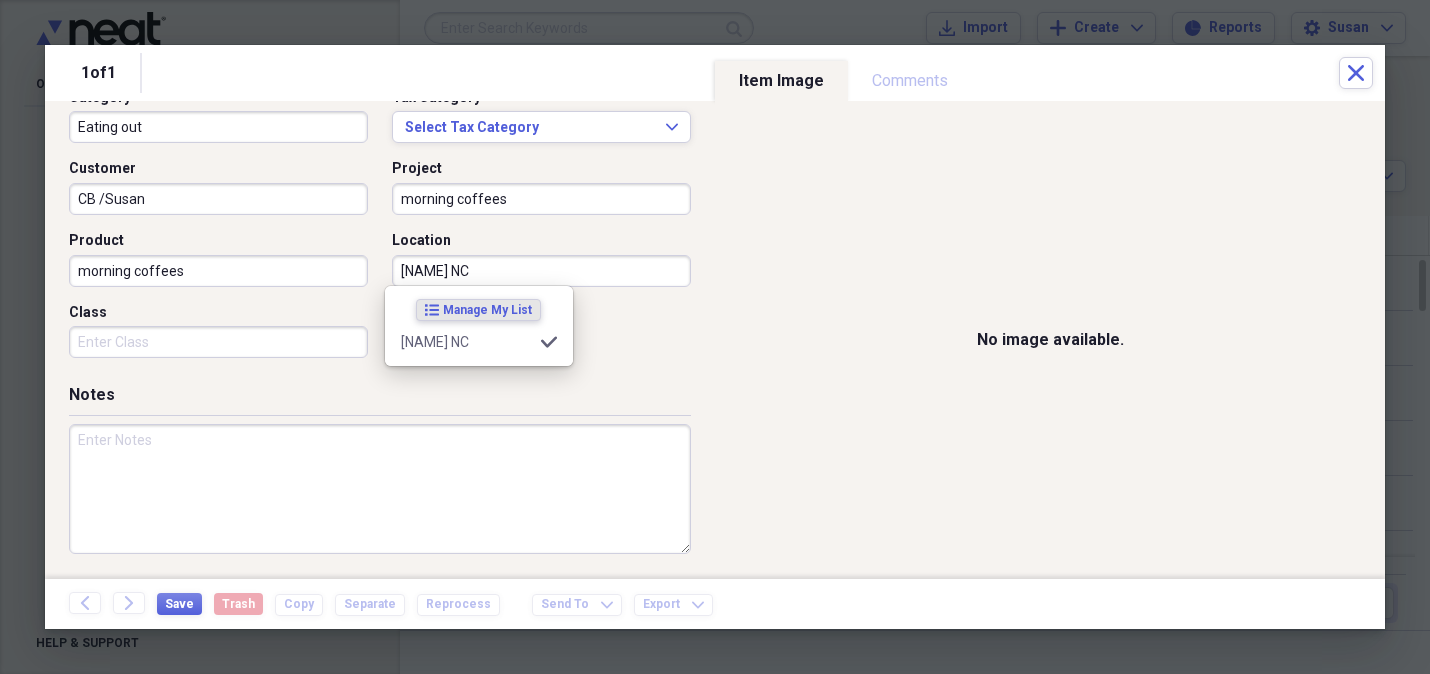 type on "[NAME] NC" 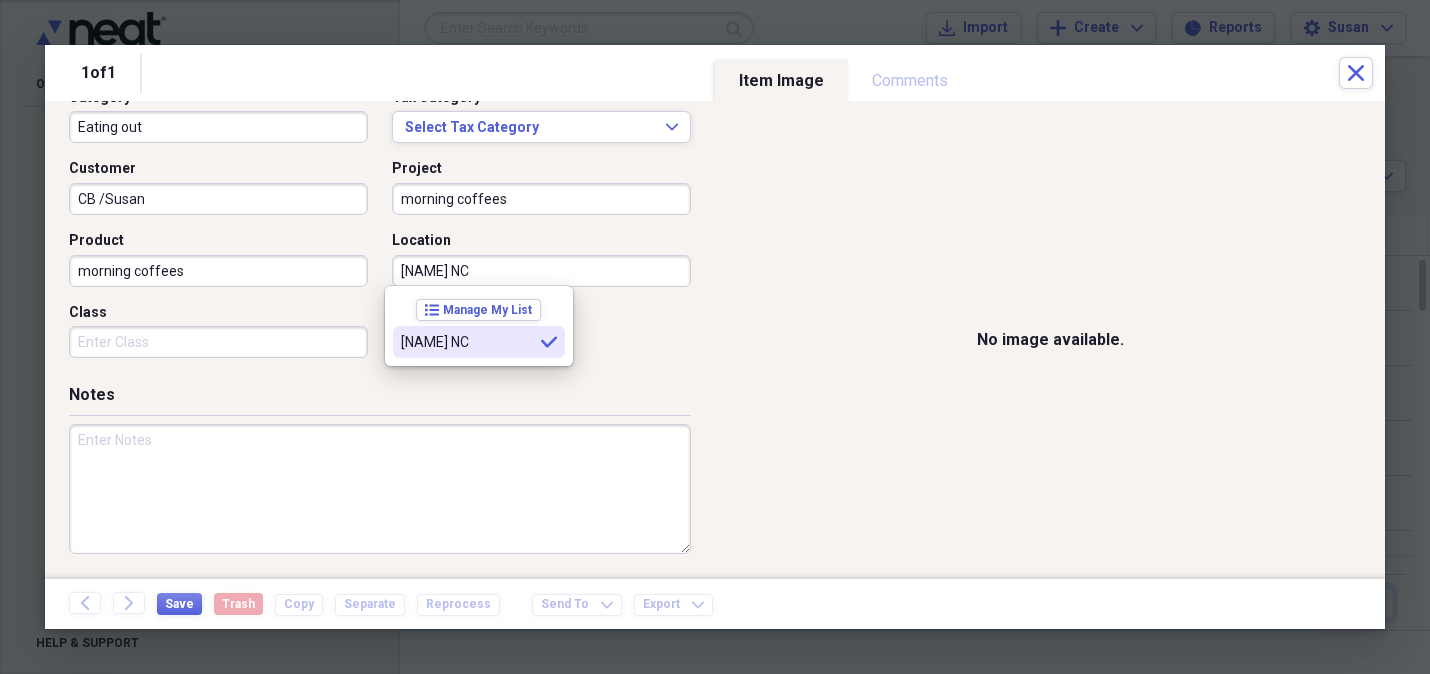 click on "[NAME] NC selected" at bounding box center (479, 342) 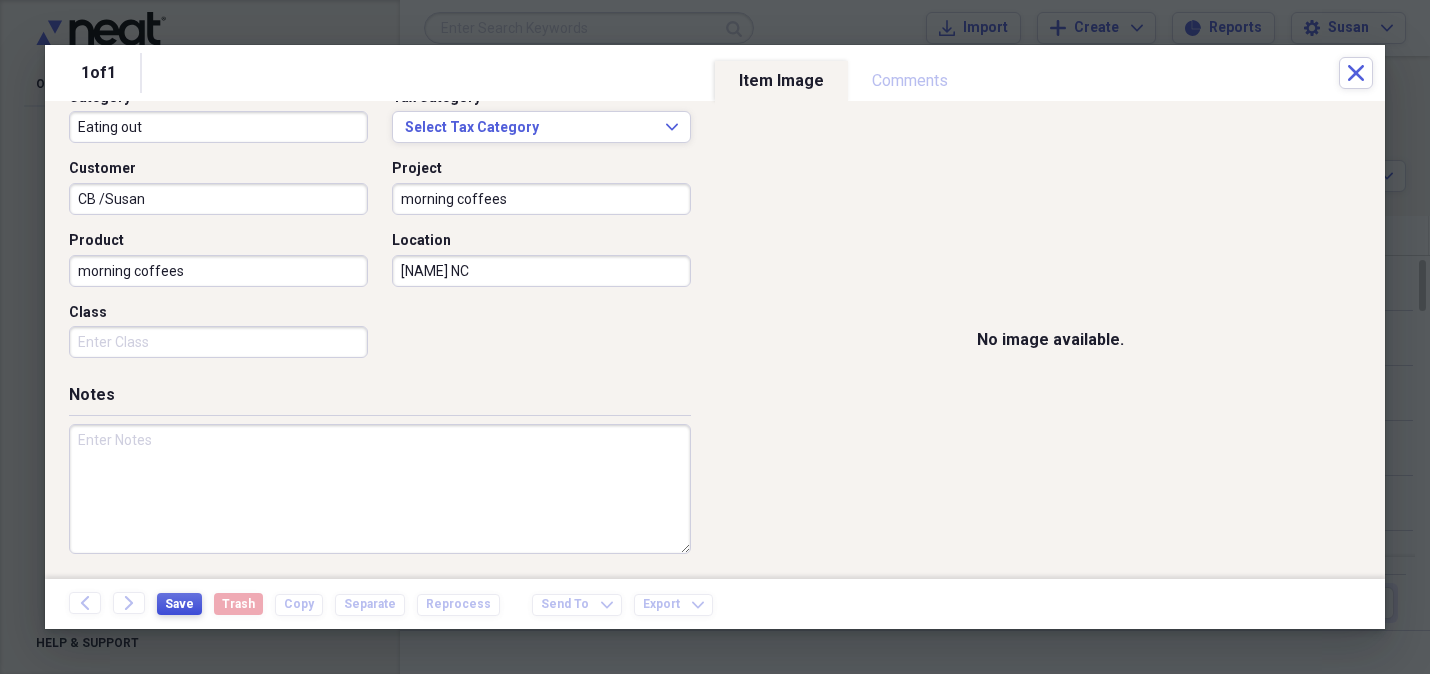 click on "Save" at bounding box center (179, 604) 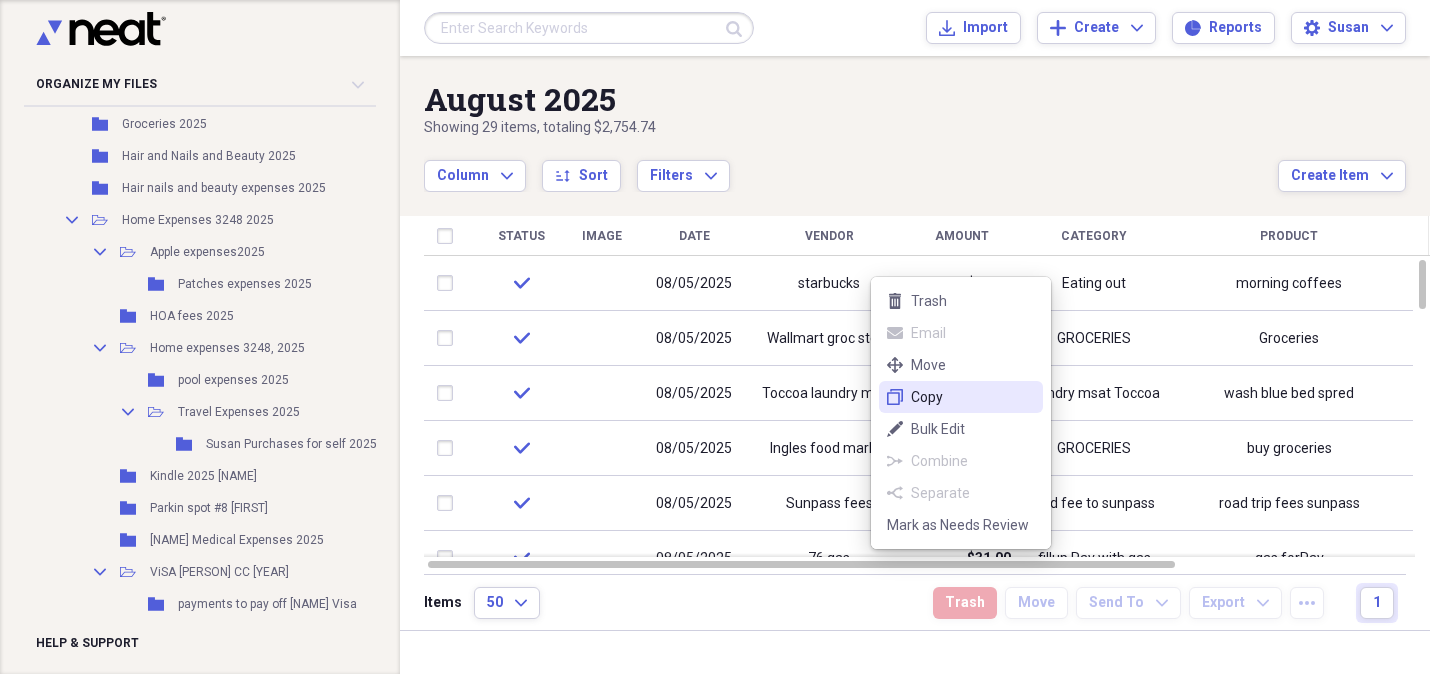 click on "Copy" at bounding box center (973, 397) 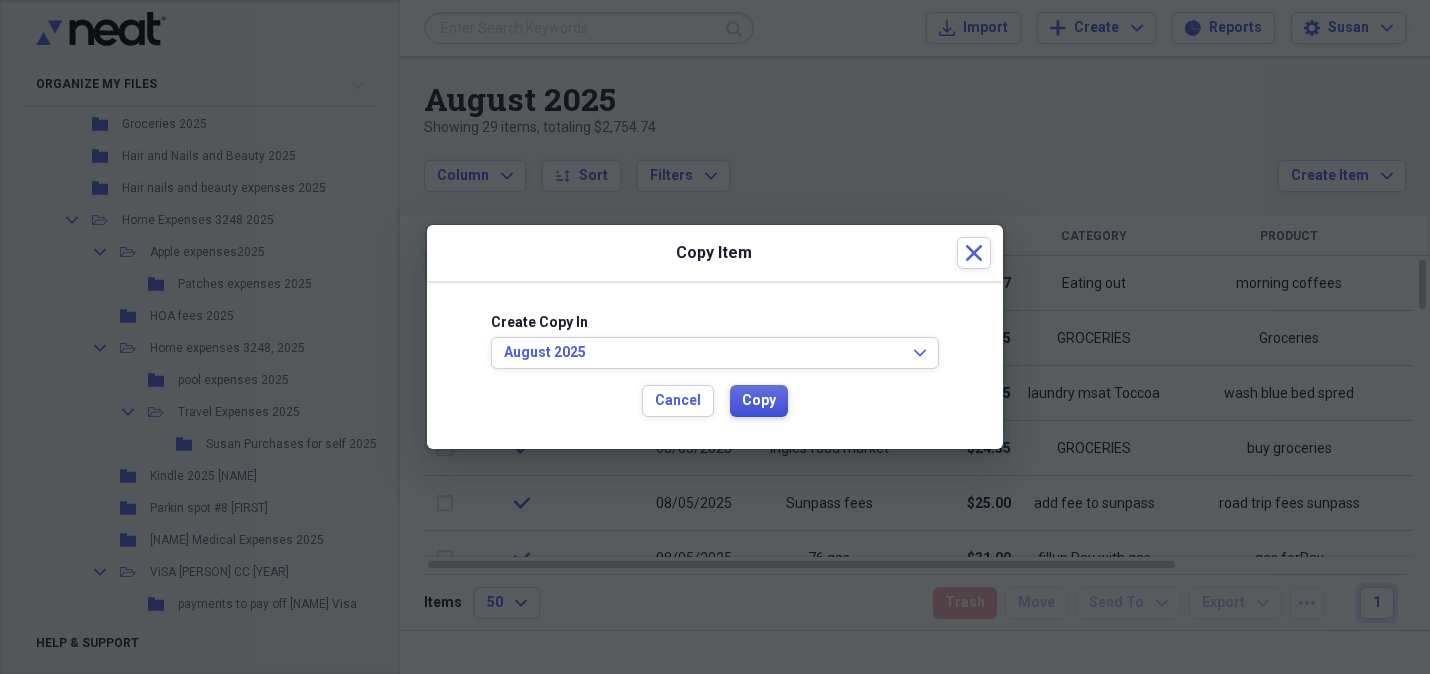 click on "Copy" at bounding box center [759, 401] 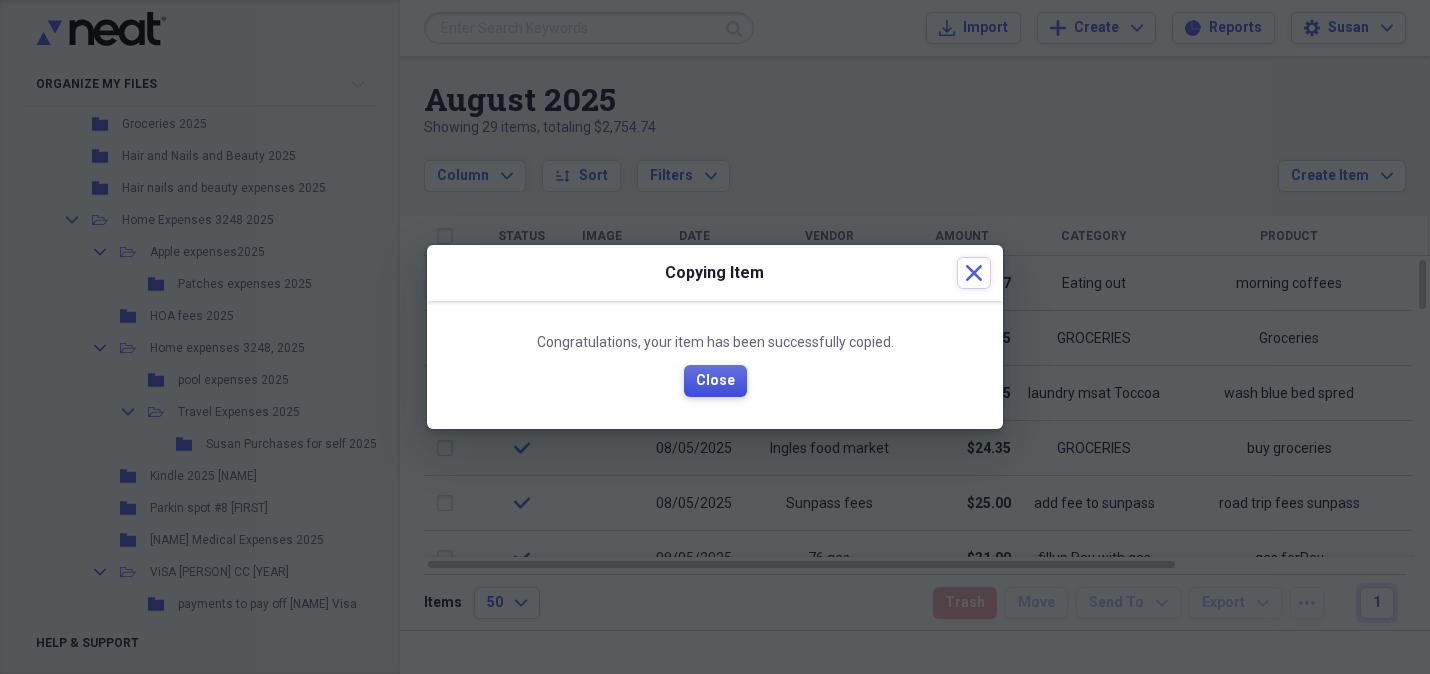 drag, startPoint x: 713, startPoint y: 376, endPoint x: 722, endPoint y: 368, distance: 12.0415945 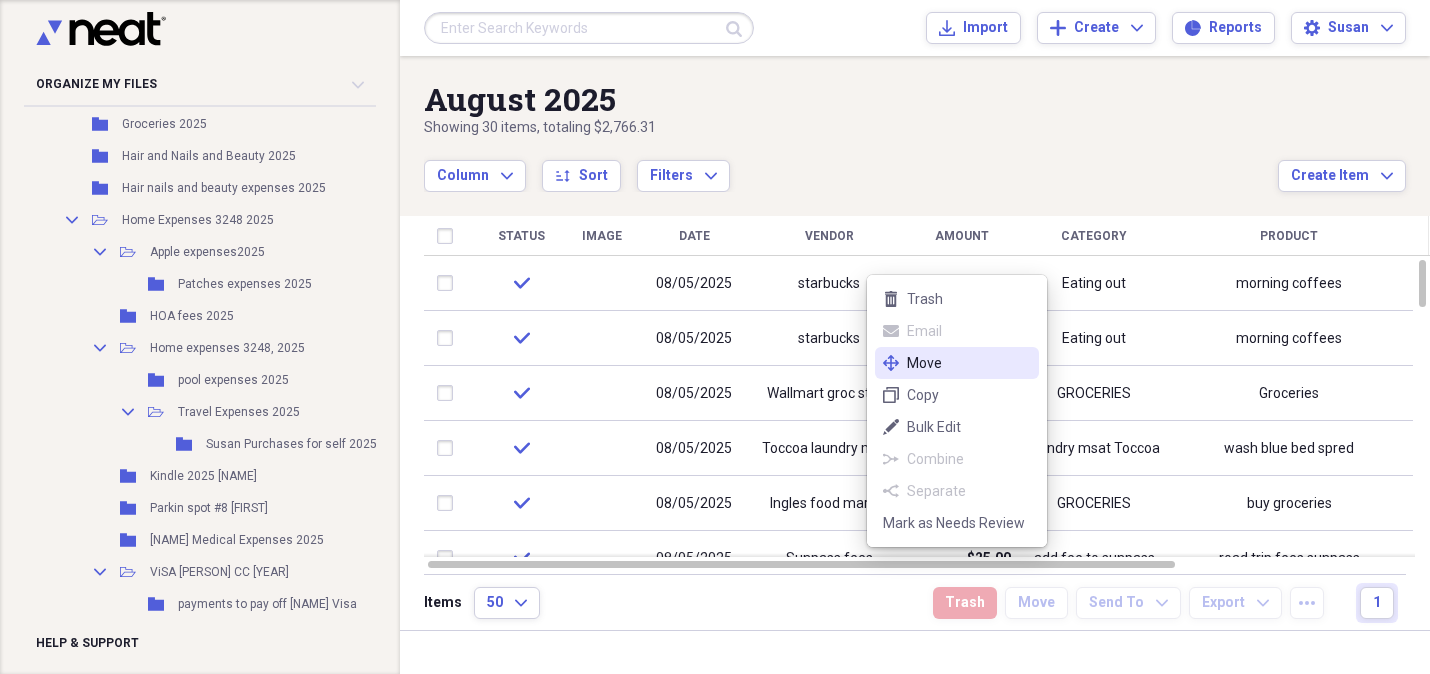 click on "Move" at bounding box center (969, 363) 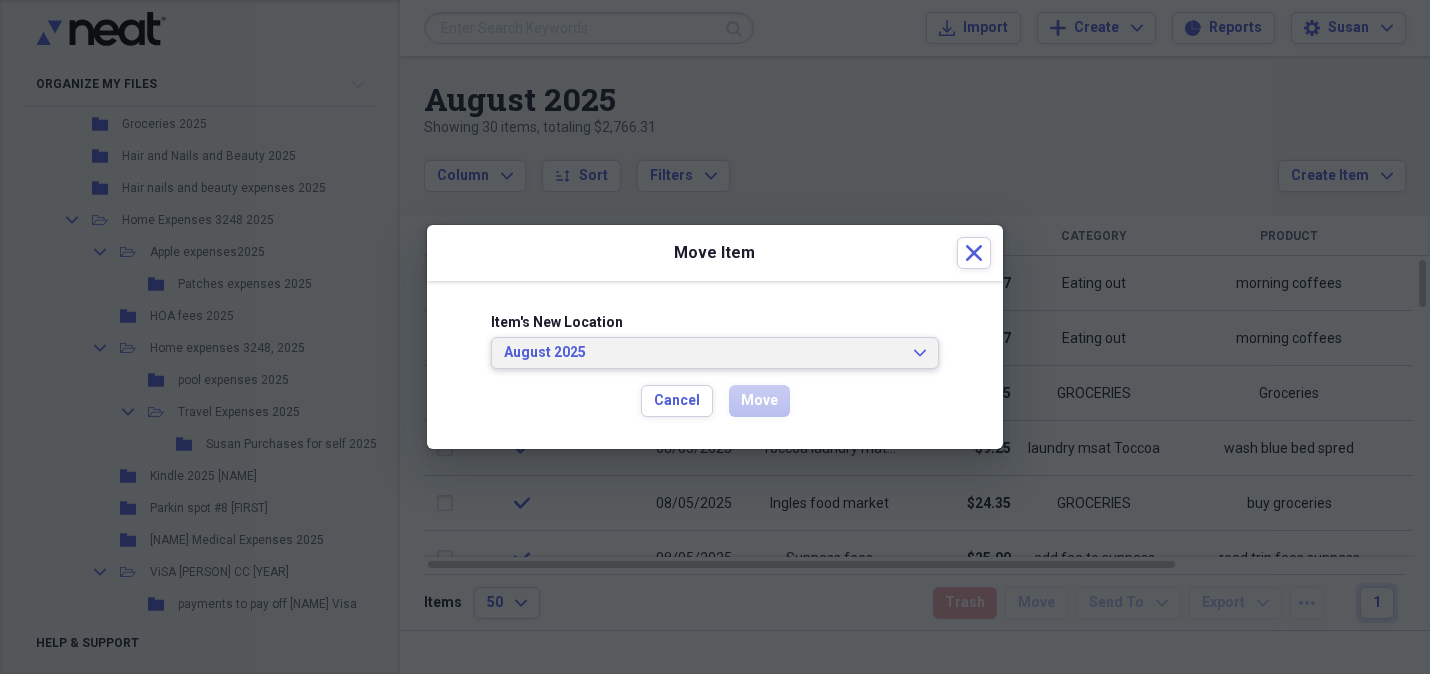 drag, startPoint x: 926, startPoint y: 343, endPoint x: 908, endPoint y: 354, distance: 21.095022 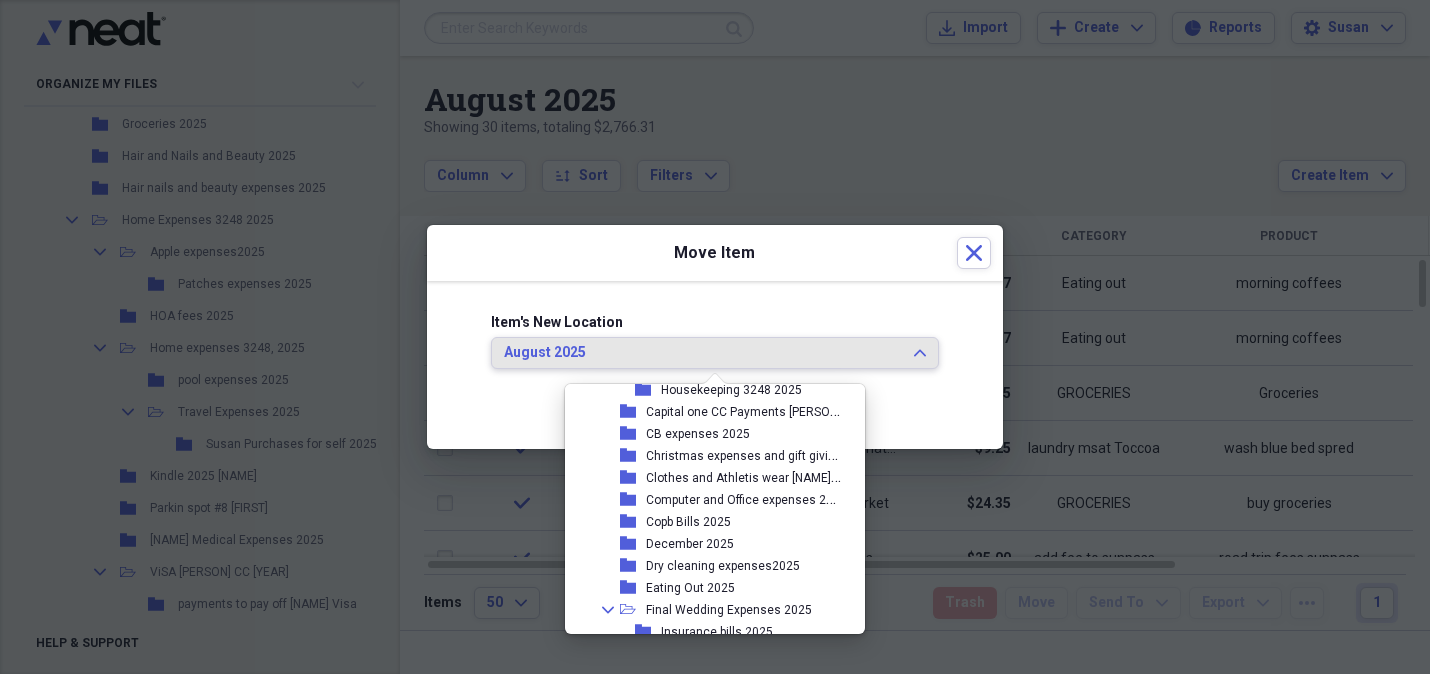 scroll, scrollTop: 427, scrollLeft: 0, axis: vertical 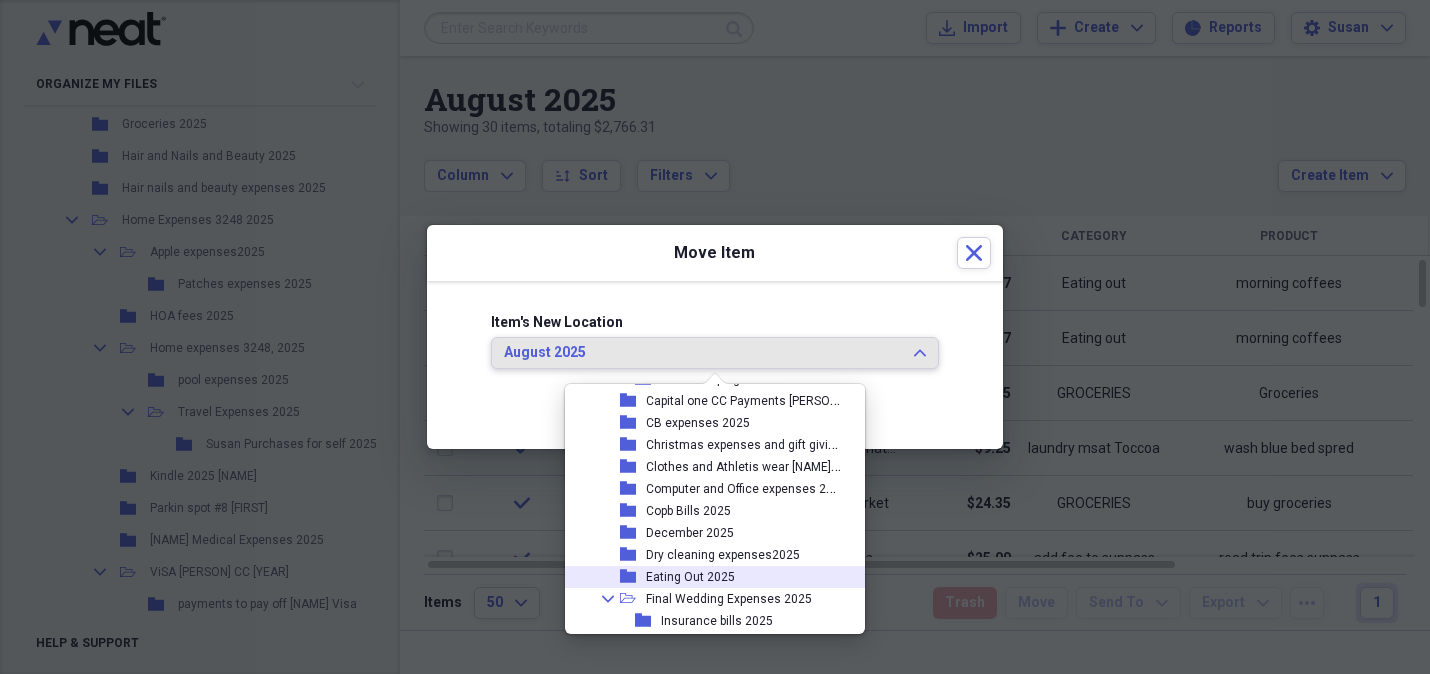 click on "Eating Out 2025" at bounding box center [690, 577] 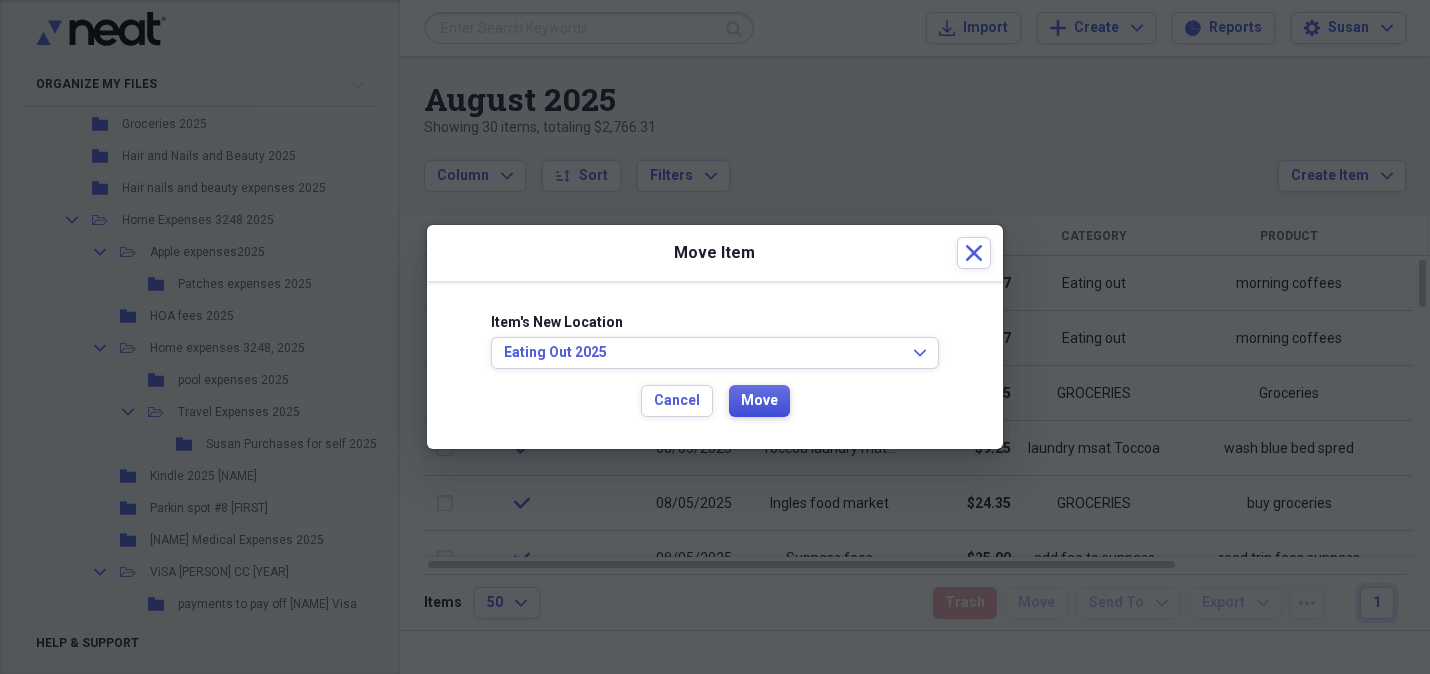 click on "Move" at bounding box center [759, 401] 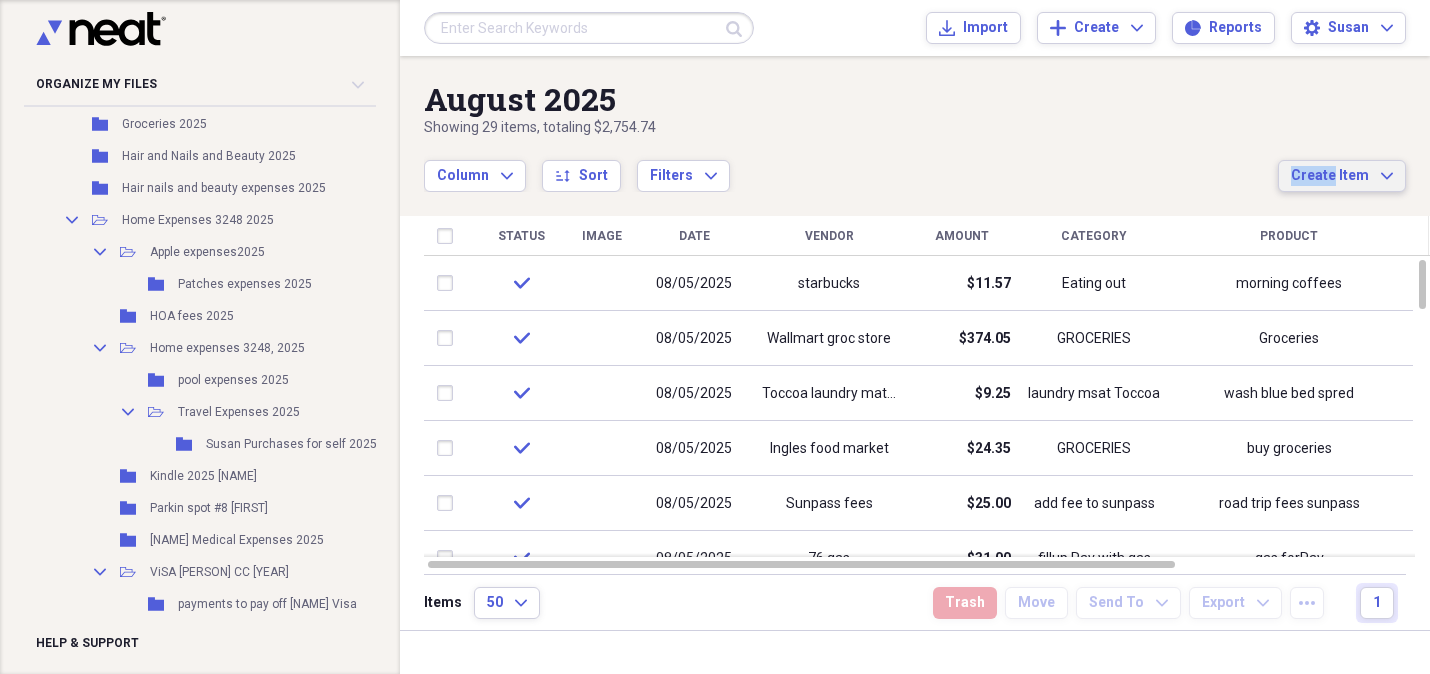 click on "Create Item Expand" at bounding box center [1342, 176] 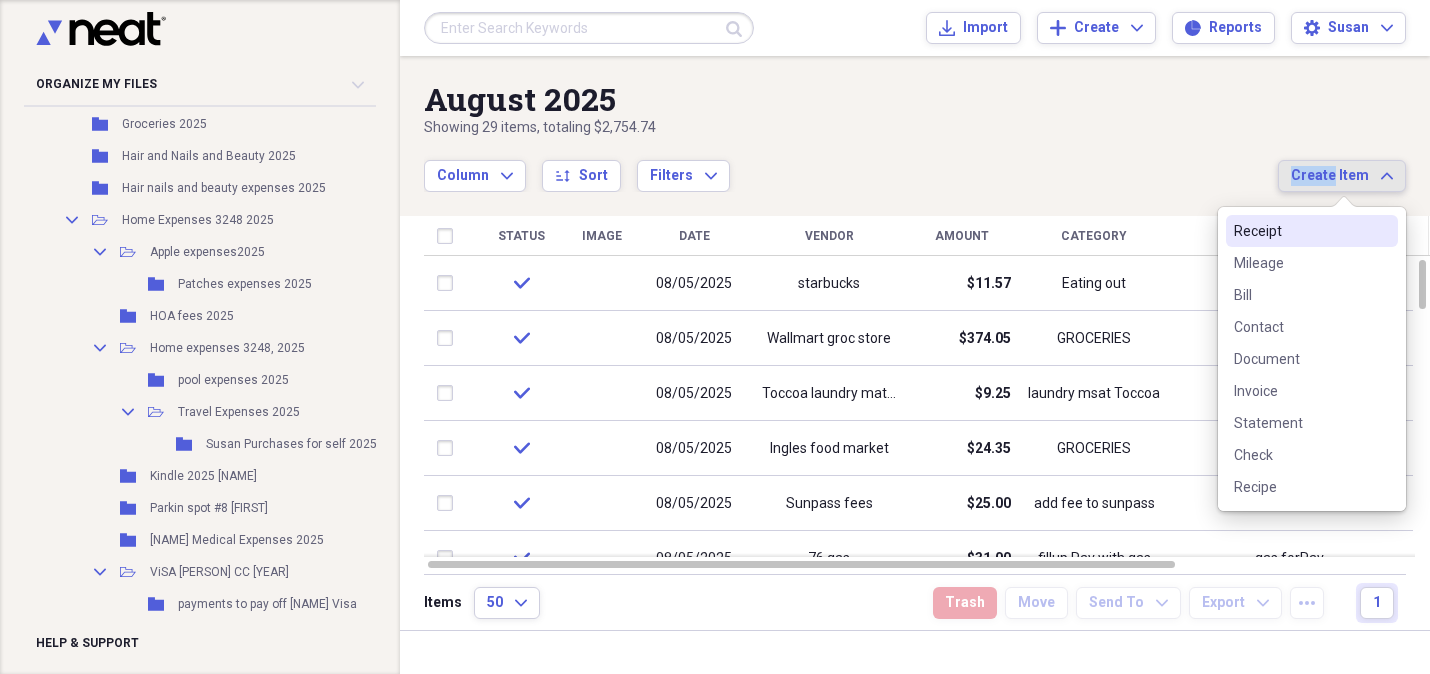 click on "Receipt" at bounding box center (1300, 231) 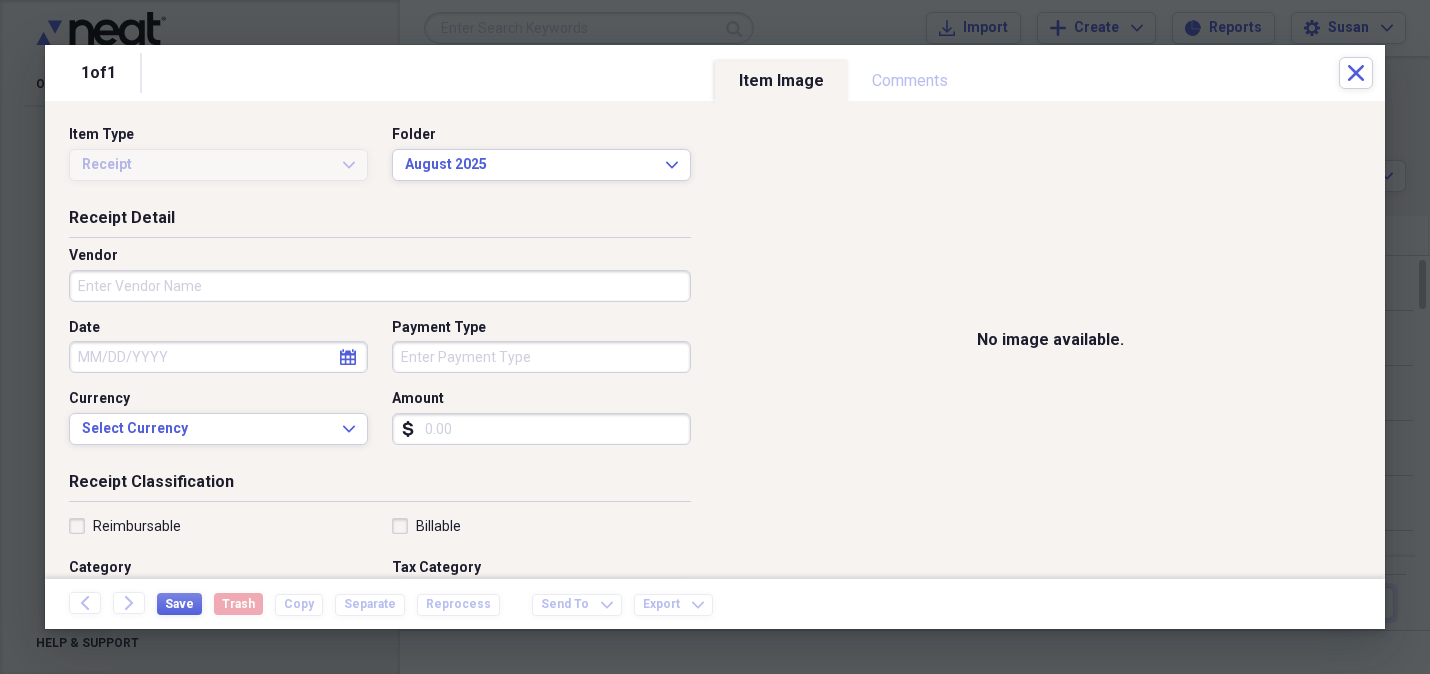 click on "Vendor" at bounding box center (380, 286) 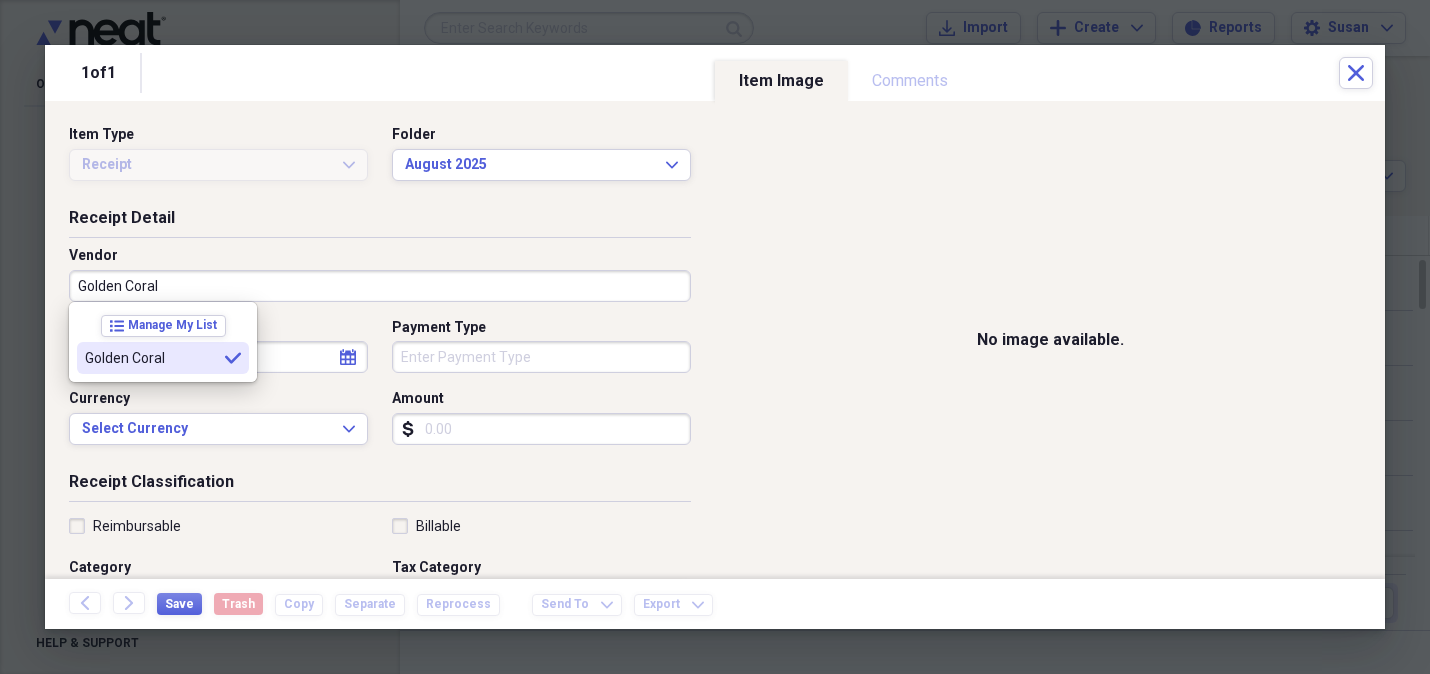 type on "Golden Coral" 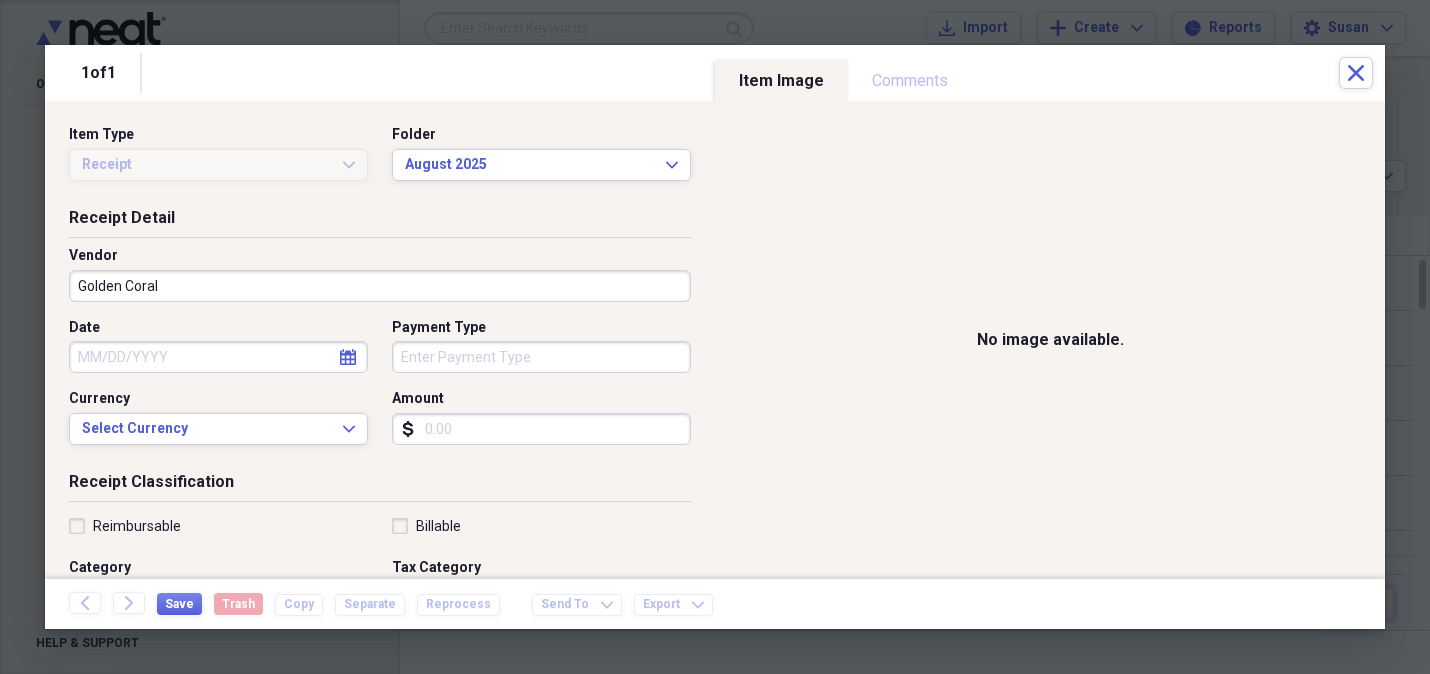 click 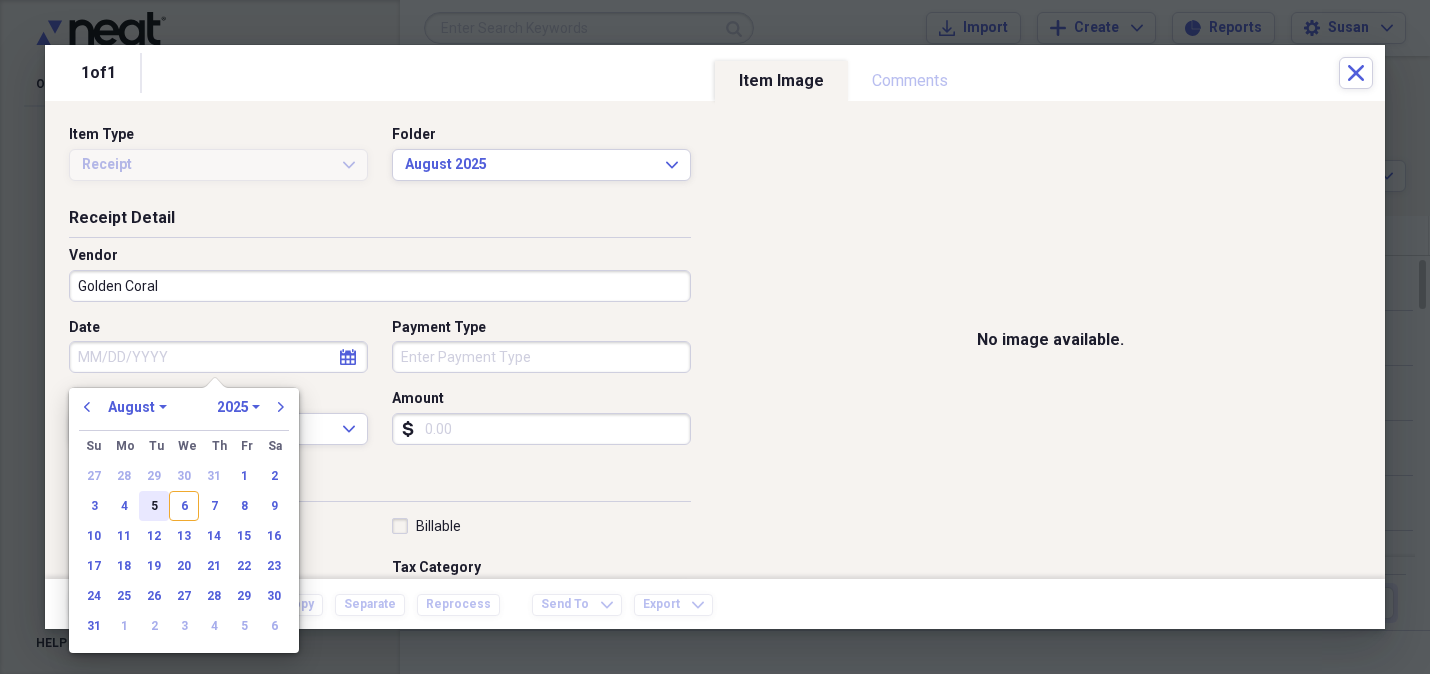click on "5" at bounding box center (154, 506) 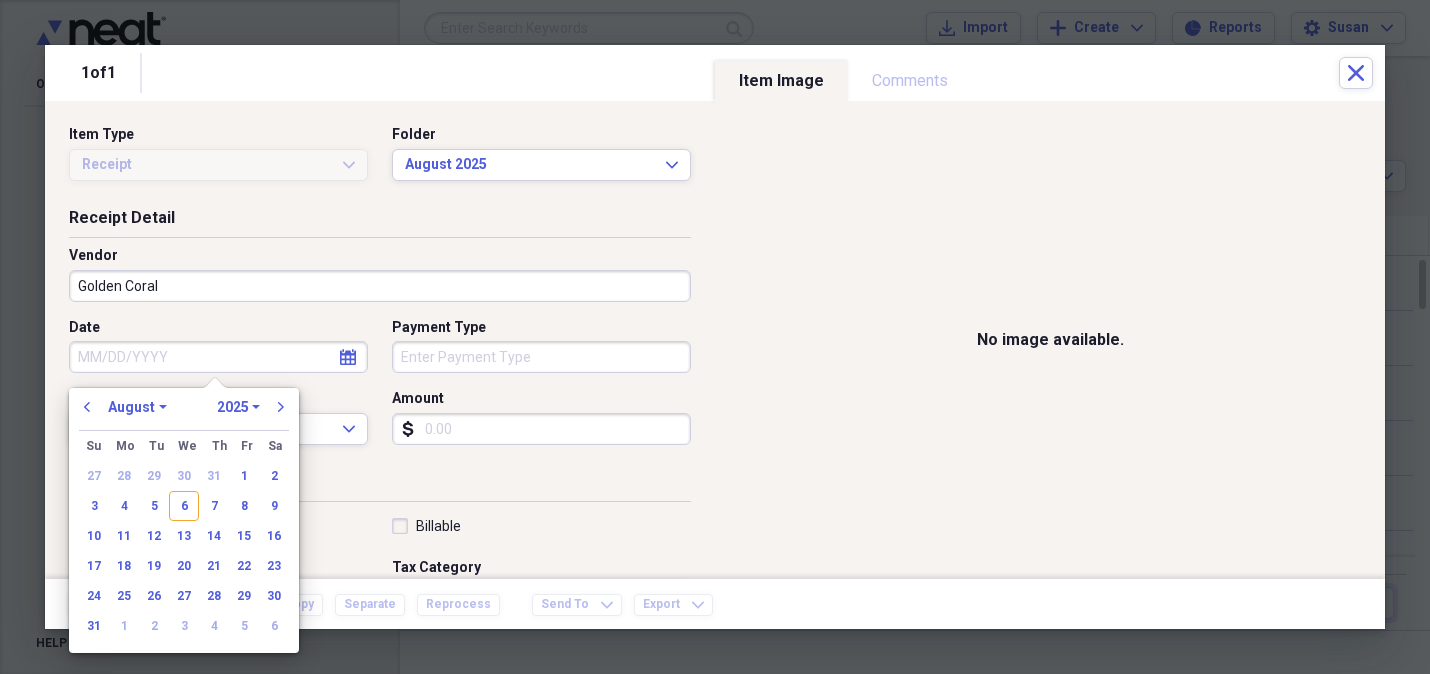 type on "08/05/2025" 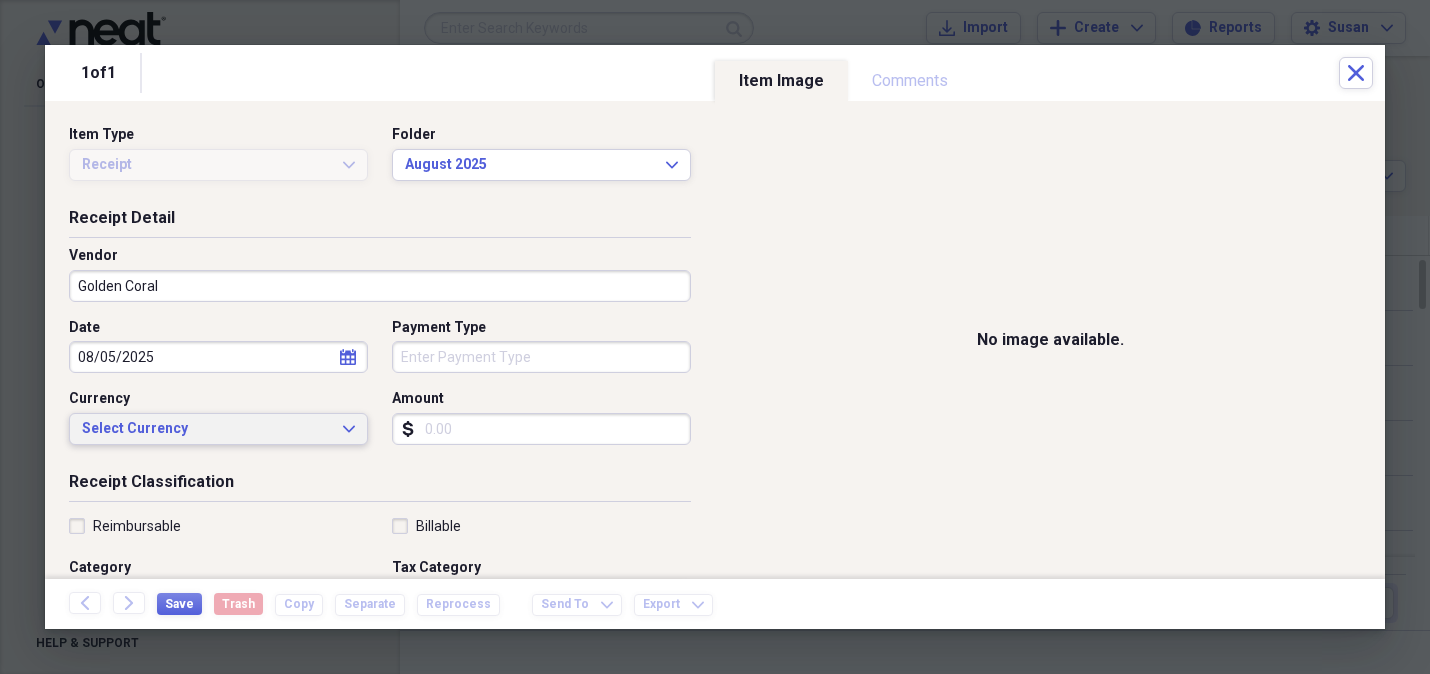 click 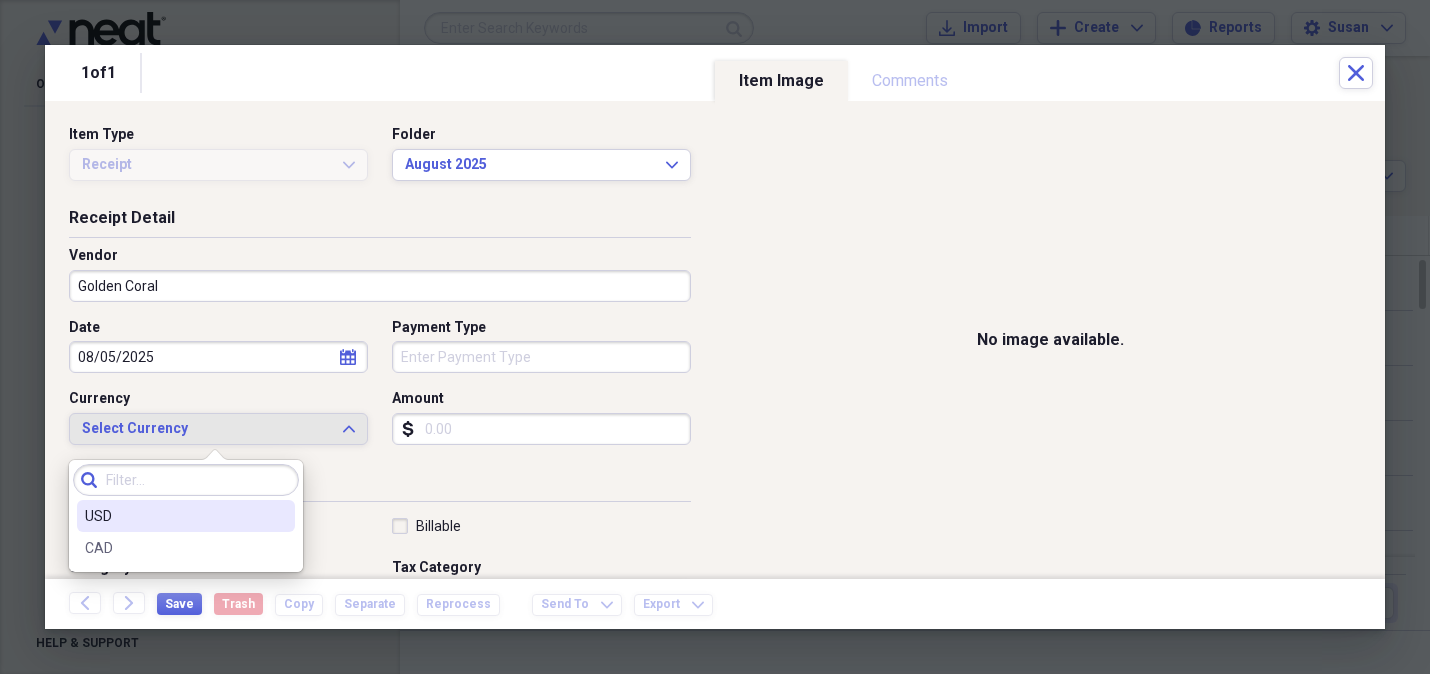 click on "USD" at bounding box center (186, 516) 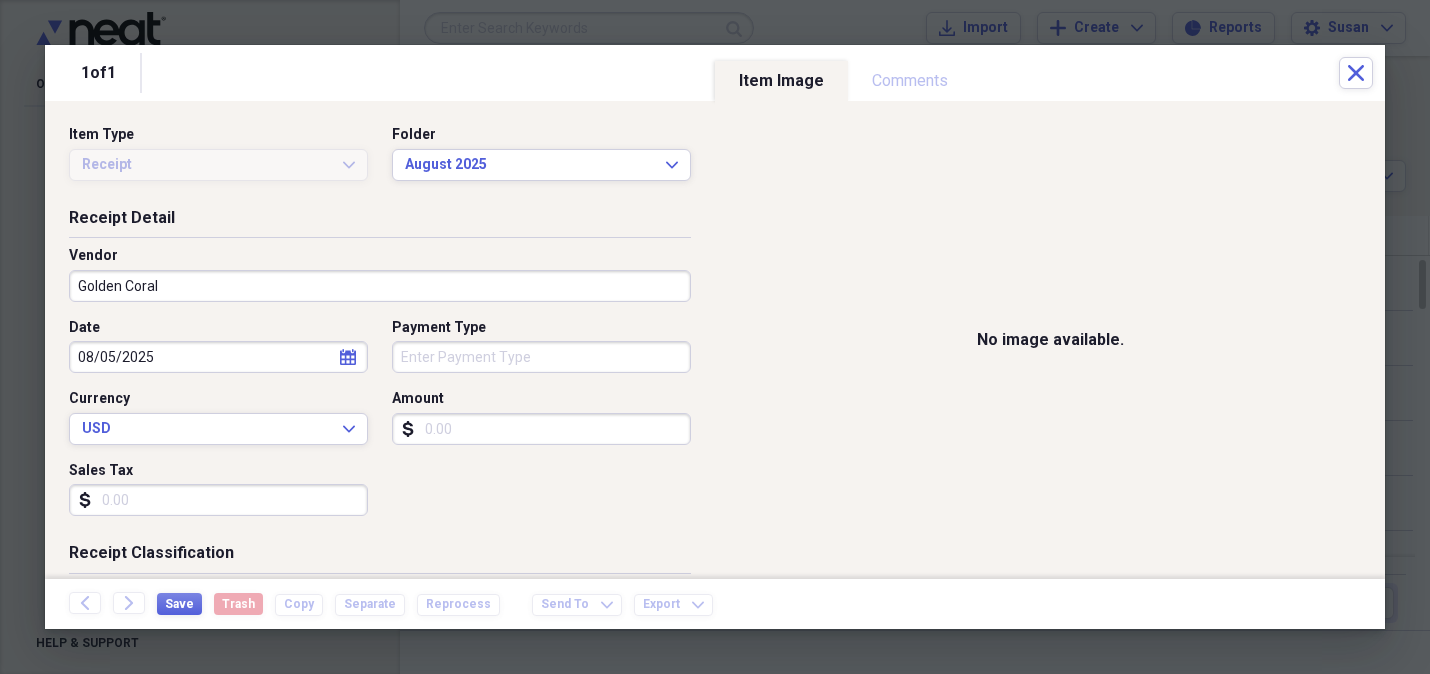 click on "Payment Type" at bounding box center (541, 357) 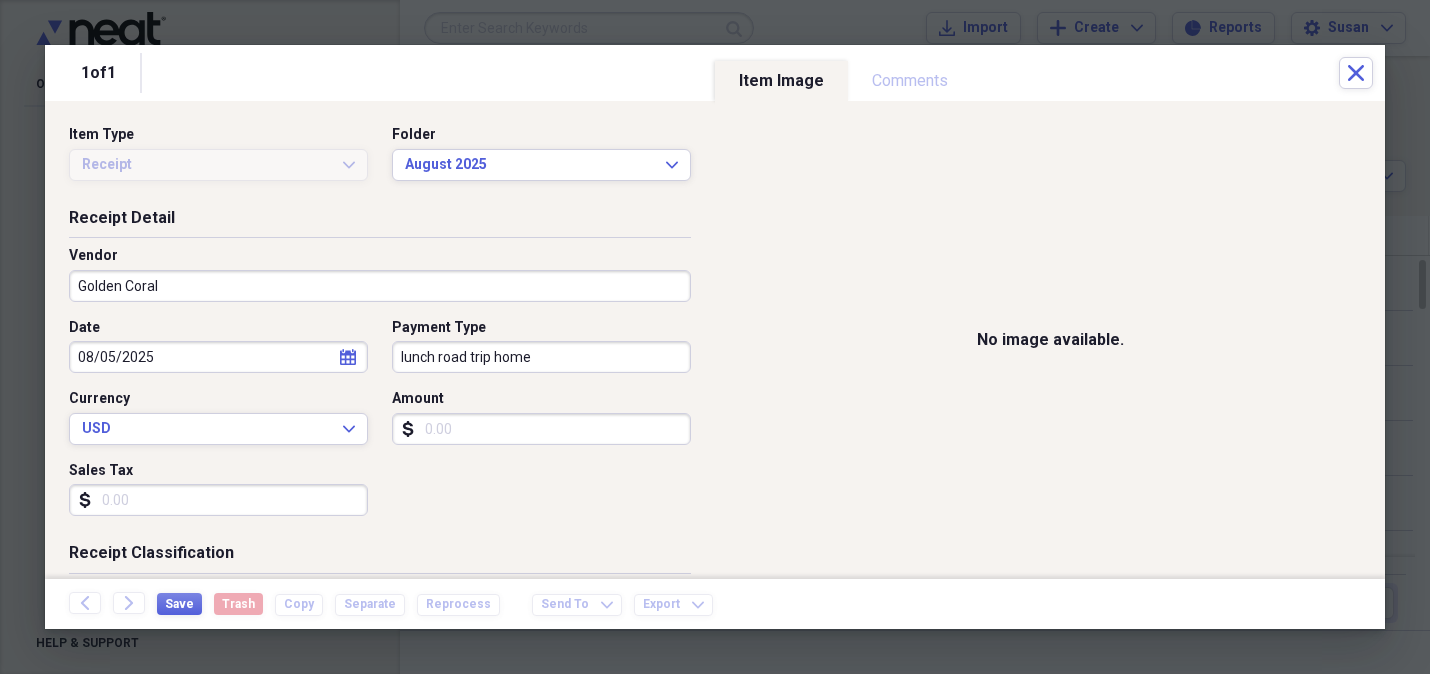 type on "lunch road trip home" 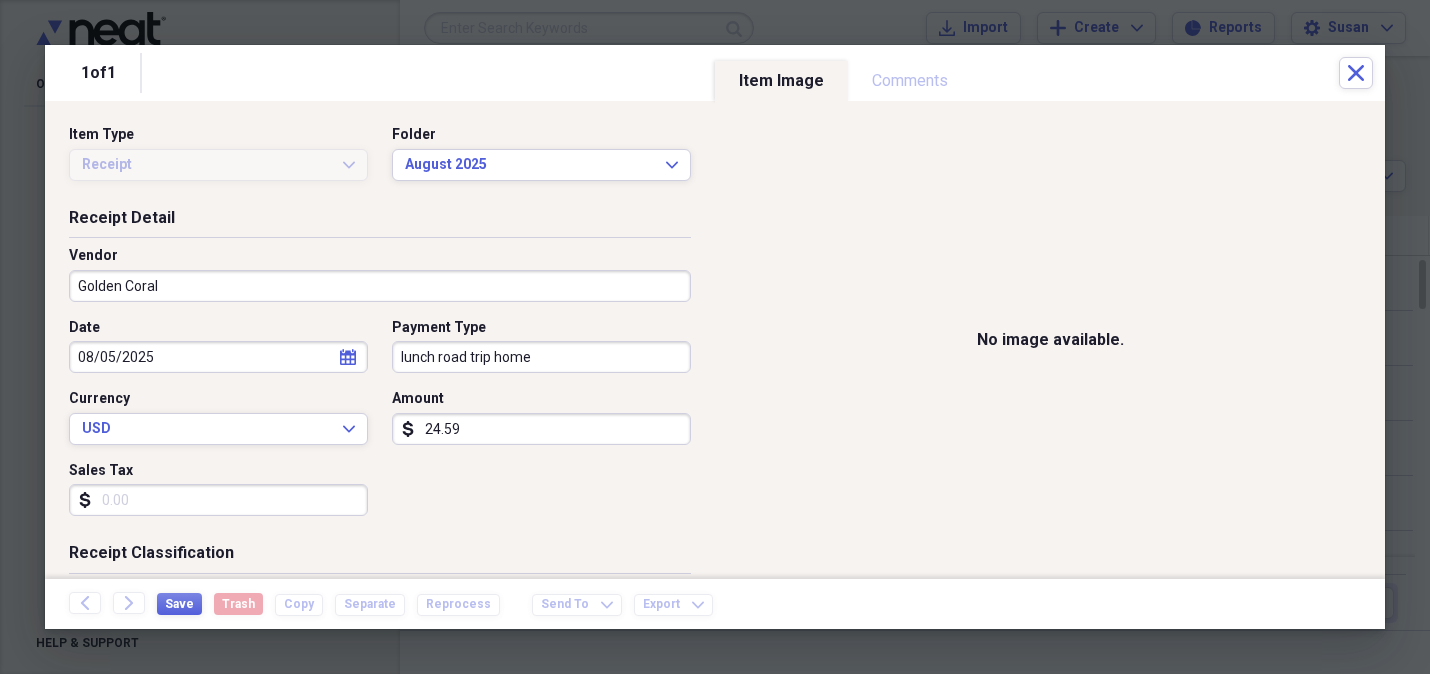 type on "24.59" 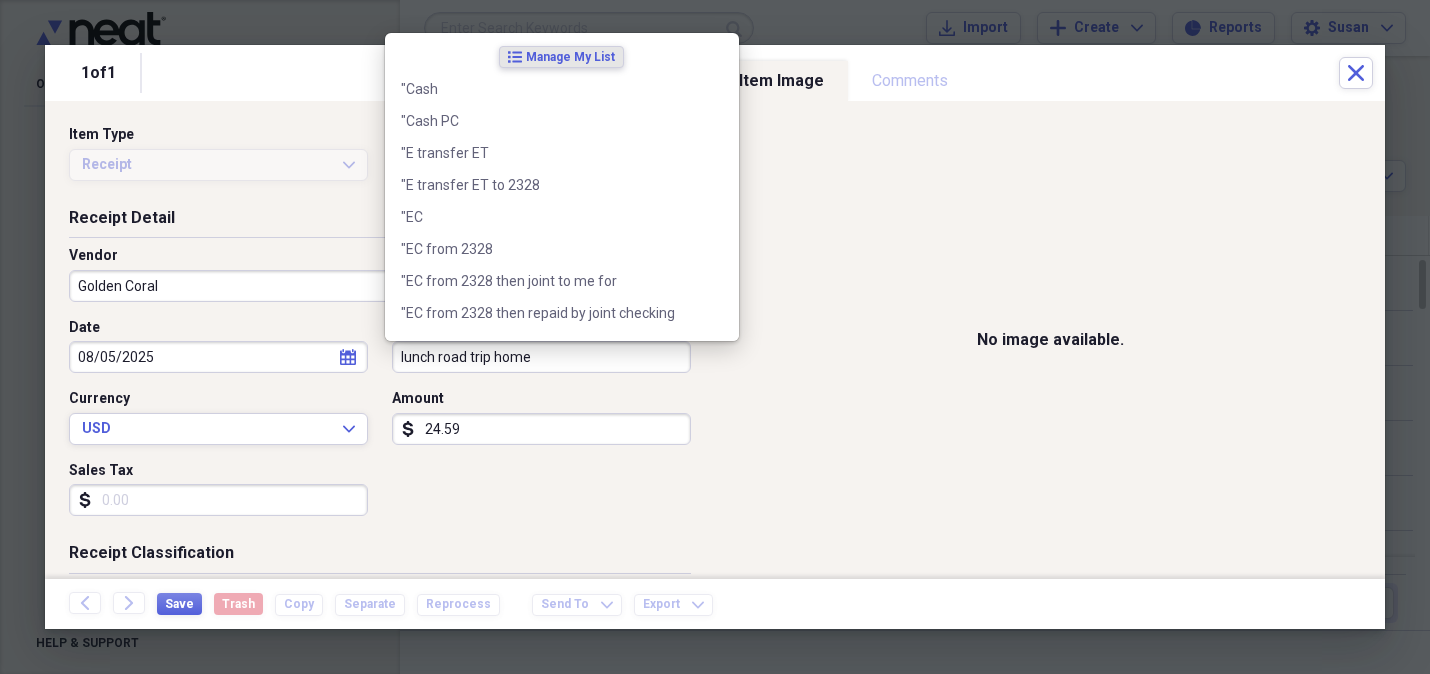 click on "lunch road trip home" at bounding box center (541, 357) 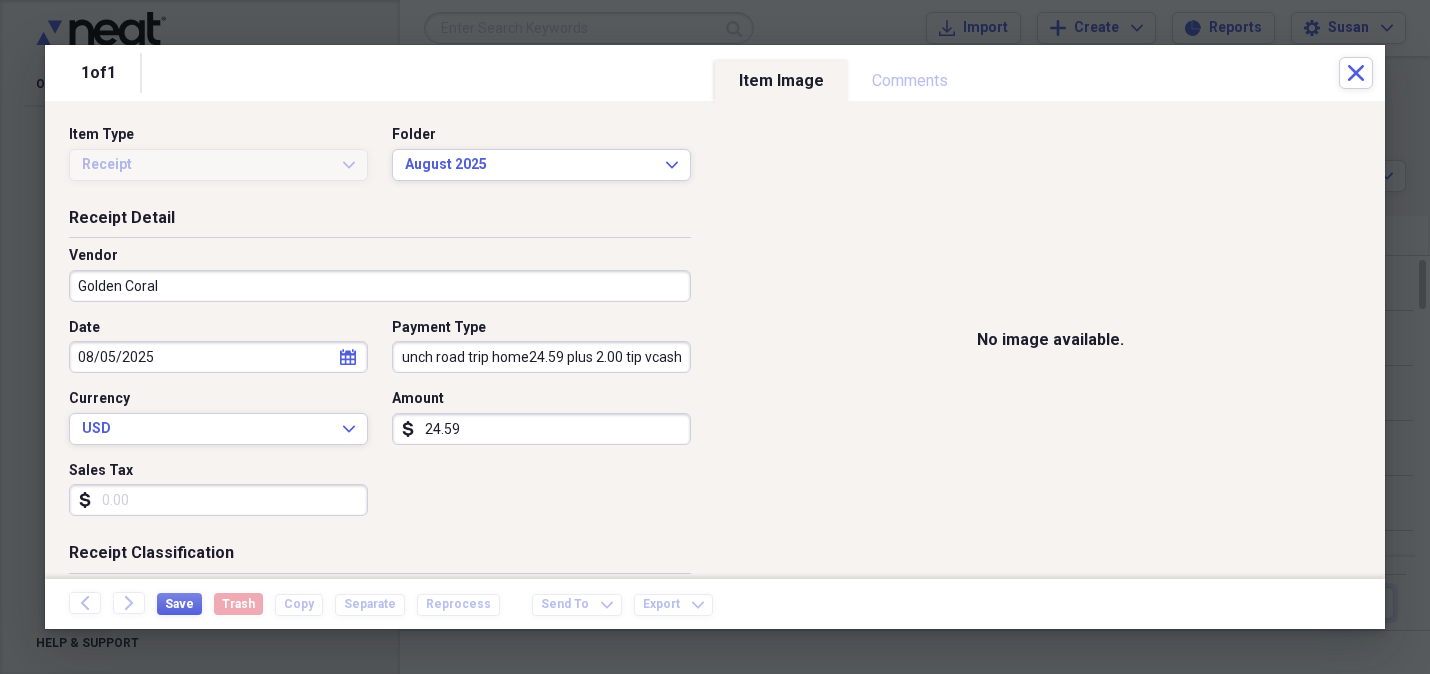 scroll, scrollTop: 0, scrollLeft: 9, axis: horizontal 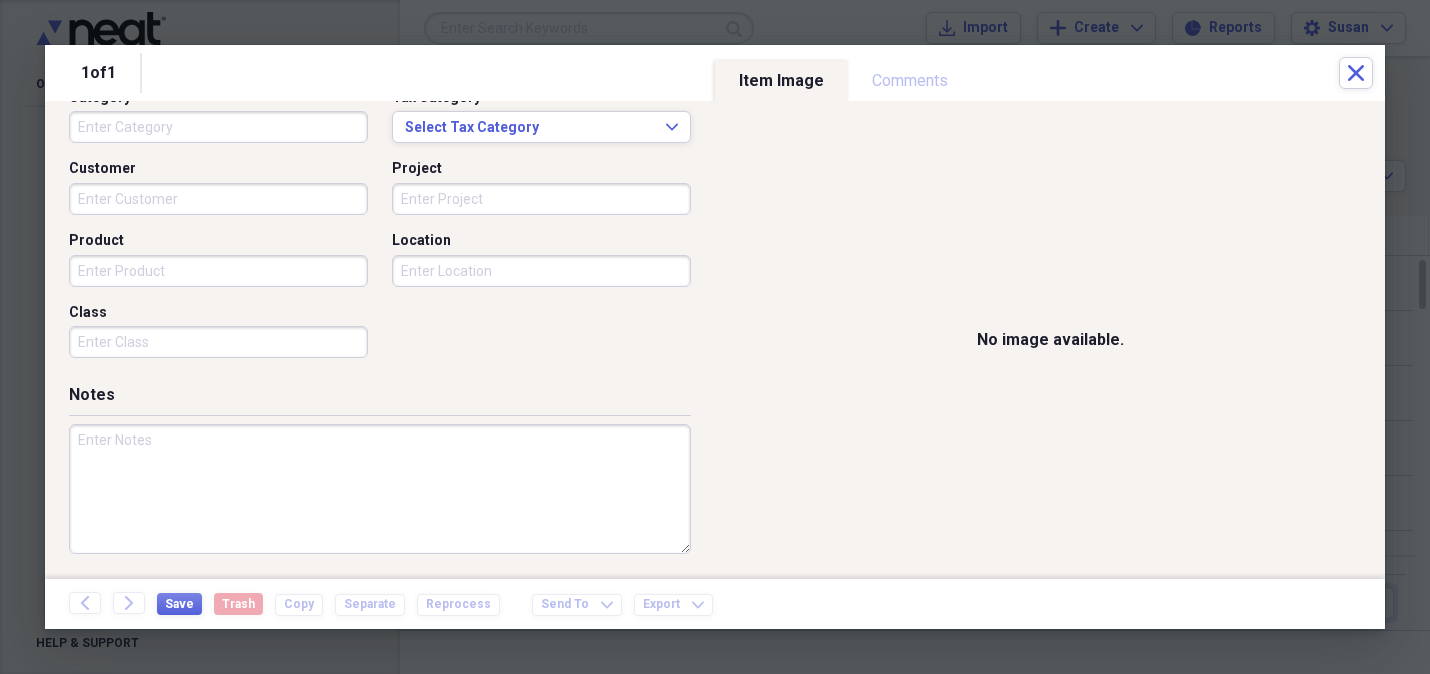 type on "lunch road trip home24.59 plus 2.00 tip cash" 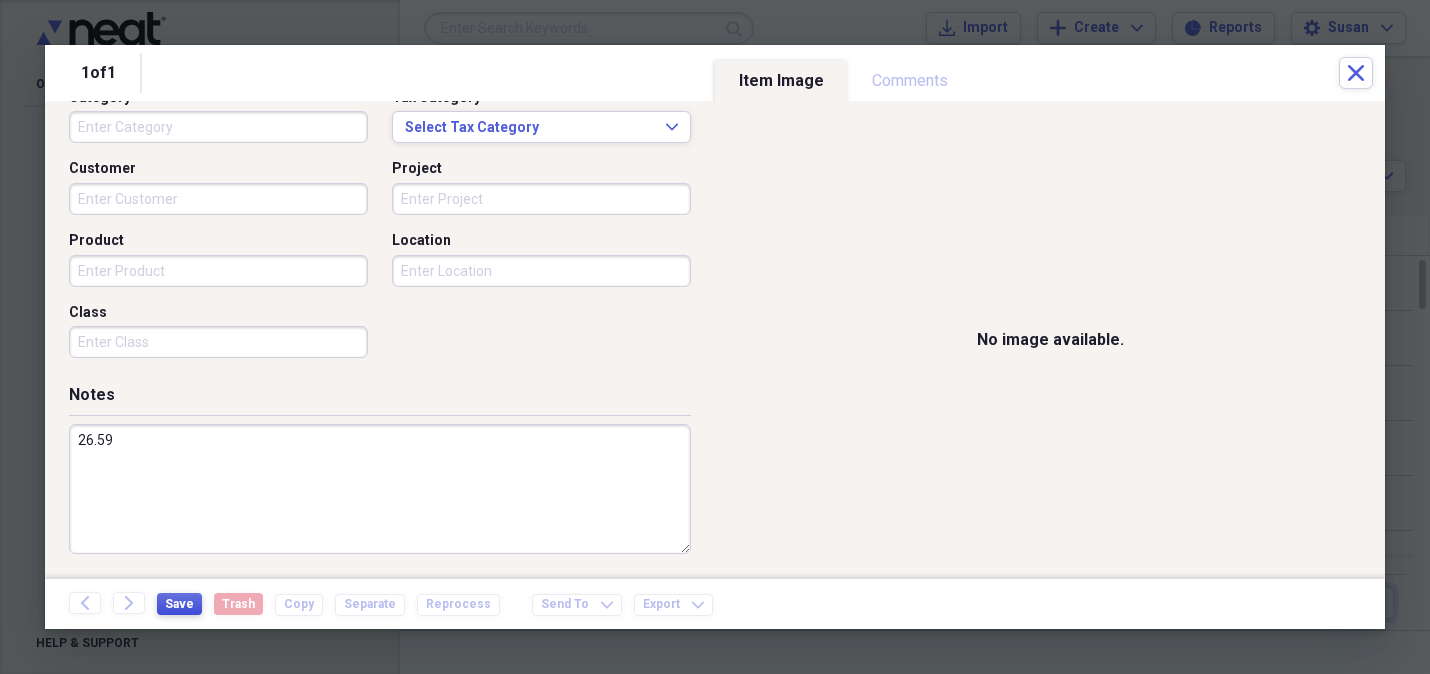 type on "26.59" 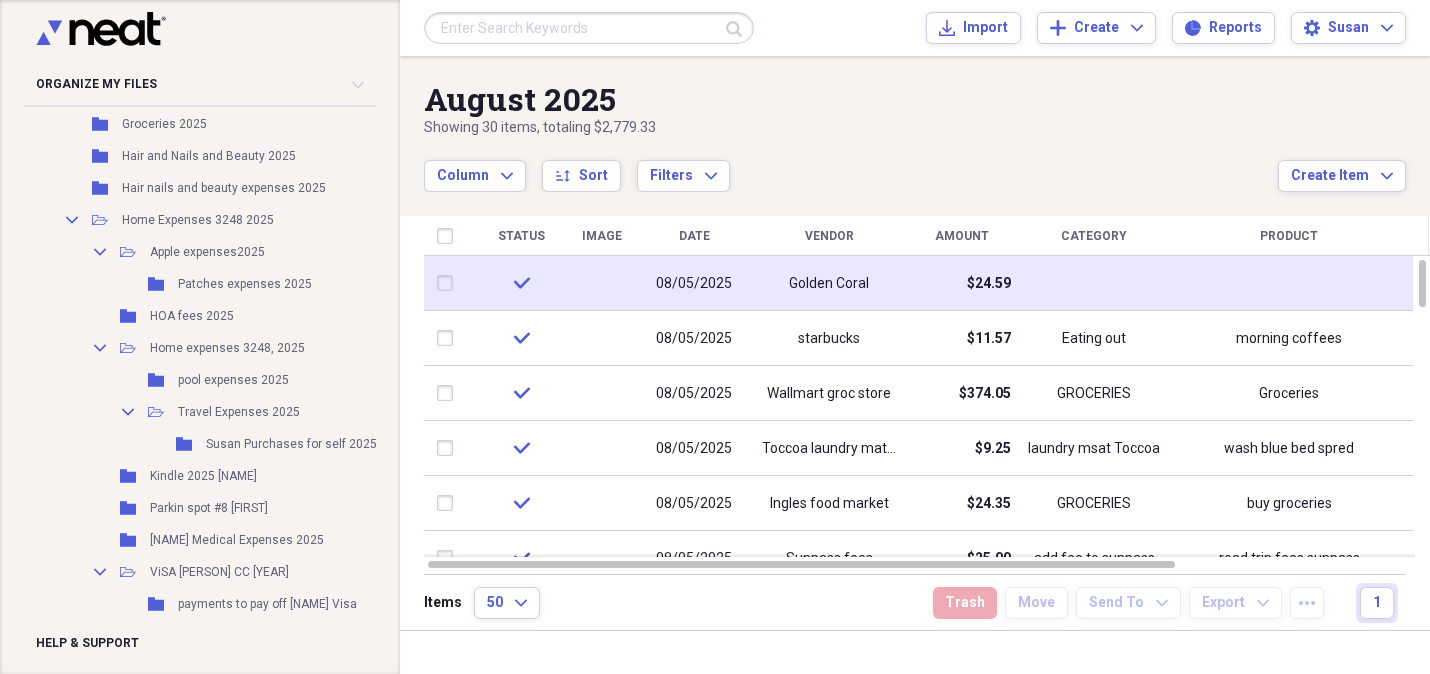 click on "$24.59" at bounding box center [961, 283] 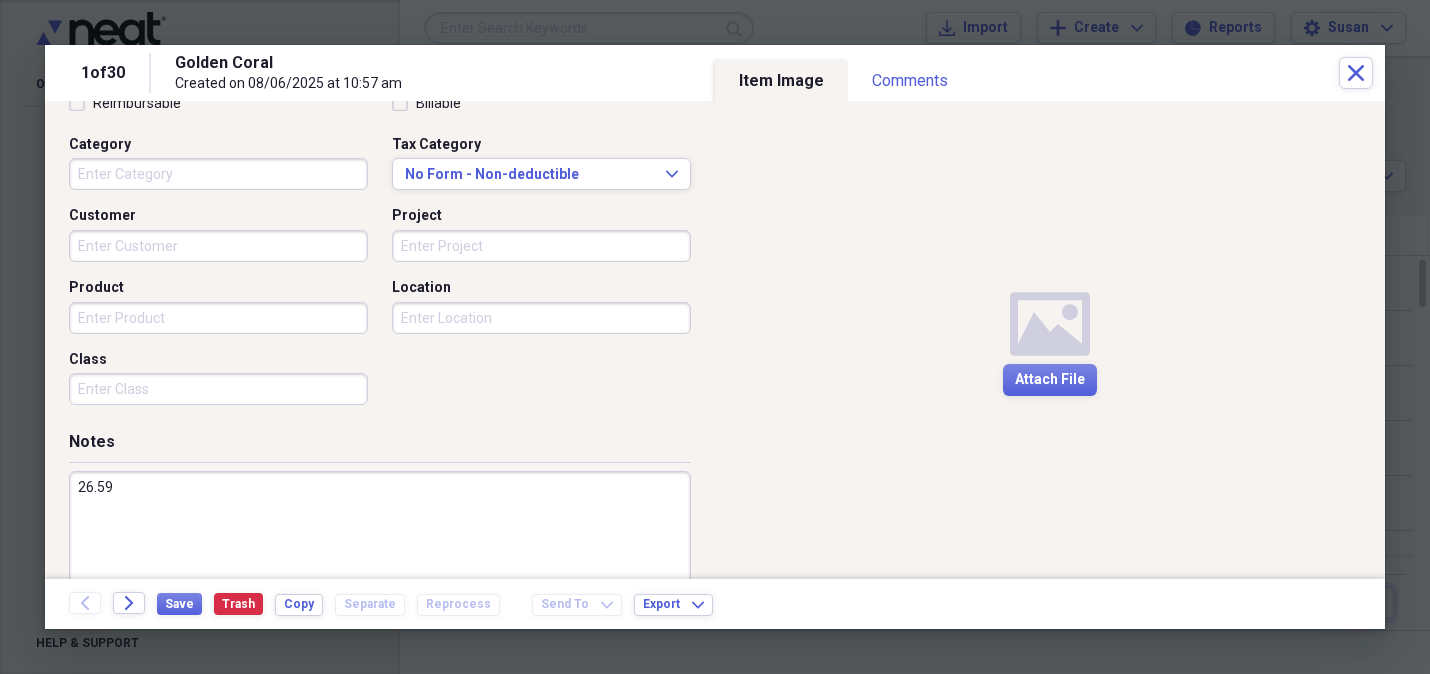 scroll, scrollTop: 542, scrollLeft: 0, axis: vertical 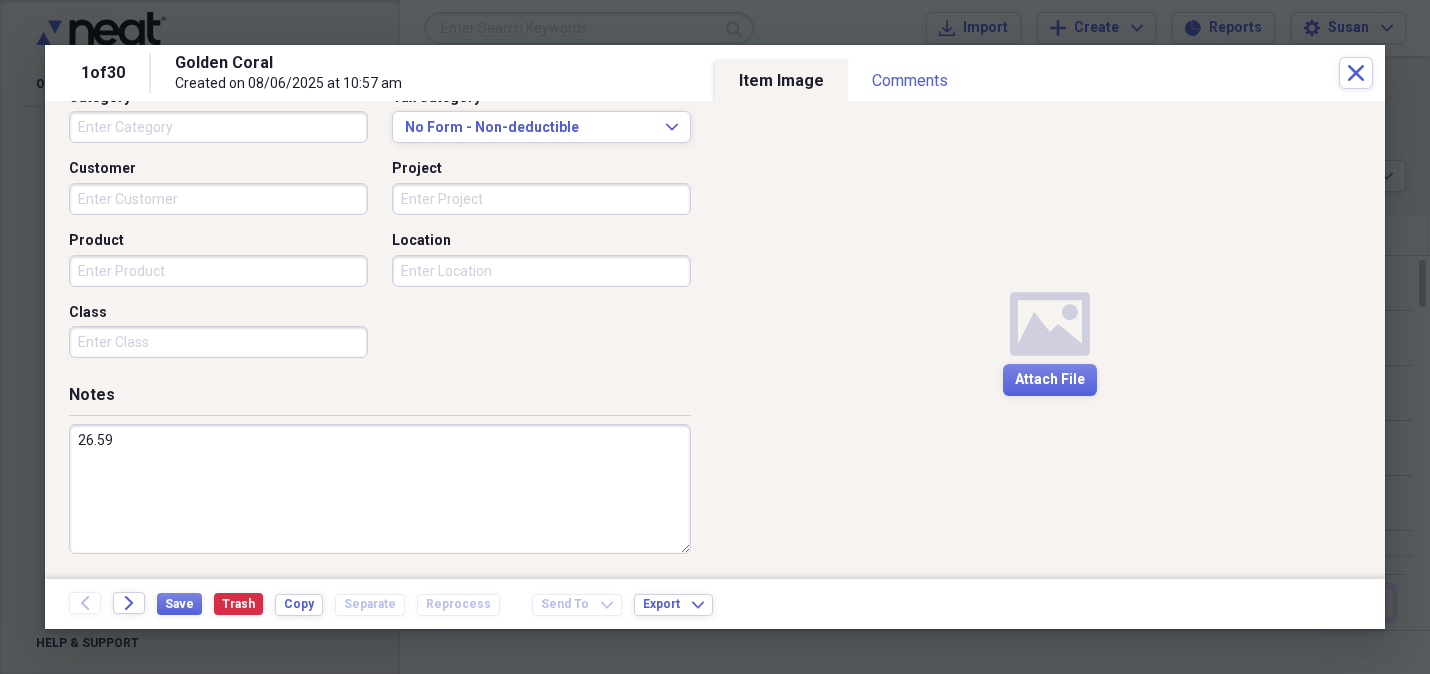 drag, startPoint x: 109, startPoint y: 128, endPoint x: 1398, endPoint y: 45, distance: 1291.6694 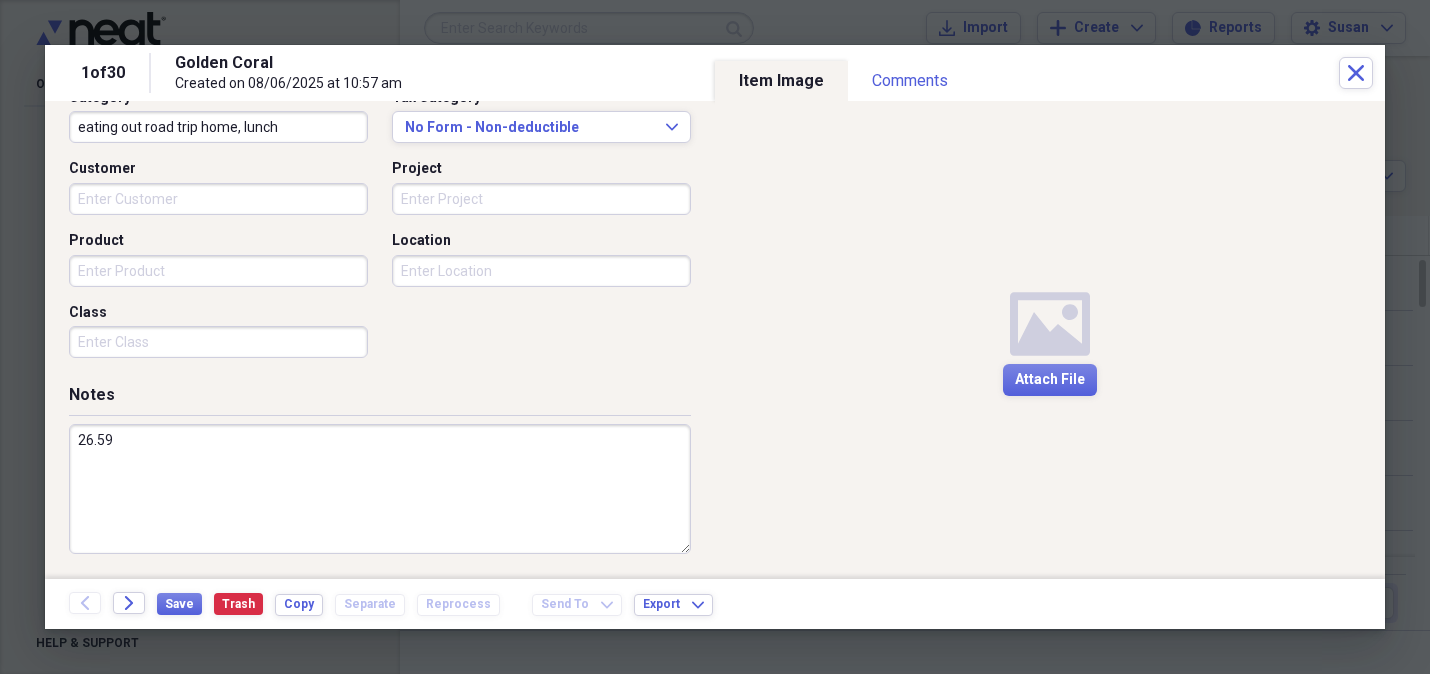 type on "eating out road trip home, lunch" 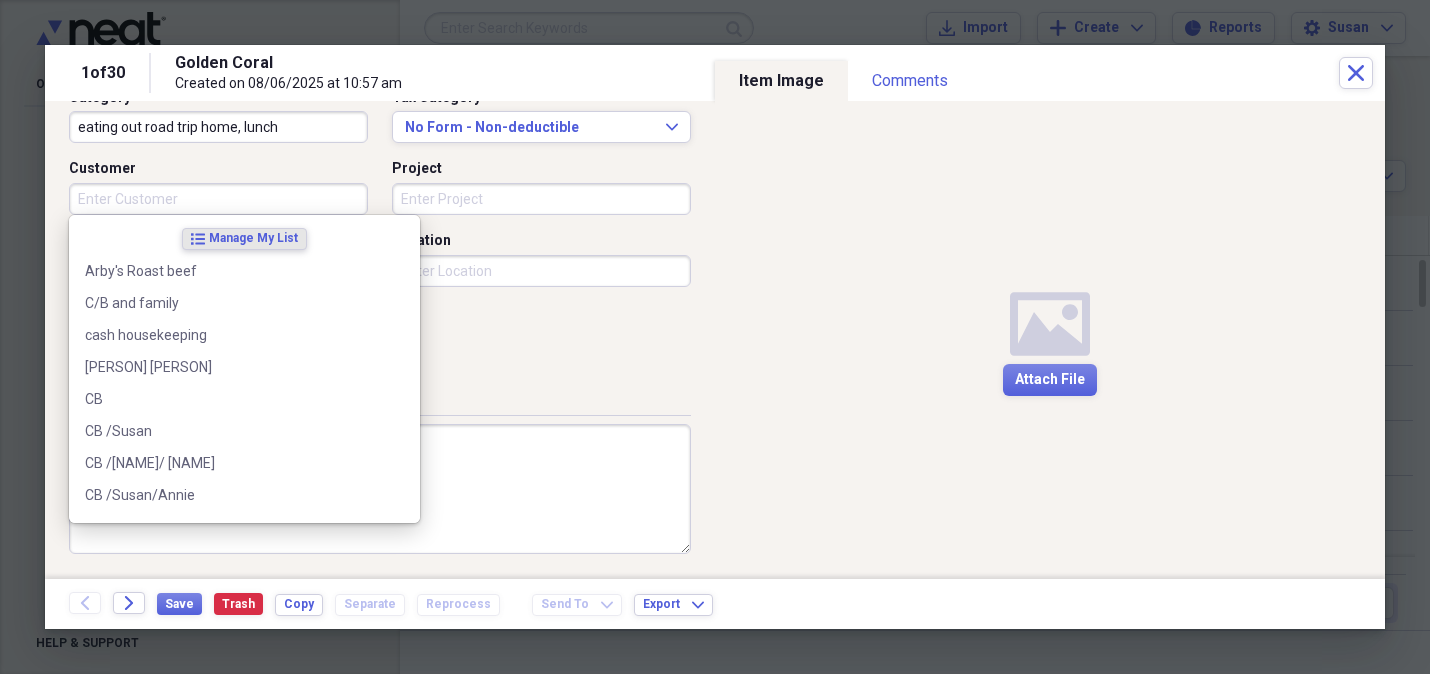 click on "Customer" at bounding box center [218, 199] 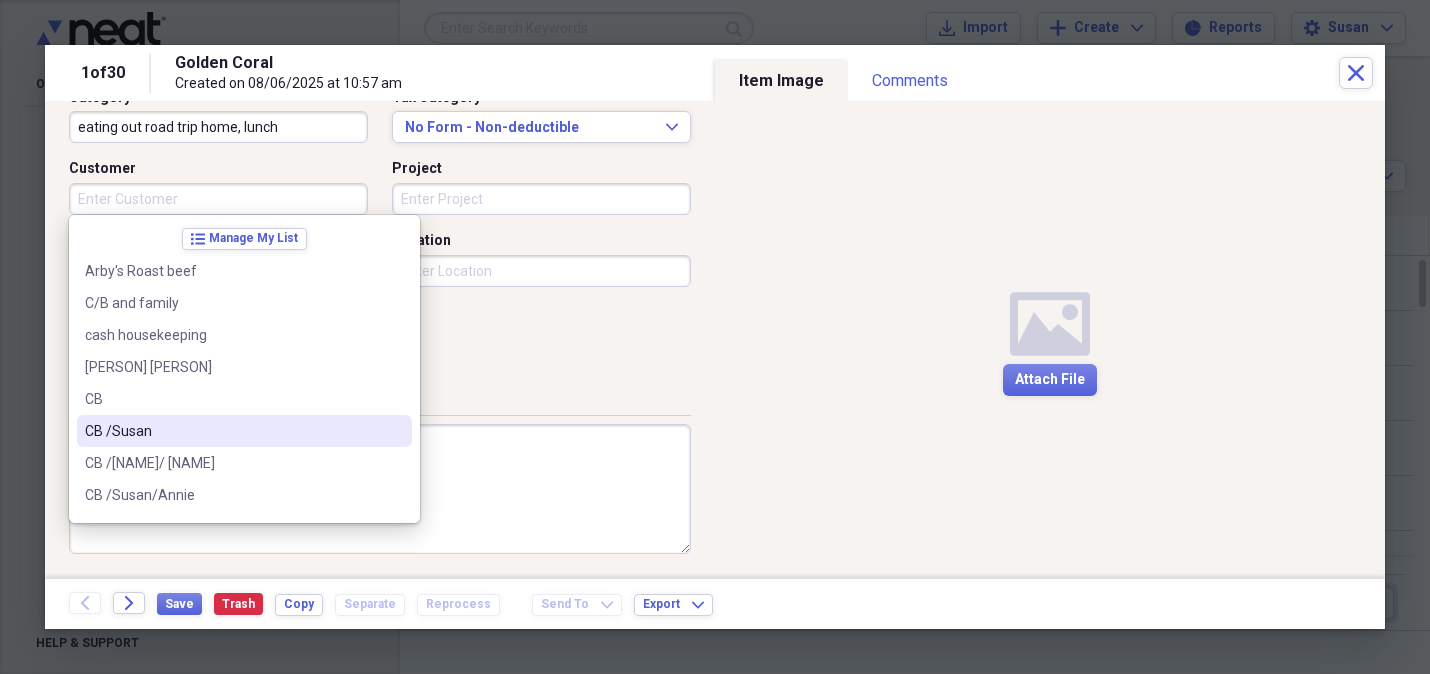 click on "CB /Susan" at bounding box center [232, 431] 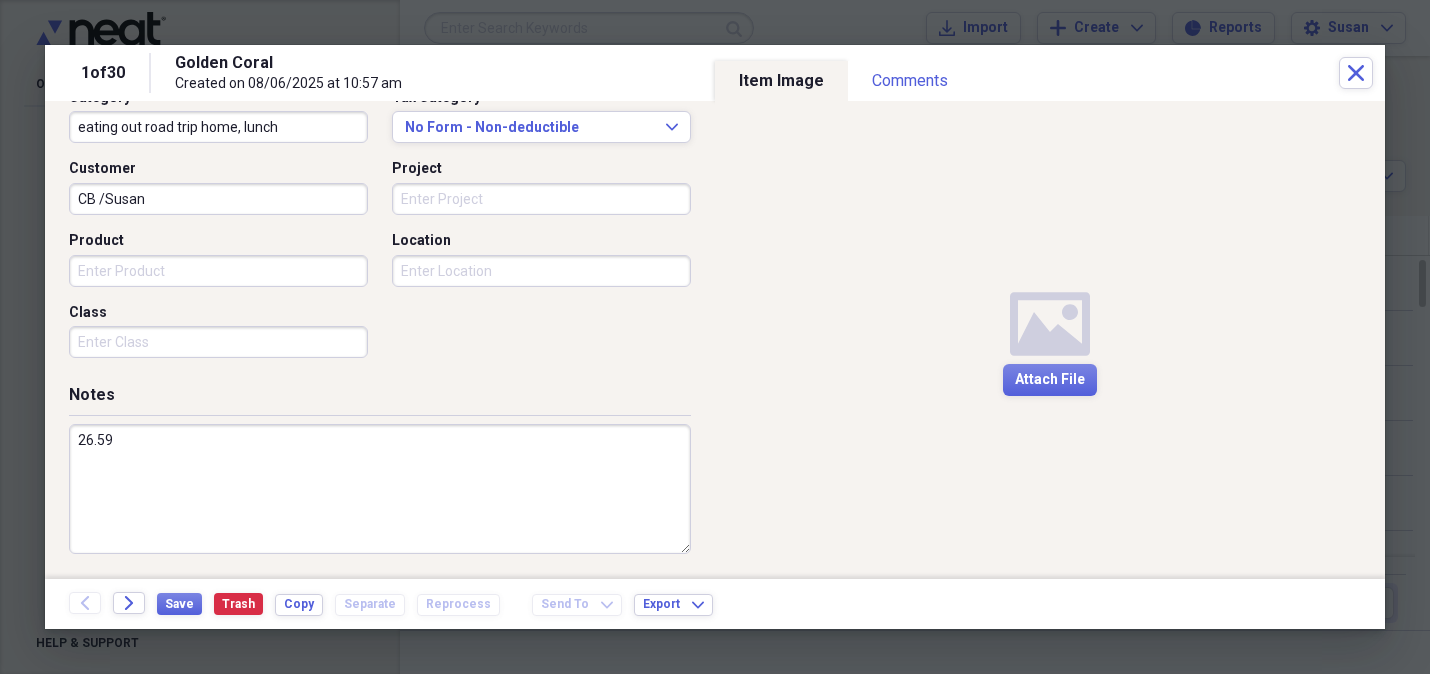 click on "Product" at bounding box center (218, 271) 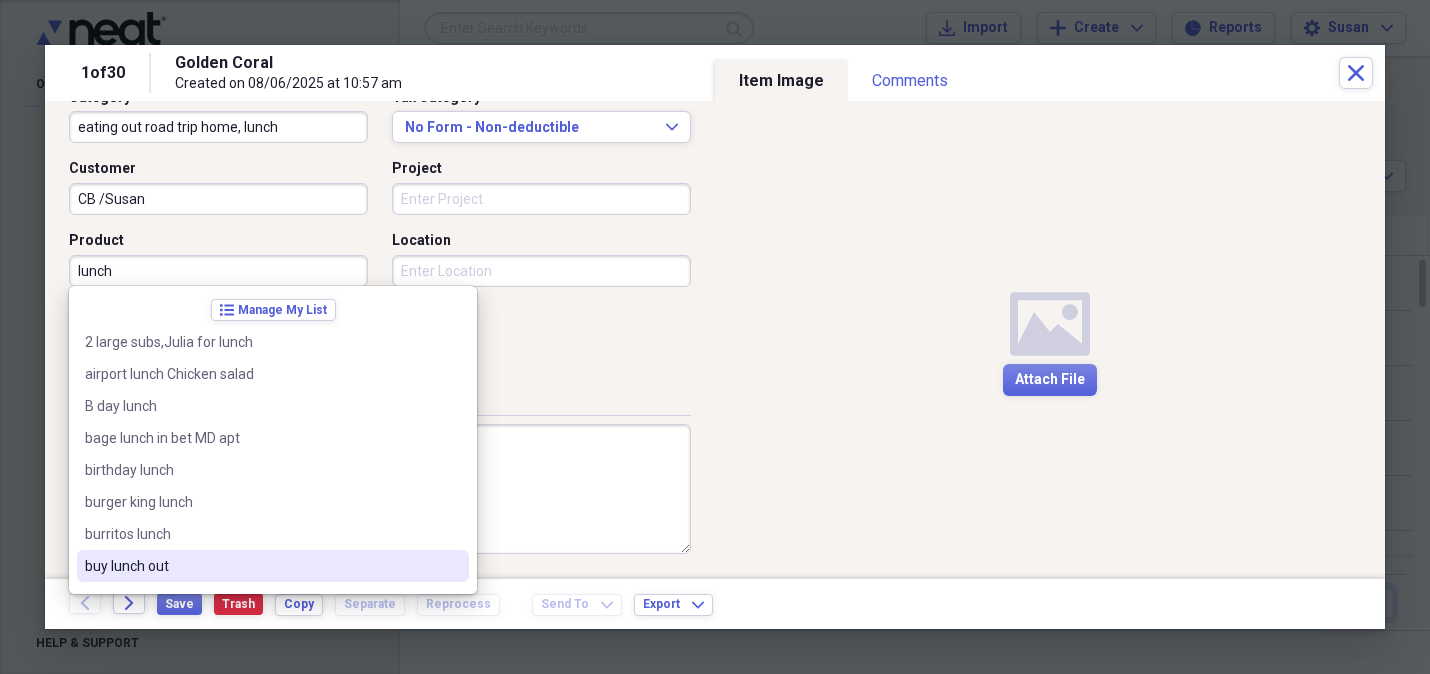 click on "buy lunch out" at bounding box center [261, 566] 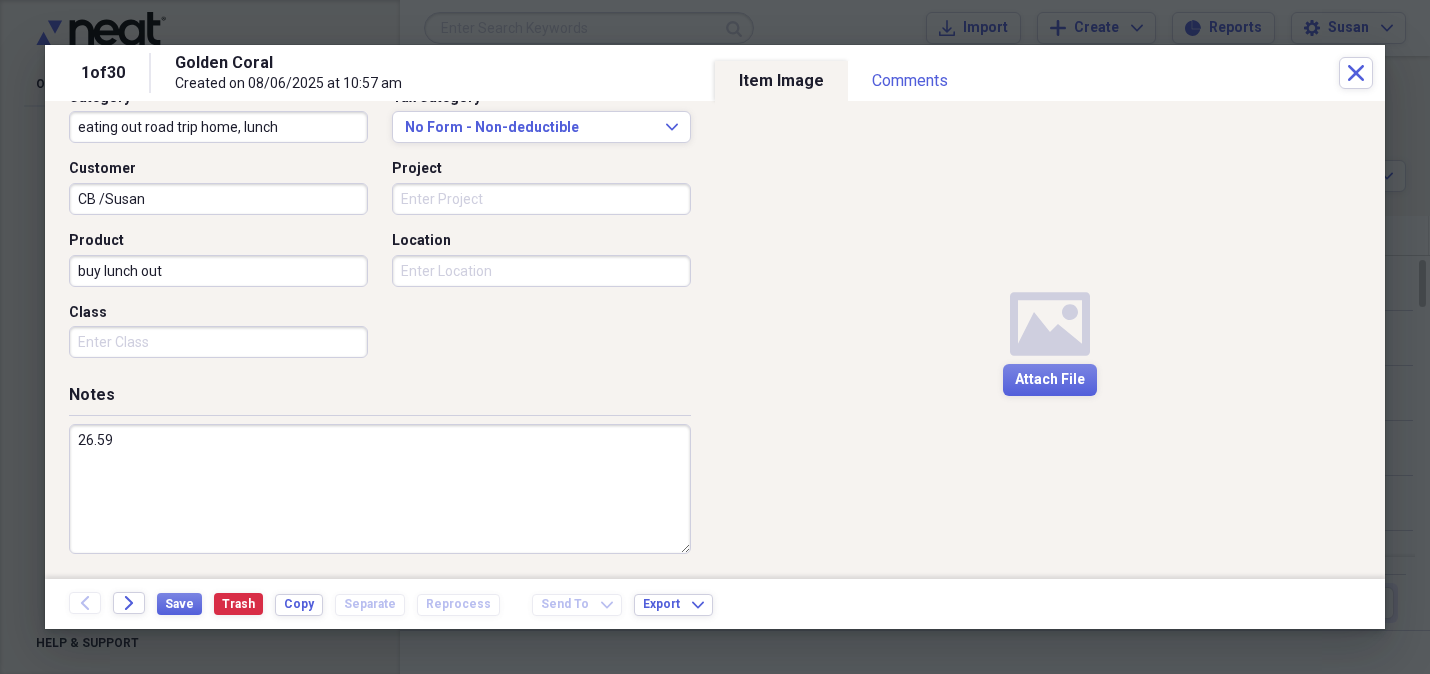 click on "Project" at bounding box center [541, 199] 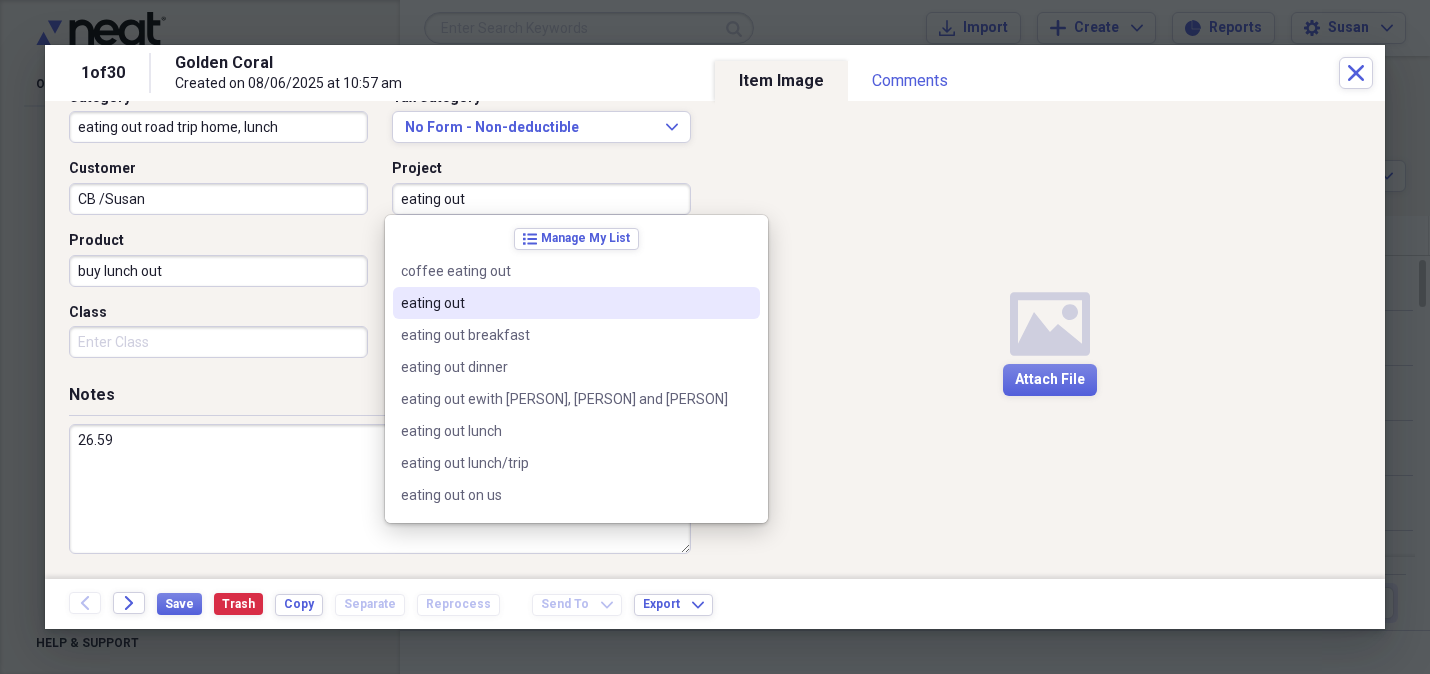 click on "eating out" at bounding box center [564, 303] 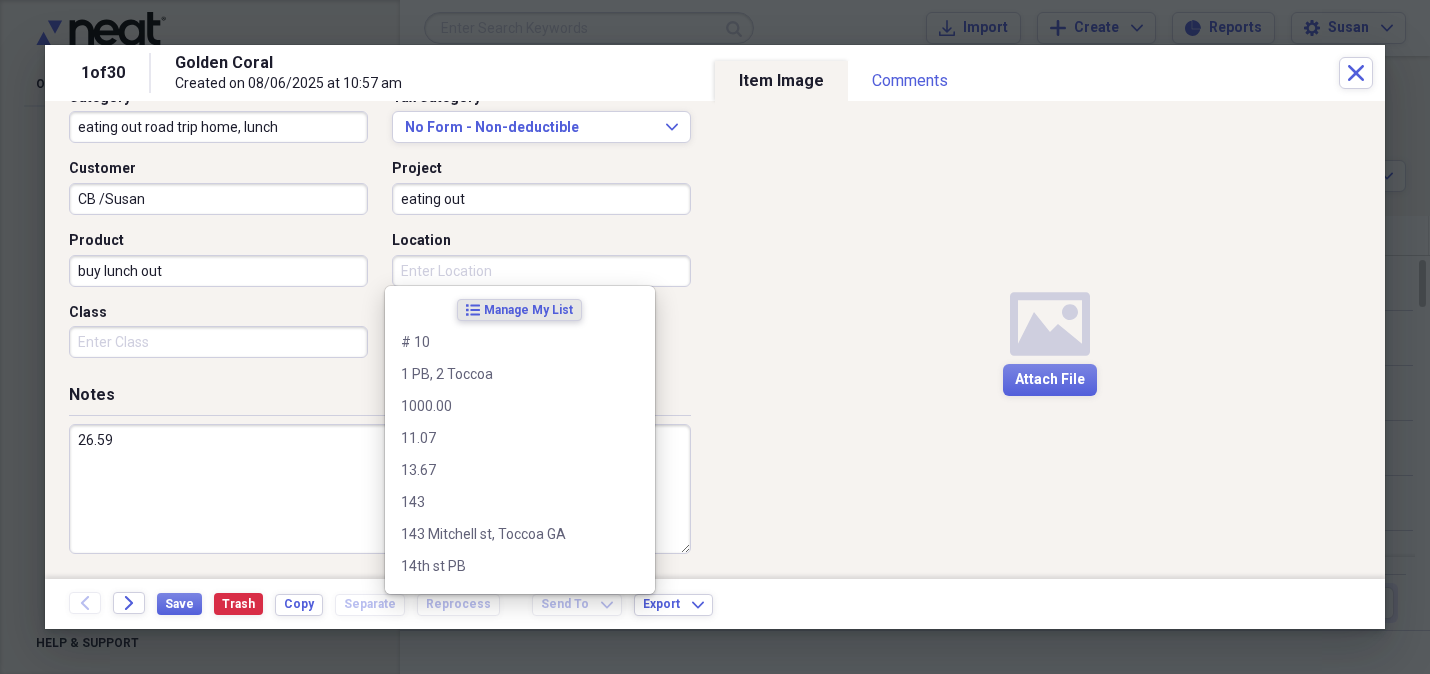 click on "Location" at bounding box center (541, 271) 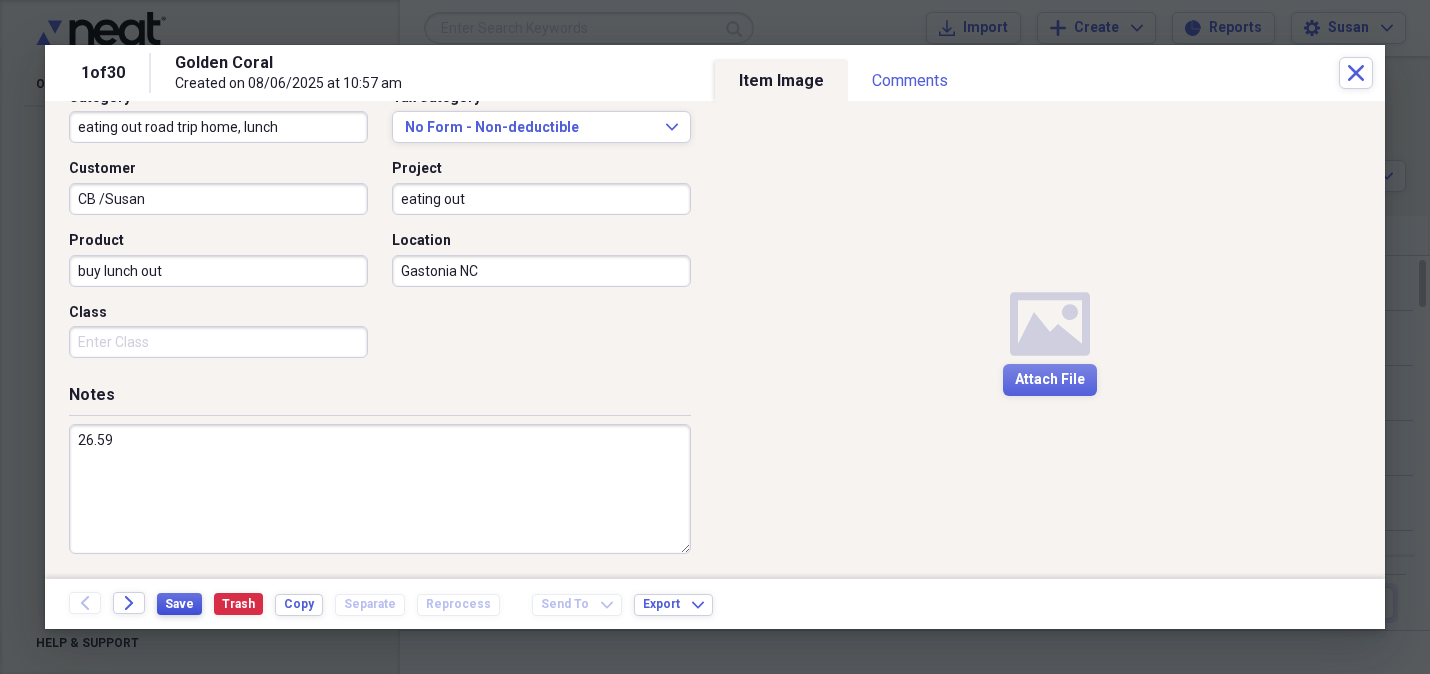 type on "Gastonia NC" 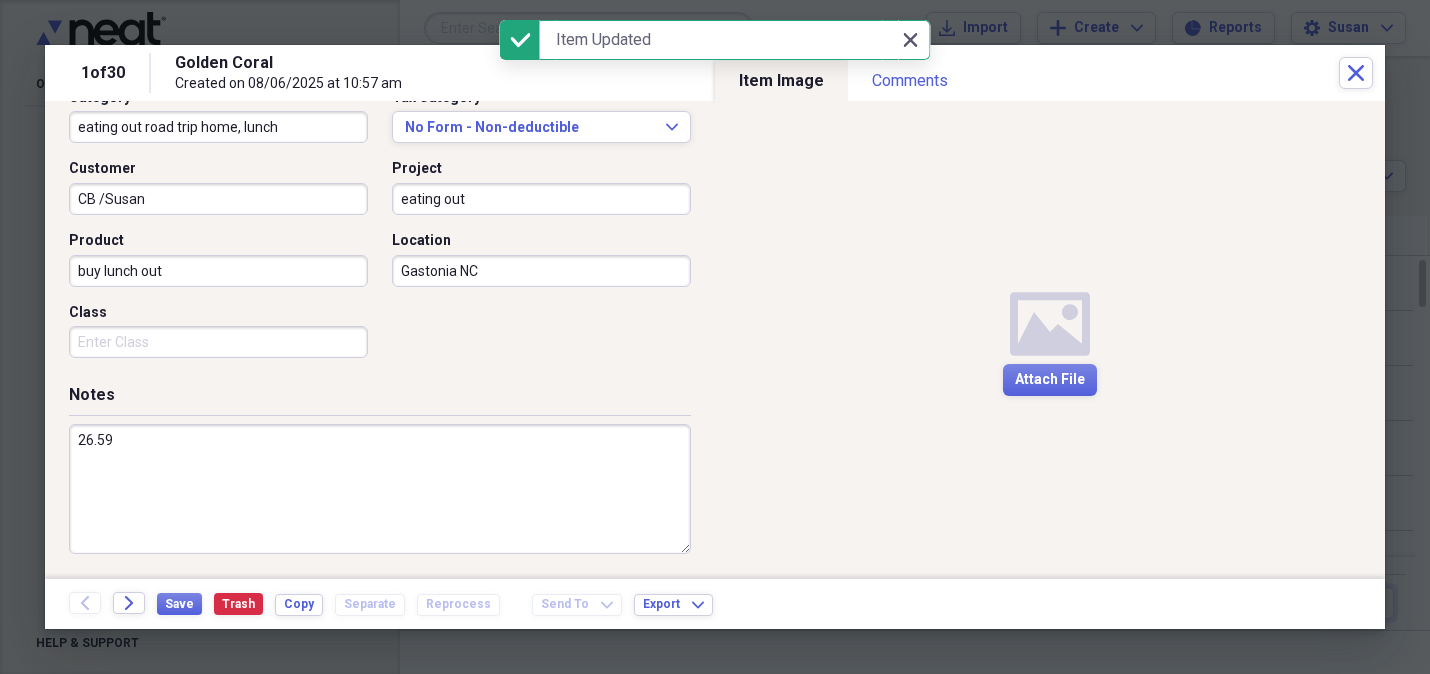 click on "Close" 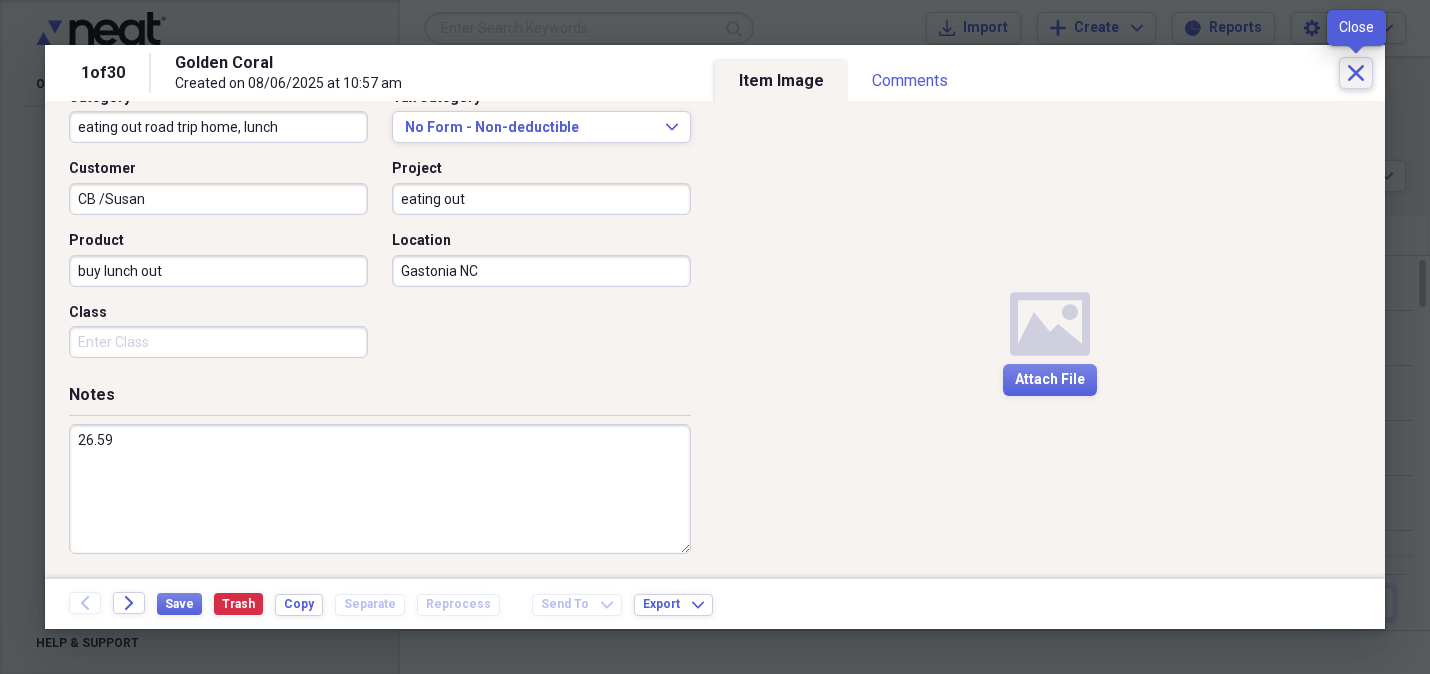 click on "Close" 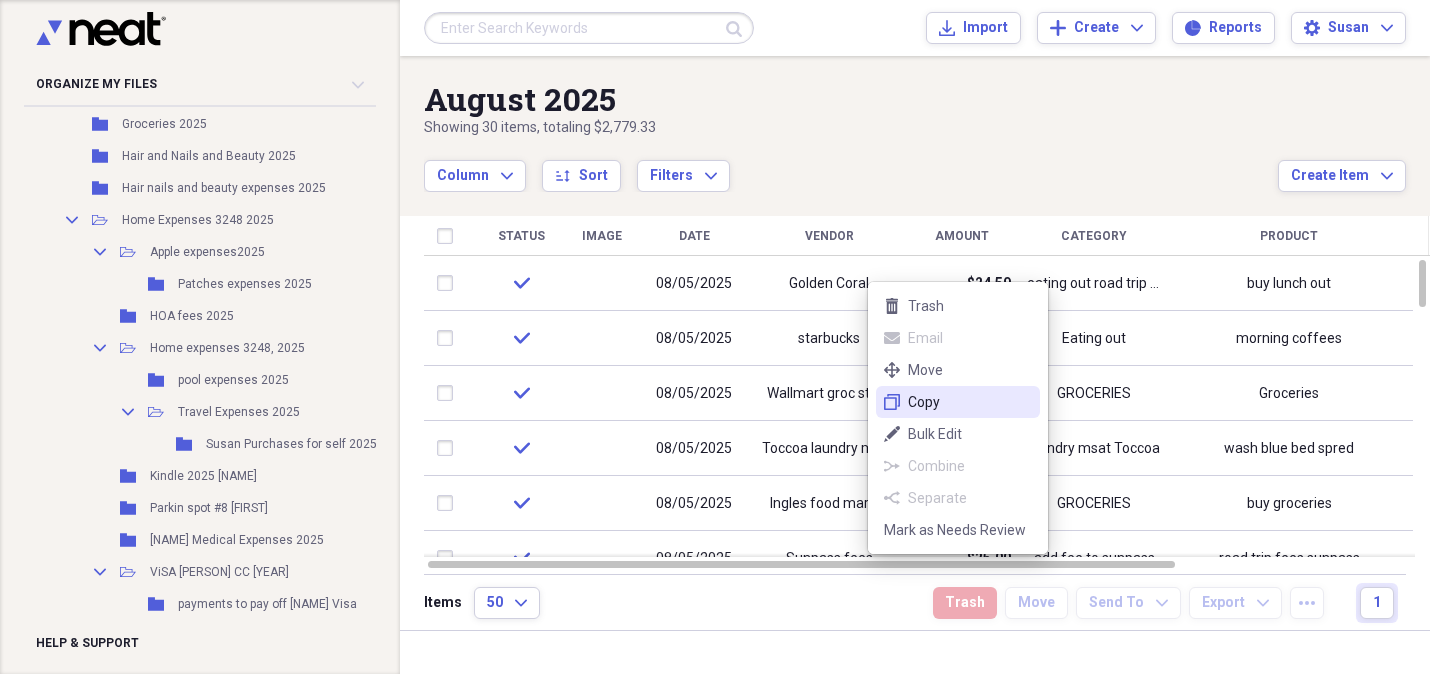 click on "duplicate Copy" at bounding box center (958, 402) 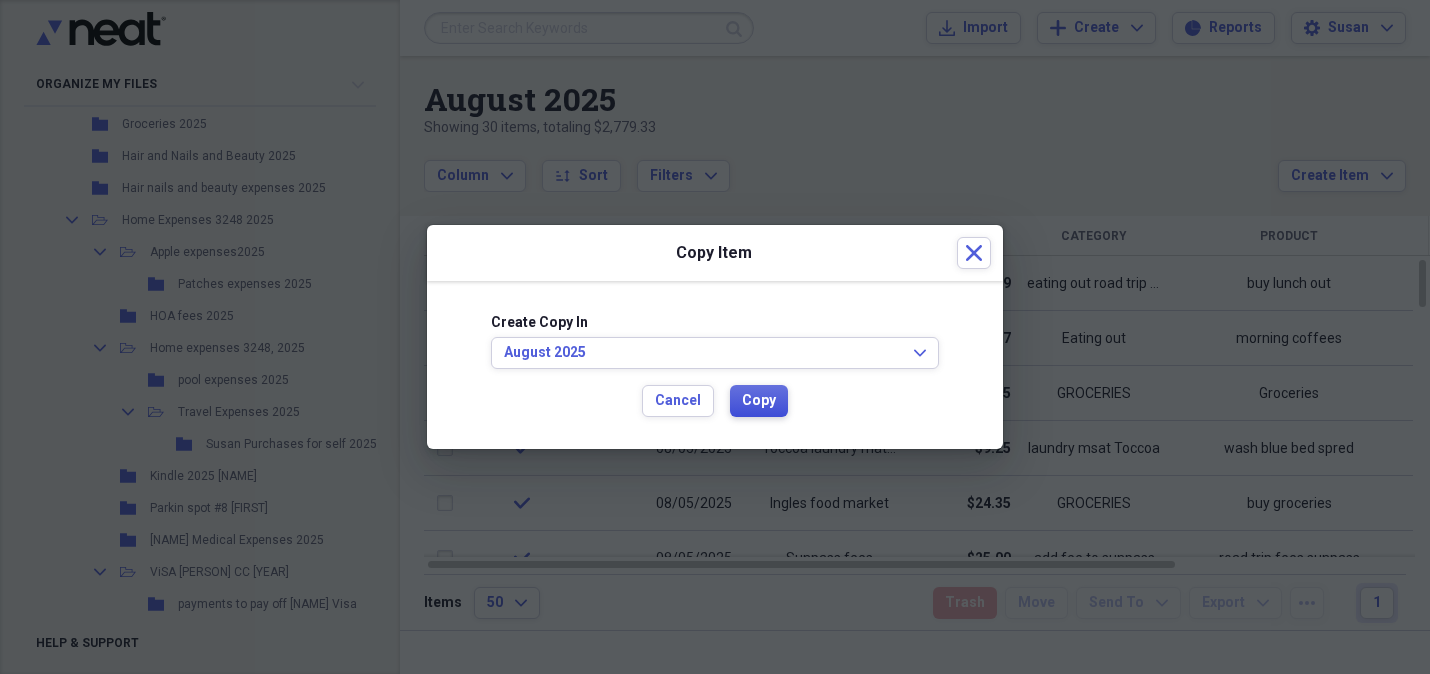 click on "Copy" at bounding box center (759, 401) 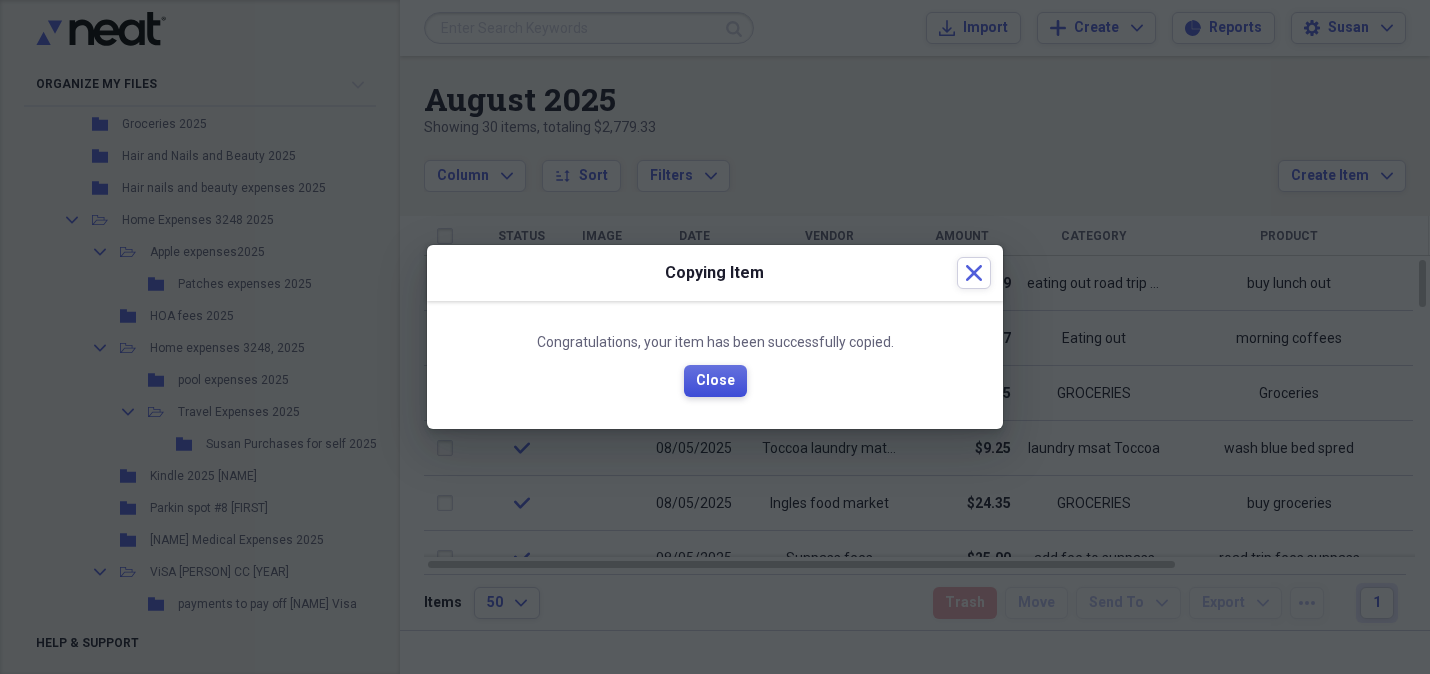 click on "Close" at bounding box center [715, 381] 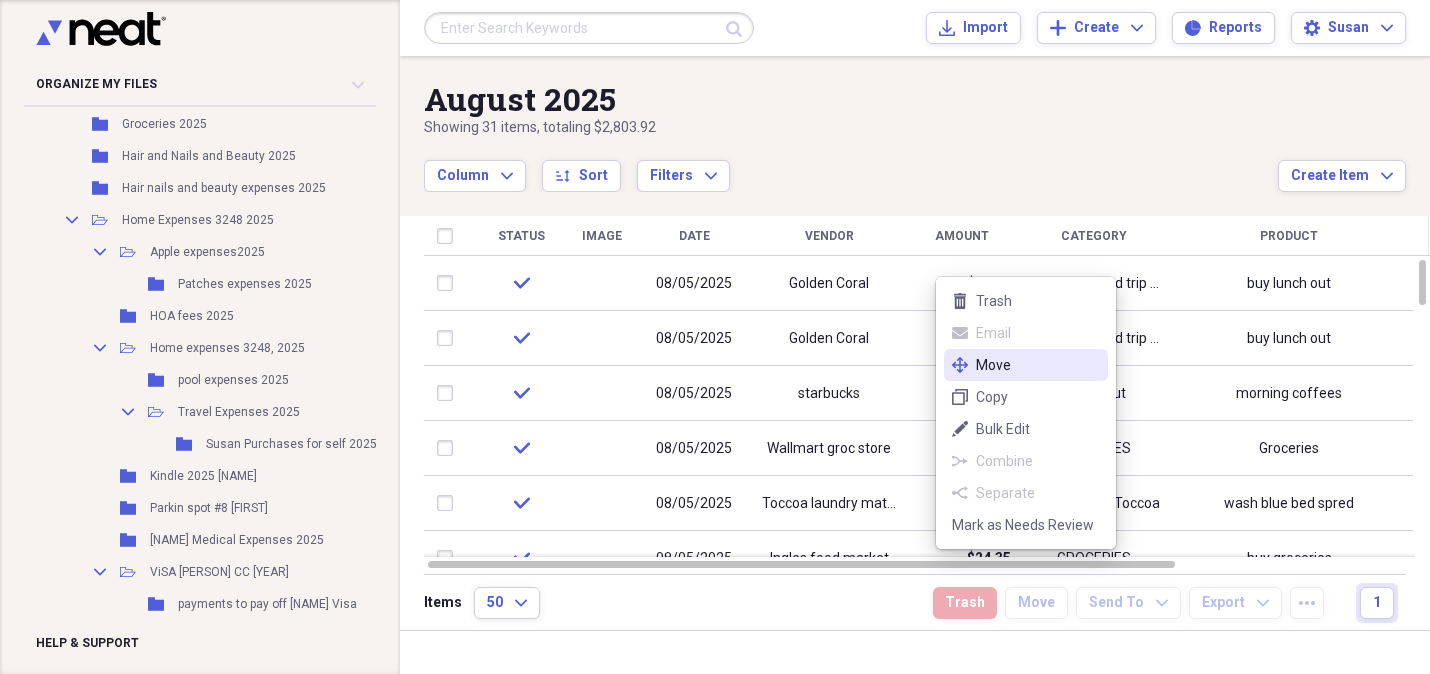 click on "Move" at bounding box center [1038, 365] 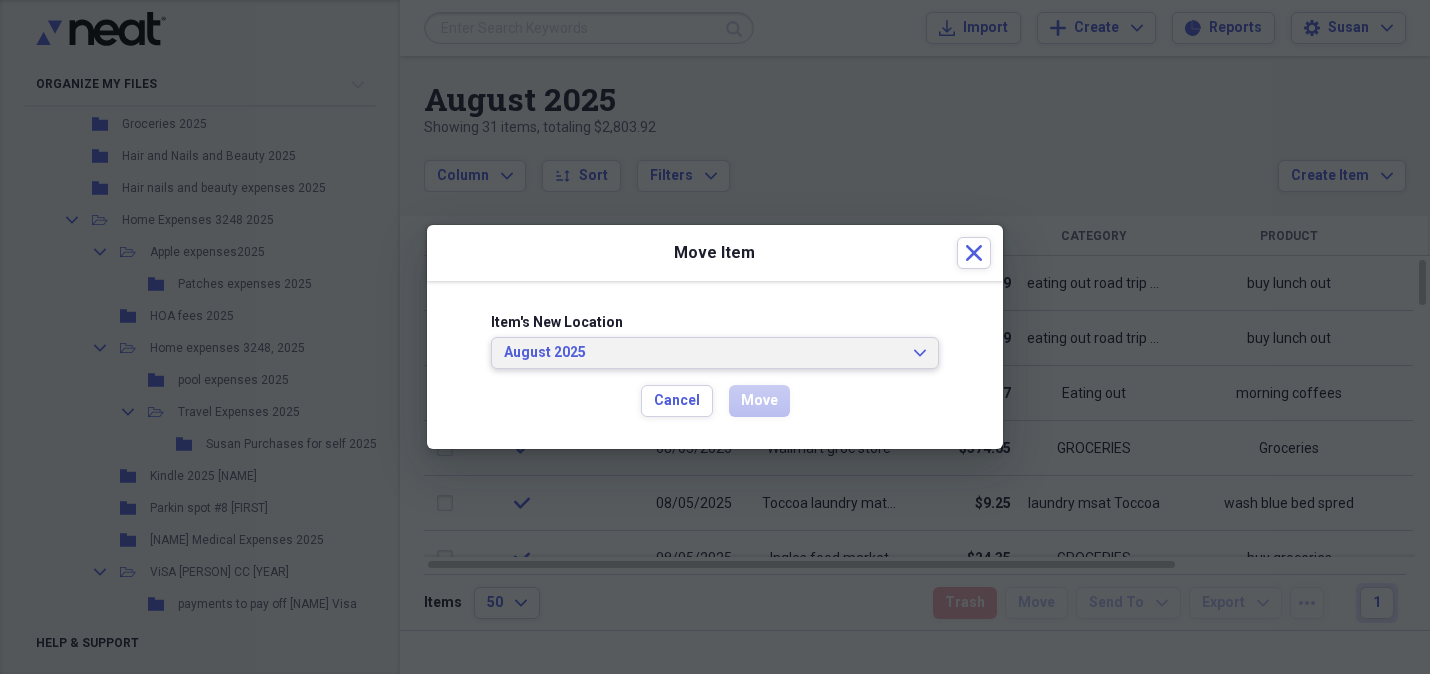 click on "Expand" 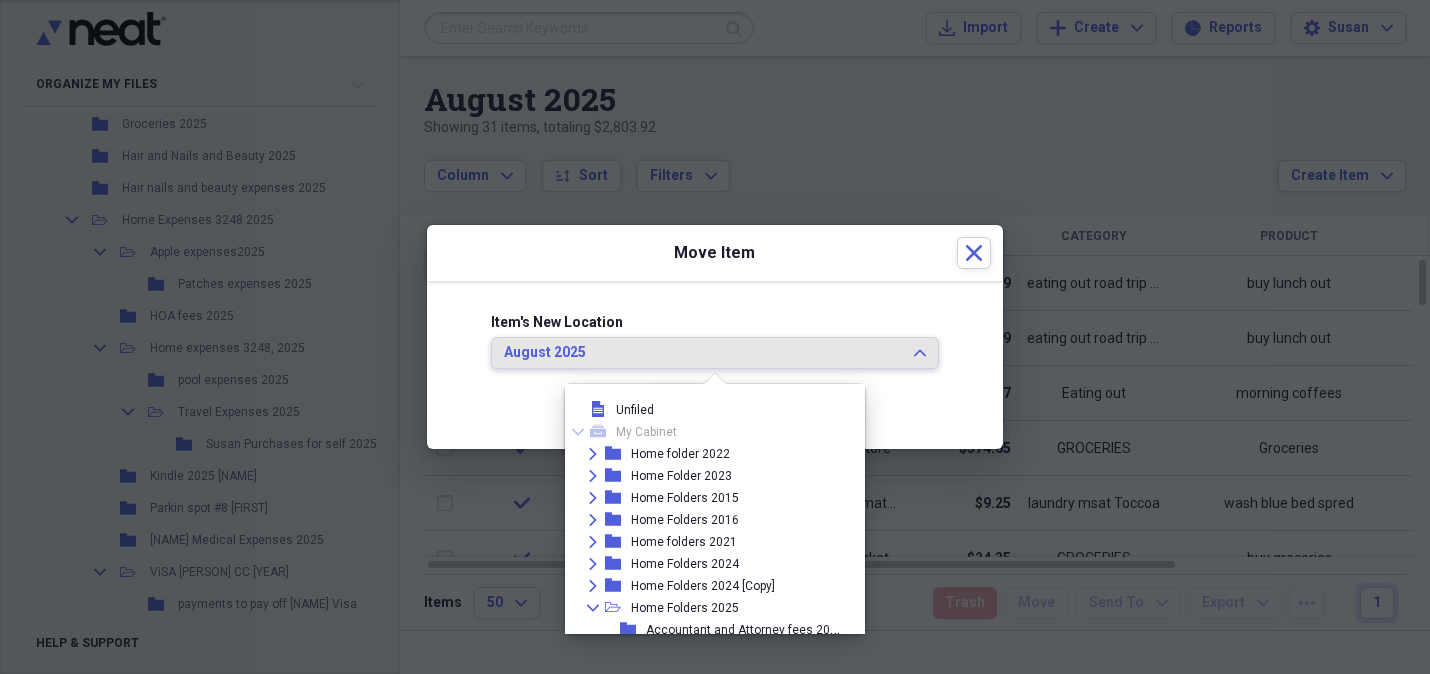 scroll, scrollTop: 216, scrollLeft: 0, axis: vertical 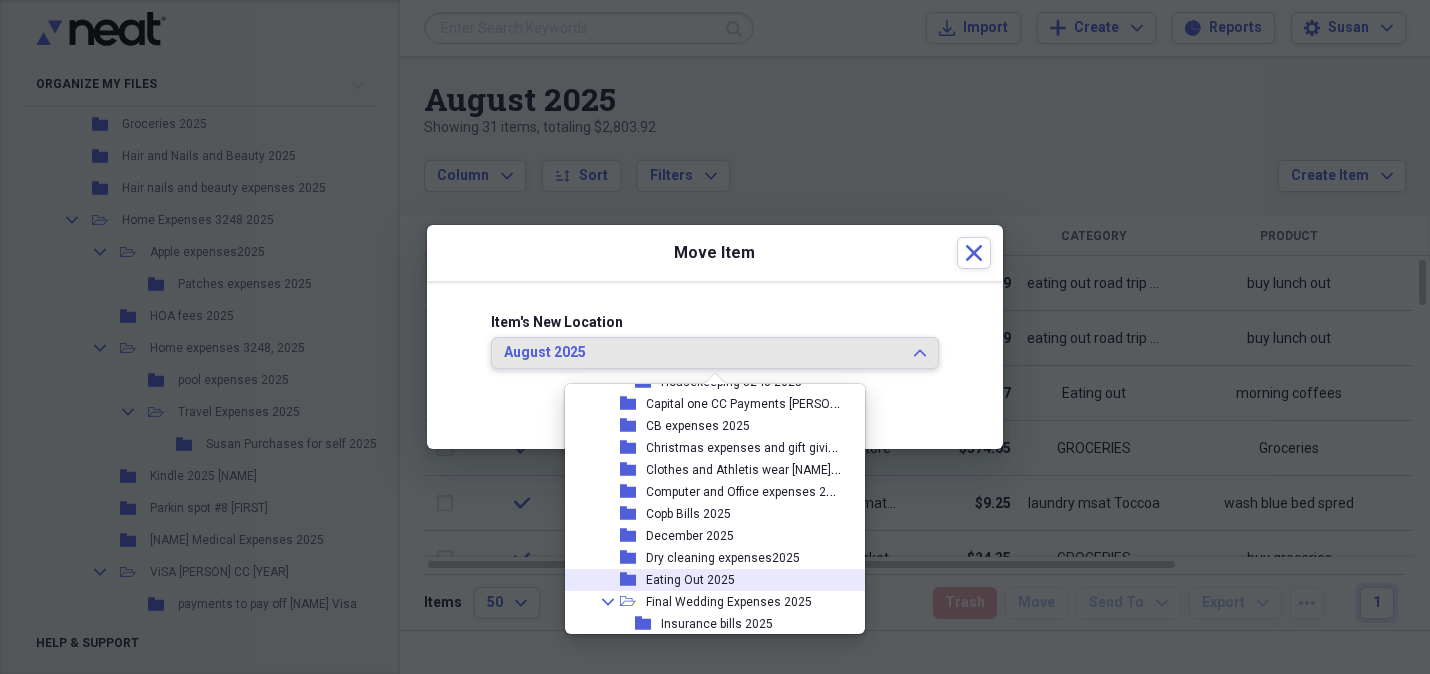 click on "Eating Out 2025" at bounding box center (690, 580) 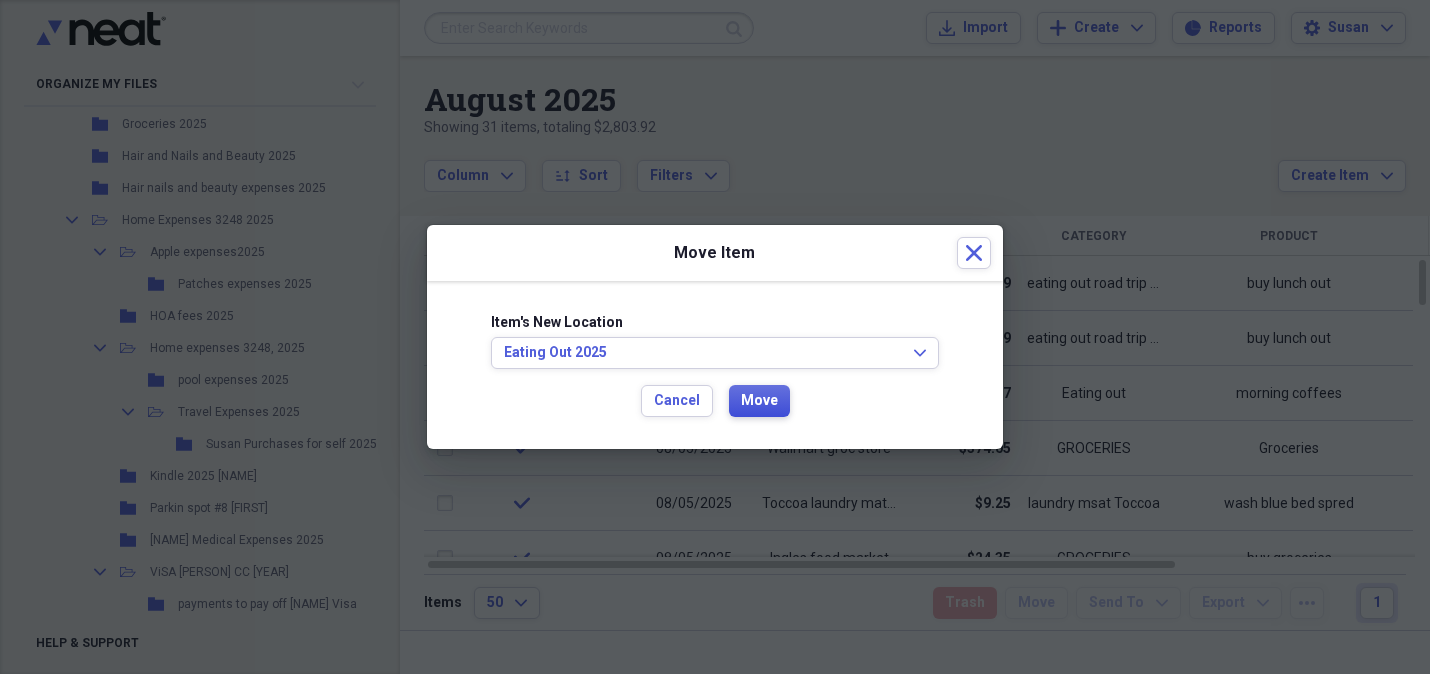 click on "Move" at bounding box center [759, 401] 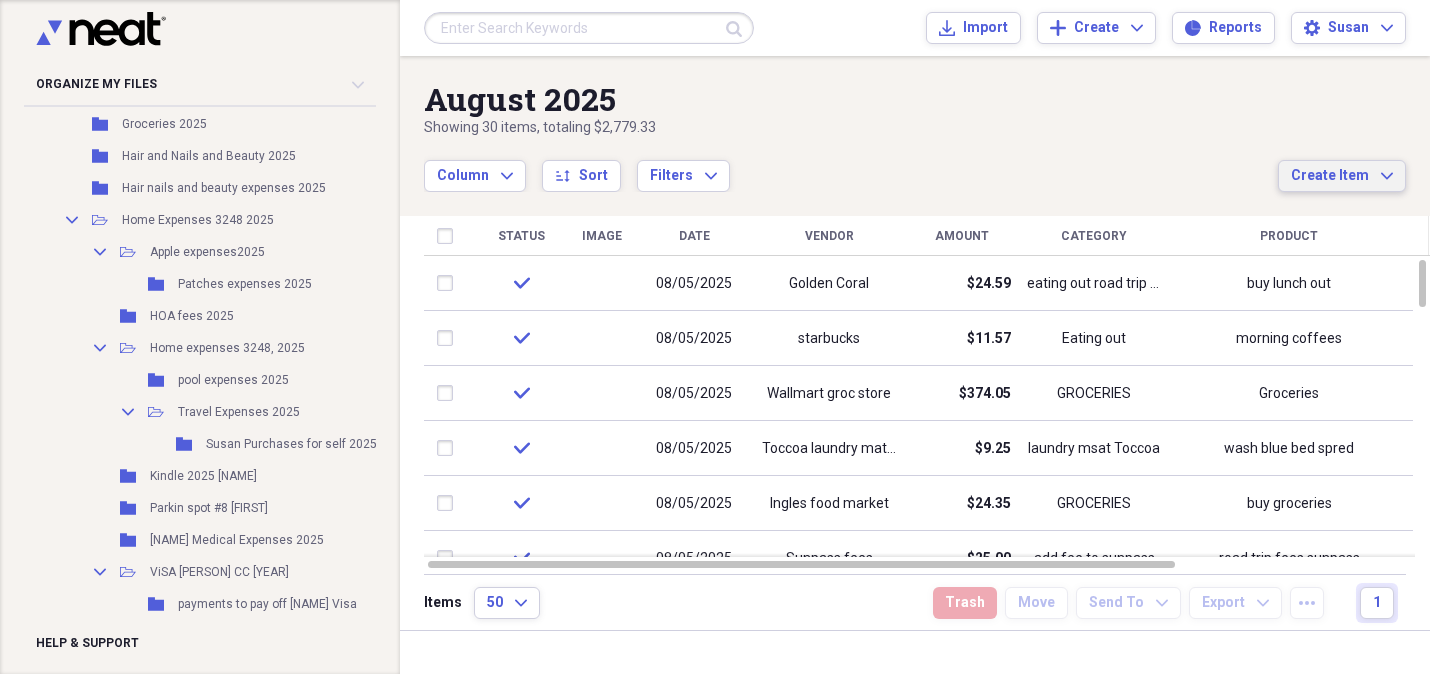click on "Create Item" at bounding box center (1330, 176) 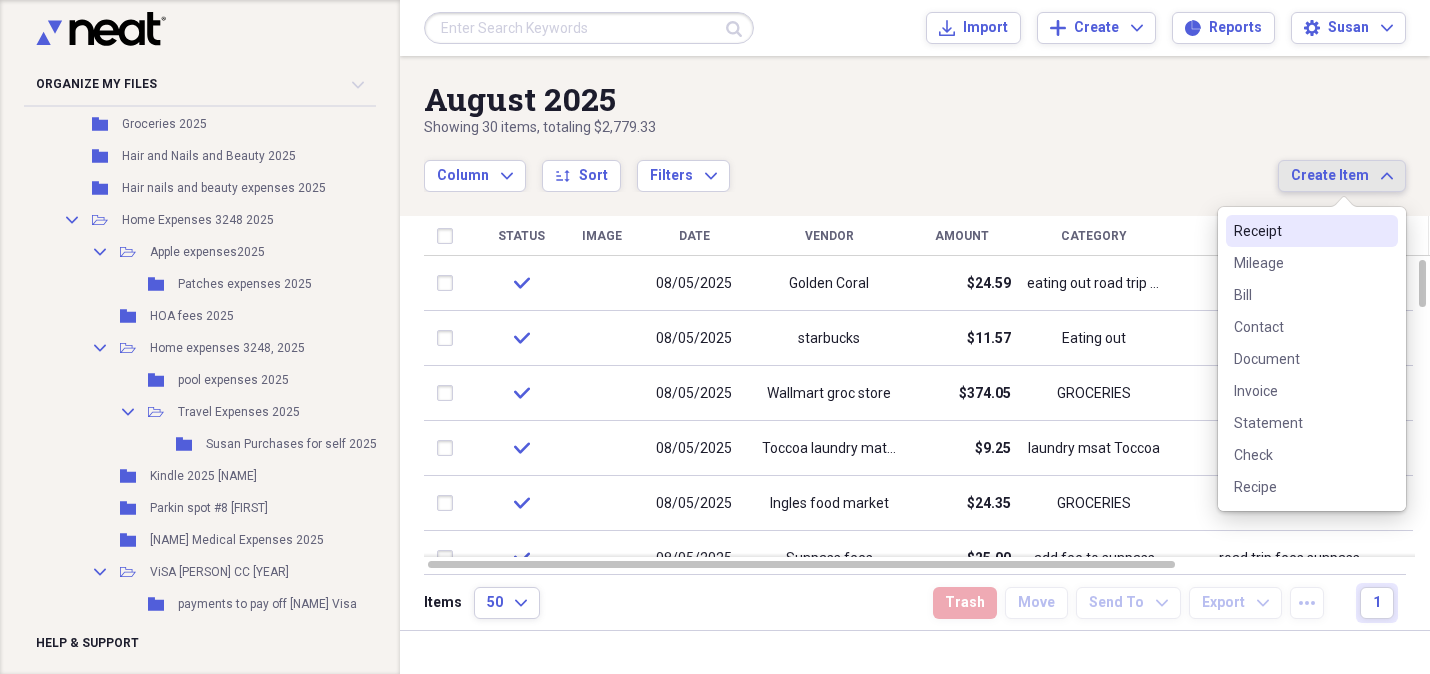 click on "Receipt" at bounding box center [1300, 231] 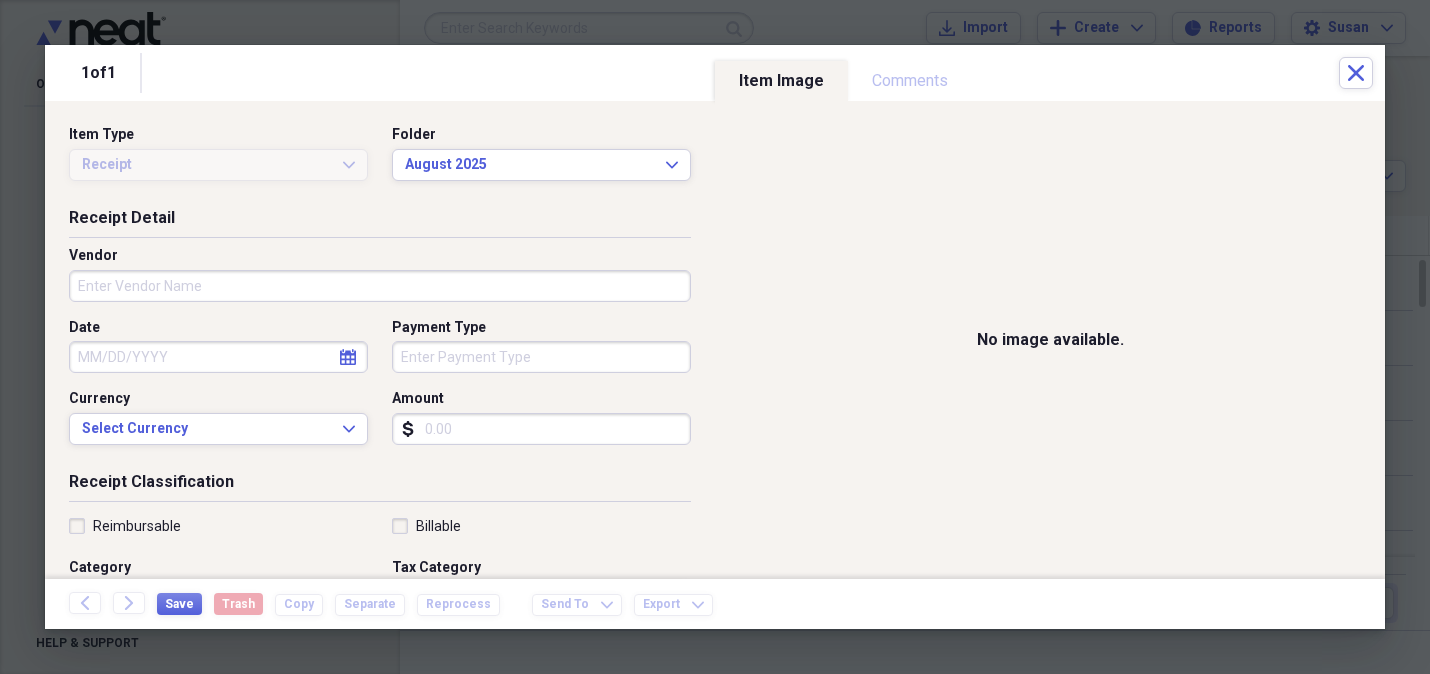 click on "Vendor" at bounding box center (380, 286) 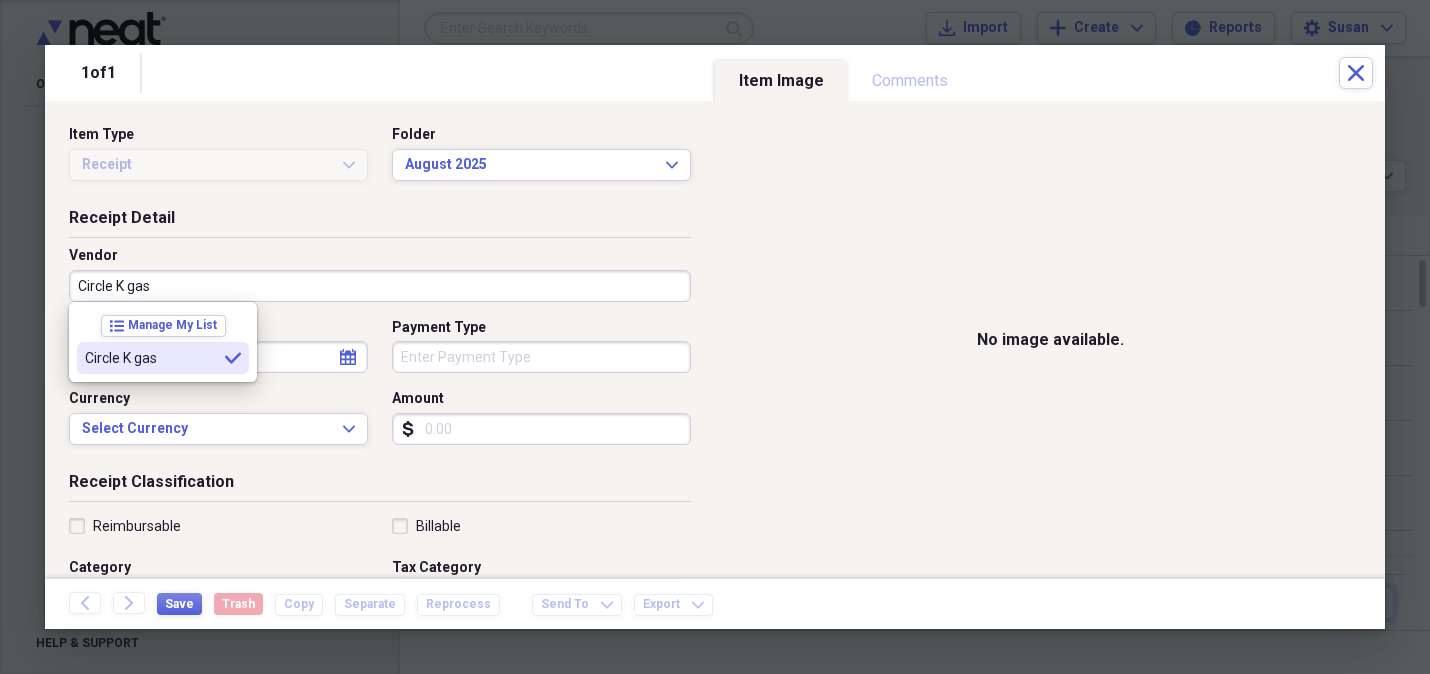 type on "Circle K gas" 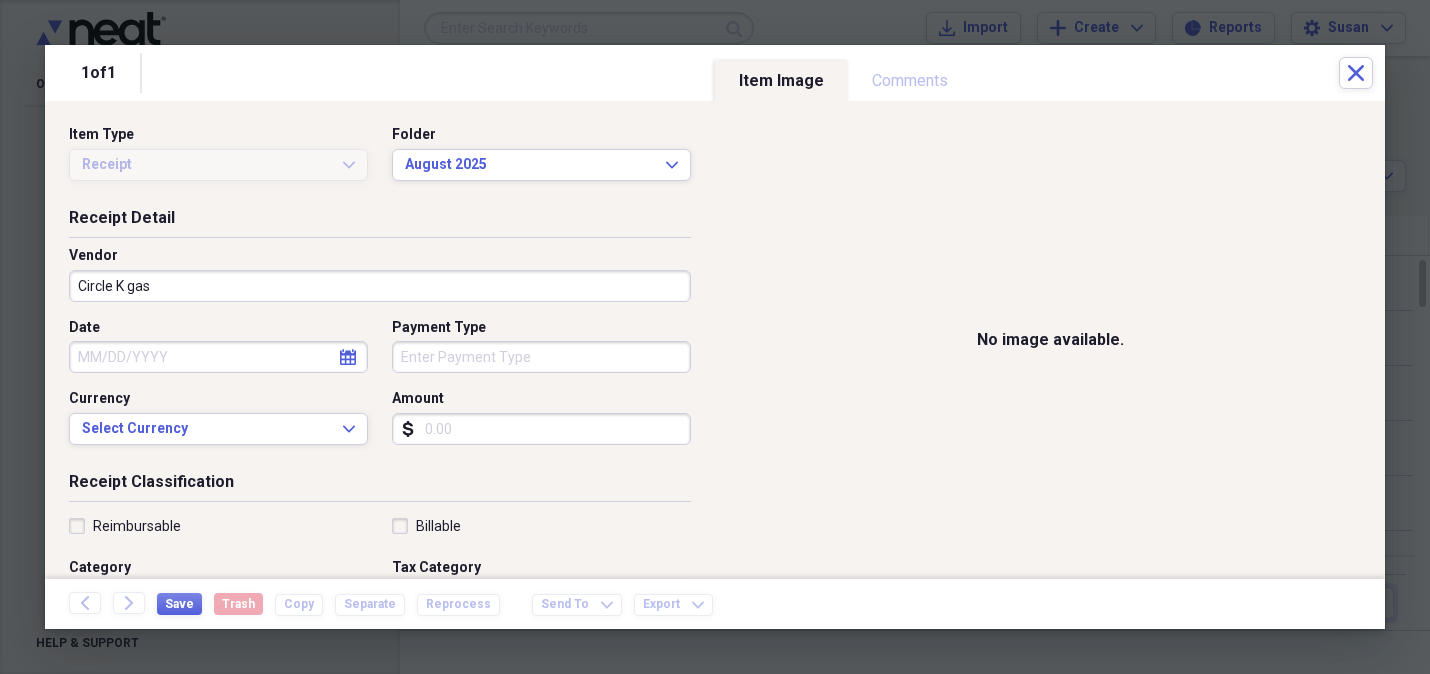 click on "Amount" at bounding box center [541, 429] 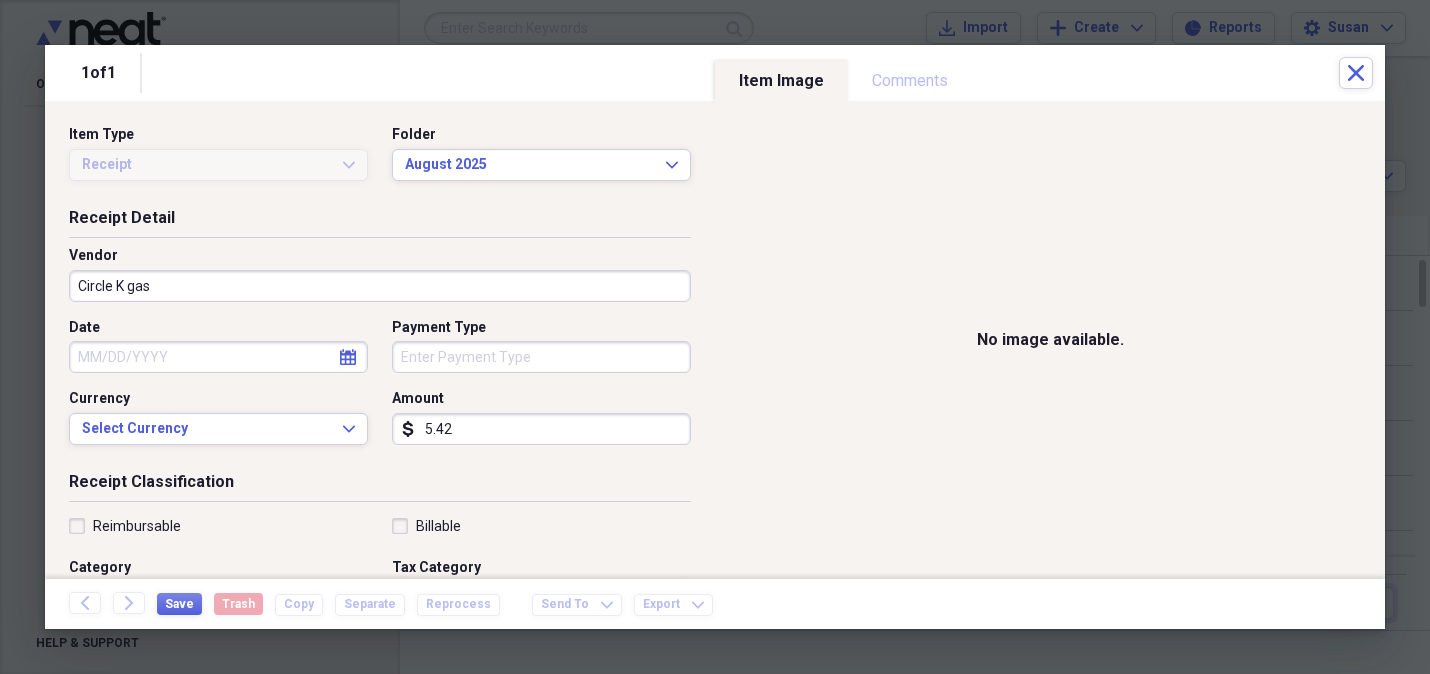 type on "5.42" 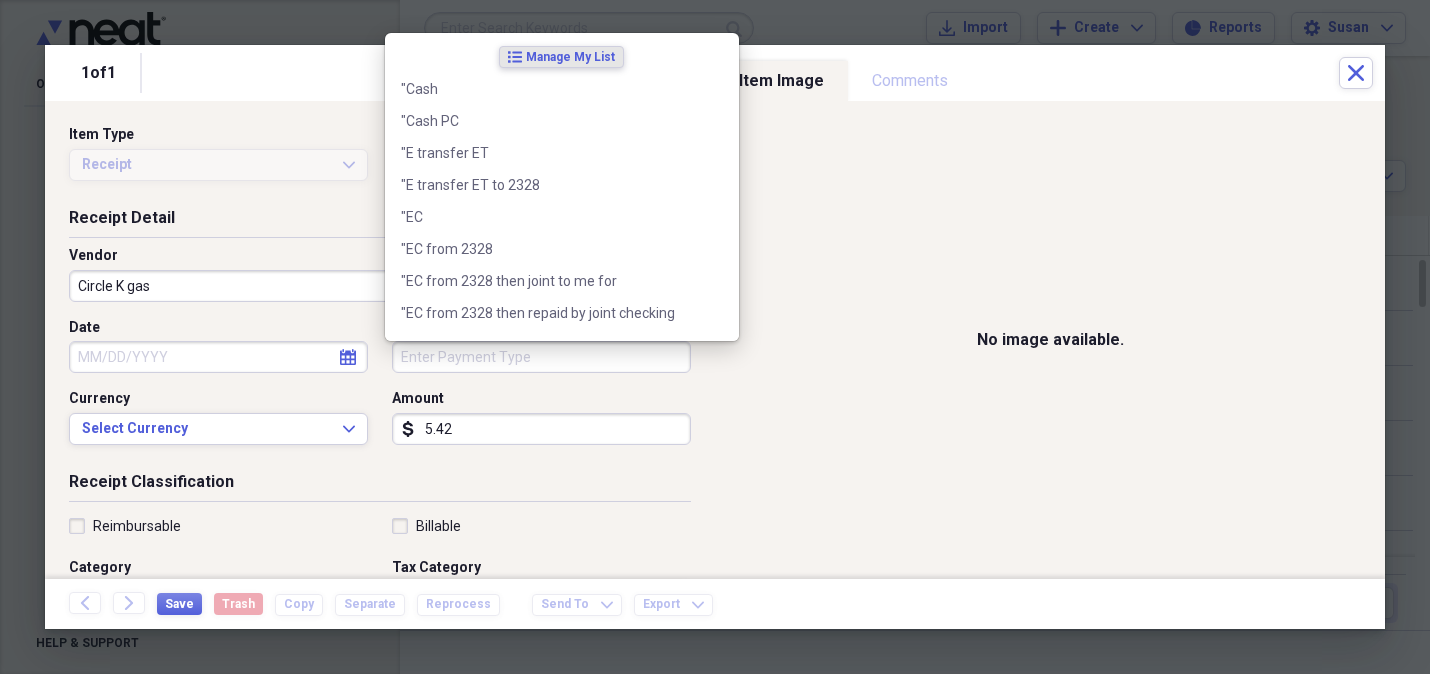 click on "Payment Type" at bounding box center [541, 357] 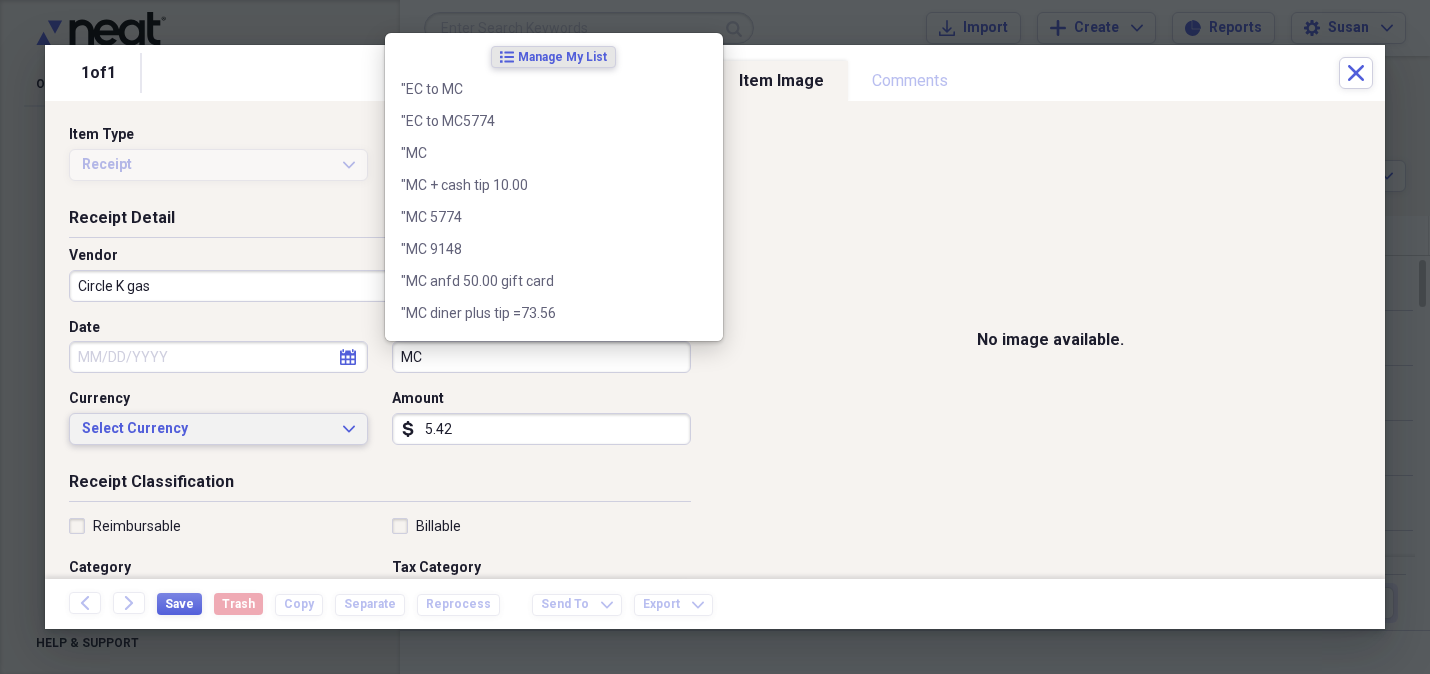 type on "MC" 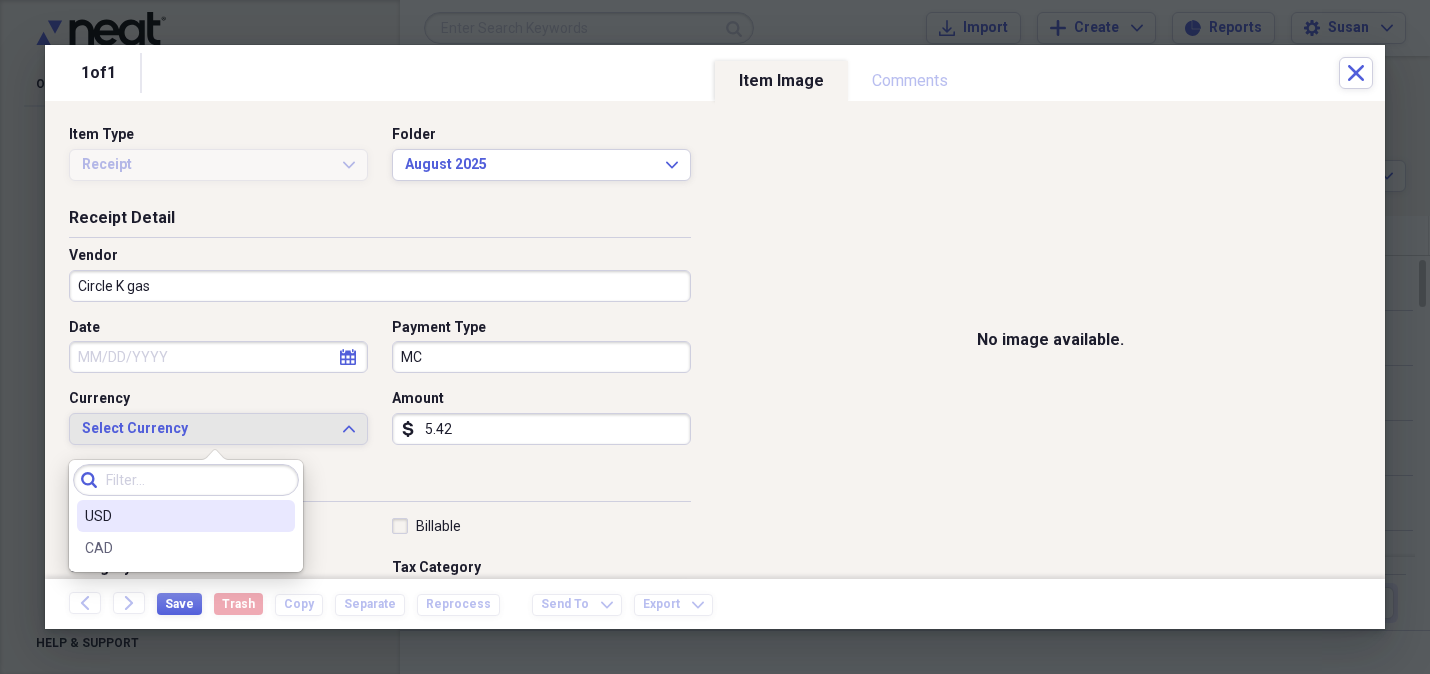 click on "USD" at bounding box center (174, 516) 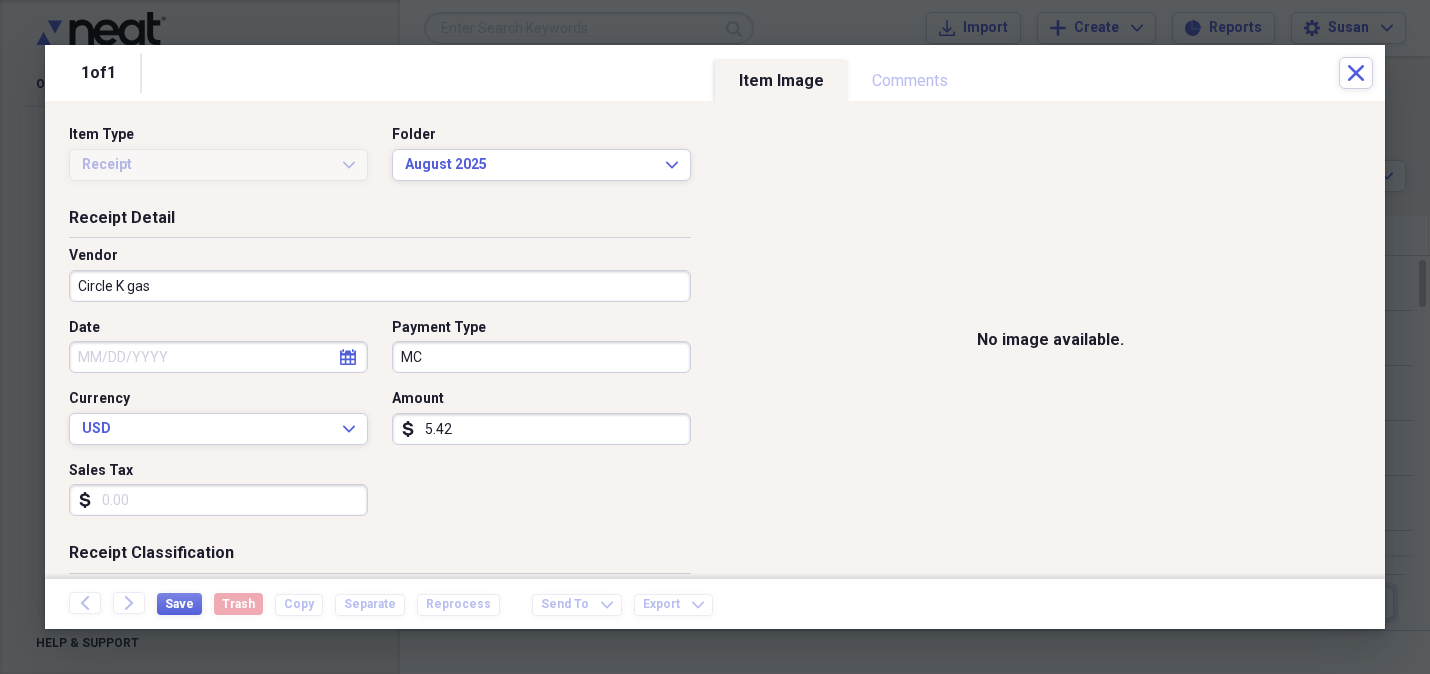 click 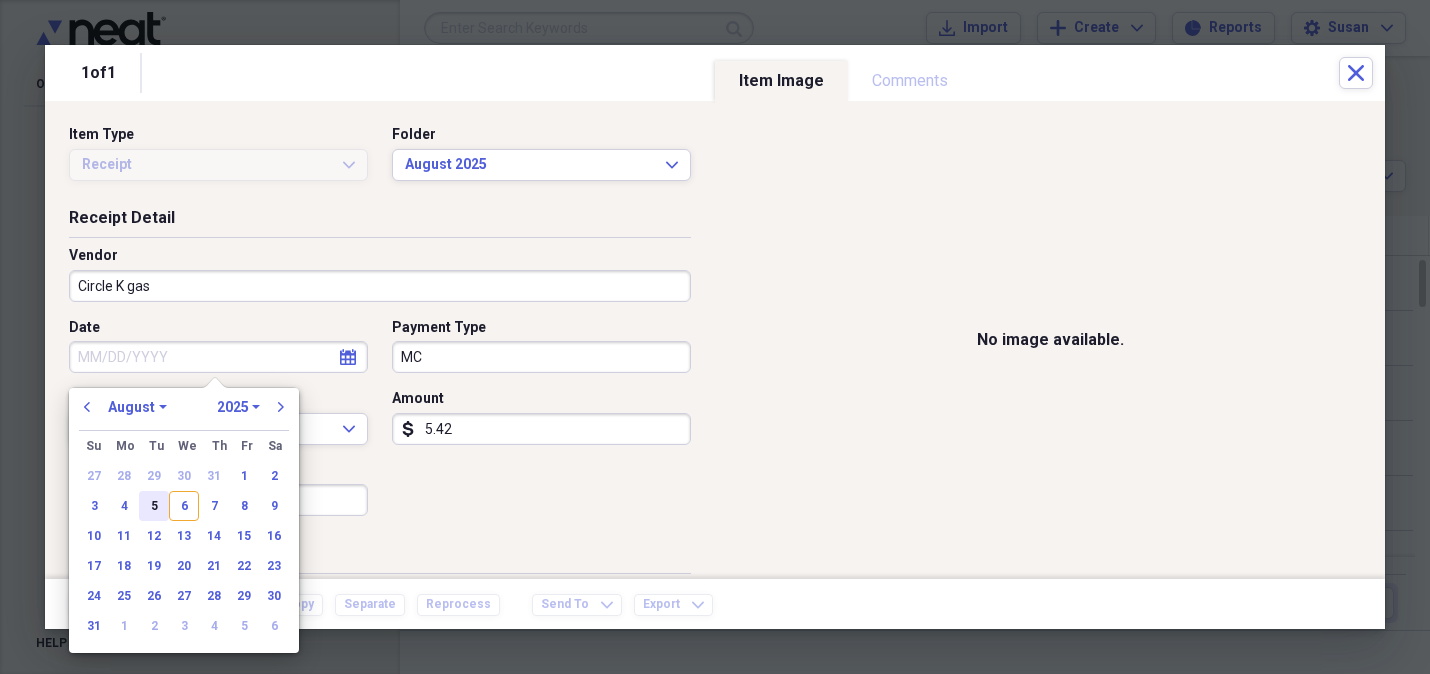 click on "5" at bounding box center [154, 506] 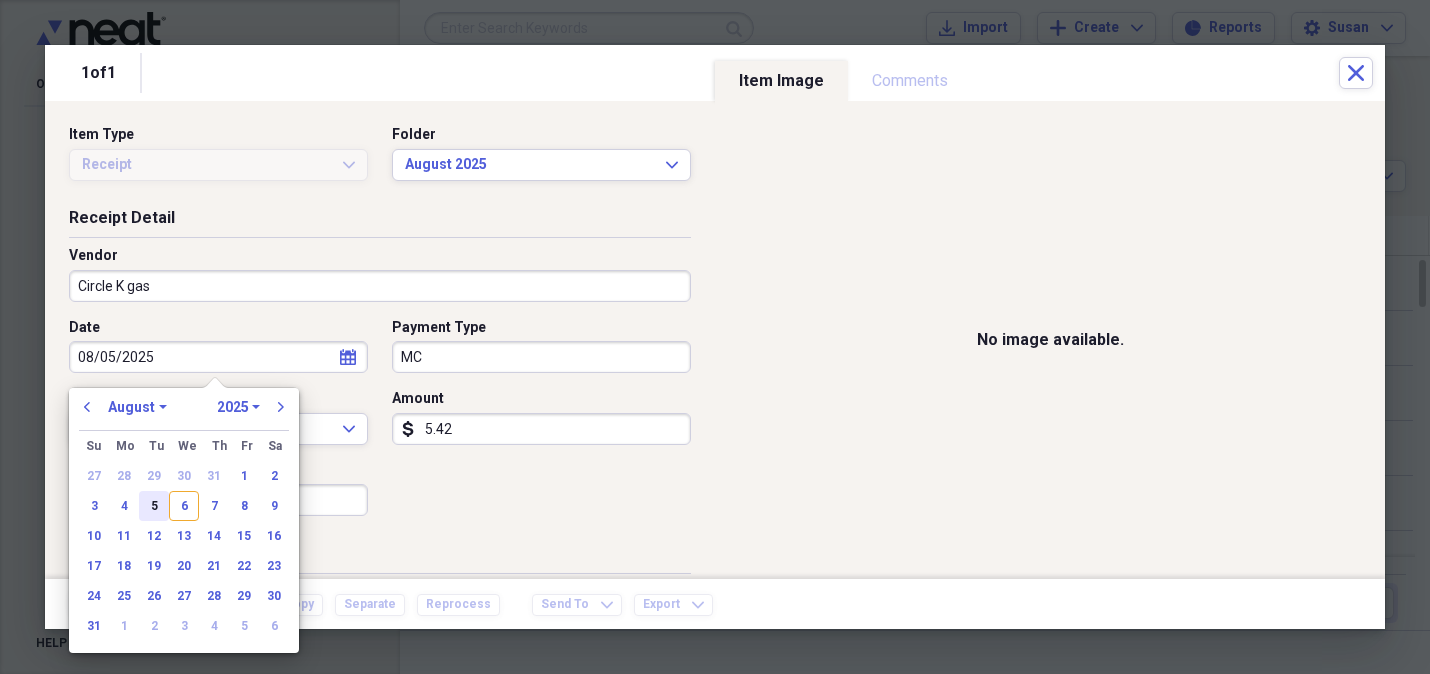 type on "08/05/2025" 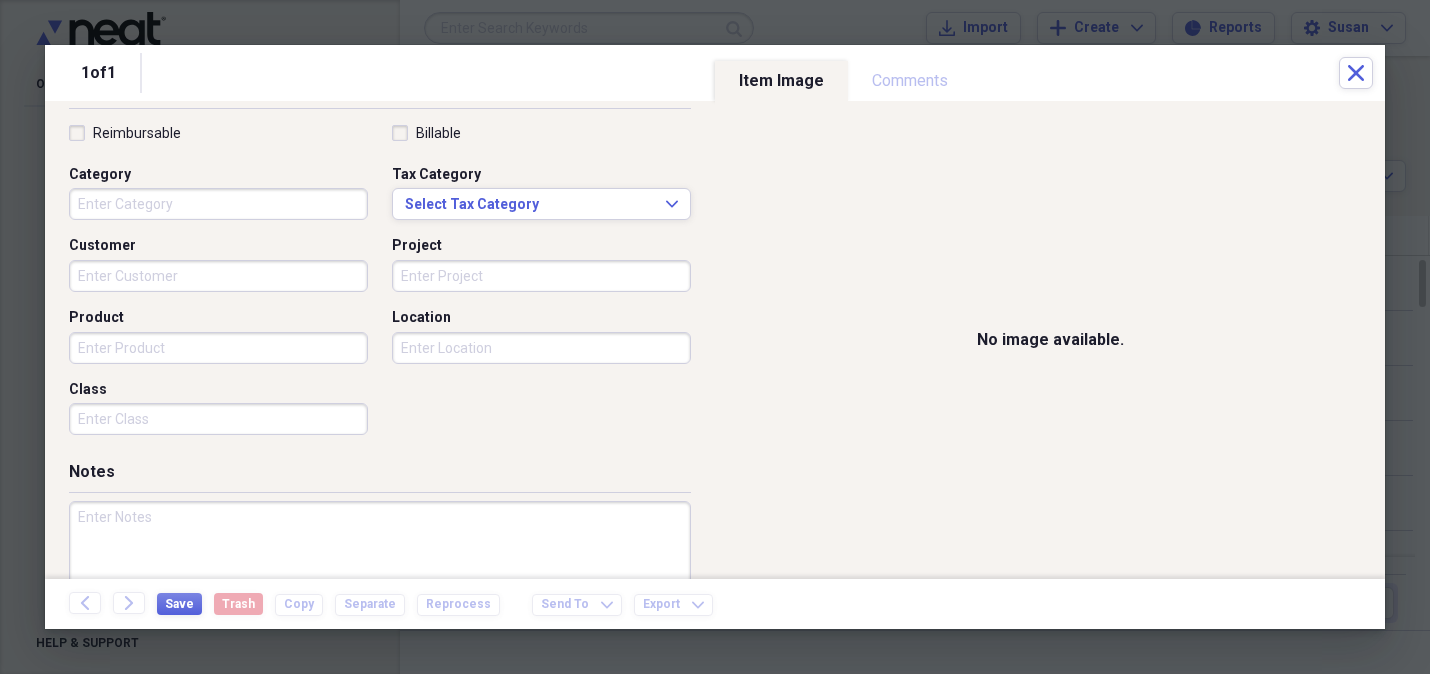 scroll, scrollTop: 464, scrollLeft: 0, axis: vertical 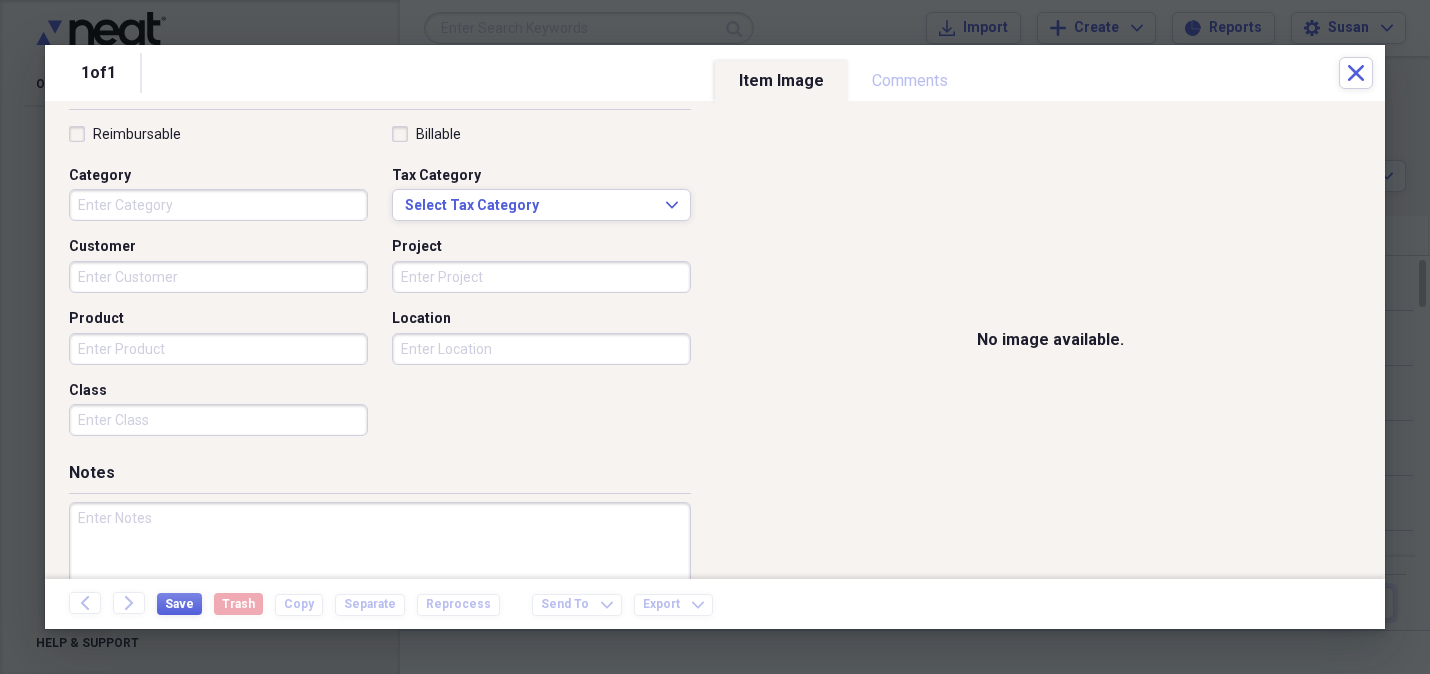 click on "Category" at bounding box center (218, 205) 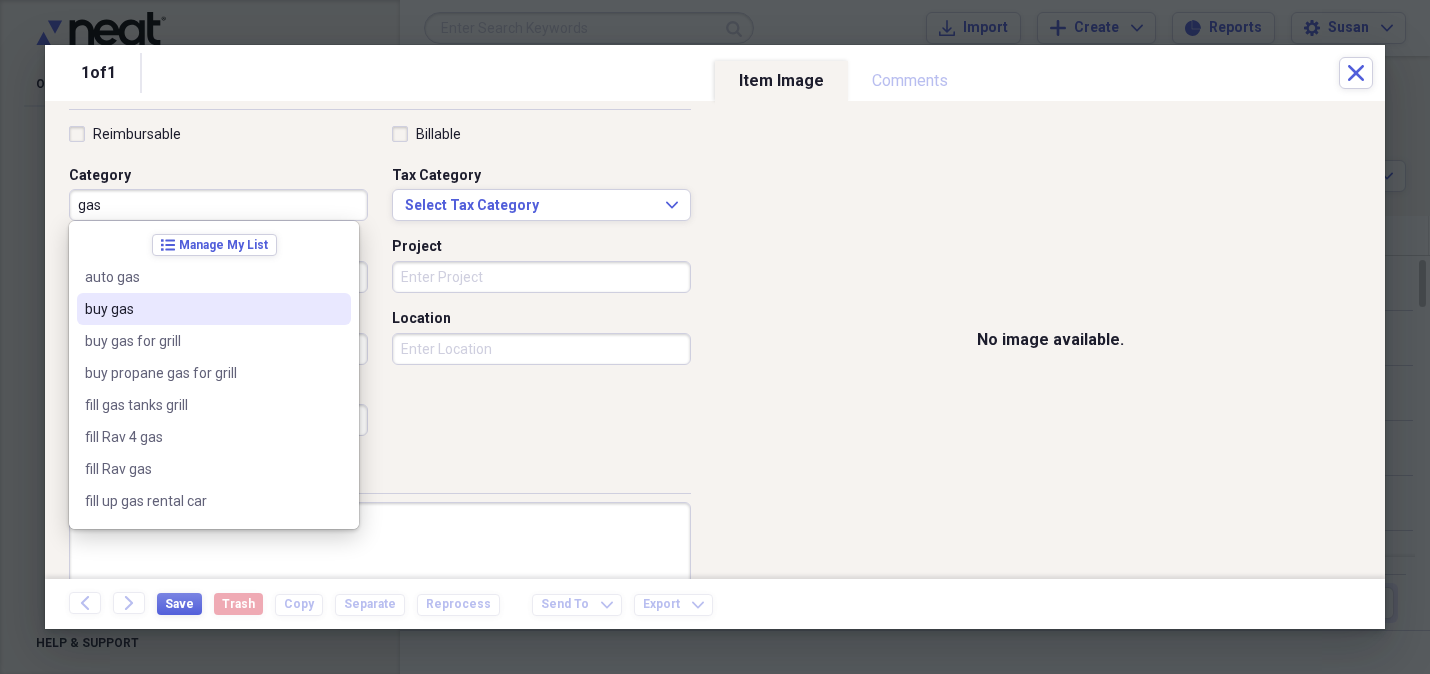 click on "buy gas" at bounding box center (214, 309) 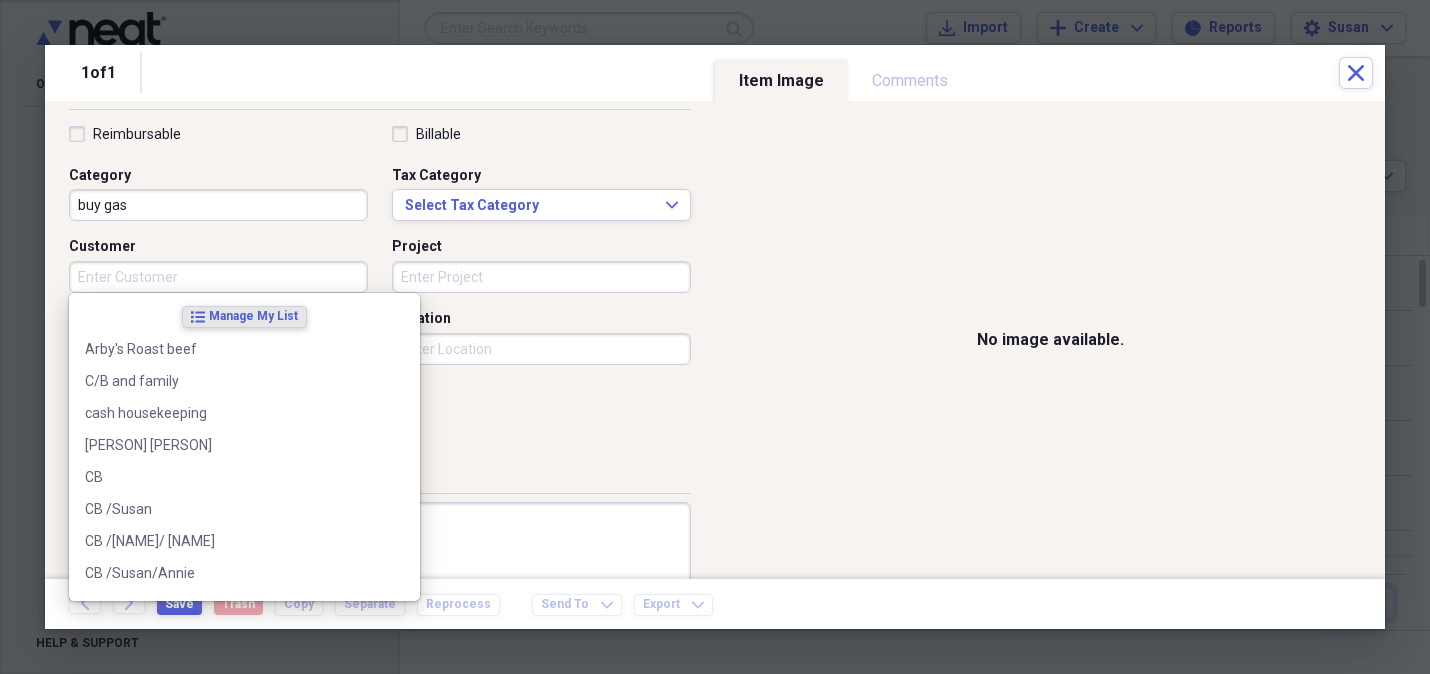 click on "Customer" at bounding box center (218, 277) 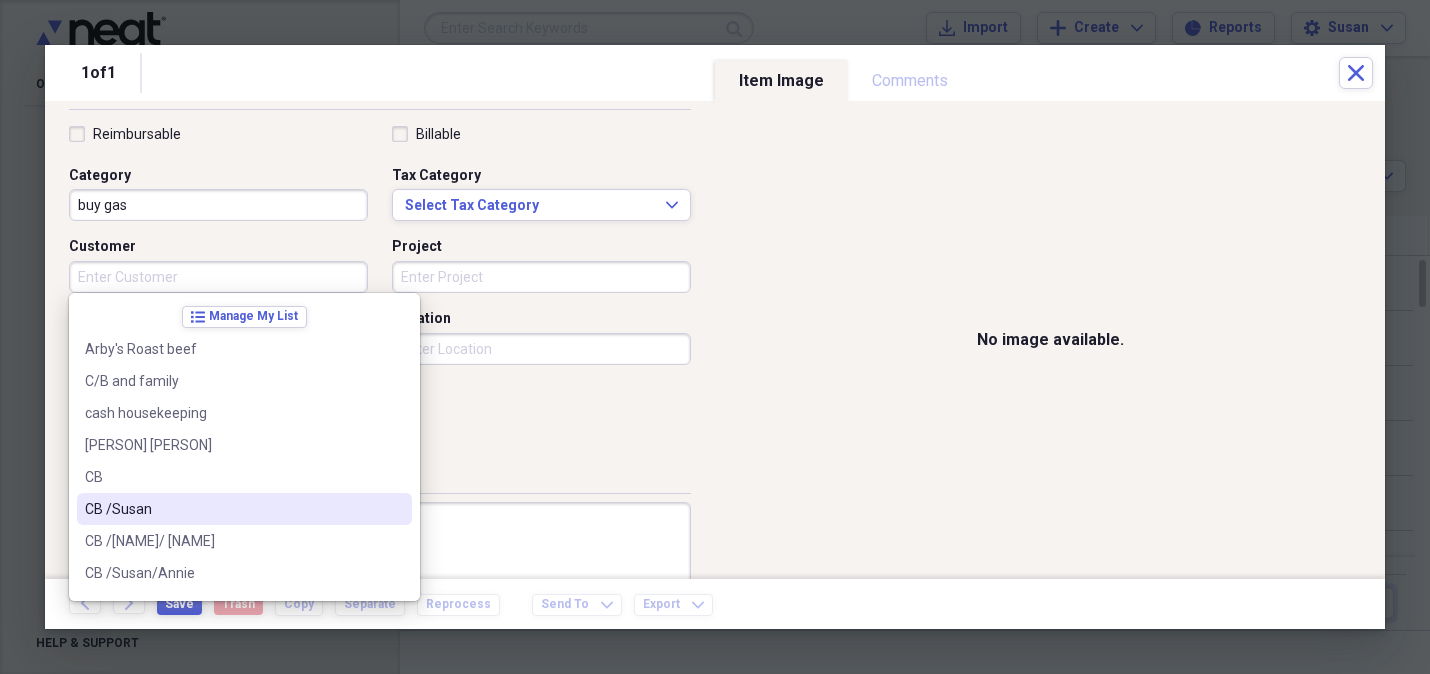click on "CB /Susan" at bounding box center (232, 509) 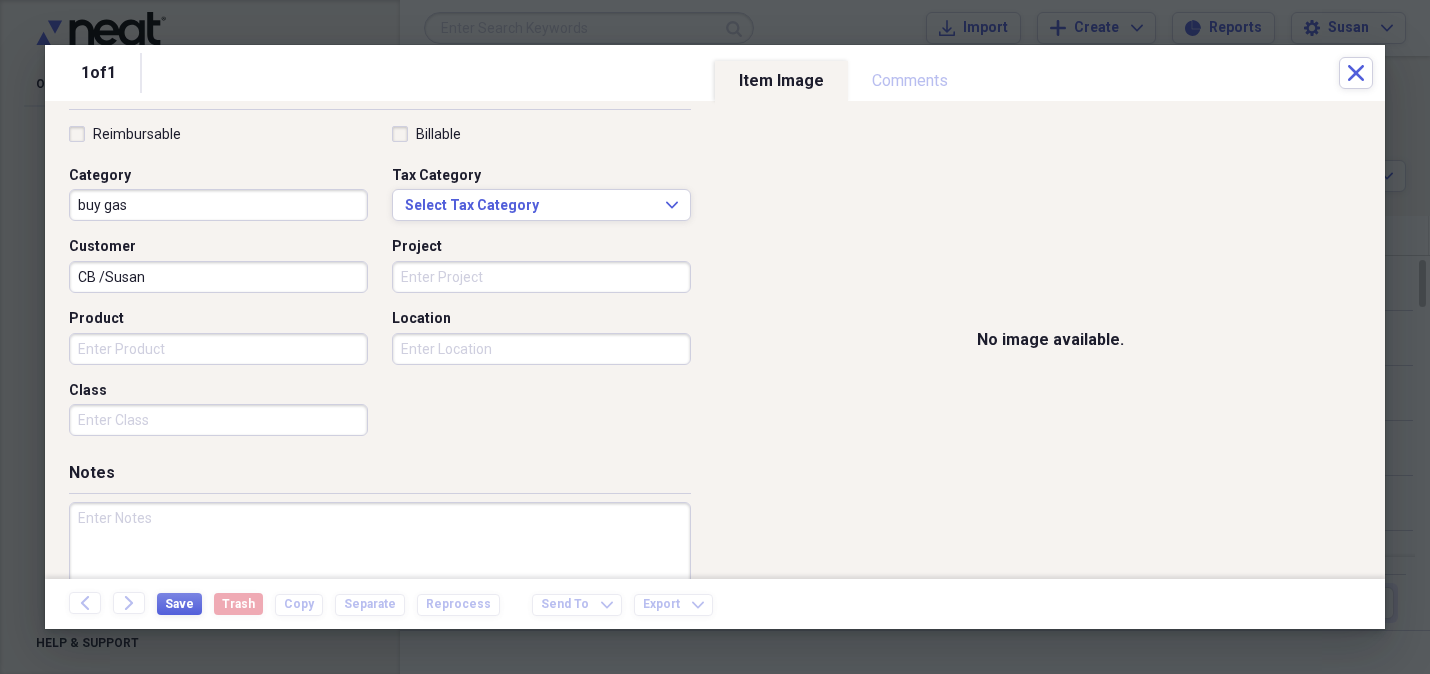 click on "Product" at bounding box center (218, 349) 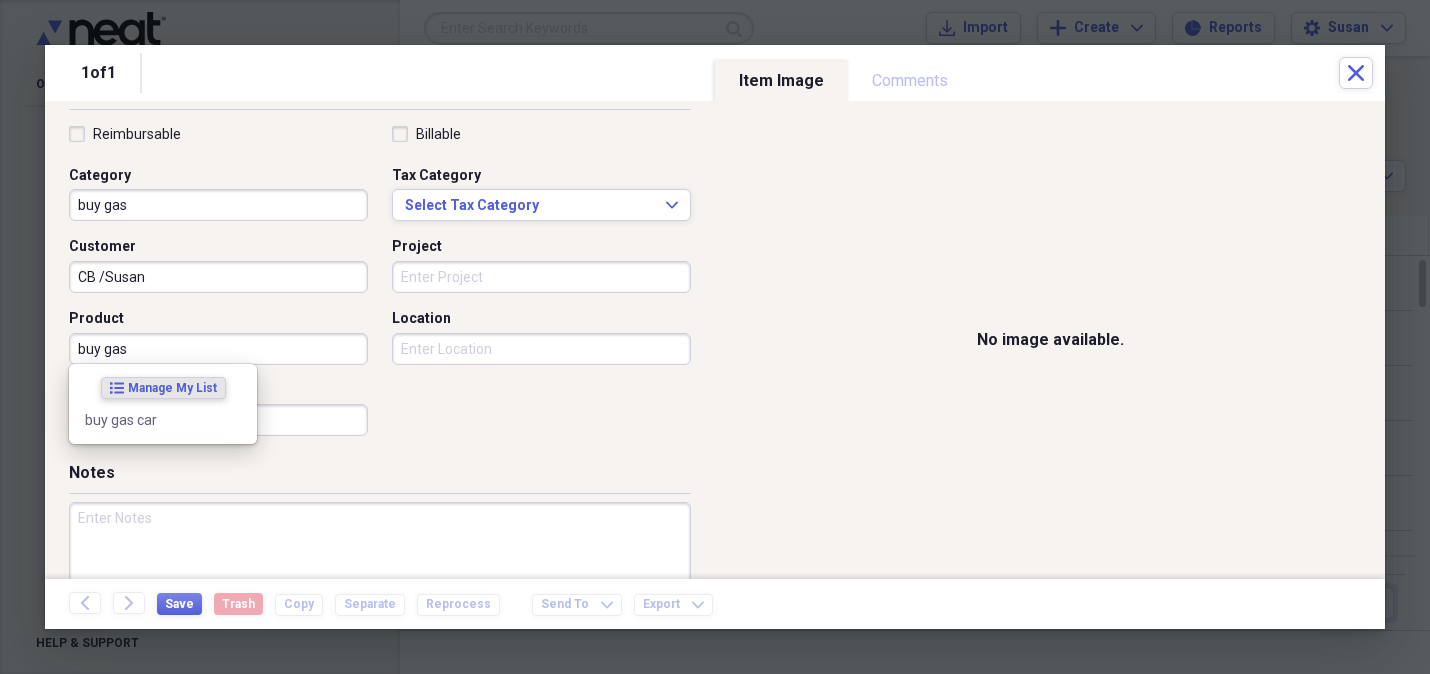 type on "buy gas" 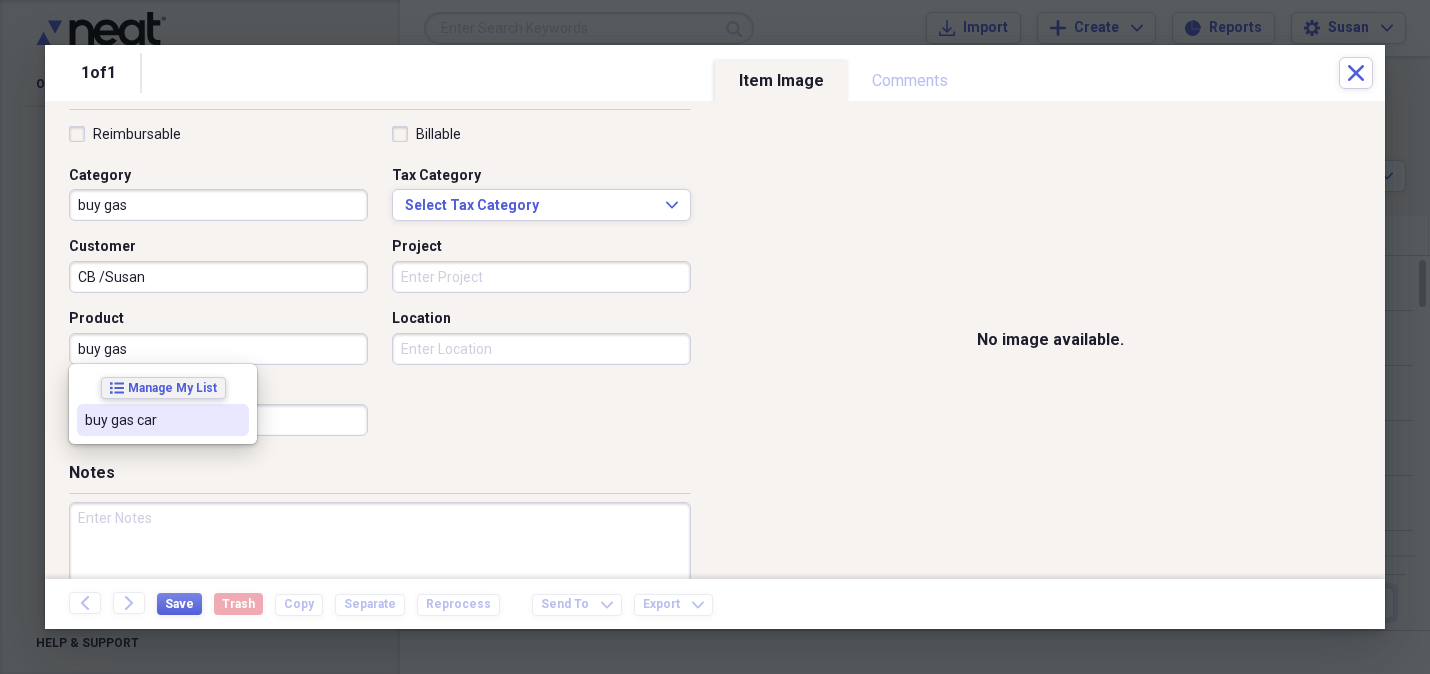click on "list Manage My List" at bounding box center (163, 388) 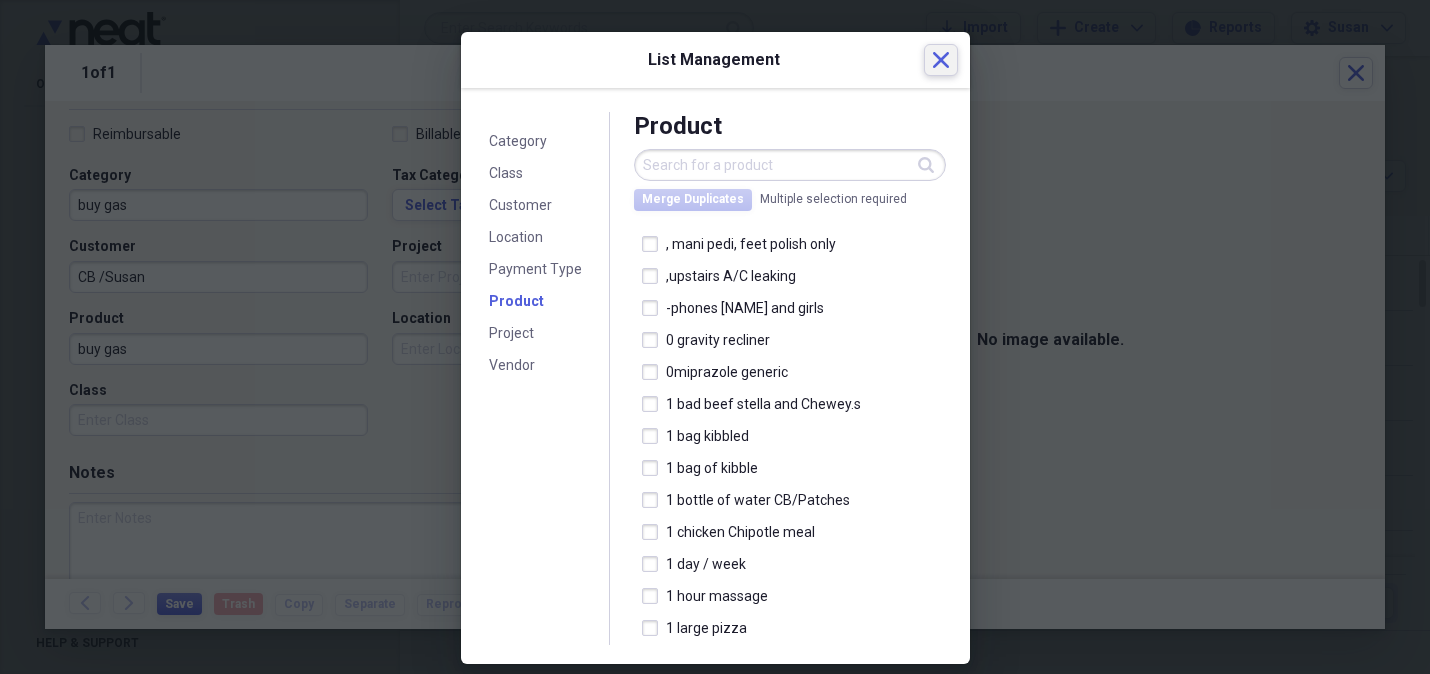 click on "Close" at bounding box center (941, 60) 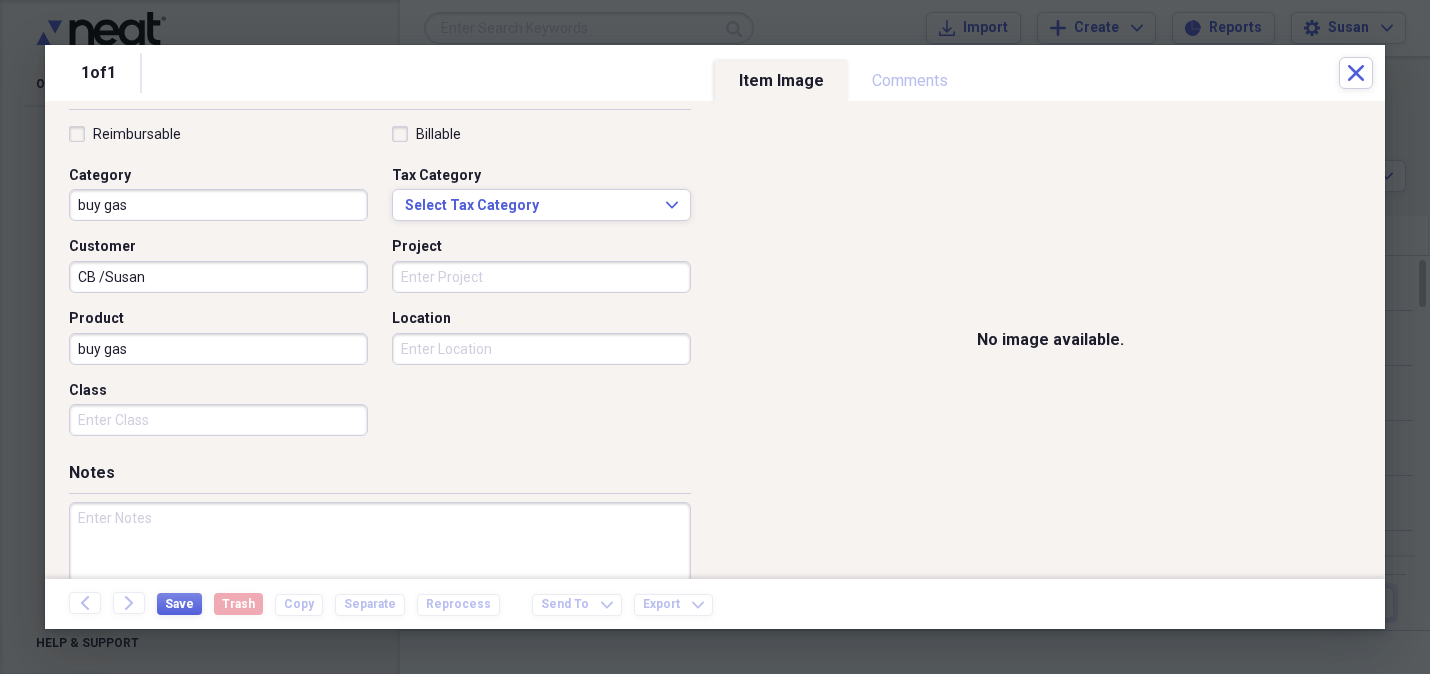 click on "Project" at bounding box center (541, 277) 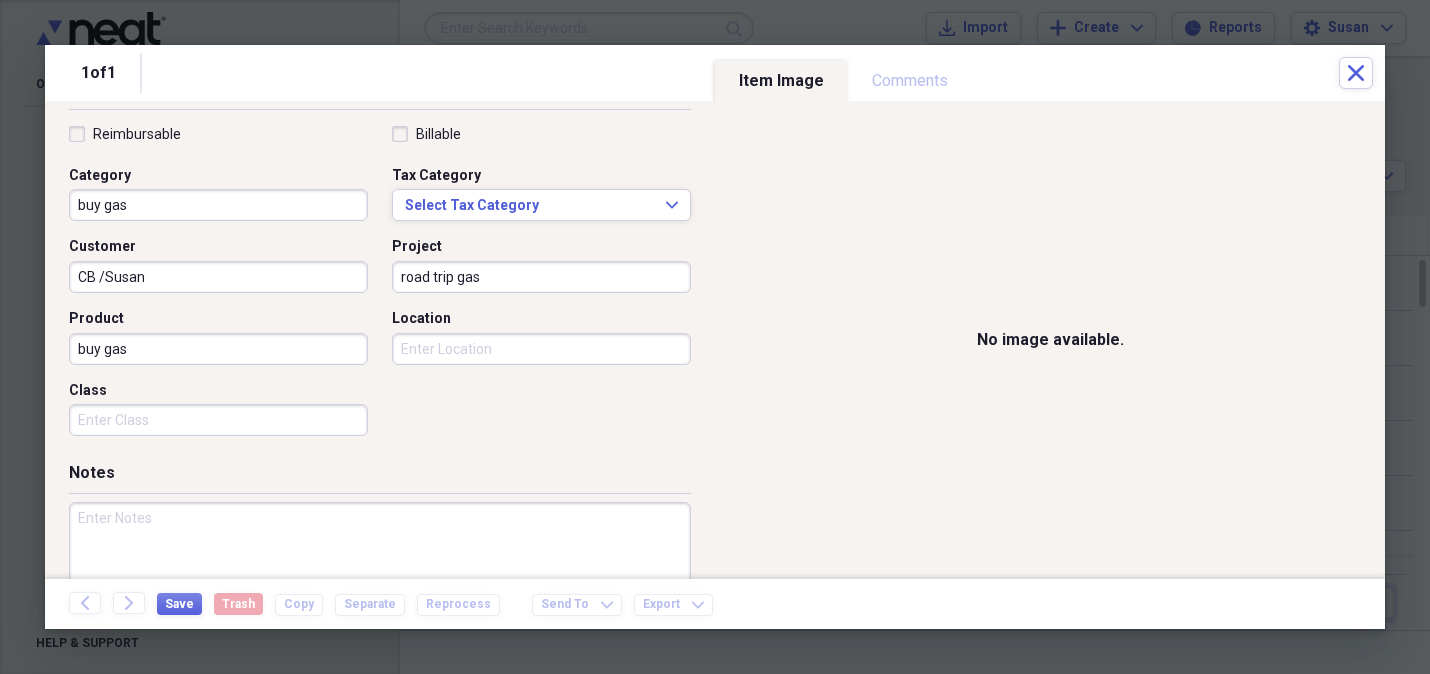 type on "road trip gas" 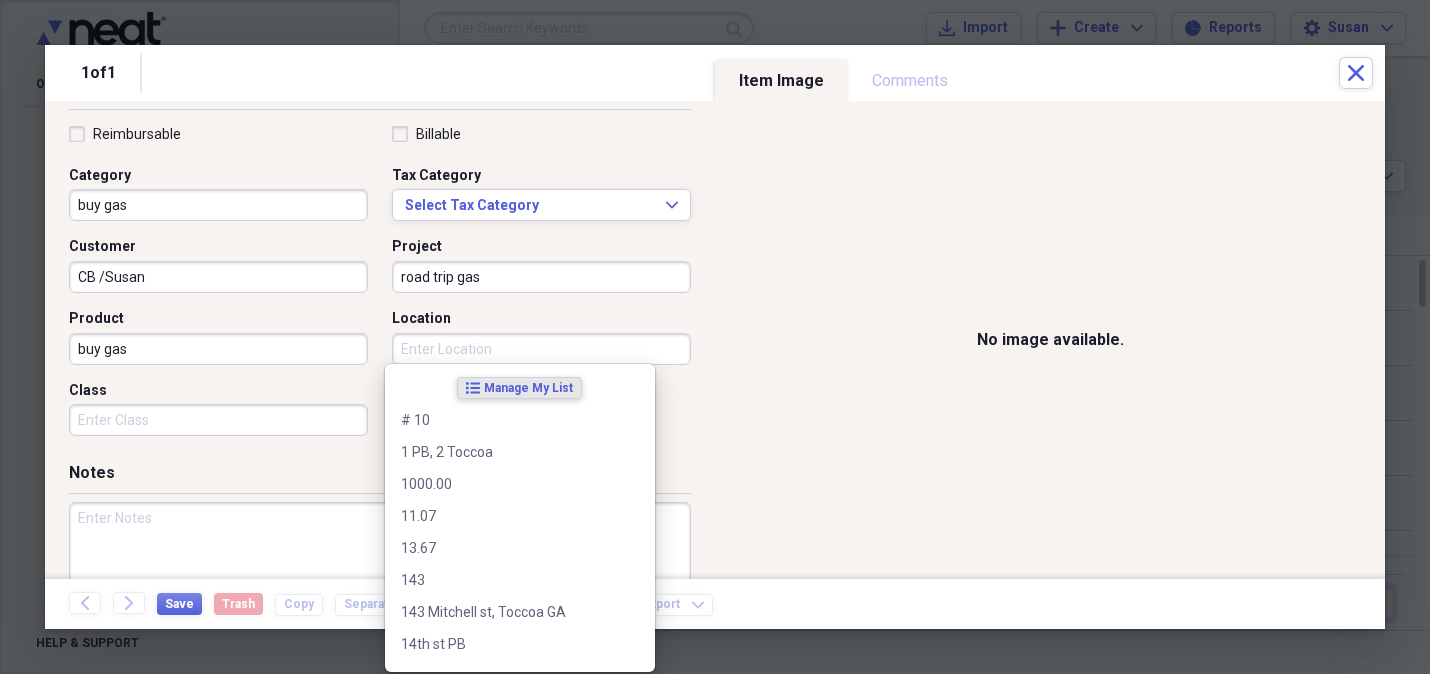 click on "Location" at bounding box center (541, 349) 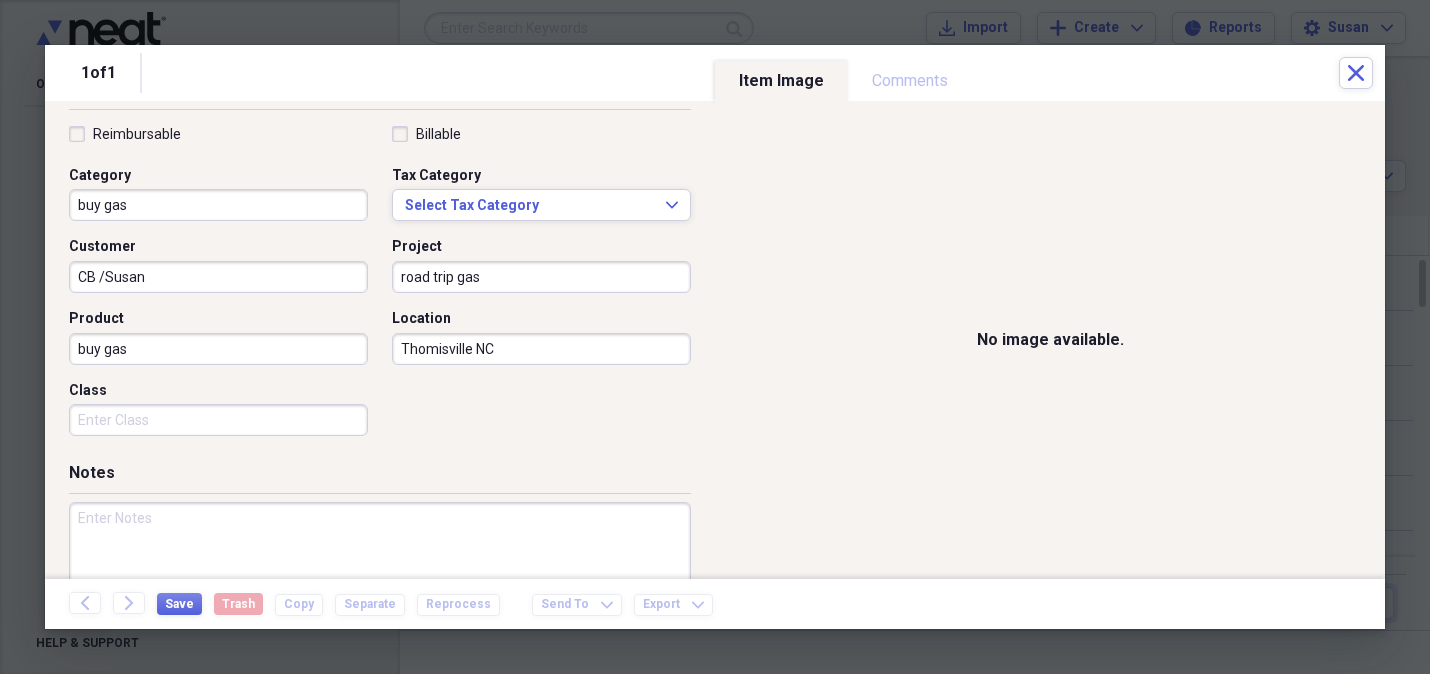 click on "Thomisville NC" at bounding box center (541, 349) 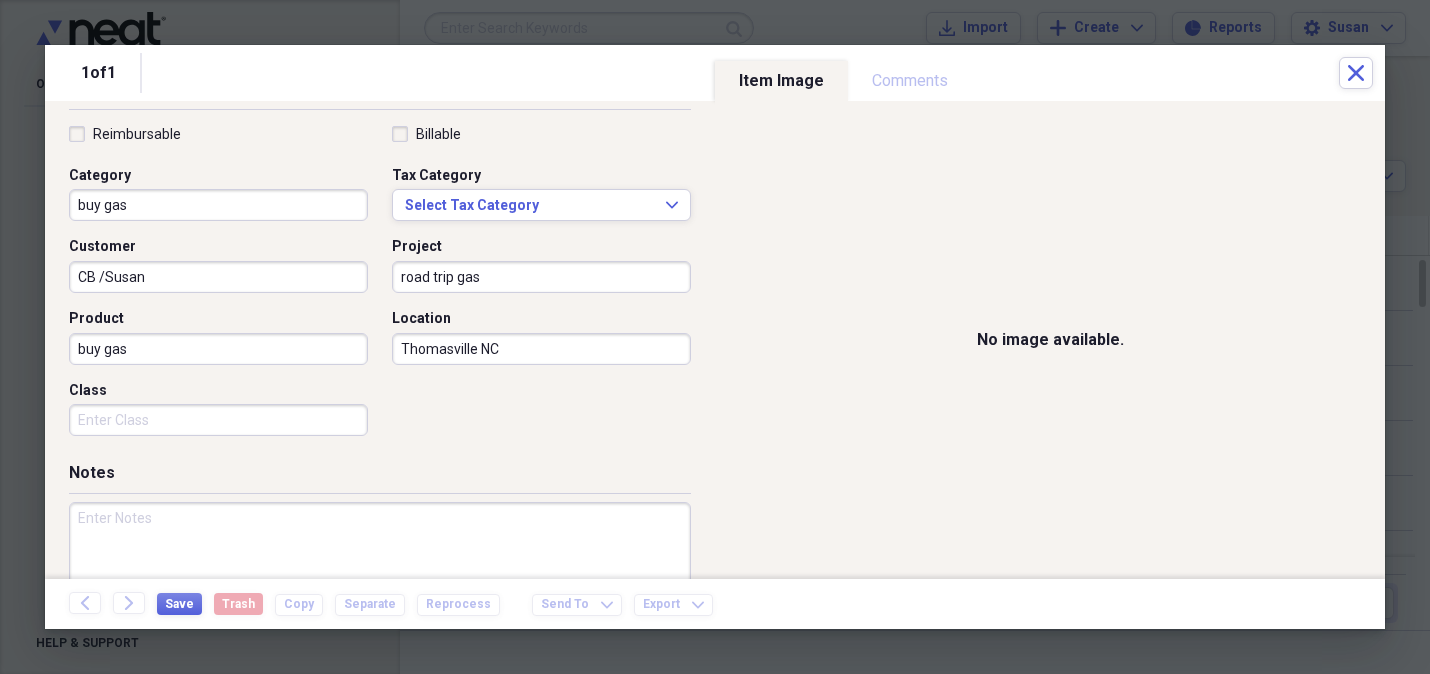 type on "Thomasville NC" 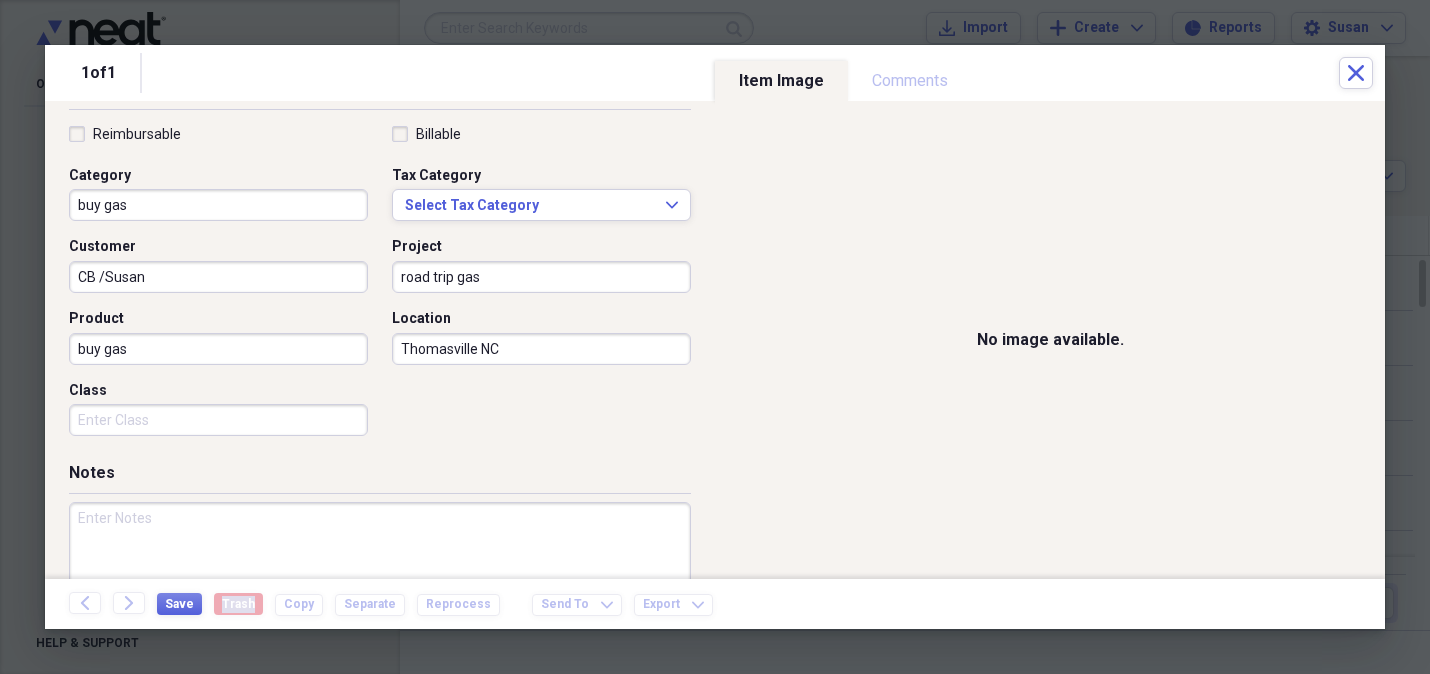 click on "Save Trash Copy Separate Reprocess" at bounding box center [334, 604] 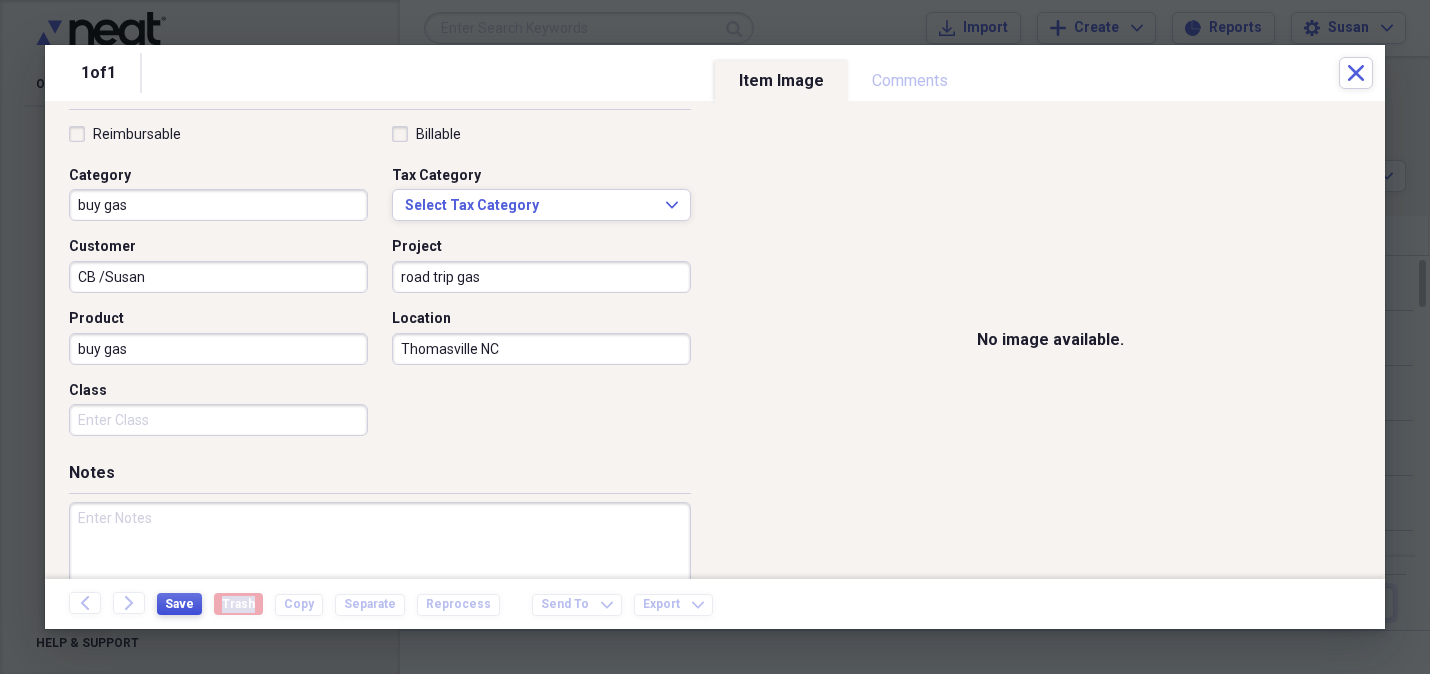 click on "Save" at bounding box center [179, 604] 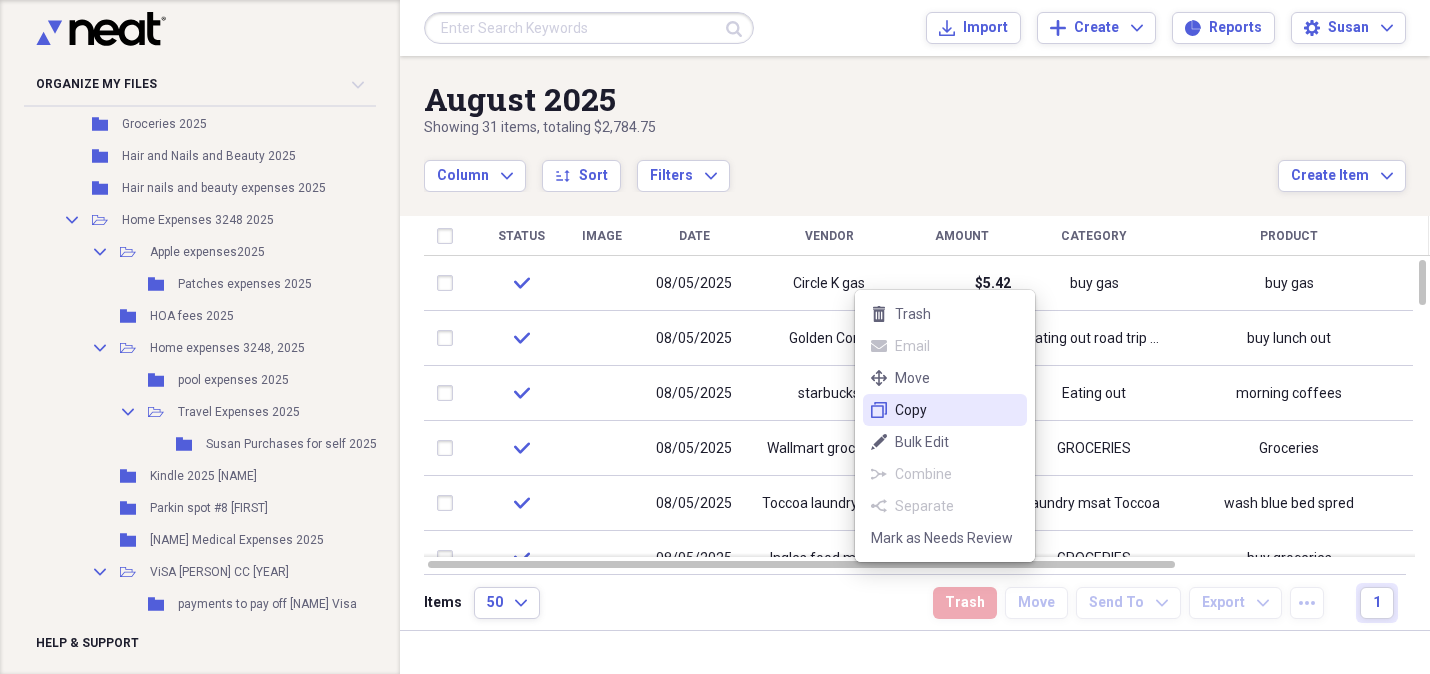 click on "Copy" at bounding box center [957, 410] 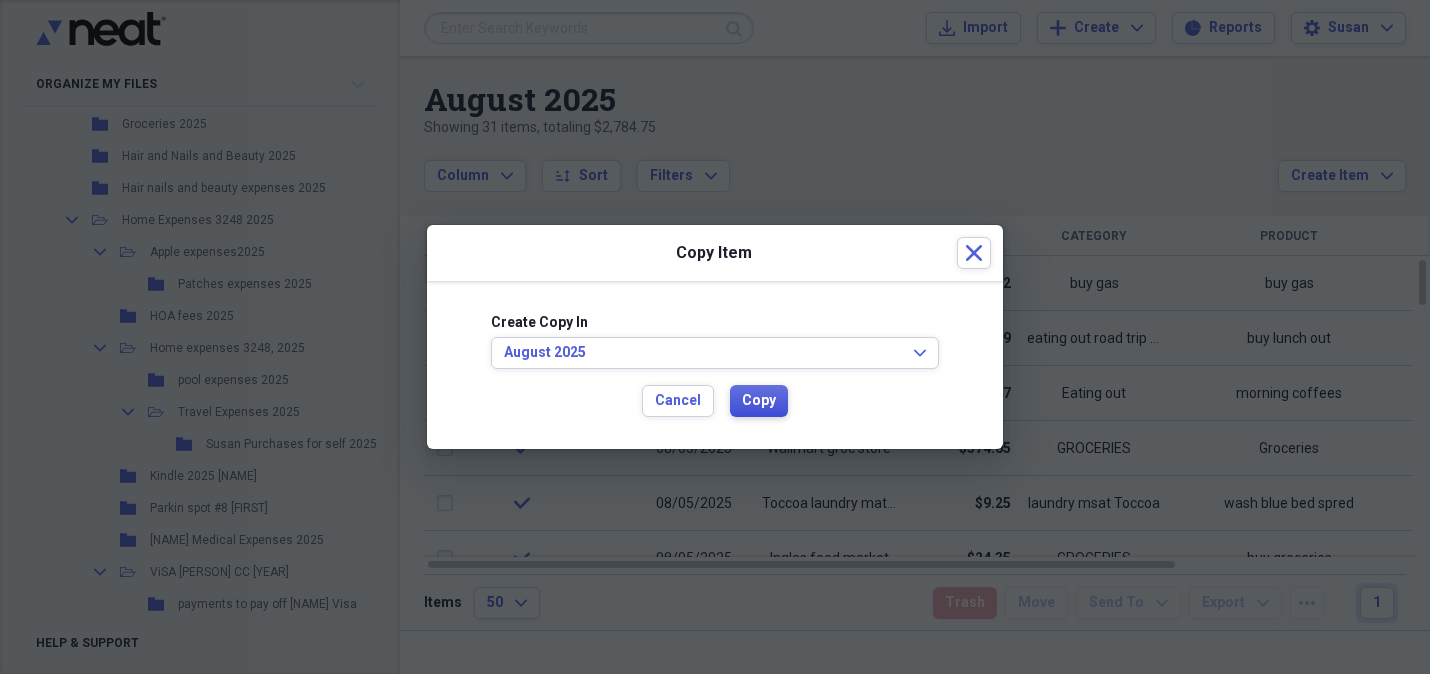 click on "Copy" at bounding box center (759, 401) 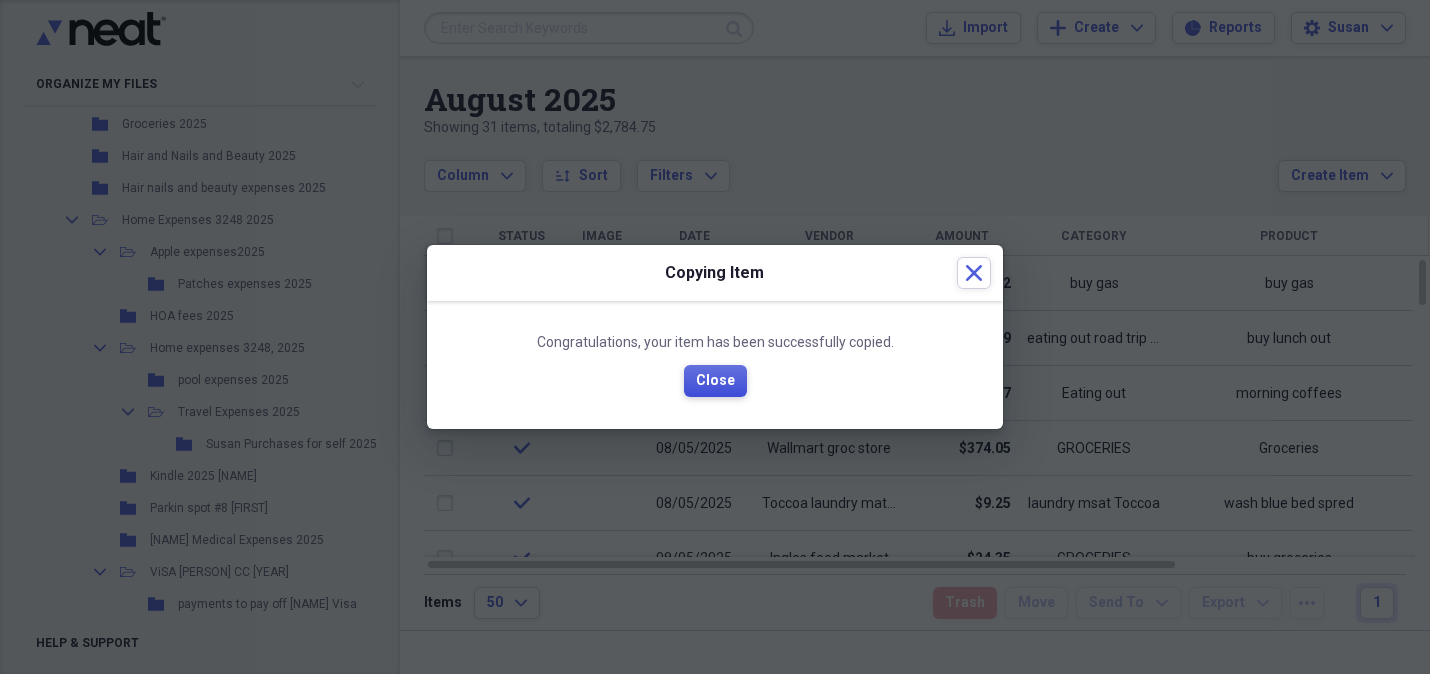 click on "Close" at bounding box center (715, 381) 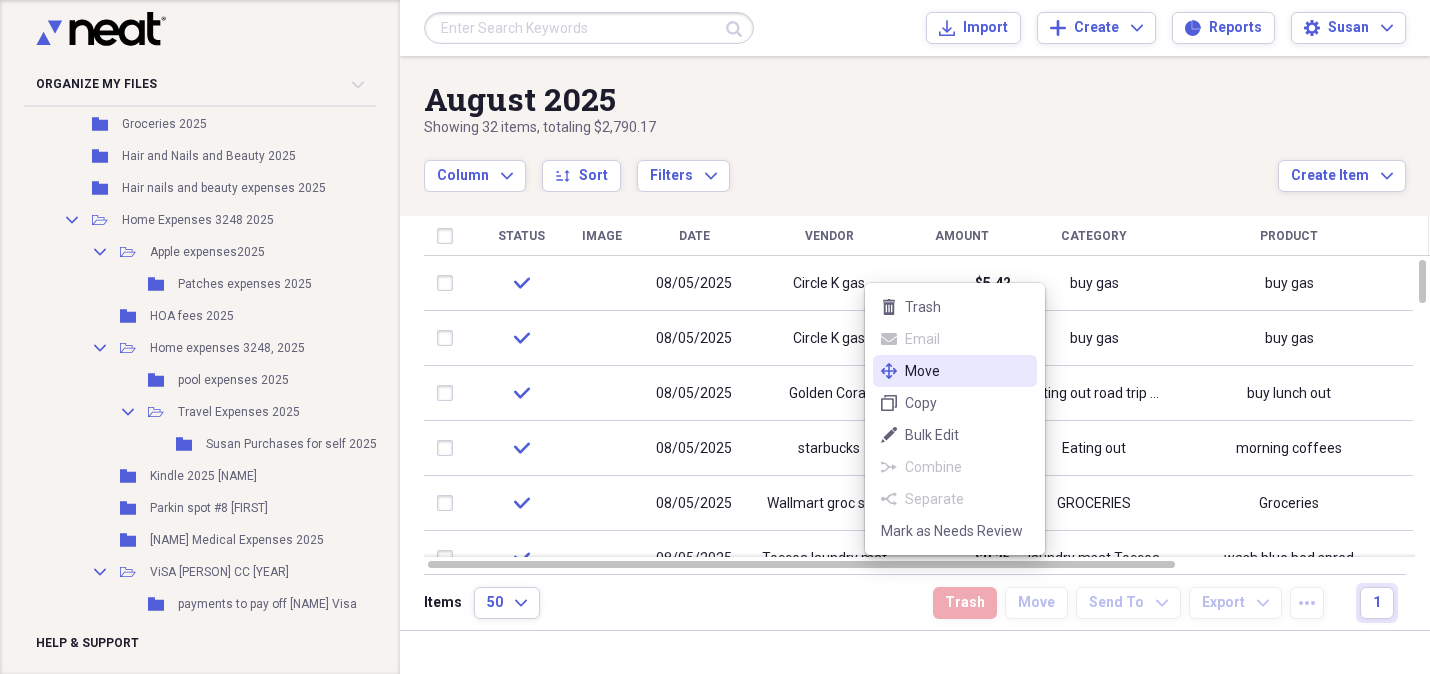 click on "Move" at bounding box center (967, 371) 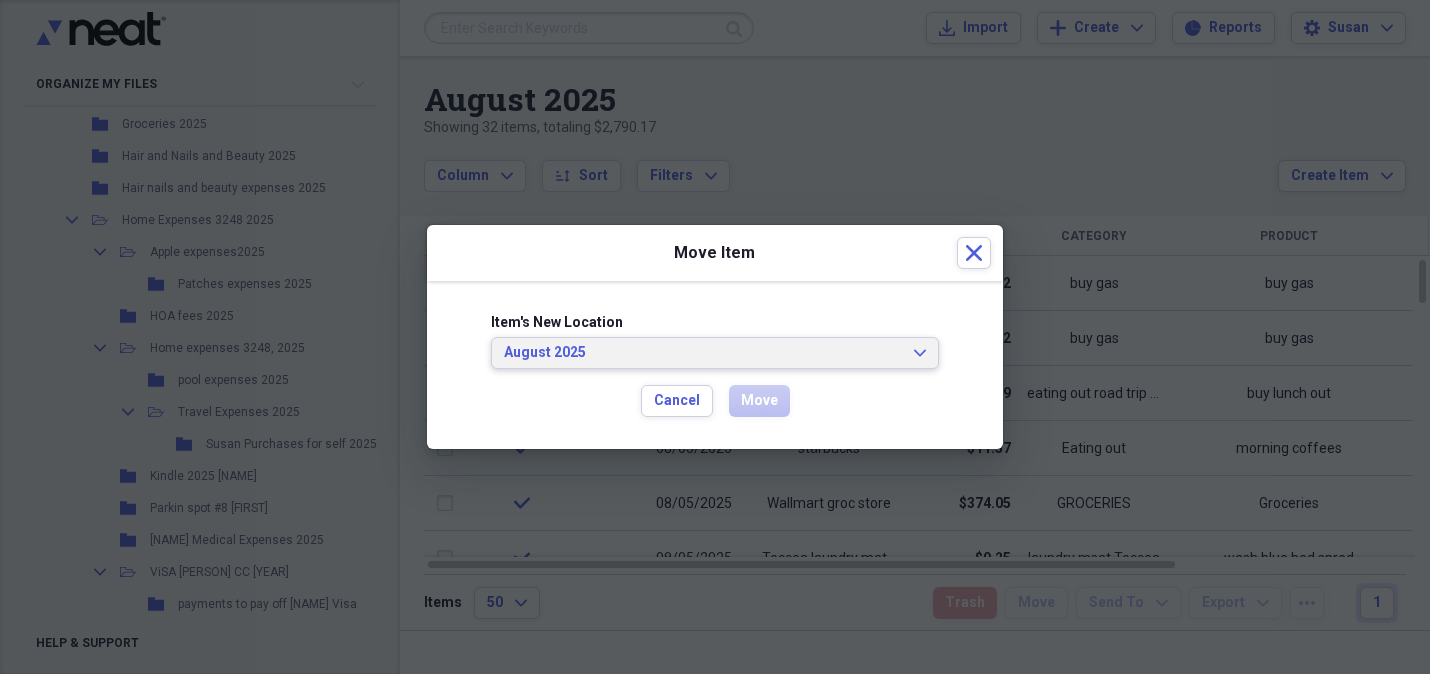 click on "August 2025 Expand" at bounding box center [715, 353] 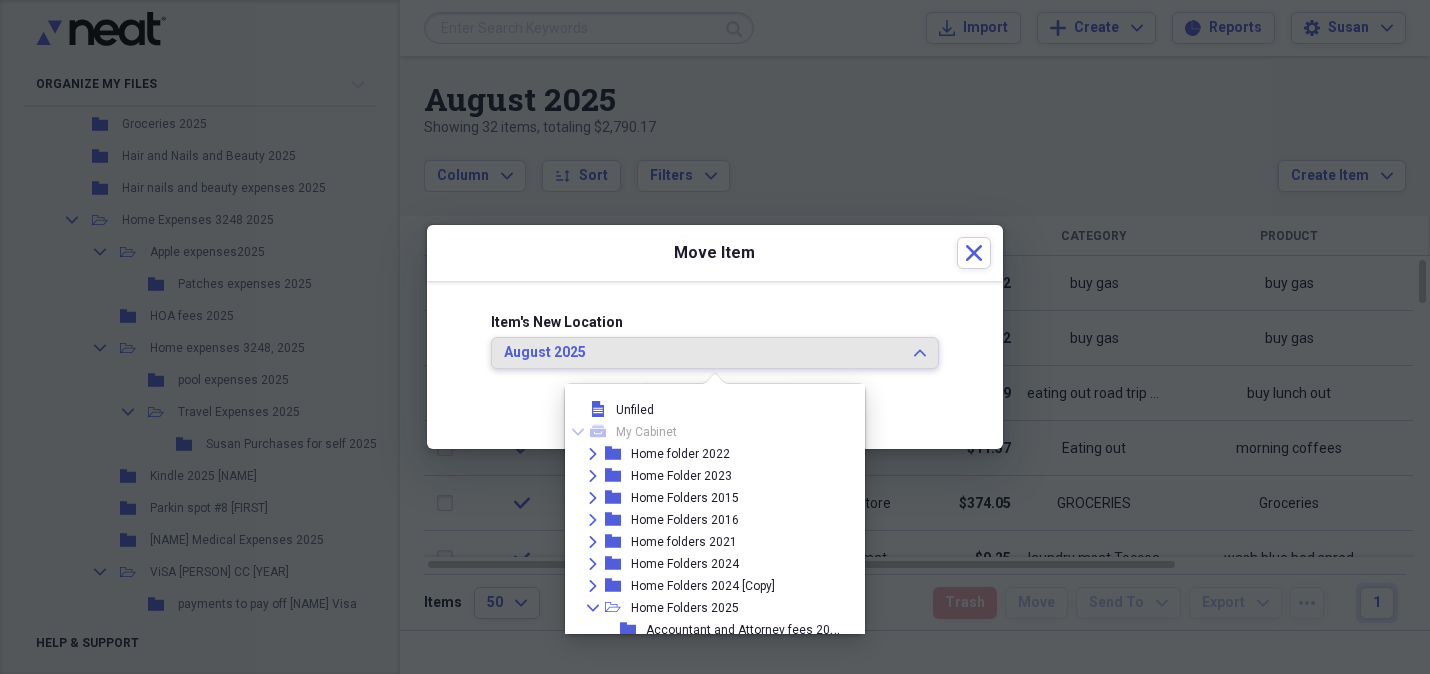 scroll, scrollTop: 216, scrollLeft: 0, axis: vertical 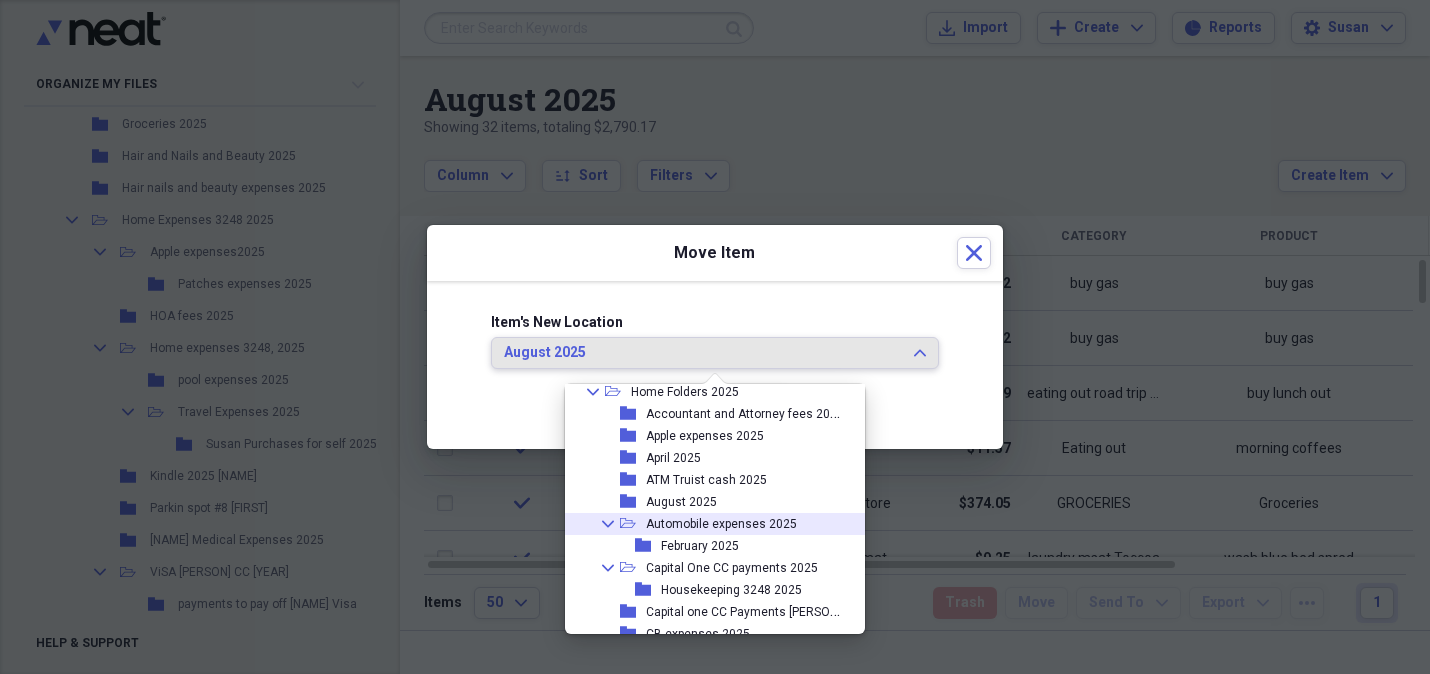 click on "Automobile expenses 2025" at bounding box center [721, 524] 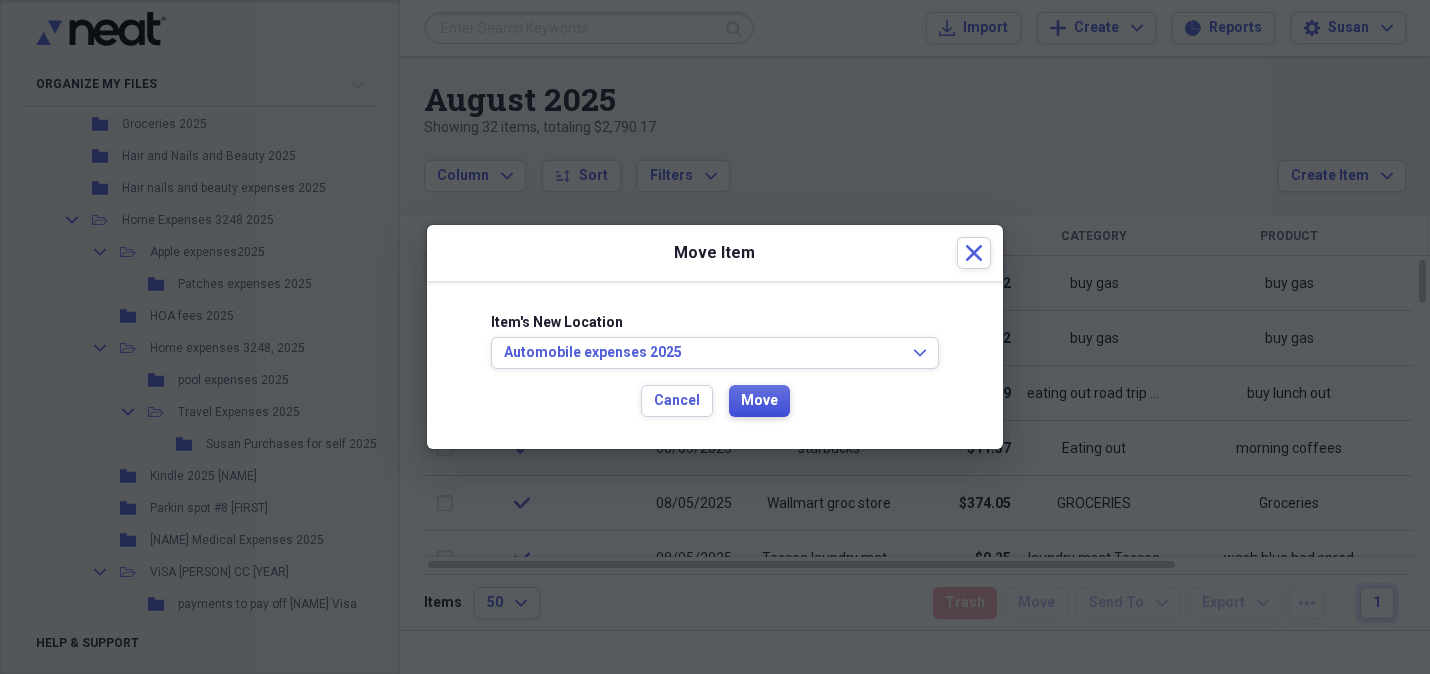 click on "Move" at bounding box center (759, 401) 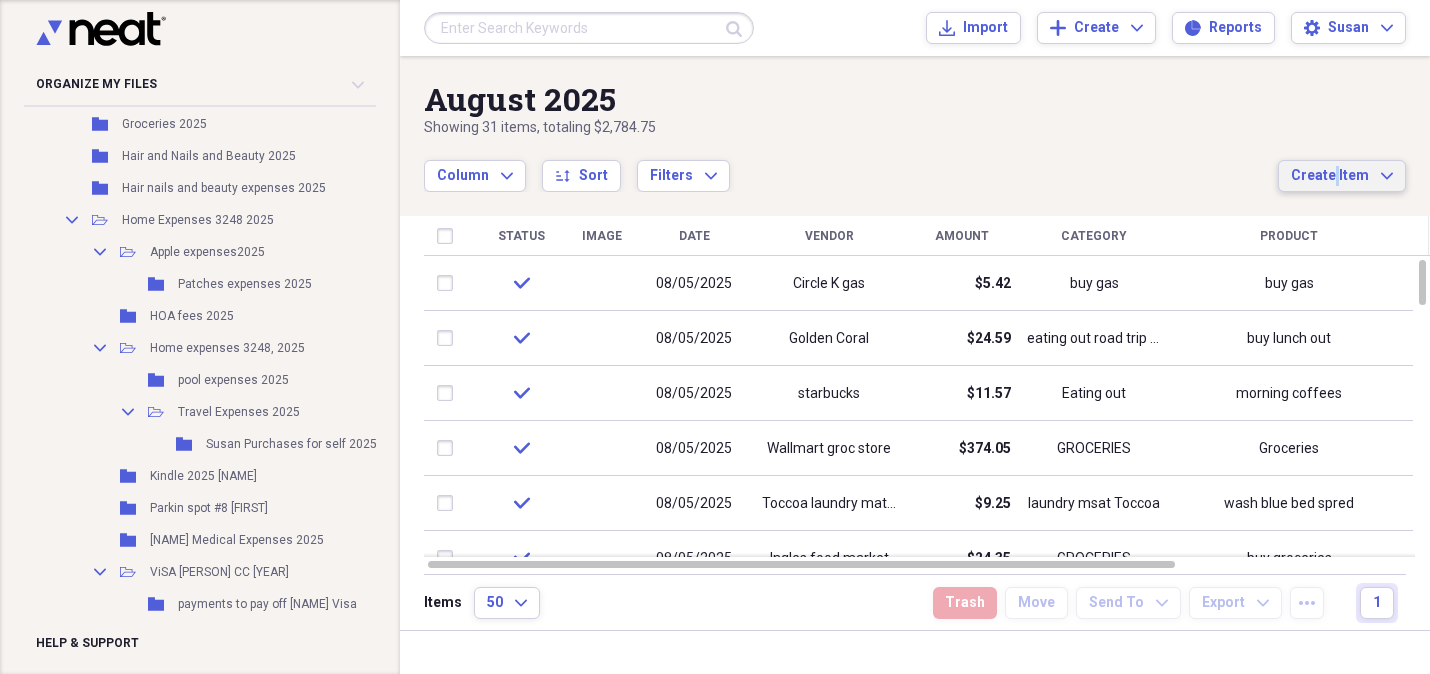 drag, startPoint x: 1388, startPoint y: 174, endPoint x: 1325, endPoint y: 205, distance: 70.21396 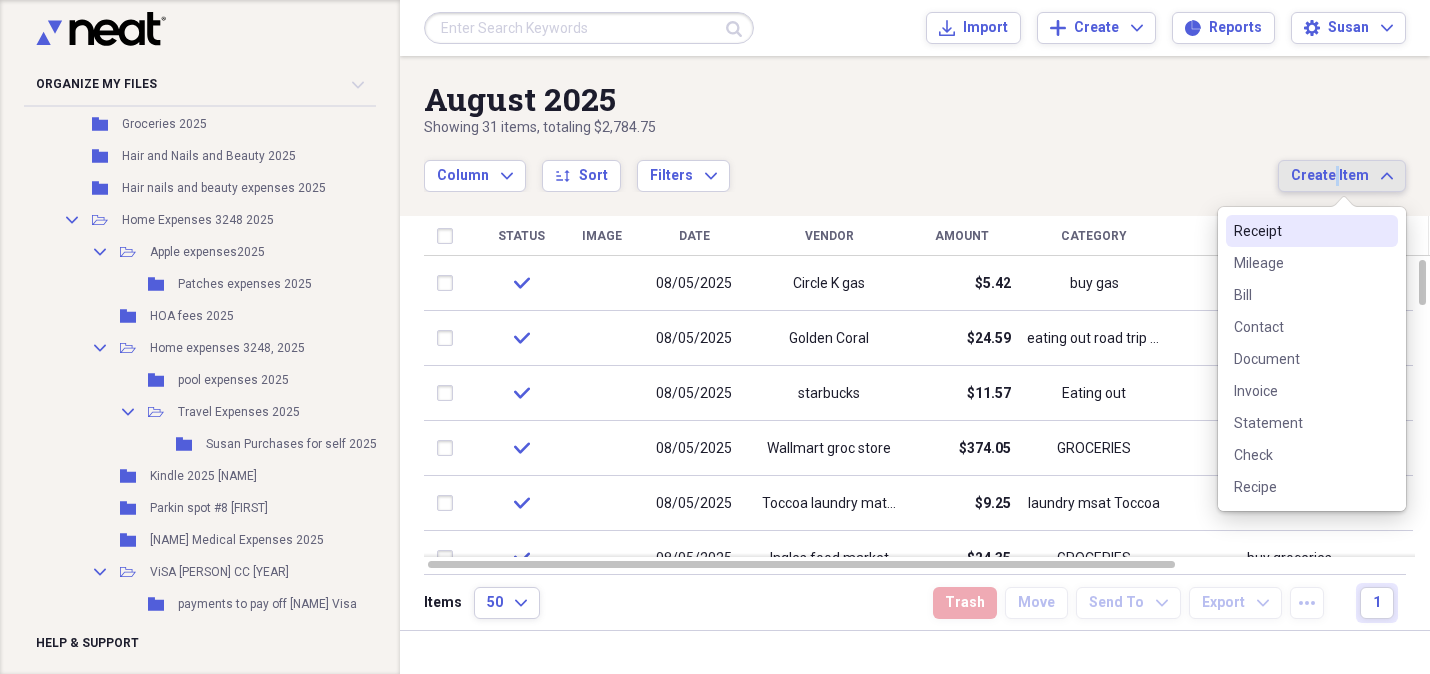 click on "Receipt" at bounding box center [1312, 231] 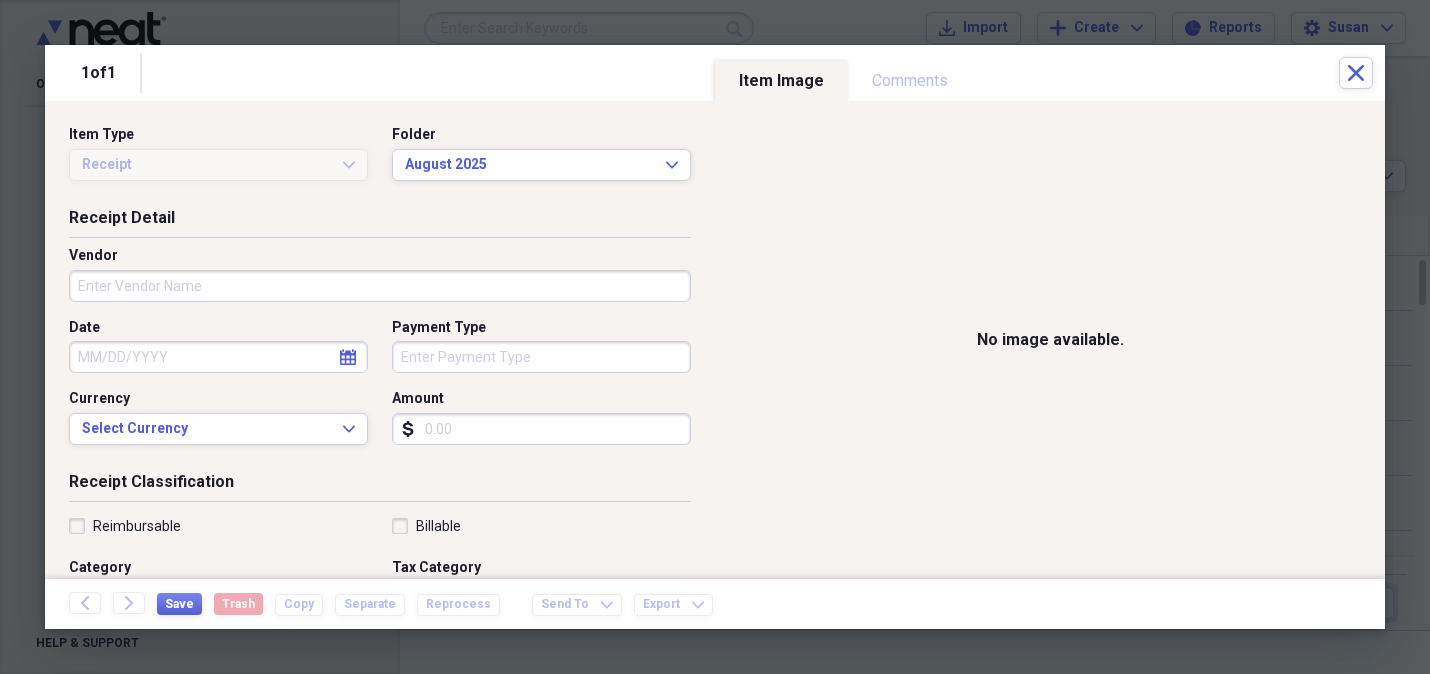 click on "Vendor" at bounding box center (380, 286) 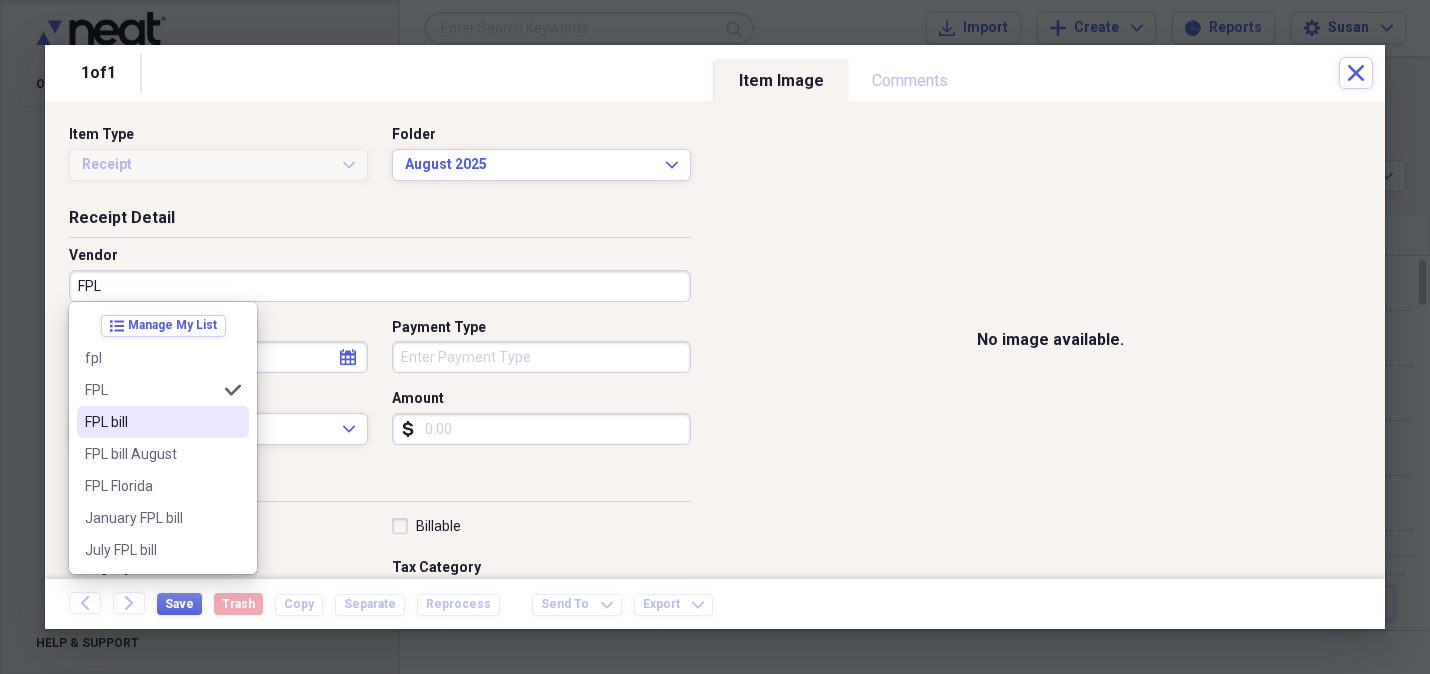 click on "FPL bill" at bounding box center (151, 422) 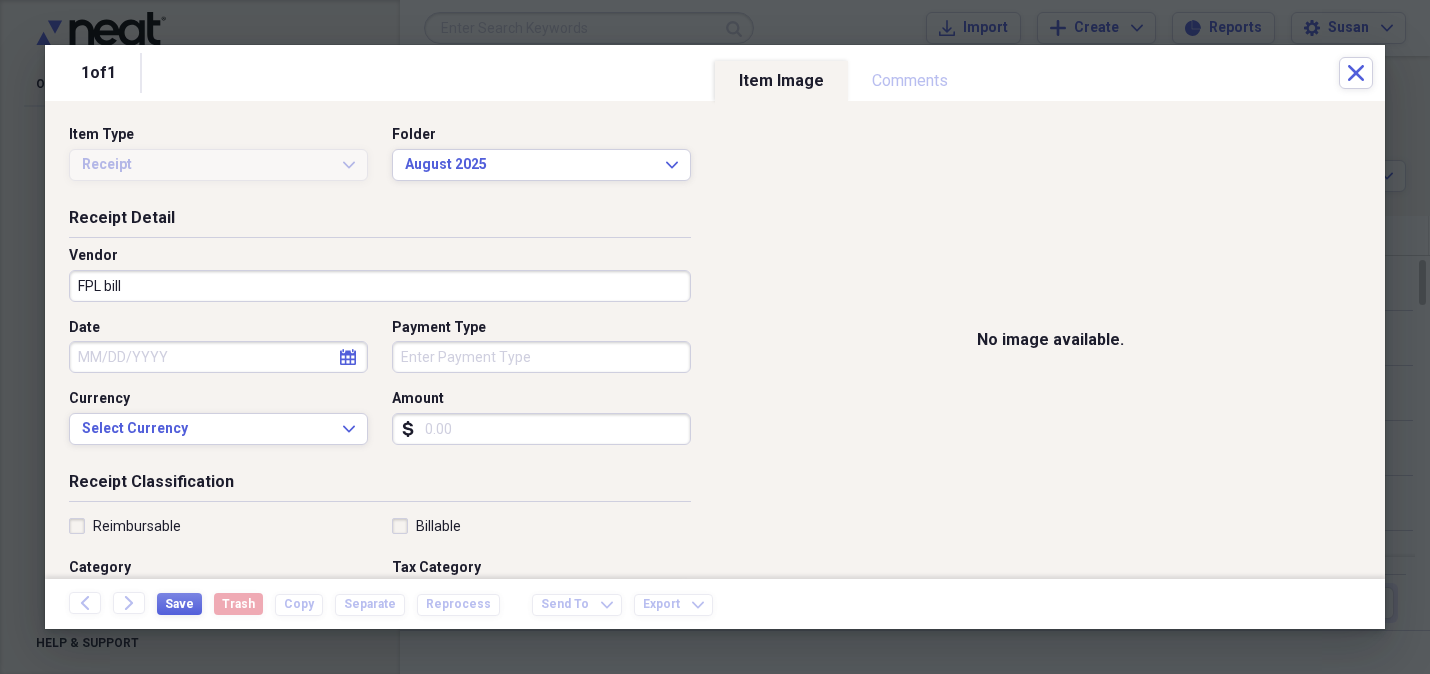 click 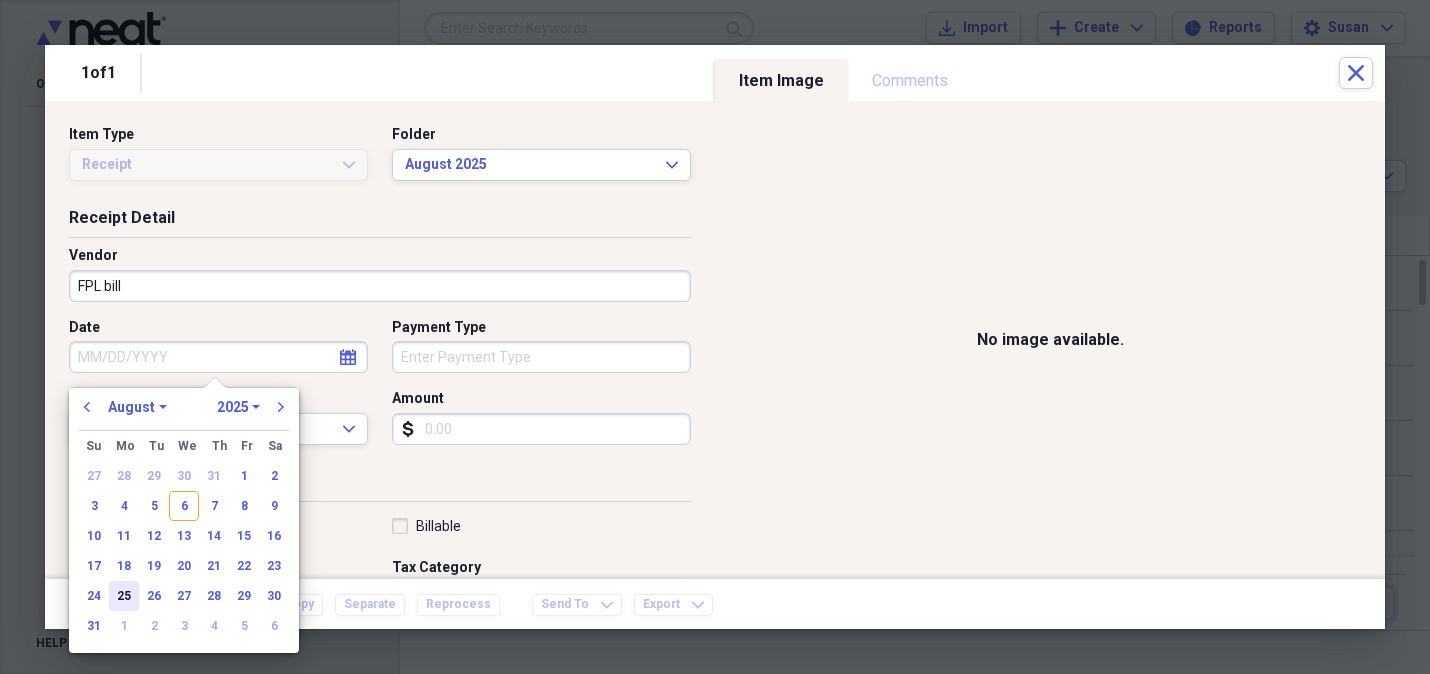 click on "25" at bounding box center (124, 596) 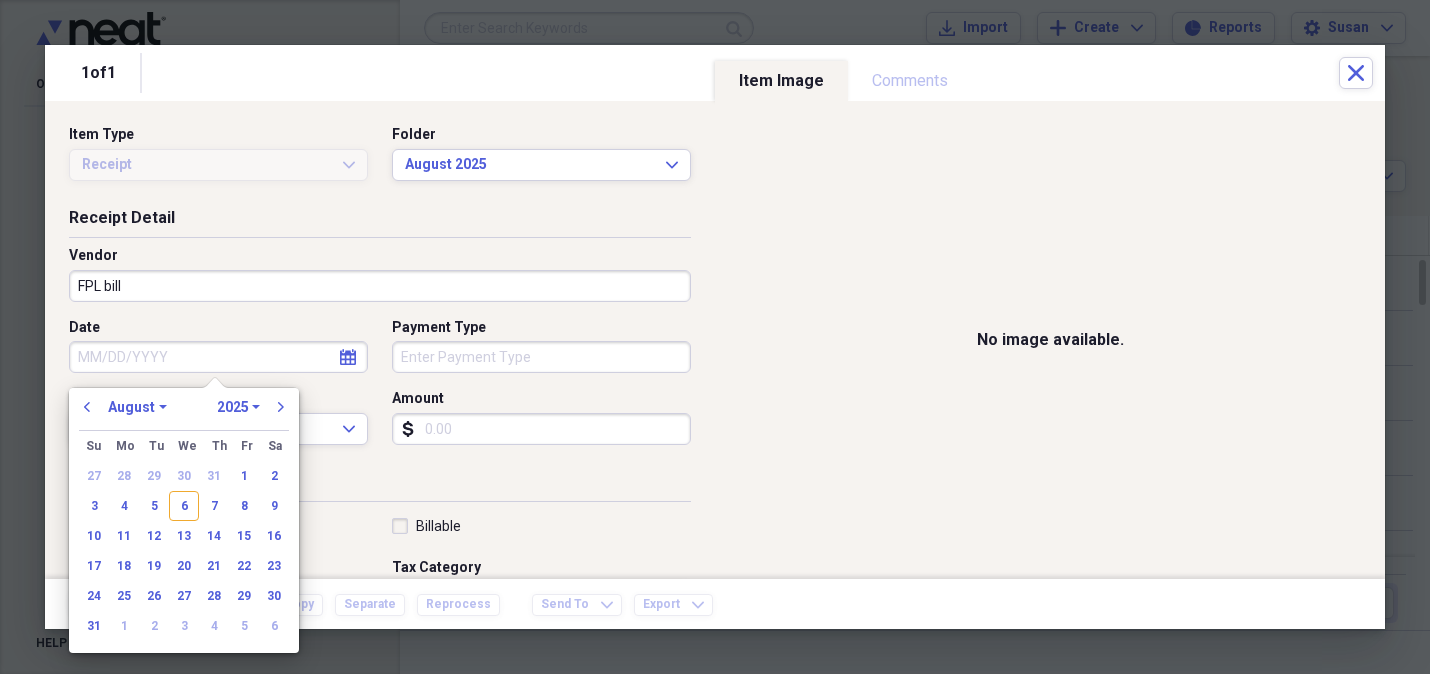 type on "08/25/2025" 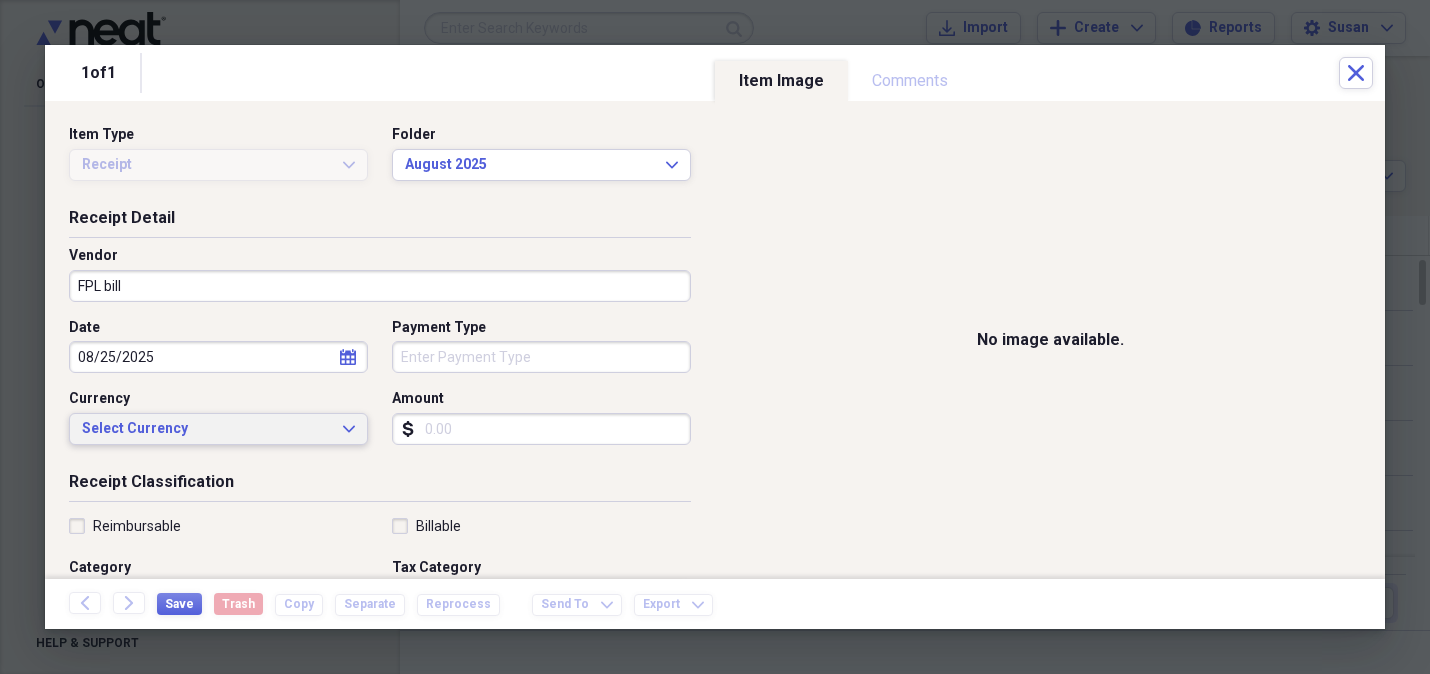 drag, startPoint x: 337, startPoint y: 423, endPoint x: 280, endPoint y: 447, distance: 61.846584 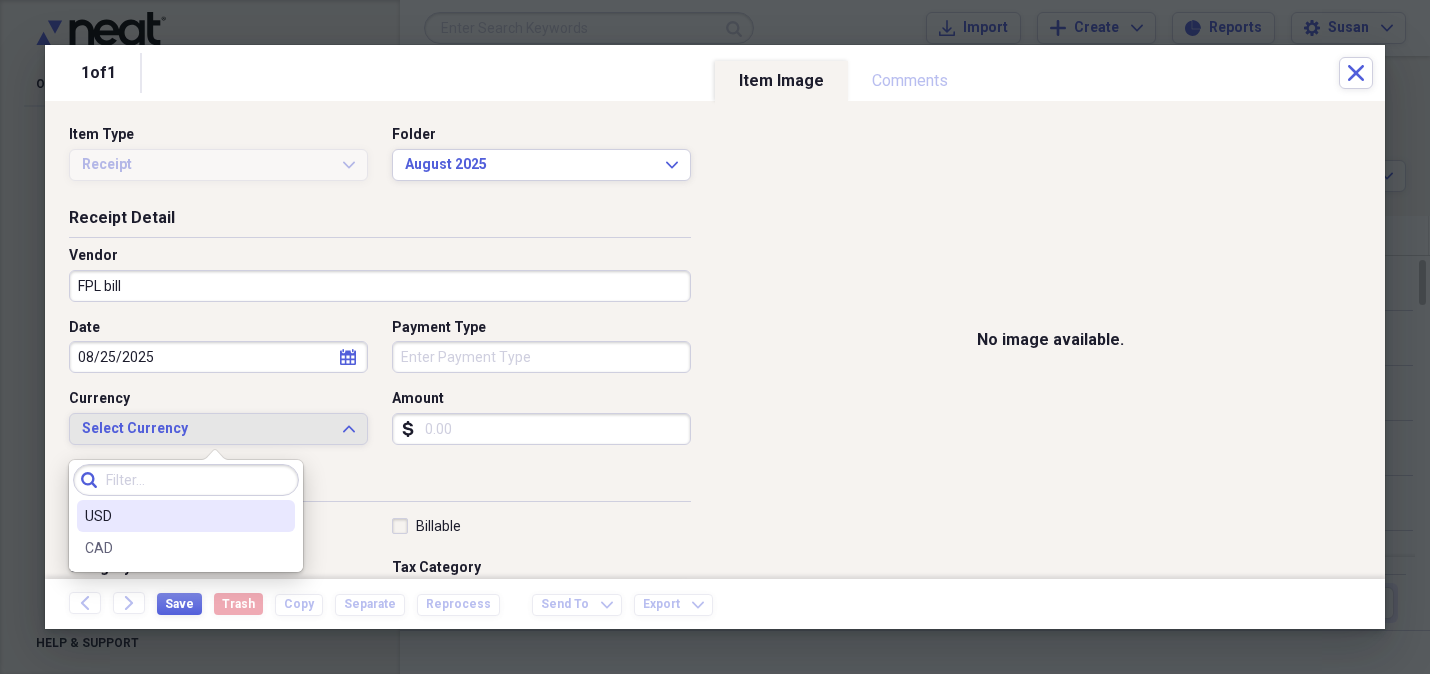 click on "USD" at bounding box center [174, 516] 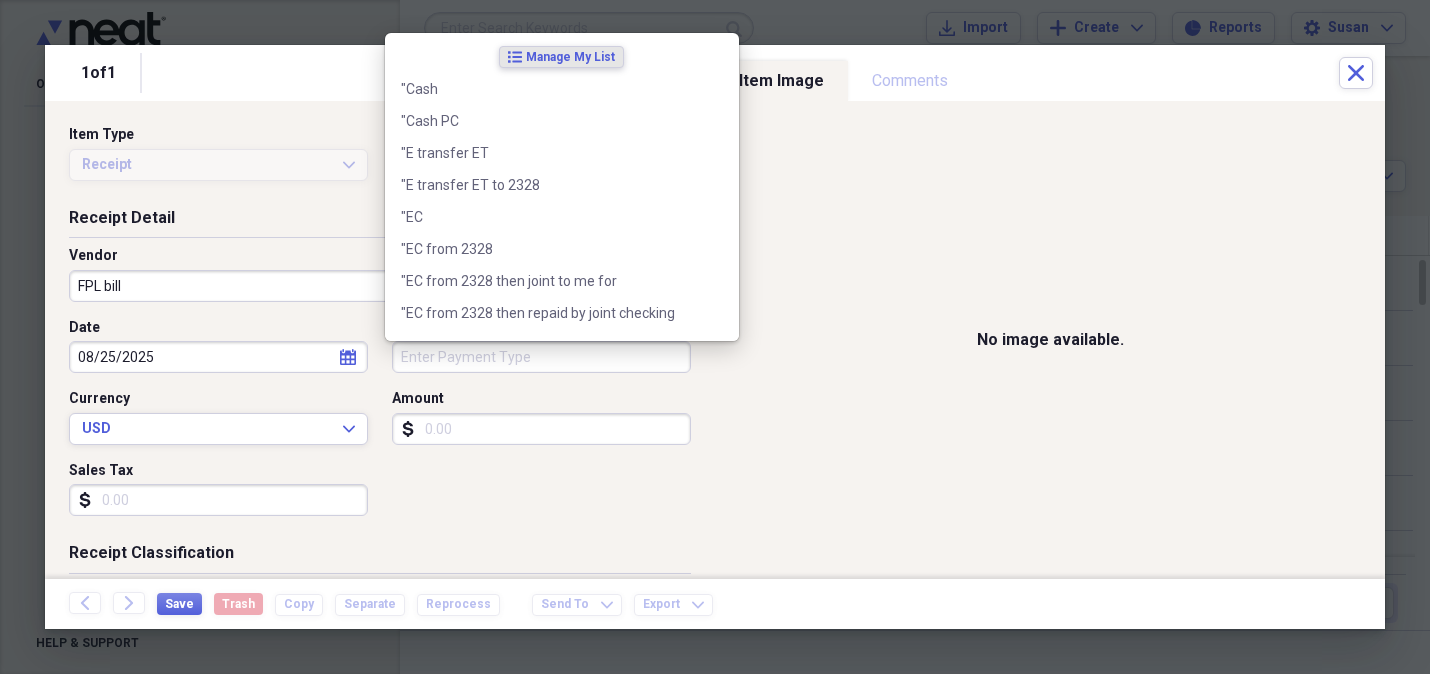 click on "Payment Type" at bounding box center (541, 357) 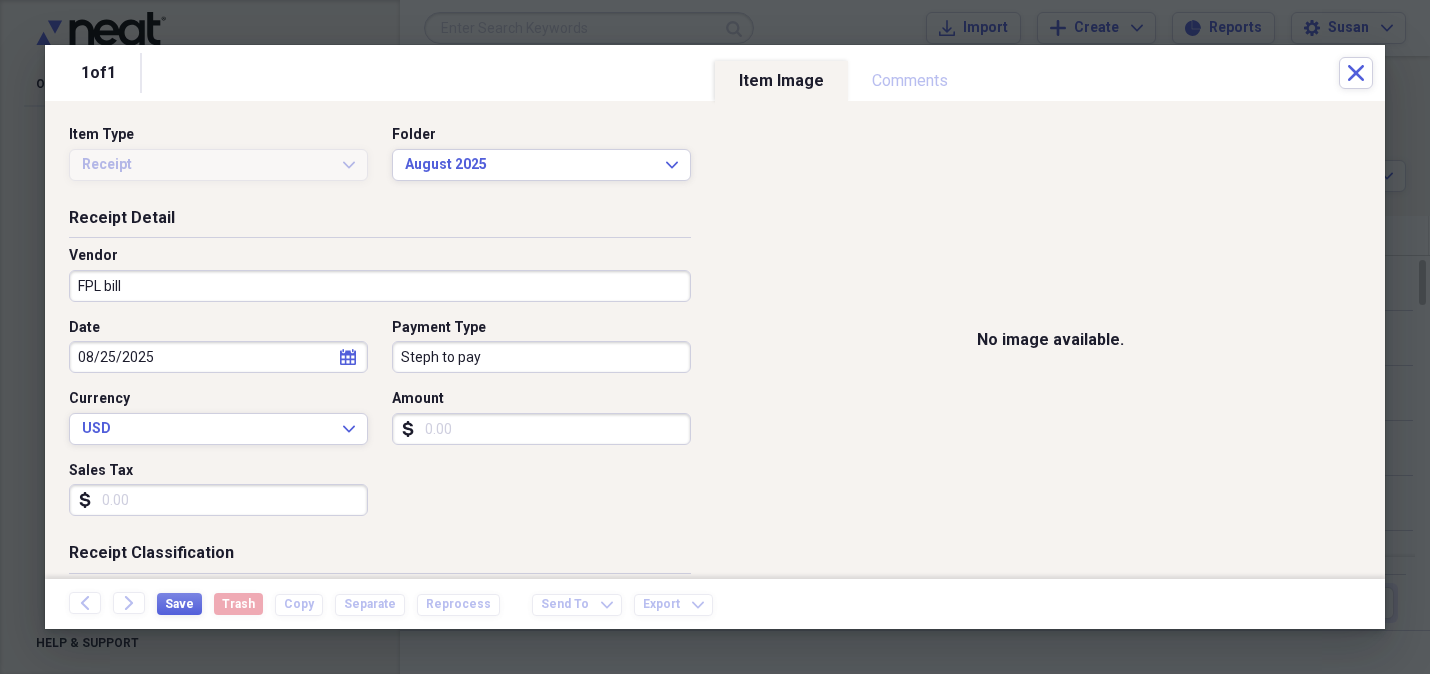 type on "Steph to pay" 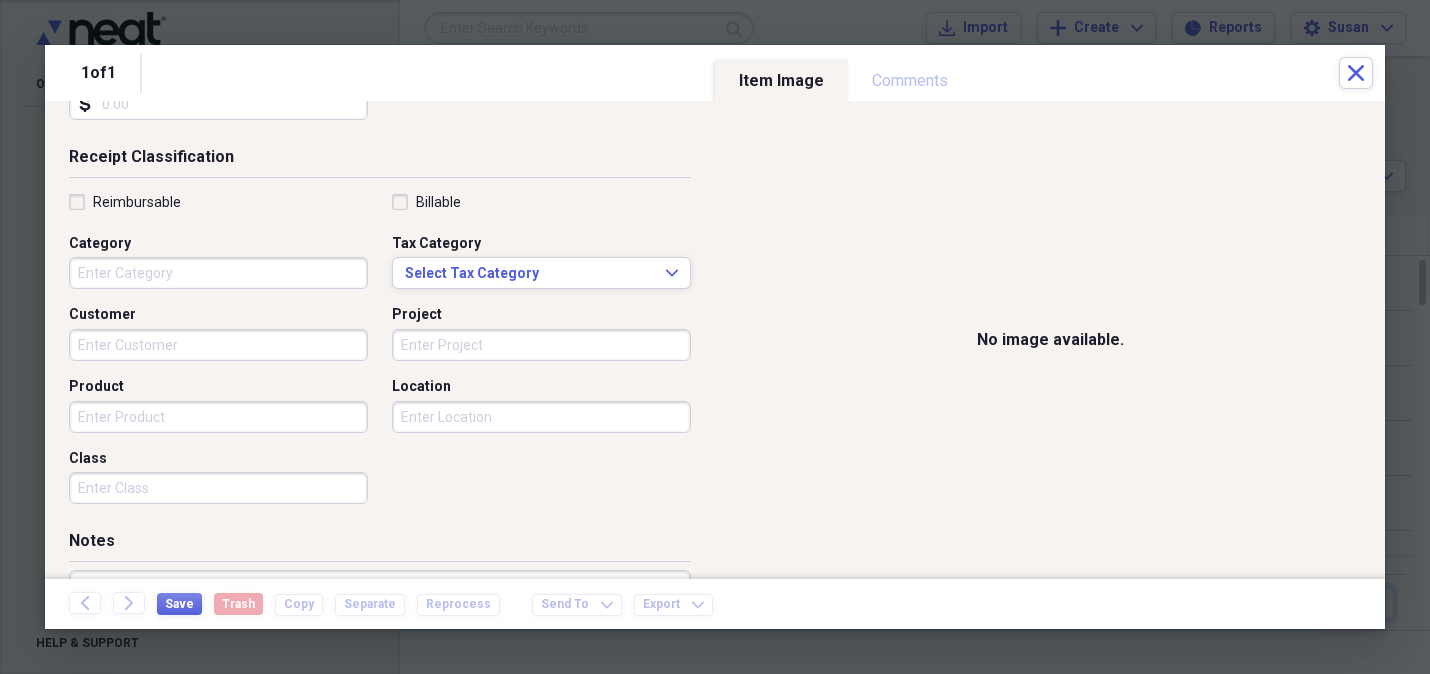 scroll, scrollTop: 542, scrollLeft: 0, axis: vertical 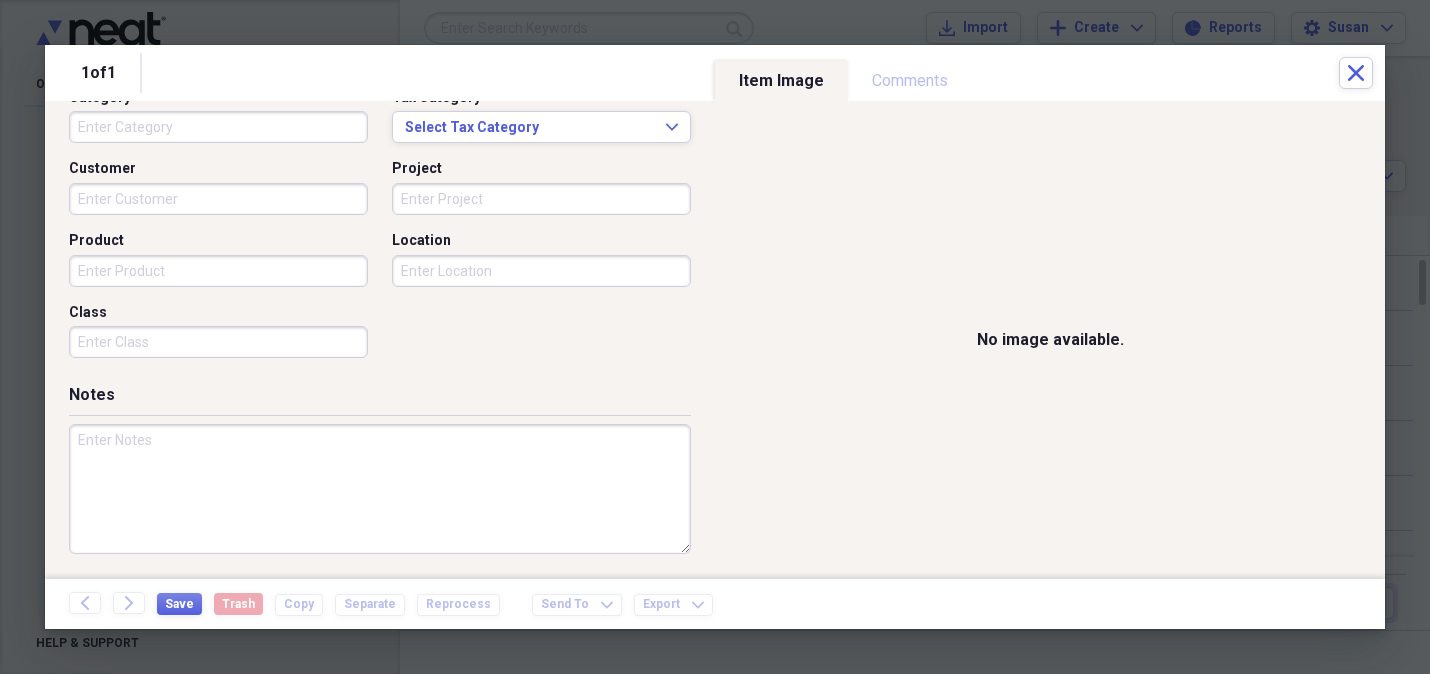 type on "210.29" 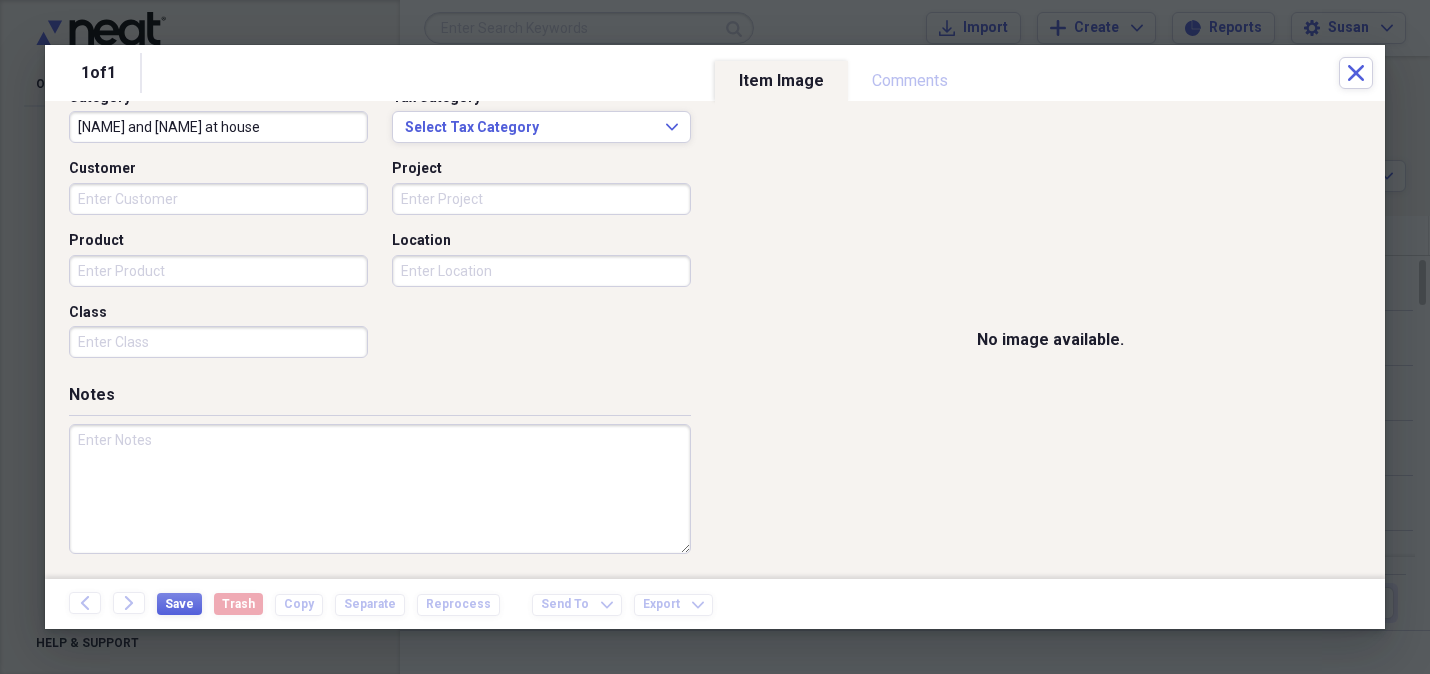 type on "[NAME] and [NAME] at house" 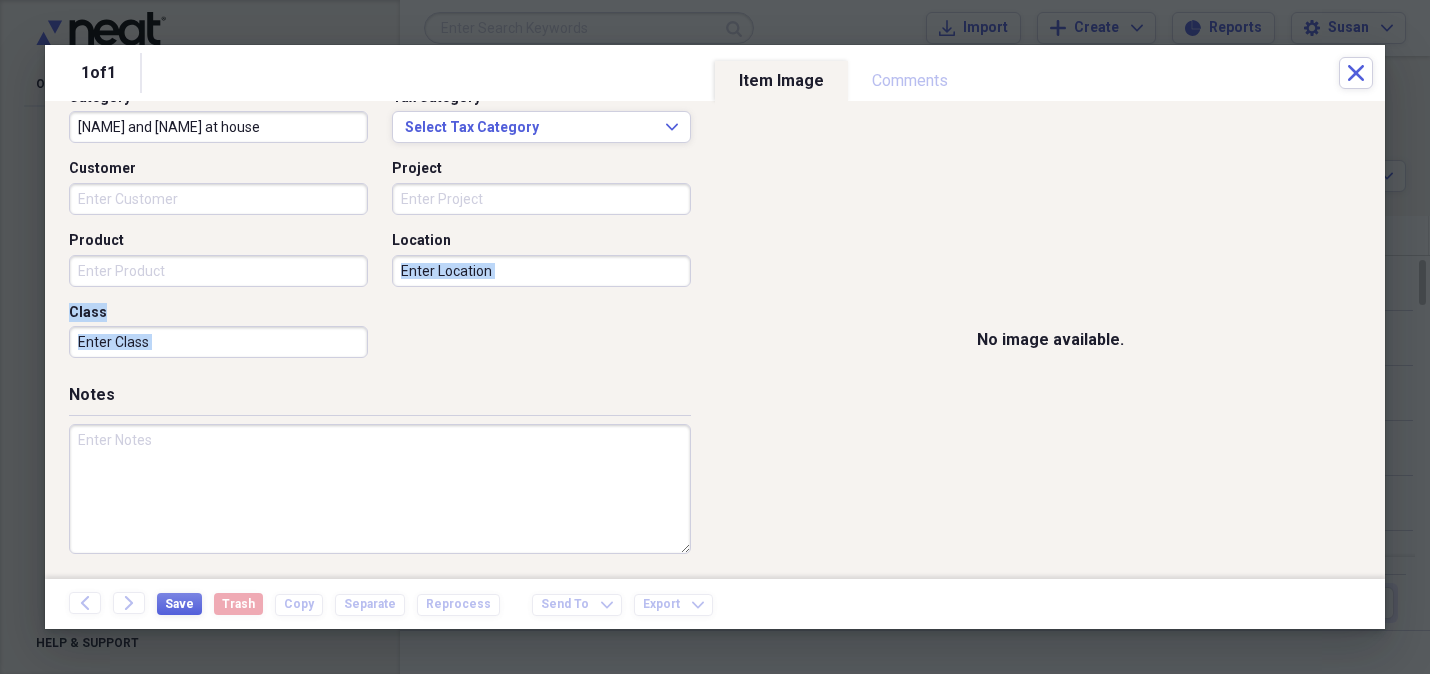 drag, startPoint x: 595, startPoint y: 382, endPoint x: 196, endPoint y: 336, distance: 401.64288 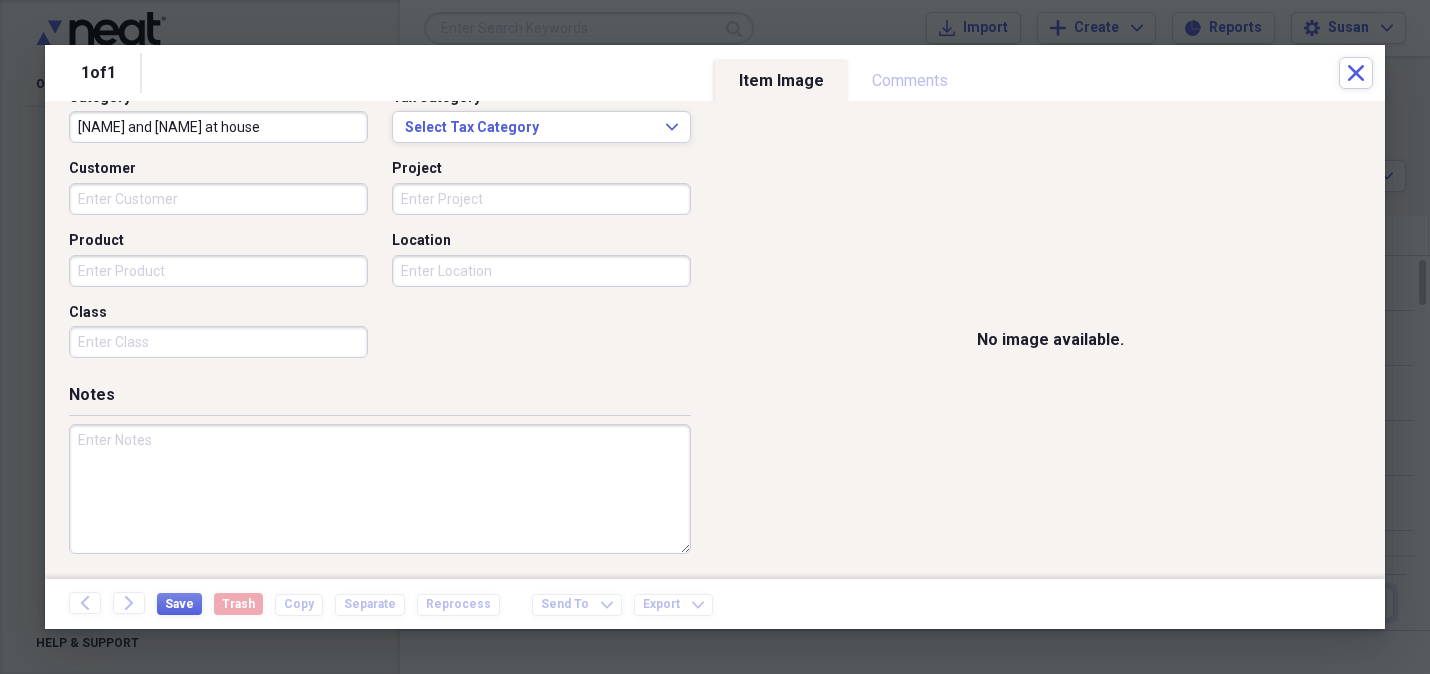 click on "Customer" at bounding box center (218, 199) 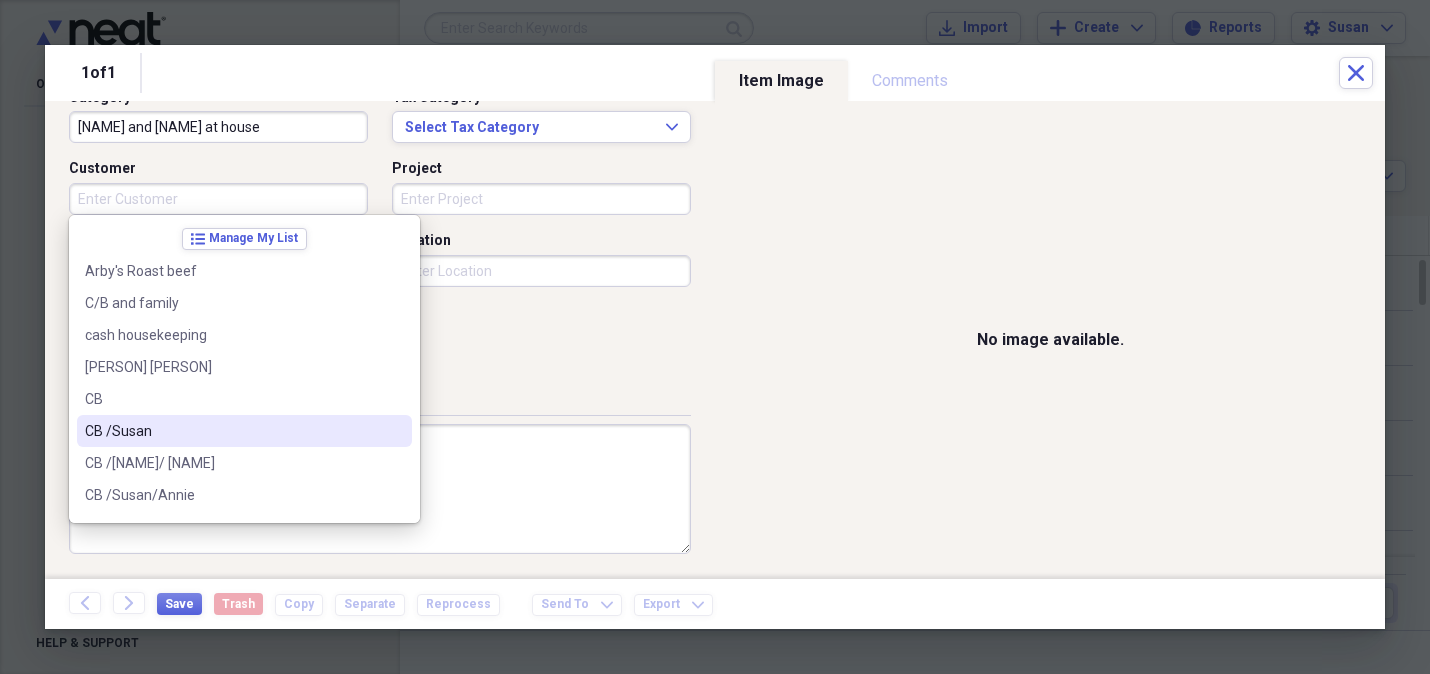 click on "CB /Susan" at bounding box center [232, 431] 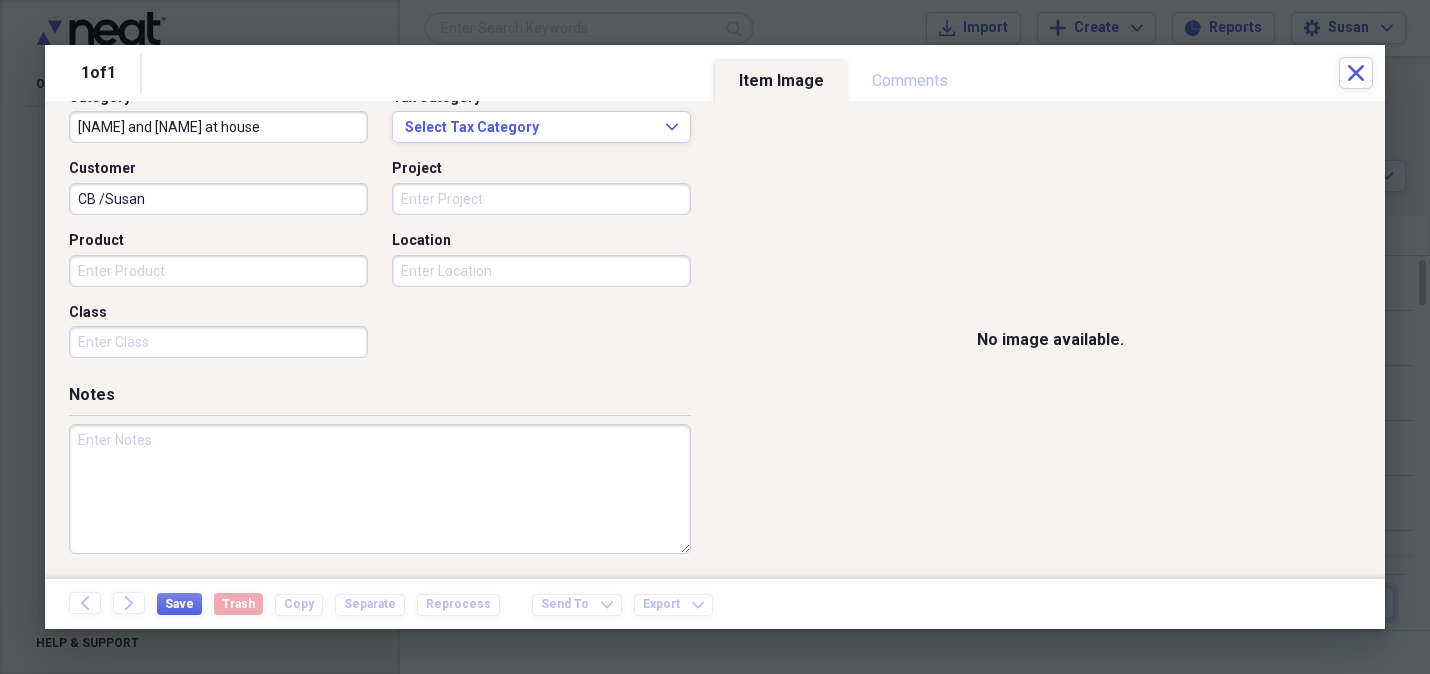 click on "Product" at bounding box center [218, 271] 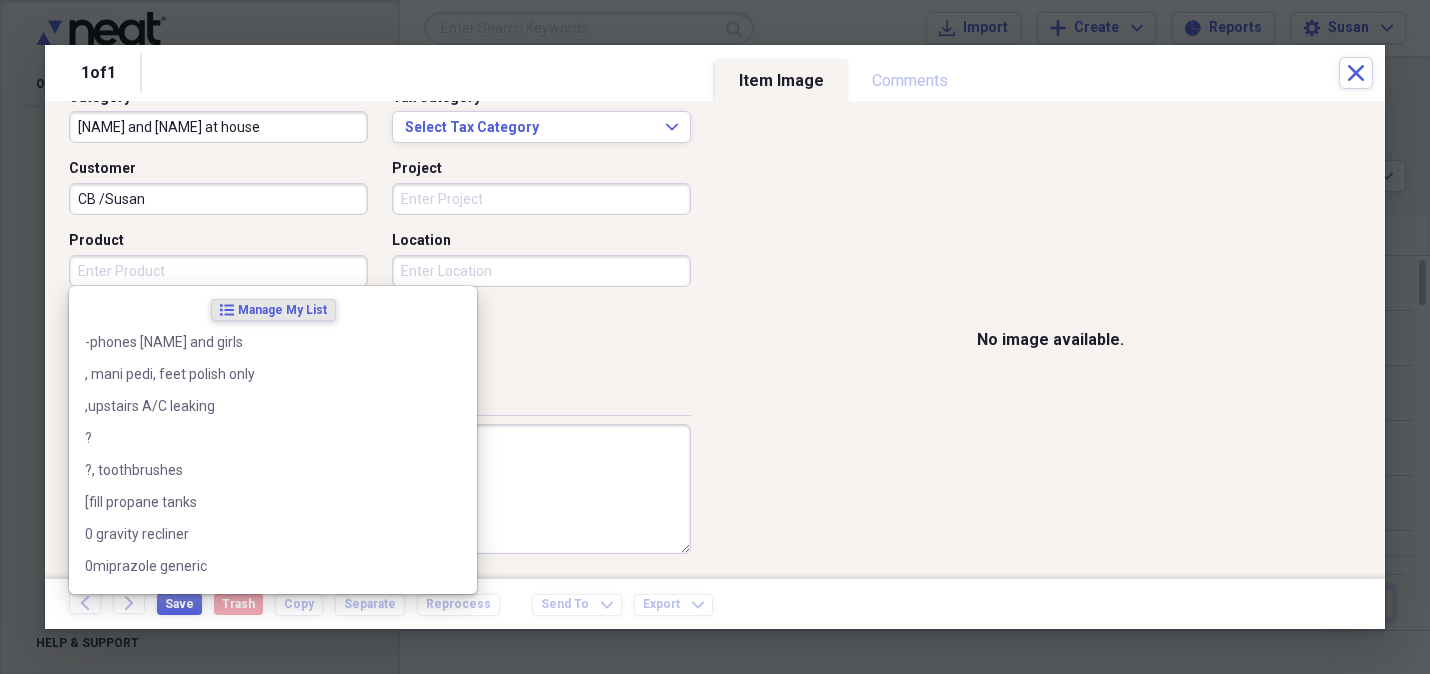 type on "z" 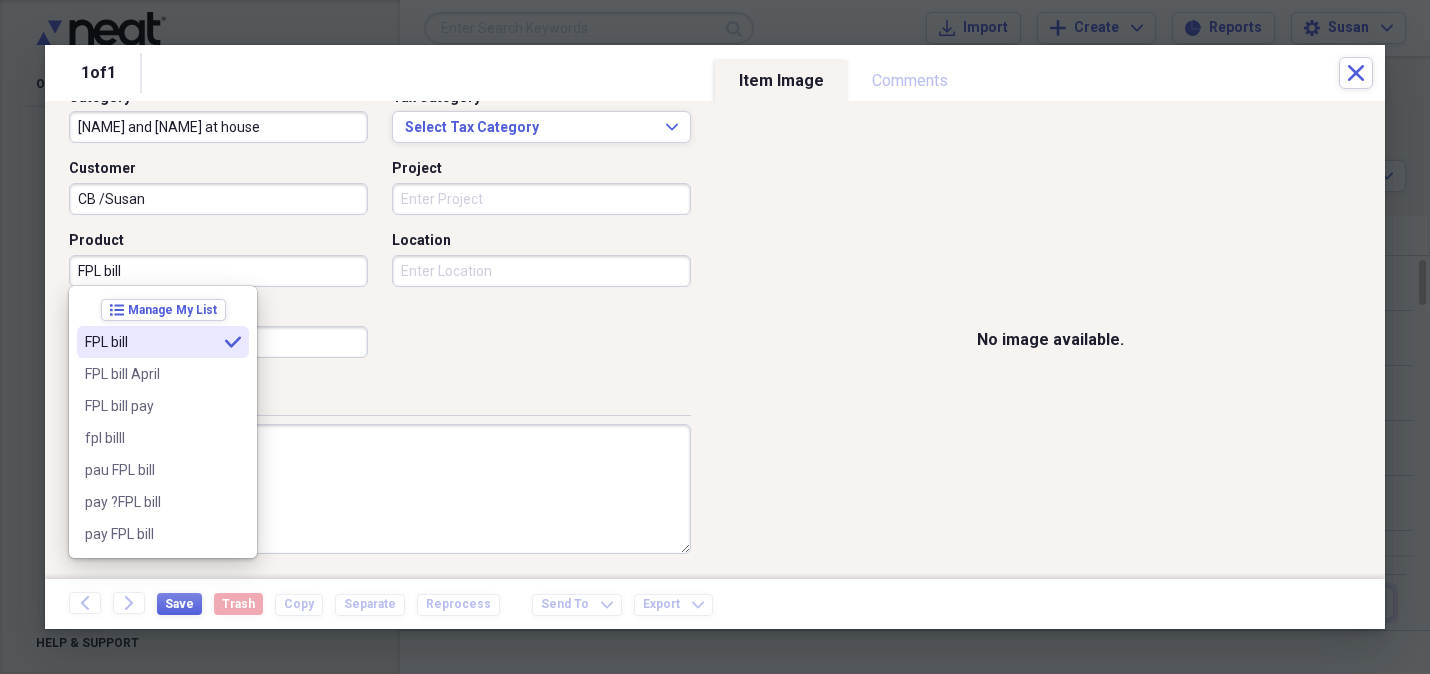 type on "FPL bill" 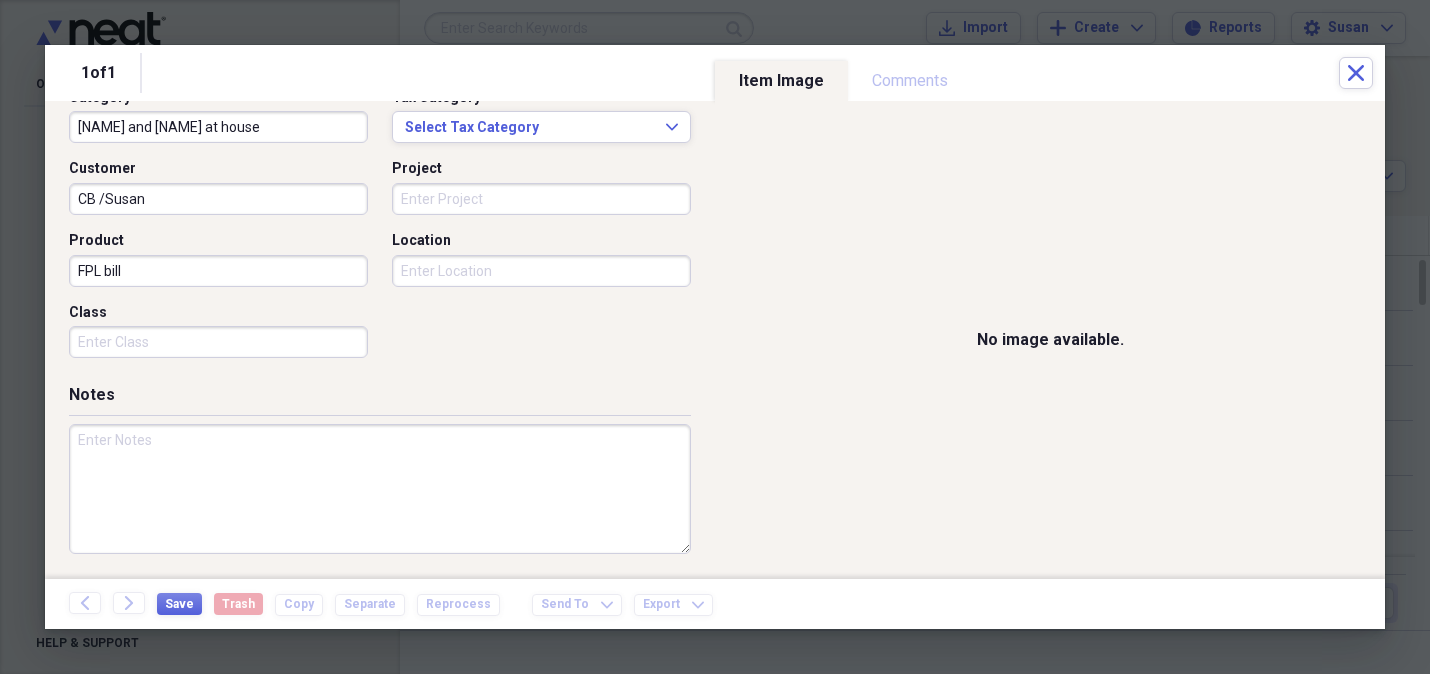 click on "Project" at bounding box center (541, 199) 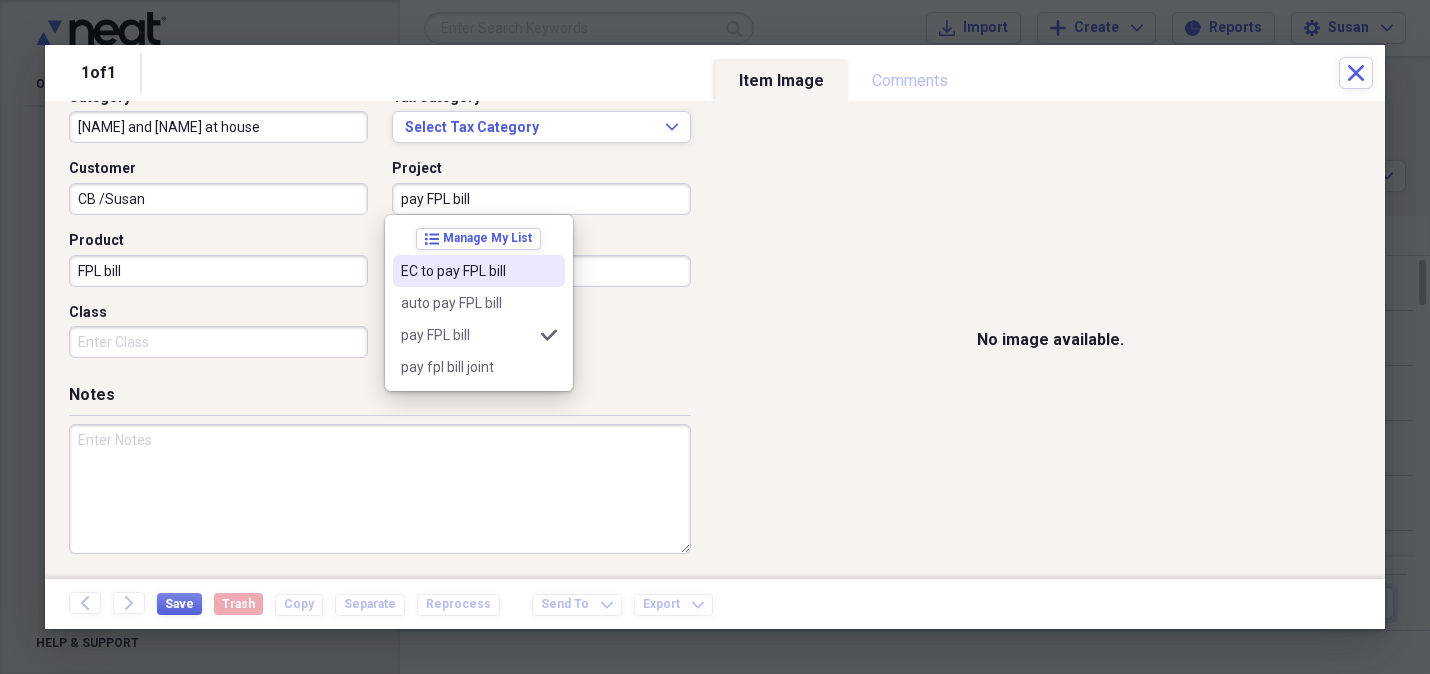 click on "EC to pay FPL bill" at bounding box center (467, 271) 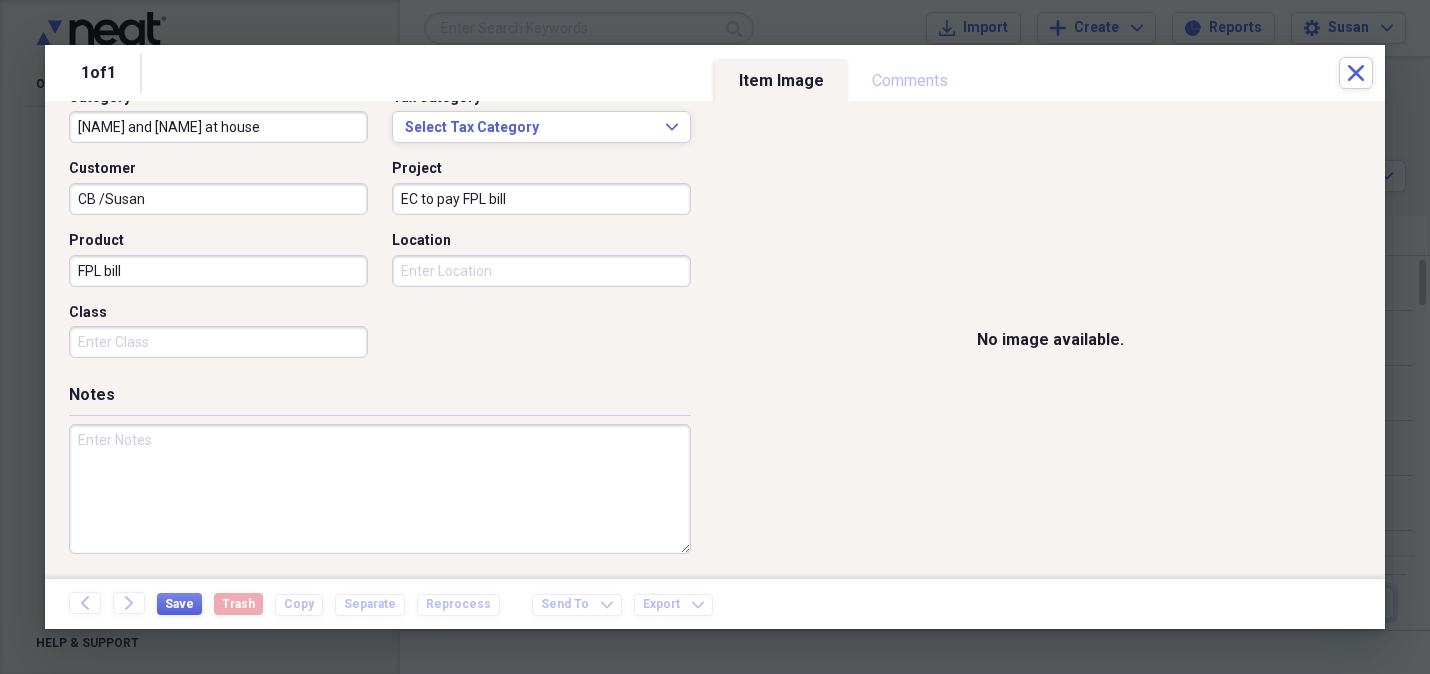 click on "Location" at bounding box center [541, 271] 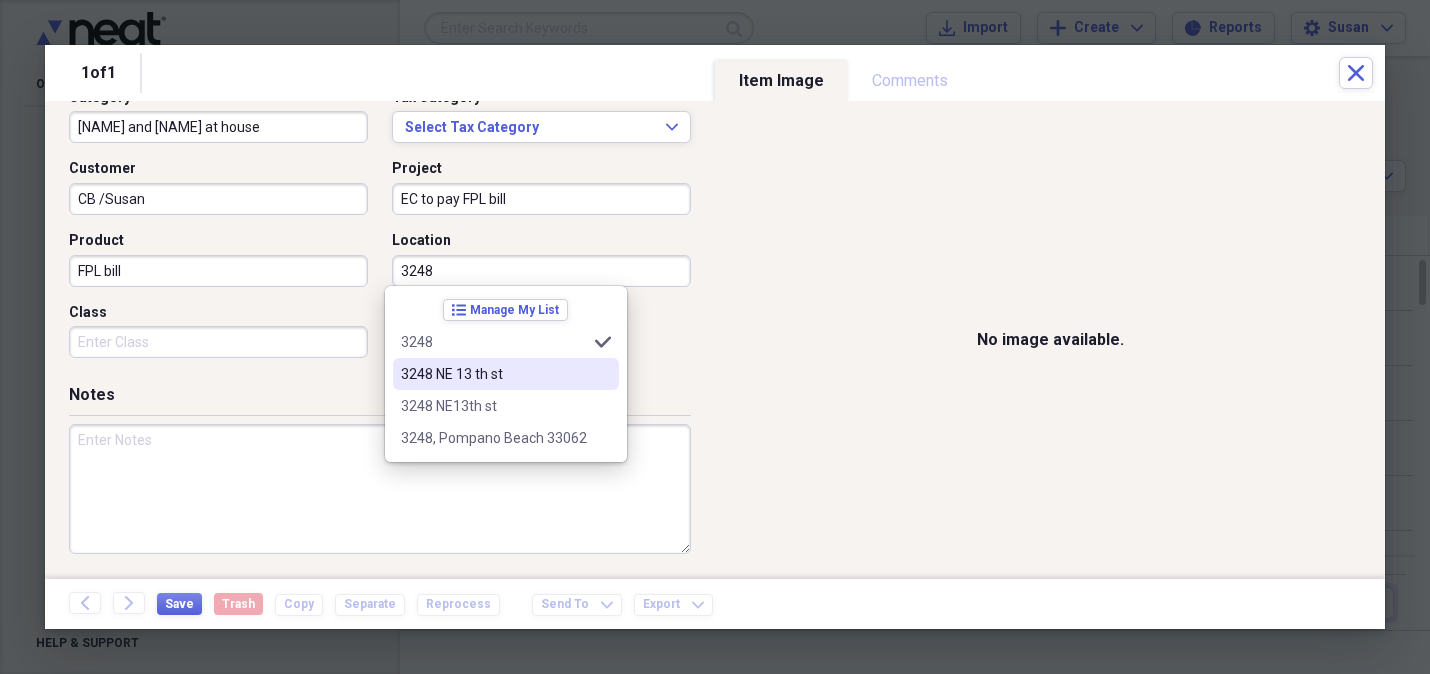 click on "3248 NE 13 th st" at bounding box center [494, 374] 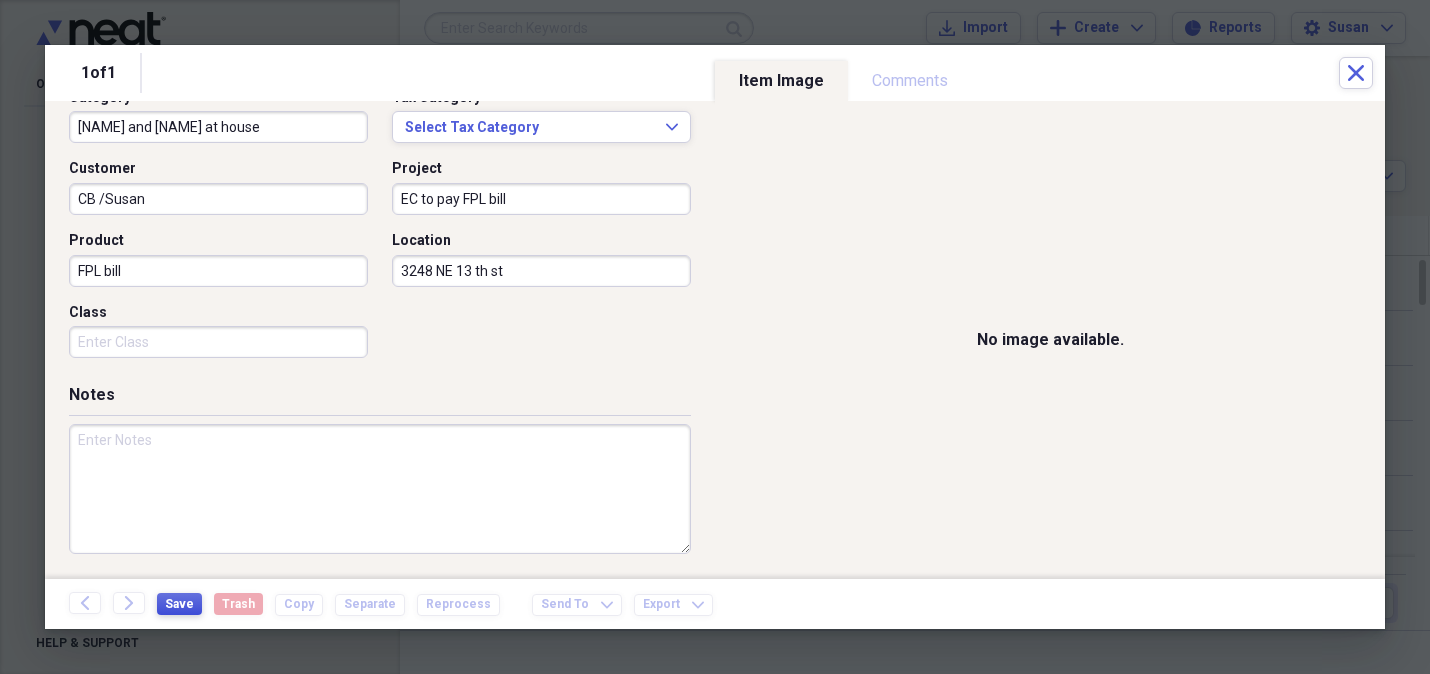 click on "Save" at bounding box center (179, 604) 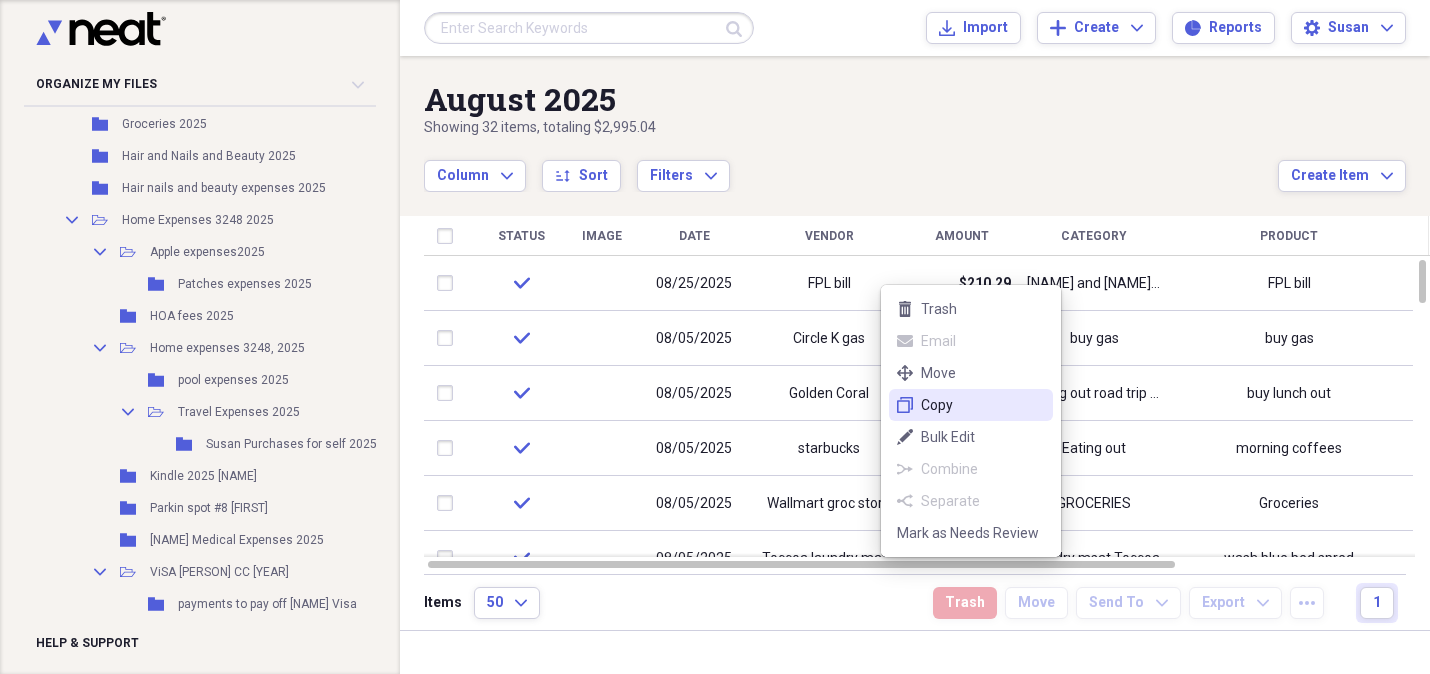 click on "Copy" at bounding box center [983, 405] 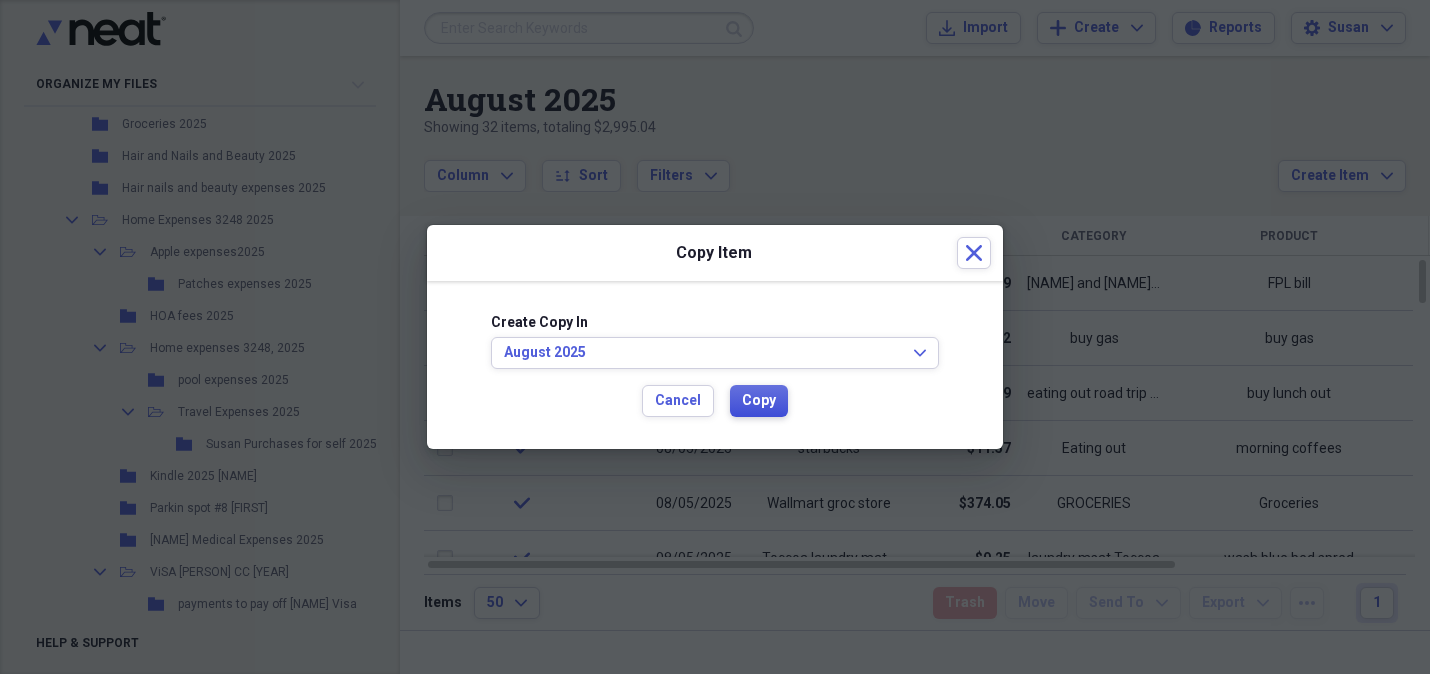 click on "Copy" at bounding box center (759, 401) 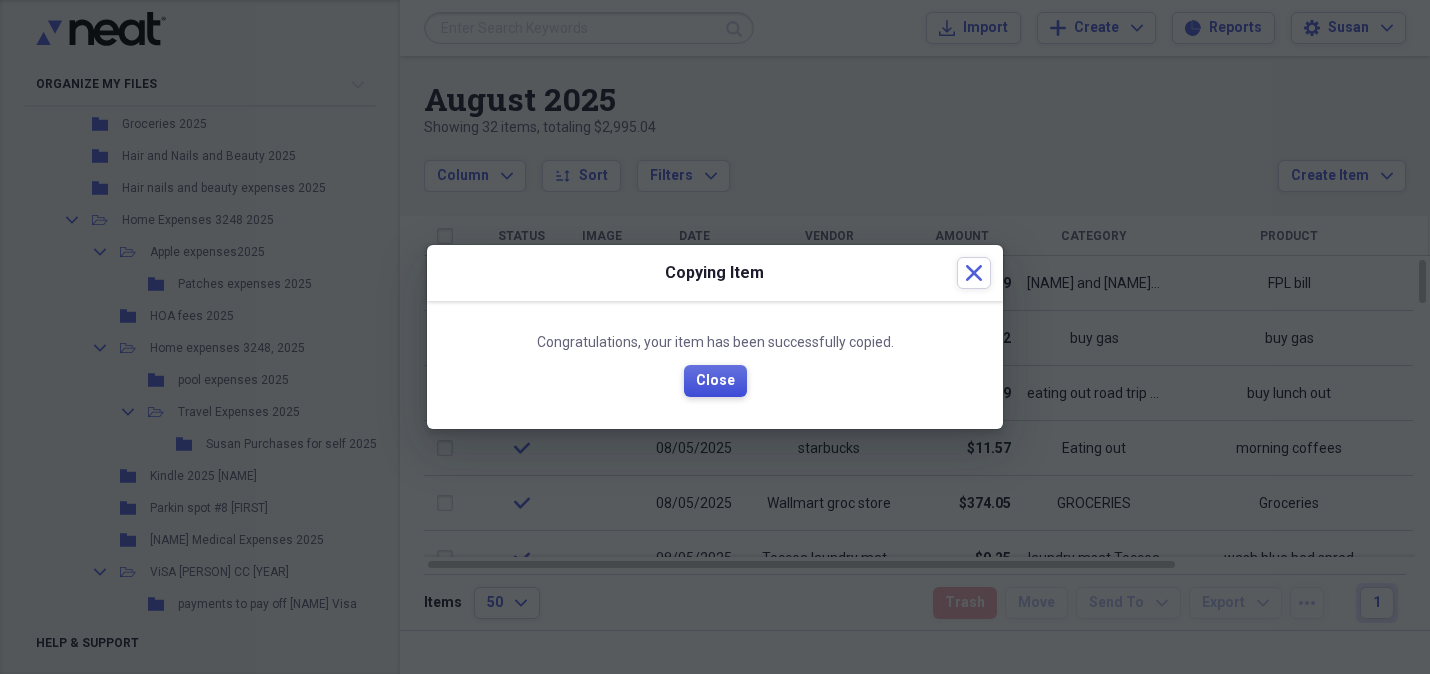 click on "Close" at bounding box center [715, 381] 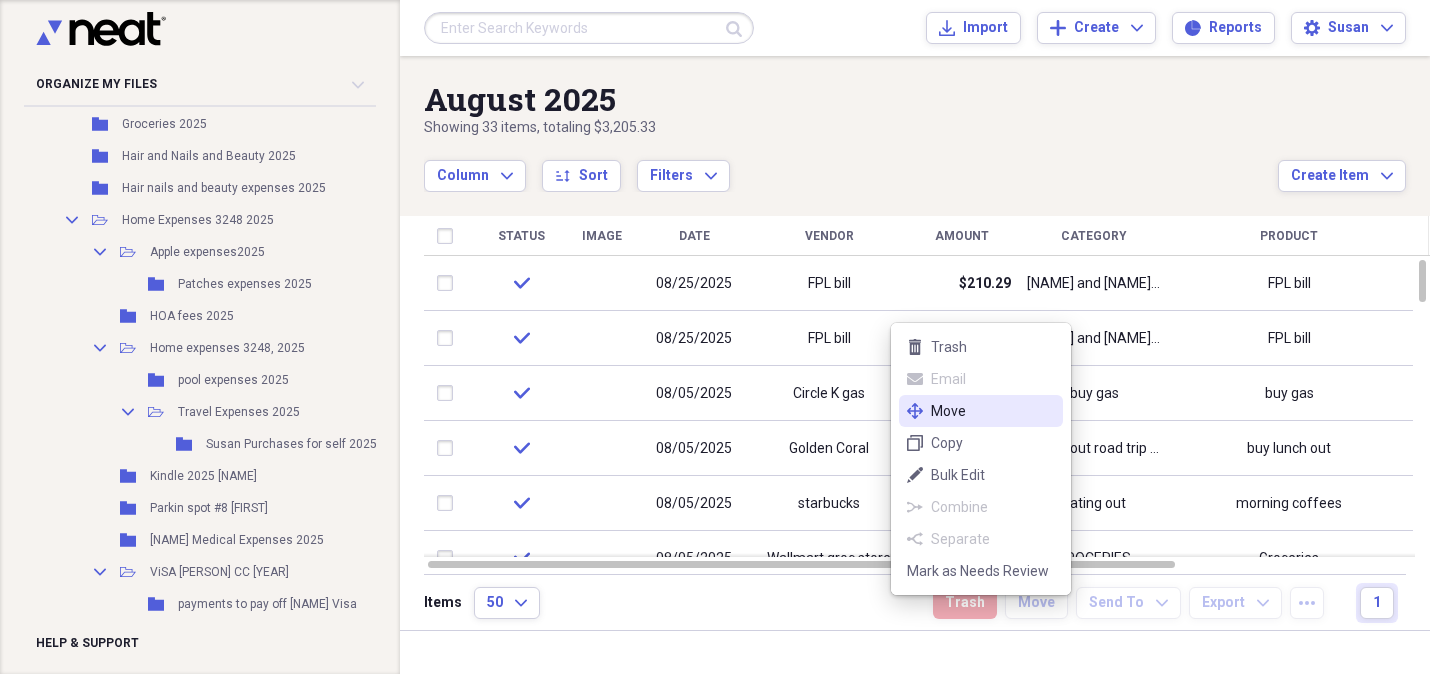 click on "Move" at bounding box center (993, 411) 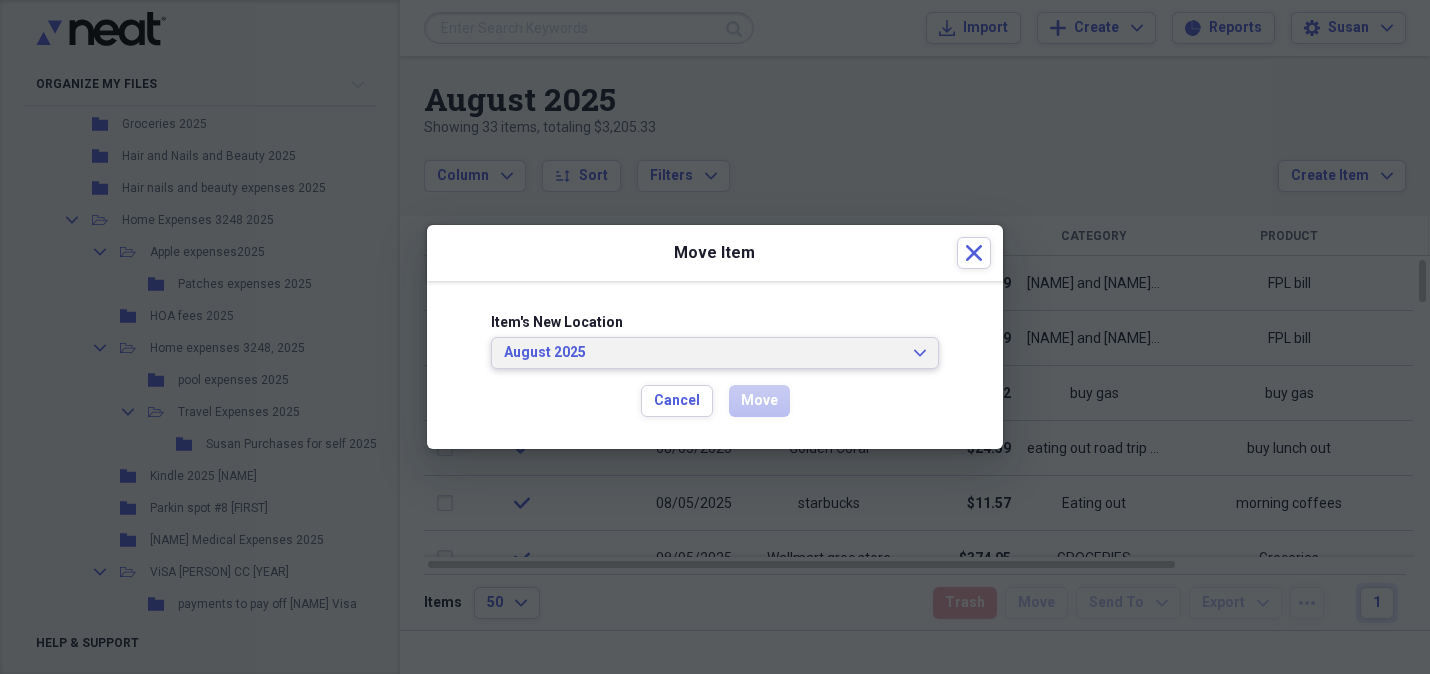 click on "Expand" 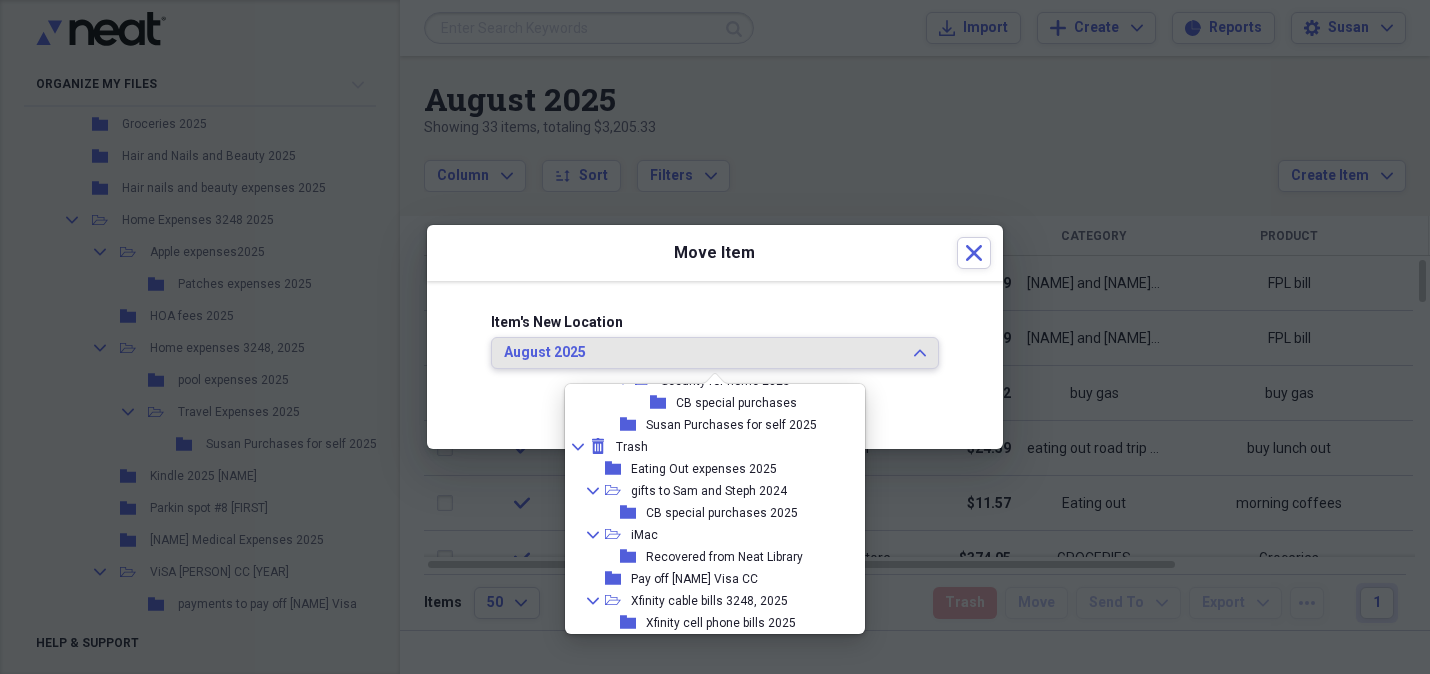 scroll, scrollTop: 1606, scrollLeft: 0, axis: vertical 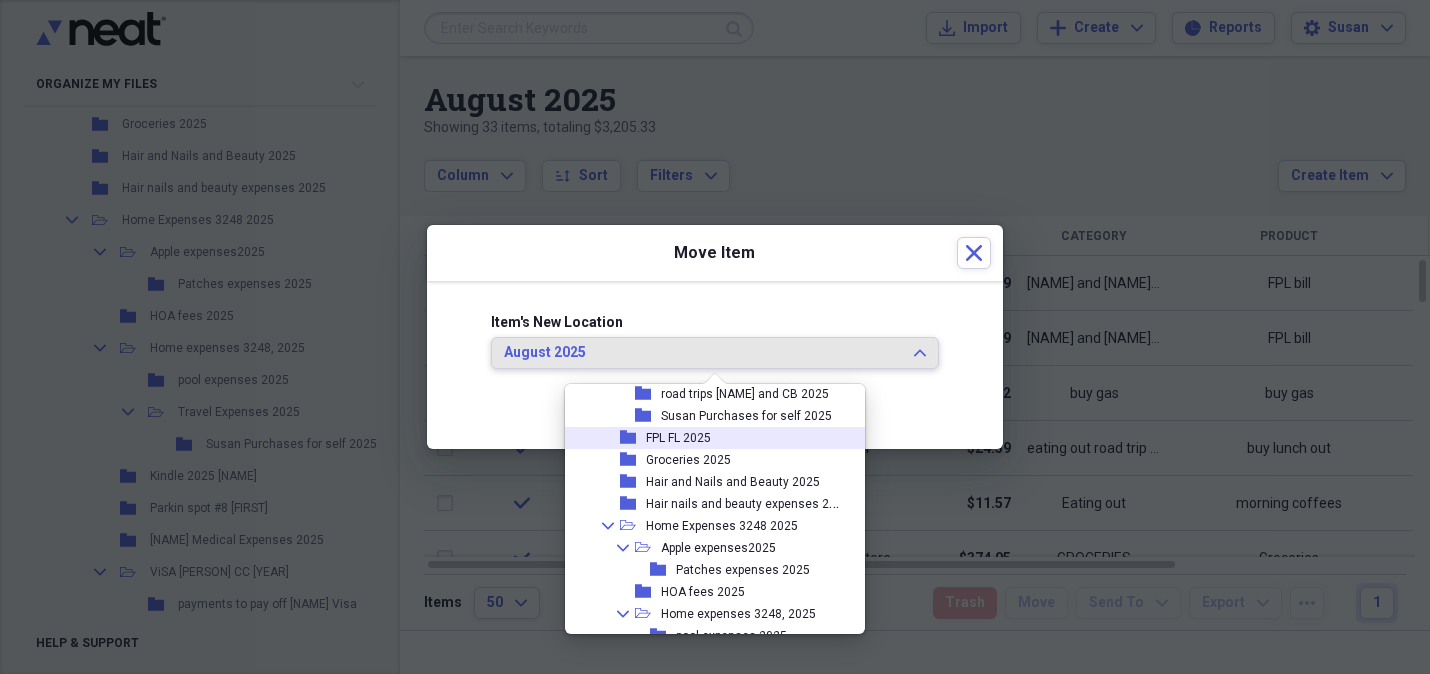 click on "FPL FL  2025" at bounding box center [678, 438] 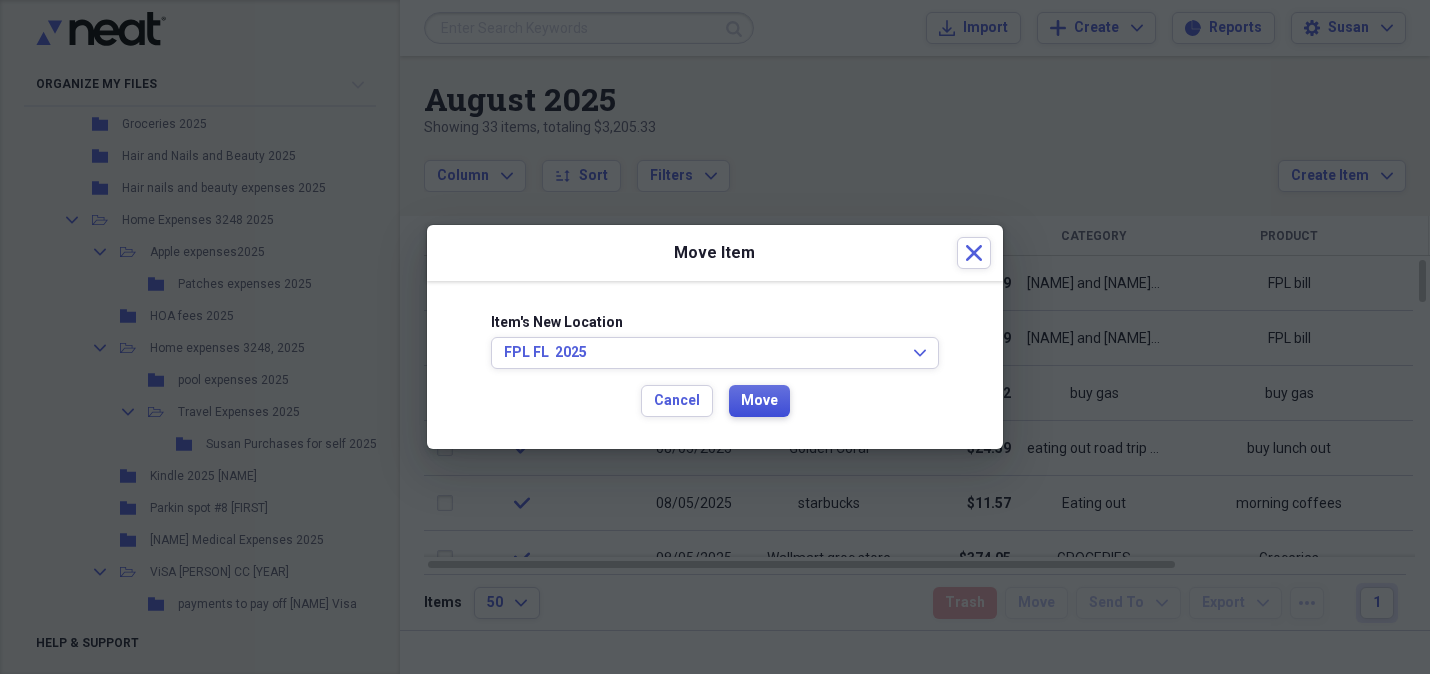 click on "Move" at bounding box center (759, 401) 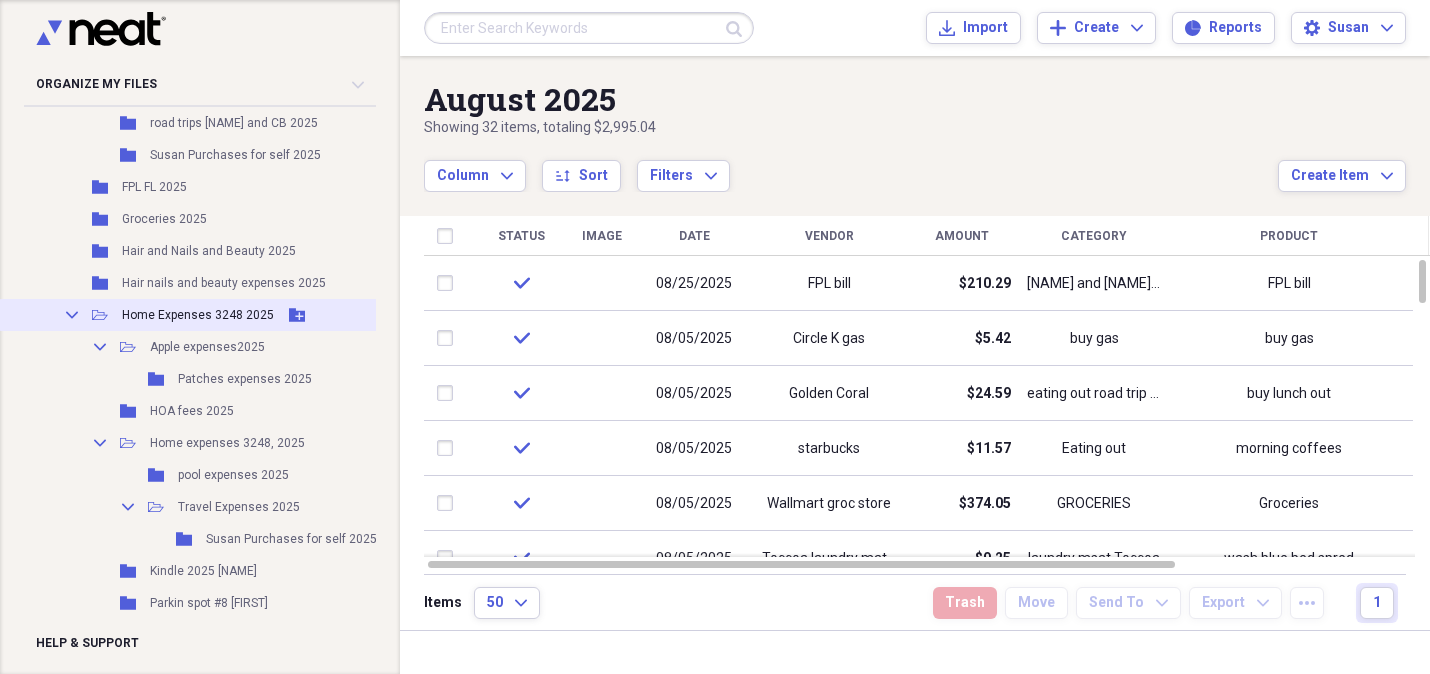 scroll, scrollTop: 1058, scrollLeft: 0, axis: vertical 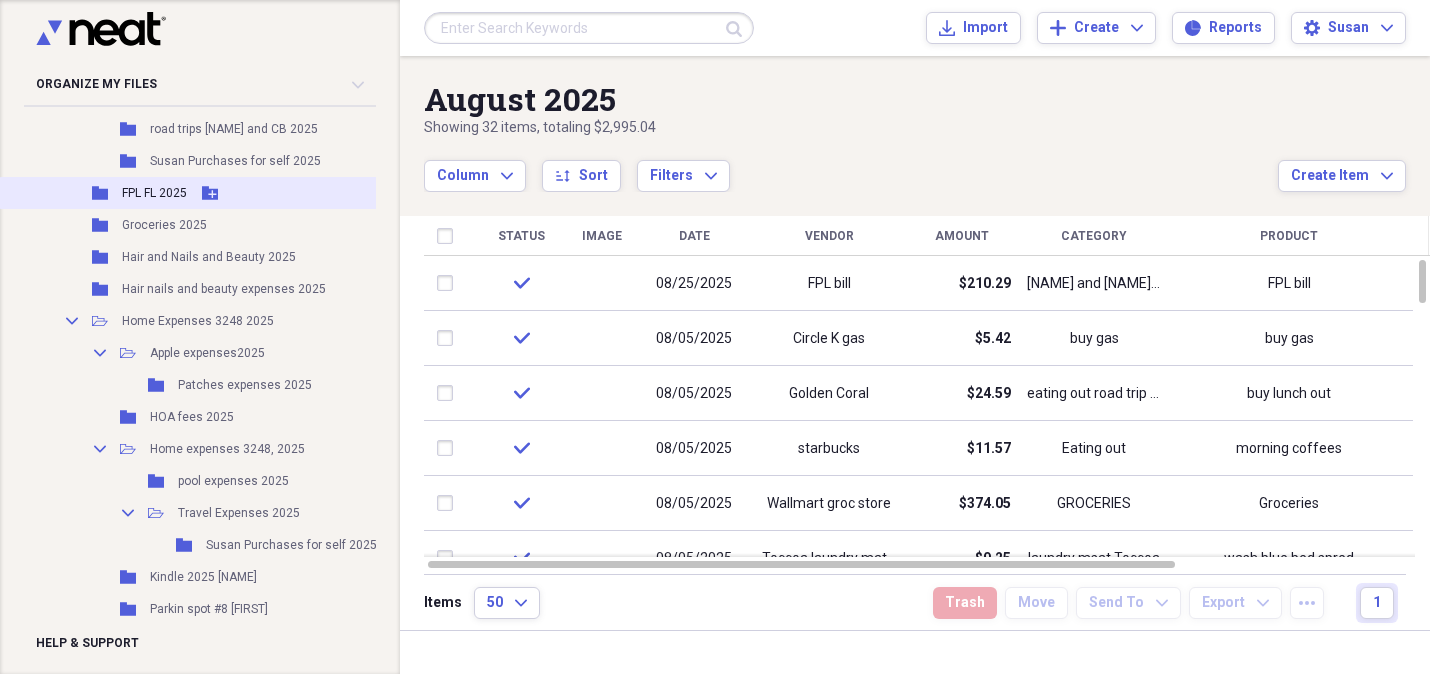 click on "FPL FL  2025" at bounding box center (154, 193) 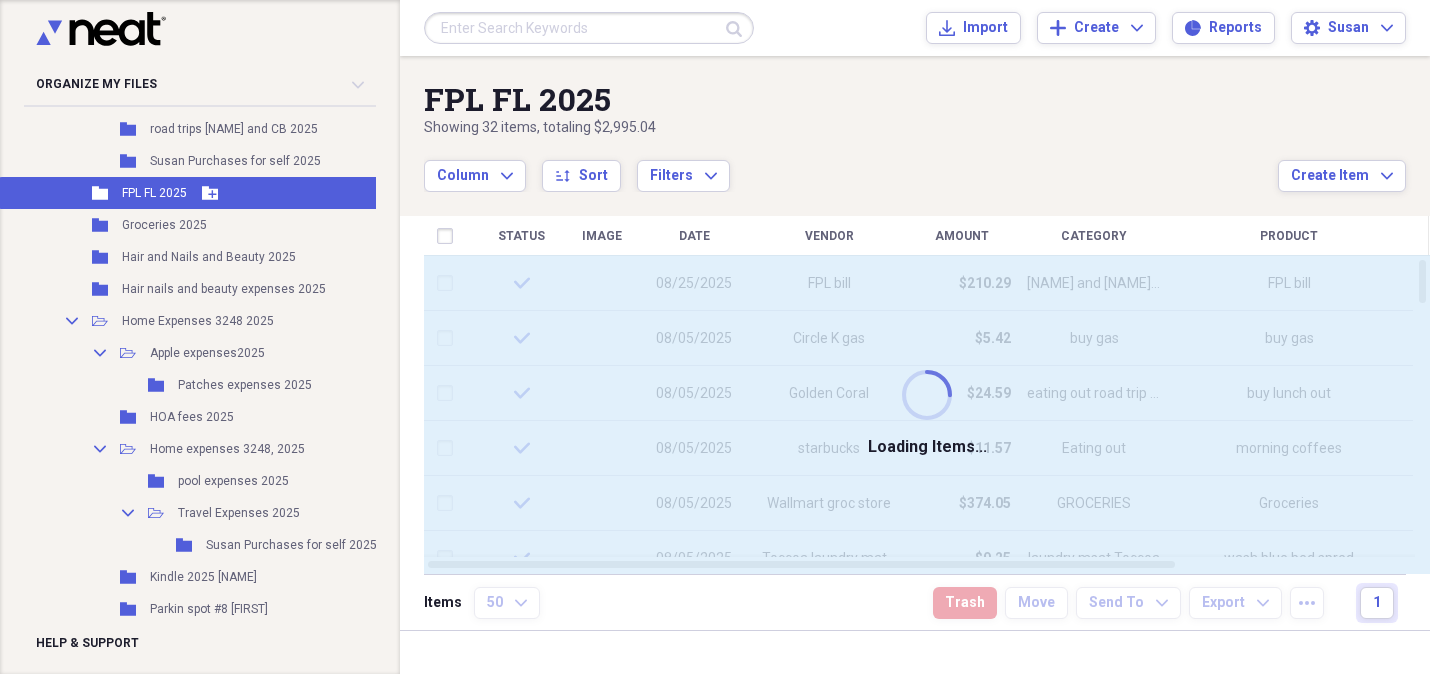 click on "FPL FL  2025" at bounding box center (154, 193) 